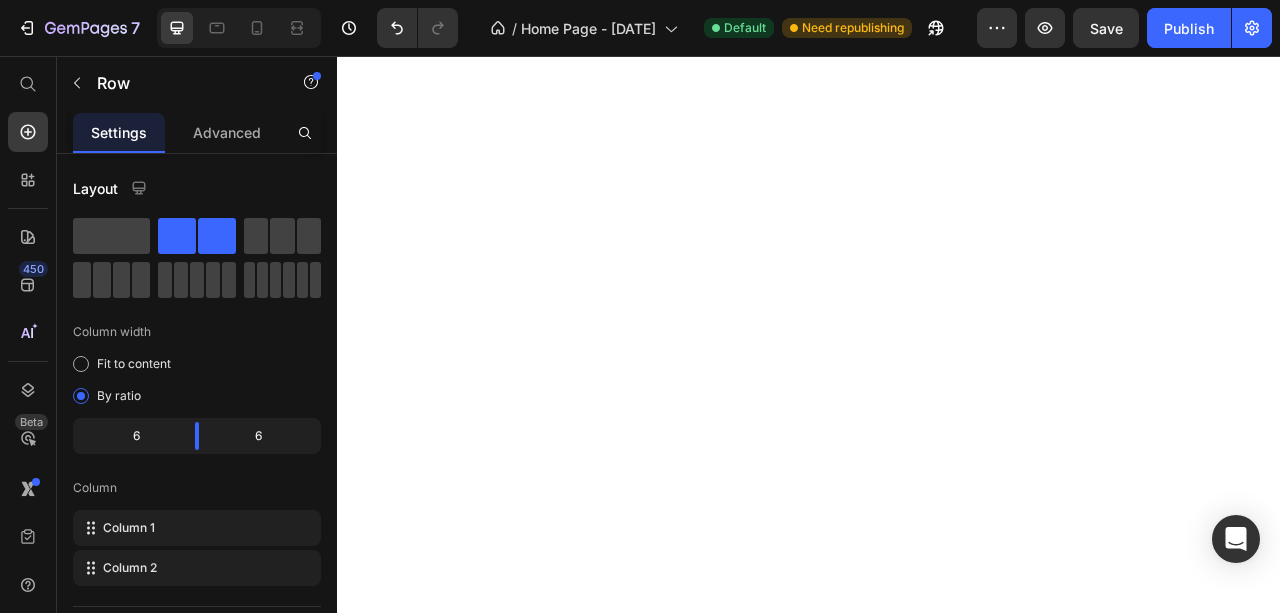 scroll, scrollTop: 0, scrollLeft: 0, axis: both 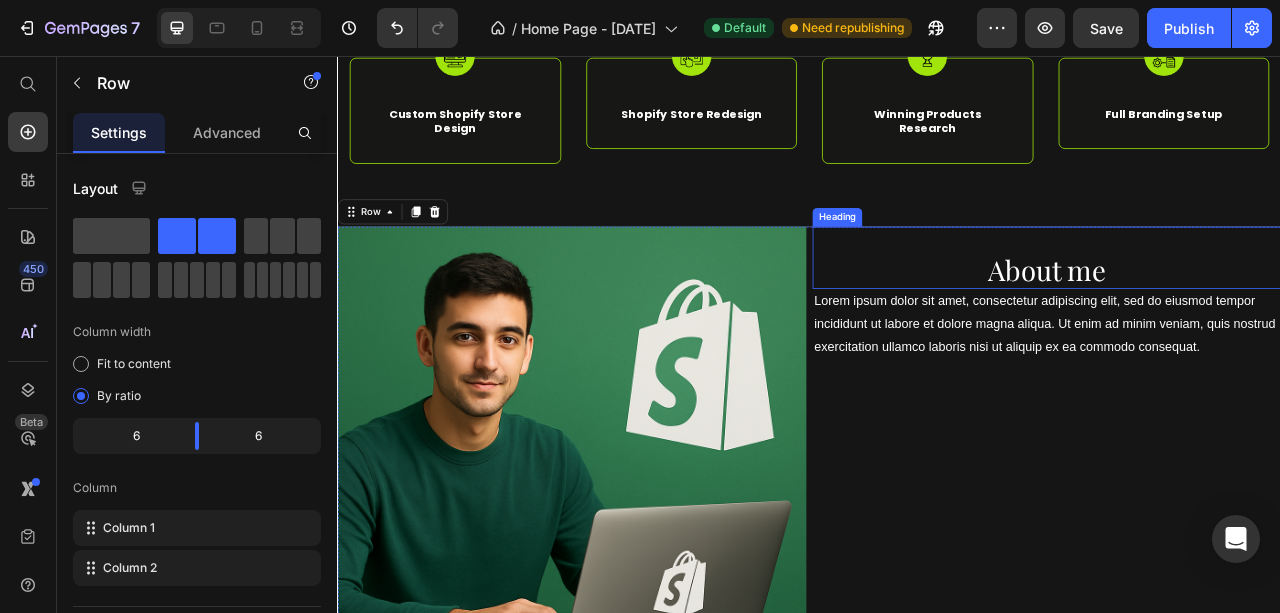 click on "About me" at bounding box center [1239, 328] 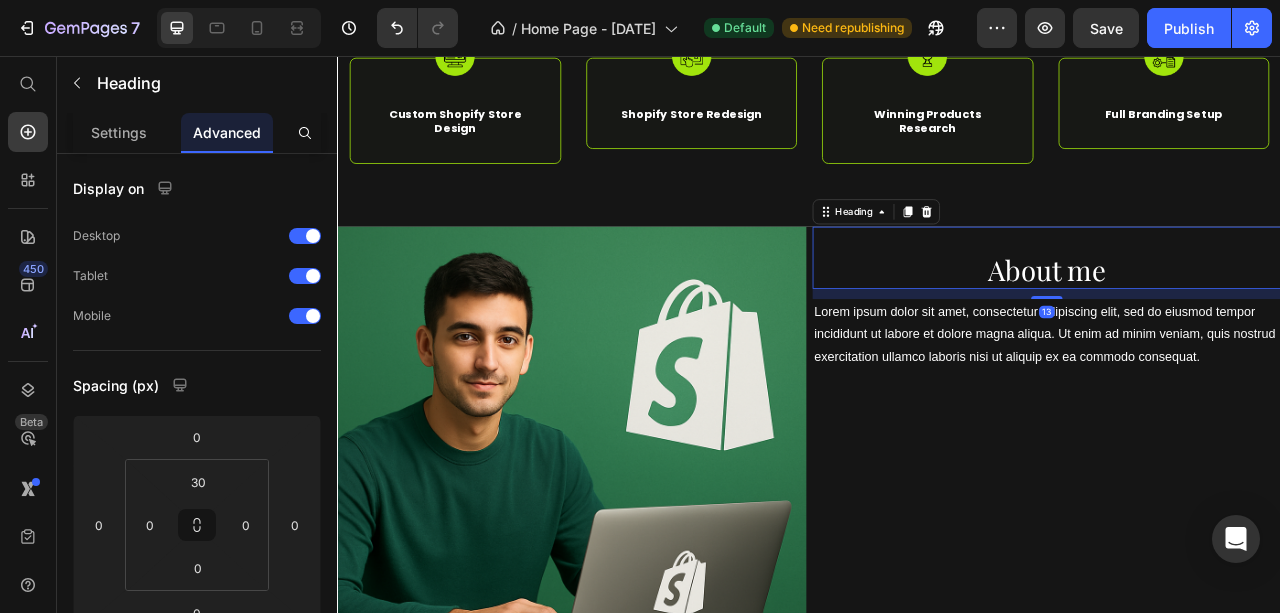 drag, startPoint x: 1240, startPoint y: 349, endPoint x: 1250, endPoint y: 362, distance: 16.40122 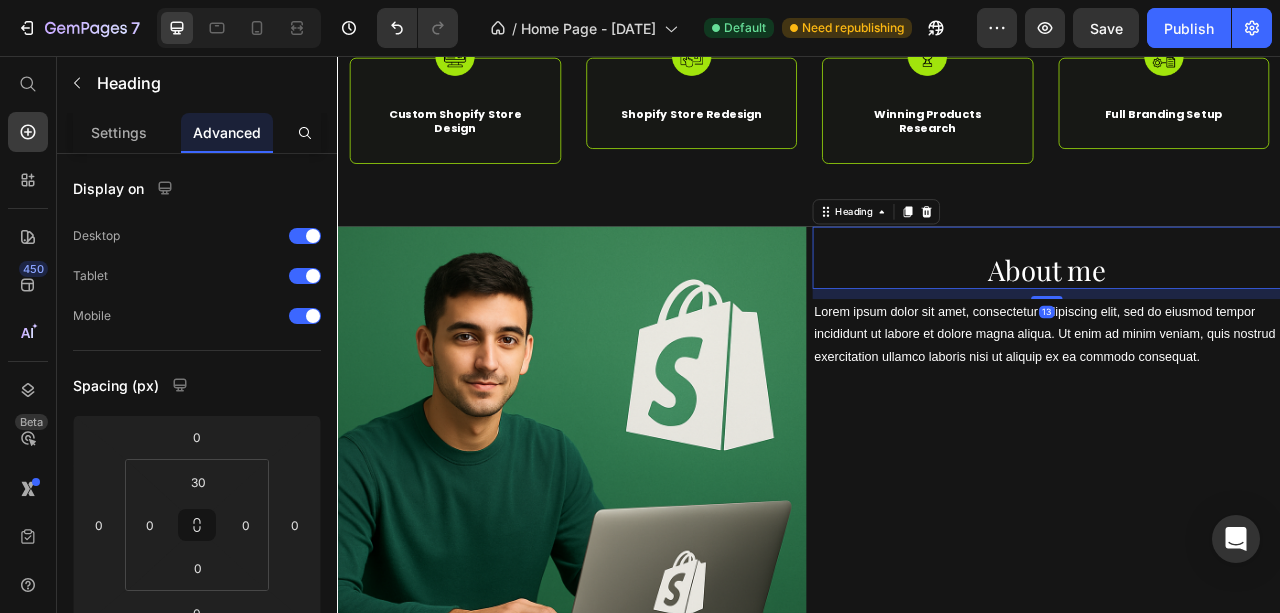 click at bounding box center (1239, 363) 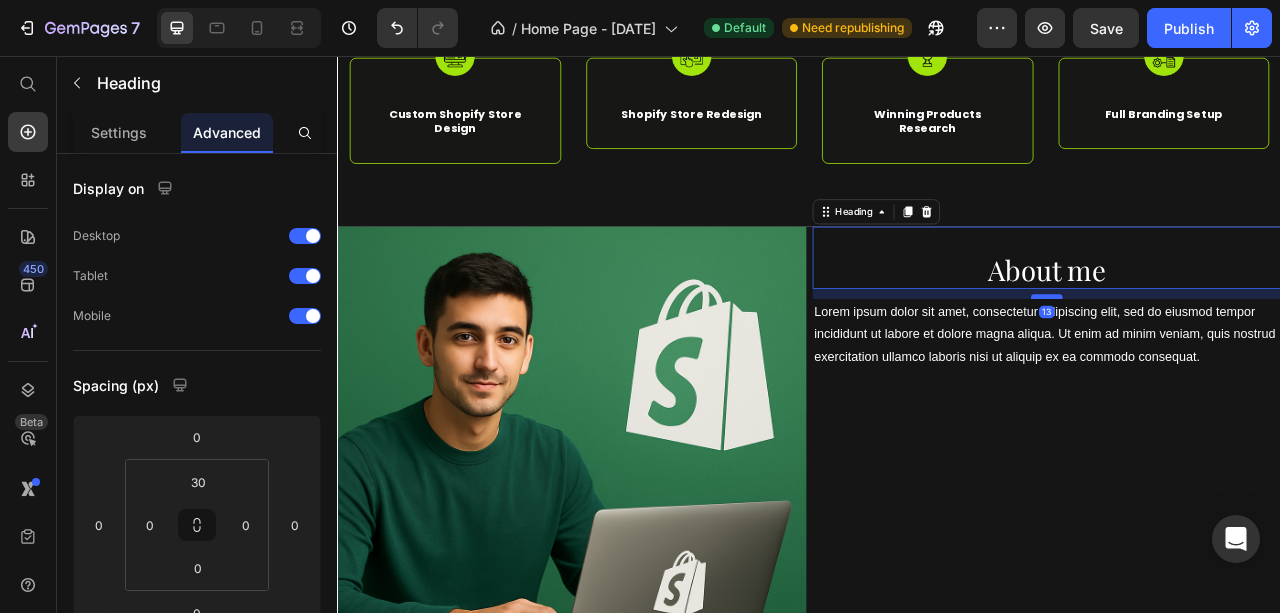 type on "13" 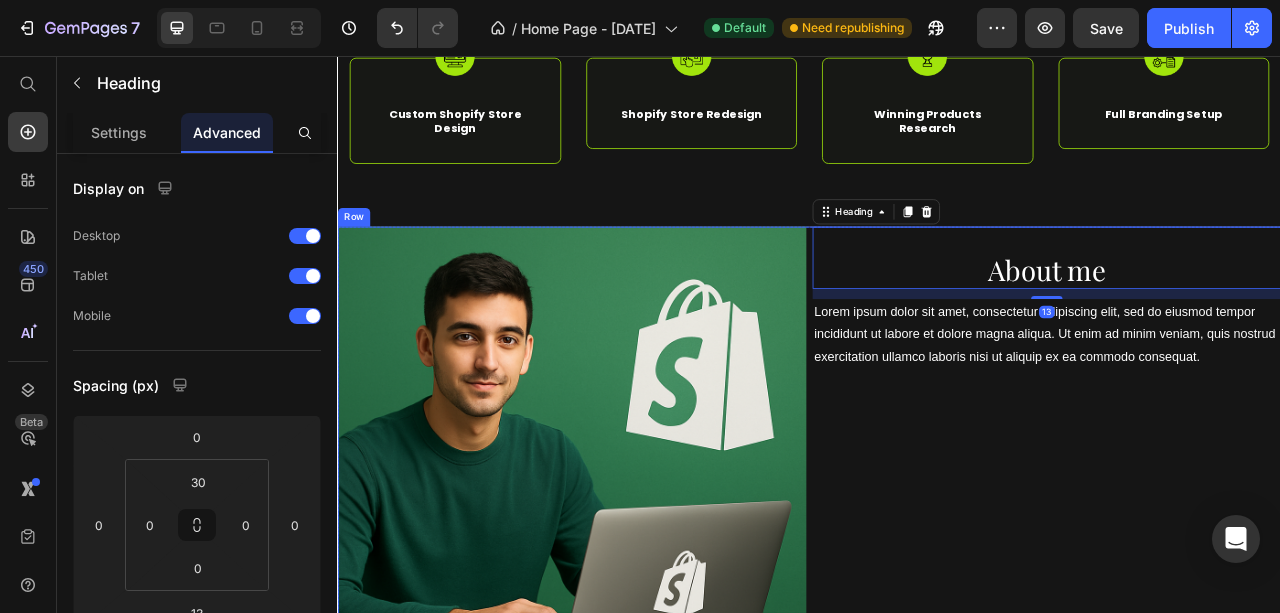 click on "About me Heading   13 Lorem ipsum dolor sit amet, consectetur adipiscing elit, sed do eiusmod tempor incididunt ut labore et dolore magna aliqua. Ut enim ad minim veniam, quis nostrud exercitation ullamco laboris nisi ut aliquip ex ea commodo consequat. Text Block" at bounding box center [1239, 571] 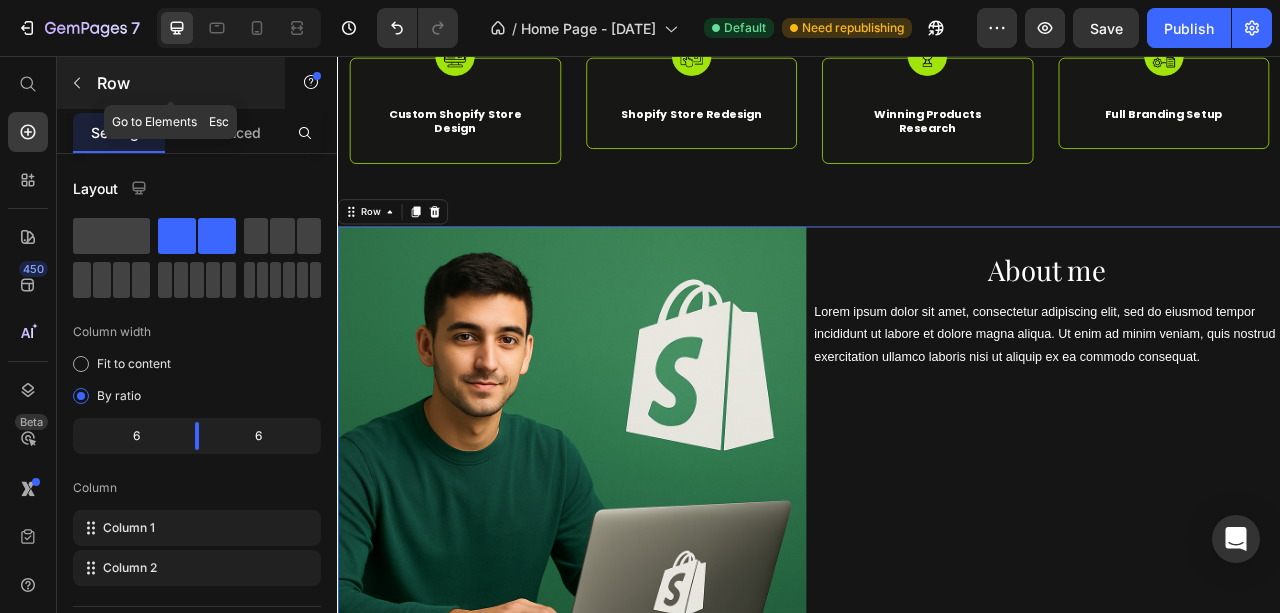 click 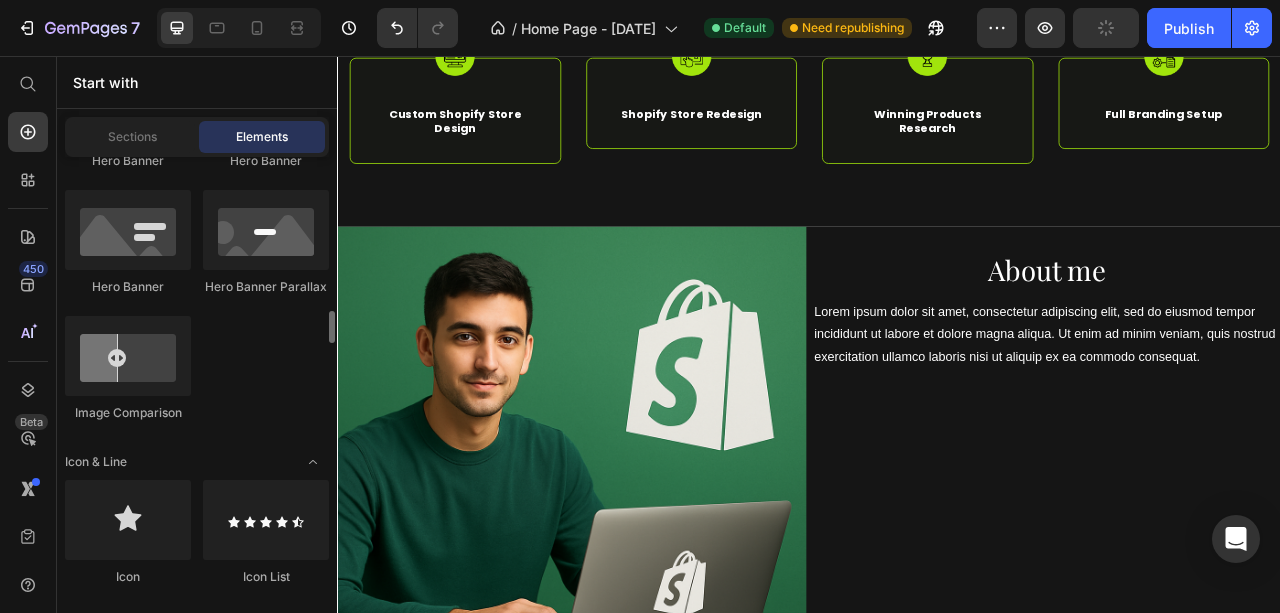 scroll, scrollTop: 1266, scrollLeft: 0, axis: vertical 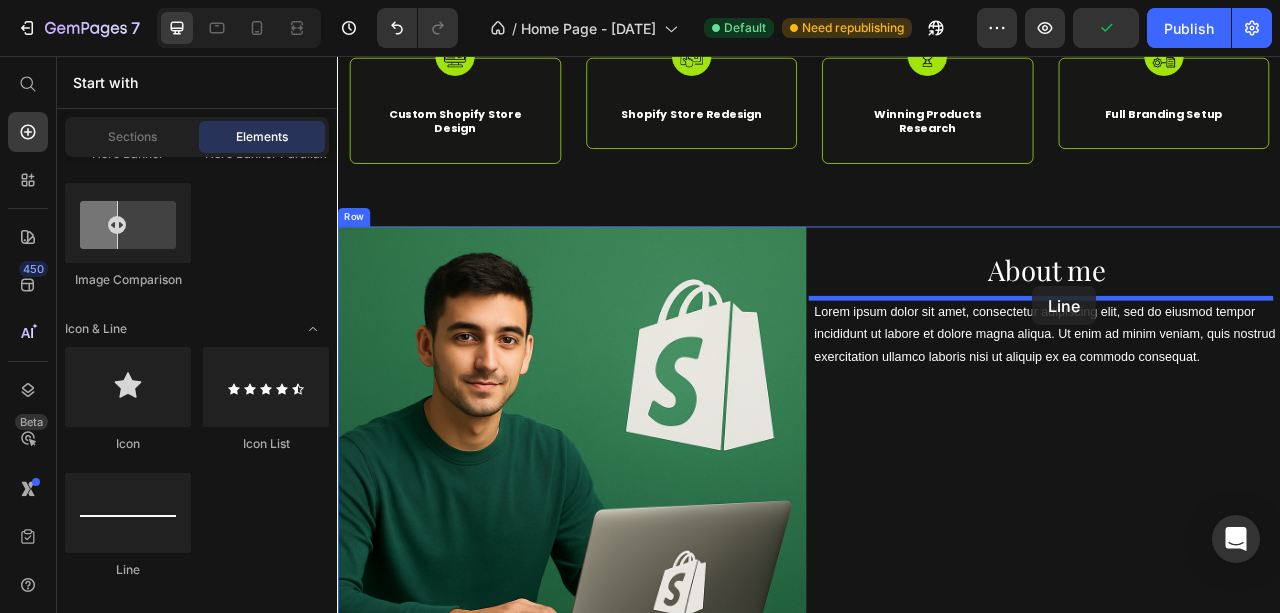 drag, startPoint x: 477, startPoint y: 596, endPoint x: 1222, endPoint y: 349, distance: 784.87836 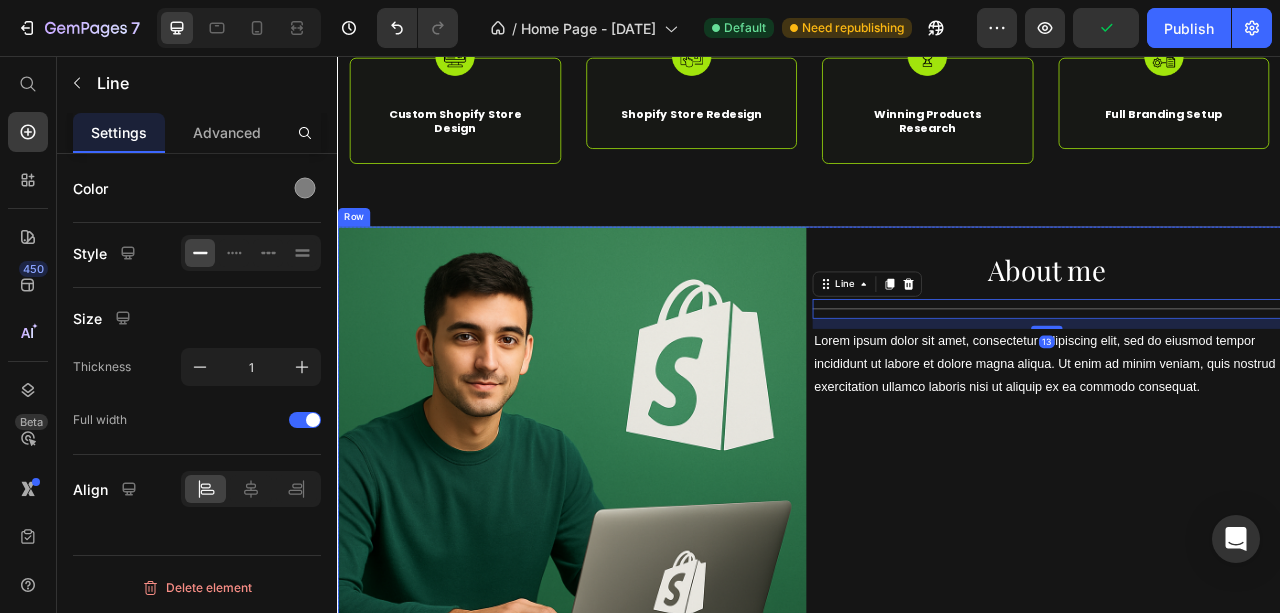click on "About me Heading                Title Line   13 Lorem ipsum dolor sit amet, consectetur adipiscing elit, sed do eiusmod tempor incididunt ut labore et dolore magna aliqua. Ut enim ad minim veniam, quis nostrud exercitation ullamco laboris nisi ut aliquip ex ea commodo consequat. Text Block" at bounding box center (1239, 571) 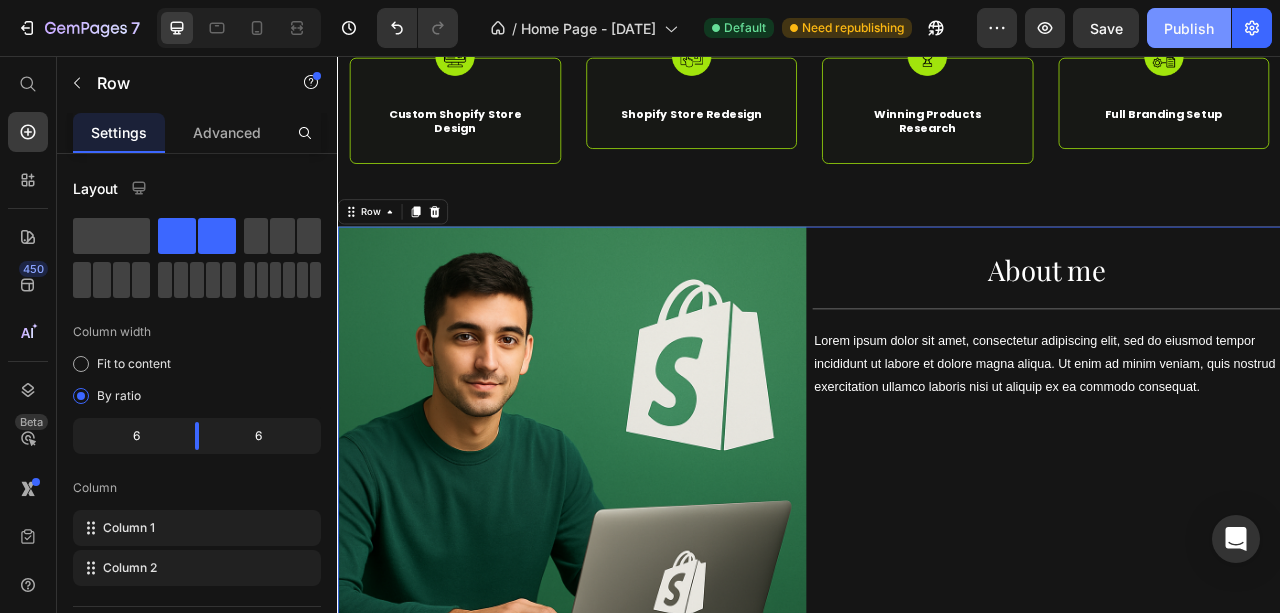 click on "Publish" at bounding box center (1189, 28) 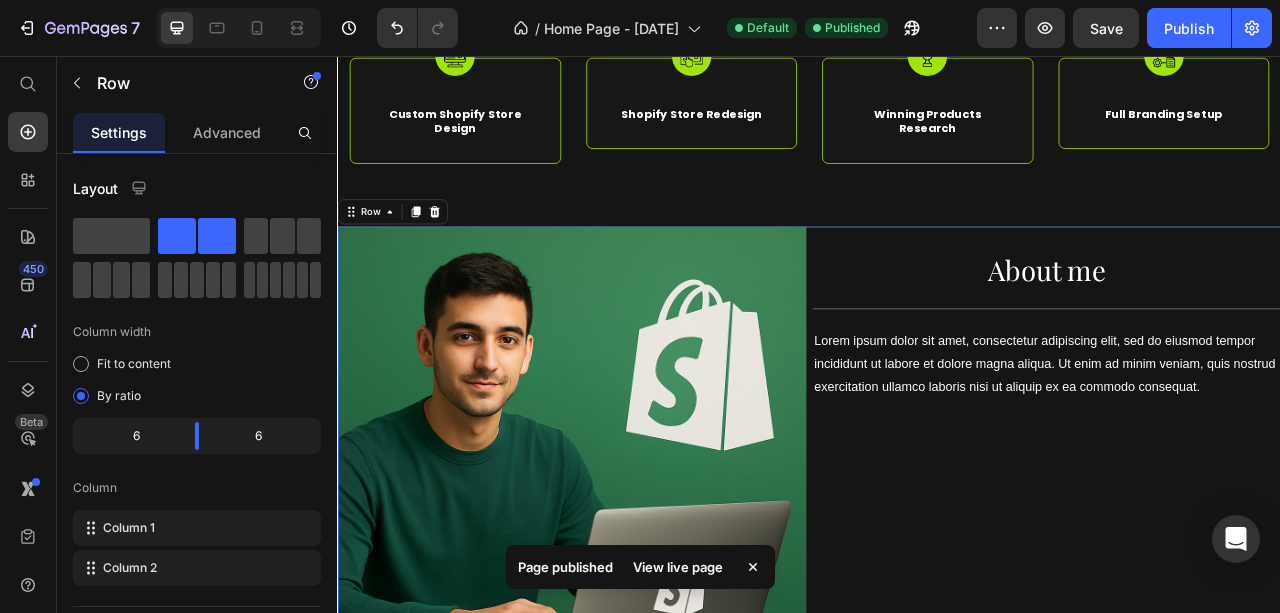 click on "View live page" at bounding box center [678, 567] 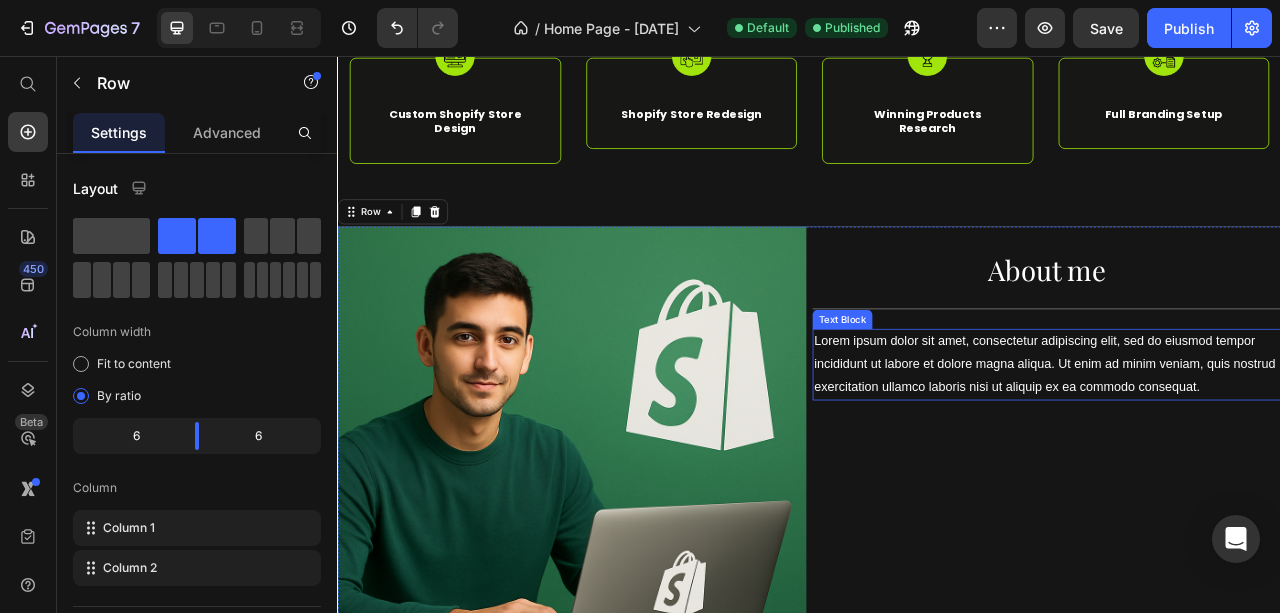 click on "Lorem ipsum dolor sit amet, consectetur adipiscing elit, sed do eiusmod tempor incididunt ut labore et dolore magna aliqua. Ut enim ad minim veniam, quis nostrud exercitation ullamco laboris nisi ut aliquip ex ea commodo consequat." at bounding box center [1239, 448] 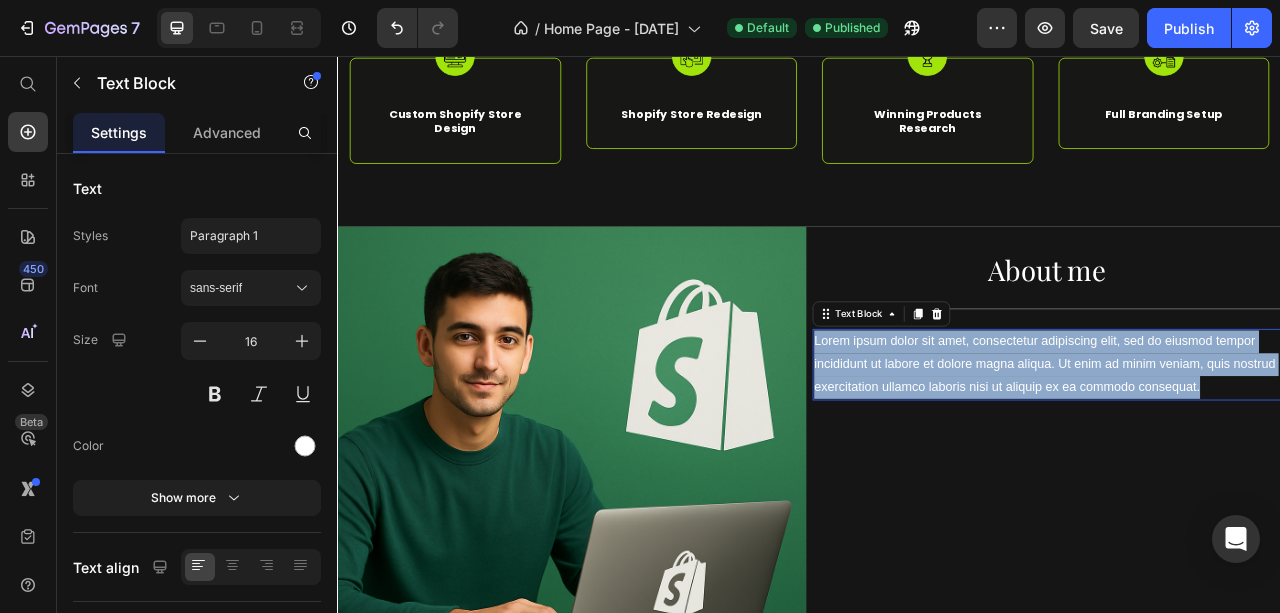 click on "Lorem ipsum dolor sit amet, consectetur adipiscing elit, sed do eiusmod tempor incididunt ut labore et dolore magna aliqua. Ut enim ad minim veniam, quis nostrud exercitation ullamco laboris nisi ut aliquip ex ea commodo consequat." at bounding box center (1239, 448) 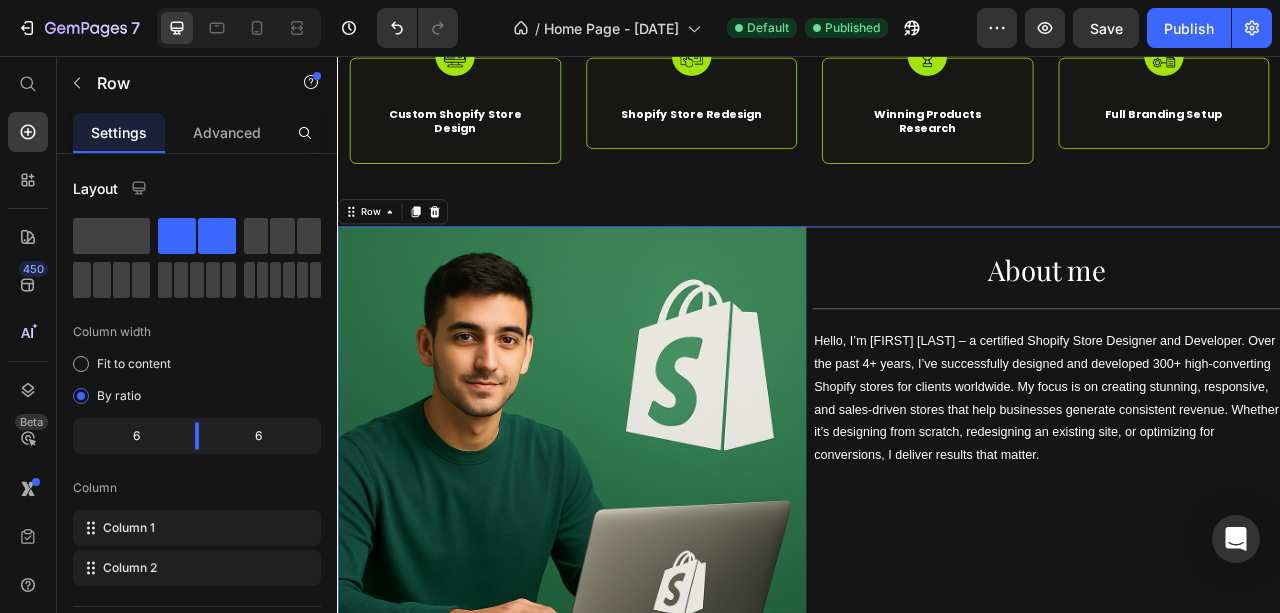 click on "About me Heading                Title Line Hello, I’m [FIRST] [LAST] – a certified Shopify Store Designer and Developer. Over the past 4+ years, I’ve successfully designed and developed 300+ high-converting Shopify stores for clients worldwide. My focus is on creating stunning, responsive, and sales-driven stores that help businesses generate consistent revenue. Whether it’s designing from scratch, redesigning an existing site, or optimizing for conversions, I deliver results that matter. Text Block" at bounding box center (1239, 571) 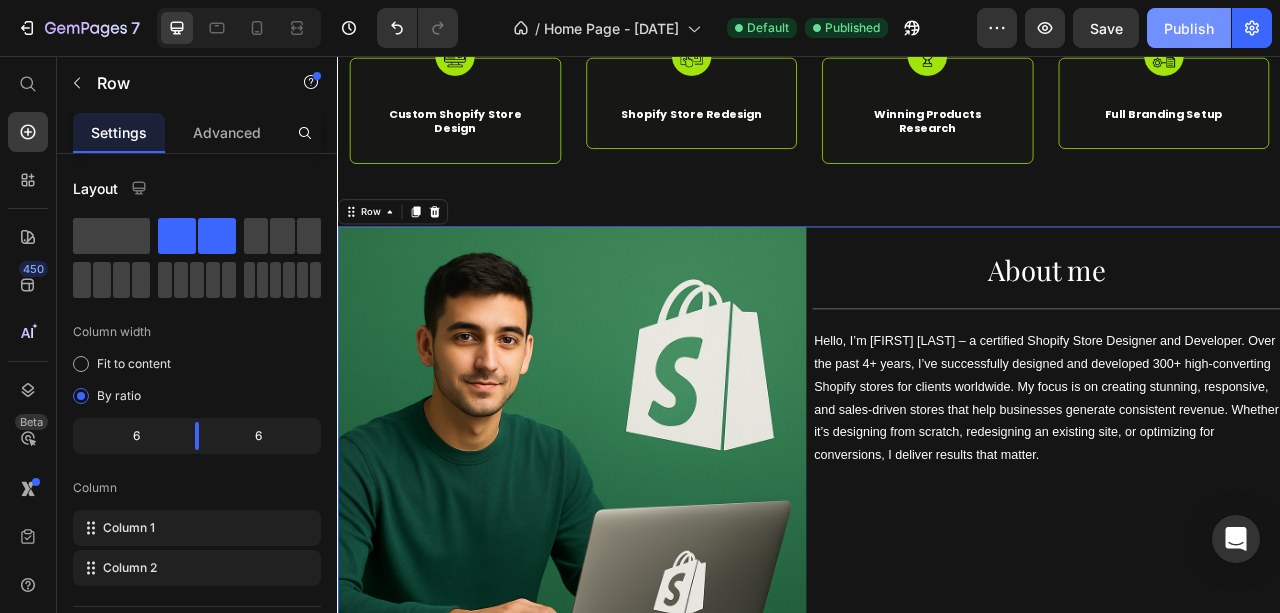 click on "Publish" at bounding box center [1189, 28] 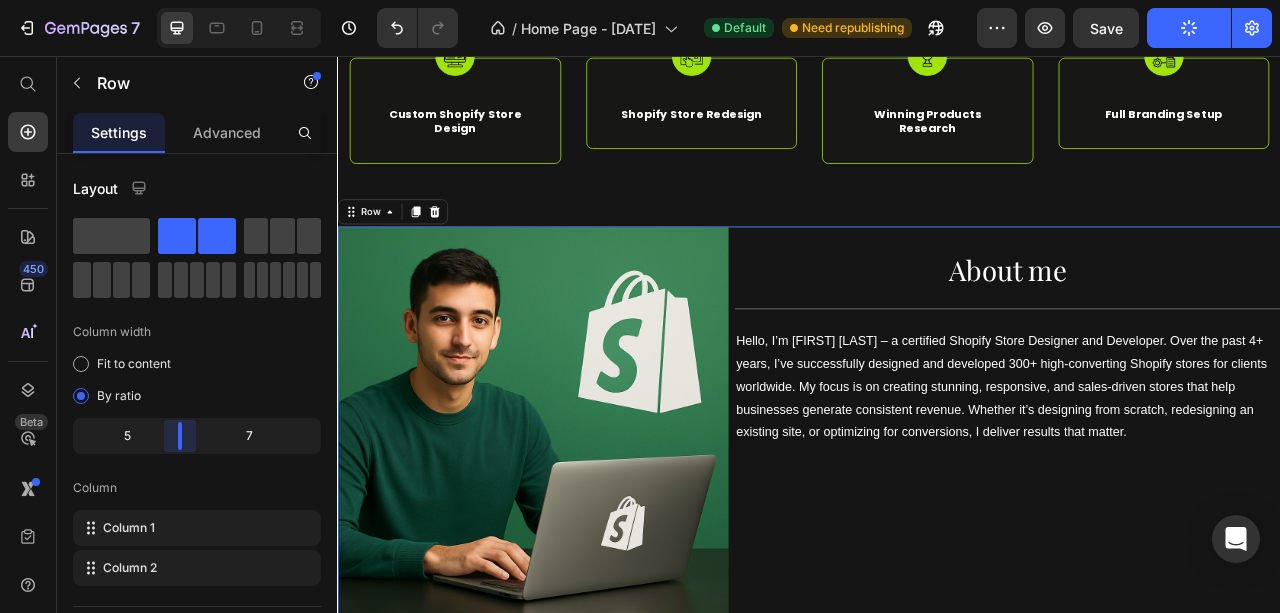 drag, startPoint x: 196, startPoint y: 436, endPoint x: 182, endPoint y: 436, distance: 14 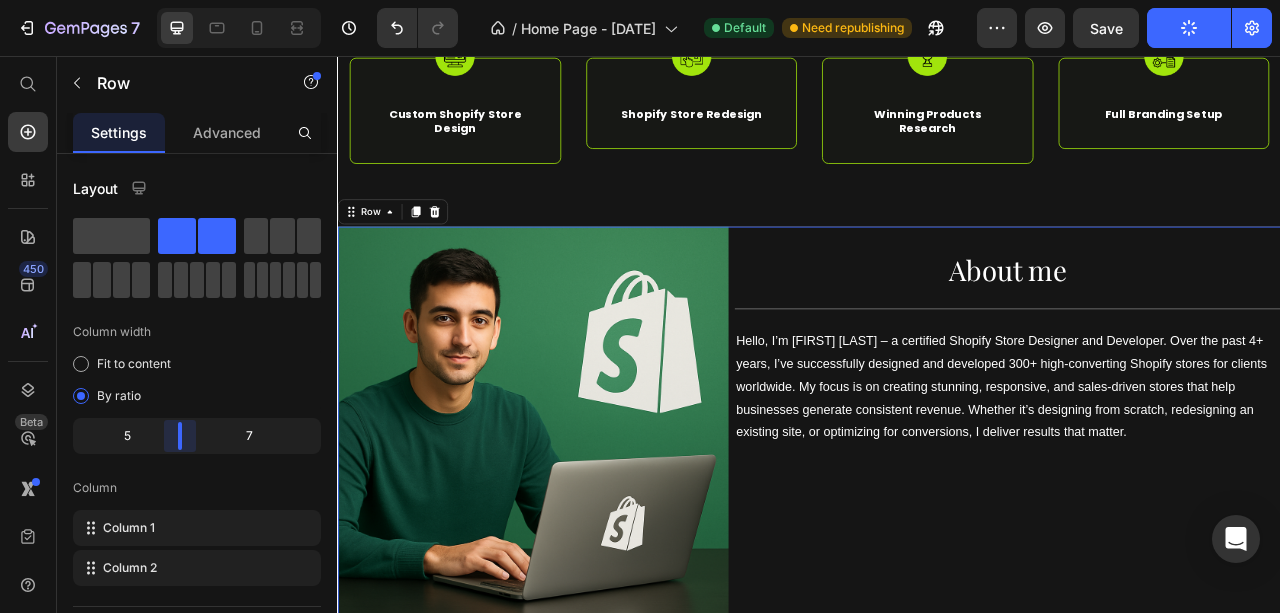 click on "7  Version history  /  Home Page - [DATE] Default Need republishing Preview  Save   Publish  450 Beta Start with Sections Elements Hero Section Product Detail Brands Trusted Badges Guarantee Product Breakdown How to use Testimonials Compare Bundle FAQs Social Proof Brand Story Product List Collection Blog List Contact Sticky Add to Cart Custom Footer Browse Library 450 Layout
Row
Row
Row
Row Text
Heading
Text Block Button
Button
Button
Sticky Back to top Media
Image" at bounding box center [640, 0] 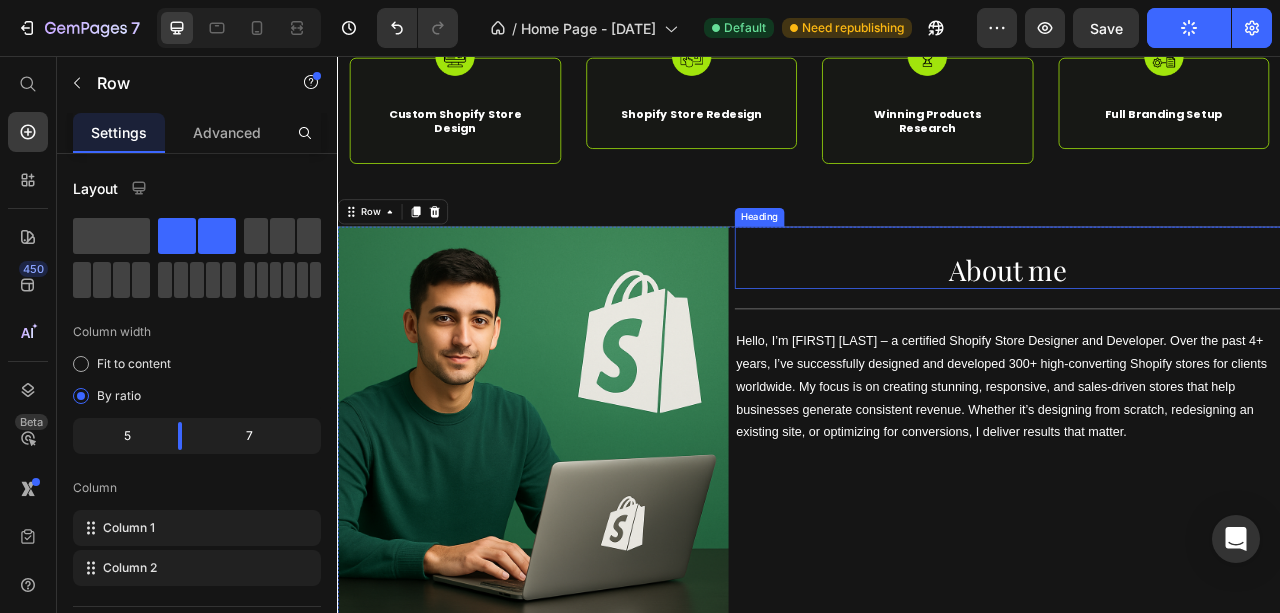 click on "About me" at bounding box center (1189, 328) 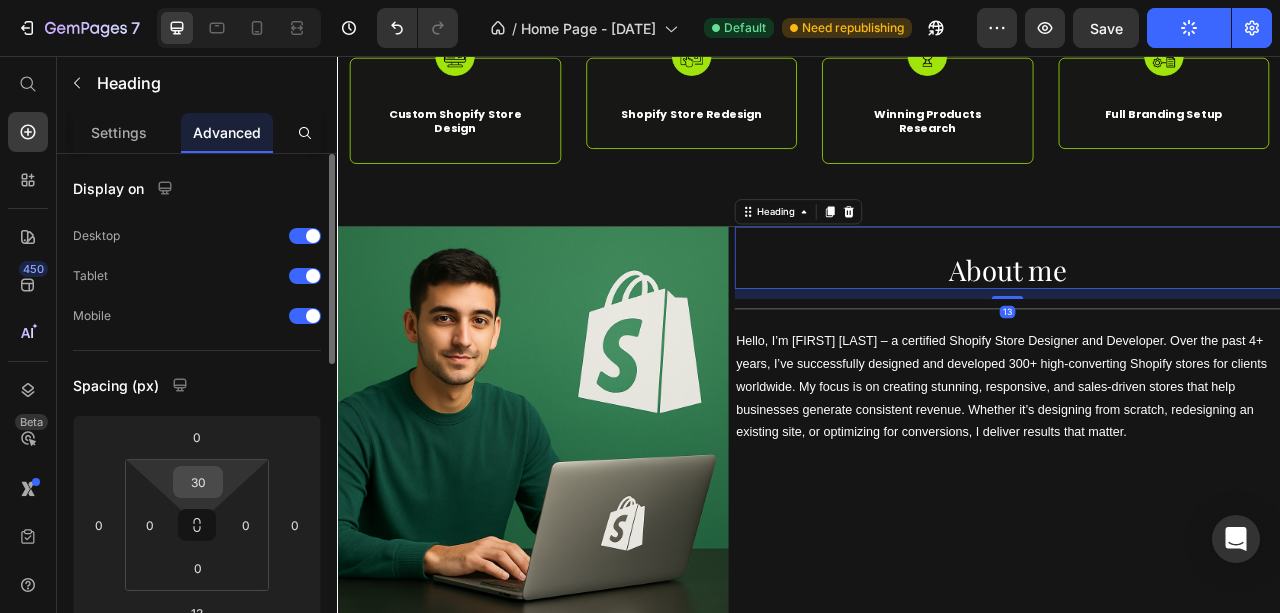 click on "30" at bounding box center (198, 482) 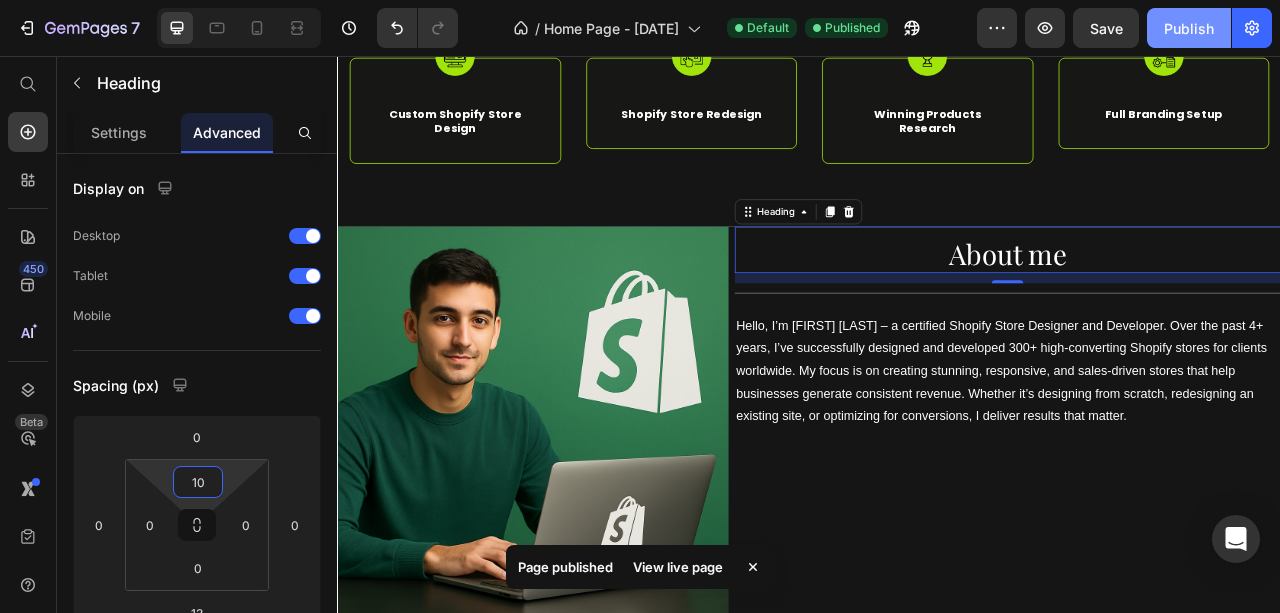 type on "10" 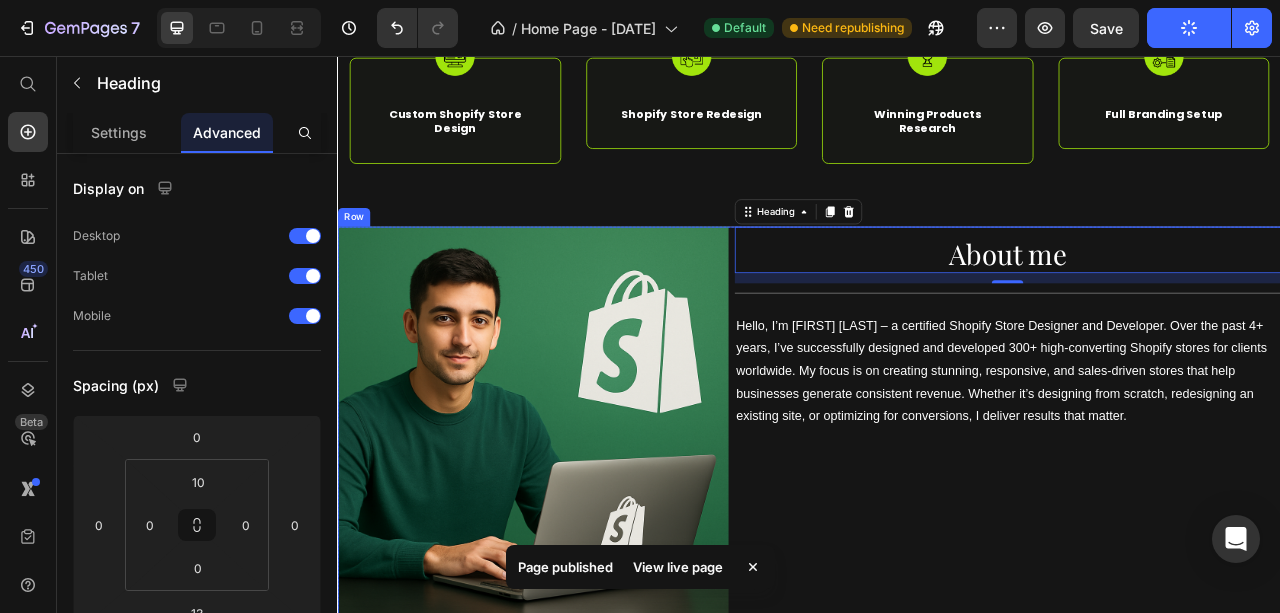 click on "About me Heading   13                Title Line Hello, I’m [FIRST] – a certified Shopify Store Designer and Developer. Over the past 4+ years, I’ve successfully designed and developed 300+ high-converting Shopify stores for clients worldwide. My focus is on creating stunning, responsive, and sales-driven stores that help businesses generate consistent revenue. Whether it’s designing from scratch, redesigning an existing site, or optimizing for conversions, I deliver results that matter. Text Block" at bounding box center [1189, 521] 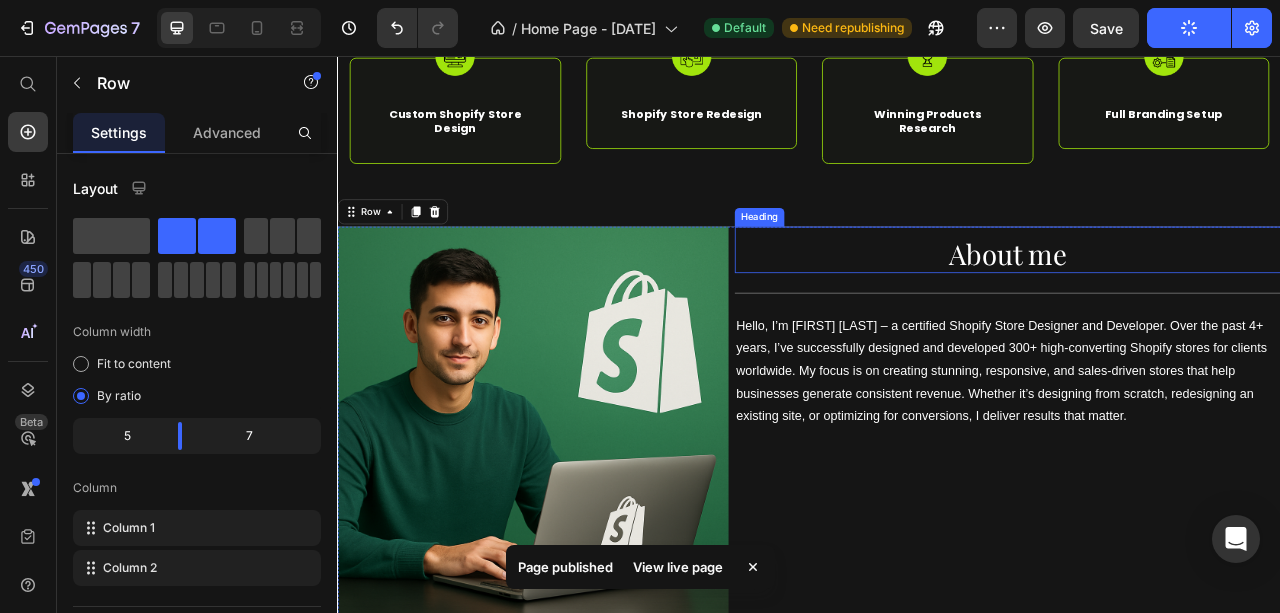 click on "About me" at bounding box center (1189, 308) 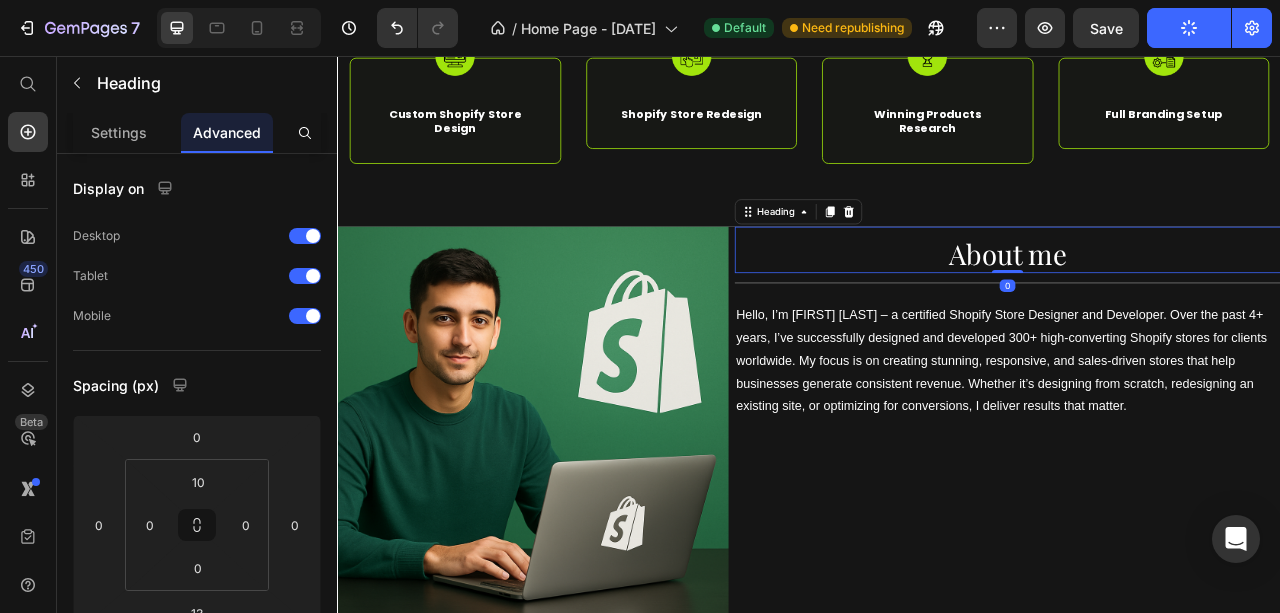 drag, startPoint x: 1190, startPoint y: 341, endPoint x: 1195, endPoint y: 319, distance: 22.561028 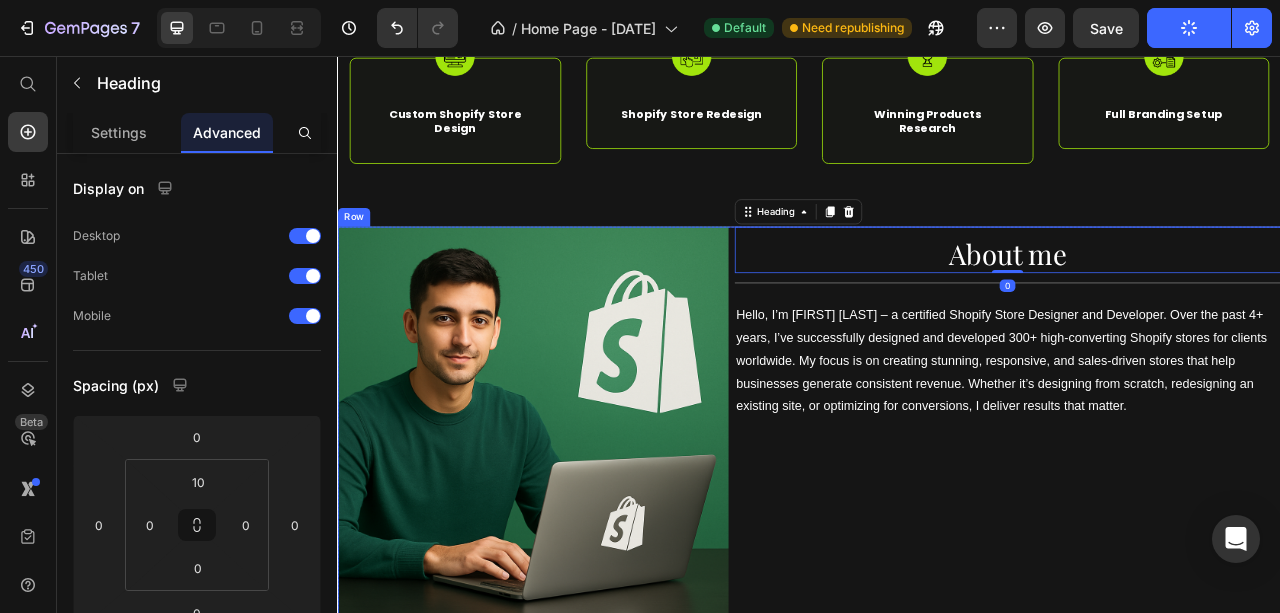 click on "About me Heading   0                Title Line Hello, I’m [FIRST] – a certified Shopify Store Designer and Developer. Over the past 4+ years, I’ve successfully designed and developed 300+ high-converting Shopify stores for clients worldwide. My focus is on creating stunning, responsive, and sales-driven stores that help businesses generate consistent revenue. Whether it’s designing from scratch, redesigning an existing site, or optimizing for conversions, I deliver results that matter. Text Block" at bounding box center [1189, 521] 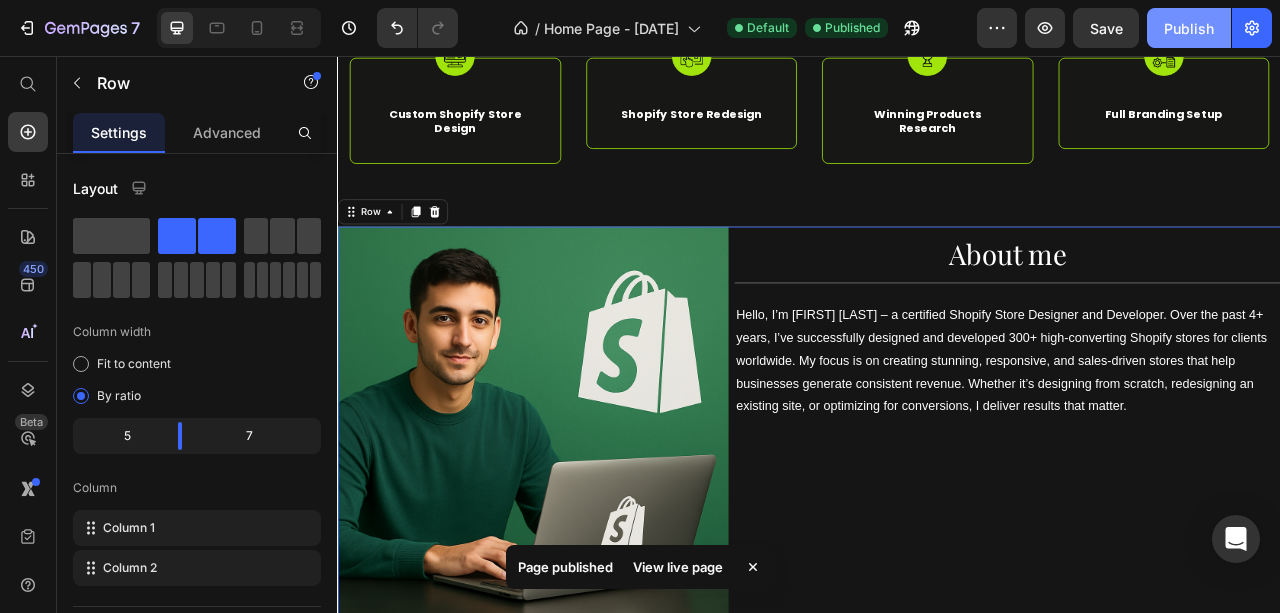 click on "Publish" 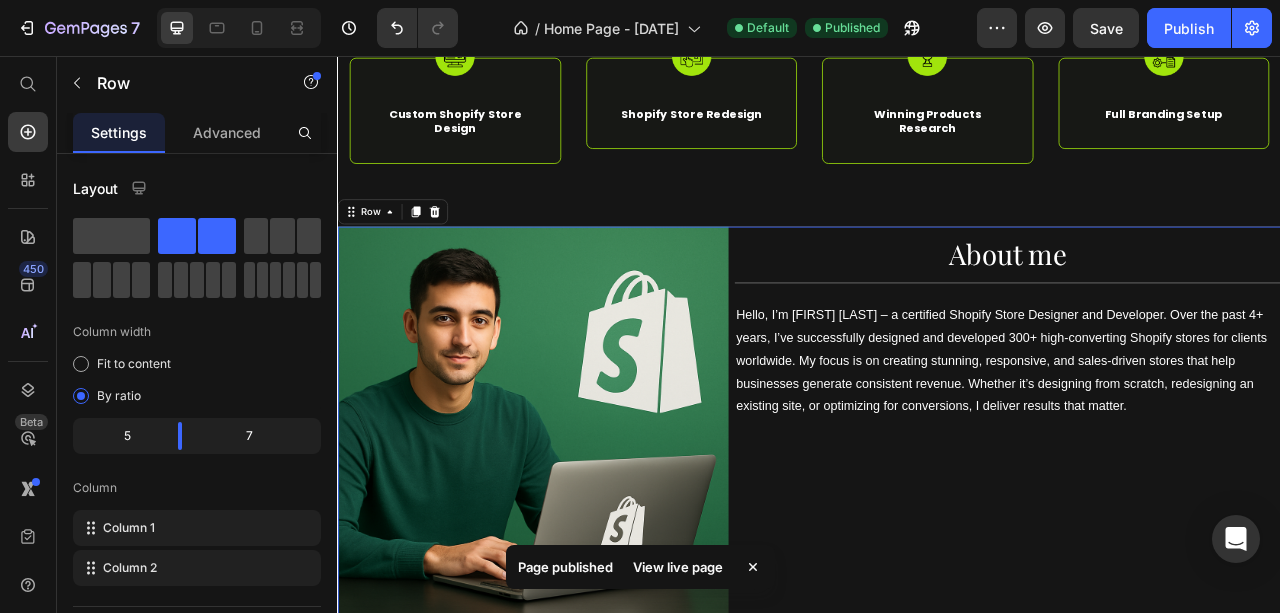 click on "View live page" at bounding box center (678, 567) 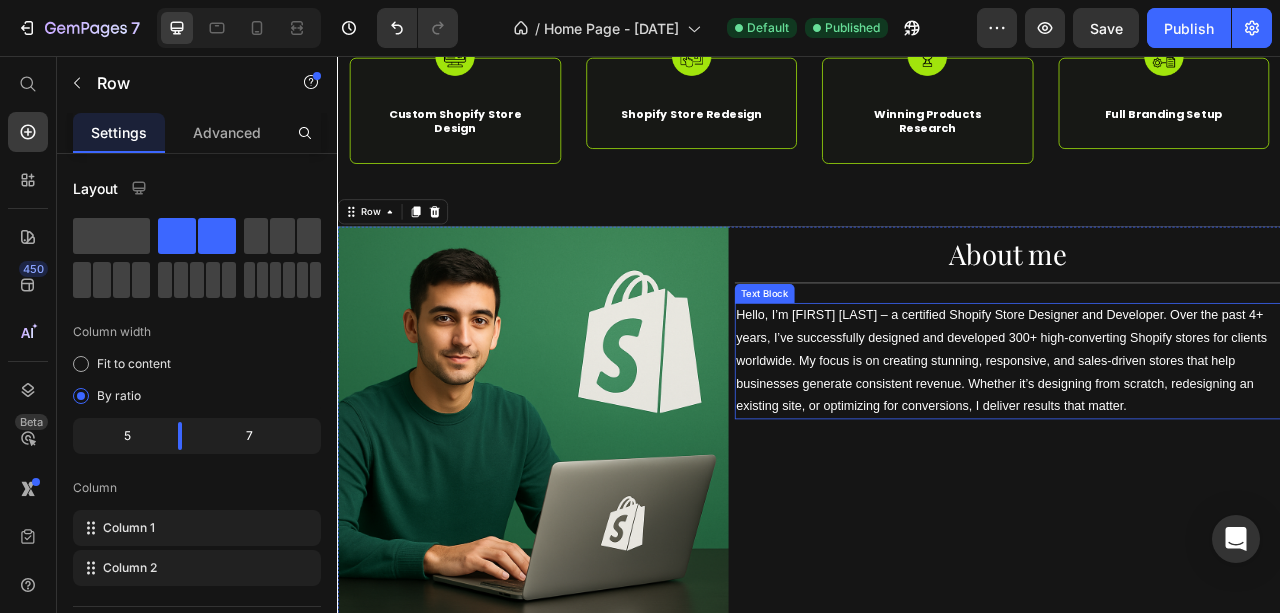 click on "Hello, I’m [FIRST] [LAST] – a certified Shopify Store Designer and Developer. Over the past 4+ years, I’ve successfully designed and developed 300+ high-converting Shopify stores for clients worldwide. My focus is on creating stunning, responsive, and sales-driven stores that help businesses generate consistent revenue. Whether it’s designing from scratch, redesigning an existing site, or optimizing for conversions, I deliver results that matter." at bounding box center (1189, 444) 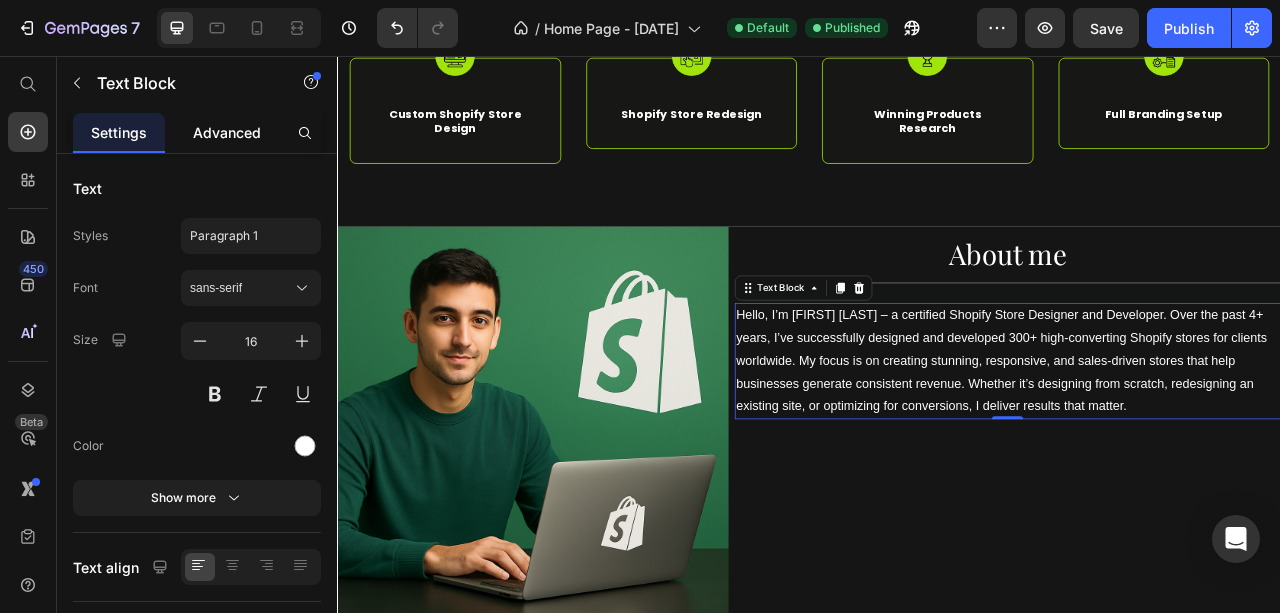 click on "Advanced" 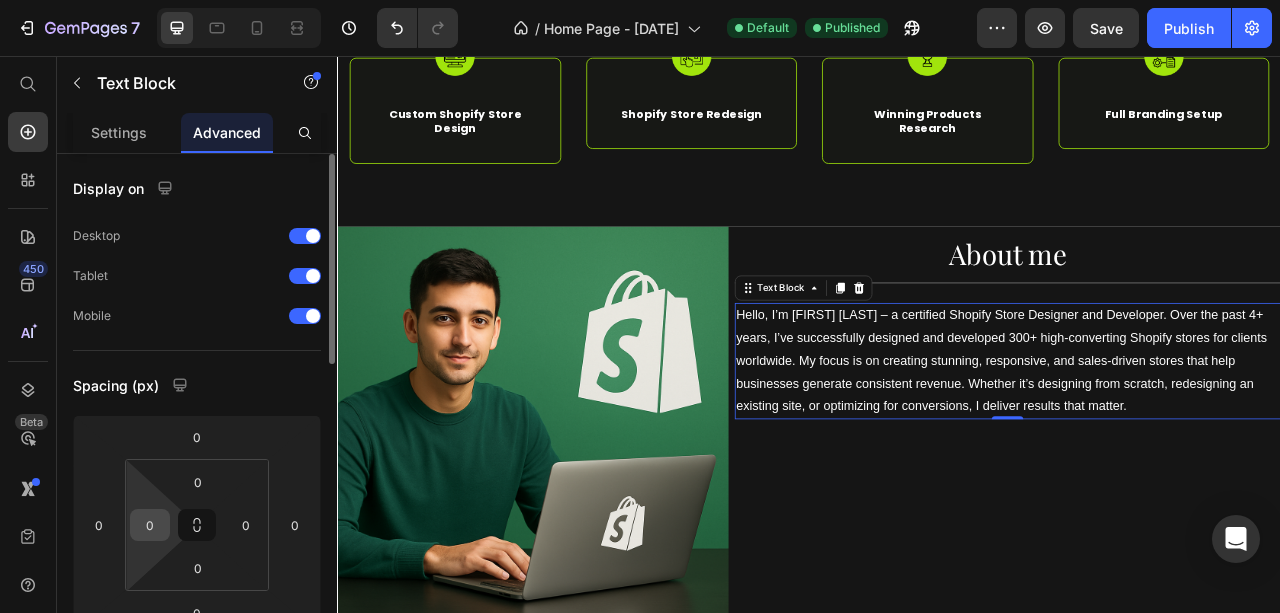 click on "0" at bounding box center (150, 525) 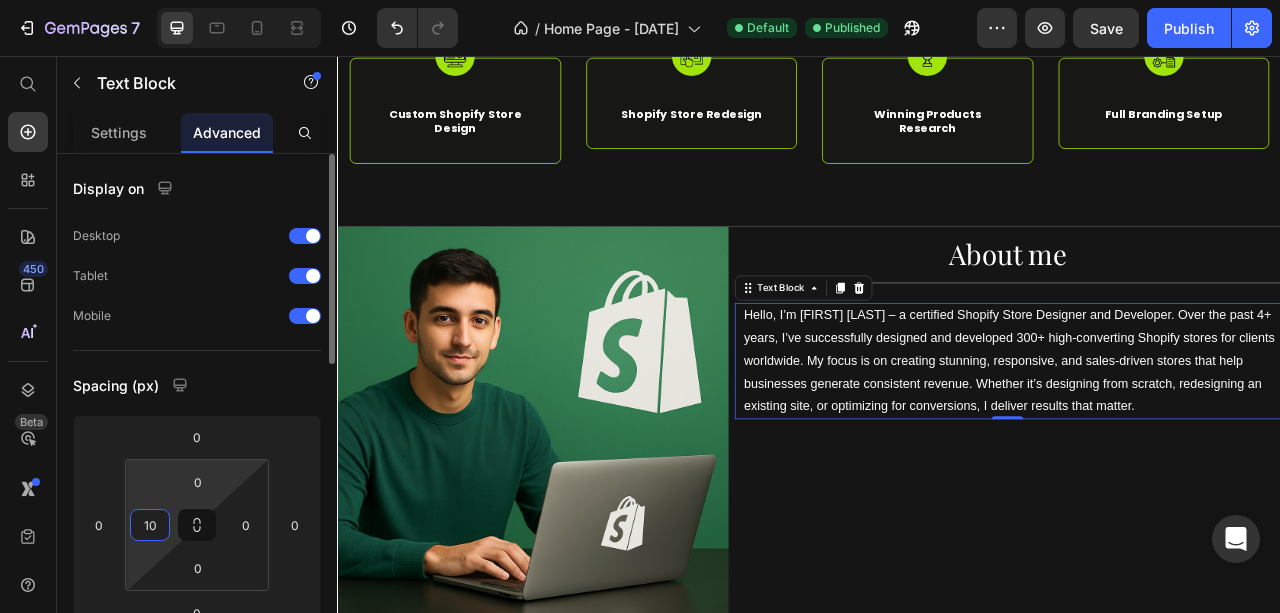 type on "1" 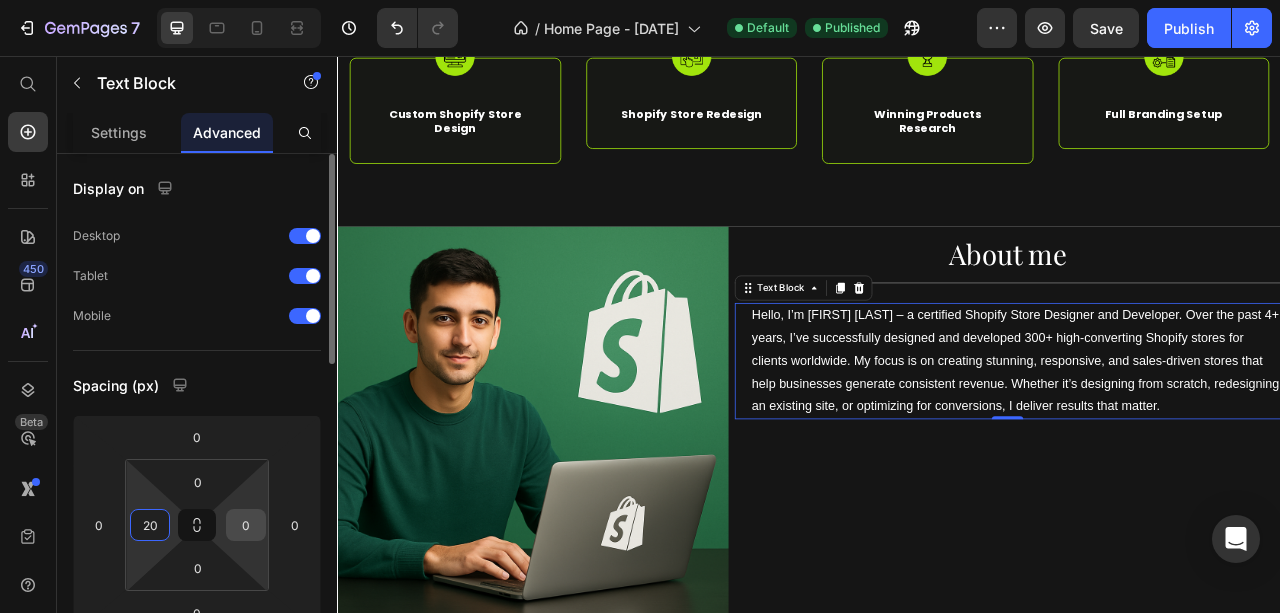 type on "20" 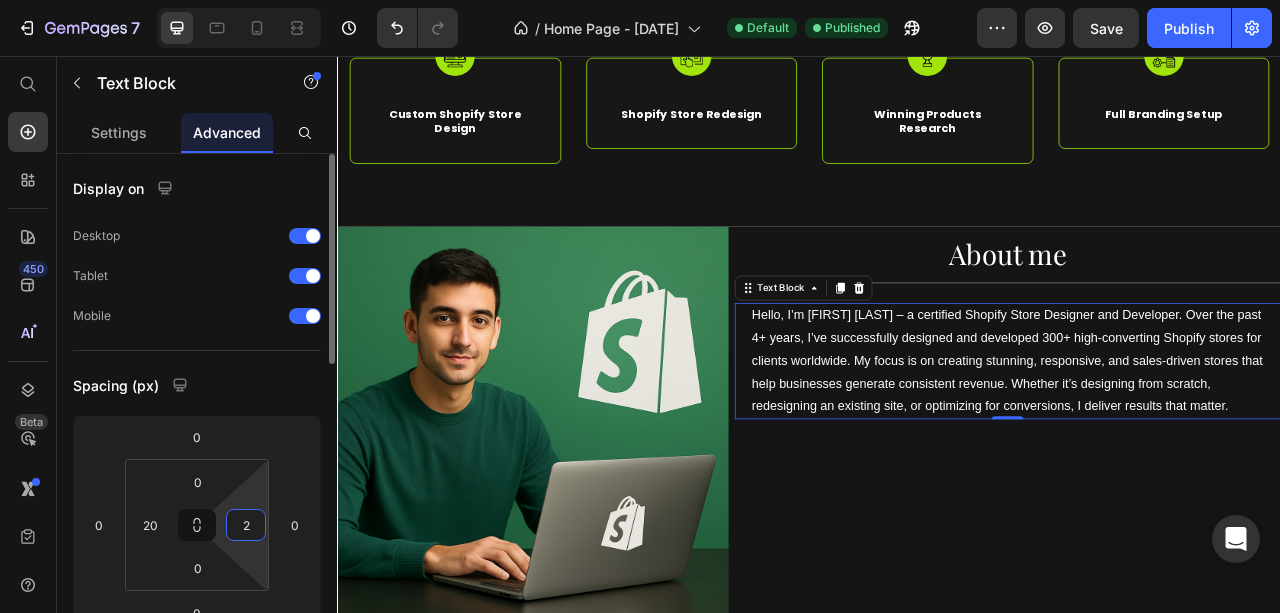 type on "20" 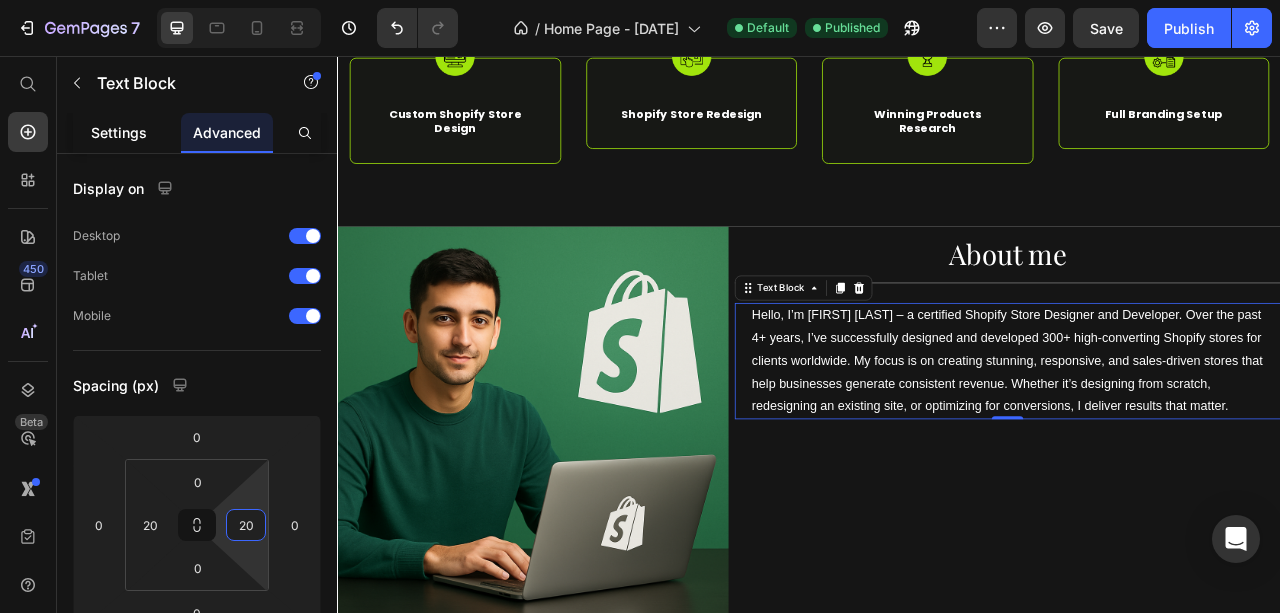 click on "Settings" at bounding box center [119, 132] 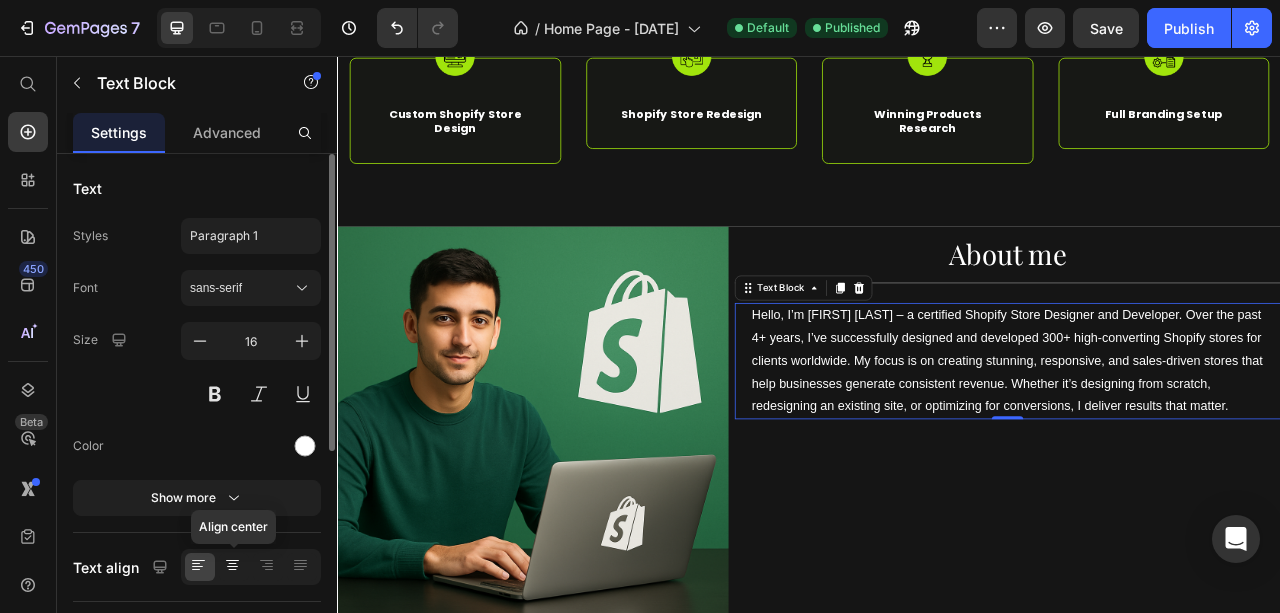 click 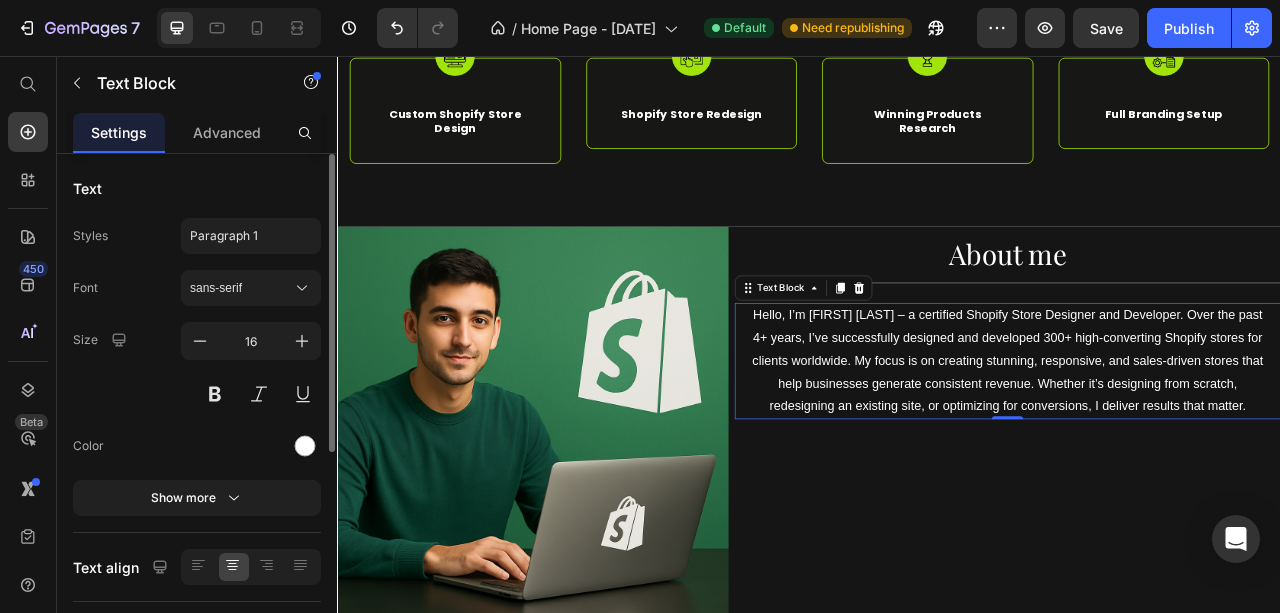 click 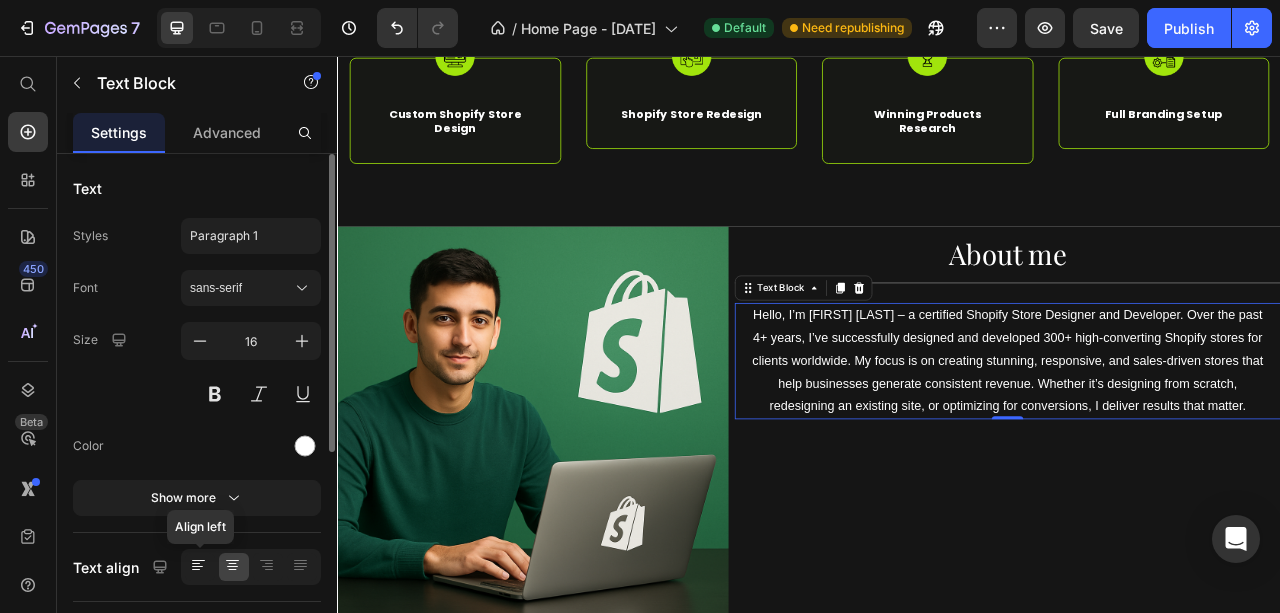 click 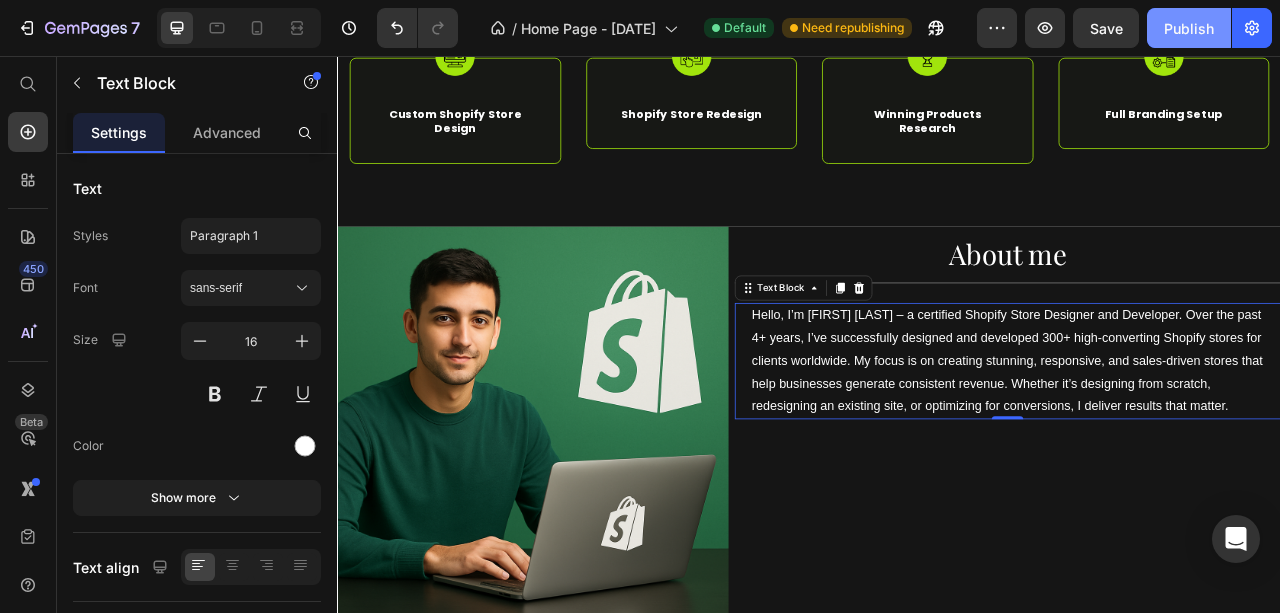 click on "Publish" at bounding box center [1189, 28] 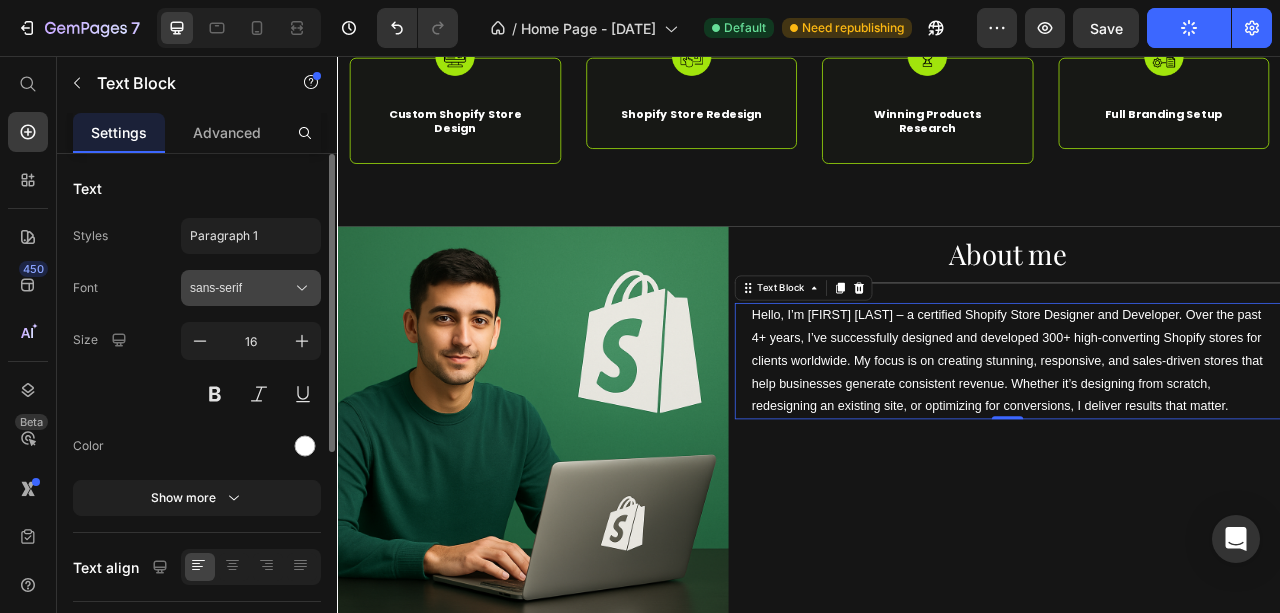 click on "sans-serif" at bounding box center (241, 288) 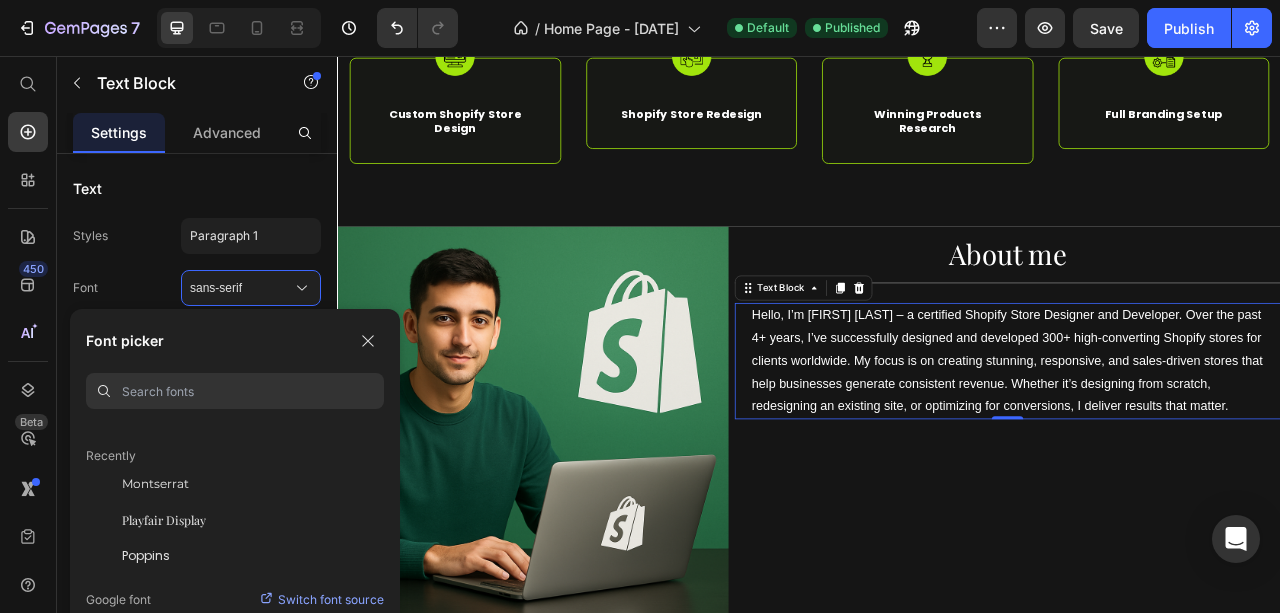 scroll, scrollTop: 66, scrollLeft: 0, axis: vertical 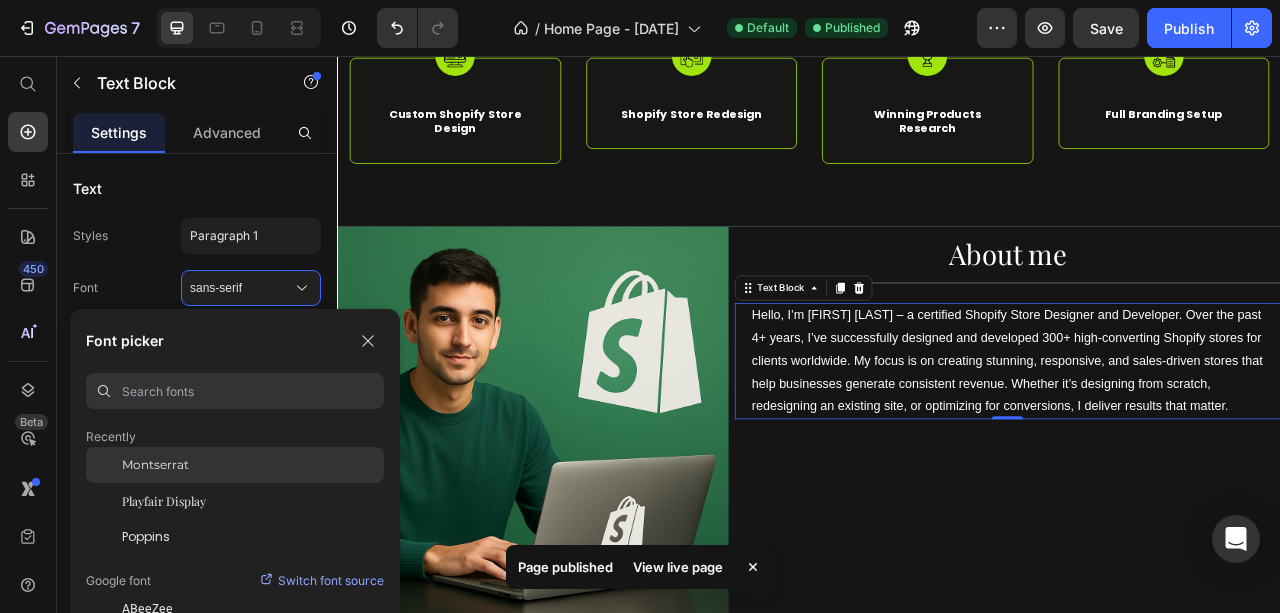 click on "Montserrat" 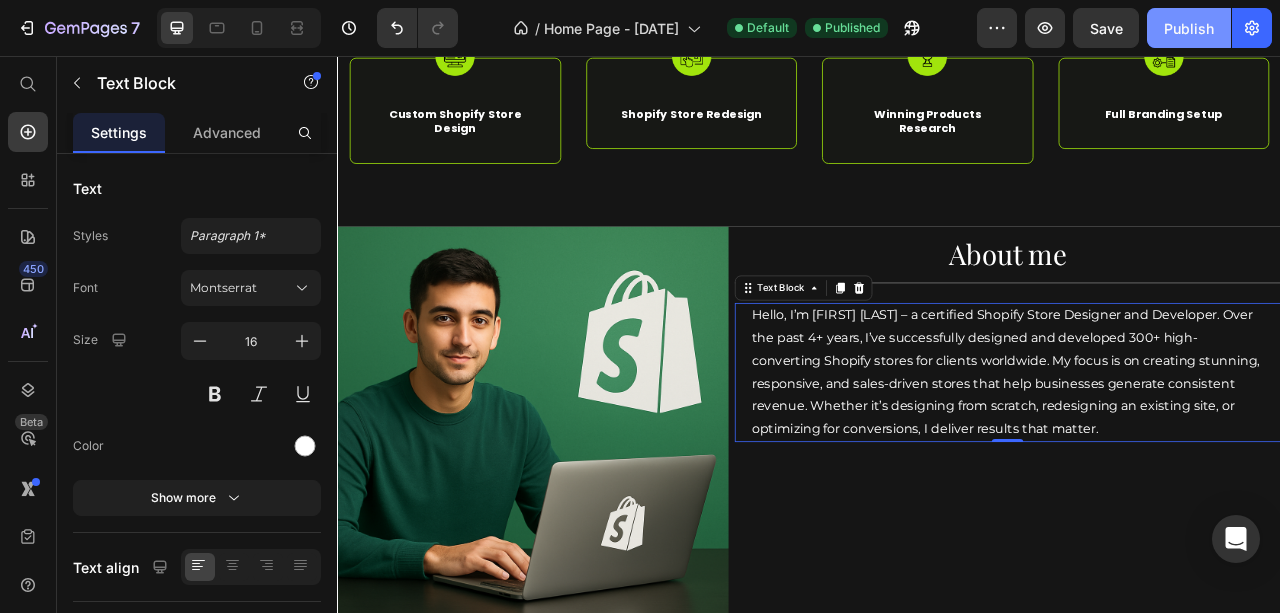 click on "Publish" 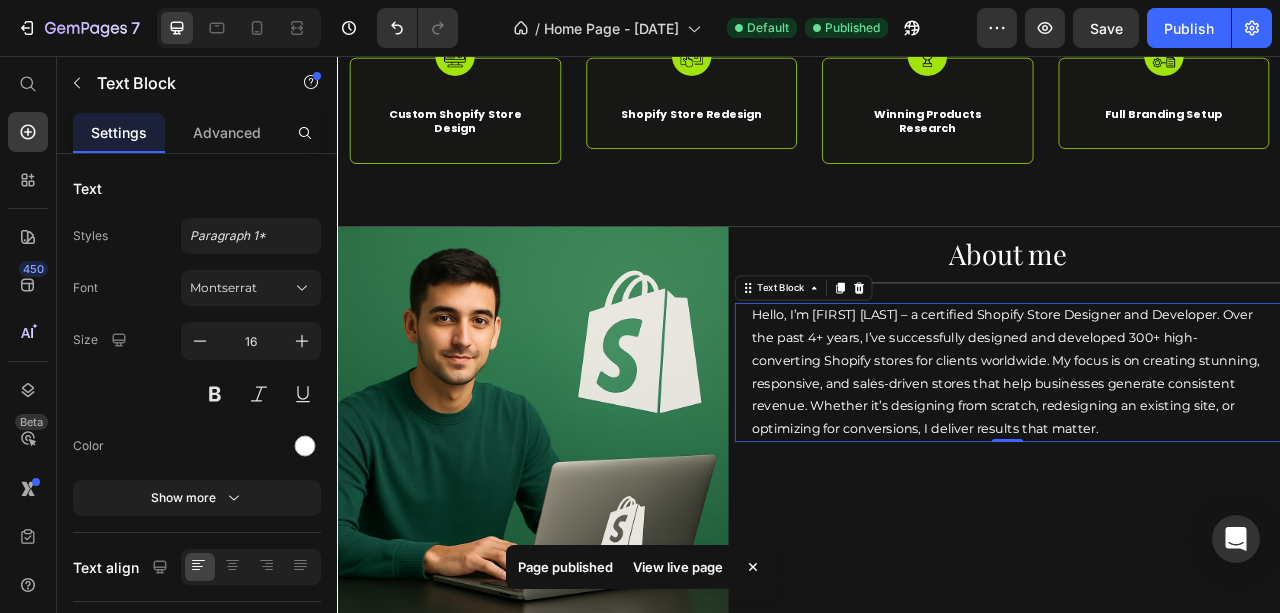 click on "View live page" at bounding box center (678, 567) 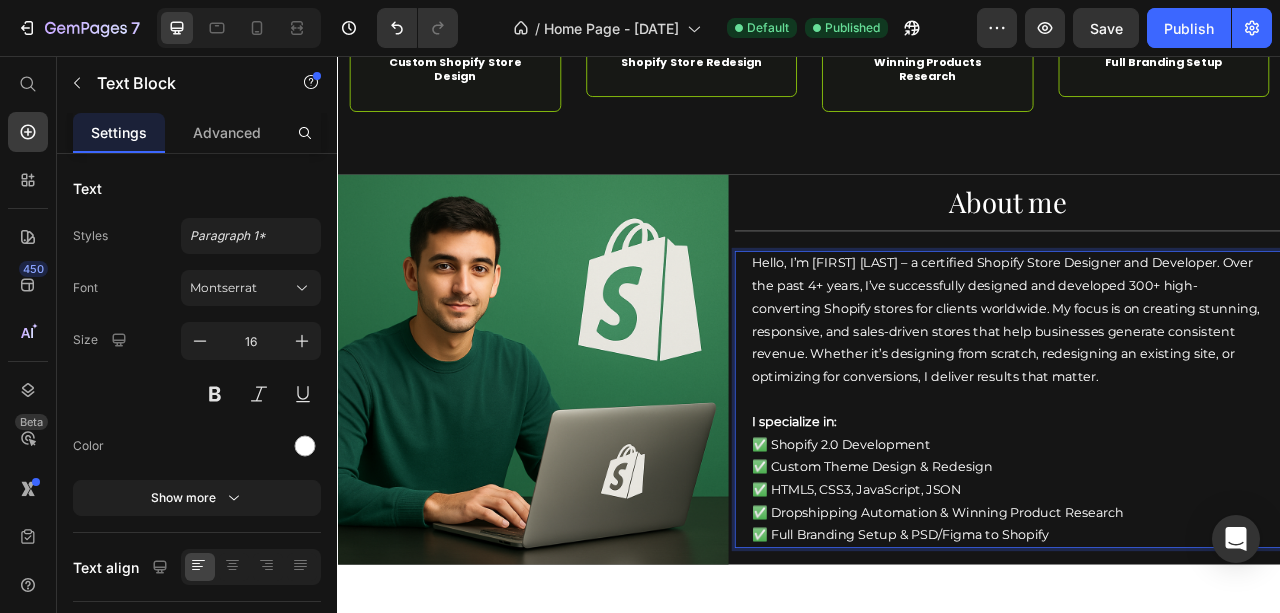 scroll, scrollTop: 742, scrollLeft: 0, axis: vertical 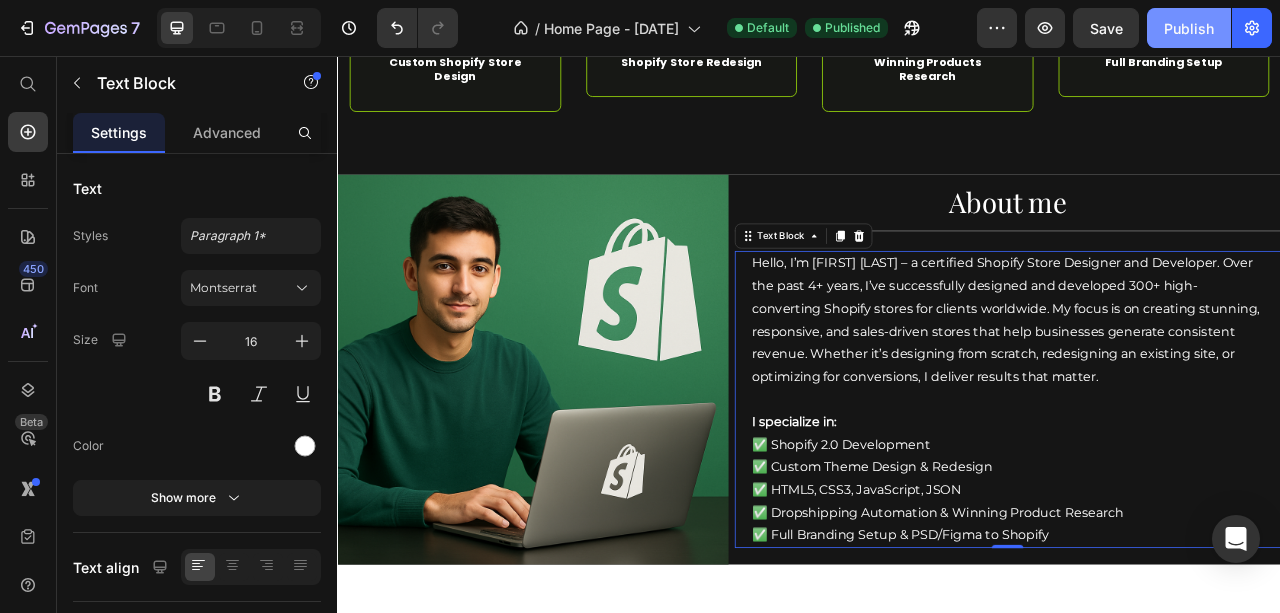 click on "Publish" at bounding box center [1189, 28] 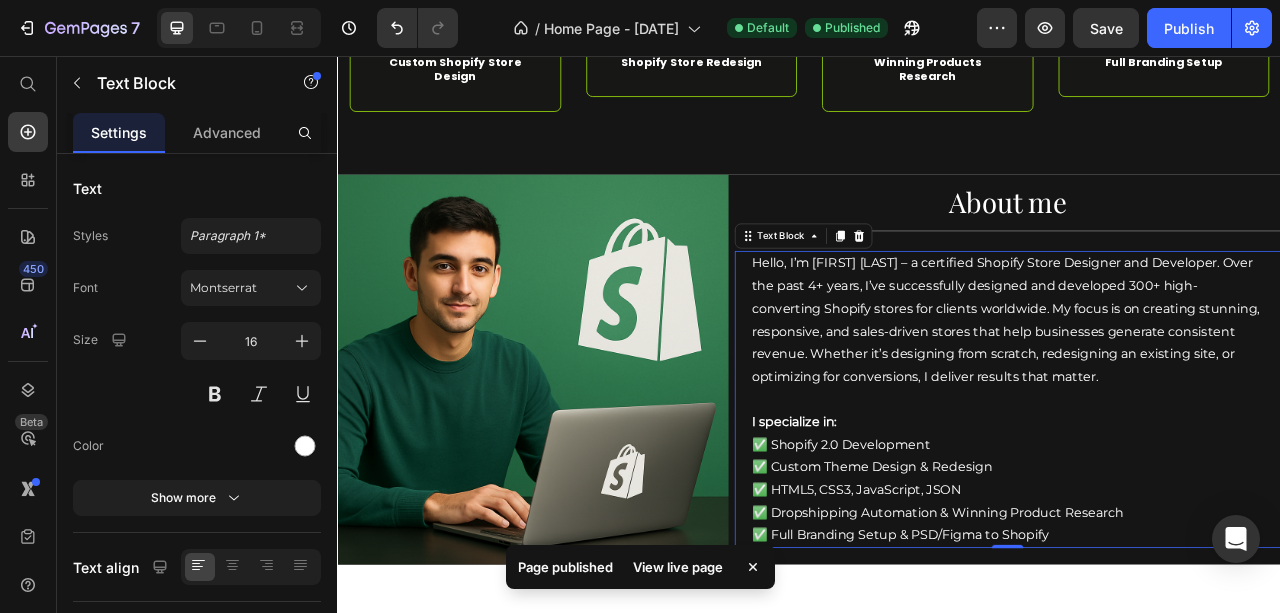 click on "View live page" at bounding box center [678, 567] 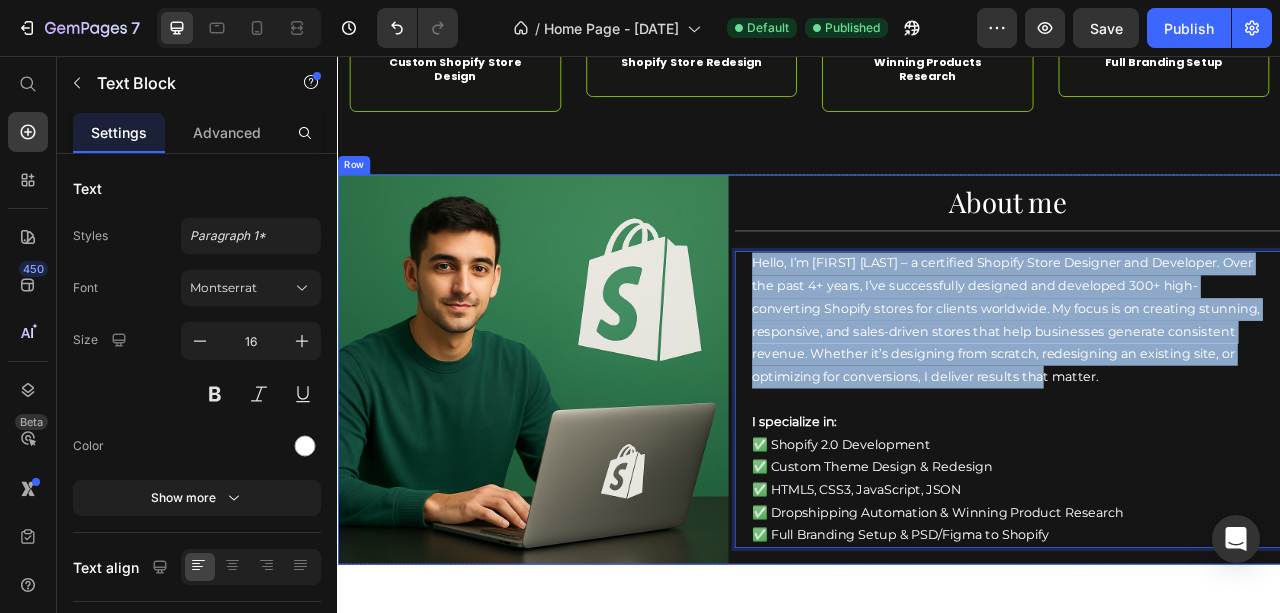 drag, startPoint x: 1186, startPoint y: 461, endPoint x: 836, endPoint y: 323, distance: 376.22333 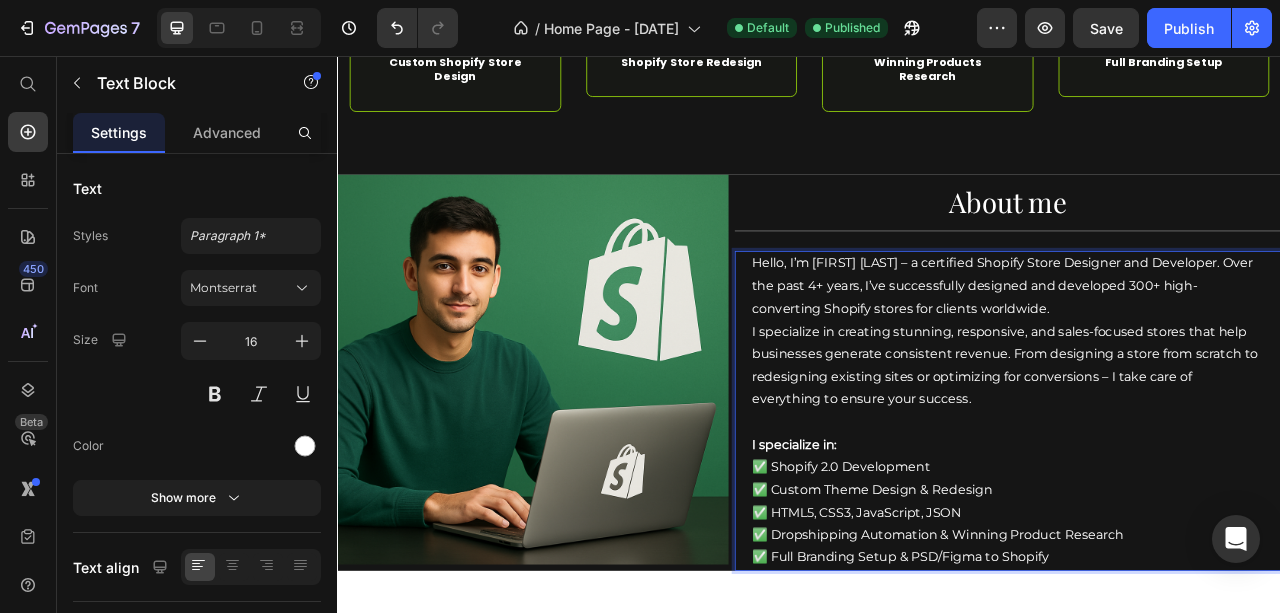 click on "Hello, I’m [FIRST] [LAST] – a certified Shopify Store Designer and Developer. Over the past 4+ years, I’ve successfully designed and developed 300+ high-converting Shopify stores for clients worldwide." at bounding box center [1189, 349] 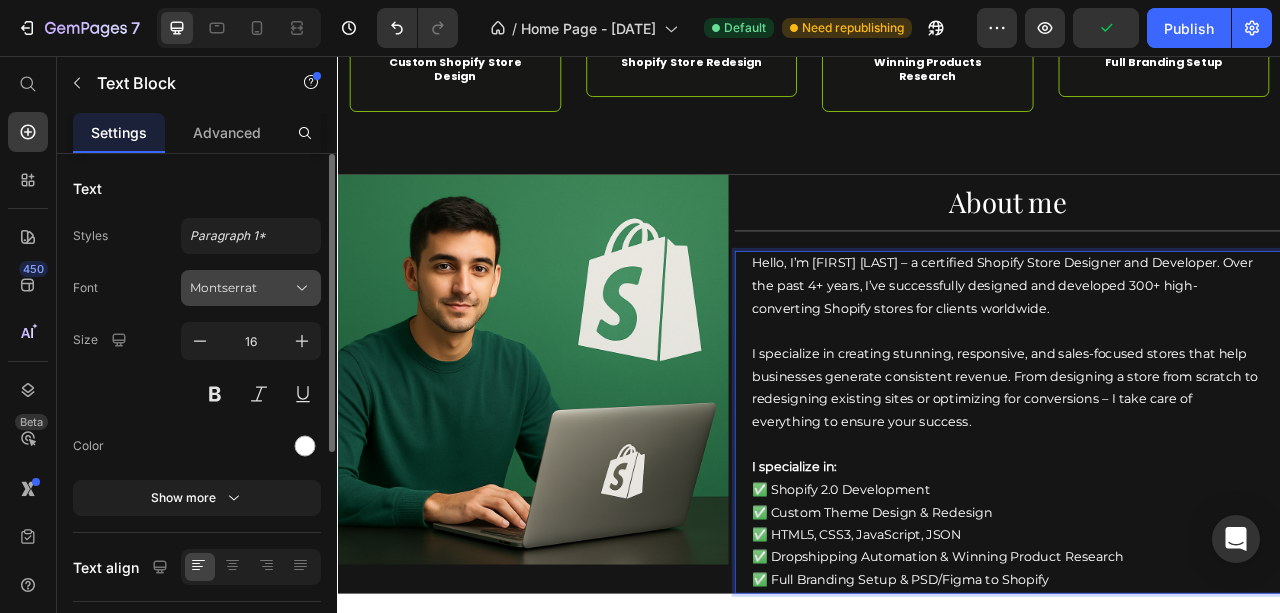 click on "Montserrat" at bounding box center (241, 288) 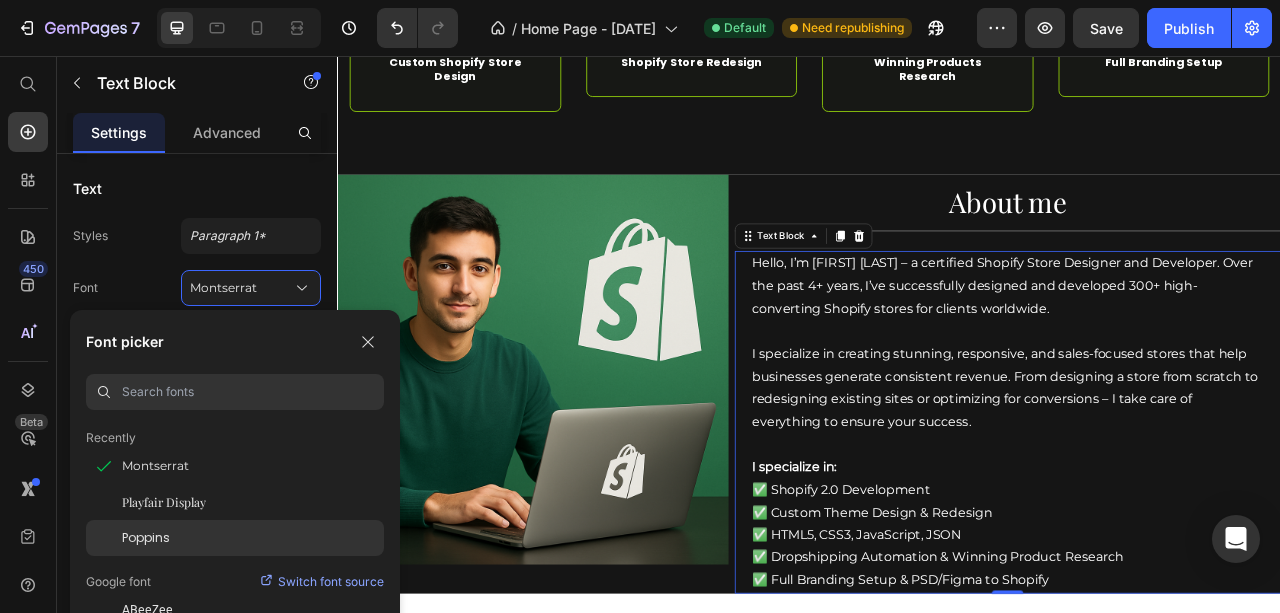 click on "Poppins" 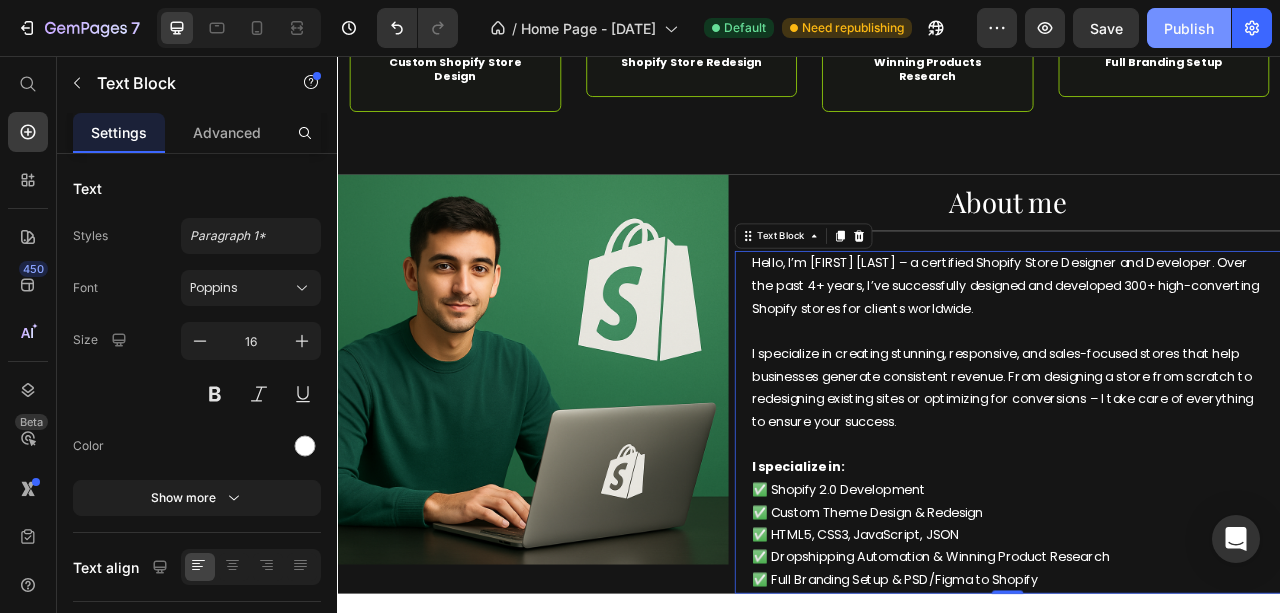 click on "Publish" at bounding box center [1189, 28] 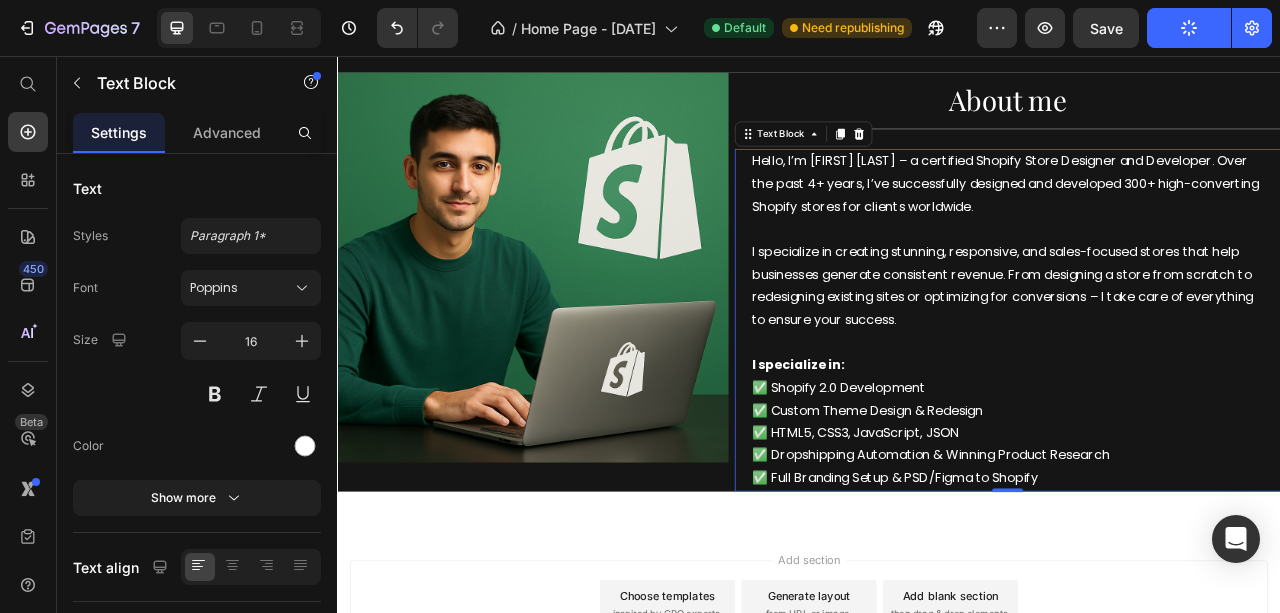scroll, scrollTop: 876, scrollLeft: 0, axis: vertical 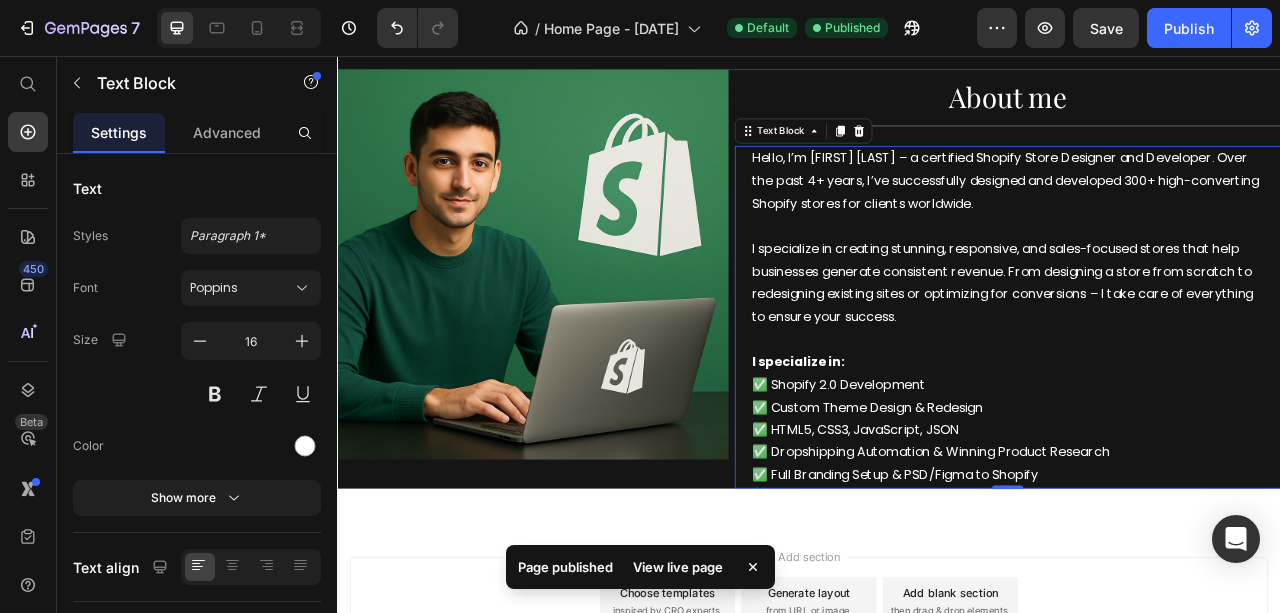 click on "View live page" at bounding box center [678, 567] 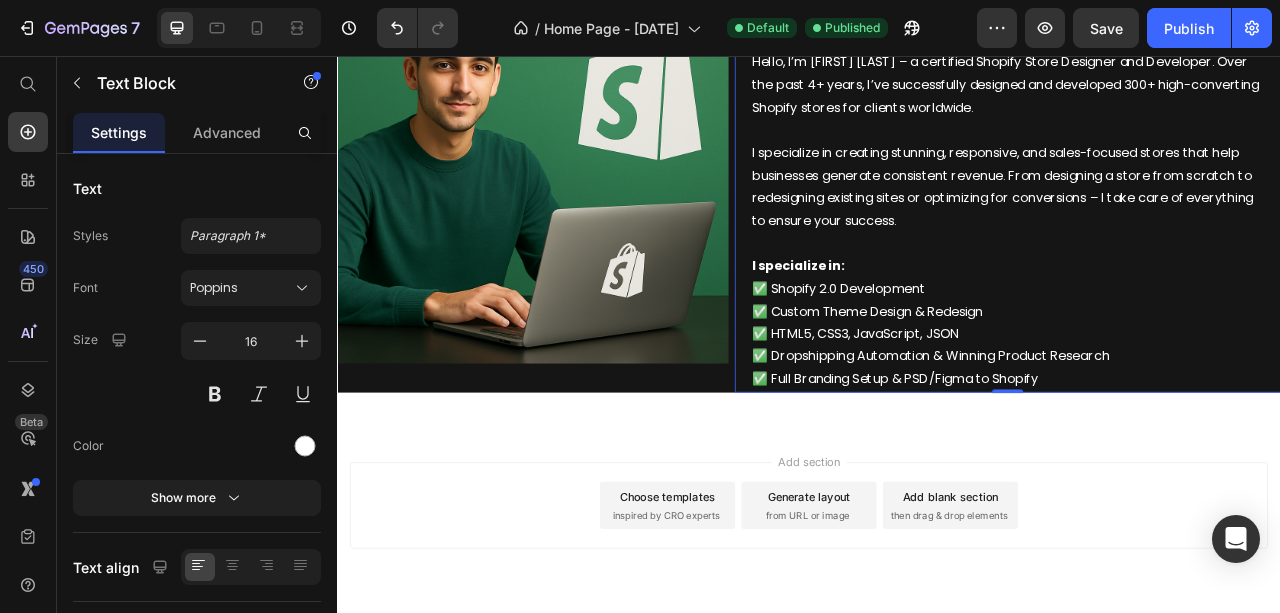scroll, scrollTop: 1009, scrollLeft: 0, axis: vertical 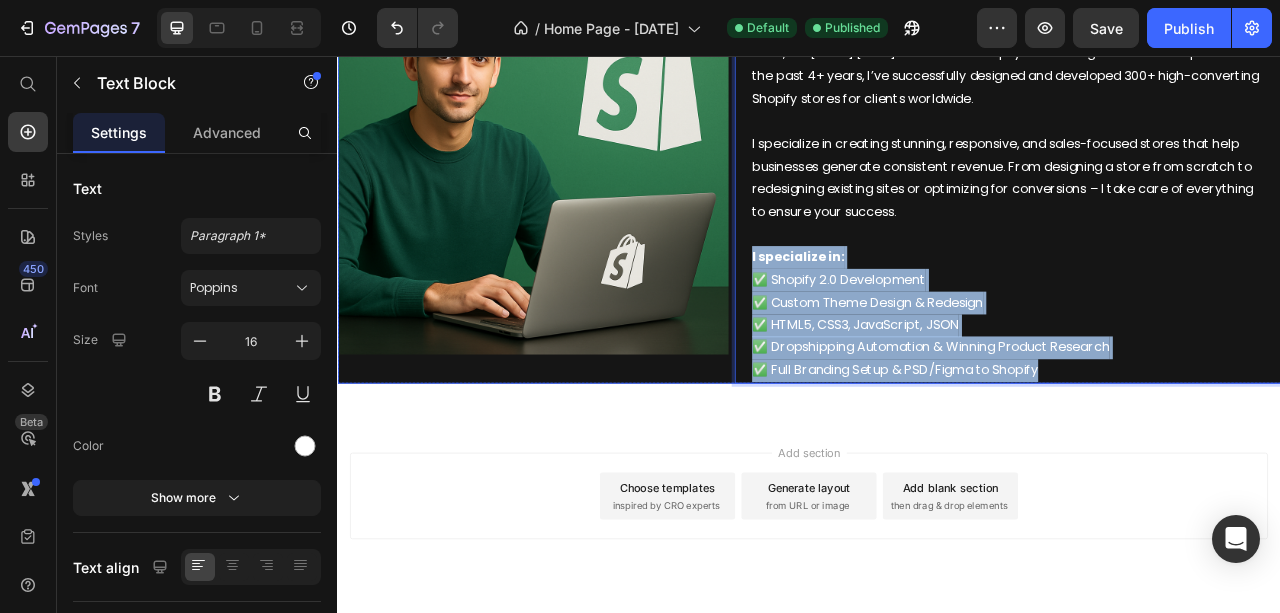 drag, startPoint x: 1248, startPoint y: 458, endPoint x: 831, endPoint y: 318, distance: 439.87384 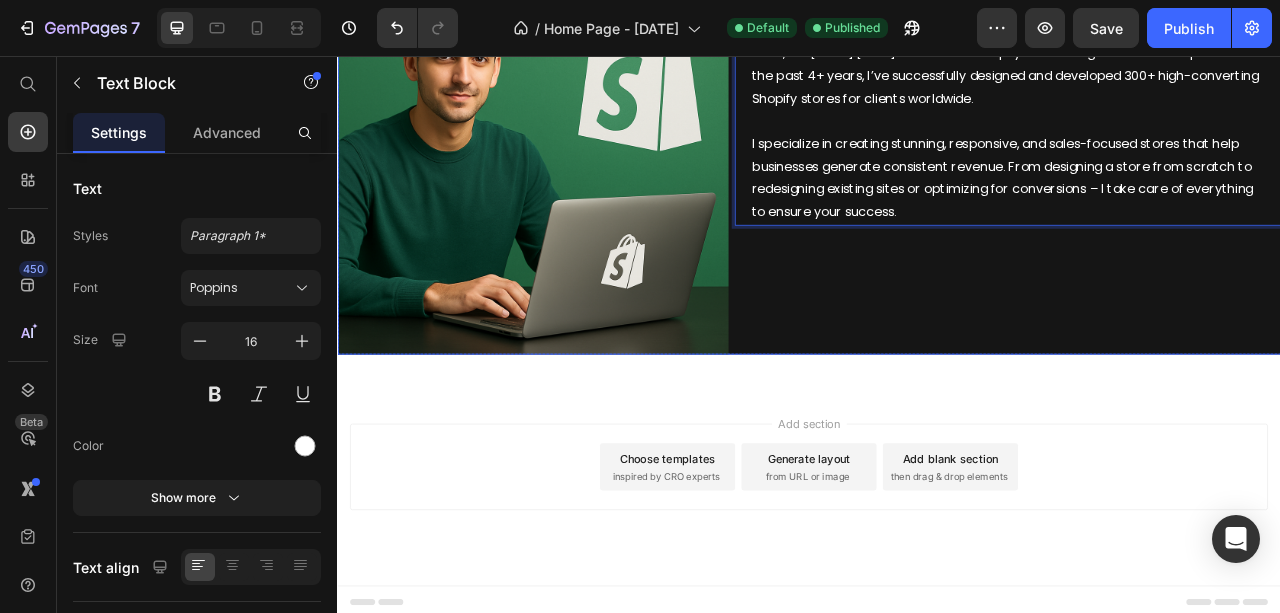 click on "About me Heading                Title Line Hello, I’m [FIRST] [LAST] – a certified Shopify Store Designer and Developer. Over the past 4+ years, I’ve successfully designed and developed 300+ high-converting Shopify stores for clients worldwide. I specialize in creating stunning, responsive, and sales-focused stores that help businesses generate consistent revenue. From designing a store from scratch to redesigning existing sites or optimizing for conversions – I take care of everything to ensure your success. Text Block   0" at bounding box center [1189, 188] 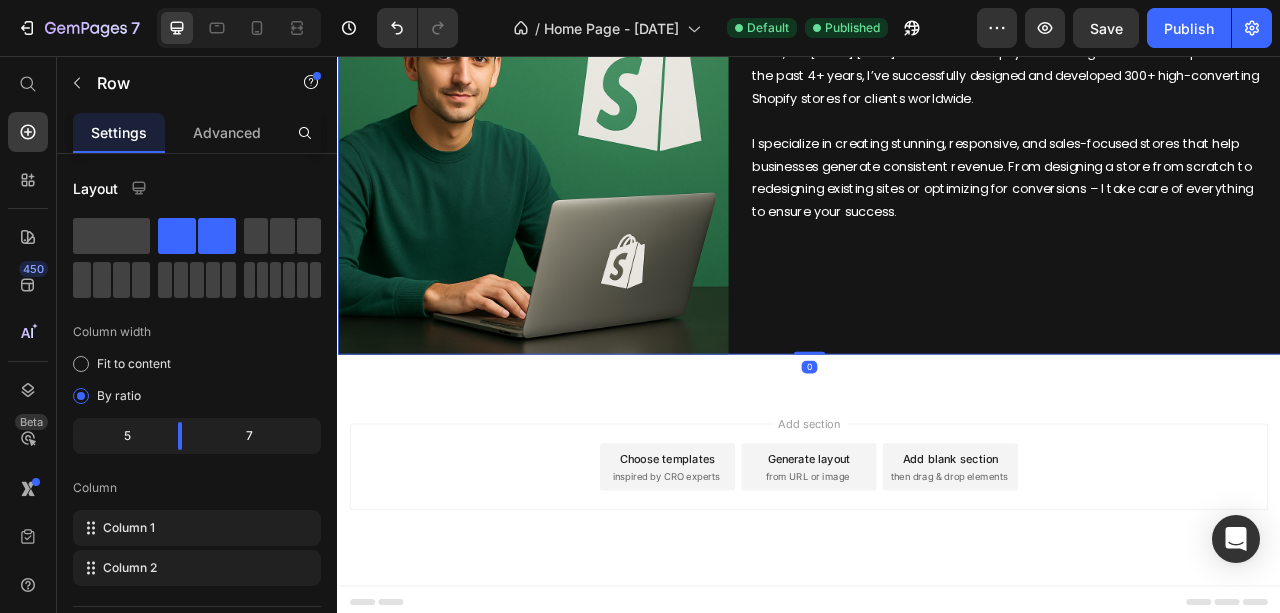 scroll, scrollTop: 0, scrollLeft: 0, axis: both 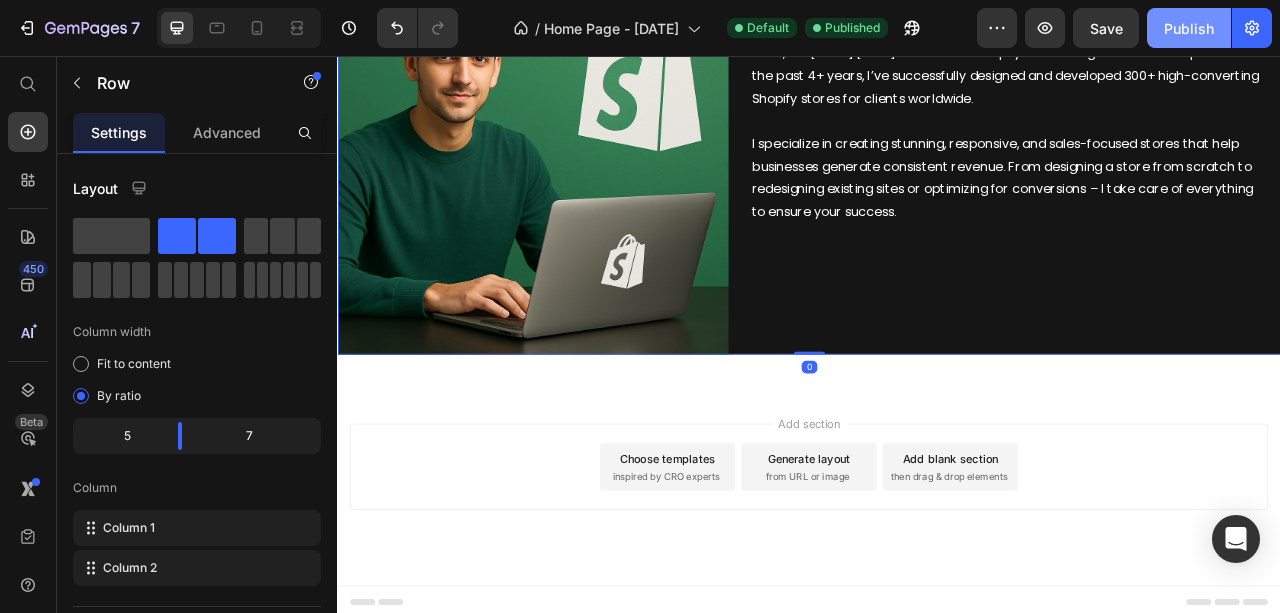 click on "Publish" at bounding box center (1189, 28) 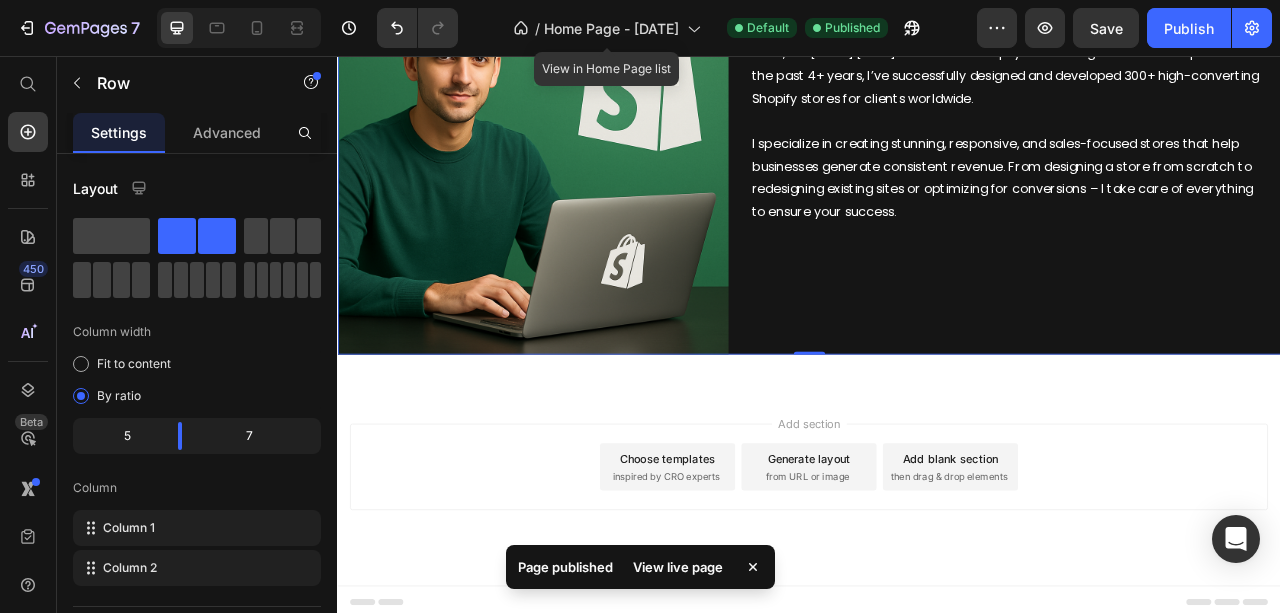 click on "View live page" at bounding box center [678, 567] 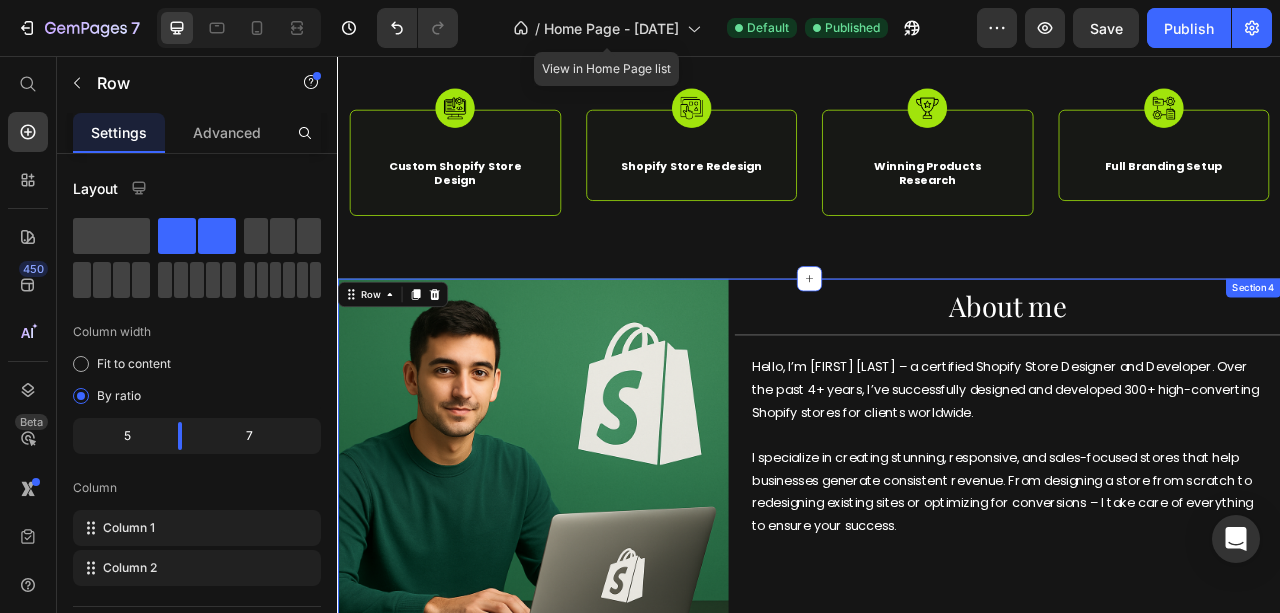 scroll, scrollTop: 609, scrollLeft: 0, axis: vertical 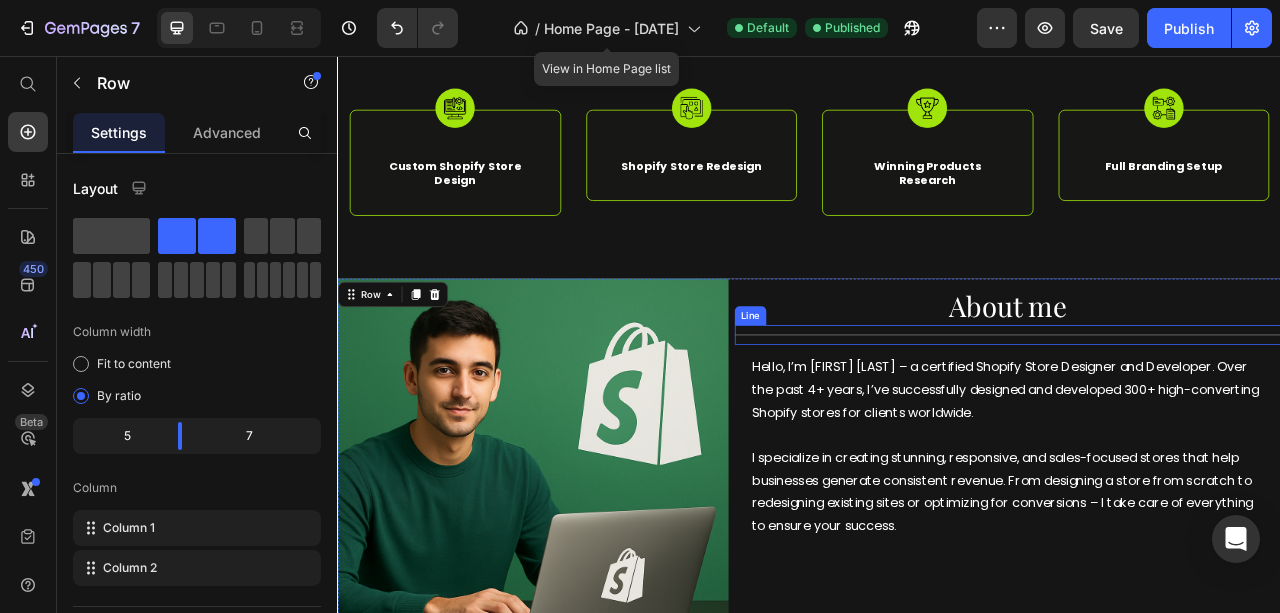 click on "Title Line" at bounding box center [1189, 411] 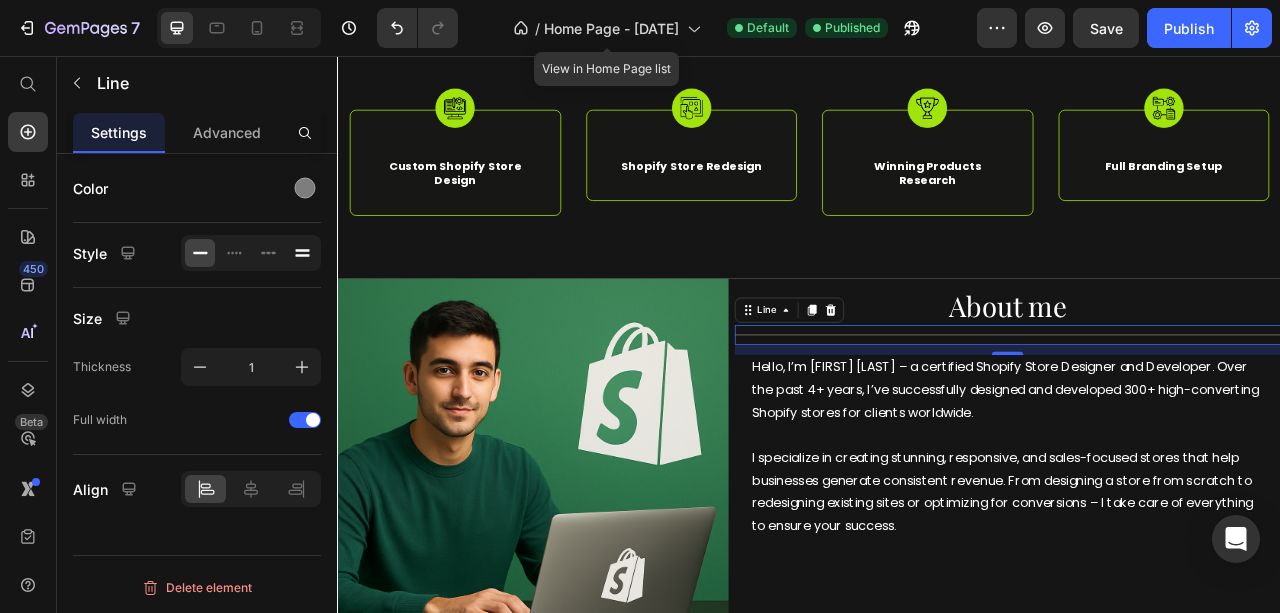 click 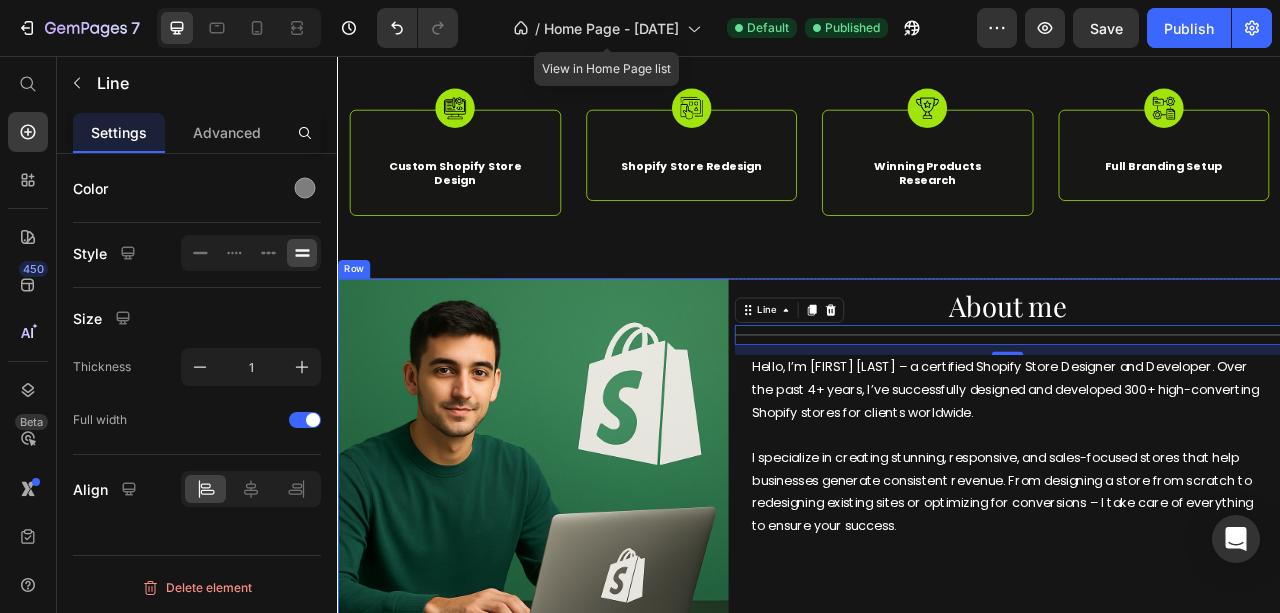 click on "About me Heading                Title Line   13 Hello, I’m [FIRST] – a certified Shopify Store Designer and Developer. Over the past 4+ years, I’ve successfully designed and developed 300+ high-converting Shopify stores for clients worldwide. I specialize in creating stunning, responsive, and sales-focused stores that help businesses generate consistent revenue. From designing a store from scratch to redesigning existing sites or optimizing for conversions – I take care of everything to ensure your success. Text Block" at bounding box center (1189, 588) 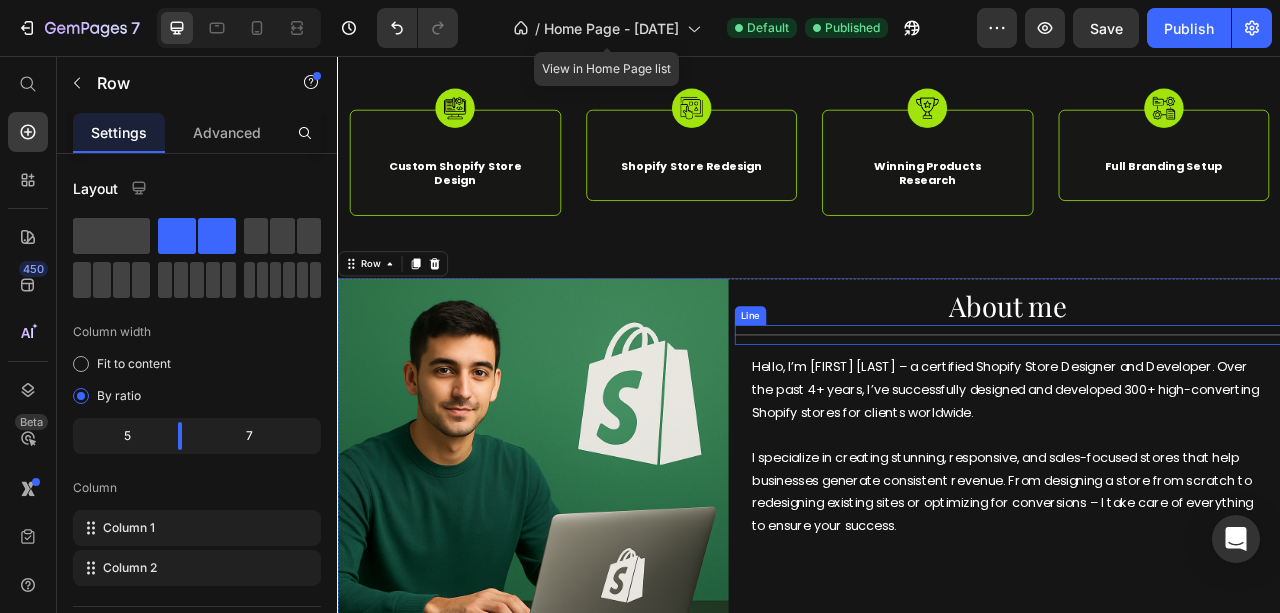 click on "Title Line" at bounding box center [1189, 411] 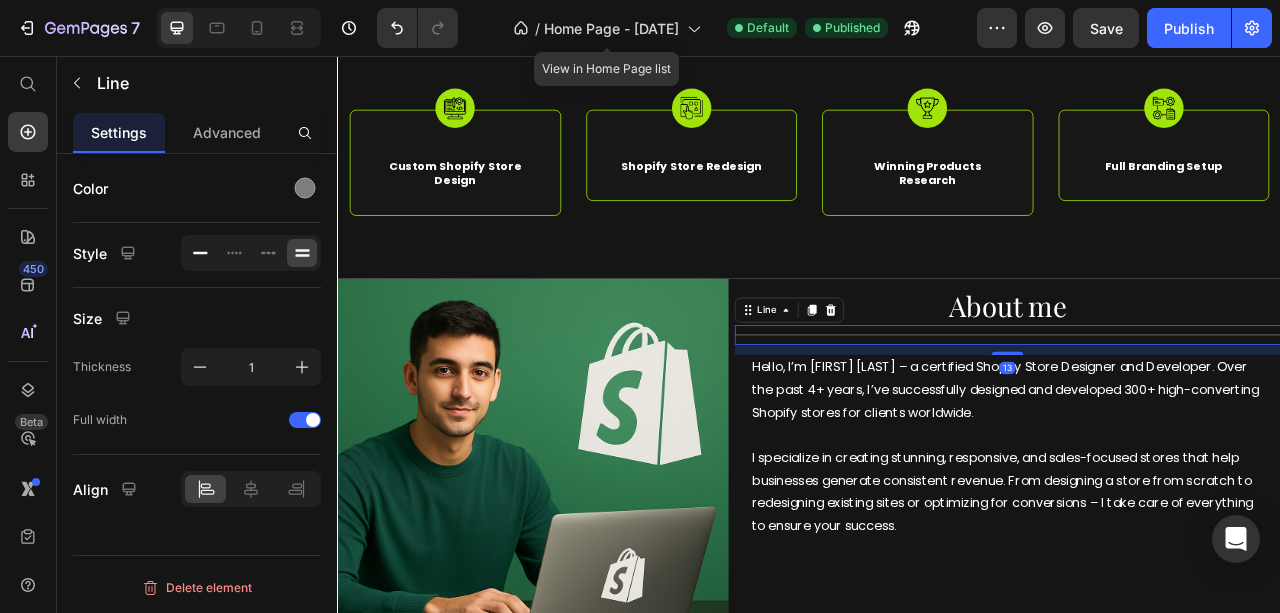 click 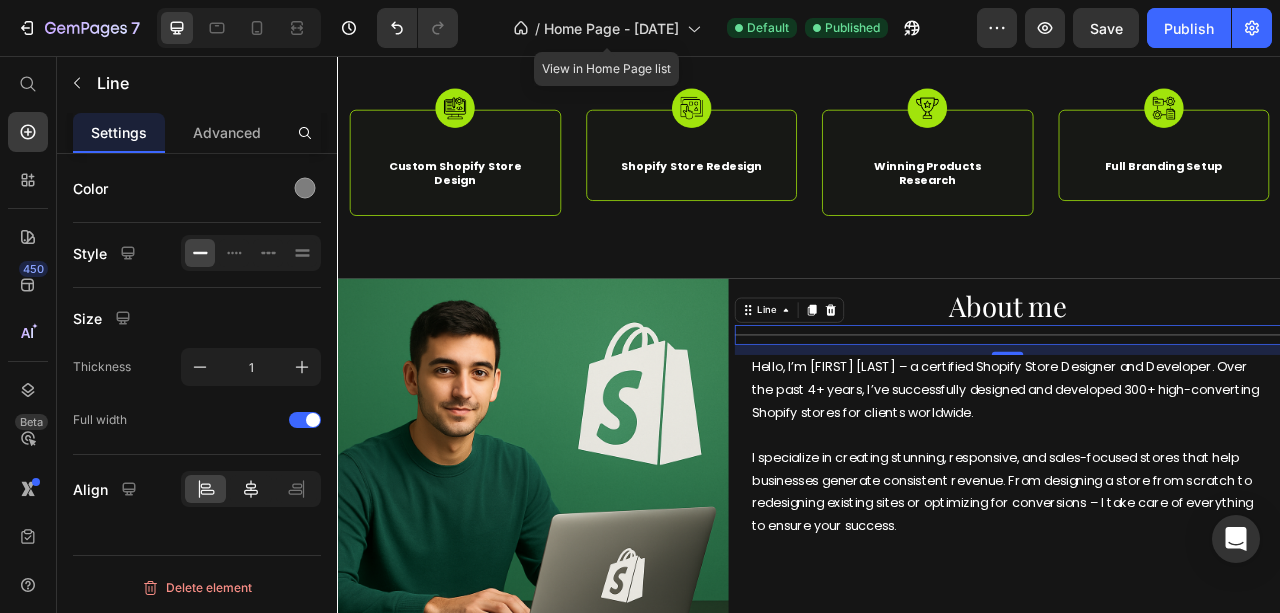 click 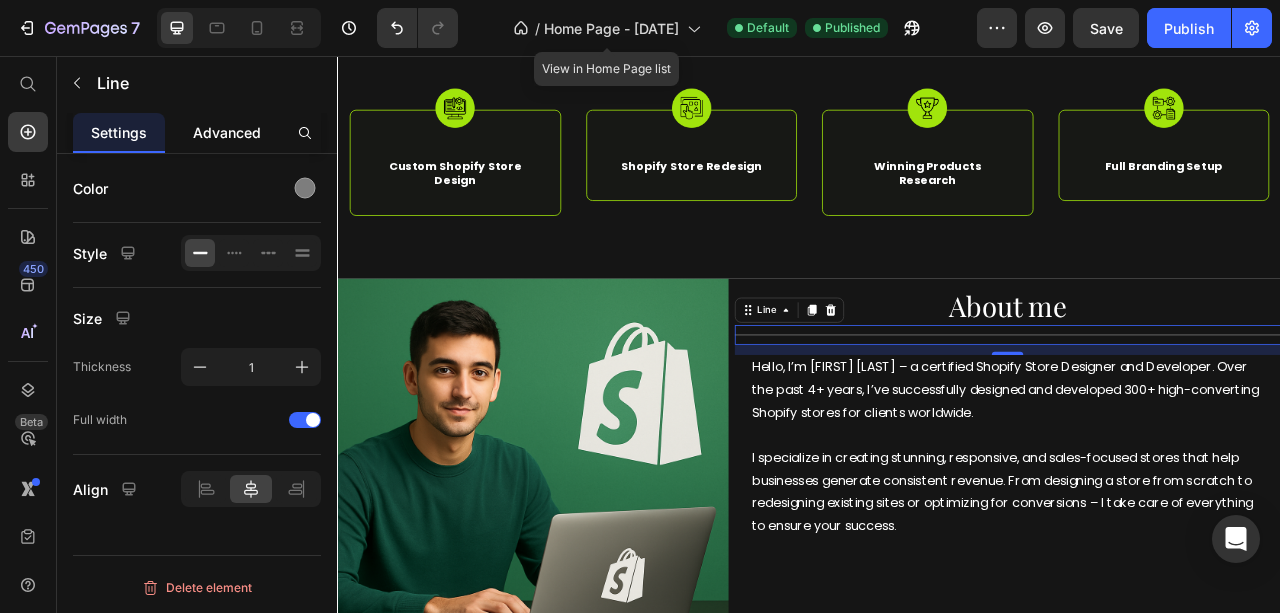 click on "Advanced" 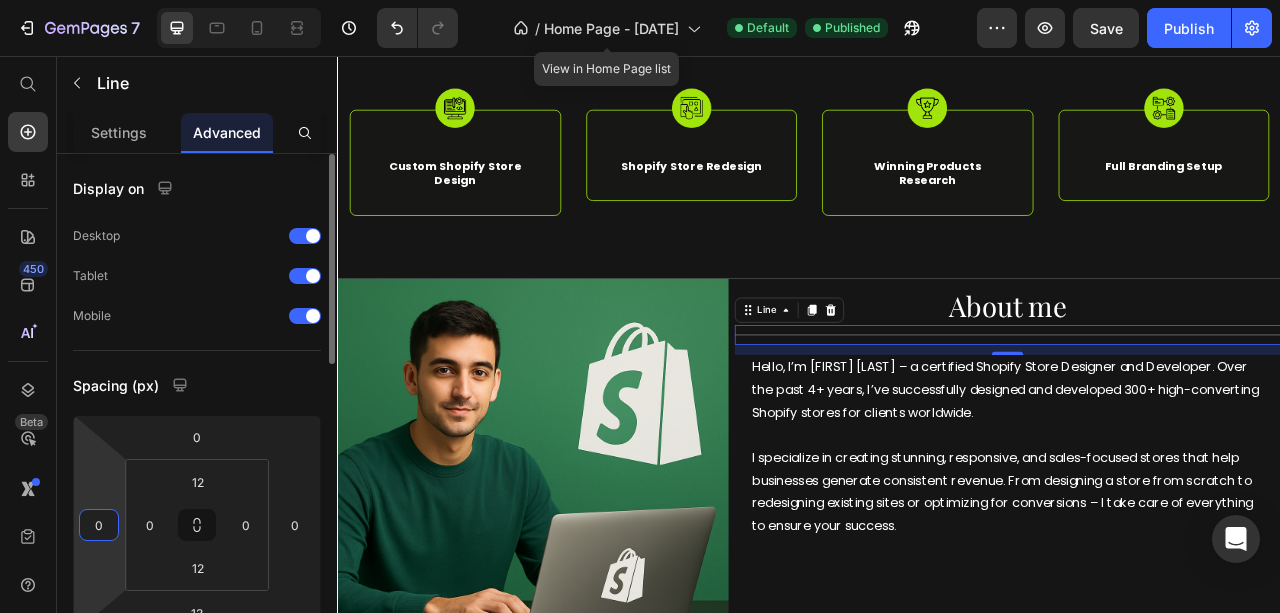 click on "0" at bounding box center (99, 525) 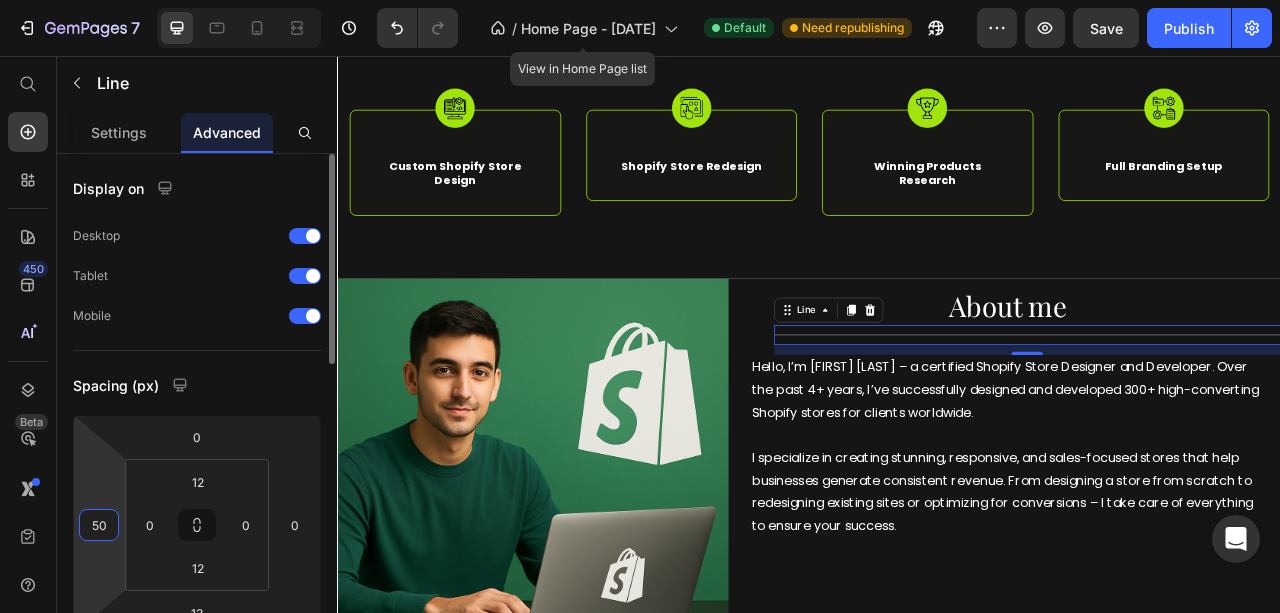 click on "50" at bounding box center [99, 525] 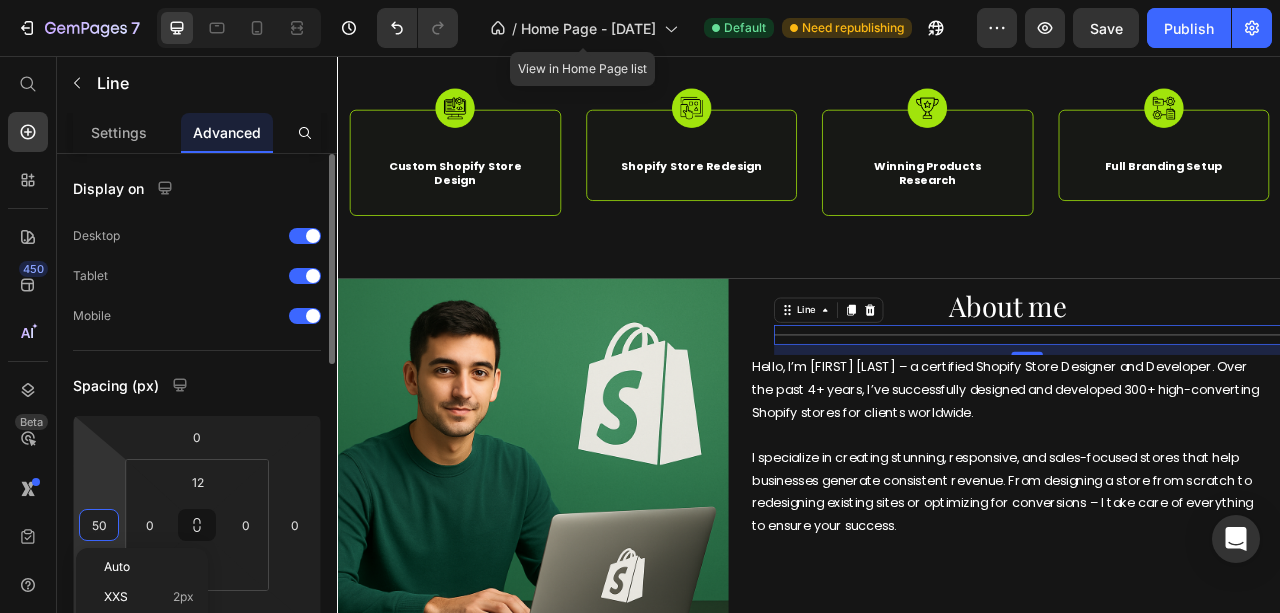 click on "50" at bounding box center (99, 525) 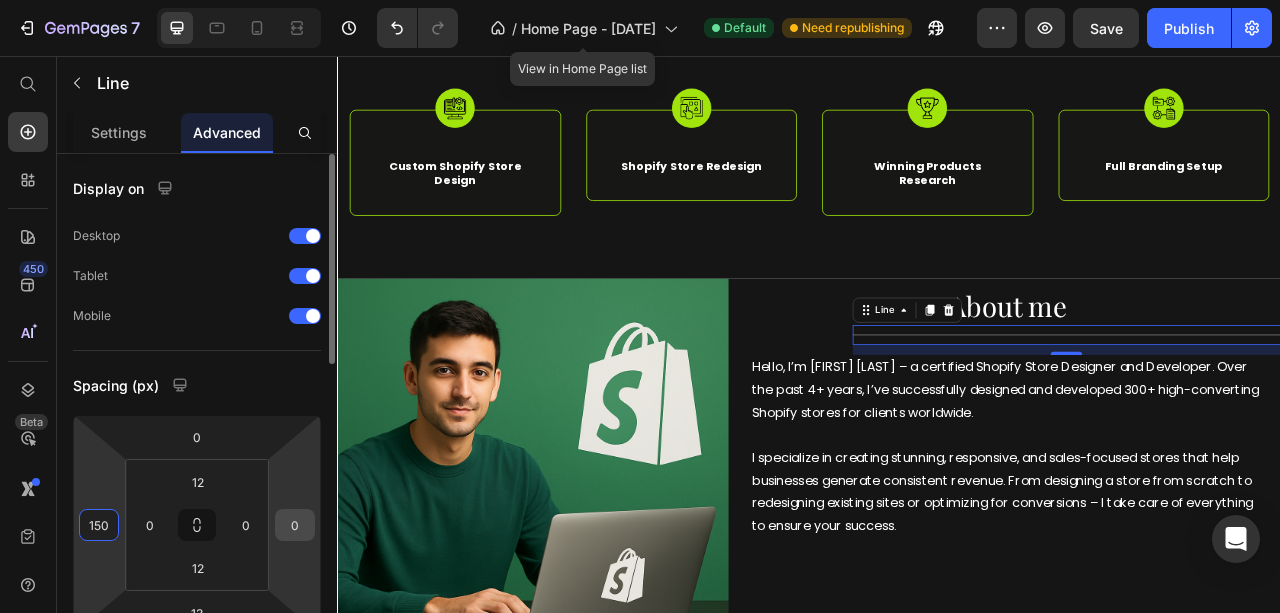 type on "150" 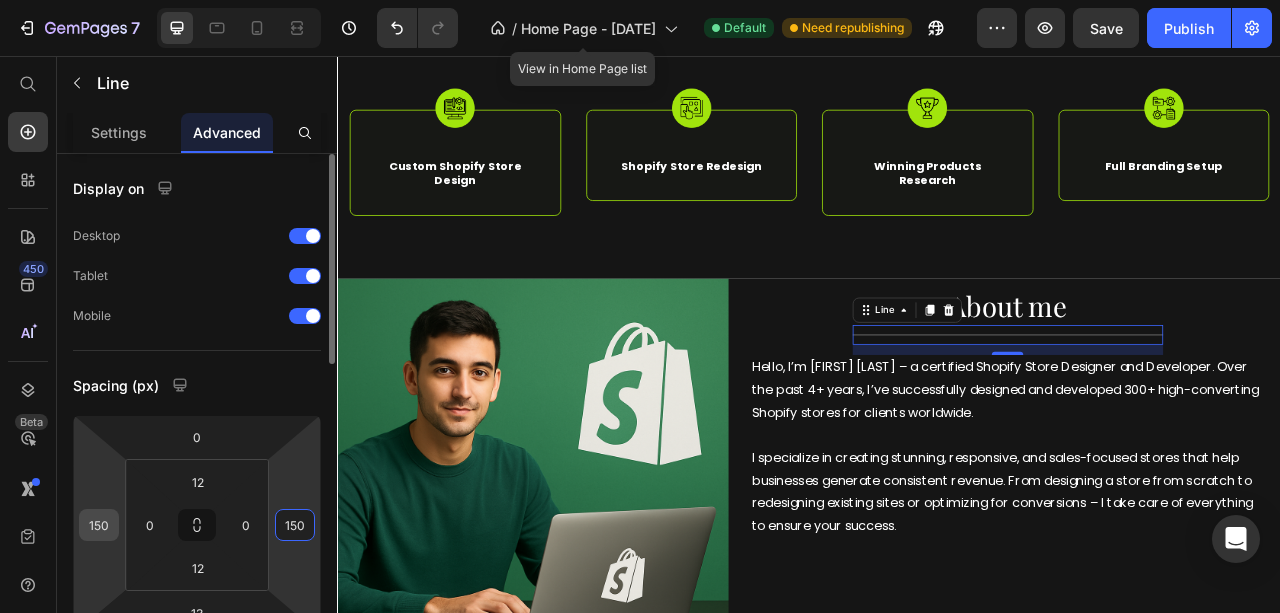 type on "150" 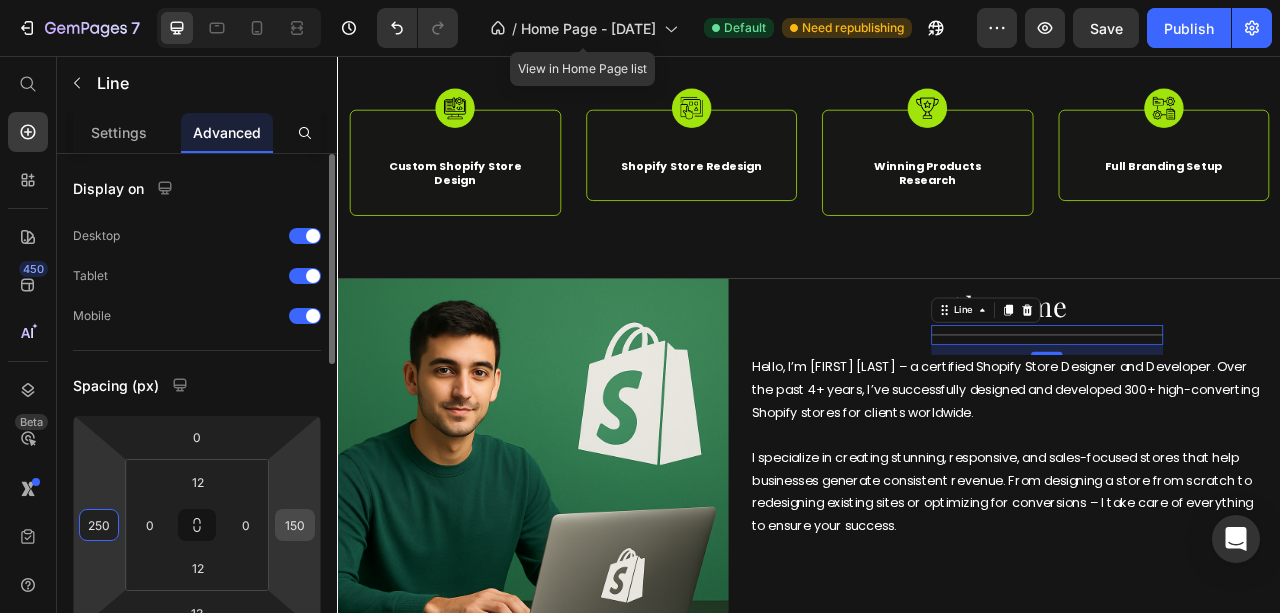 type on "250" 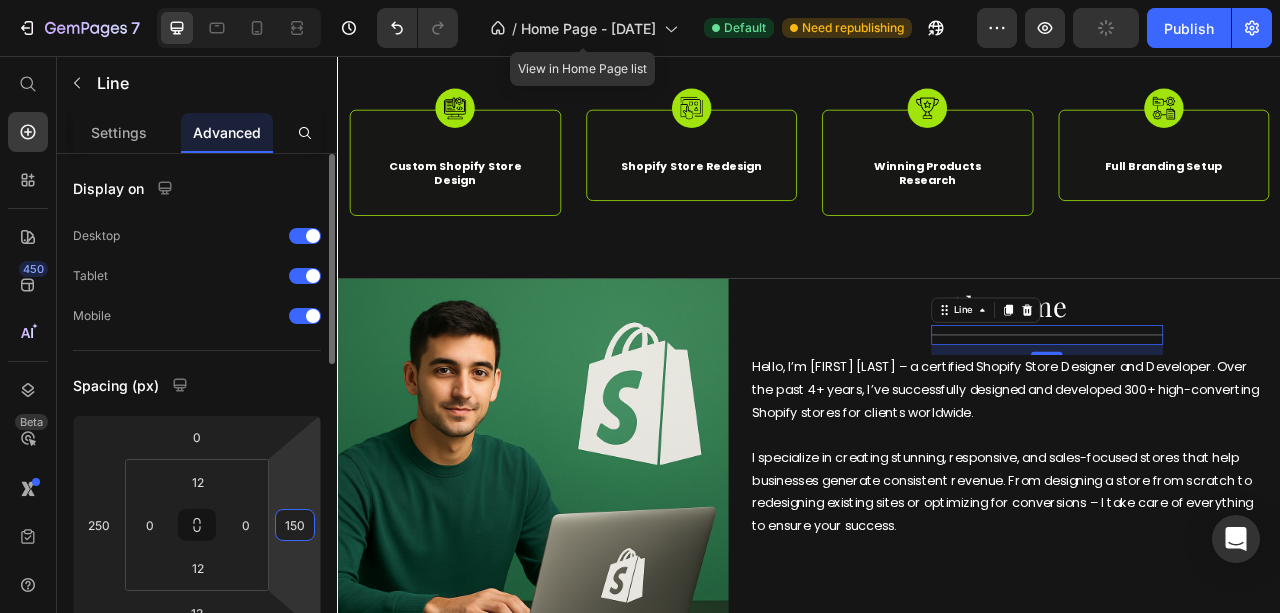 click on "150" at bounding box center [295, 525] 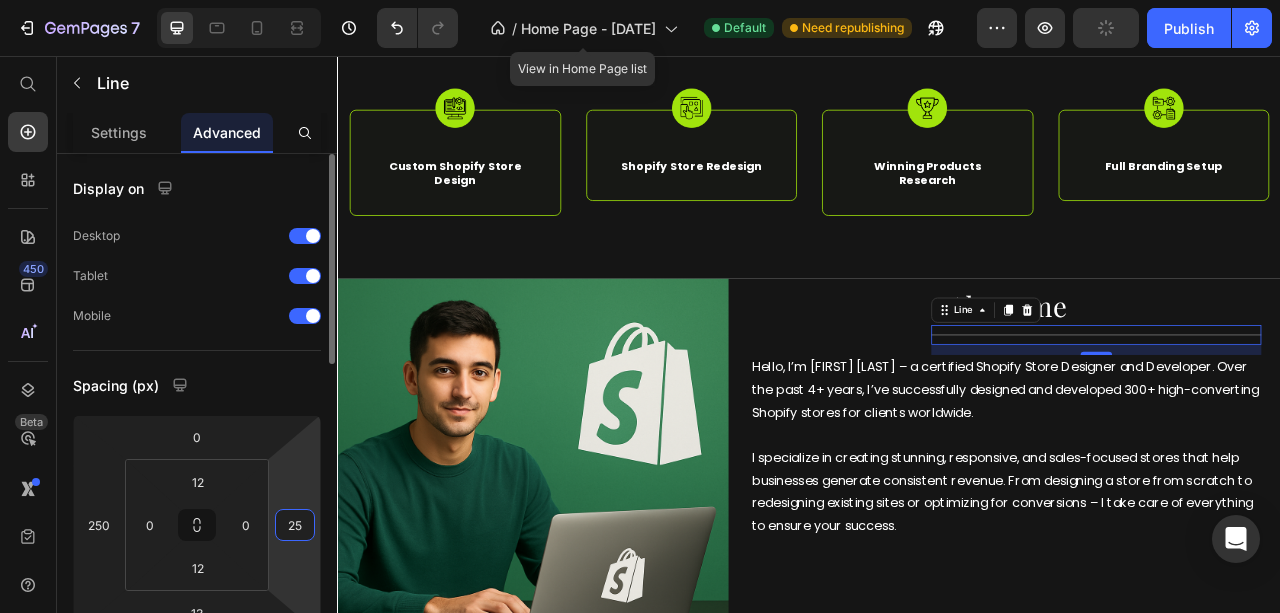 type on "250" 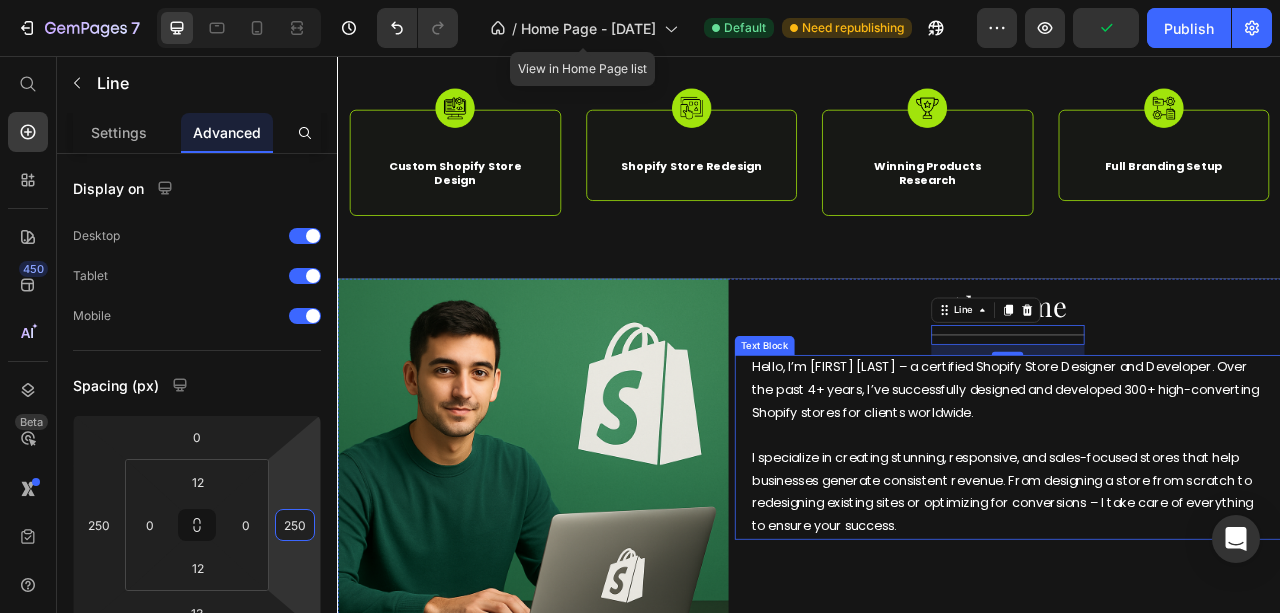 click on "I specialize in creating stunning, responsive, and sales-focused stores that help businesses generate consistent revenue. From designing a store from scratch to redesigning existing sites or optimizing for conversions – I take care of everything to ensure your success." at bounding box center (1189, 611) 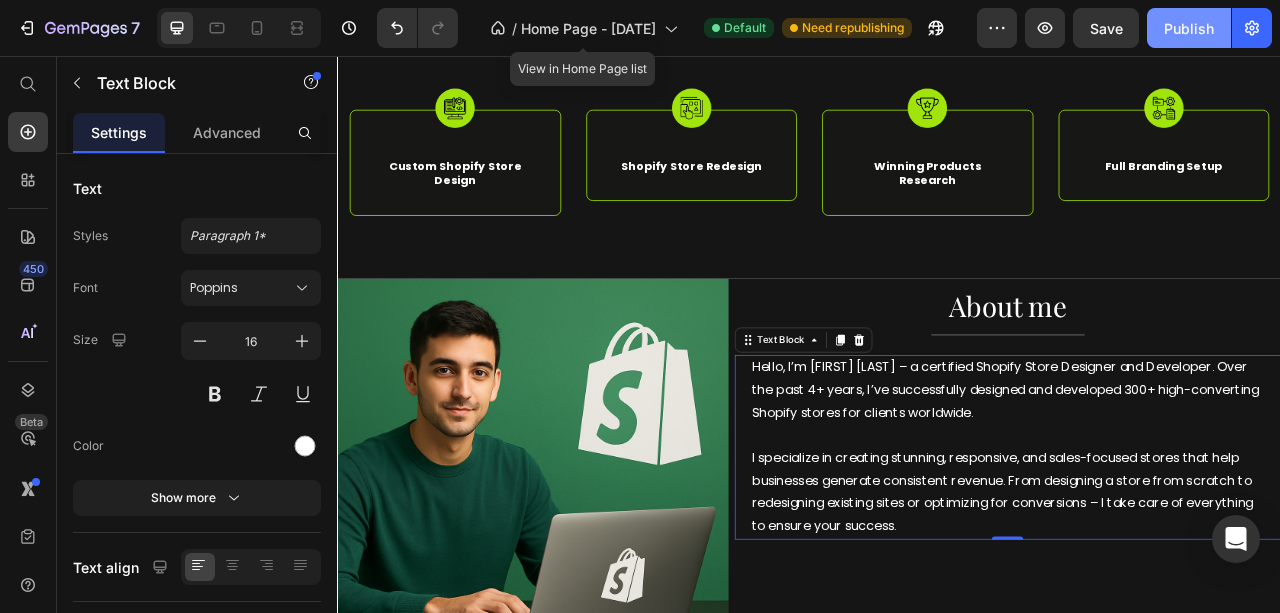 click on "Publish" at bounding box center (1189, 28) 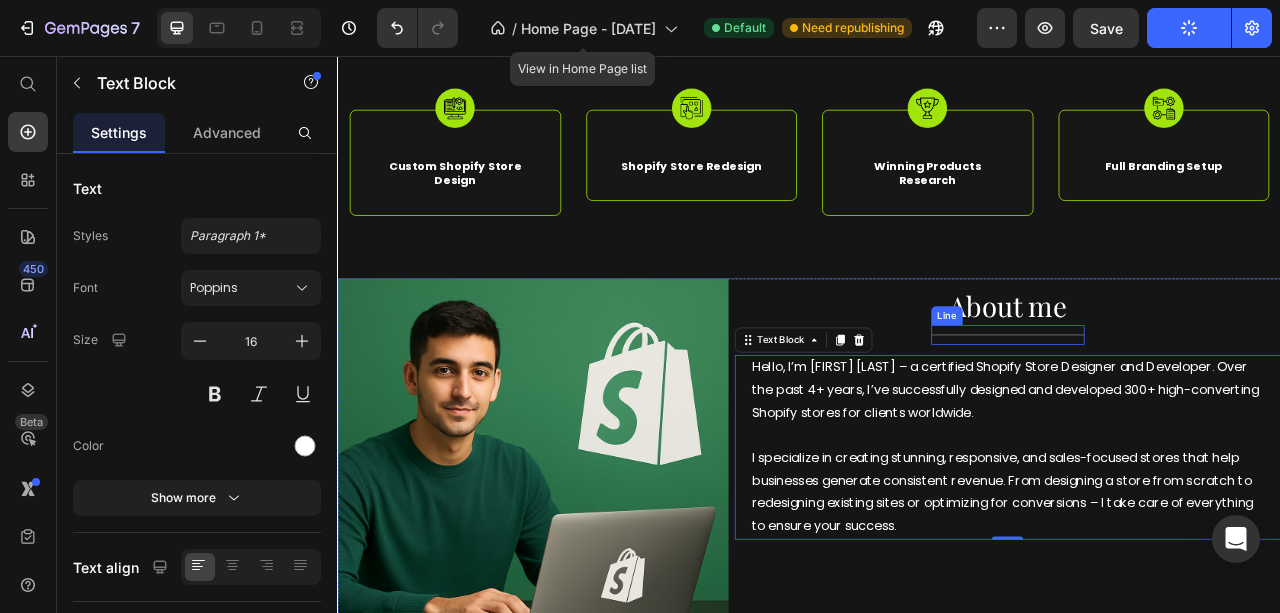 click on "Title Line" at bounding box center (1189, 411) 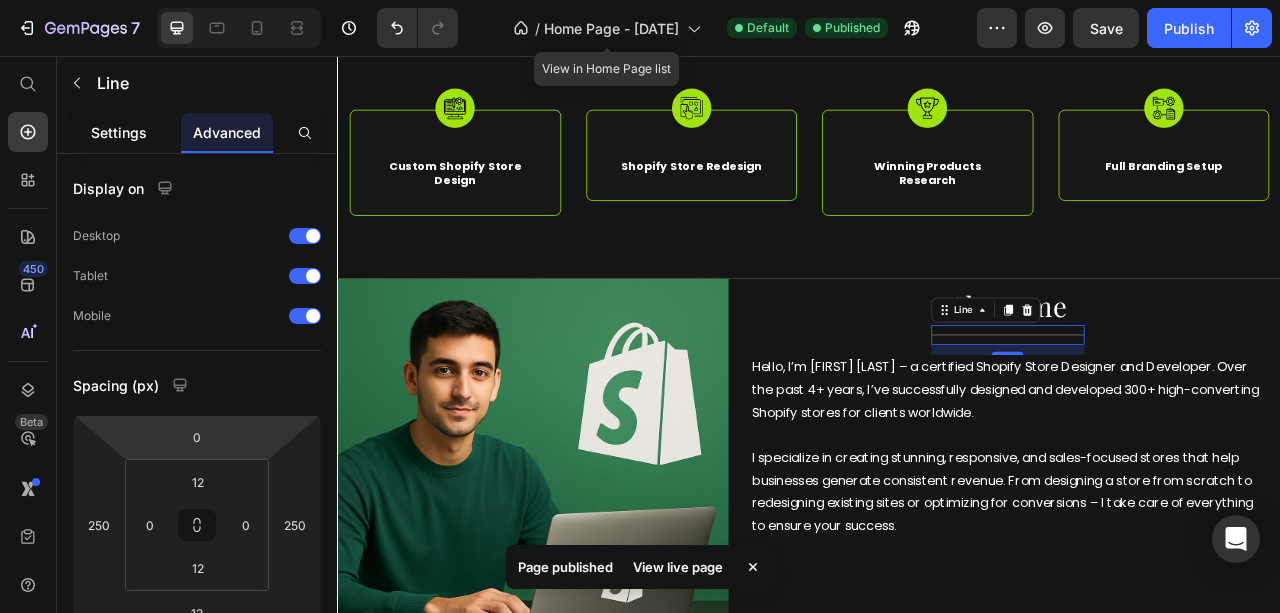 click on "Settings" at bounding box center (119, 132) 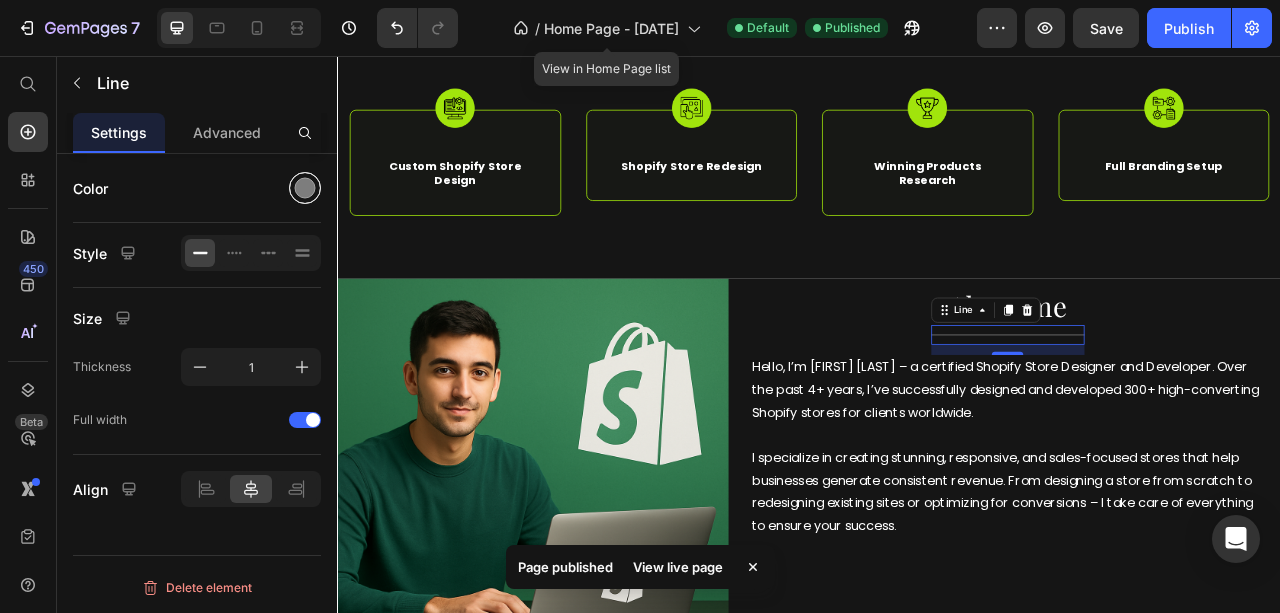 click at bounding box center [305, 188] 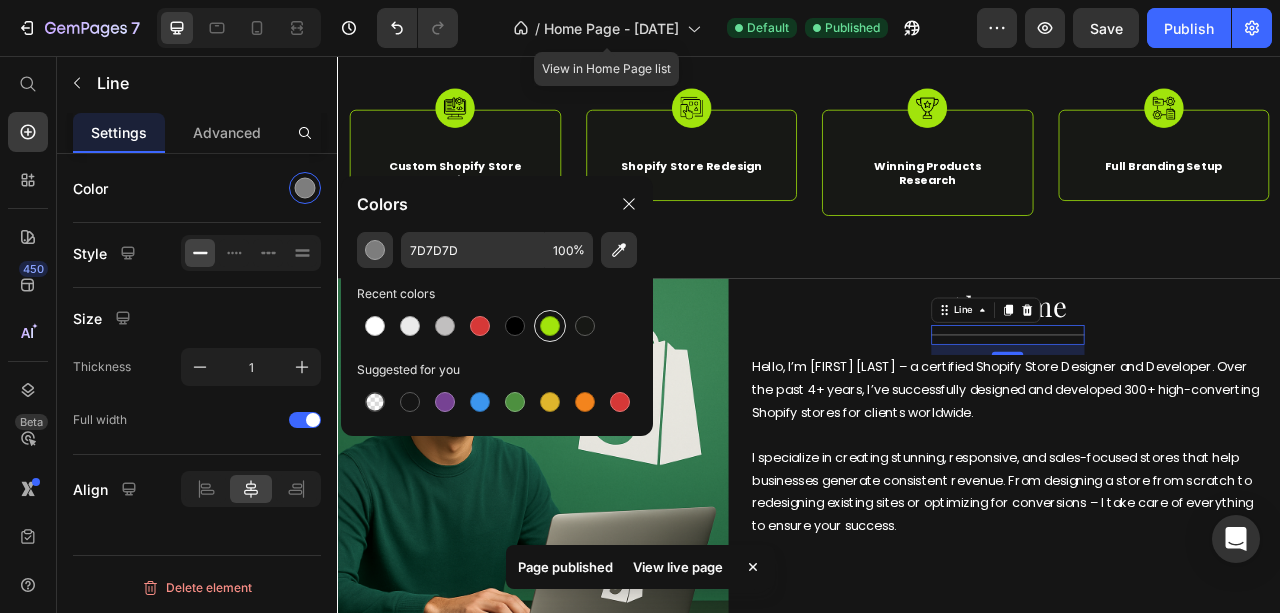 click at bounding box center [550, 326] 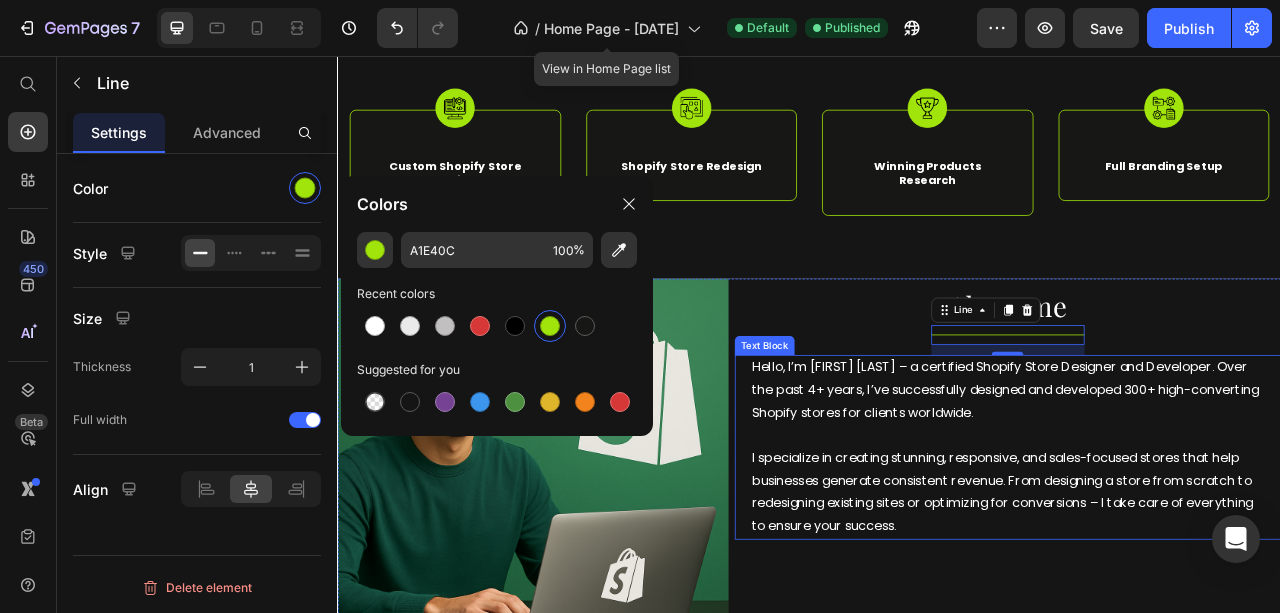 click on "I specialize in creating stunning, responsive, and sales-focused stores that help businesses generate consistent revenue. From designing a store from scratch to redesigning existing sites or optimizing for conversions – I take care of everything to ensure your success." at bounding box center [1189, 611] 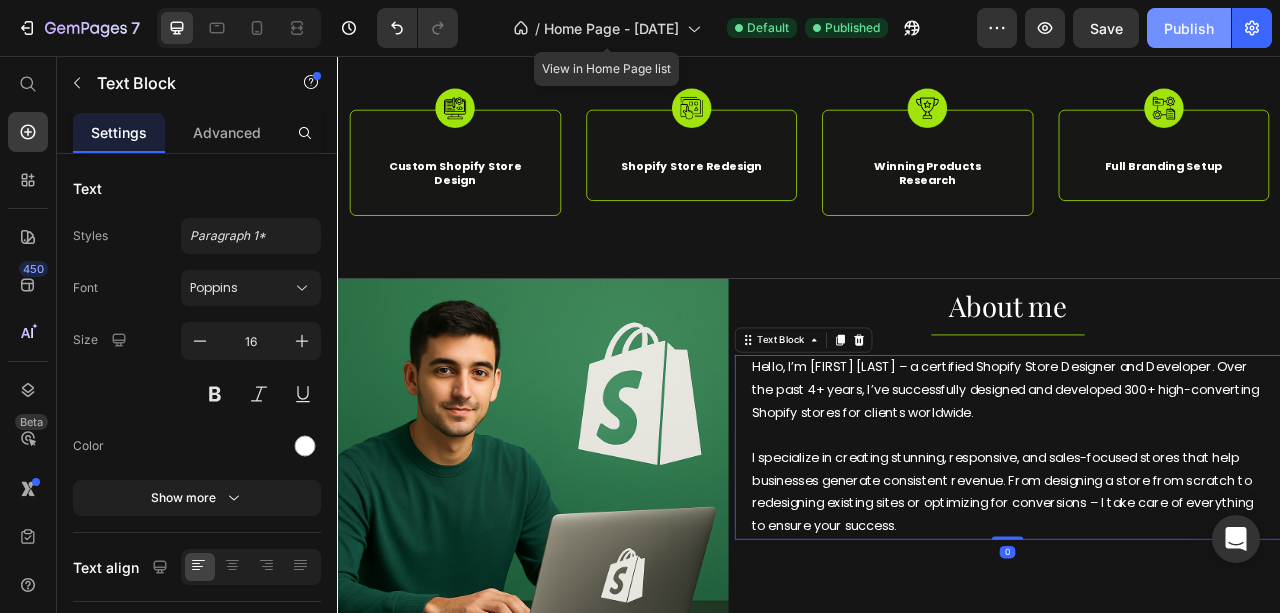 click on "Publish" at bounding box center [1189, 28] 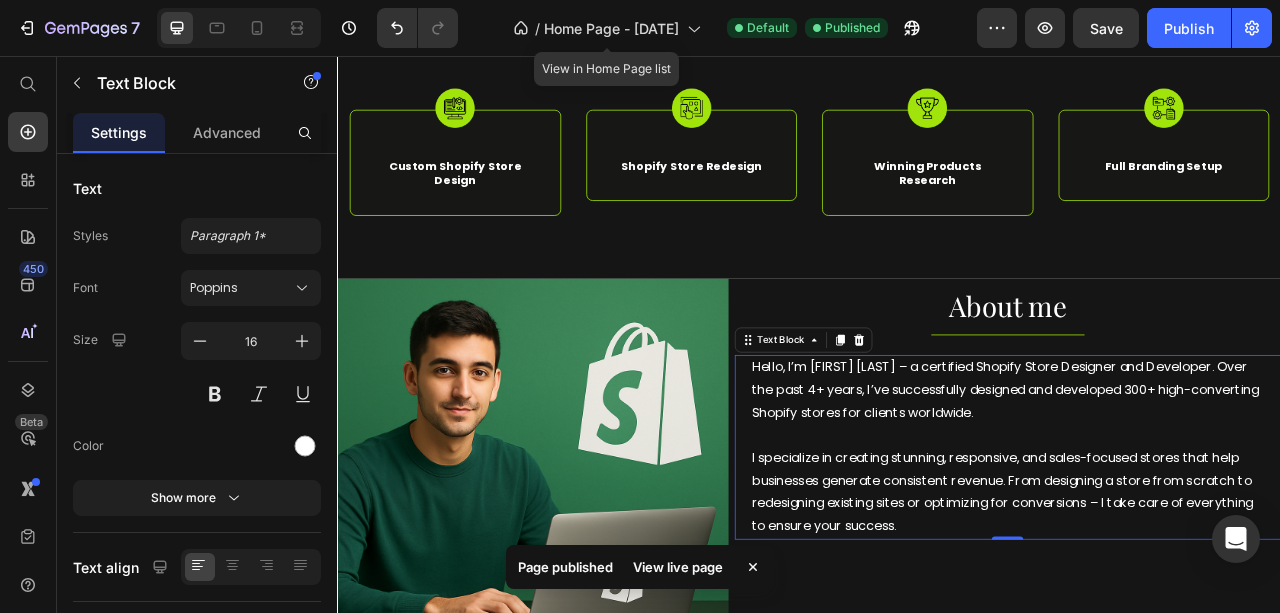 click on "View live page" at bounding box center [678, 567] 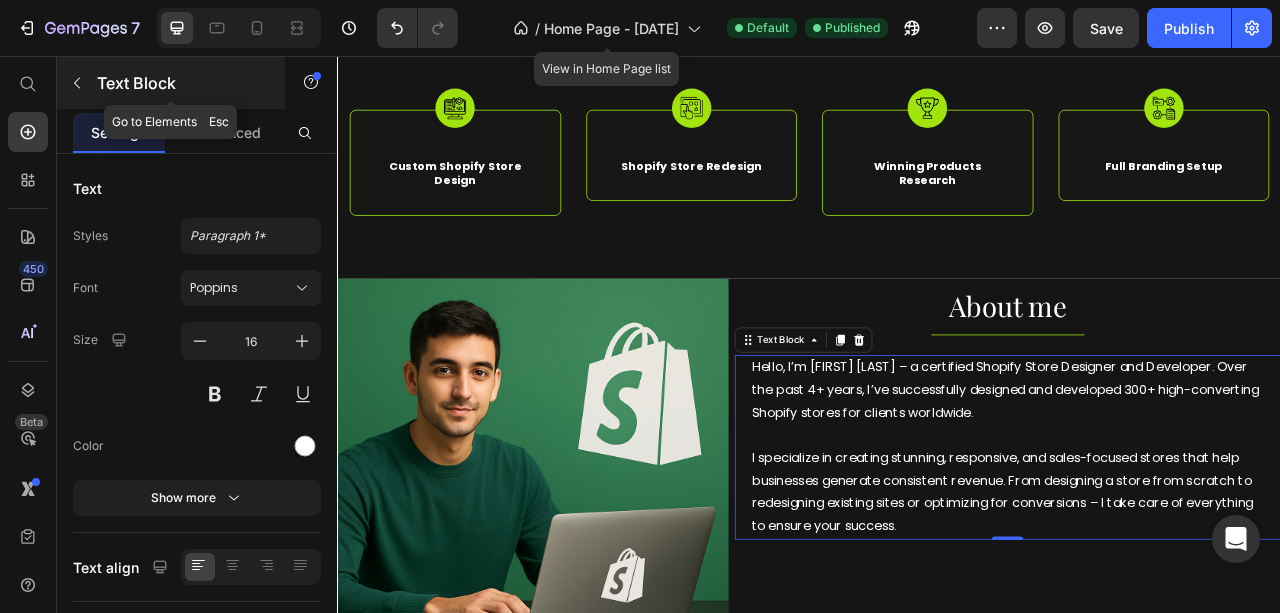 click 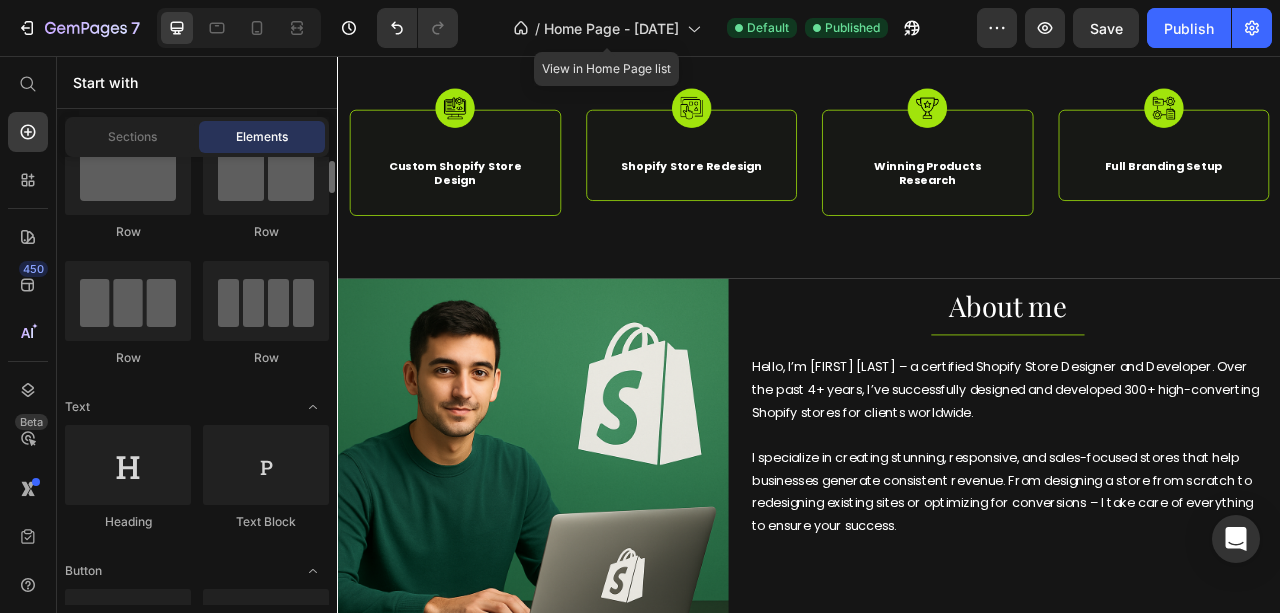 scroll, scrollTop: 0, scrollLeft: 0, axis: both 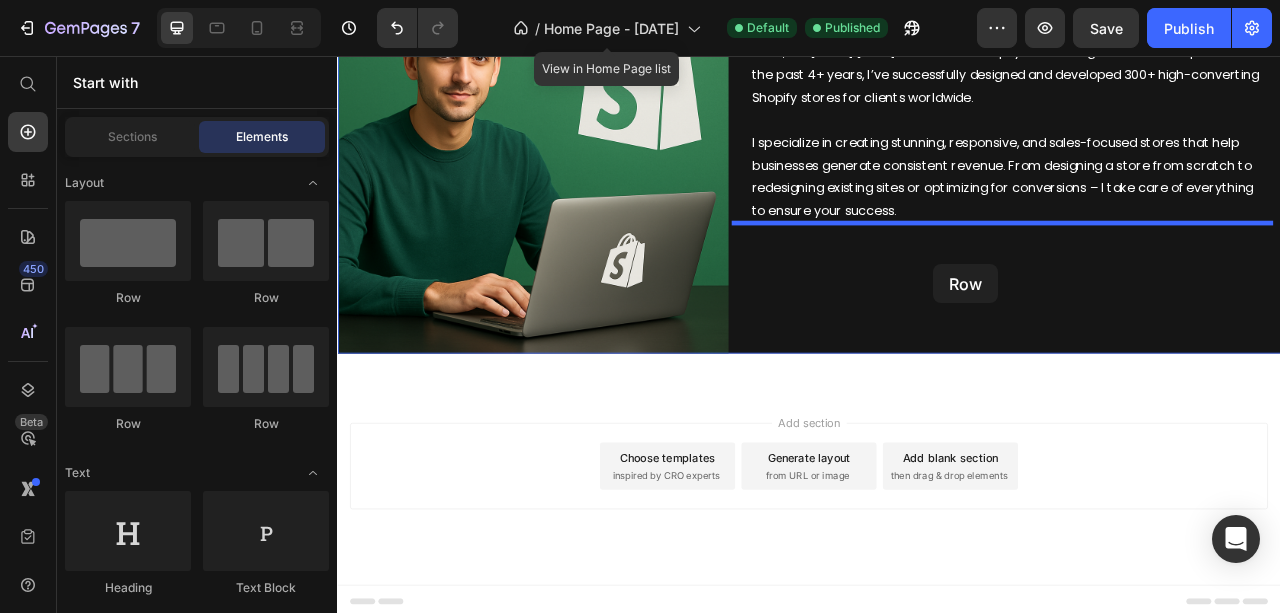 drag, startPoint x: 602, startPoint y: 410, endPoint x: 1095, endPoint y: 321, distance: 500.96906 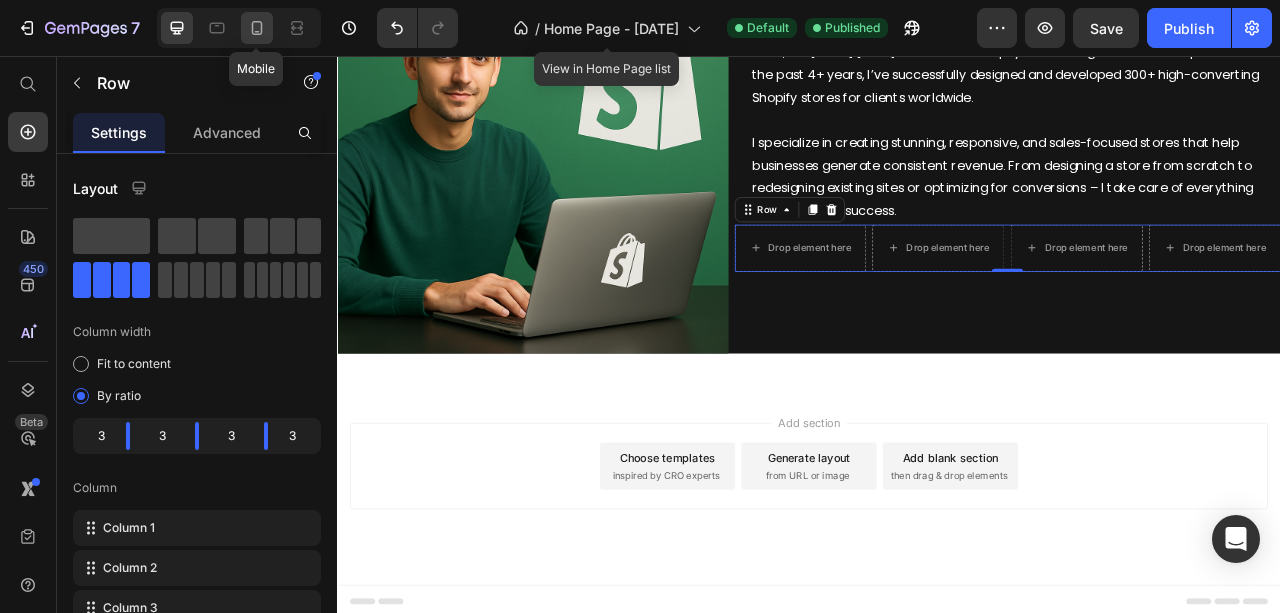 click 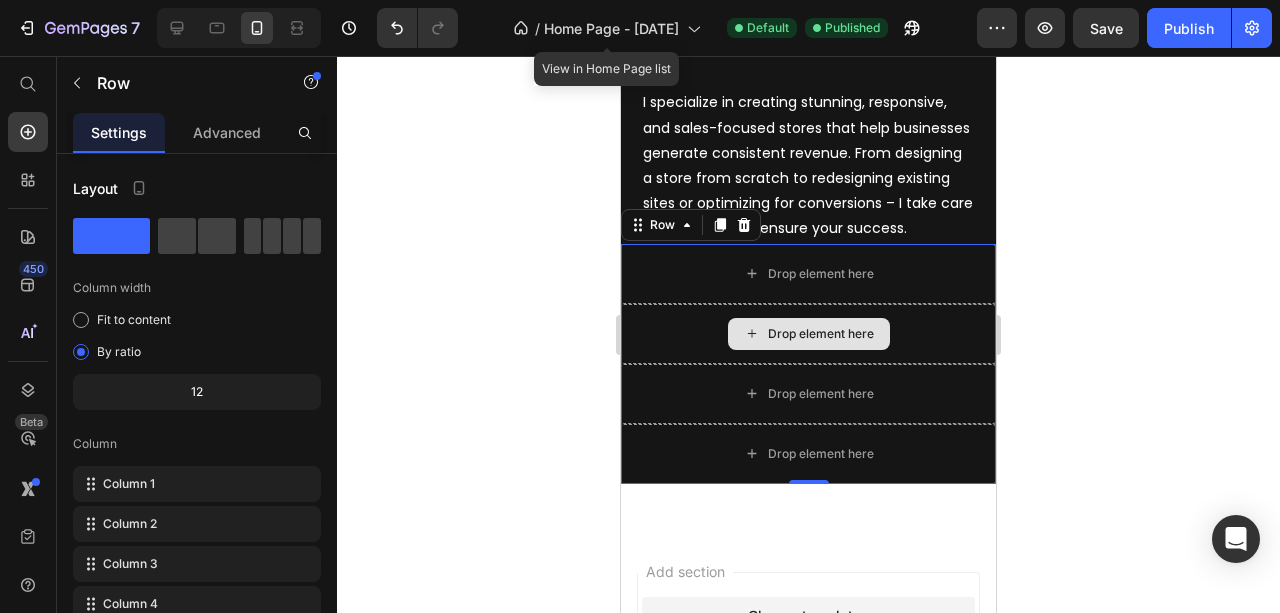scroll, scrollTop: 2362, scrollLeft: 0, axis: vertical 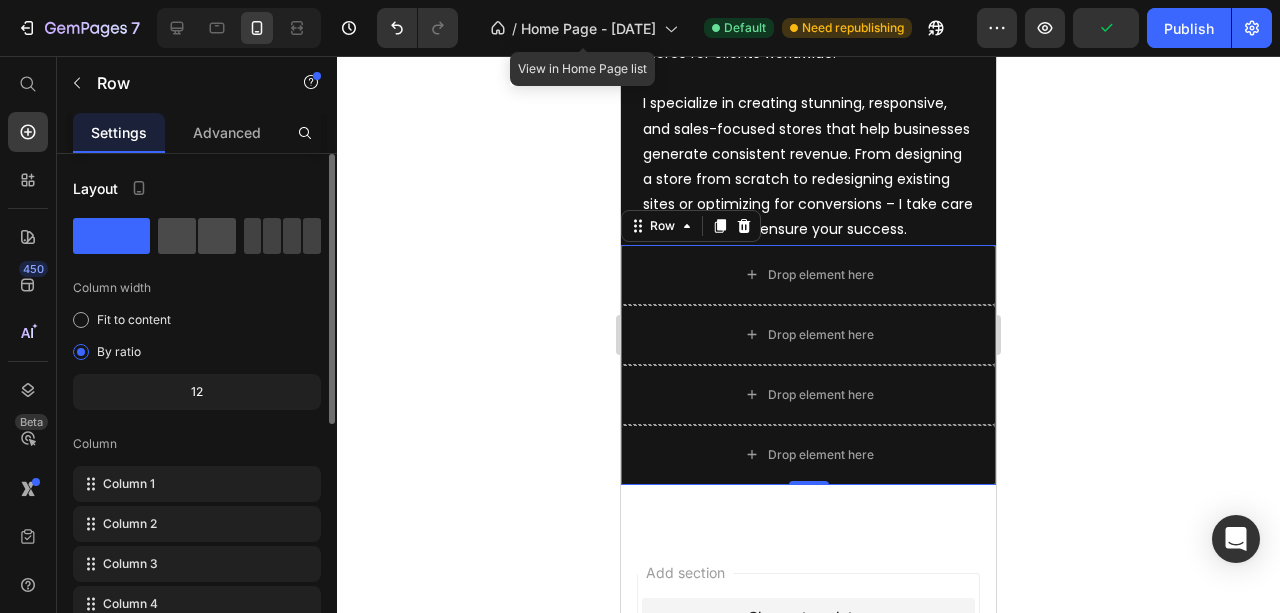 click 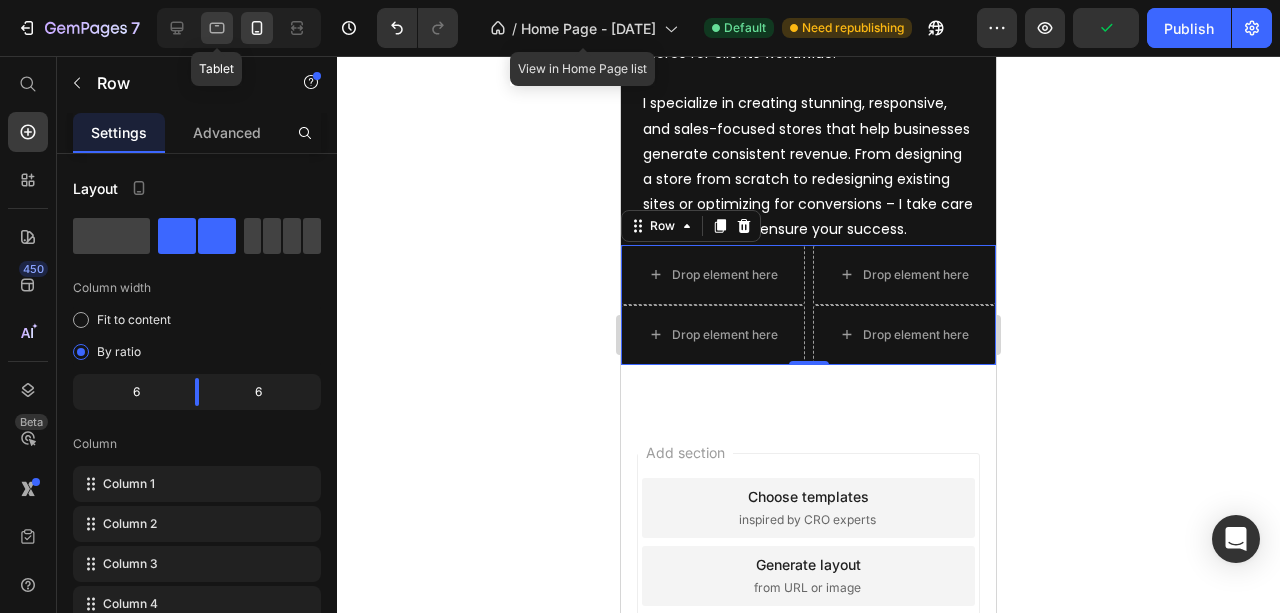 click 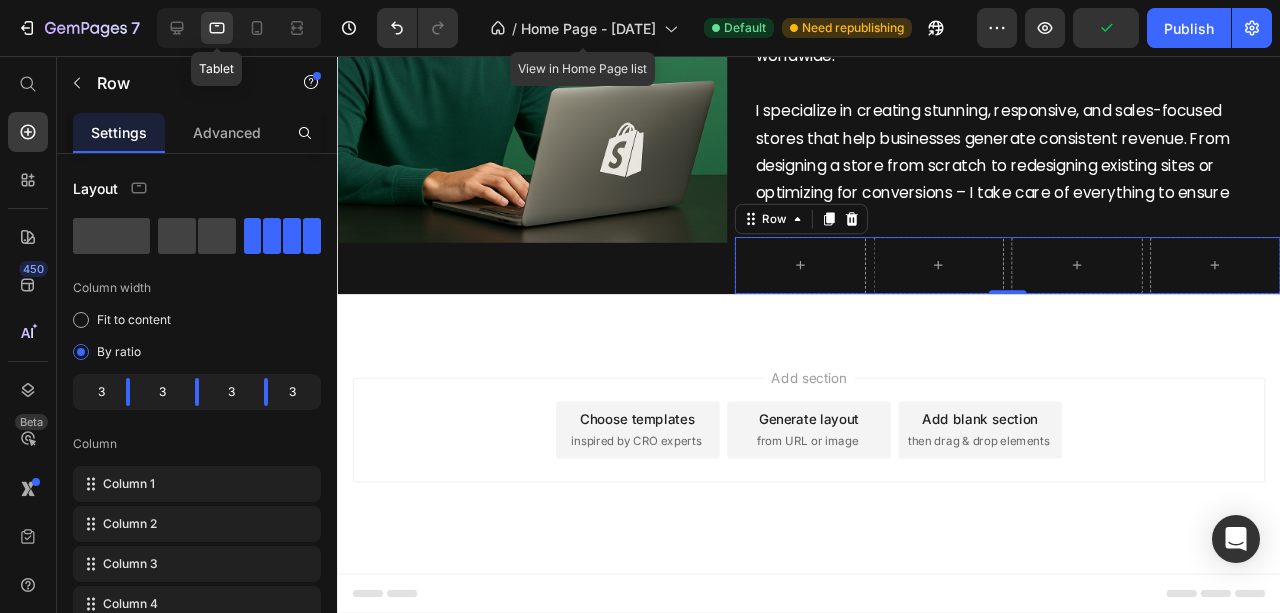 scroll, scrollTop: 1448, scrollLeft: 0, axis: vertical 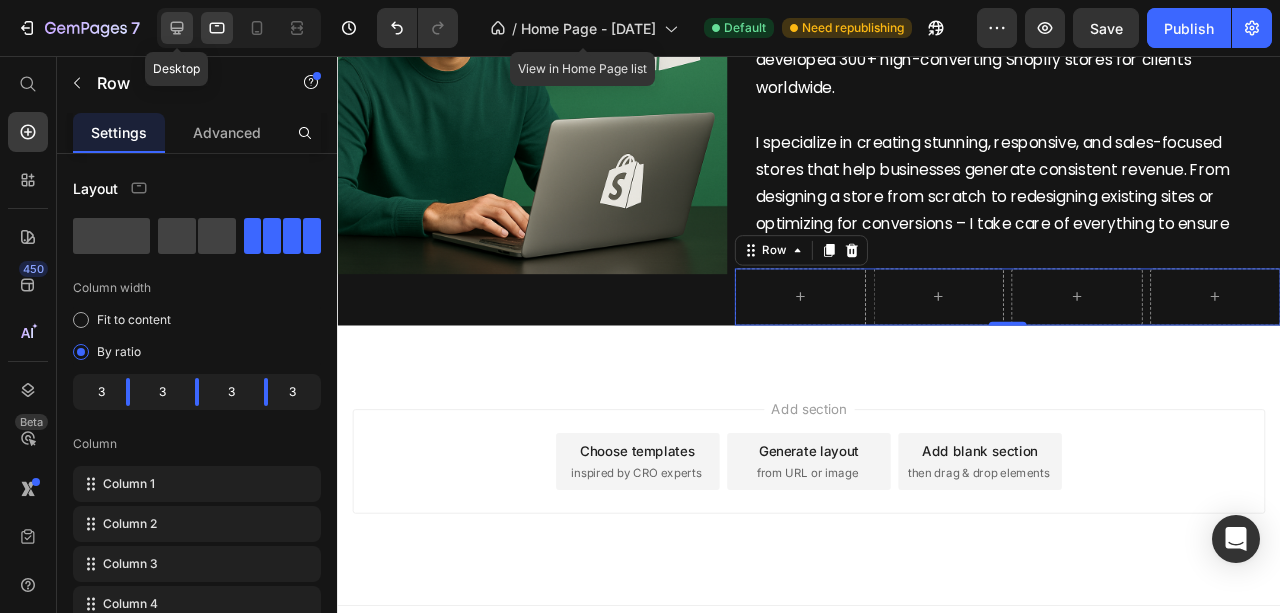 click 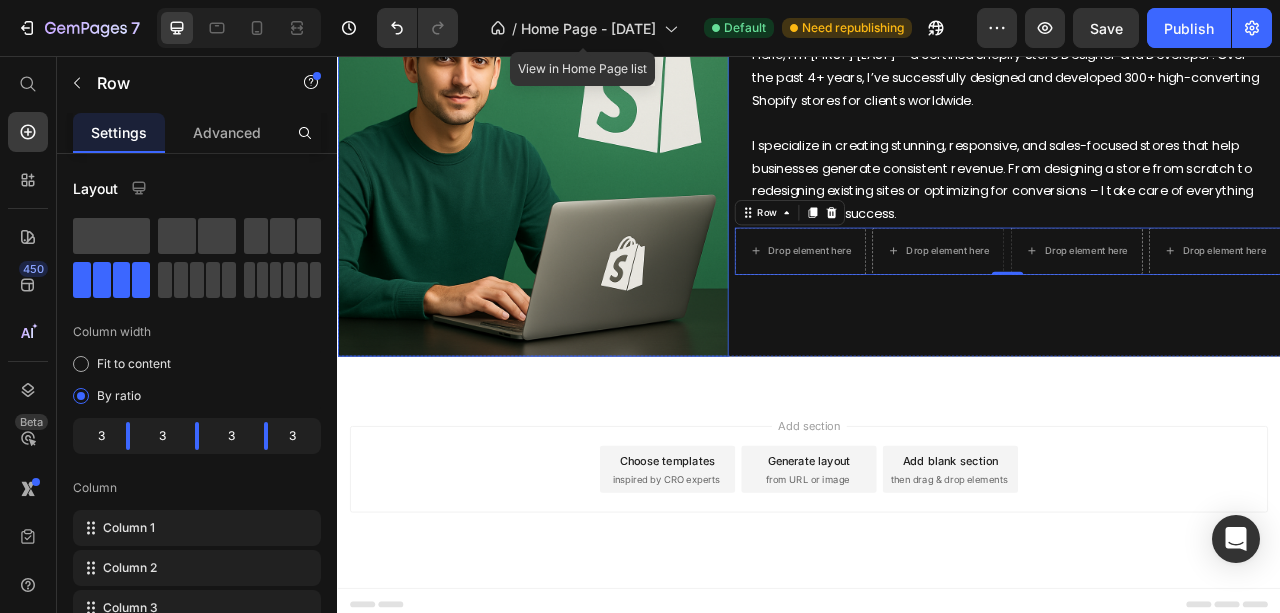scroll, scrollTop: 1010, scrollLeft: 0, axis: vertical 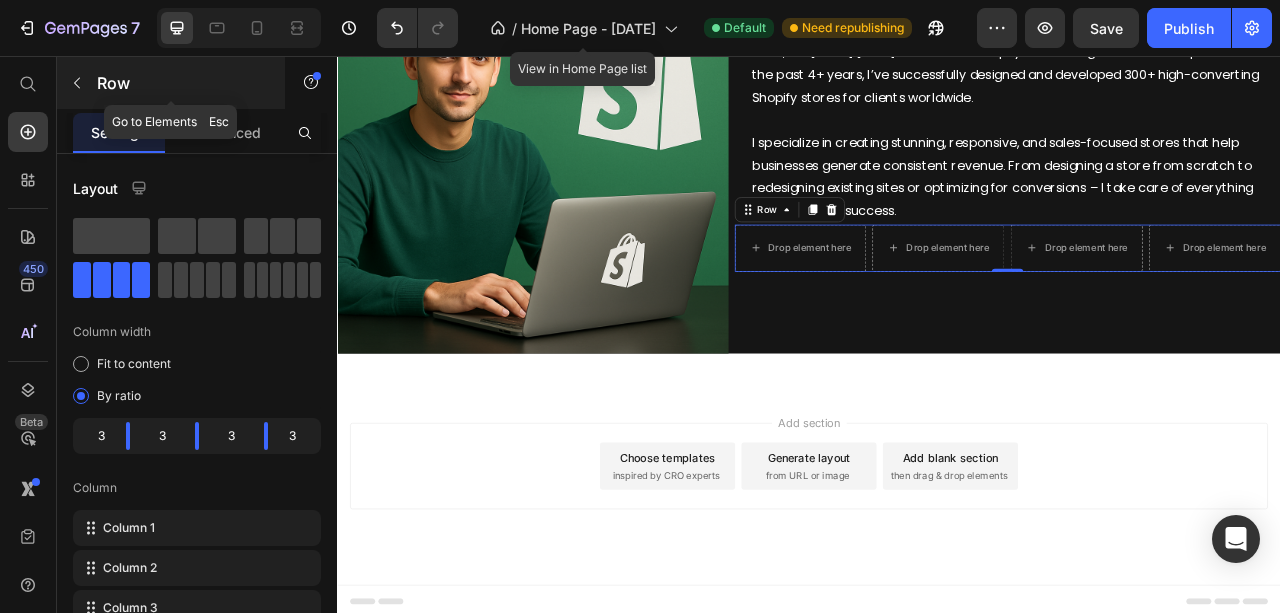 click 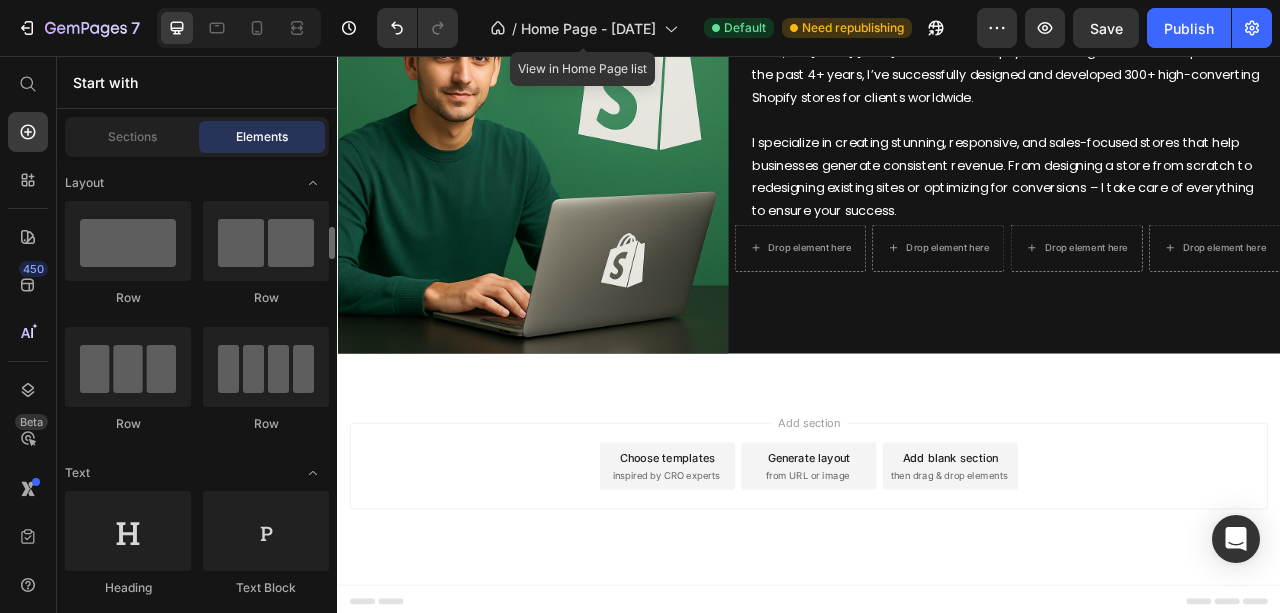 scroll, scrollTop: 66, scrollLeft: 0, axis: vertical 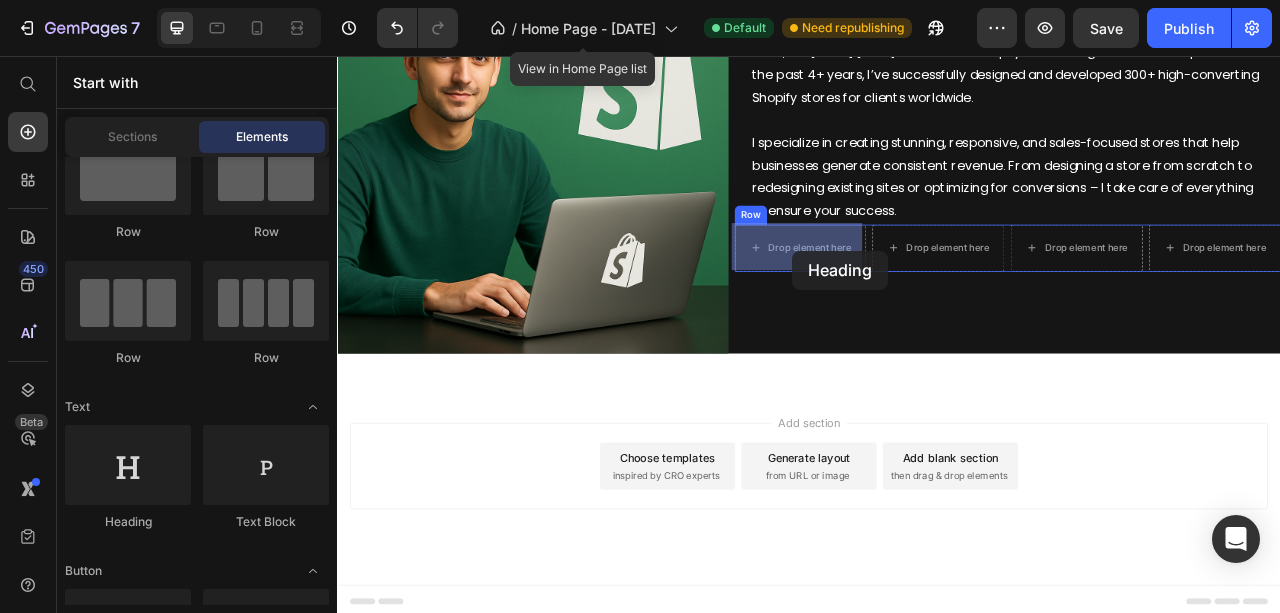 drag, startPoint x: 476, startPoint y: 536, endPoint x: 916, endPoint y: 304, distance: 497.41733 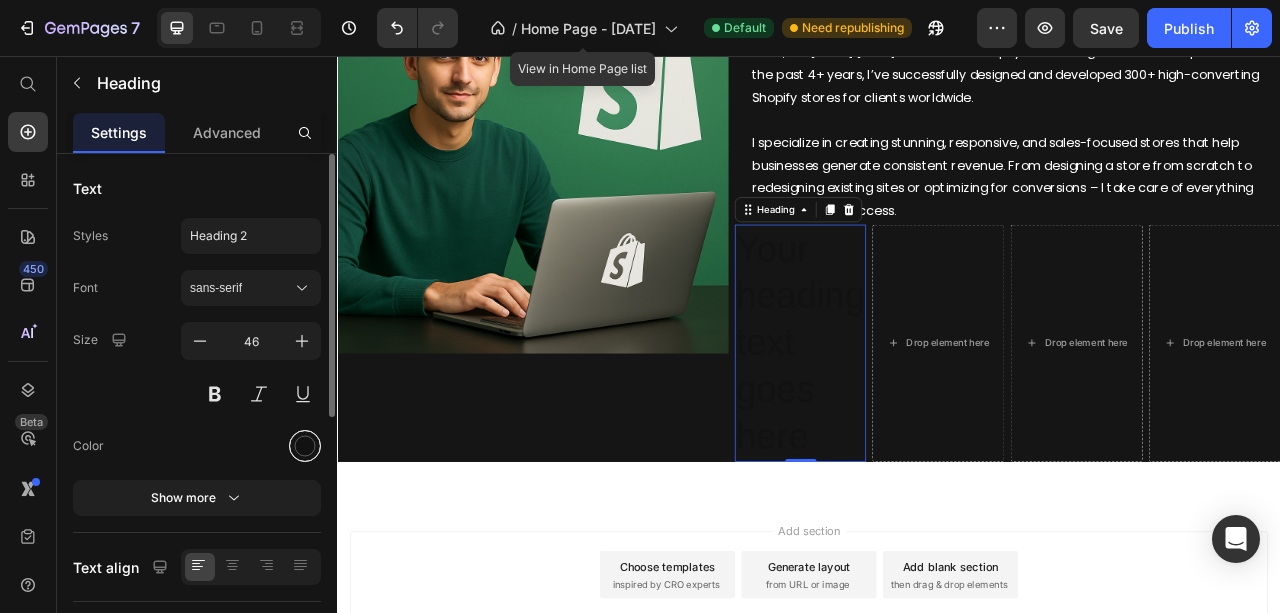 click at bounding box center [305, 446] 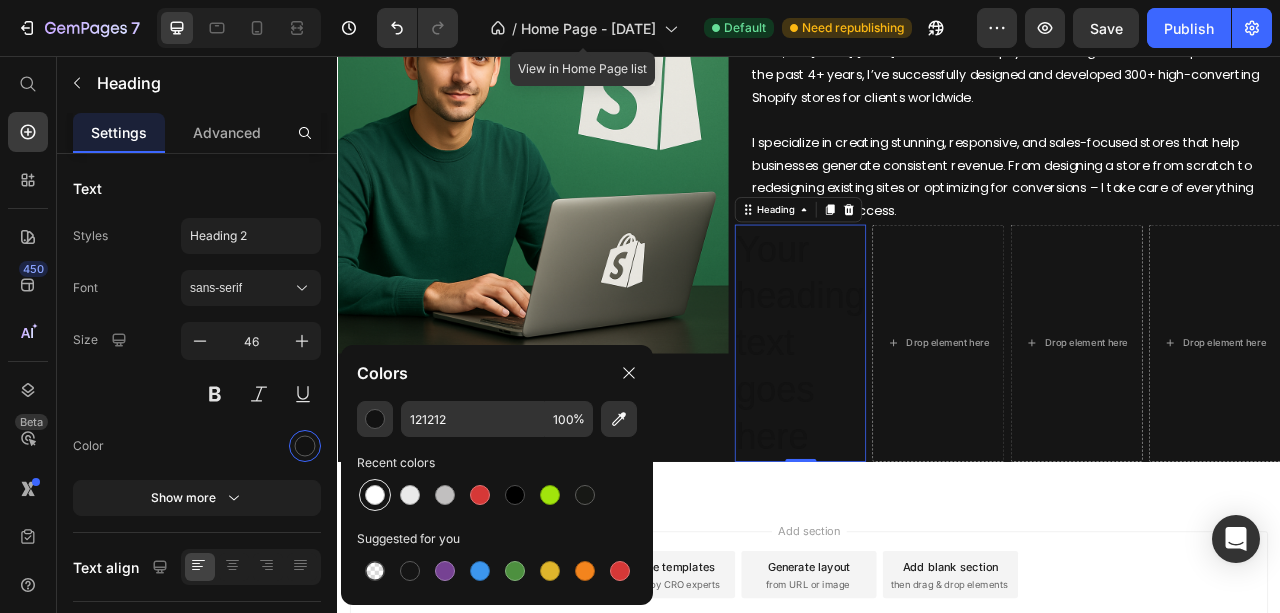 click at bounding box center [375, 495] 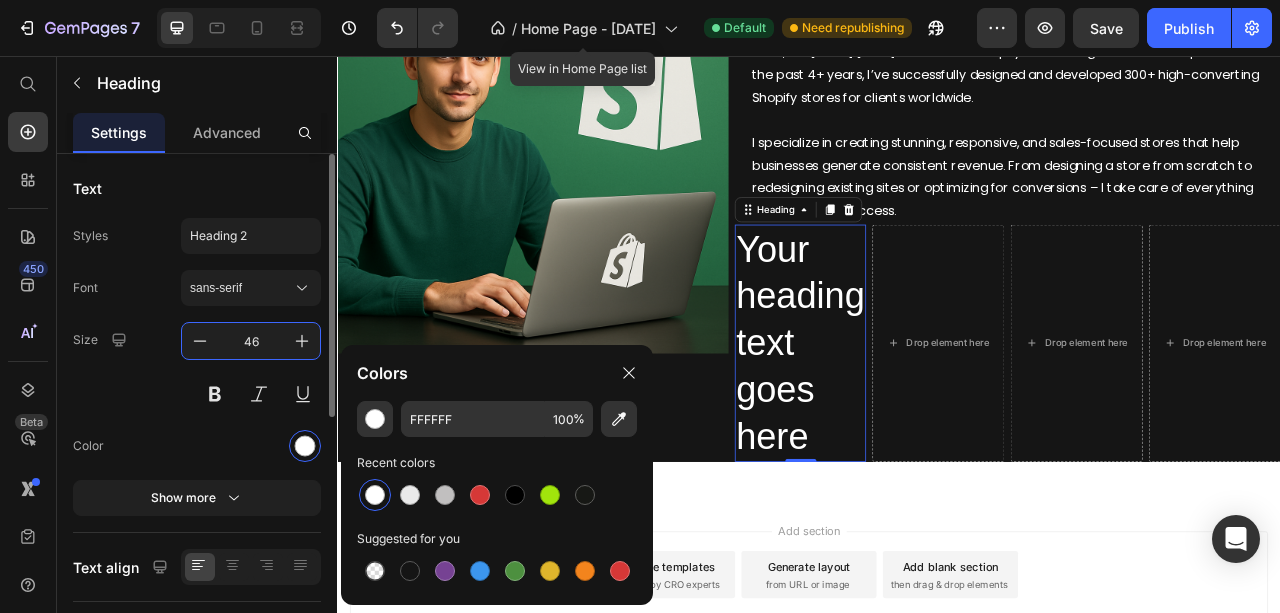 click on "46" at bounding box center (251, 341) 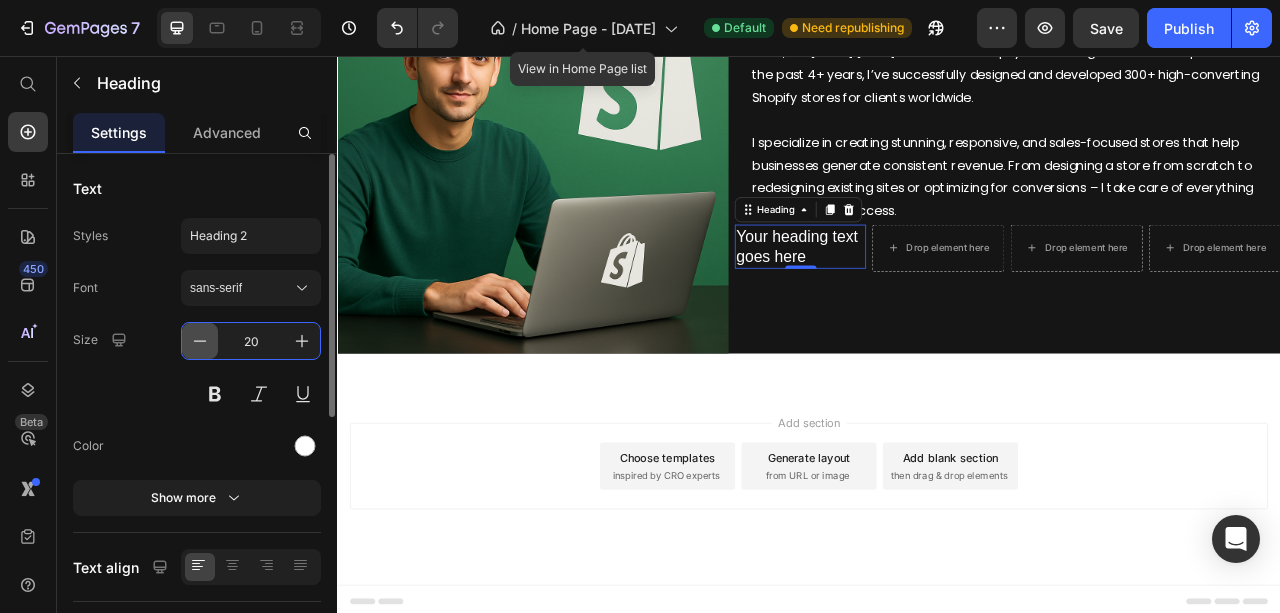 click 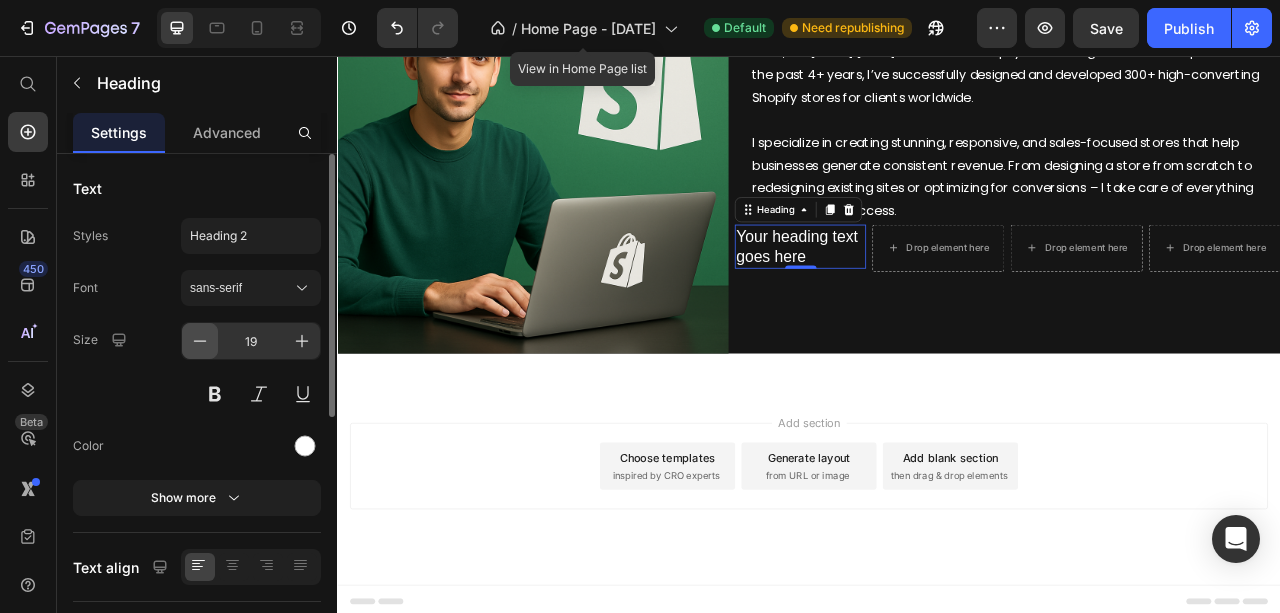 click 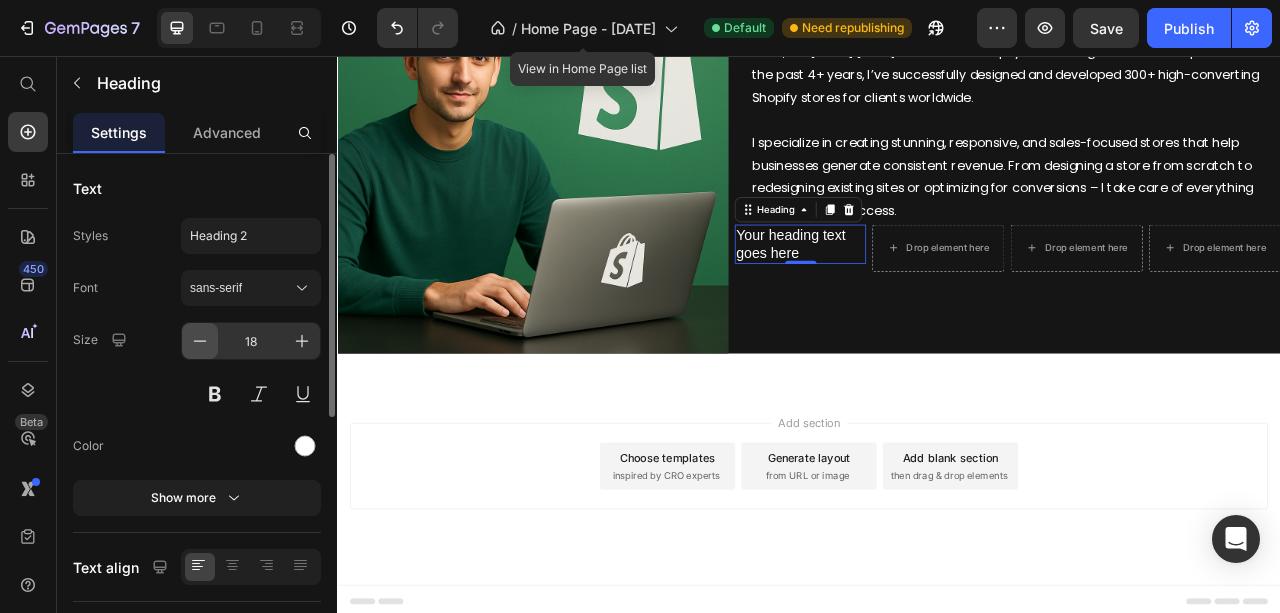 click 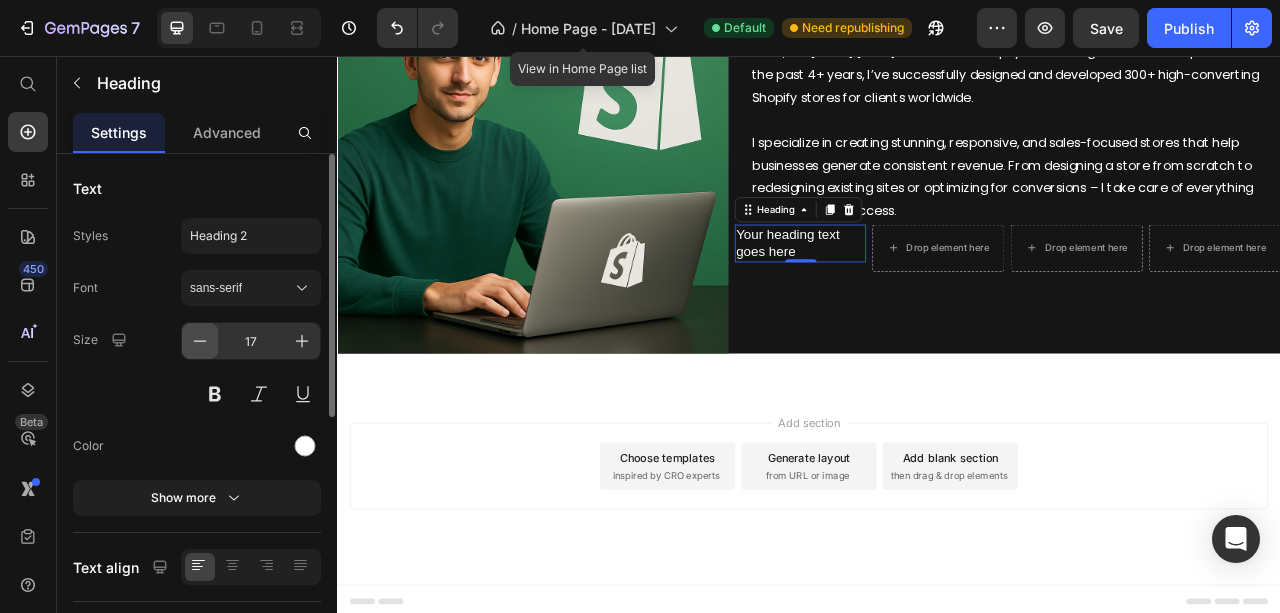 click 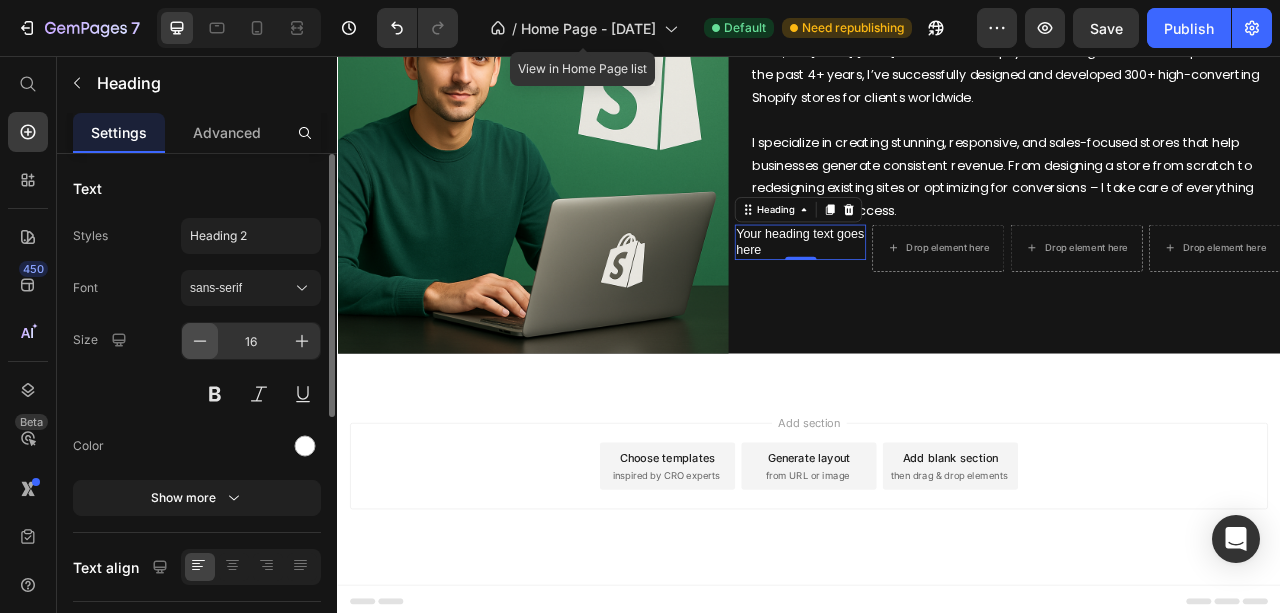 click 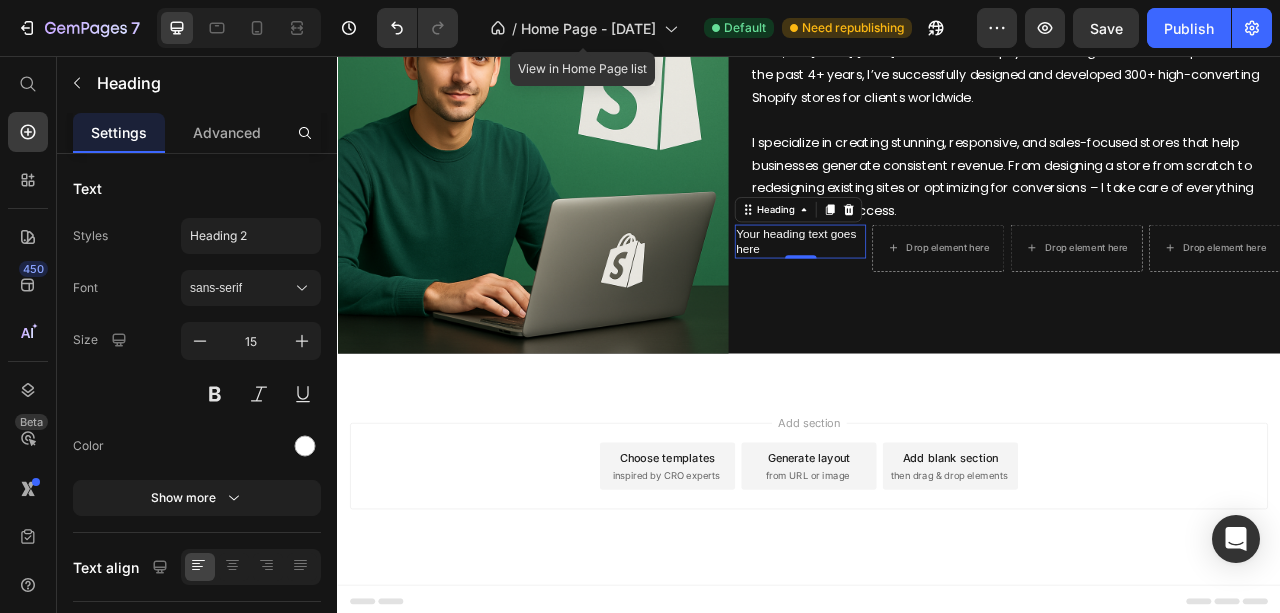 click on "Your heading text goes here" at bounding box center [926, 292] 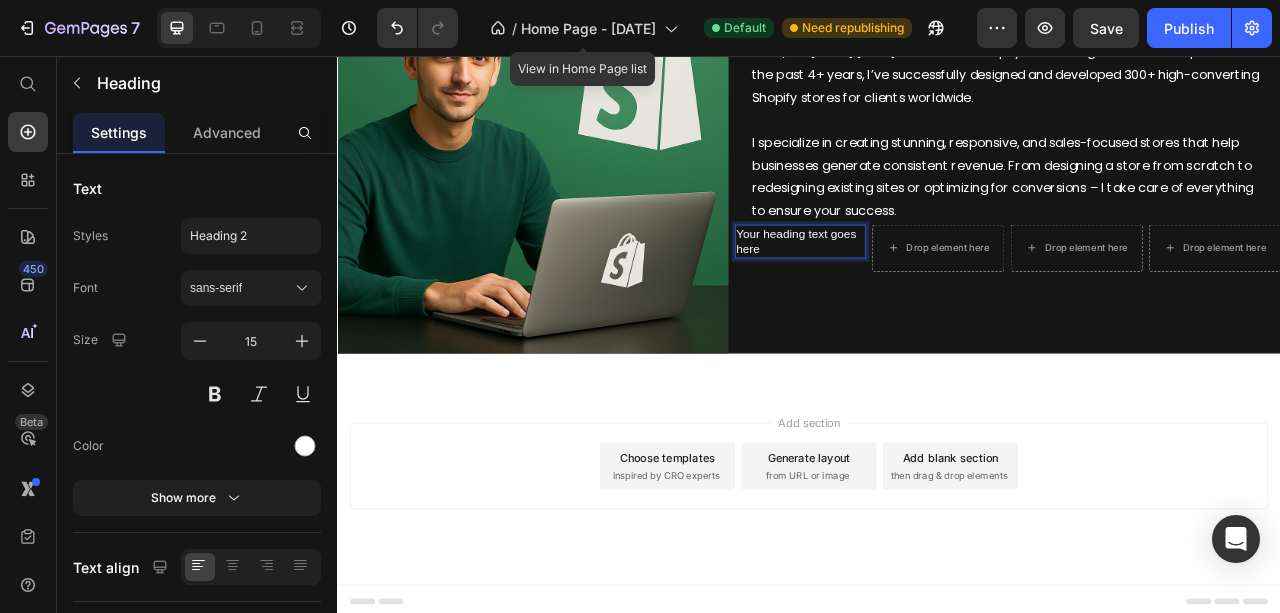 click on "Your heading text goes here" at bounding box center (926, 292) 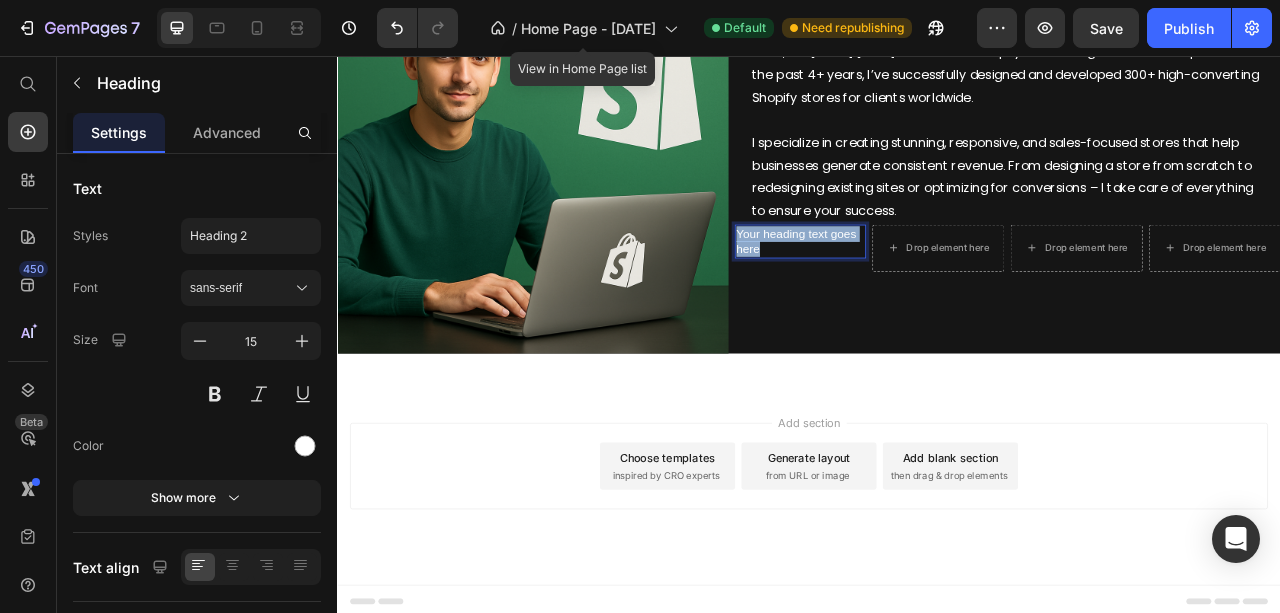click on "Your heading text goes here" at bounding box center [926, 292] 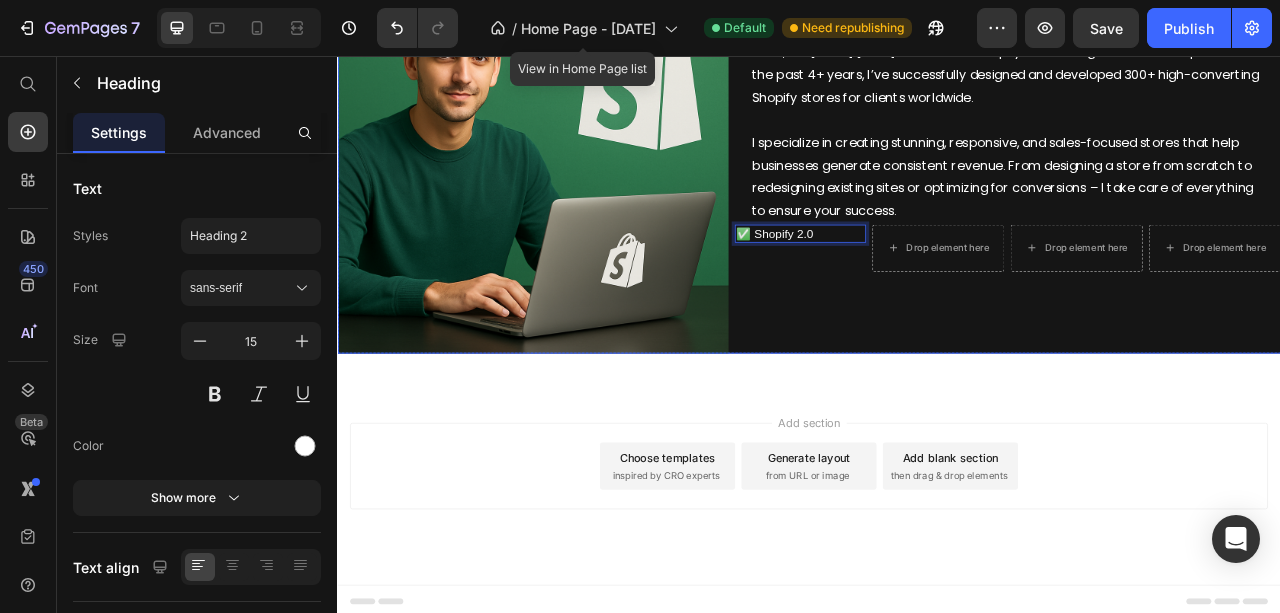 click on "About me Heading                Title Line Hello, I’m [FIRST] [LAST] – a certified Shopify Store Designer and Developer. Over the past 4+ years, I’ve successfully designed and developed 300+ high-converting Shopify stores for clients worldwide. I specialize in creating stunning, responsive, and sales-focused stores that help businesses generate consistent revenue. From designing a store from scratch to redesigning existing sites or optimizing for conversions – I take care of everything to ensure your success. Text Block ✅ Shopify 2.0 Heading   0
Drop element here
Drop element here
Drop element here Row" at bounding box center (1189, 187) 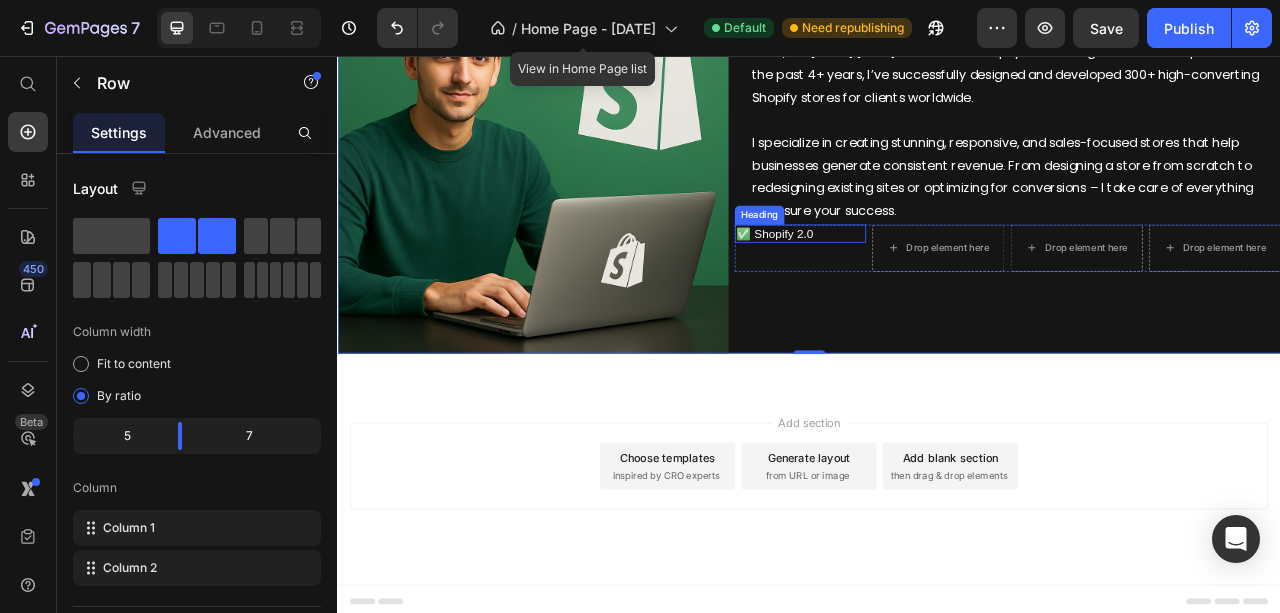 click on "✅ Shopify 2.0" at bounding box center [926, 283] 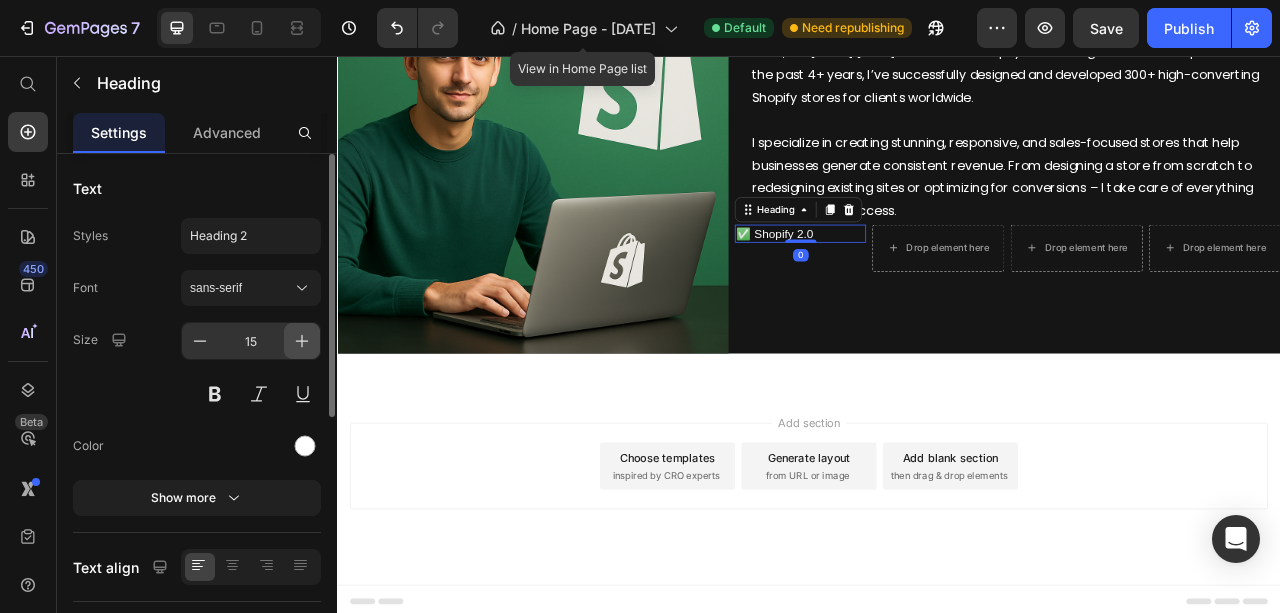 click 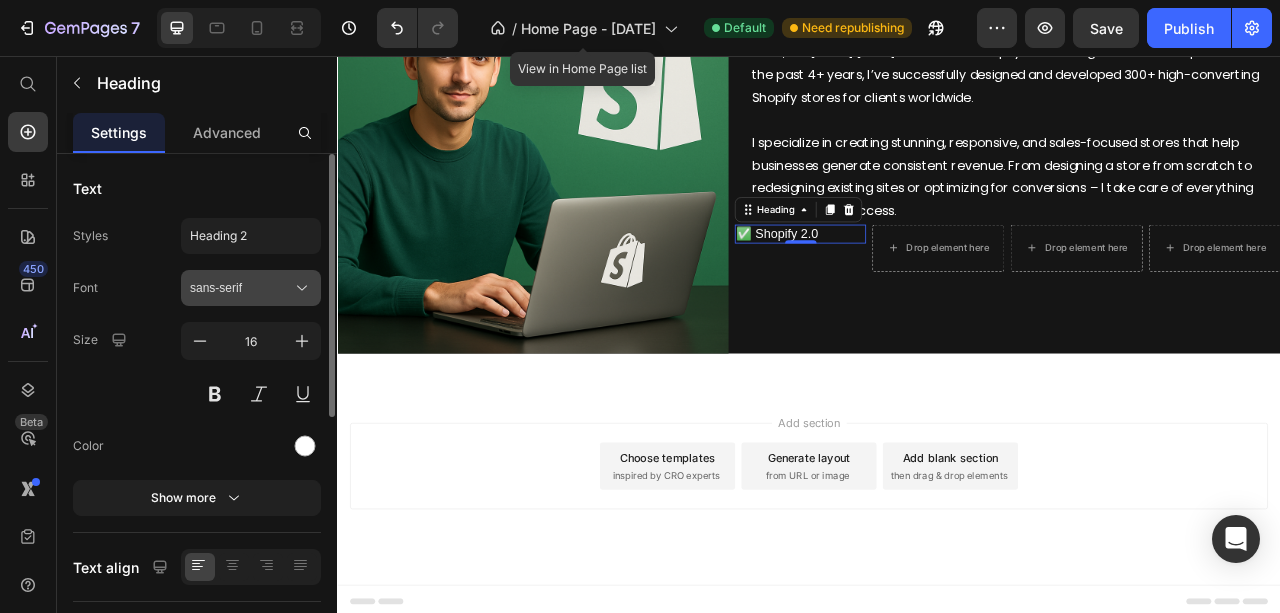 click on "sans-serif" at bounding box center (241, 288) 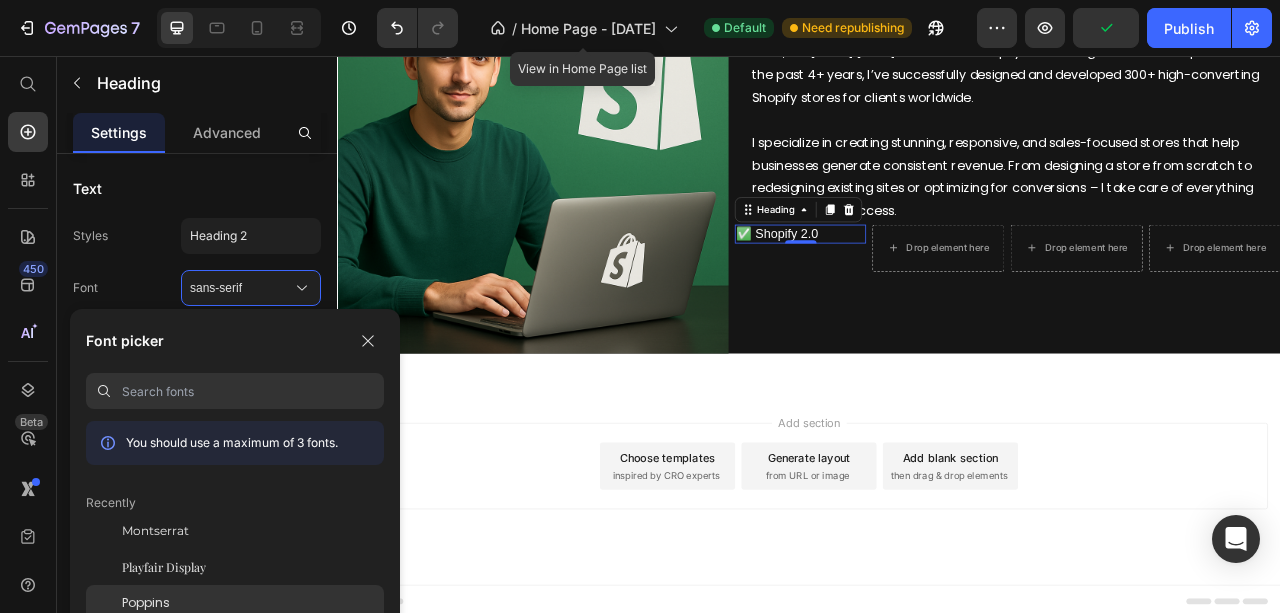 click on "Poppins" at bounding box center [146, 603] 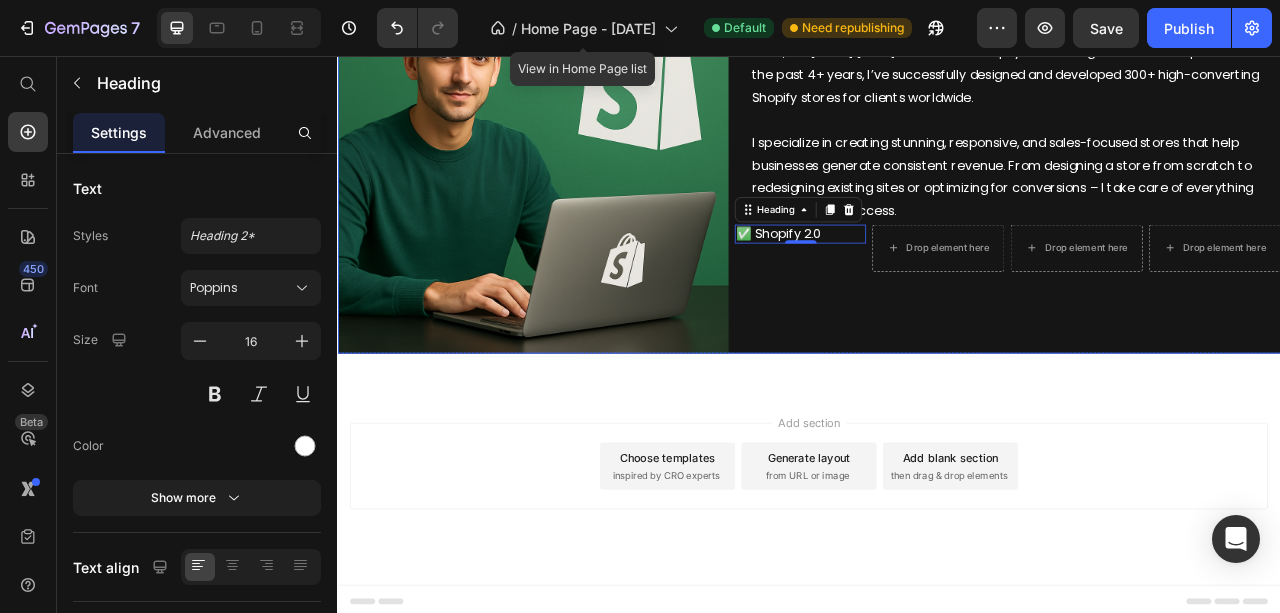 click on "About me Heading                Title Line Hello, I’m [FIRST] [LAST] – a certified Shopify Store Designer and Developer. Over the past 4+ years, I’ve successfully designed and developed 300+ high-converting Shopify stores for clients worldwide. I specialize in creating stunning, responsive, and sales-focused stores that help businesses generate consistent revenue. From designing a store from scratch to redesigning existing sites or optimizing for conversions – I take care of everything to ensure your success. Text Block ✅ Shopify 2.0 Heading   0
Drop element here
Drop element here
Drop element here Row" at bounding box center [1189, 187] 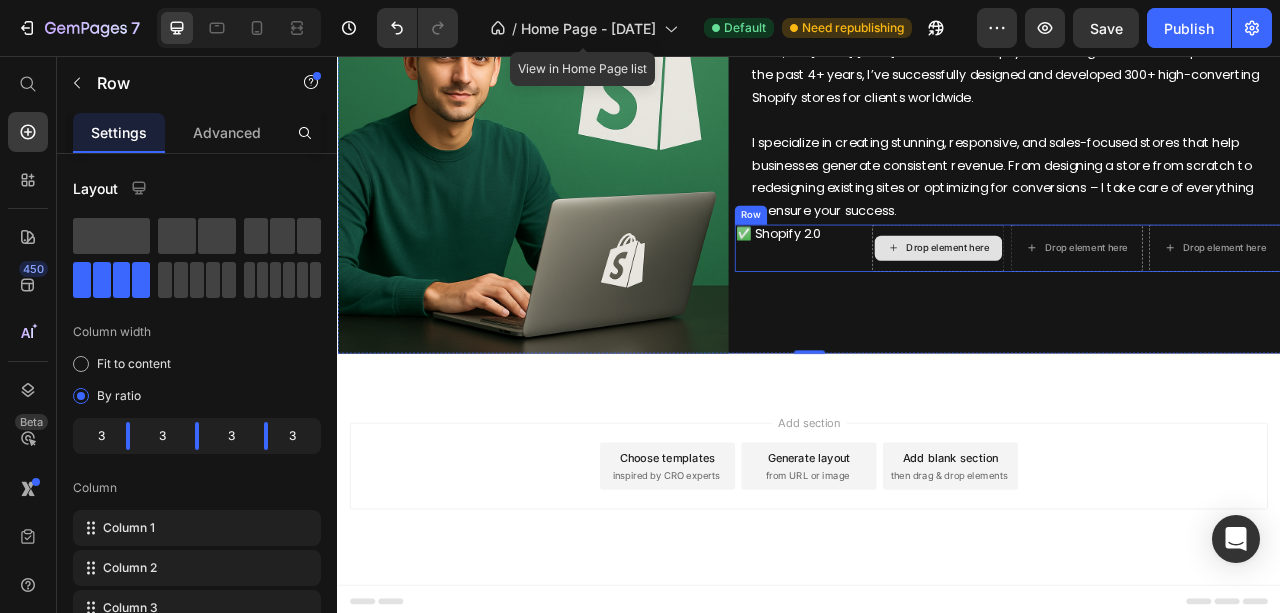 click on "Drop element here" at bounding box center (1101, 301) 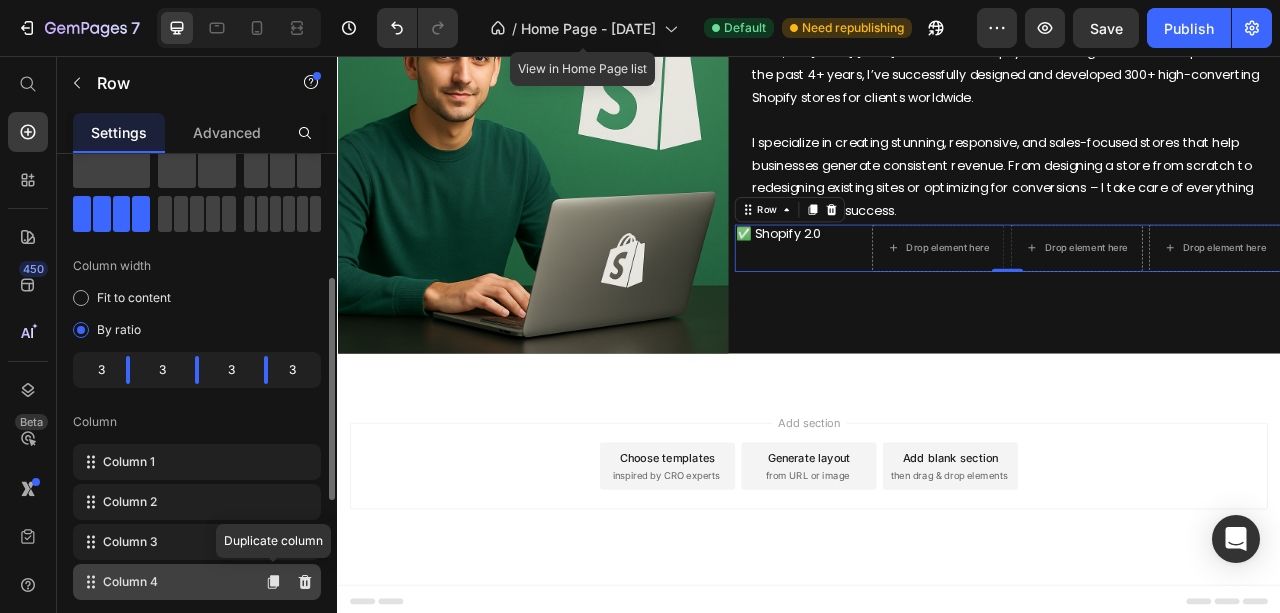 scroll, scrollTop: 133, scrollLeft: 0, axis: vertical 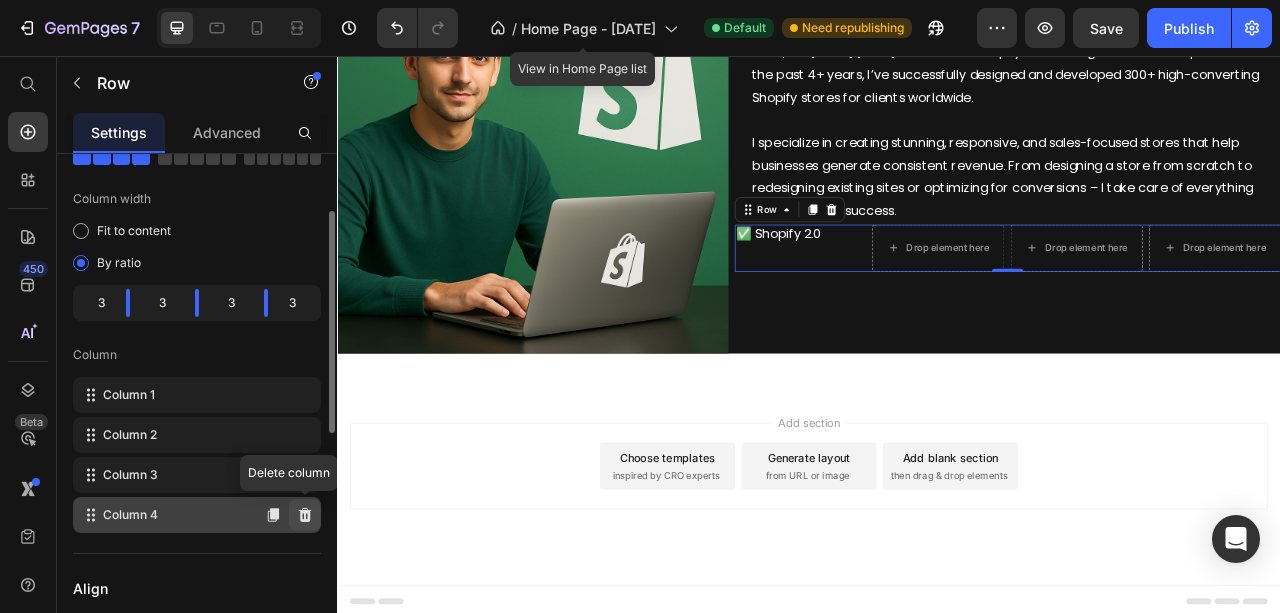 click 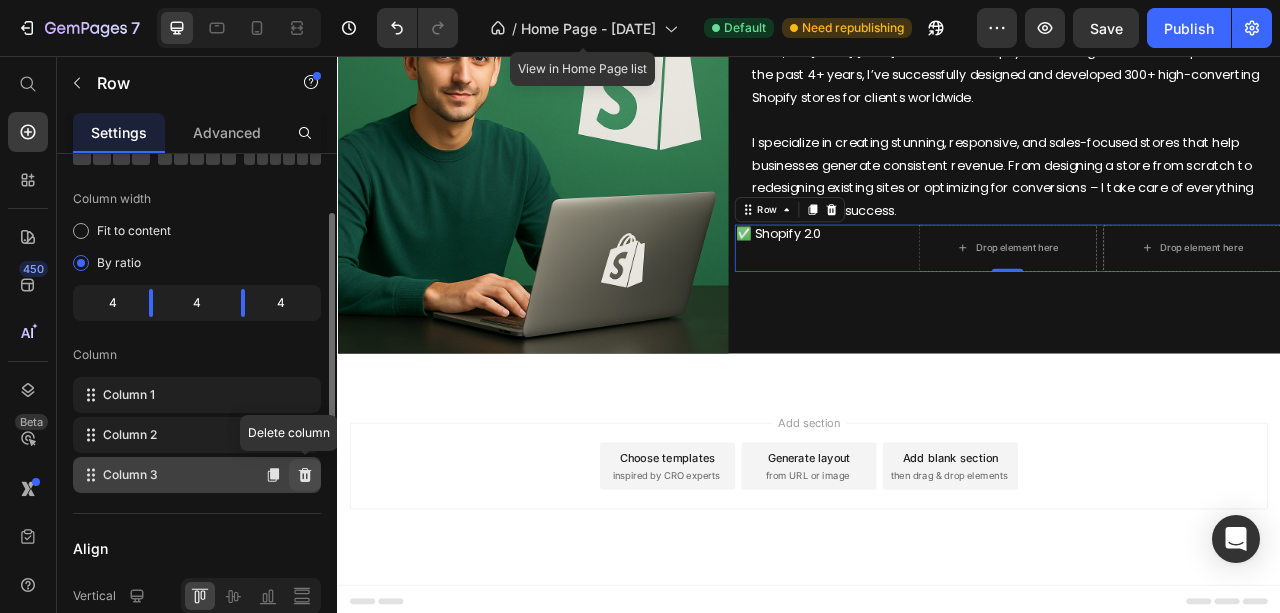click 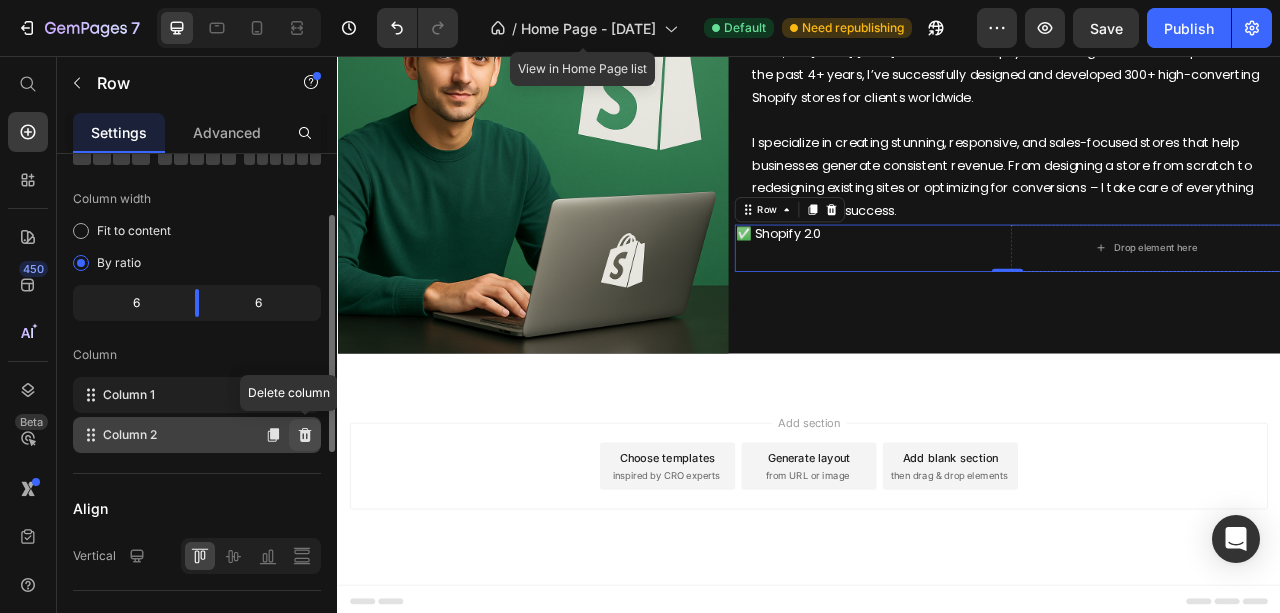 click 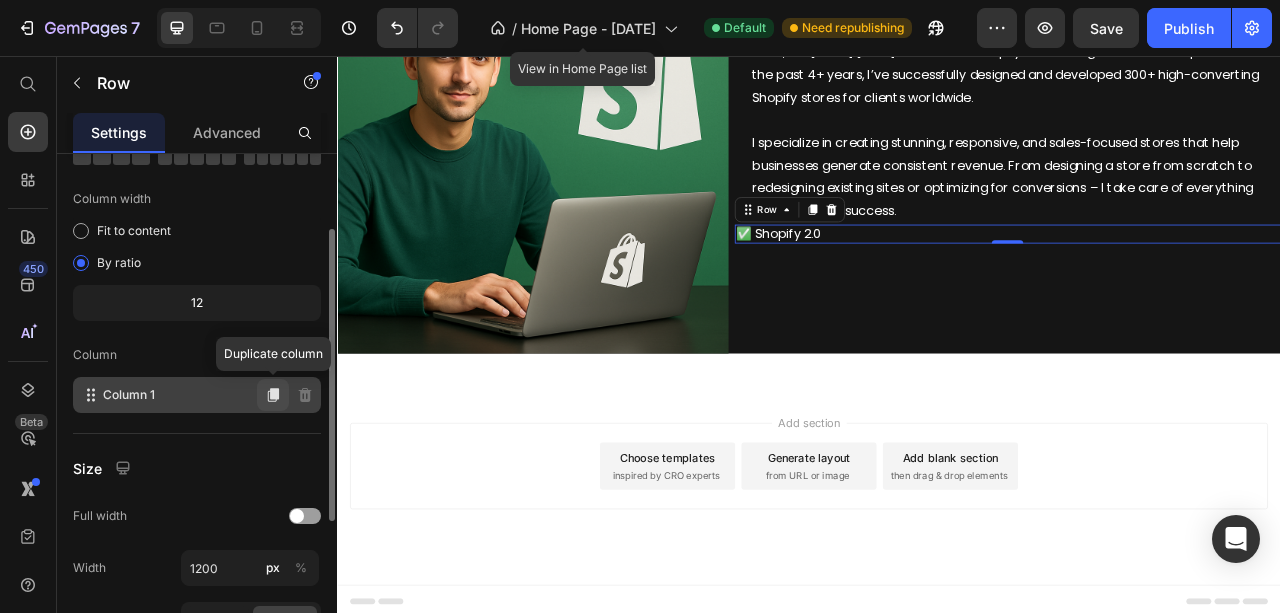 click 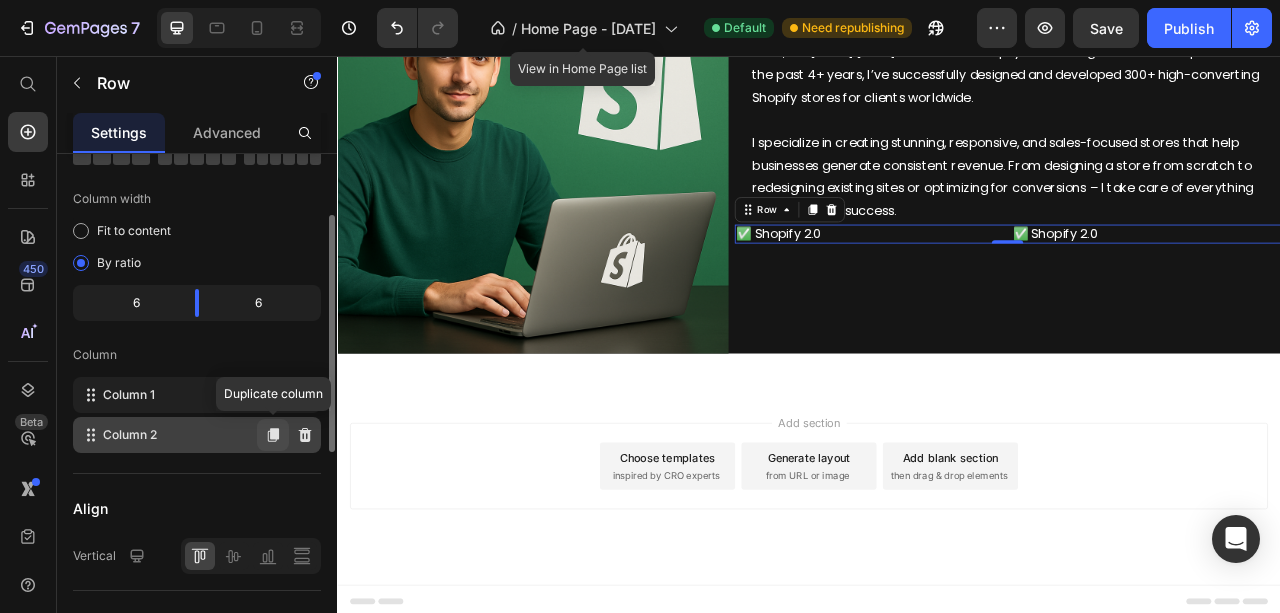 click 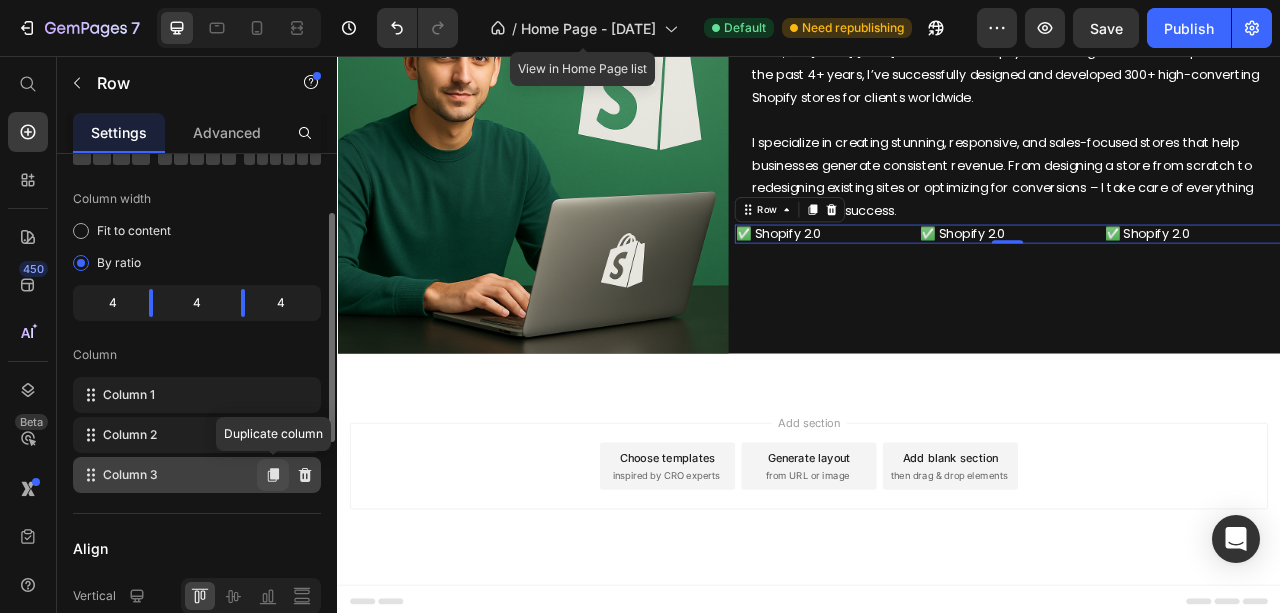 click 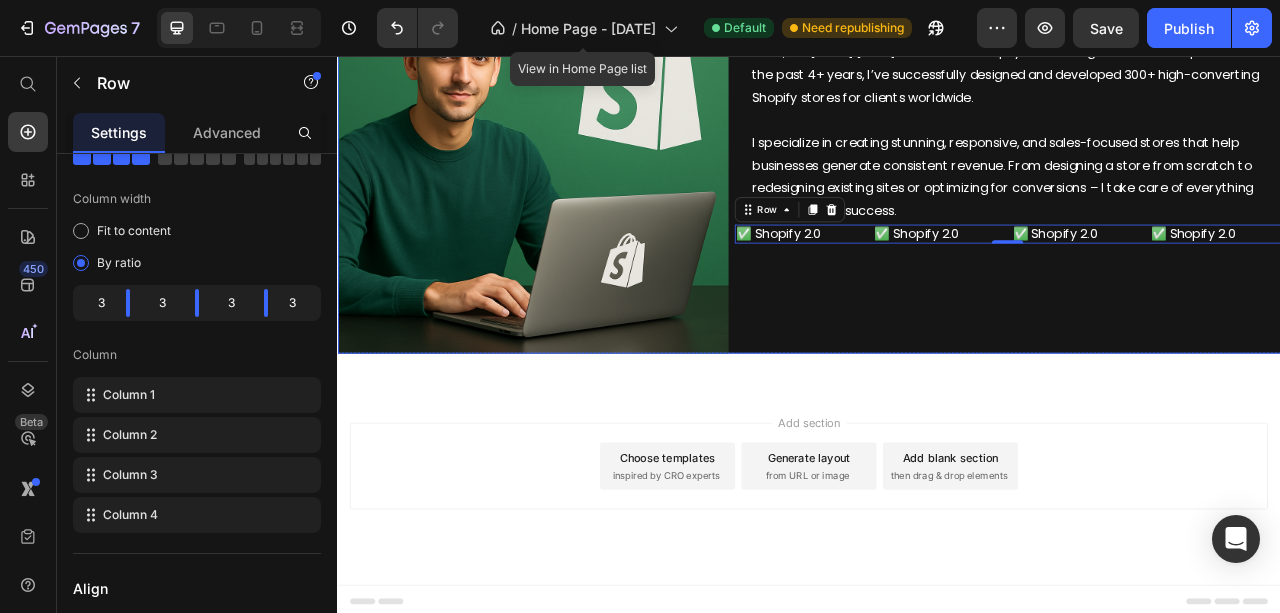 click on "About me Heading                Title Line Hello, I’m [FIRST] [LAST] – a certified Shopify Store Designer and Developer. Over the past 4+ years, I’ve successfully designed and developed 300+ high-converting Shopify stores for clients worldwide. I specialize in creating stunning, responsive, and sales-focused stores that help businesses generate consistent revenue. From designing a store from scratch to redesigning existing sites or optimizing for conversions – I take care of everything to ensure your success. Text Block ✅ Shopify 2.0 Heading ✅ Shopify 2.0 Heading ✅ Shopify 2.0 Heading ✅ Shopify 2.0 Heading Row   0" at bounding box center [1189, 187] 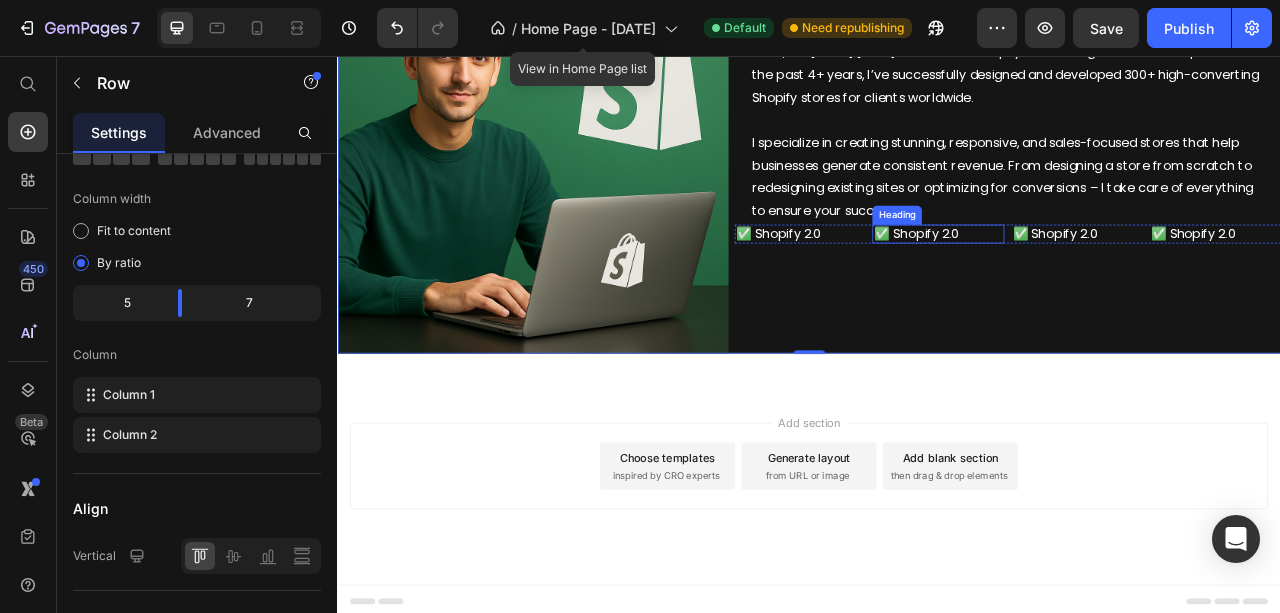 click on "✅ Shopify 2.0" at bounding box center [1101, 283] 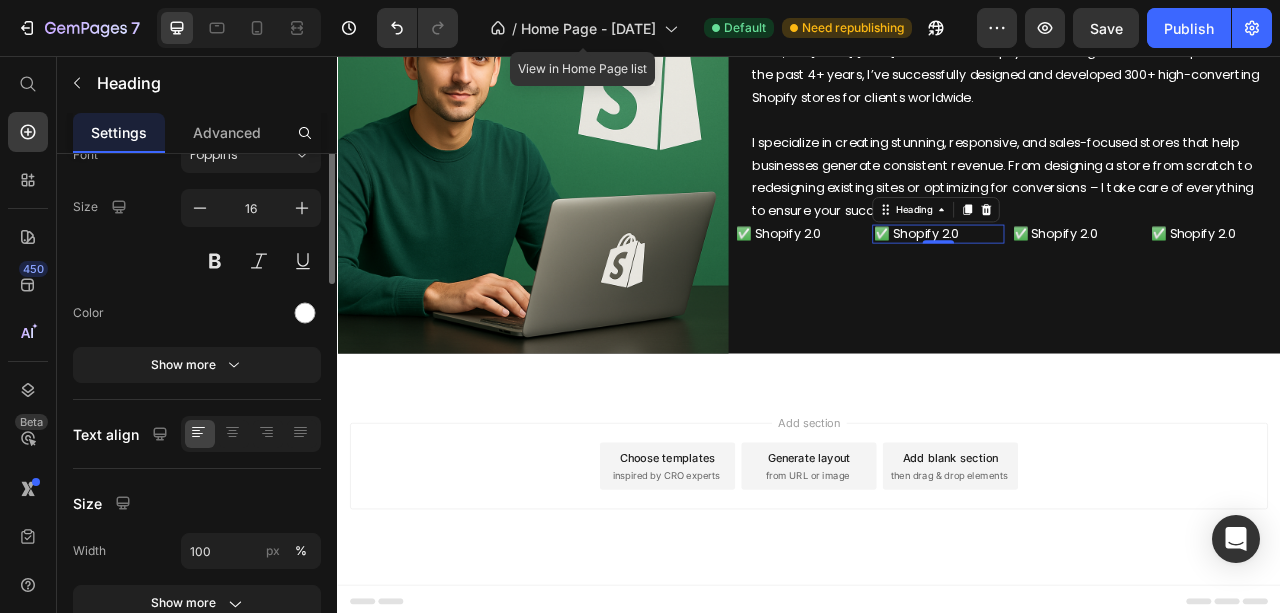 scroll, scrollTop: 0, scrollLeft: 0, axis: both 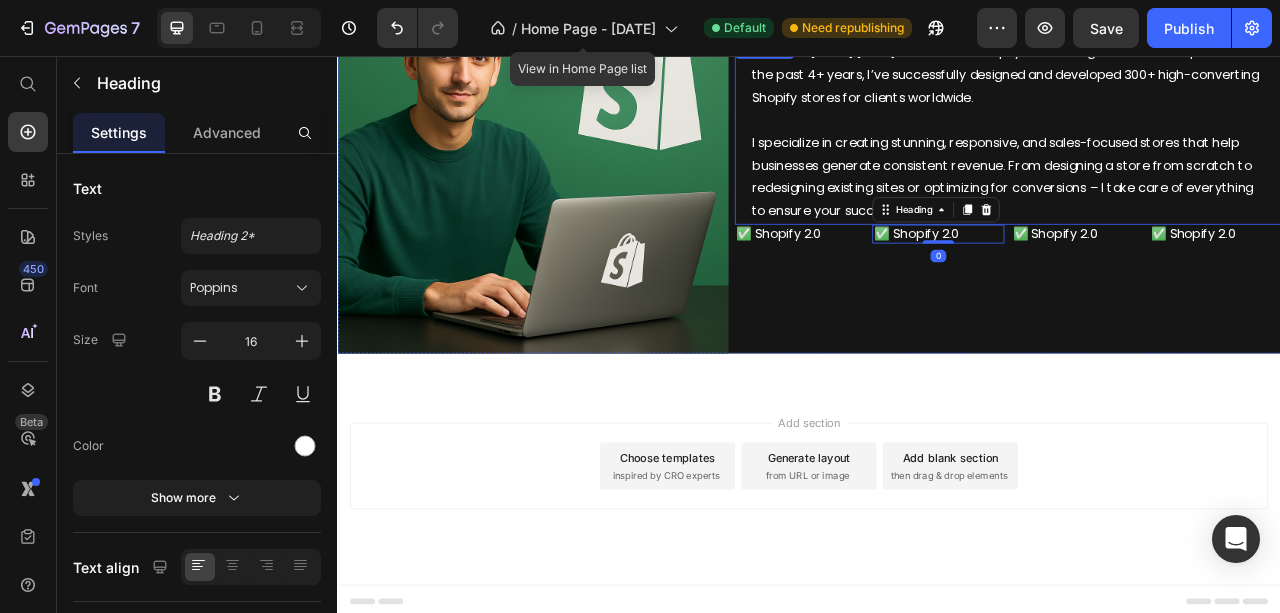 click on "I specialize in creating stunning, responsive, and sales-focused stores that help businesses generate consistent revenue. From designing a store from scratch to redesigning existing sites or optimizing for conversions – I take care of everything to ensure your success." at bounding box center (1189, 210) 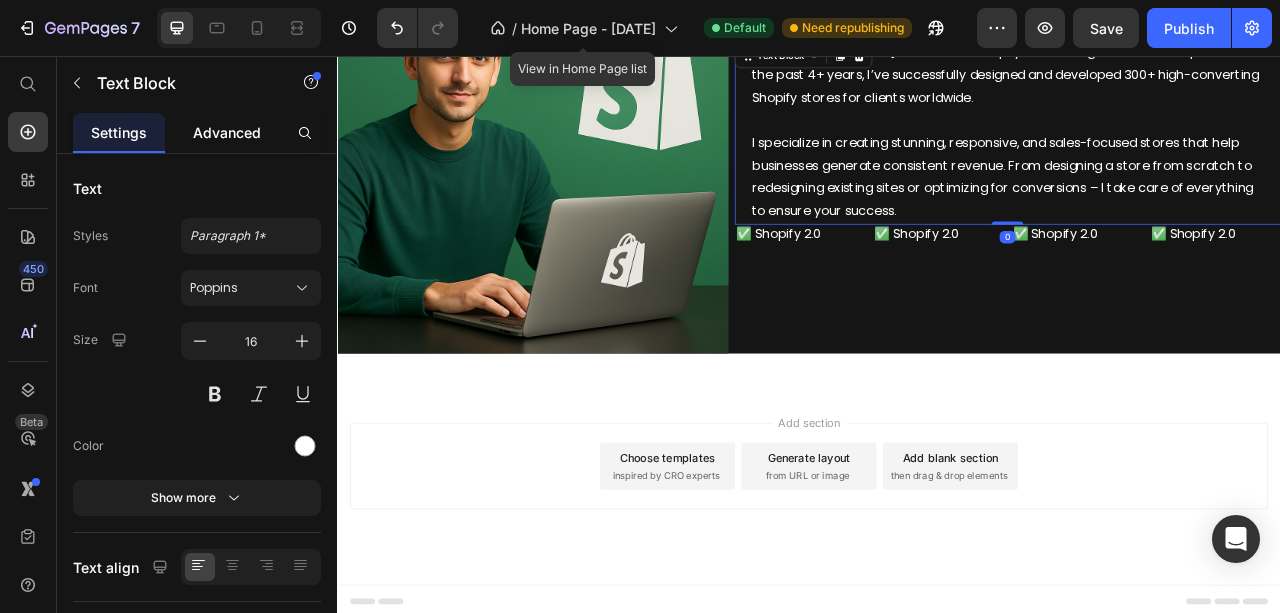 click on "Advanced" at bounding box center [227, 132] 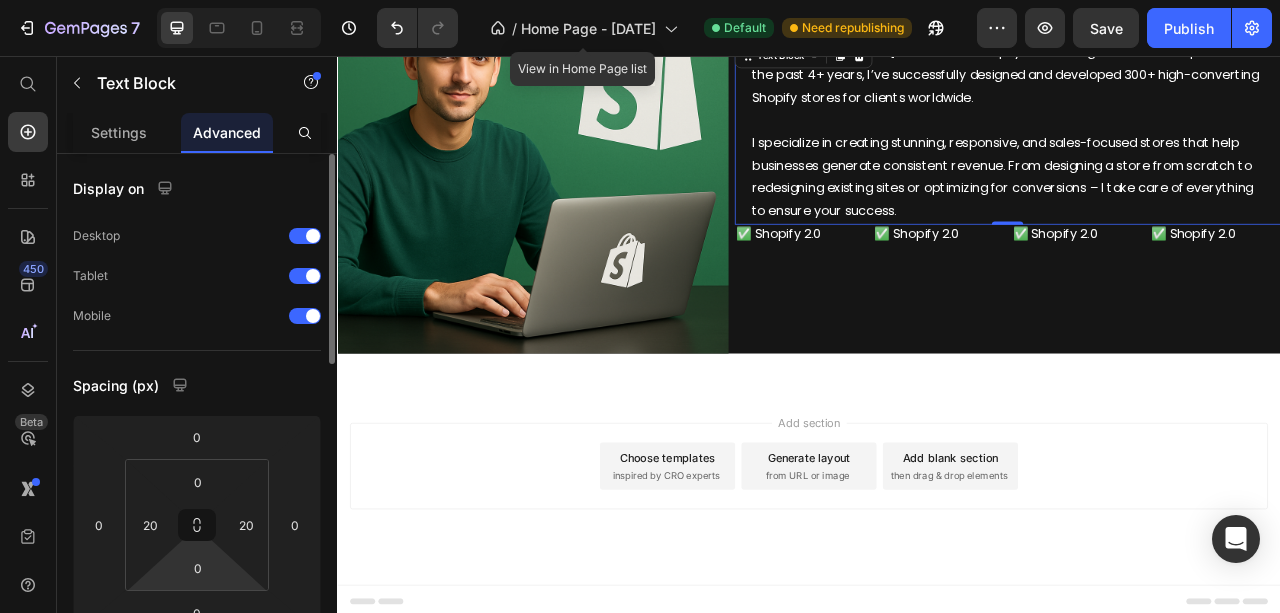 scroll, scrollTop: 133, scrollLeft: 0, axis: vertical 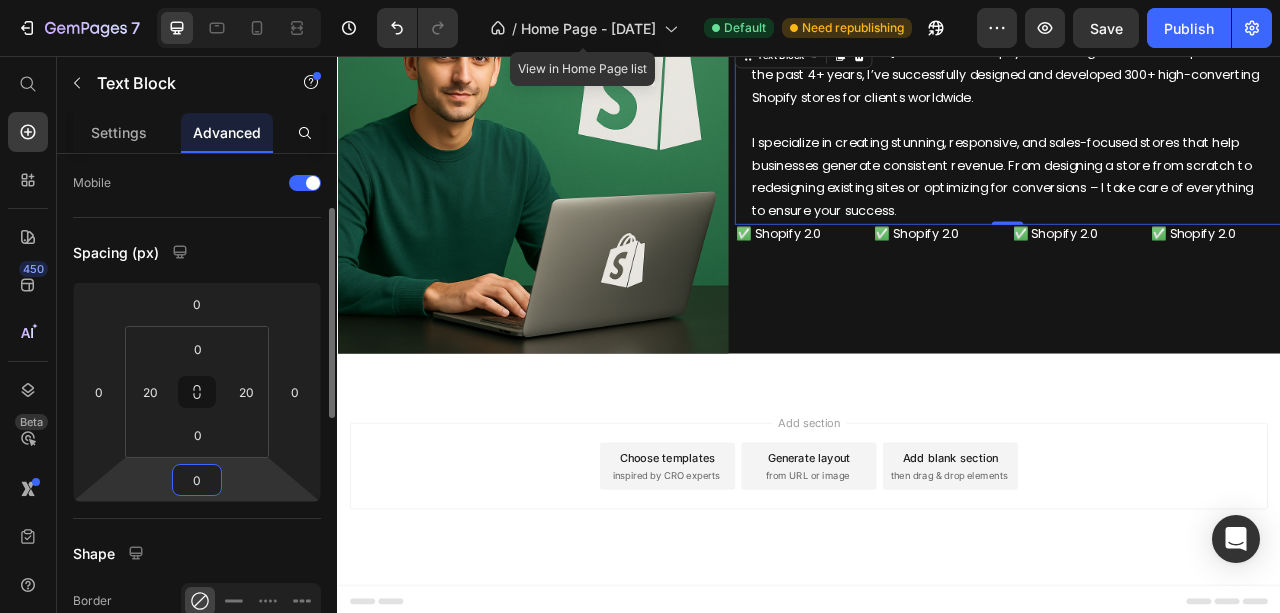 click on "0" at bounding box center [197, 480] 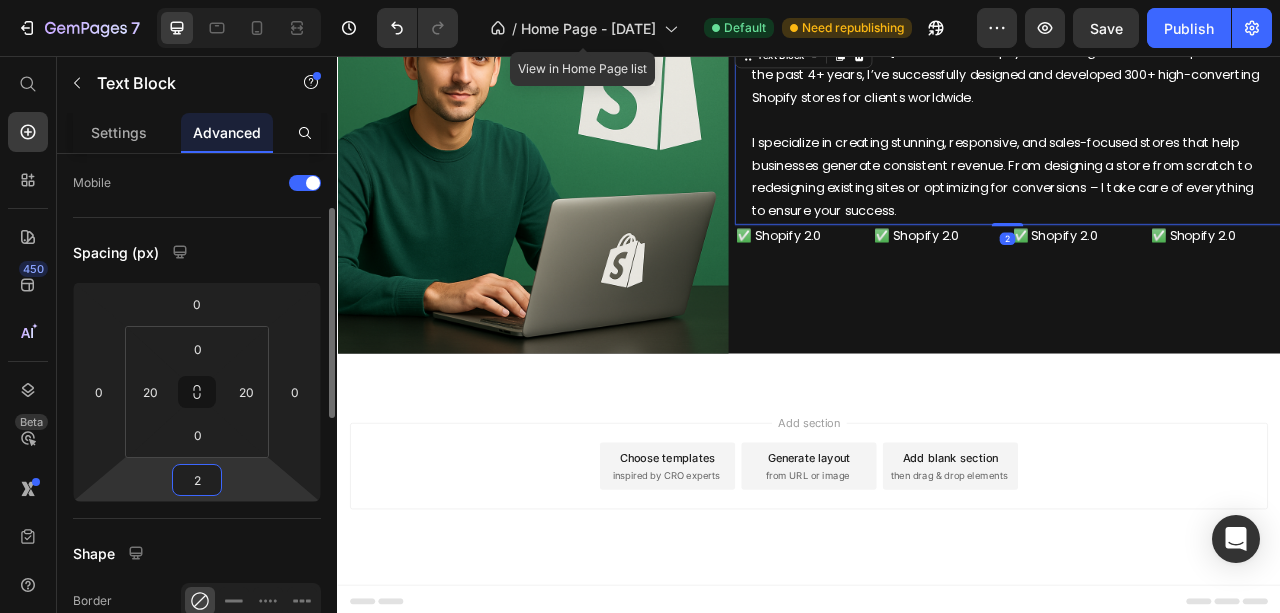 type on "20" 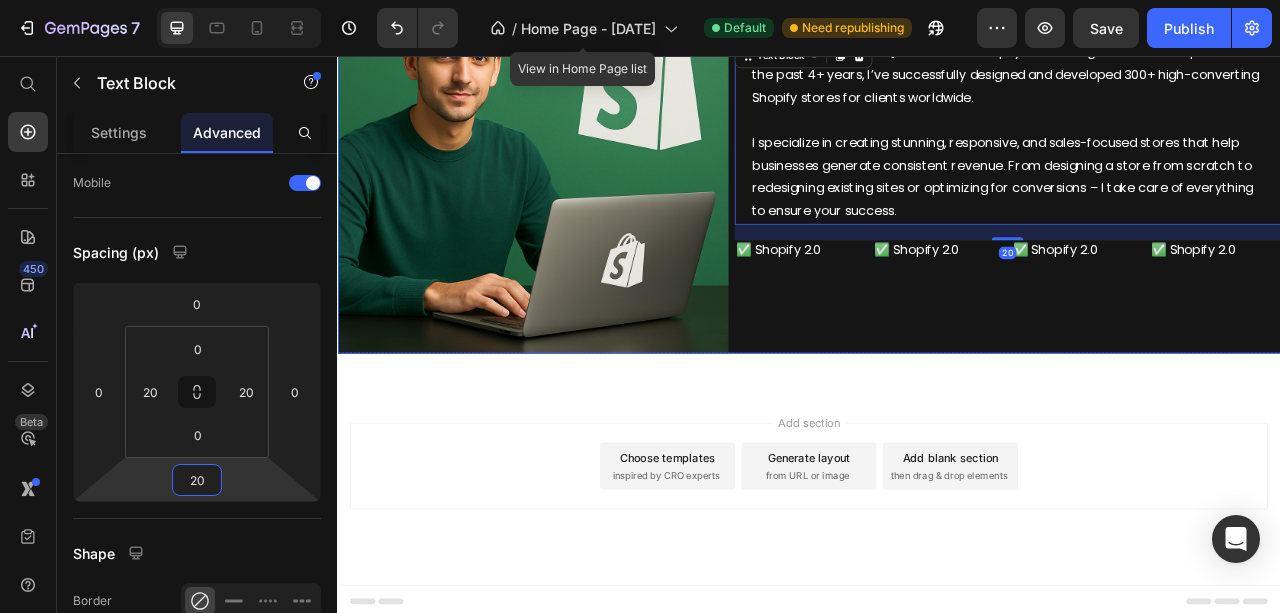 click on "About me Heading                Title Line Hello, I’m [FIRST] [LAST] – a certified Shopify Store Designer and Developer. Over the past 4+ years, I’ve successfully designed and developed 300+ high-converting Shopify stores for clients worldwide. I specialize in creating stunning, responsive, and sales-focused stores that help businesses generate consistent revenue. From designing a store from scratch to redesigning existing sites or optimizing for conversions – I take care of everything to ensure your success. Text Block   20 ✅ Shopify 2.0 Heading ✅ Shopify 2.0 Heading ✅ Shopify 2.0 Heading ✅ Shopify 2.0 Heading Row" at bounding box center (1189, 187) 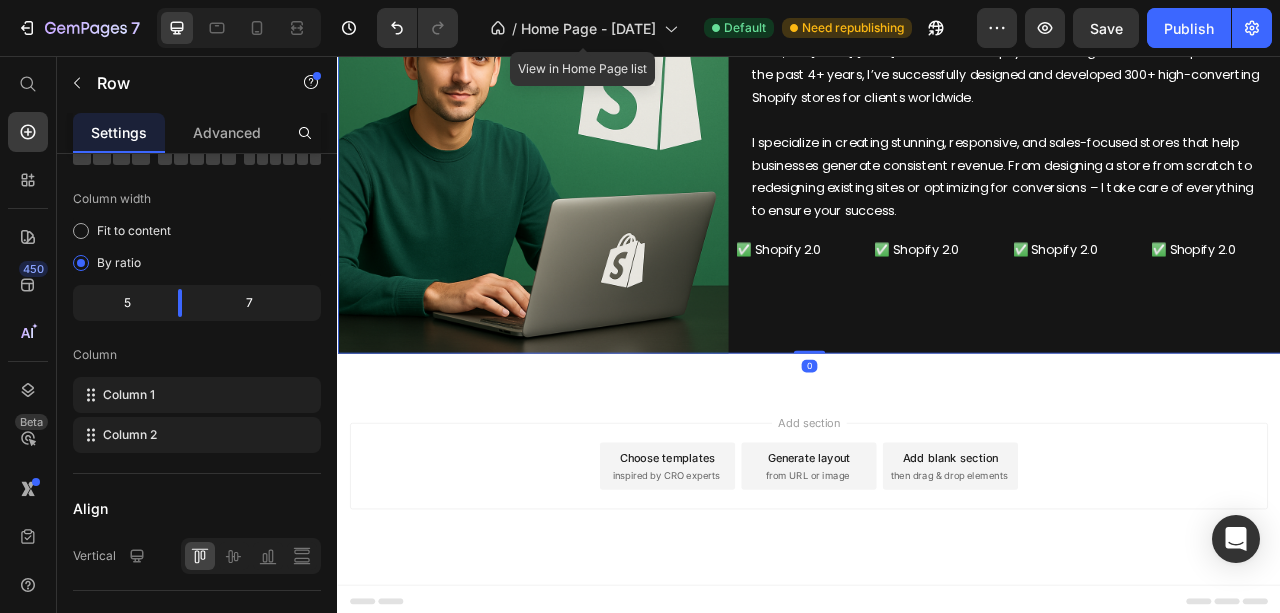 scroll, scrollTop: 0, scrollLeft: 0, axis: both 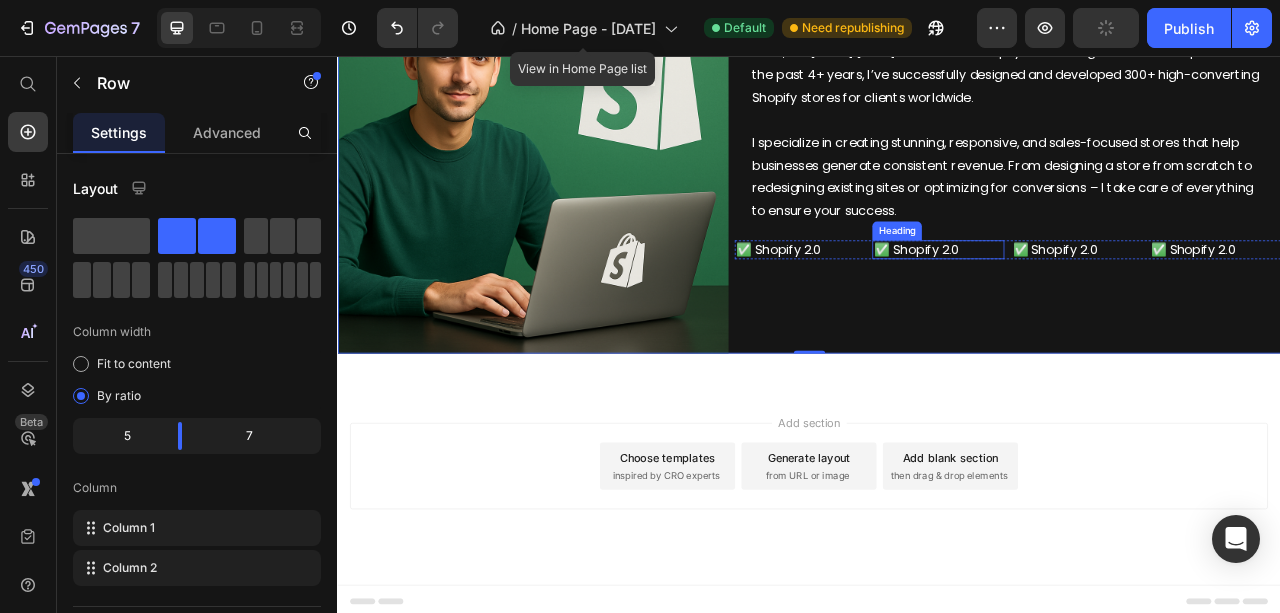 click on "✅ Shopify 2.0" at bounding box center (1101, 303) 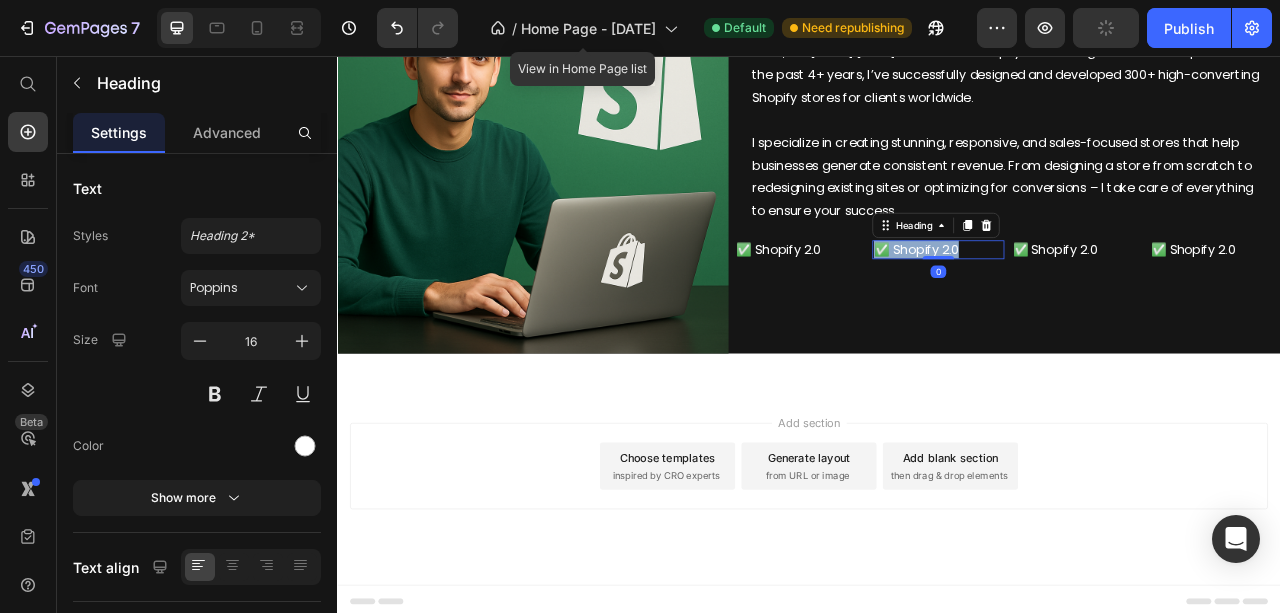 click on "✅ Shopify 2.0" at bounding box center [1101, 303] 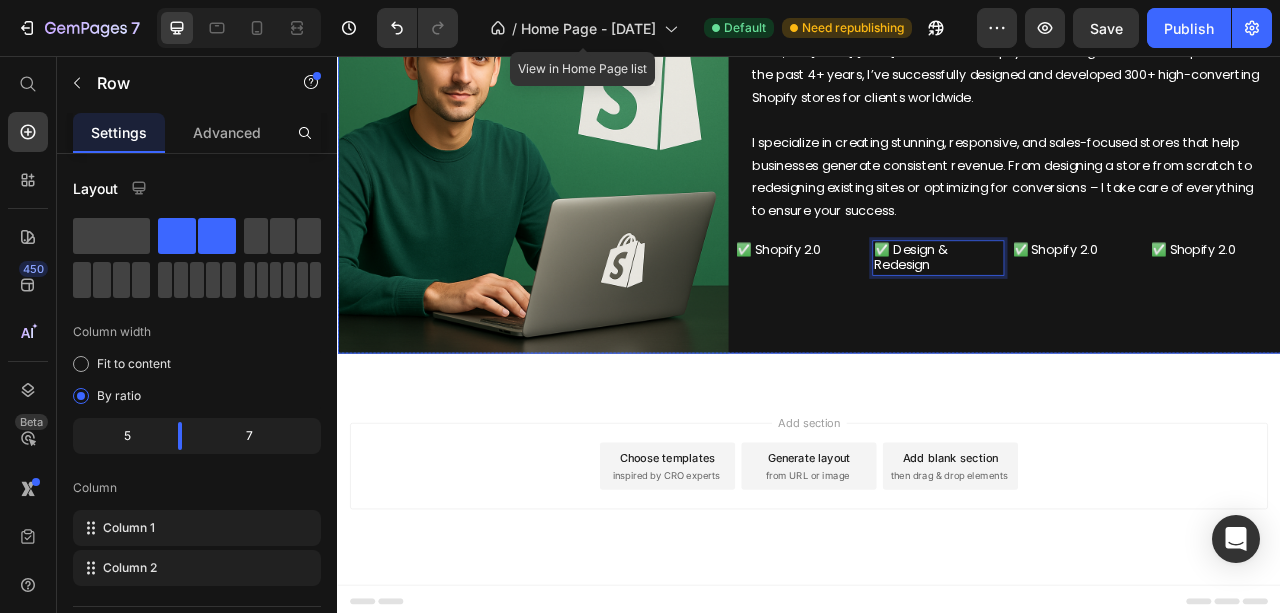 click on "About me Heading                Title Line Hello, I’m [FIRST] – a certified Shopify Store Designer and Developer. Over the past 4+ years, I’ve successfully designed and developed 300+ high-converting Shopify stores for clients worldwide. I specialize in creating stunning, responsive, and sales-focused stores that help businesses generate consistent revenue. From designing a store from scratch to redesigning existing sites or optimizing for conversions – I take care of everything to ensure your success. Text Block ✅ Shopify 2.0 Heading ✅ Design & Redesign Heading   0 ✅ Shopify 2.0 Heading ✅ Shopify 2.0 Heading Row" at bounding box center (1189, 187) 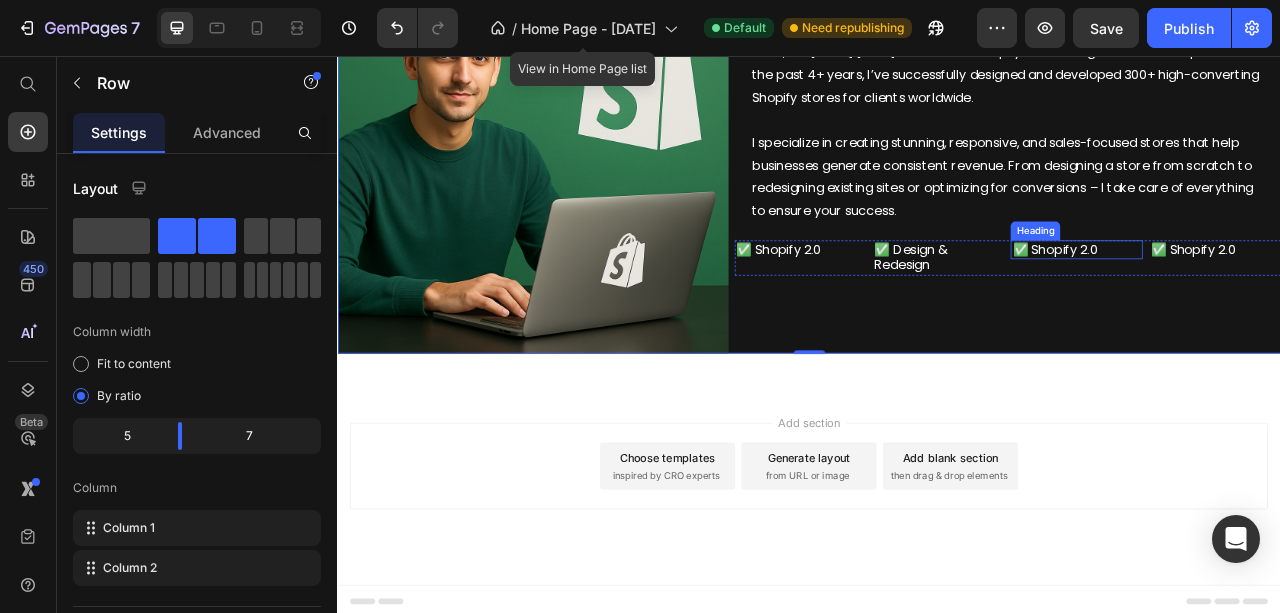 click on "✅ Shopify 2.0 Heading" at bounding box center (1277, 303) 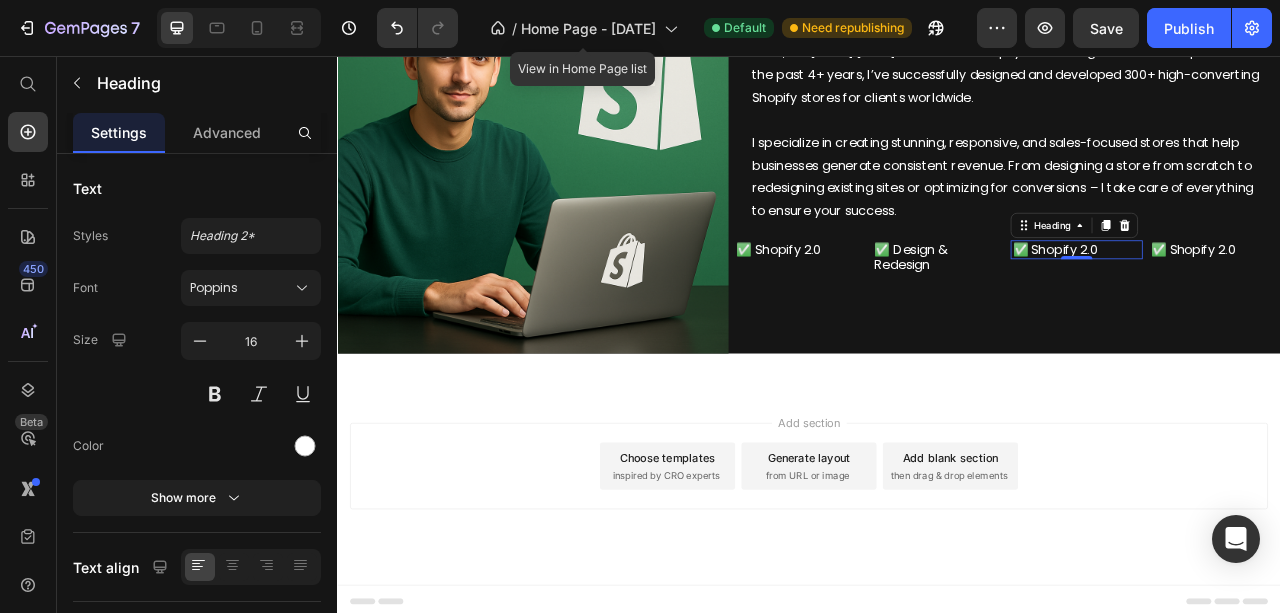 click on "✅ Shopify 2.0" at bounding box center [1277, 303] 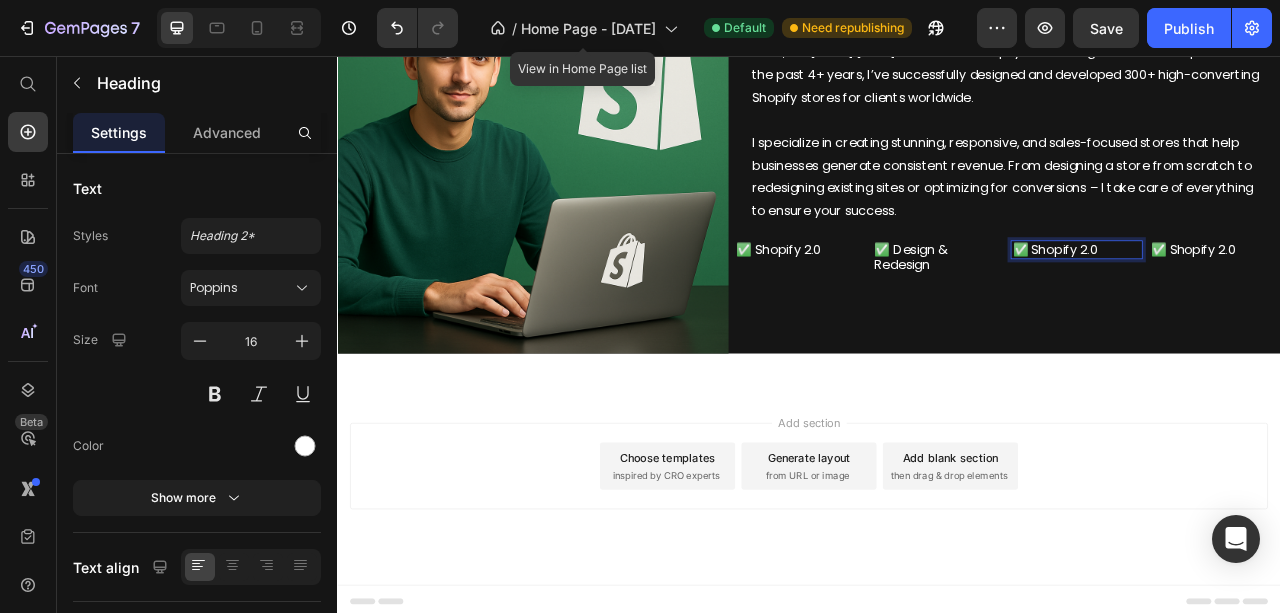 click on "✅ Shopify 2.0" at bounding box center (1277, 303) 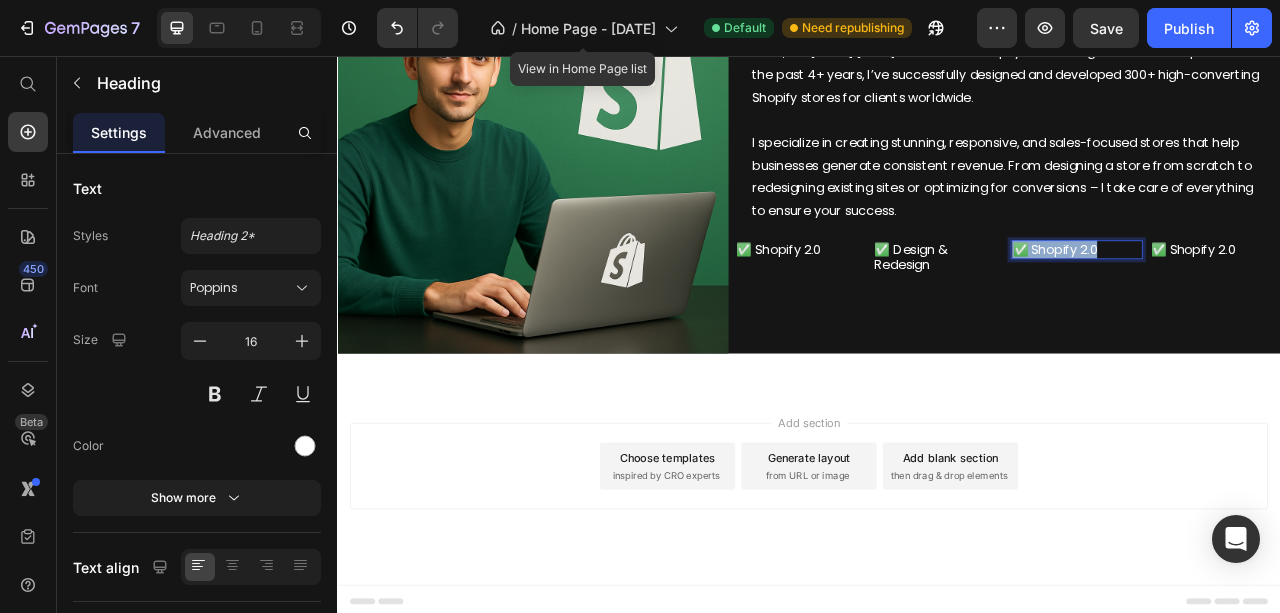 click on "✅ Shopify 2.0" at bounding box center [1277, 303] 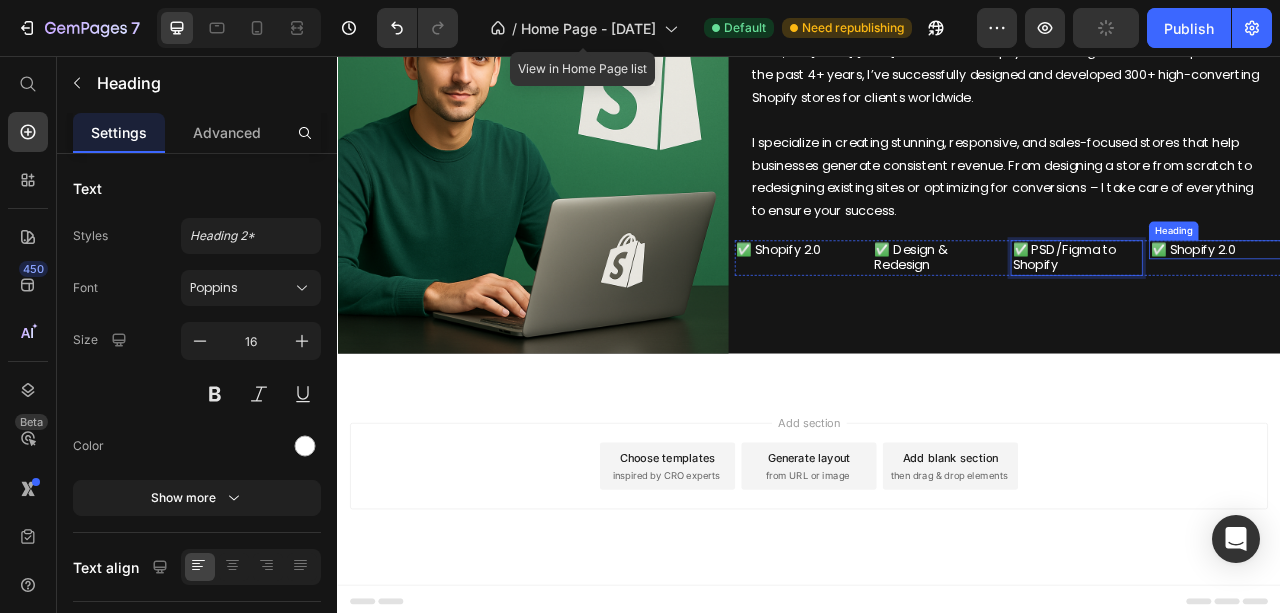 click on "✅ Shopify 2.0" at bounding box center [1453, 303] 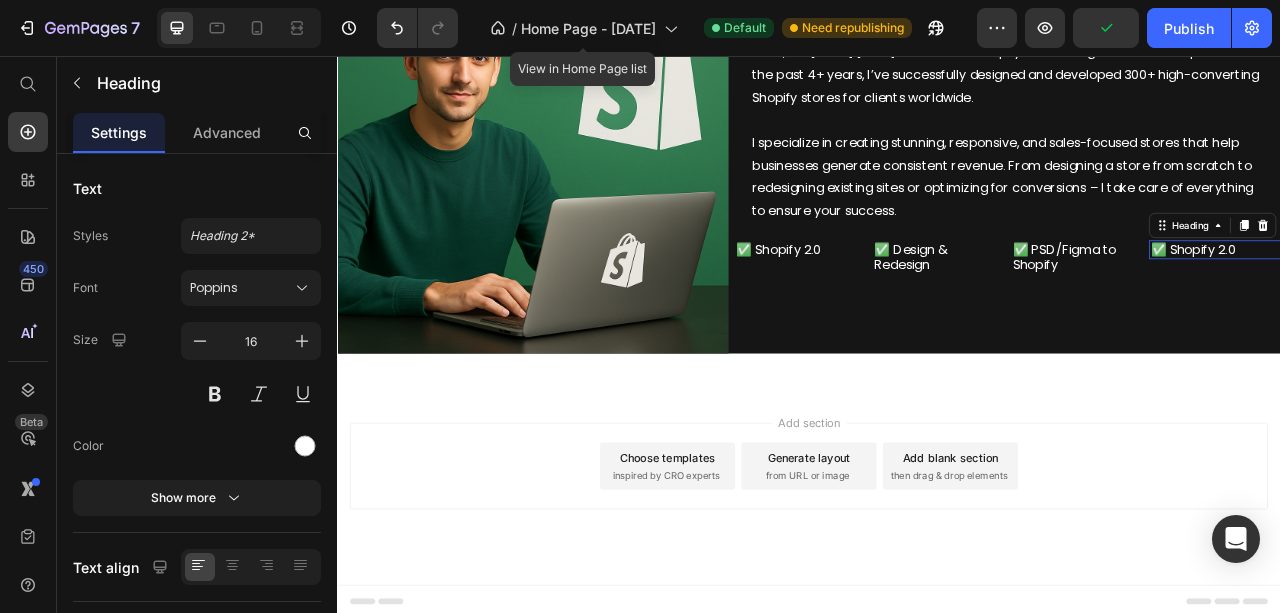 click on "✅ Shopify 2.0" at bounding box center [1453, 303] 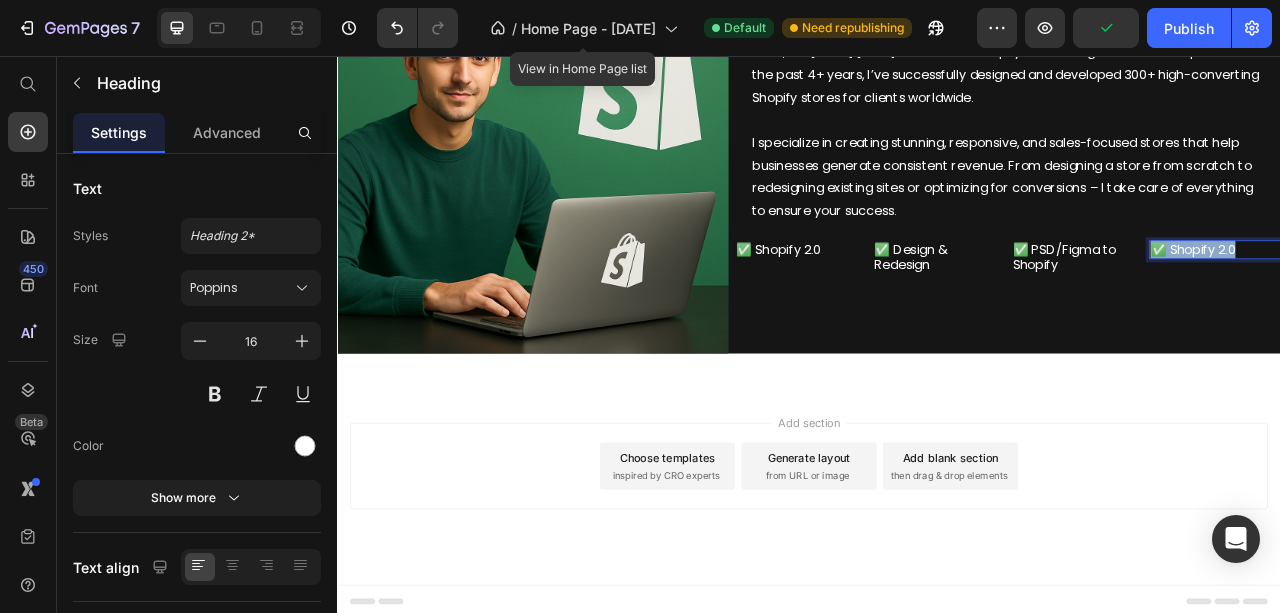 click on "✅ Shopify 2.0" at bounding box center [1453, 303] 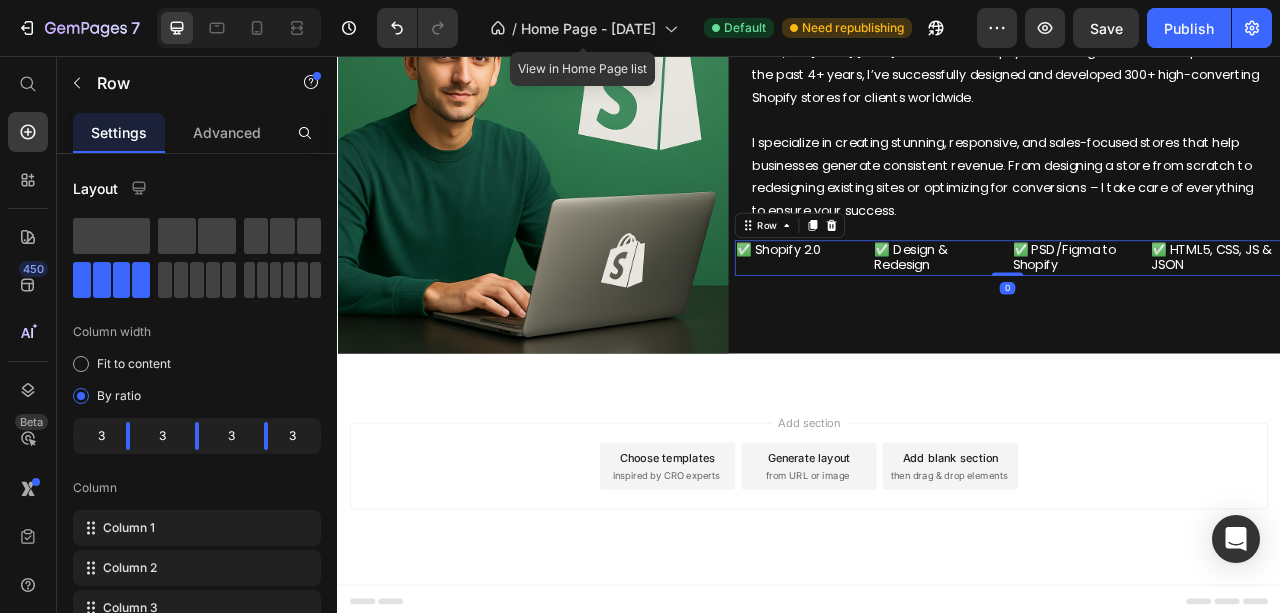 click on "✅ Shopify 2.0 Heading" at bounding box center (926, 314) 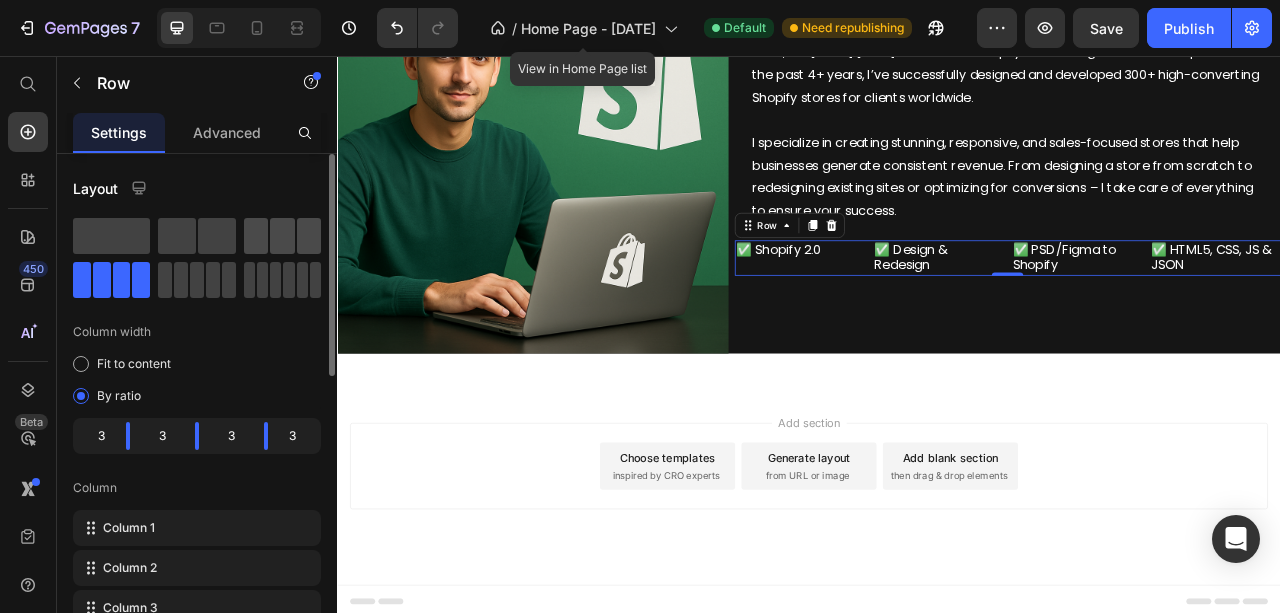 click 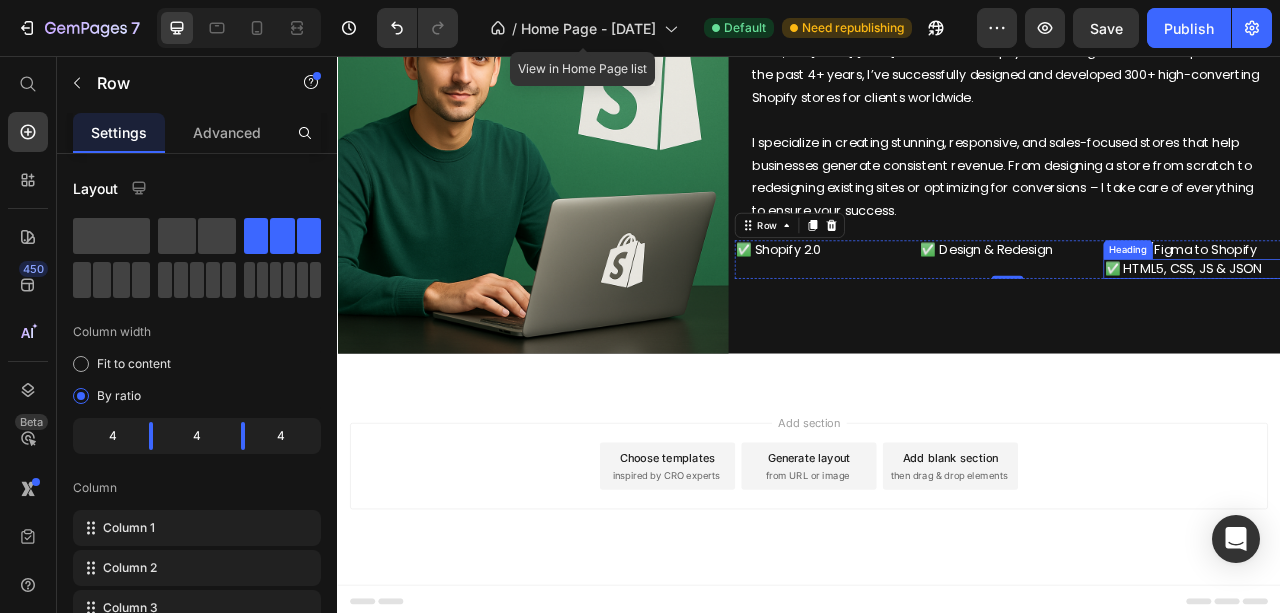 click on "✅ HTML5, CSS, JS & JSON" at bounding box center [1424, 327] 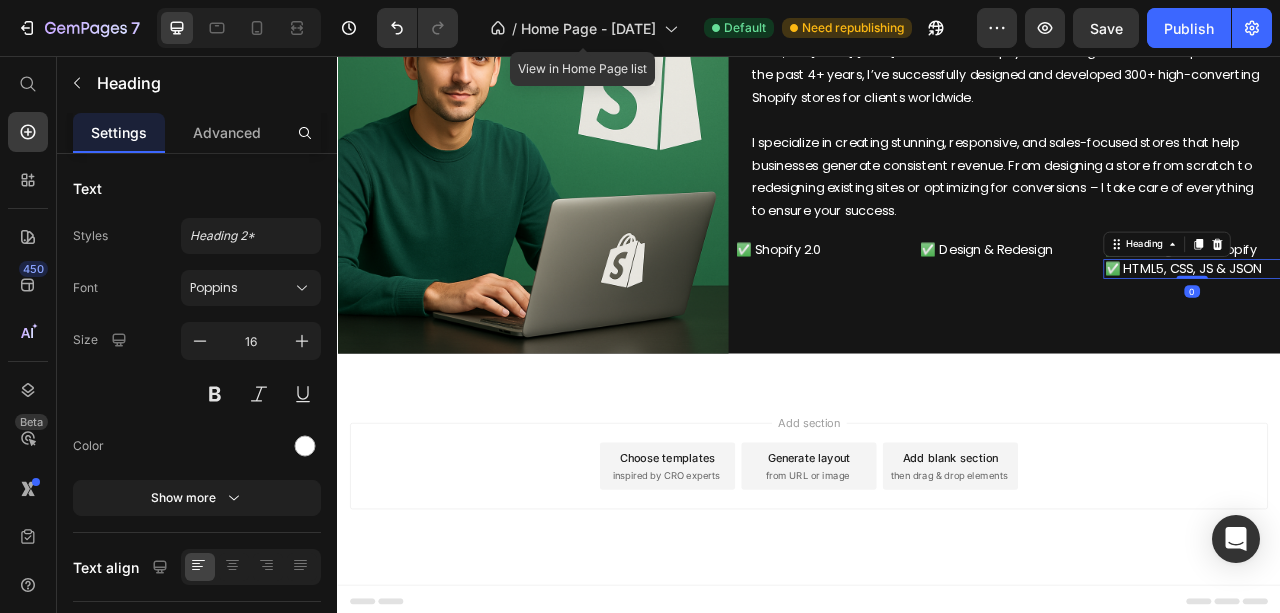 click on "✅ HTML5, CSS, JS & JSON" at bounding box center (1424, 327) 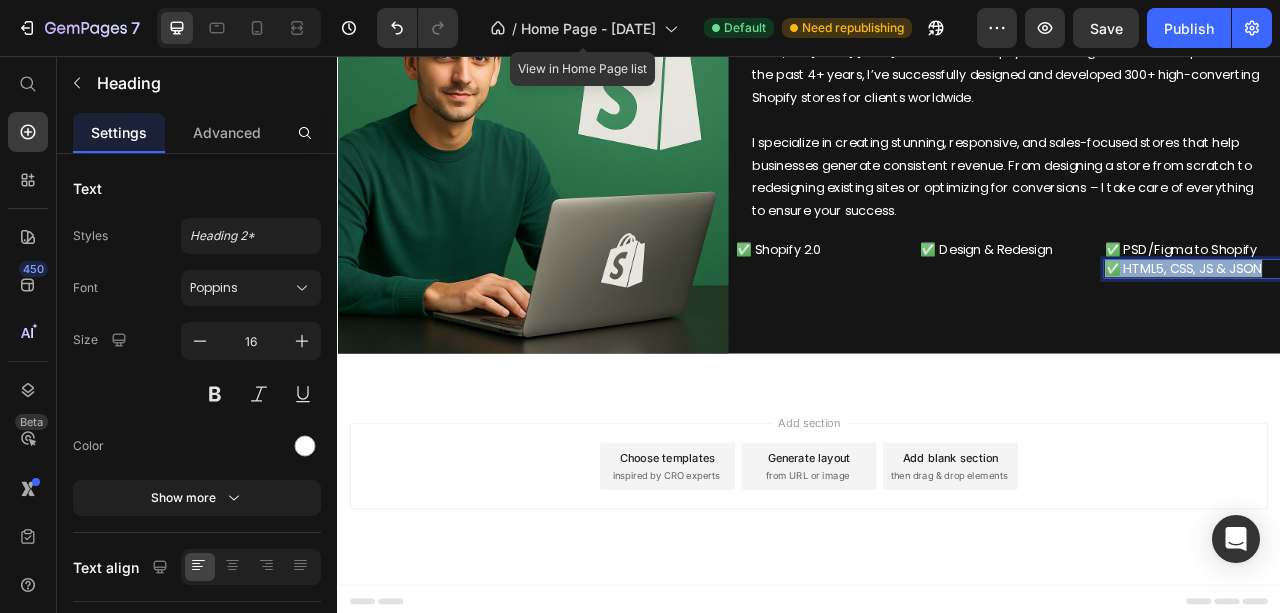 click on "✅ HTML5, CSS, JS & JSON" at bounding box center [1424, 327] 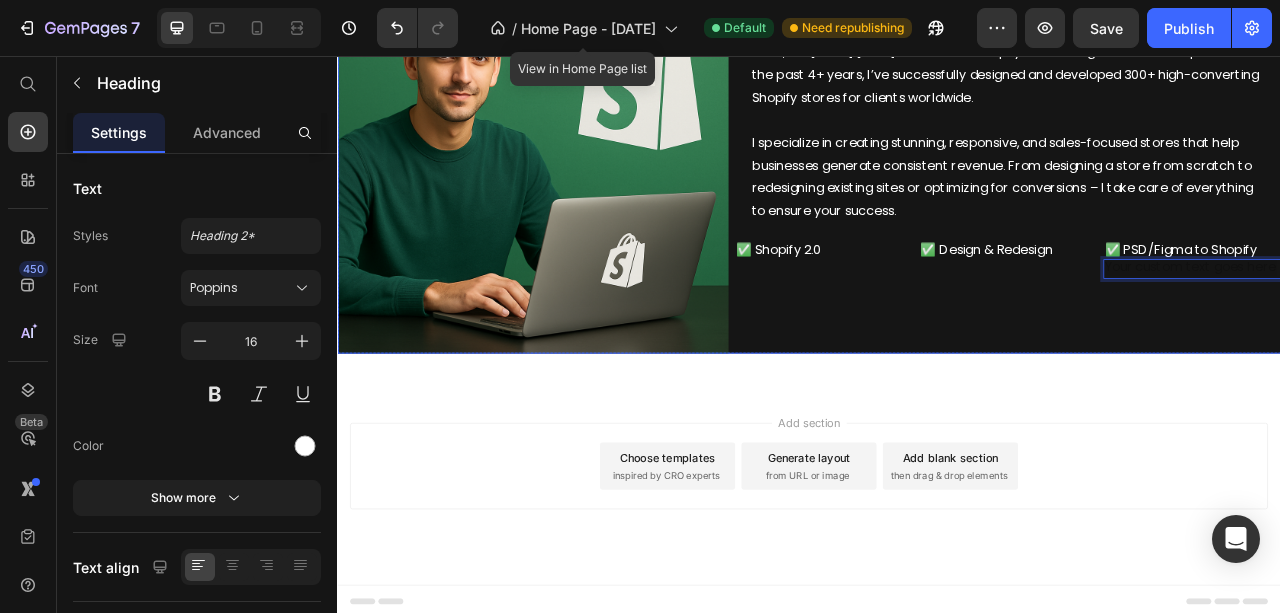 click on "About me Heading                Title Line Hello, I’m [FIRST] [LAST] – a certified Shopify Store Designer and Developer. Over the past 4+ years, I’ve successfully designed and developed 300+ high-converting Shopify stores for clients worldwide. I specialize in creating stunning, responsive, and sales-focused stores that help businesses generate consistent revenue. From designing a store from scratch to redesigning existing sites or optimizing for conversions – I take care of everything to ensure your success. Text Block ✅ Shopify 2.0 Heading ✅ Design & Redesign Heading ✅ PSD/Figma to Shopify Heading Heading   0 Row" at bounding box center [1189, 187] 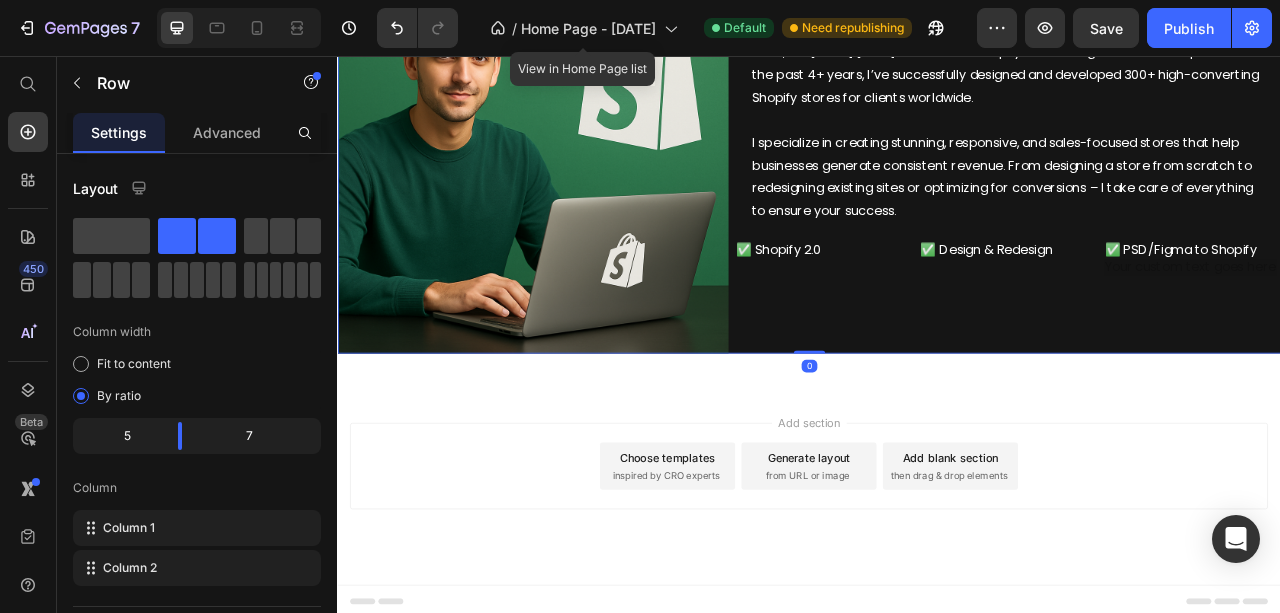 click at bounding box center (1424, 327) 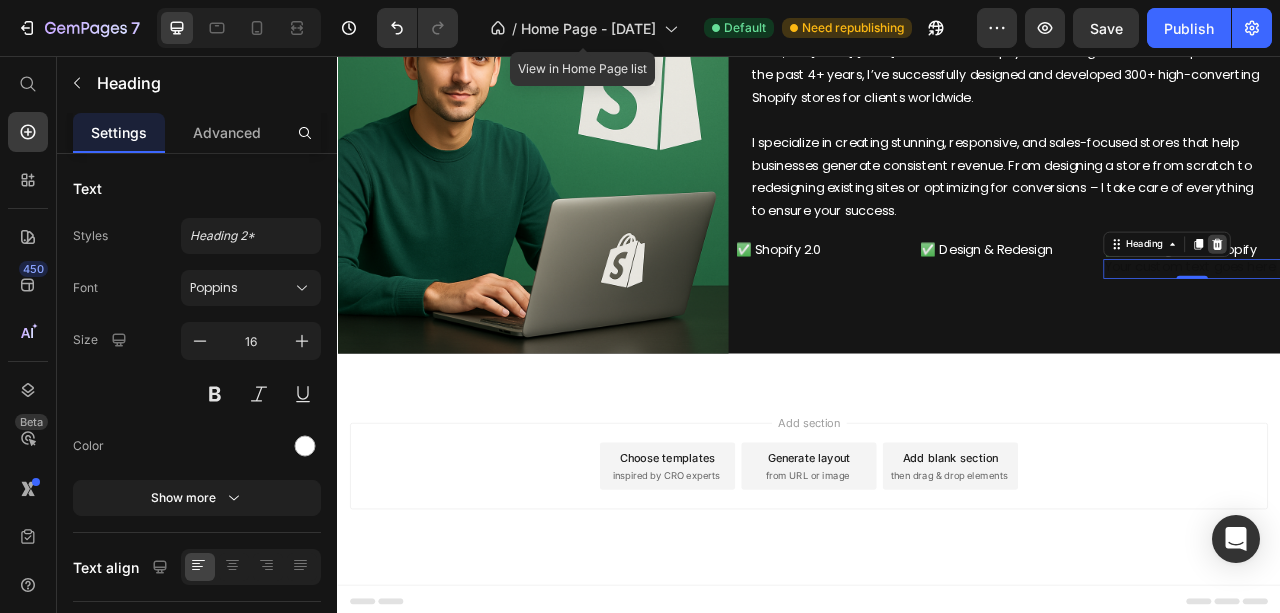 click 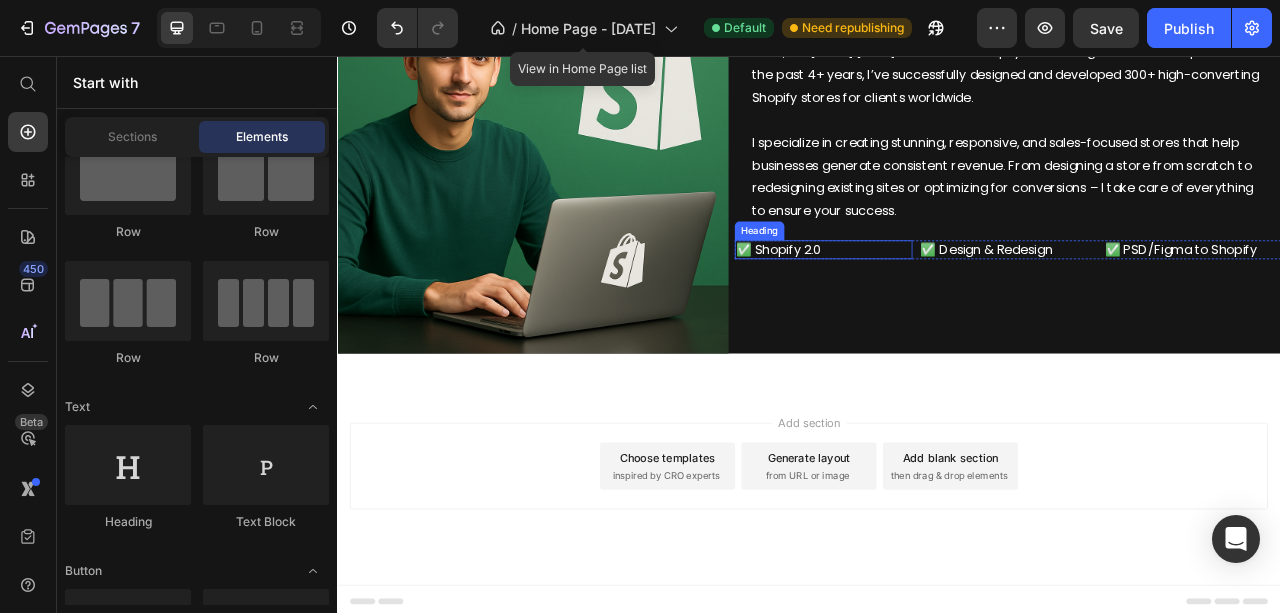 click on "✅ Shopify 2.0" at bounding box center [955, 303] 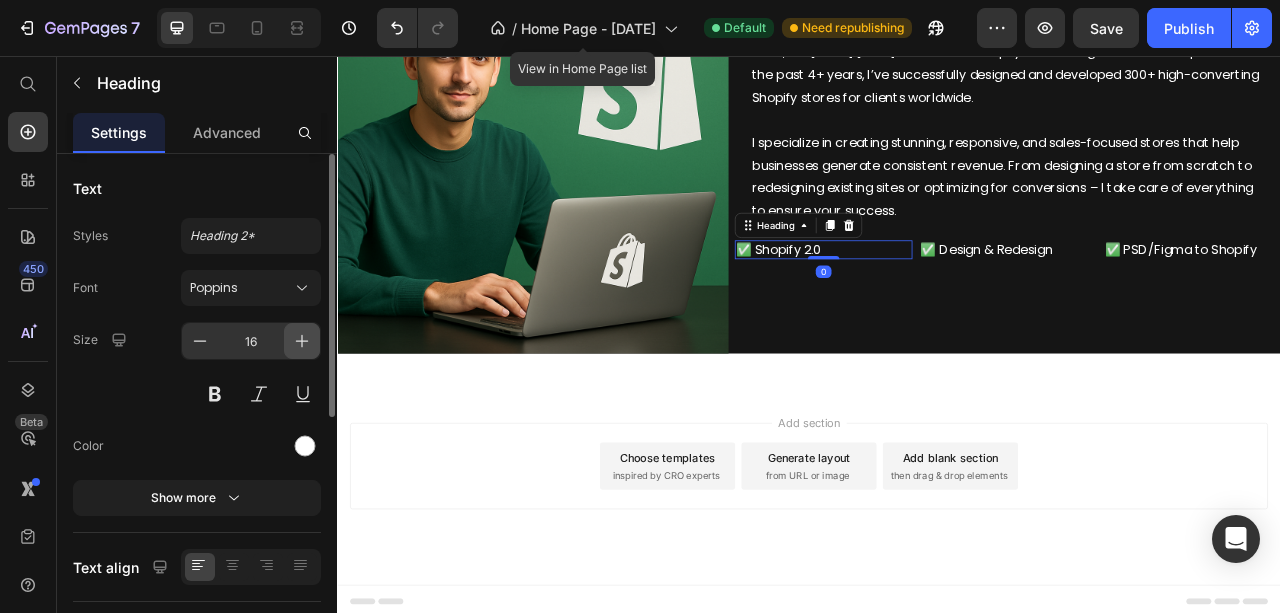 click 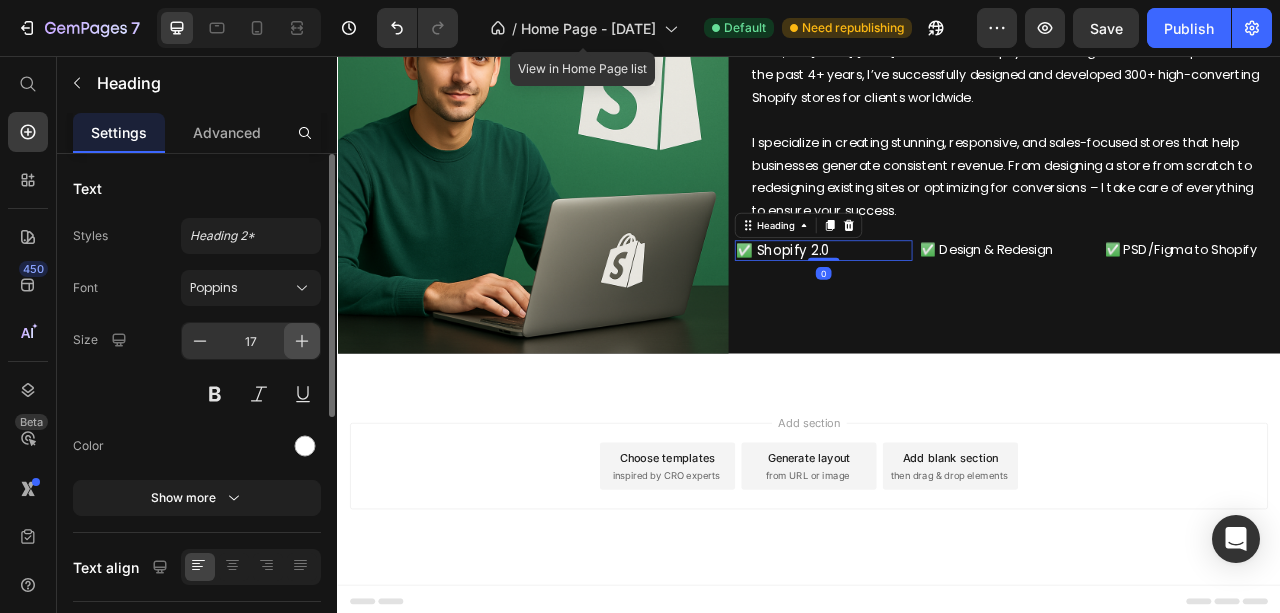 click 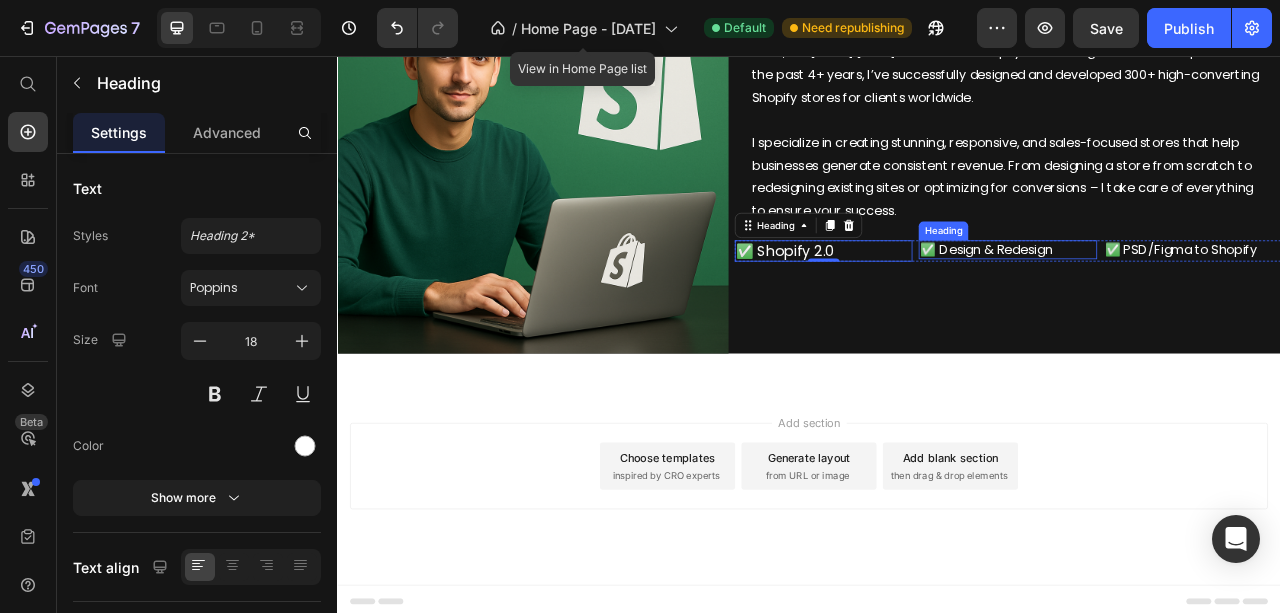 click on "✅ Design & Redesign" at bounding box center (1189, 303) 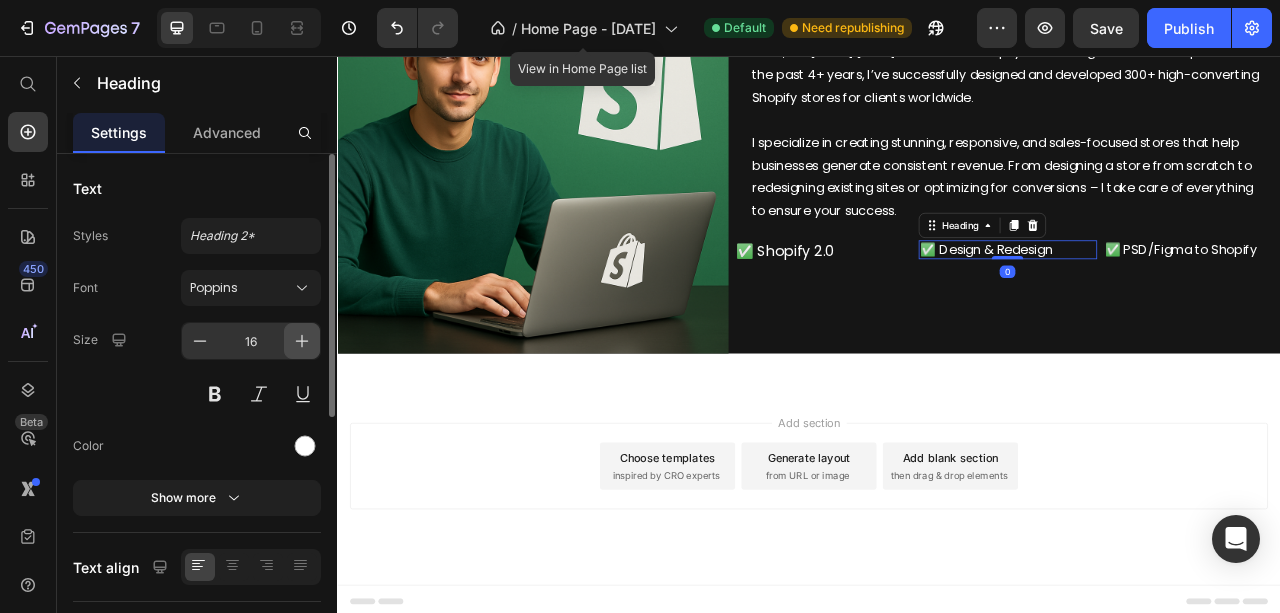 click 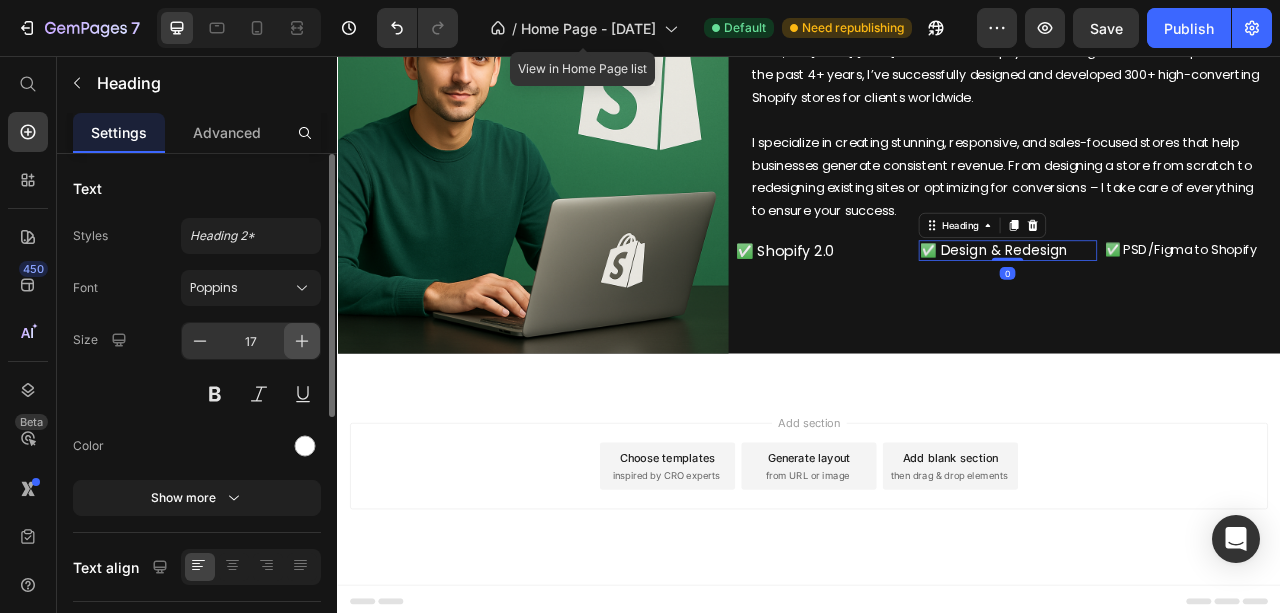click 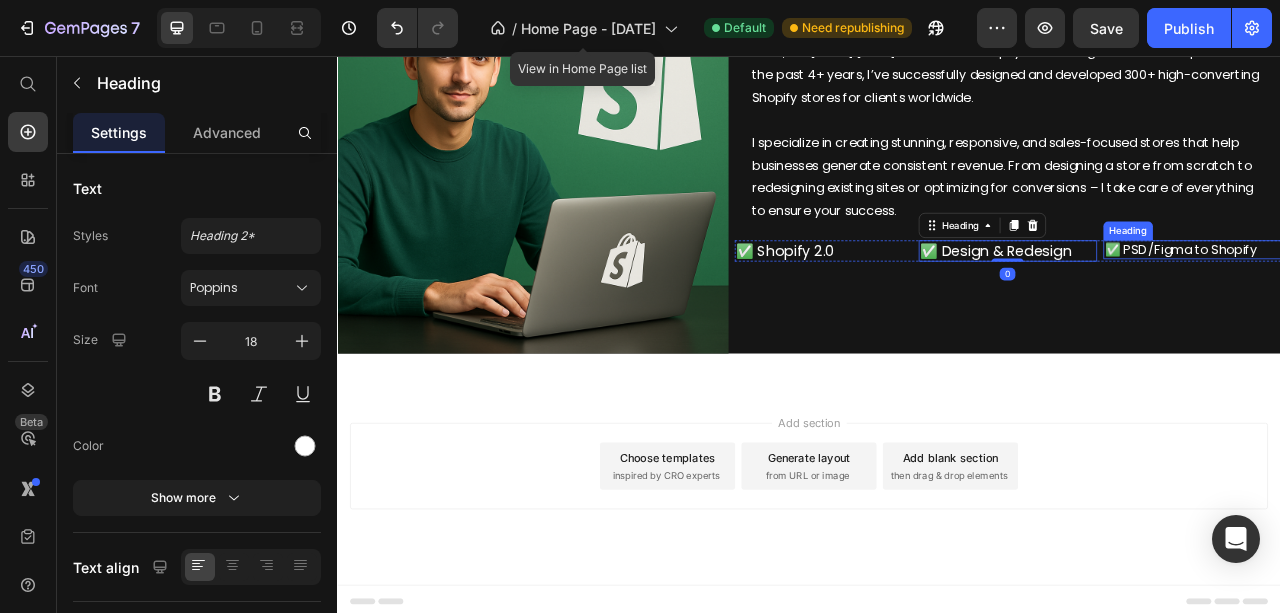 click on "✅ PSD/Figma to Shopify" at bounding box center (1424, 303) 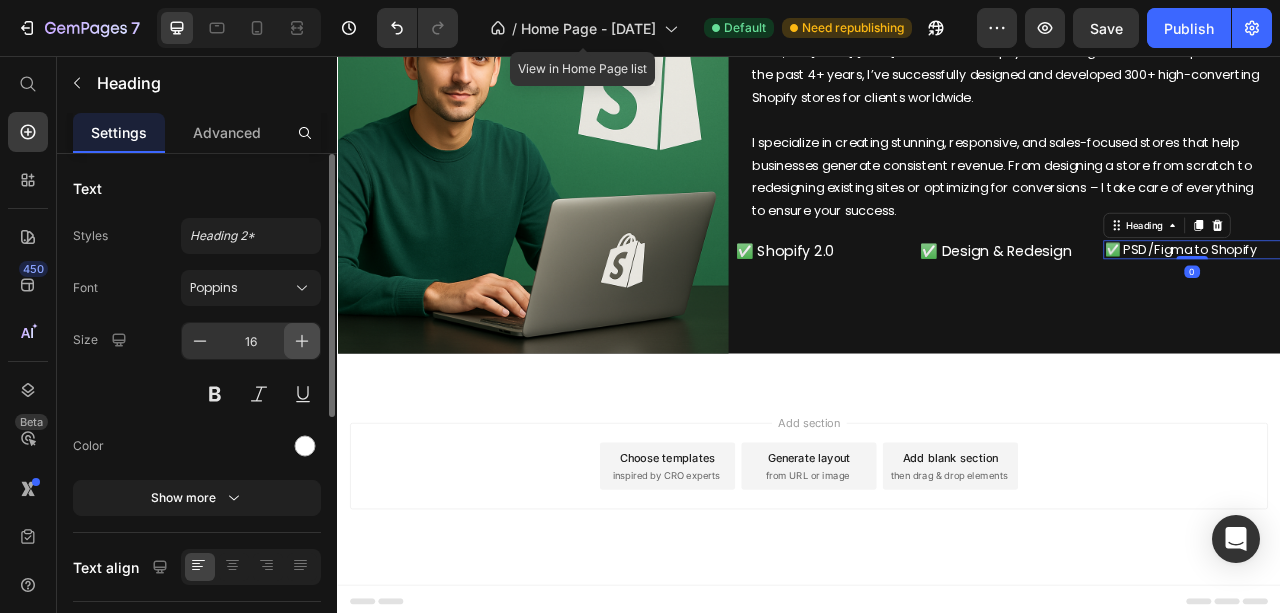 click at bounding box center (302, 341) 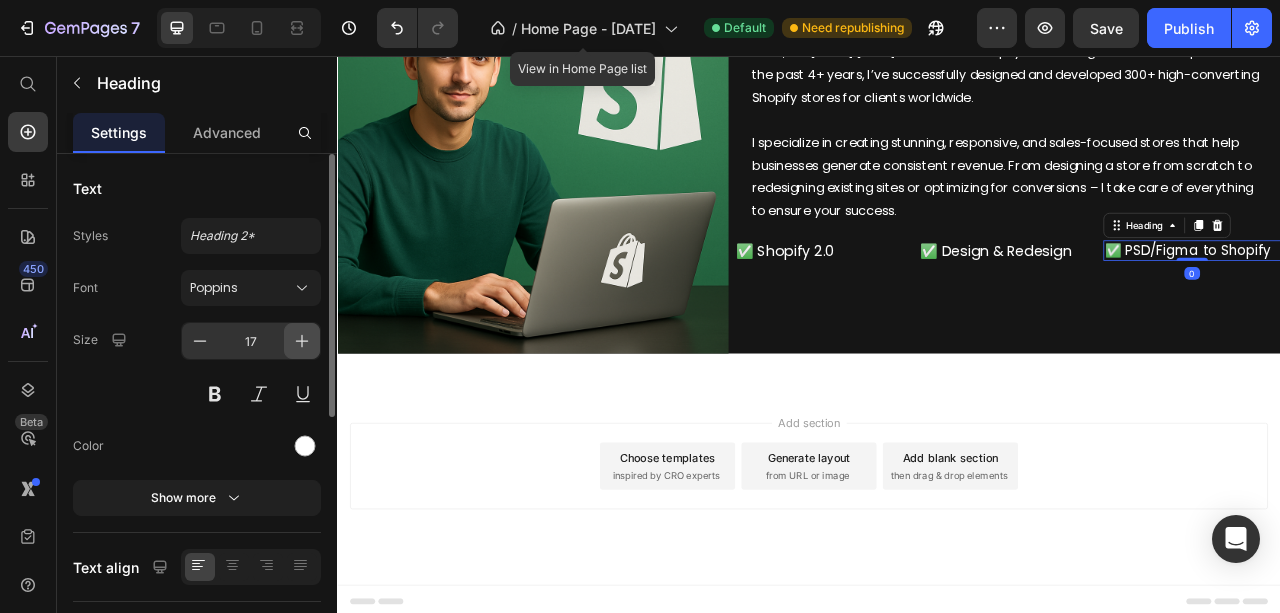 click at bounding box center [302, 341] 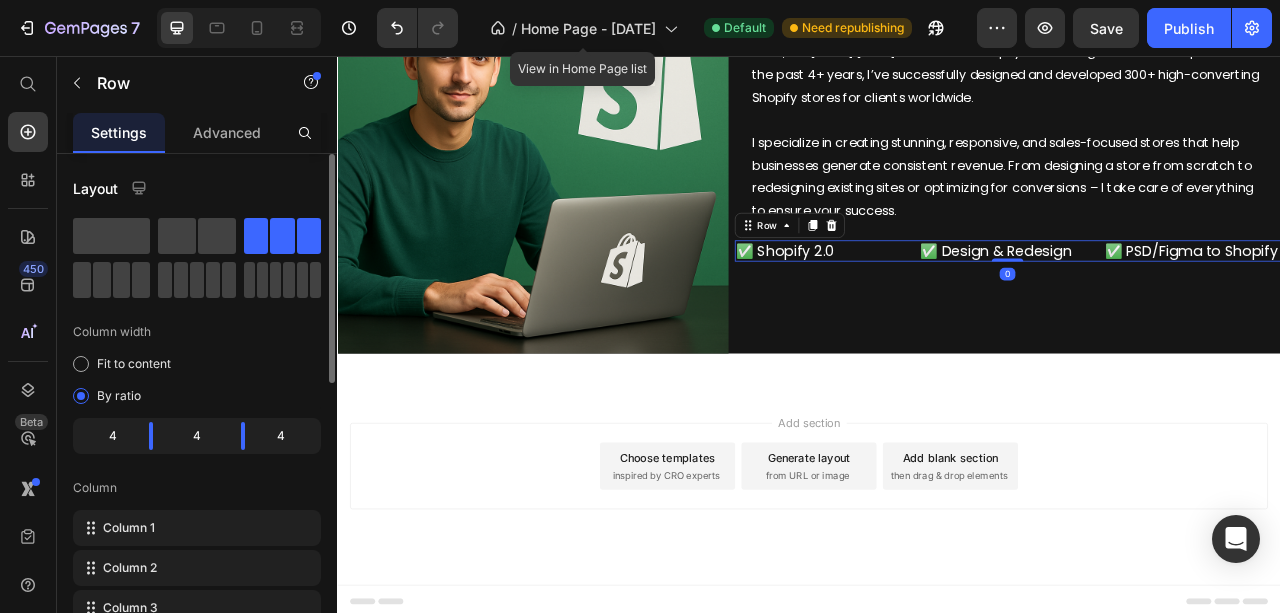 click on "✅ Shopify 2.0 Heading" at bounding box center [955, 304] 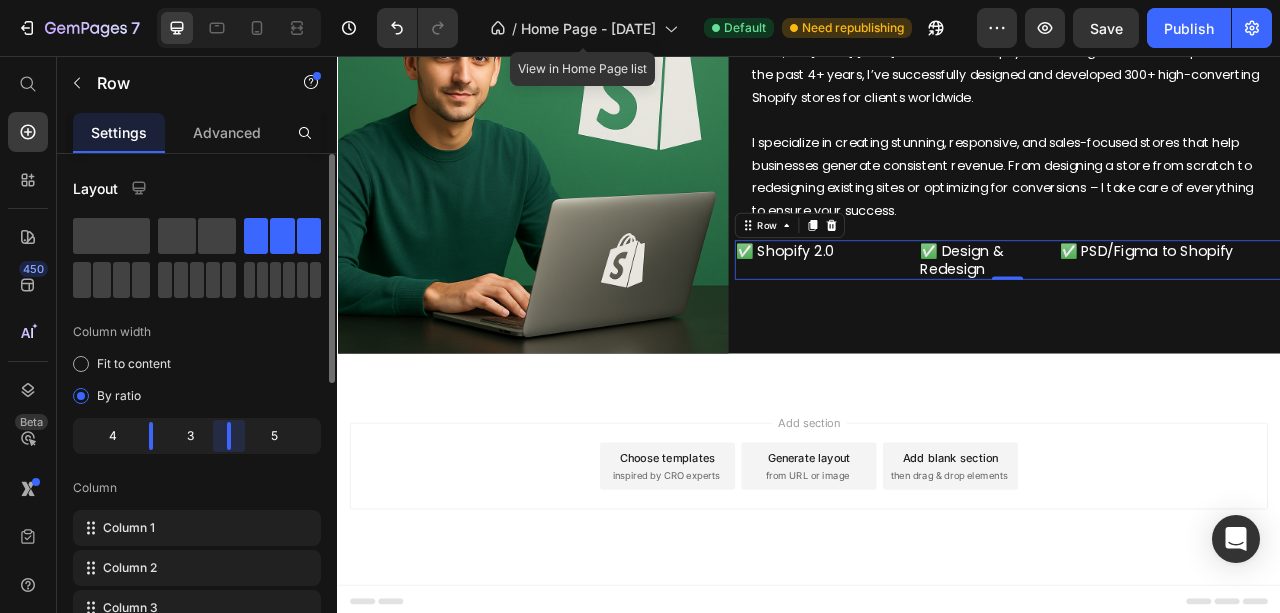 drag, startPoint x: 243, startPoint y: 439, endPoint x: 225, endPoint y: 440, distance: 18.027756 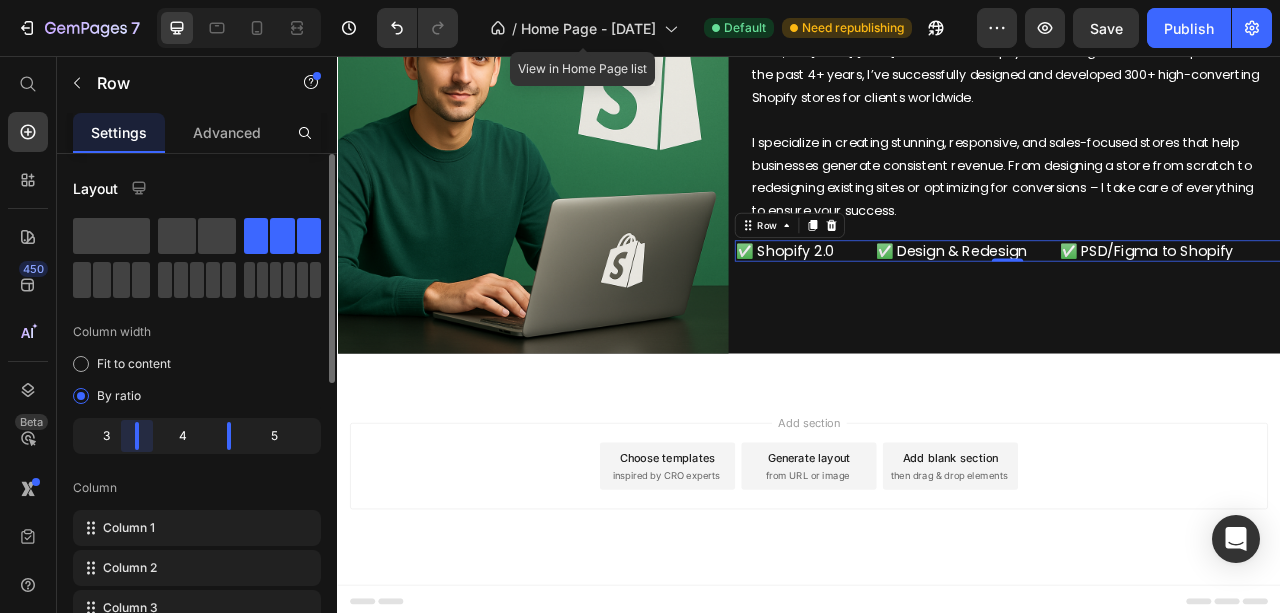 drag, startPoint x: 152, startPoint y: 439, endPoint x: 131, endPoint y: 439, distance: 21 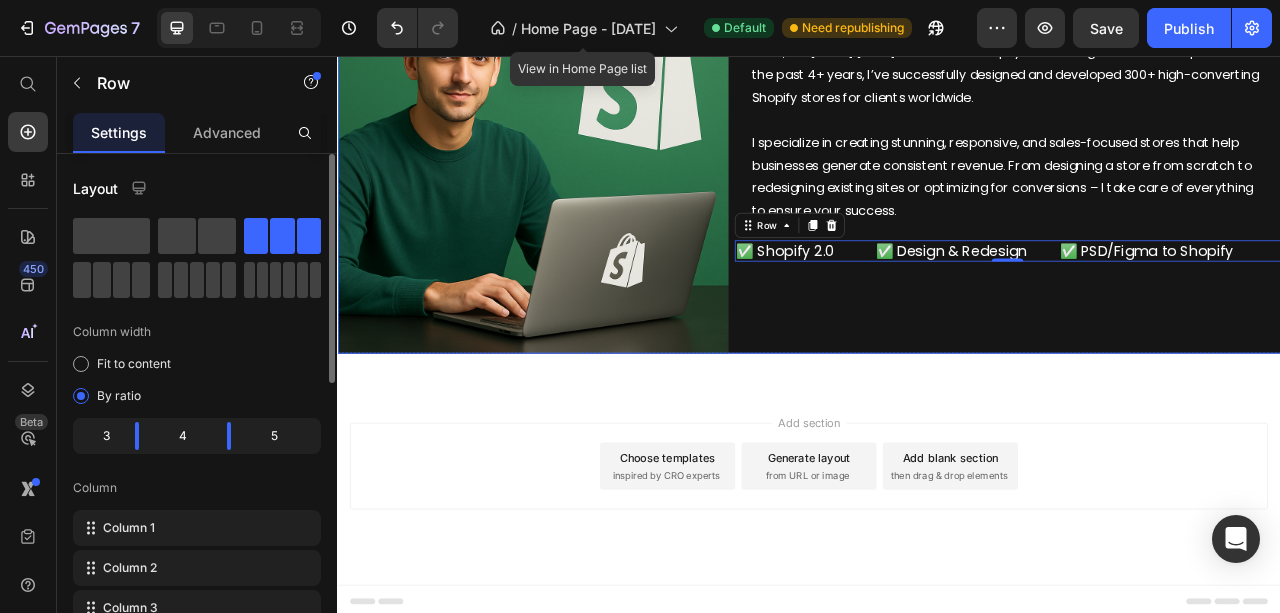 click on "About me Heading                Title Line Hello, I’m [FIRST] – a certified Shopify Store Designer and Developer. Over the past 4+ years, I’ve successfully designed and developed 300+ high-converting Shopify stores for clients worldwide. I specialize in creating stunning, responsive, and sales-focused stores that help businesses generate consistent revenue. From designing a store from scratch to redesigning existing sites or optimizing for conversions – I take care of everything to ensure your success. Text Block ✅ Shopify 2.0 Heading ✅ Design & Redesign Heading ✅ PSD/Figma to Shopify Heading Row   0" at bounding box center (1189, 187) 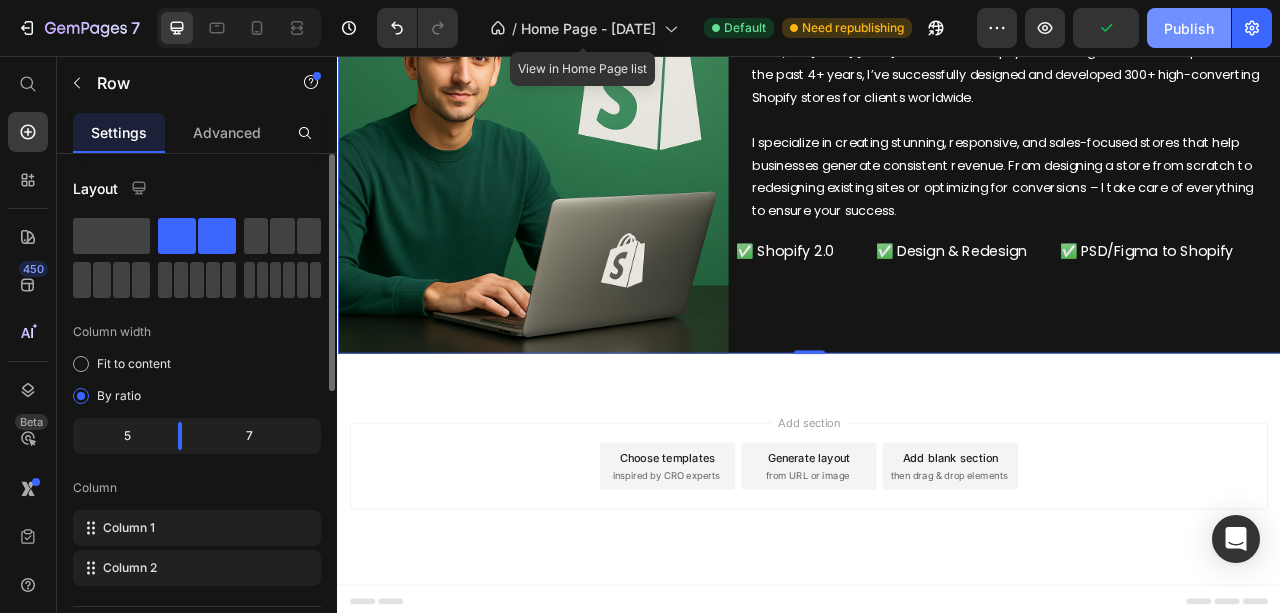 click on "Publish" at bounding box center (1189, 28) 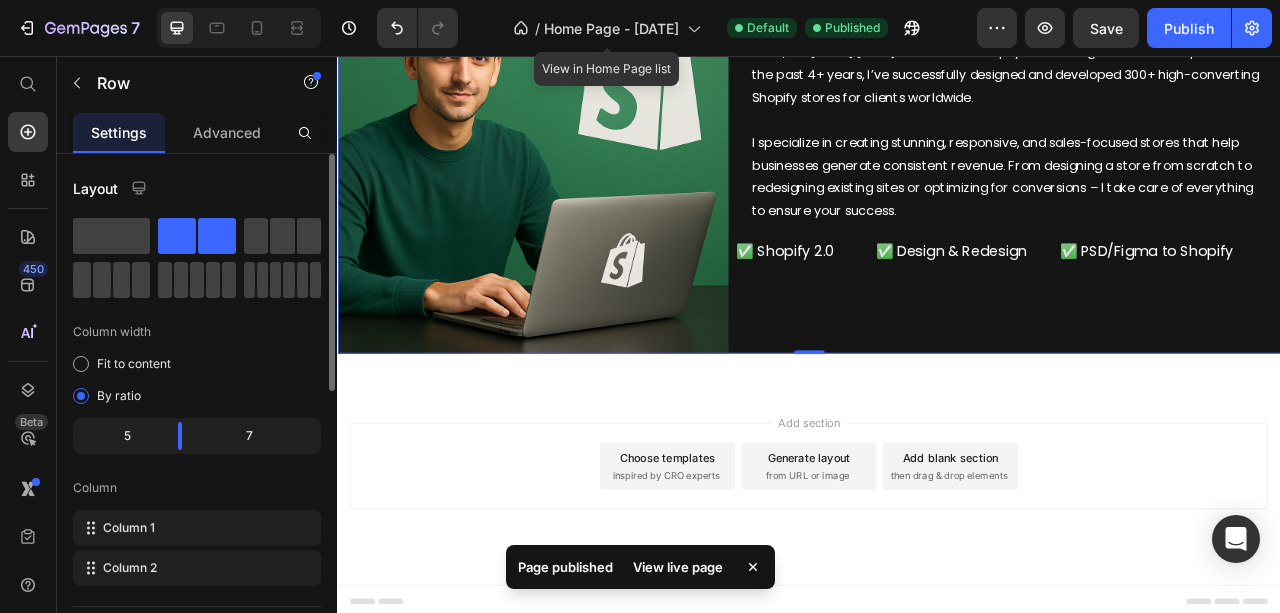 click on "View live page" at bounding box center [678, 567] 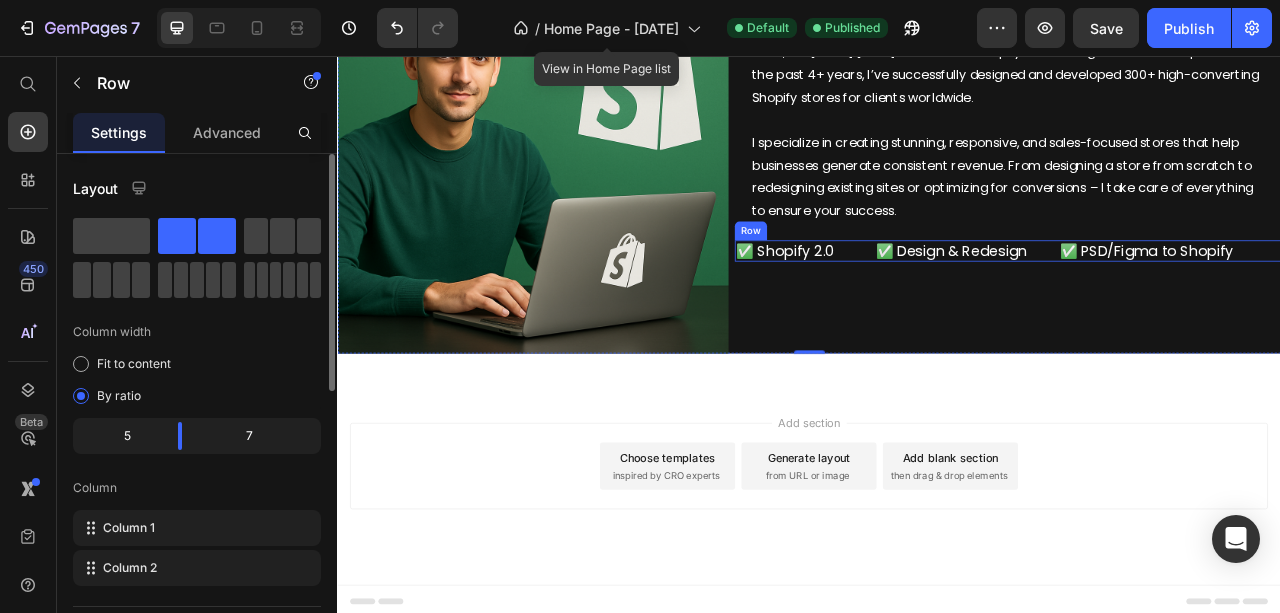 click on "✅ Shopify 2.0 Heading ✅ Design & Redesign Heading ✅ PSD/Figma to Shopify Heading Row" at bounding box center [1189, 304] 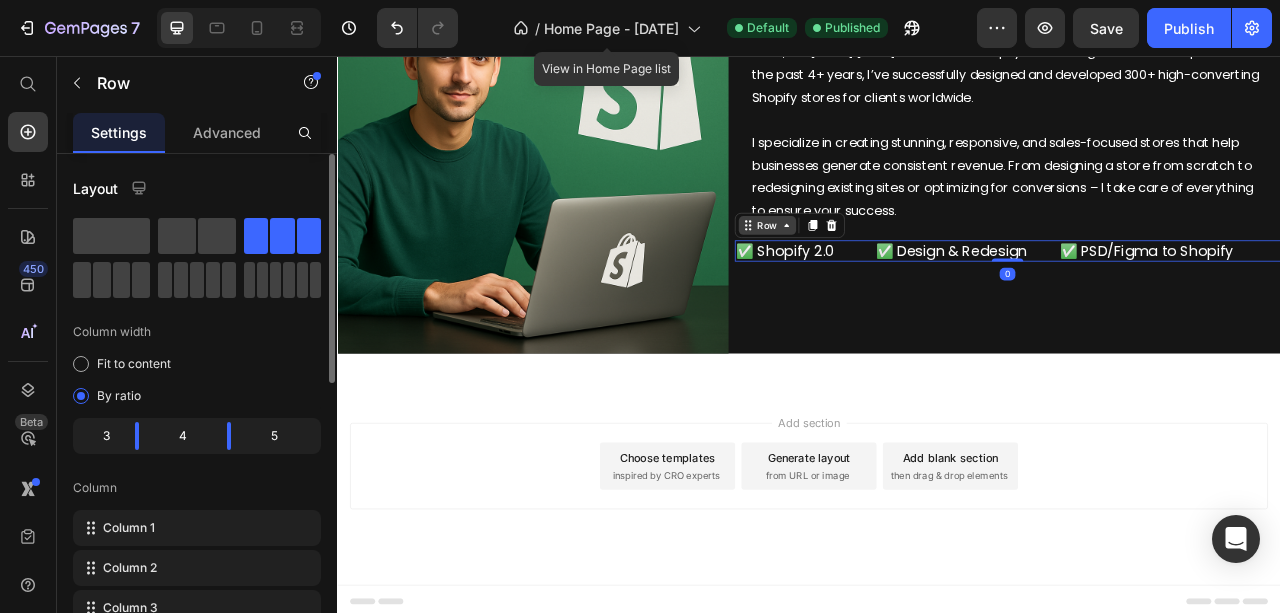 click on "Row" at bounding box center [883, 272] 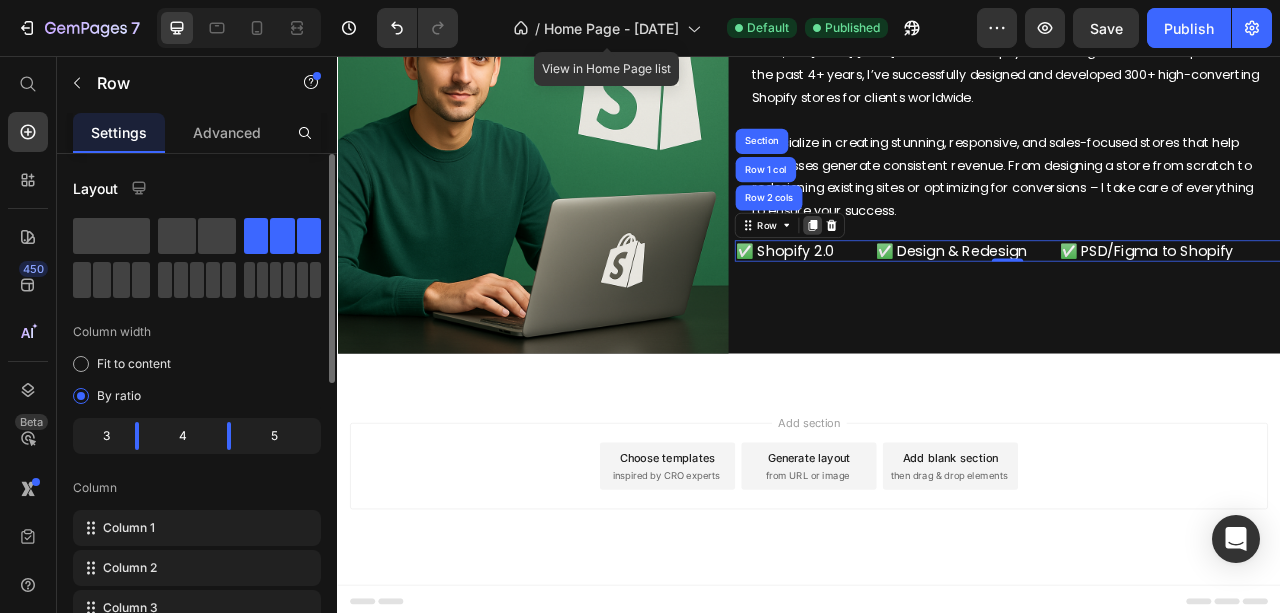 click 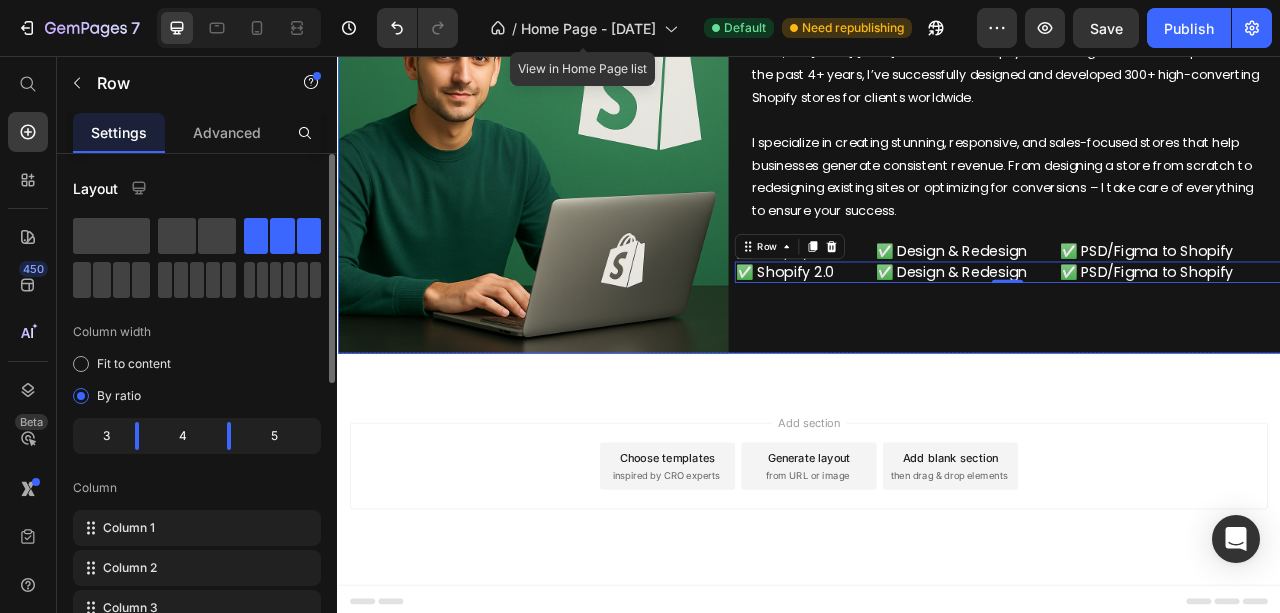 click on "About me Heading                Title Line Hello, I’m [FIRST] – a certified Shopify Store Designer and Developer. Over the past 4+ years, I’ve successfully designed and developed 300+ high-converting Shopify stores for clients worldwide. I specialize in creating stunning, responsive, and sales-focused stores that help businesses generate consistent revenue. From designing a store from scratch to redesigning existing sites or optimizing for conversions – I take care of everything to ensure your success. Text Block ✅ Shopify 2.0 Heading ✅ Design & Redesign Heading ✅ PSD/Figma to Shopify Heading Row ✅ Shopify 2.0 Heading ✅ Design & Redesign Heading ✅ PSD/Figma to Shopify Heading Row   0" at bounding box center [1189, 187] 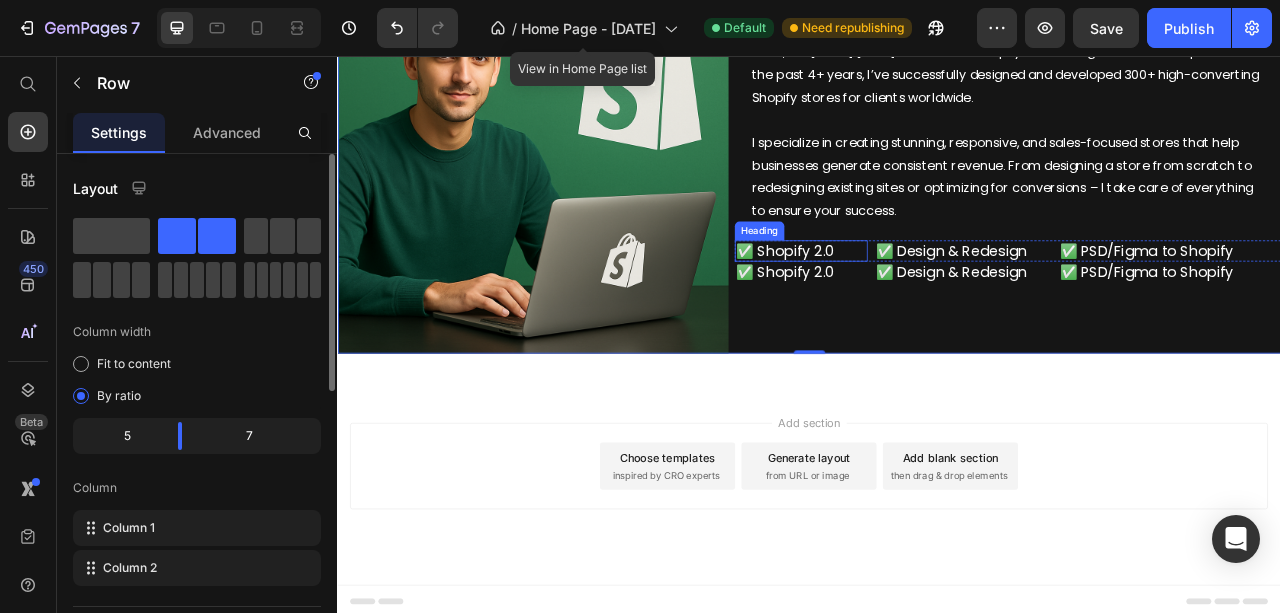 click on "✅ Shopify 2.0" at bounding box center [927, 304] 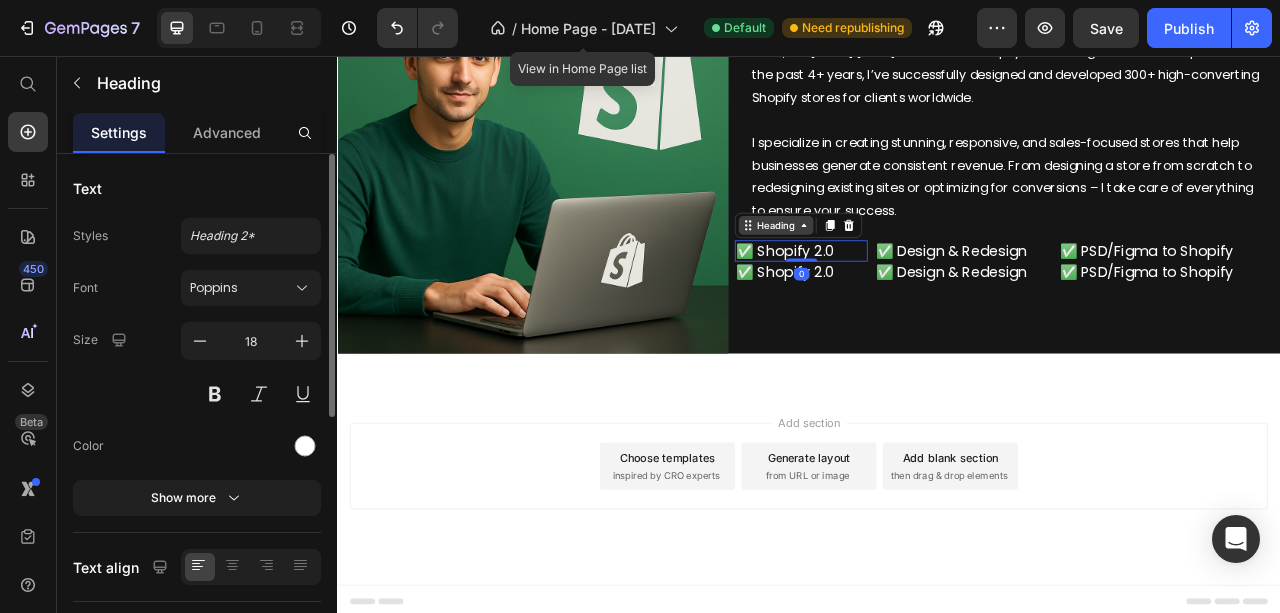 click on "Heading" at bounding box center (894, 272) 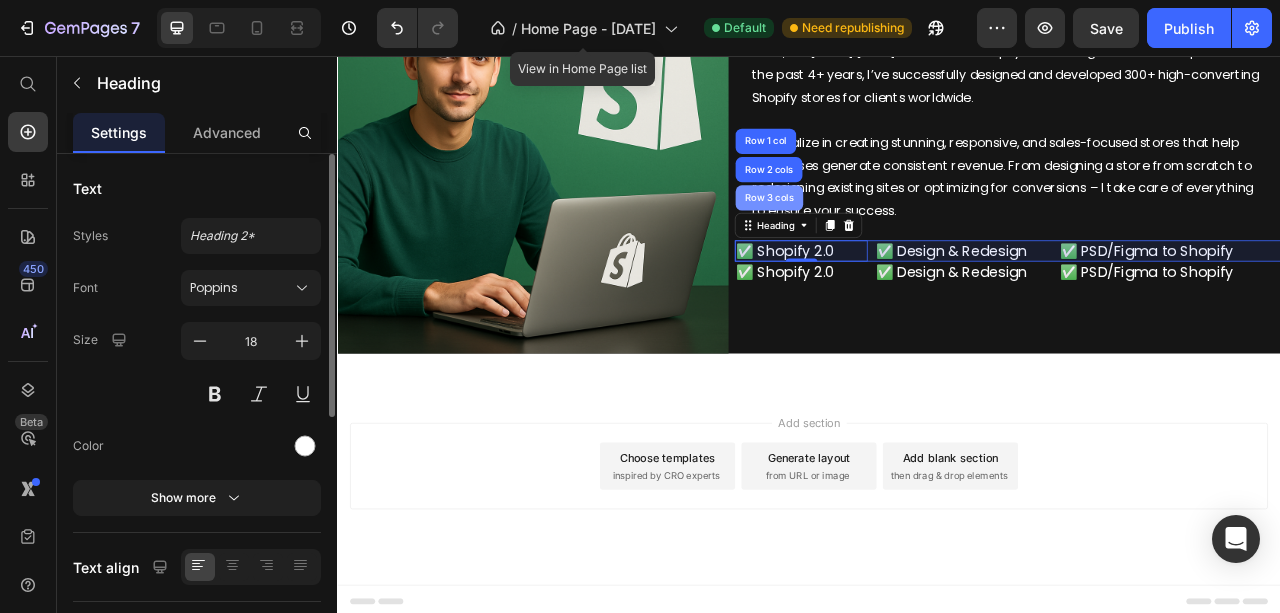 click on "Row 3 cols" at bounding box center [886, 237] 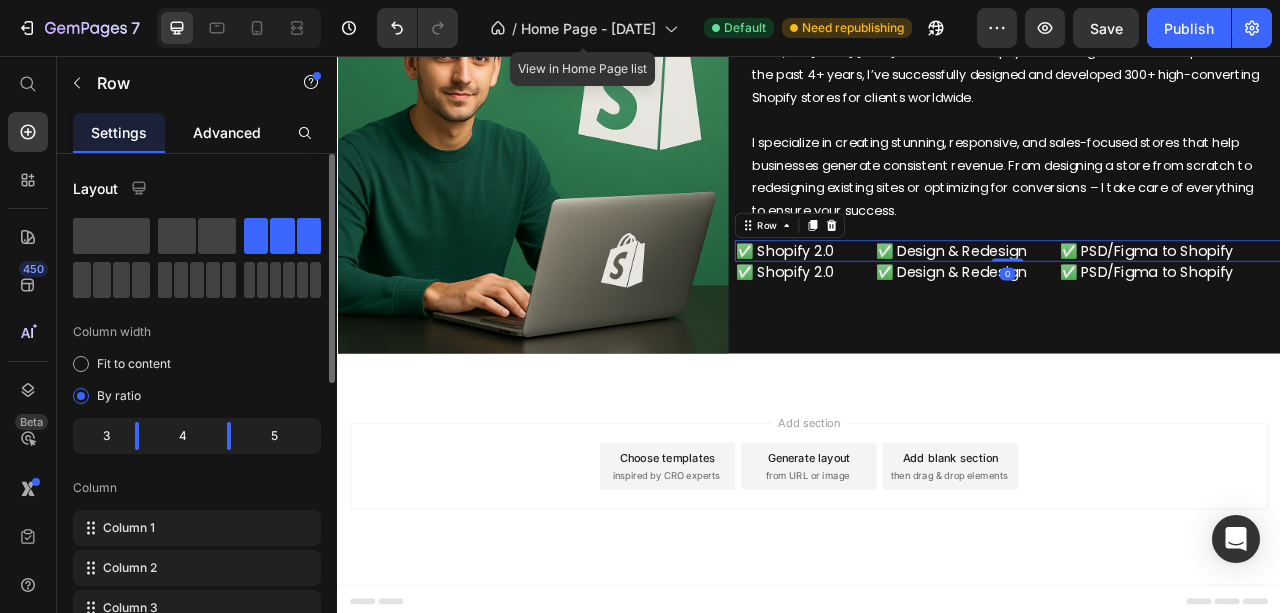click on "Advanced" at bounding box center (227, 132) 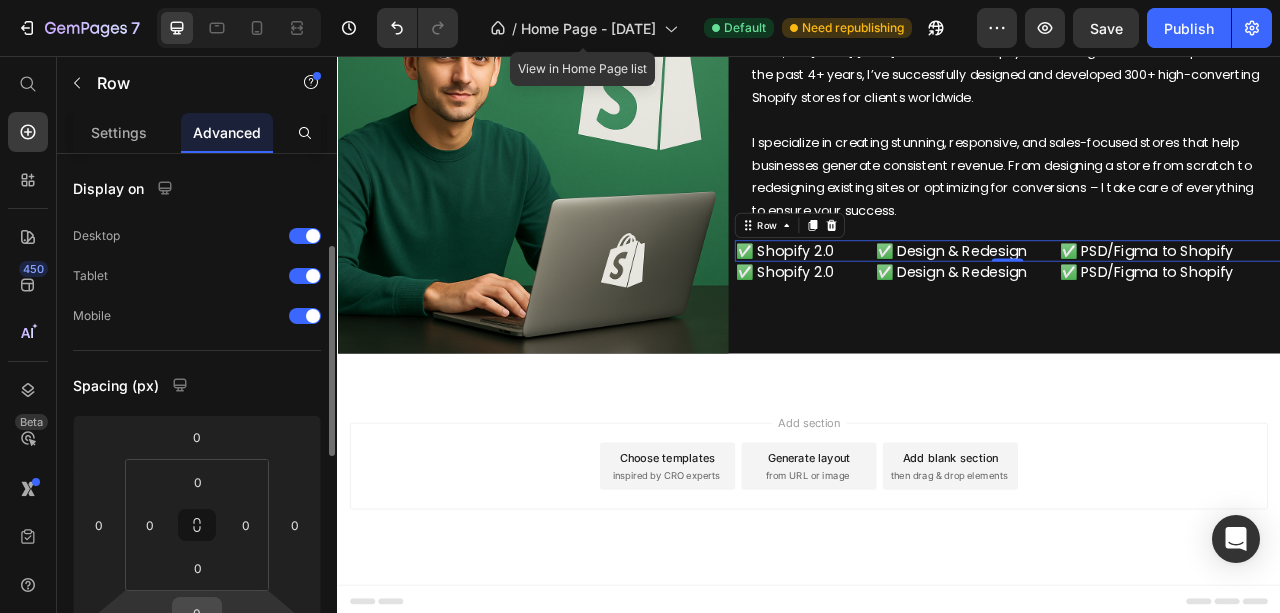 scroll, scrollTop: 66, scrollLeft: 0, axis: vertical 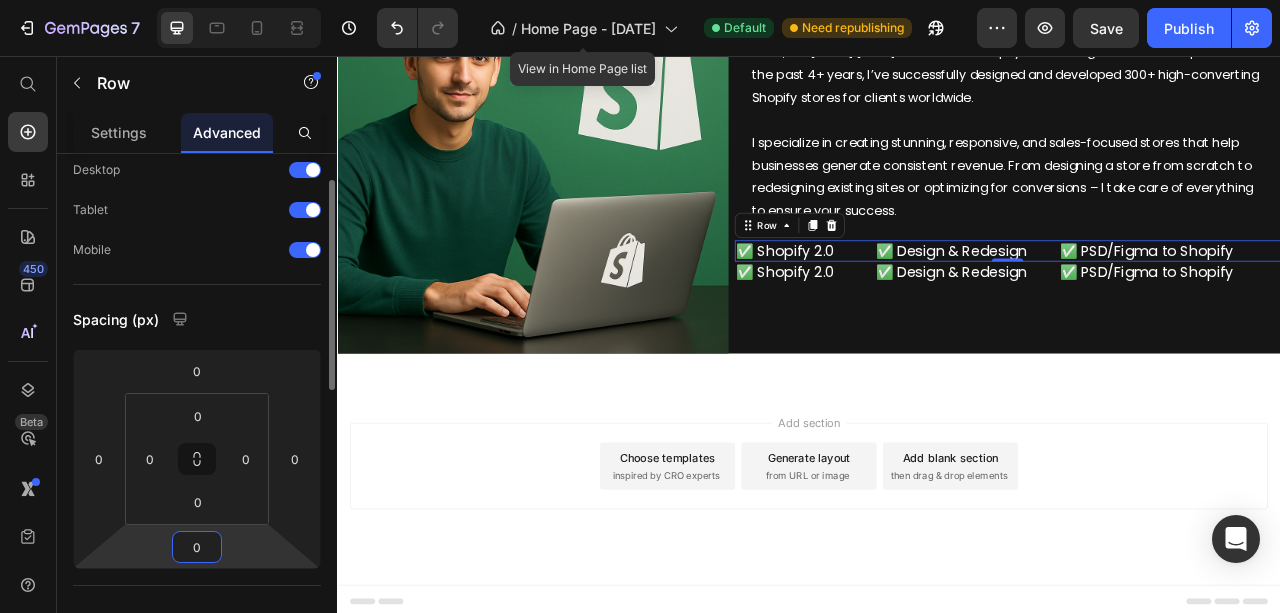 click on "0" at bounding box center [197, 547] 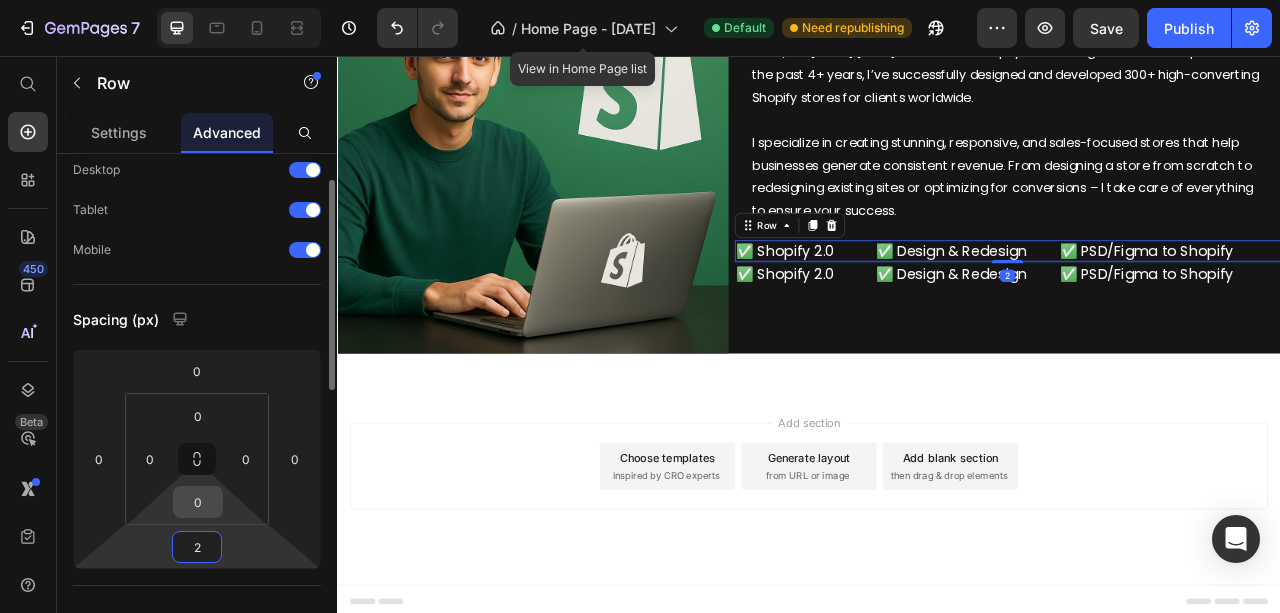 type on "20" 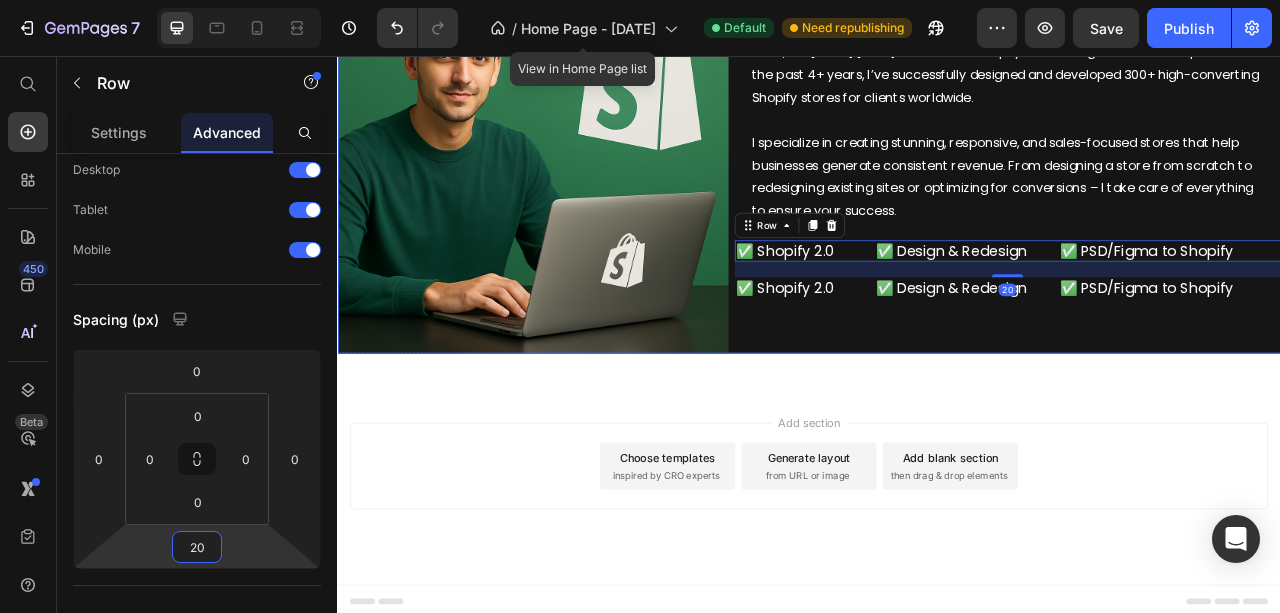 click on "About me Heading                Title Line Hello, I’m [FIRST] [LAST] – a certified Shopify Store Designer and Developer. Over the past 4+ years, I’ve successfully designed and developed 300+ high-converting Shopify stores for clients worldwide. I specialize in creating stunning, responsive, and sales-focused stores that help businesses generate consistent revenue. From designing a store from scratch to redesigning existing sites or optimizing for conversions – I take care of everything to ensure your success. Text Block ✅ Shopify 2.0 Heading ✅ Design & Redesign Heading ✅ PSD/Figma to Shopify Heading Row   20 ✅ Shopify 2.0 Heading ✅ Design & Redesign Heading ✅ PSD/Figma to Shopify Heading Row" at bounding box center [1189, 187] 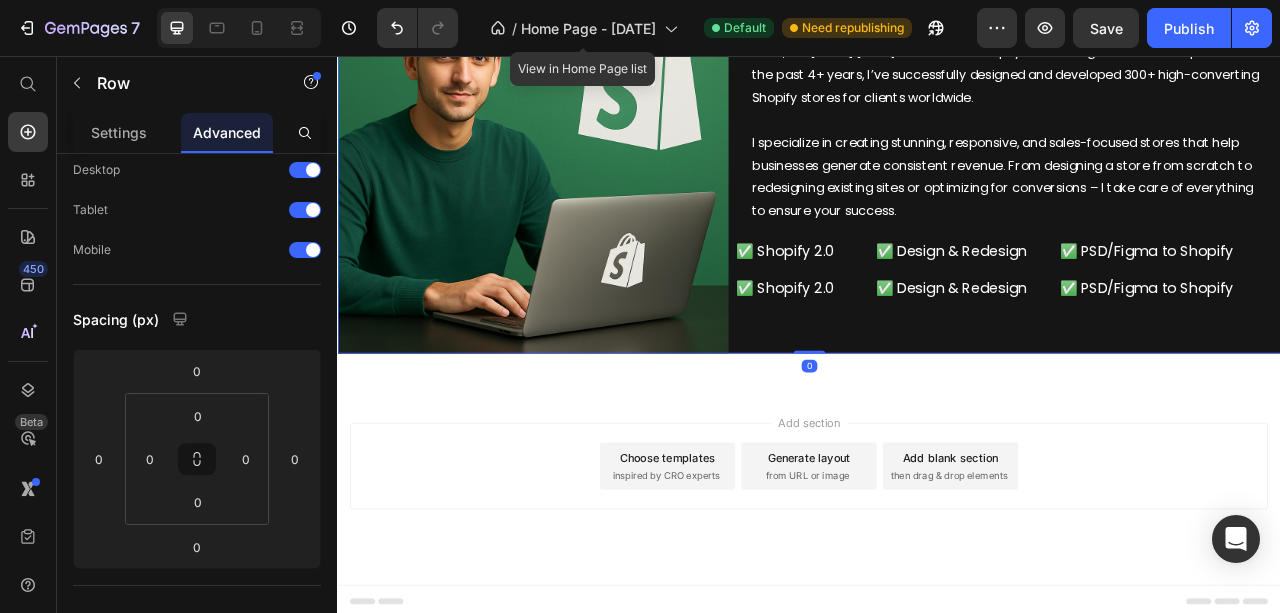 scroll, scrollTop: 66, scrollLeft: 0, axis: vertical 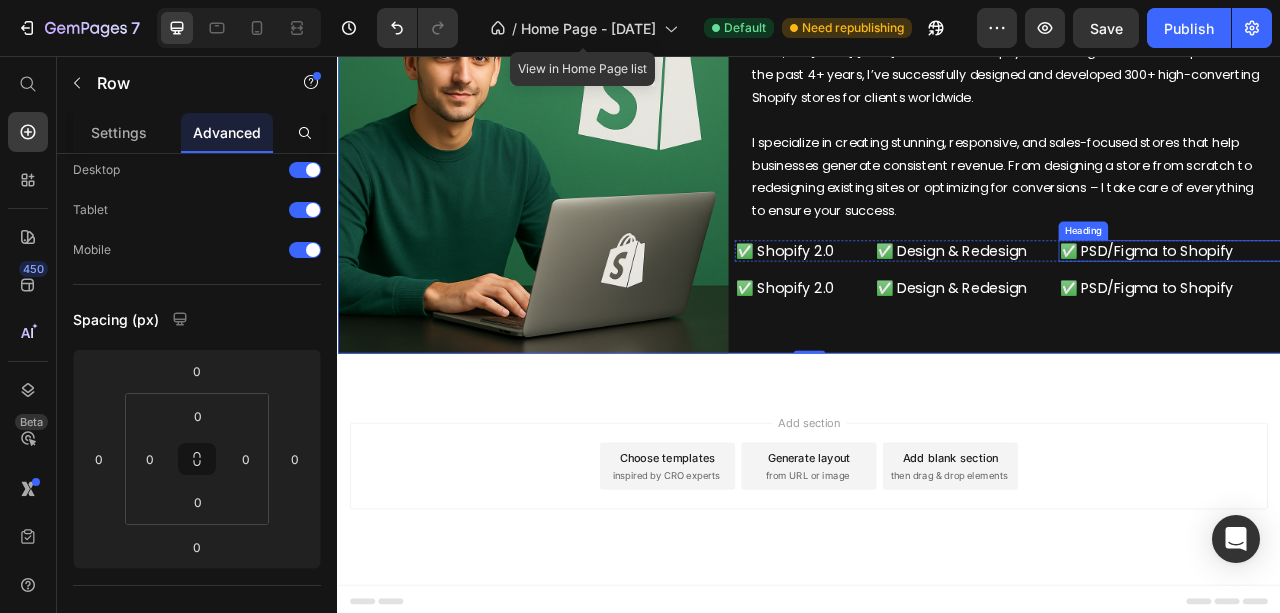 click on "✅ PSD/Figma to Shopify" at bounding box center [1395, 304] 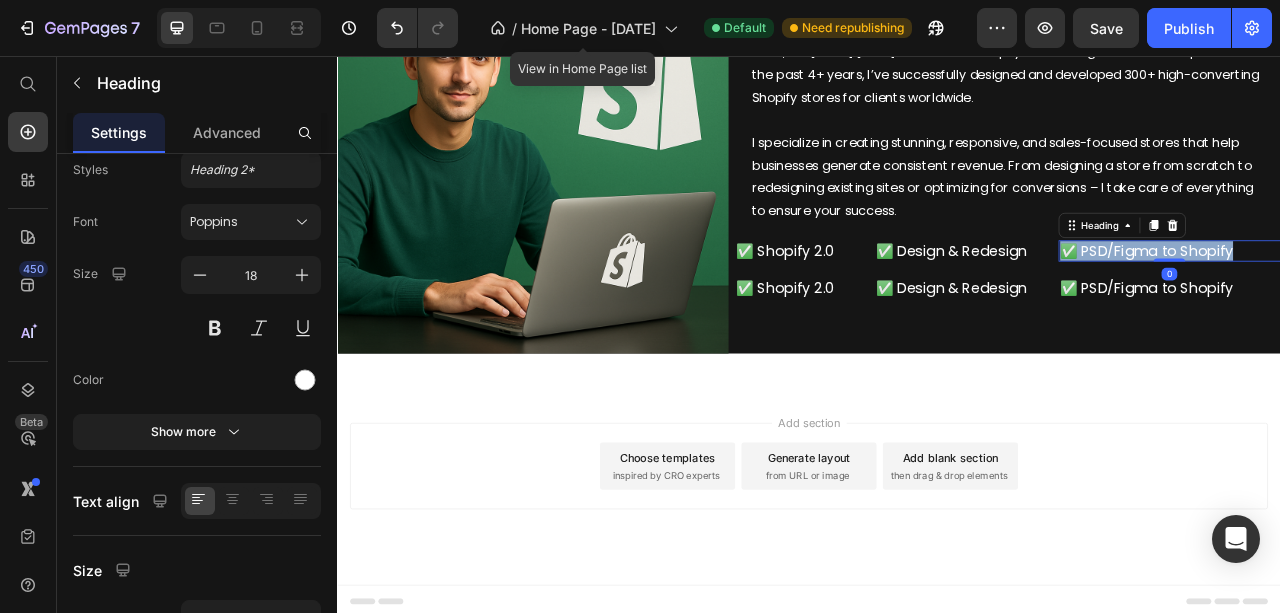 scroll, scrollTop: 0, scrollLeft: 0, axis: both 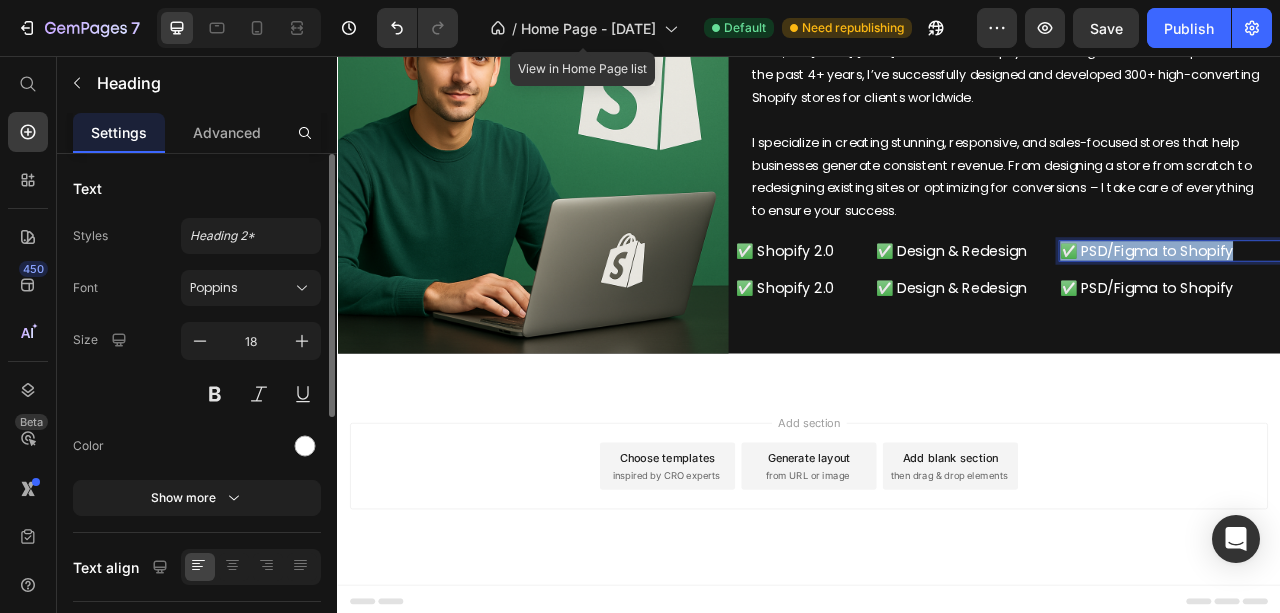 click on "✅ PSD/Figma to Shopify" at bounding box center (1395, 304) 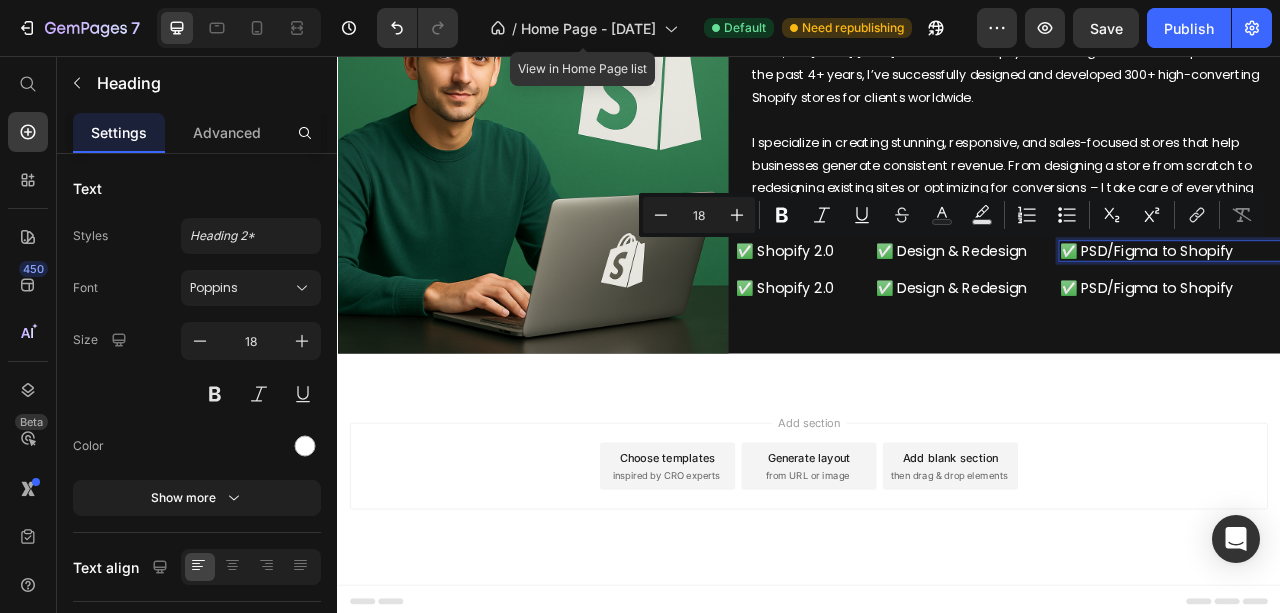 click on "✅ PSD/Figma to Shopify" at bounding box center [1395, 304] 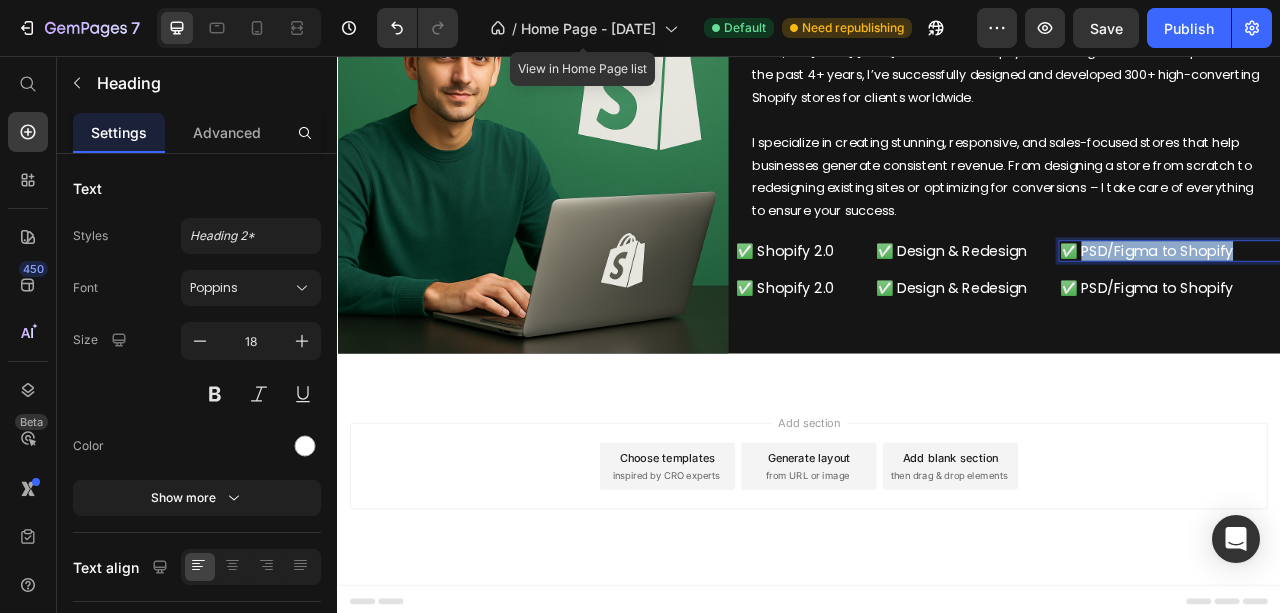 drag, startPoint x: 1282, startPoint y: 302, endPoint x: 1470, endPoint y: 301, distance: 188.00266 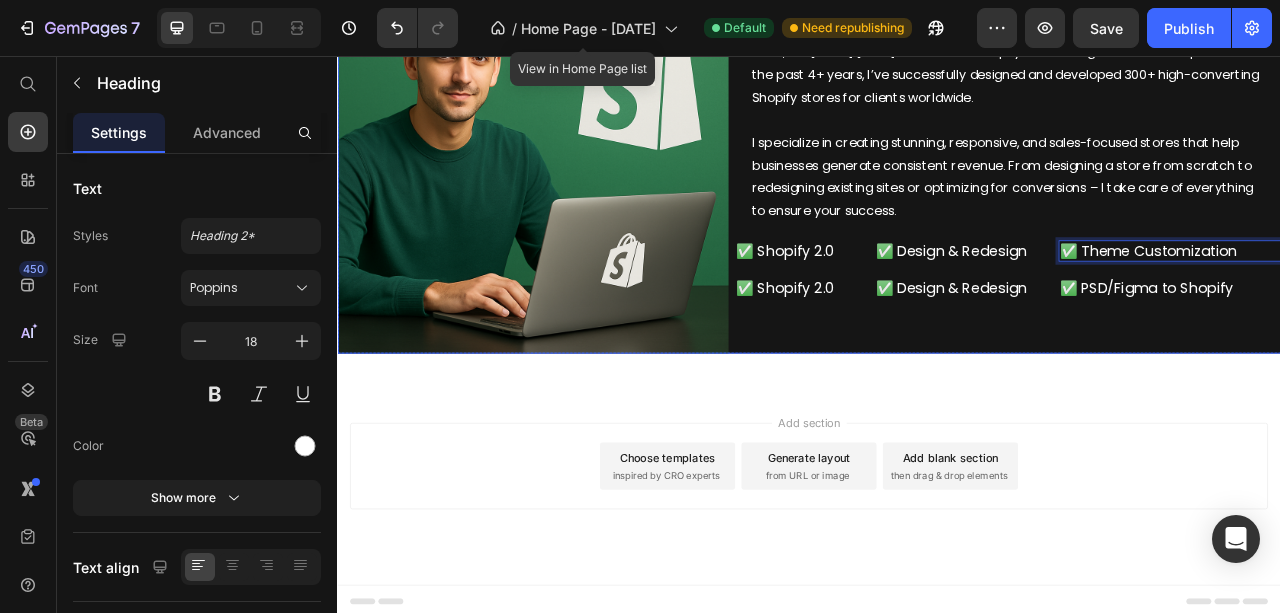 click on "About me Heading                Title Line Hello, I’m [FIRST] [LAST] – a certified Shopify Store Designer and Developer. Over the past 4+ years, I’ve successfully designed and developed 300+ high-converting Shopify stores for clients worldwide. I specialize in creating stunning, responsive, and sales-focused stores that help businesses generate consistent revenue. From designing a store from scratch to redesigning existing sites or optimizing for conversions – I take care of everything to ensure your success. Text Block ✅ Shopify 2.0 Heading ✅ Design & Redesign Heading ✅ Theme Customization Heading   0 Row ✅ Shopify 2.0 Heading ✅ Design & Redesign Heading ✅ PSD/Figma to Shopify Heading Row" at bounding box center (1189, 187) 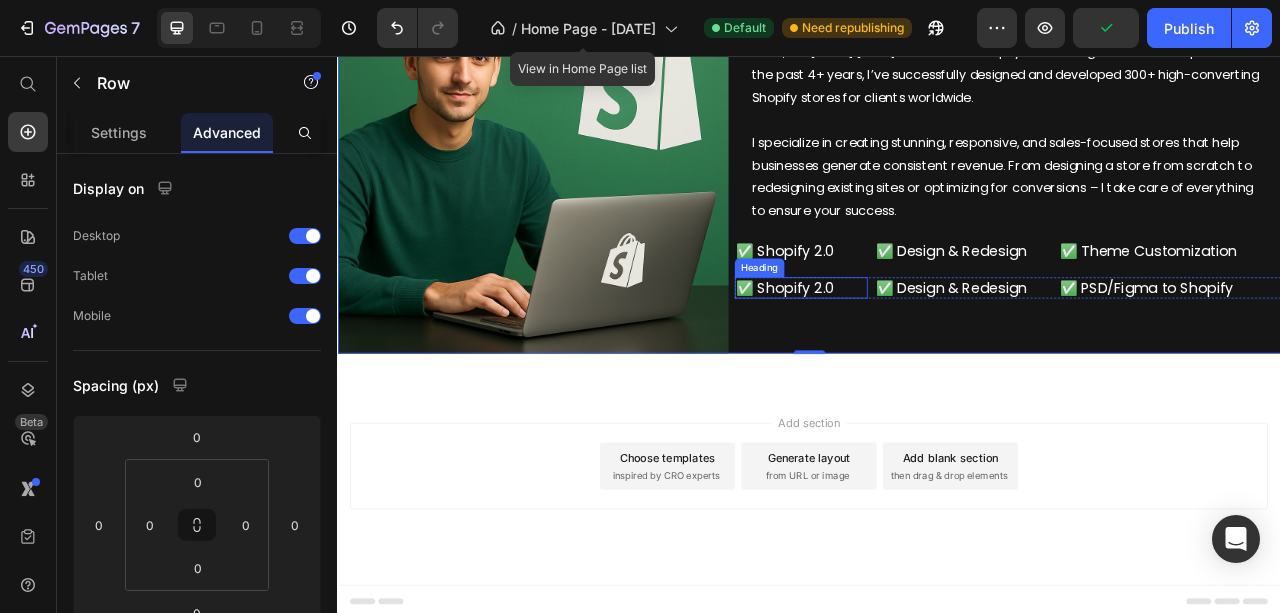 click on "✅ Shopify 2.0" at bounding box center [927, 351] 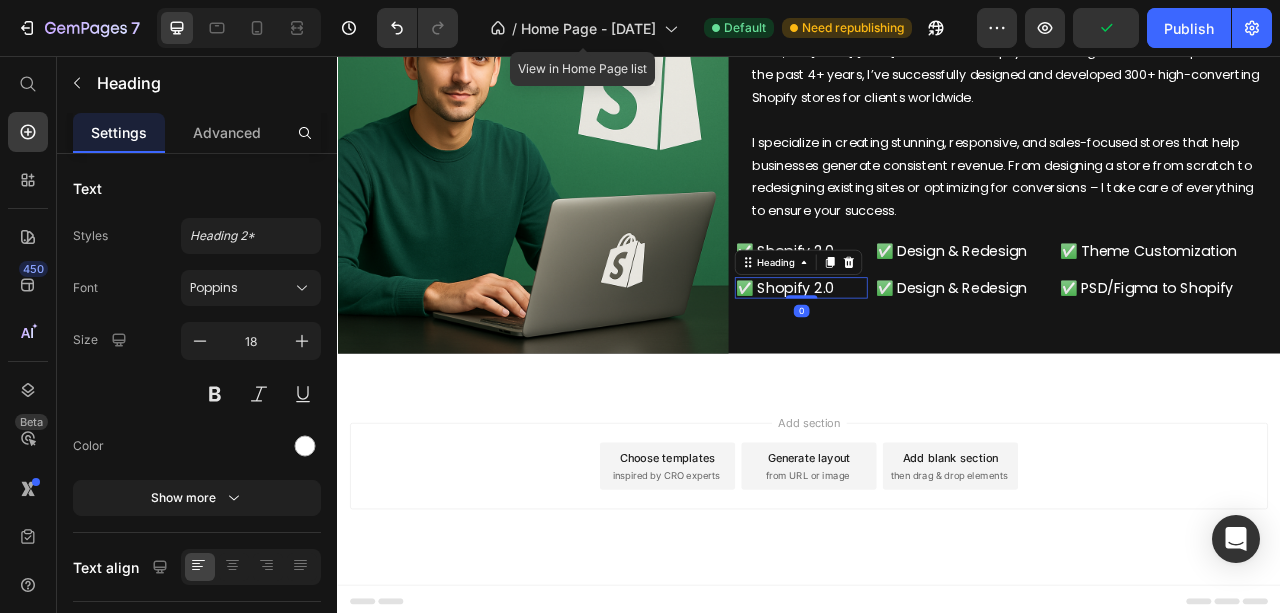 click on "✅ Shopify 2.0" at bounding box center (927, 351) 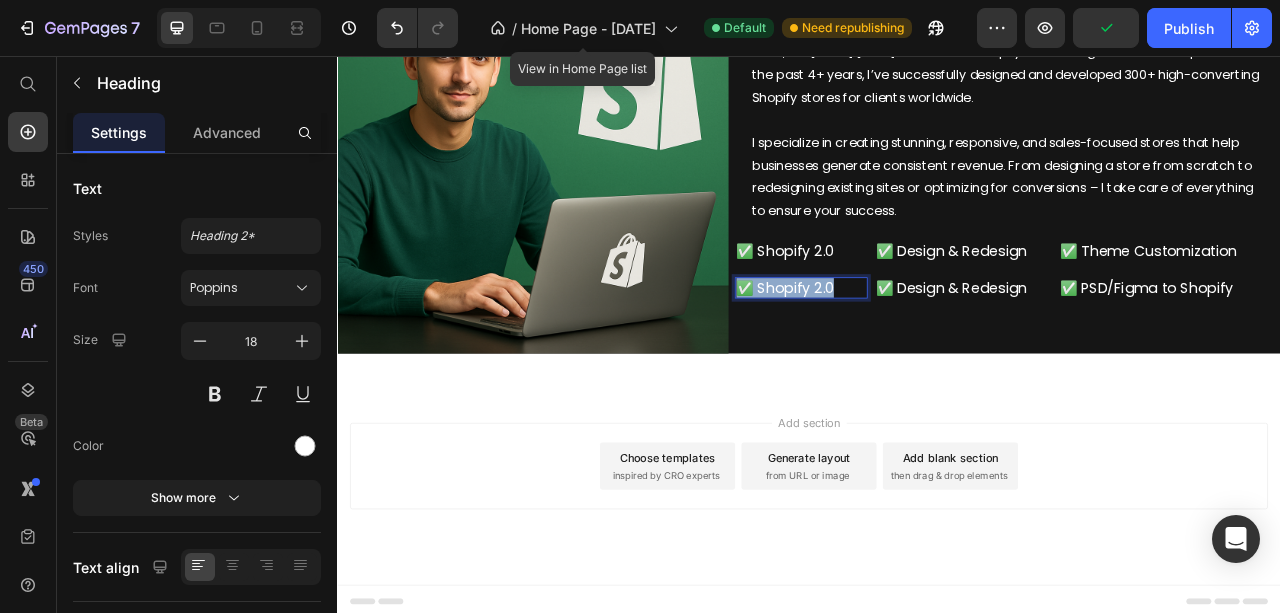 click on "✅ Shopify 2.0" at bounding box center [927, 351] 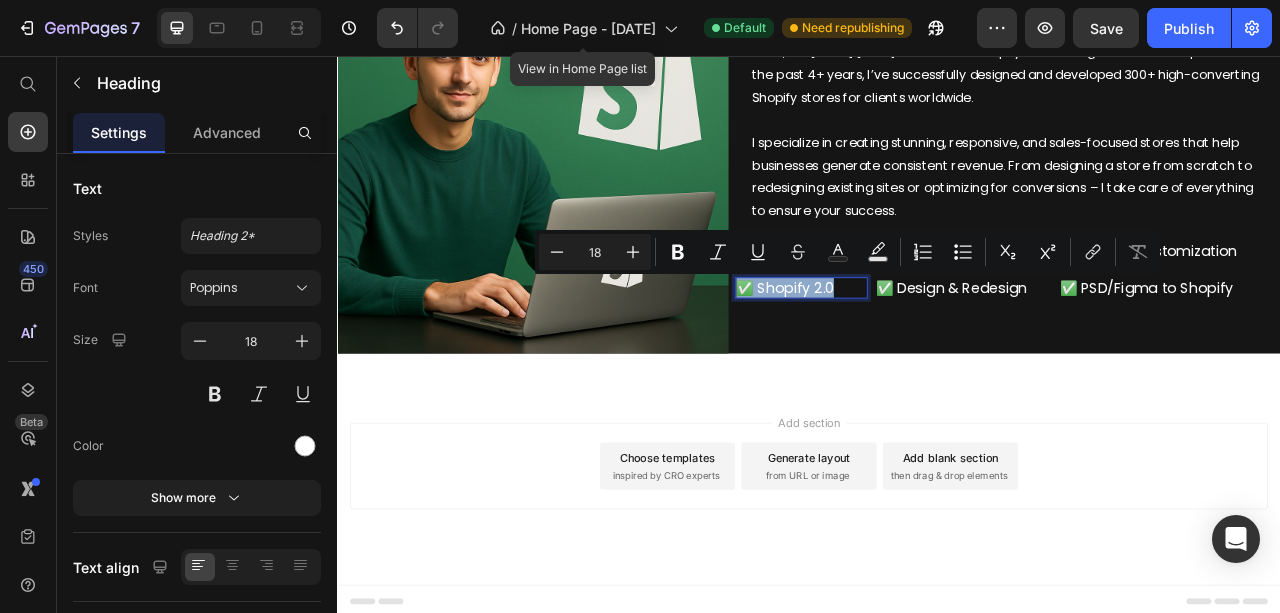 click on "✅ Shopify 2.0" at bounding box center [927, 351] 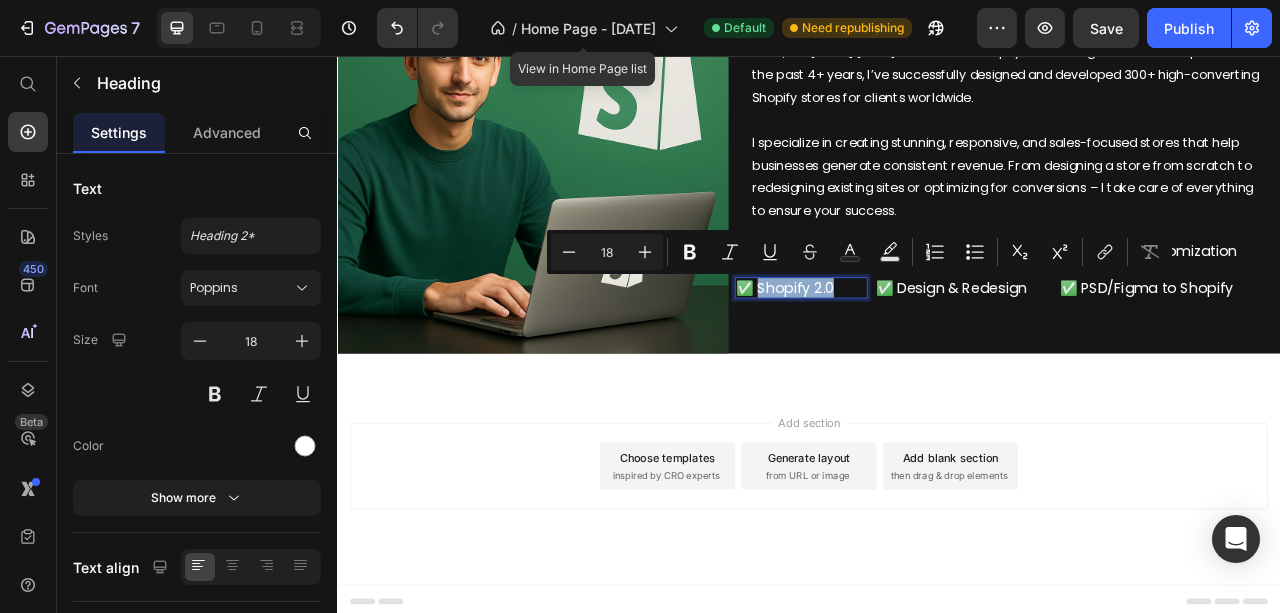 drag, startPoint x: 872, startPoint y: 351, endPoint x: 970, endPoint y: 354, distance: 98.045906 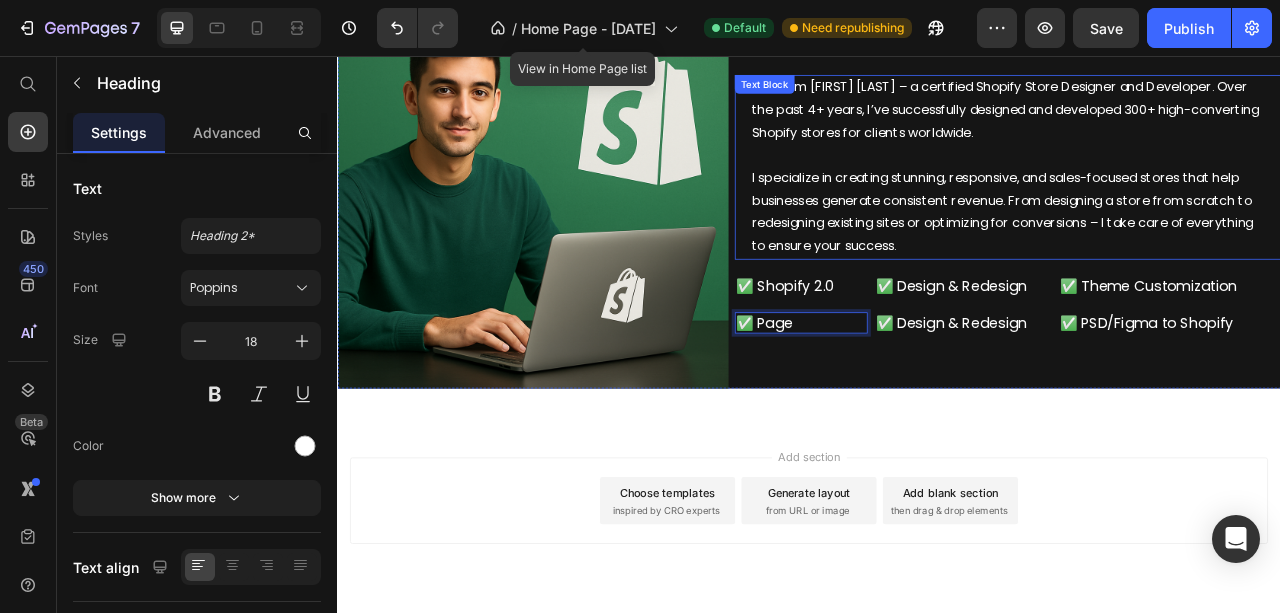 scroll, scrollTop: 943, scrollLeft: 0, axis: vertical 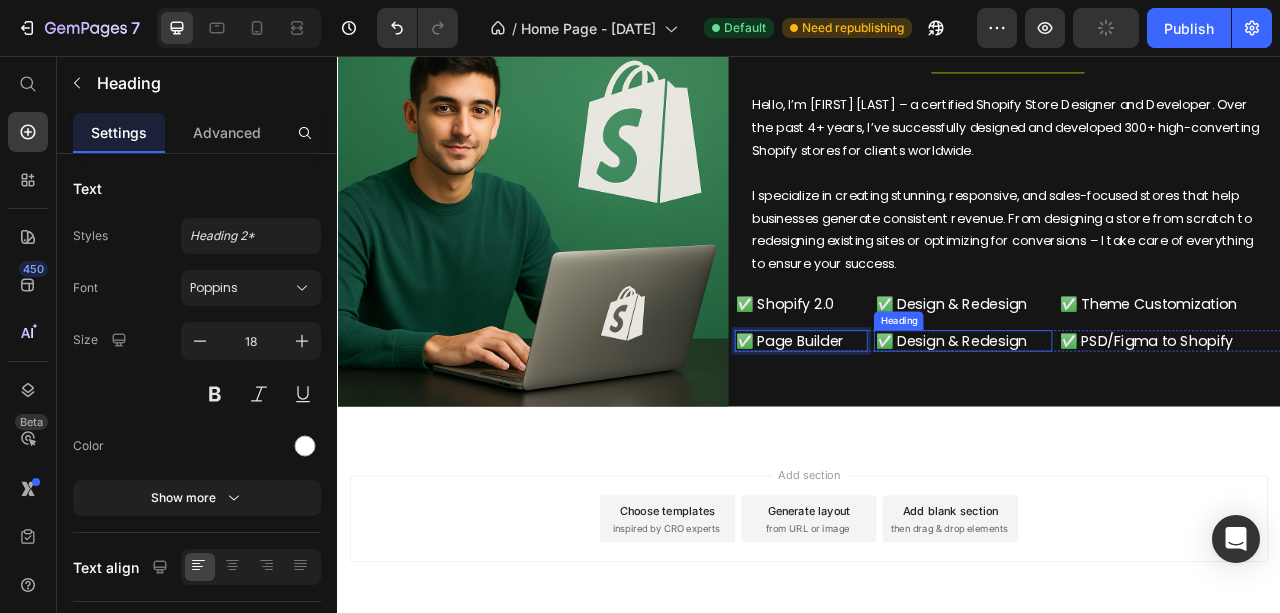 click on "✅ Design & Redesign" at bounding box center [1132, 418] 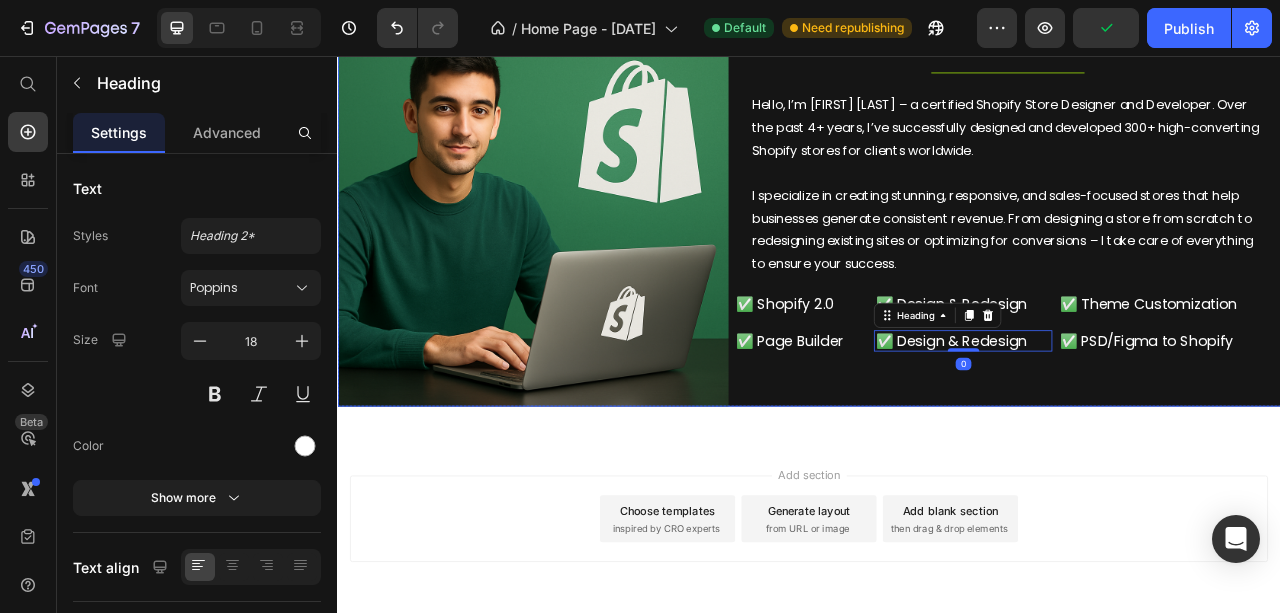 click on "About me Heading                Title Line Hello, I’m [FIRST] [LAST] – a certified Shopify Store Designer and Developer. Over the past 4+ years, I’ve successfully designed and developed 300+ high-converting Shopify stores for clients worldwide. I specialize in creating stunning, responsive, and sales-focused stores that help businesses generate consistent revenue. From designing a store from scratch to redesigning existing sites or optimizing for conversions – I take care of everything to ensure your success. Text Block ✅ Shopify 2.0 Heading ✅ Design & Redesign Heading ✅ Theme Customization Heading Row ✅ Page Builder Heading ✅ Design & Redesign Heading   0 ✅ PSD/Figma to Shopify Heading Row" at bounding box center [1189, 254] 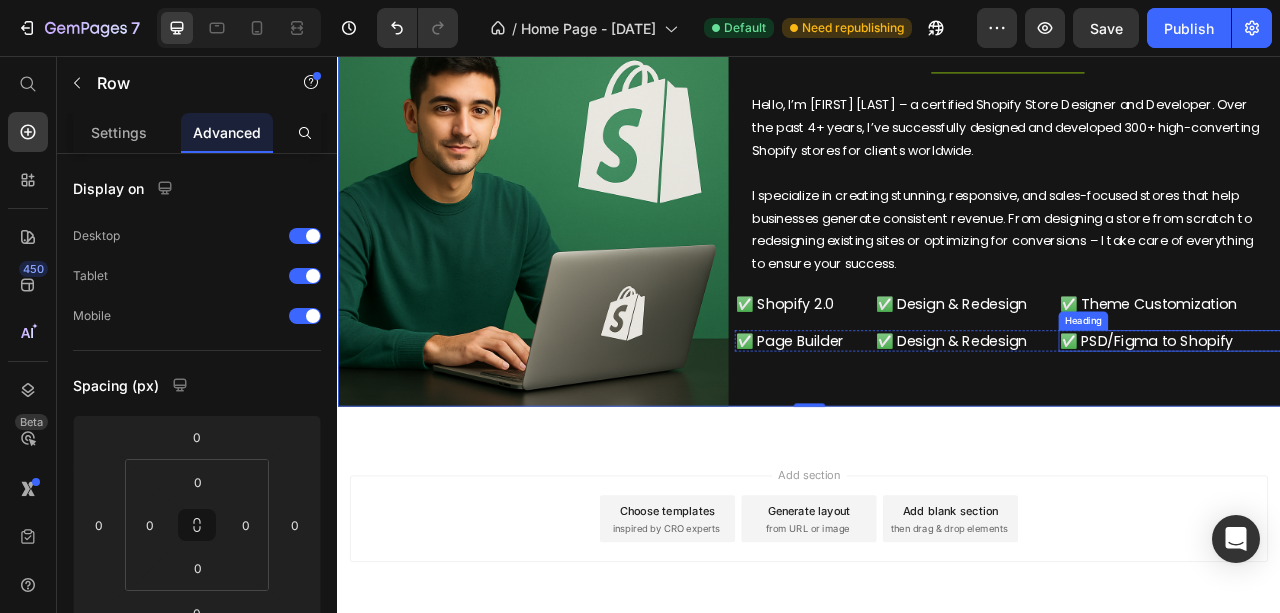 click on "✅ PSD/Figma to Shopify" at bounding box center [1395, 418] 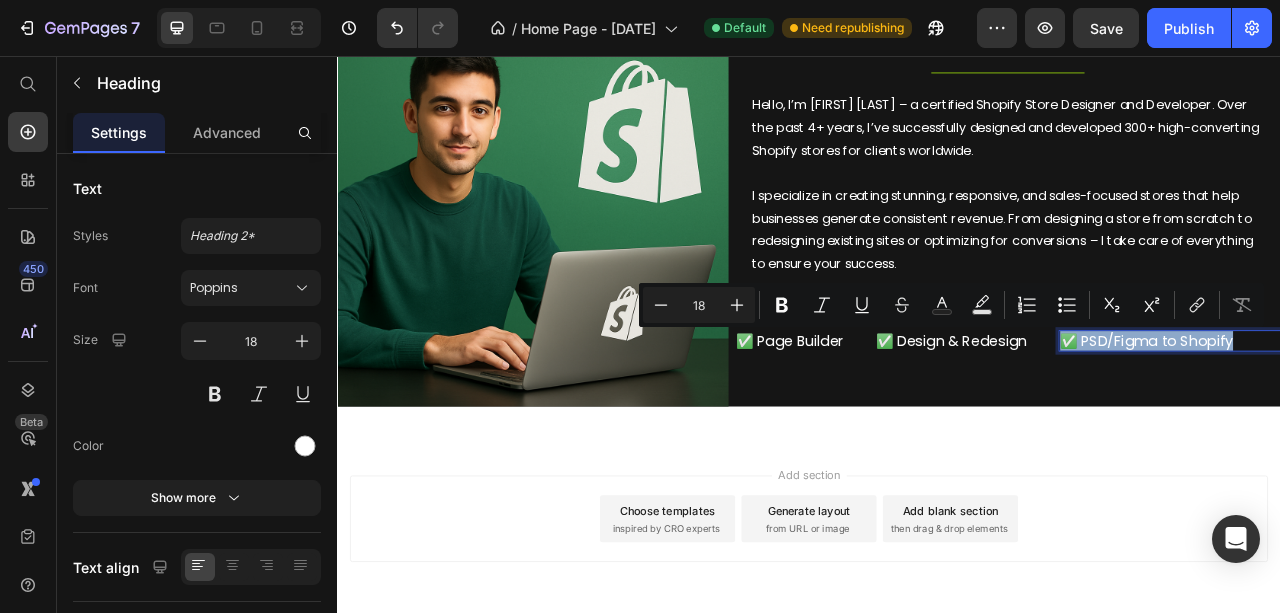 click on "✅ PSD/Figma to Shopify" at bounding box center (1395, 418) 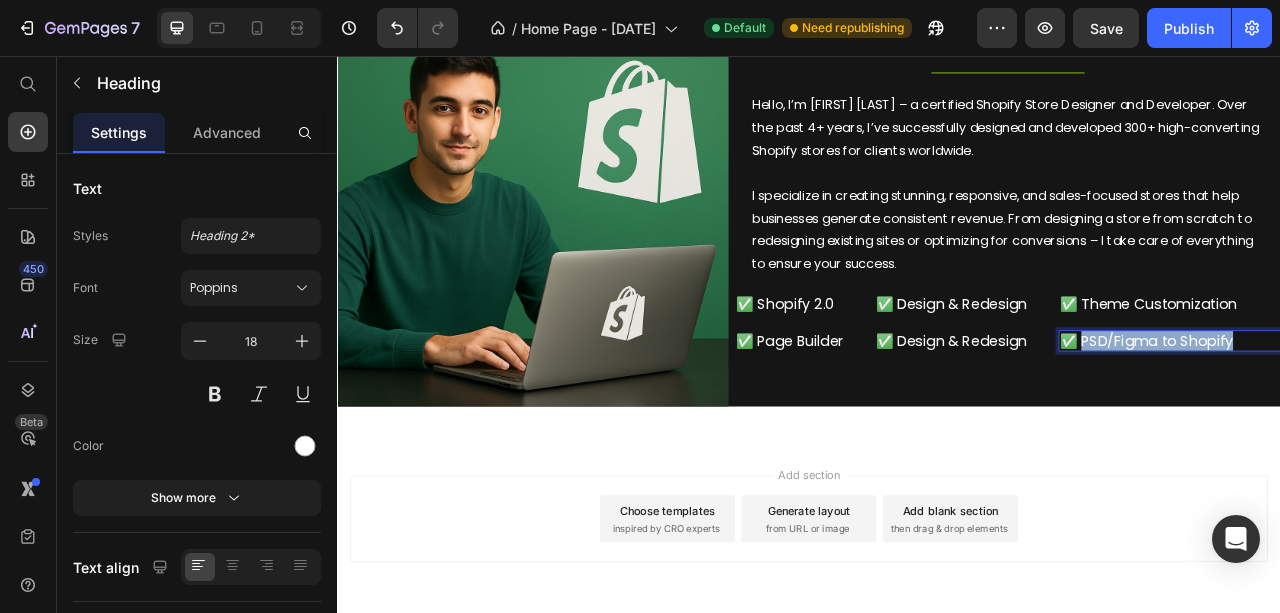 drag, startPoint x: 1279, startPoint y: 417, endPoint x: 1474, endPoint y: 416, distance: 195.00256 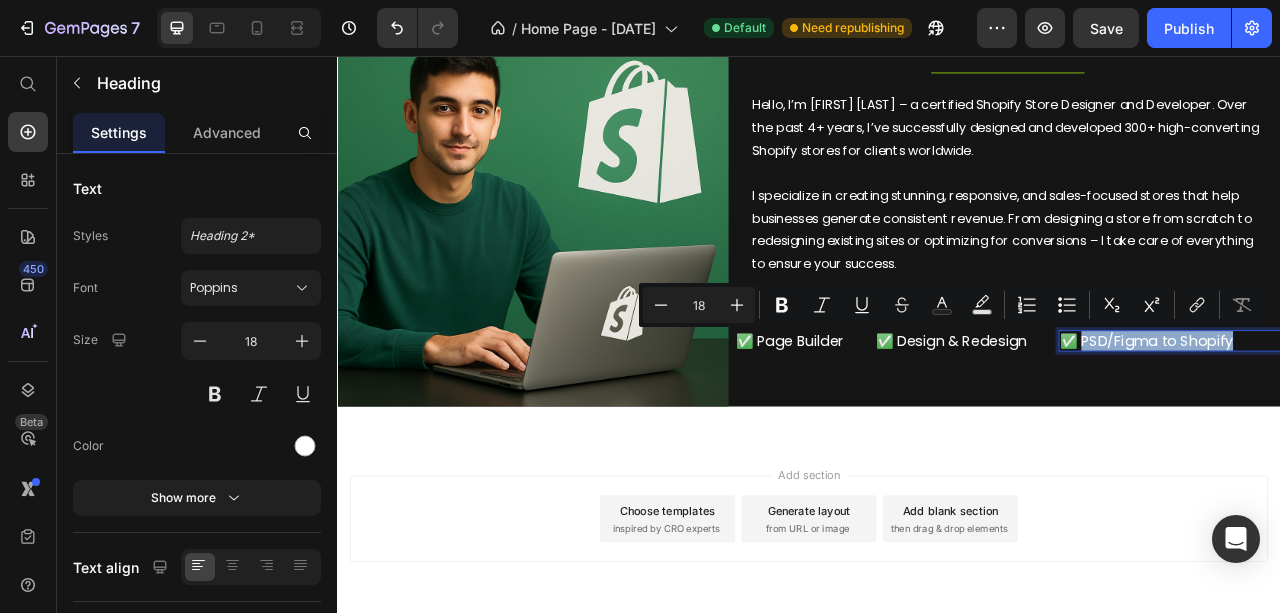 copy on "PSD/Figma to Shopify" 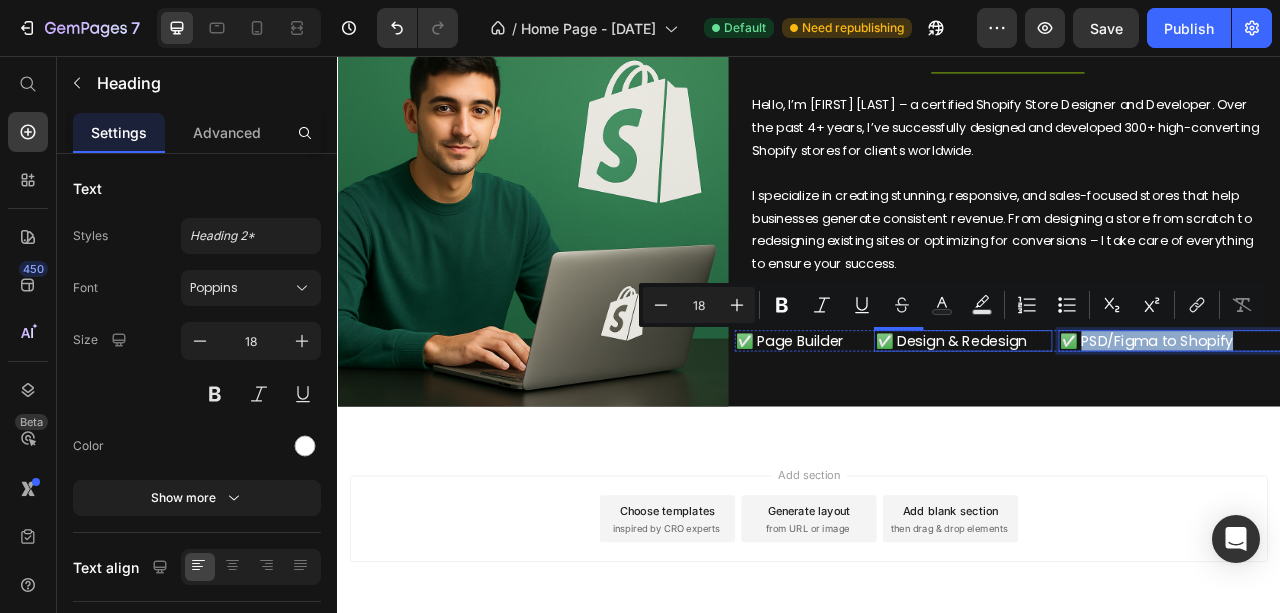 click on "✅ Design & Redesign" at bounding box center (1132, 418) 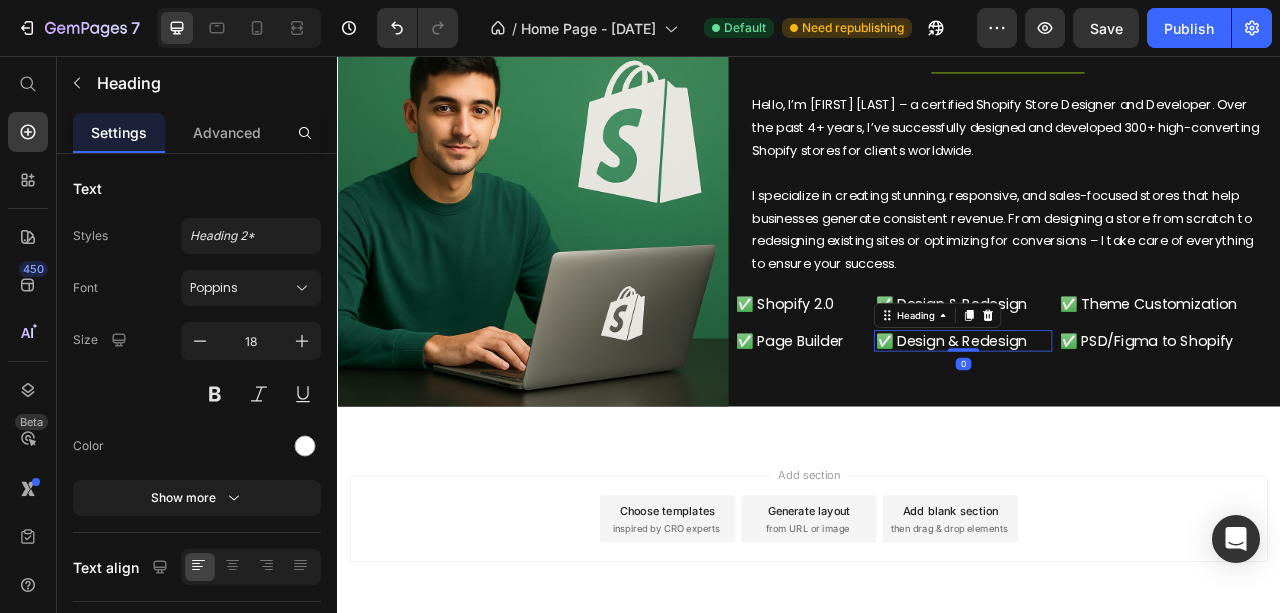 click on "✅ Design & Redesign" at bounding box center (1132, 418) 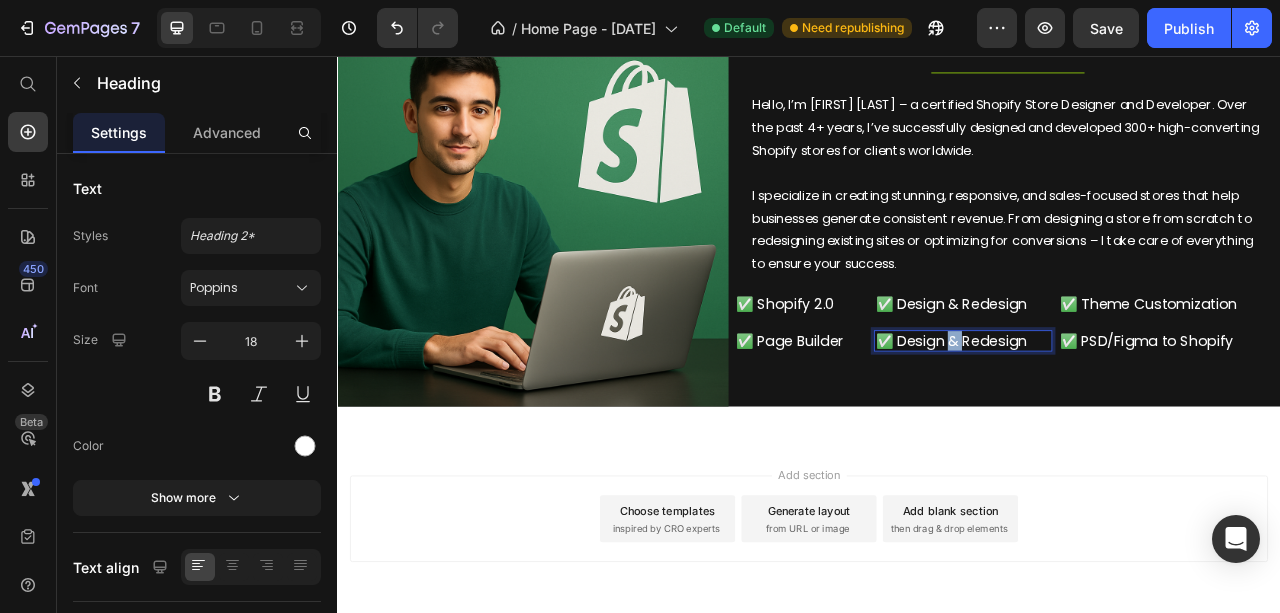 click on "✅ Design & Redesign" at bounding box center (1132, 418) 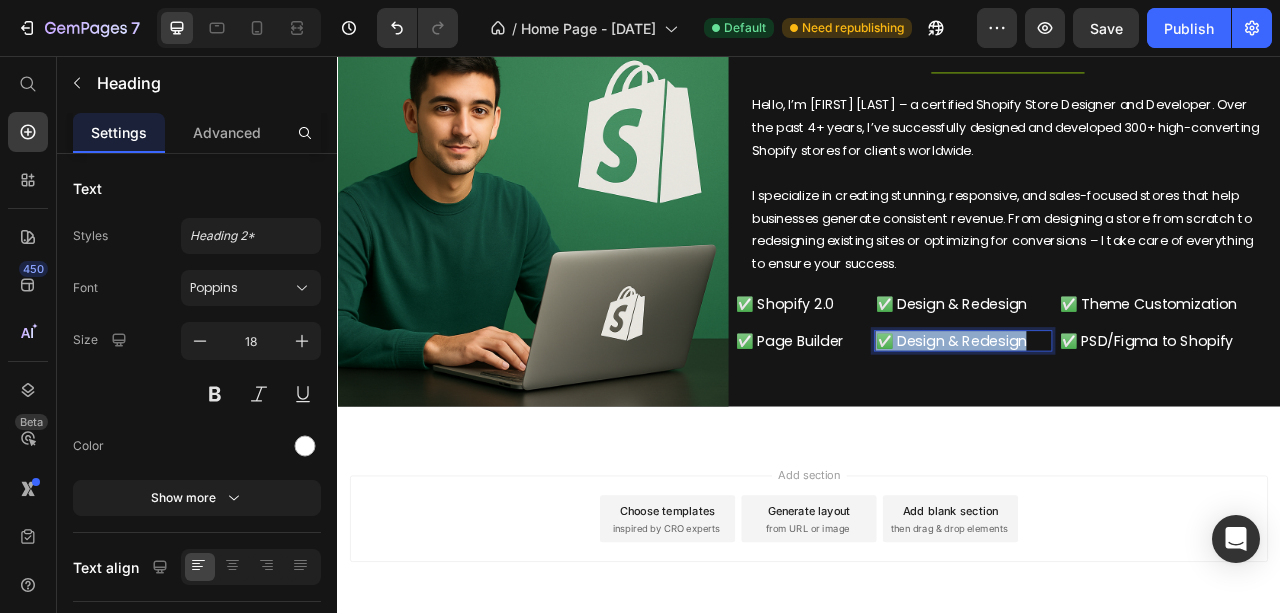 click on "✅ Design & Redesign" at bounding box center (1132, 418) 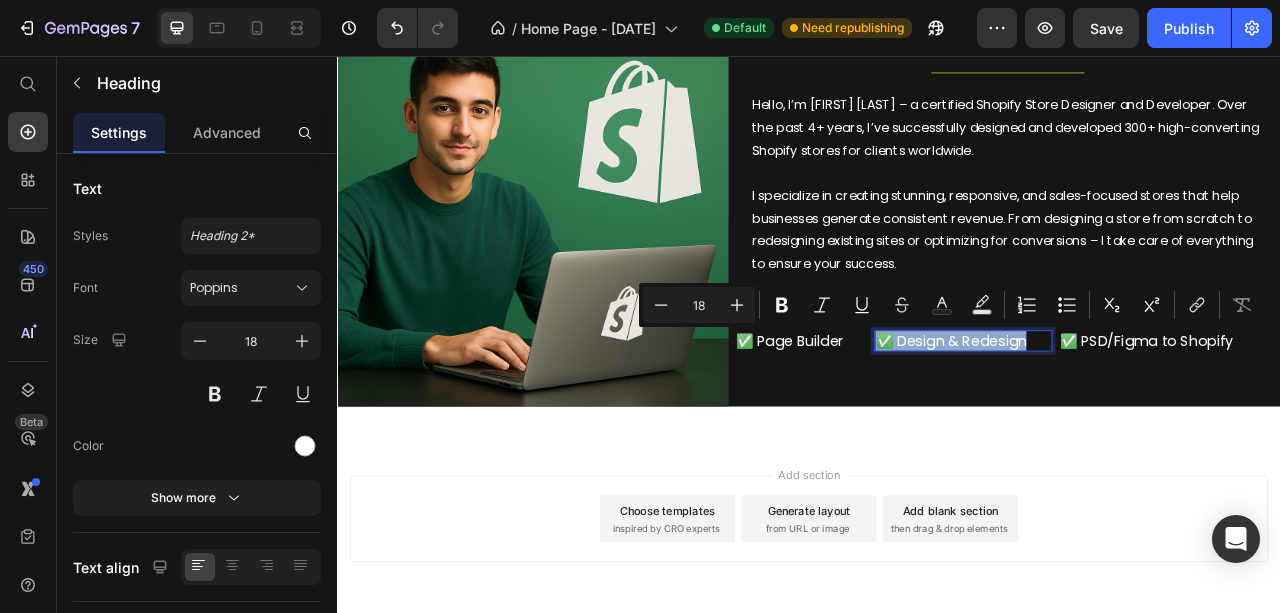 click on "✅ Design & Redesign" at bounding box center [1132, 418] 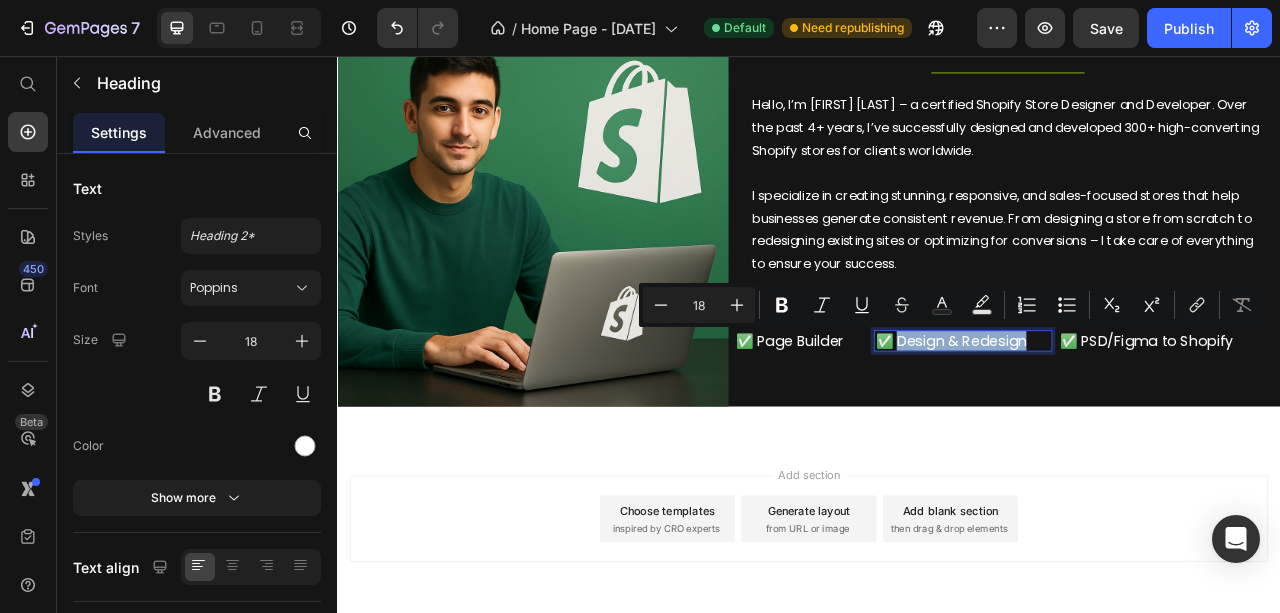drag, startPoint x: 1051, startPoint y: 418, endPoint x: 1213, endPoint y: 418, distance: 162 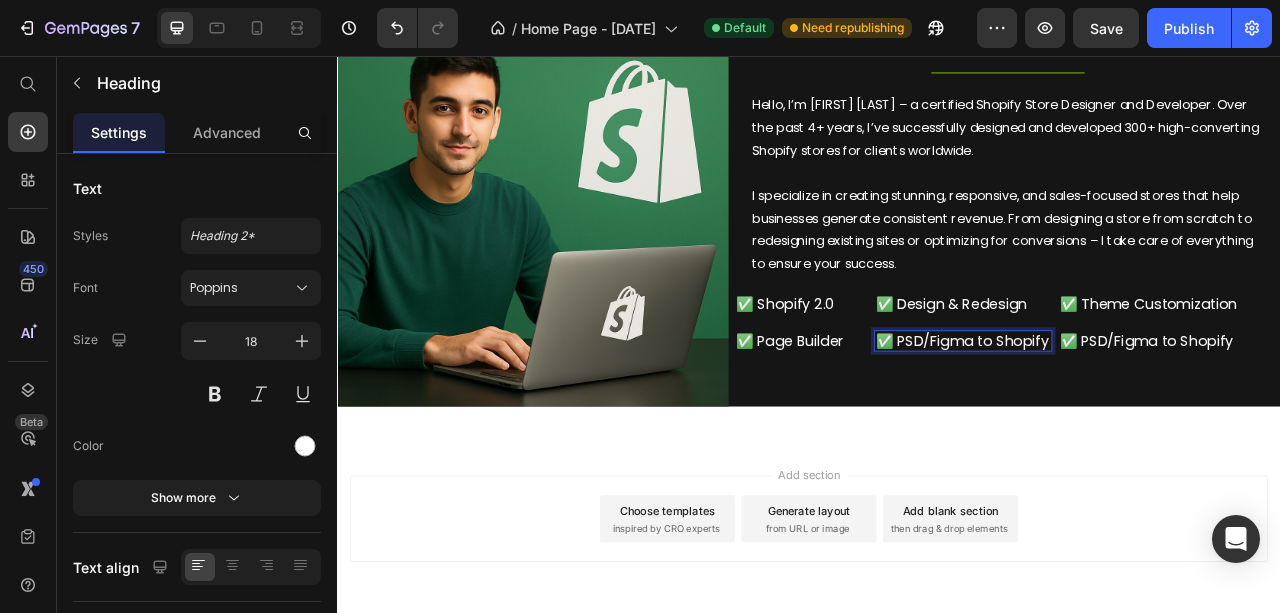 click on "✅ PSD/Figma to Shopify" at bounding box center [1132, 418] 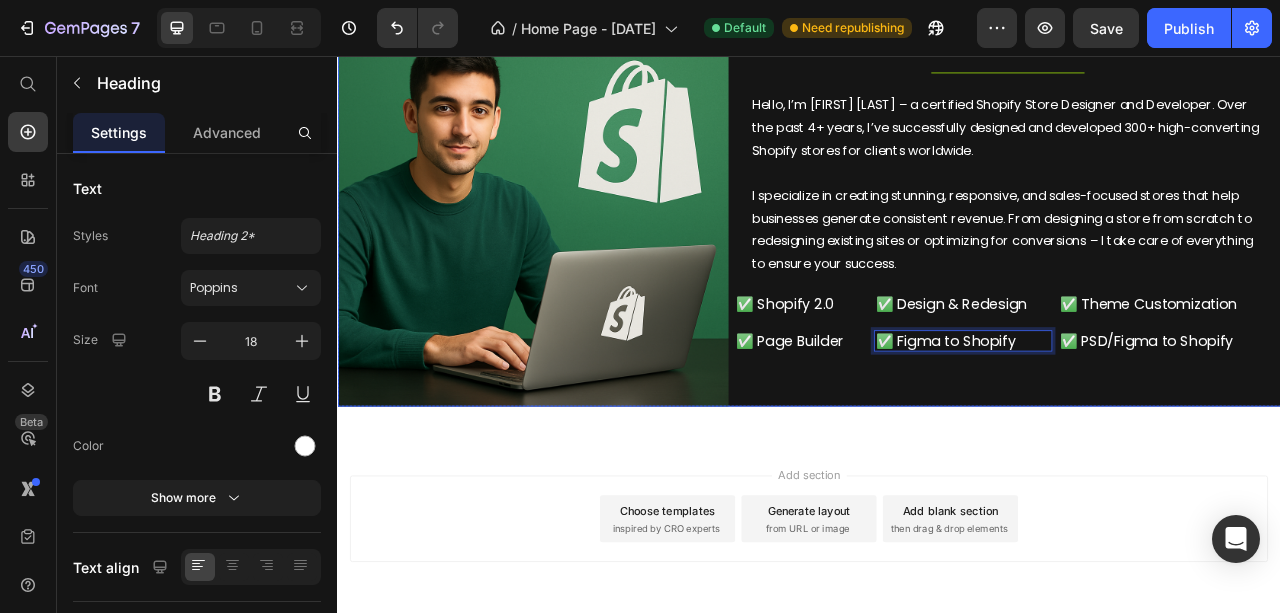 click on "About me Heading                Title Line Hello, I’m [FIRST] – a certified Shopify Store Designer and Developer. Over the past 4+ years, I’ve successfully designed and developed 300+ high-converting Shopify stores for clients worldwide. I specialize in creating stunning, responsive, and sales-focused stores that help businesses generate consistent revenue. From designing a store from scratch to redesigning existing sites or optimizing for conversions – I take care of everything to ensure your success. Text Block ✅ Shopify 2.0 Heading ✅ Design & Redesign Heading ✅ Theme Customization Heading Row ✅ Page Builder Heading ✅ Figma to Shopify Heading   0 ✅ PSD/Figma to Shopify Heading Row" at bounding box center (1189, 254) 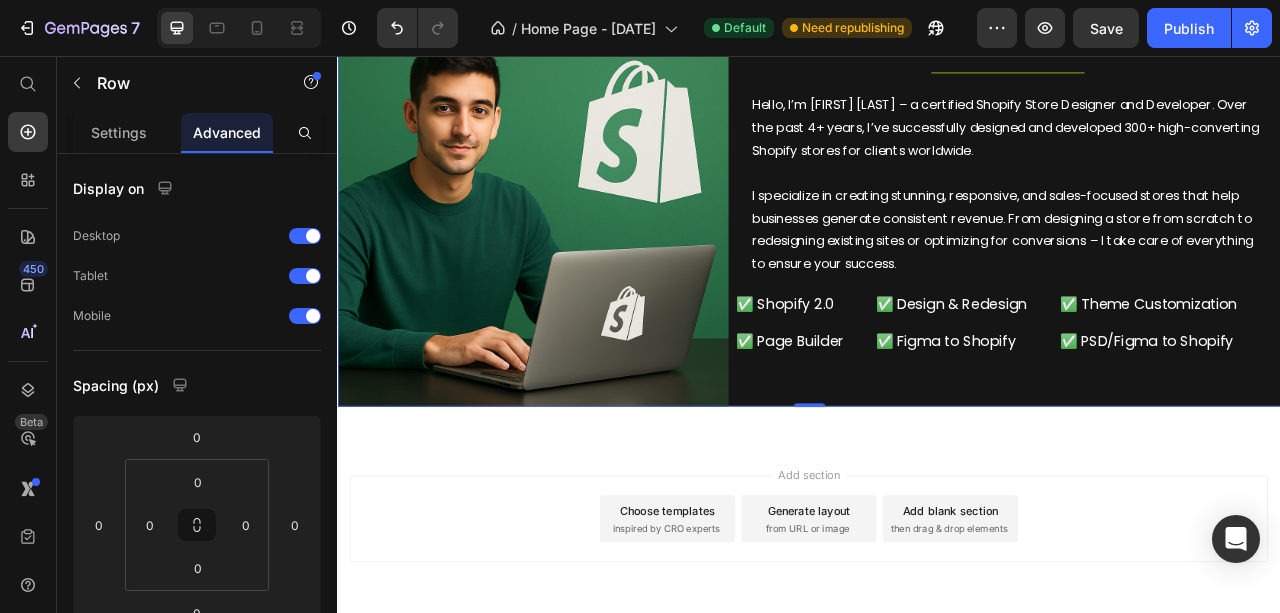 click on "✅ PSD/Figma to Shopify" at bounding box center [1395, 418] 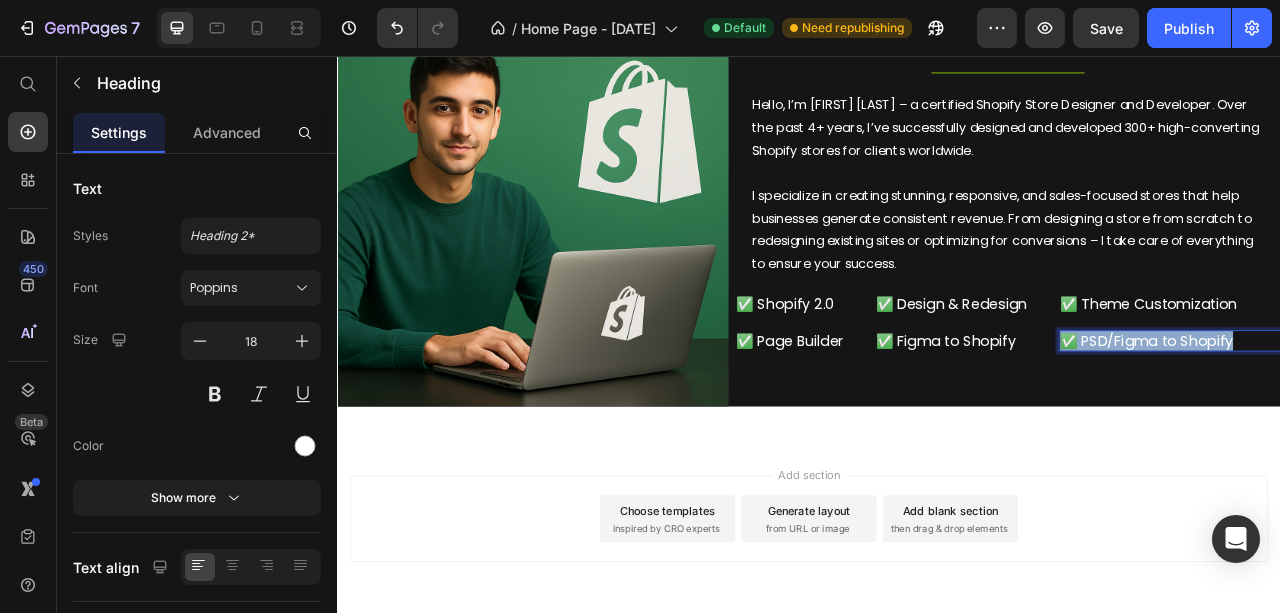 click on "✅ PSD/Figma to Shopify" at bounding box center (1395, 418) 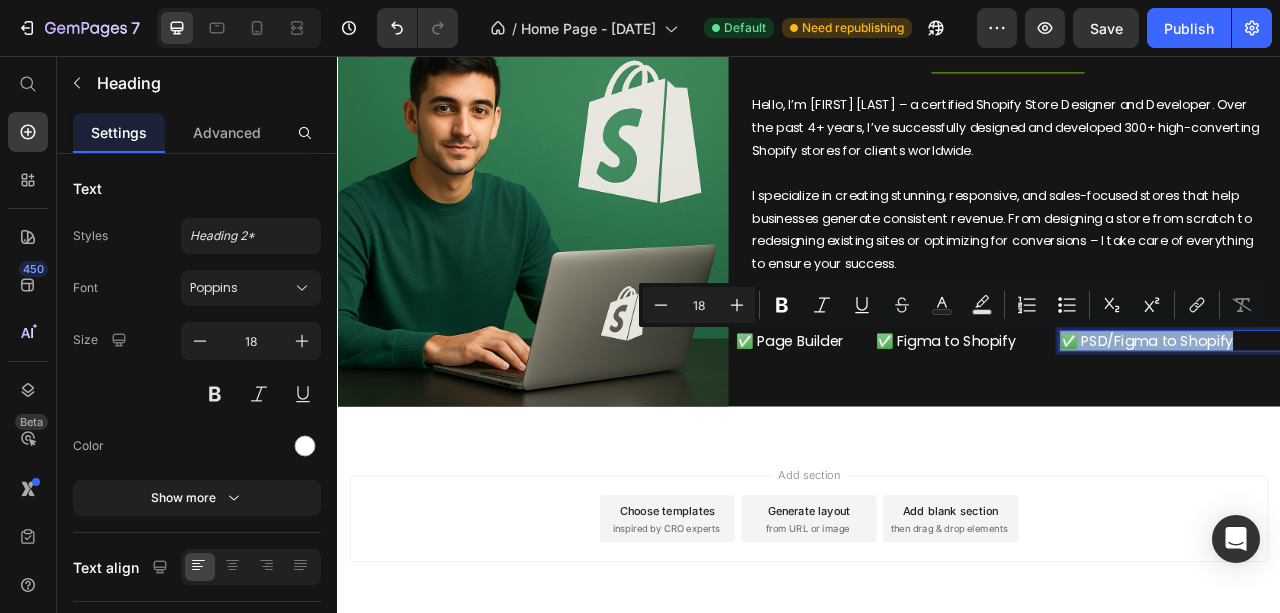 click on "✅ PSD/Figma to Shopify" at bounding box center (1395, 418) 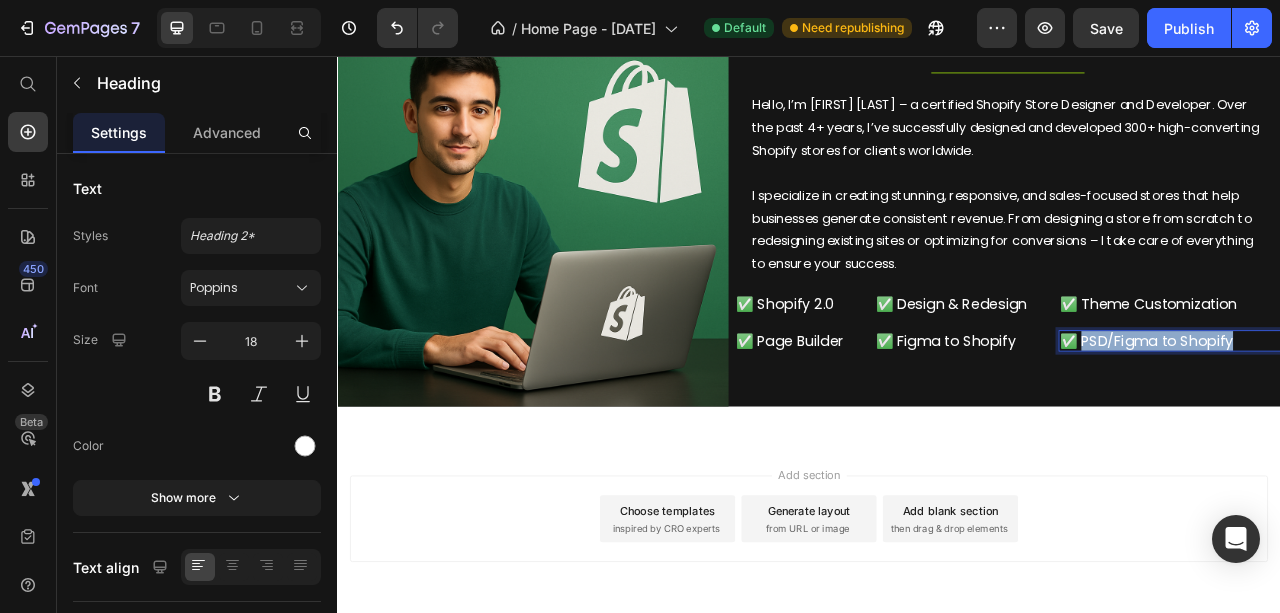 drag, startPoint x: 1279, startPoint y: 418, endPoint x: 1475, endPoint y: 419, distance: 196.00255 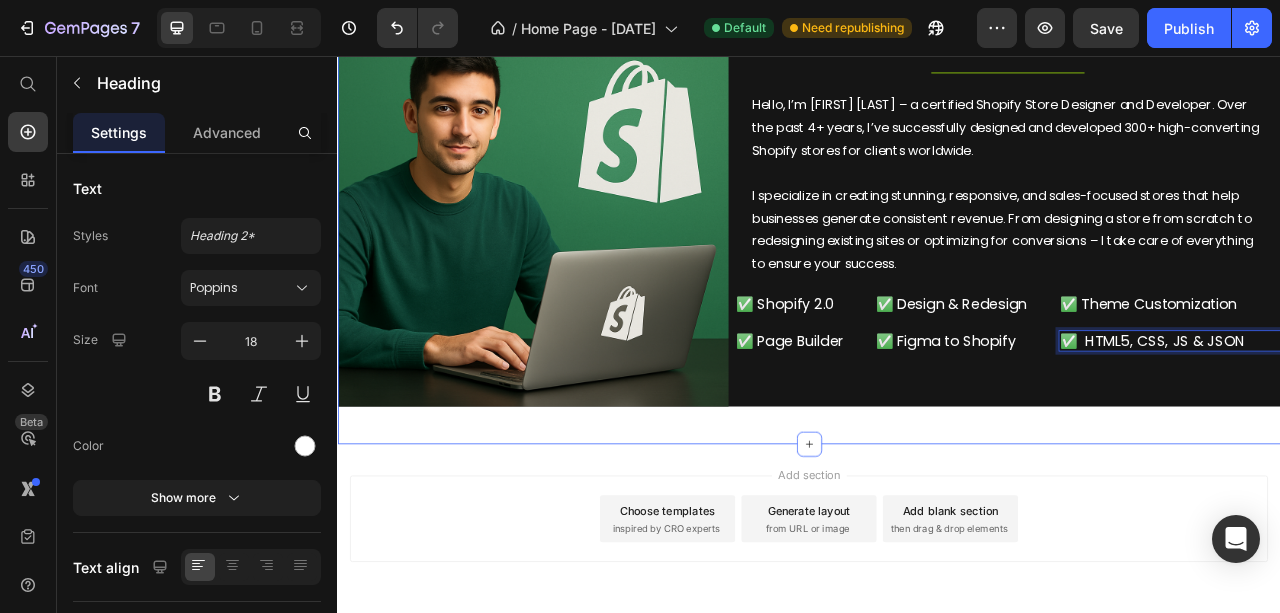 click on "Image About me Heading                Title Line Hello, I’m [FIRST] [LAST] – a certified Shopify Store Designer and Developer. Over the past 4+ years, I’ve successfully designed and developed 300+ high-converting Shopify stores for clients worldwide. I specialize in creating stunning, responsive, and sales-focused stores that help businesses generate consistent revenue. From designing a store from scratch to redesigning existing sites or optimizing for conversions – I take care of everything to ensure your success. Text Block ✅ Shopify 2.0 Heading ✅ Design & Redesign Heading ✅ Theme Customization Heading Row ✅ Page Builder Heading ✅ Figma to Shopify Heading ✅  HTML5, CSS, JS & JSON Heading   0 Row Row Row Section 4" at bounding box center (937, 278) 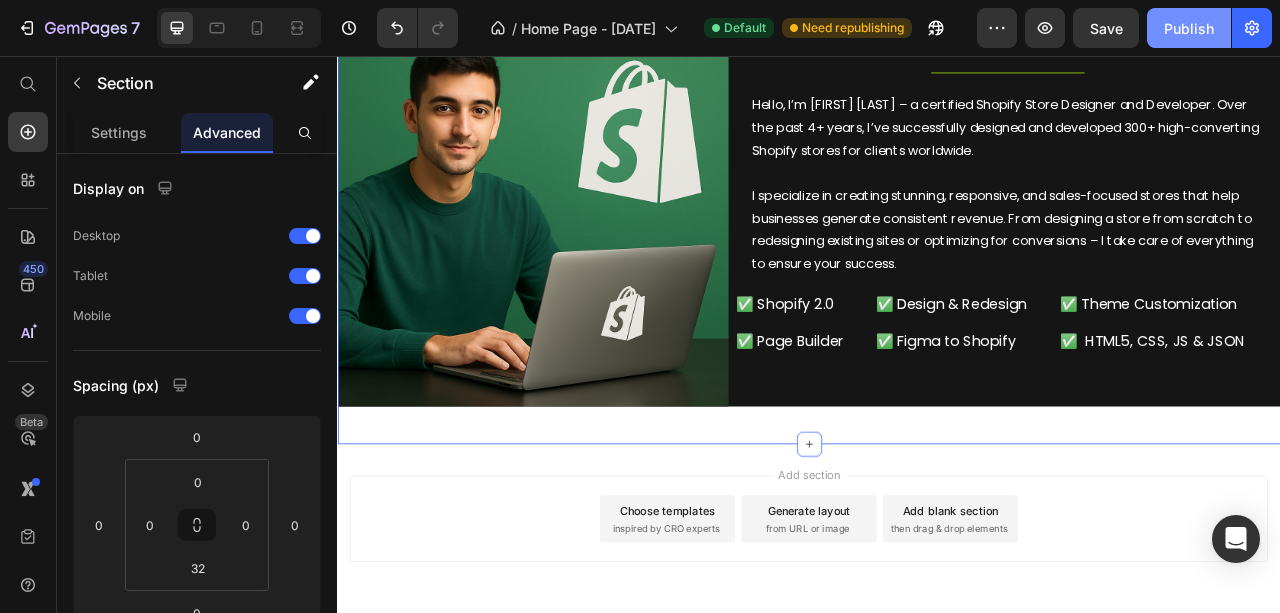 click on "Publish" at bounding box center (1189, 28) 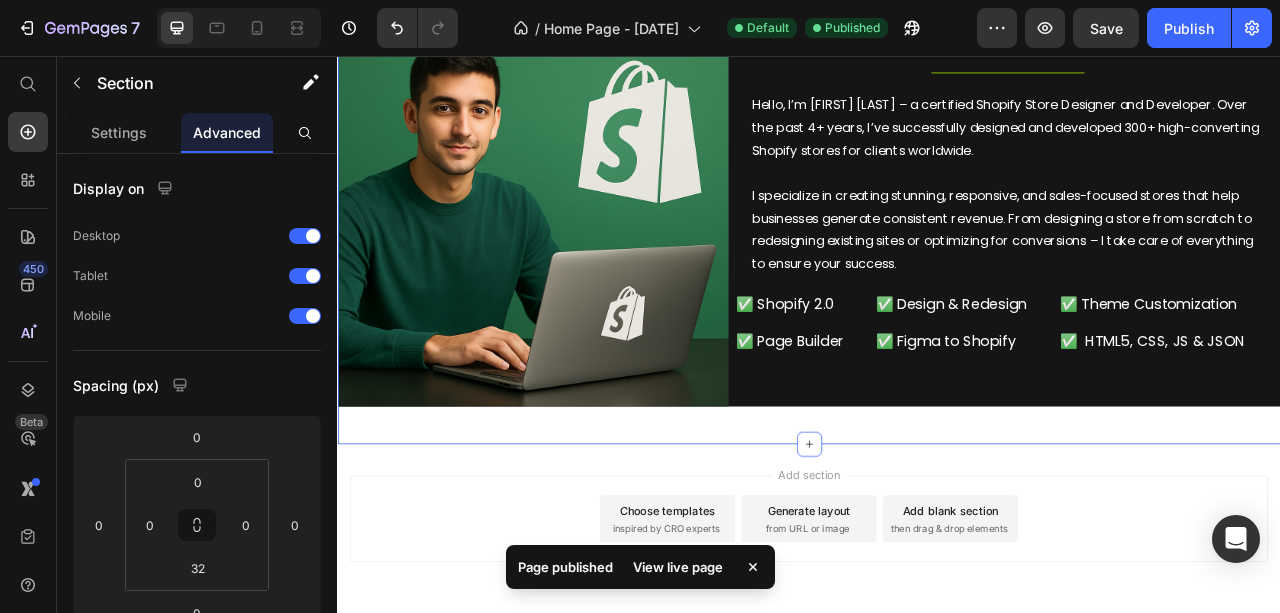 click on "View live page" at bounding box center [678, 567] 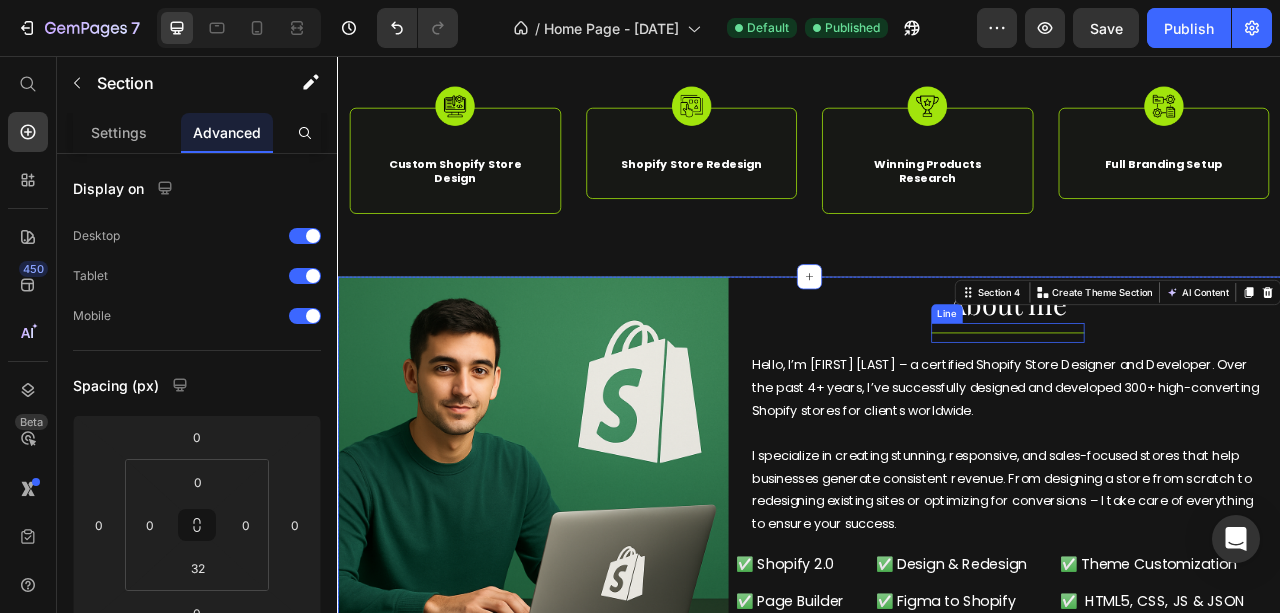 scroll, scrollTop: 543, scrollLeft: 0, axis: vertical 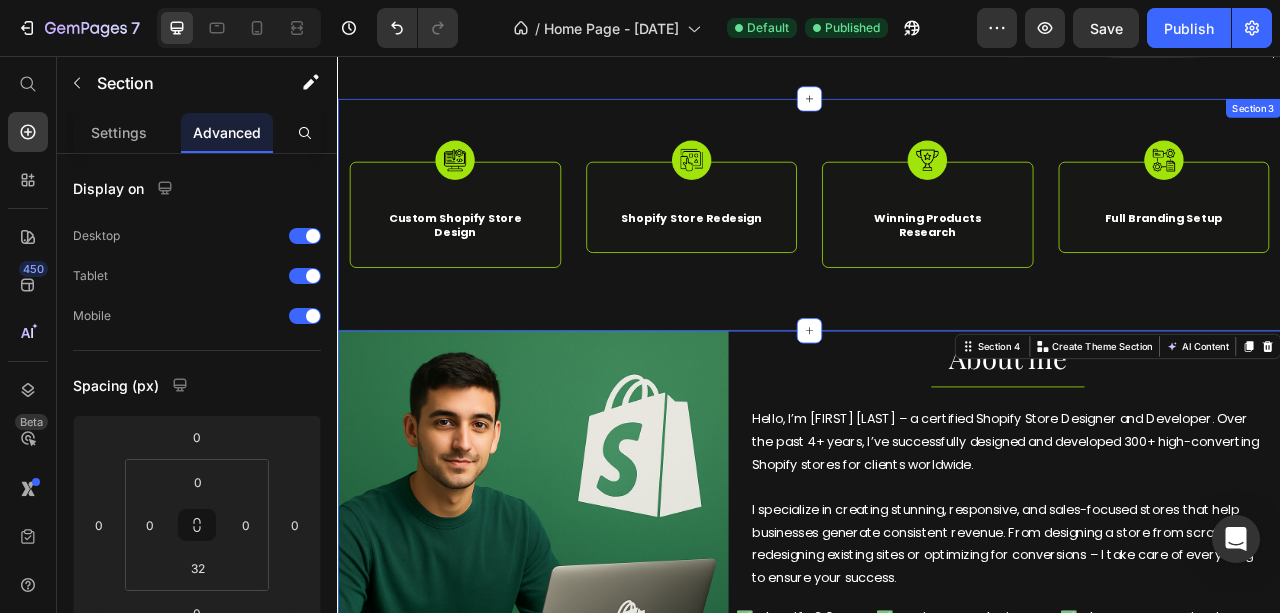 click on "Image Custom Shopify Store Design Text Block Row Image Shopify Store Redesign Text Block Row Image Winning Products Research Text Block Row Image Full Branding Setup Text Block Row Row Section 3" at bounding box center (937, 258) 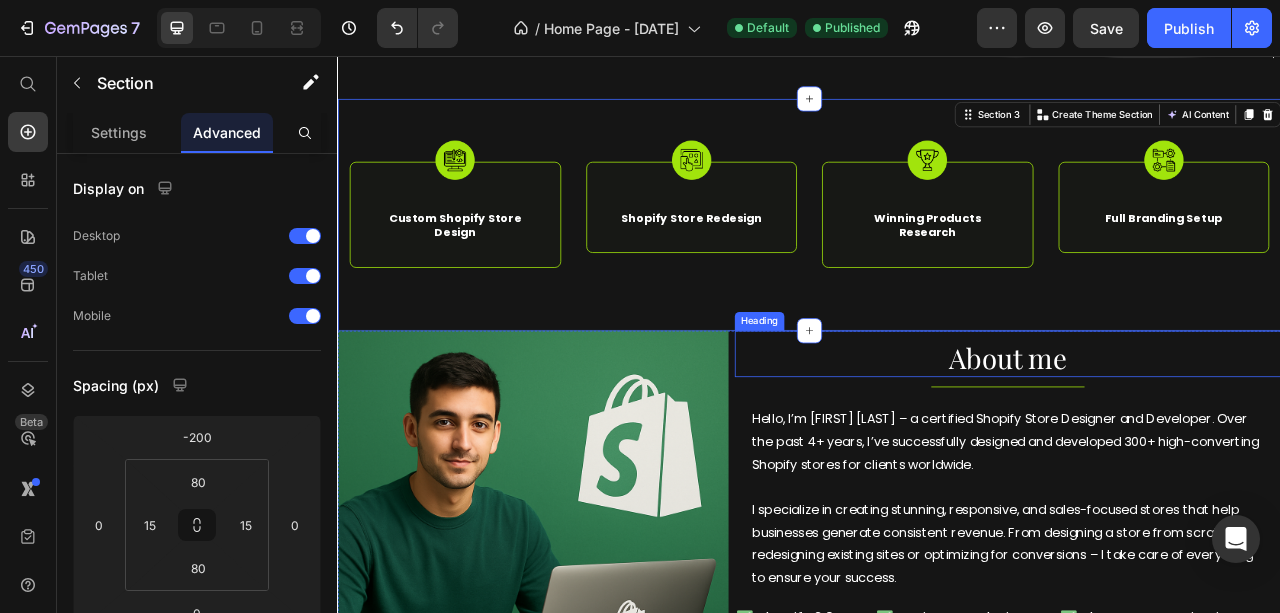 click on "About me" at bounding box center [1189, 441] 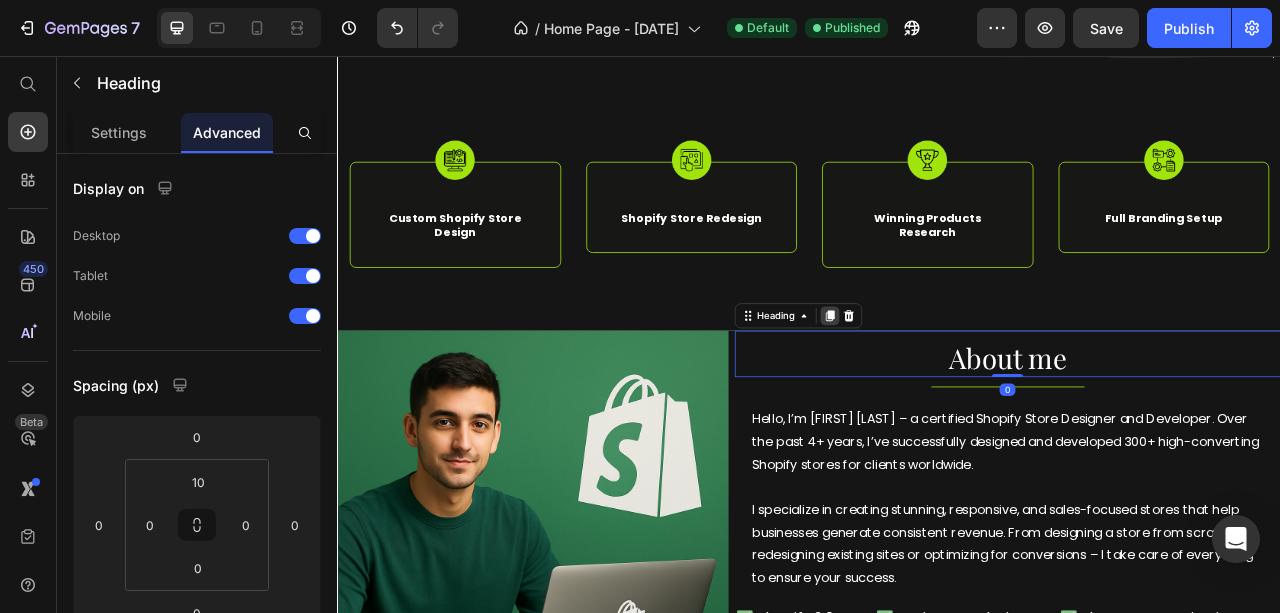 click 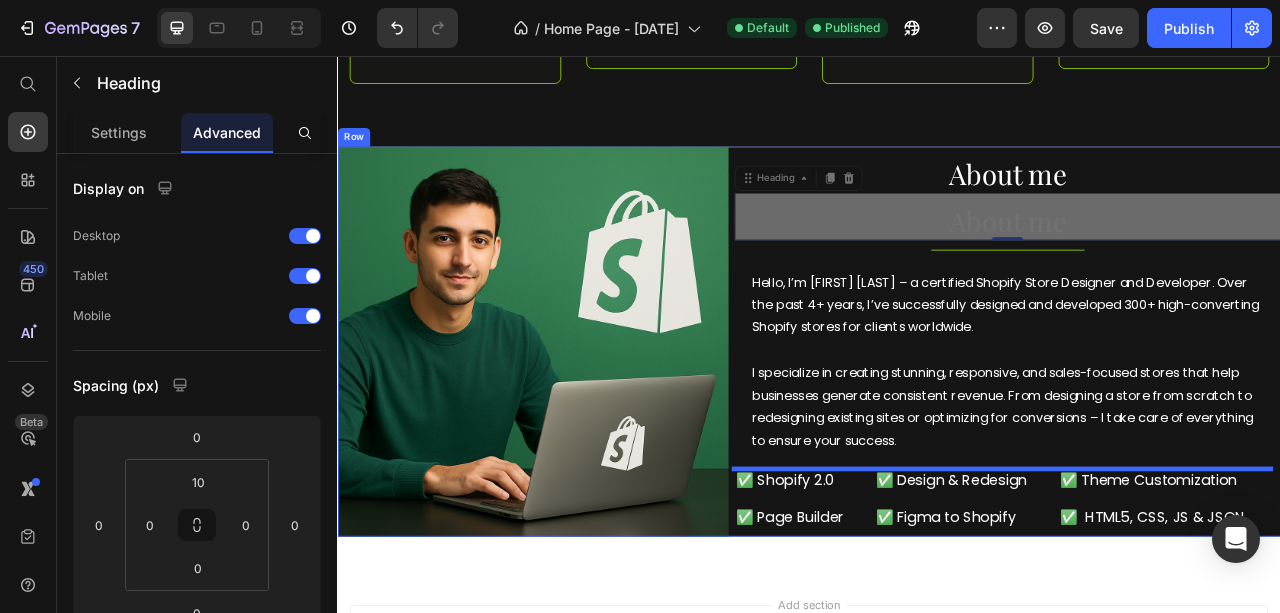 scroll, scrollTop: 1010, scrollLeft: 0, axis: vertical 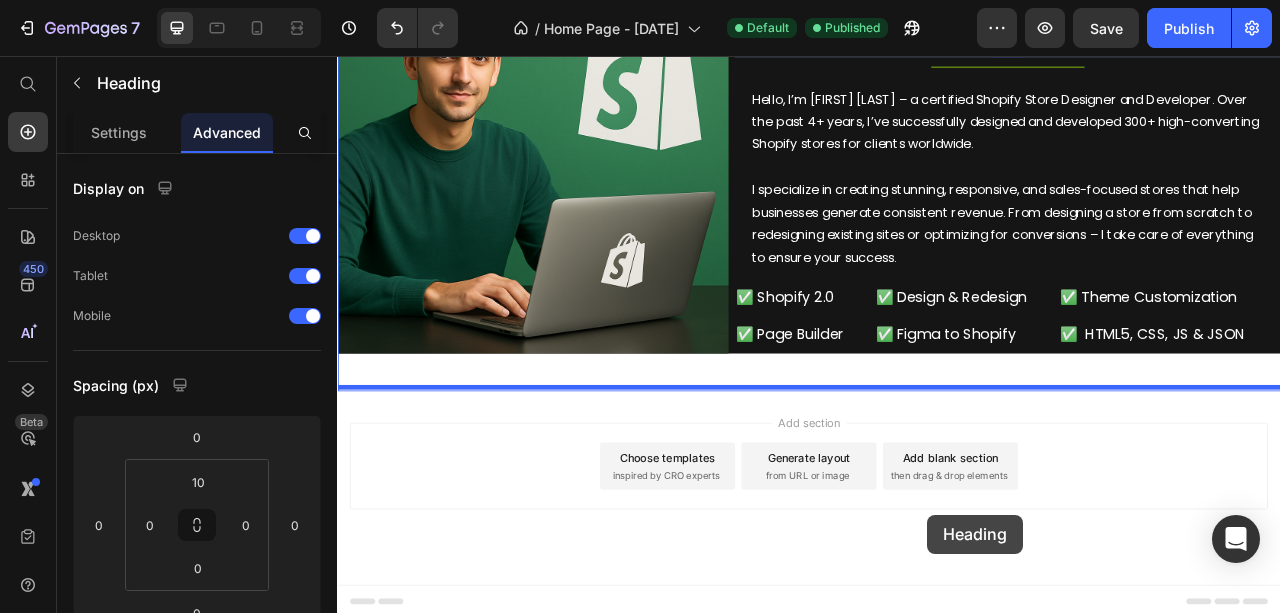 drag, startPoint x: 857, startPoint y: 444, endPoint x: 1113, endPoint y: 334, distance: 278.6324 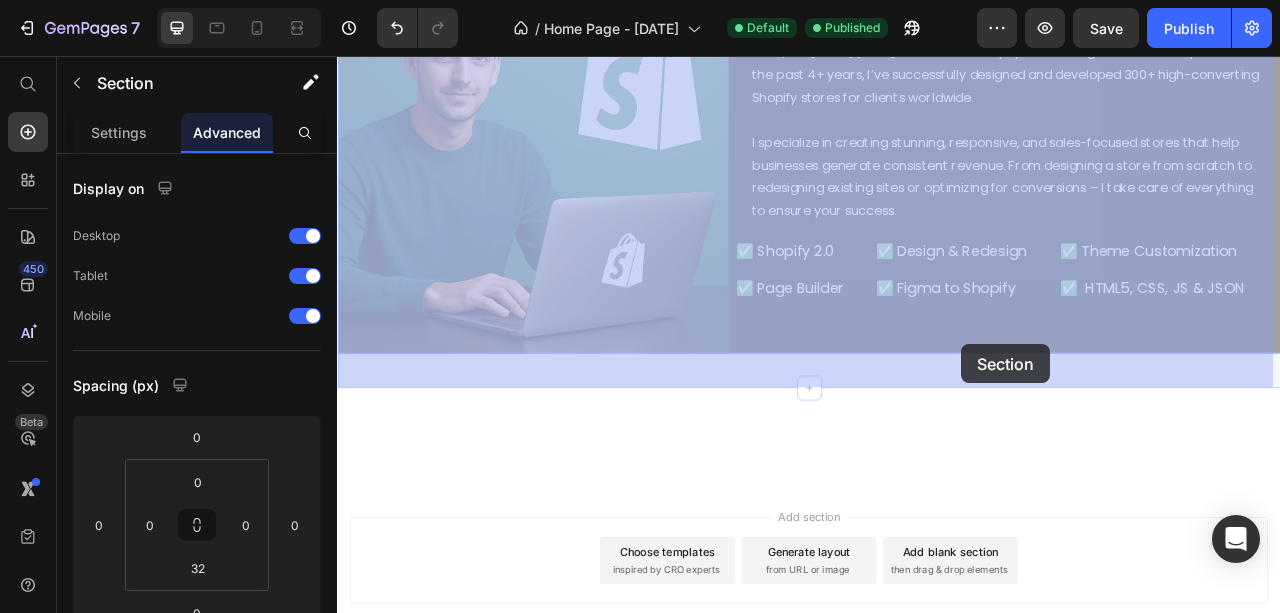drag, startPoint x: 1113, startPoint y: 334, endPoint x: 1131, endPoint y: 423, distance: 90.80198 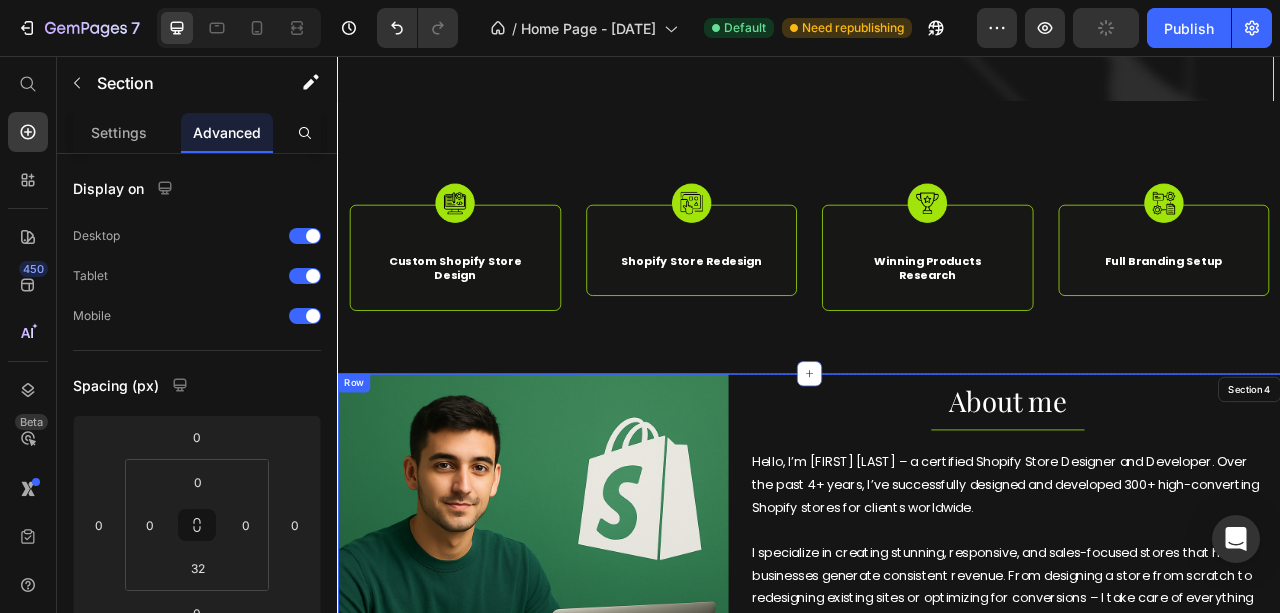 scroll, scrollTop: 476, scrollLeft: 0, axis: vertical 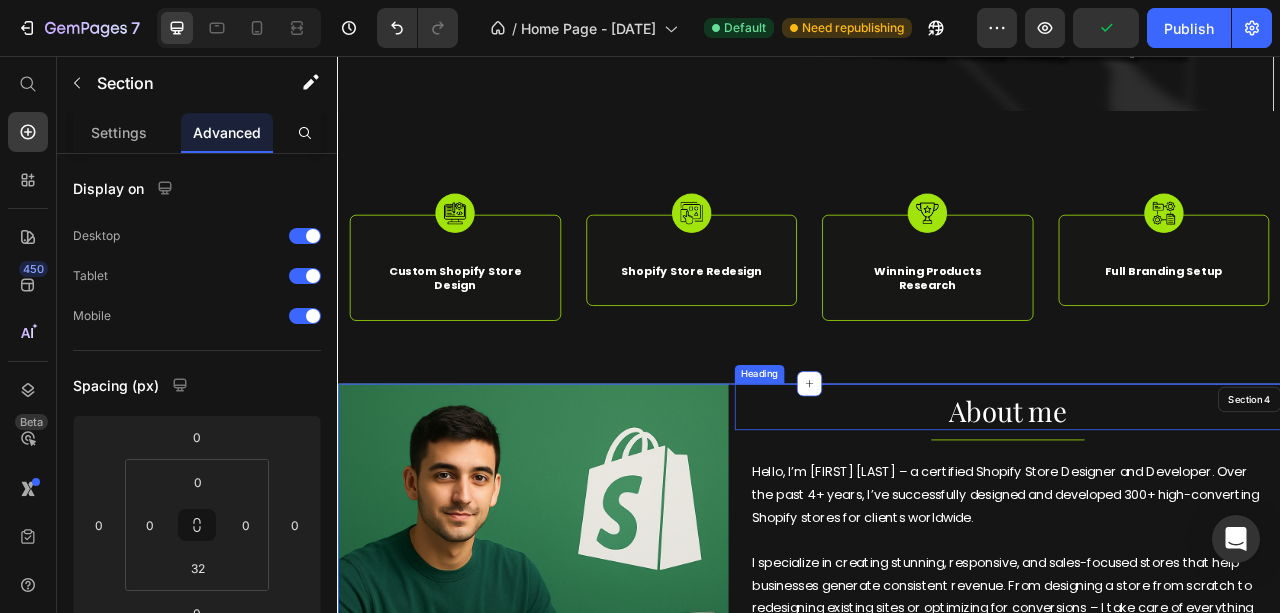 click on "About me" at bounding box center [1189, 508] 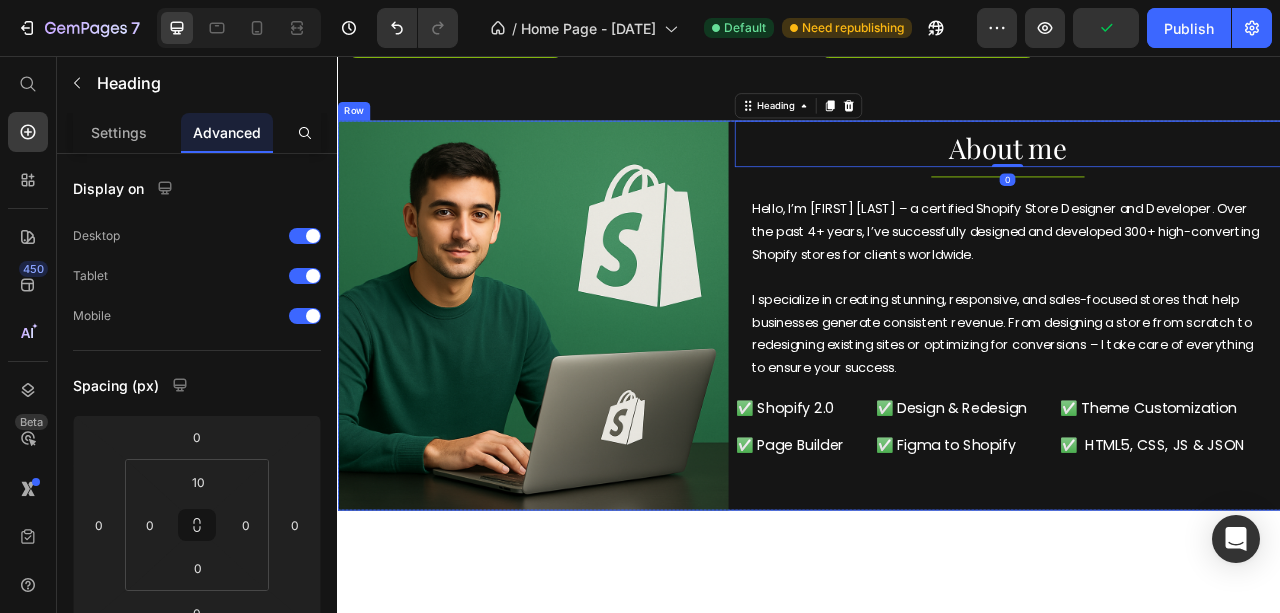 scroll, scrollTop: 943, scrollLeft: 0, axis: vertical 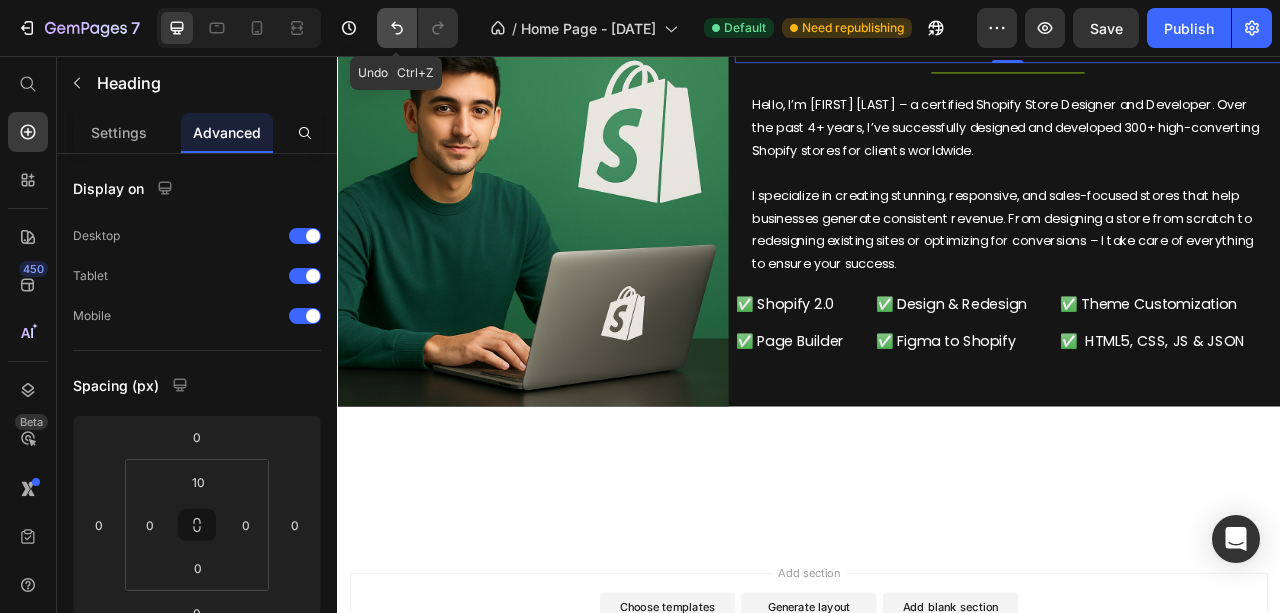 click 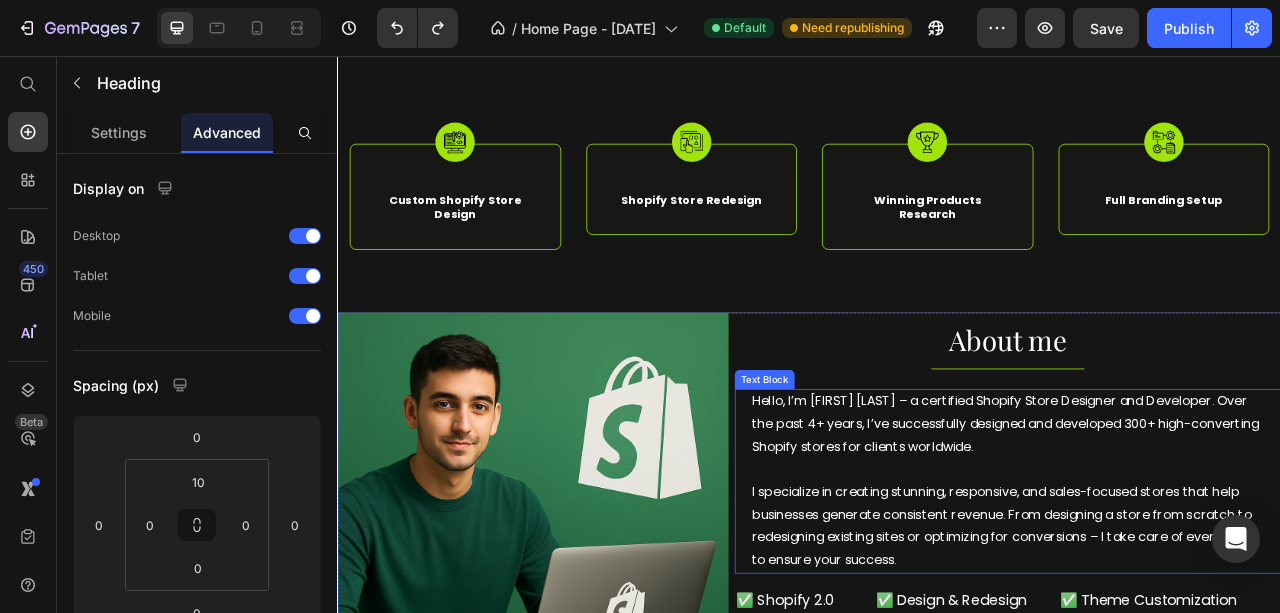 scroll, scrollTop: 543, scrollLeft: 0, axis: vertical 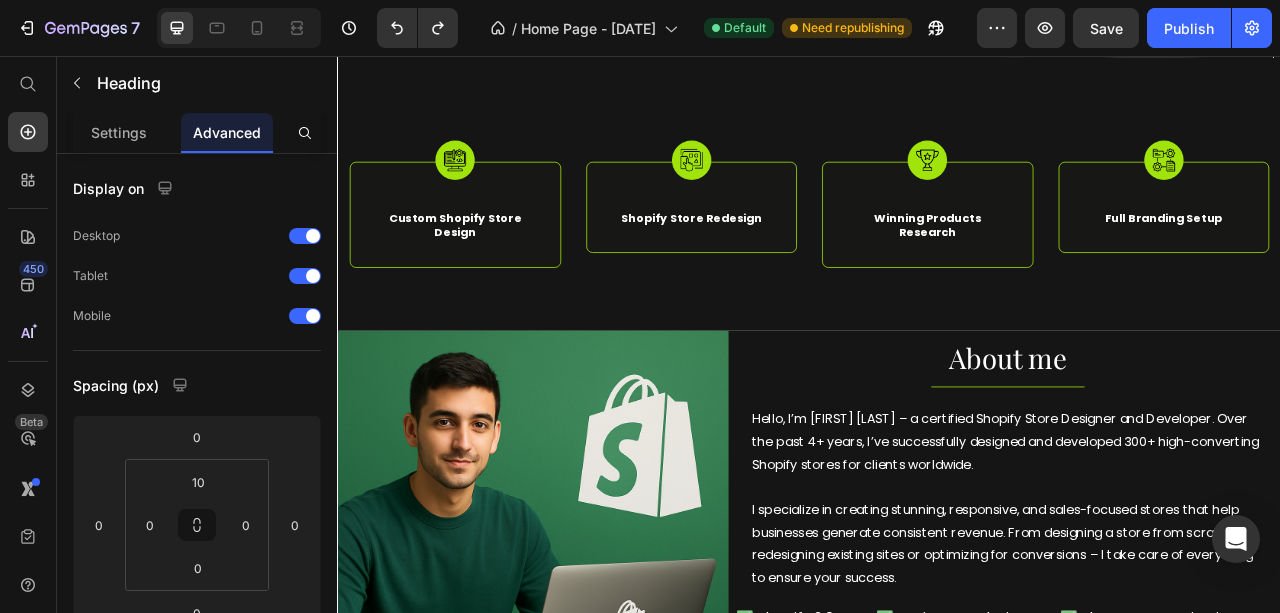 click on "About me" at bounding box center [1189, 441] 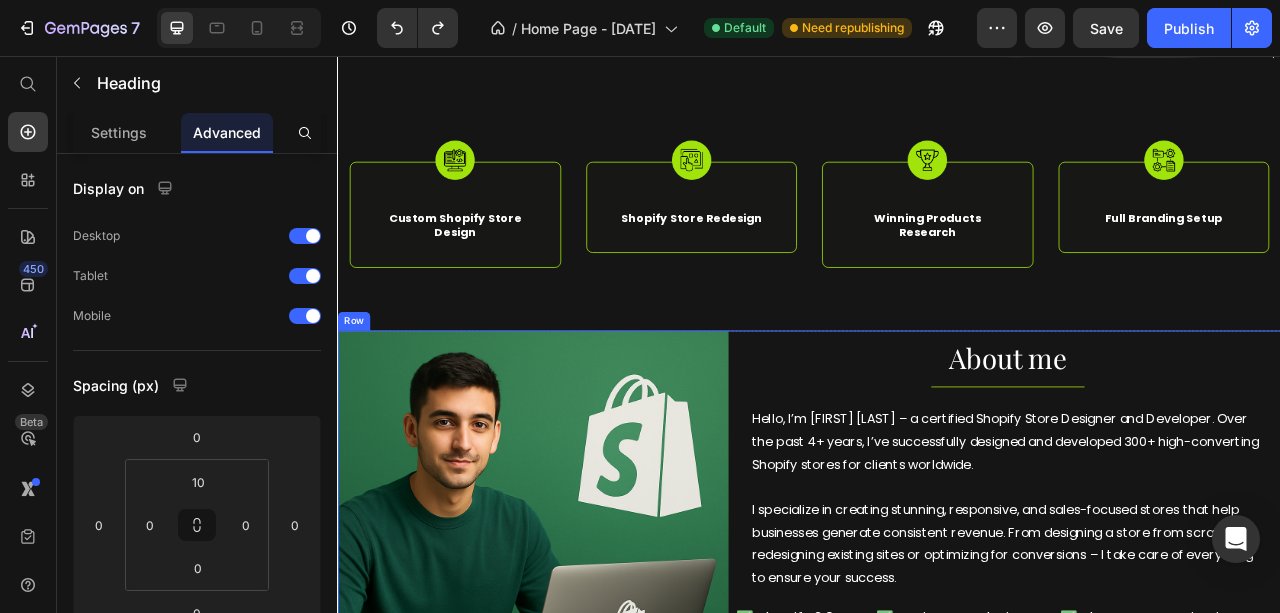 click on "About me Heading                Title Line Hello, I’m [FIRST] – a certified Shopify Store Designer and Developer. Over the past 4+ years, I’ve successfully designed and developed 300+ high-converting Shopify stores for clients worldwide.   I specialize in creating stunning, responsive, and sales-focused stores that help businesses generate consistent revenue. From designing a store from scratch to redesigning existing sites or optimizing for conversions – I take care of everything to ensure your success. Text Block ✅ Shopify 2.0 Heading ✅ Design & Redesign Heading ✅ Theme Customization Heading Row ✅ Page Builder Heading ✅ Figma to Shopify Heading ✅  HTML5, CSS, JS & JSON Heading Row" at bounding box center (1189, 654) 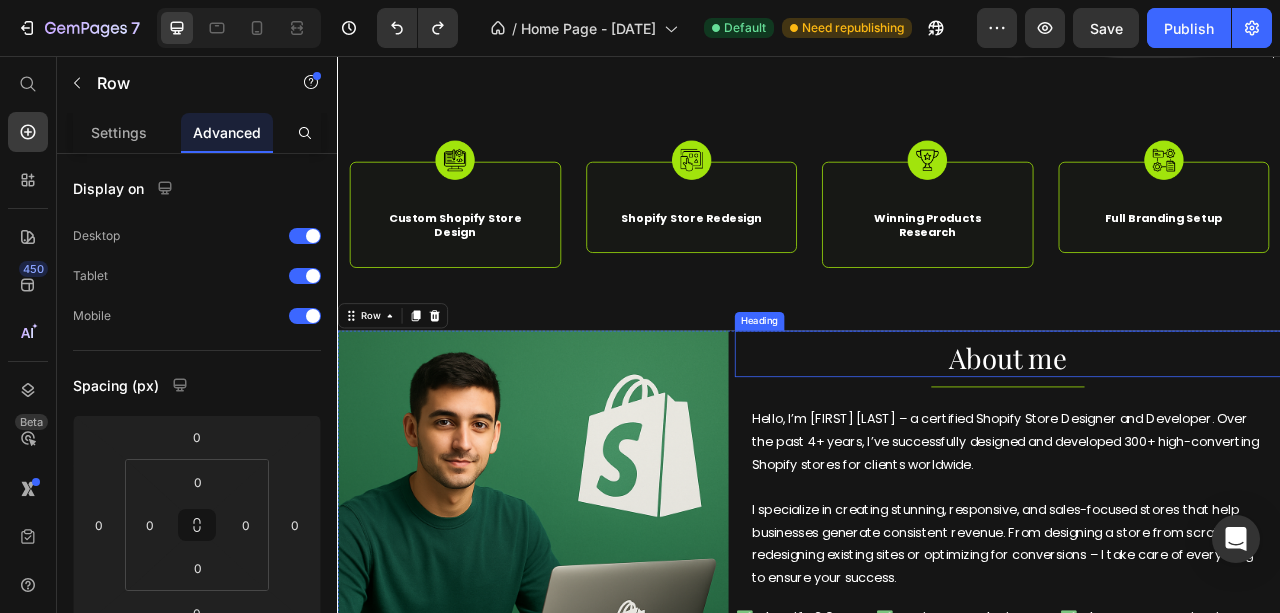 click on "About me" at bounding box center (1189, 441) 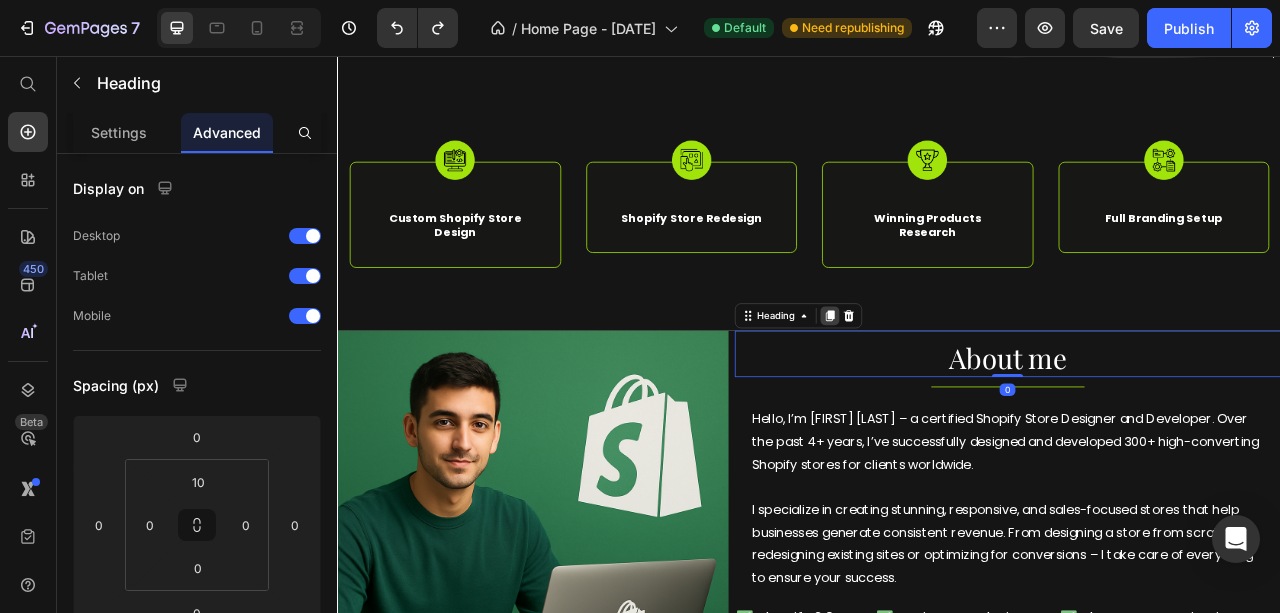 click 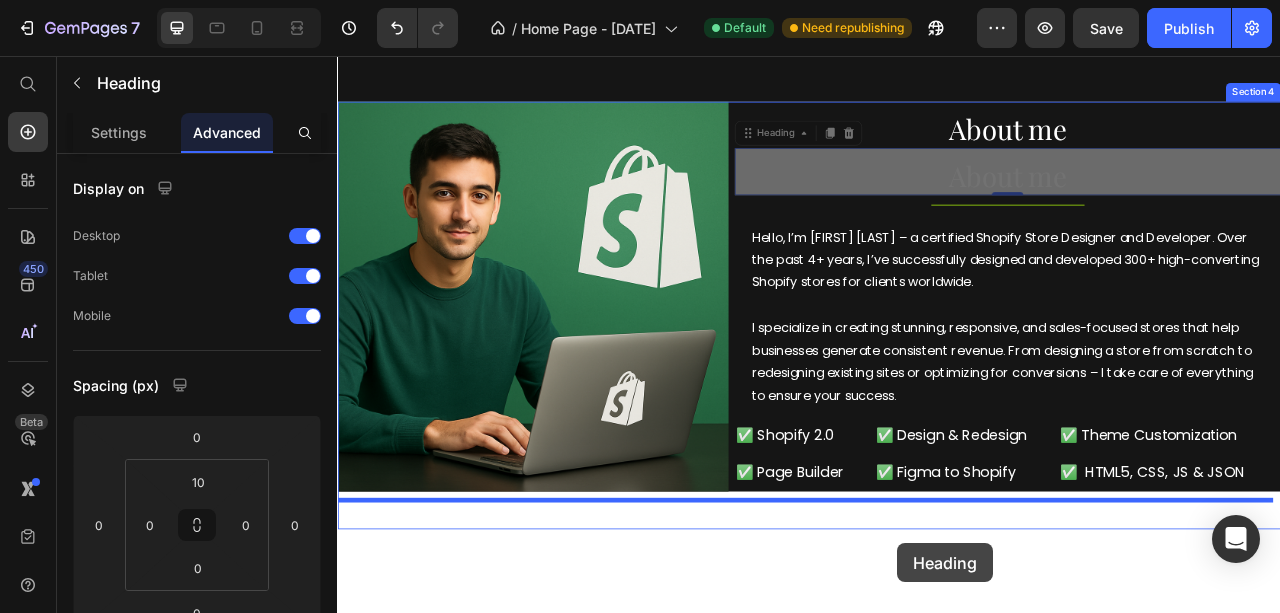 scroll, scrollTop: 1133, scrollLeft: 0, axis: vertical 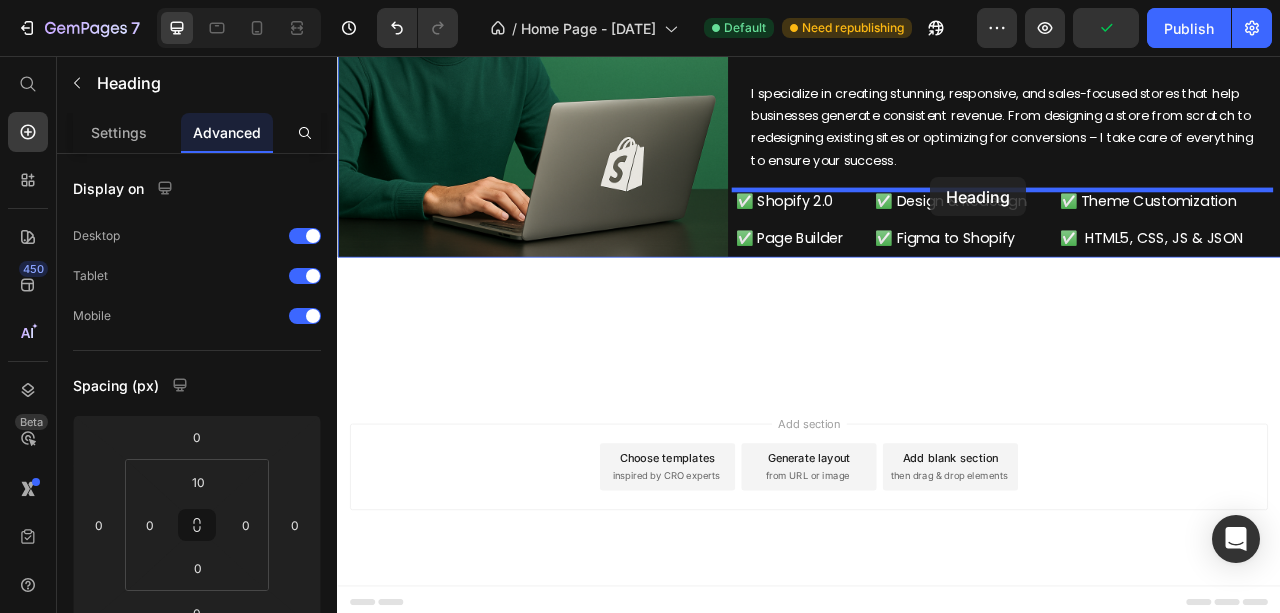 drag, startPoint x: 861, startPoint y: 439, endPoint x: 1092, endPoint y: 210, distance: 325.2722 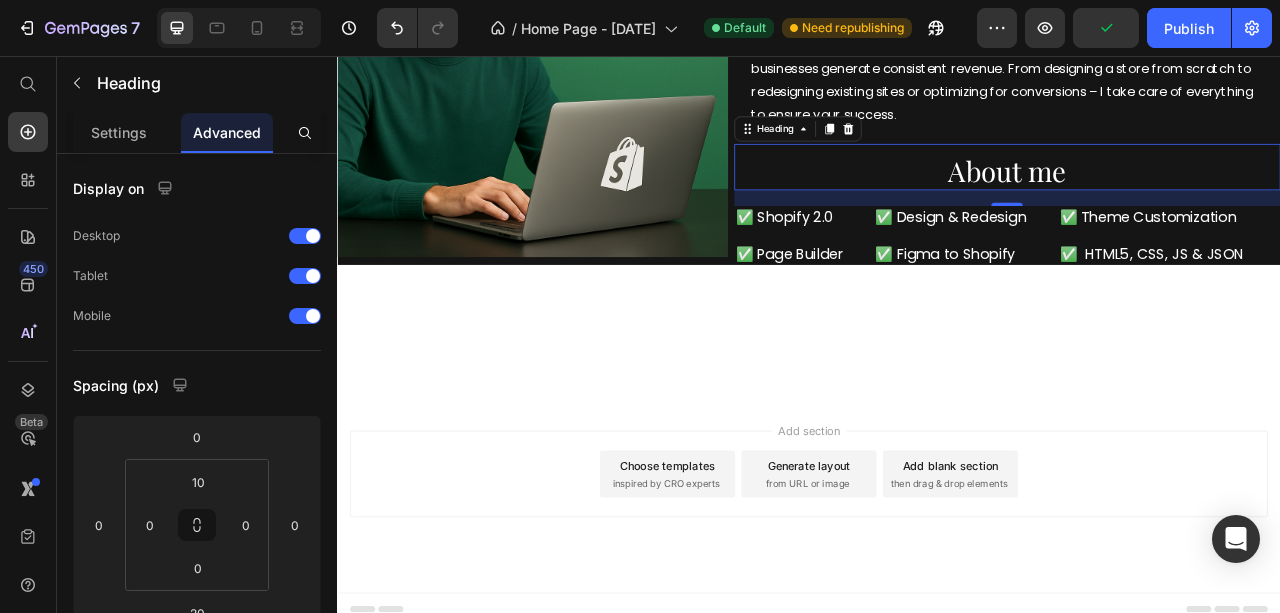 click on "About me Heading Section 5" at bounding box center (937, 432) 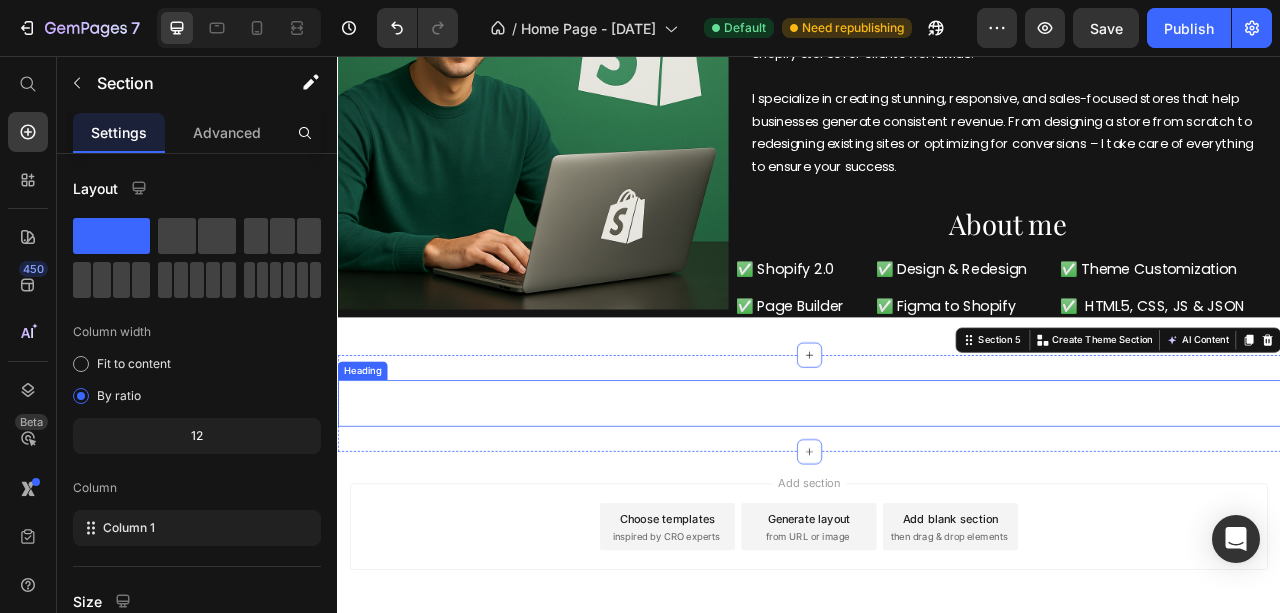 scroll, scrollTop: 1000, scrollLeft: 0, axis: vertical 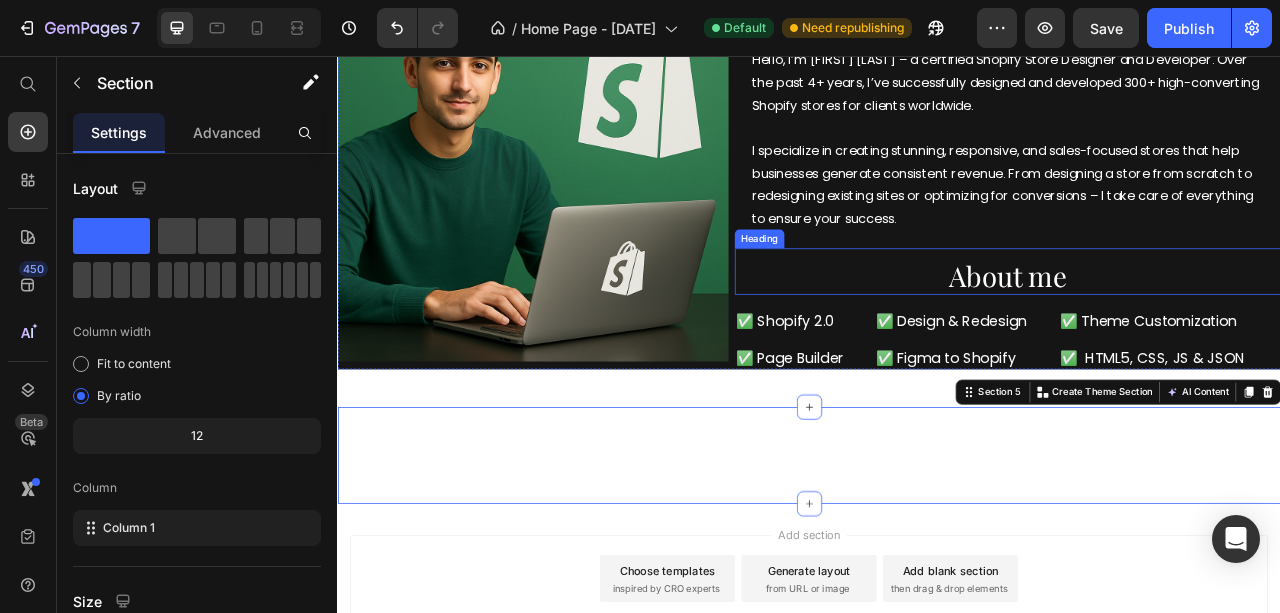 click on "About me" at bounding box center (1189, 336) 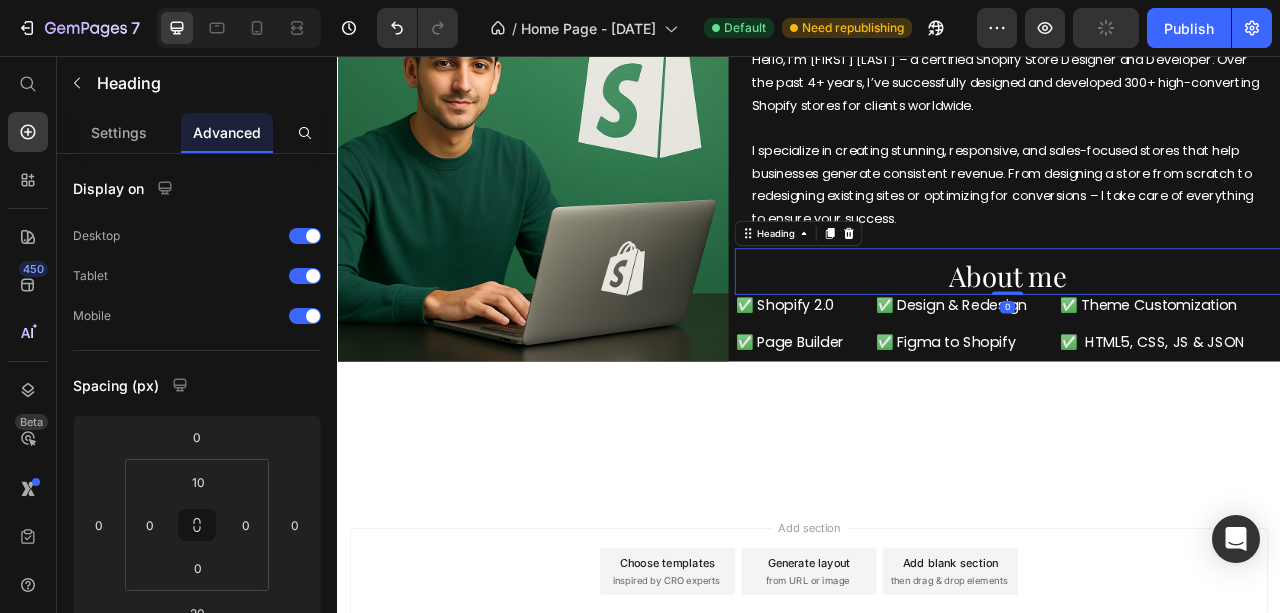 drag, startPoint x: 1191, startPoint y: 374, endPoint x: 1193, endPoint y: 345, distance: 29.068884 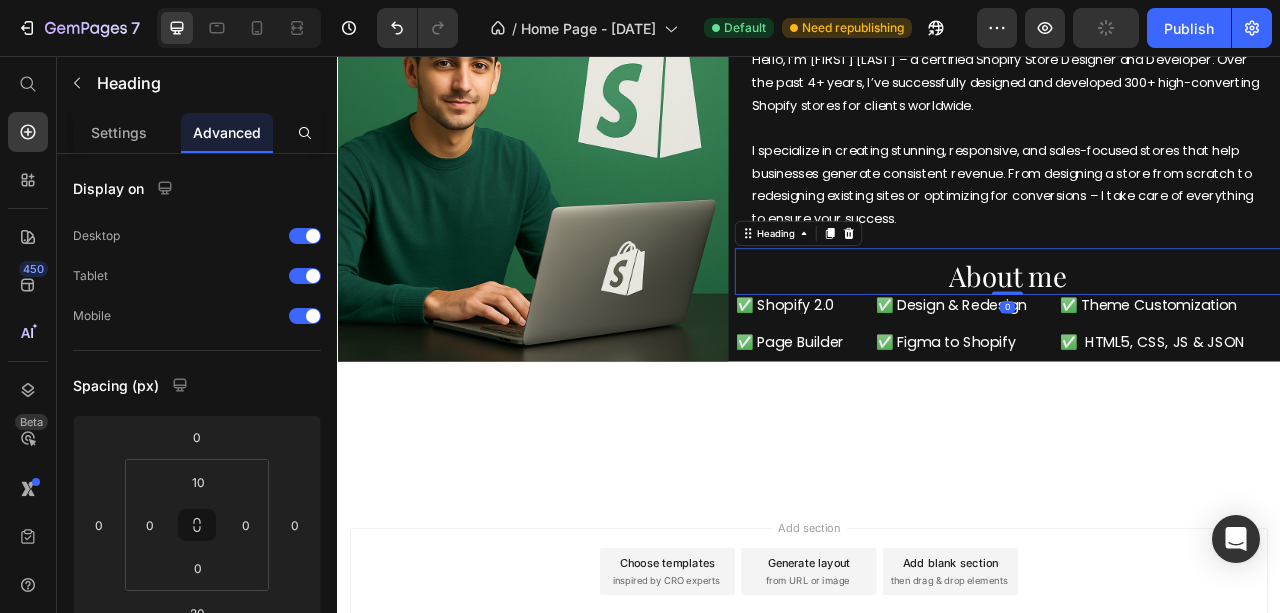 click on "About me Heading   0" at bounding box center [1189, 331] 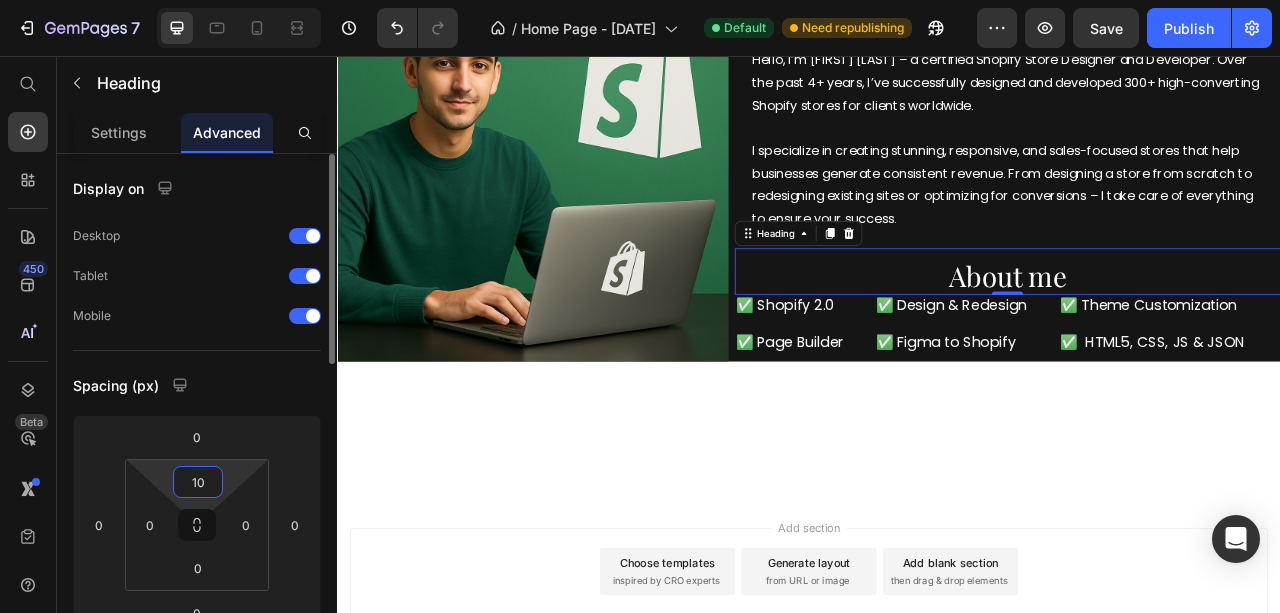 click on "10" at bounding box center [198, 482] 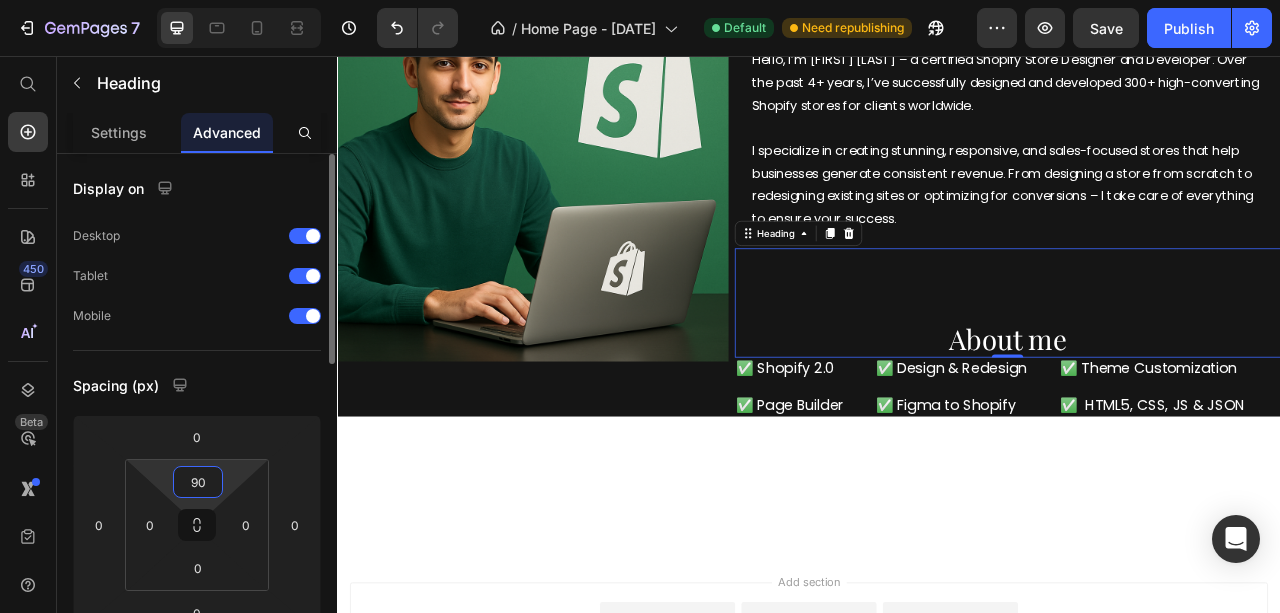 click on "90" at bounding box center [198, 482] 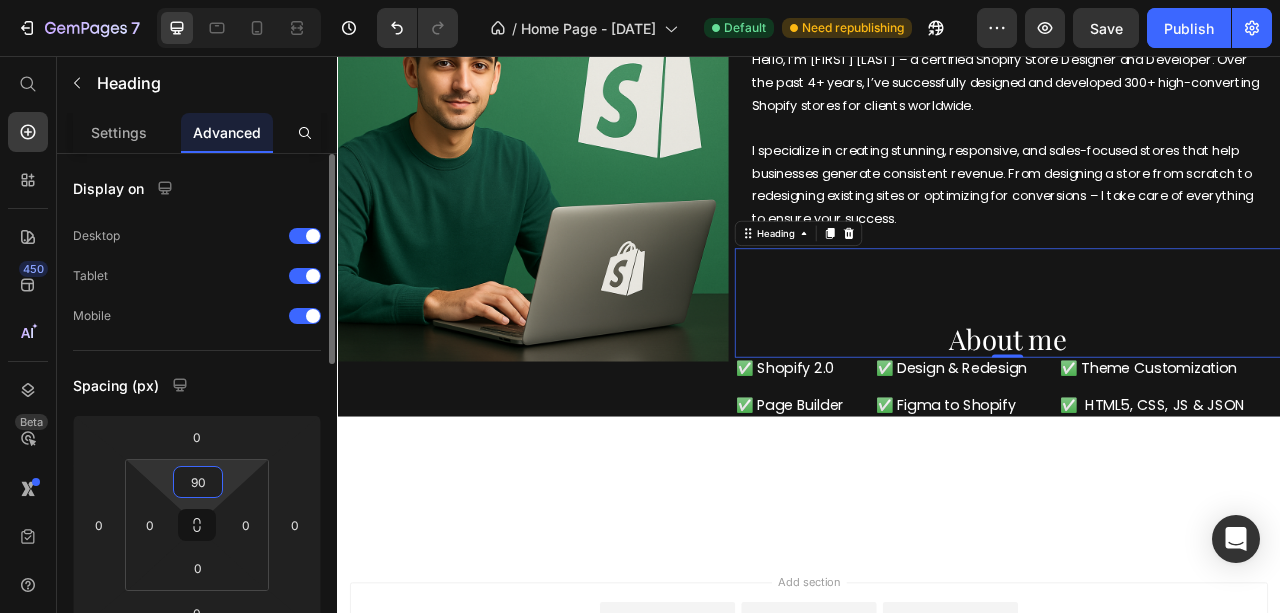 click on "90" at bounding box center [198, 482] 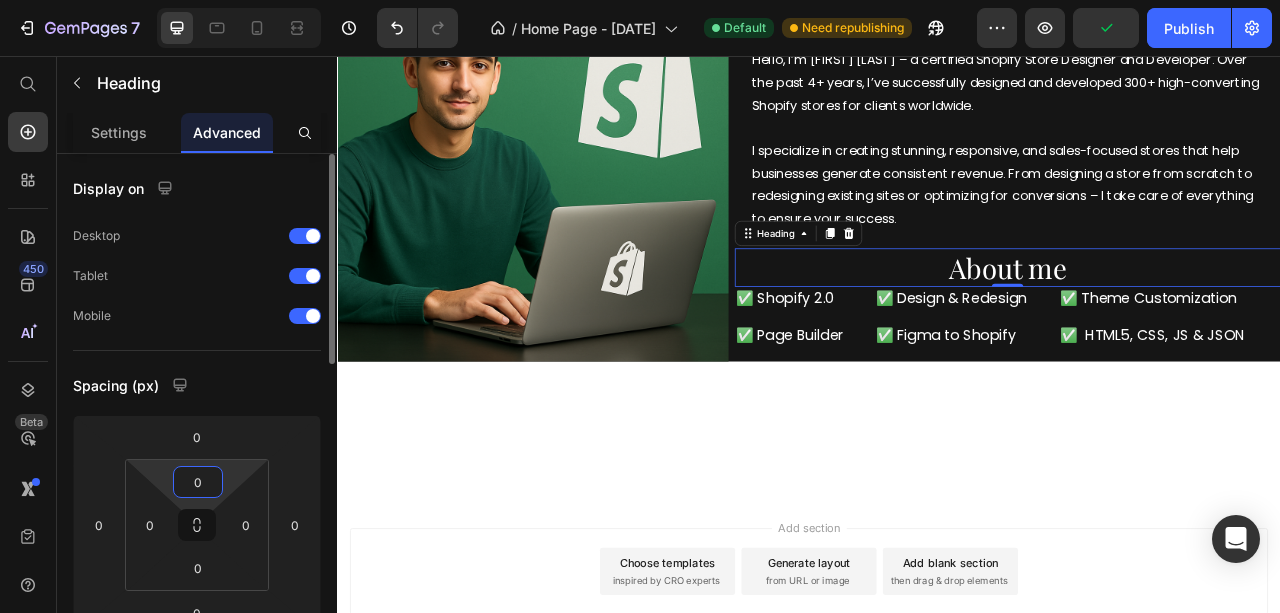 scroll, scrollTop: 66, scrollLeft: 0, axis: vertical 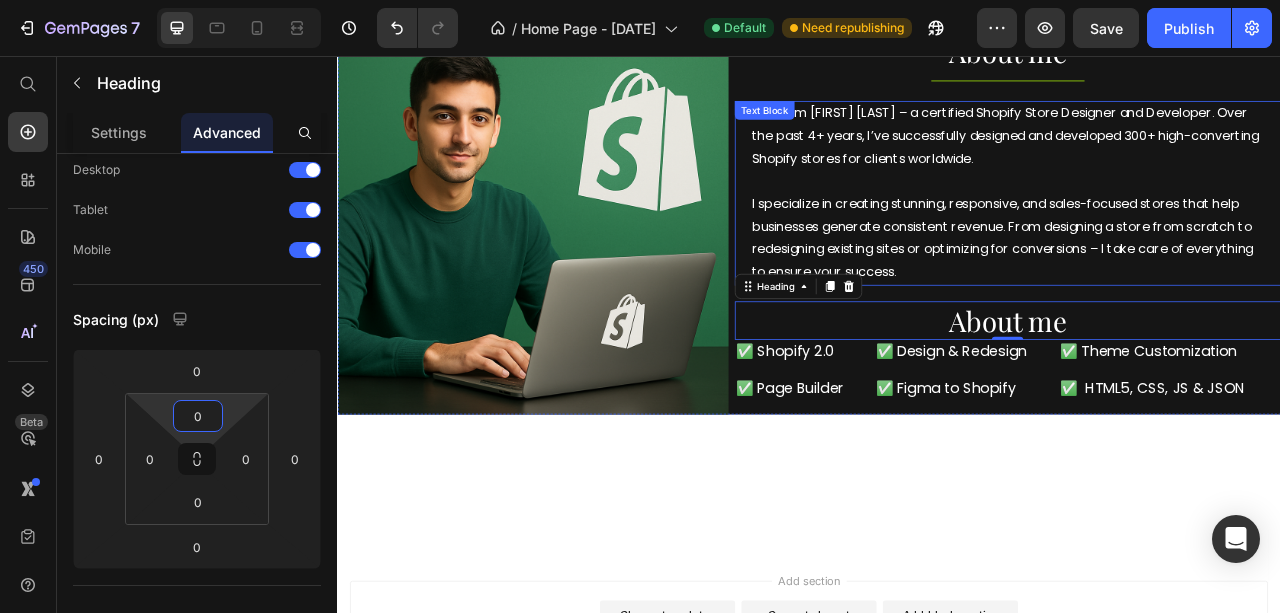 click on "I specialize in creating stunning, responsive, and sales-focused stores that help businesses generate consistent revenue. From designing a store from scratch to redesigning existing sites or optimizing for conversions – I take care of everything to ensure your success." at bounding box center (1189, 287) 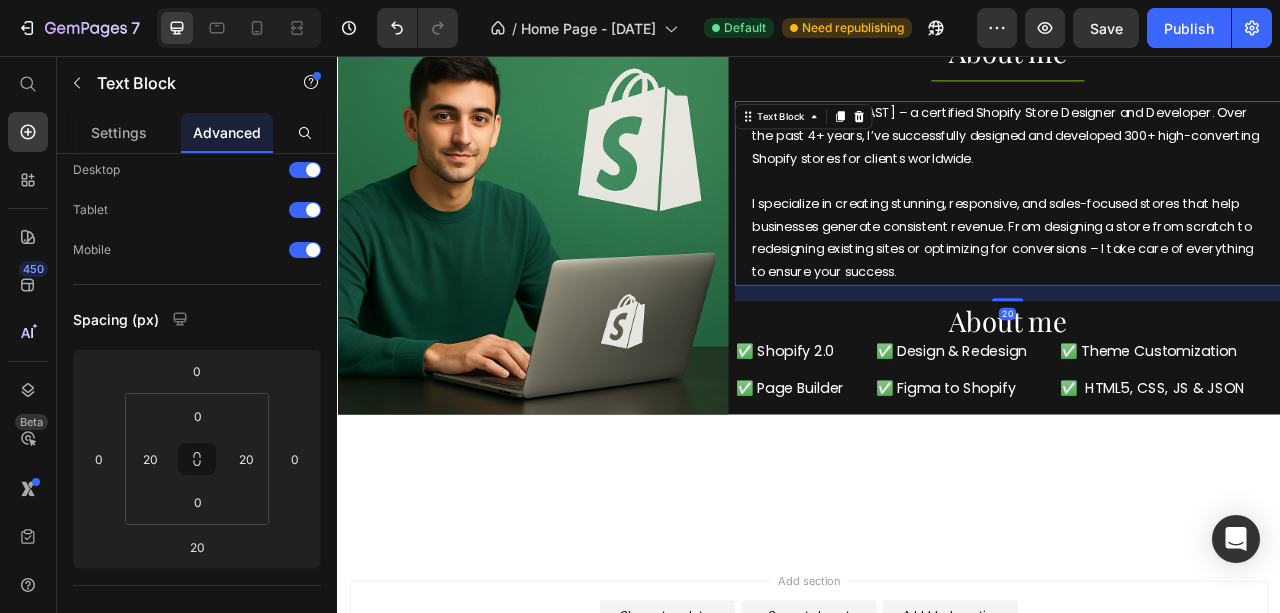 scroll, scrollTop: 0, scrollLeft: 0, axis: both 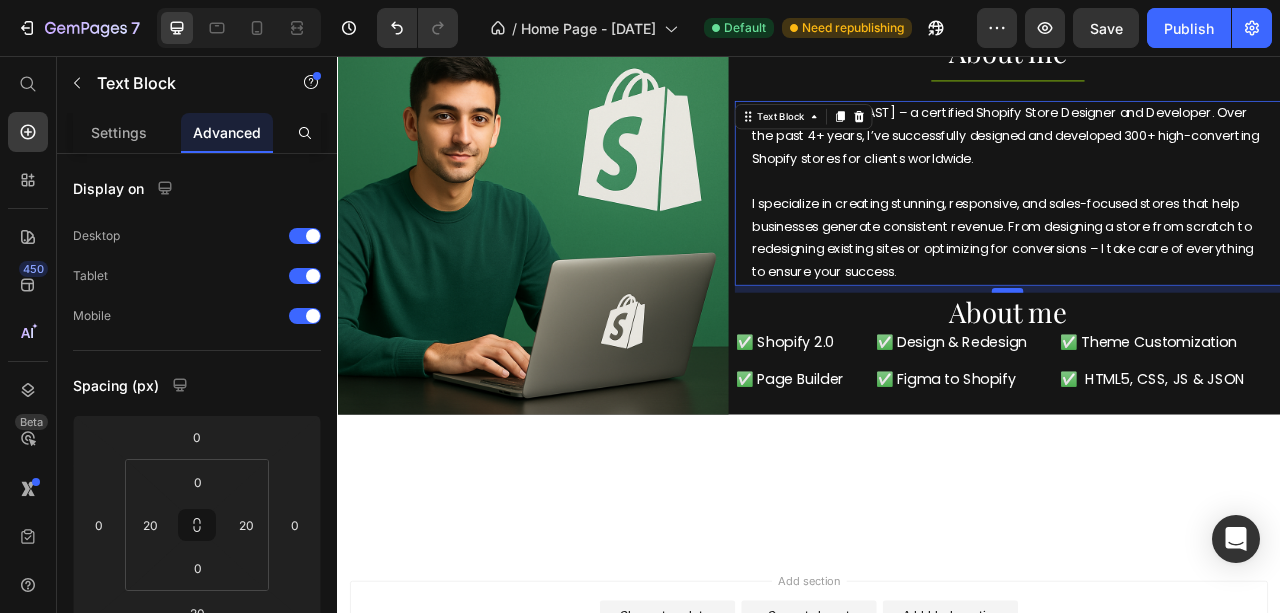 drag, startPoint x: 1185, startPoint y: 363, endPoint x: 1195, endPoint y: 352, distance: 14.866069 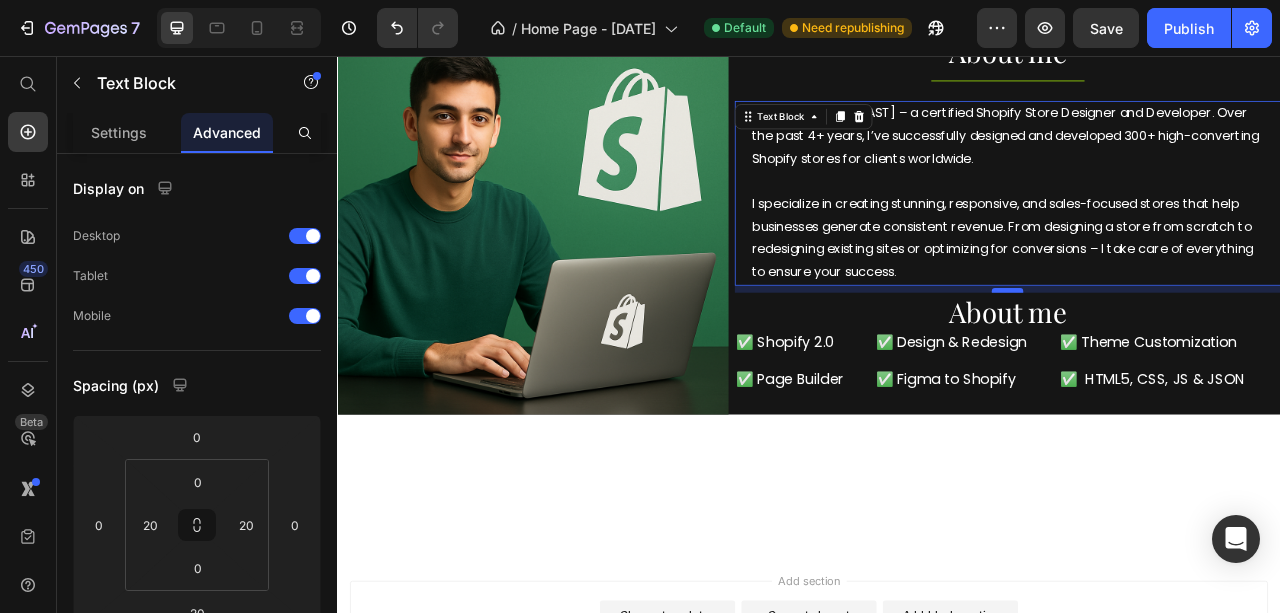 click at bounding box center (1189, 354) 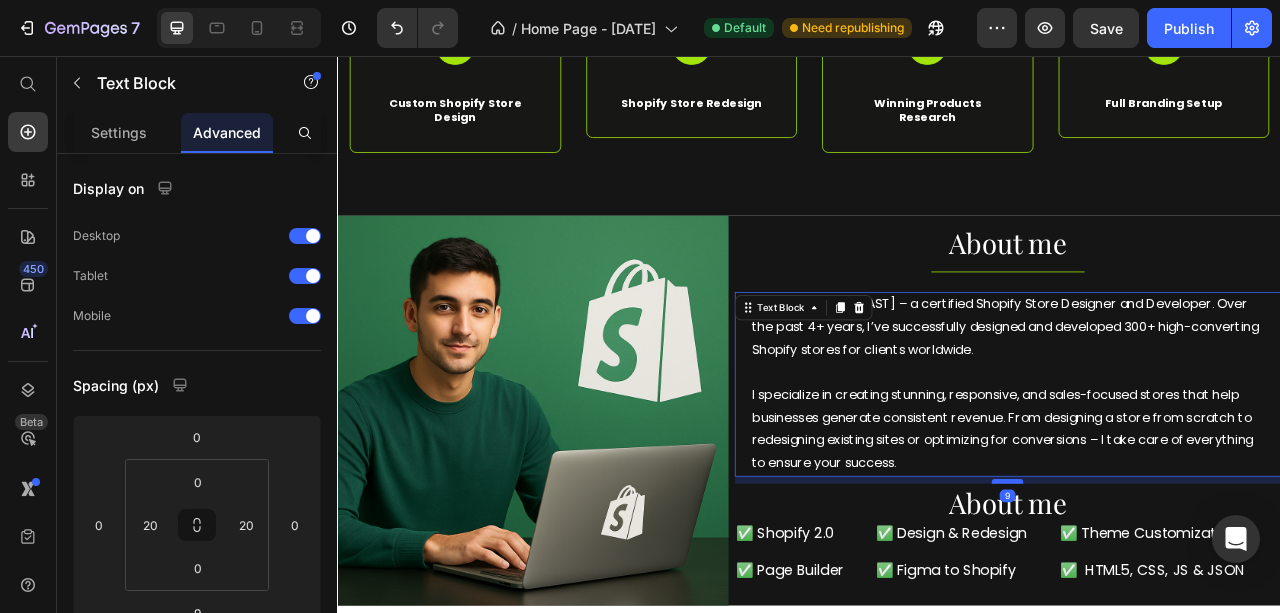 scroll, scrollTop: 666, scrollLeft: 0, axis: vertical 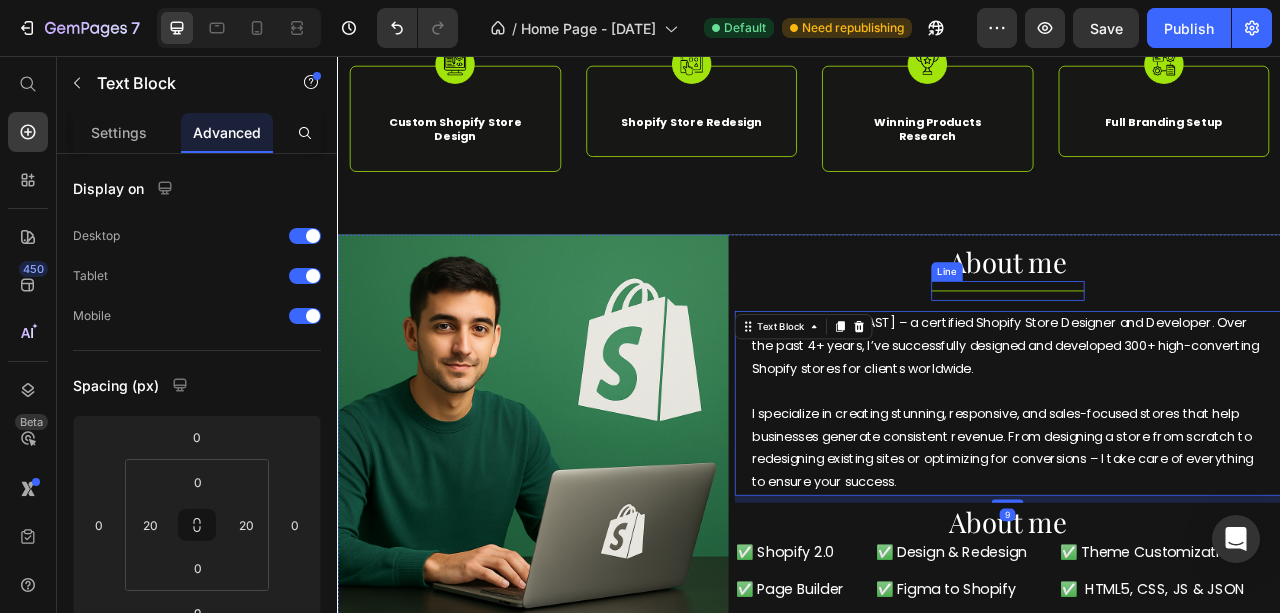 click on "Title Line" at bounding box center [1189, 354] 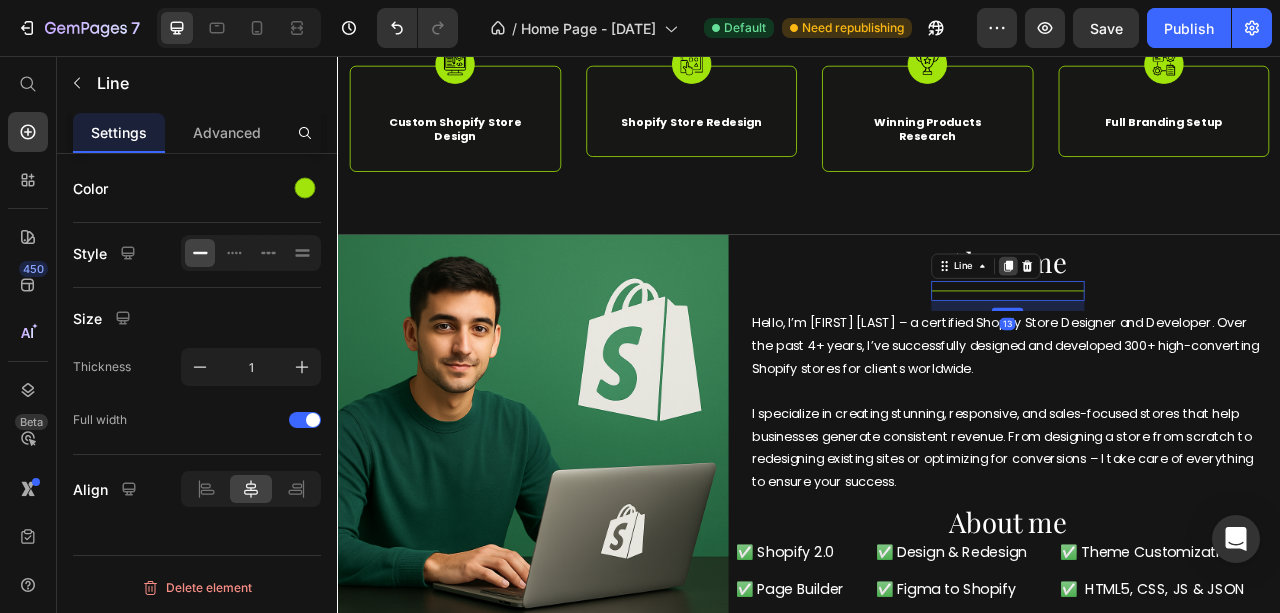 click 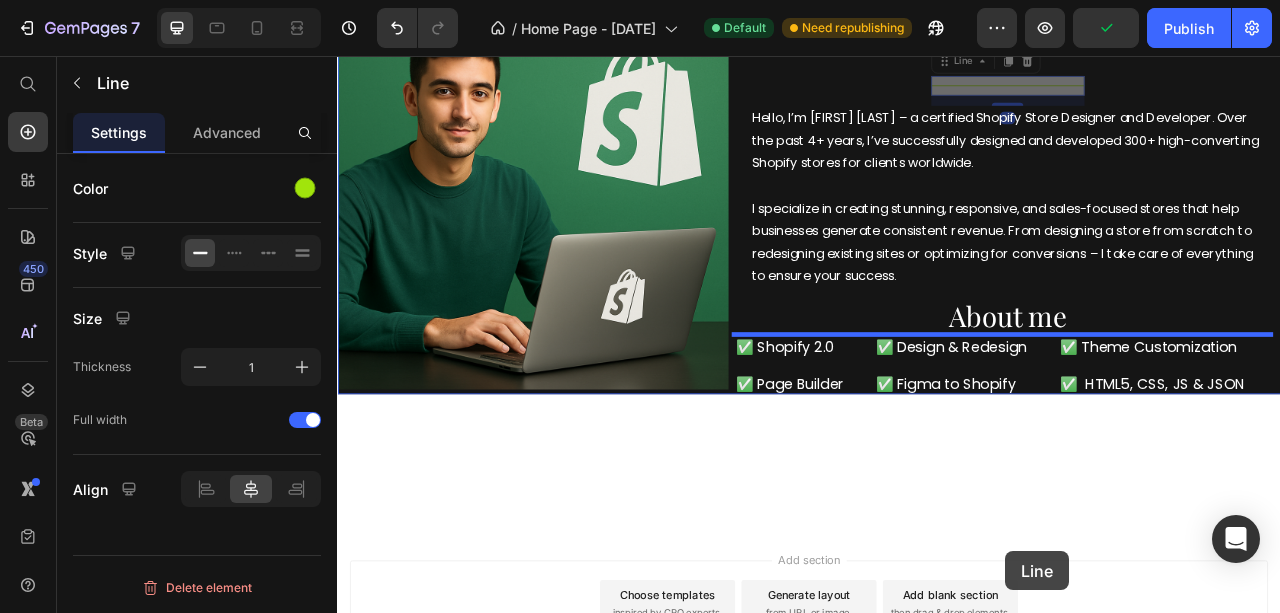 scroll, scrollTop: 1144, scrollLeft: 0, axis: vertical 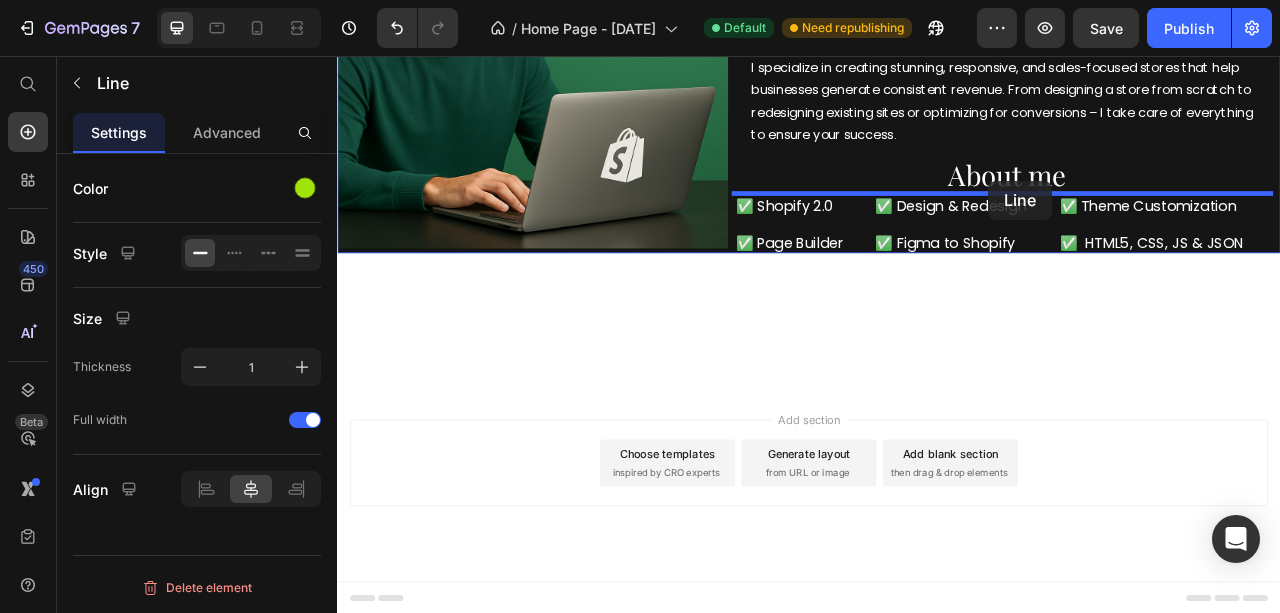 drag, startPoint x: 1107, startPoint y: 355, endPoint x: 1166, endPoint y: 215, distance: 151.92432 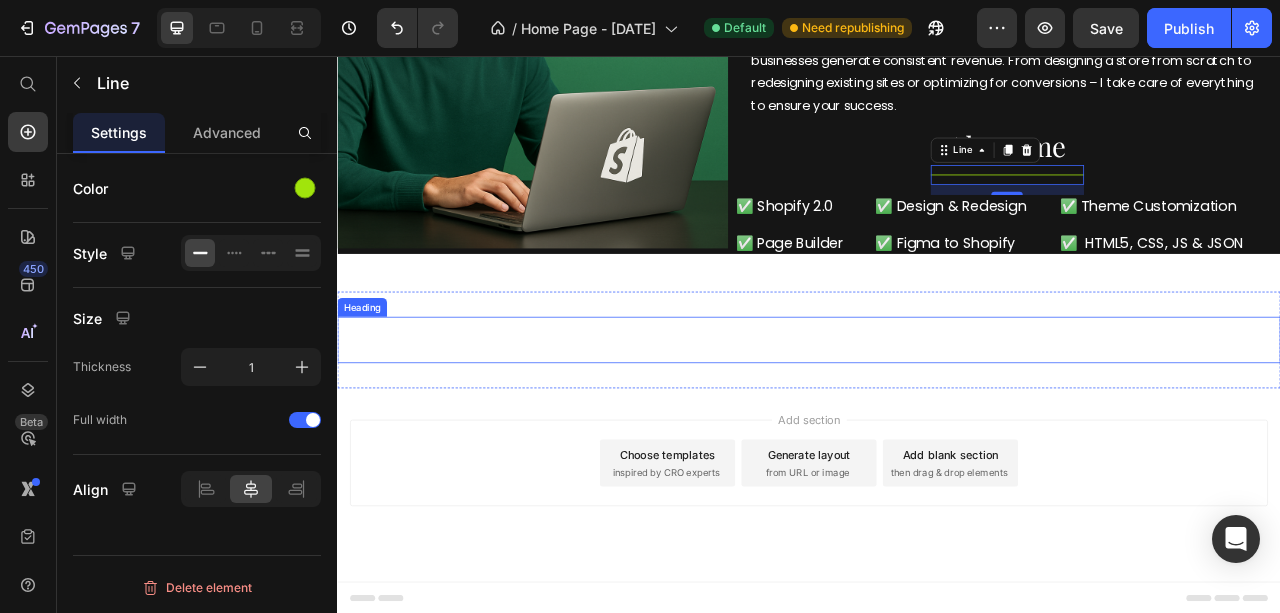 click on "About me" at bounding box center (937, 423) 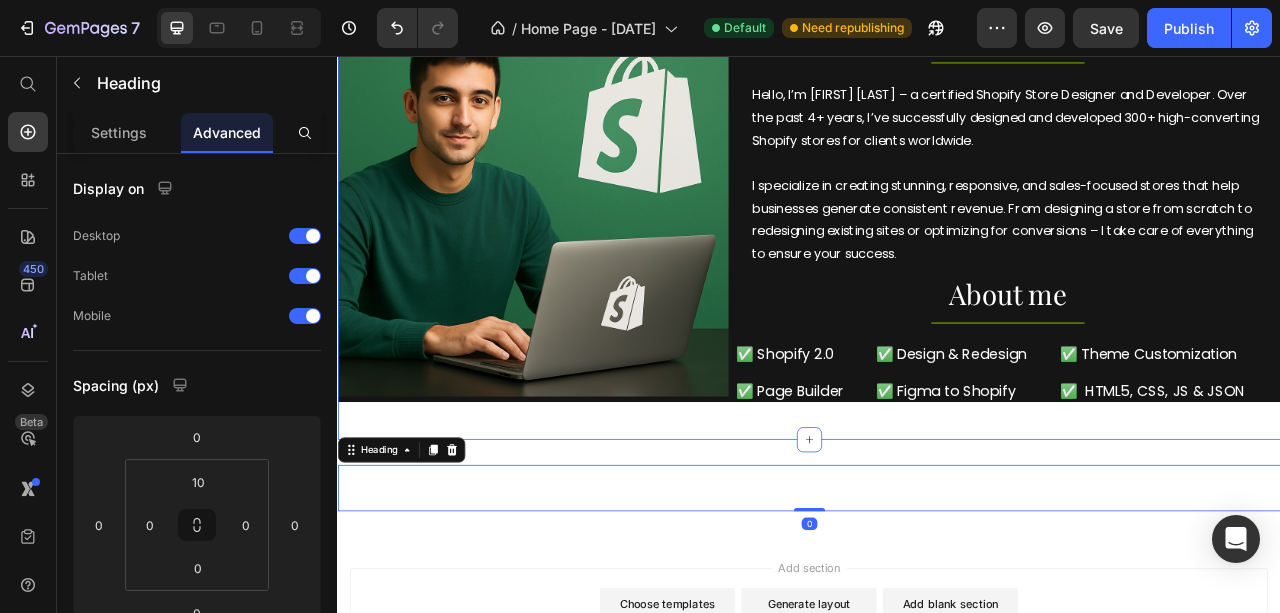 scroll, scrollTop: 944, scrollLeft: 0, axis: vertical 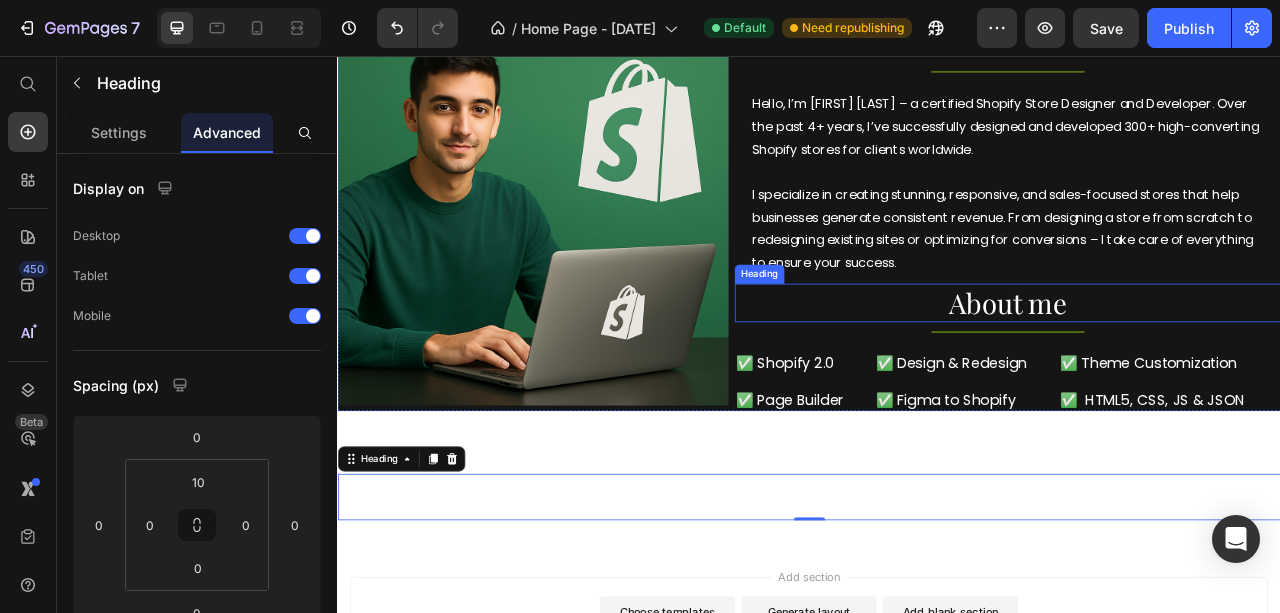 click on "About me" at bounding box center (1189, 371) 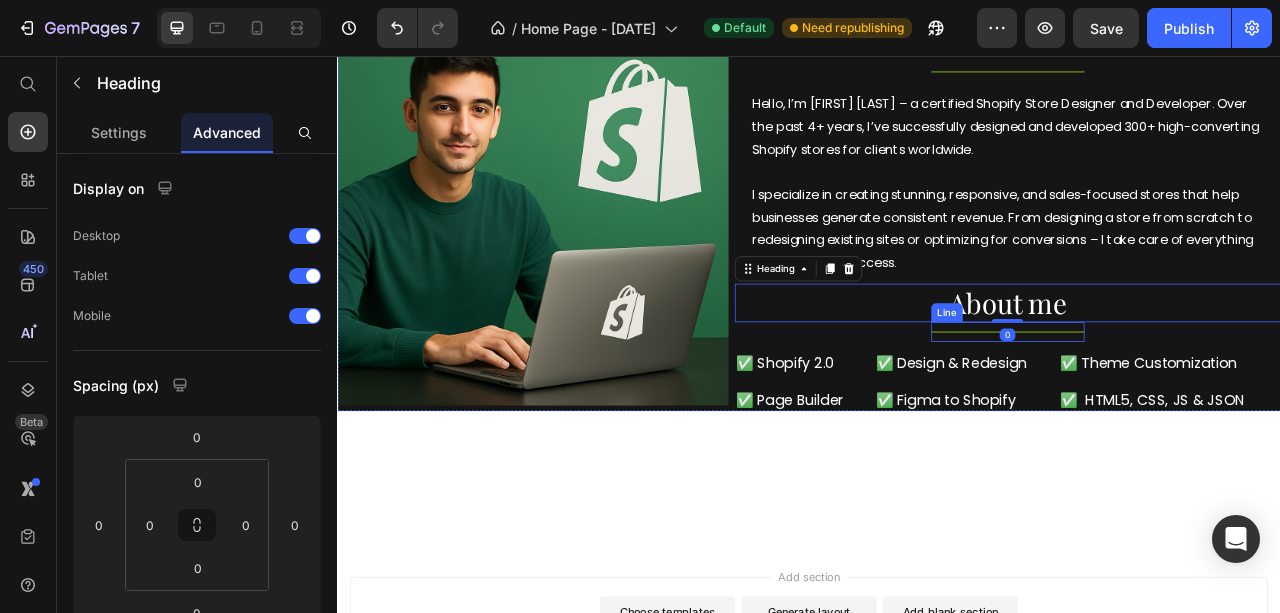 click on "Title Line" at bounding box center [1189, 407] 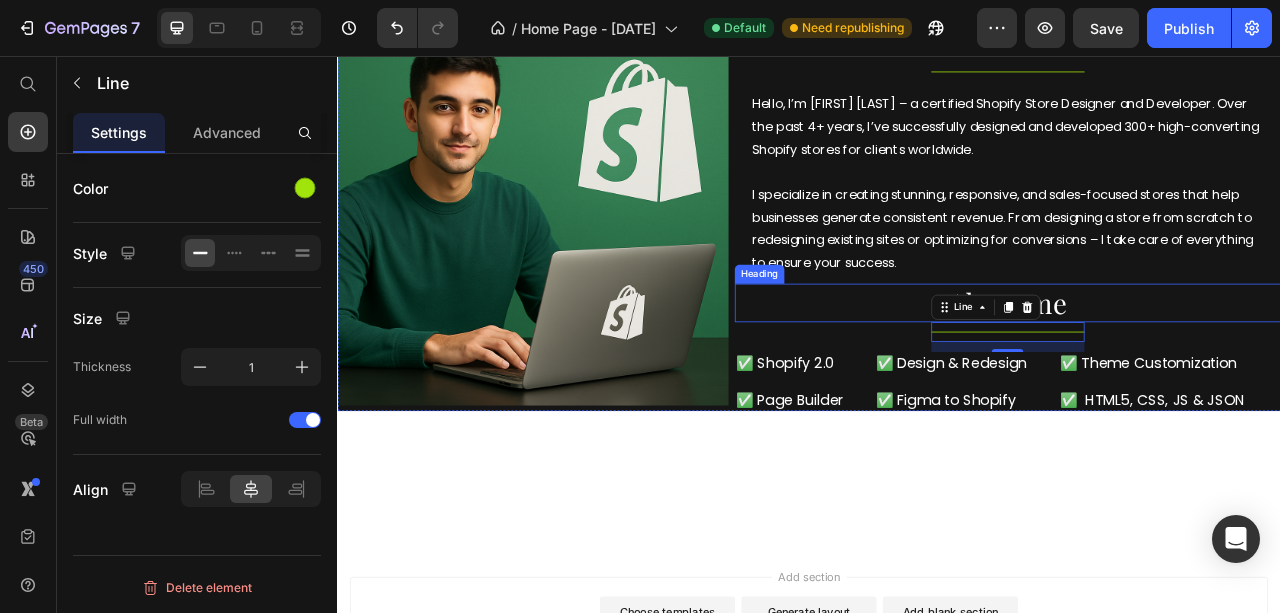 click on "About me" at bounding box center [1189, 371] 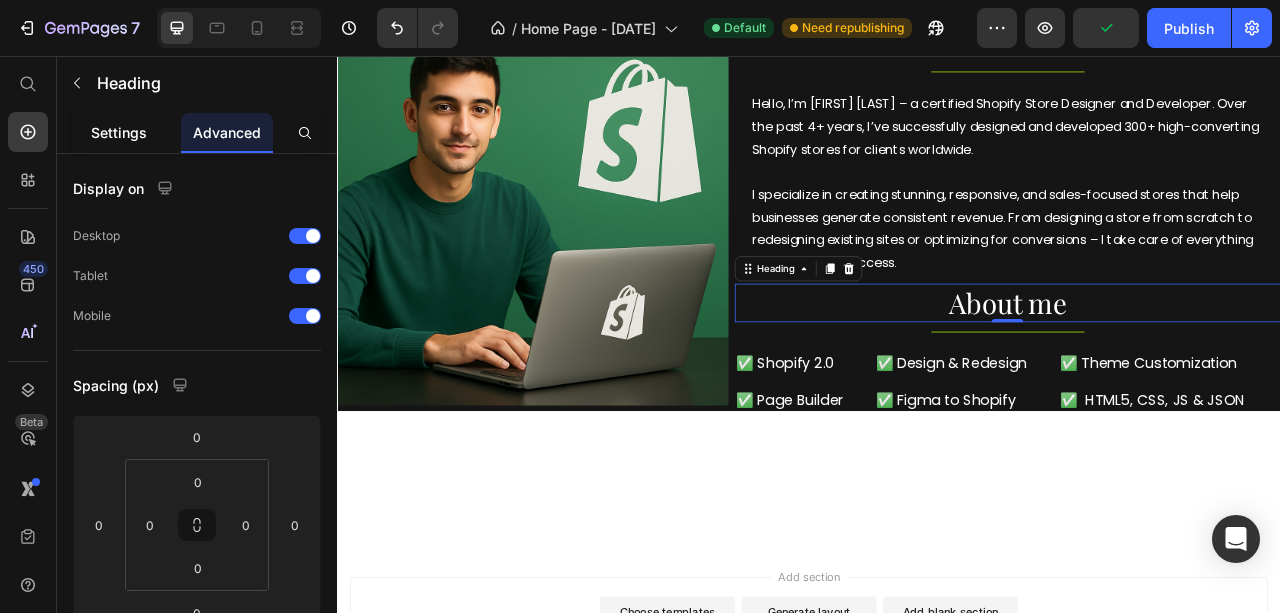 click on "Settings" at bounding box center [119, 132] 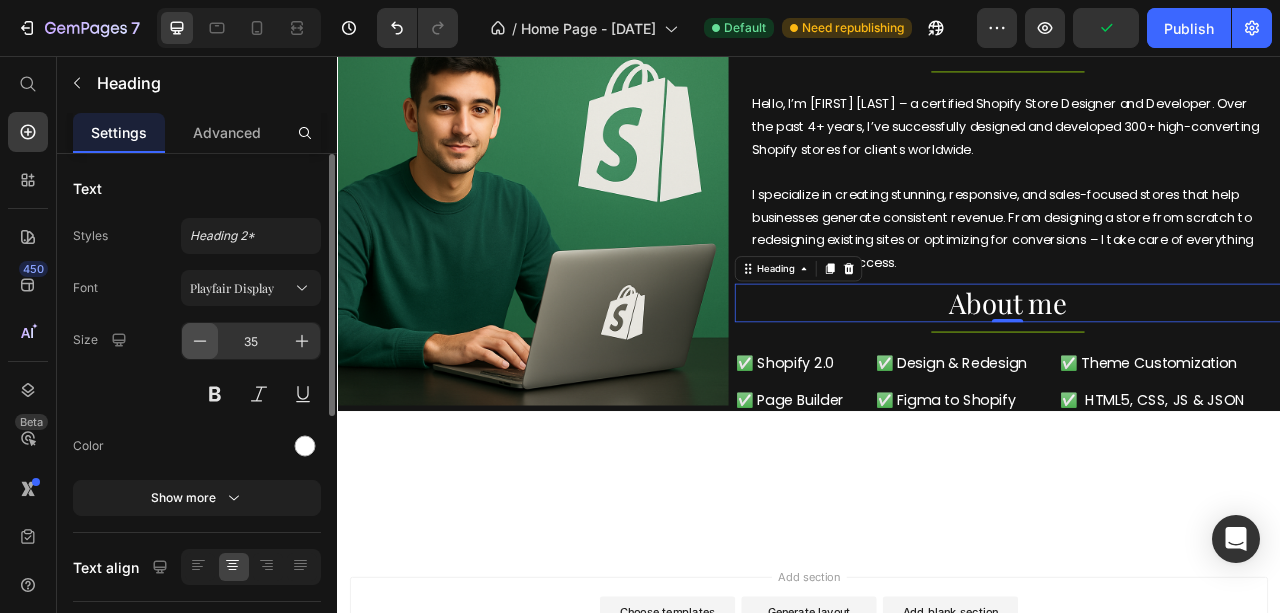 click 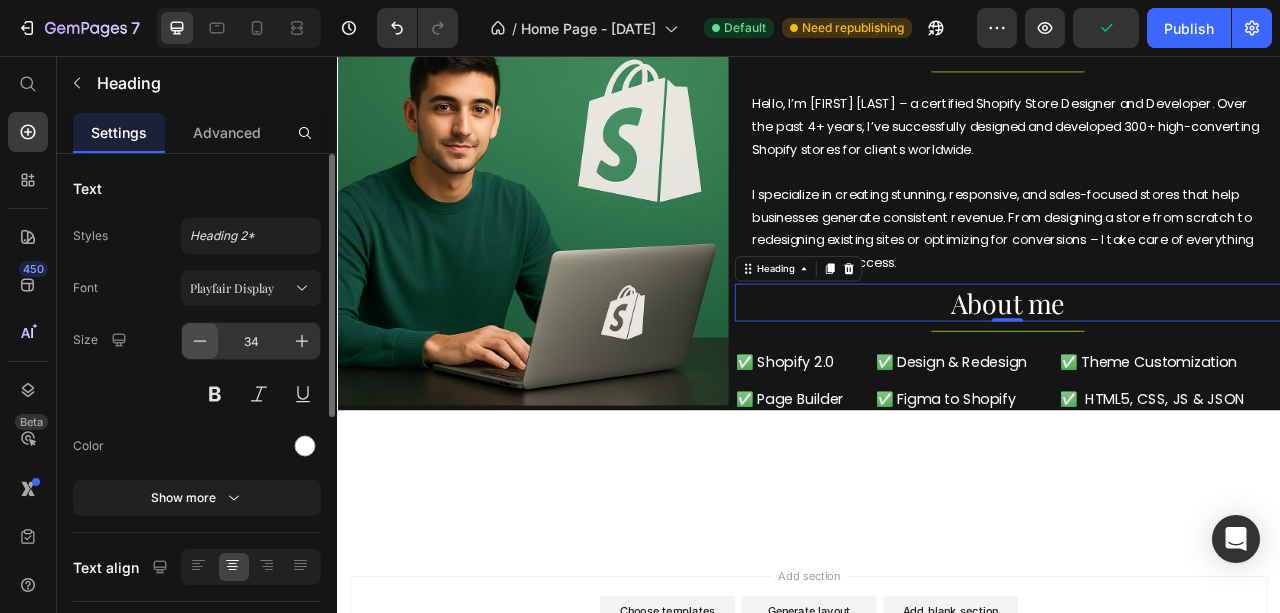 click 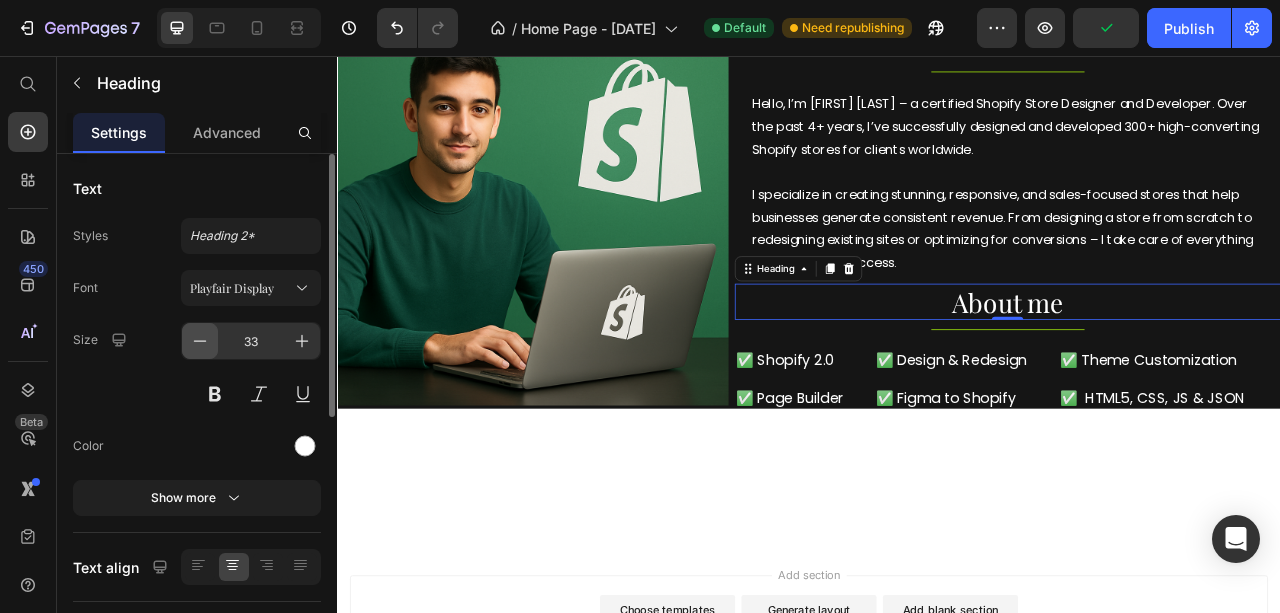 click 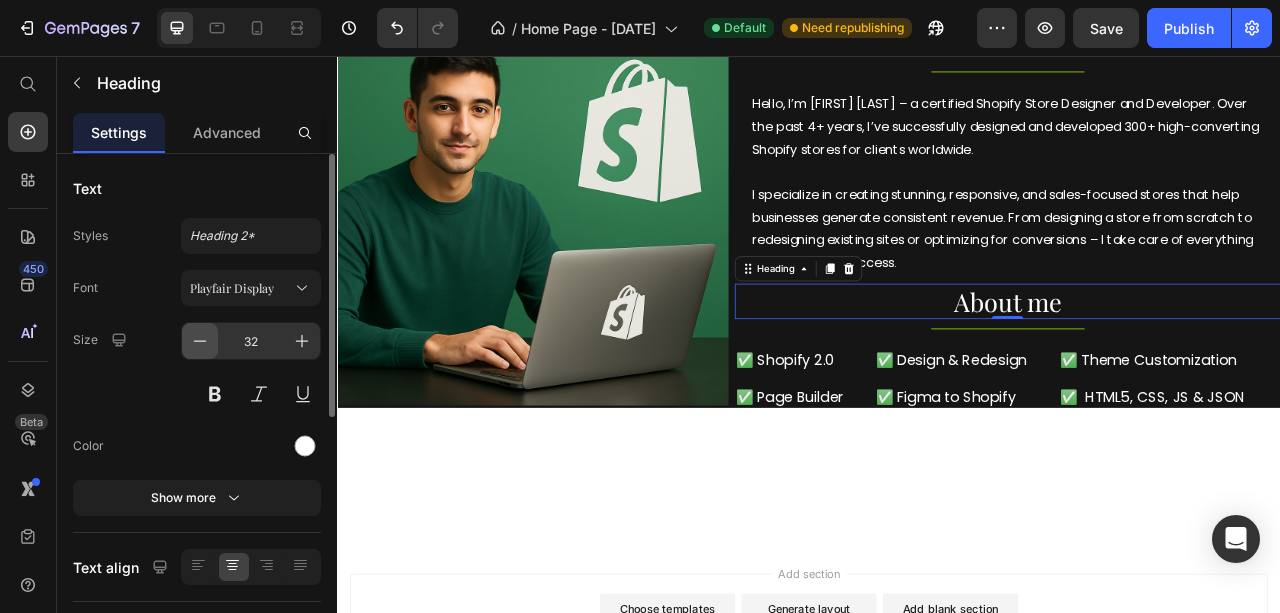 click 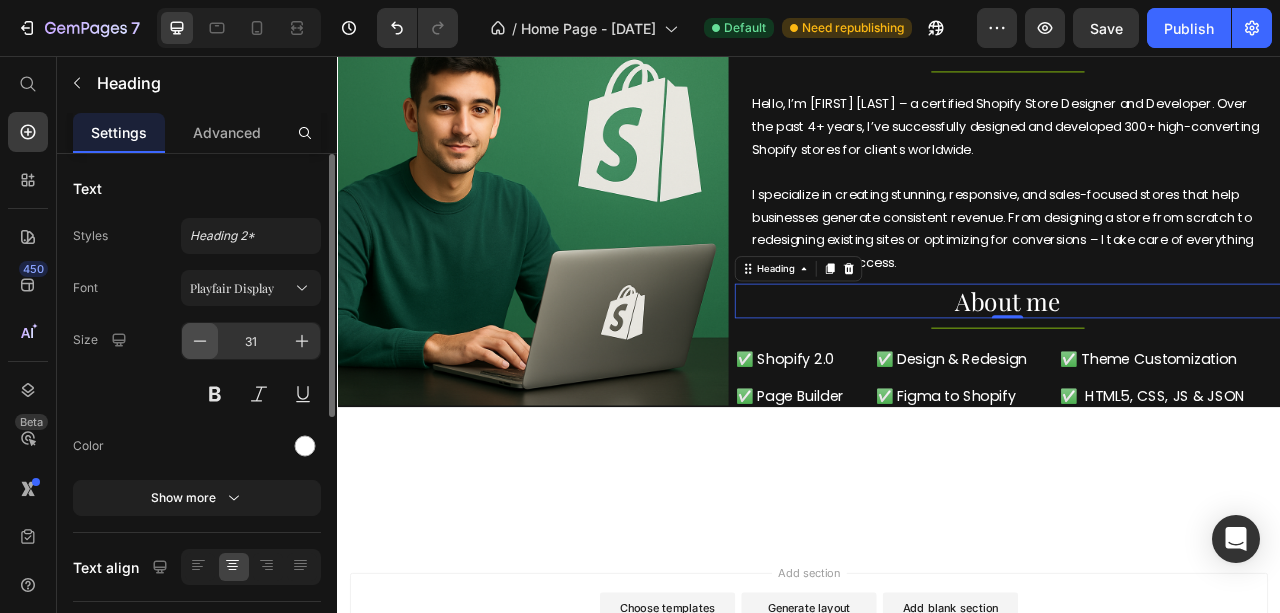 click 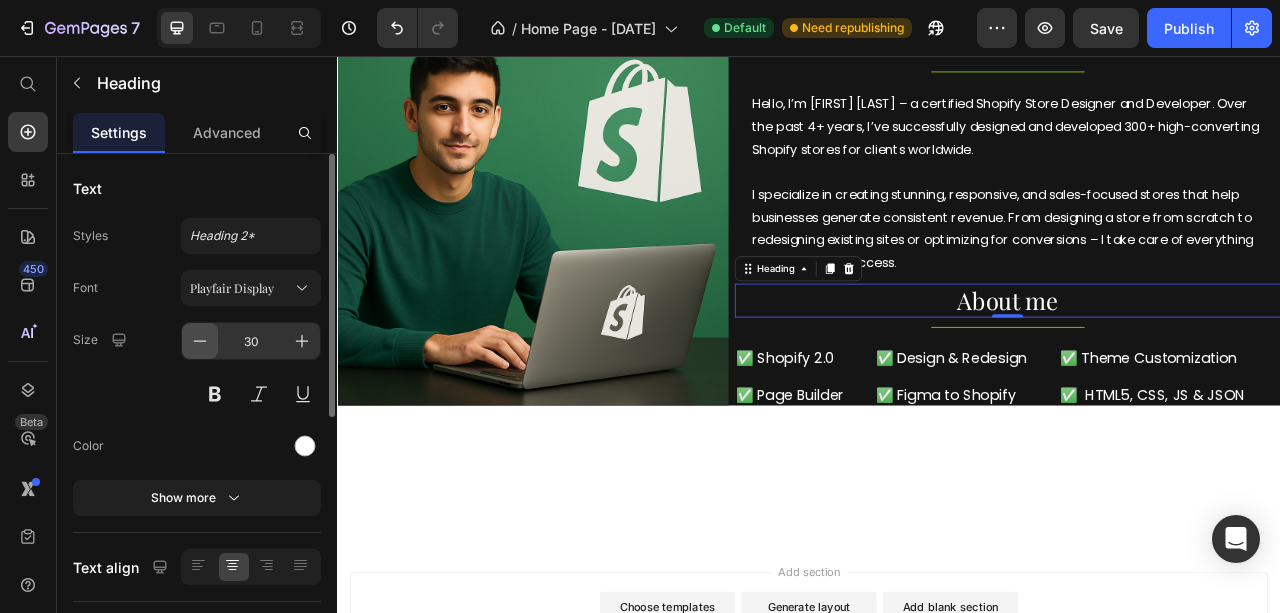 click 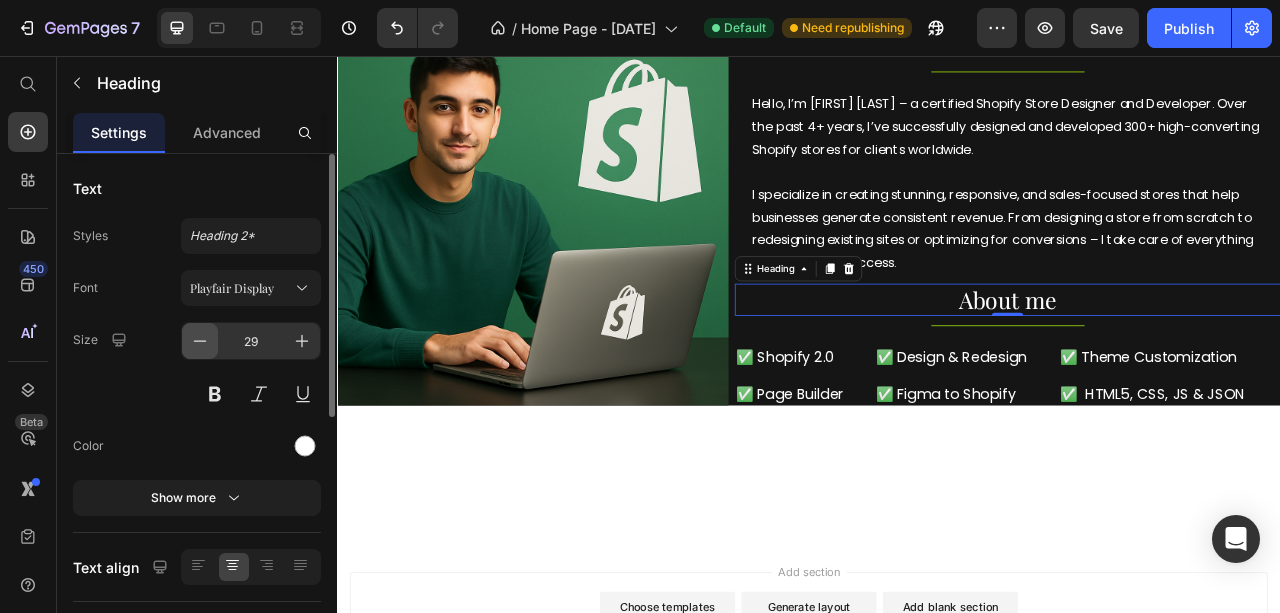 click 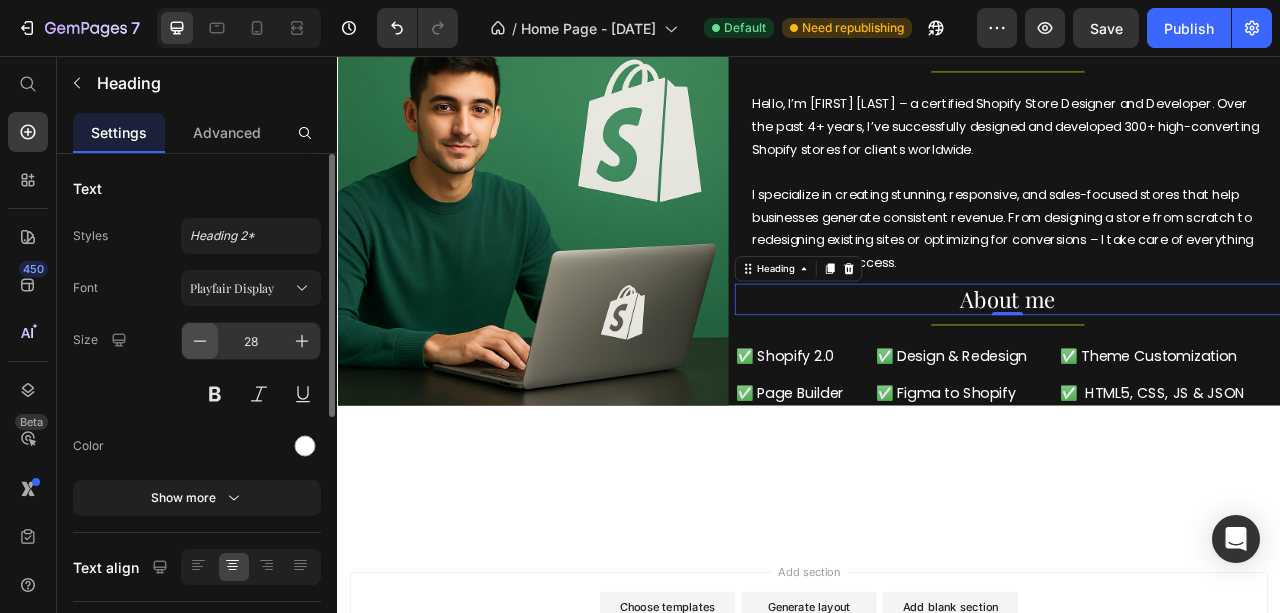 click 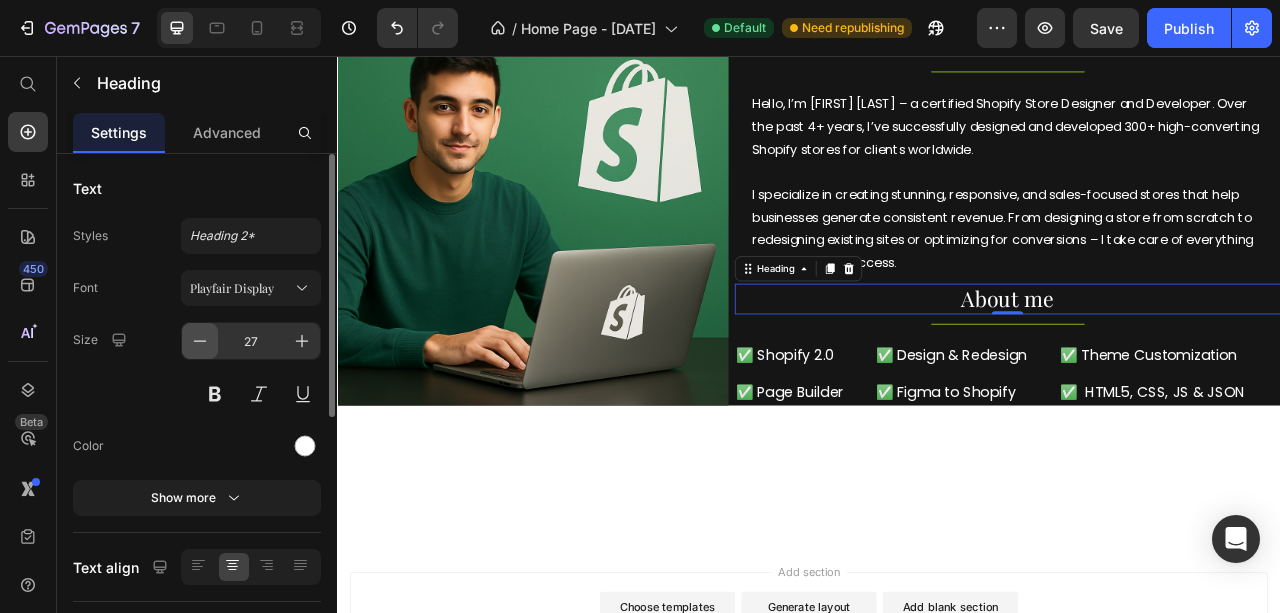 click 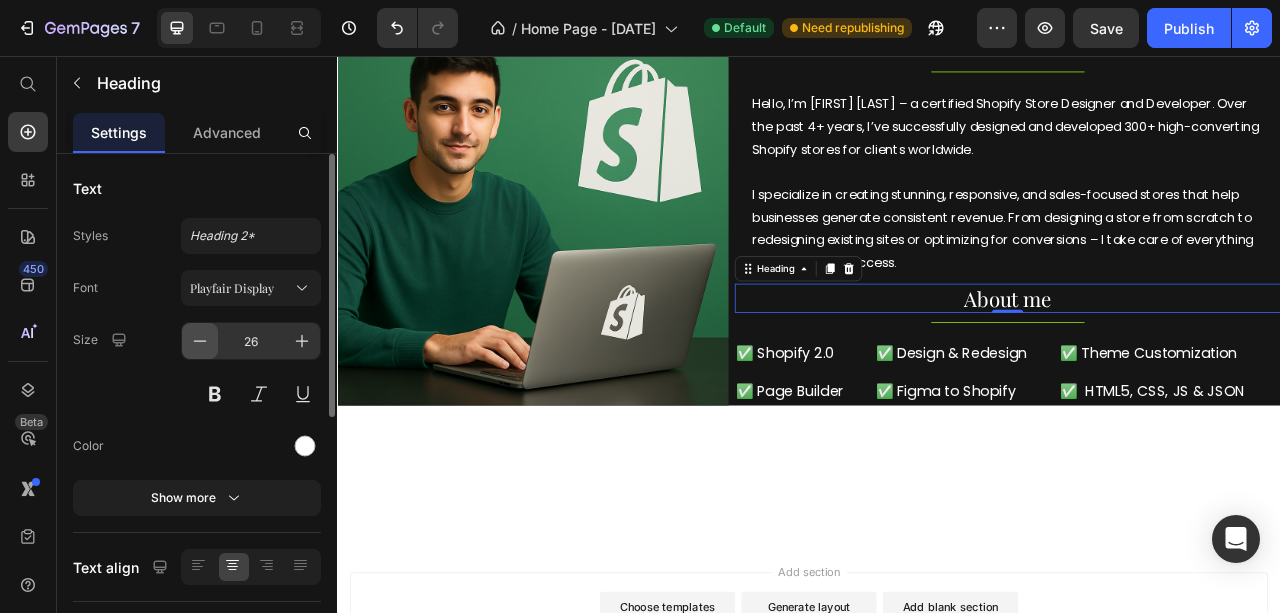 click 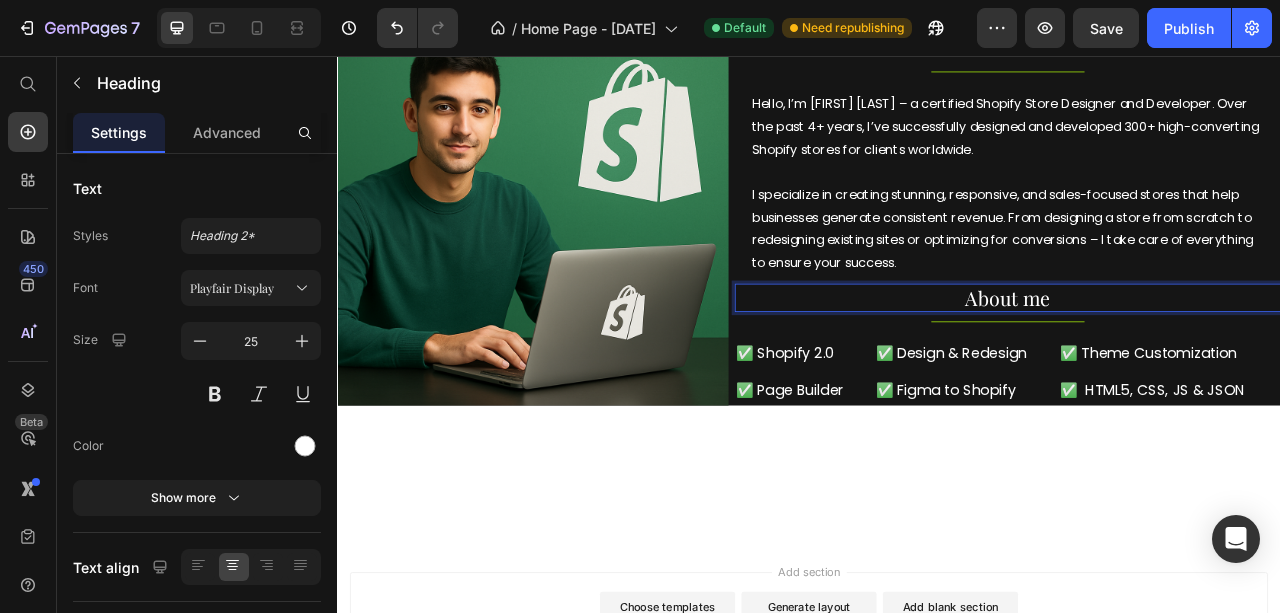 click on "About me" at bounding box center [1189, 364] 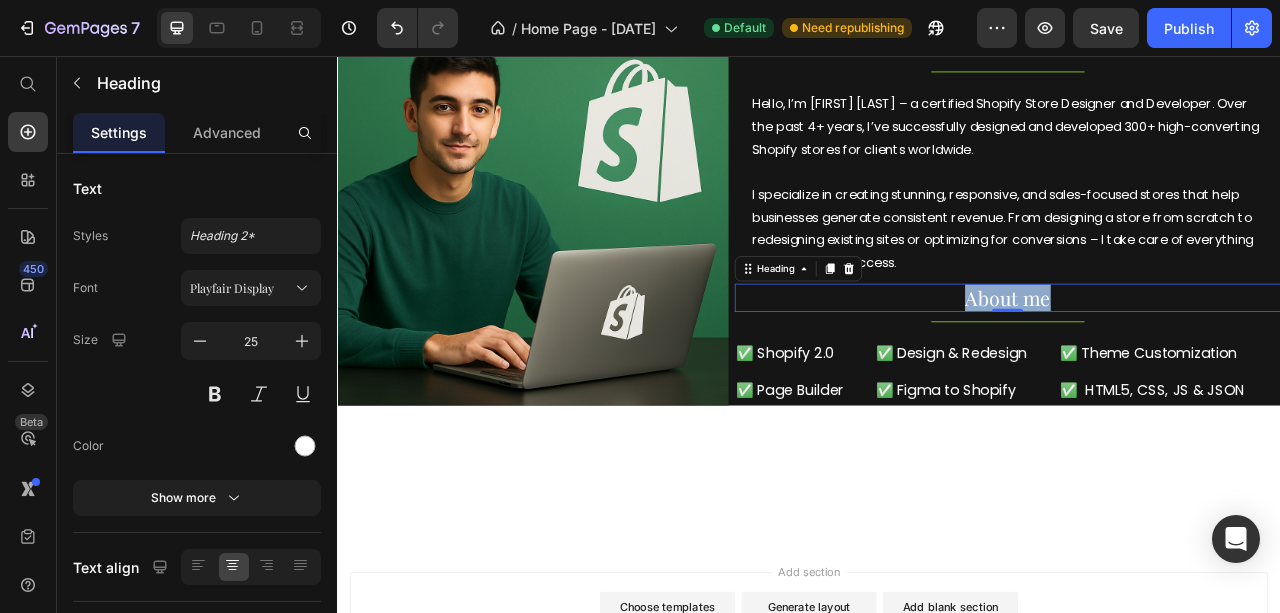 click on "About me" at bounding box center [1189, 364] 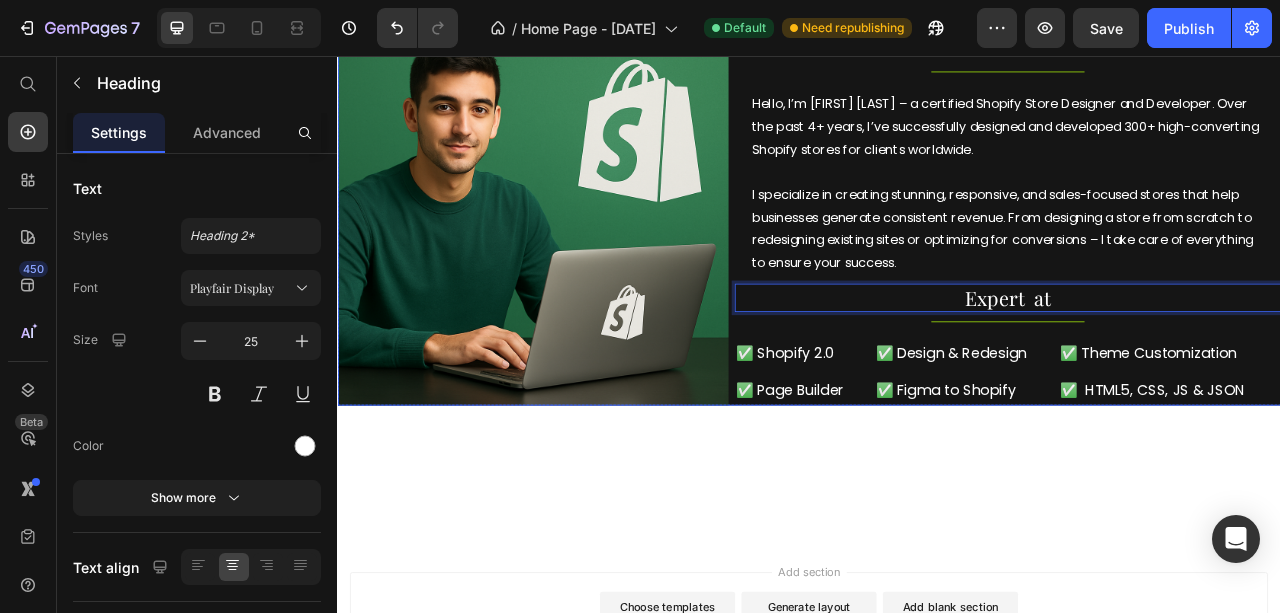 click on "About me Heading                Title Line Hello, I’m [FIRST] [LAST] – a certified Shopify Store Designer and Developer. Over the past 4+ years, I’ve successfully designed and developed 300+ high-converting Shopify stores for clients worldwide.   I specialize in creating stunning, responsive, and sales-focused stores that help businesses generate consistent revenue. From designing a store from scratch to redesigning existing sites or optimizing for conversions – I take care of everything to ensure your success. Text Block Expert  at Heading   0                Title Line ✅ Shopify 2.0 Heading ✅ Design & Redesign Heading ✅ Theme Customization Heading Row ✅ Page Builder Heading ✅ Figma to Shopify Heading ✅  HTML5, CSS, JS & JSON Heading Row" at bounding box center [1189, 253] 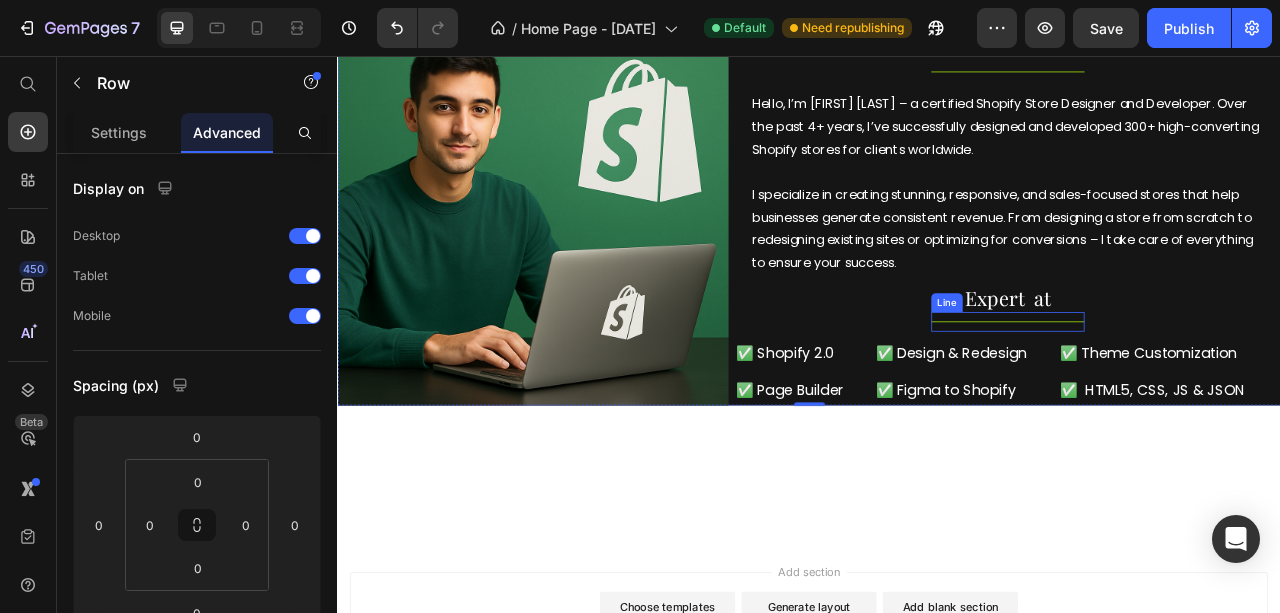 click on "Title Line" at bounding box center [1189, 394] 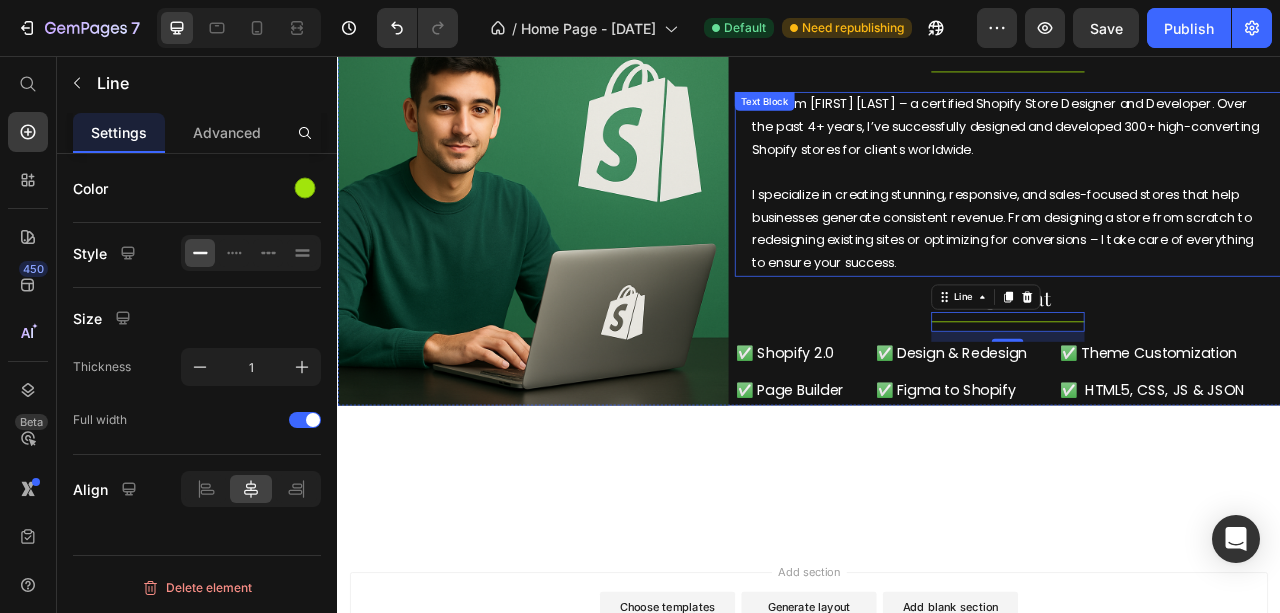 click on "I specialize in creating stunning, responsive, and sales-focused stores that help businesses generate consistent revenue. From designing a store from scratch to redesigning existing sites or optimizing for conversions – I take care of everything to ensure your success." at bounding box center [1189, 276] 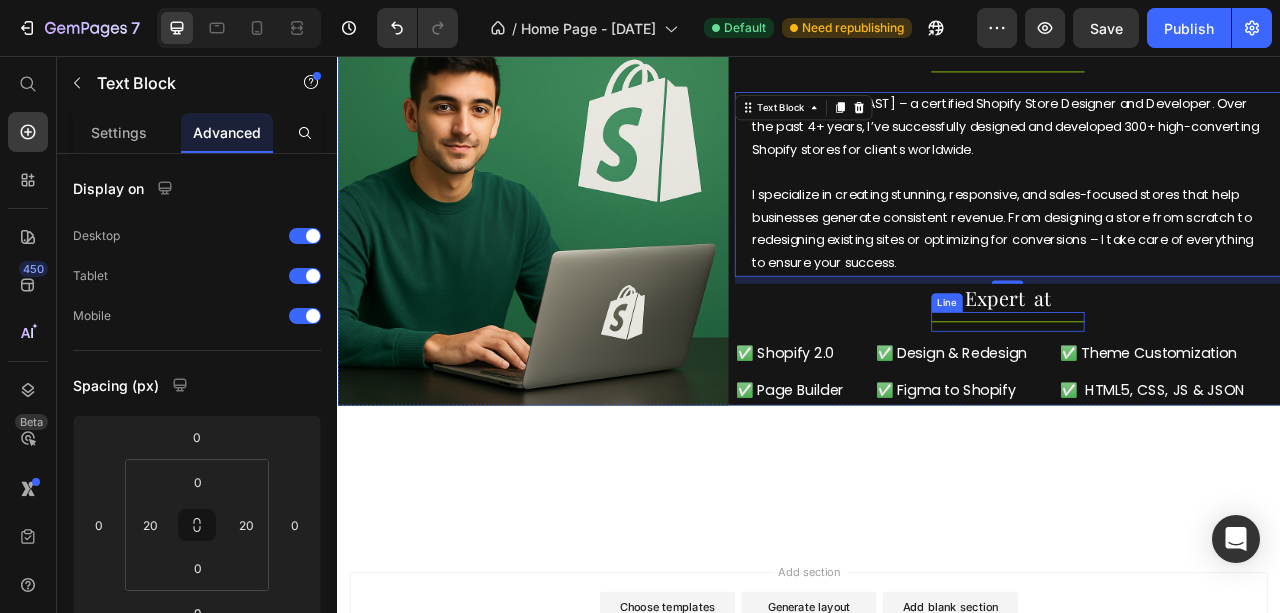 click on "Title Line" at bounding box center (1189, 394) 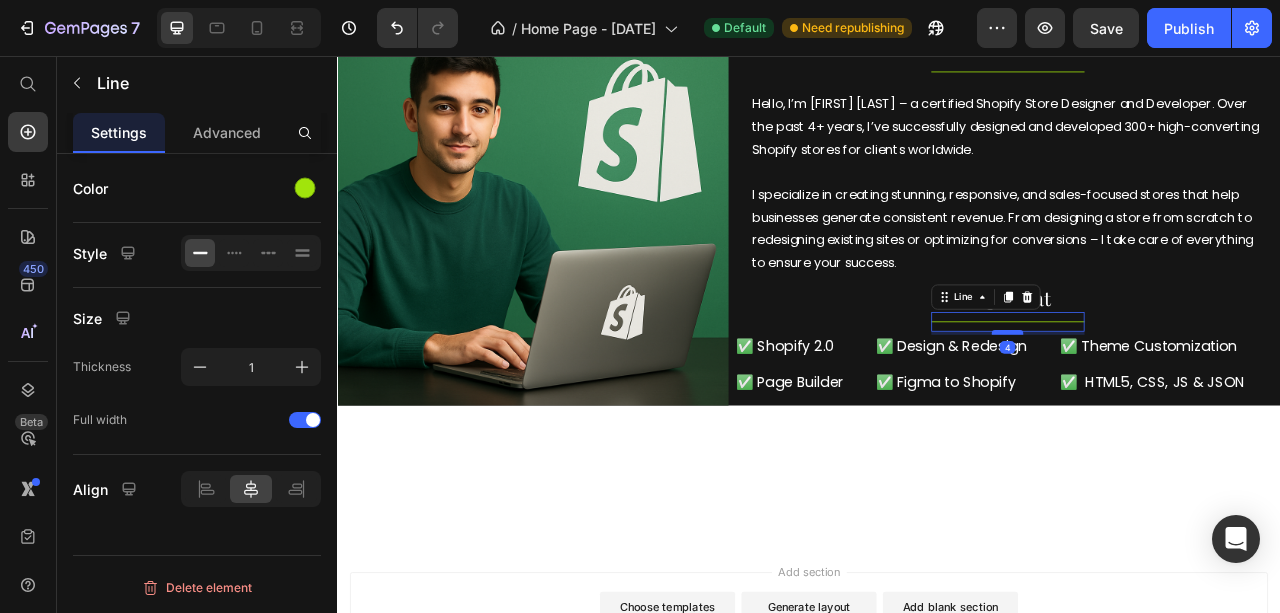 click at bounding box center [1189, 408] 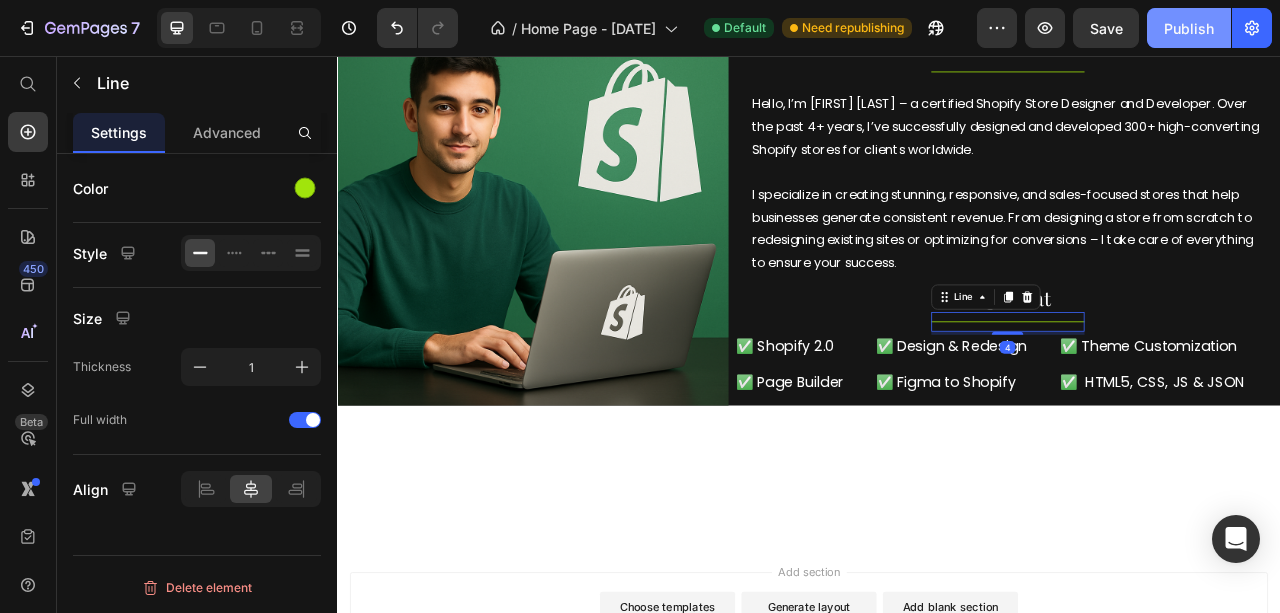 click on "Publish" 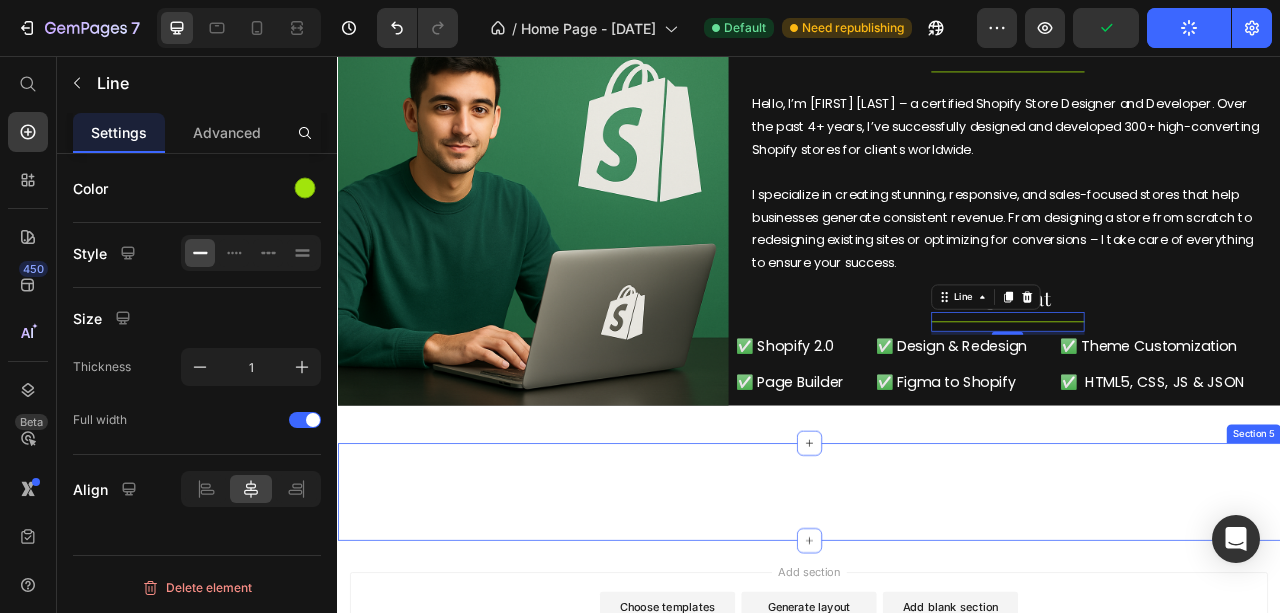click on "About me Heading Section 5" at bounding box center (937, 611) 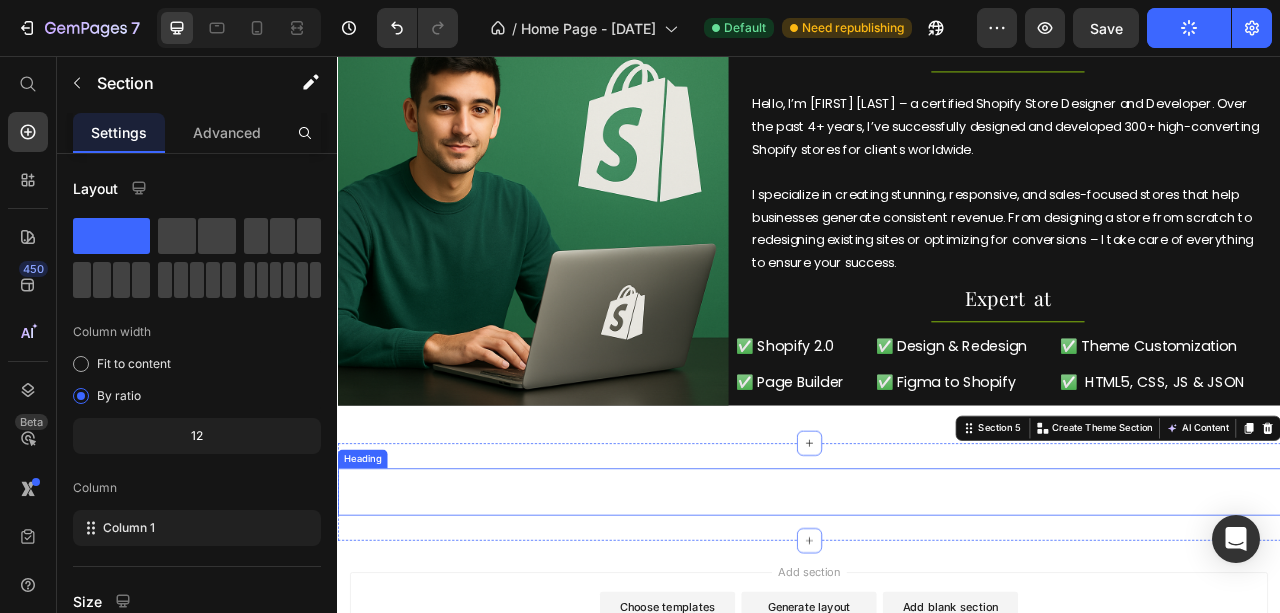 click on "About me" at bounding box center [937, 616] 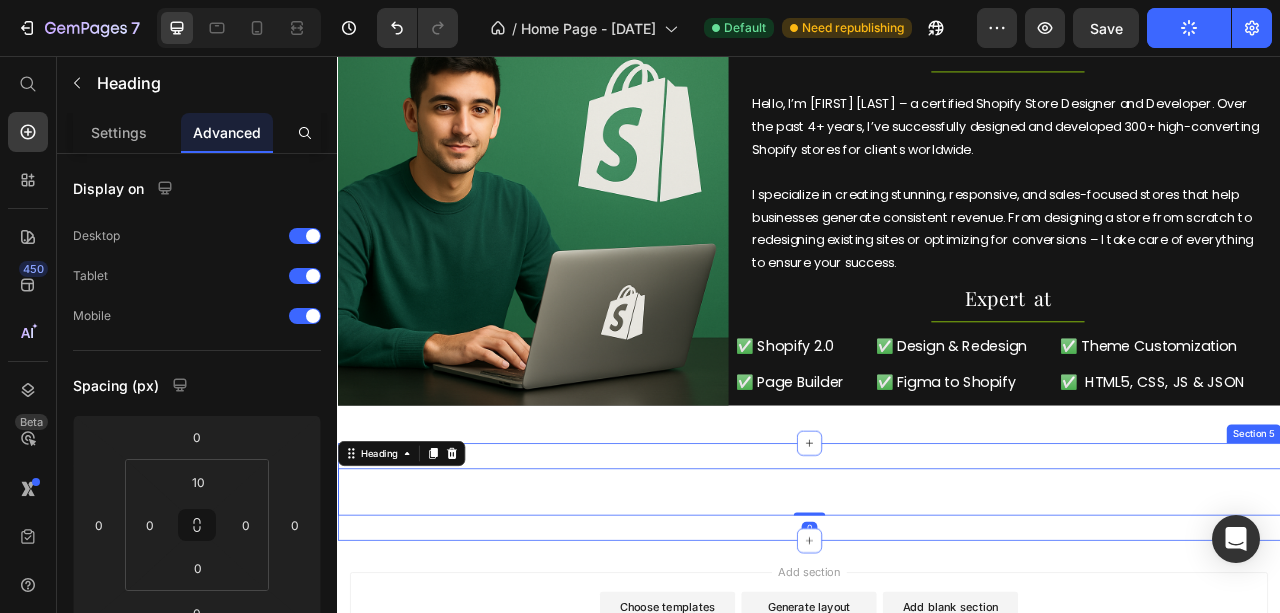 click on "About me Heading   0 Section 5" at bounding box center (937, 611) 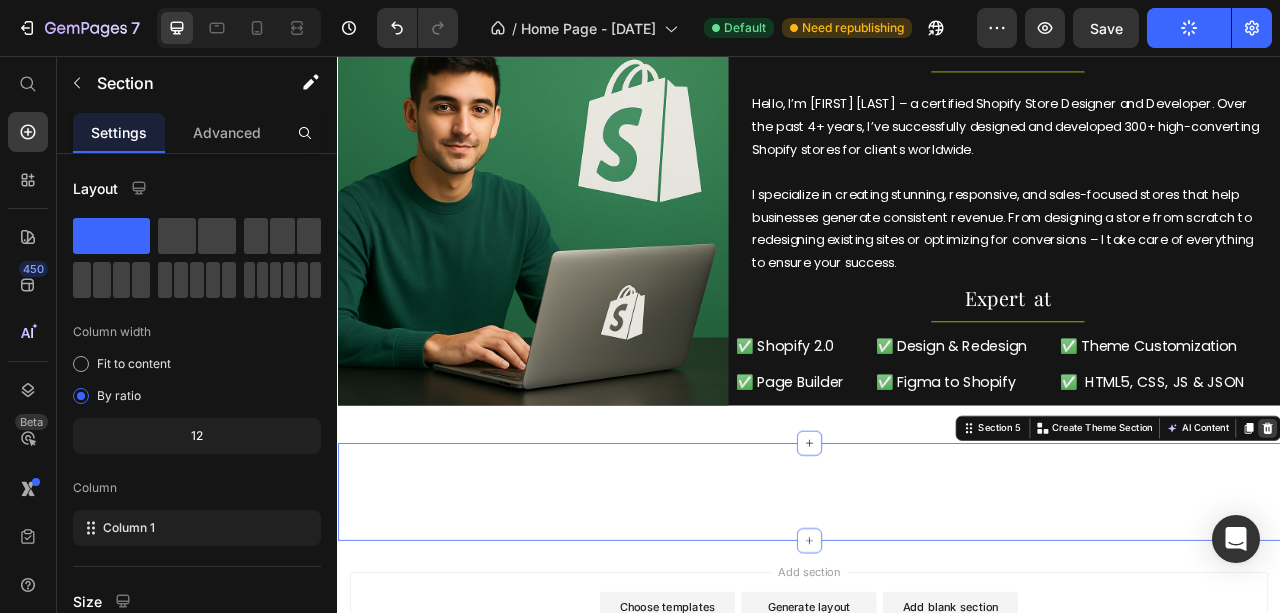 click 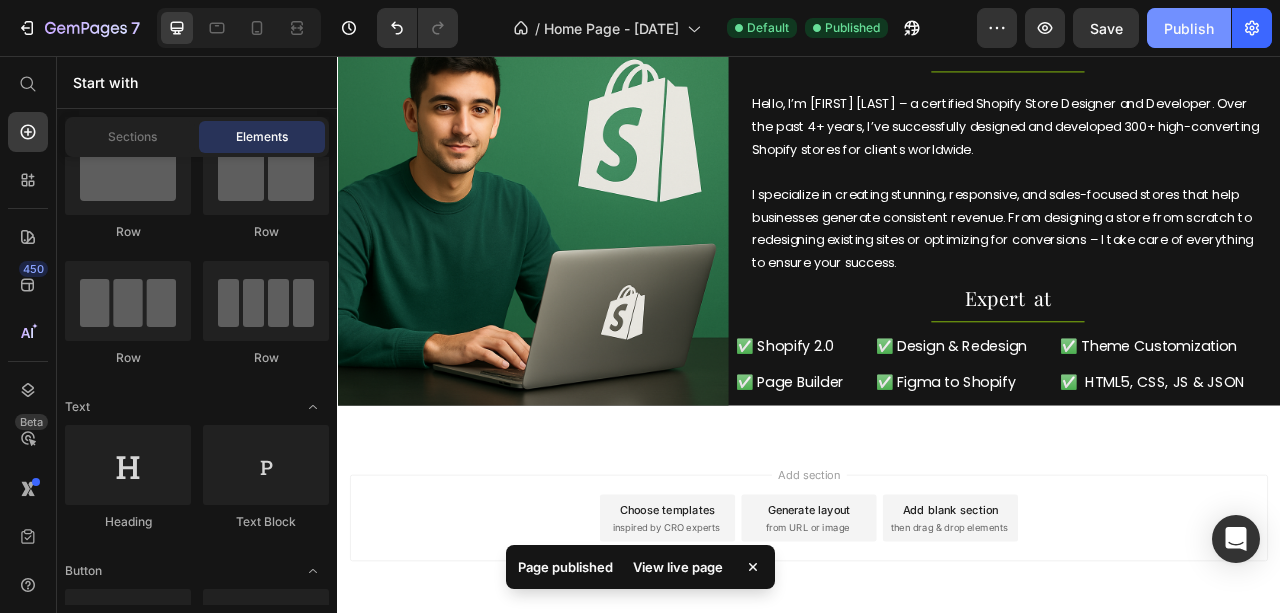 click on "Publish" at bounding box center (1189, 28) 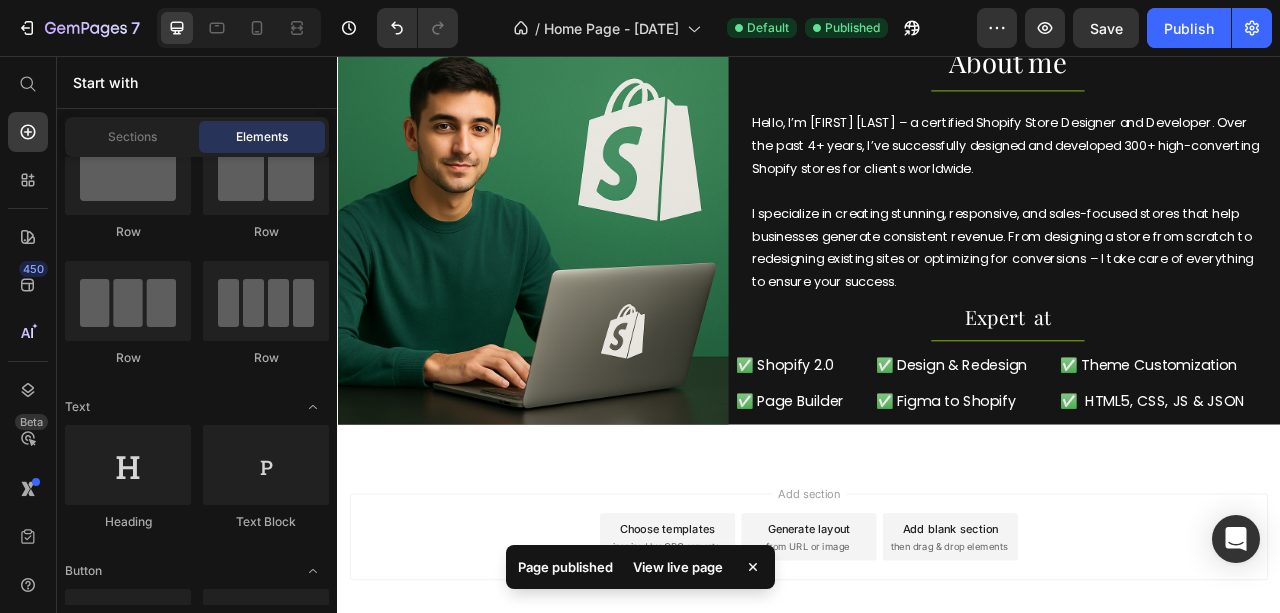 scroll, scrollTop: 944, scrollLeft: 0, axis: vertical 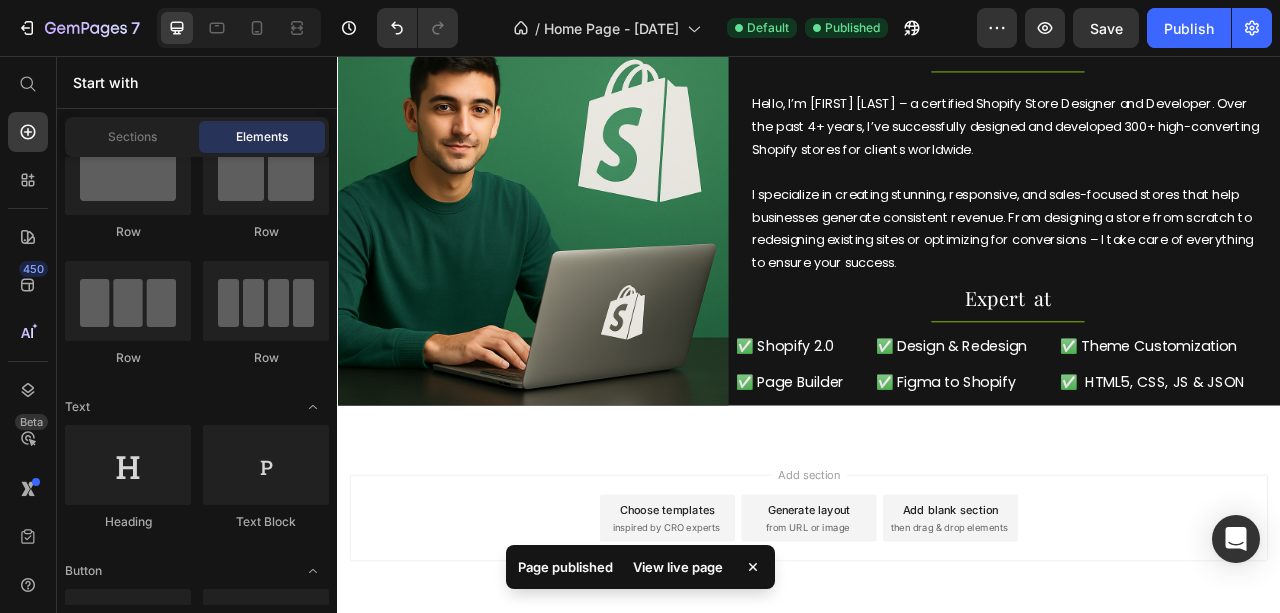 click on "View live page" at bounding box center [678, 567] 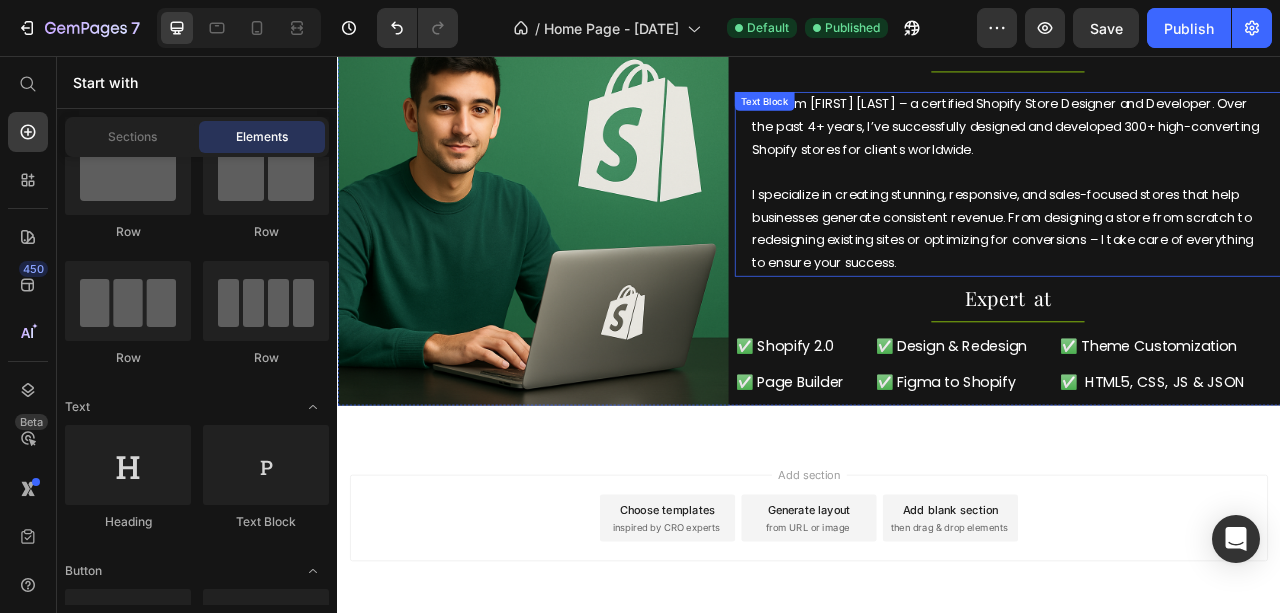 click on "I specialize in creating stunning, responsive, and sales-focused stores that help businesses generate consistent revenue. From designing a store from scratch to redesigning existing sites or optimizing for conversions – I take care of everything to ensure your success." at bounding box center (1189, 276) 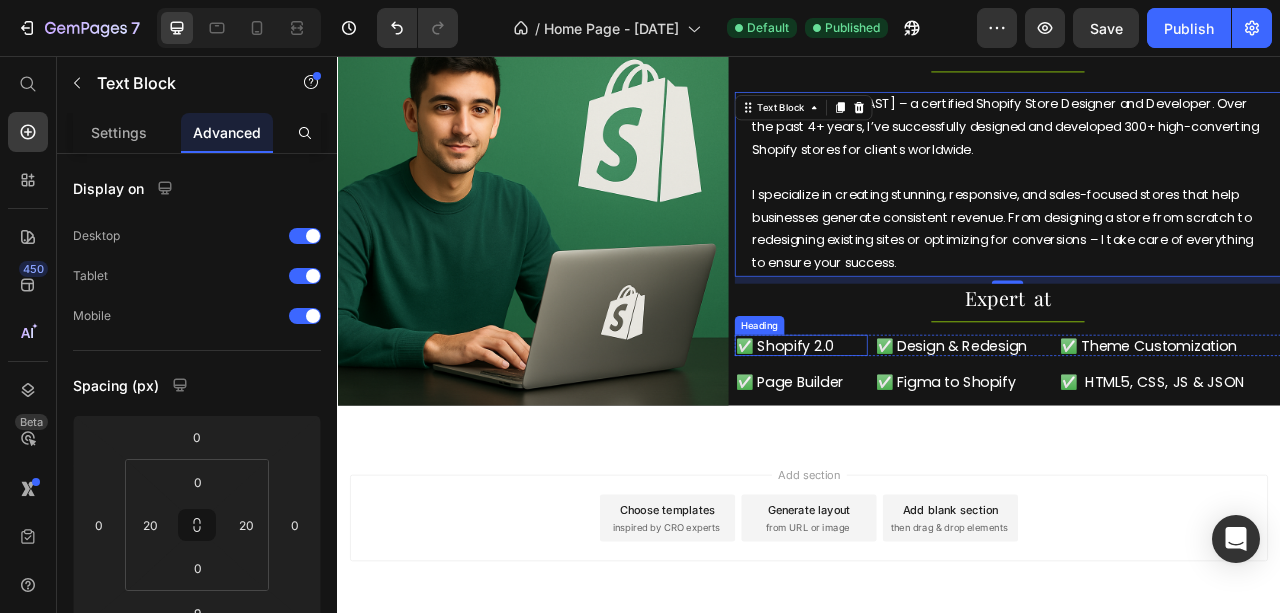 click on "✅ Shopify 2.0" at bounding box center [927, 424] 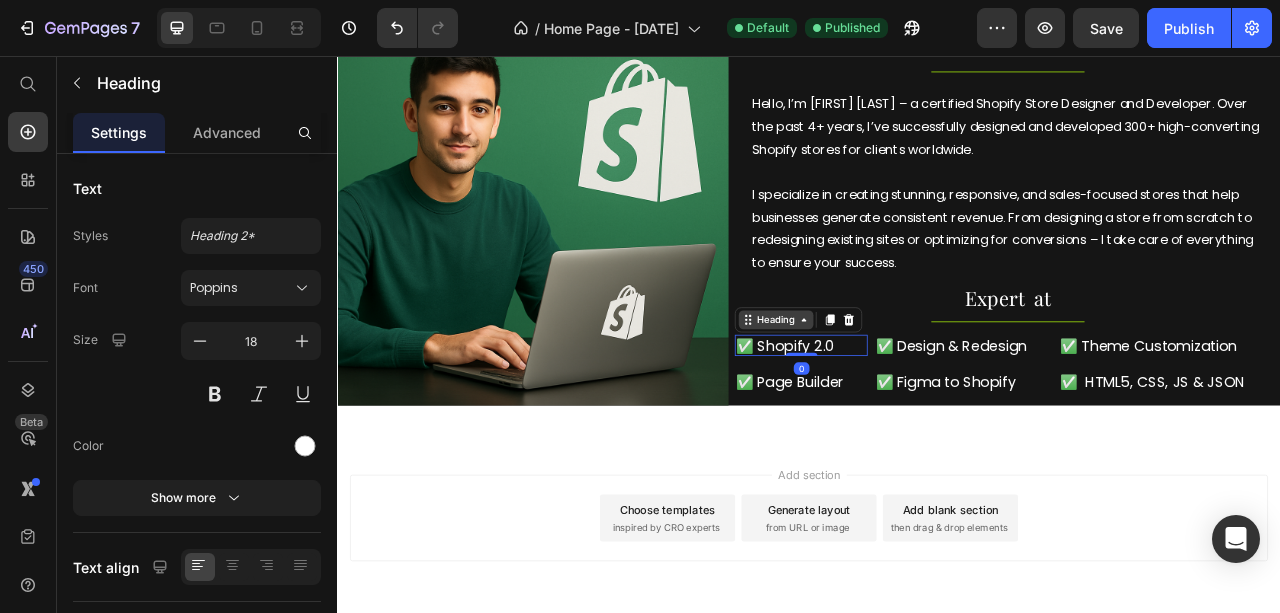 click on "Heading" at bounding box center (894, 392) 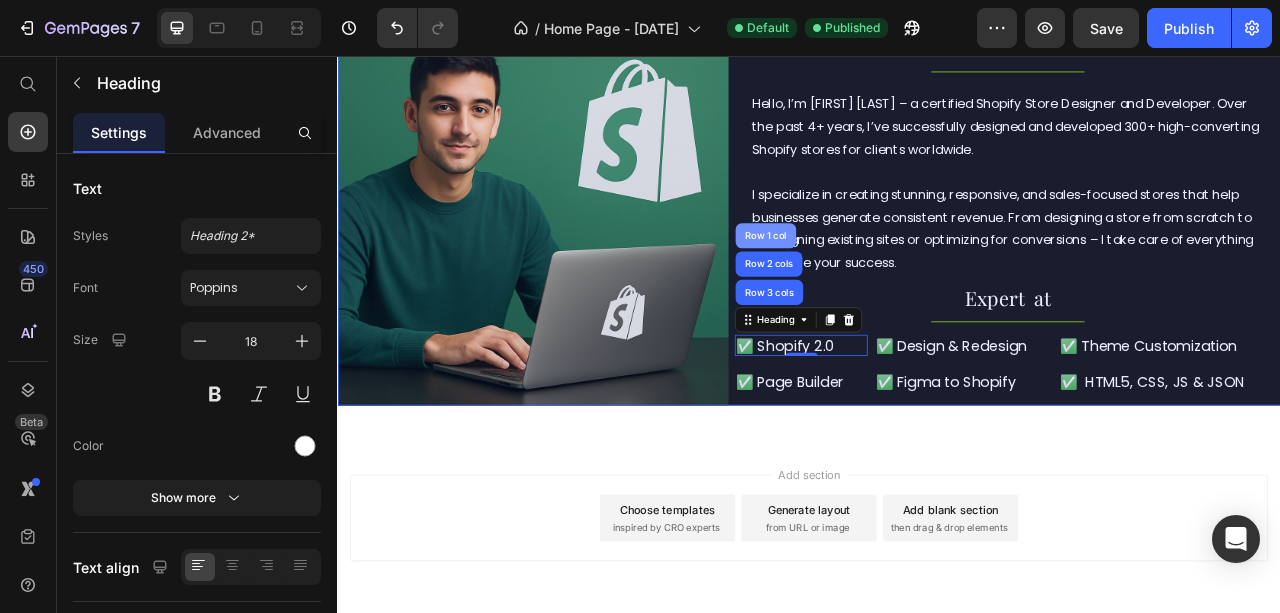 click on "Row 1 col" at bounding box center (881, 285) 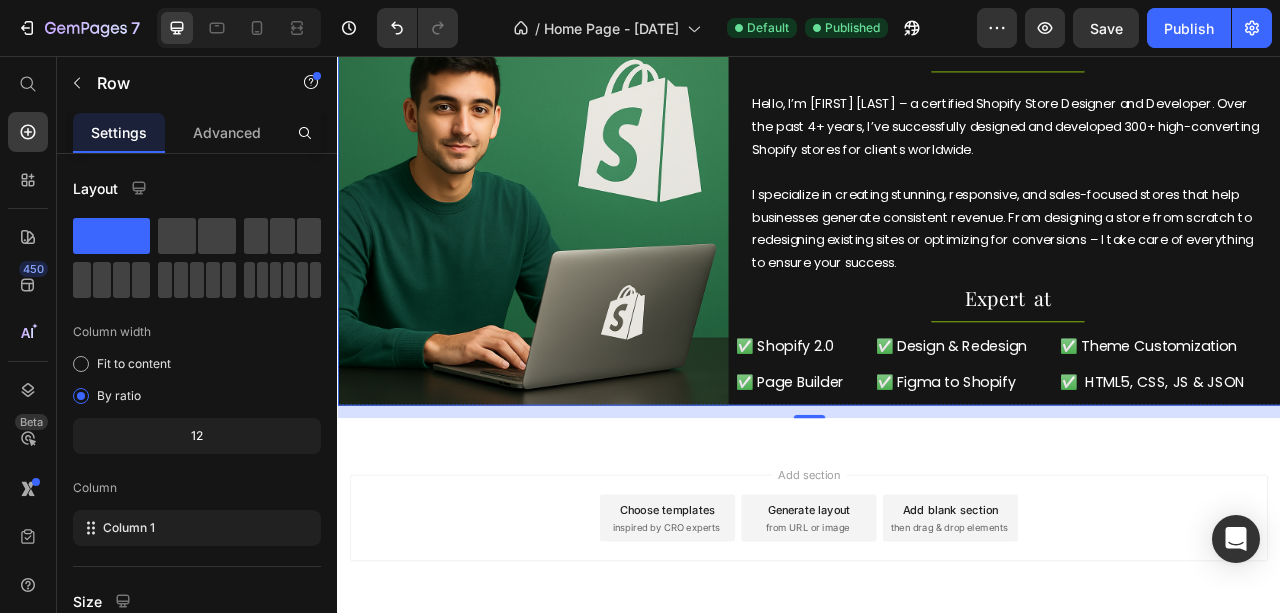 click on "✅ Shopify 2.0" at bounding box center [927, 424] 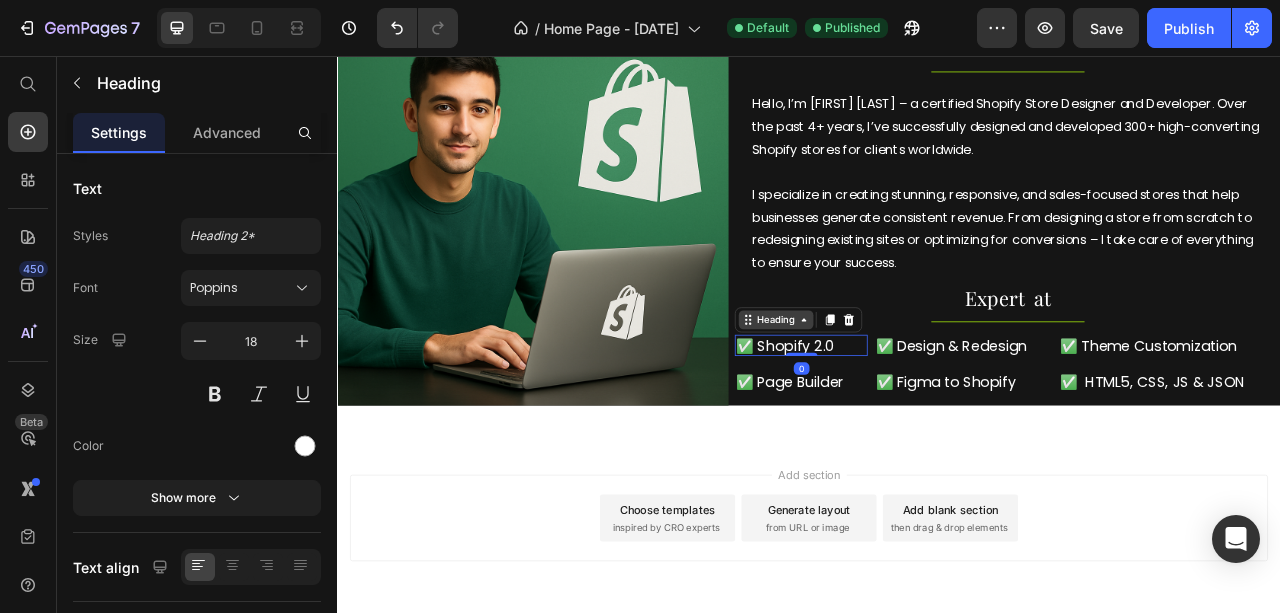 click on "Heading" at bounding box center (894, 392) 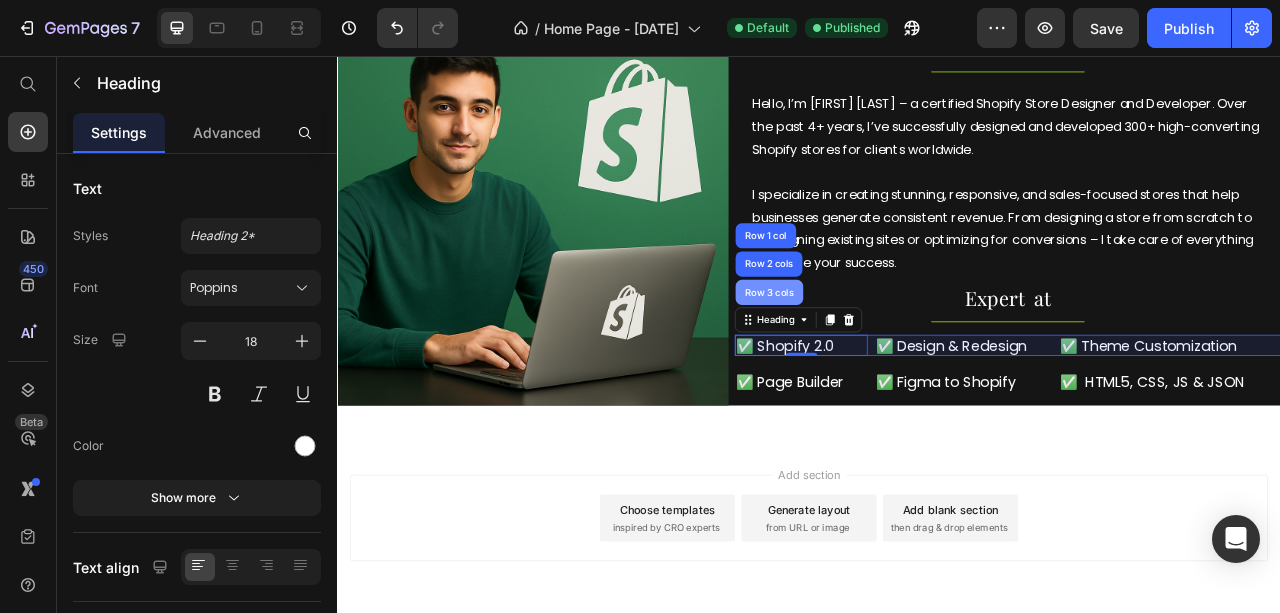 click on "Row 3 cols" at bounding box center [886, 357] 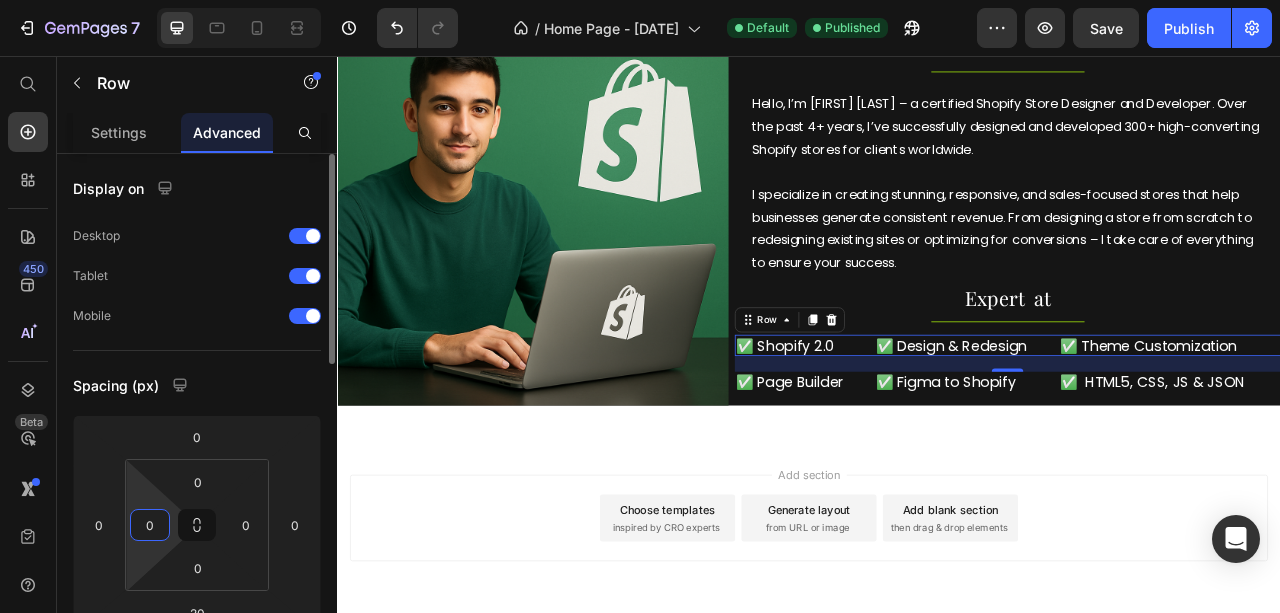 drag, startPoint x: 149, startPoint y: 528, endPoint x: 138, endPoint y: 513, distance: 18.601076 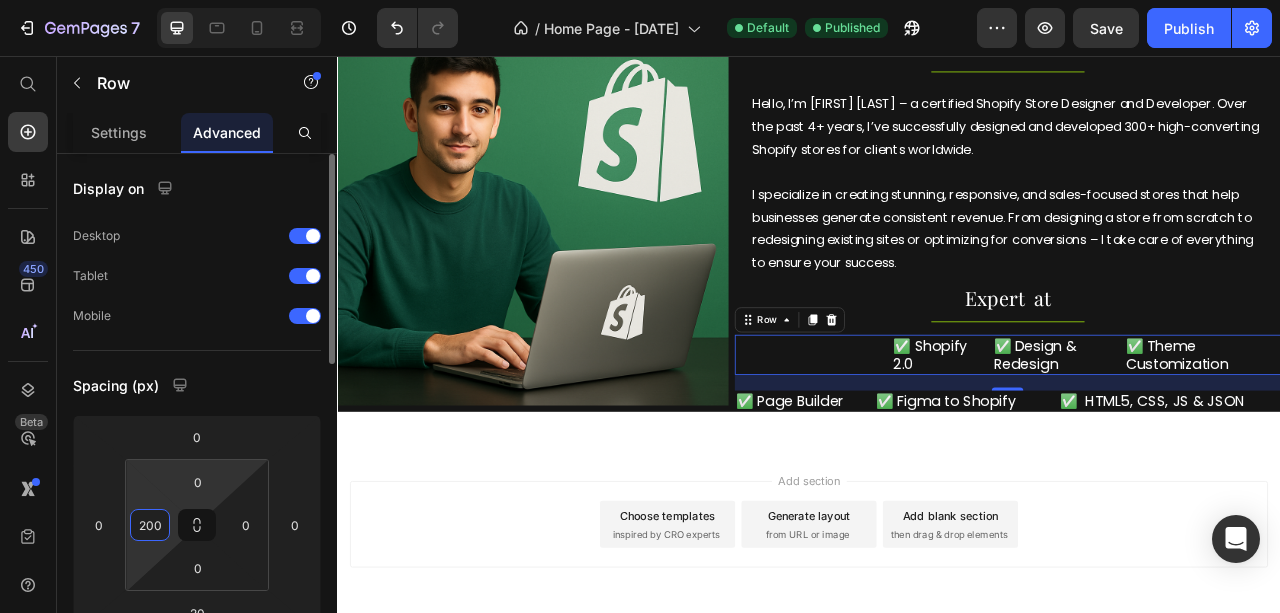 type on "20" 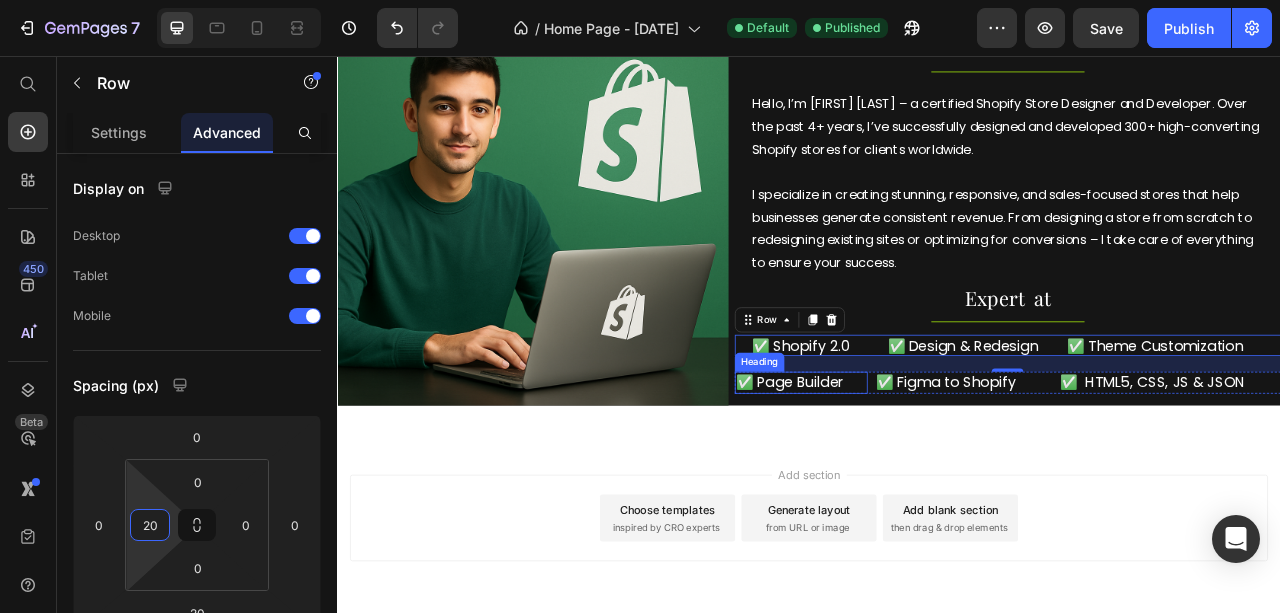 click on "✅ Page Builder" at bounding box center (927, 471) 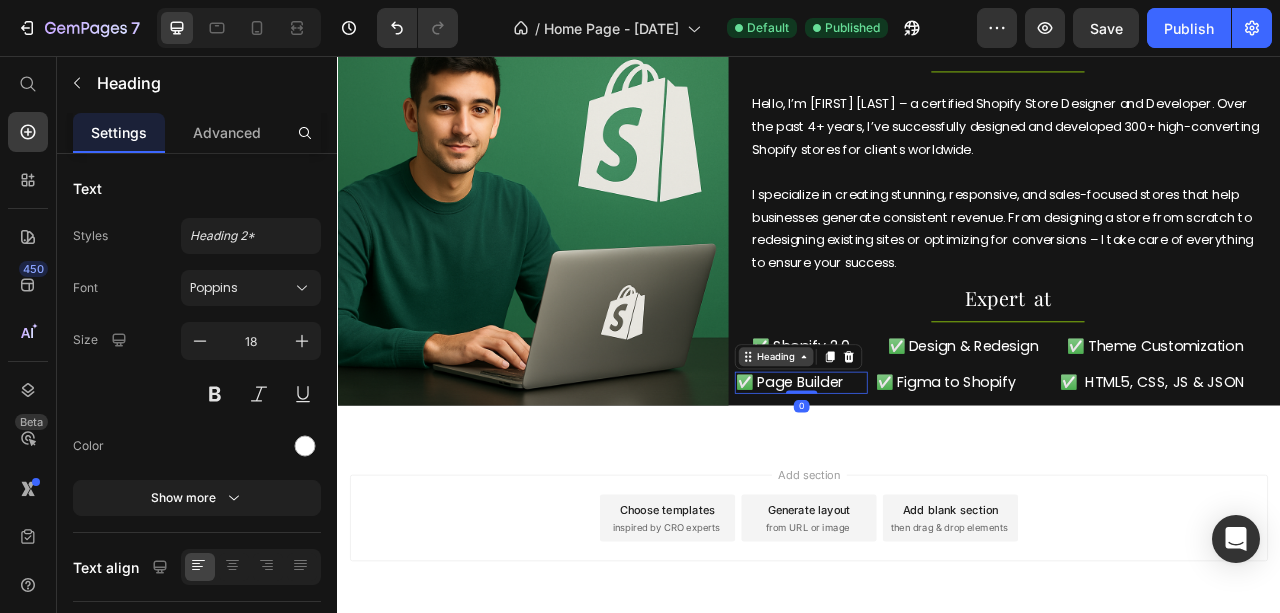click on "Heading" at bounding box center (894, 439) 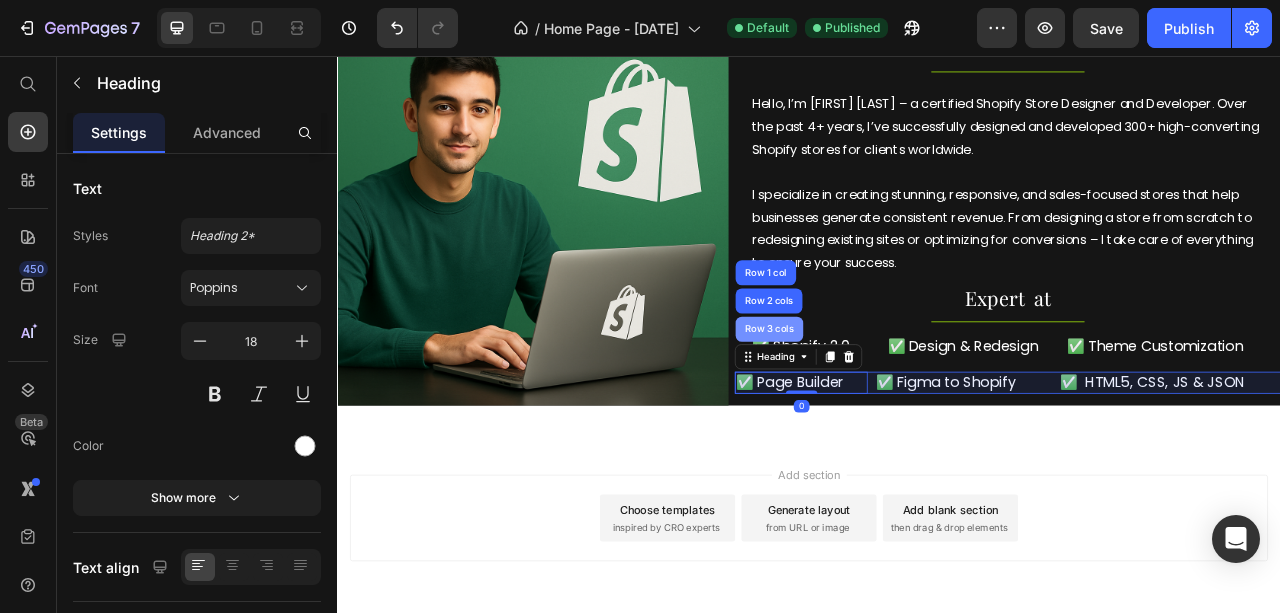 click on "Row 3 cols" at bounding box center [886, 404] 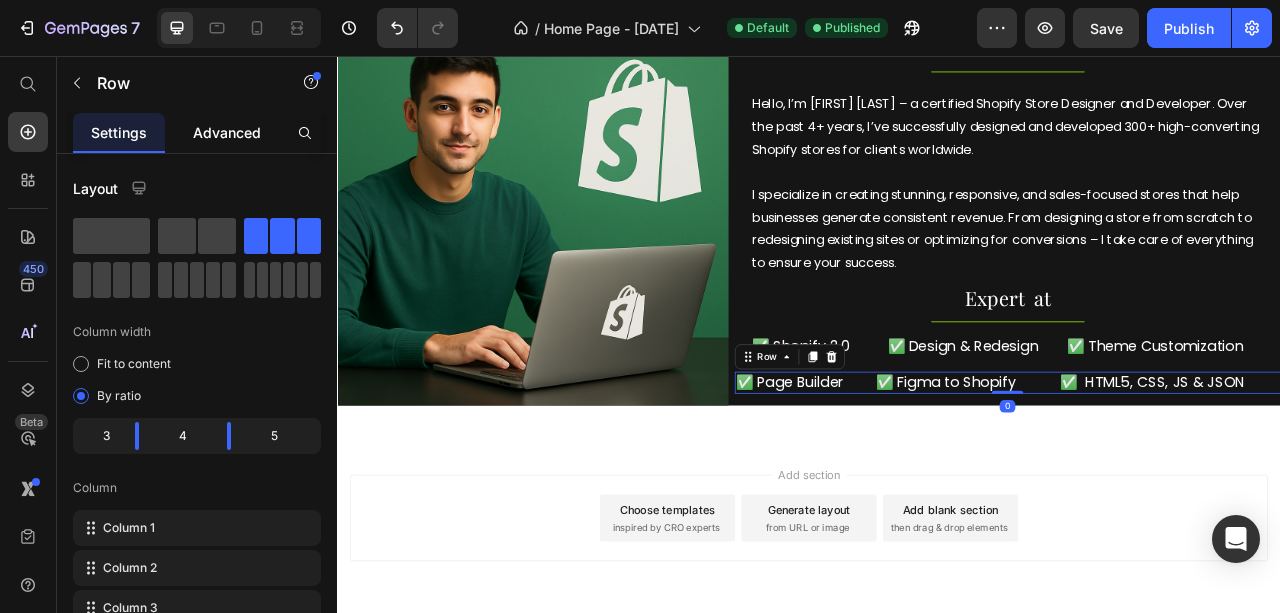 click on "Advanced" at bounding box center (227, 132) 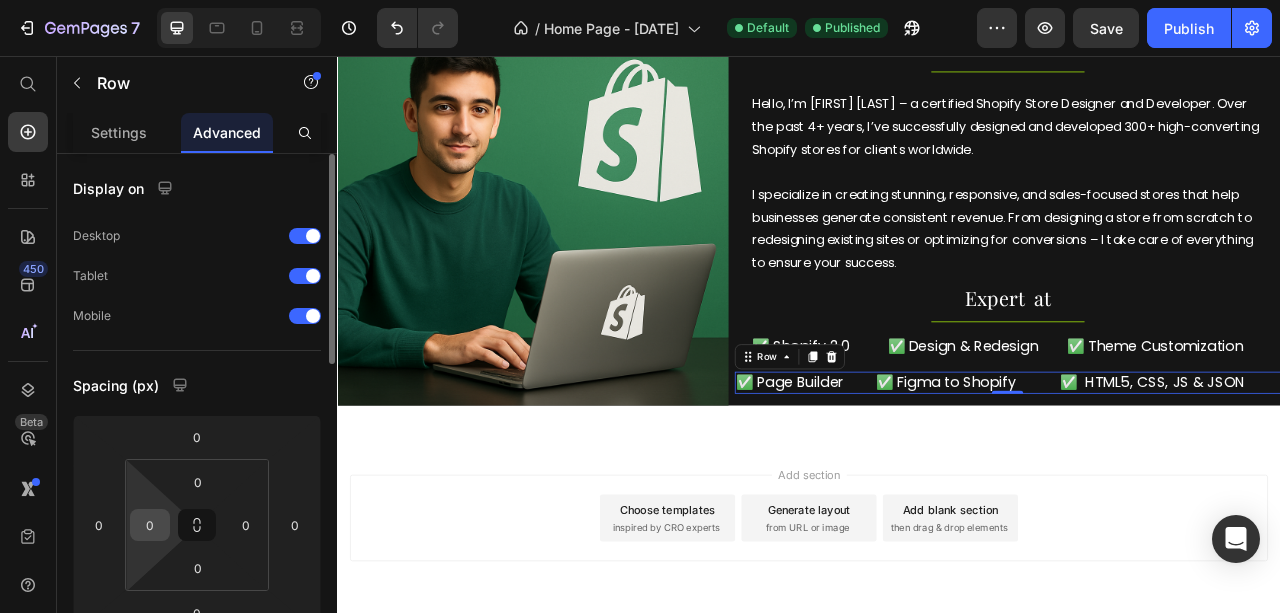 click on "0" at bounding box center (150, 525) 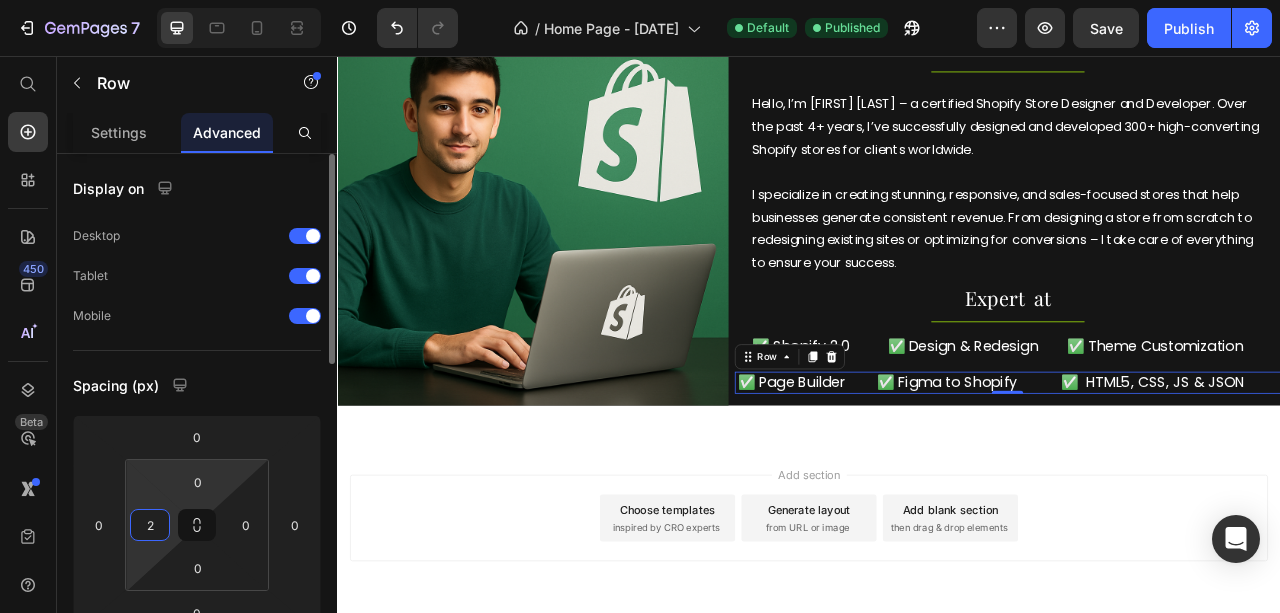 type on "20" 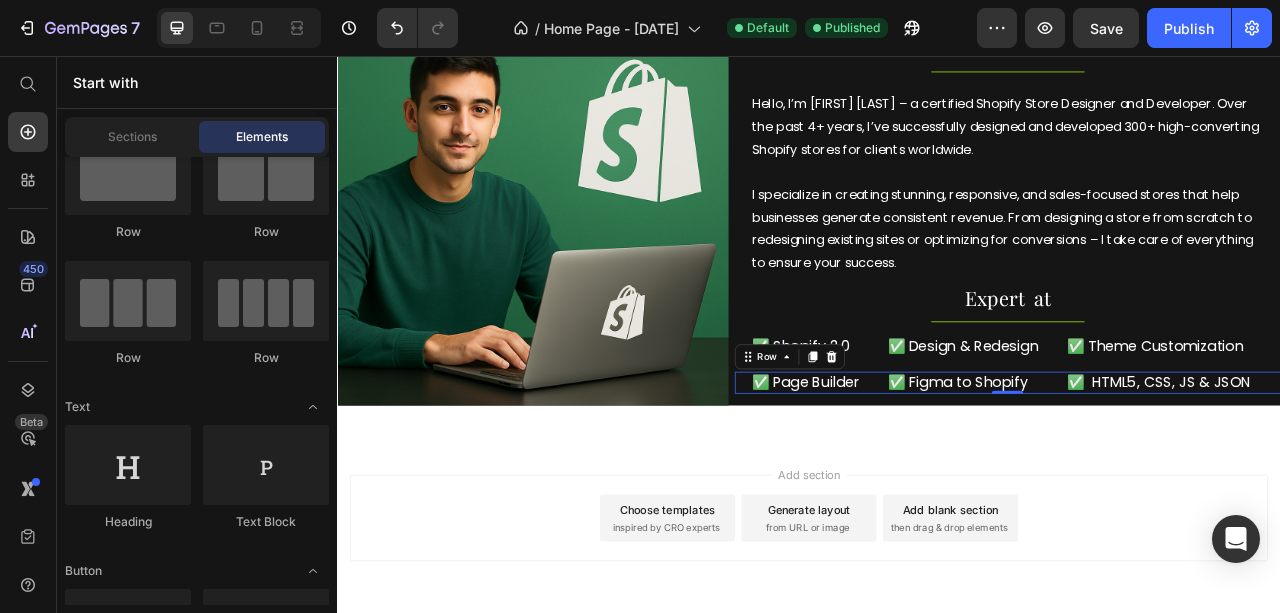 click on "Add section Choose templates inspired by CRO experts Generate layout from URL or image Add blank section then drag & drop elements" at bounding box center (937, 672) 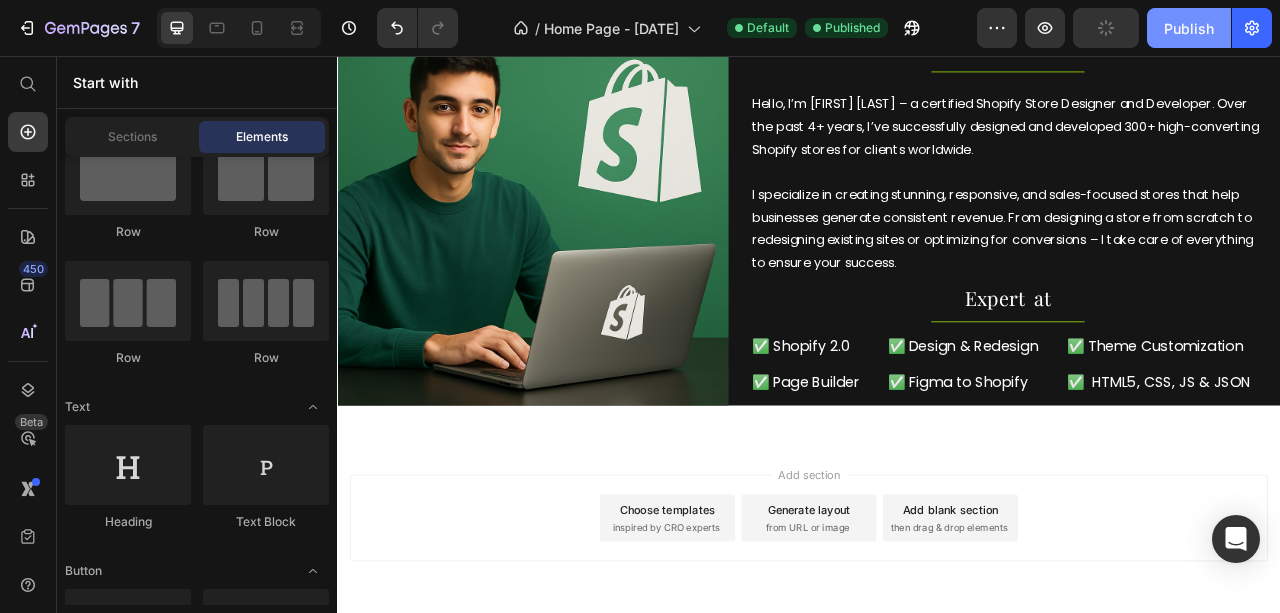 click on "Publish" at bounding box center (1189, 28) 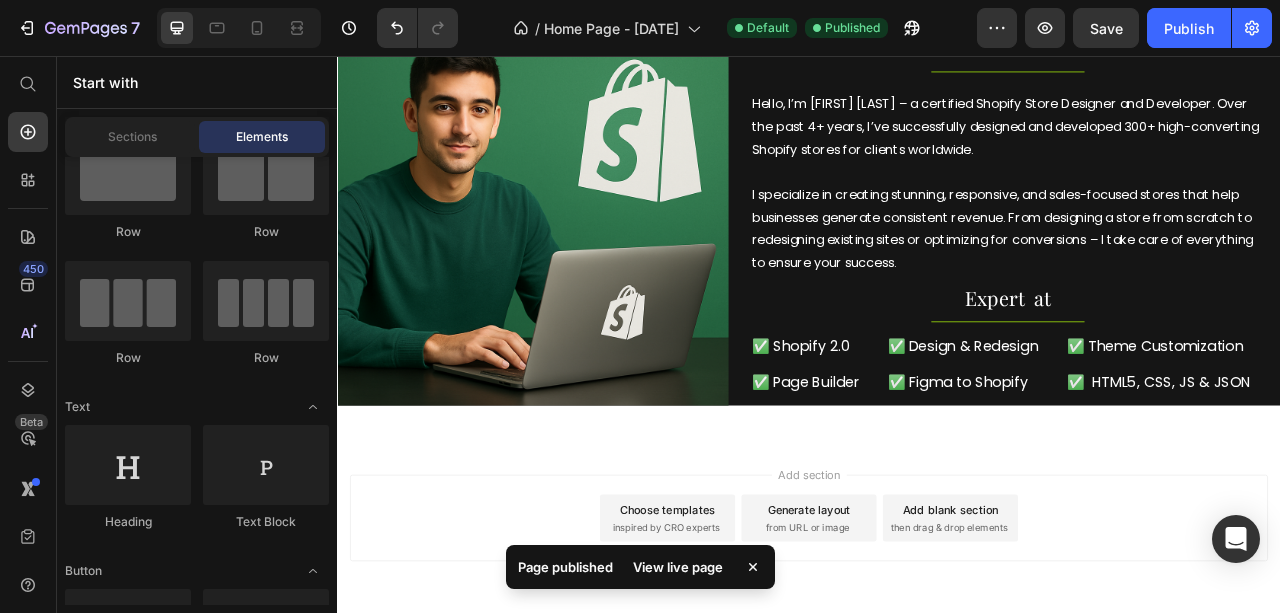 click on "View live page" at bounding box center (678, 567) 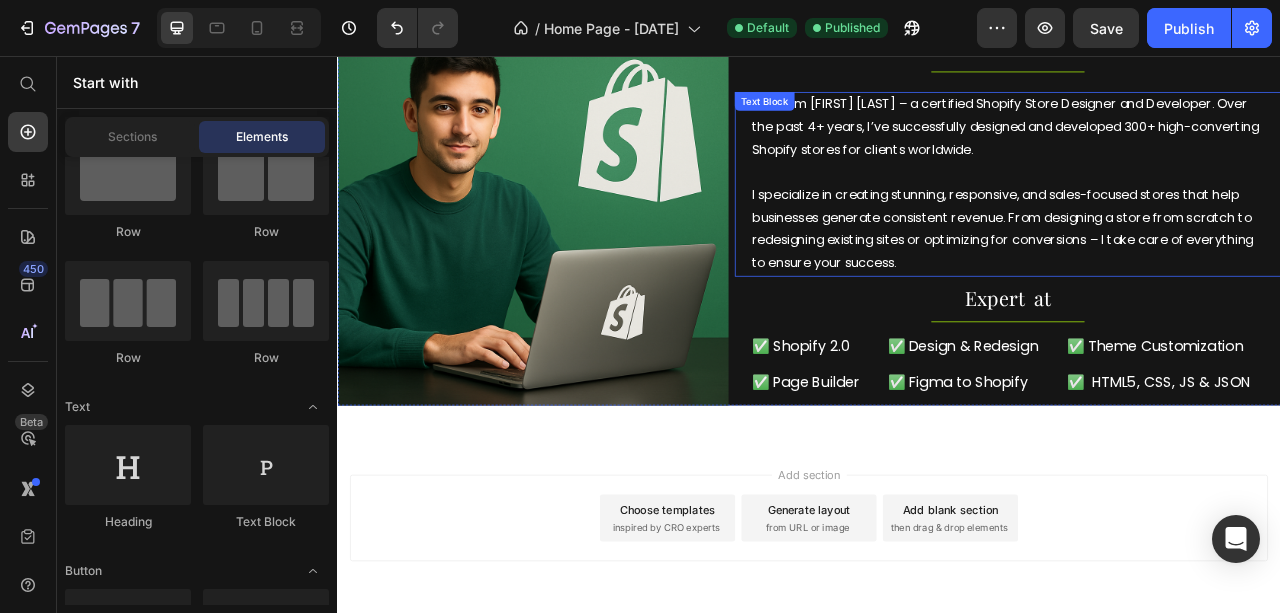 click on "I specialize in creating stunning, responsive, and sales-focused stores that help businesses generate consistent revenue. From designing a store from scratch to redesigning existing sites or optimizing for conversions – I take care of everything to ensure your success." at bounding box center [1189, 276] 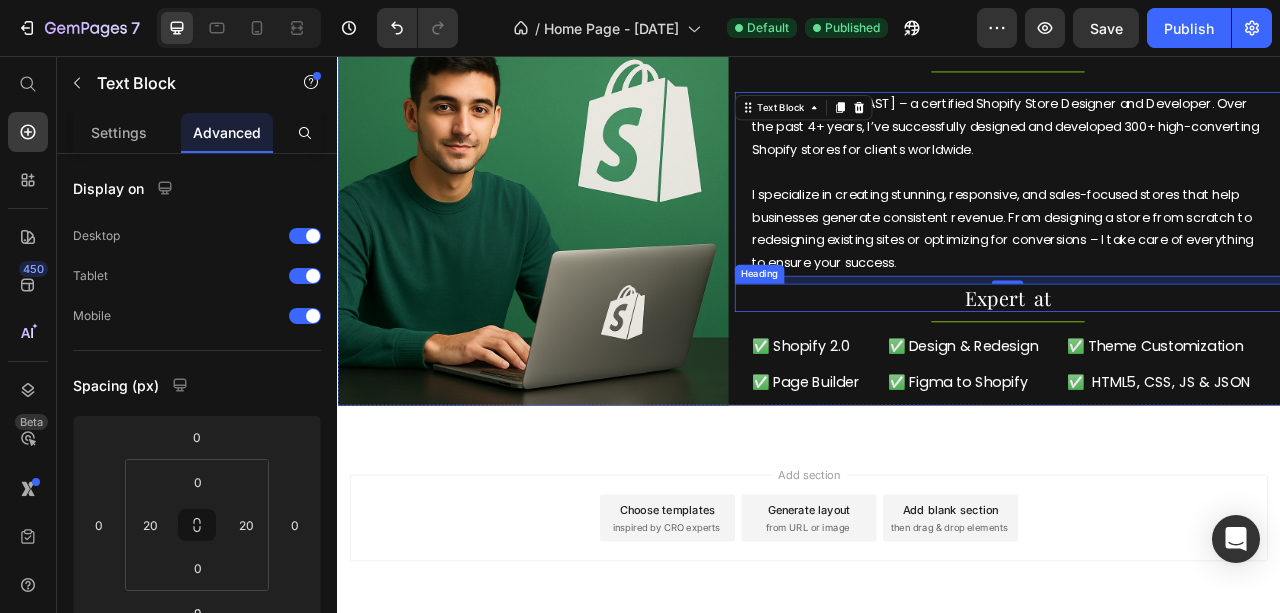 click on "Expert  at" at bounding box center (1189, 364) 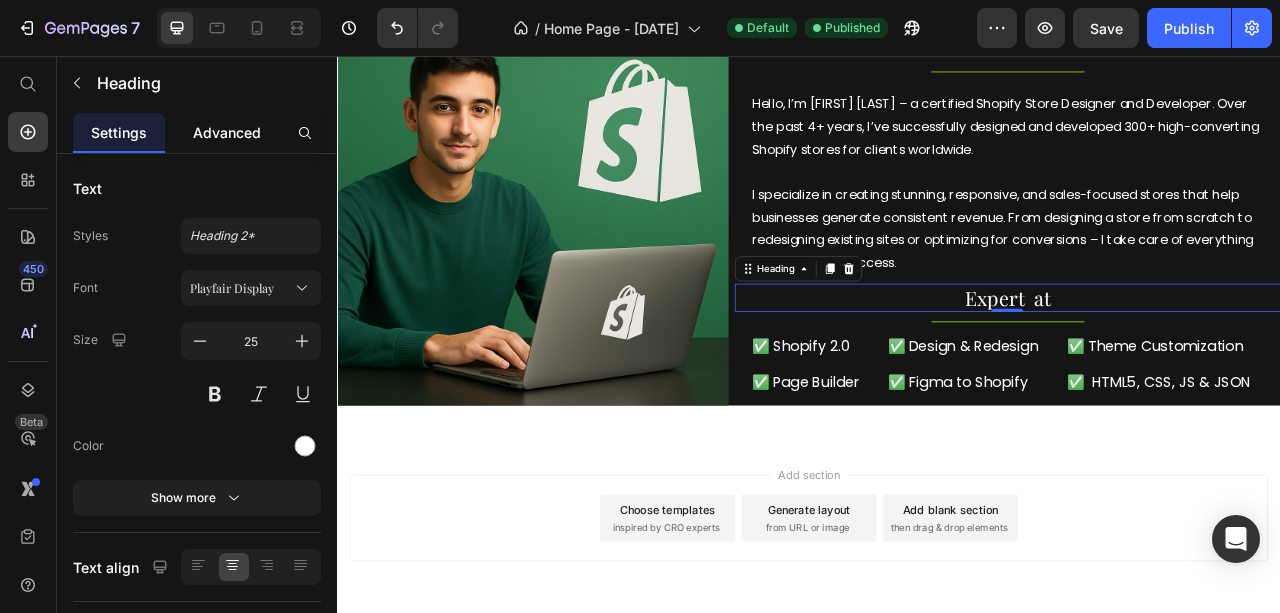 click on "Advanced" at bounding box center (227, 132) 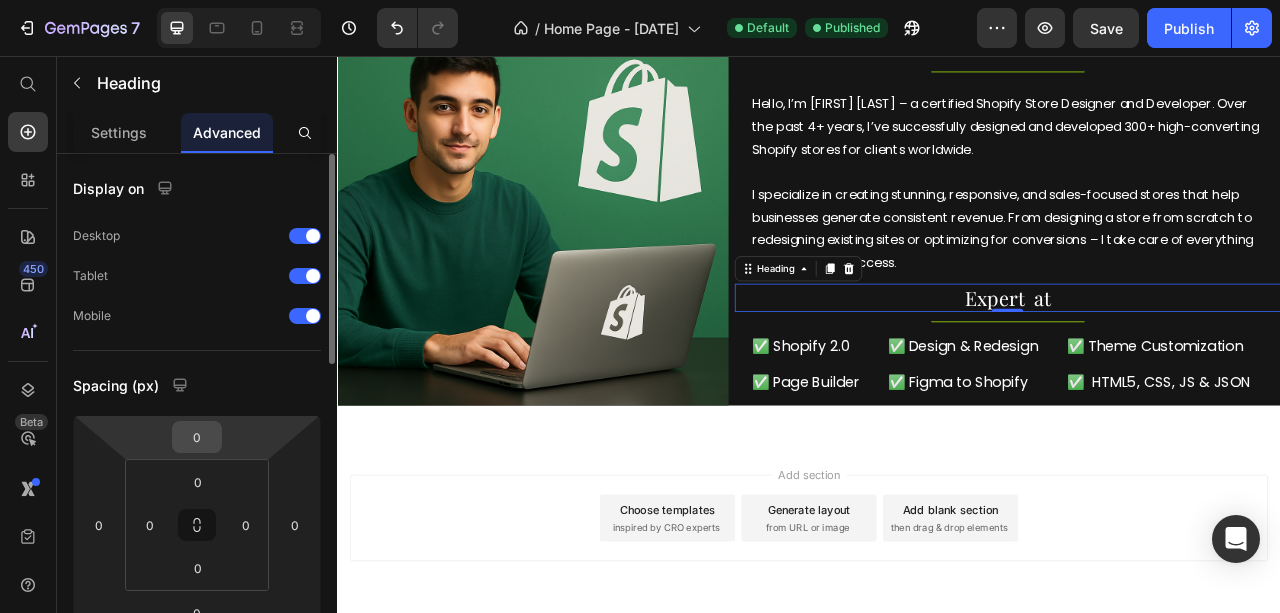 click on "0" at bounding box center [197, 437] 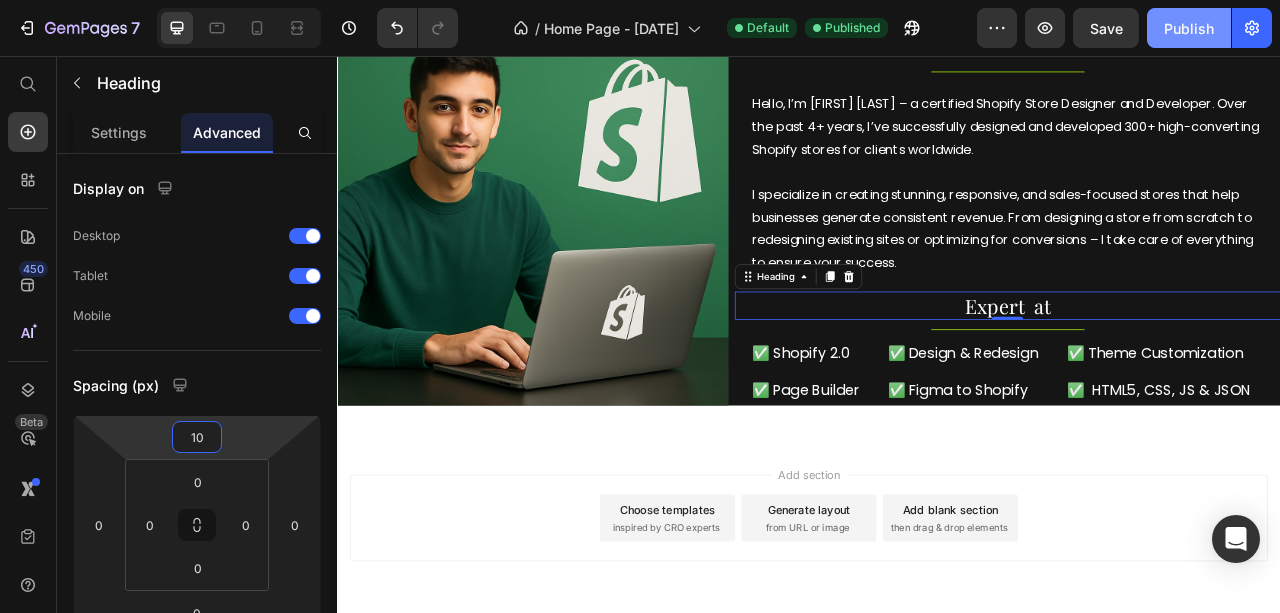 type on "10" 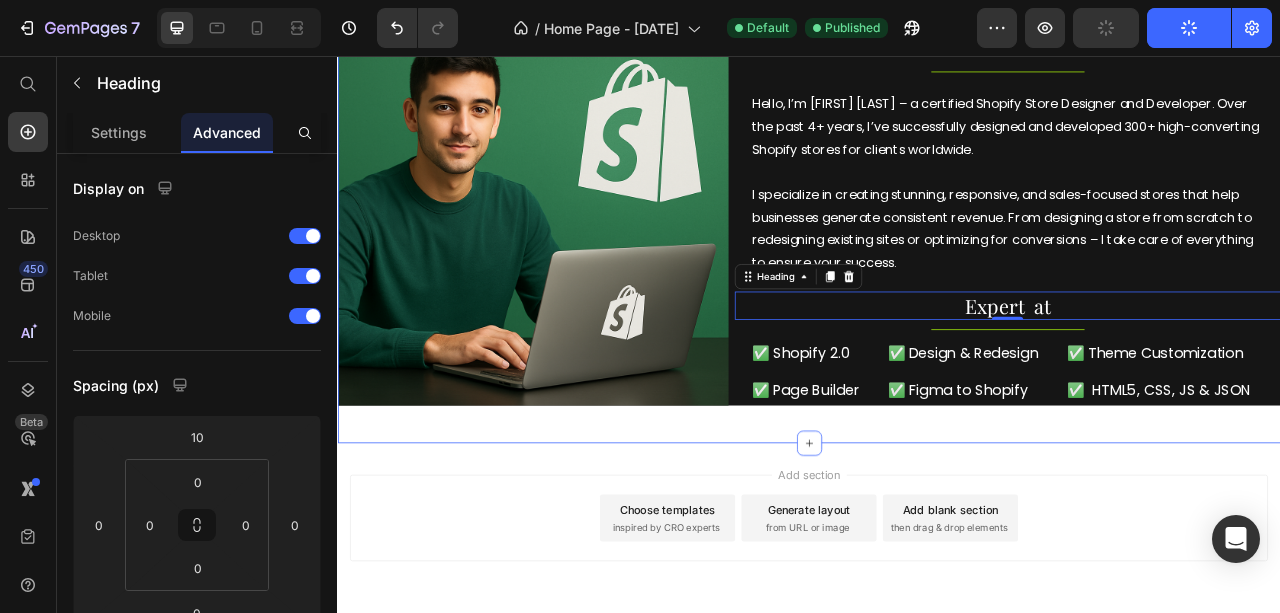 click on "Image About me Heading                Title Line Hello, I’m [FIRST] – a certified Shopify Store Designer and Developer. Over the past 4+ years, I’ve successfully designed and developed 300+ high-converting Shopify stores for clients worldwide.   I specialize in creating stunning, responsive, and sales-focused stores that help businesses generate consistent revenue. From designing a store from scratch to redesigning existing sites or optimizing for conversions – I take care of everything to ensure your success. Text Block Expert  at Heading   0                Title Line ✅ Shopify 2.0 Heading ✅ Design & Redesign Heading ✅ Theme Customization Heading Row ✅ Page Builder Heading ✅ Figma to Shopify Heading ✅  HTML5, CSS, JS & JSON Heading Row Row Row Section 4" at bounding box center [937, 277] 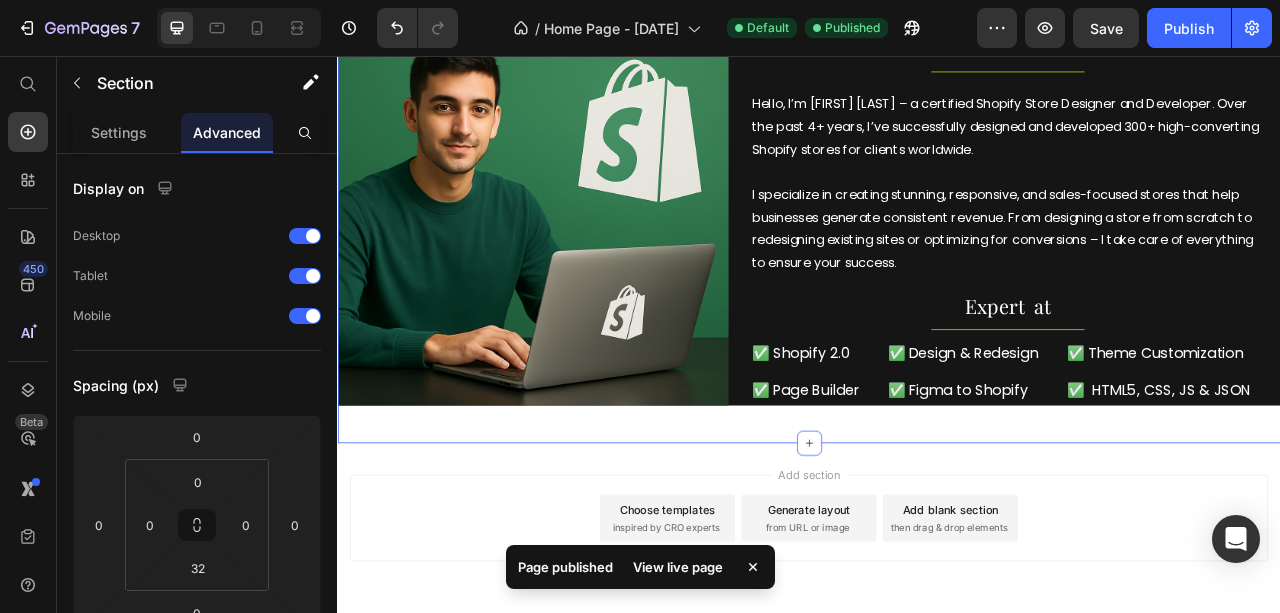 click on "View live page" at bounding box center [678, 567] 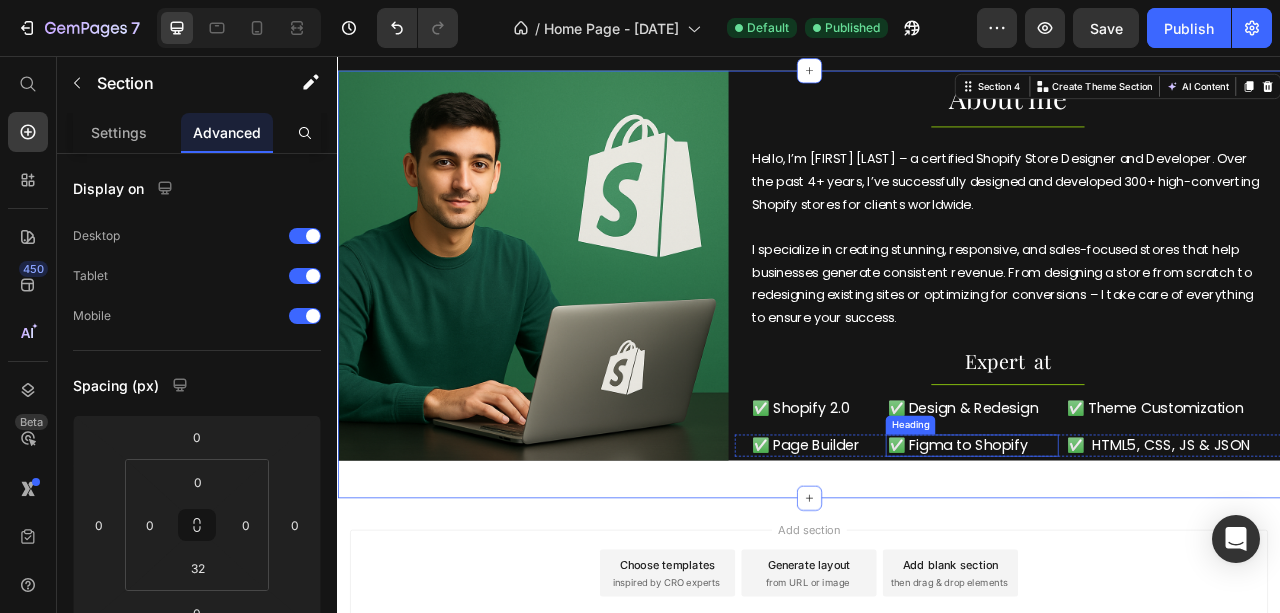 scroll, scrollTop: 810, scrollLeft: 0, axis: vertical 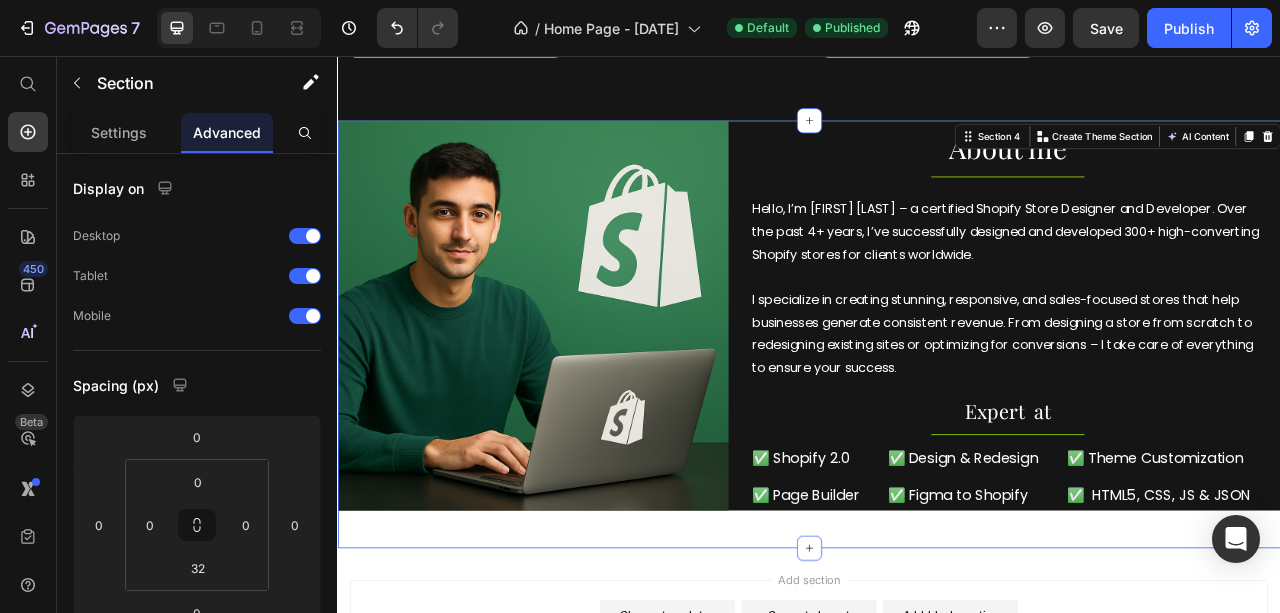 click on "Image About me Heading                Title Line Hello, I’m [FIRST] – a certified Shopify Store Designer and Developer. Over the past 4+ years, I’ve successfully designed and developed 300+ high-converting Shopify stores for clients worldwide.   I specialize in creating stunning, responsive, and sales-focused stores that help businesses generate consistent revenue. From designing a store from scratch to redesigning existing sites or optimizing for conversions – I take care of everything to ensure your success. Text Block Expert  at Heading                Title Line ✅ Shopify 2.0 Heading ✅ Design & Redesign Heading ✅ Theme Customization Heading Row ✅ Page Builder Heading ✅ Figma to Shopify Heading ✅  HTML5, CSS, JS & JSON Heading Row Row Row Section 4   You can create reusable sections Create Theme Section AI Content Write with GemAI What would you like to describe here? Tone and Voice Persuasive Product Show more Generate" at bounding box center [937, 411] 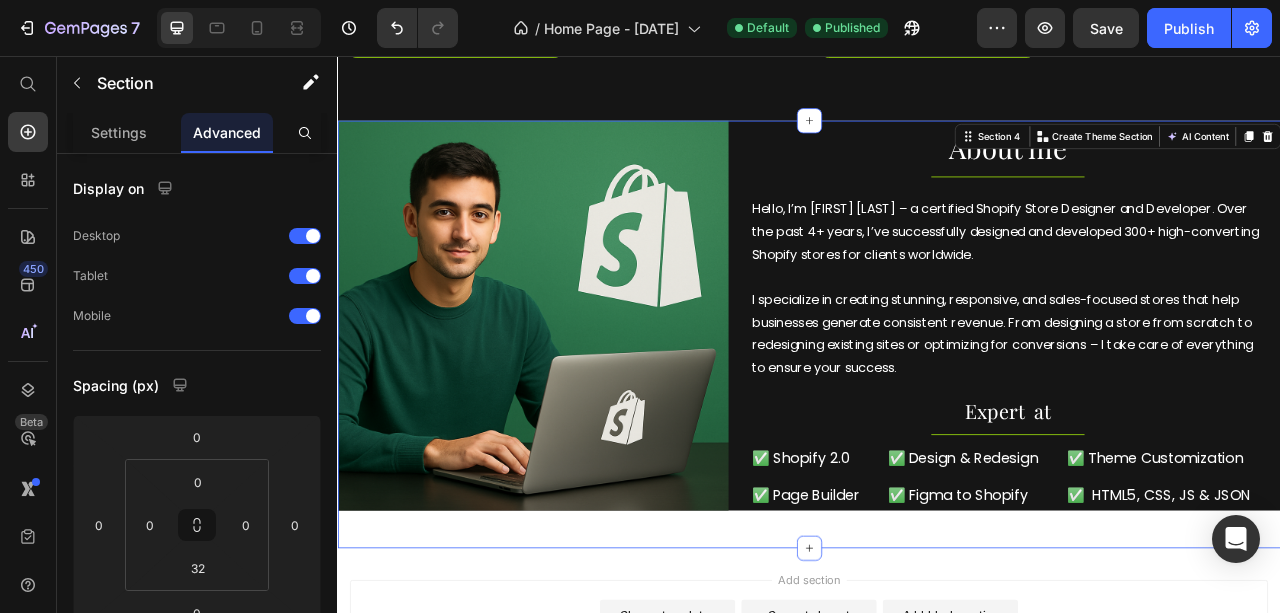 click on "Image About me Heading                Title Line Hello, I’m [FIRST] – a certified Shopify Store Designer and Developer. Over the past 4+ years, I’ve successfully designed and developed 300+ high-converting Shopify stores for clients worldwide.   I specialize in creating stunning, responsive, and sales-focused stores that help businesses generate consistent revenue. From designing a store from scratch to redesigning existing sites or optimizing for conversions – I take care of everything to ensure your success. Text Block Expert  at Heading                Title Line ✅ Shopify 2.0 Heading ✅ Design & Redesign Heading ✅ Theme Customization Heading Row ✅ Page Builder Heading ✅ Figma to Shopify Heading ✅  HTML5, CSS, JS & JSON Heading Row Row Row Section 4   You can create reusable sections Create Theme Section AI Content Write with GemAI What would you like to describe here? Tone and Voice Persuasive Product Show more Generate" at bounding box center (937, 411) 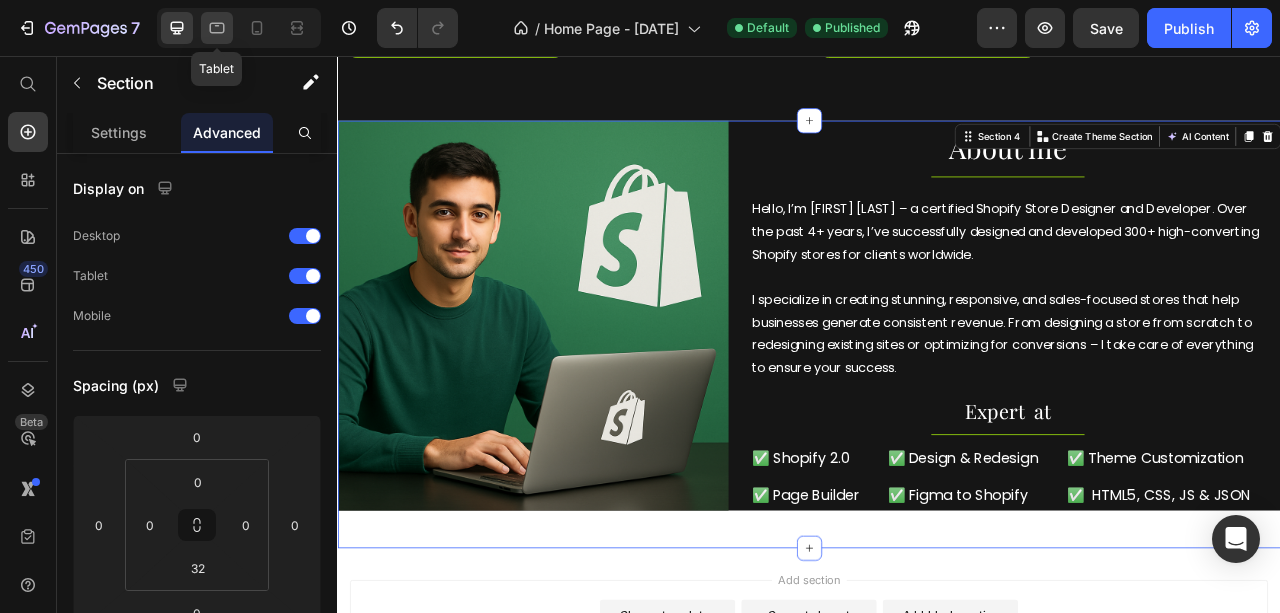 click 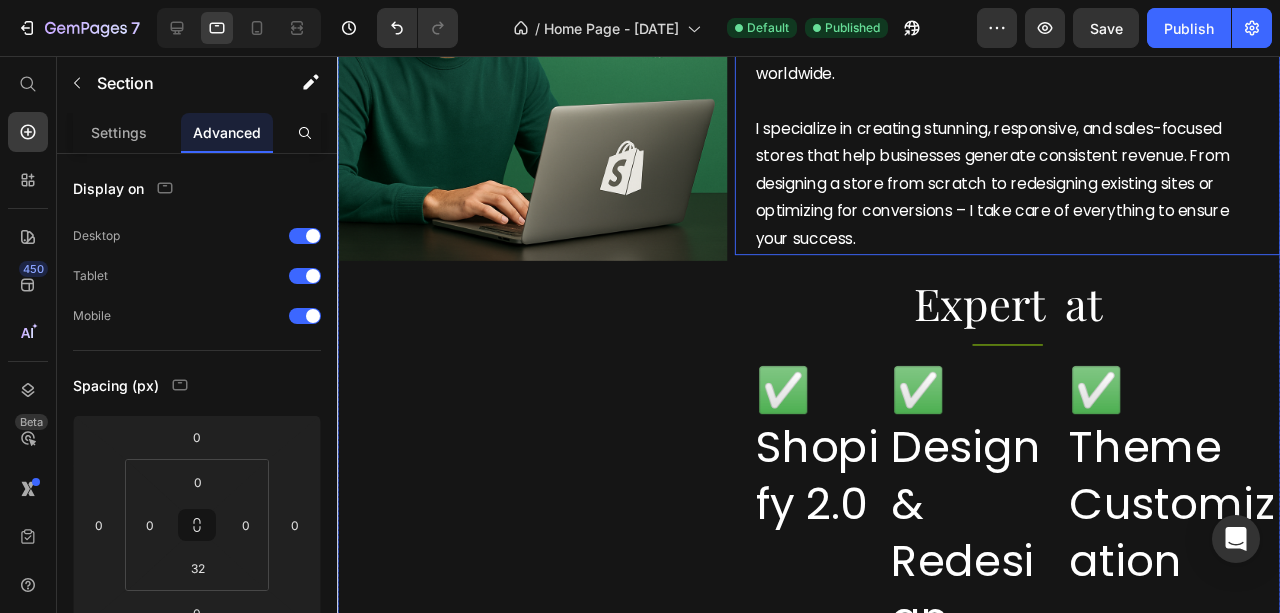 scroll, scrollTop: 1288, scrollLeft: 0, axis: vertical 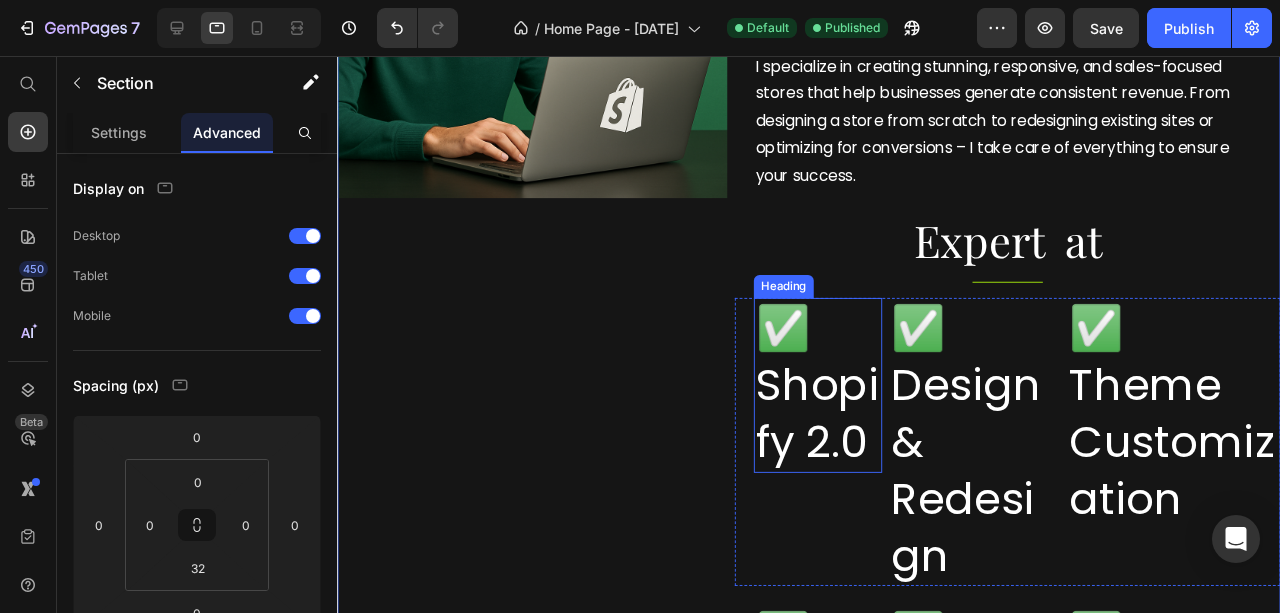 click on "✅ Shopify 2.0" at bounding box center [842, 401] 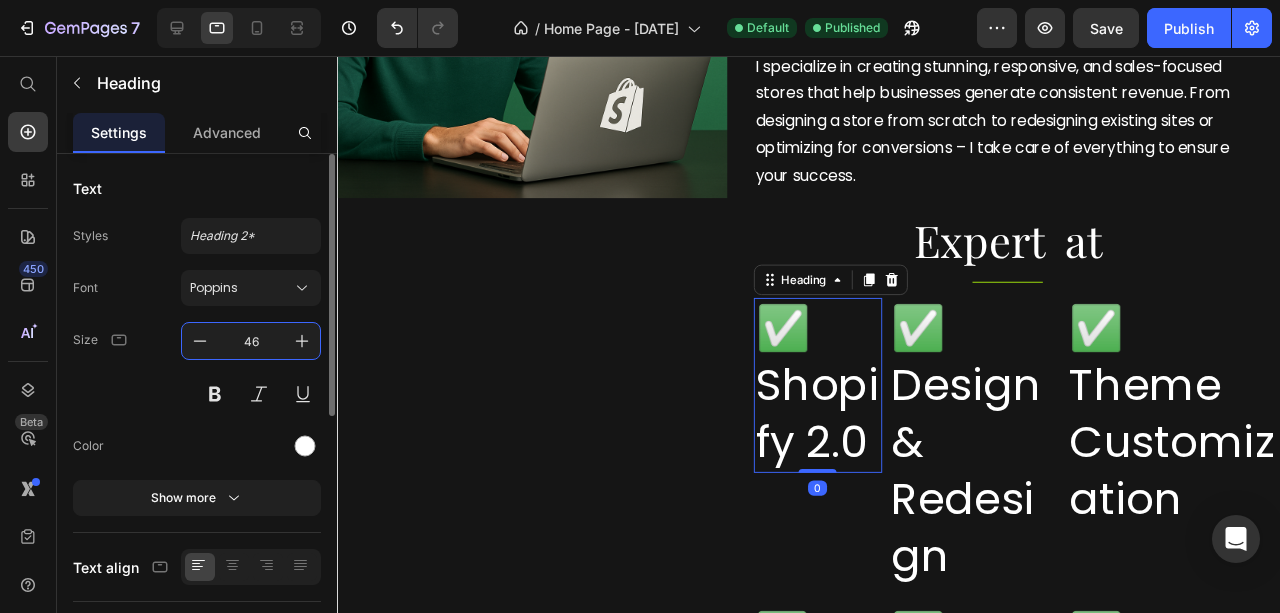 click on "46" at bounding box center (251, 341) 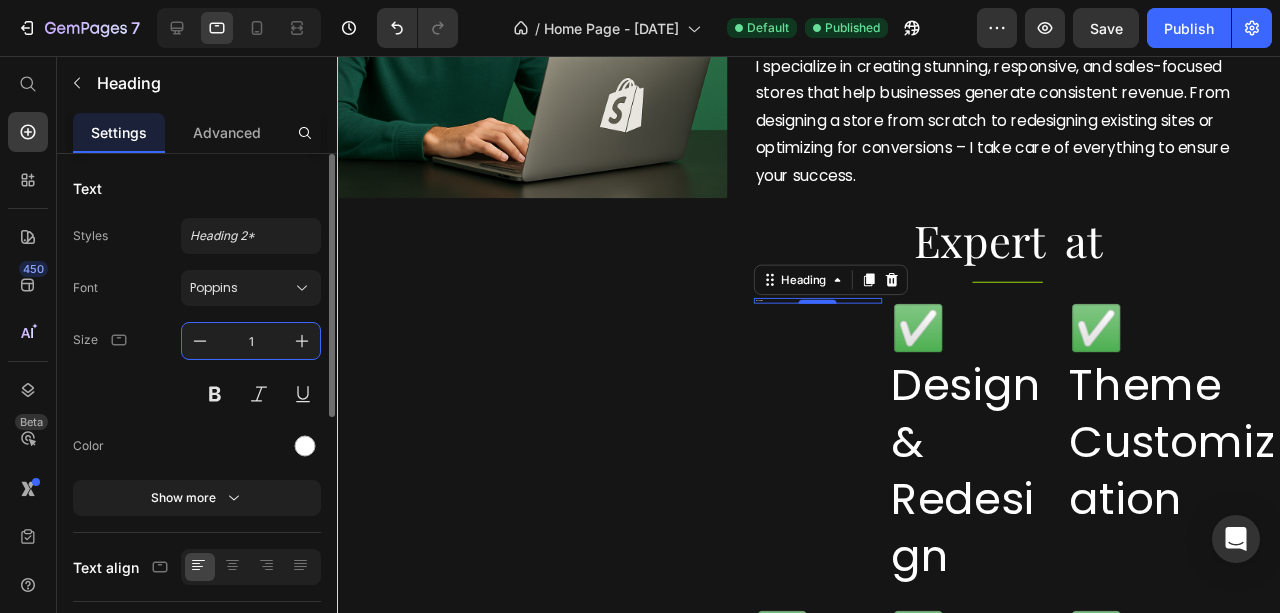 type on "16" 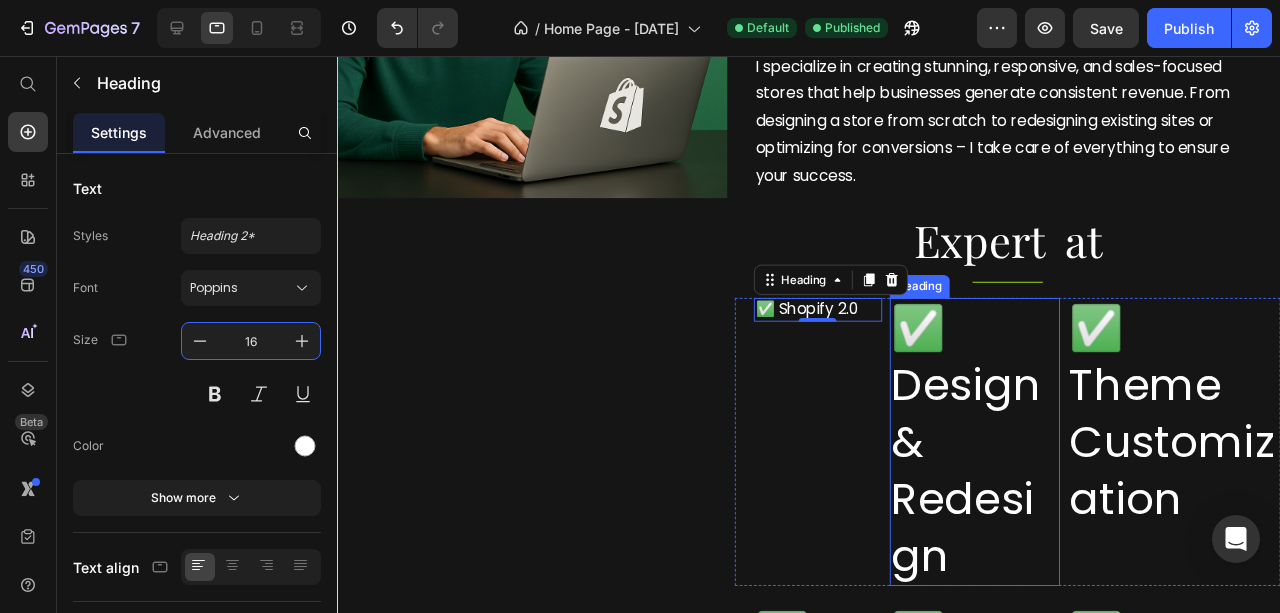 click on "✅ Design & Redesign" at bounding box center [1007, 461] 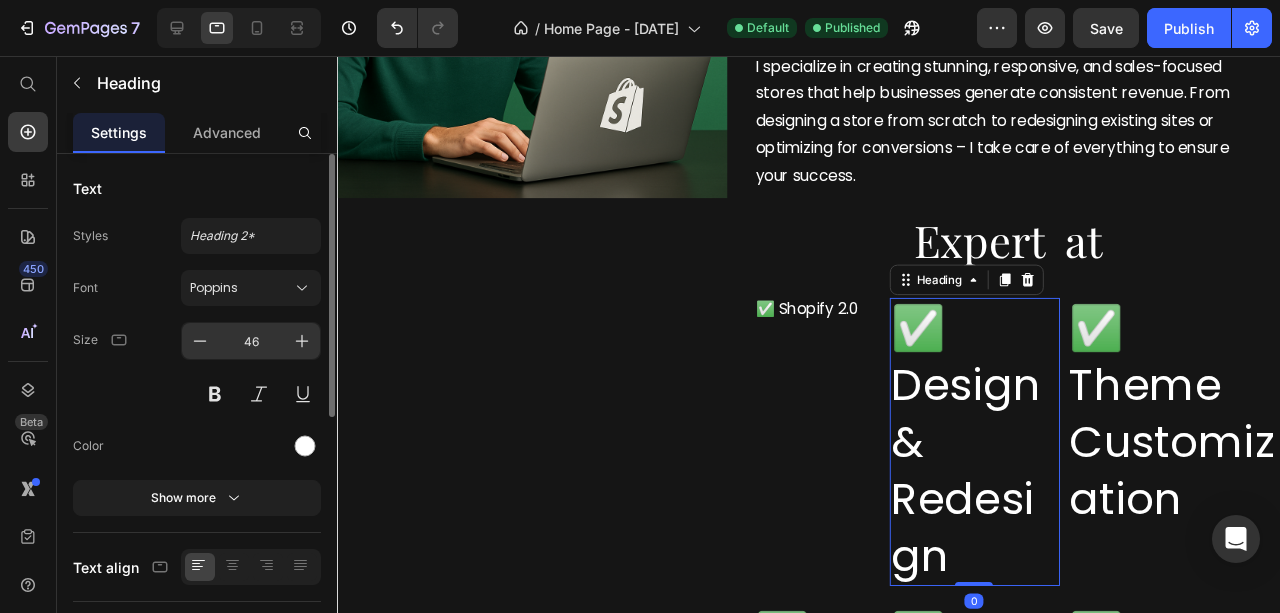 click on "46" at bounding box center (251, 341) 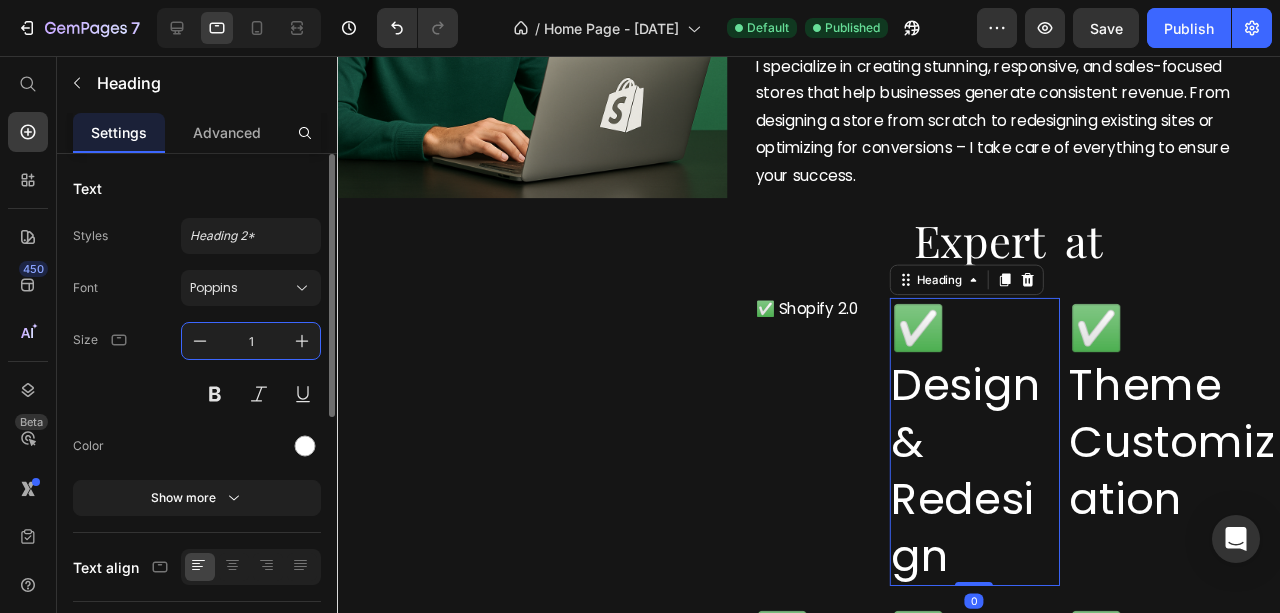 type on "16" 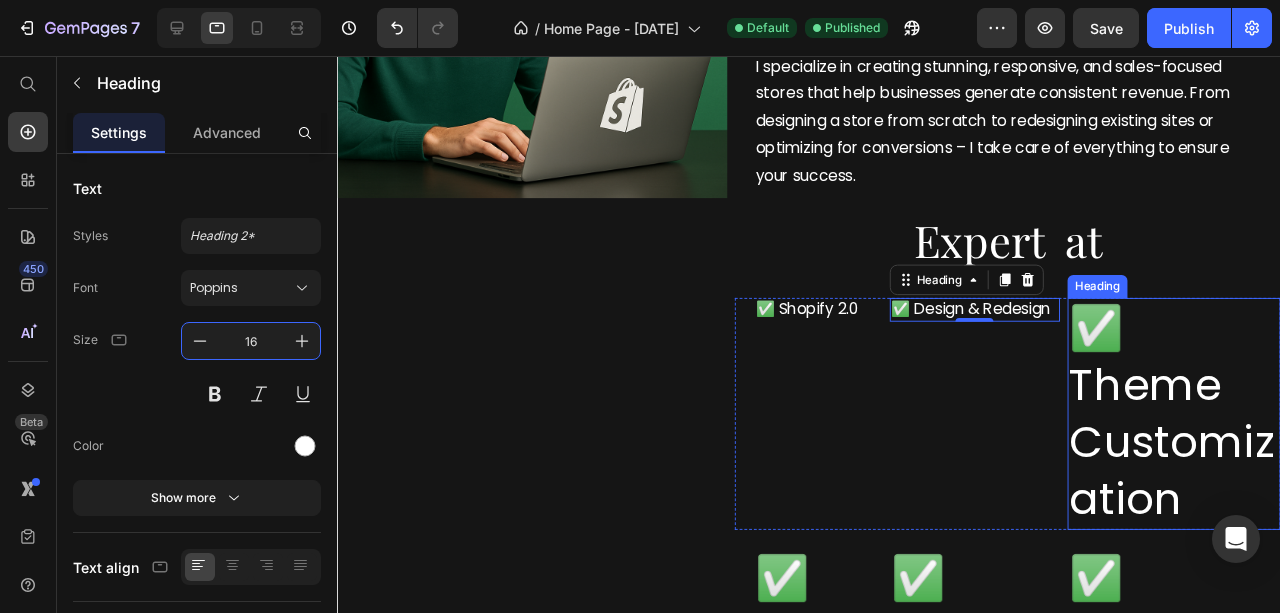 click on "✅ Theme Customization" at bounding box center (1217, 431) 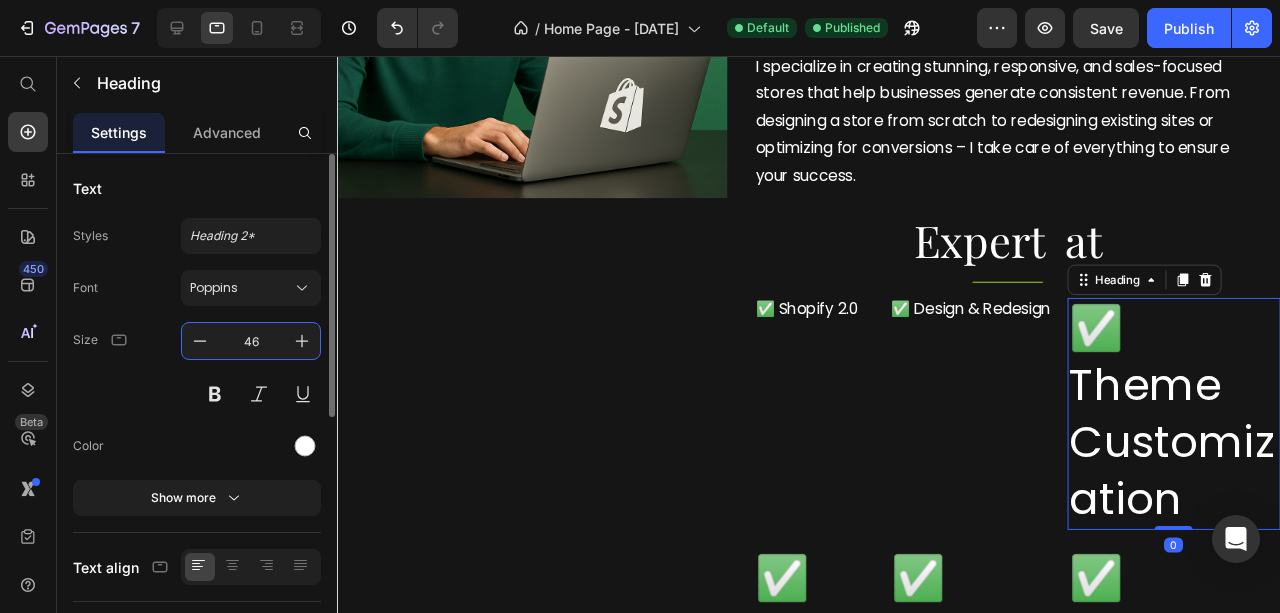 click on "46" at bounding box center [251, 341] 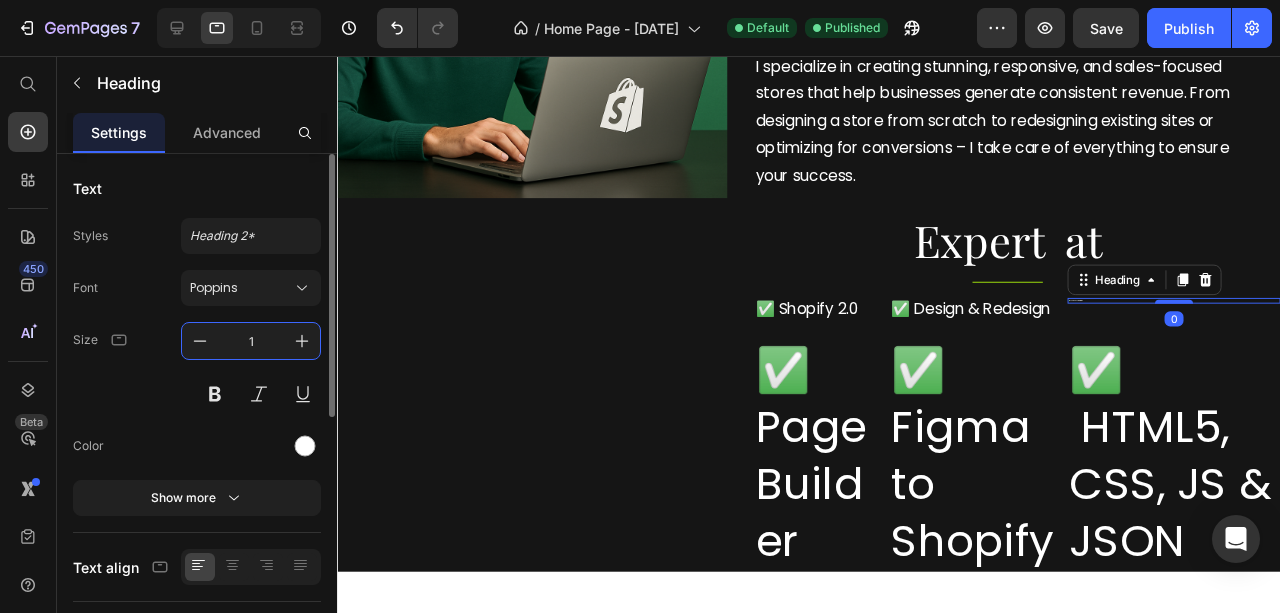 type on "16" 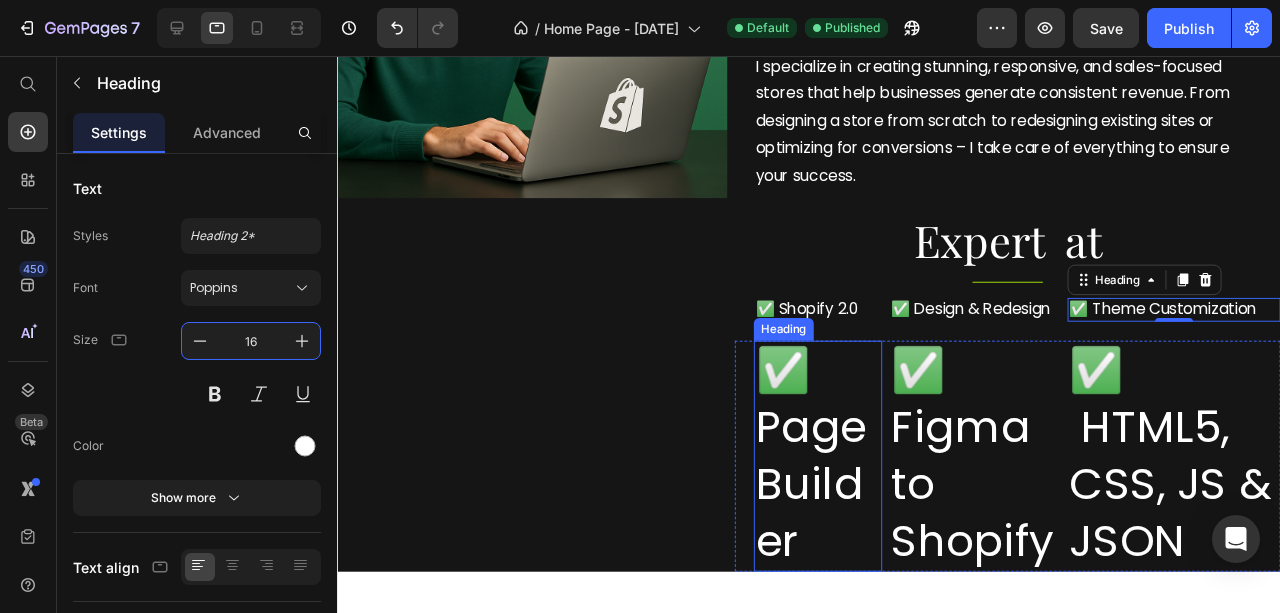 click on "✅ Page Builder" at bounding box center (842, 476) 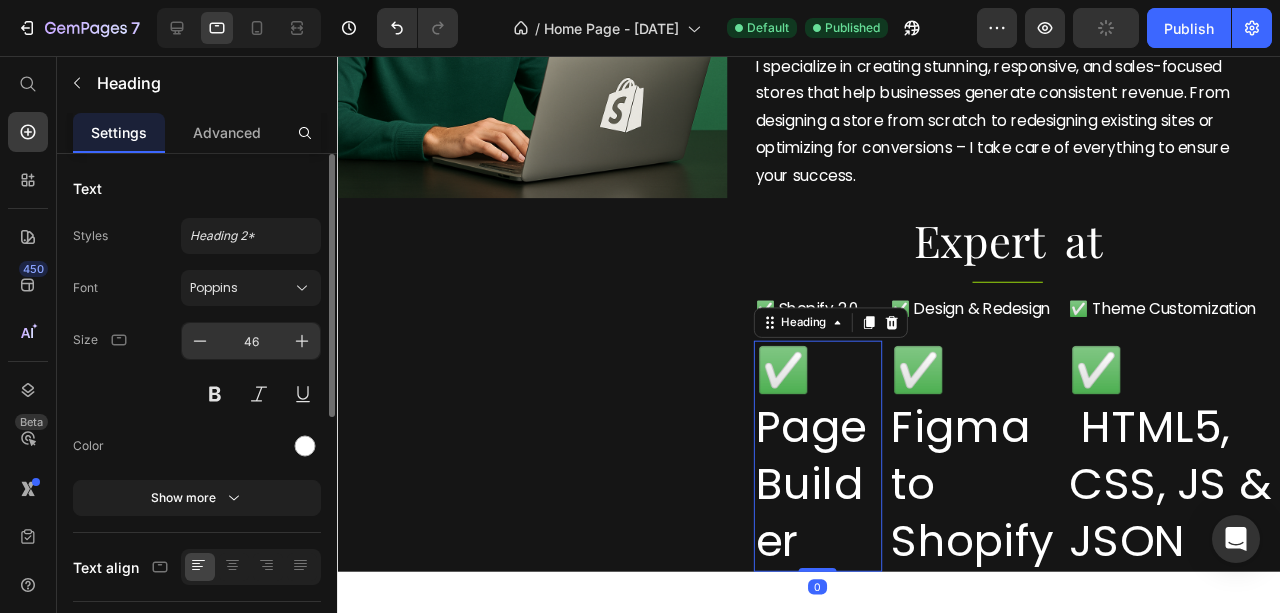 click on "46" at bounding box center [251, 341] 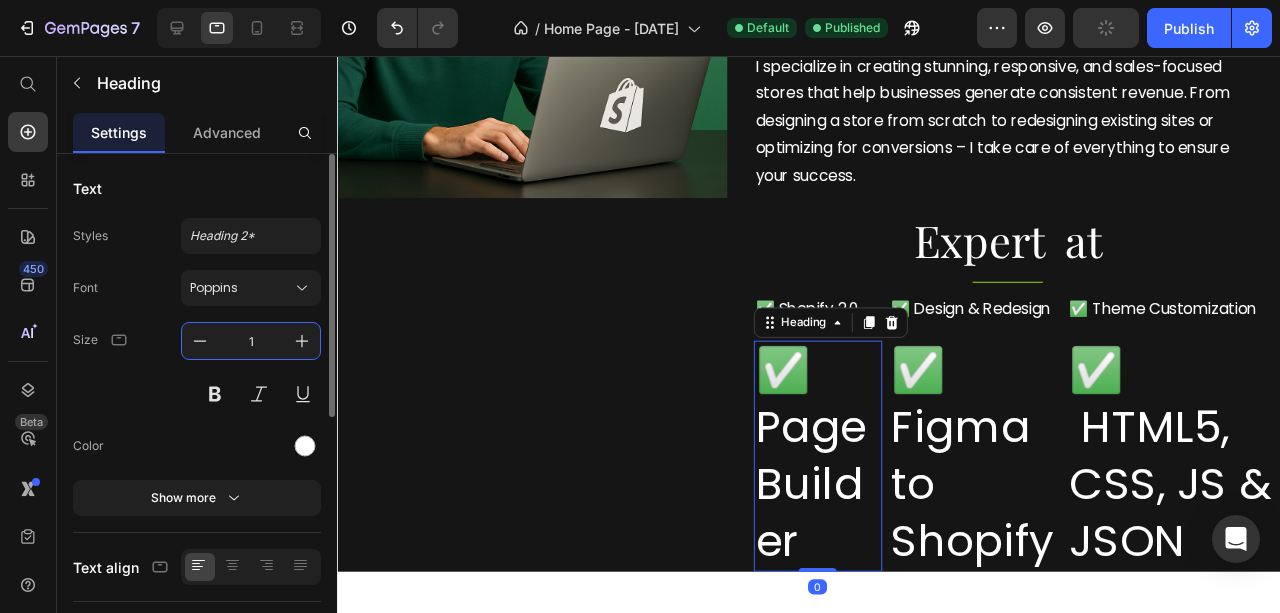 type on "16" 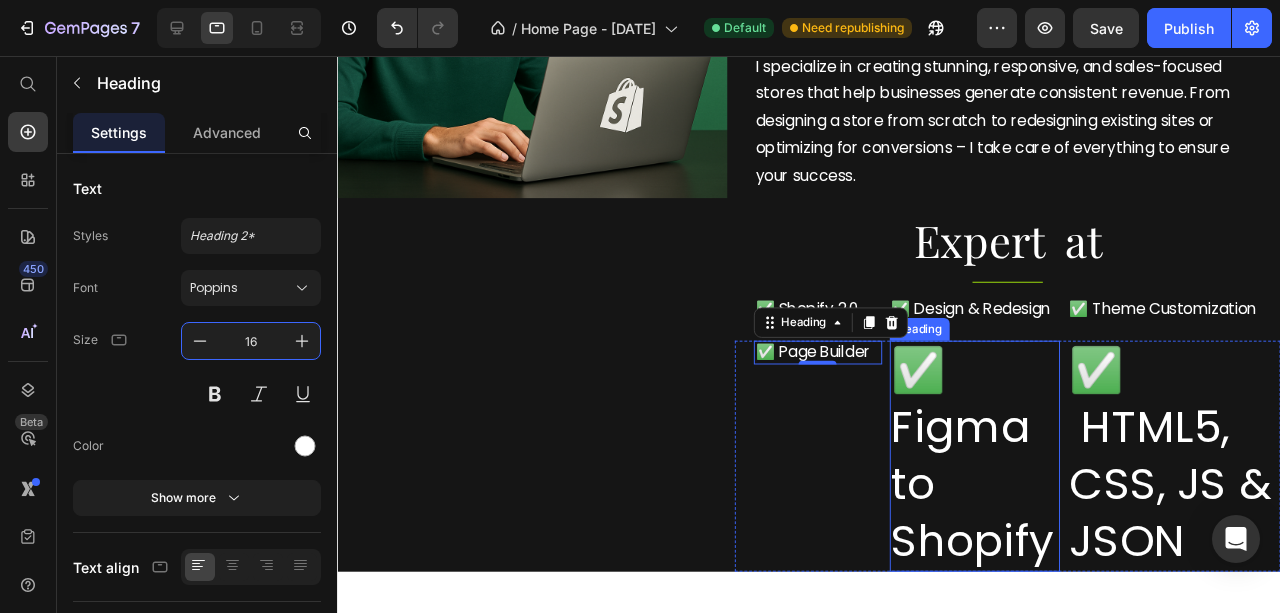 click on "✅ Figma to Shopify" at bounding box center (1007, 476) 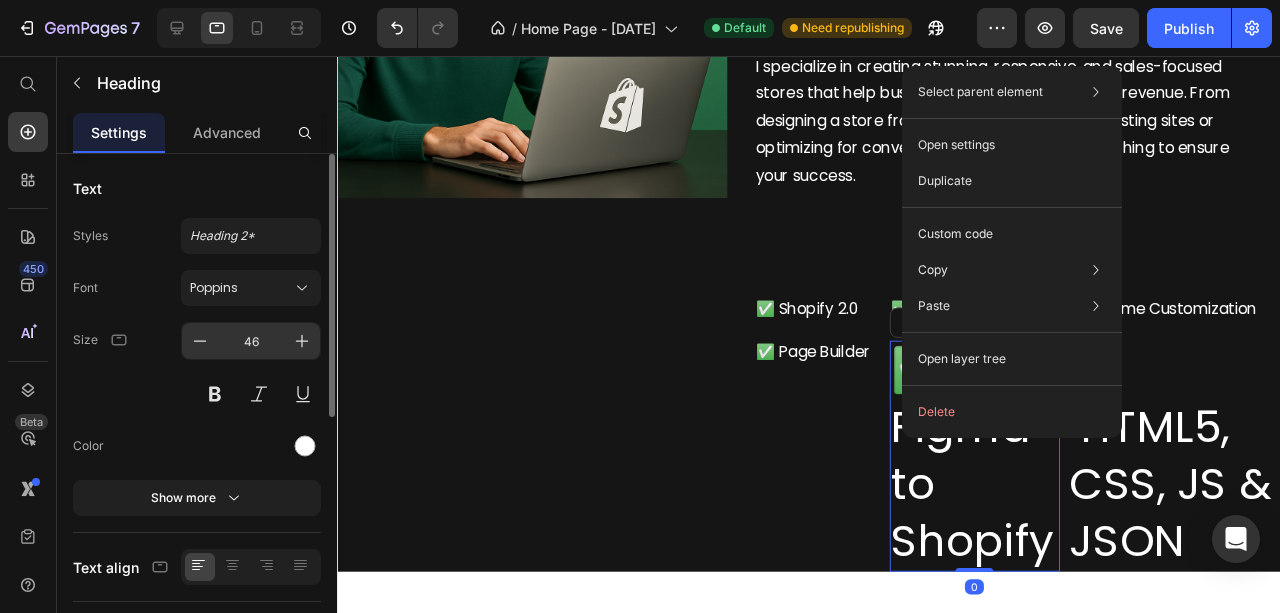 click on "46" at bounding box center (251, 341) 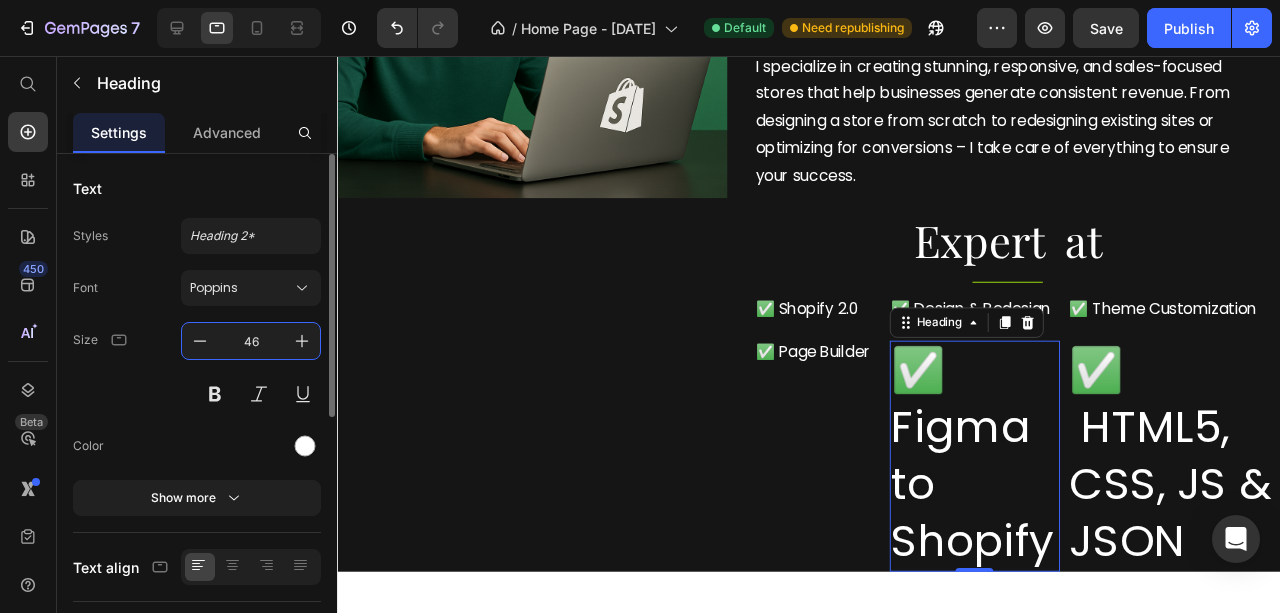 click on "46" at bounding box center (251, 341) 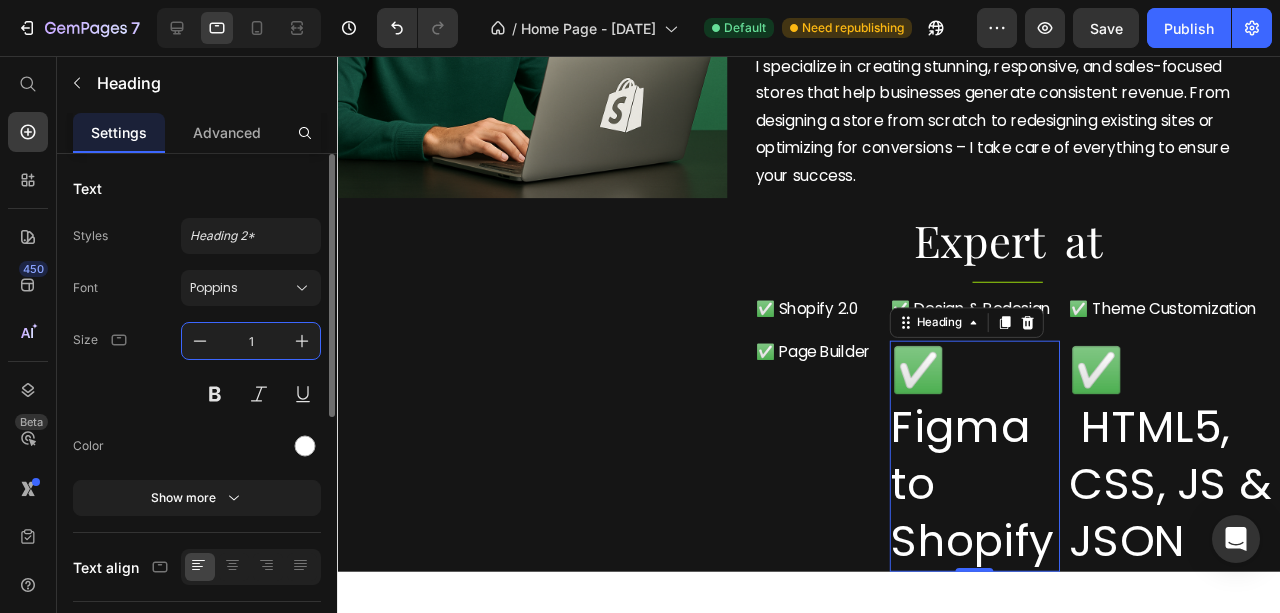type on "16" 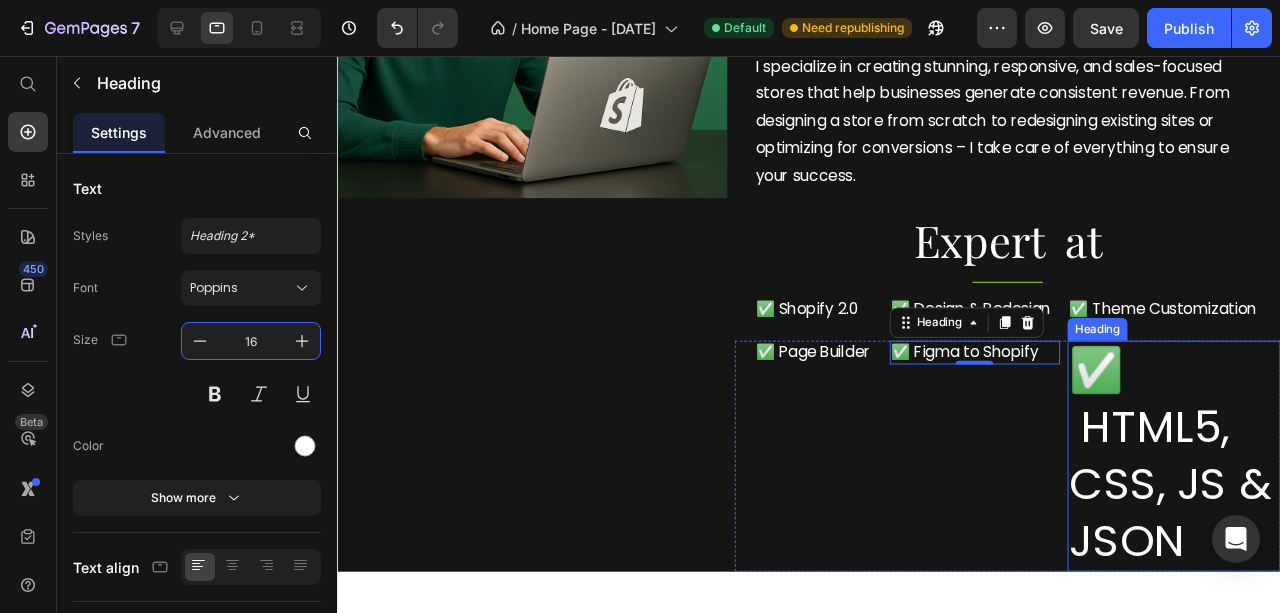 click on "✅  HTML5, CSS, JS & JSON" at bounding box center (1217, 476) 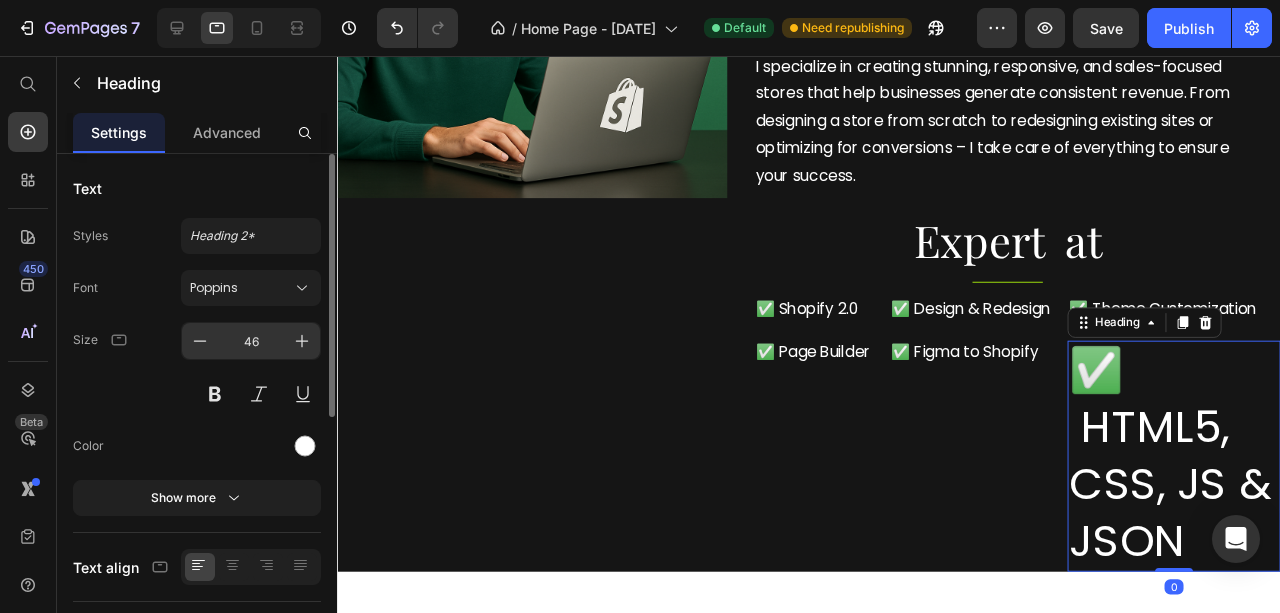 click on "46" at bounding box center (251, 341) 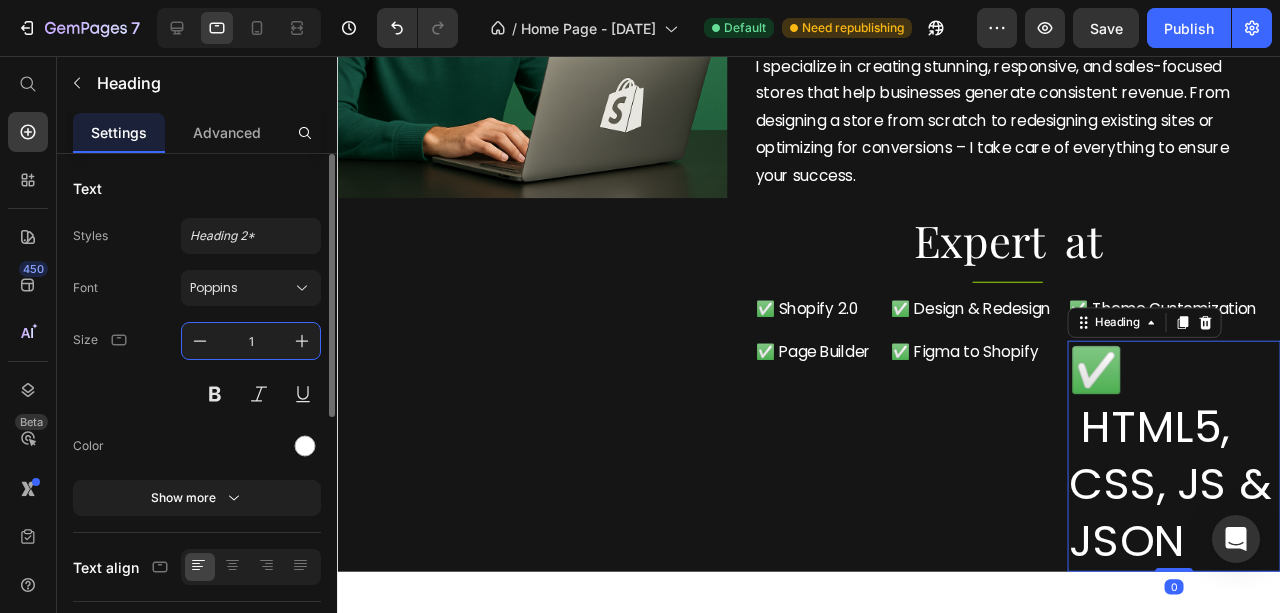 type on "16" 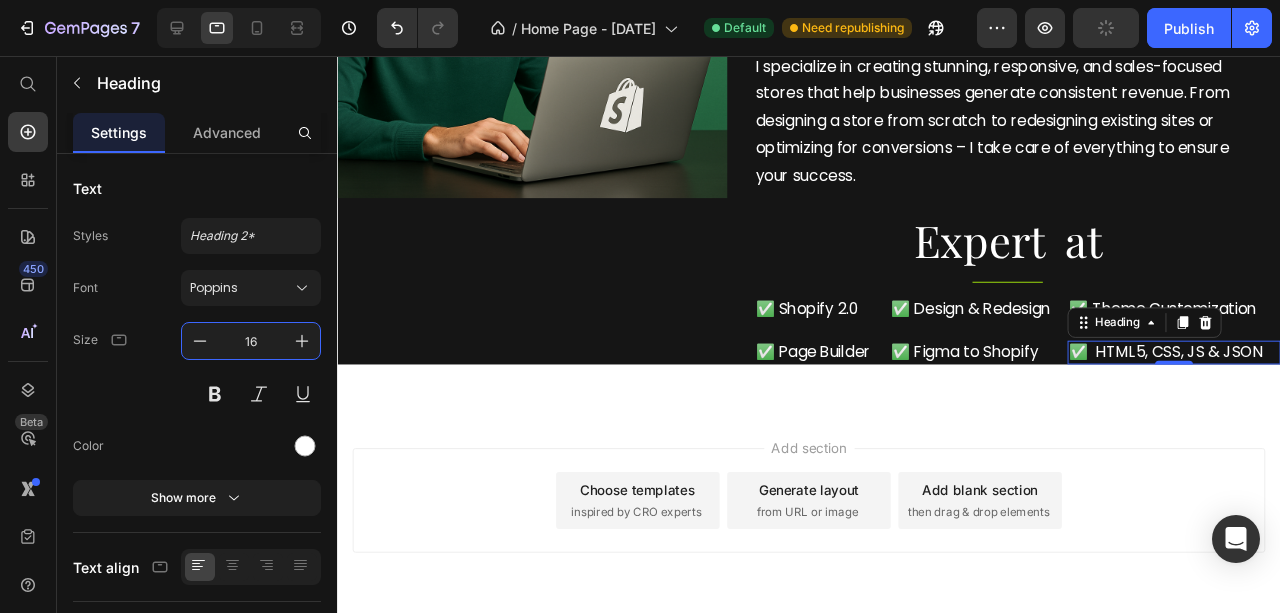 click on "Add section Choose templates inspired by CRO experts Generate layout from URL or image Add blank section then drag & drop elements" at bounding box center [833, 551] 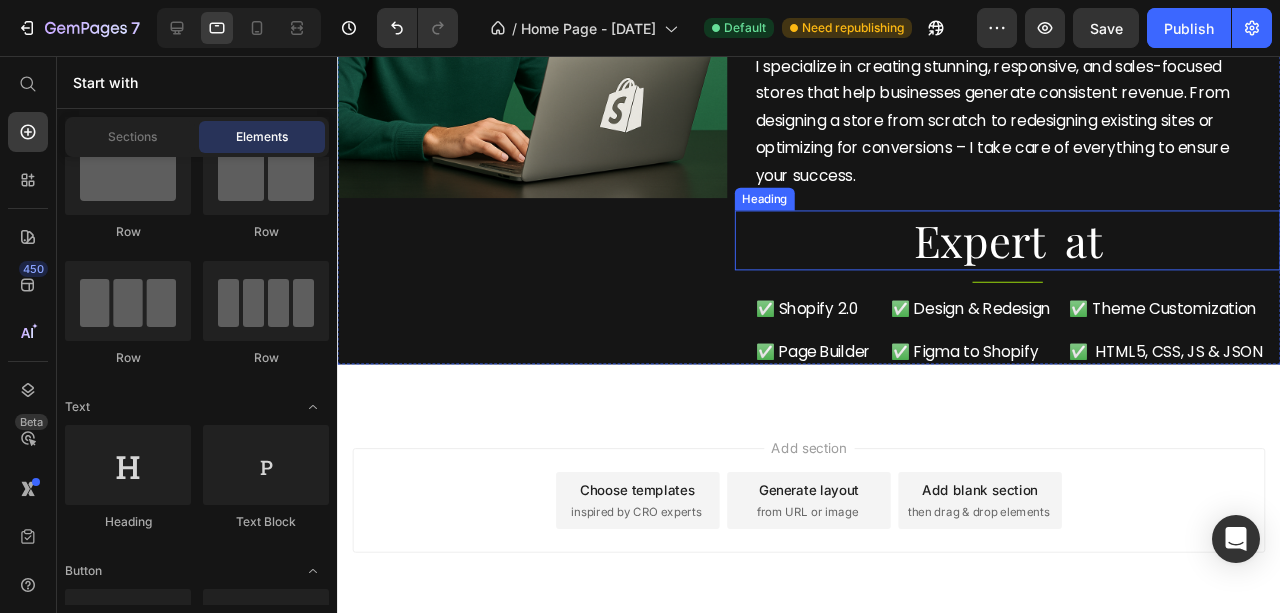 click on "Expert  at" at bounding box center [1042, 250] 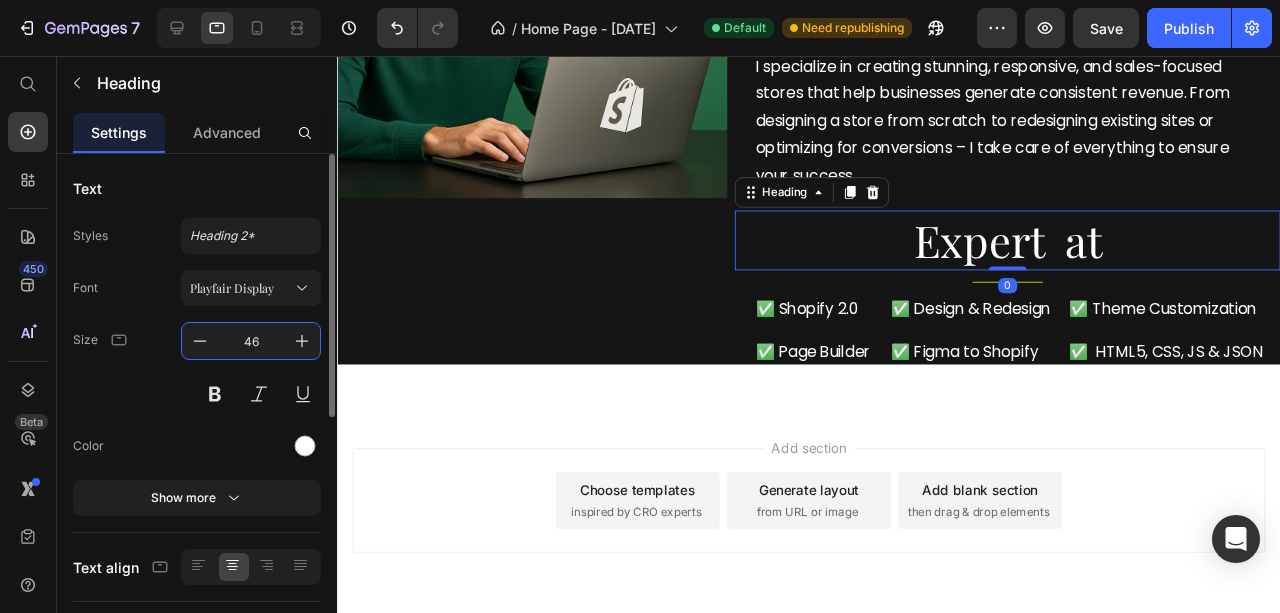 click on "46" at bounding box center [251, 341] 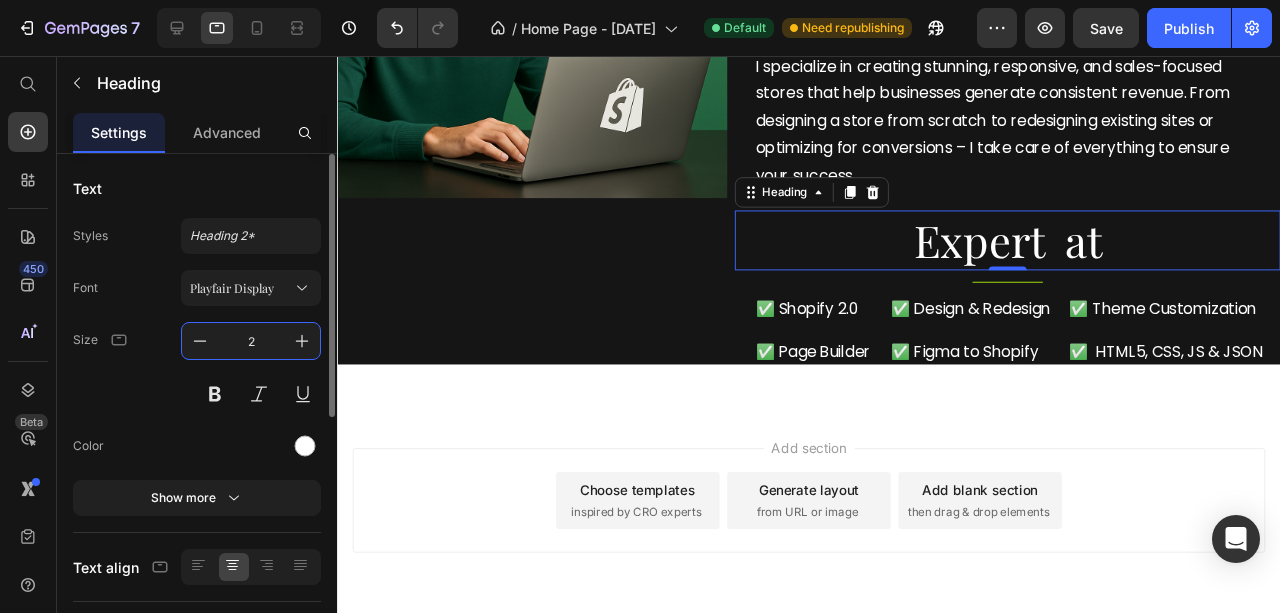 type on "25" 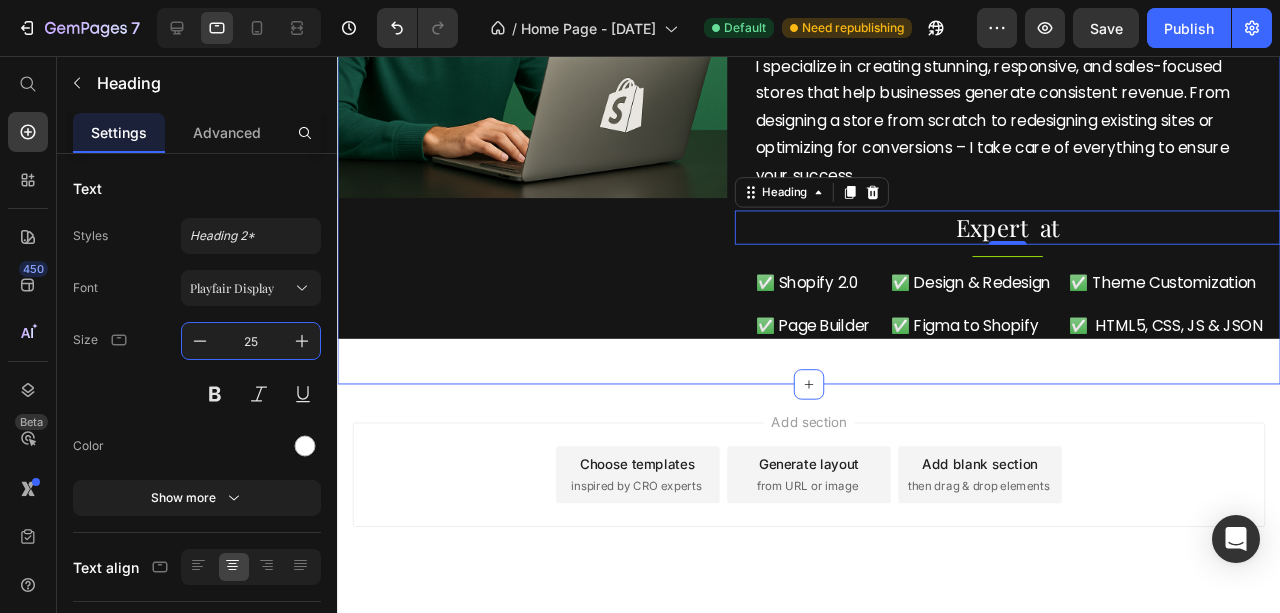 click on "Image About me Heading                Title Line Hello, I’m [FIRST] – a certified Shopify Store Designer and Developer. Over the past 4+ years, I’ve successfully designed and developed 300+ high-converting Shopify stores for clients worldwide.   I specialize in creating stunning, responsive, and sales-focused stores that help businesses generate consistent revenue. From designing a store from scratch to redesigning existing sites or optimizing for conversions – I take care of everything to ensure your success. Text Block Expert  at Heading   0                Title Line ✅ Shopify 2.0 Heading ✅ Design & Redesign Heading ✅ Theme Customization Heading Row ✅ Page Builder Heading ✅ Figma to Shopify Heading ✅  HTML5, CSS, JS & JSON Heading Row Row Row Section 4" at bounding box center [833, 98] 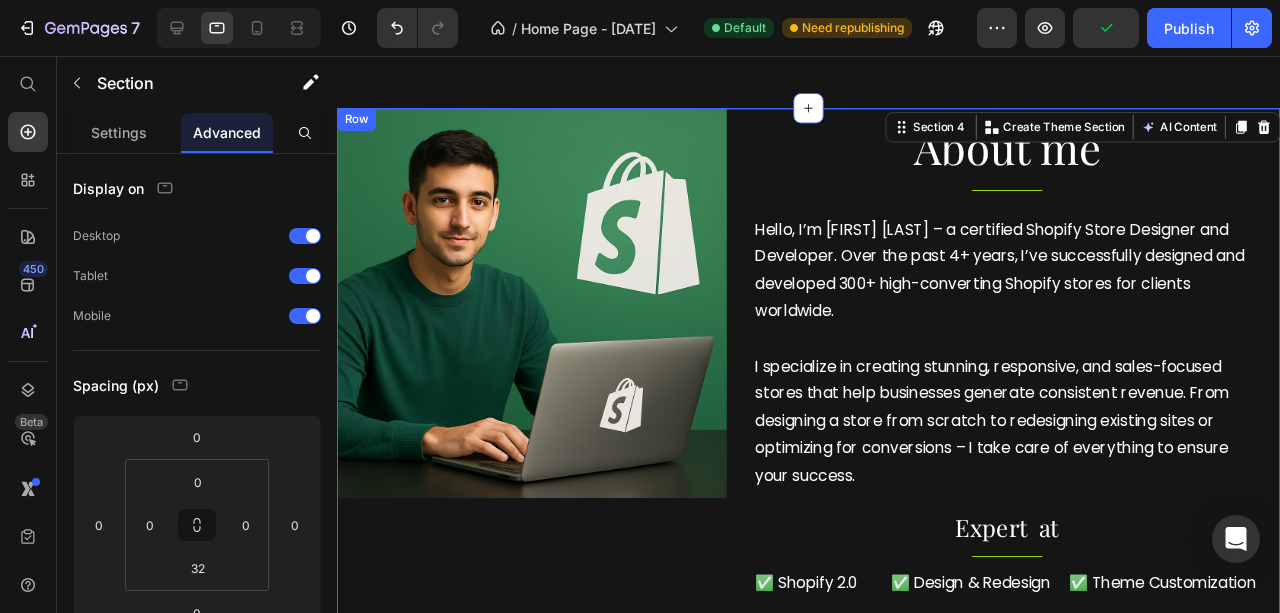 scroll, scrollTop: 888, scrollLeft: 0, axis: vertical 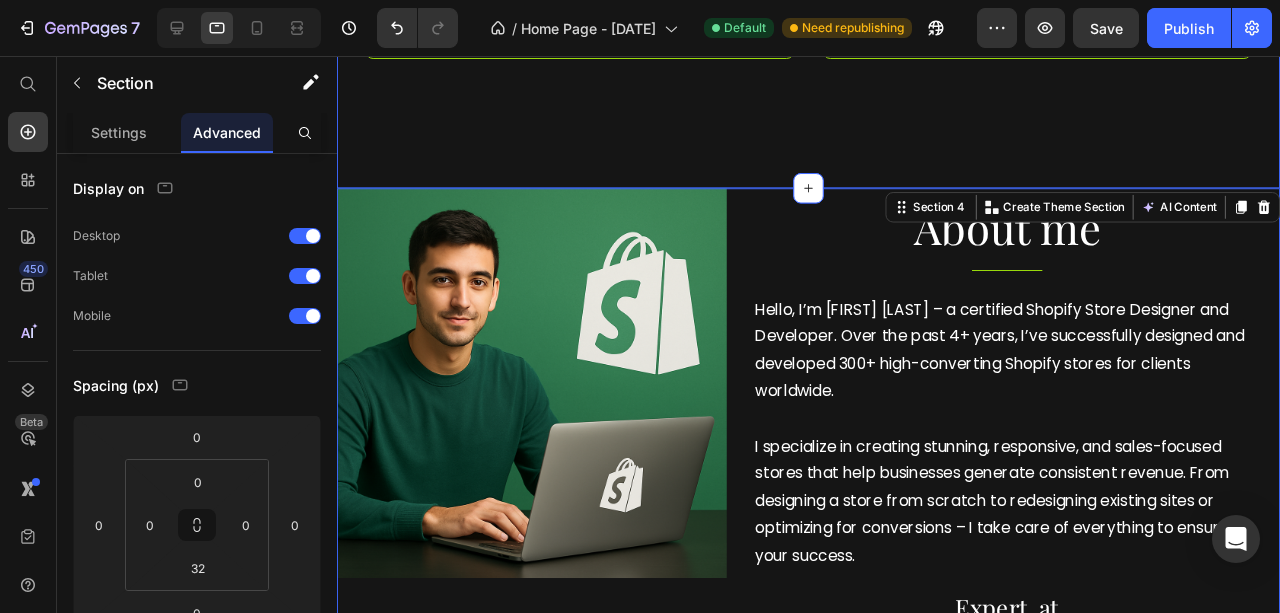 click on "Image Custom Shopify Store Design Text Block Row Image Shopify Store Redesign Text Block Row Image Winning Products Research Text Block Row Image Full Branding Setup Text Block Row Row Section 3" at bounding box center (833, -65) 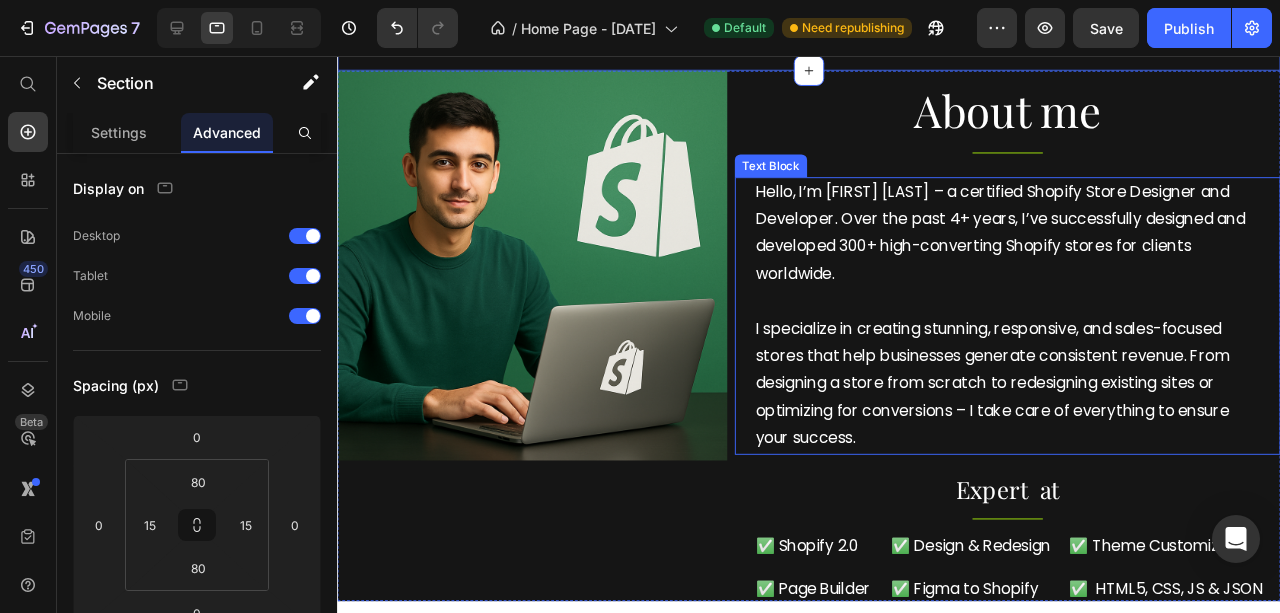 scroll, scrollTop: 1088, scrollLeft: 0, axis: vertical 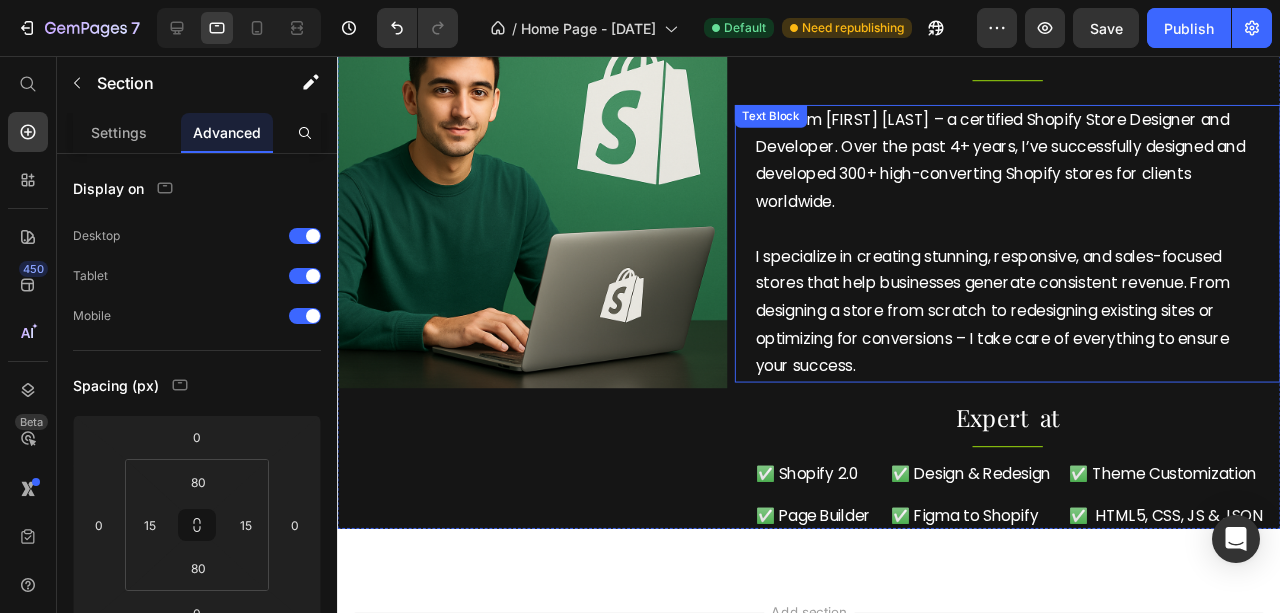 click on "I specialize in creating stunning, responsive, and sales-focused stores that help businesses generate consistent revenue. From designing a store from scratch to redesigning existing sites or optimizing for conversions – I take care of everything to ensure your success." at bounding box center [1042, 325] 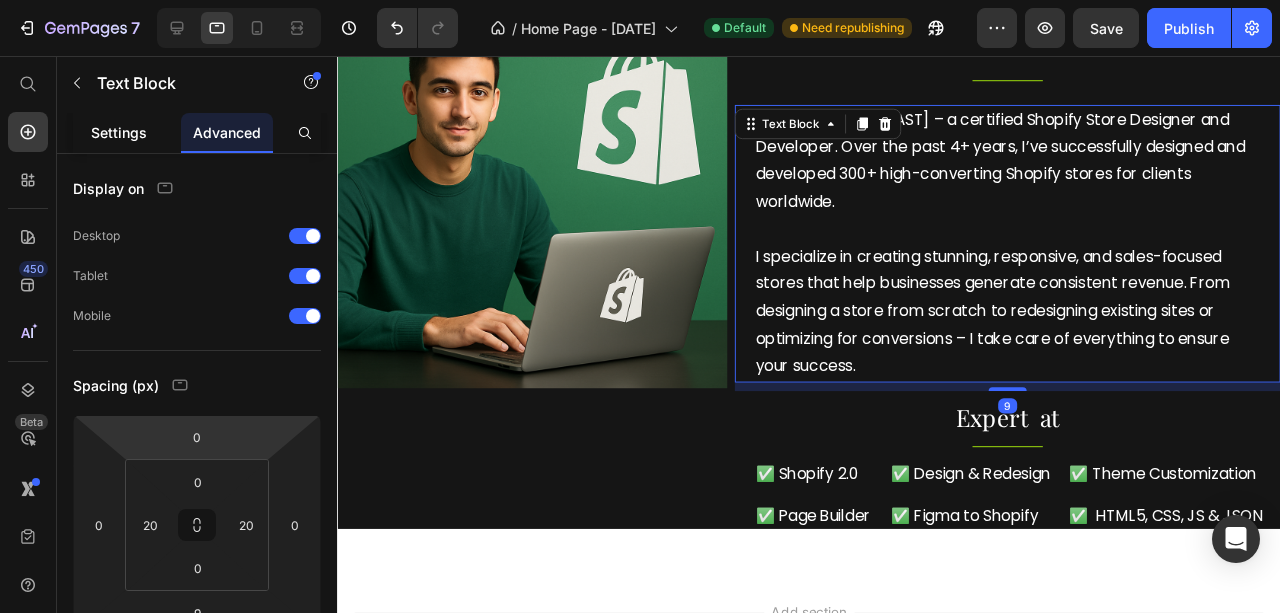 click on "Settings" at bounding box center (119, 132) 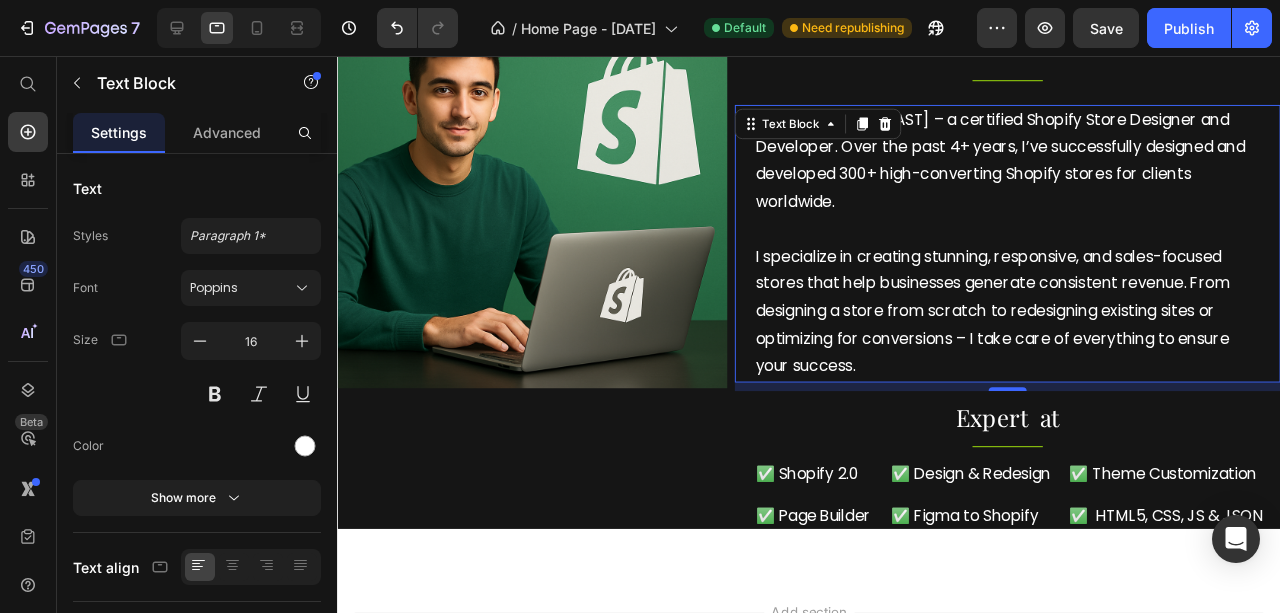click on "Settings" at bounding box center (119, 132) 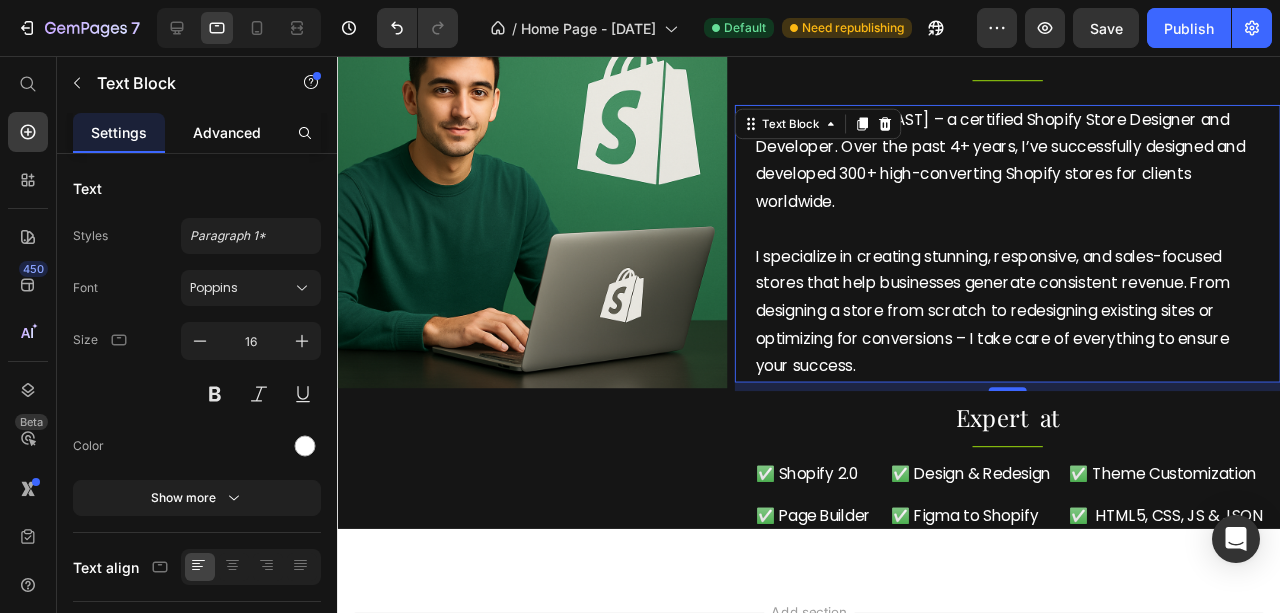 drag, startPoint x: 104, startPoint y: 128, endPoint x: 186, endPoint y: 116, distance: 82.8734 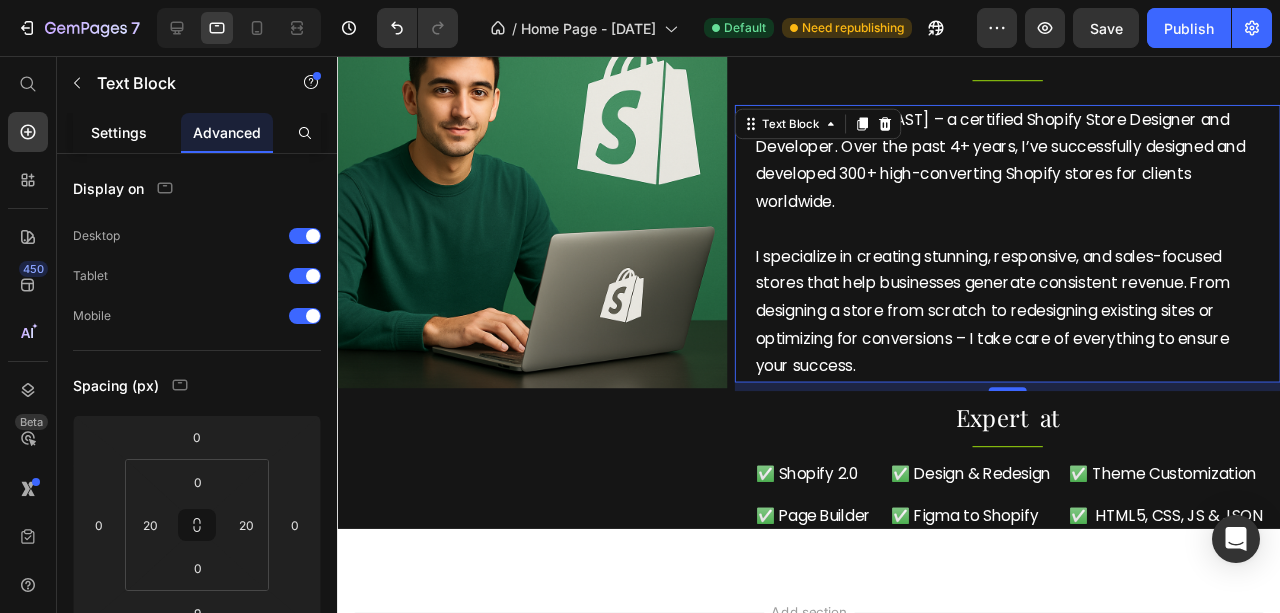 click on "Settings" 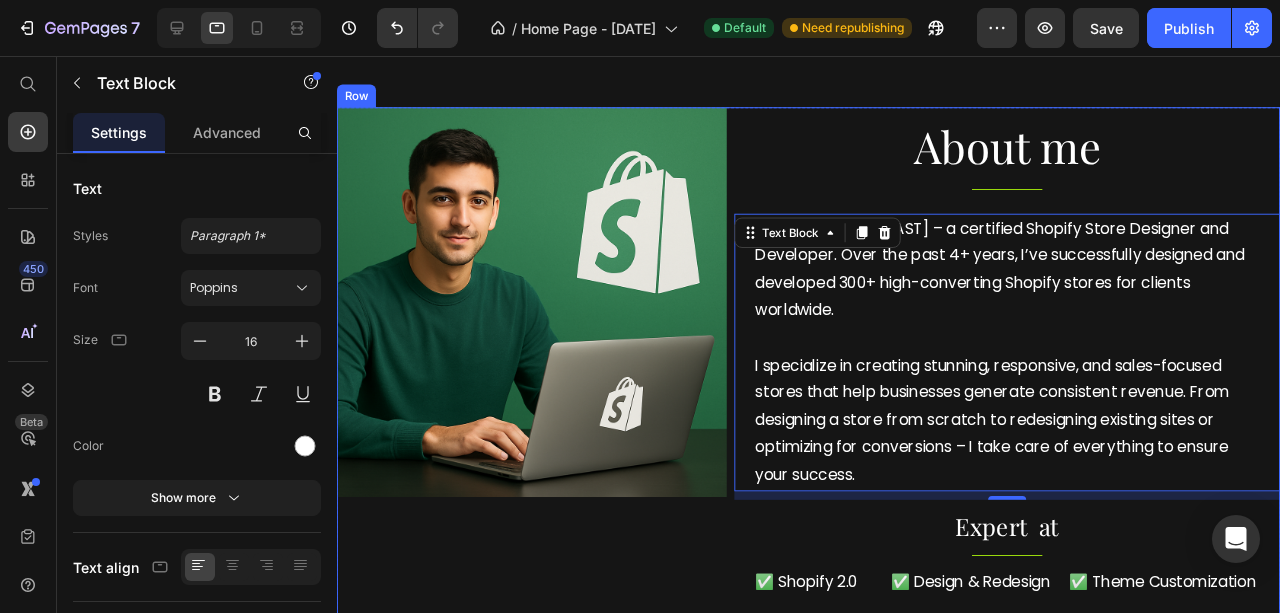 scroll, scrollTop: 955, scrollLeft: 0, axis: vertical 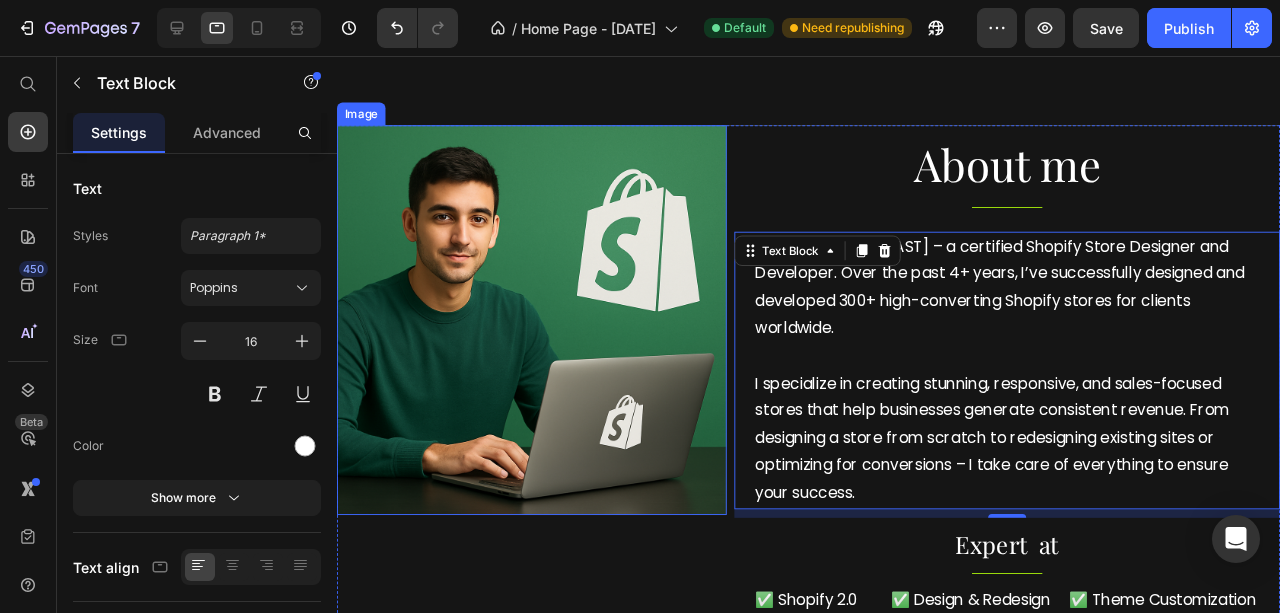click at bounding box center (542, 333) 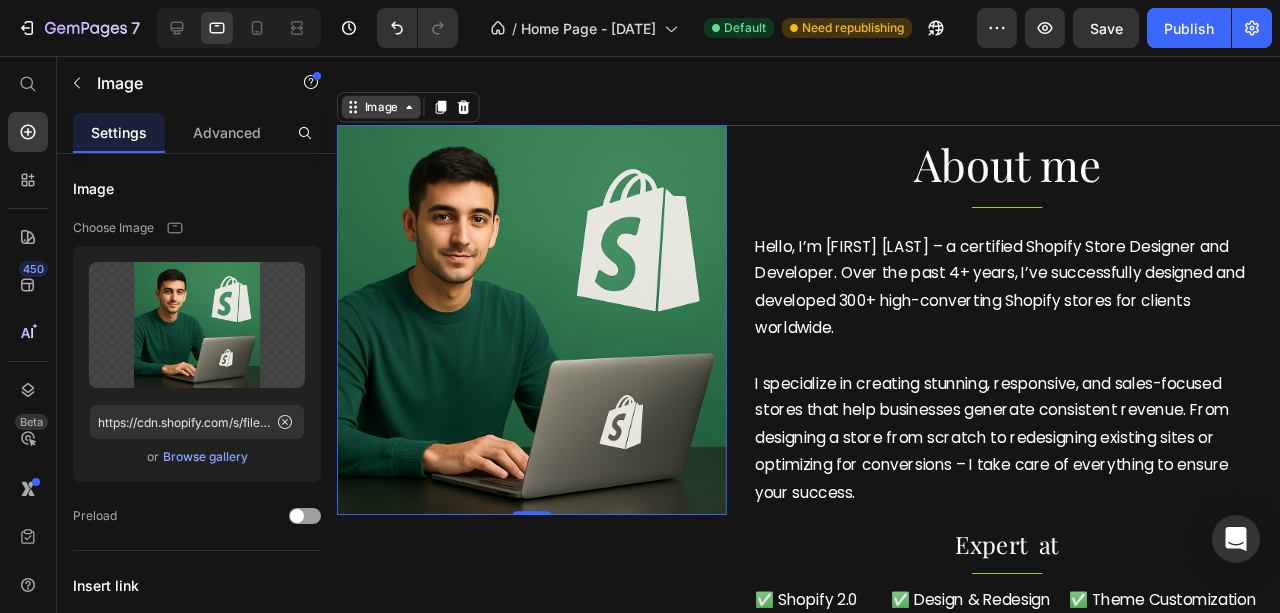 click on "Image" at bounding box center [383, 109] 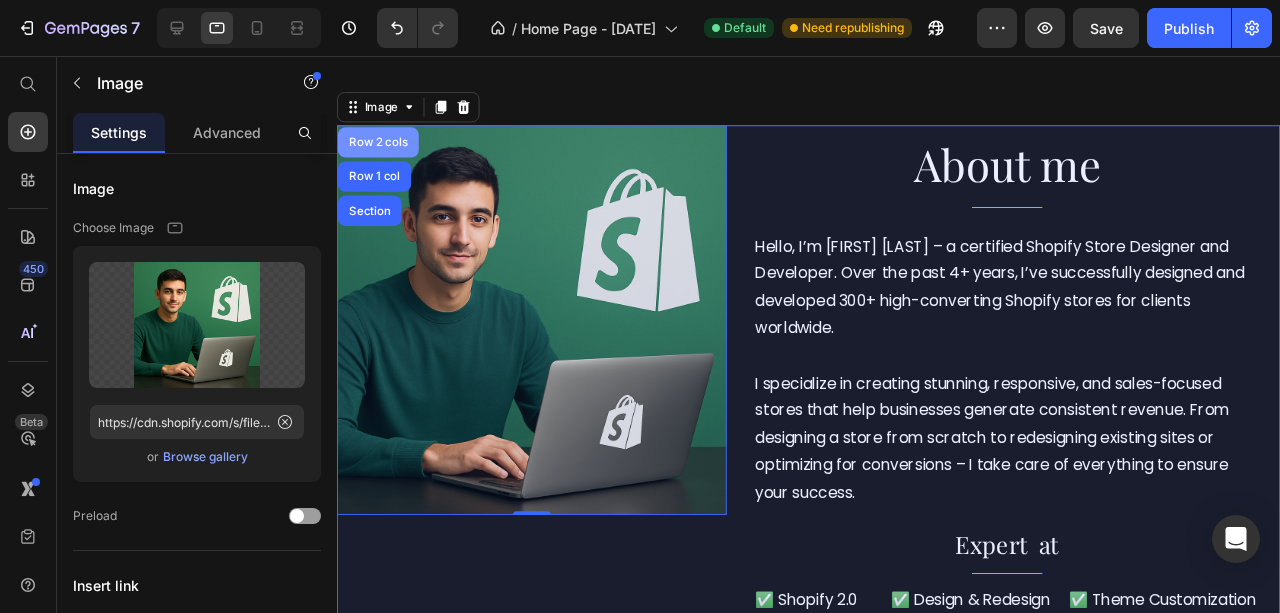 click on "Row 2 cols" at bounding box center (380, 146) 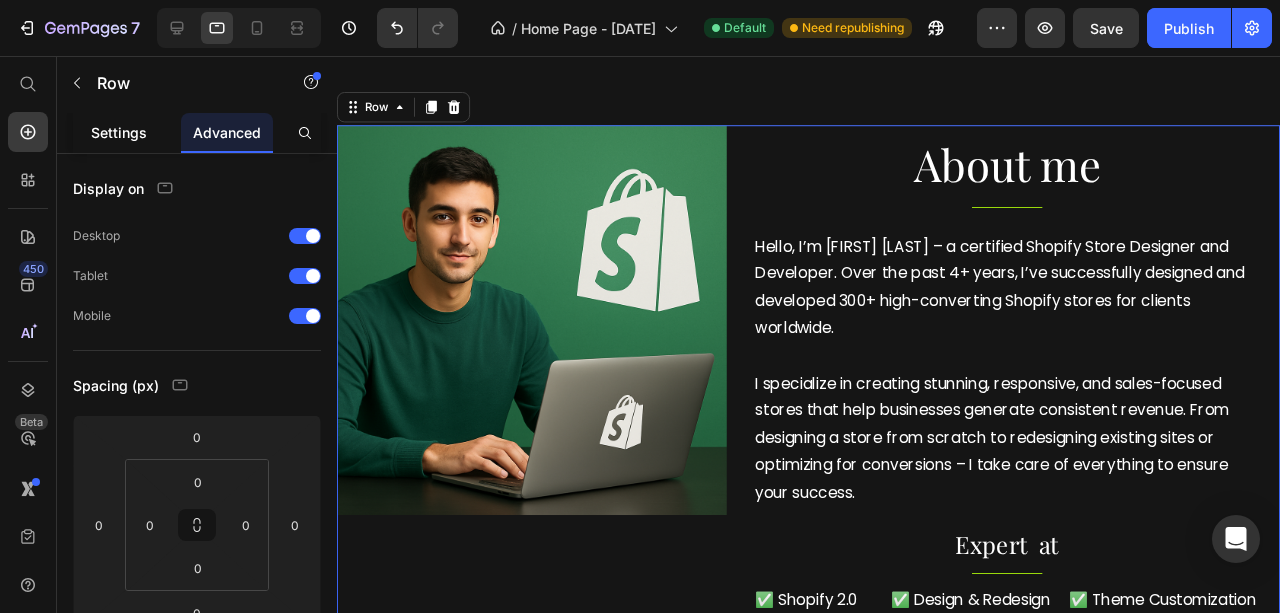 click on "Settings" at bounding box center (119, 132) 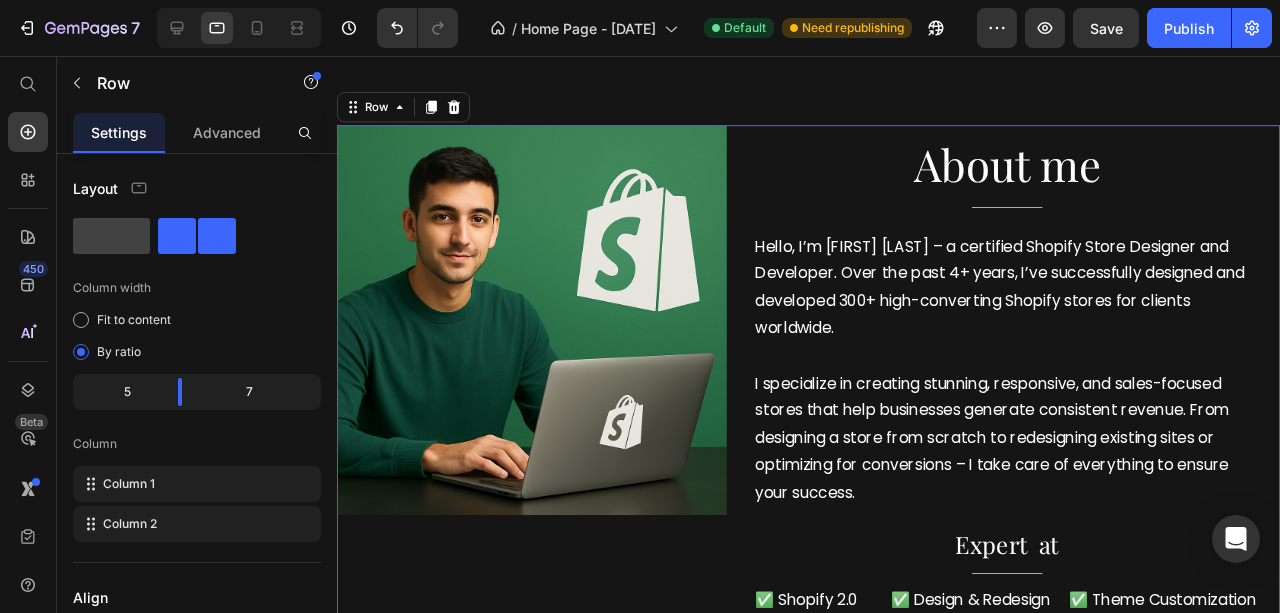 click on "Settings" at bounding box center (119, 132) 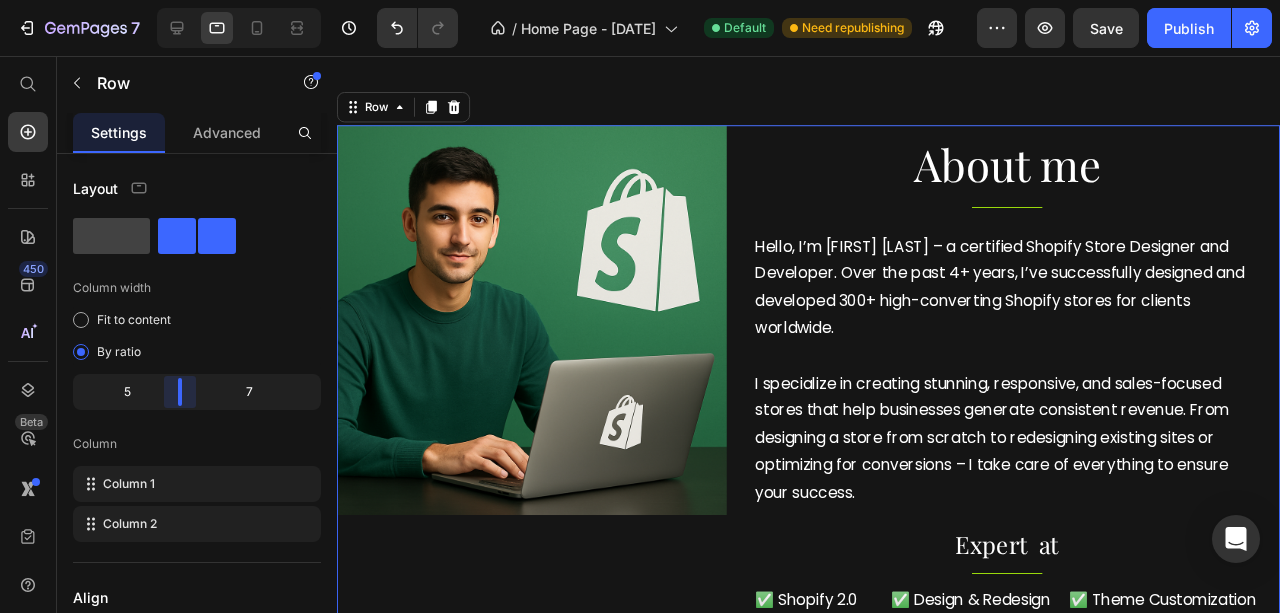 click on "7  Version history  /  Home Page - [DATE] Default Need republishing Preview  Save   Publish  450 Beta Start with Sections Elements Hero Section Product Detail Brands Trusted Badges Guarantee Product Breakdown How to use Testimonials Compare Bundle FAQs Social Proof Brand Story Product List Collection Blog List Contact Sticky Add to Cart Custom Footer Browse Library 450 Layout
Row
Row
Row
Row Text
Heading
Text Block Button
Button
Button
Sticky Back to top Media
Image" at bounding box center [640, 0] 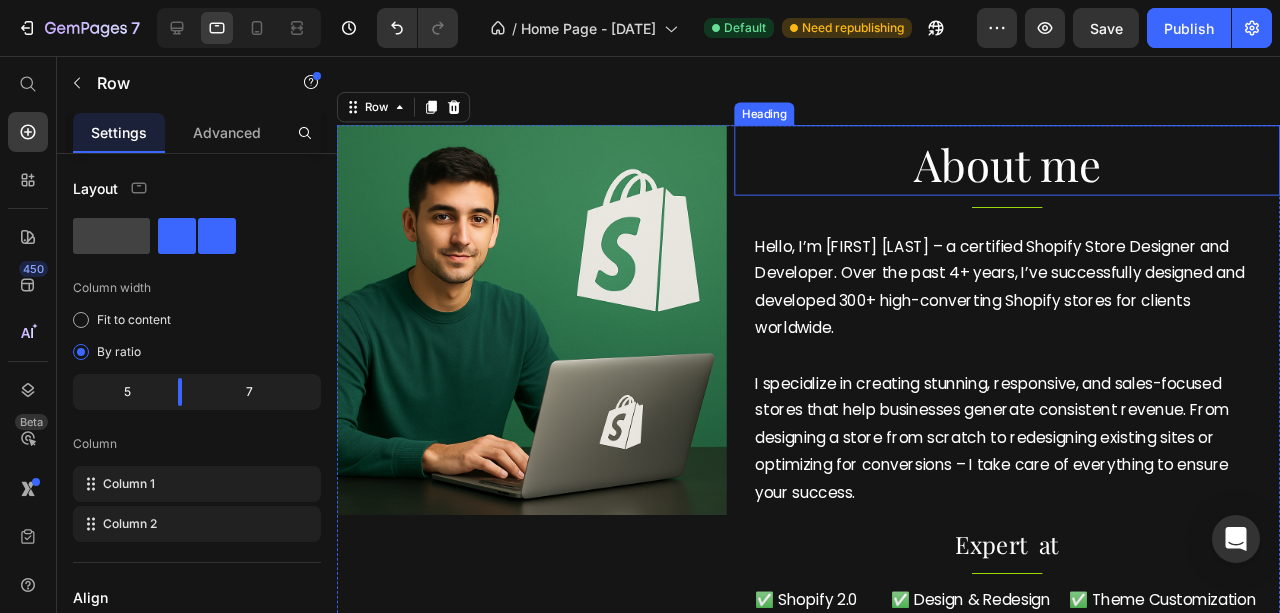 click on "About me" at bounding box center [1042, 170] 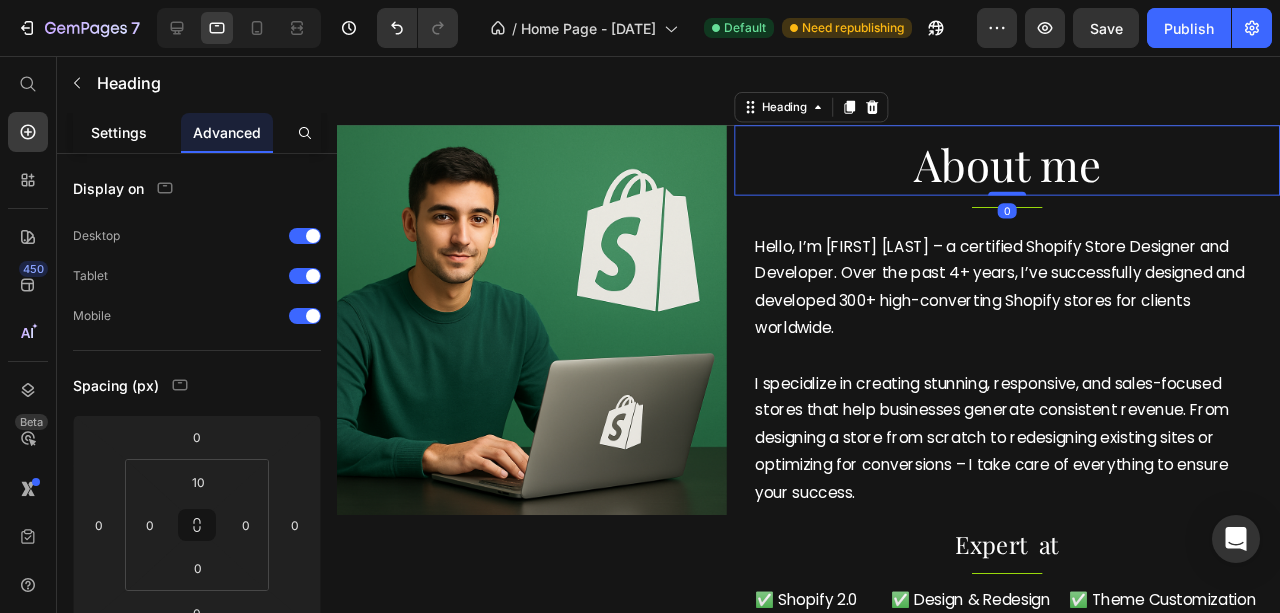 click on "Settings" at bounding box center [119, 132] 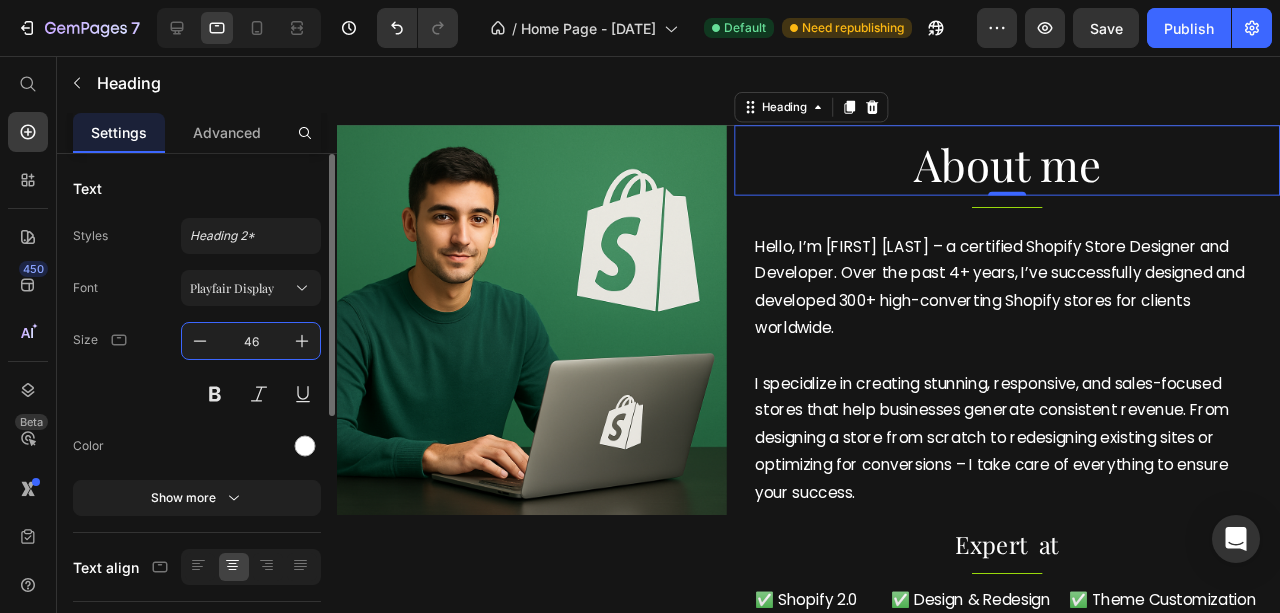 click on "46" at bounding box center [251, 341] 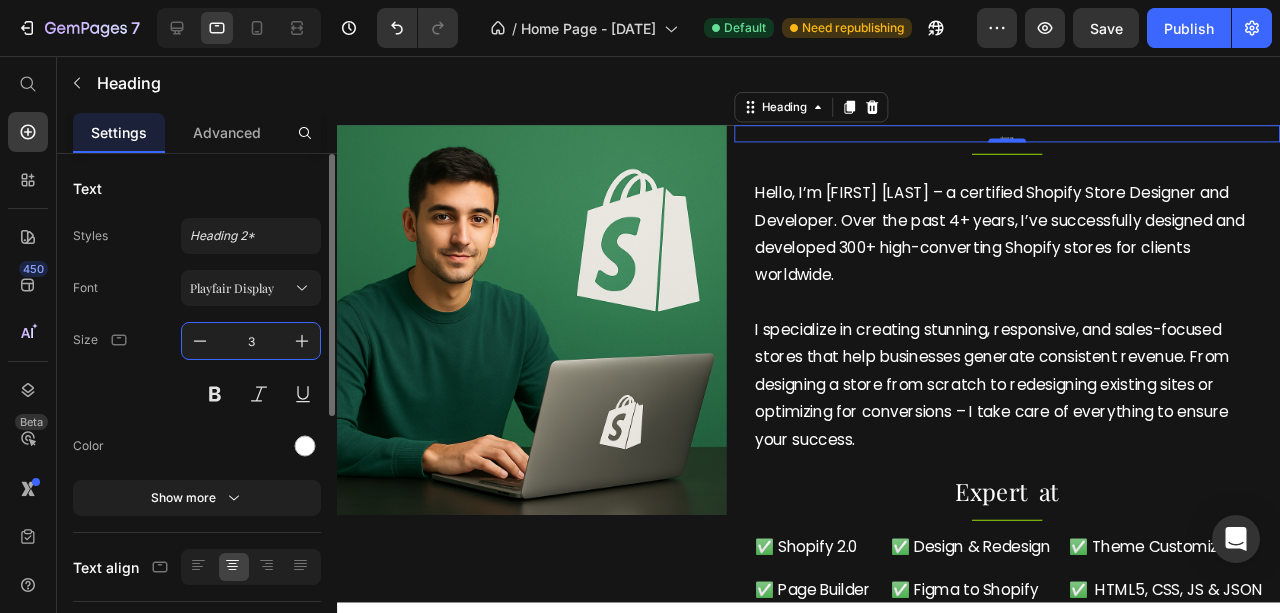 type on "30" 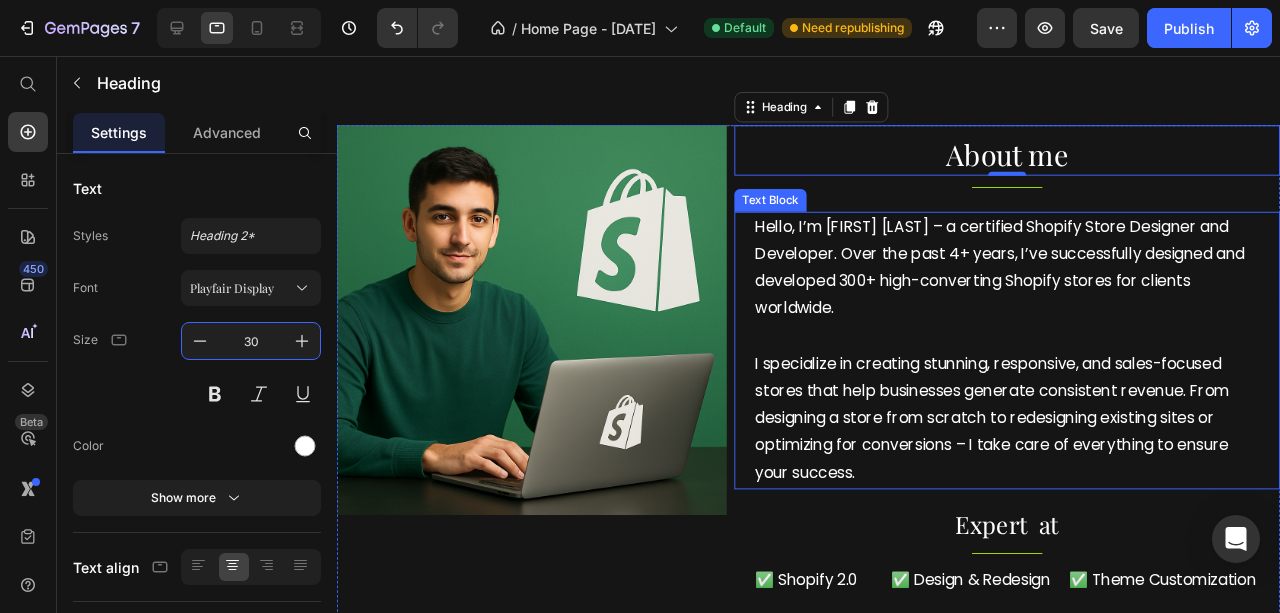 click on "Hello, I’m [FIRST] [LAST] – a certified Shopify Store Designer and Developer. Over the past 4+ years, I’ve successfully designed and developed 300+ high-converting Shopify stores for clients worldwide." at bounding box center (1042, 278) 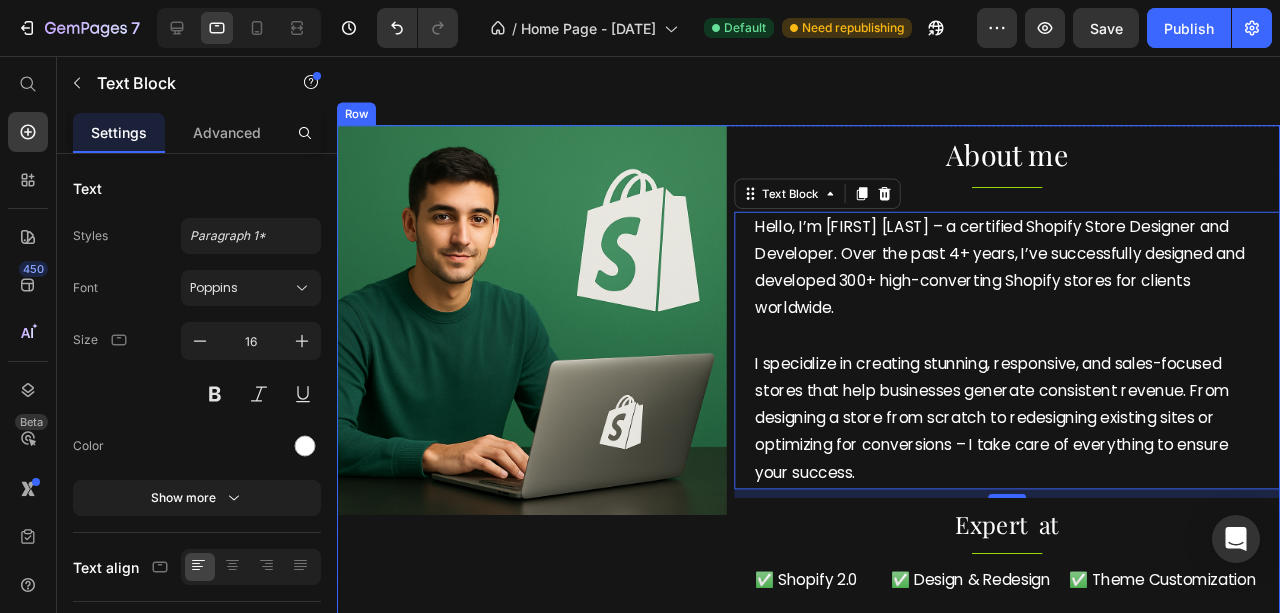 click on "About me Heading                Title Line Hello, I’m [FIRST] – a certified Shopify Store Designer and Developer. Over the past 4+ years, I’ve successfully designed and developed 300+ high-converting Shopify stores for clients worldwide.   I specialize in creating stunning, responsive, and sales-focused stores that help businesses generate consistent revenue. From designing a store from scratch to redesigning existing sites or optimizing for conversions – I take care of everything to ensure your success. Text Block   9 Expert  at Heading                Title Line ✅ Shopify 2.0 Heading ✅ Design & Redesign Heading ✅ Theme Customization Heading Row ✅ Page Builder Heading ✅ Figma to Shopify Heading ✅  HTML5, CSS, JS & JSON Heading Row" at bounding box center [1042, 396] 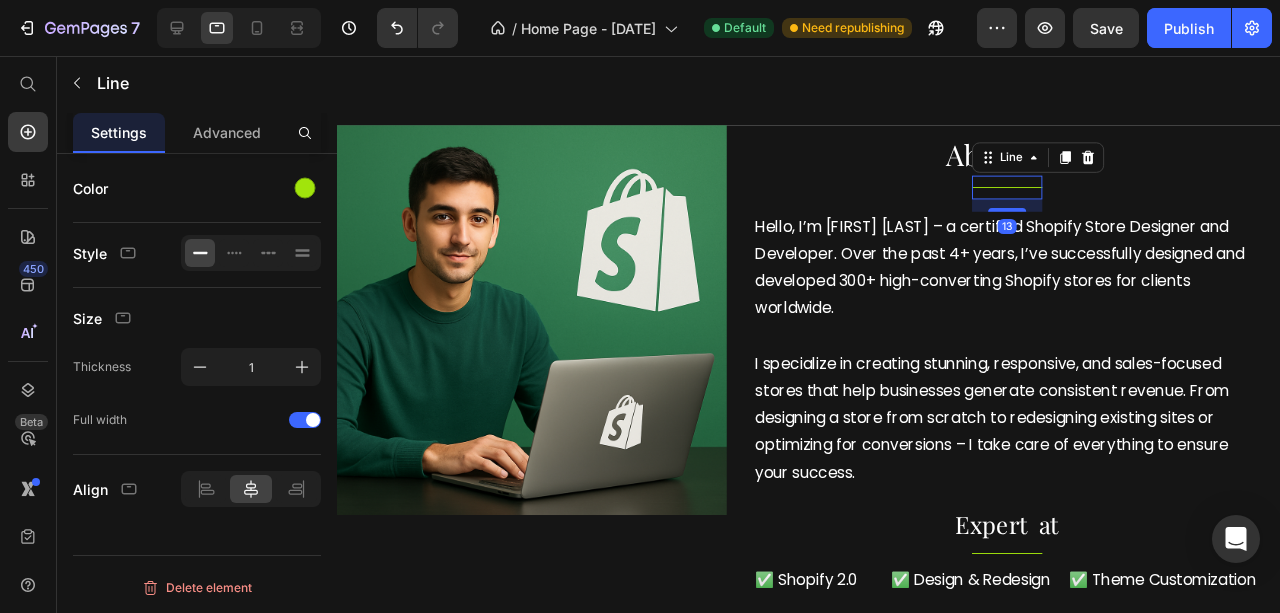 click on "Title Line   13" at bounding box center [1042, 193] 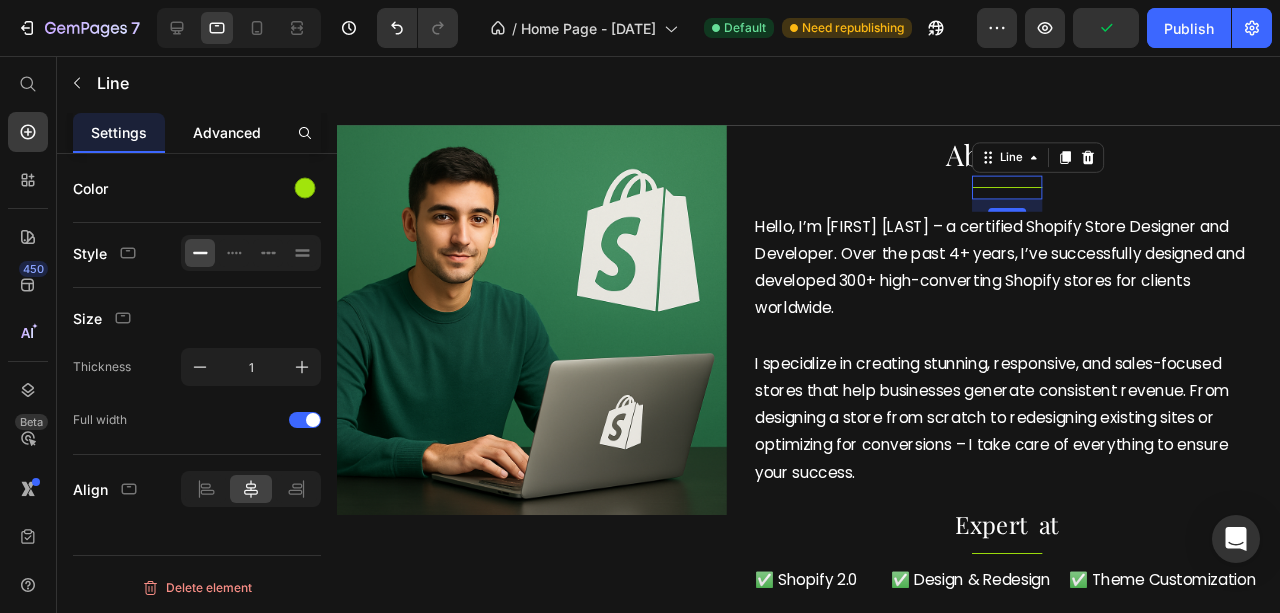 click on "Advanced" at bounding box center (227, 132) 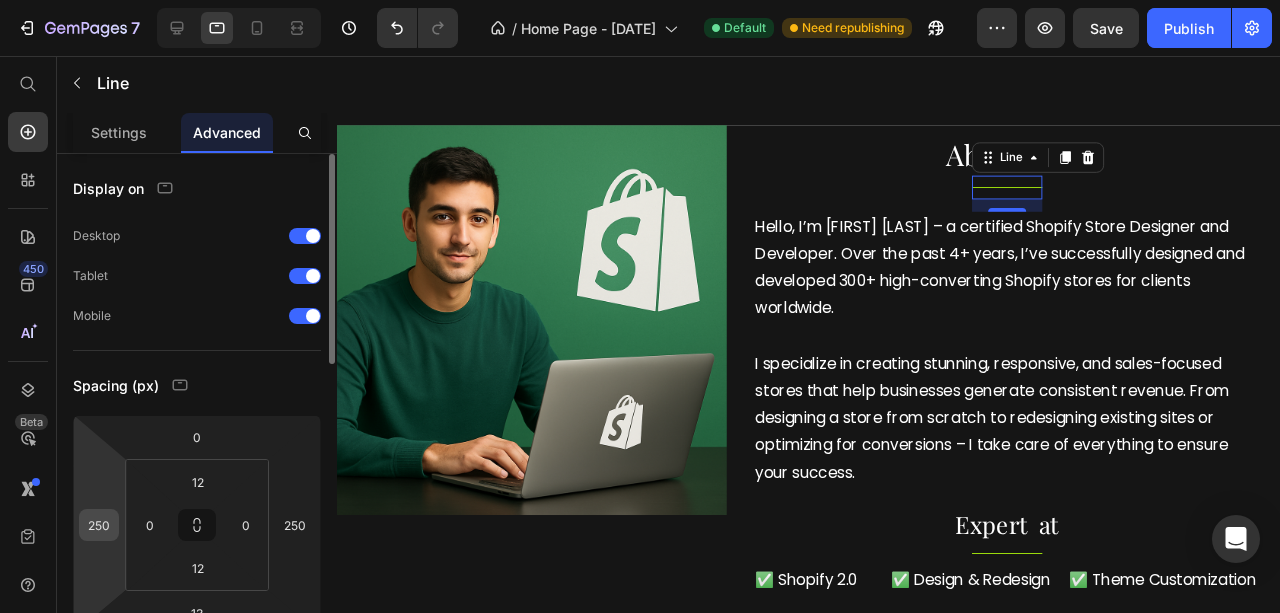 click on "250" at bounding box center (99, 525) 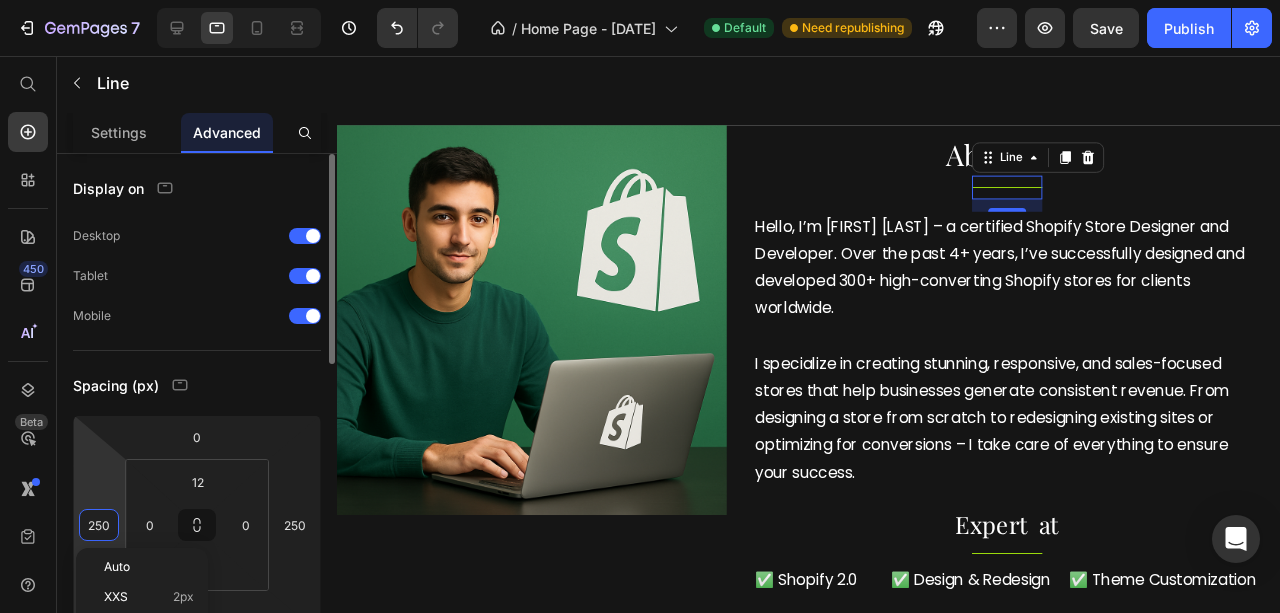 click on "250" at bounding box center (99, 525) 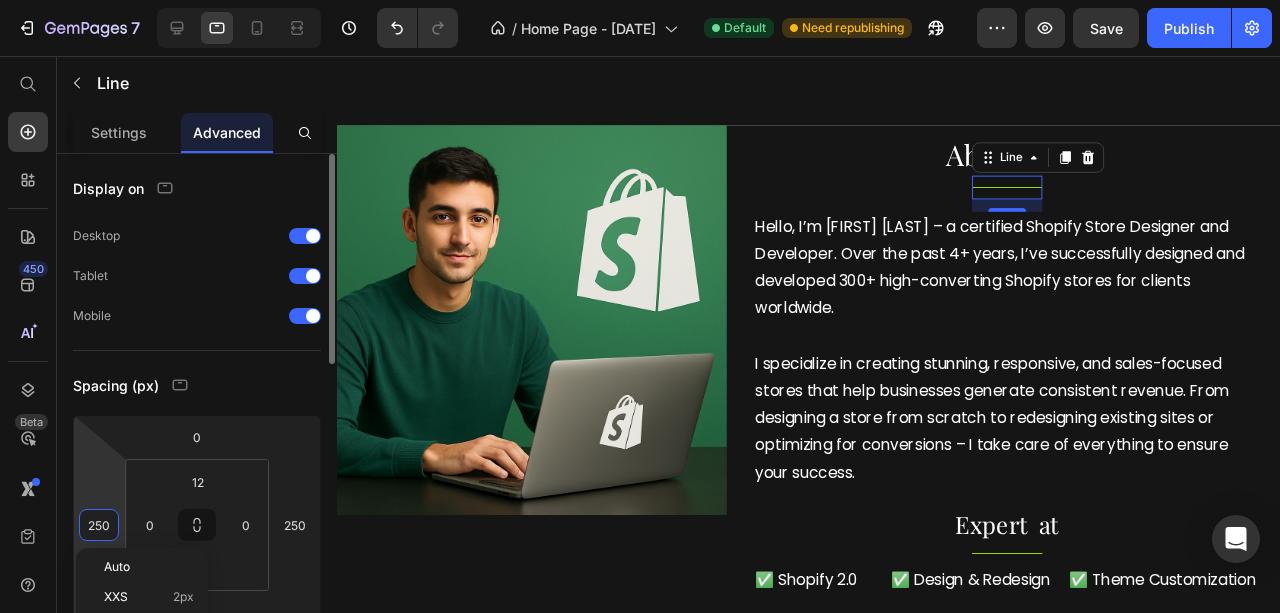 click on "250" at bounding box center (99, 525) 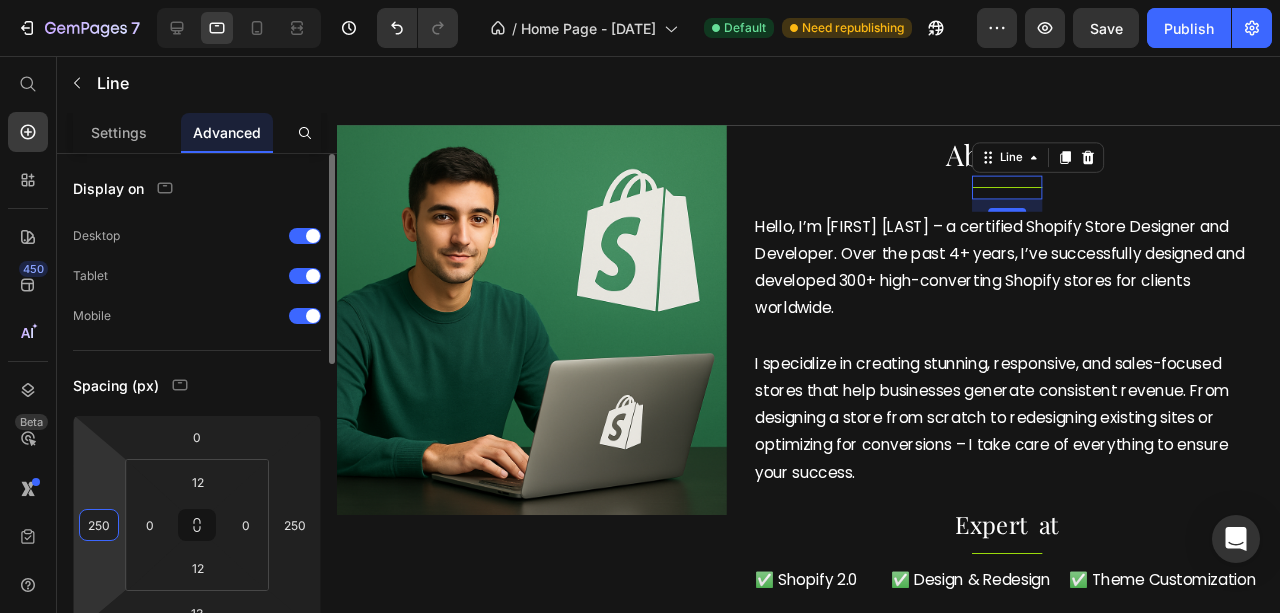click on "250" at bounding box center (99, 525) 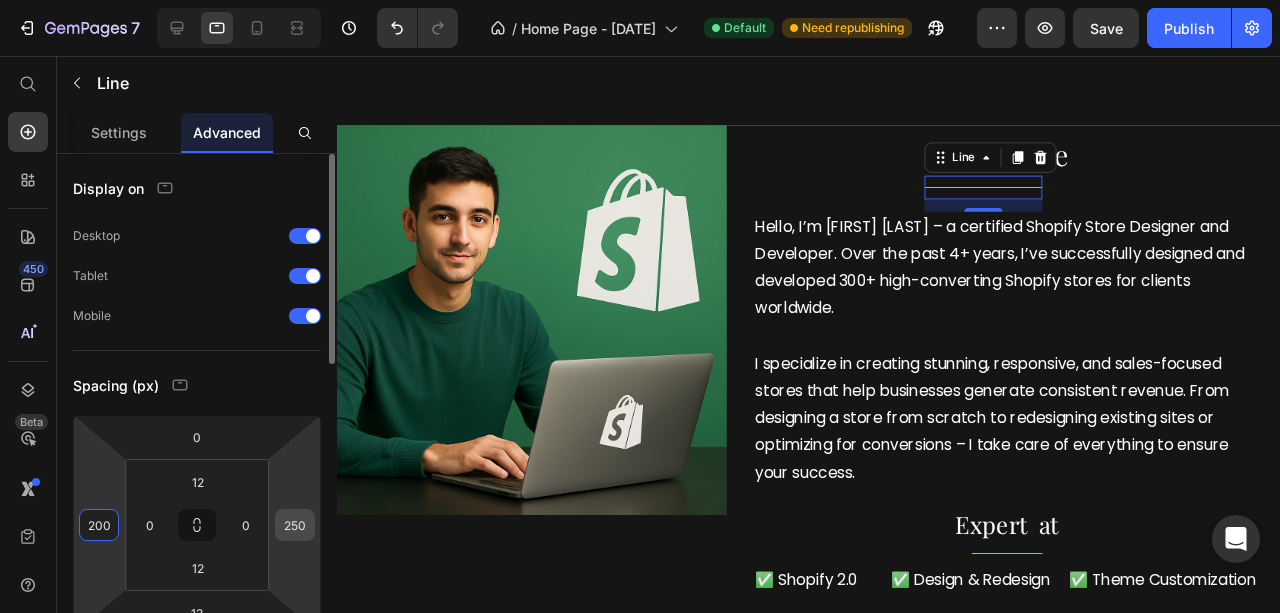 type on "200" 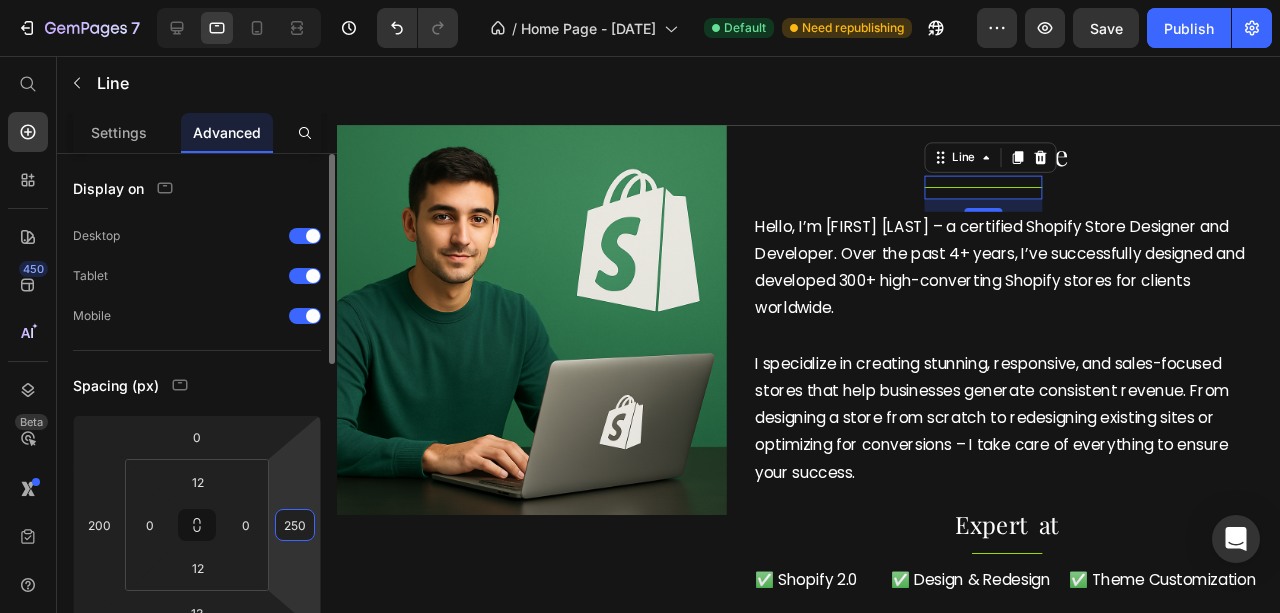 click on "250" at bounding box center [295, 525] 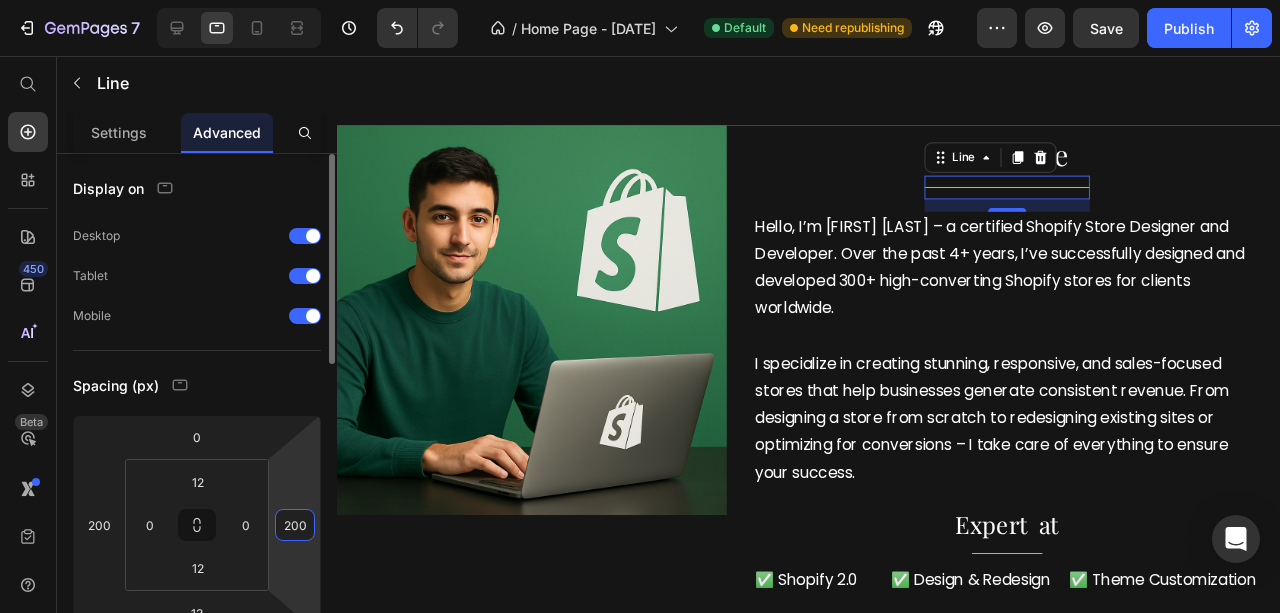 type on "200" 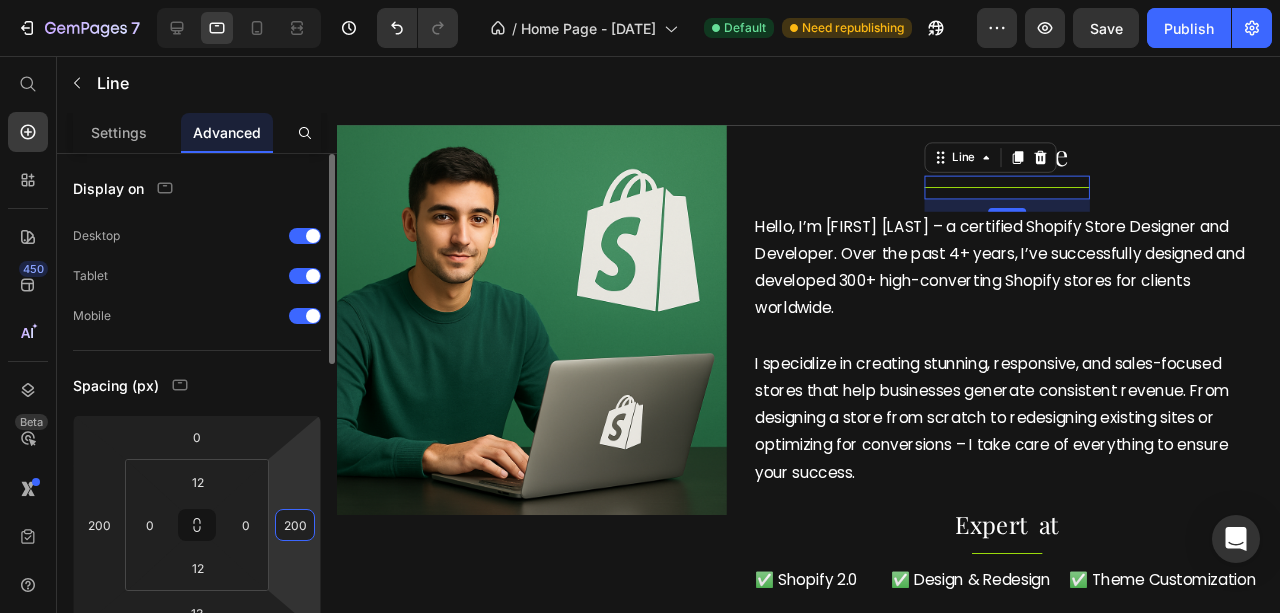 click on "Spacing (px)" at bounding box center [197, 385] 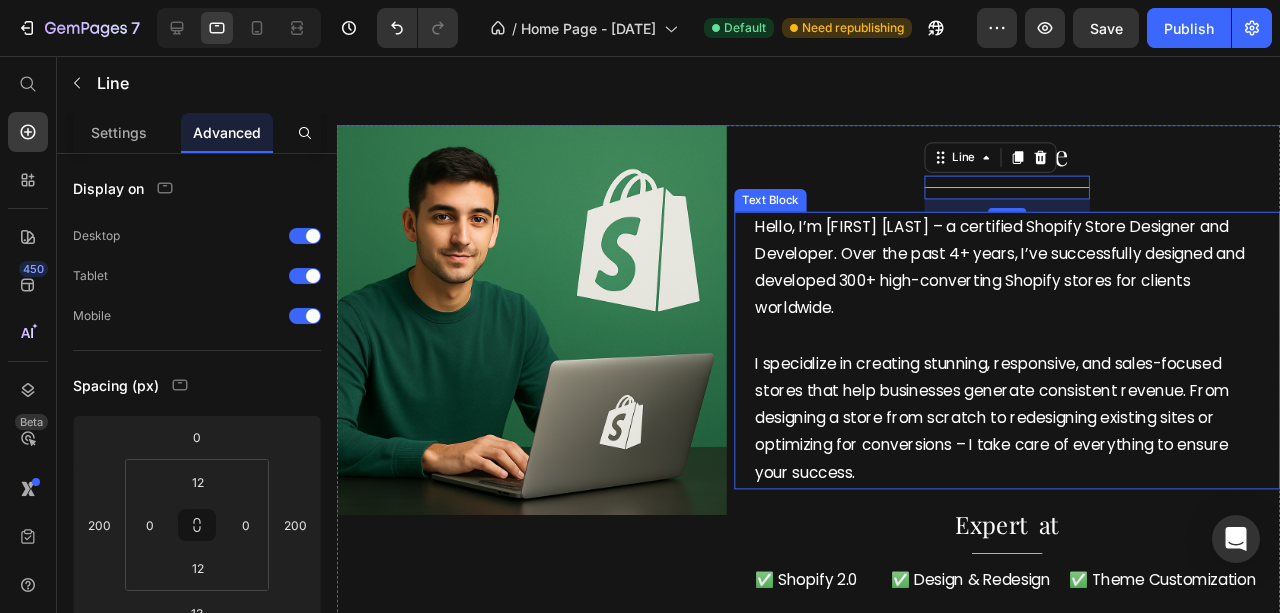 click on "I specialize in creating stunning, responsive, and sales-focused stores that help businesses generate consistent revenue. From designing a store from scratch to redesigning existing sites or optimizing for conversions – I take care of everything to ensure your success." at bounding box center [1042, 437] 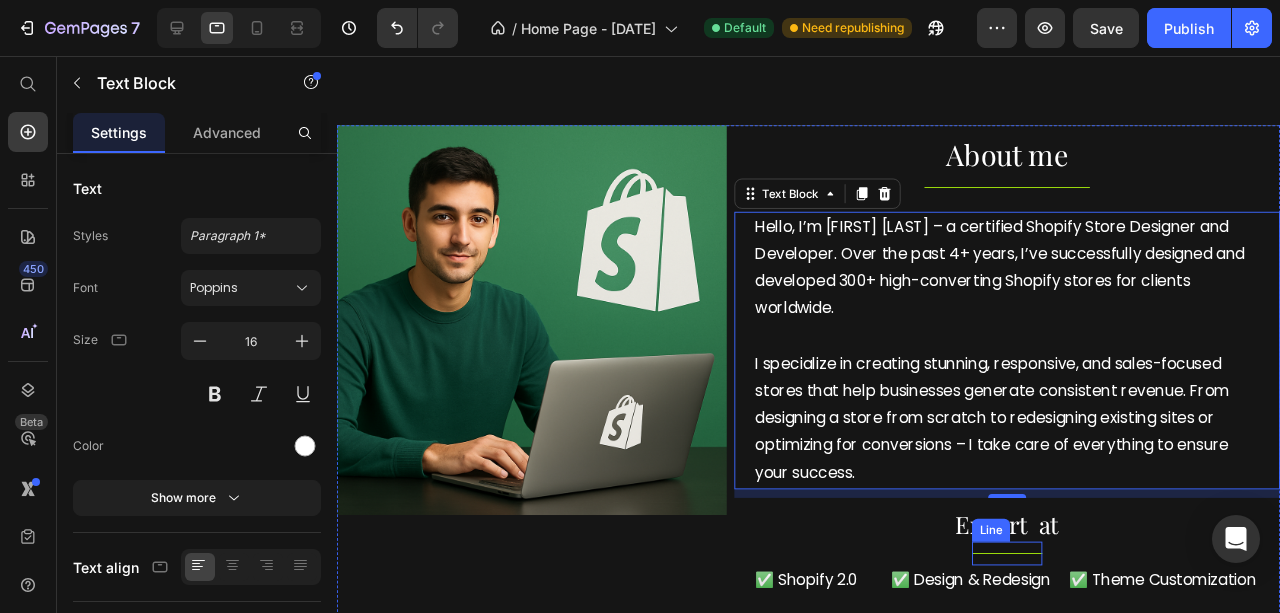 click on "Title Line" at bounding box center [1042, 578] 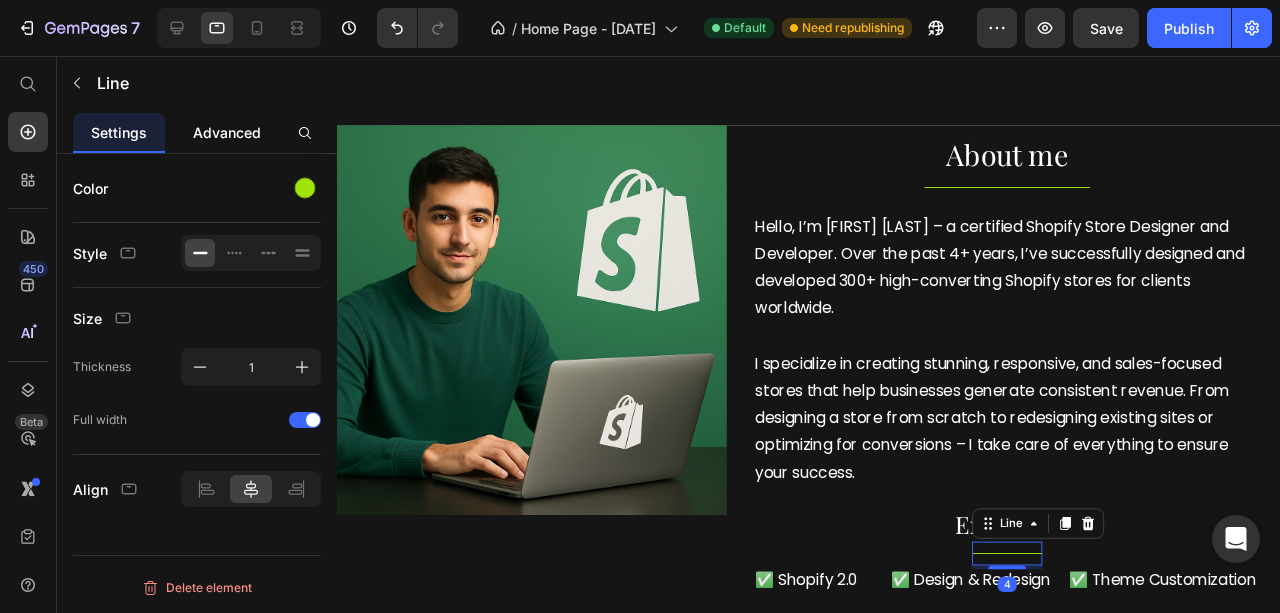 click on "Advanced" at bounding box center [227, 132] 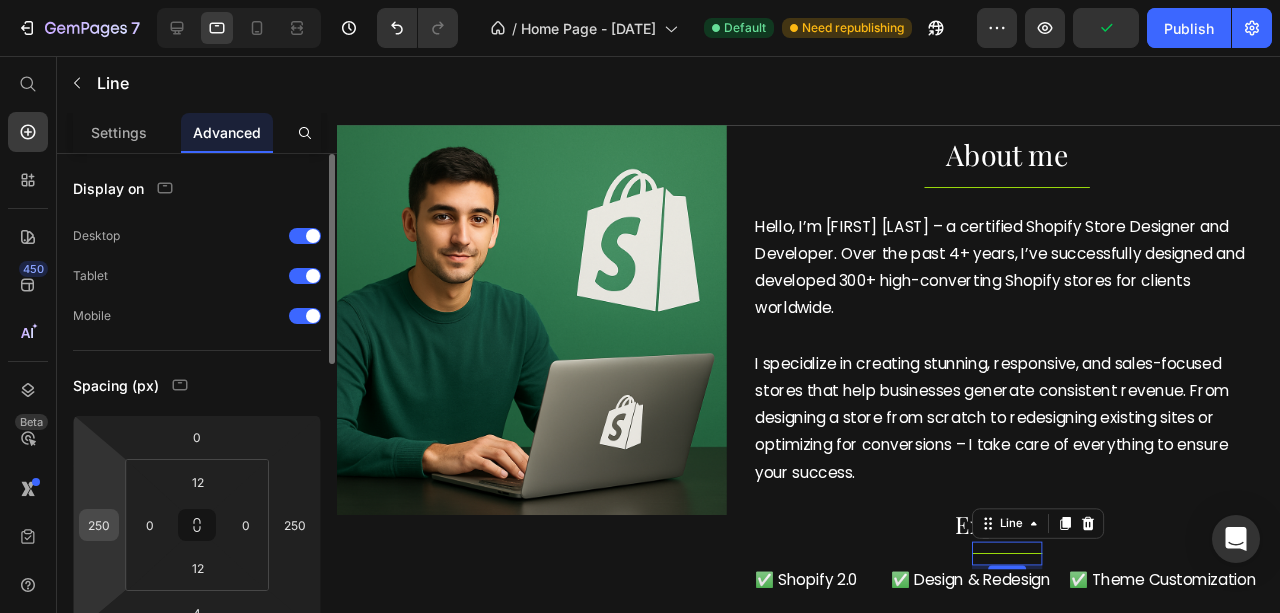 click on "250" at bounding box center (99, 525) 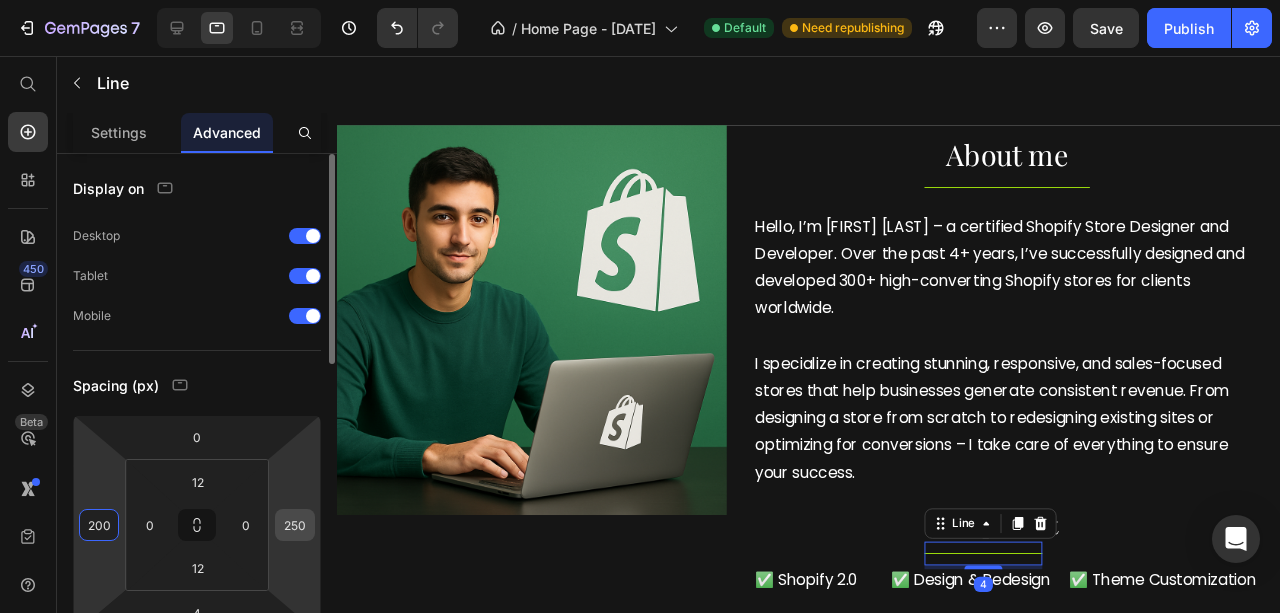 type on "200" 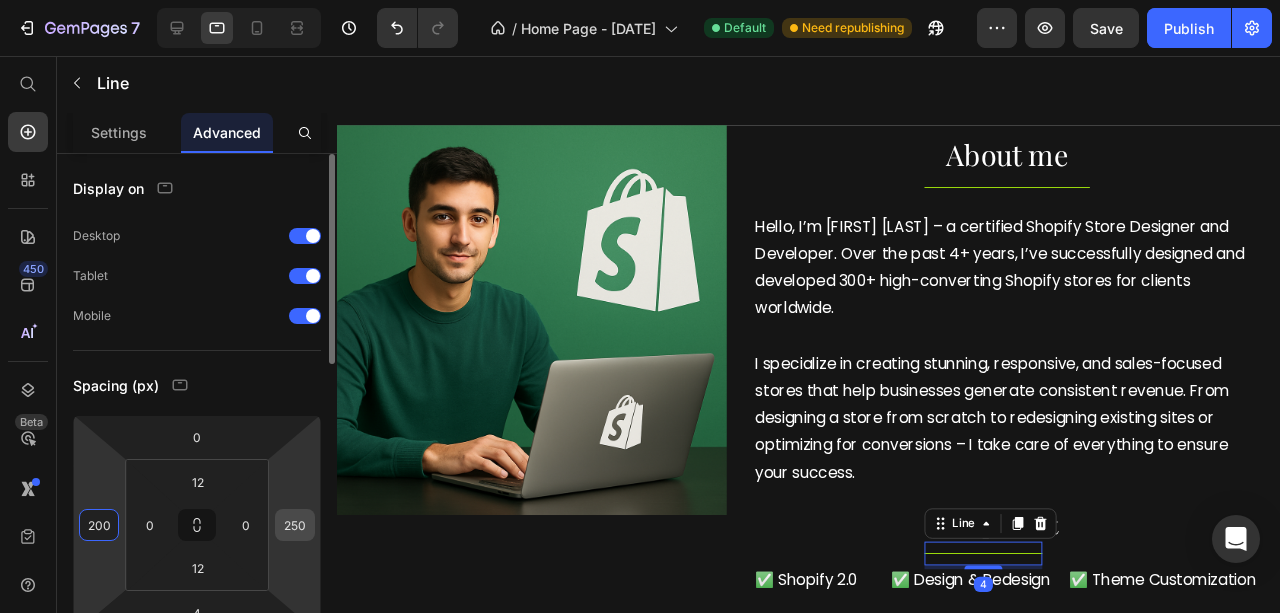 click on "250" at bounding box center [295, 525] 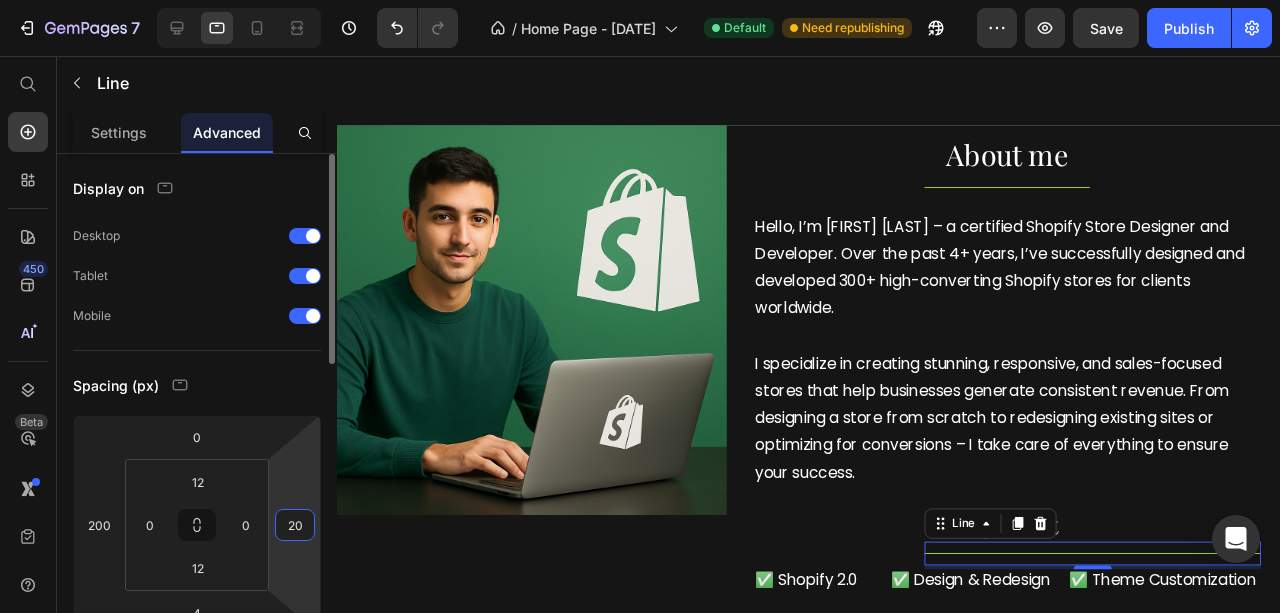 type on "200" 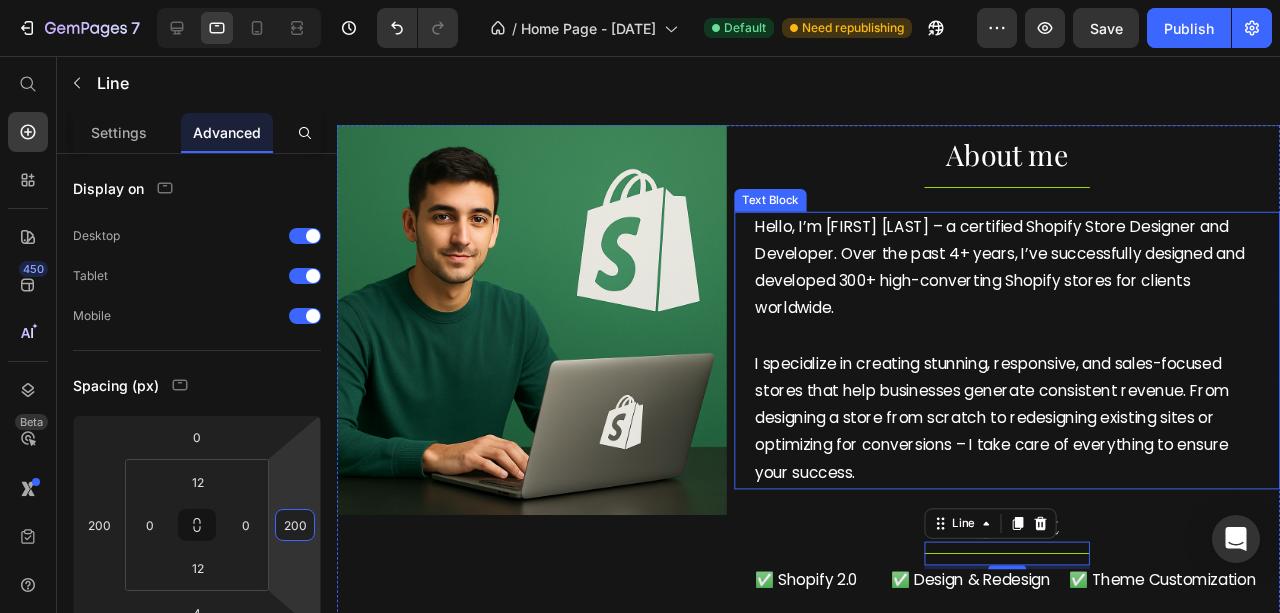 click on "I specialize in creating stunning, responsive, and sales-focused stores that help businesses generate consistent revenue. From designing a store from scratch to redesigning existing sites or optimizing for conversions – I take care of everything to ensure your success." at bounding box center [1042, 437] 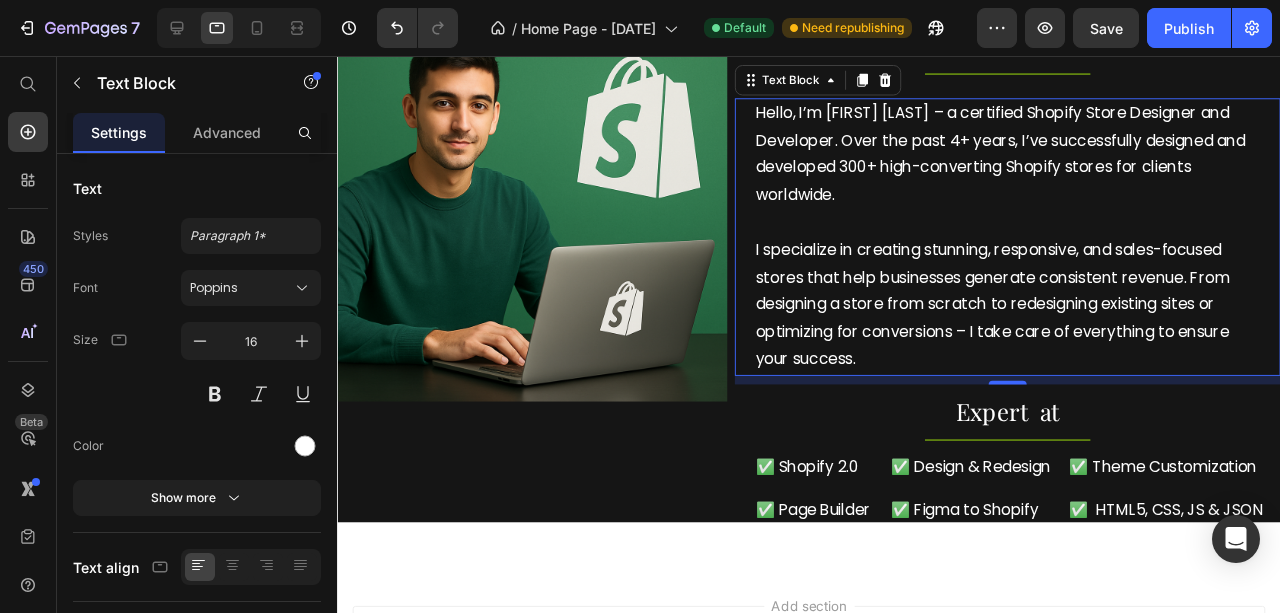 scroll, scrollTop: 1088, scrollLeft: 0, axis: vertical 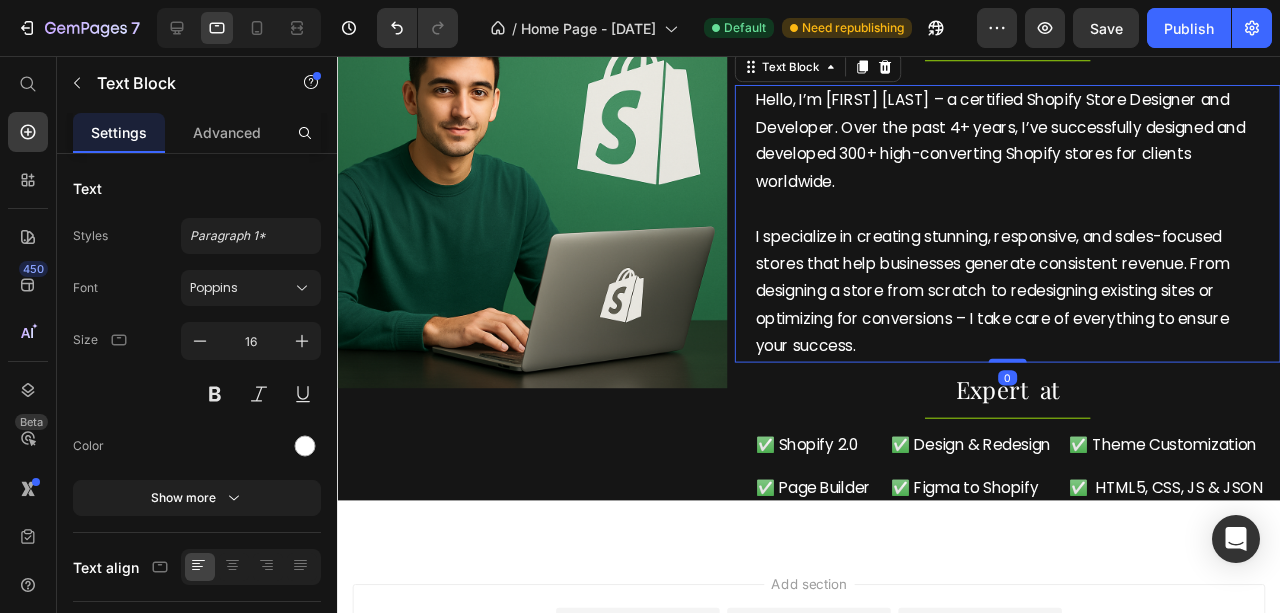 click on "I specialize in creating stunning, responsive, and sales-focused stores that help businesses generate consistent revenue. From designing a store from scratch to redesigning existing sites or optimizing for conversions – I take care of everything to ensure your success." at bounding box center [1042, 304] 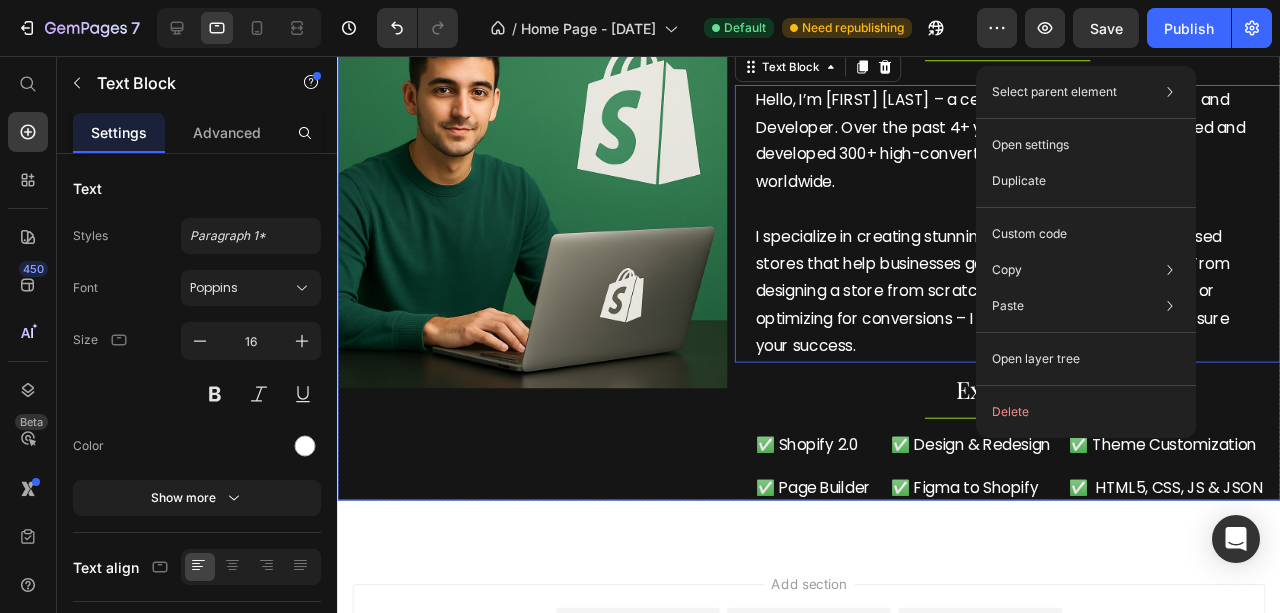 click on "Image" at bounding box center (542, 259) 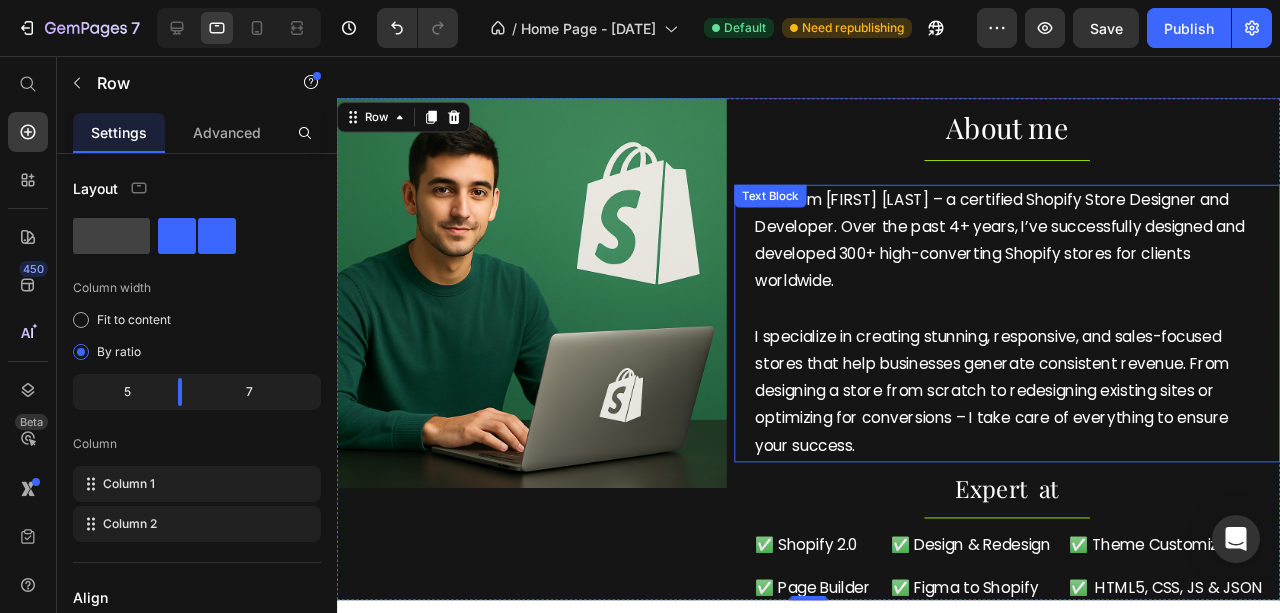 scroll, scrollTop: 955, scrollLeft: 0, axis: vertical 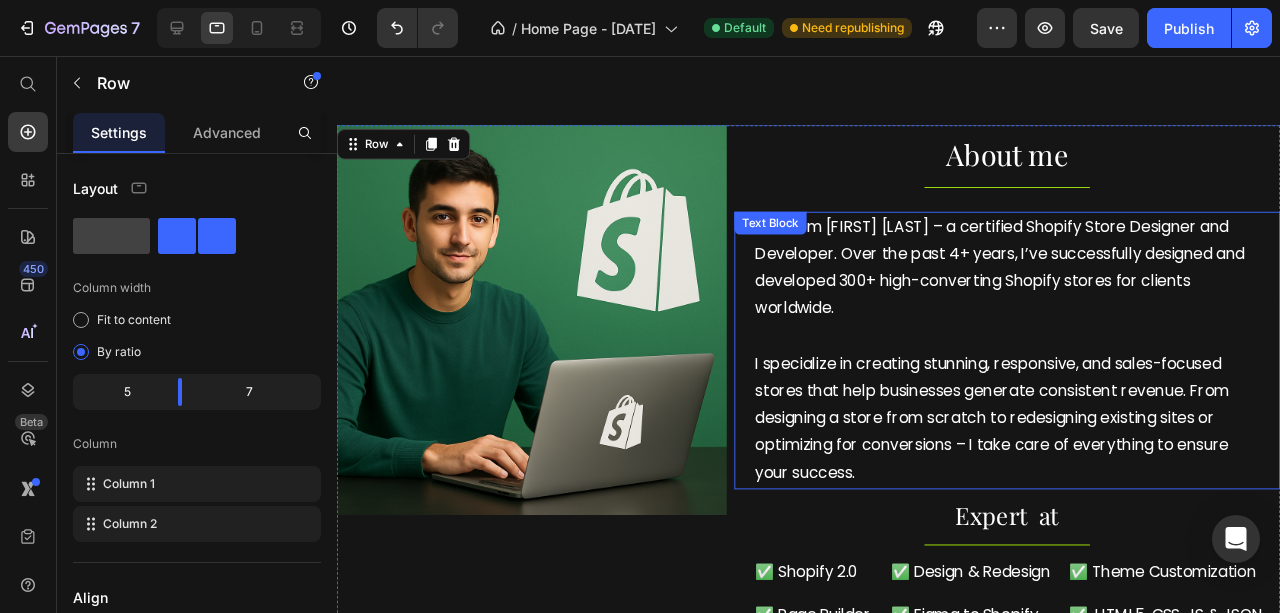 click on "Hello, I’m [FIRST] [LAST] – a certified Shopify Store Designer and Developer. Over the past 4+ years, I’ve successfully designed and developed 300+ high-converting Shopify stores for clients worldwide." at bounding box center (1042, 278) 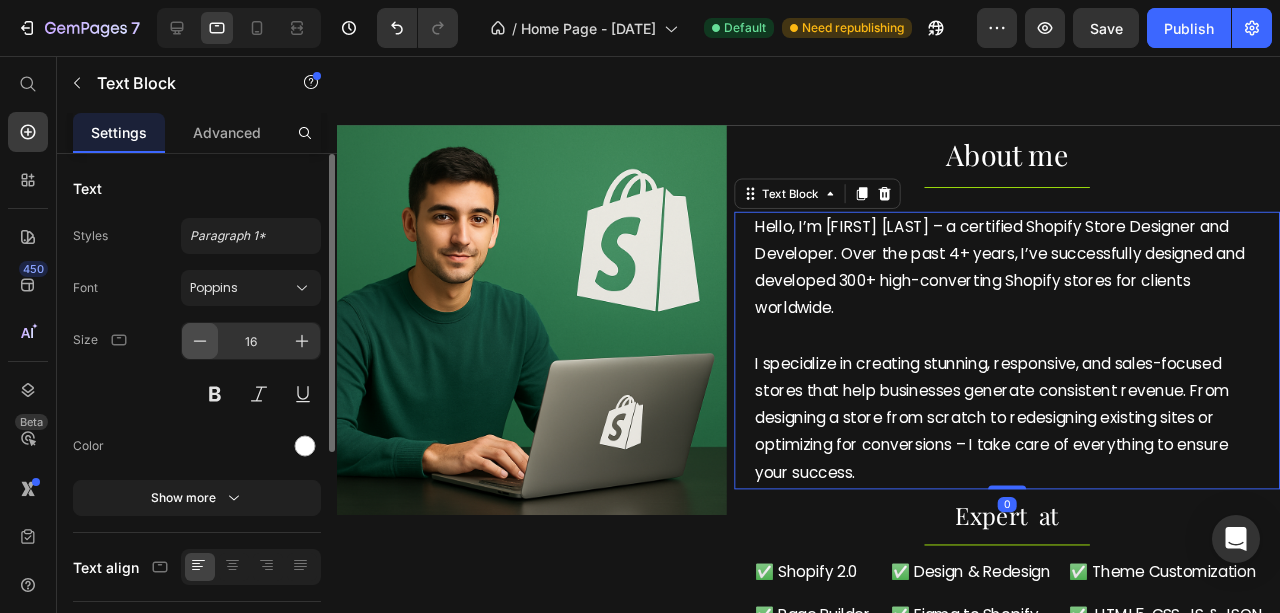 click 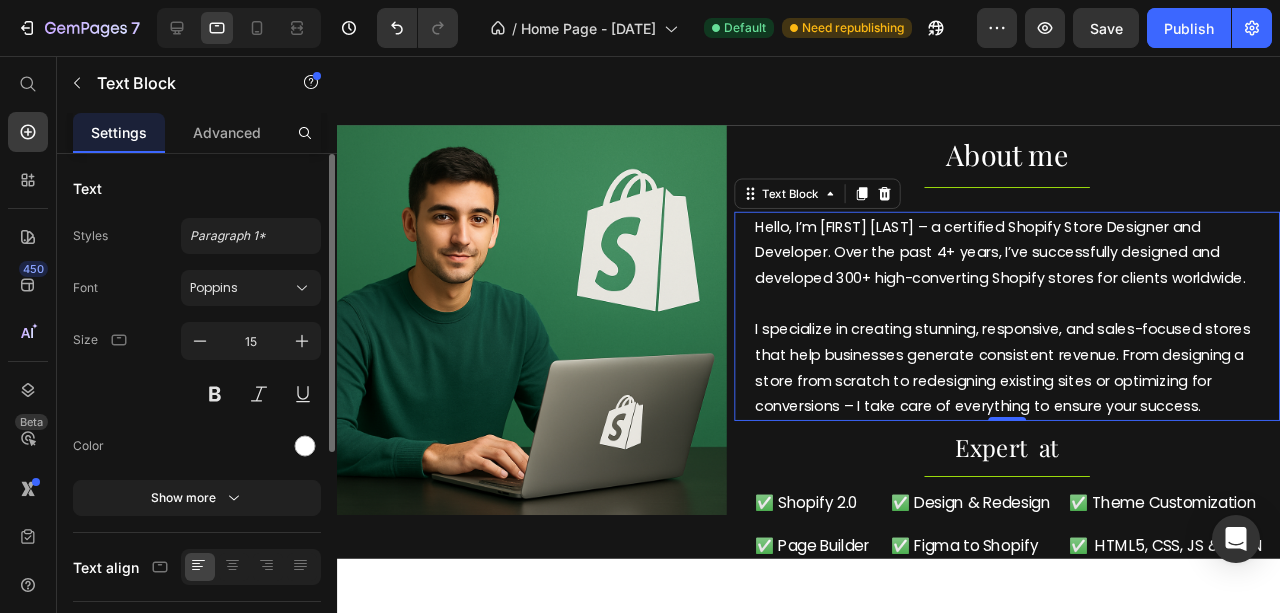 drag, startPoint x: 194, startPoint y: 340, endPoint x: 152, endPoint y: 306, distance: 54.037025 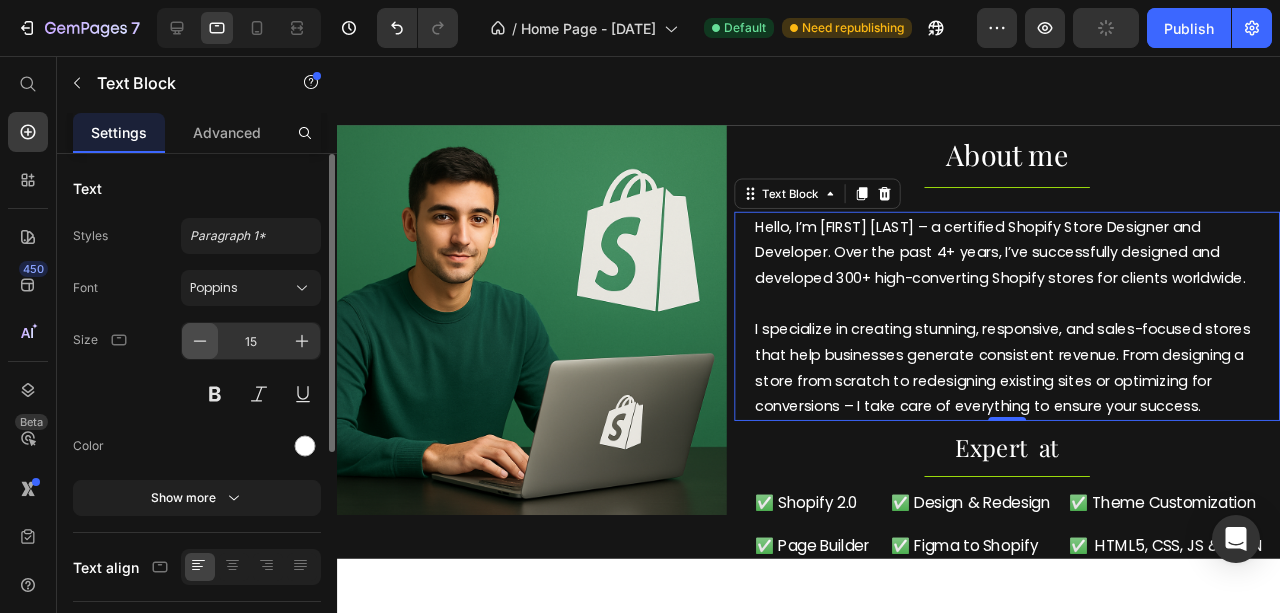 click 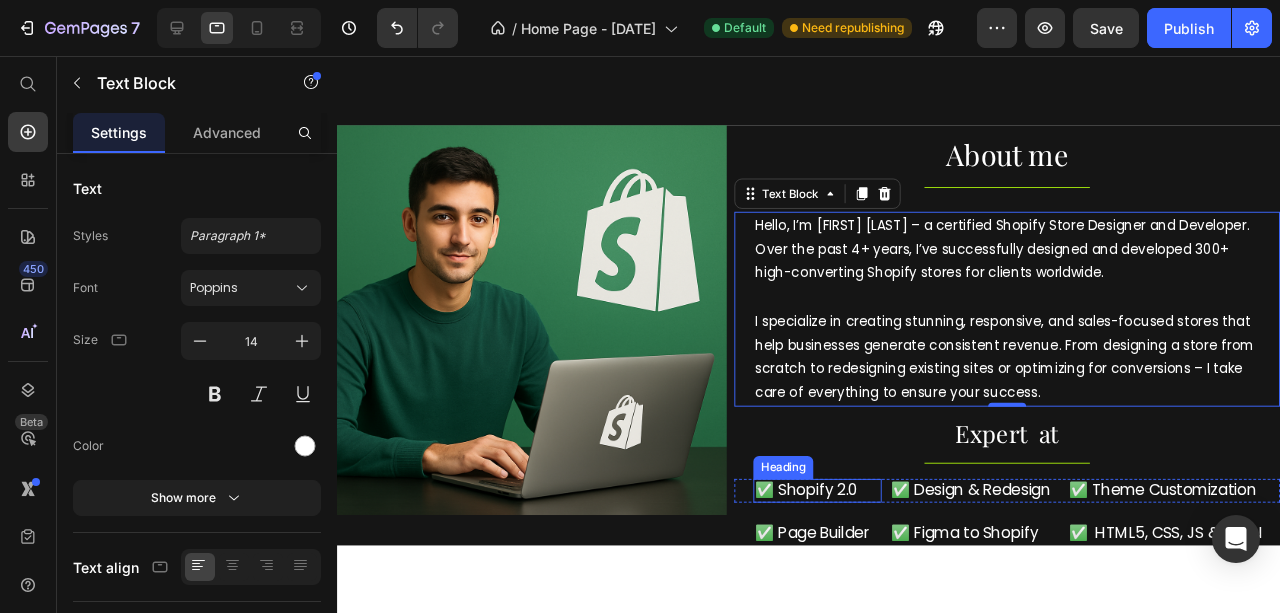 click on "✅ Shopify 2.0" at bounding box center [842, 512] 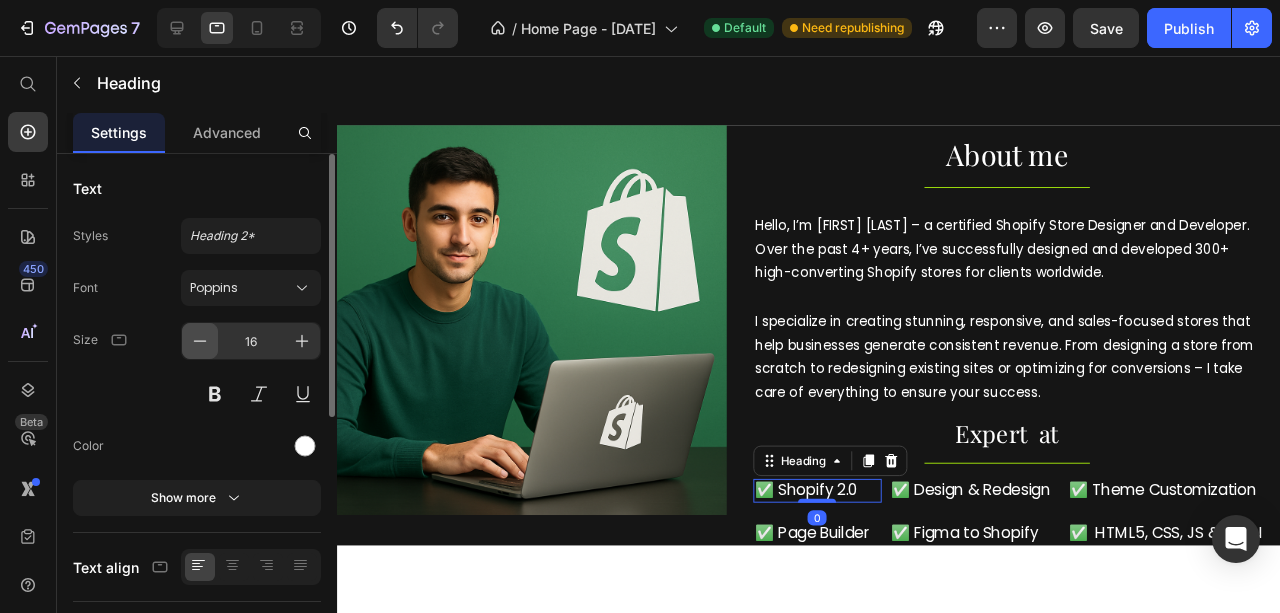 click 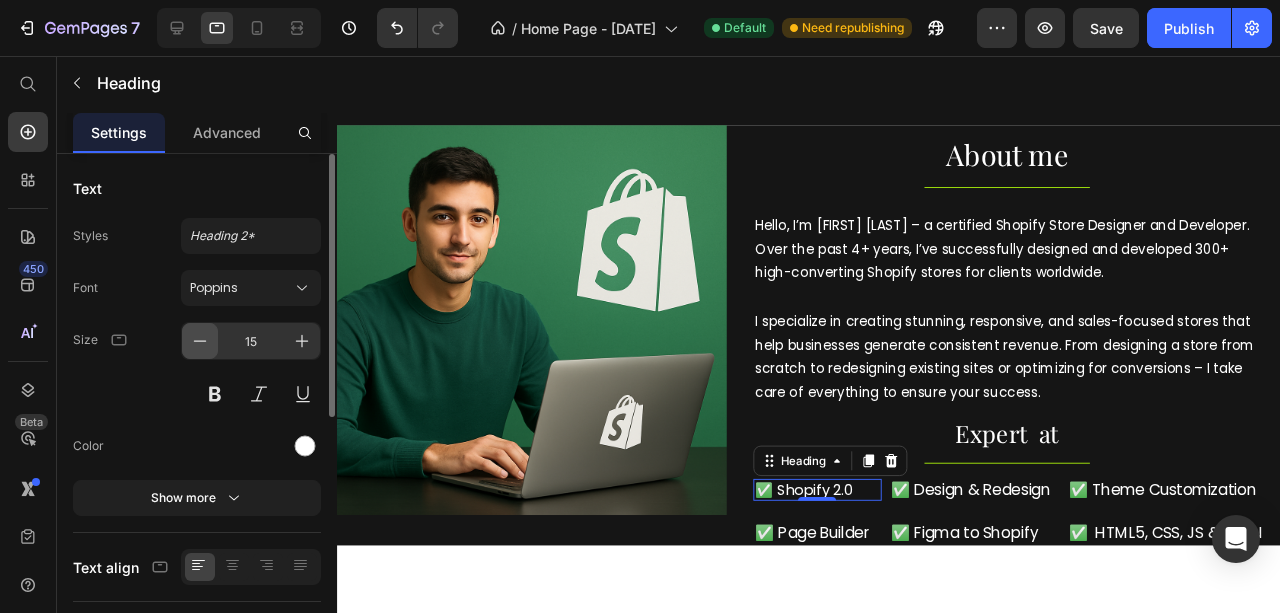 click 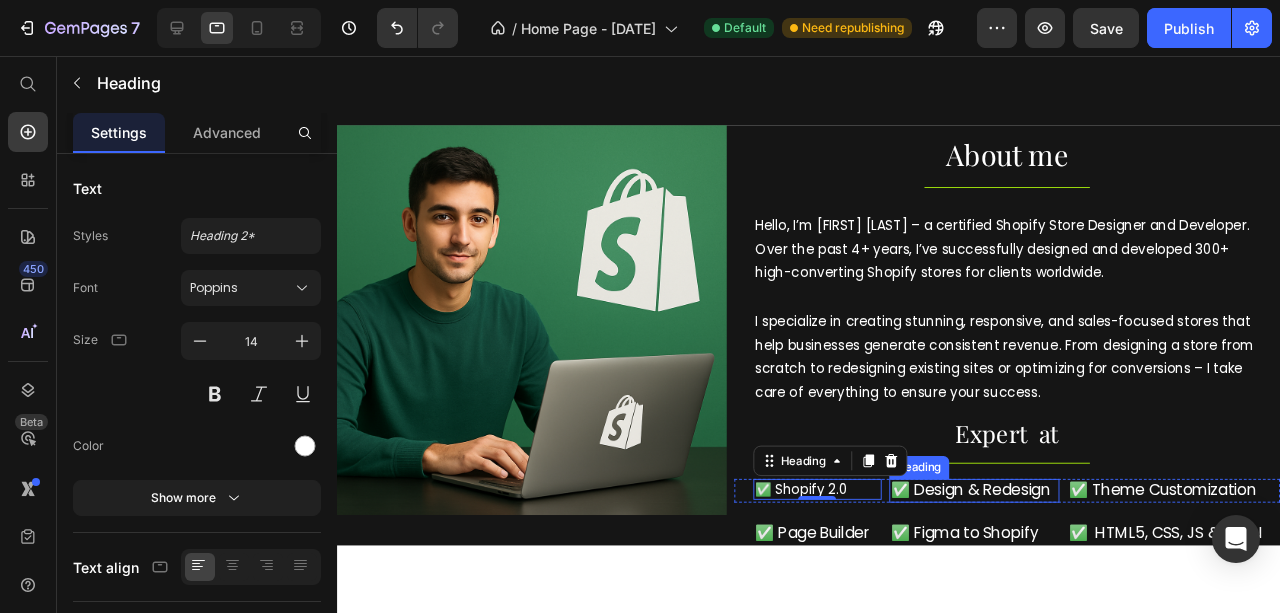 click on "✅ Design & Redesign" at bounding box center [1007, 512] 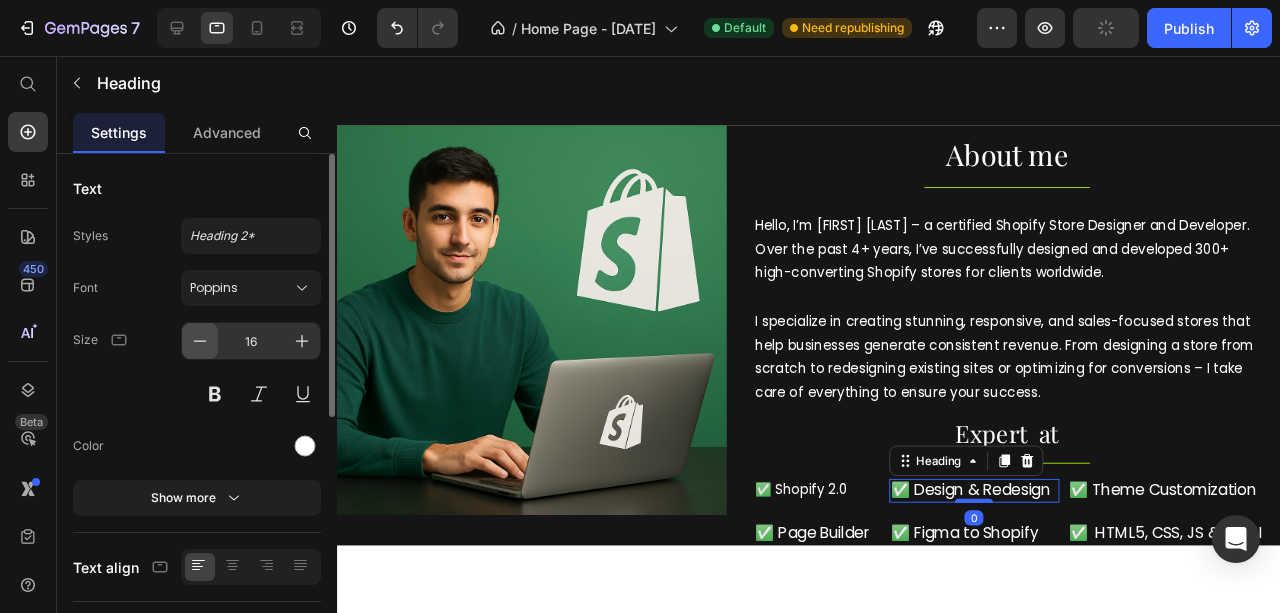 click 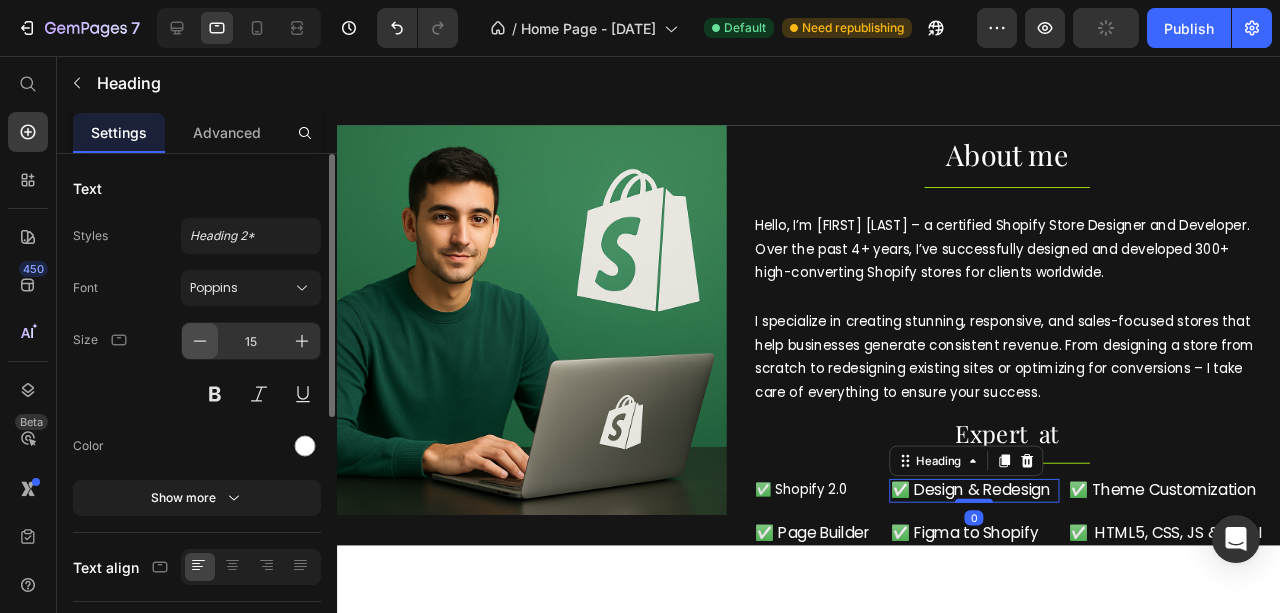 click 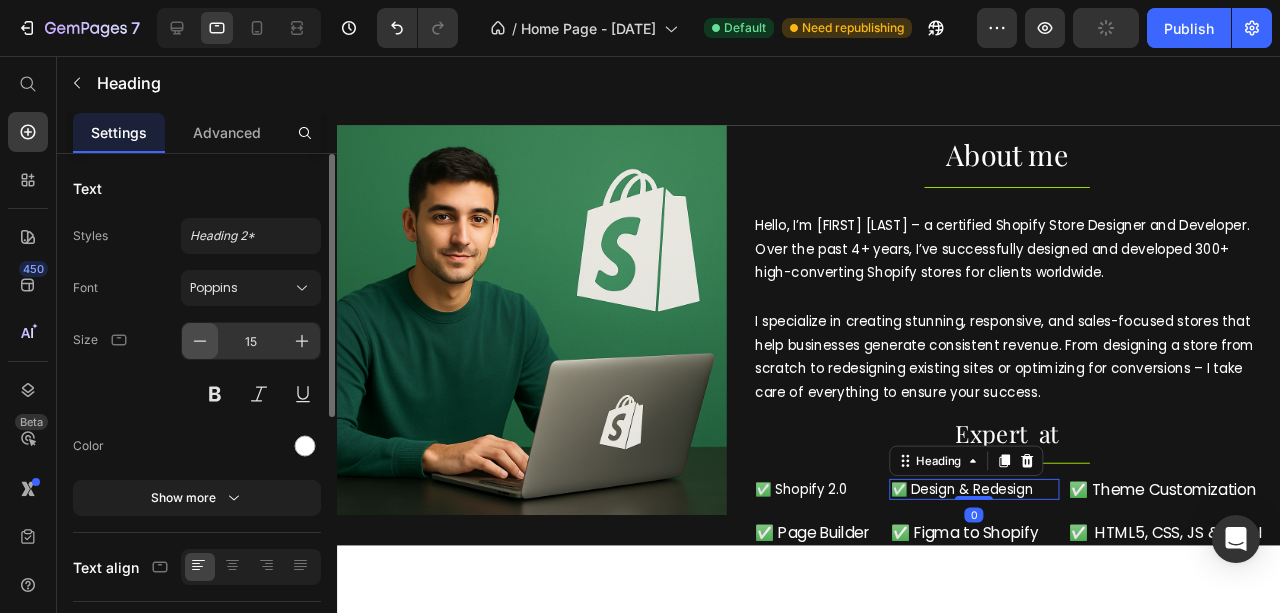 type on "14" 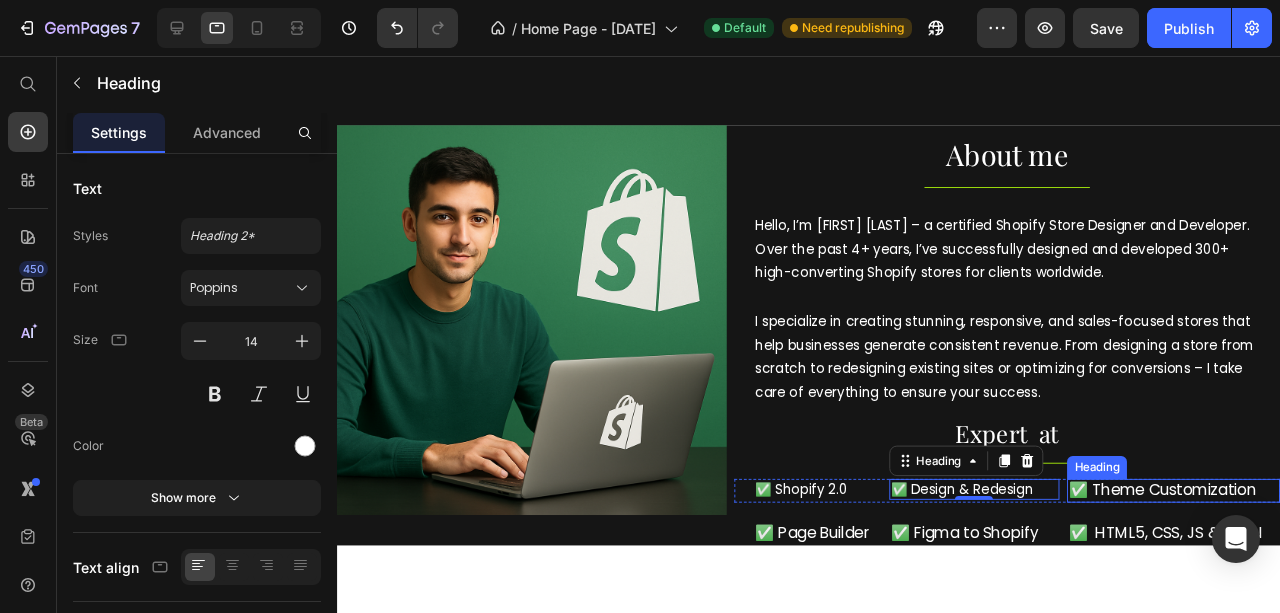 click on "✅ Theme Customization" at bounding box center (1217, 512) 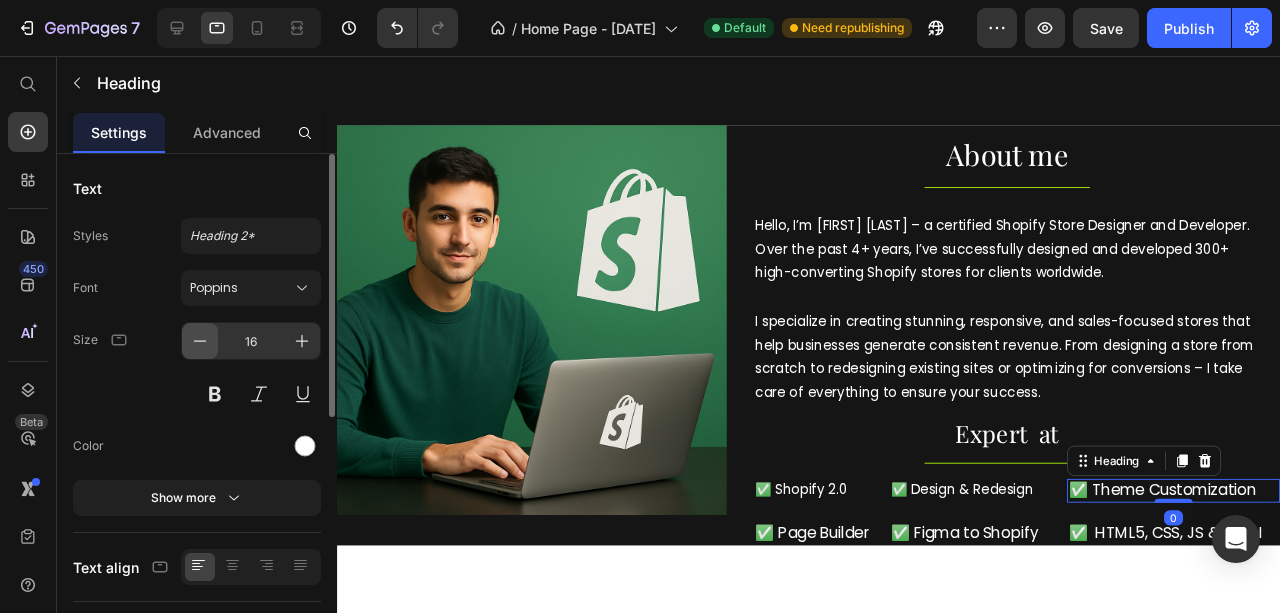 click 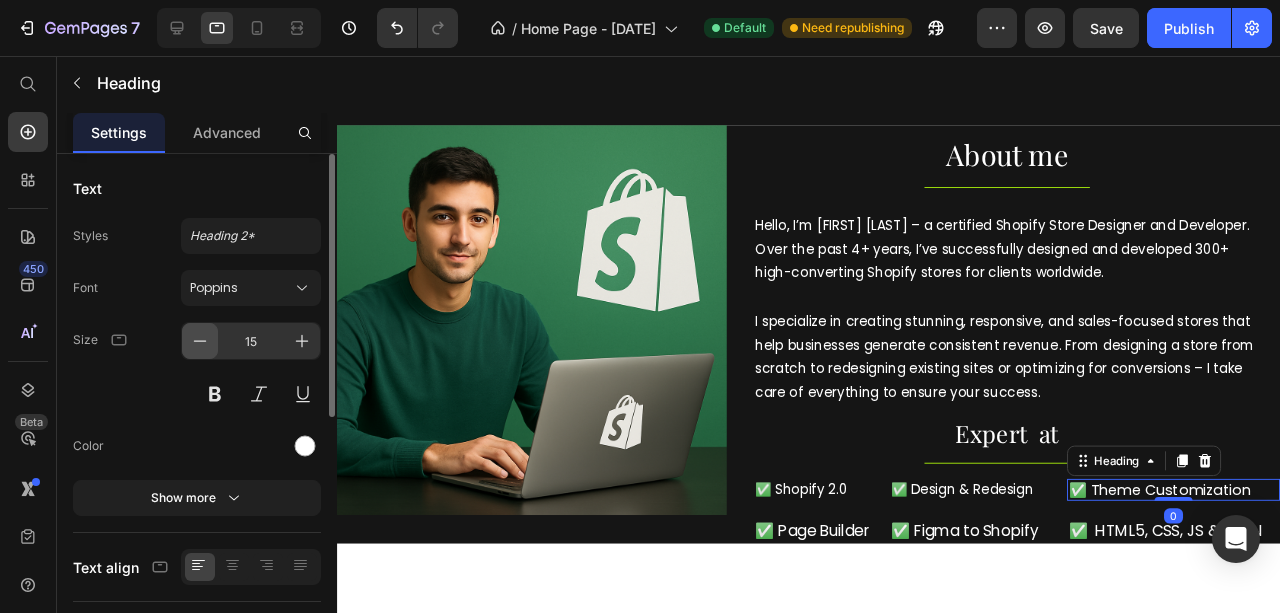 click 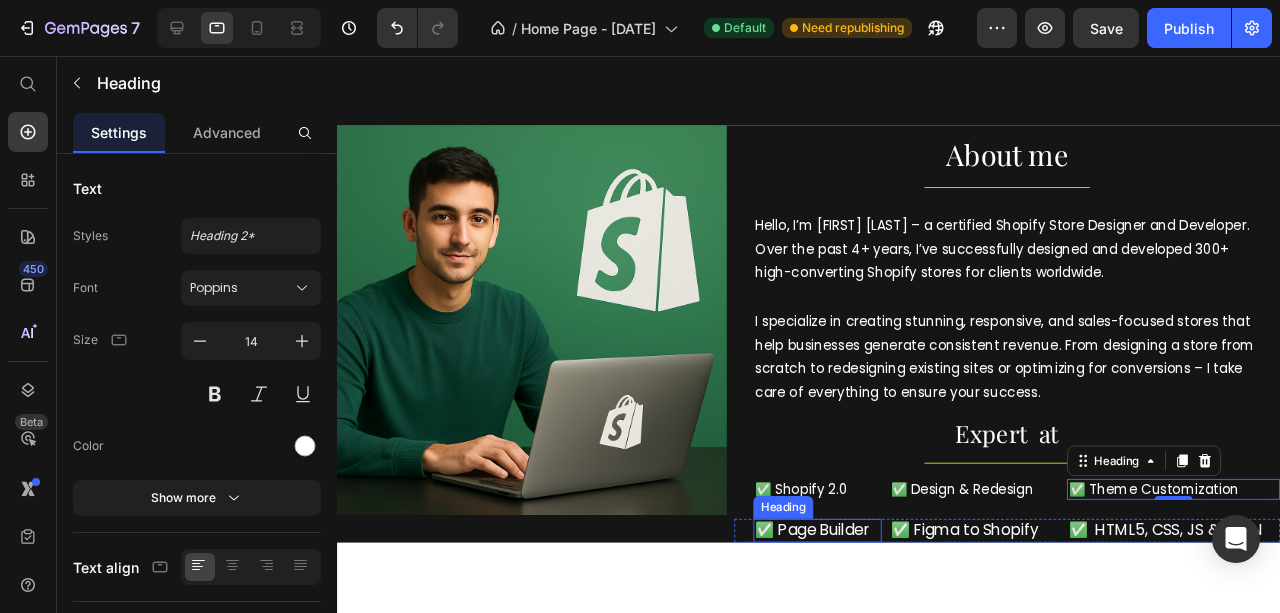 click on "✅ Page Builder" at bounding box center (842, 554) 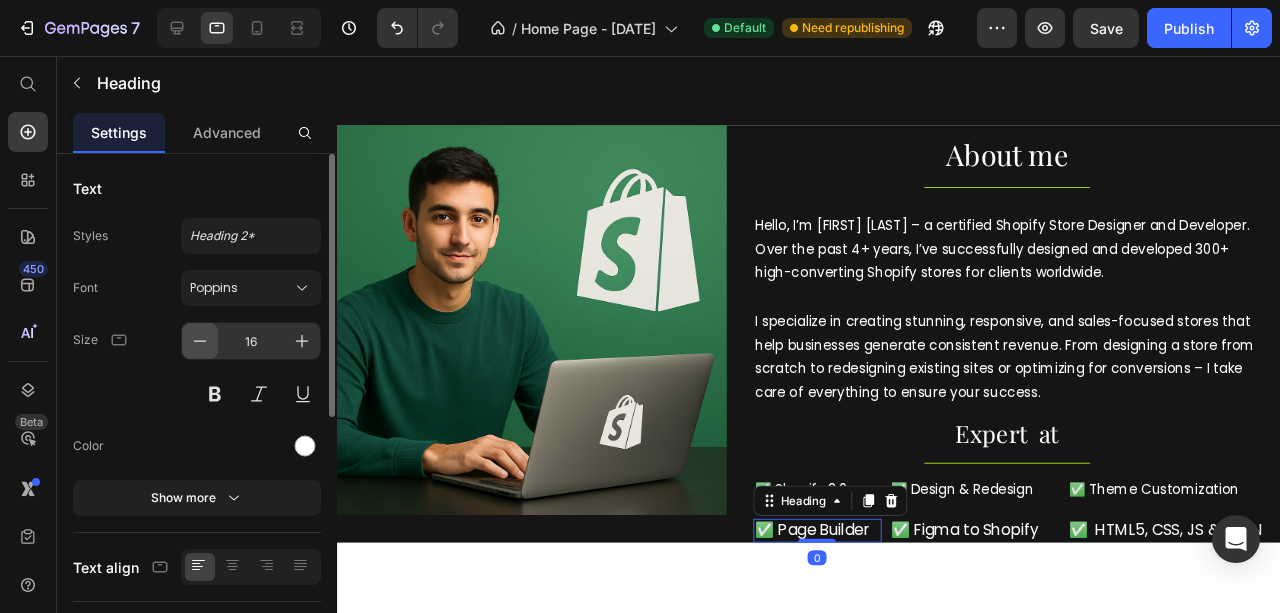 click 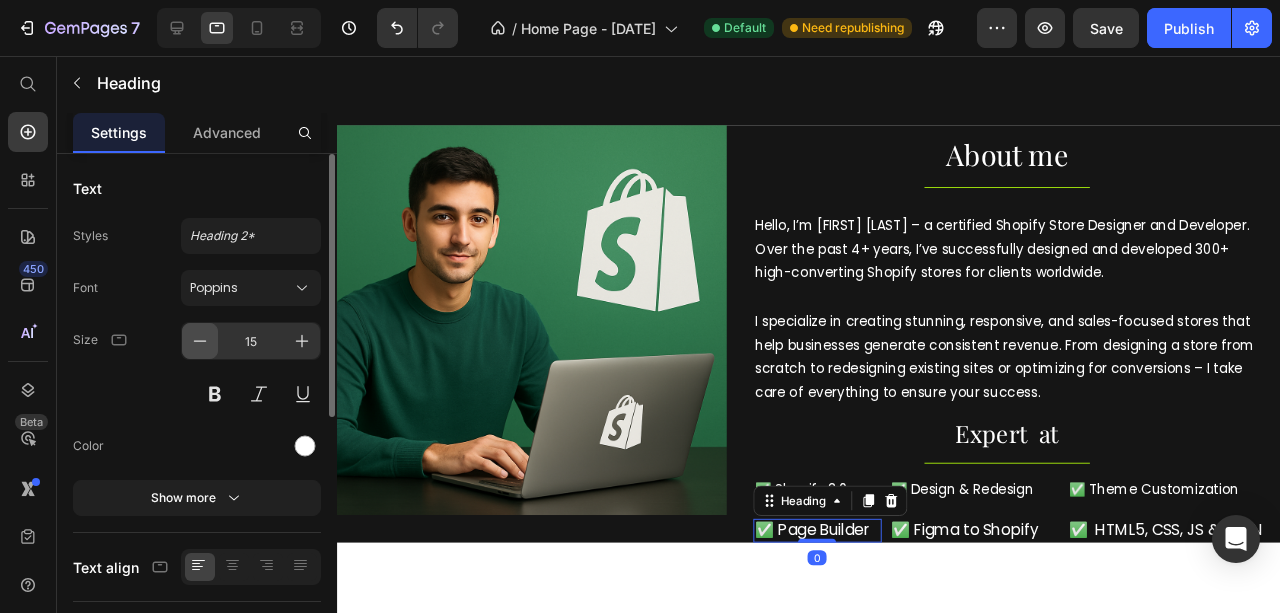 click 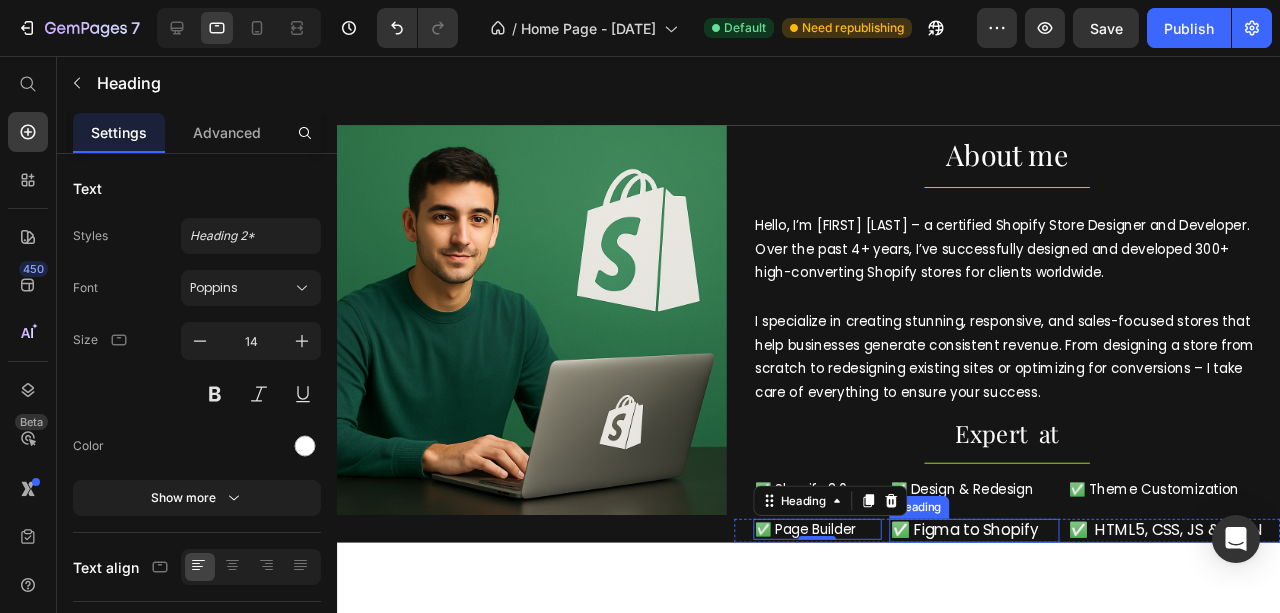 click on "✅ Figma to Shopify" at bounding box center [1007, 554] 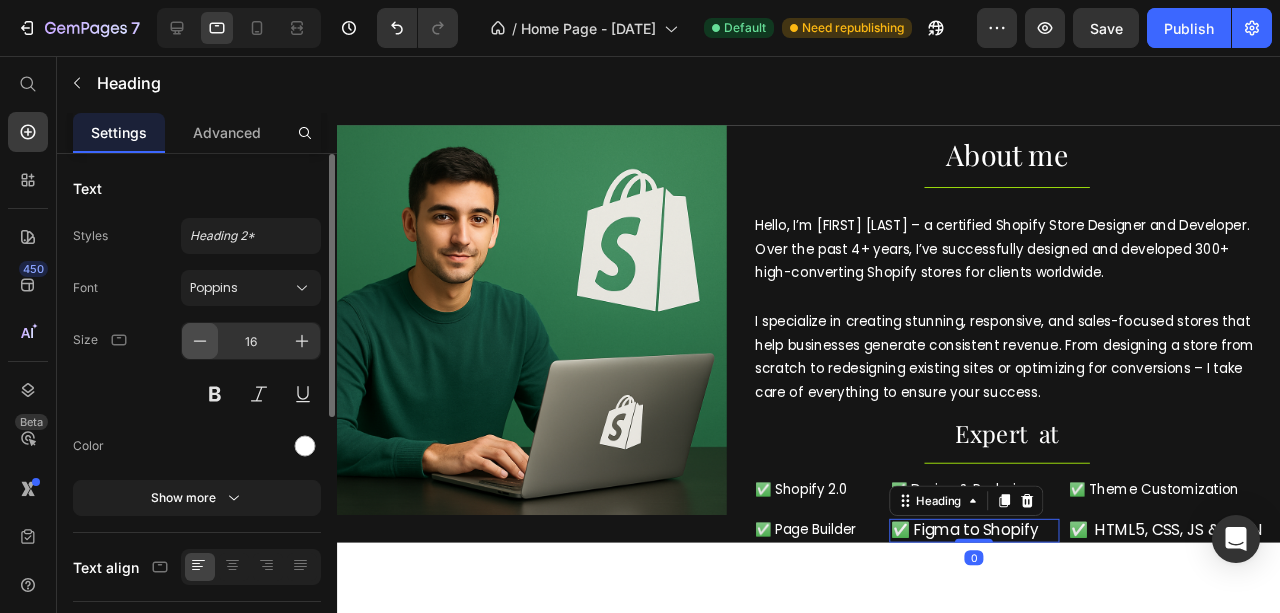 click 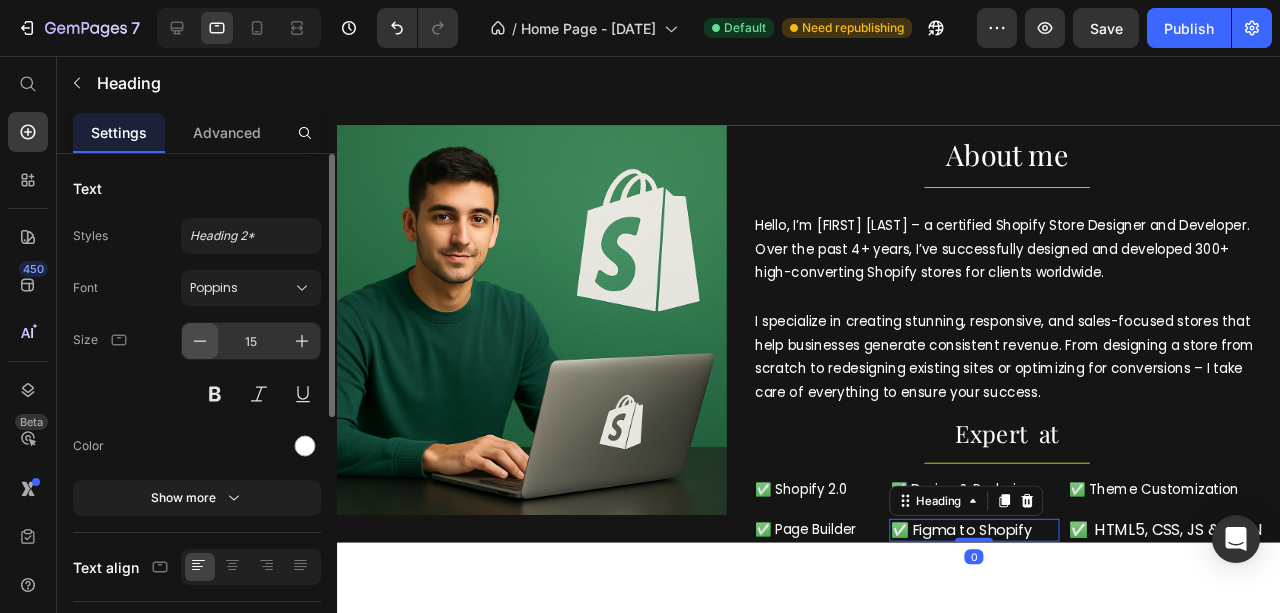 click 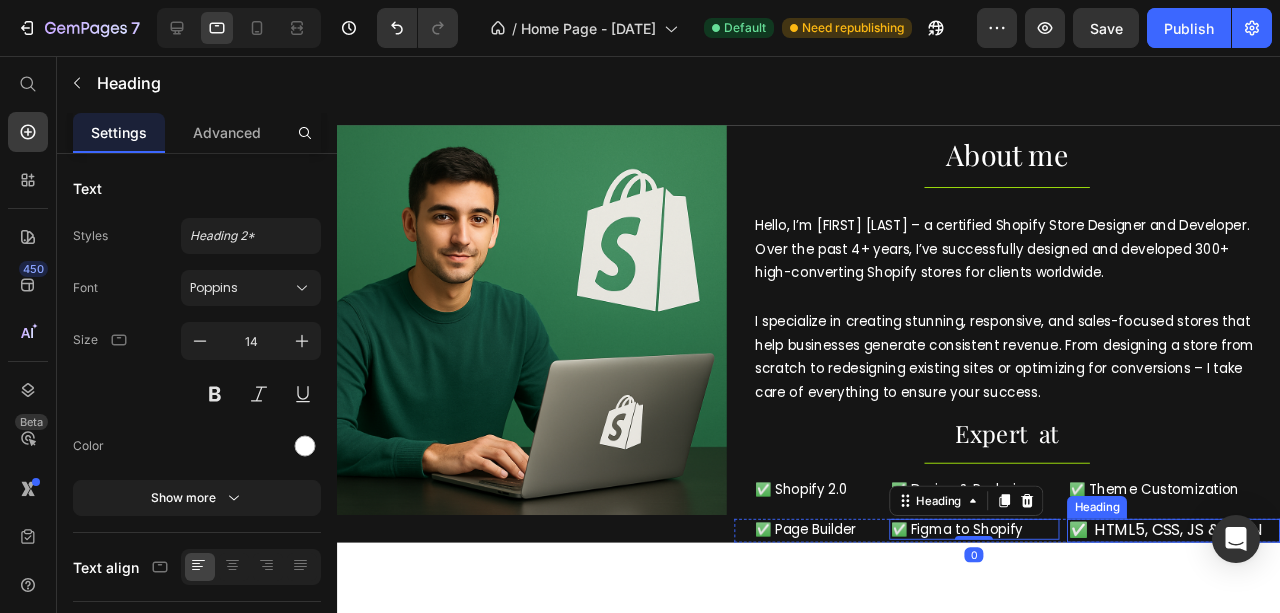 click on "✅  HTML5, CSS, JS & JSON" at bounding box center (1217, 554) 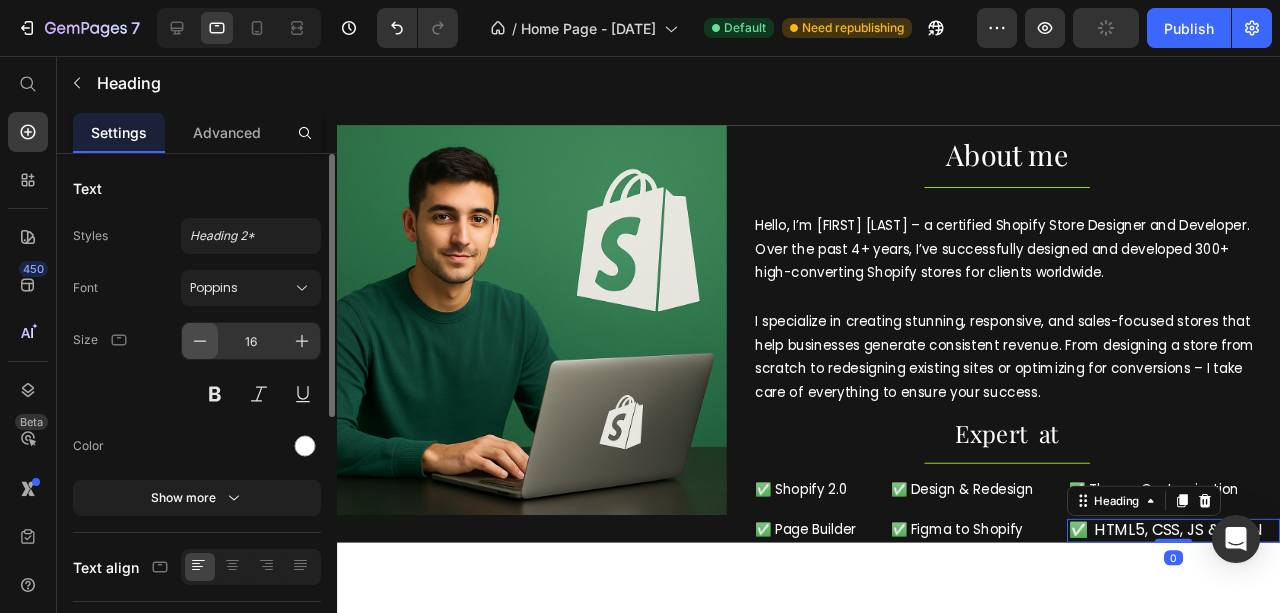 click 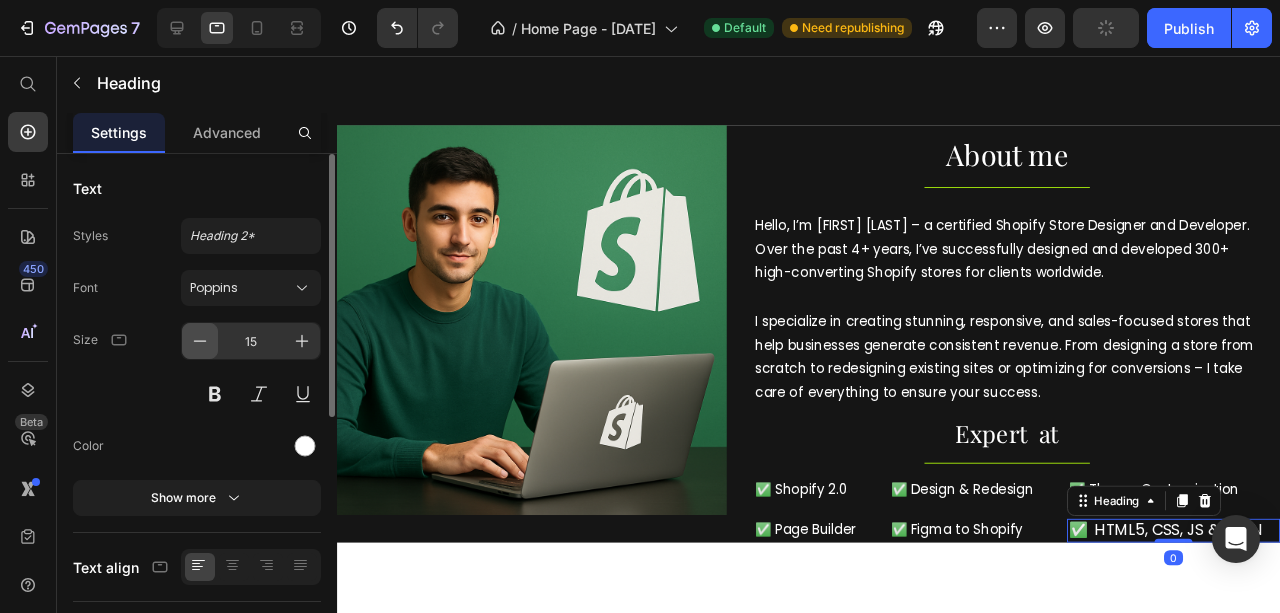 click 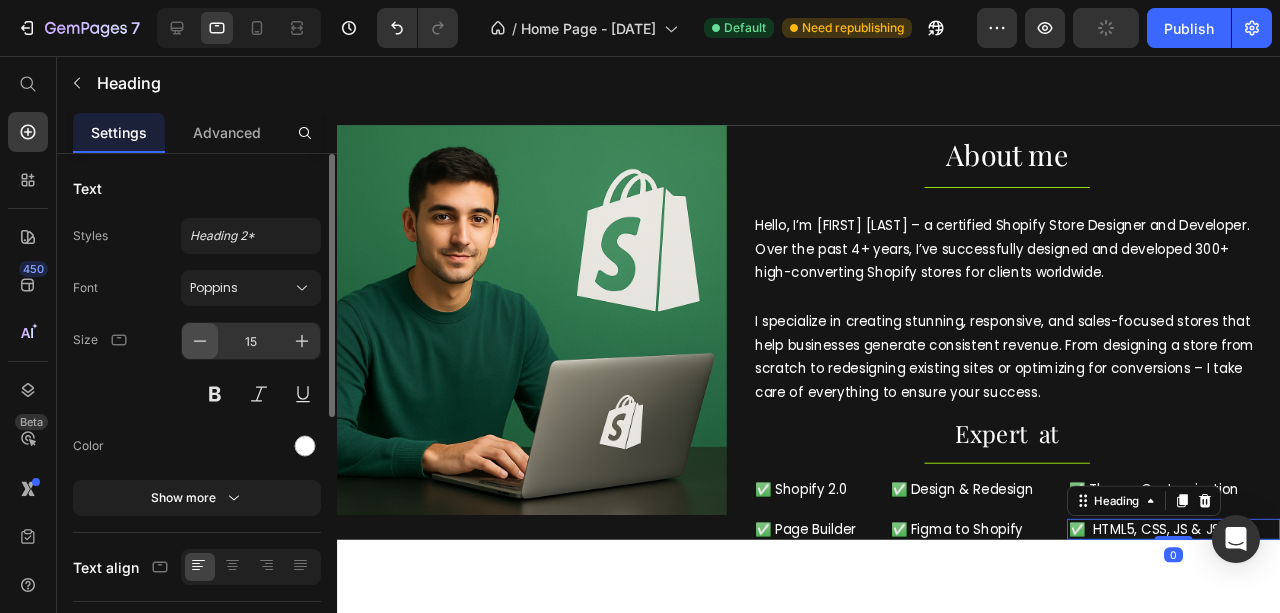 type on "14" 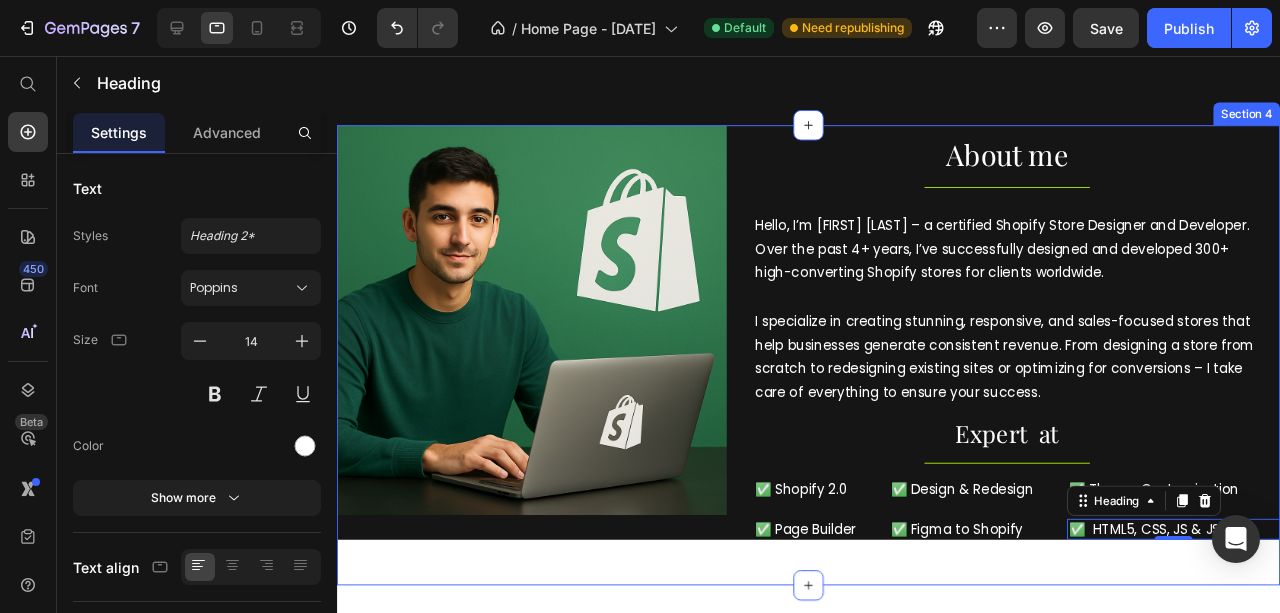 click on "Image About me Heading                Title Line Hello, I’m [FIRST] [LAST] – a certified Shopify Store Designer and Developer. Over the past 4+ years, I’ve successfully designed and developed 300+ high-converting Shopify stores for clients worldwide.   I specialize in creating stunning, responsive, and sales-focused stores that help businesses generate consistent revenue. From designing a store from scratch to redesigning existing sites or optimizing for conversions – I take care of everything to ensure your success. Text Block Expert  at Heading                Title Line ✅ Shopify 2.0 Heading ✅ Design & Redesign Heading ✅ Theme Customization Heading Row ✅ Page Builder Heading ✅ Figma to Shopify Heading ✅  HTML5, CSS, JS & JSON Heading   0 Row Row Row Section 4" at bounding box center [833, 370] 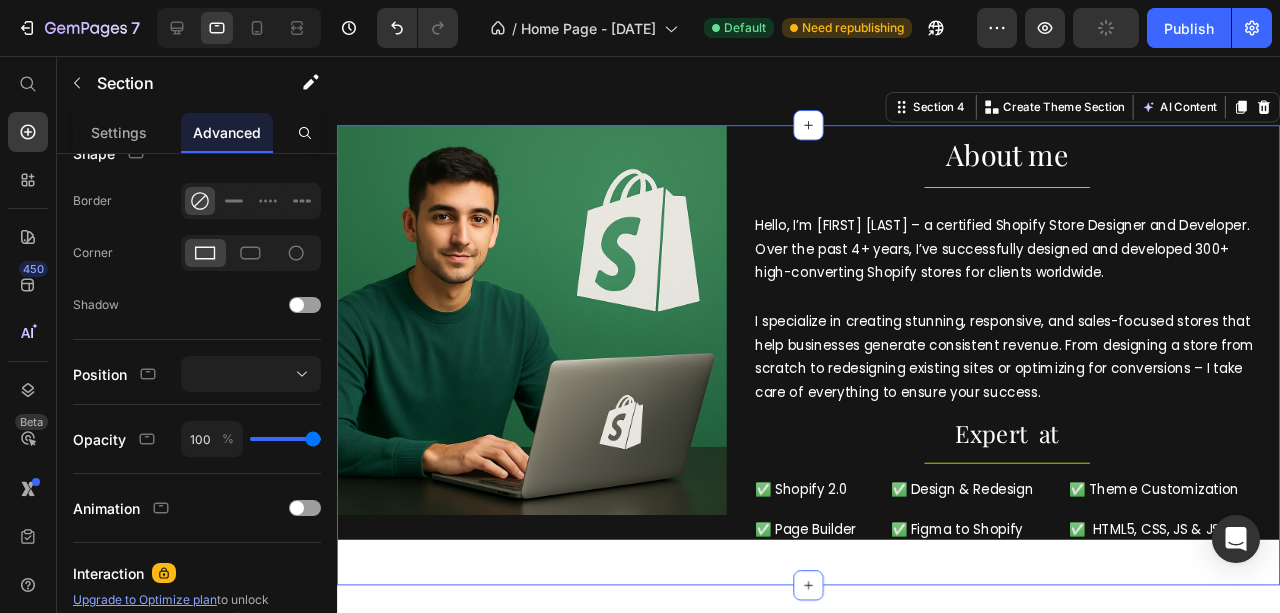 scroll, scrollTop: 733, scrollLeft: 0, axis: vertical 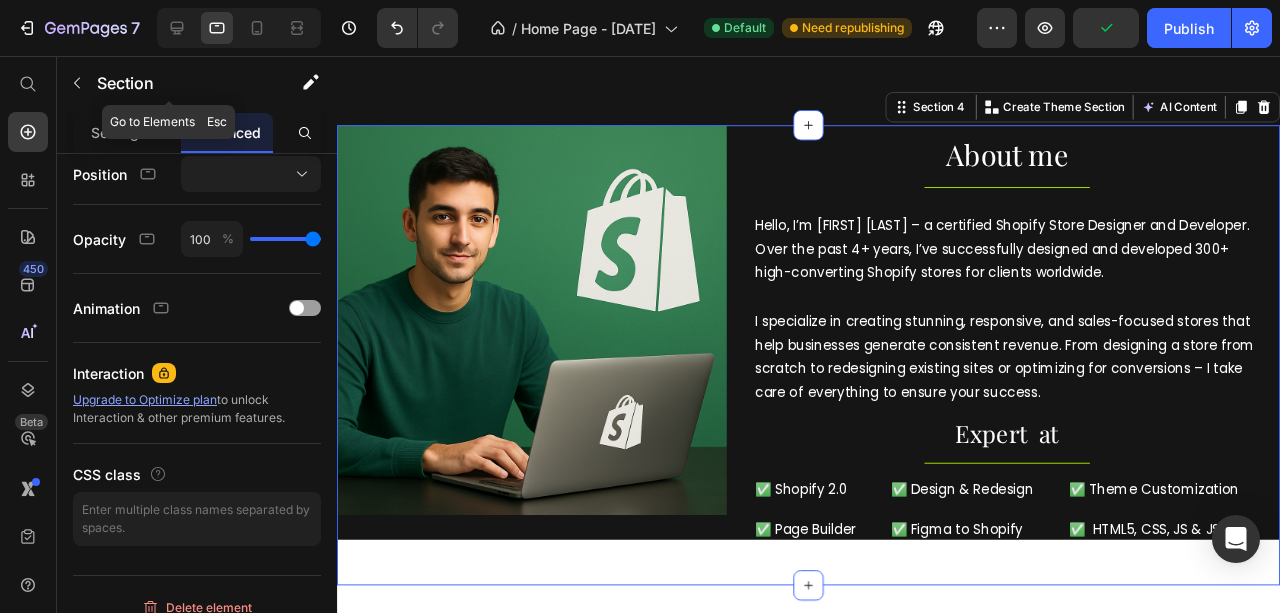 click 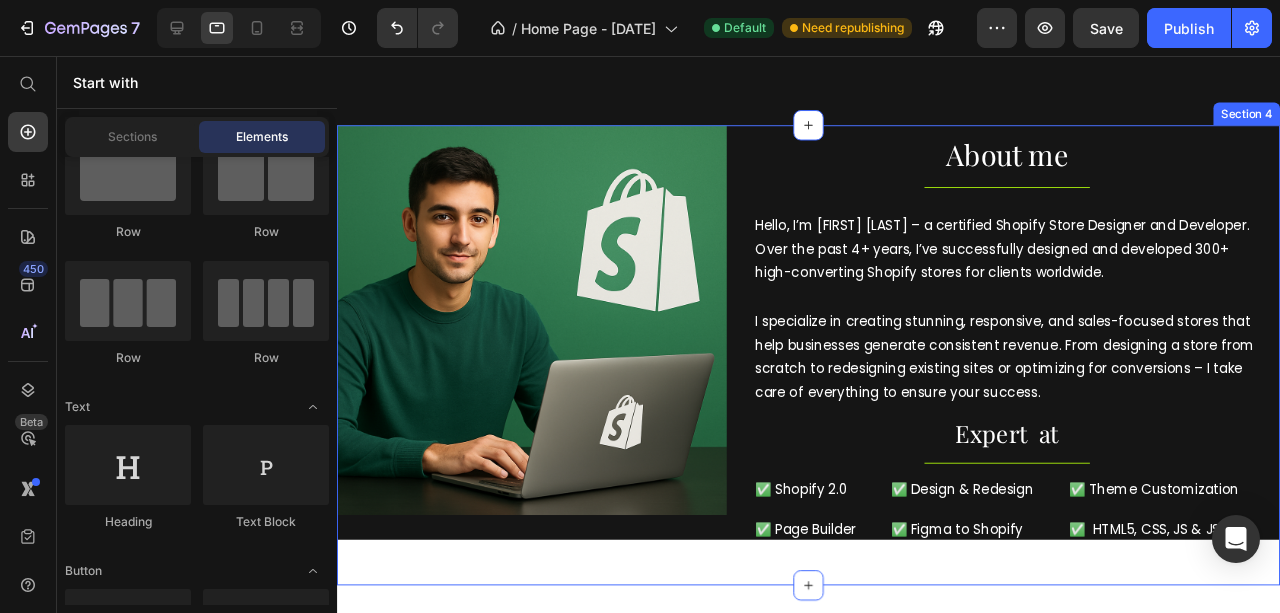 click on "Image About me Heading                Title Line Hello, I’m [FIRST] – a certified Shopify Store Designer and Developer. Over the past 4+ years, I’ve successfully designed and developed 300+ high-converting Shopify stores for clients worldwide.   I specialize in creating stunning, responsive, and sales-focused stores that help businesses generate consistent revenue. From designing a store from scratch to redesigning existing sites or optimizing for conversions – I take care of everything to ensure your success. Text Block Expert  at Heading                Title Line ✅ Shopify 2.0 Heading ✅ Design & Redesign Heading ✅ Theme Customization Heading Row ✅ Page Builder Heading ✅ Figma to Shopify Heading ✅  HTML5, CSS, JS & JSON Heading Row Row Row Section 4" at bounding box center (833, 370) 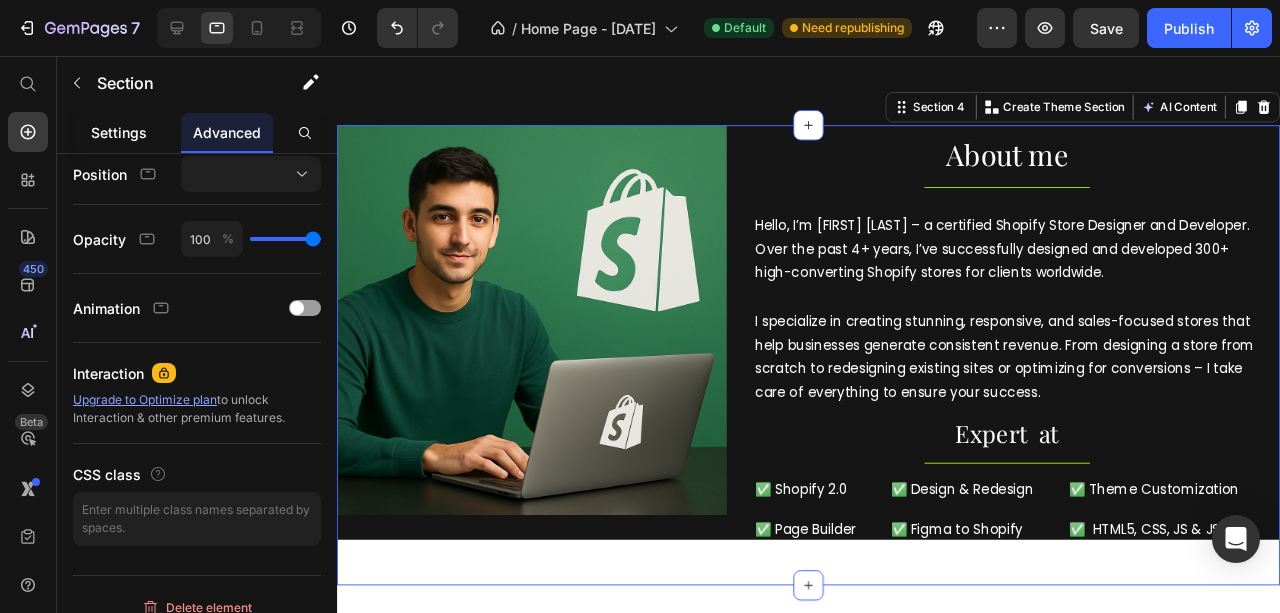 click on "Settings" at bounding box center [119, 132] 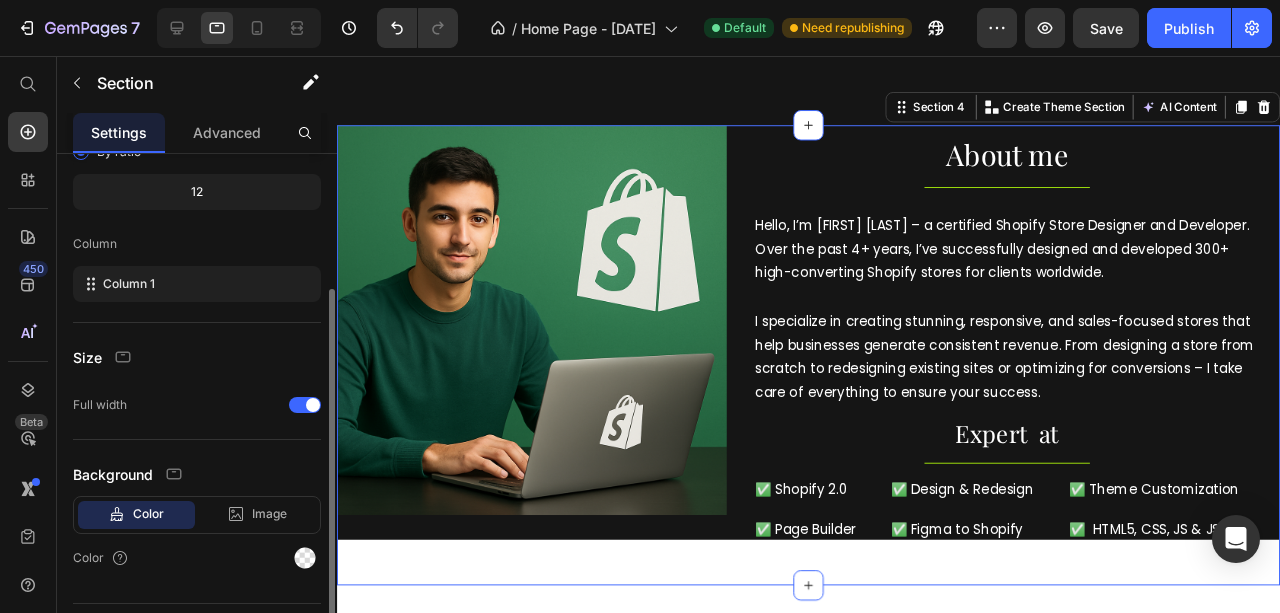 scroll, scrollTop: 246, scrollLeft: 0, axis: vertical 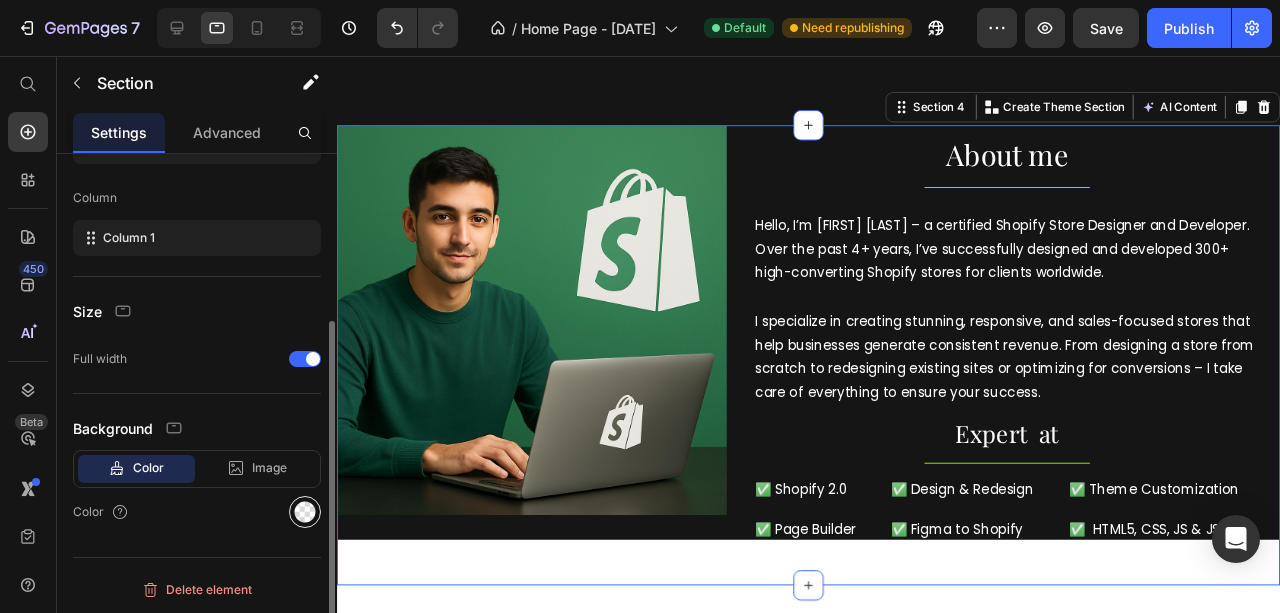click 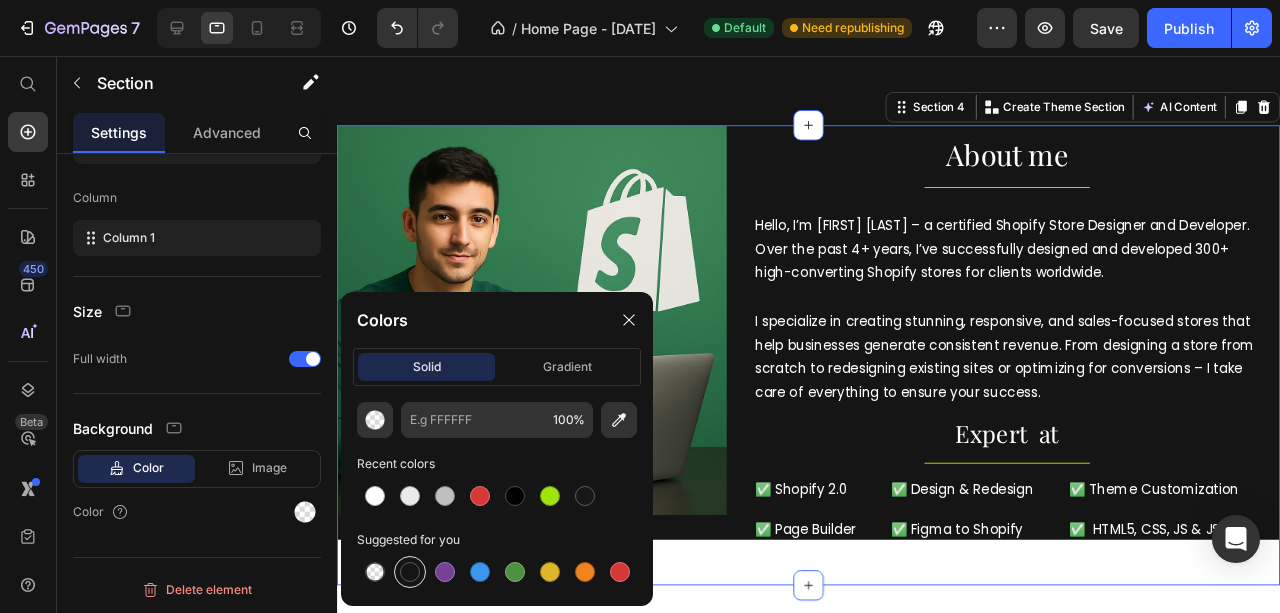 click at bounding box center [410, 572] 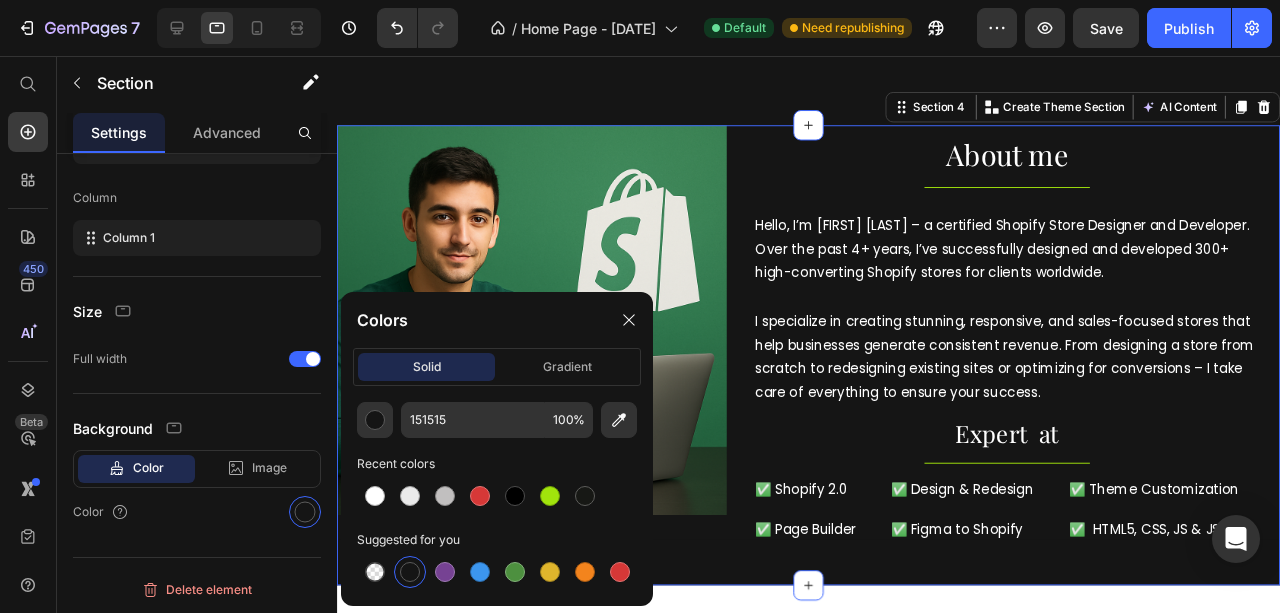 click on "Add section Choose templates inspired by CRO experts Generate layout from URL or image Add blank section then drag & drop elements" at bounding box center (833, 735) 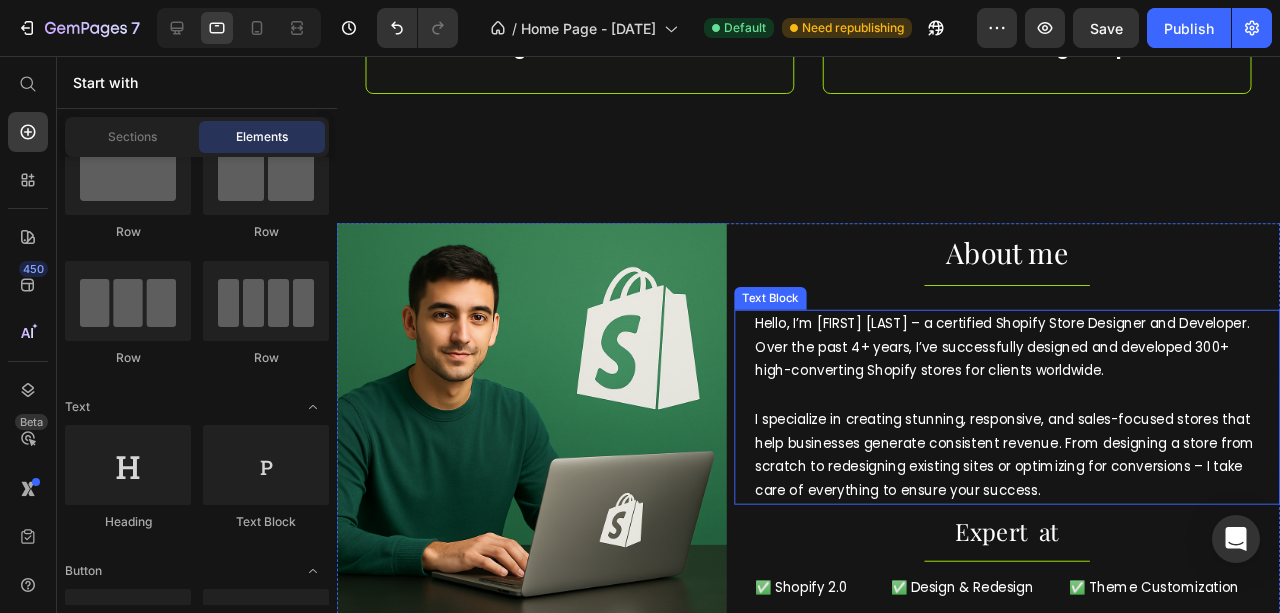 scroll, scrollTop: 822, scrollLeft: 0, axis: vertical 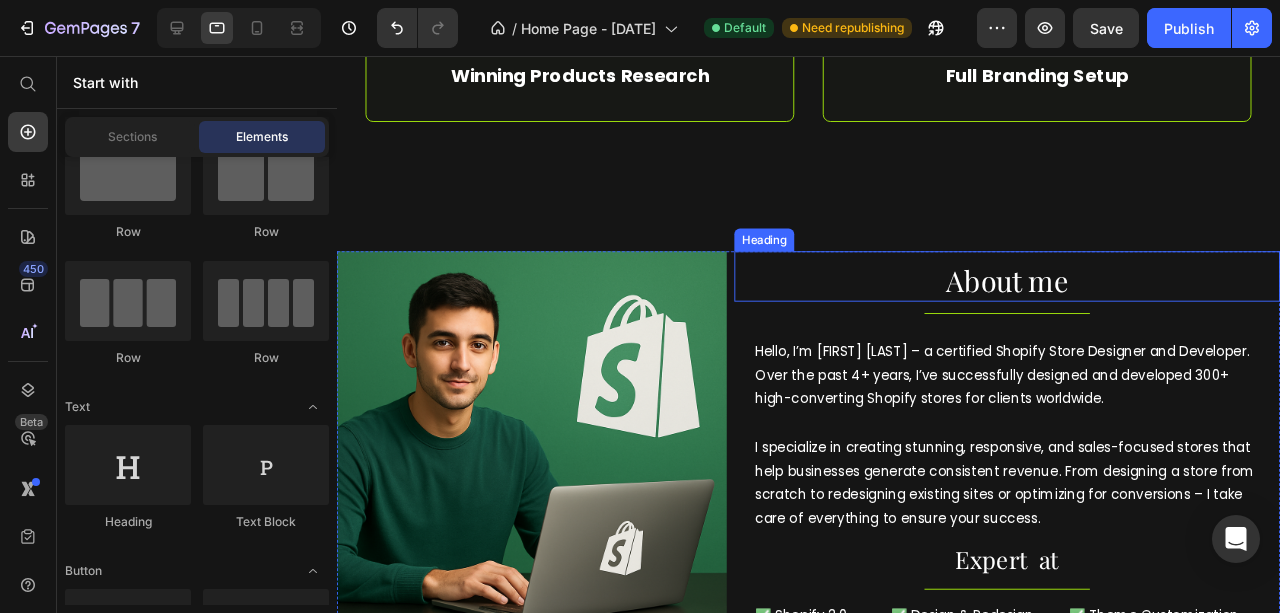 click on "About me" at bounding box center (1042, 292) 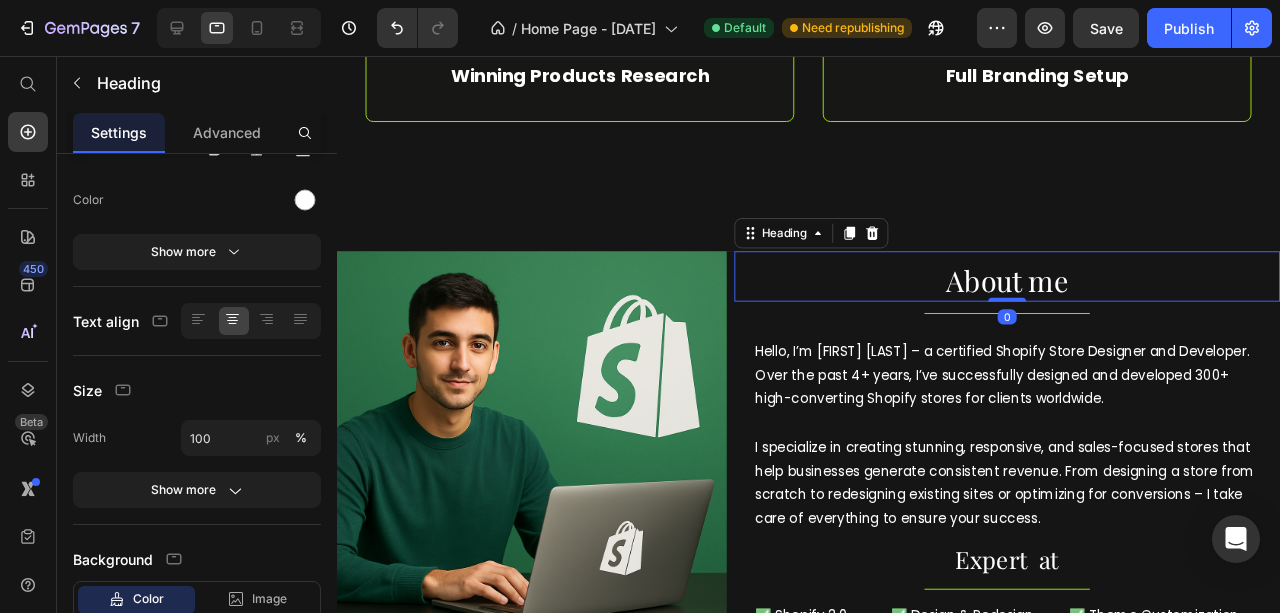 scroll, scrollTop: 0, scrollLeft: 0, axis: both 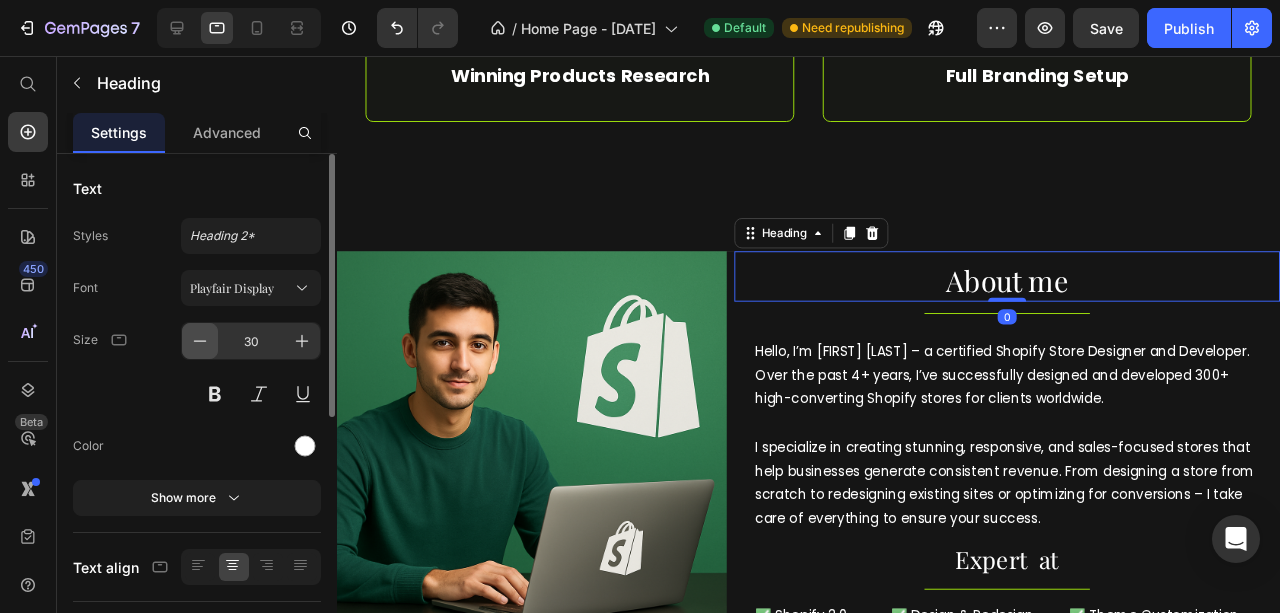 click 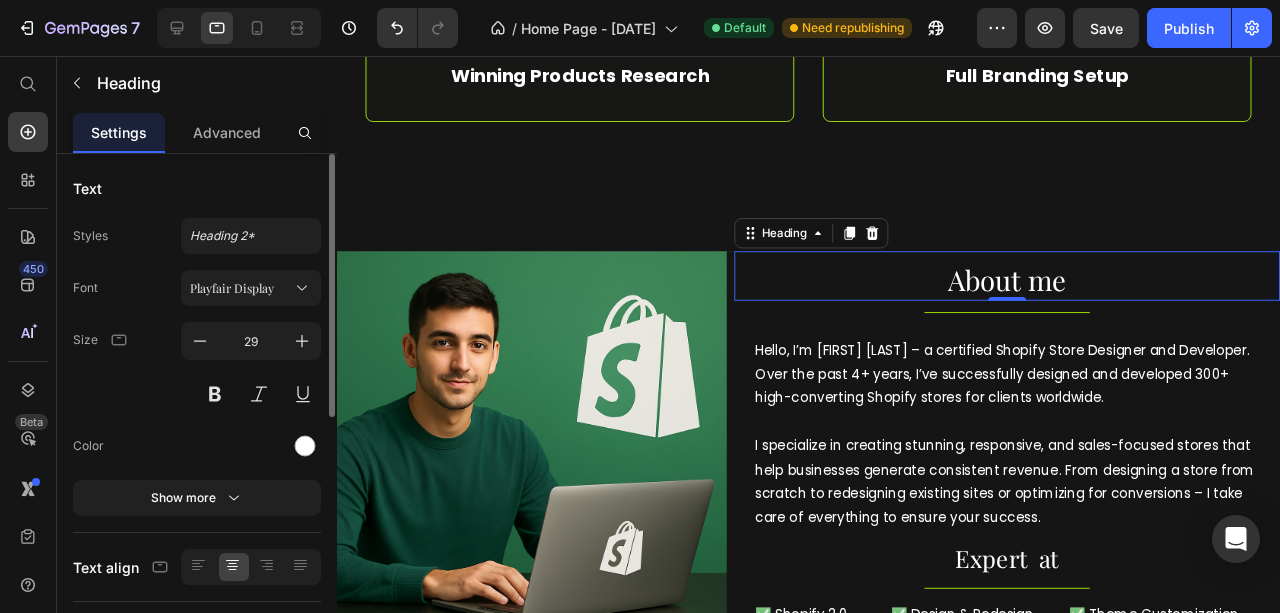 drag, startPoint x: 196, startPoint y: 338, endPoint x: 163, endPoint y: 337, distance: 33.01515 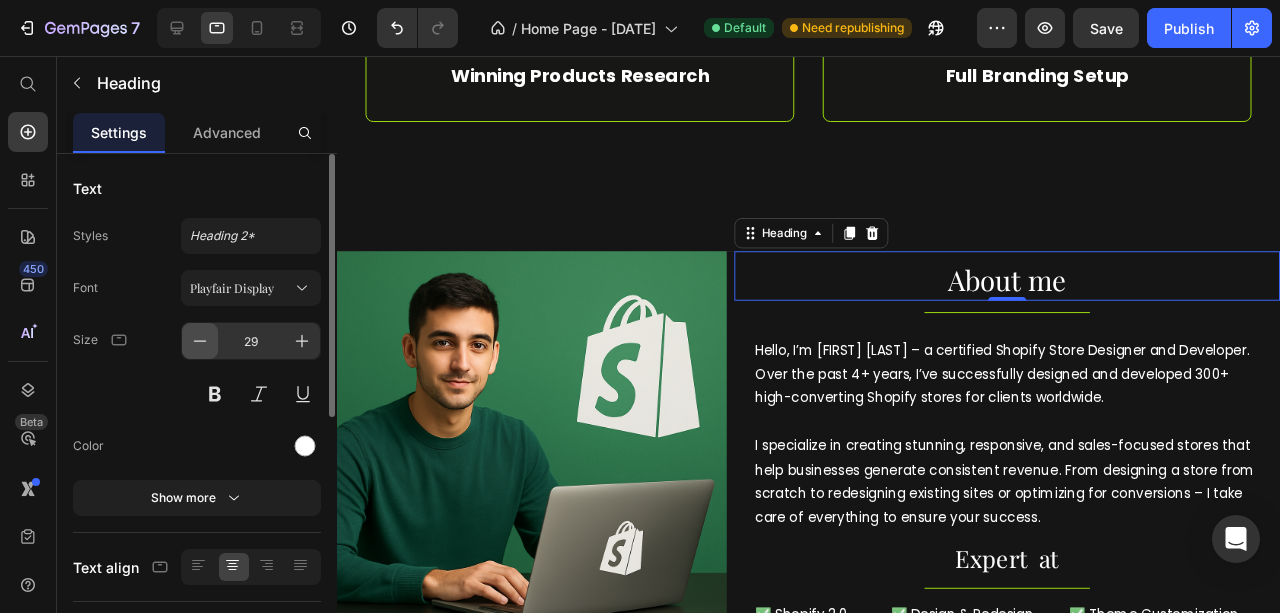 click at bounding box center (200, 341) 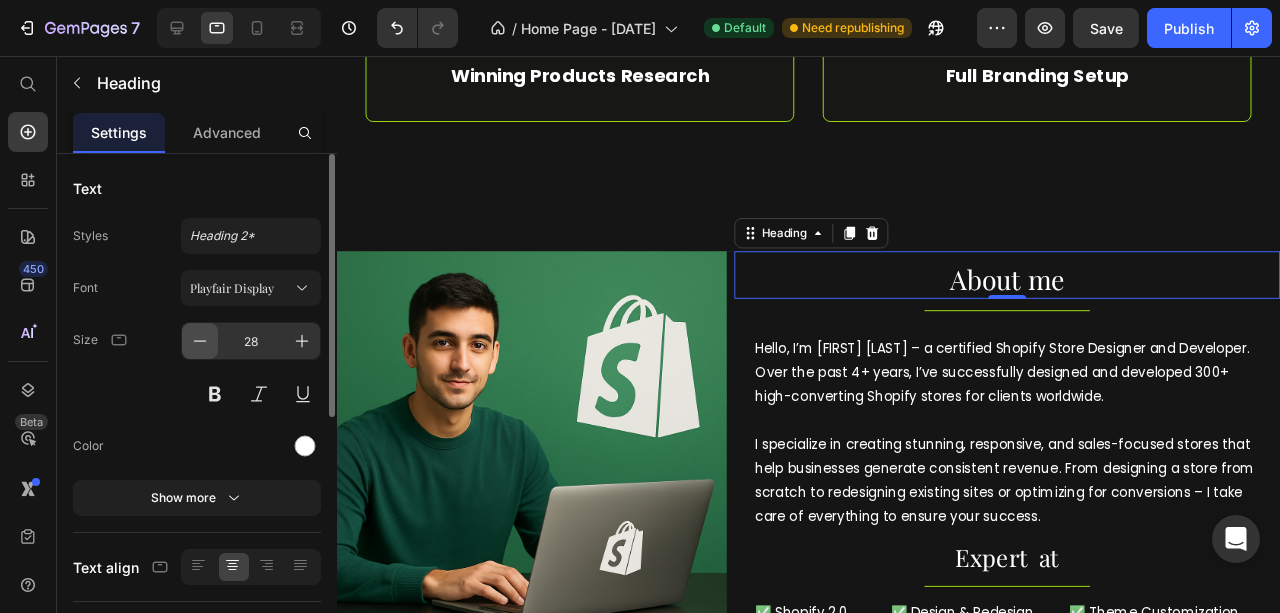 click at bounding box center (200, 341) 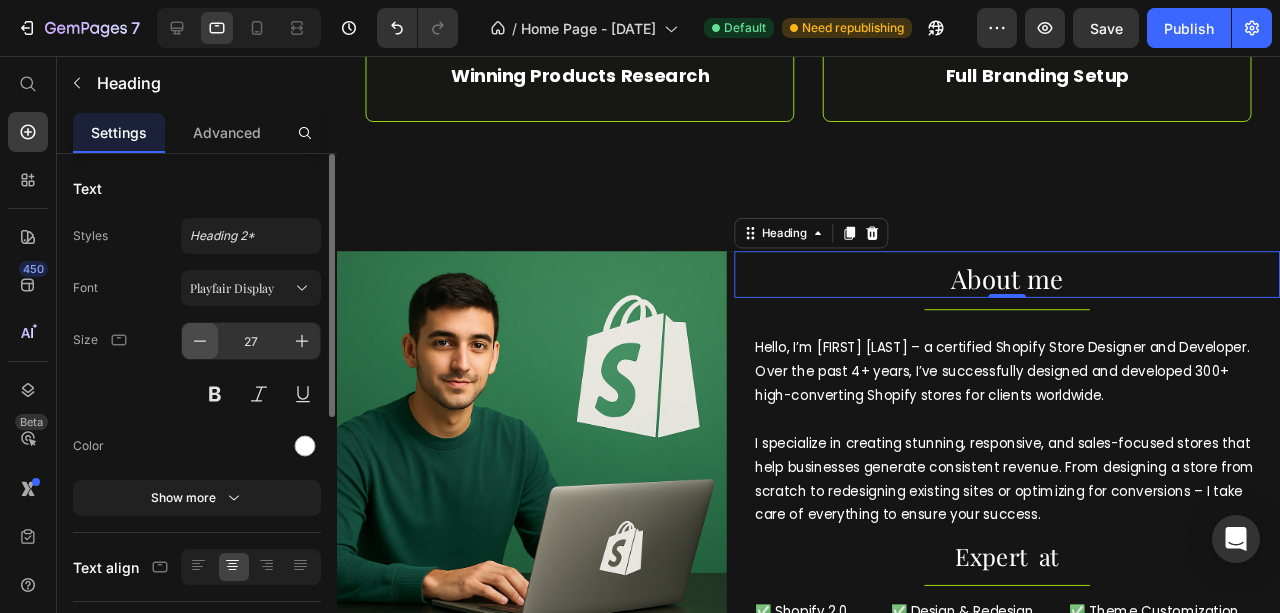 click at bounding box center (200, 341) 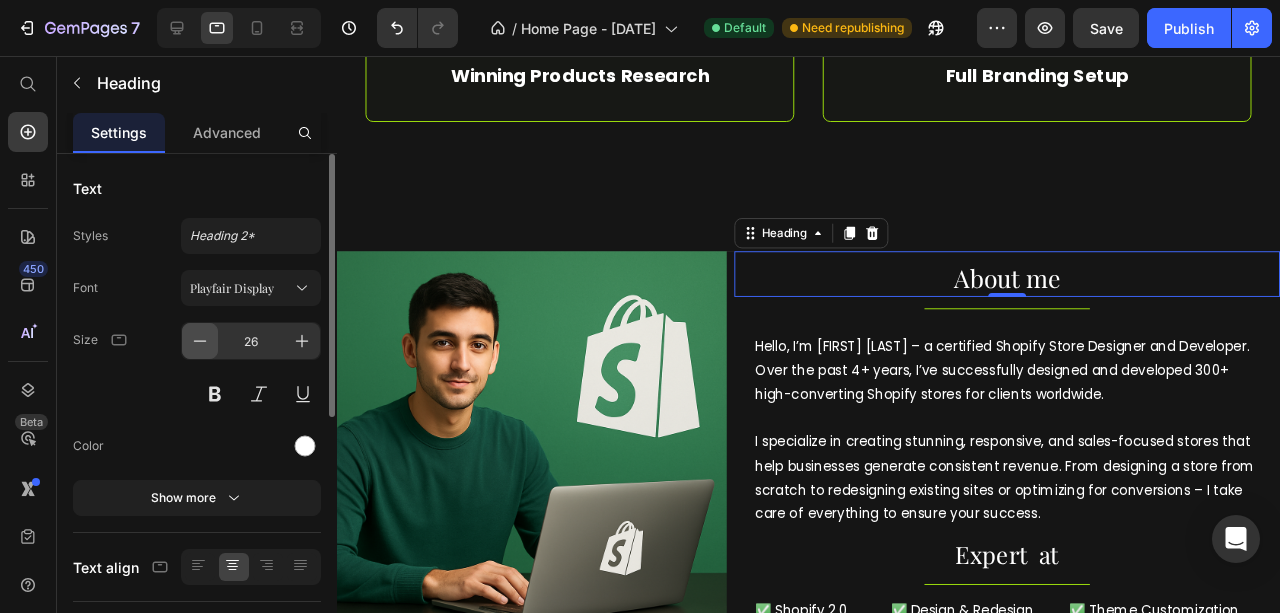 click at bounding box center (200, 341) 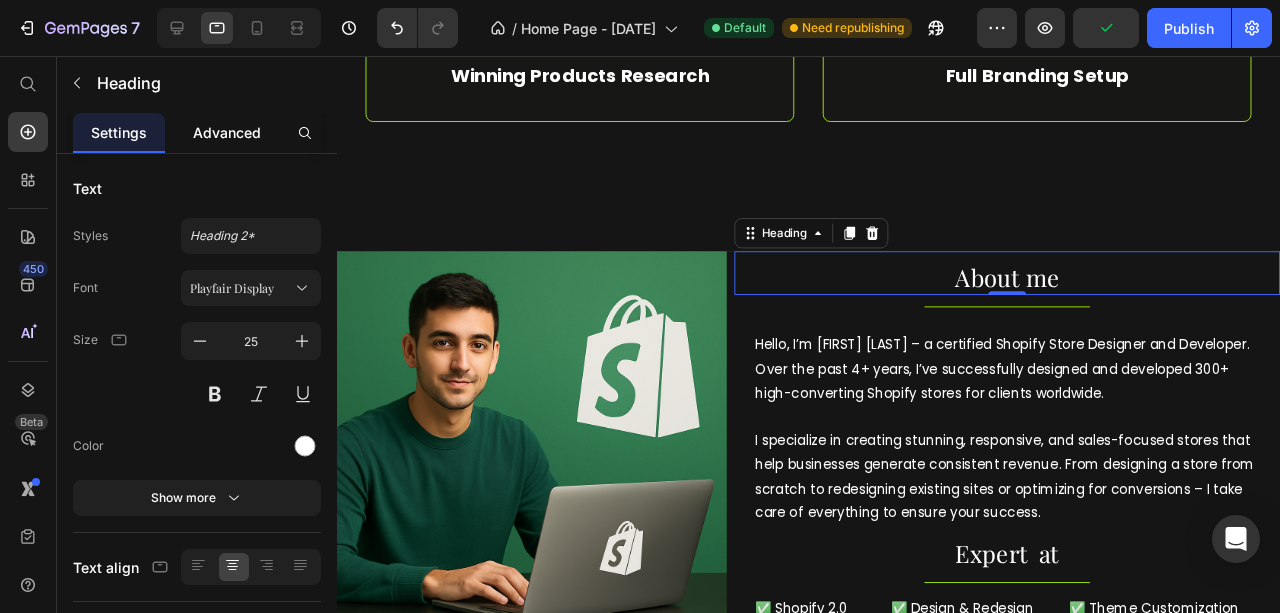 click on "Advanced" at bounding box center (227, 132) 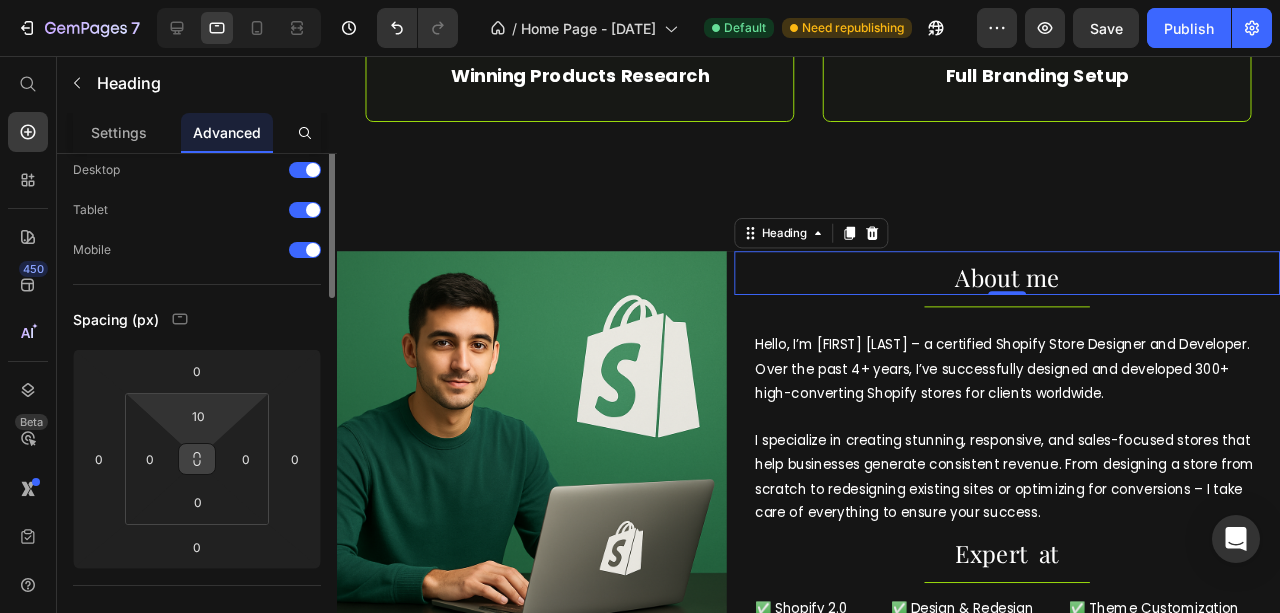scroll, scrollTop: 0, scrollLeft: 0, axis: both 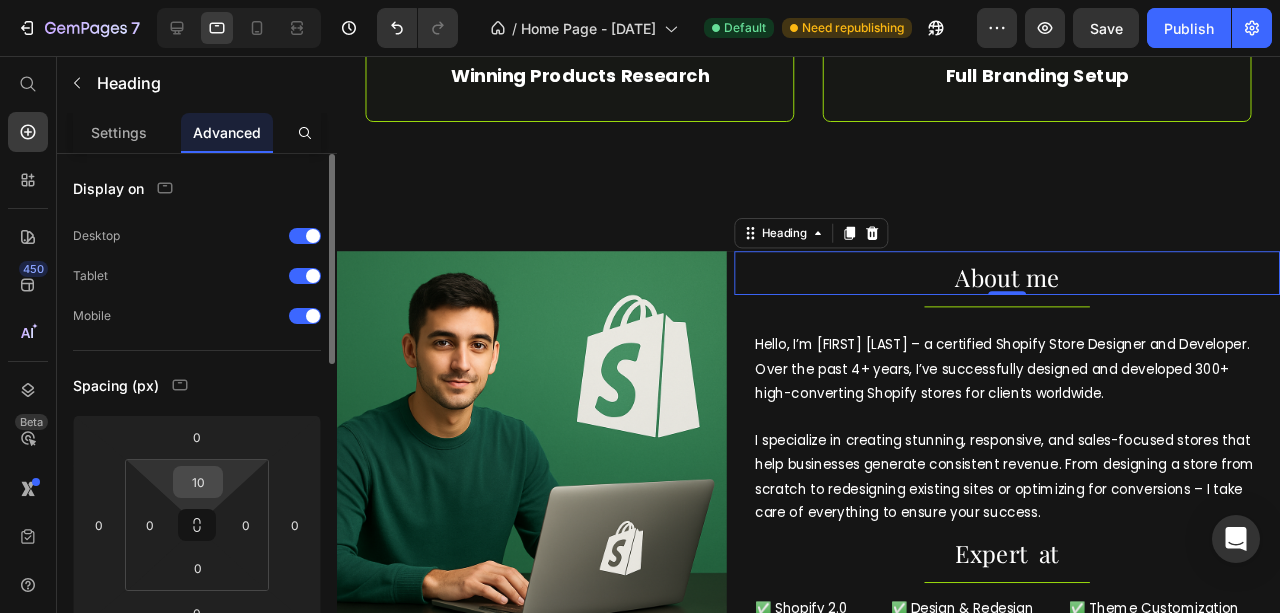 click on "10" at bounding box center [198, 482] 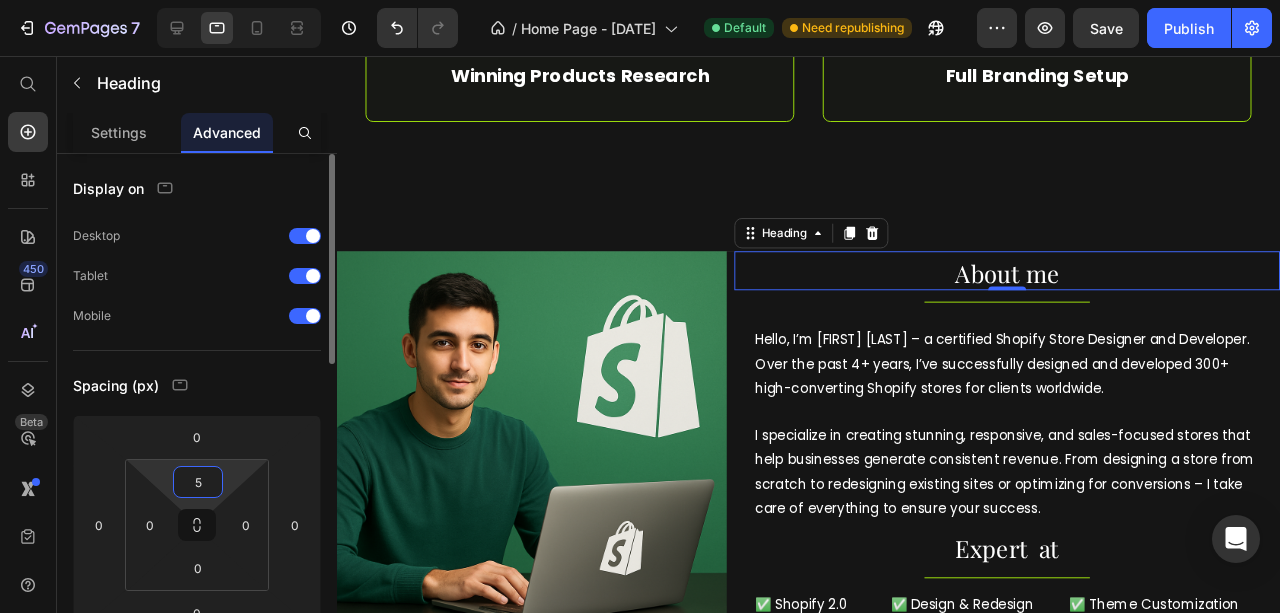 type on "5" 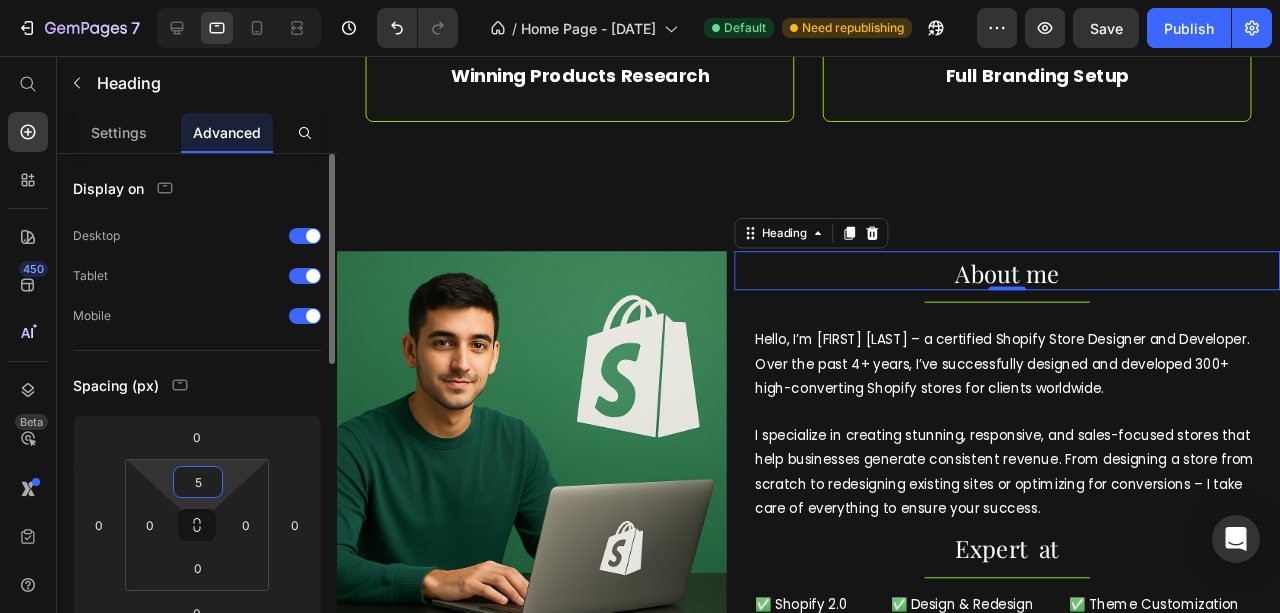 click on "Spacing (px)" at bounding box center [197, 385] 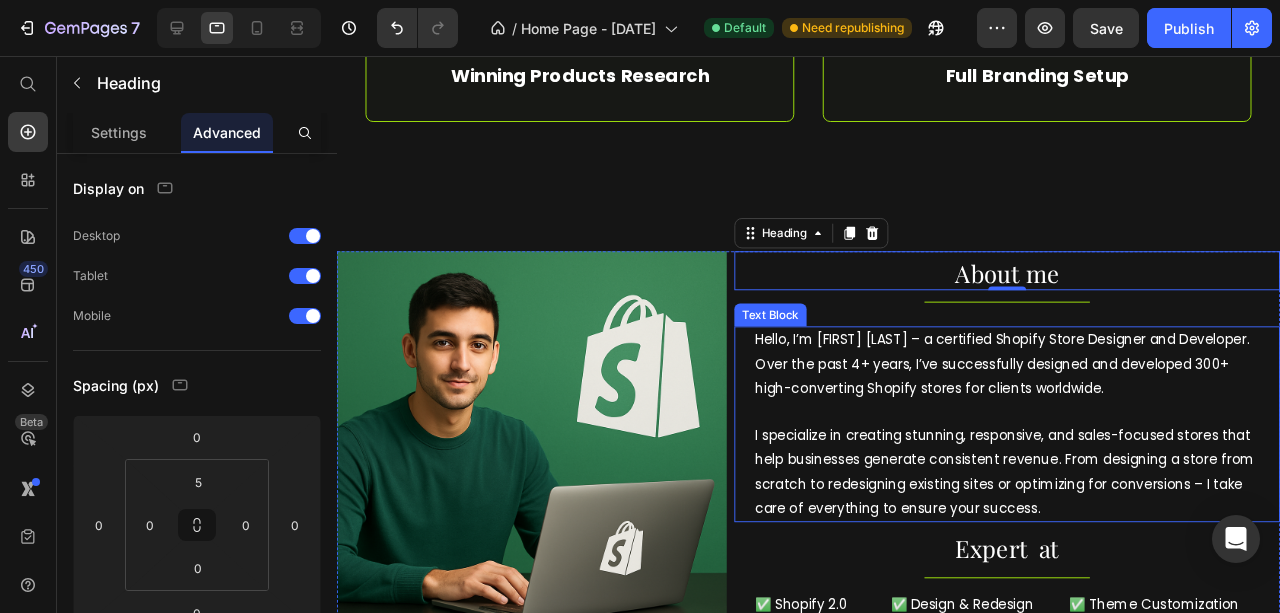 click on "Hello, I’m [FIRST] [LAST] – a certified Shopify Store Designer and Developer. Over the past 4+ years, I’ve successfully designed and developed 300+ high-converting Shopify stores for clients worldwide." at bounding box center (1042, 380) 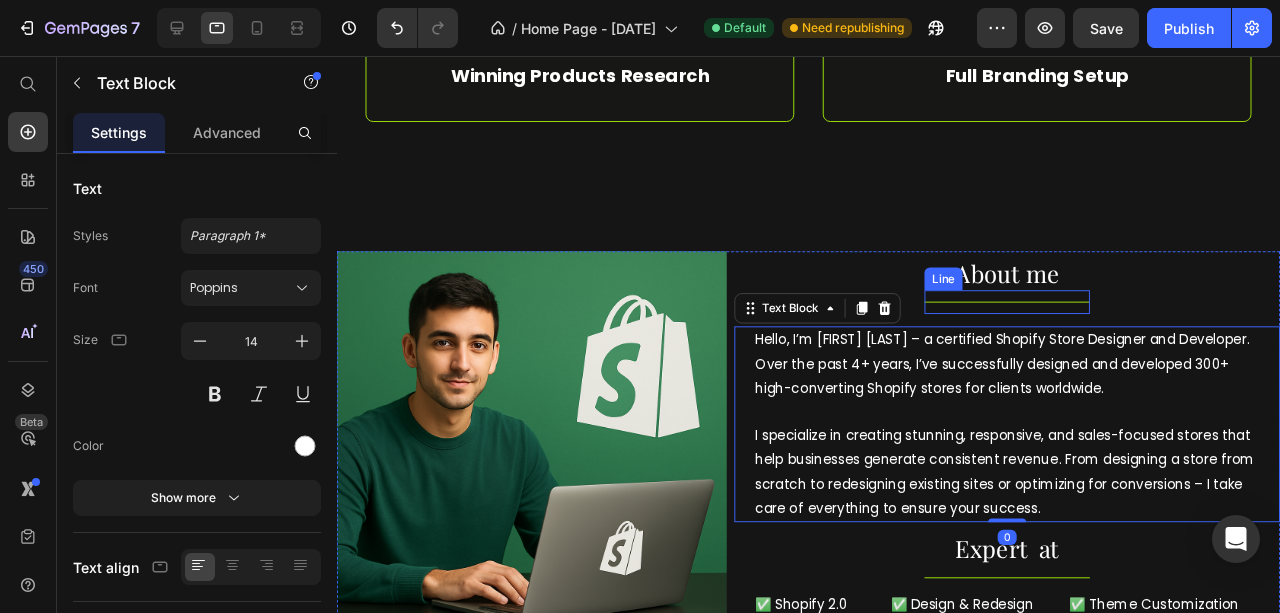click on "Title Line" at bounding box center [1042, 314] 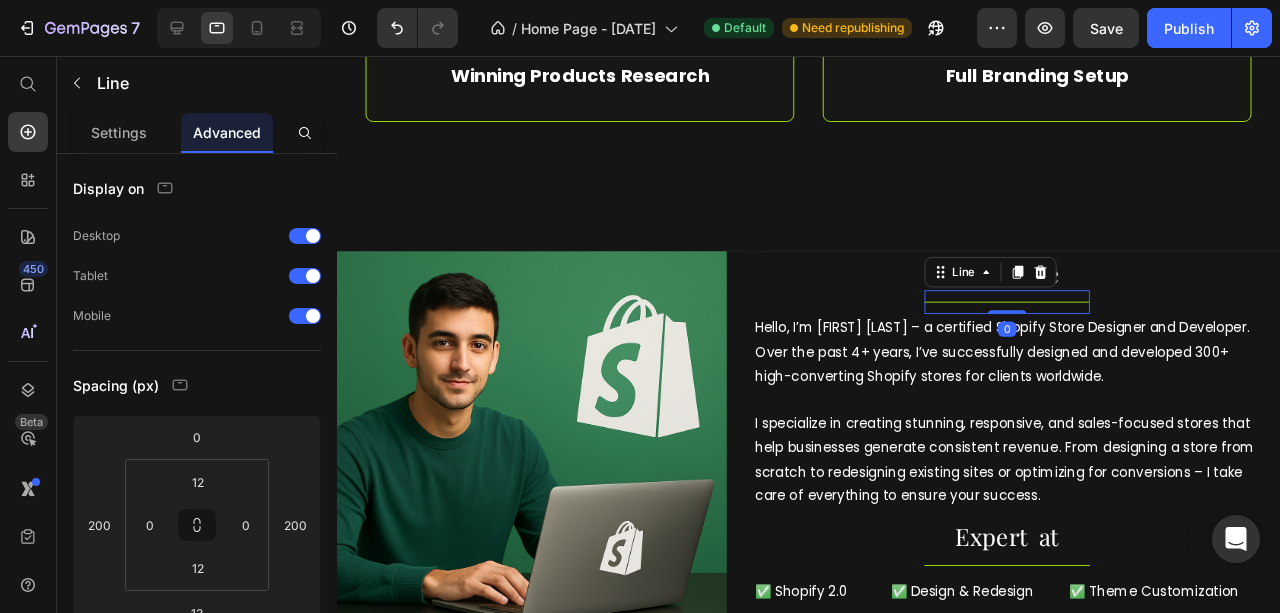 drag, startPoint x: 1049, startPoint y: 337, endPoint x: 1050, endPoint y: 314, distance: 23.021729 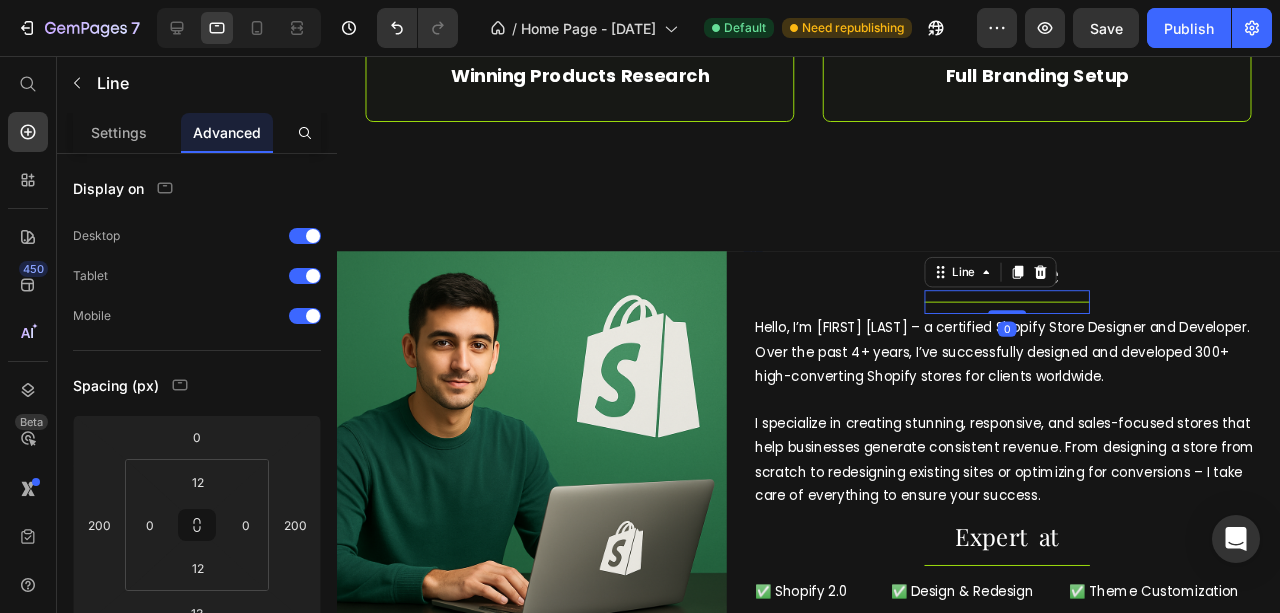 click on "Title Line   0" at bounding box center [1042, 314] 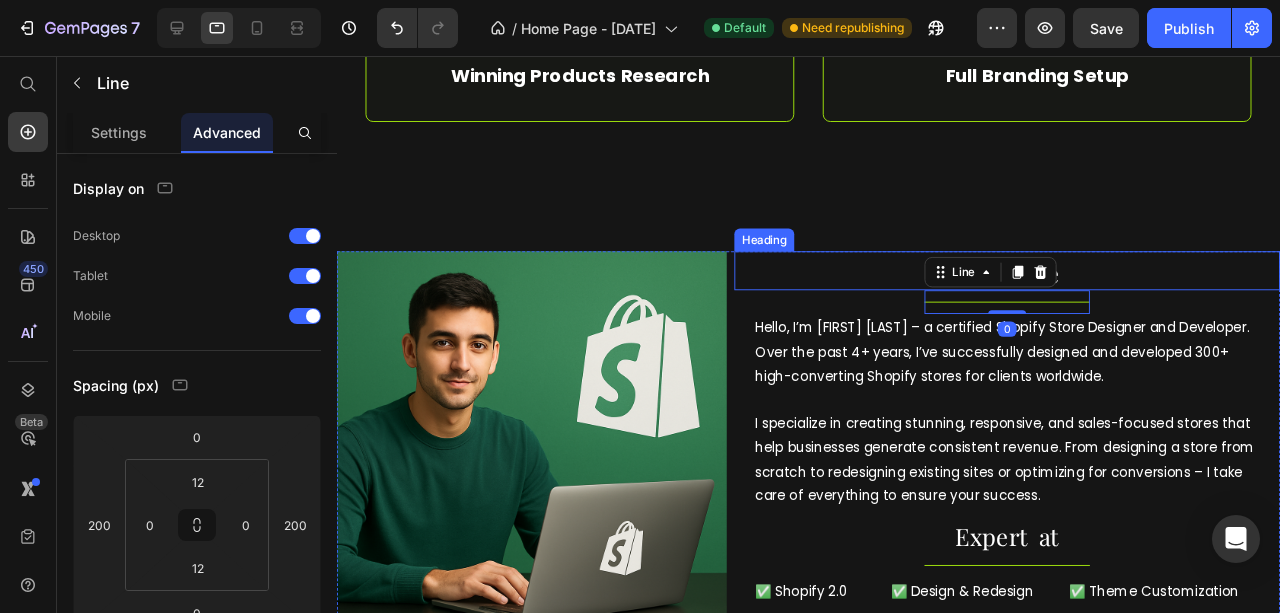 click on "About me" at bounding box center [1042, 284] 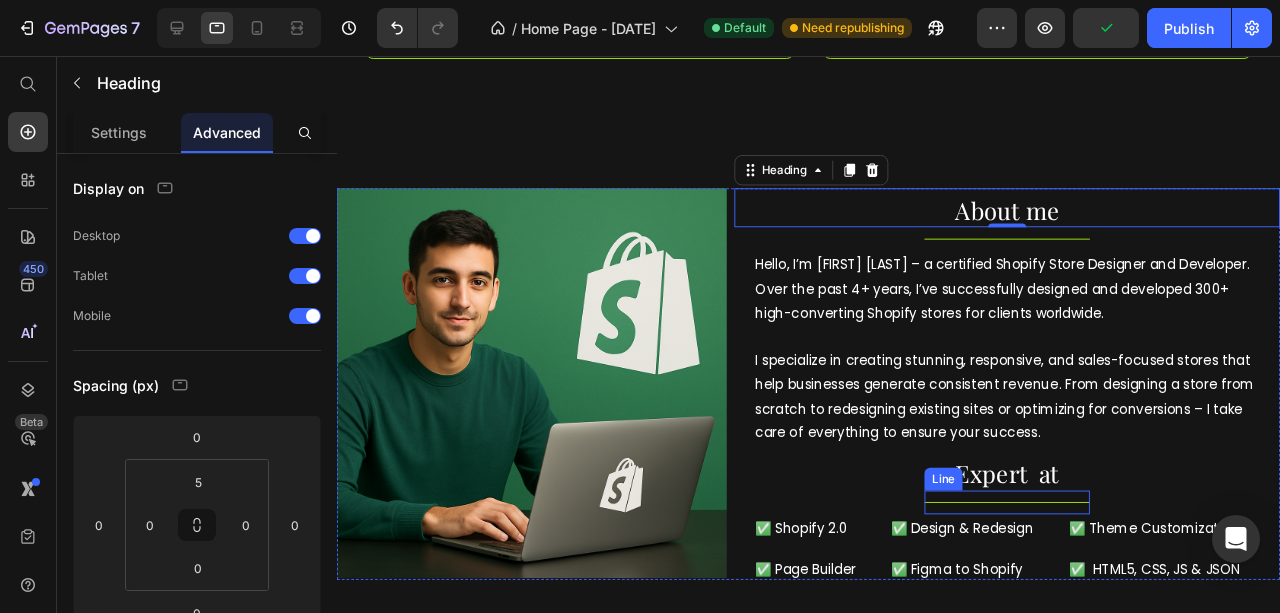 scroll, scrollTop: 955, scrollLeft: 0, axis: vertical 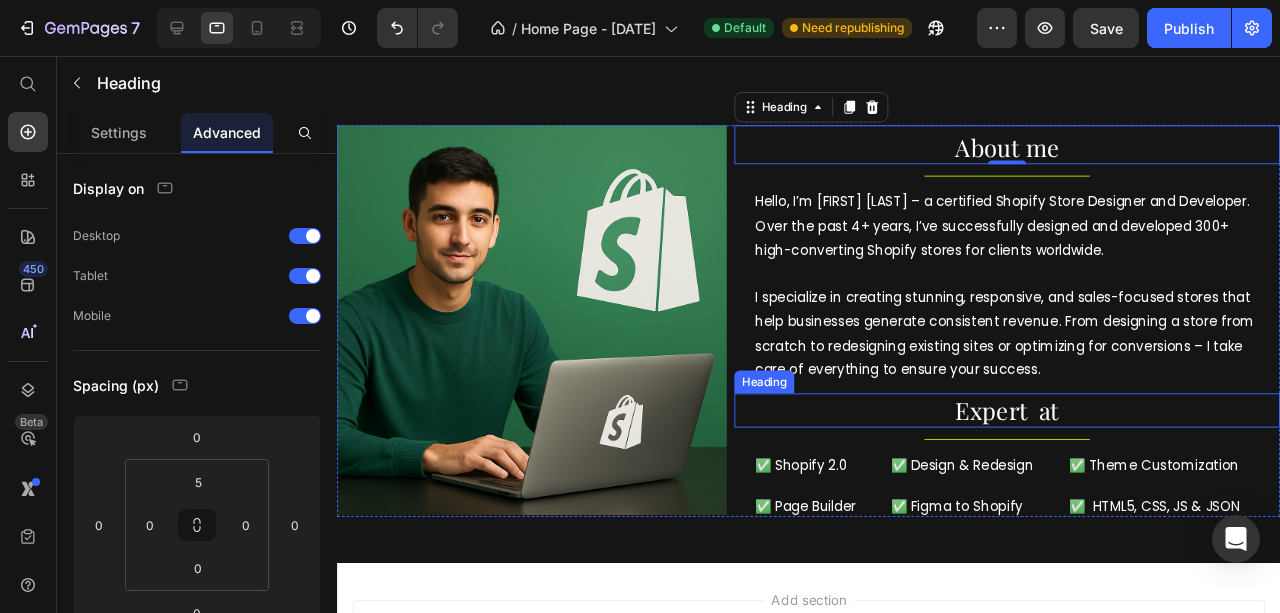 click on "Expert  at" at bounding box center [1042, 428] 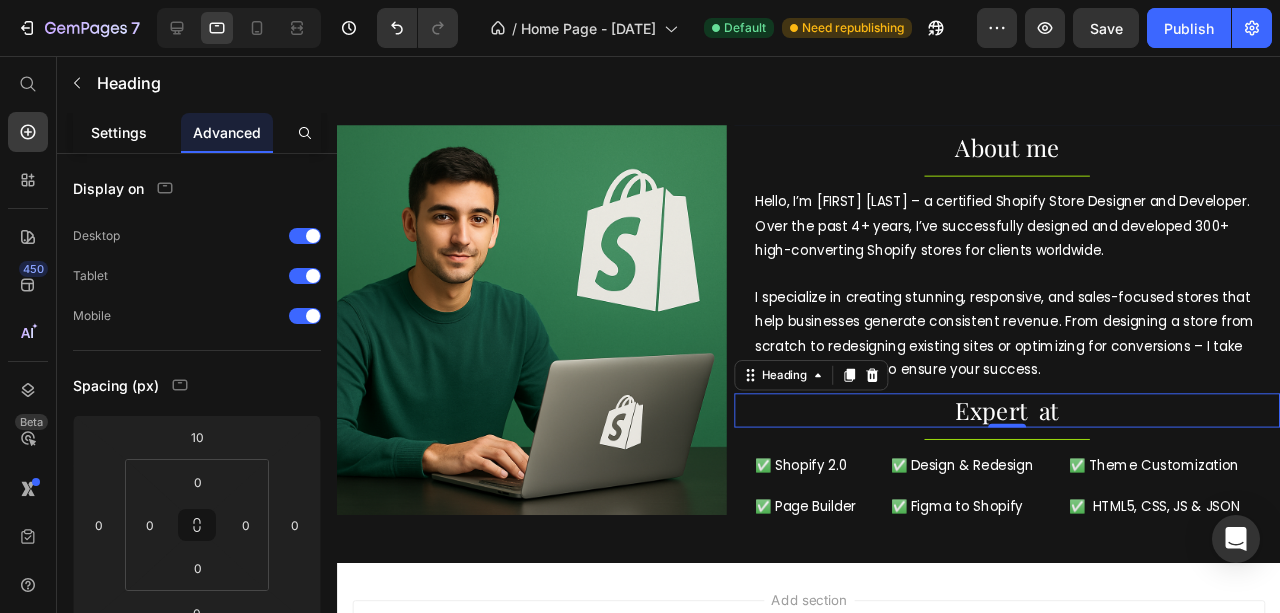 click on "Settings" 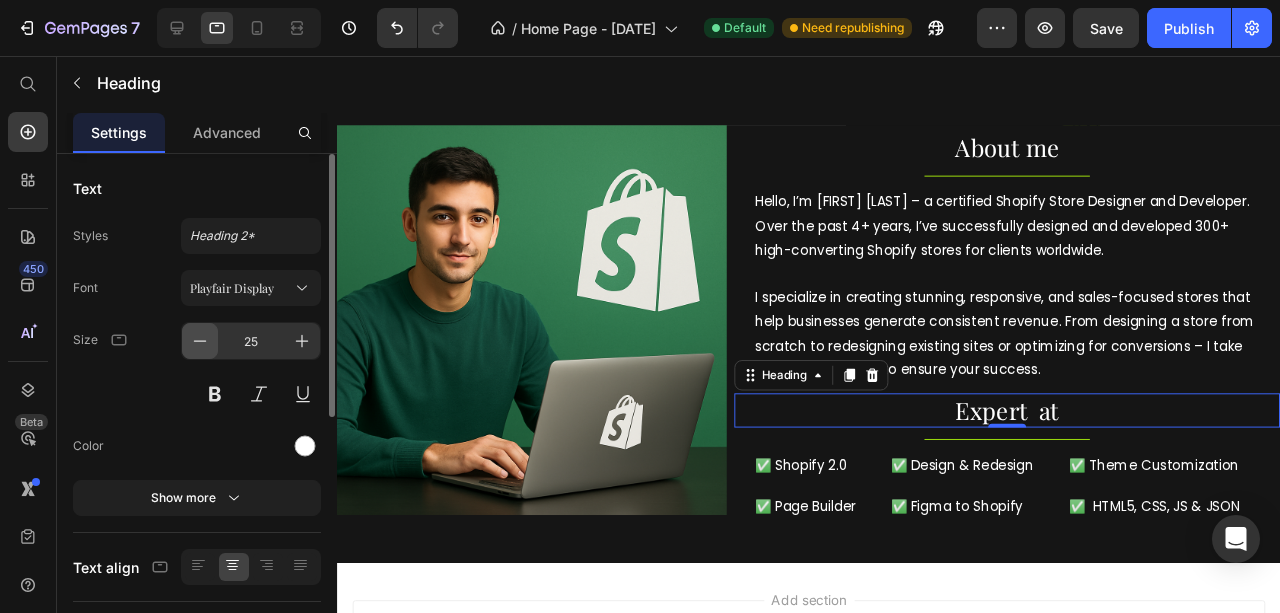 click 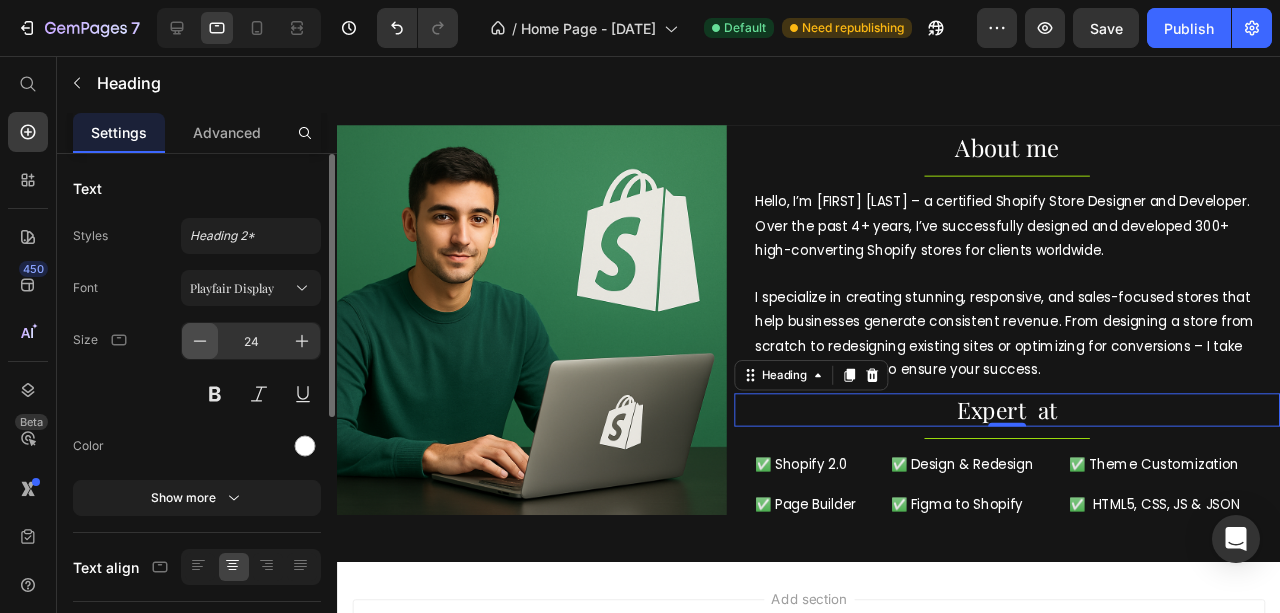 click 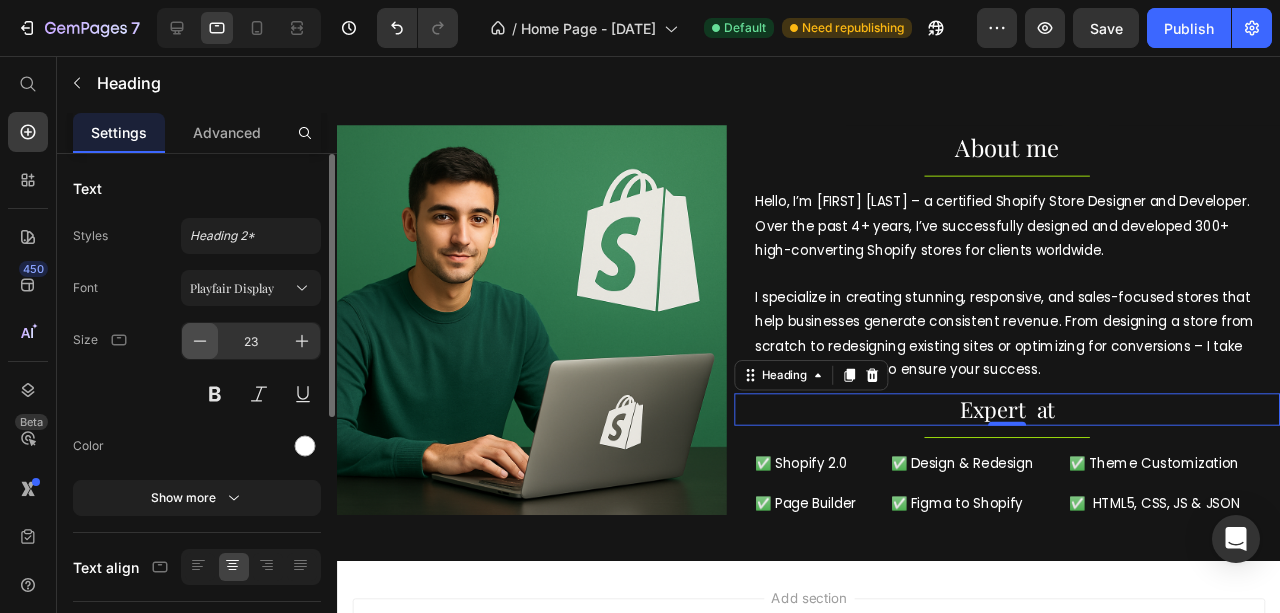 click 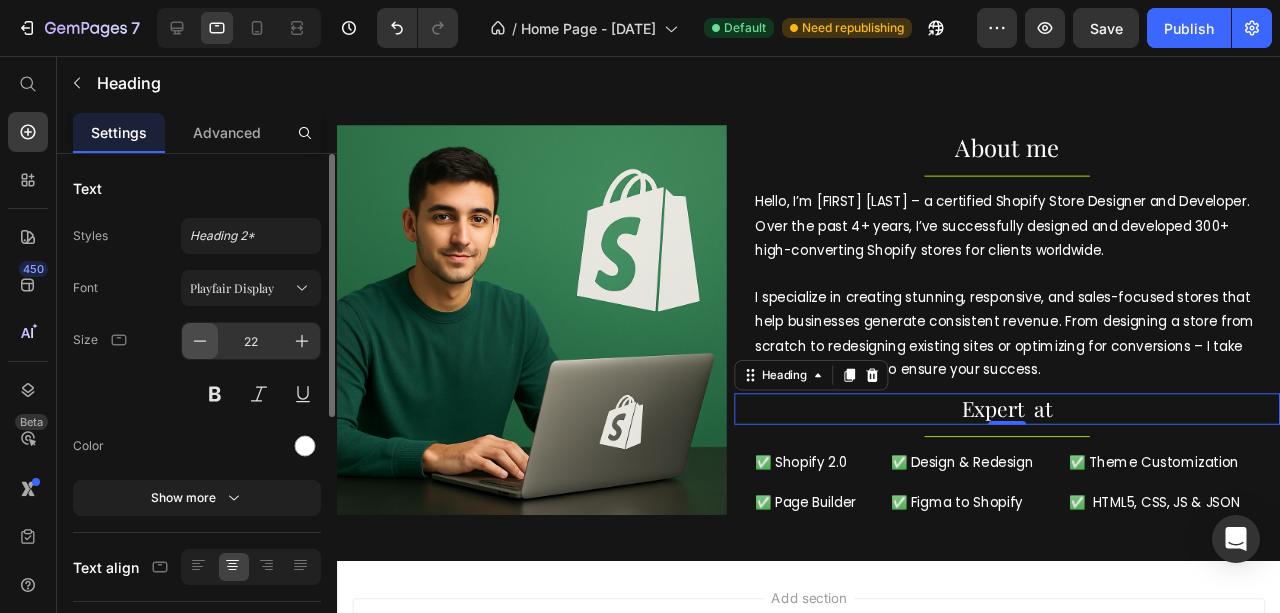 click 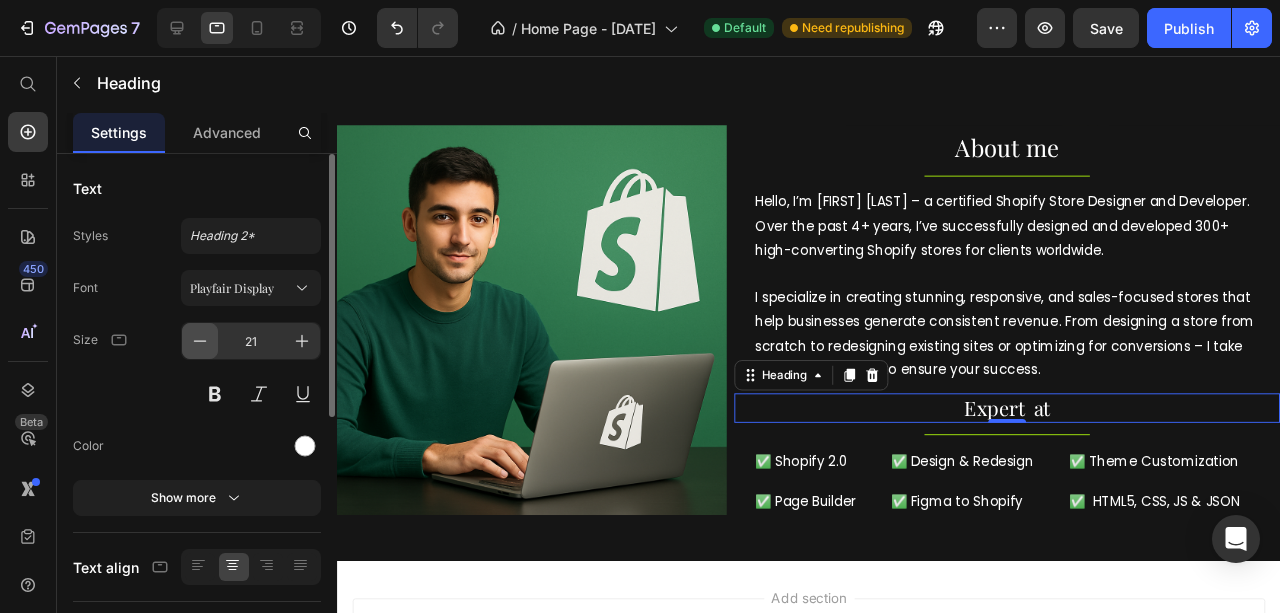 click 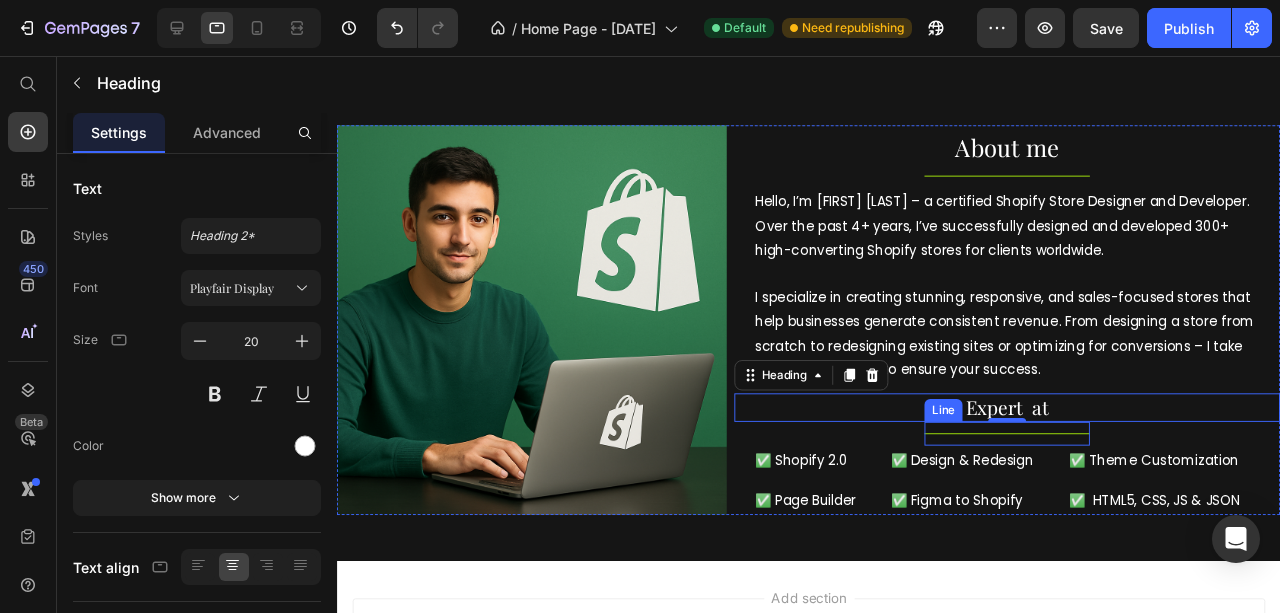 click on "Title Line" at bounding box center (1042, 452) 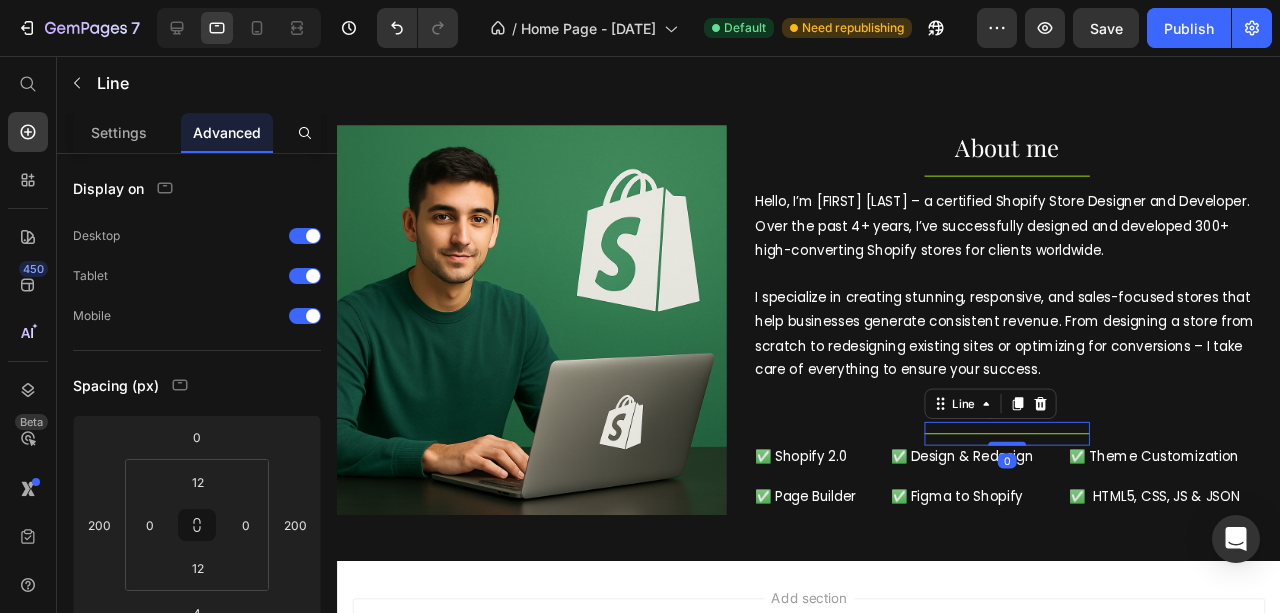 drag, startPoint x: 1044, startPoint y: 464, endPoint x: 1045, endPoint y: 452, distance: 12.0415945 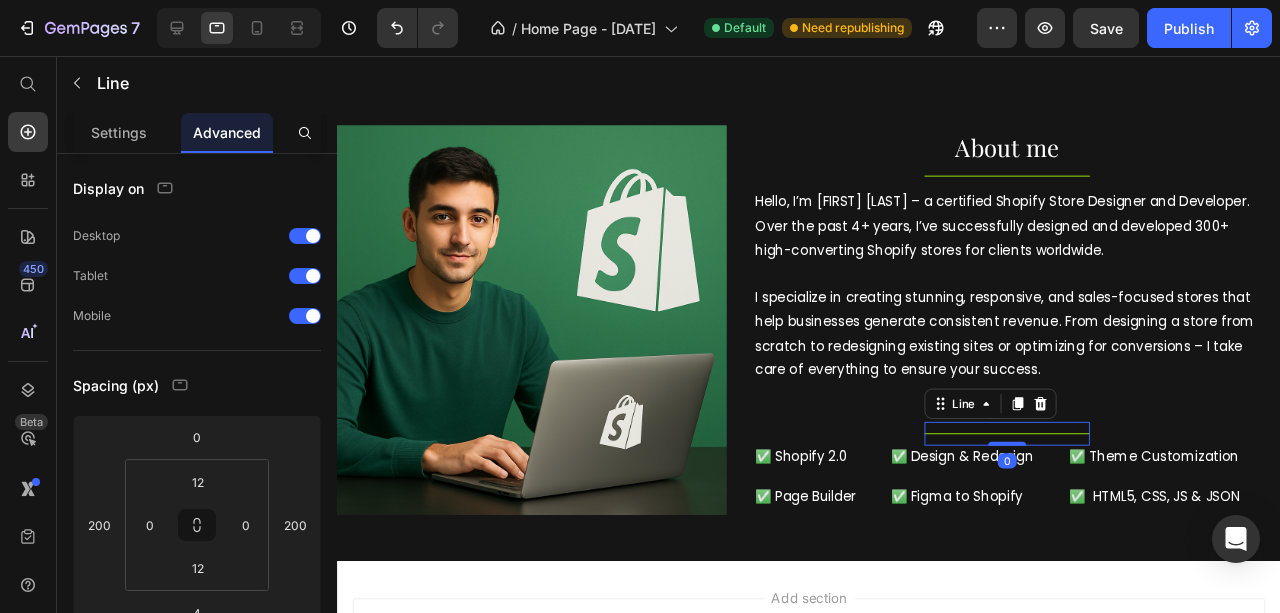 click on "Title Line   0" at bounding box center [1042, 452] 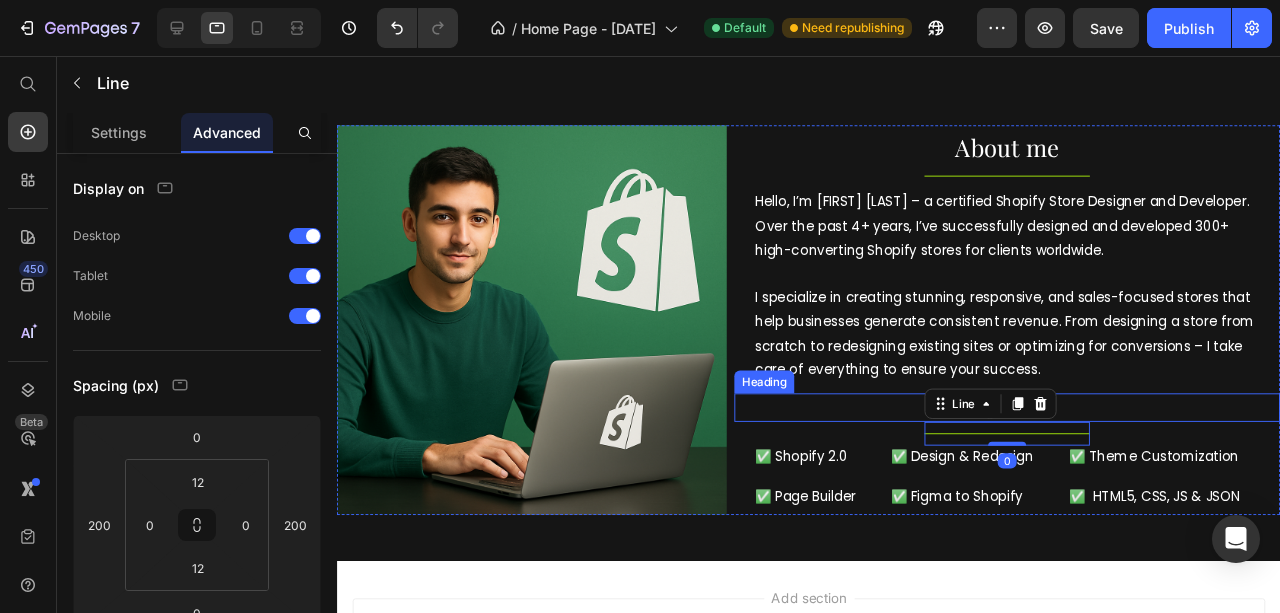 click on "Expert  at" at bounding box center (1042, 425) 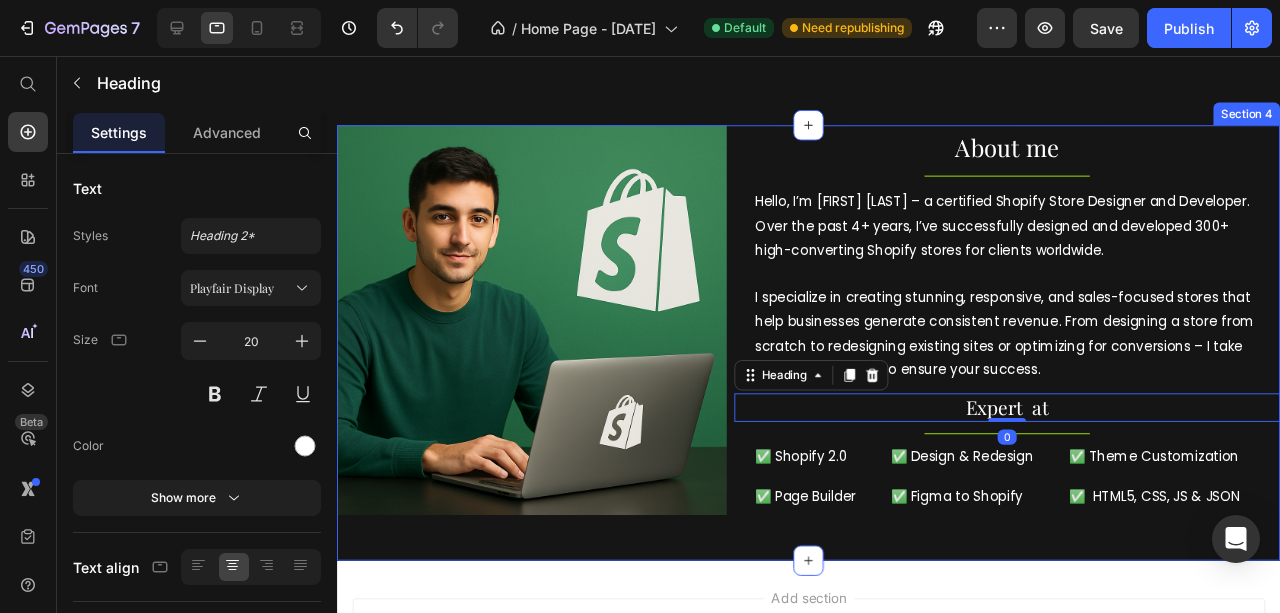 click on "Image About me Heading                Title Line Hello, I’m [FIRST] – a certified Shopify Store Designer and Developer. Over the past 4+ years, I’ve successfully designed and developed 300+ high-converting Shopify stores for clients worldwide.   I specialize in creating stunning, responsive, and sales-focused stores that help businesses generate consistent revenue. From designing a store from scratch to redesigning existing sites or optimizing for conversions – I take care of everything to ensure your success. Text Block Expert  at Heading   0                Title Line ✅ Shopify 2.0 Heading ✅ Design & Redesign Heading ✅ Theme Customization Heading Row ✅ Page Builder Heading ✅ Figma to Shopify Heading ✅  HTML5, CSS, JS & JSON Heading Row Row Row Section 4" at bounding box center [833, 357] 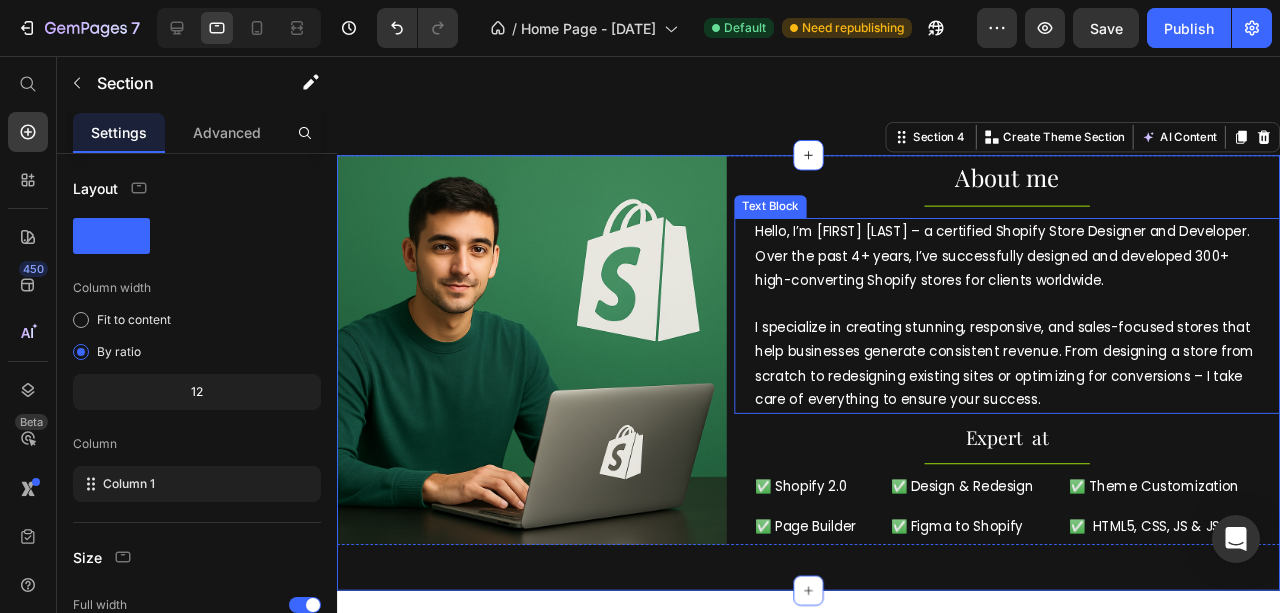 scroll, scrollTop: 955, scrollLeft: 0, axis: vertical 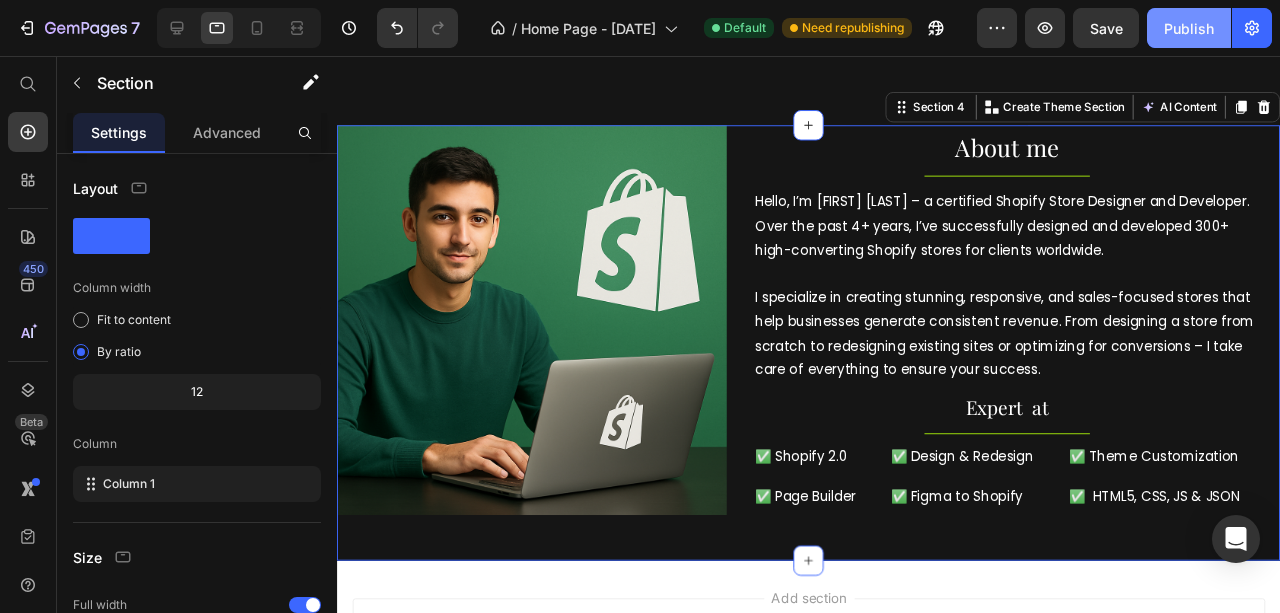click on "Publish" at bounding box center [1189, 28] 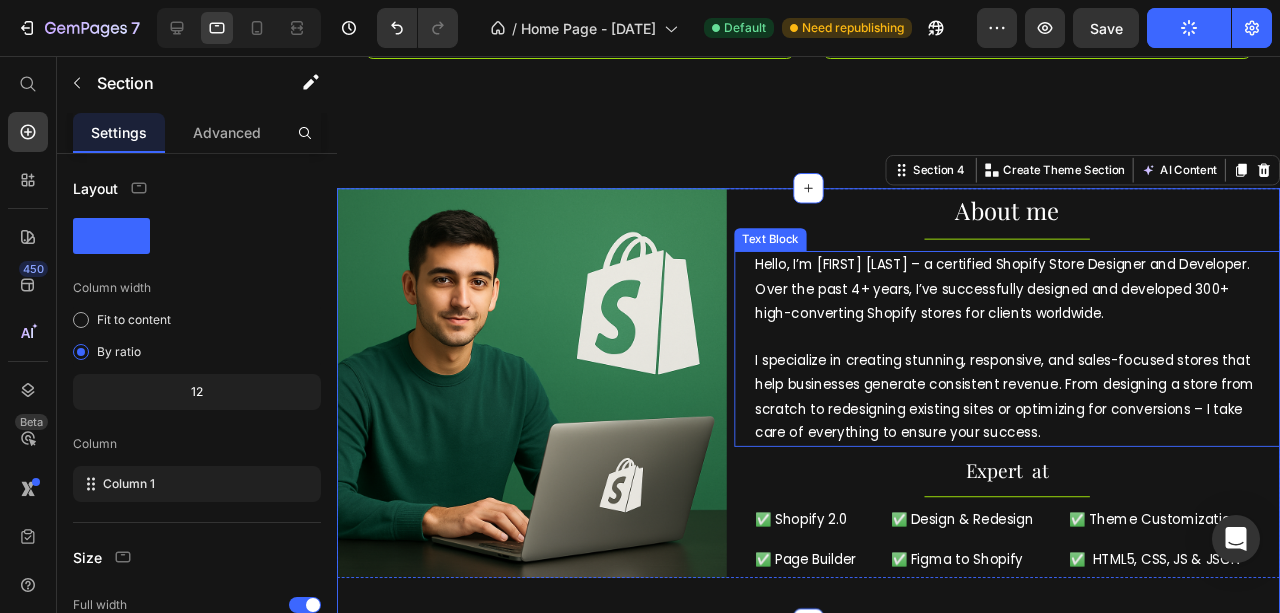 scroll, scrollTop: 822, scrollLeft: 0, axis: vertical 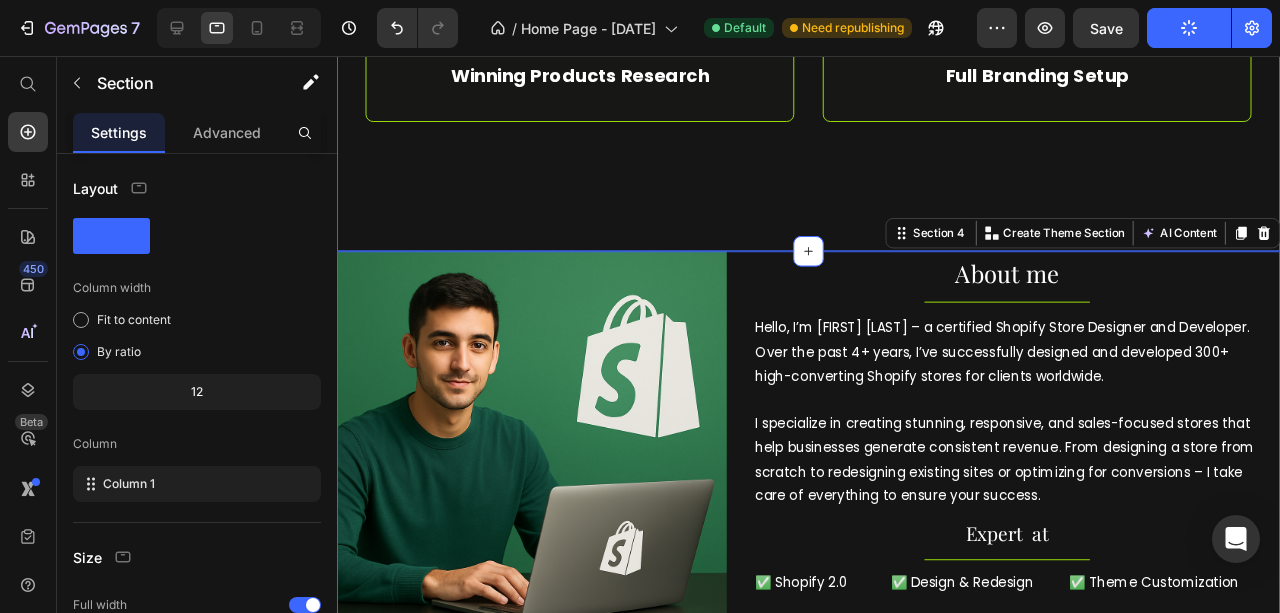 click on "Image Custom Shopify Store Design Text Block Row Image Shopify Store Redesign Text Block Row Image Winning Products Research Text Block Row Image Full Branding Setup Text Block Row Row Section 3" at bounding box center [833, 1] 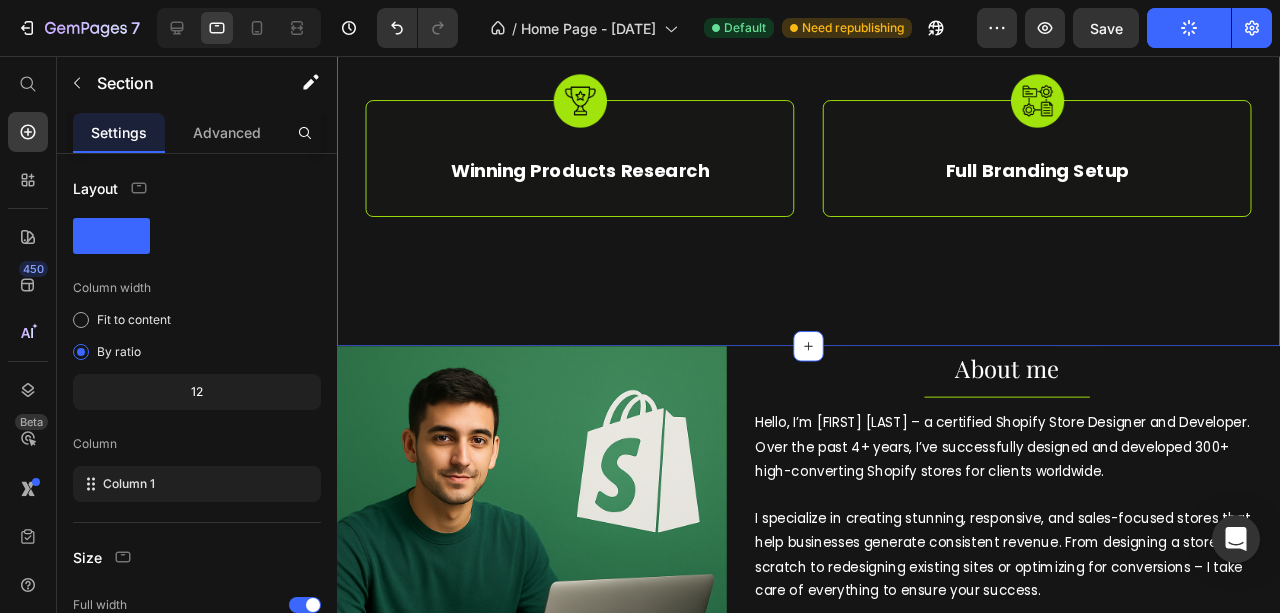 scroll, scrollTop: 755, scrollLeft: 0, axis: vertical 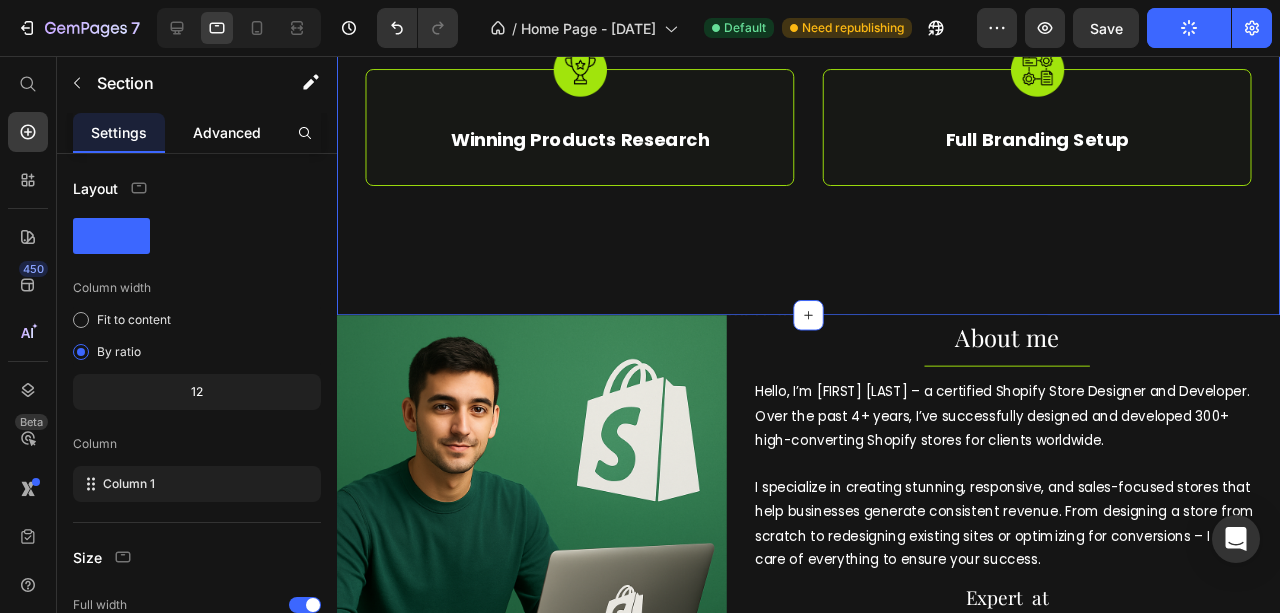 click on "Advanced" 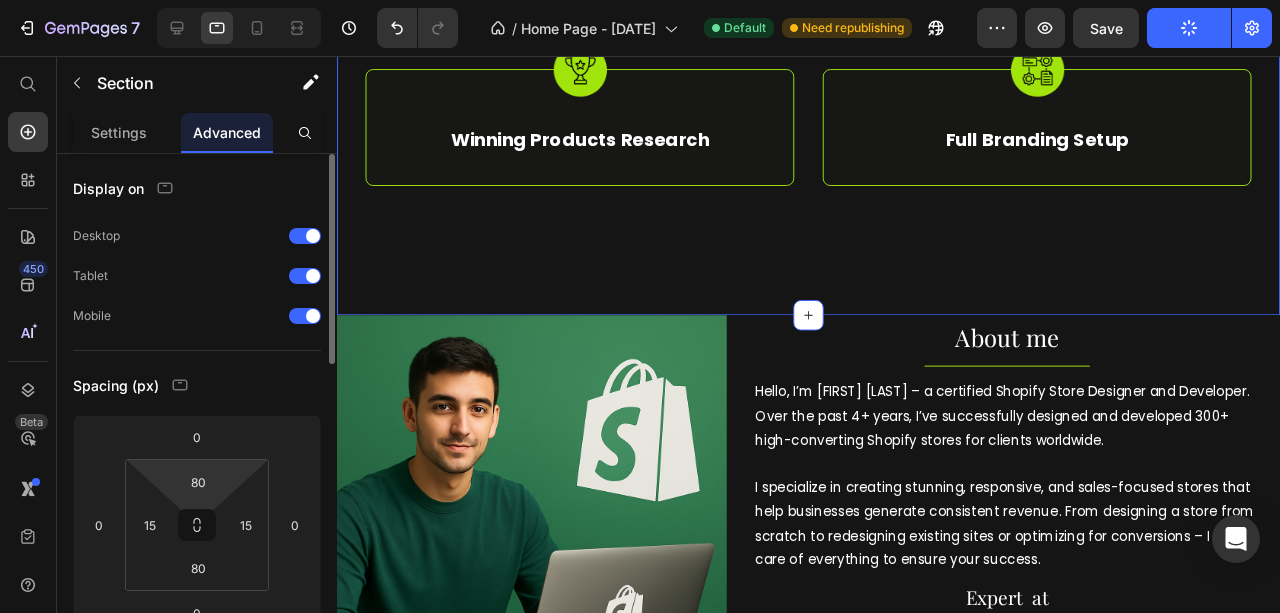scroll, scrollTop: 66, scrollLeft: 0, axis: vertical 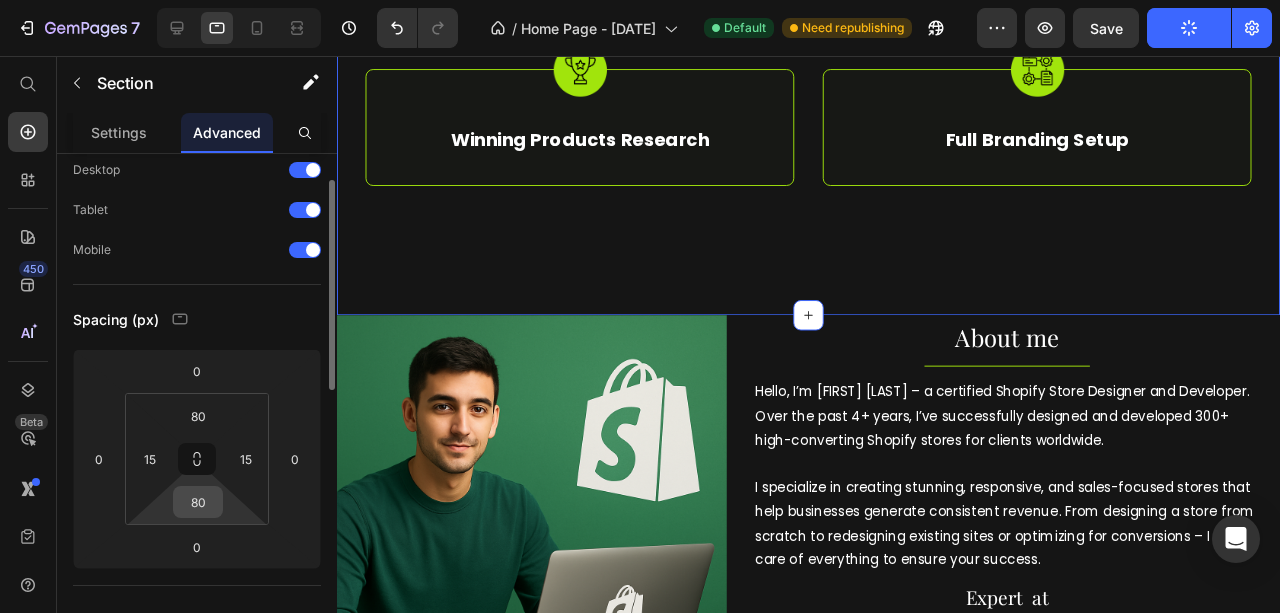 click on "80" at bounding box center [198, 502] 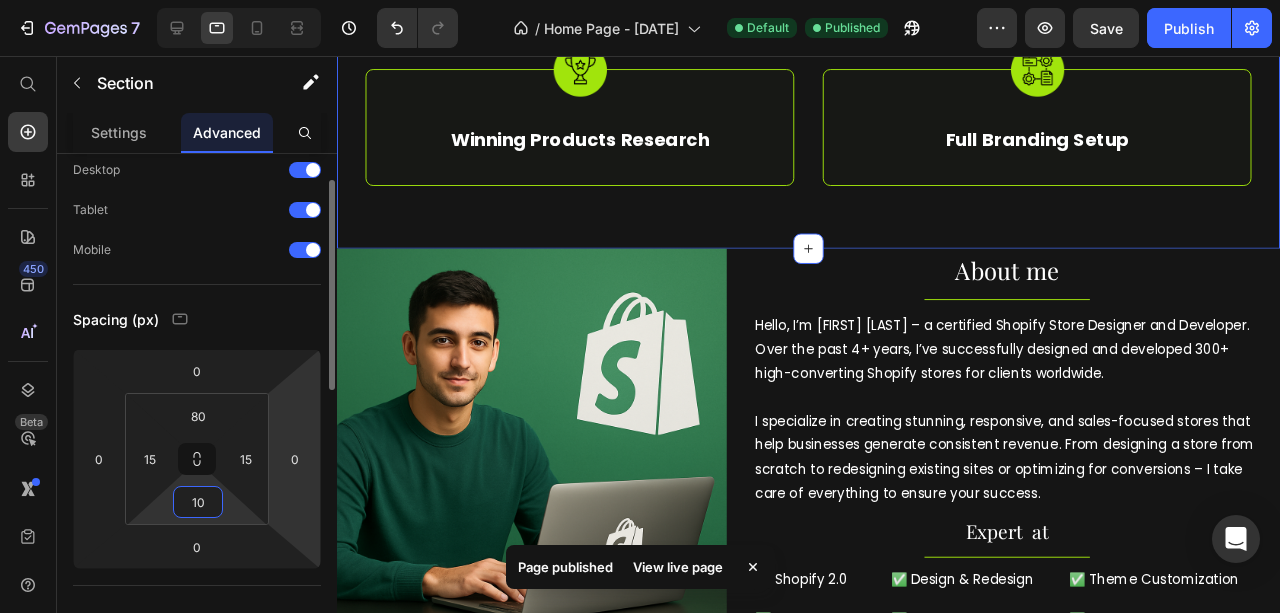 click on "Spacing (px)" at bounding box center [197, 319] 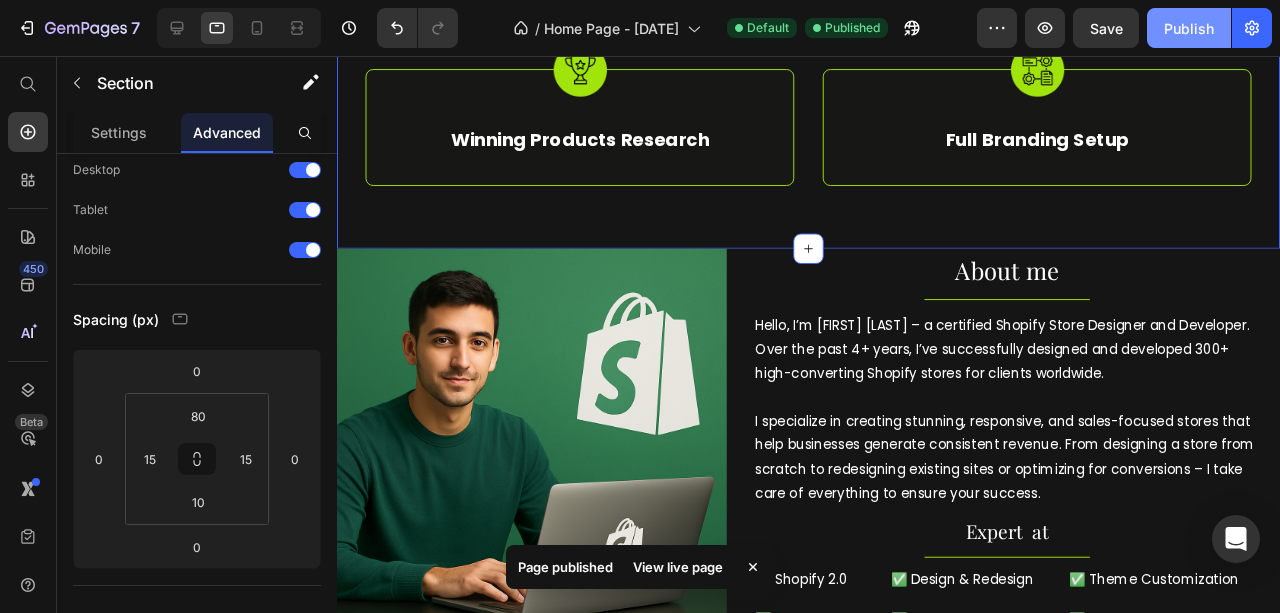 click on "Publish" at bounding box center (1189, 28) 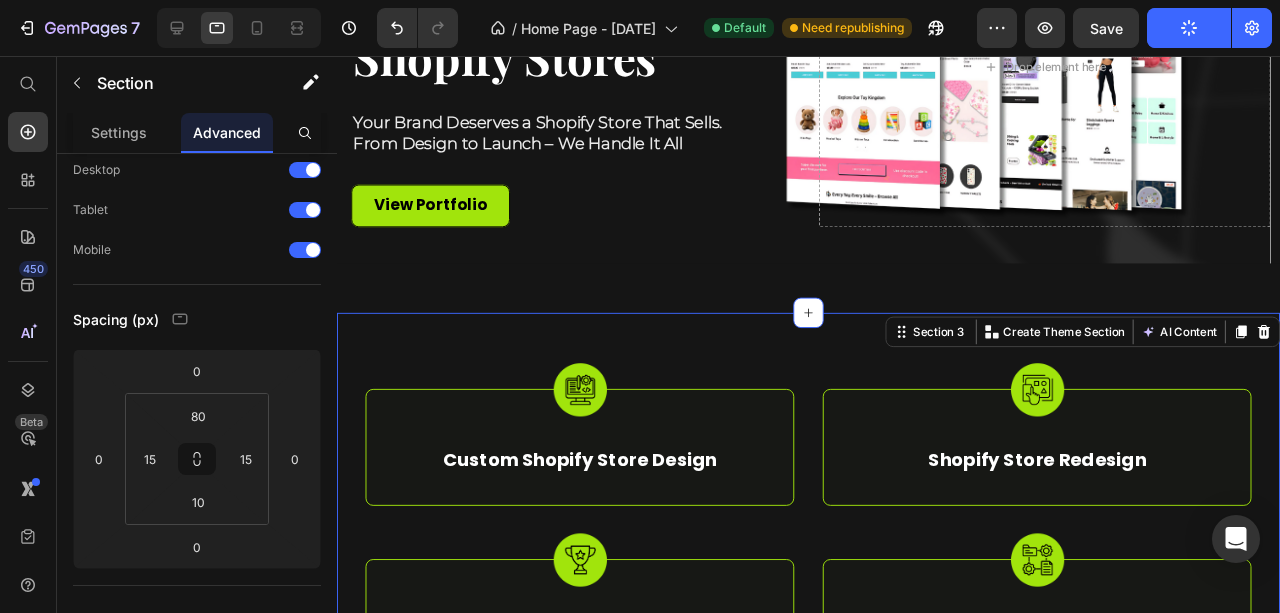 scroll, scrollTop: 222, scrollLeft: 0, axis: vertical 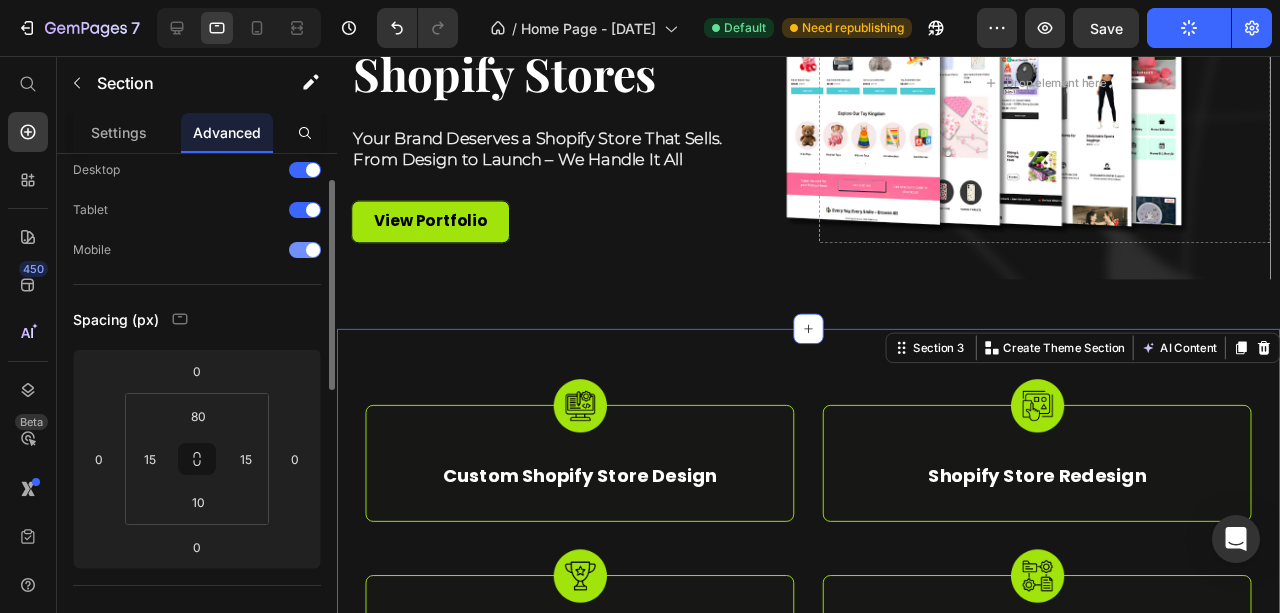 click at bounding box center (216, 250) 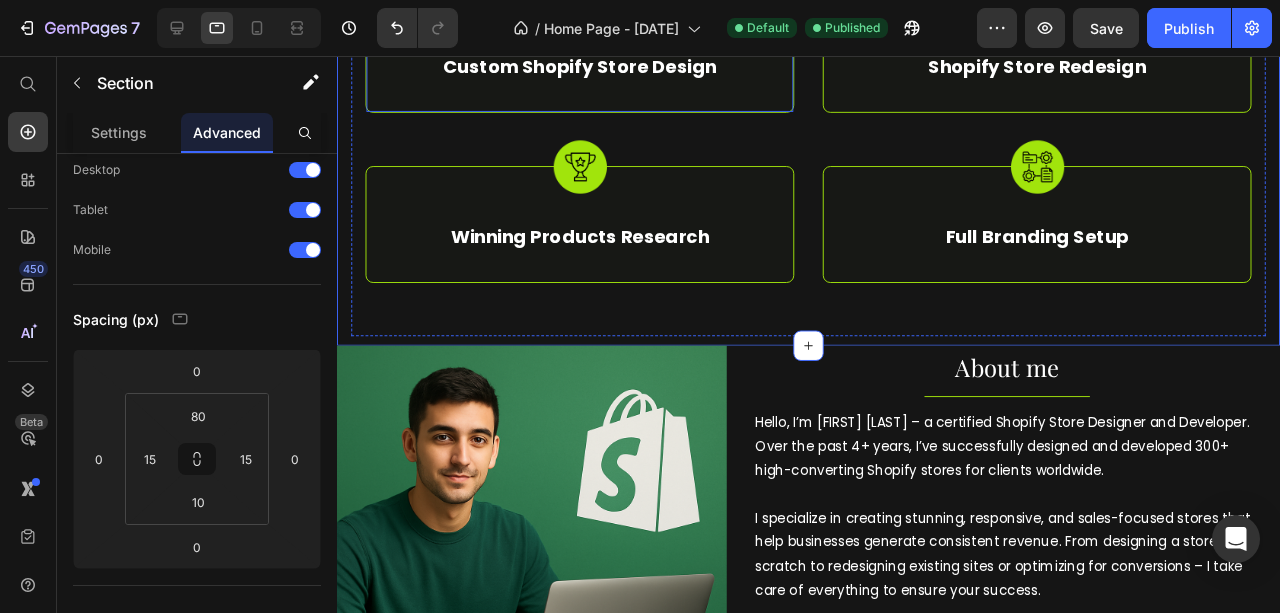 scroll, scrollTop: 666, scrollLeft: 0, axis: vertical 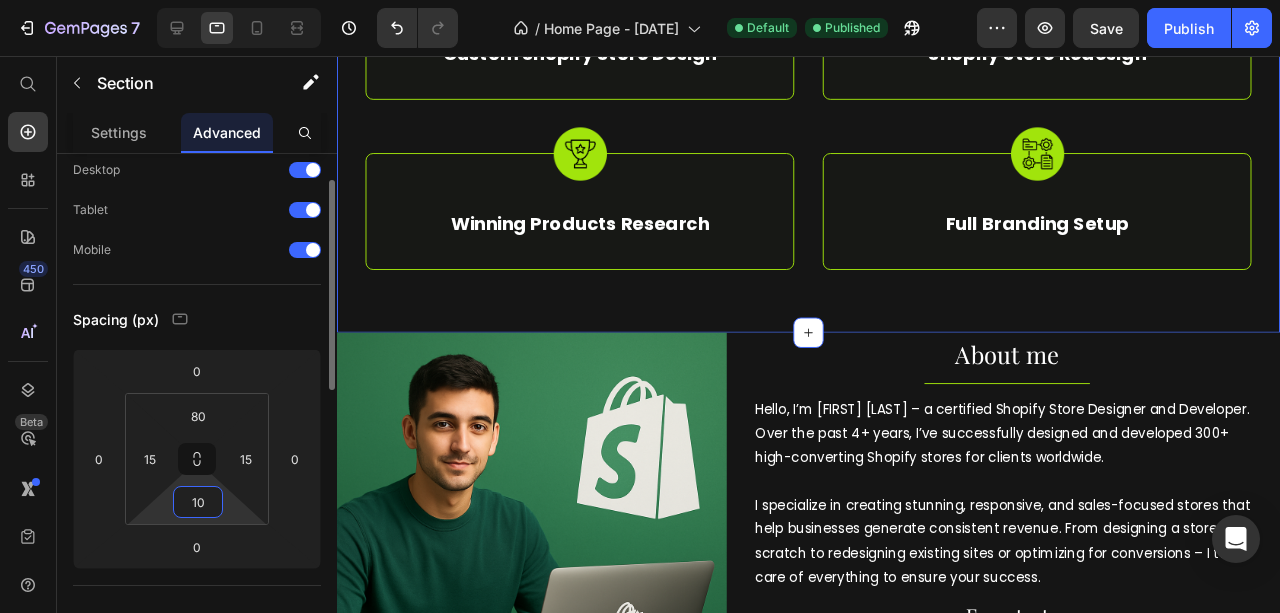 click on "10" at bounding box center (198, 502) 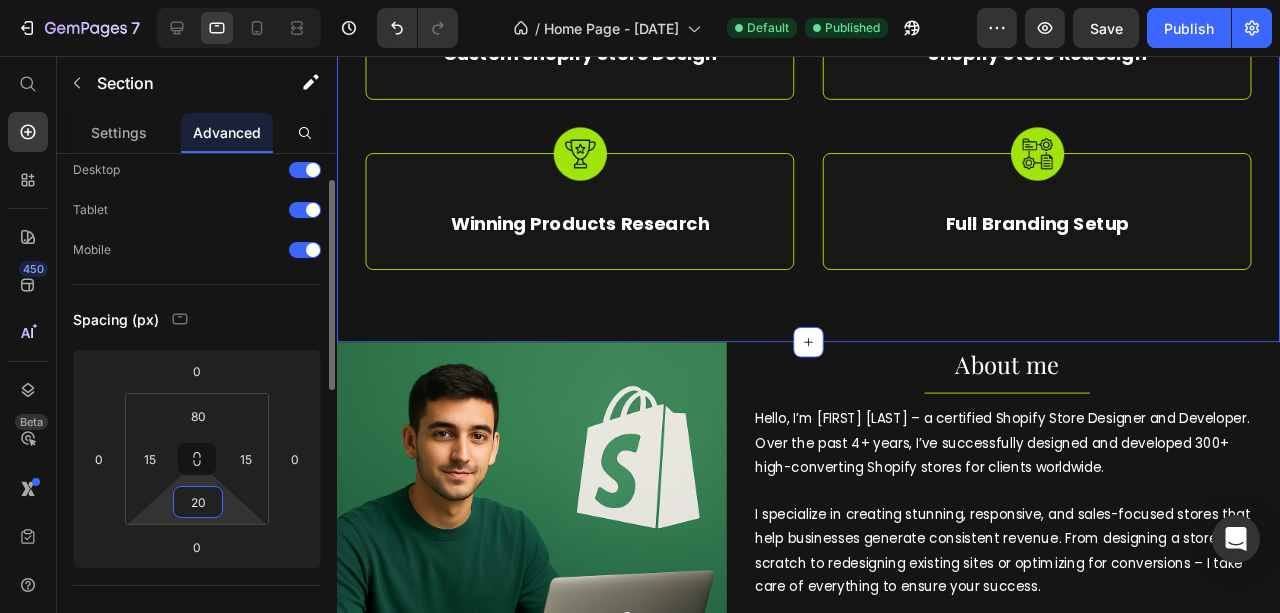 click on "20" at bounding box center [198, 502] 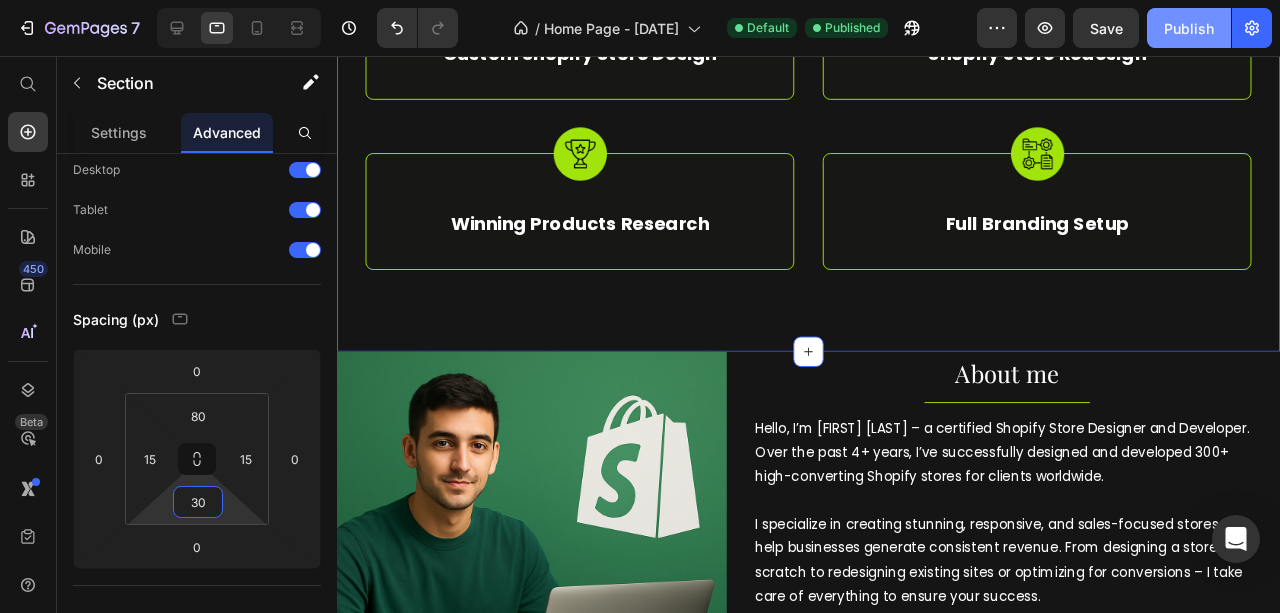 type on "30" 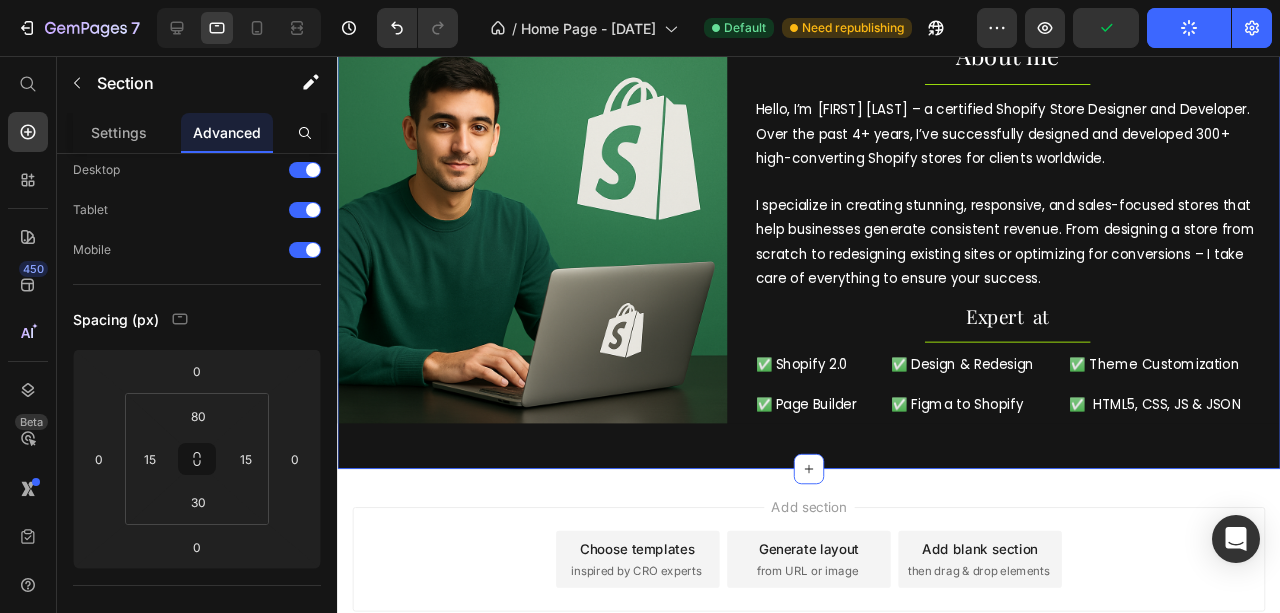 scroll, scrollTop: 1066, scrollLeft: 0, axis: vertical 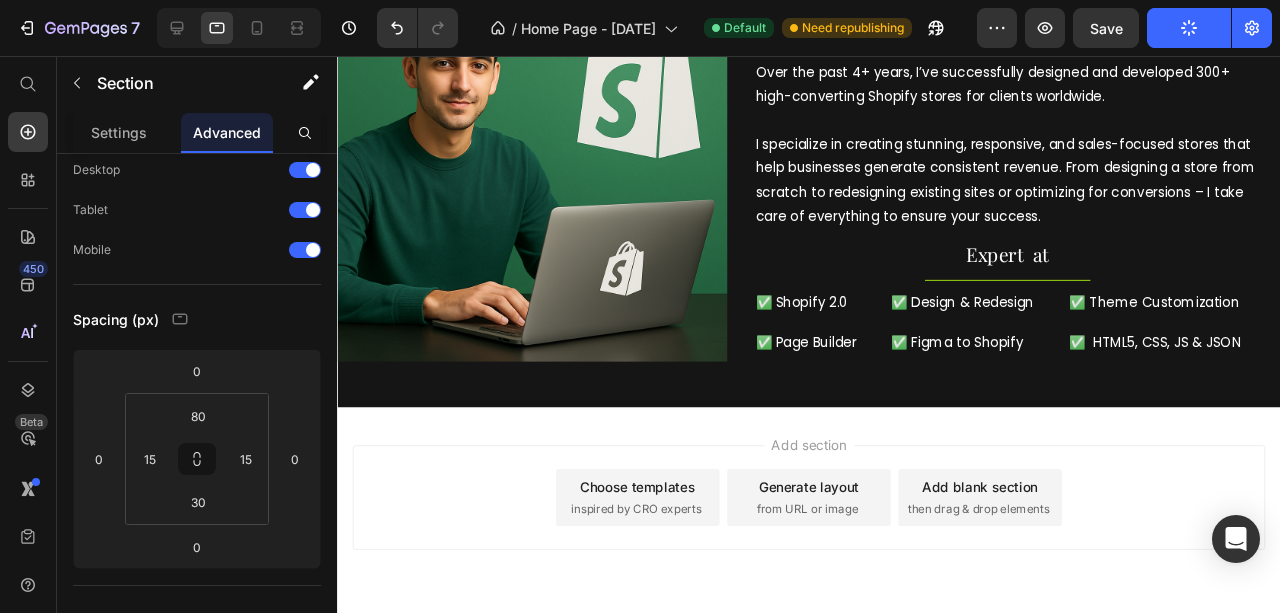 click on "Add section Choose templates inspired by CRO experts Generate layout from URL or image Add blank section then drag & drop elements" at bounding box center [833, 520] 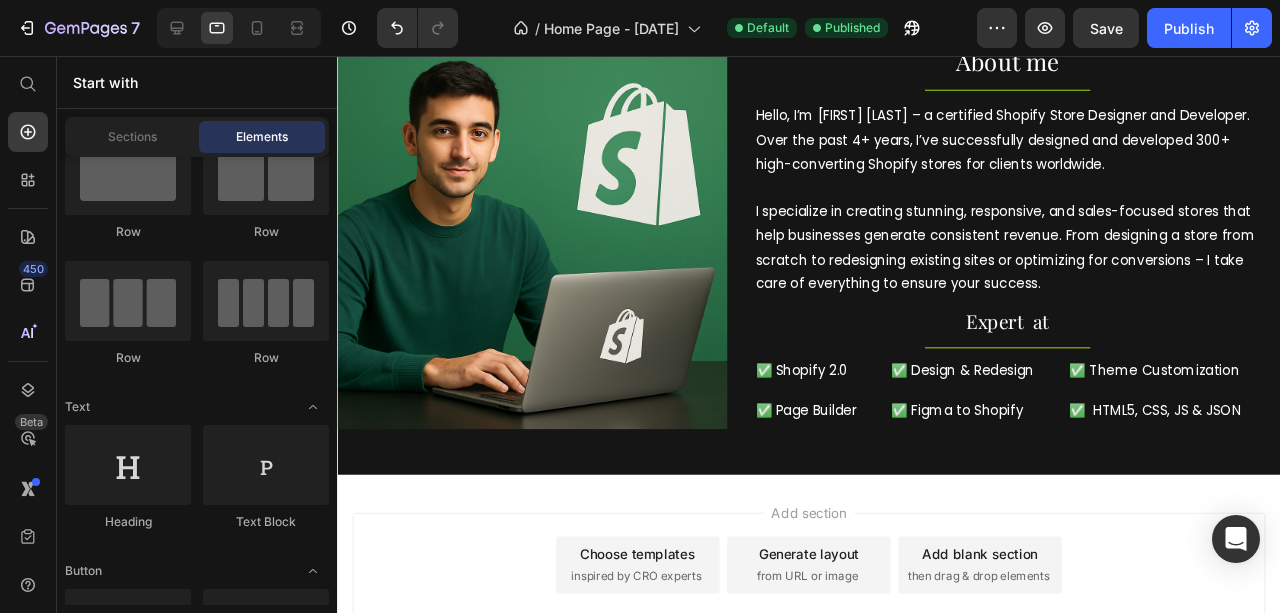 scroll, scrollTop: 1000, scrollLeft: 0, axis: vertical 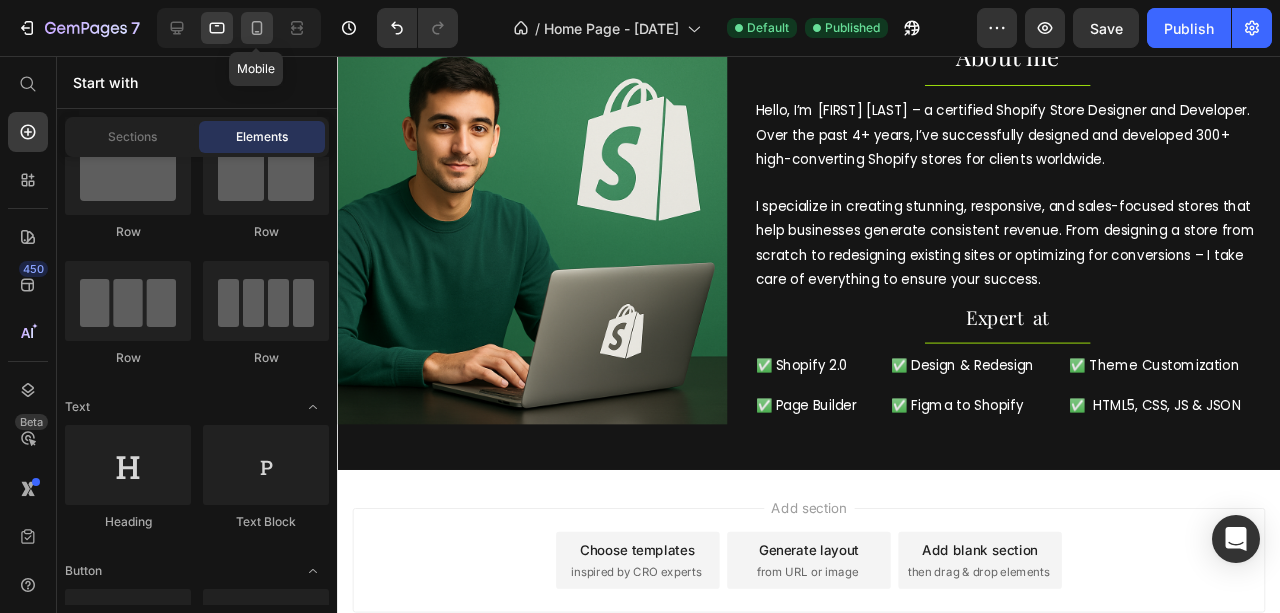 click 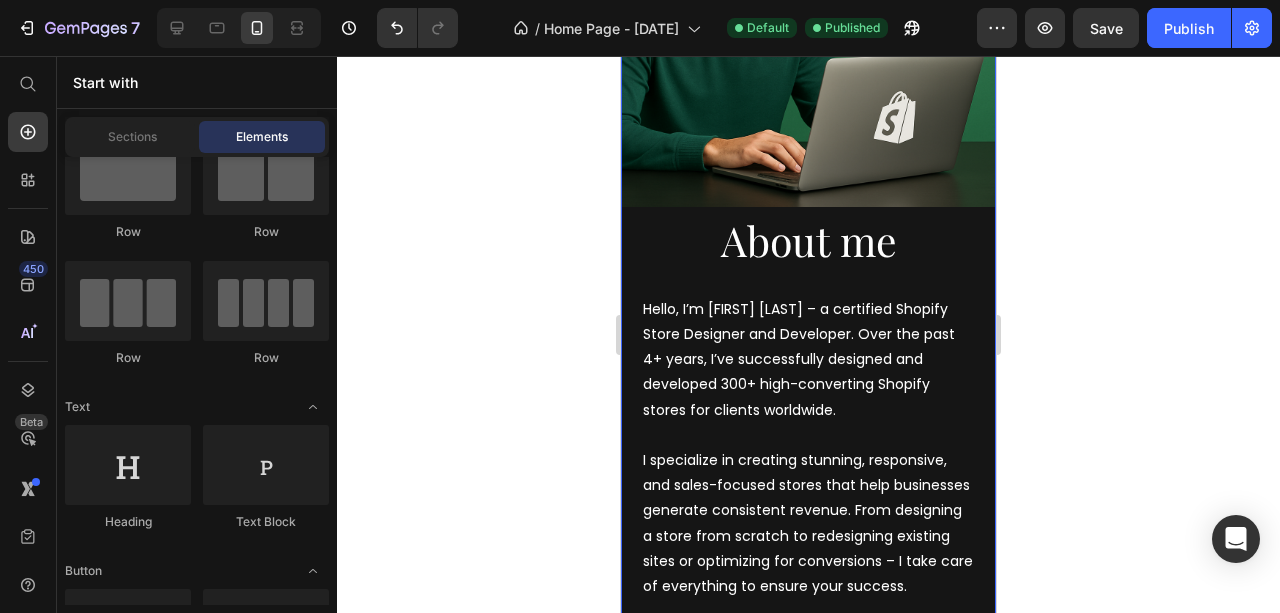 scroll, scrollTop: 1698, scrollLeft: 0, axis: vertical 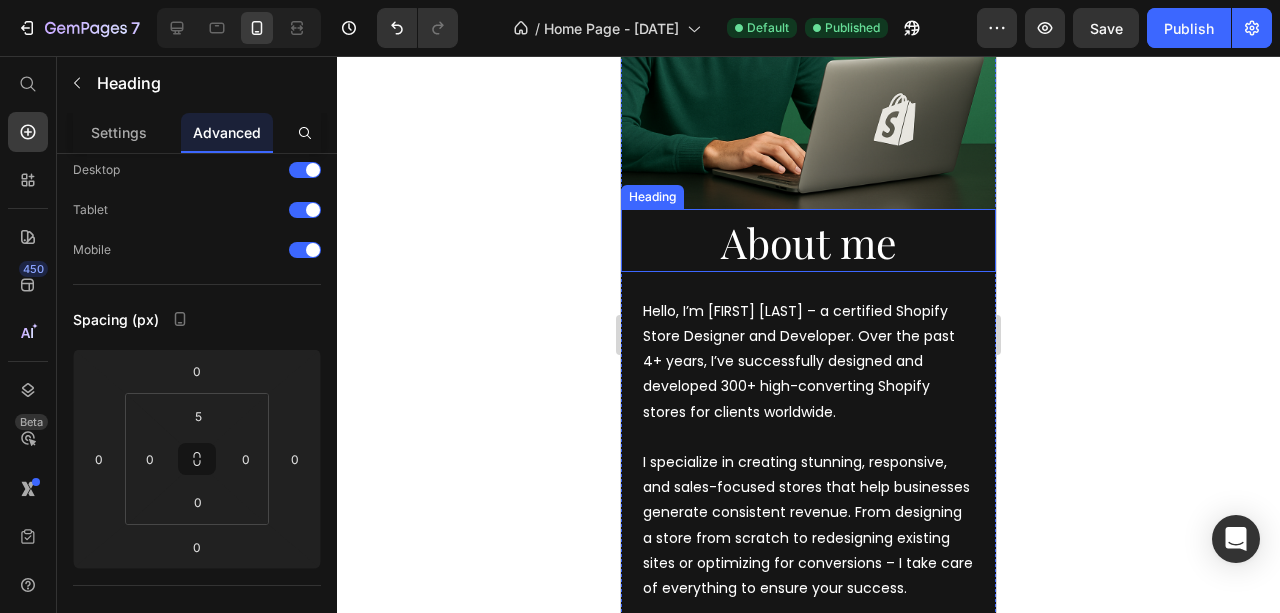 click on "About me" at bounding box center (808, 242) 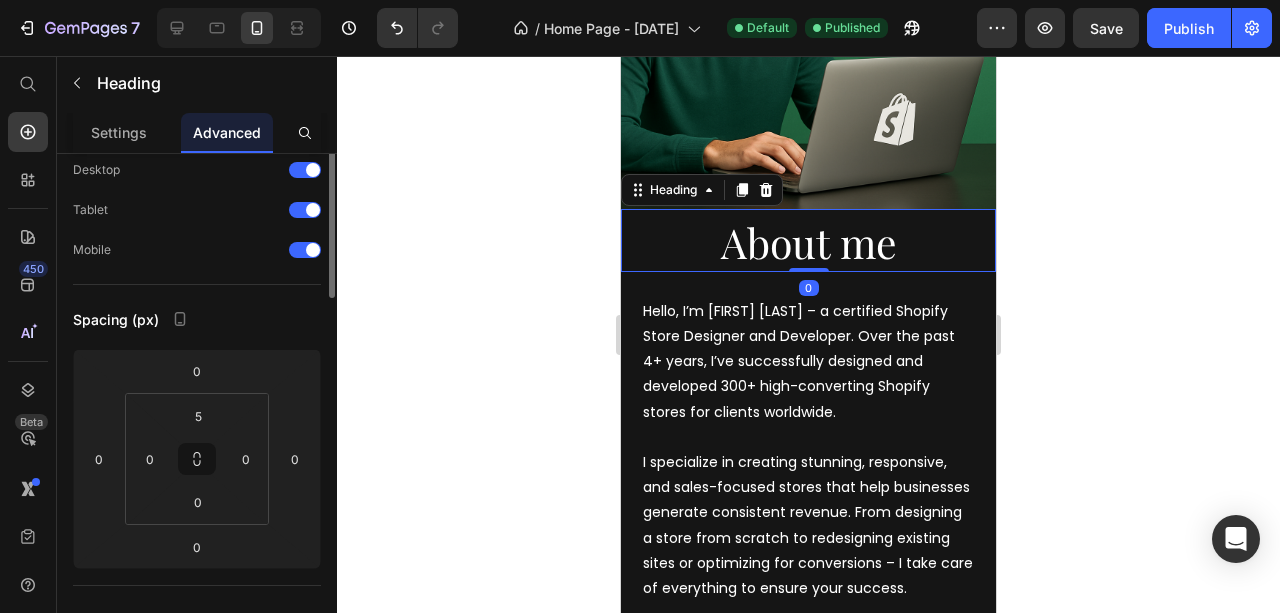 scroll, scrollTop: 0, scrollLeft: 0, axis: both 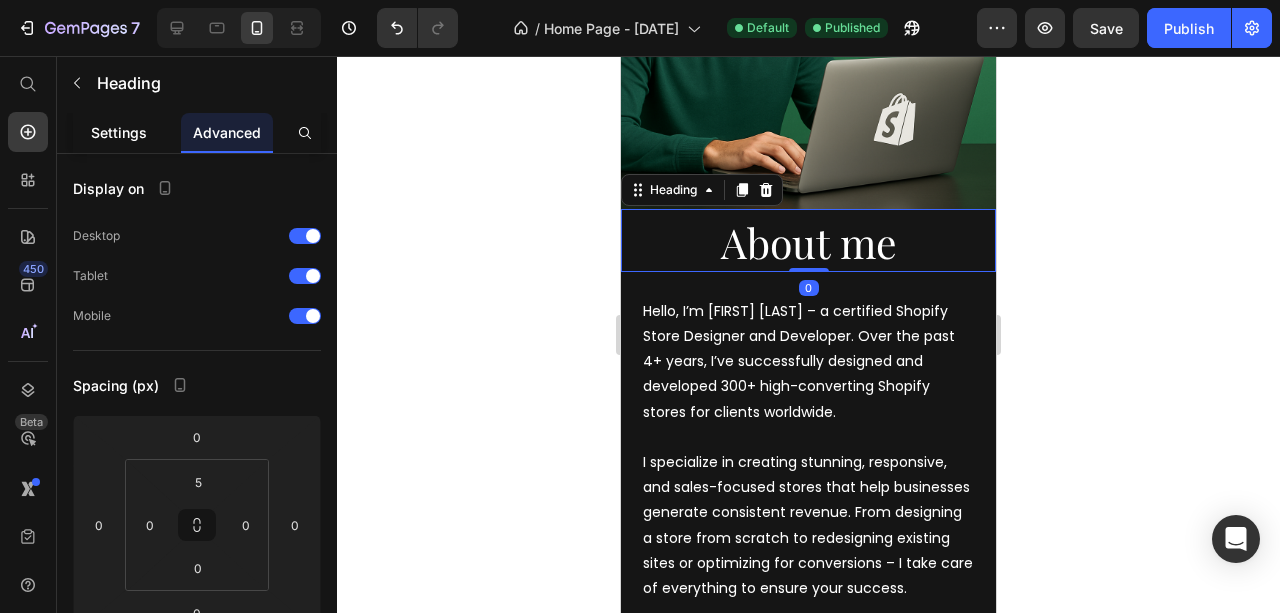 click on "Settings" at bounding box center (119, 132) 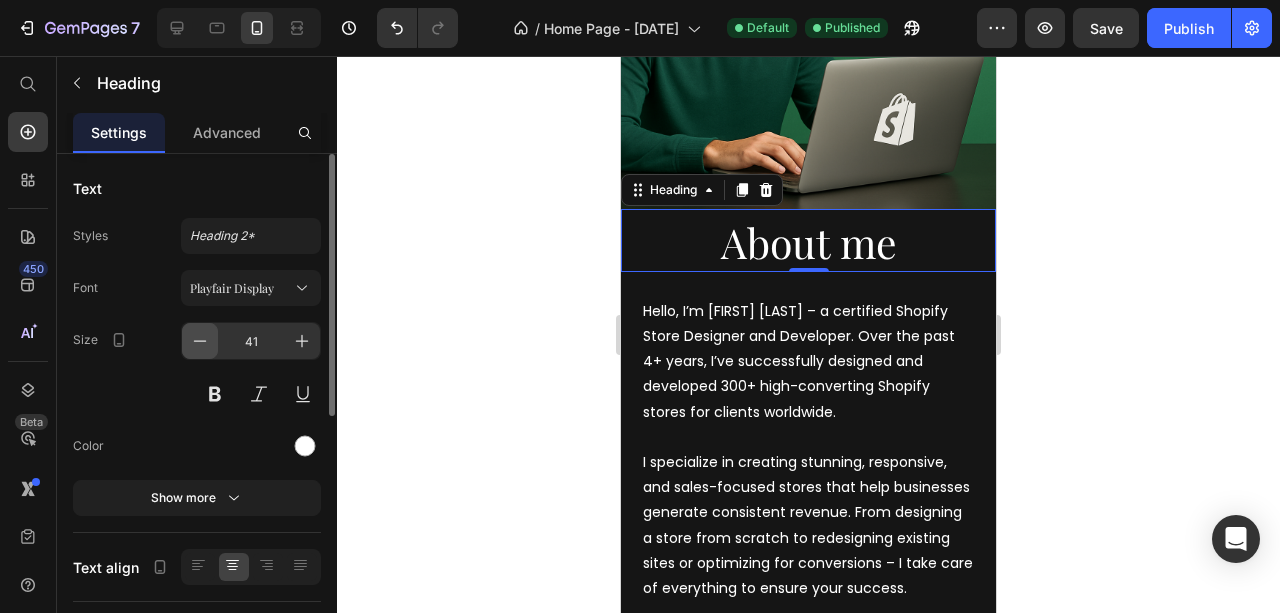 click 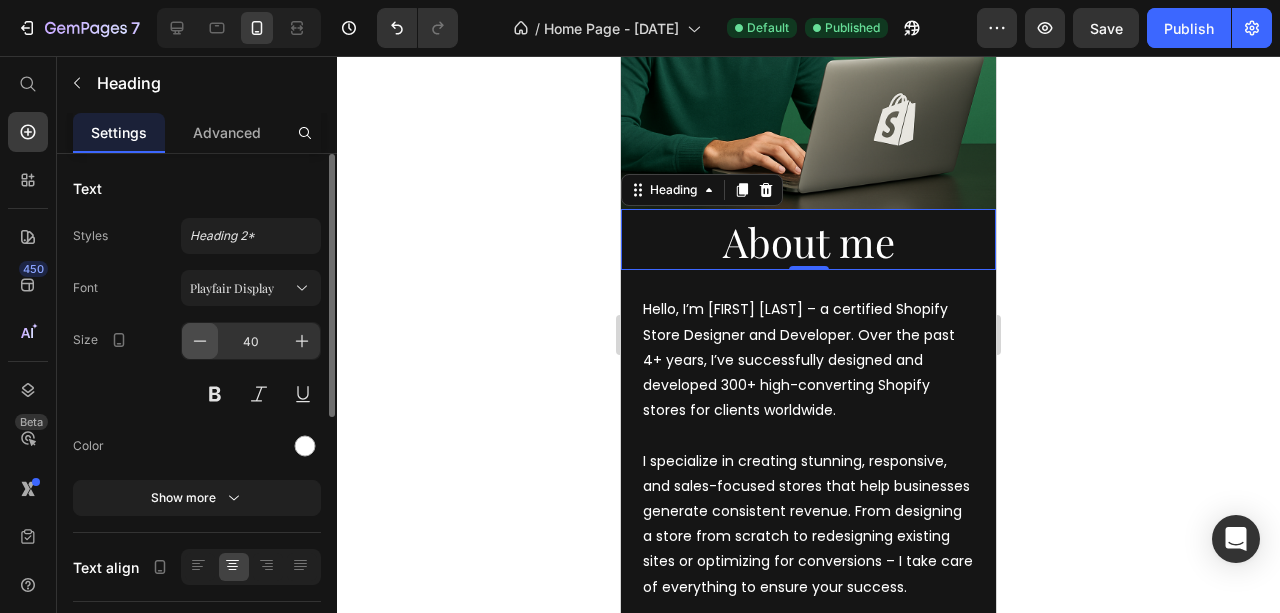 click 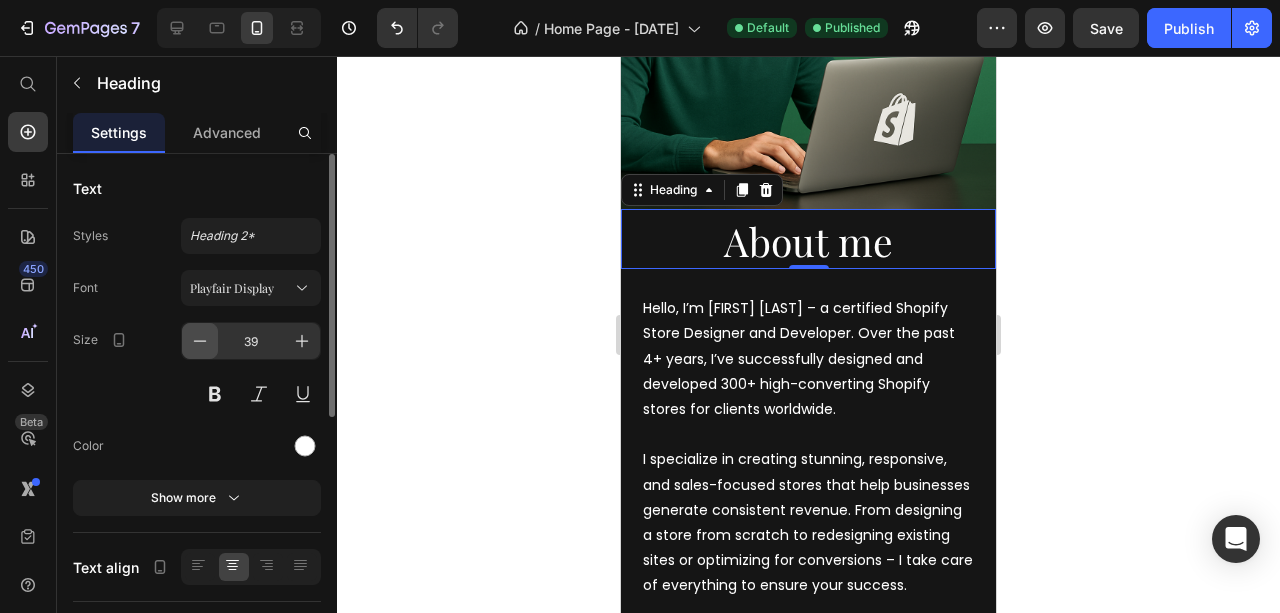click 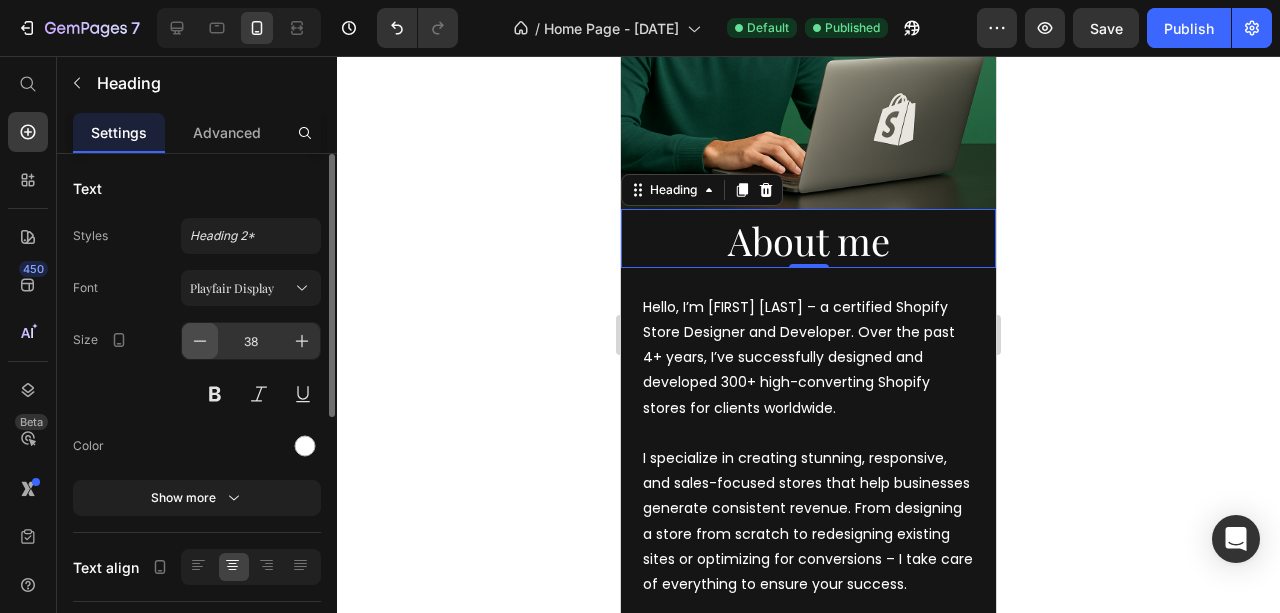 click 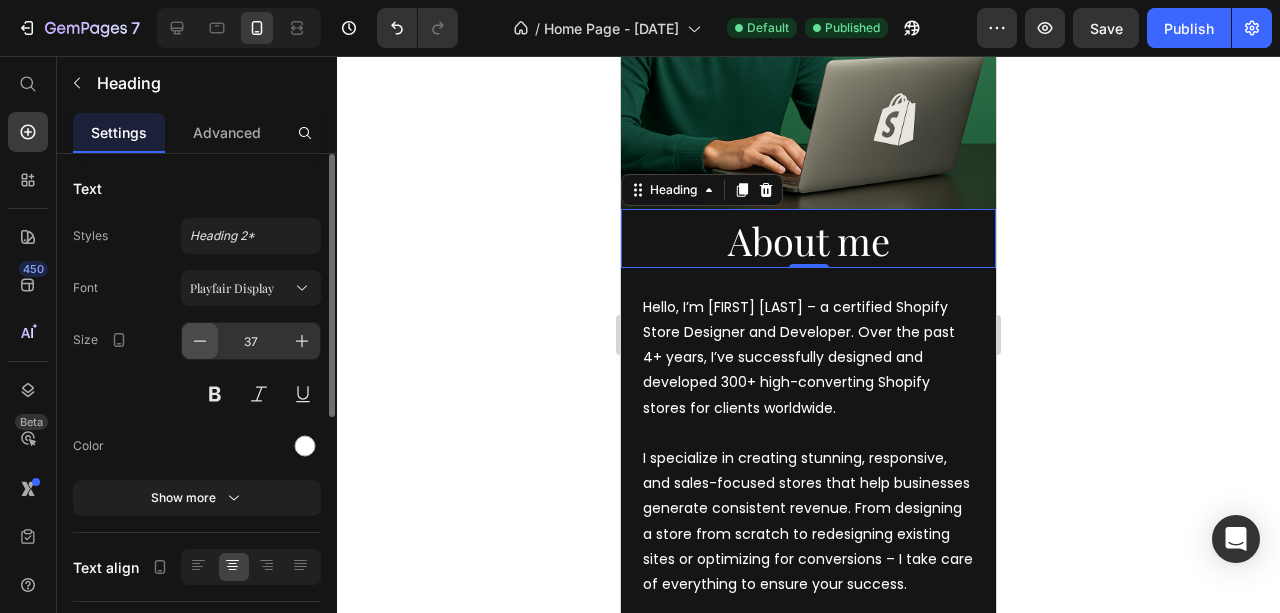 click 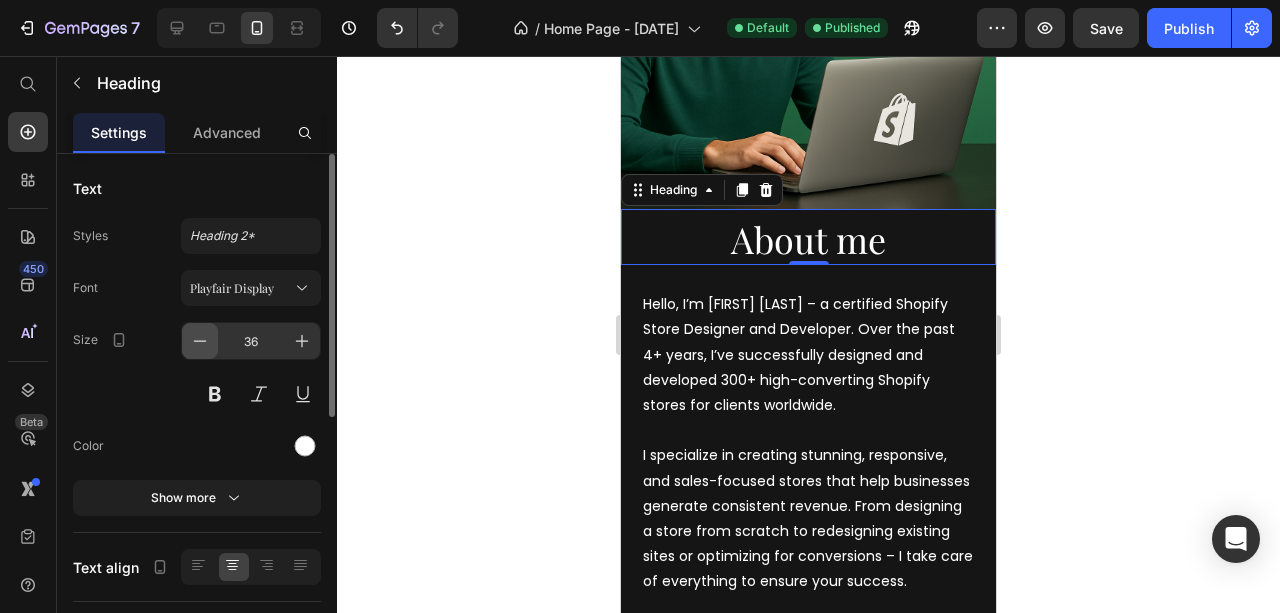 click 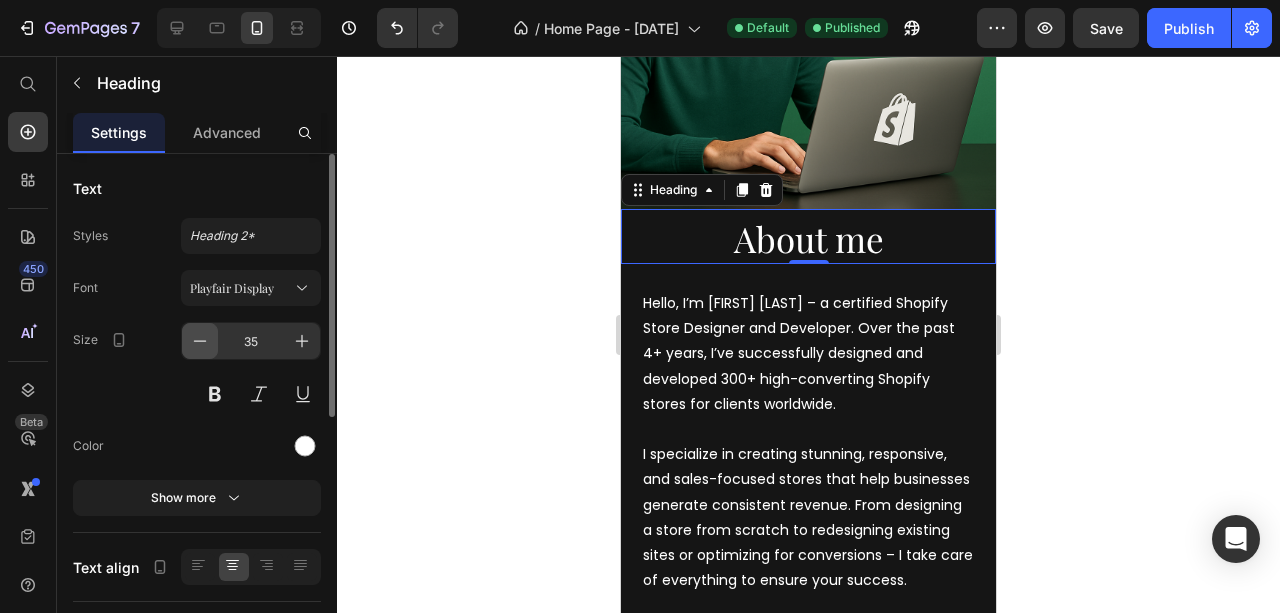 click 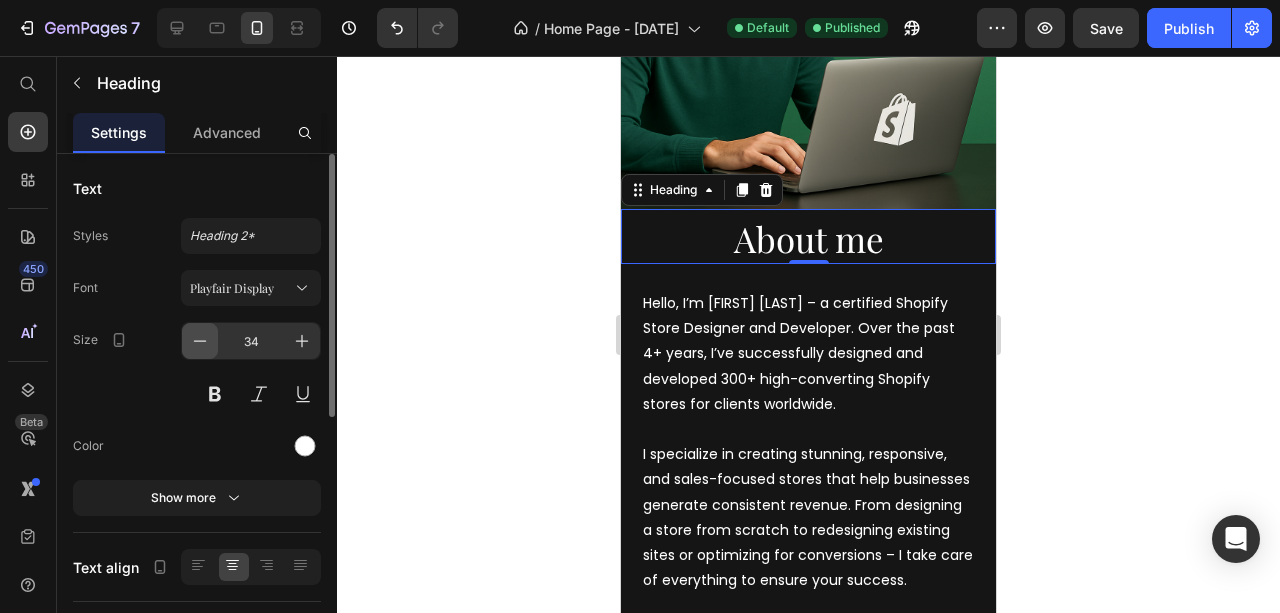click 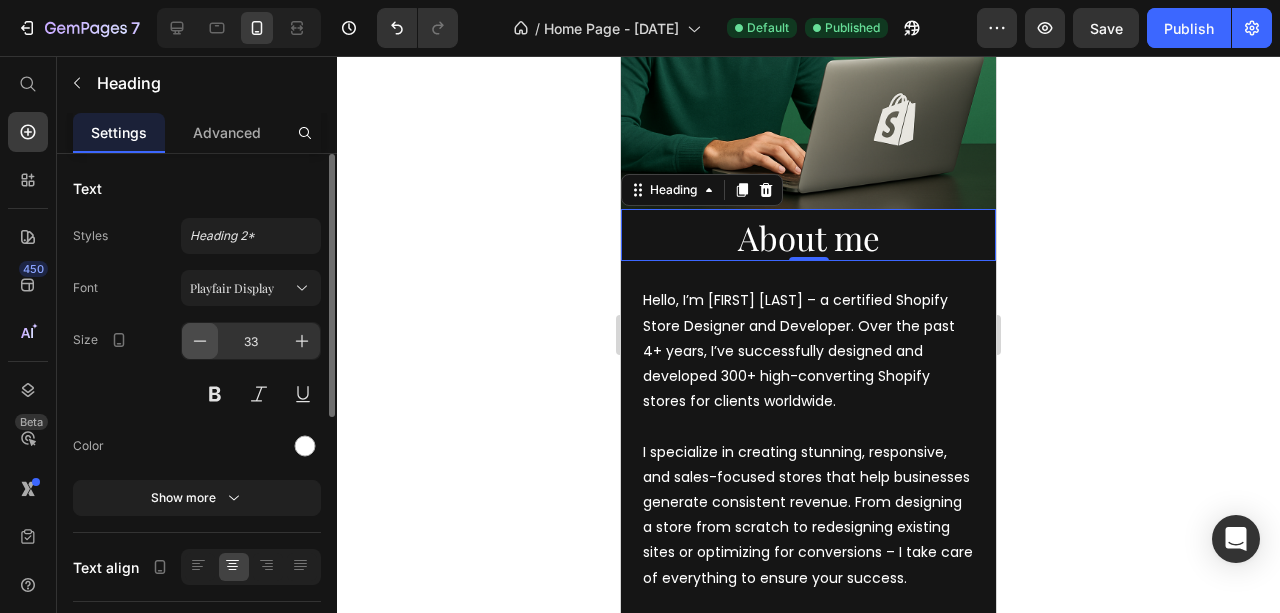 click 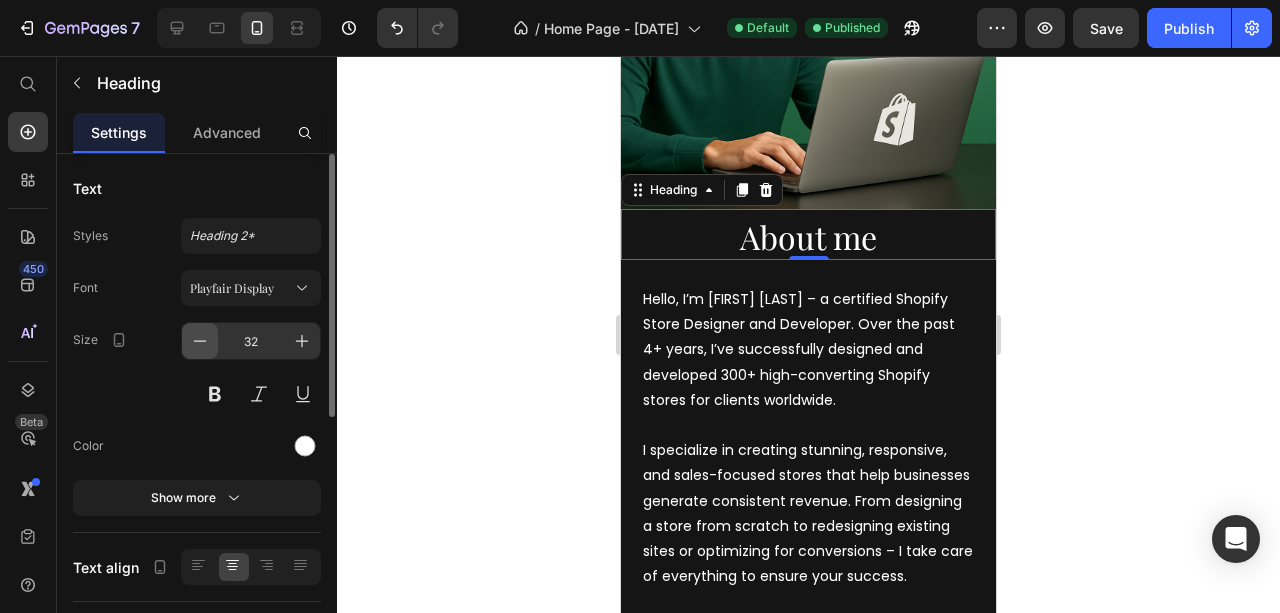 click 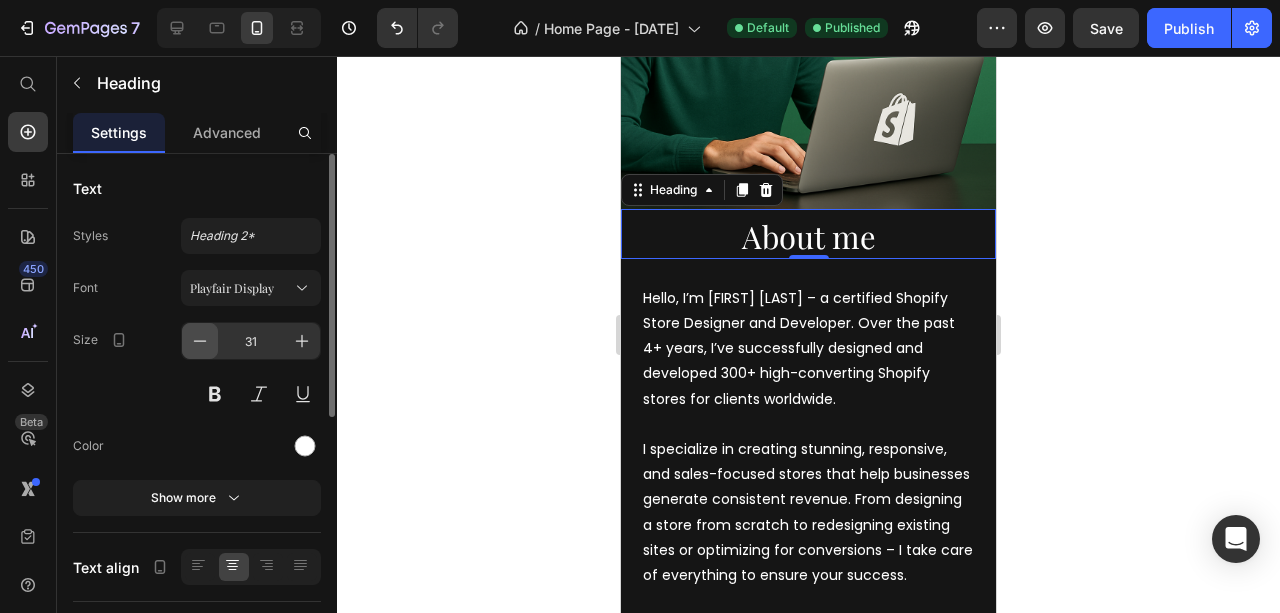 click 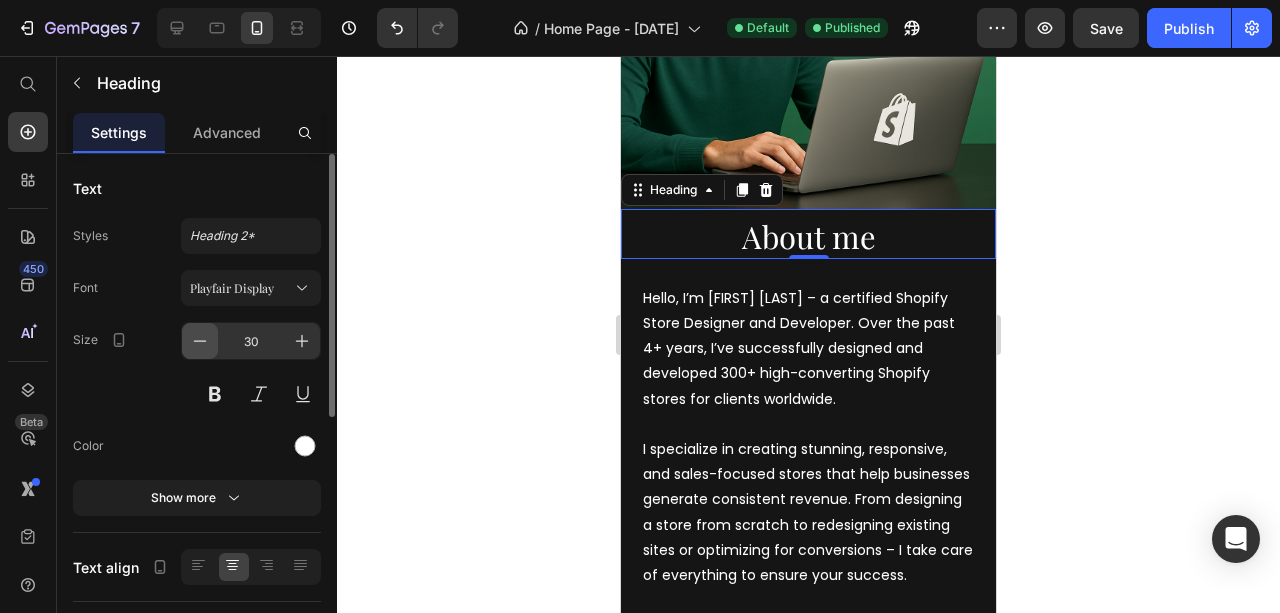 click 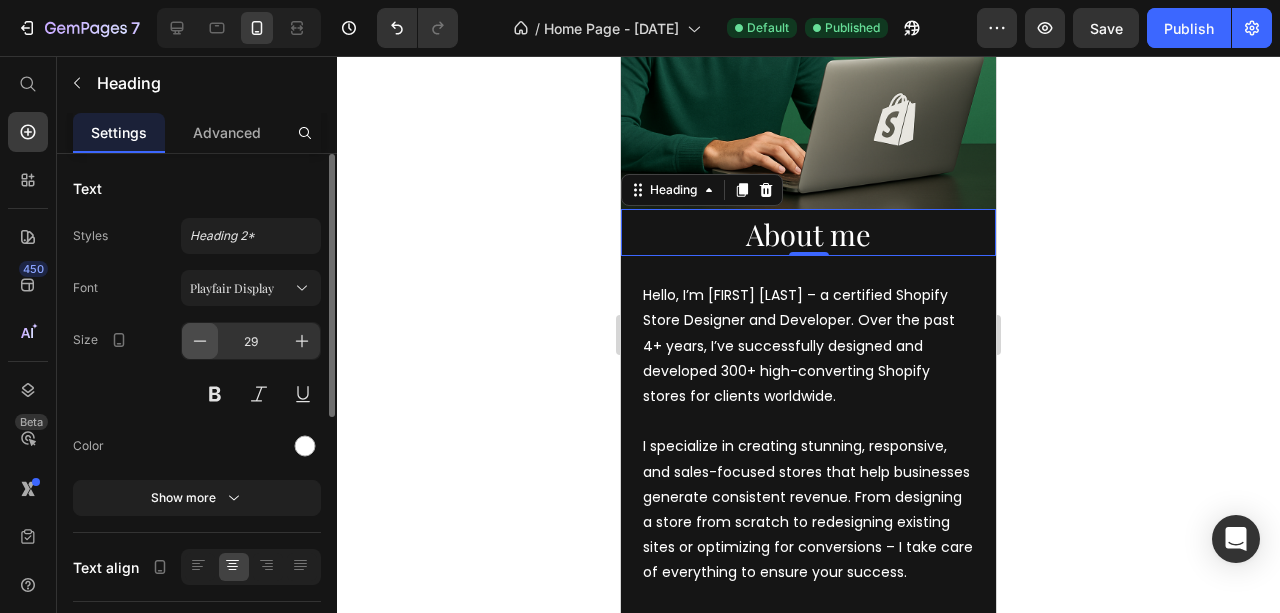 click 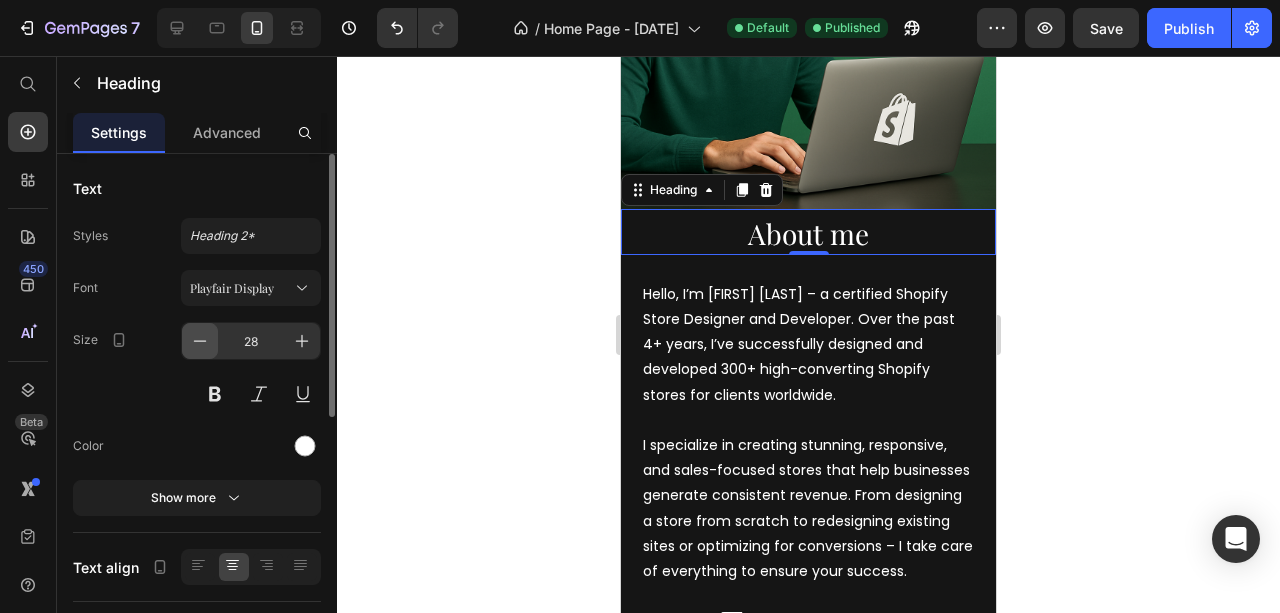 click 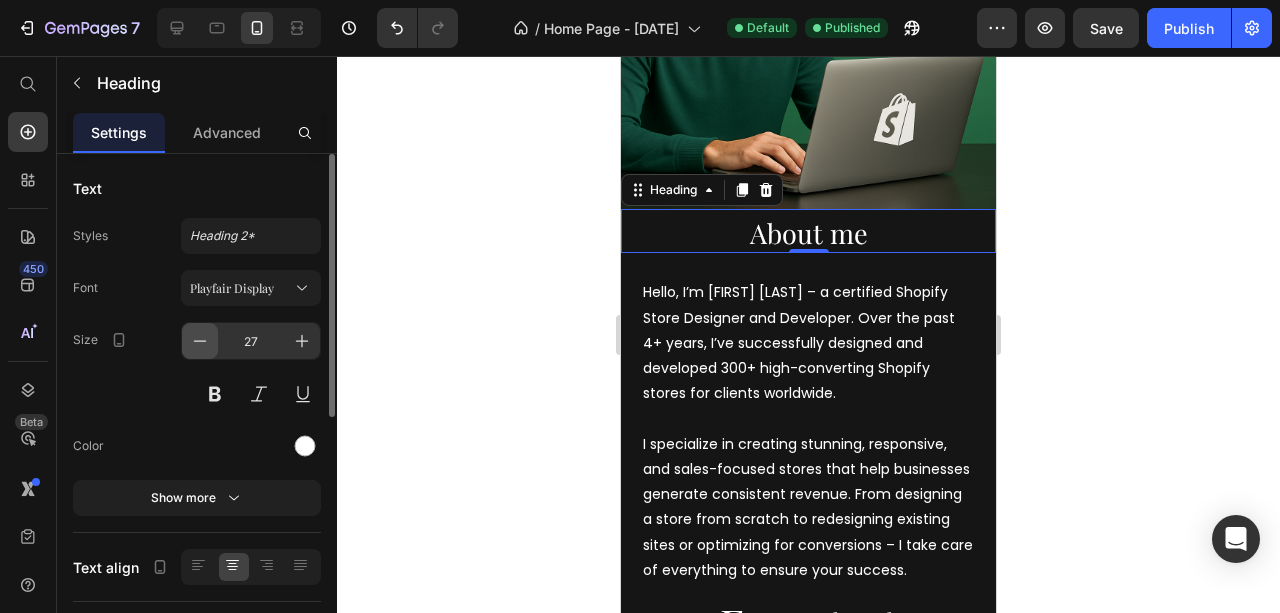 click 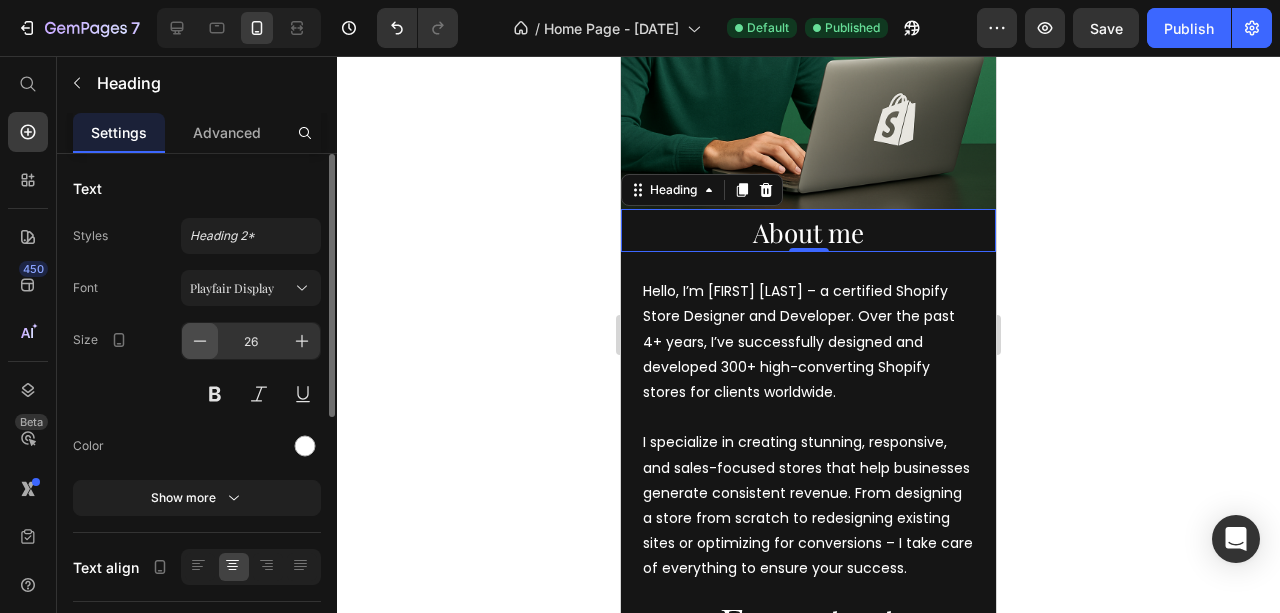 click 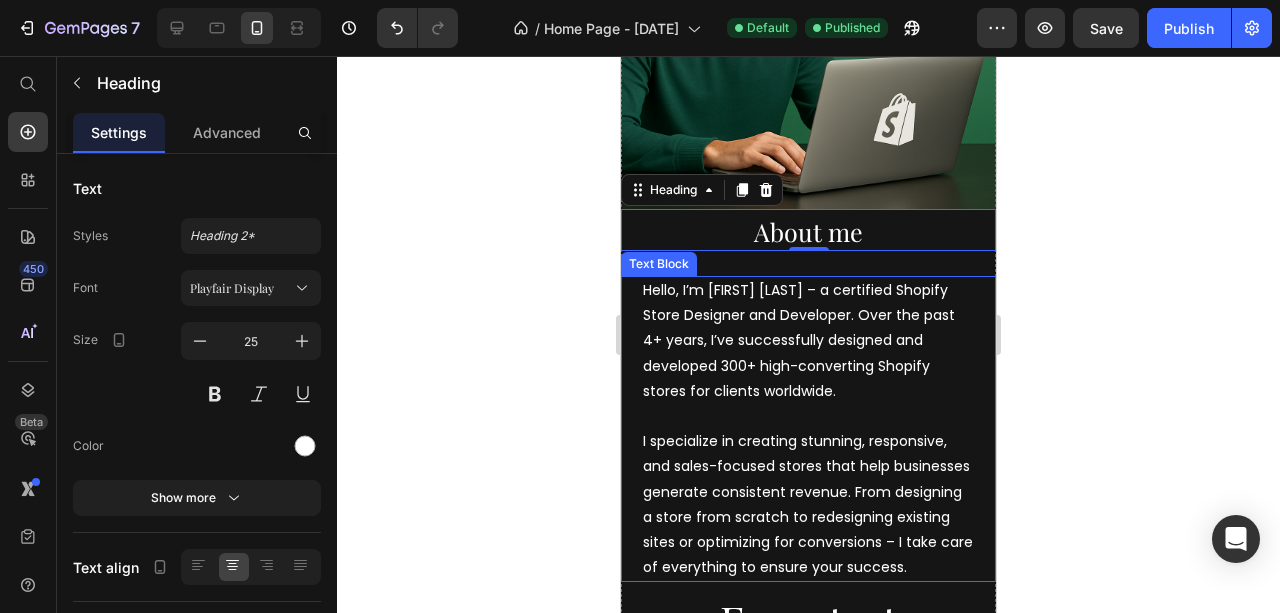 click on "Hello, I’m [FIRST] [LAST] – a certified Shopify Store Designer and Developer. Over the past 4+ years, I’ve successfully designed and developed 300+ high-converting Shopify stores for clients worldwide." at bounding box center (808, 341) 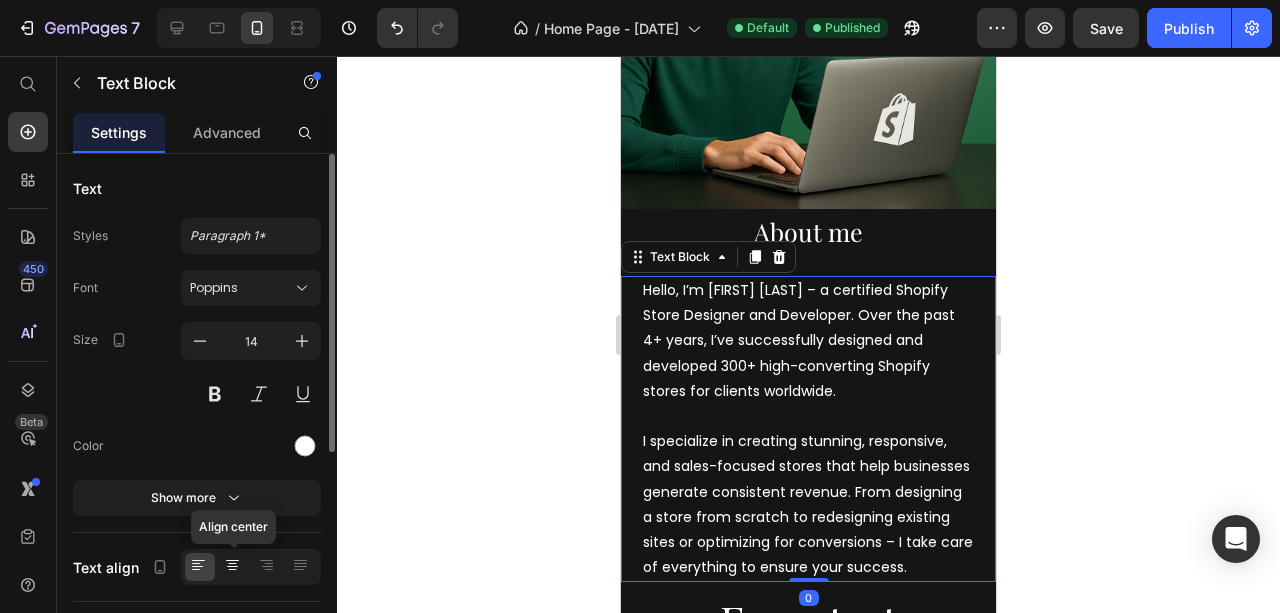 click 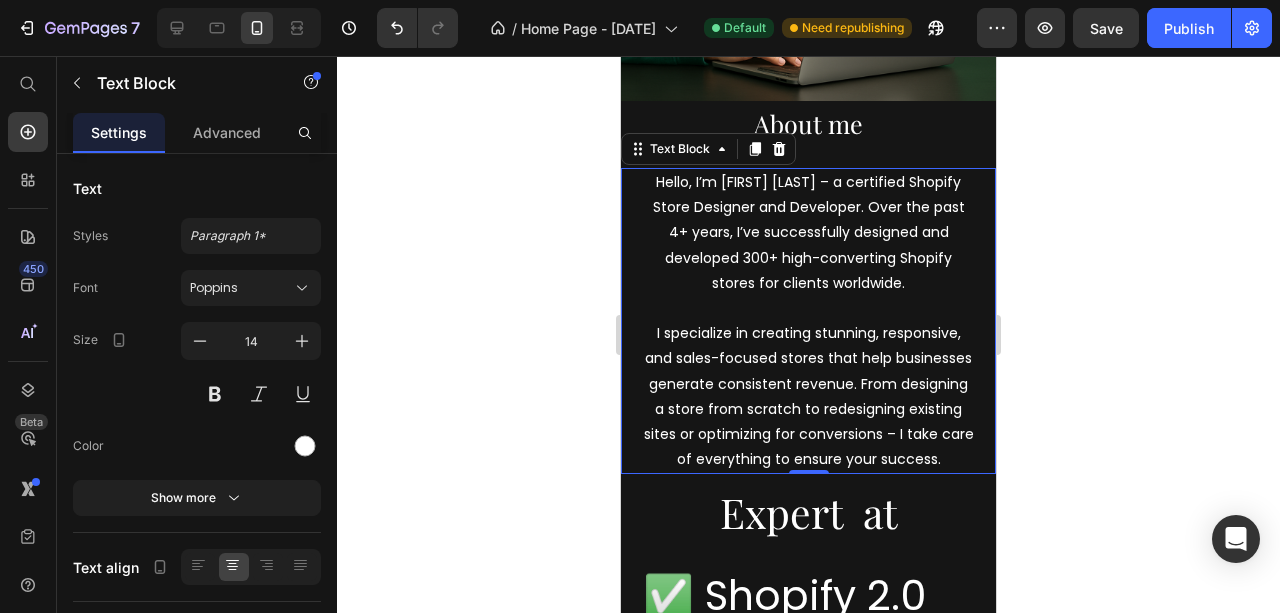 scroll, scrollTop: 1831, scrollLeft: 0, axis: vertical 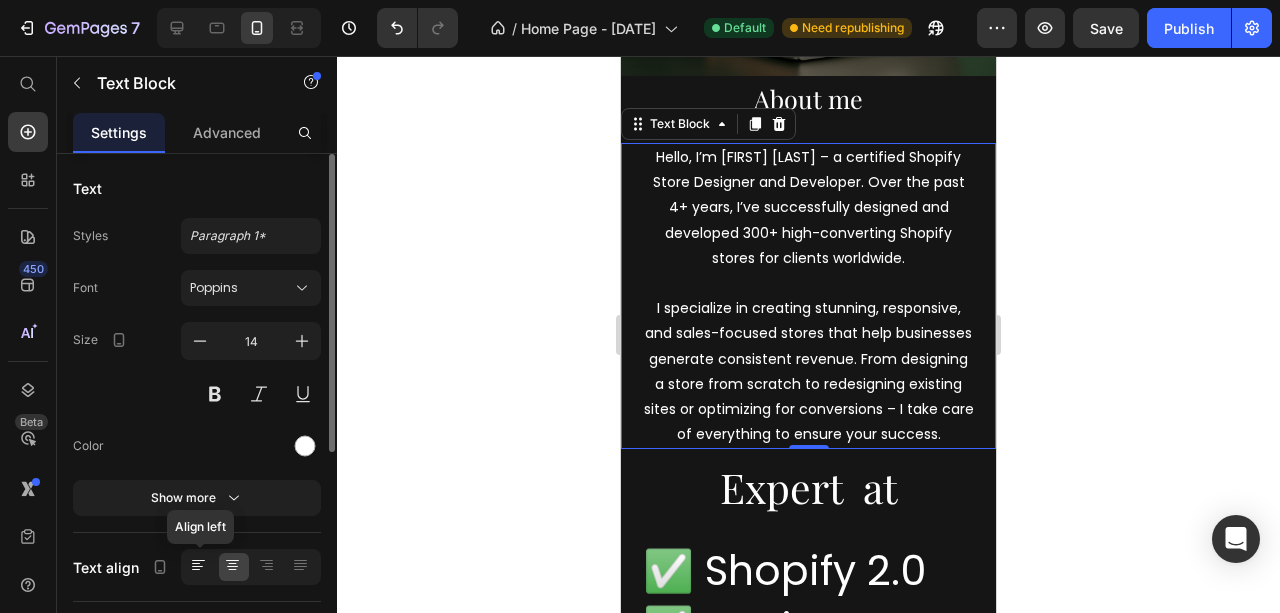 click 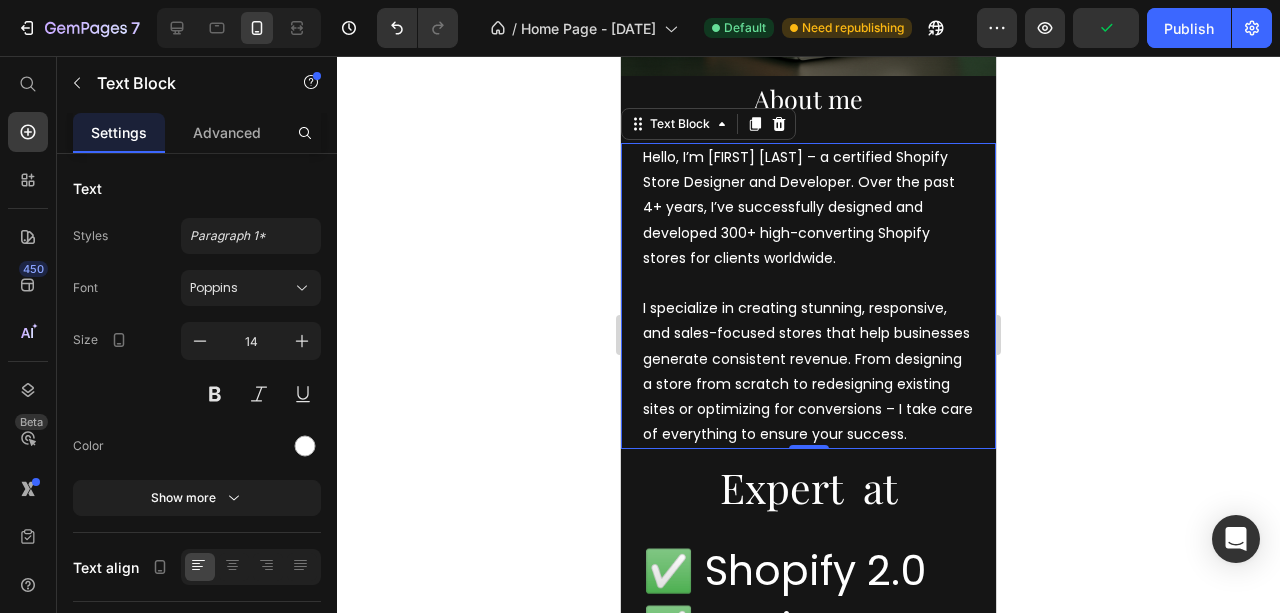 click 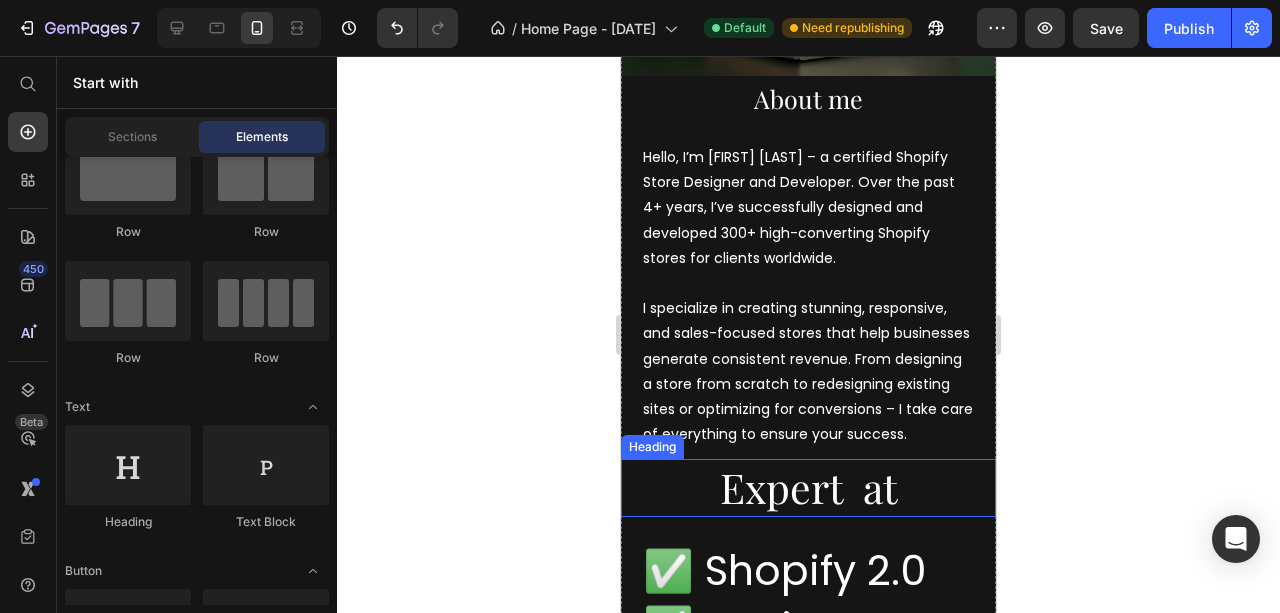 click on "Expert  at" at bounding box center (808, 487) 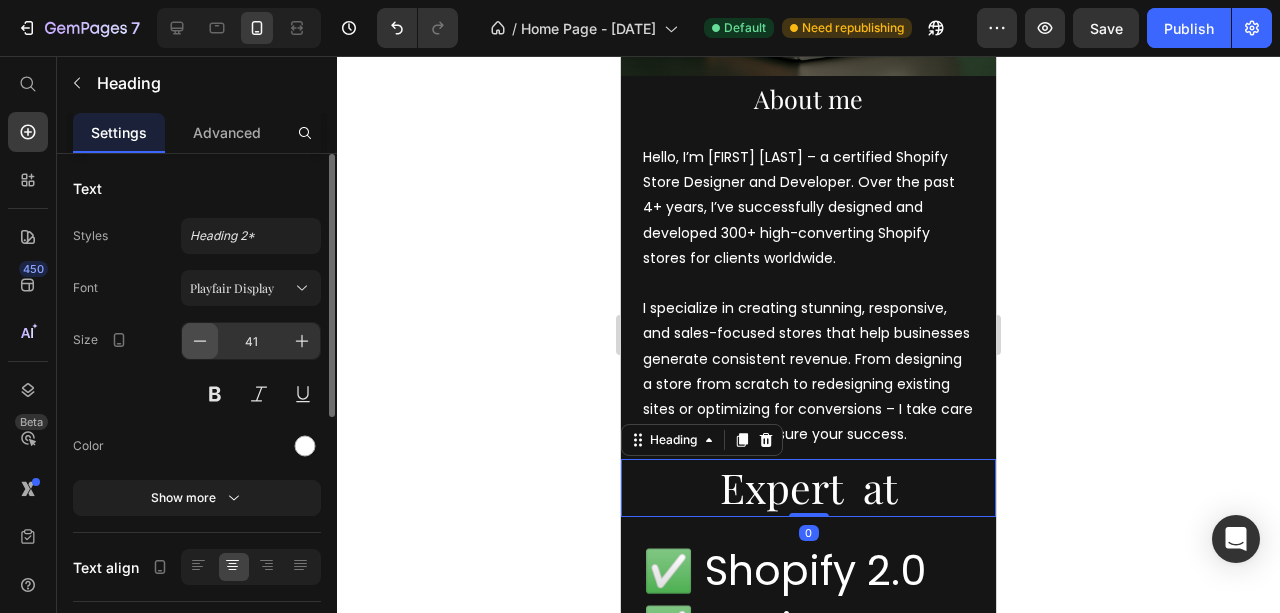 click 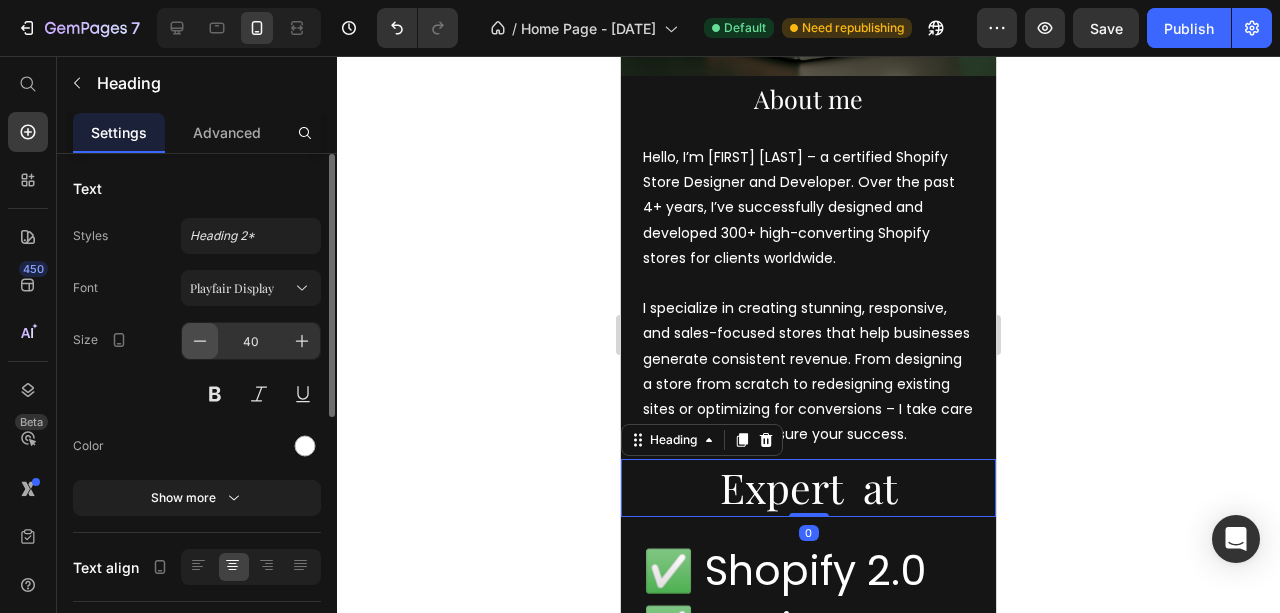 click 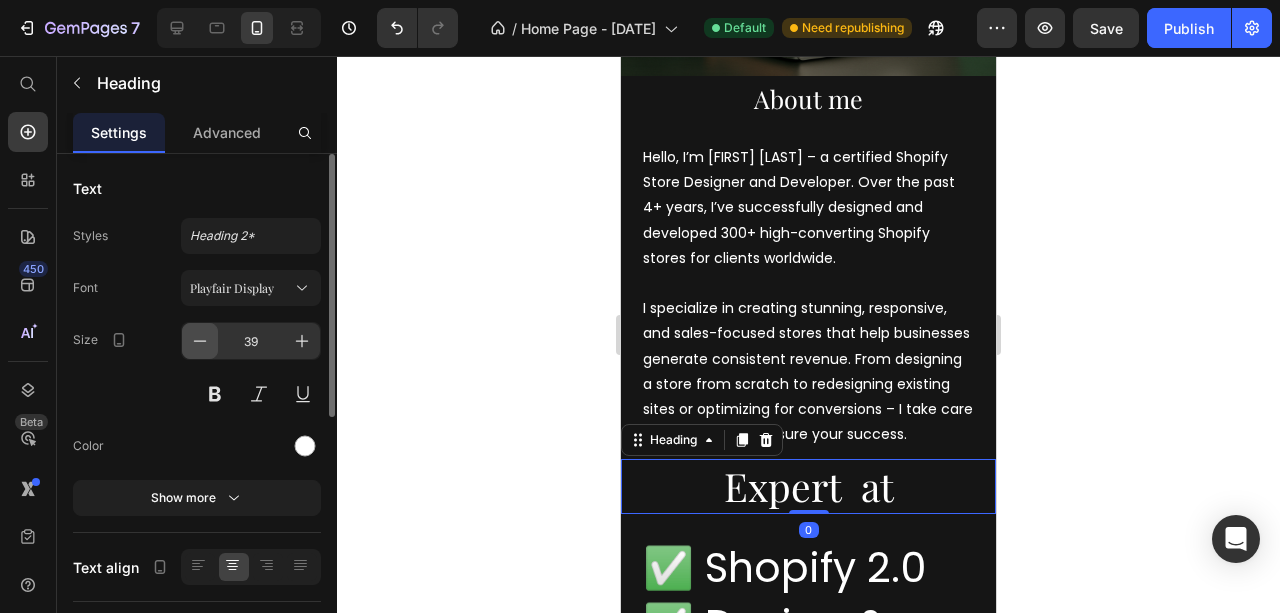 click 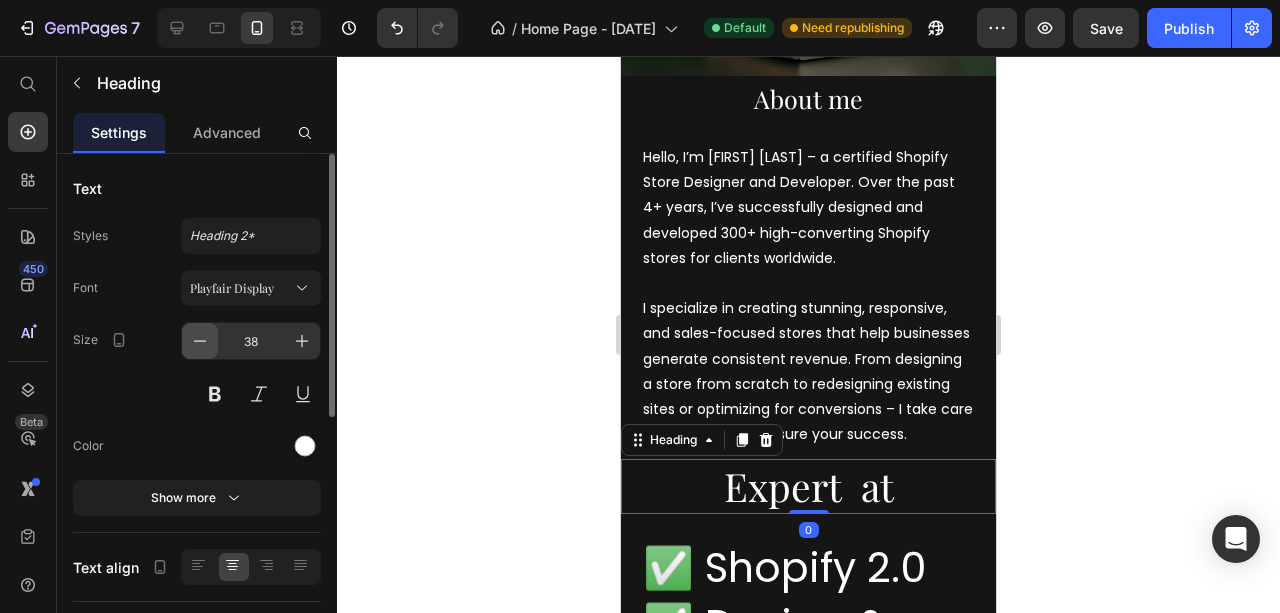 click 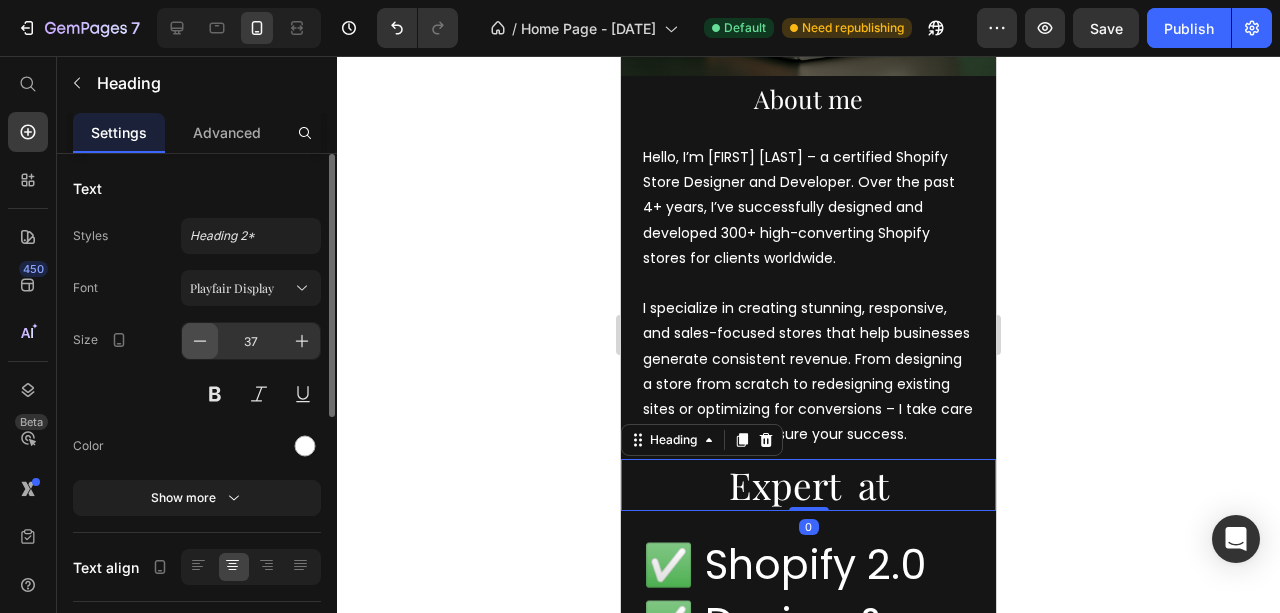 click 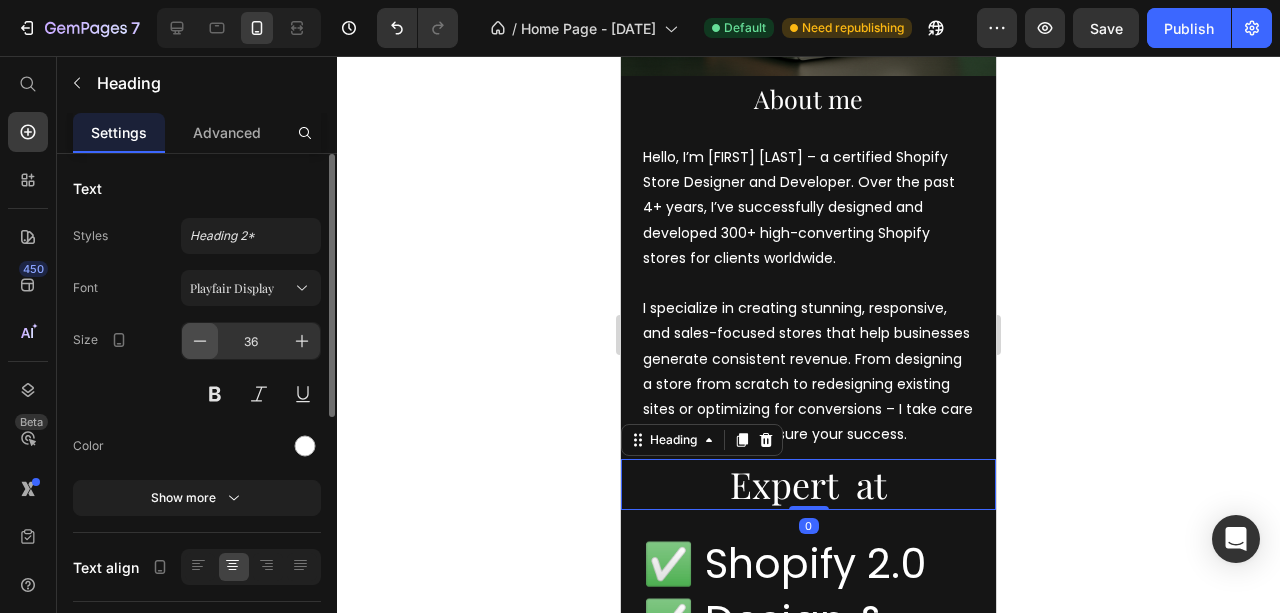click 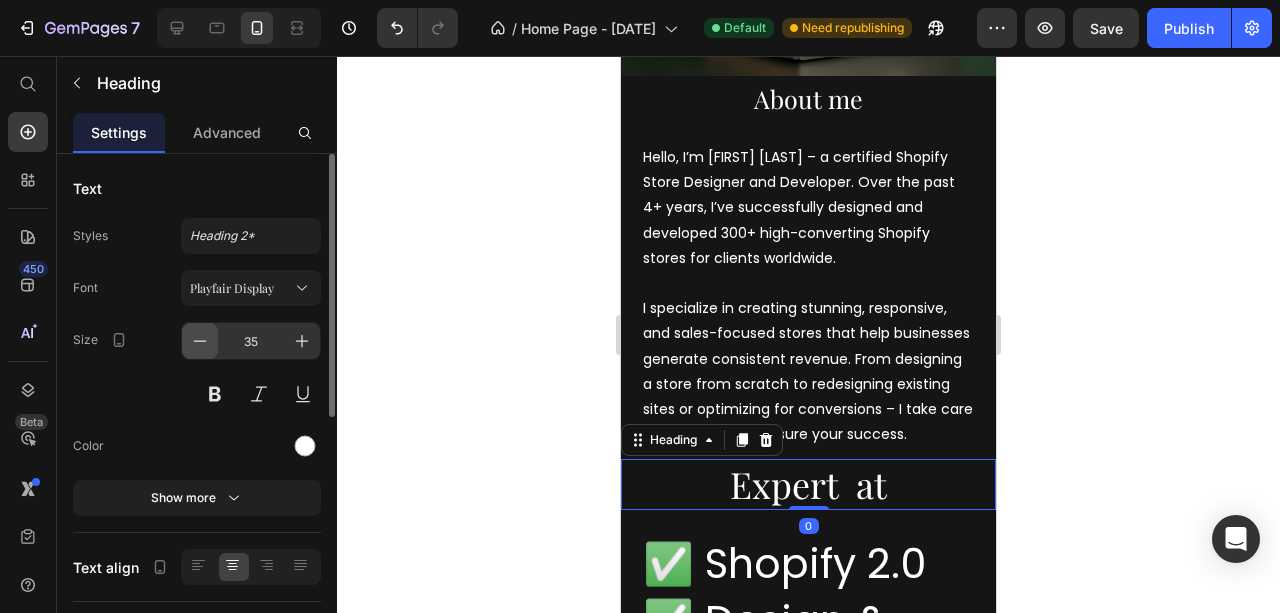 click 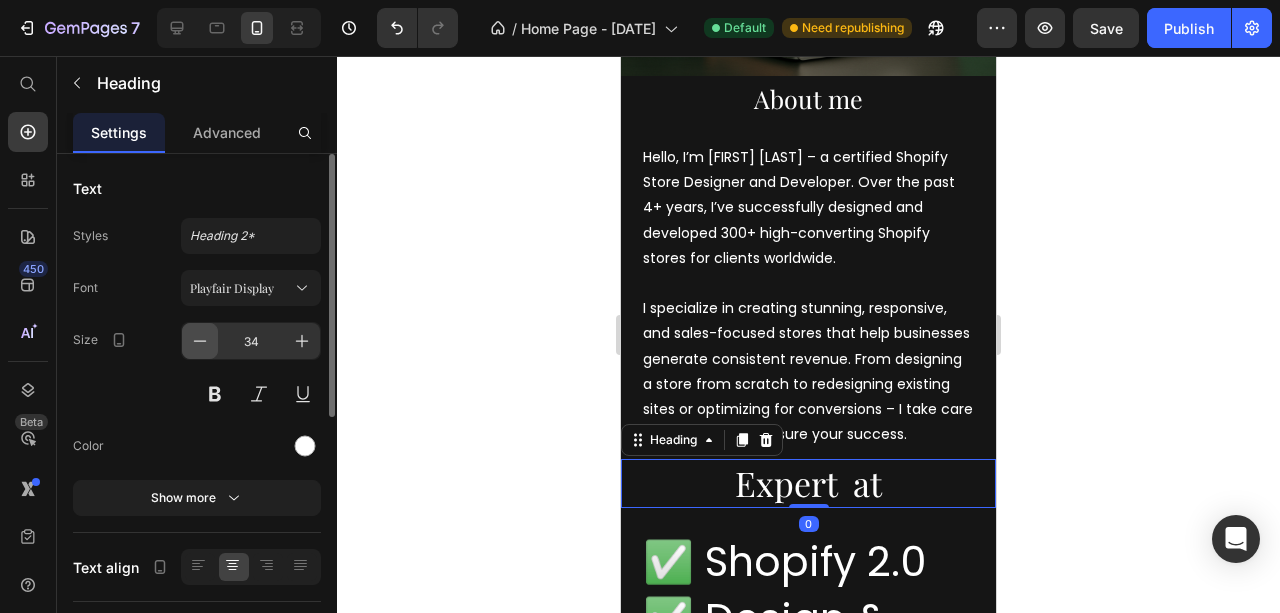 click 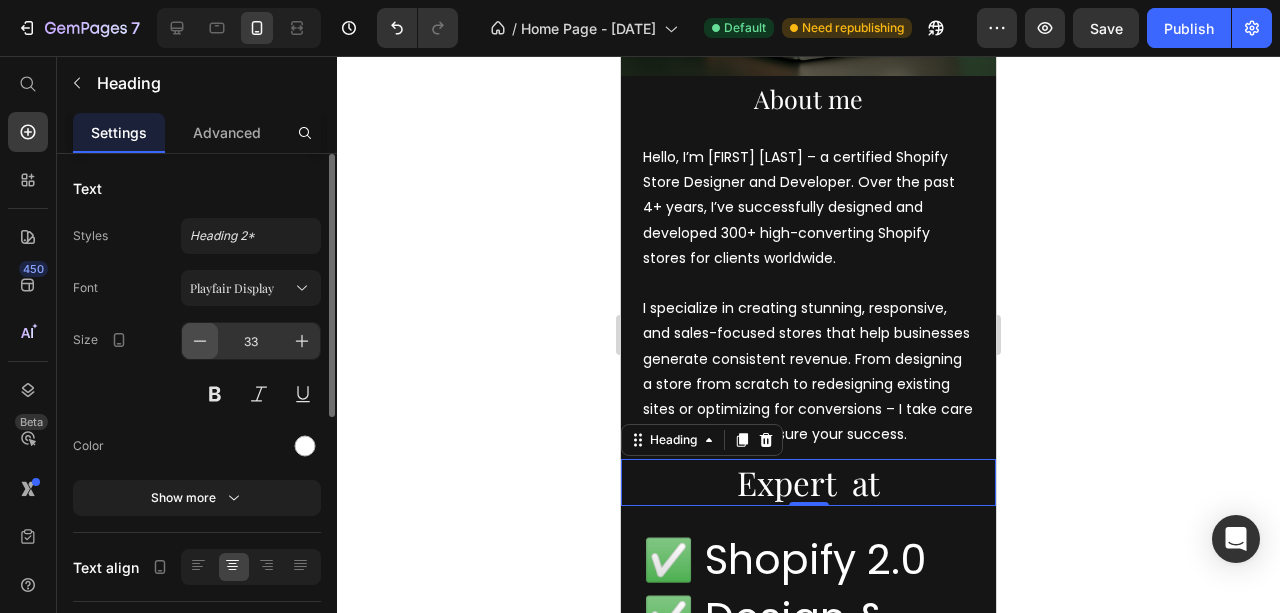 click 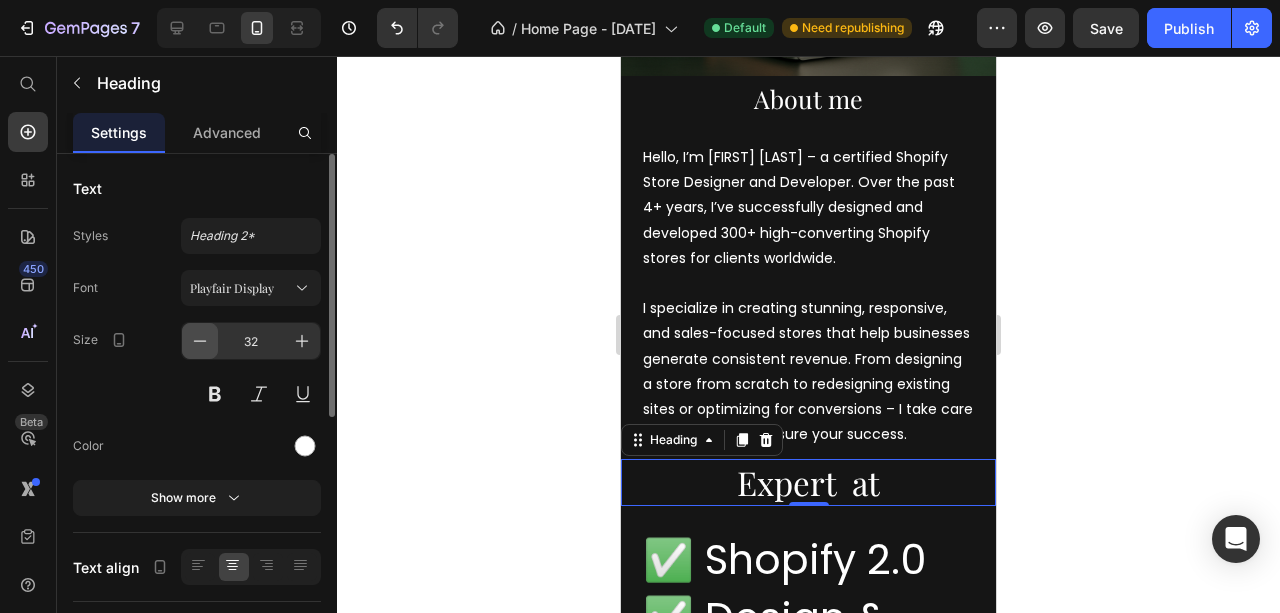 click 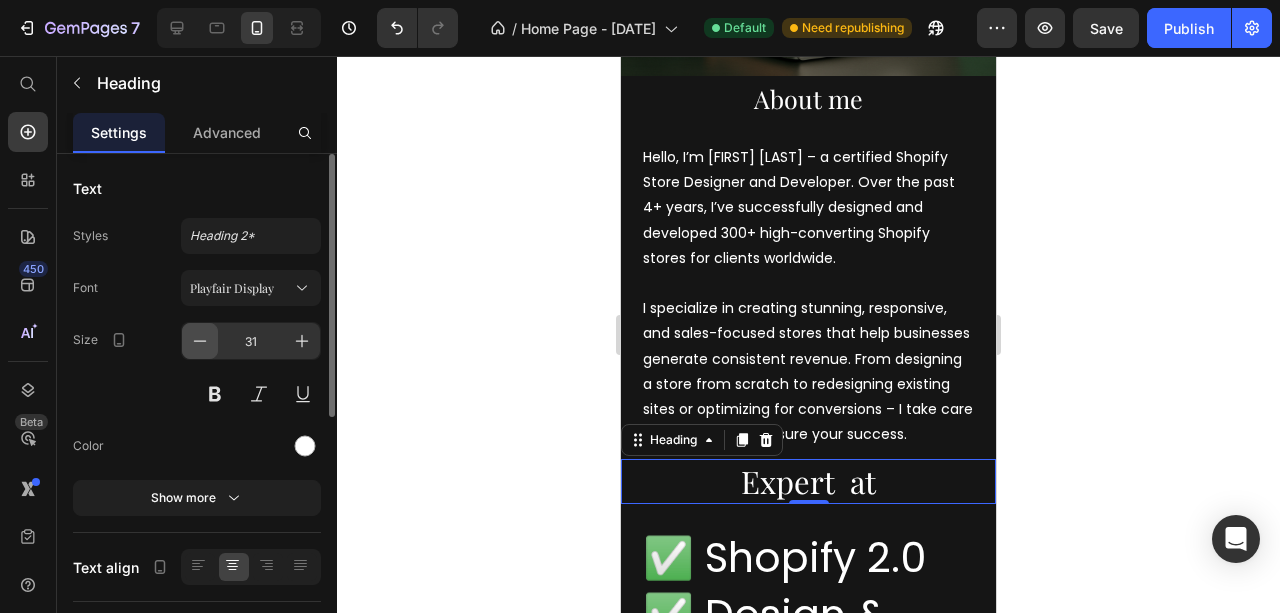 click 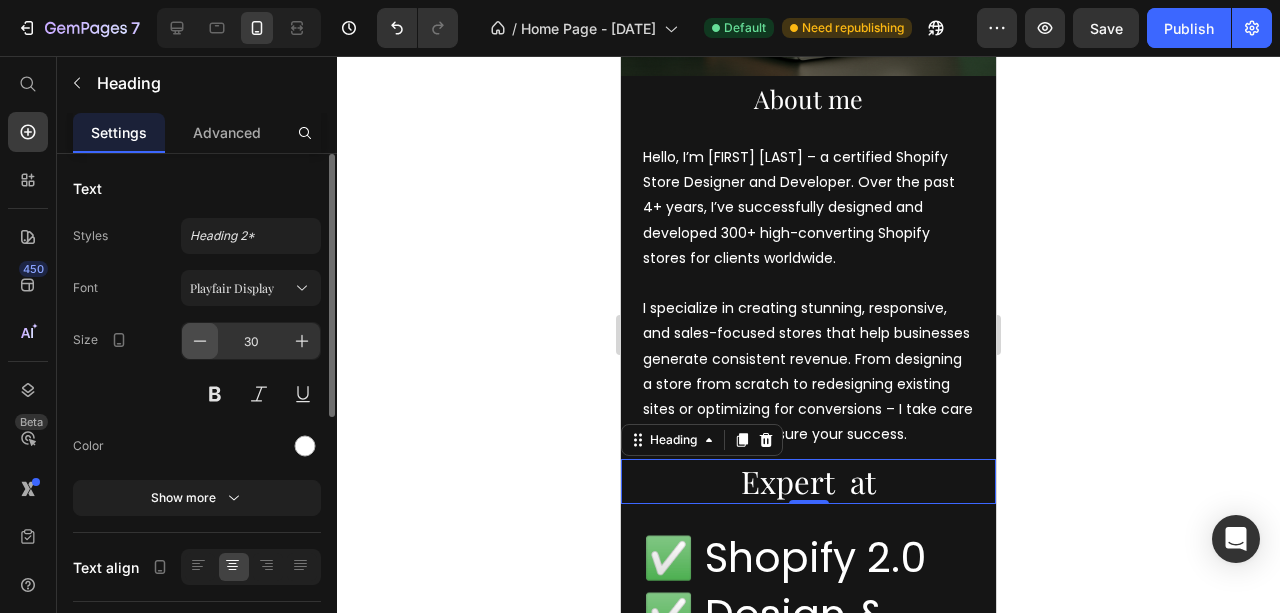 click 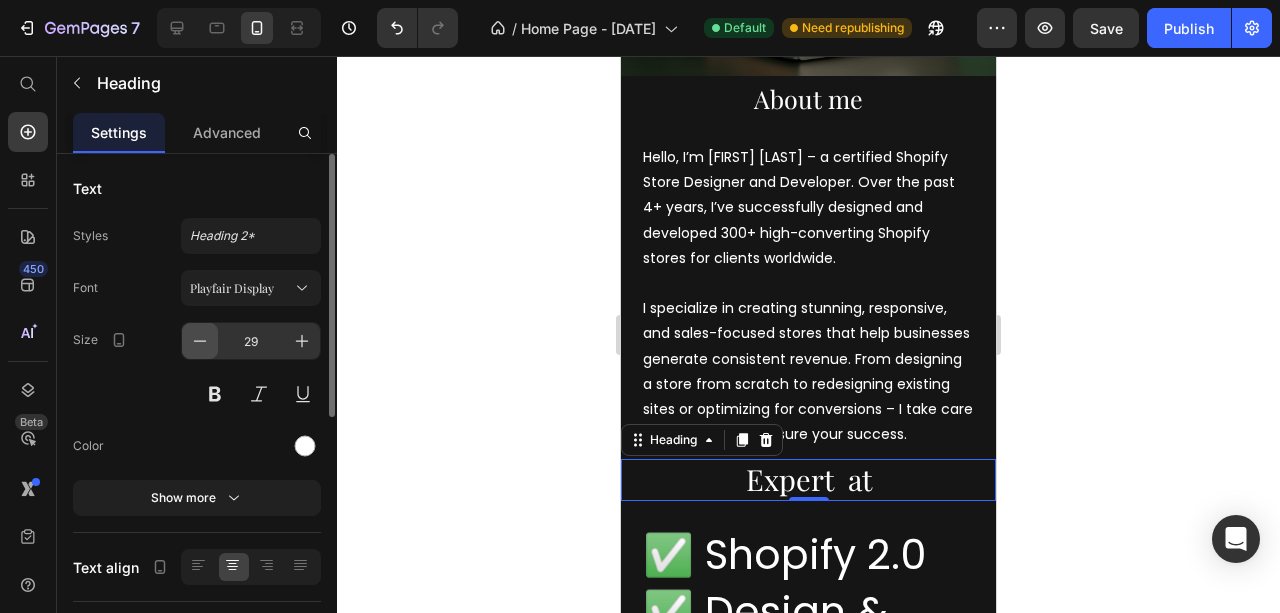 click 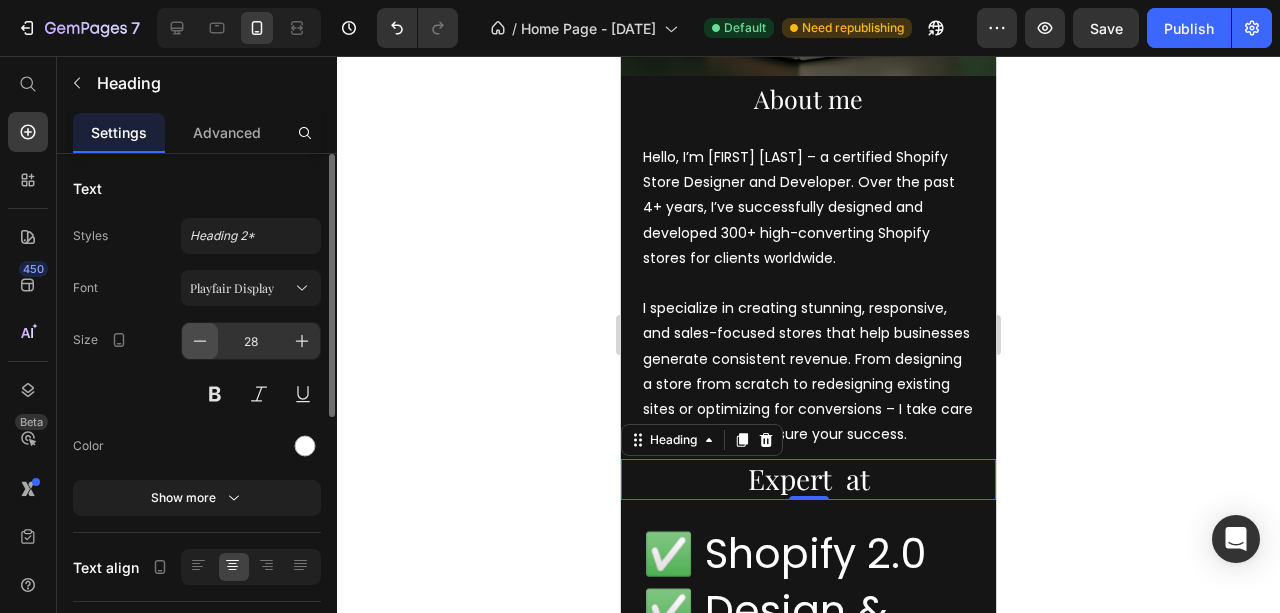 click 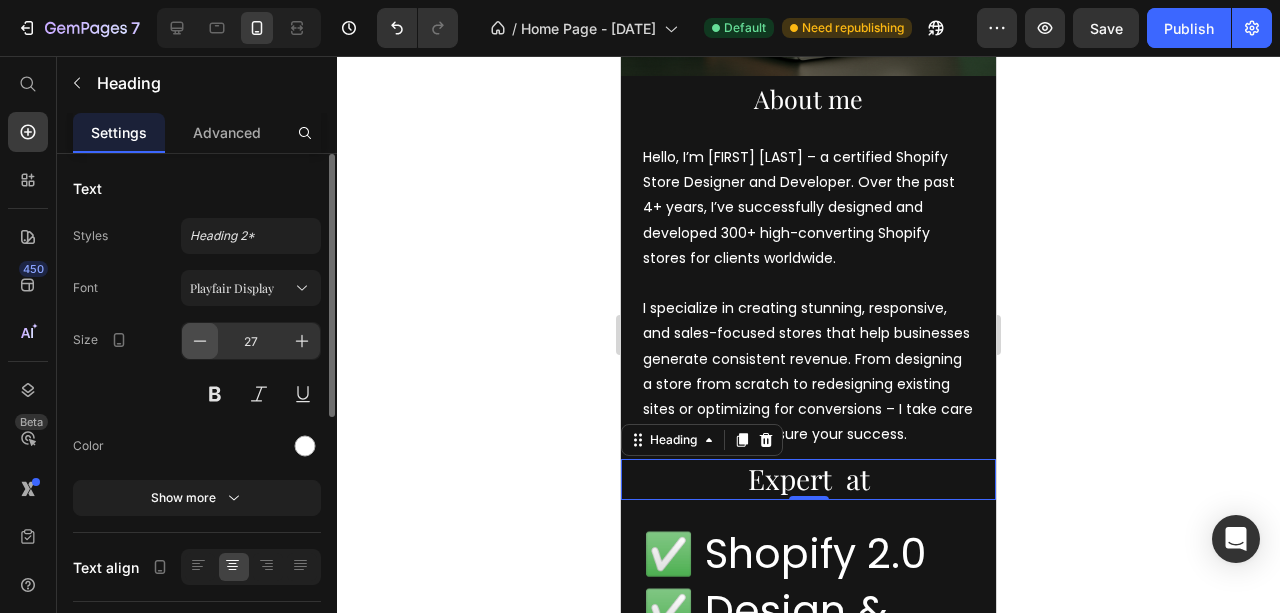 click 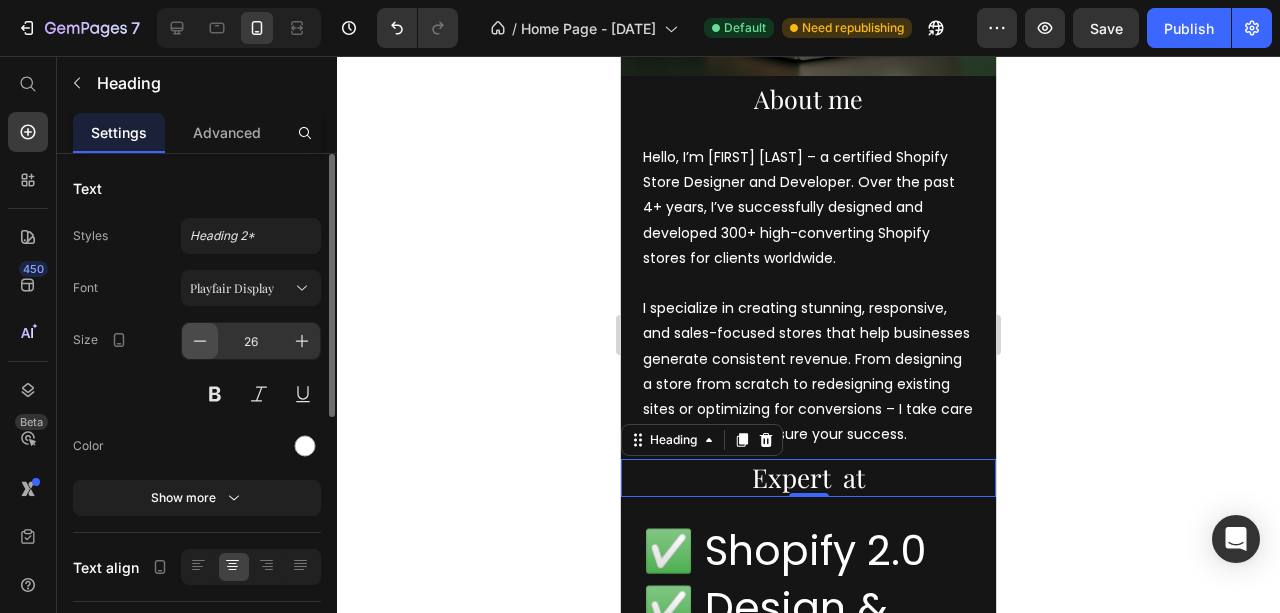 click 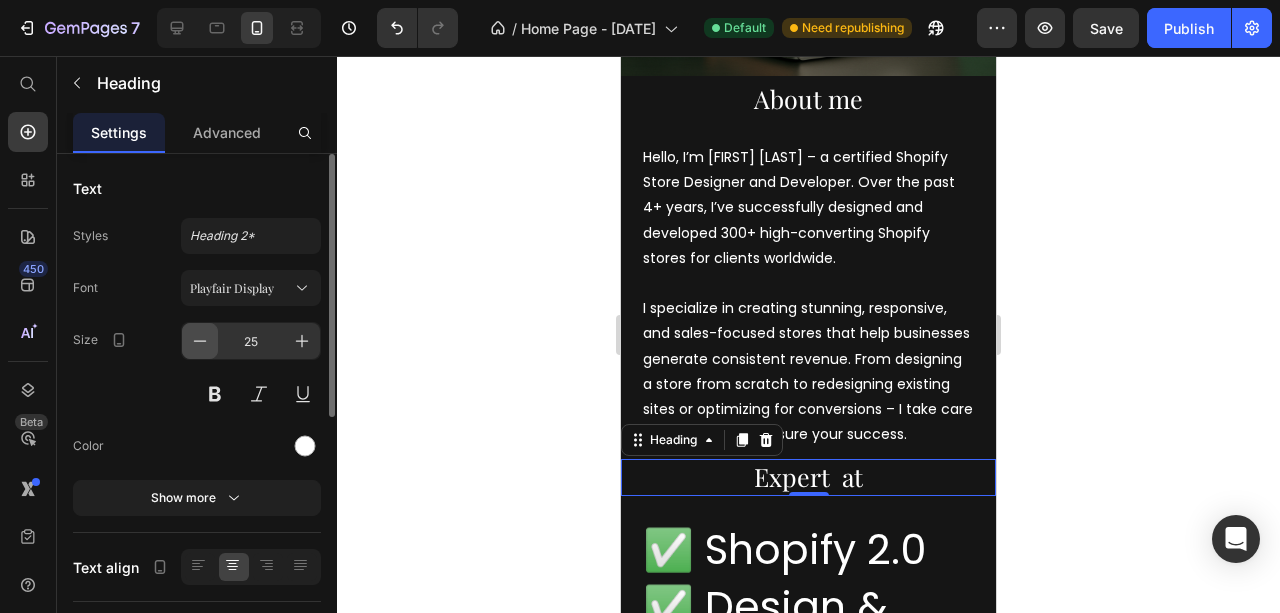 click 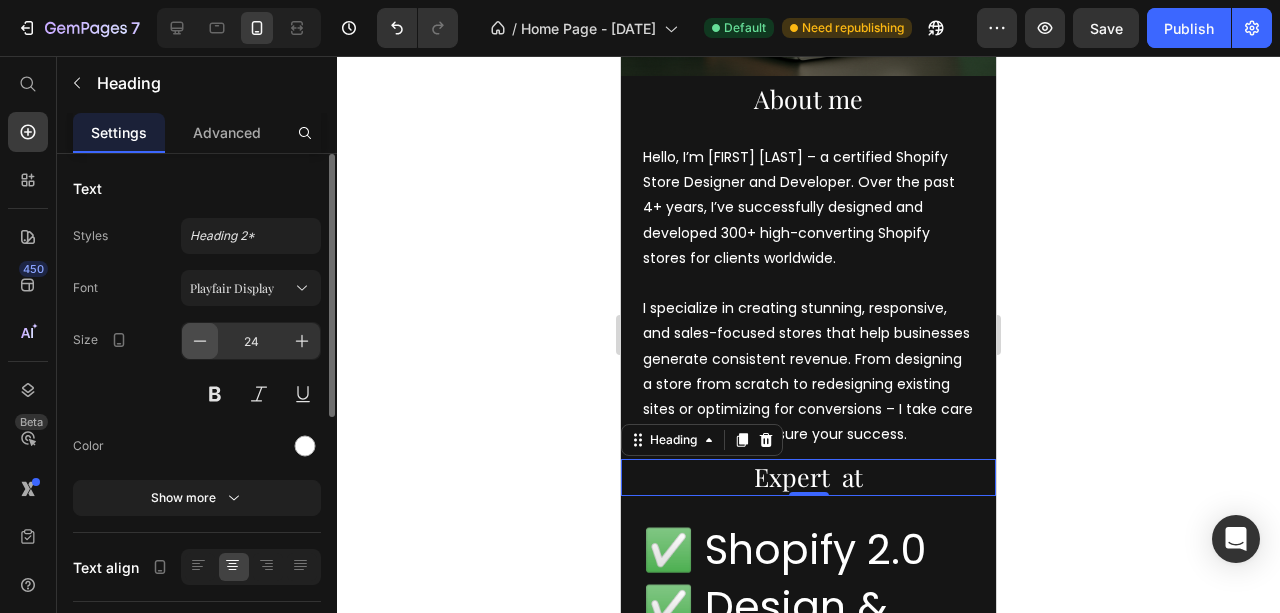 click 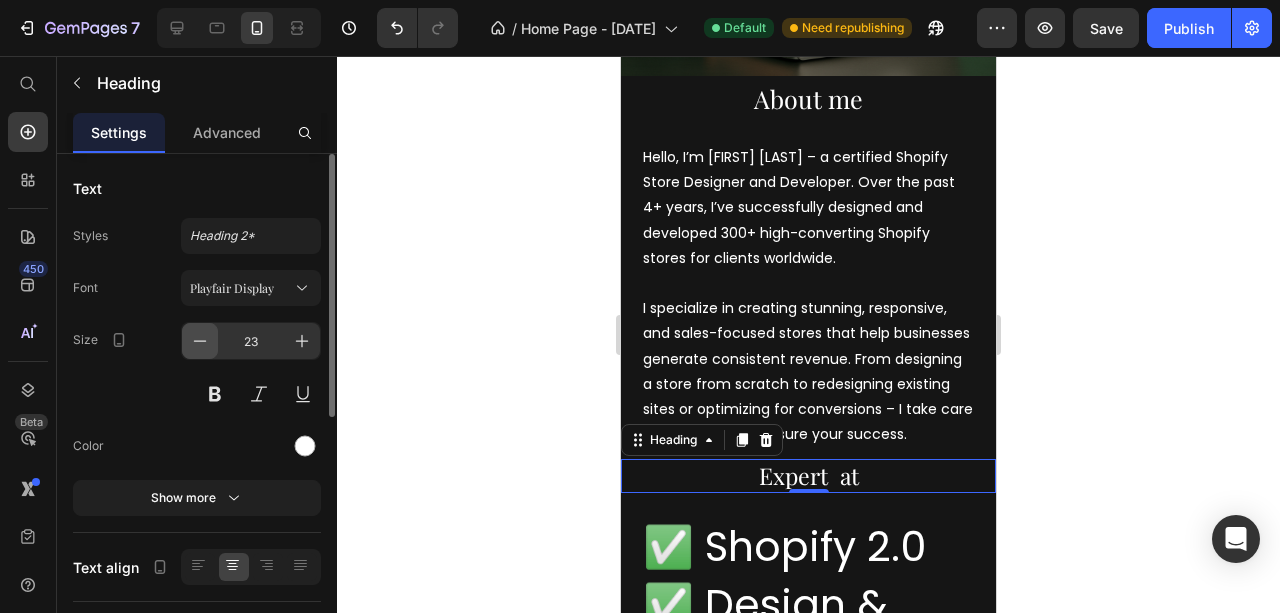 click 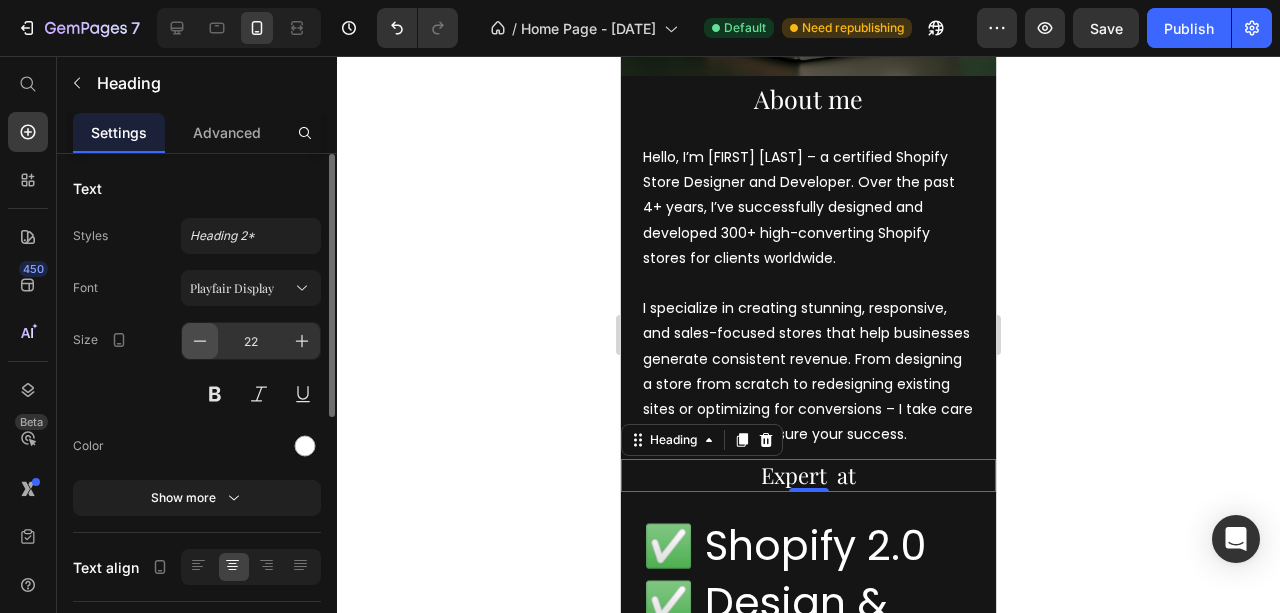 click 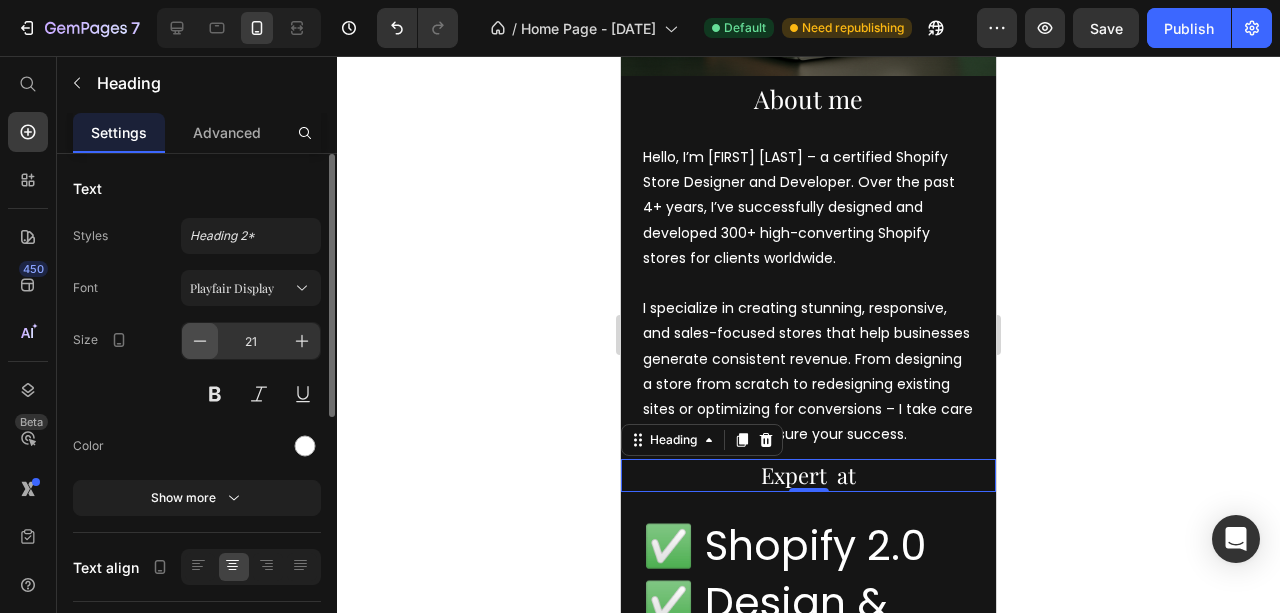 click 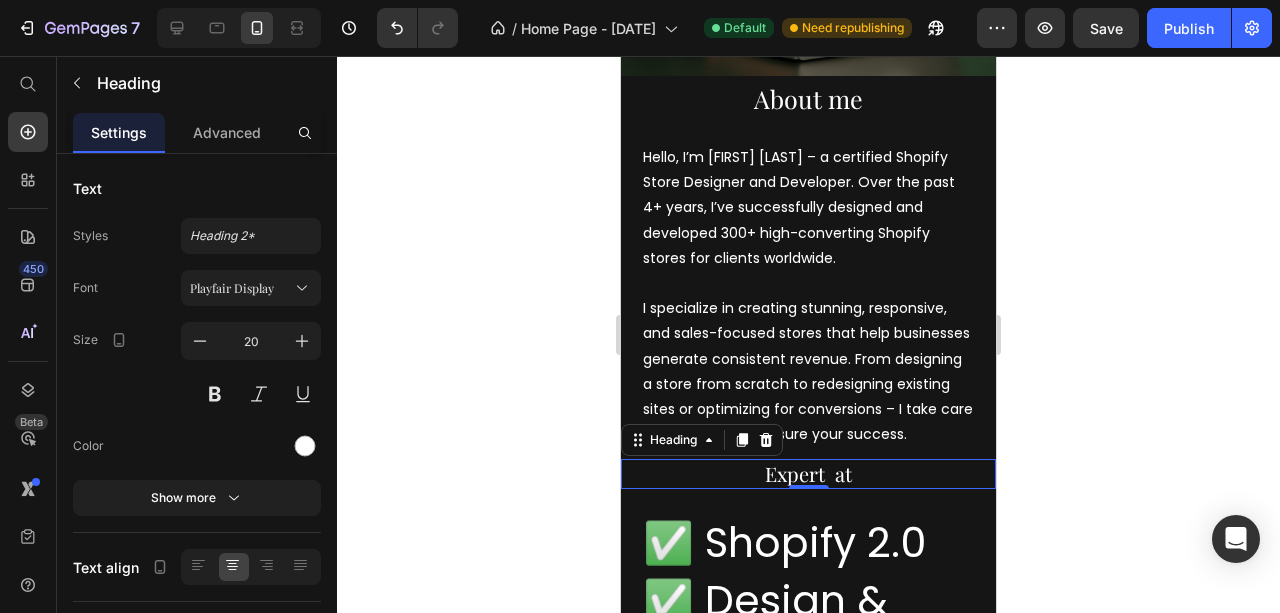 click 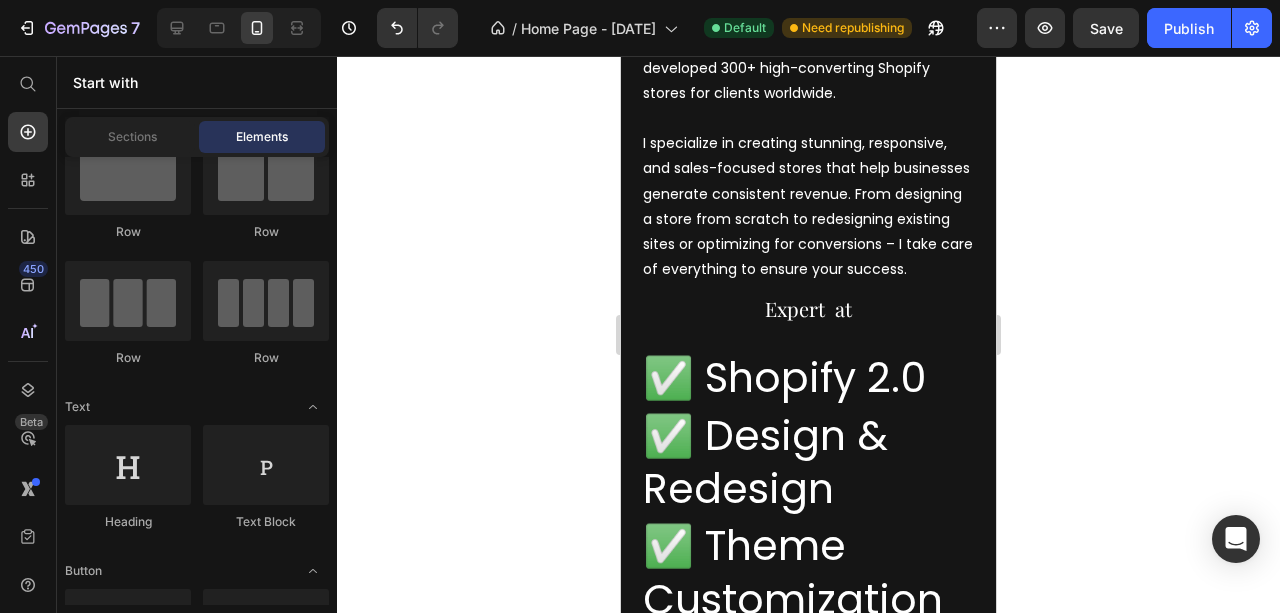 scroll, scrollTop: 1964, scrollLeft: 0, axis: vertical 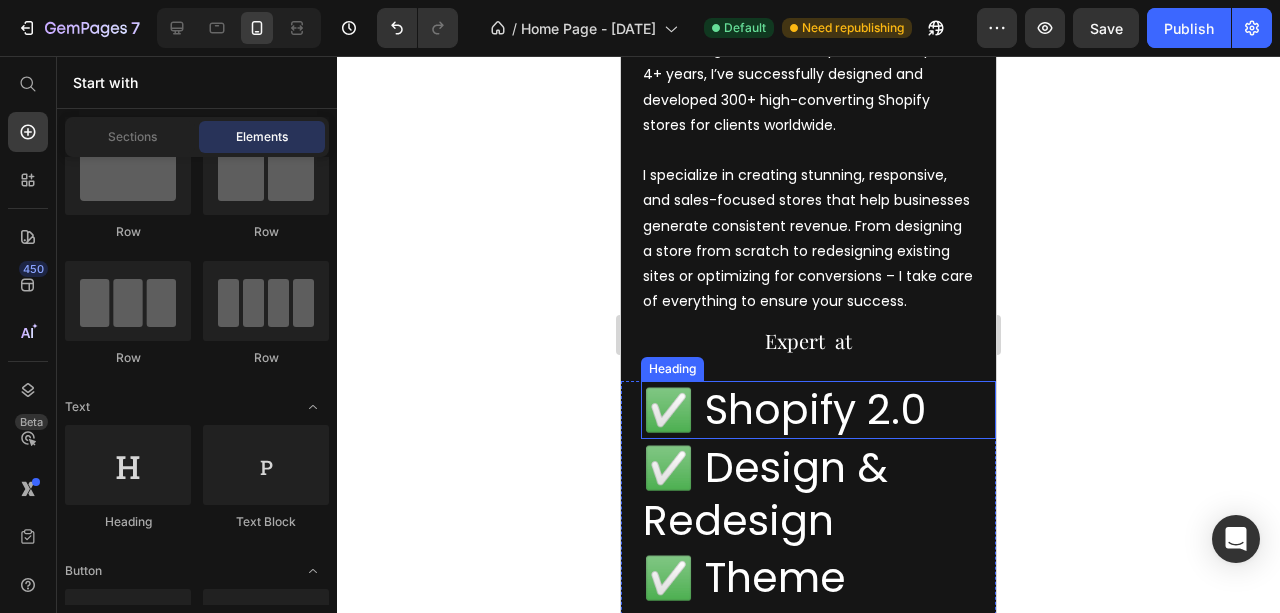 click on "✅ Shopify 2.0" at bounding box center (818, 409) 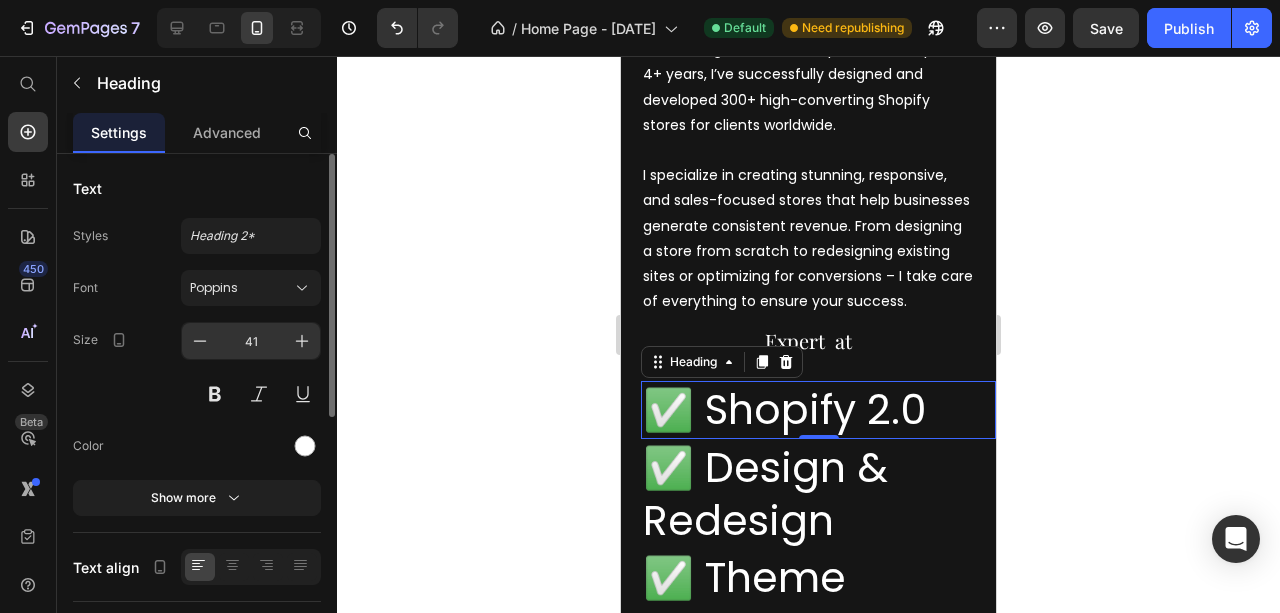 click on "41" at bounding box center (251, 341) 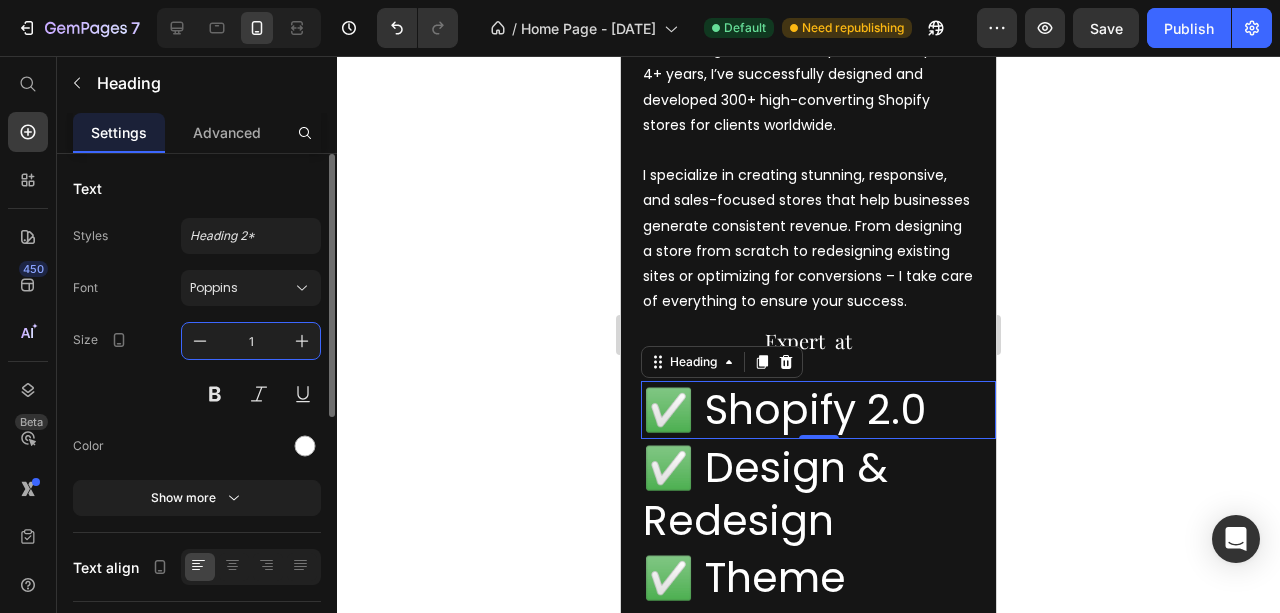 type on "16" 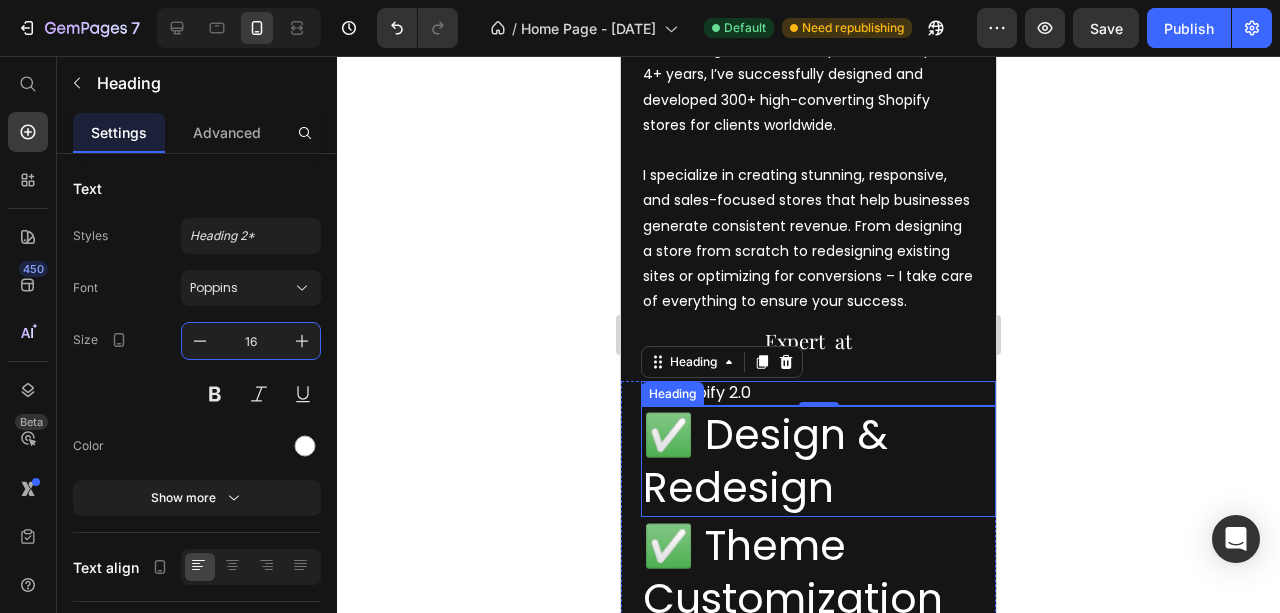 click on "✅ Design & Redesign" at bounding box center (818, 461) 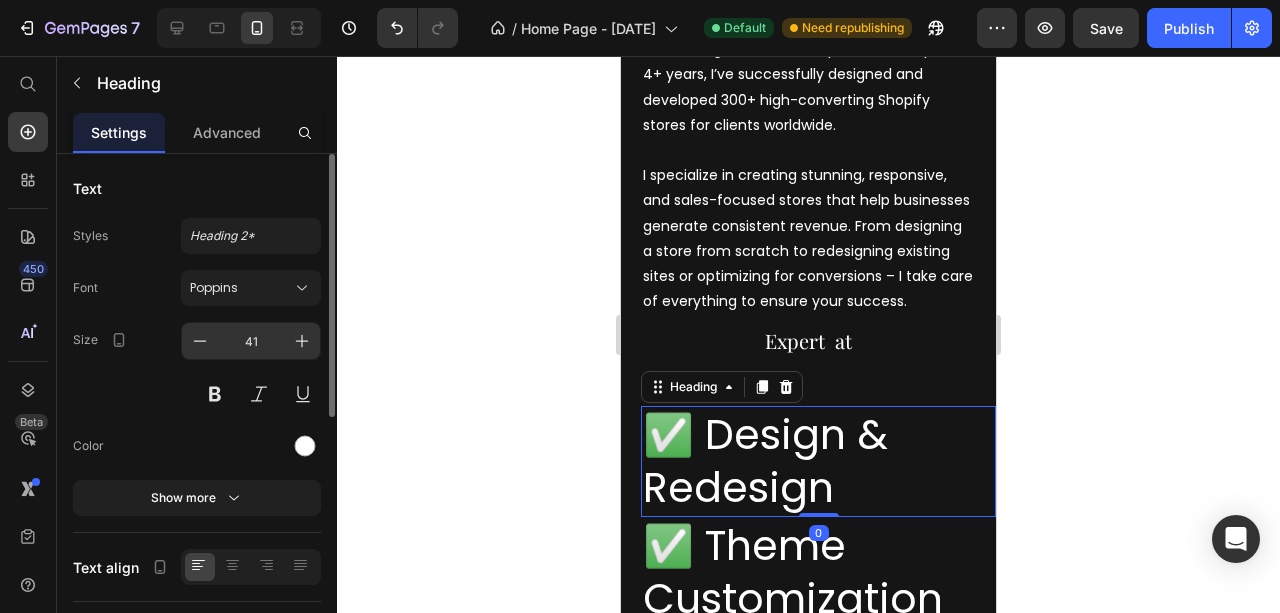 click on "41" at bounding box center [251, 341] 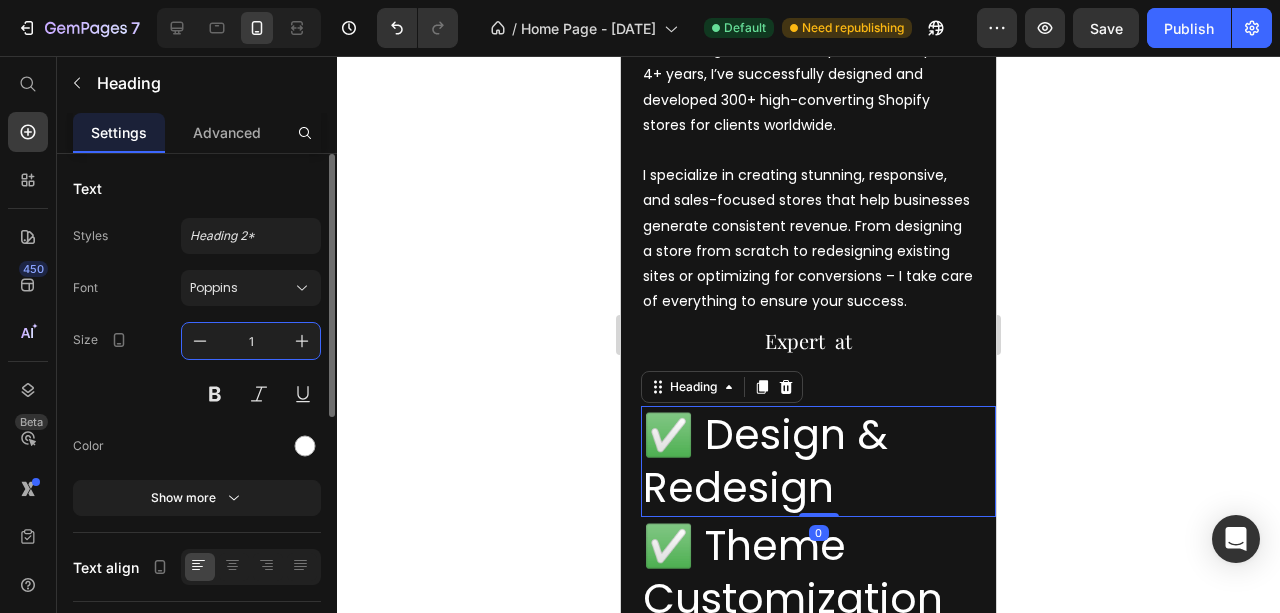 type on "16" 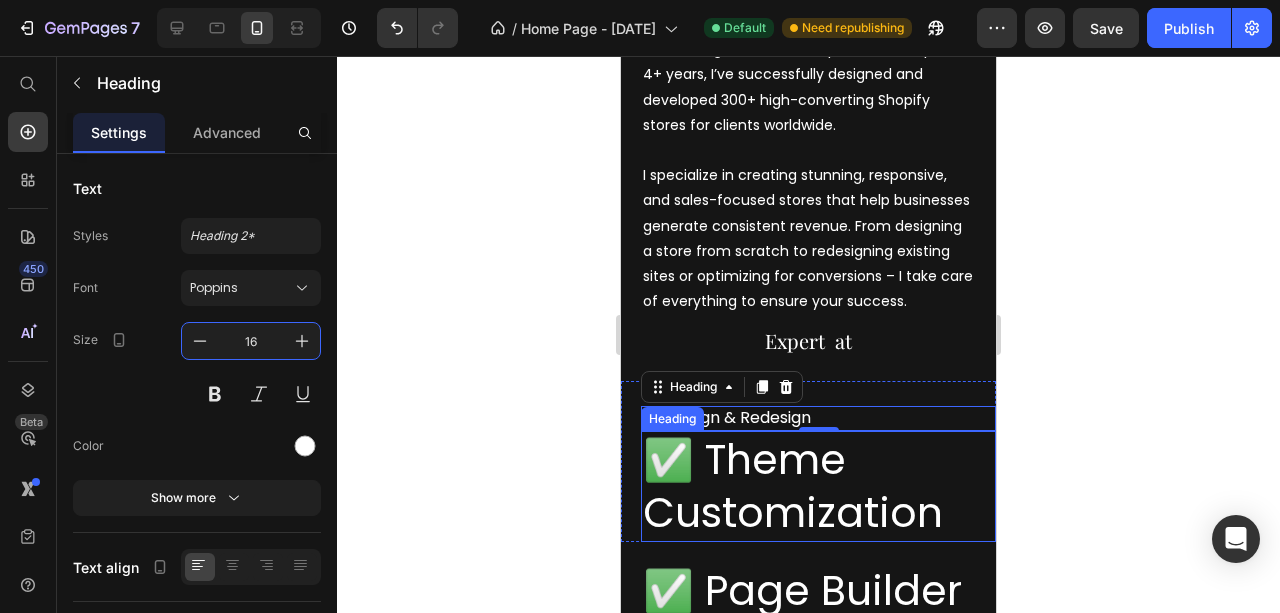 click on "✅ Theme Customization" at bounding box center (818, 486) 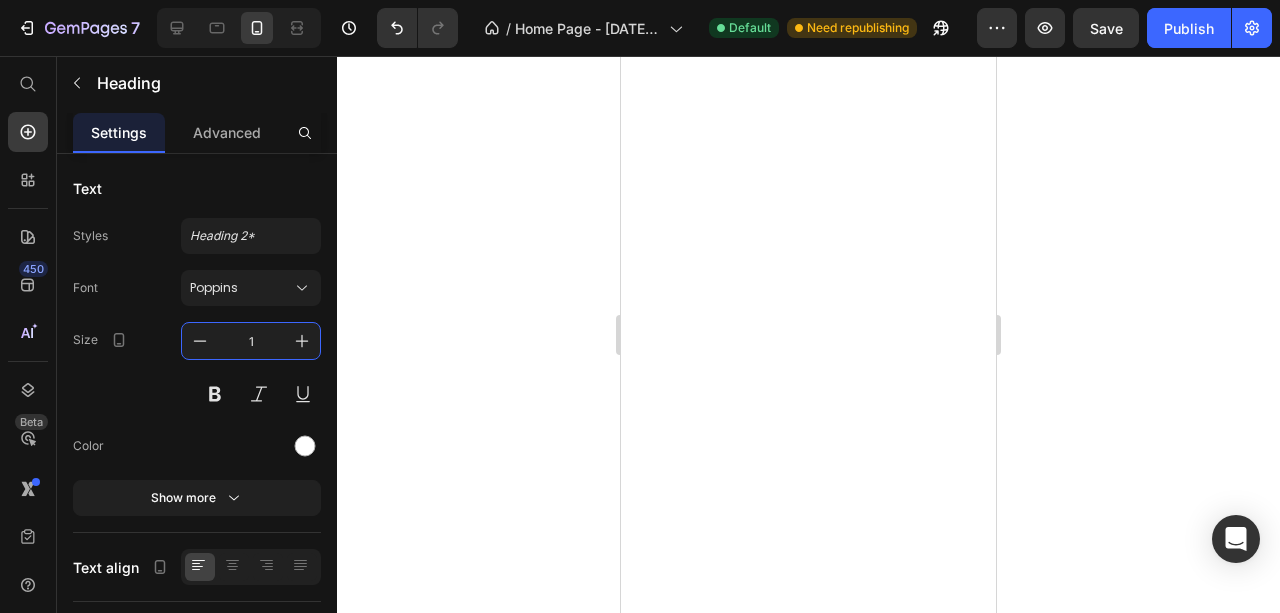 scroll, scrollTop: 0, scrollLeft: 0, axis: both 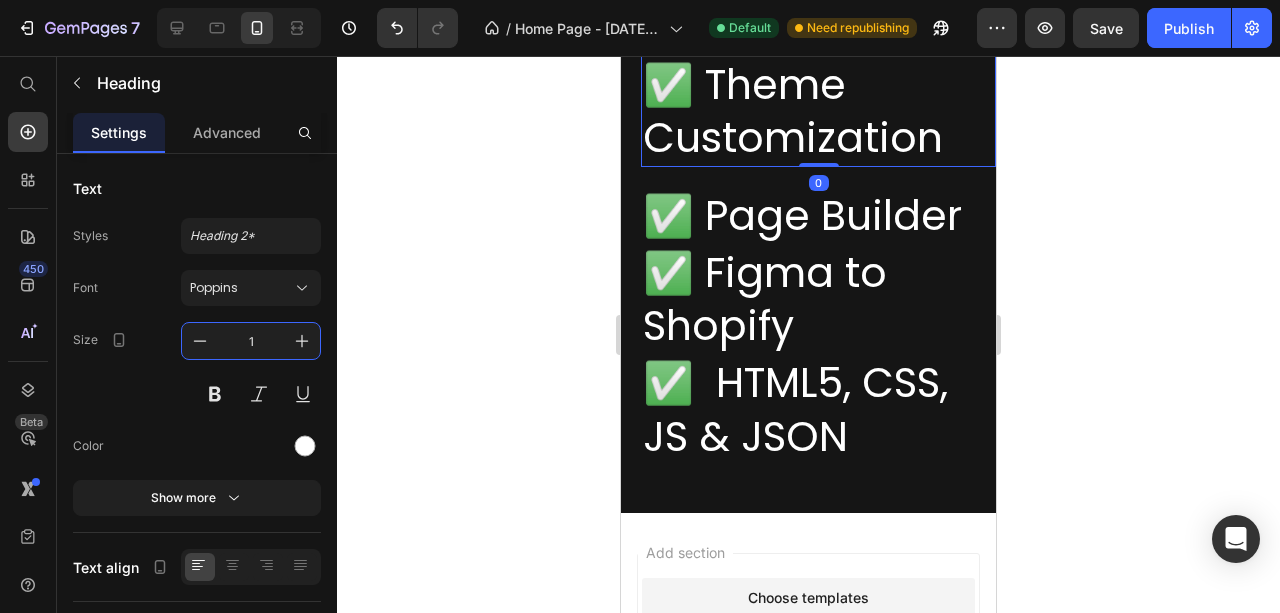 type on "16" 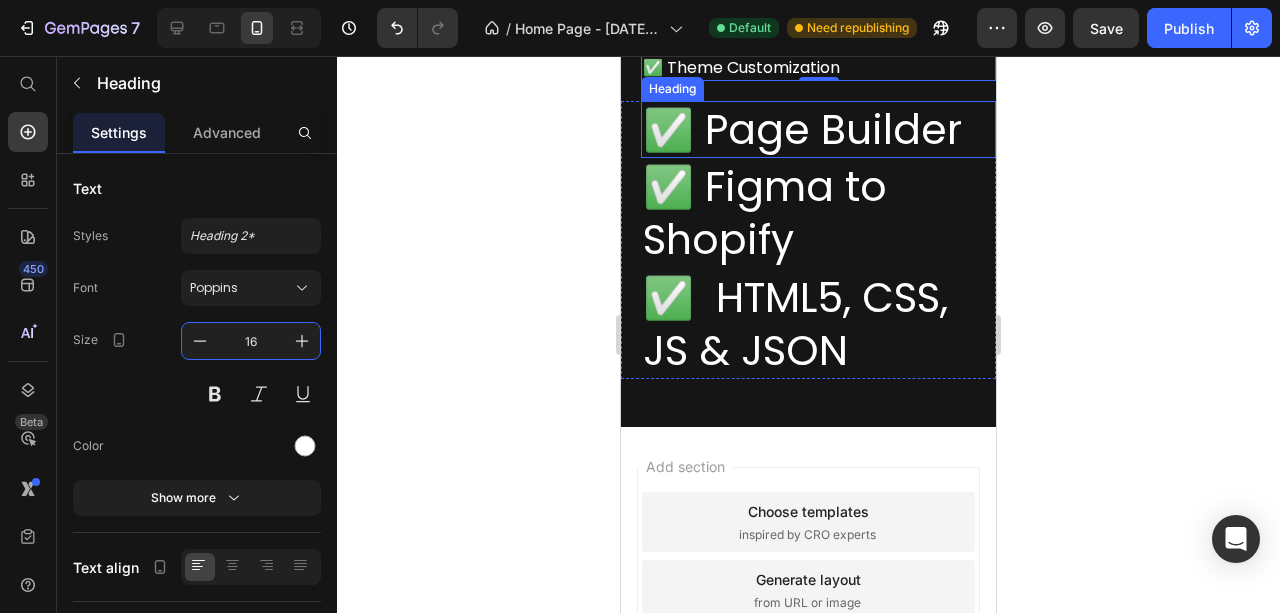 click on "✅ Page Builder" at bounding box center (818, 129) 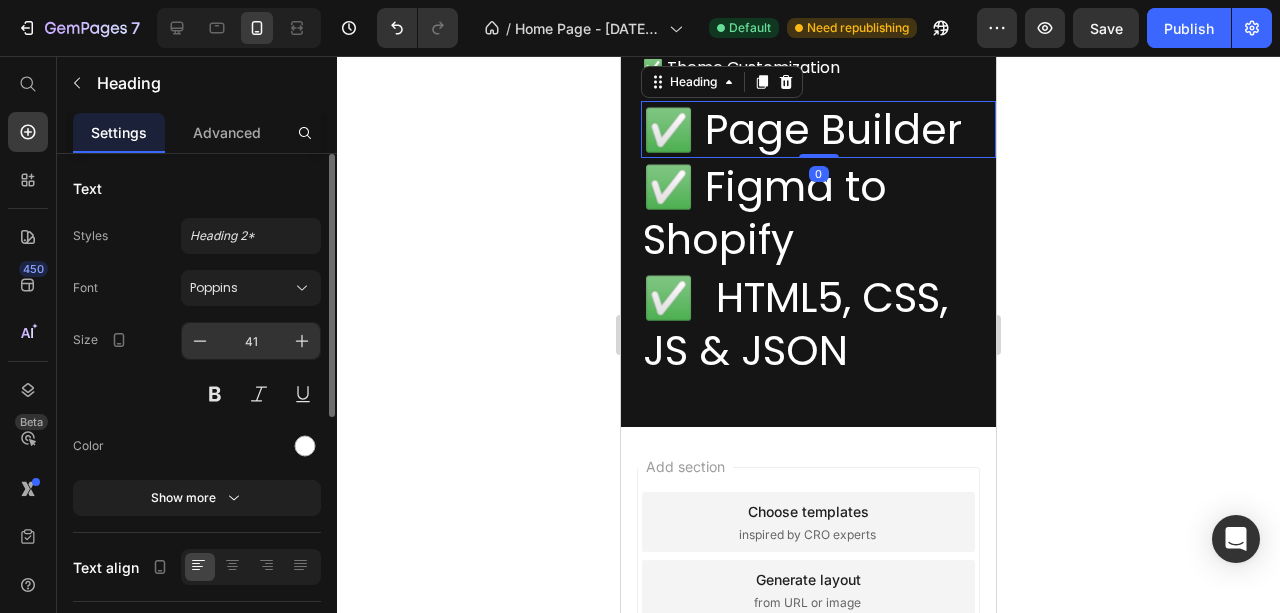 click on "41" at bounding box center (251, 341) 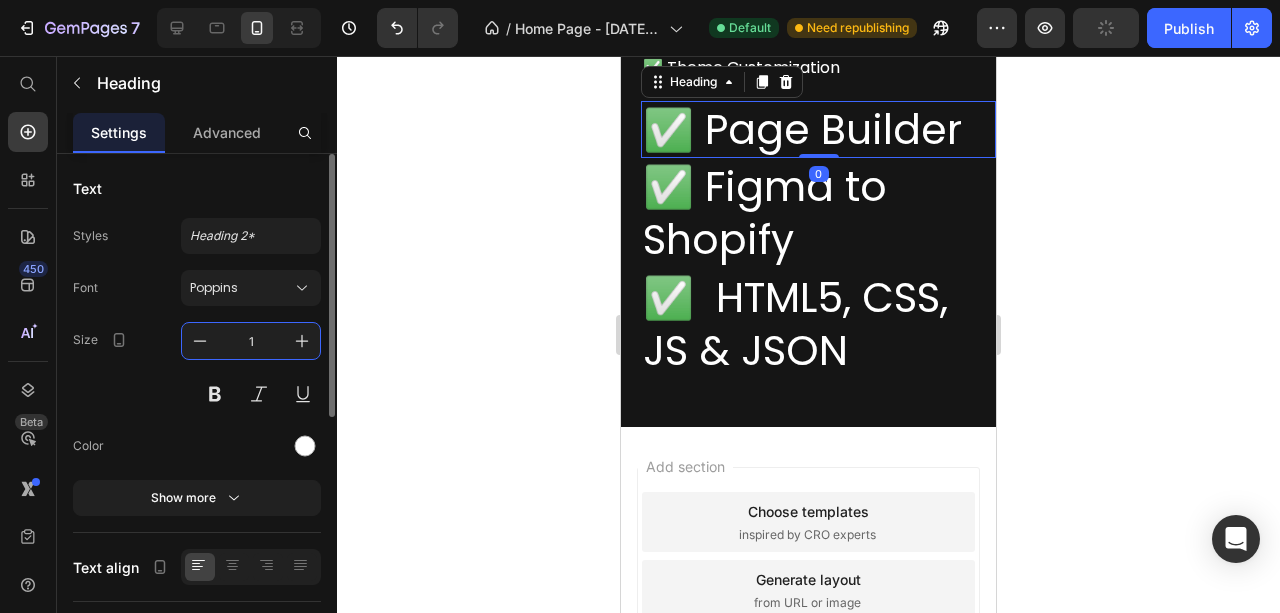 type on "16" 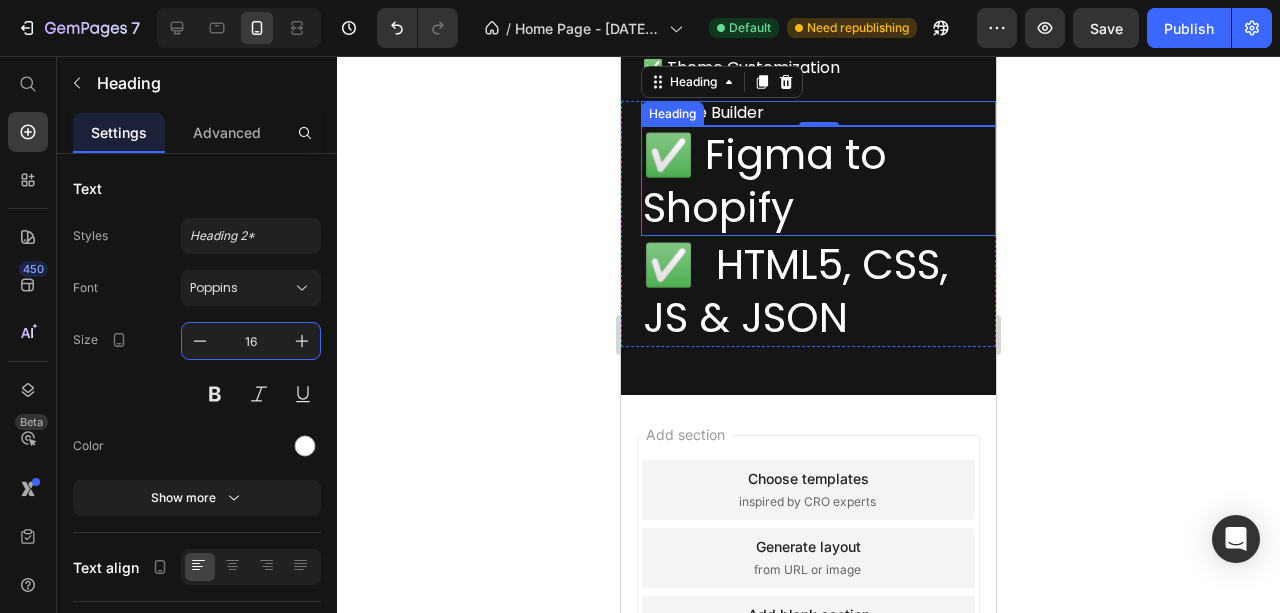 click on "✅ Figma to Shopify" at bounding box center [818, 181] 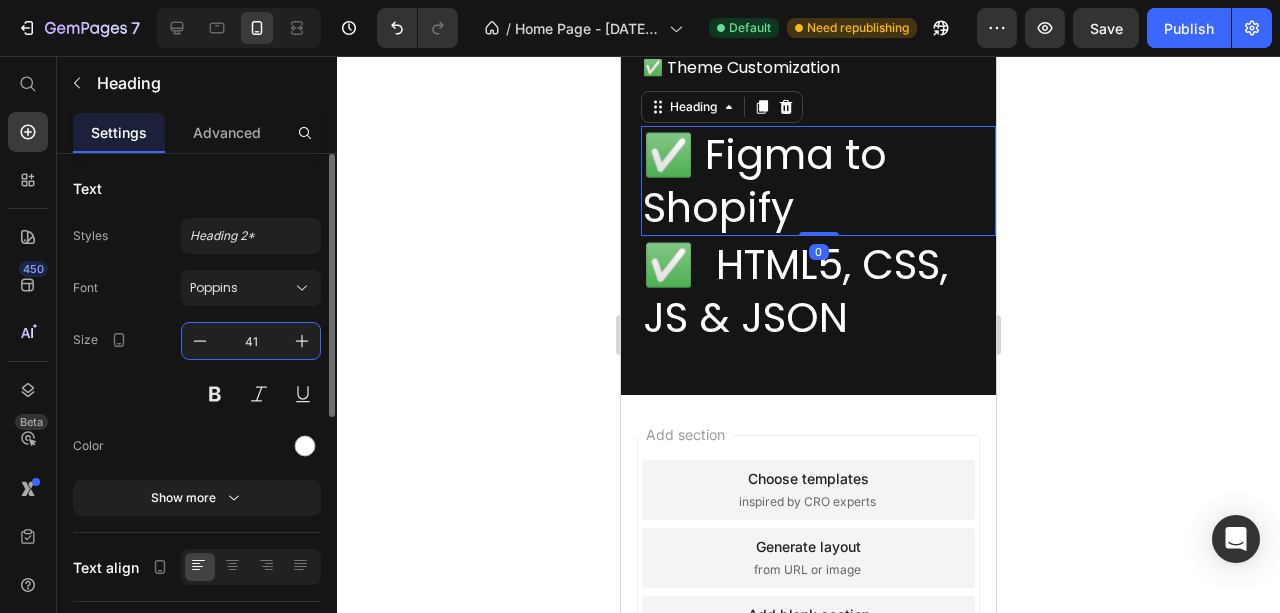 click on "41" at bounding box center [251, 341] 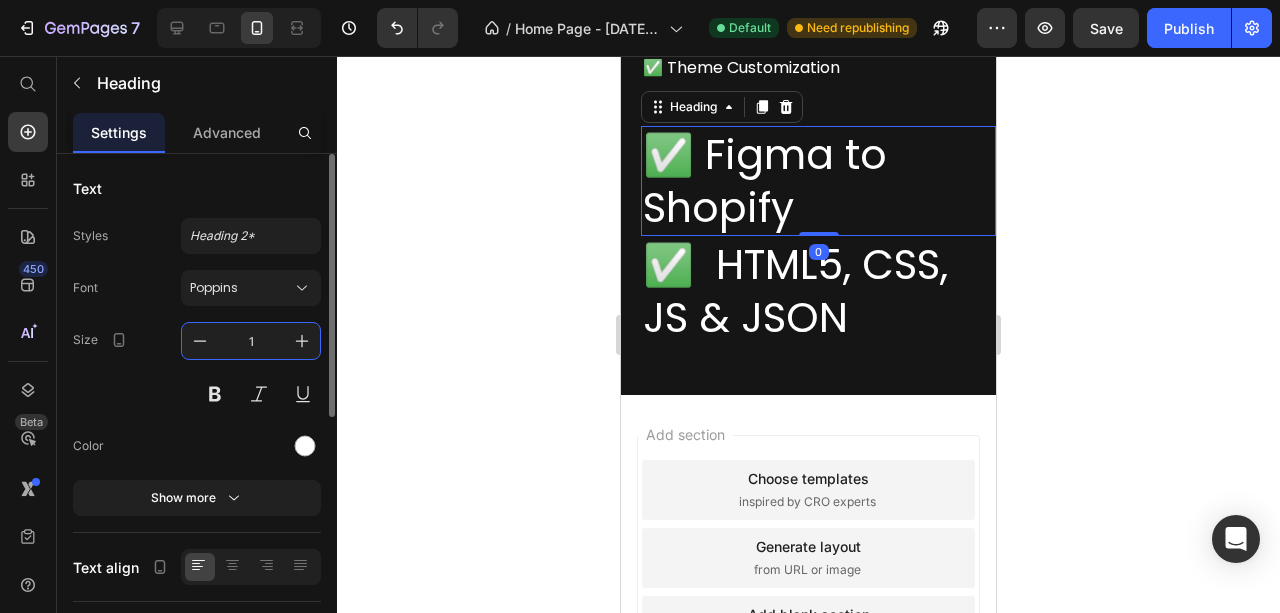 type on "16" 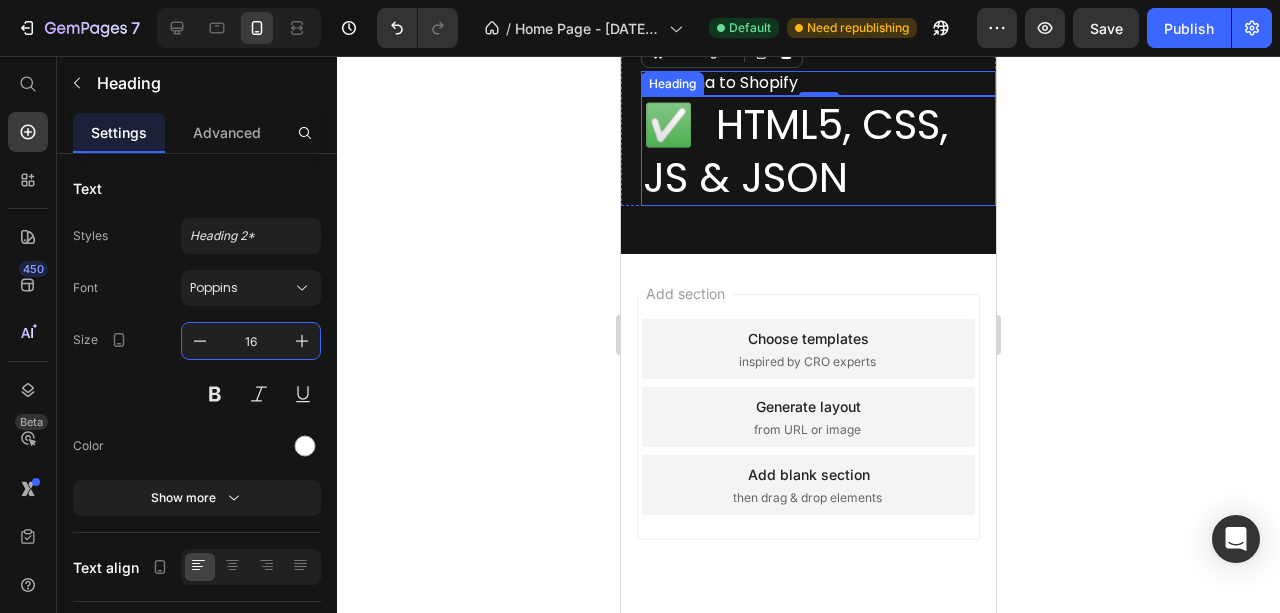 scroll, scrollTop: 2031, scrollLeft: 0, axis: vertical 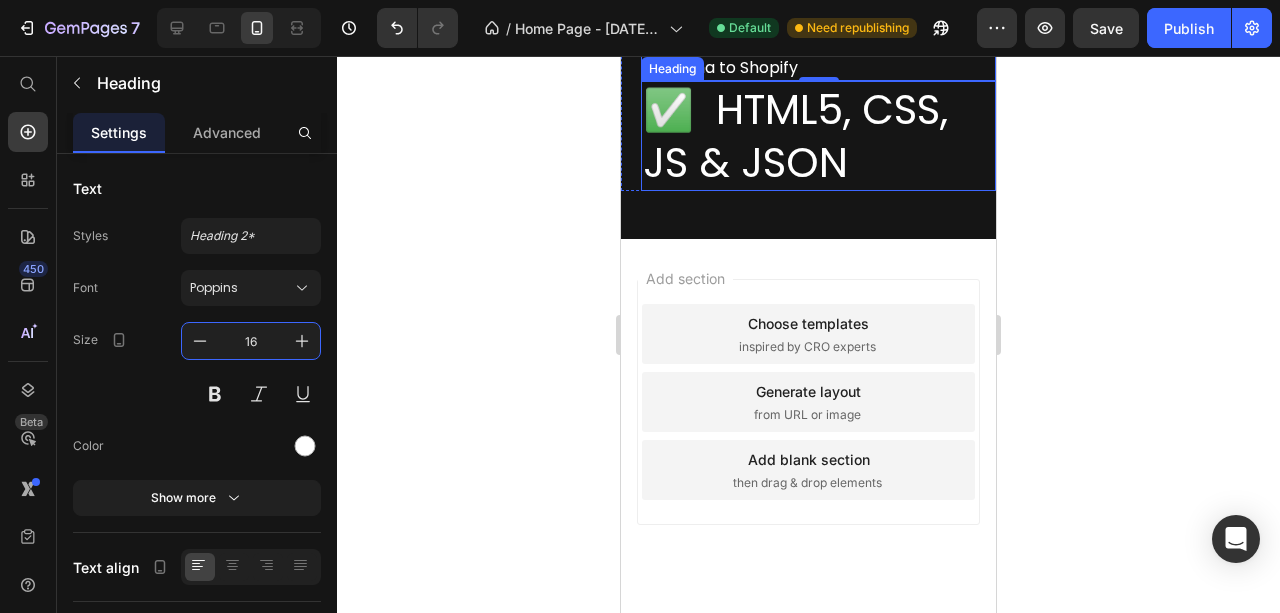 click on "✅  HTML5, CSS, JS & JSON" at bounding box center [818, 136] 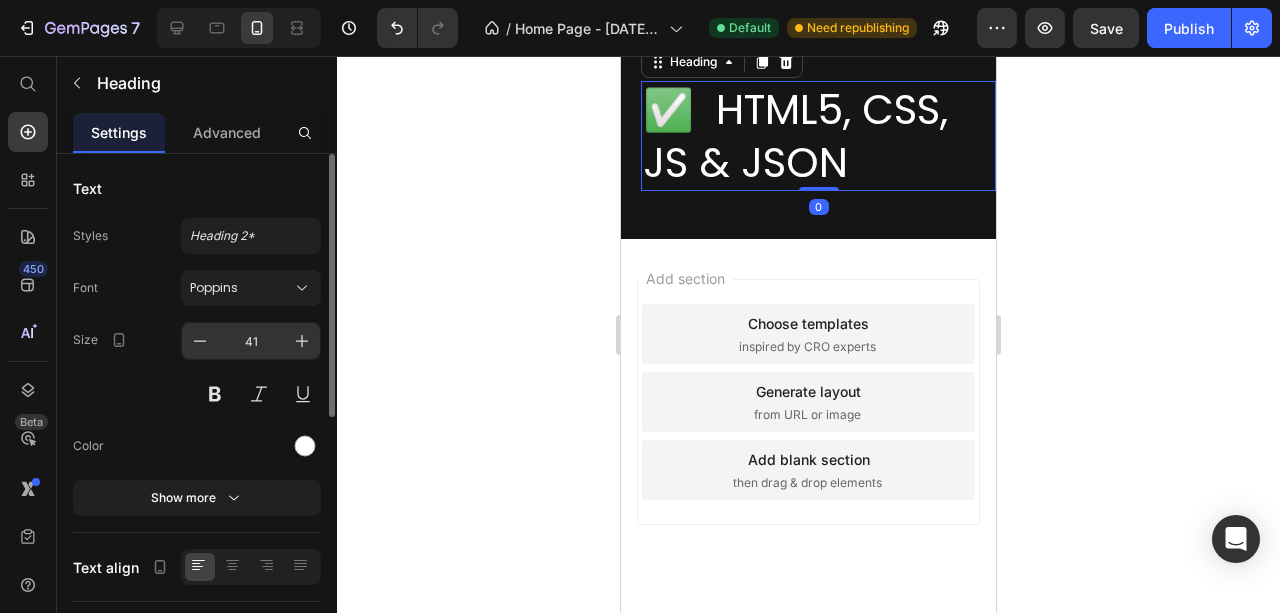click on "41" at bounding box center [251, 341] 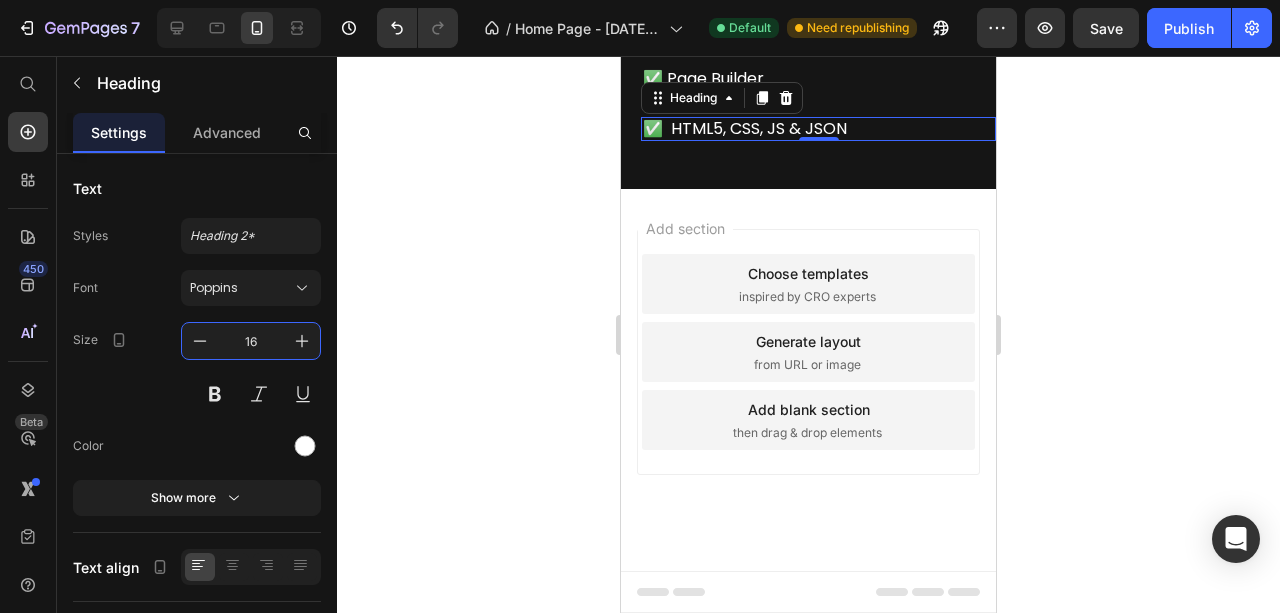 type on "16" 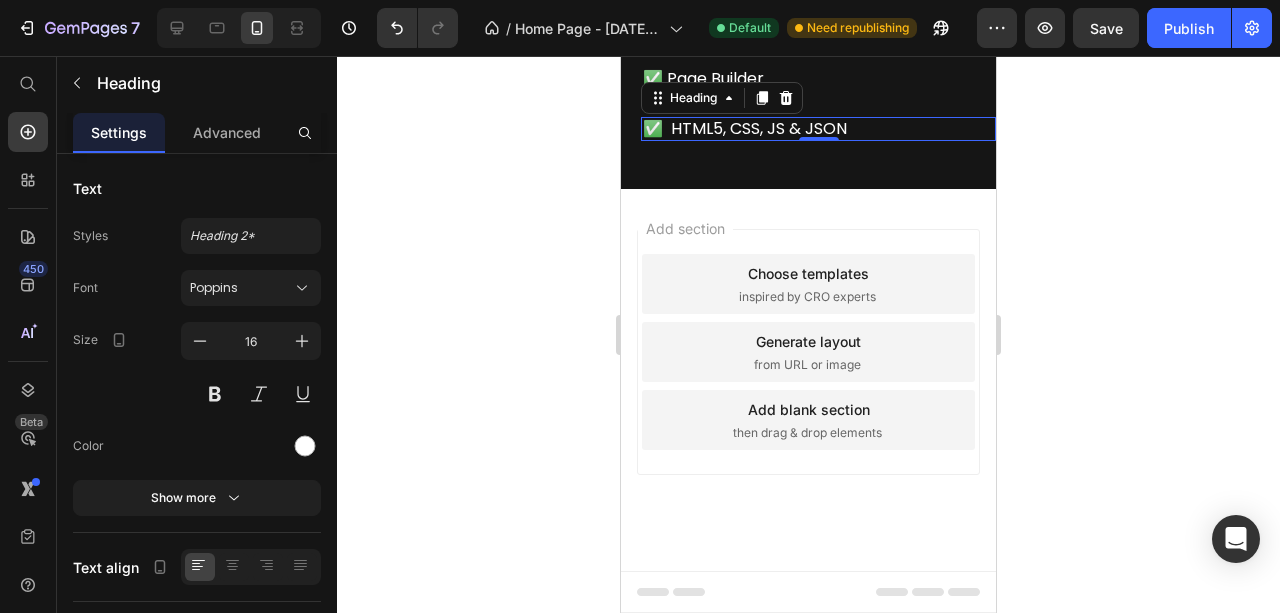 click 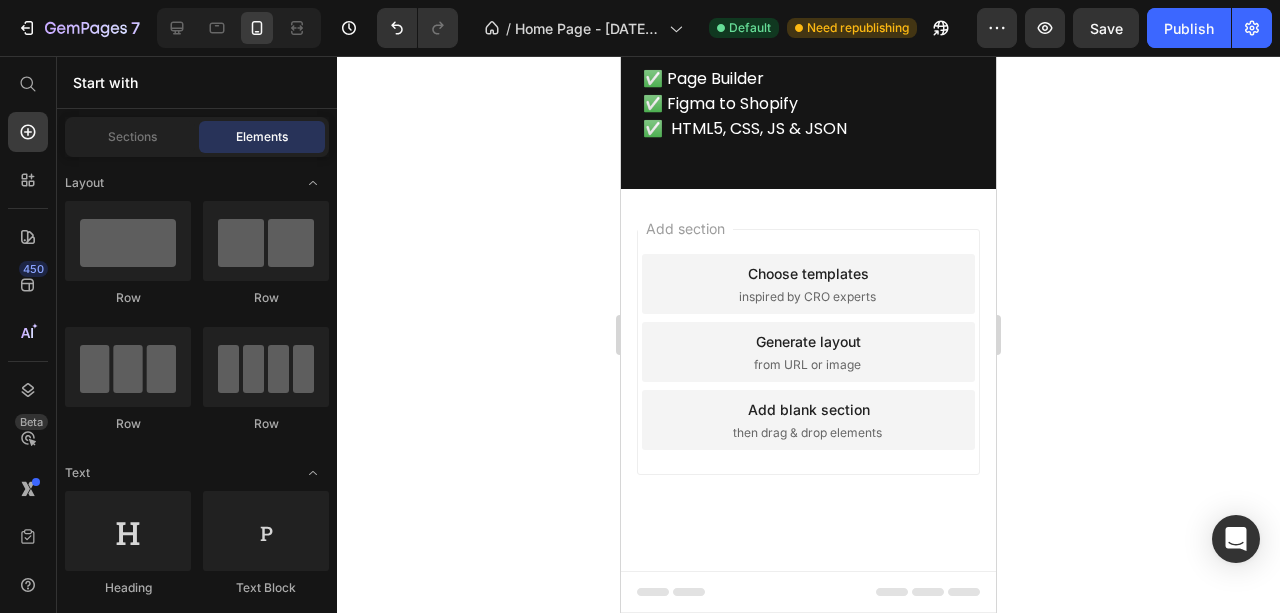 click on "✅ Theme Customization" at bounding box center (818, 34) 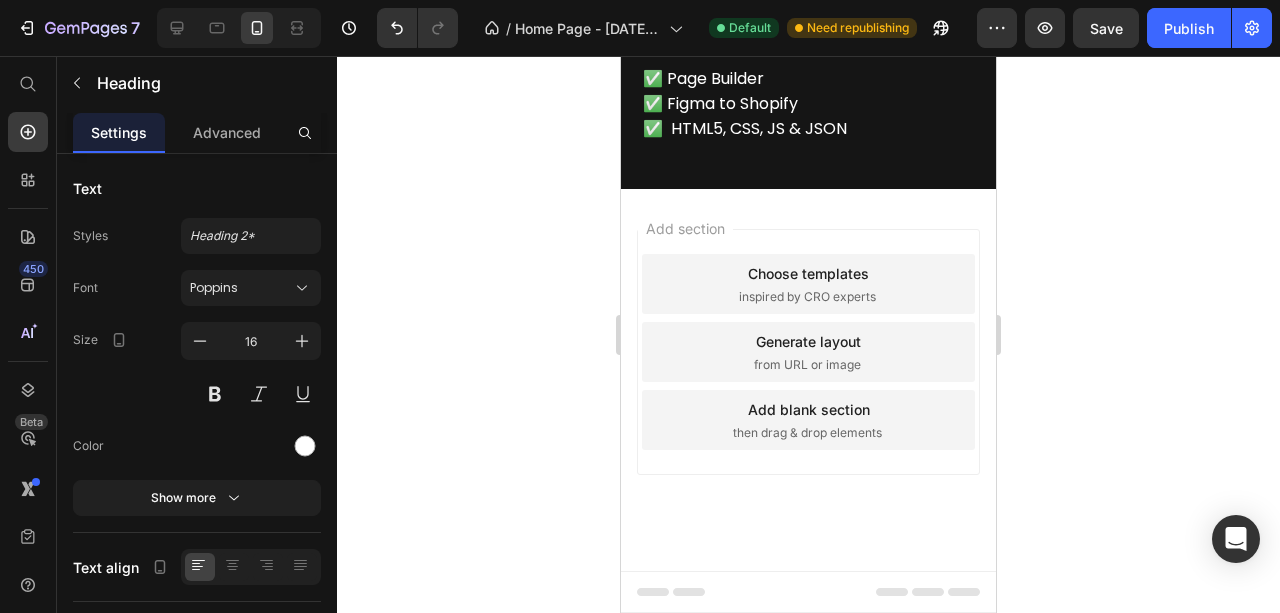 click on "Heading" at bounding box center [693, 3] 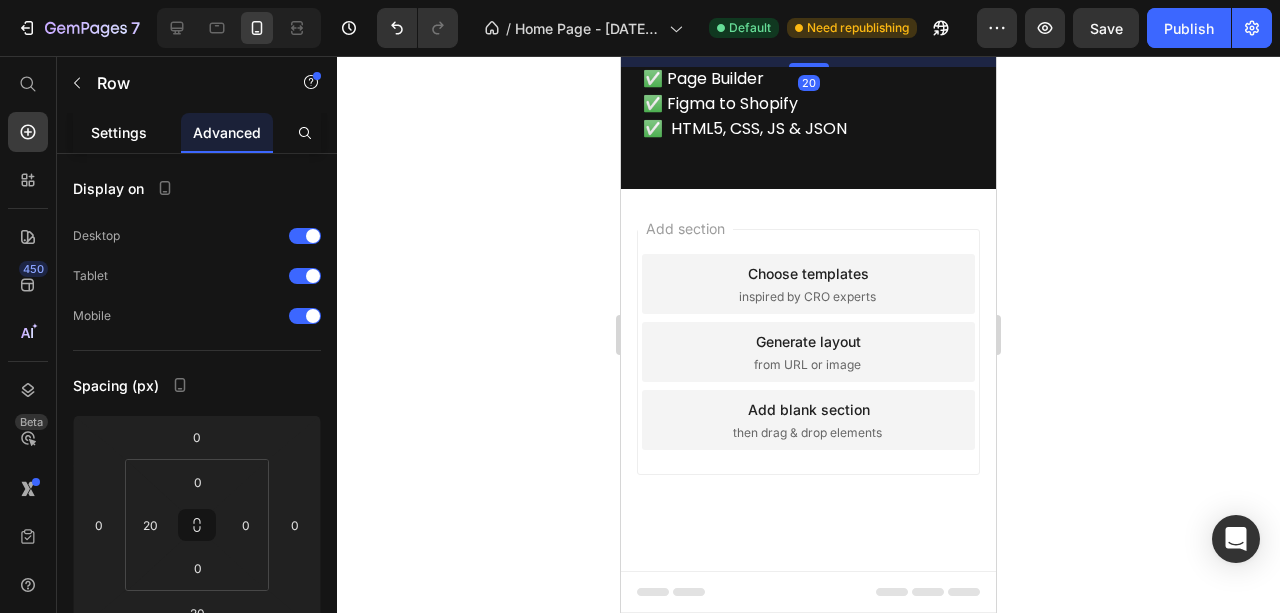 click on "Settings" 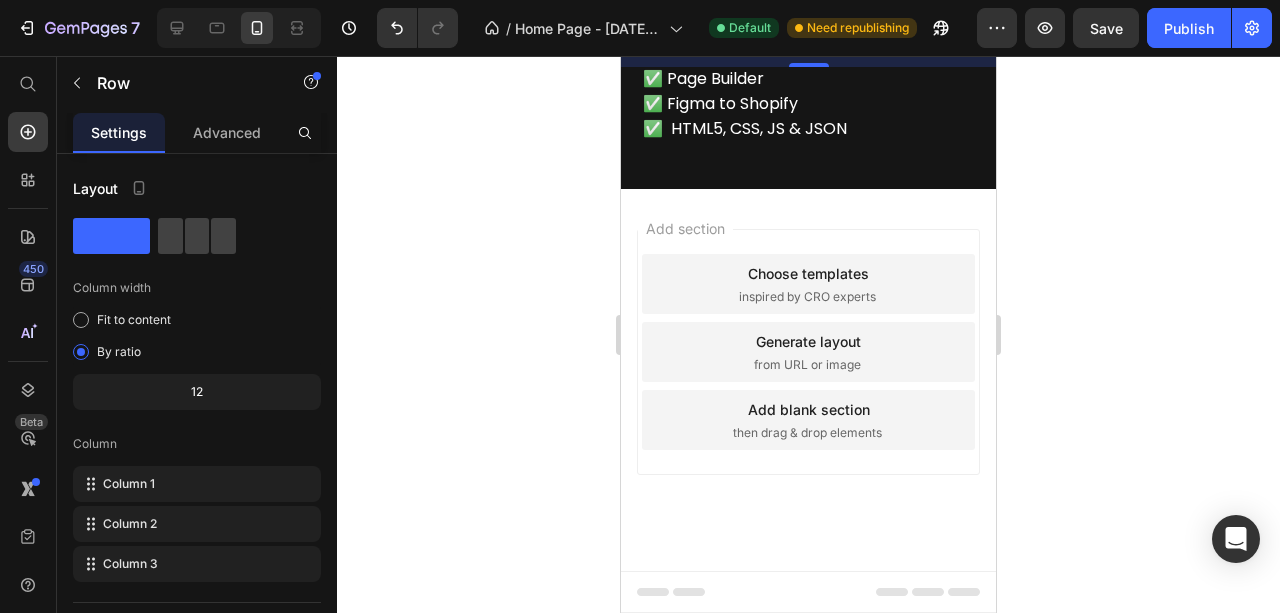 click on "Row" at bounding box center (662, -46) 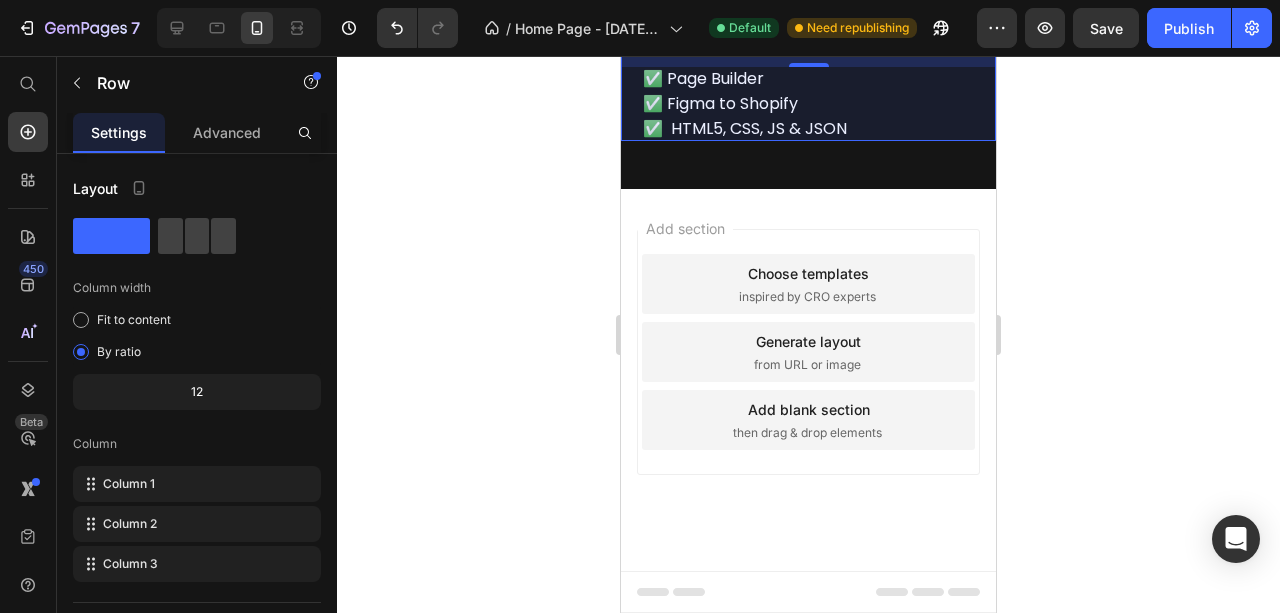 click on "Row 2 cols" at bounding box center (664, -81) 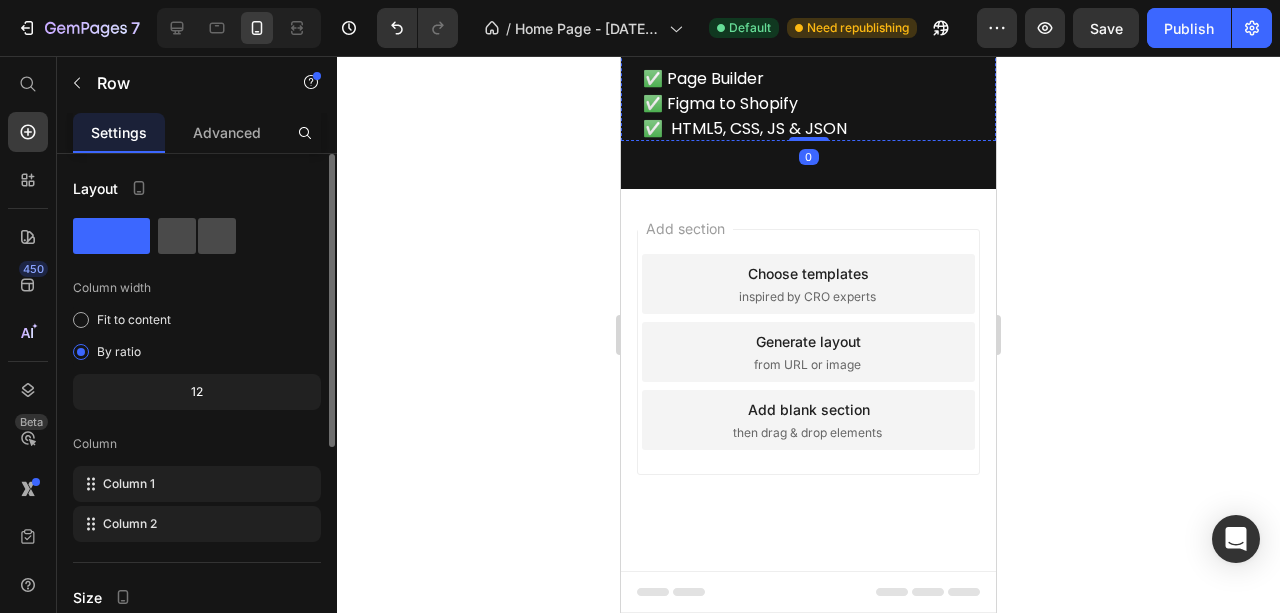 click 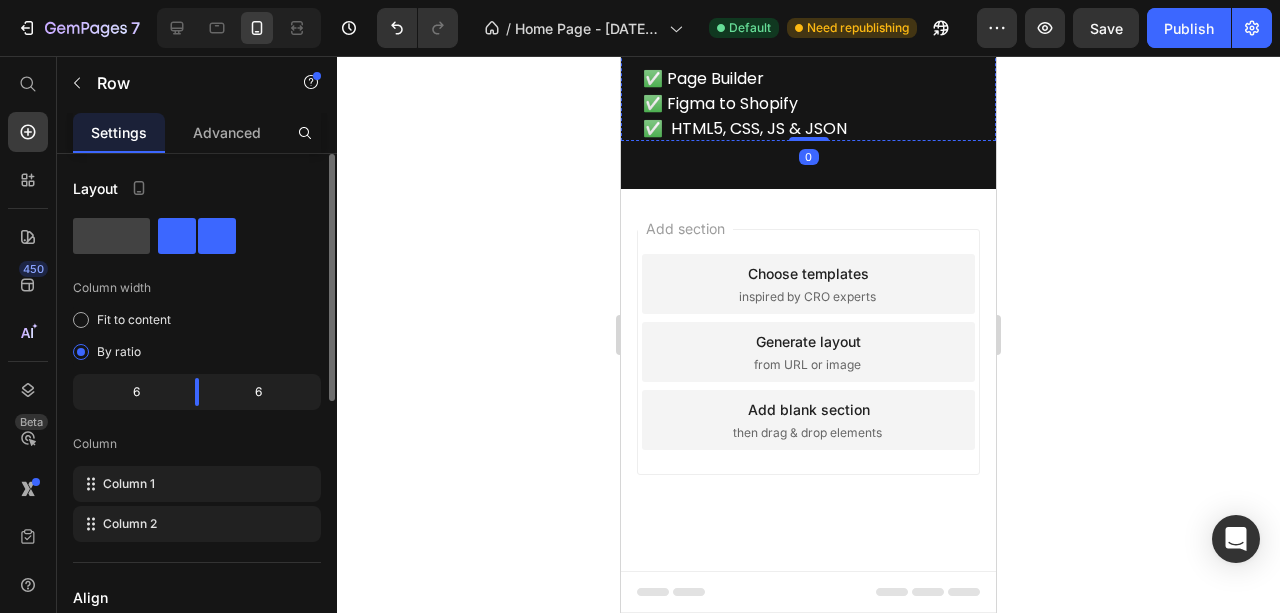 scroll, scrollTop: 1666, scrollLeft: 0, axis: vertical 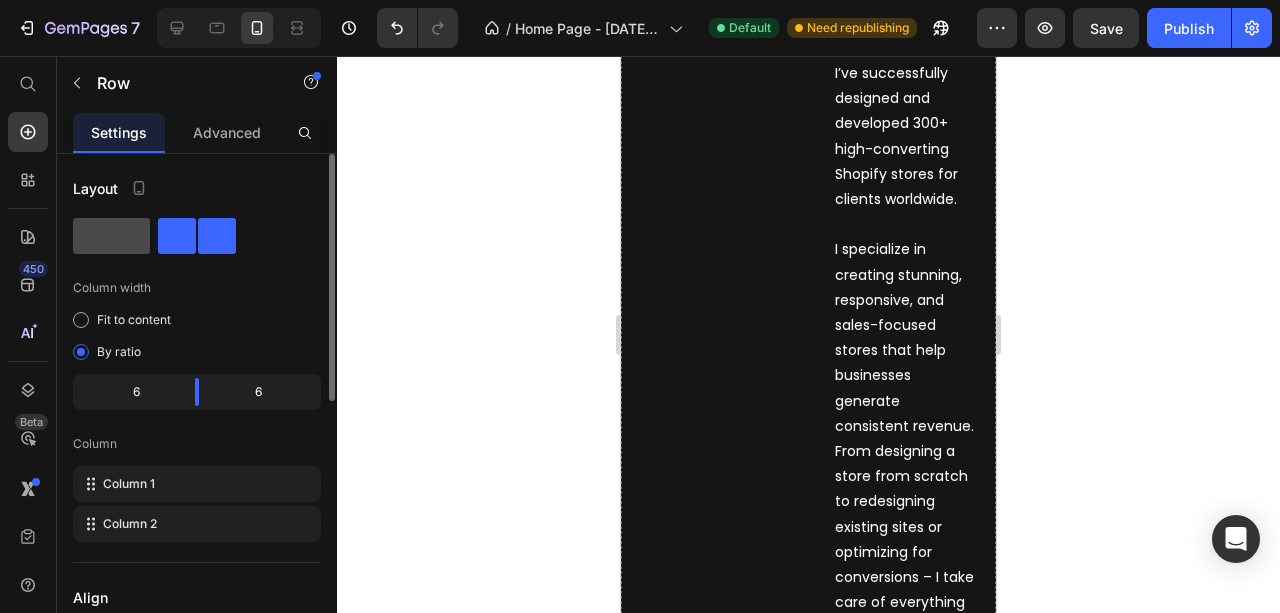 click 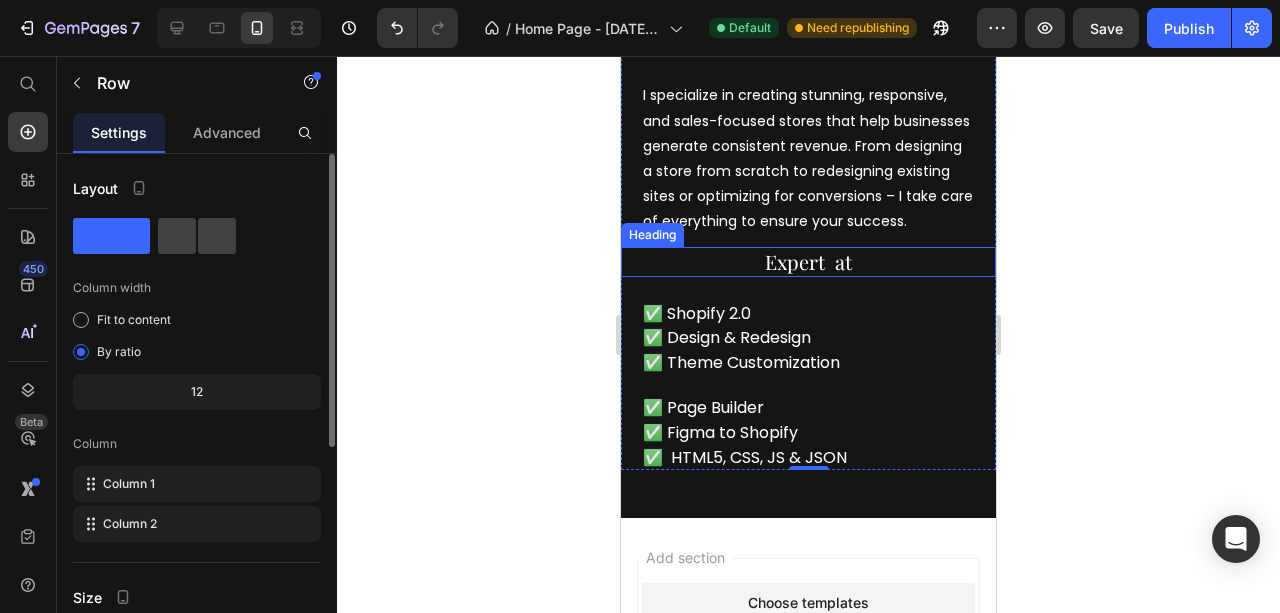 scroll, scrollTop: 2031, scrollLeft: 0, axis: vertical 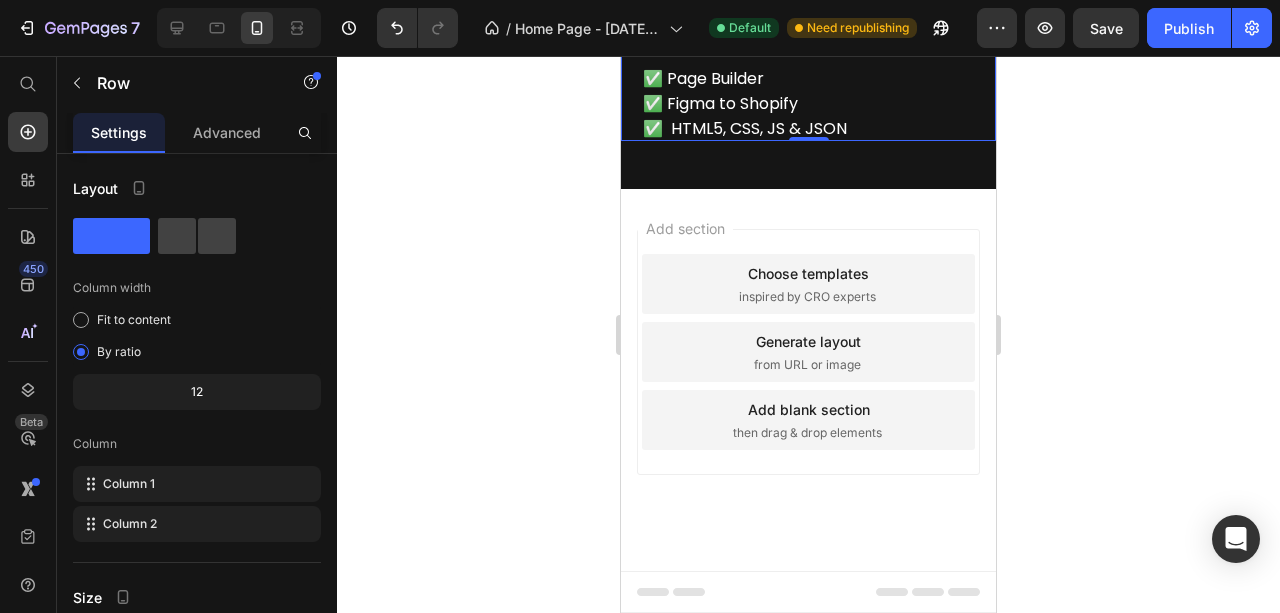 click on "✅ Shopify 2.0 Heading" at bounding box center (818, -15) 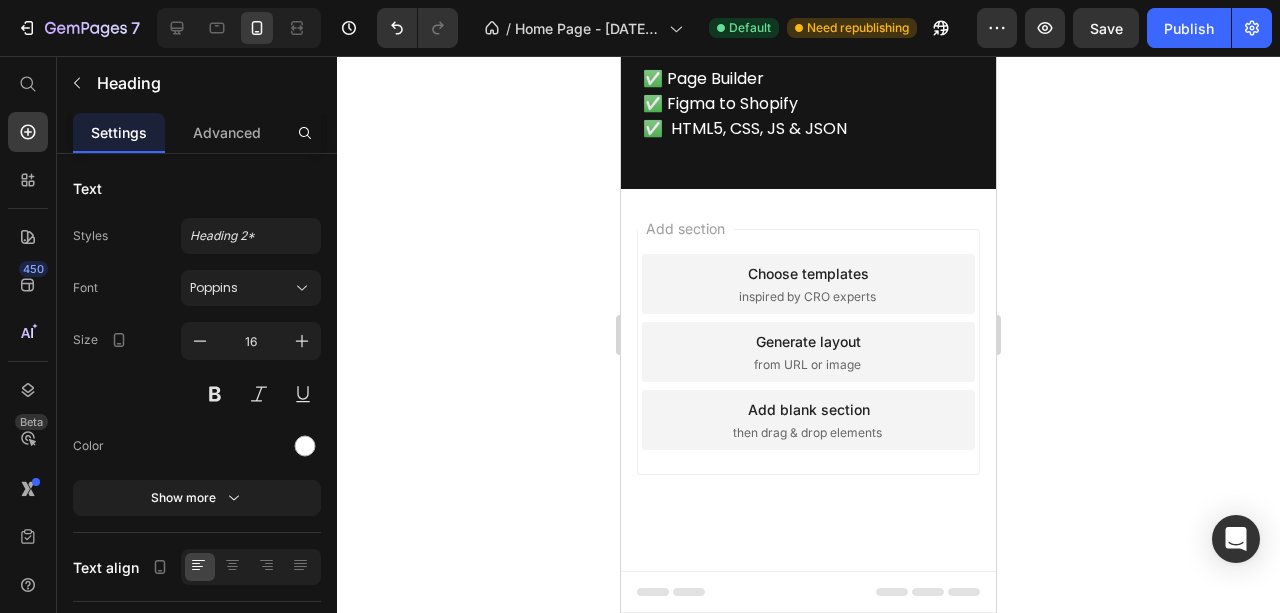 click on "Heading" at bounding box center [693, -46] 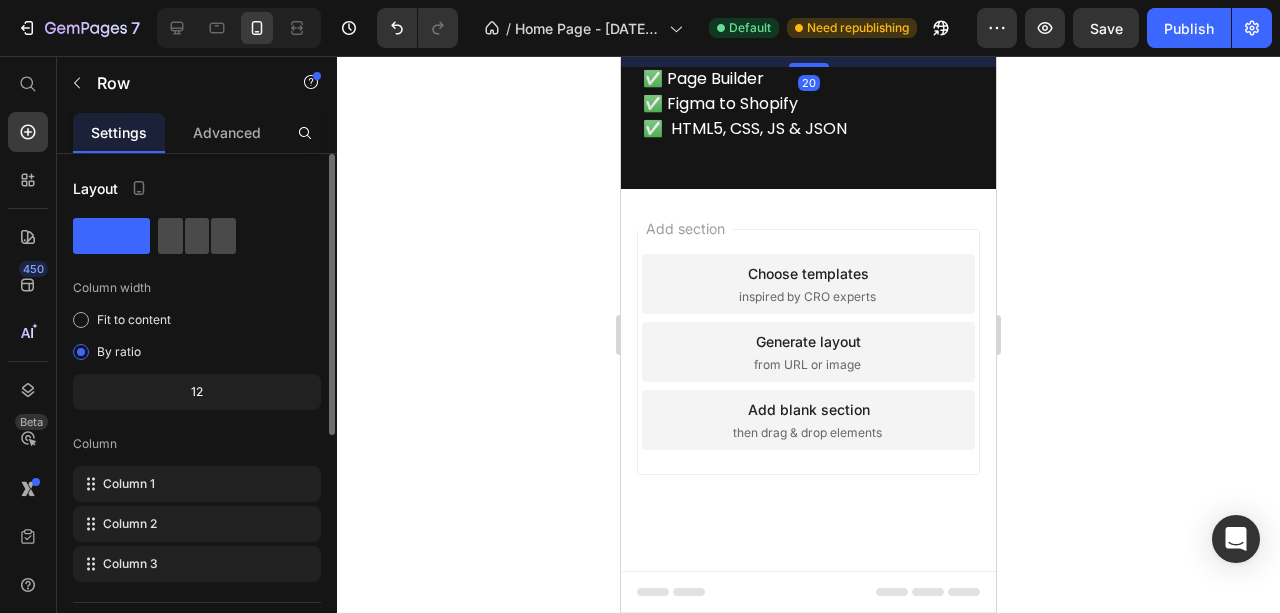 click 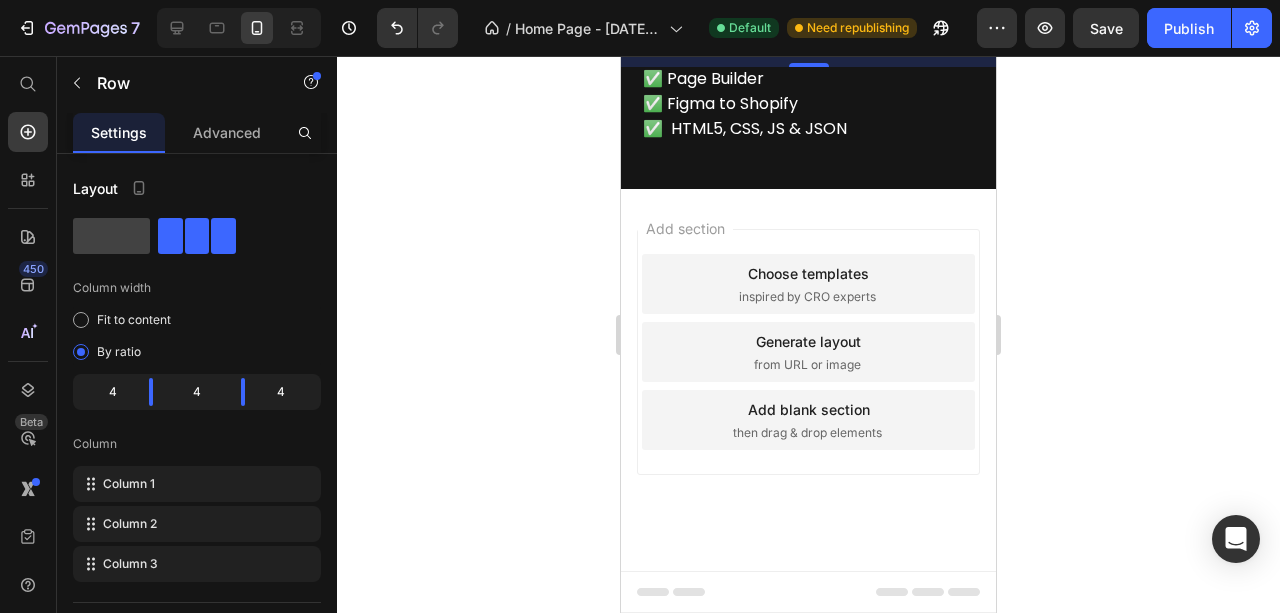 click on "✅ Shopify 2.0" at bounding box center [697, -7] 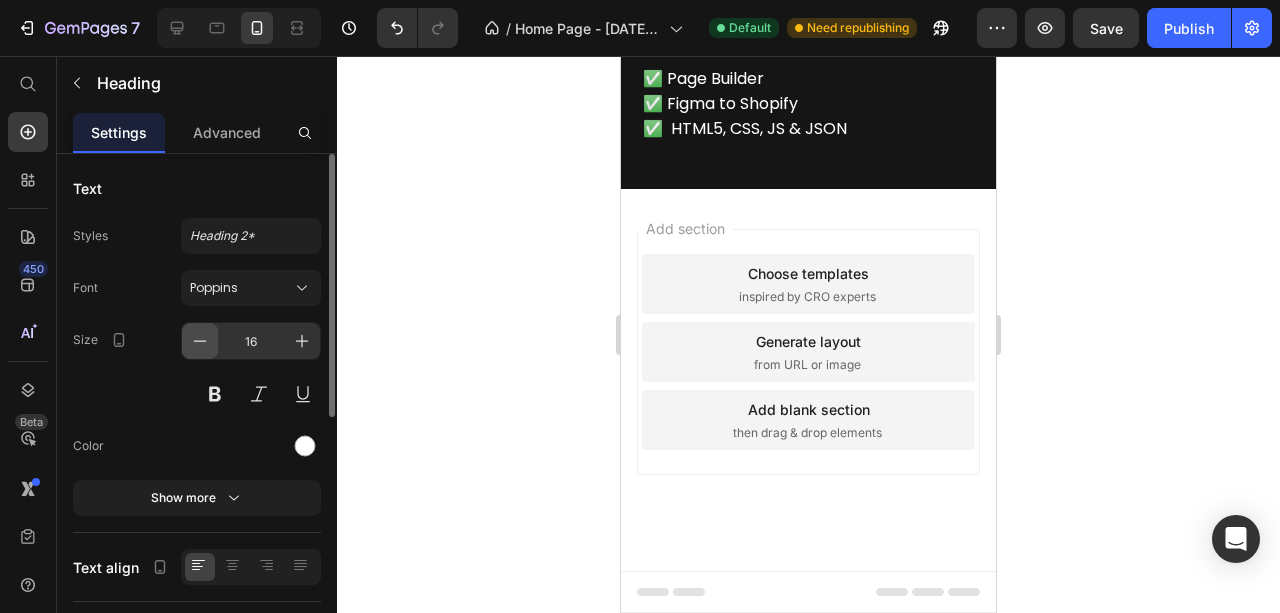 click 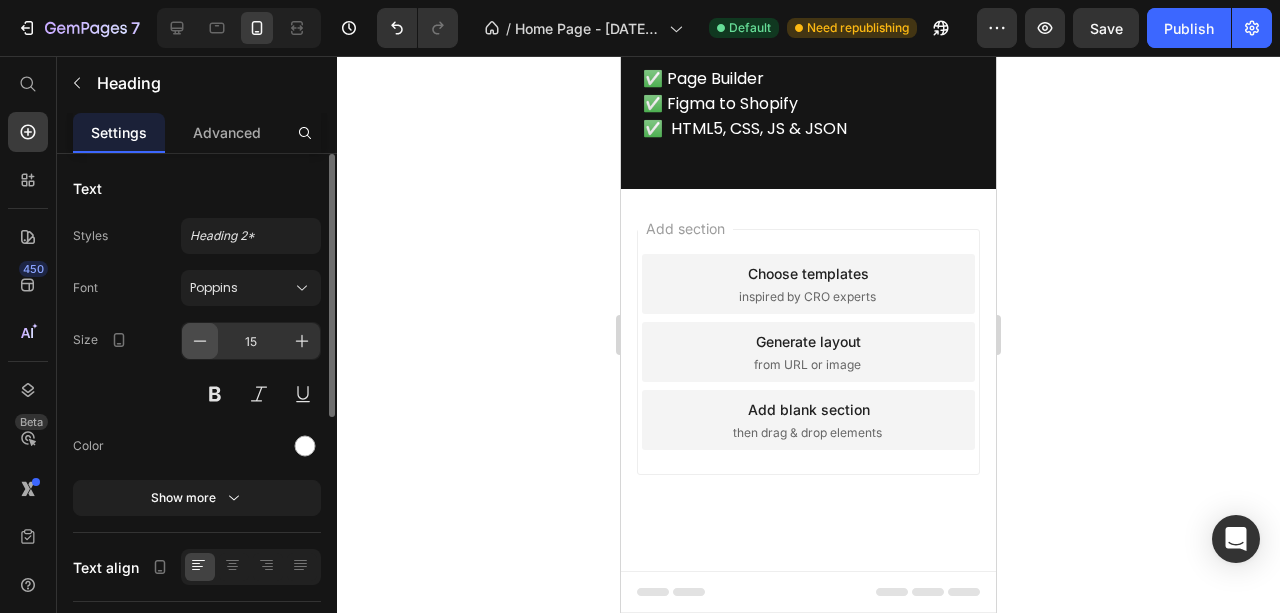 click 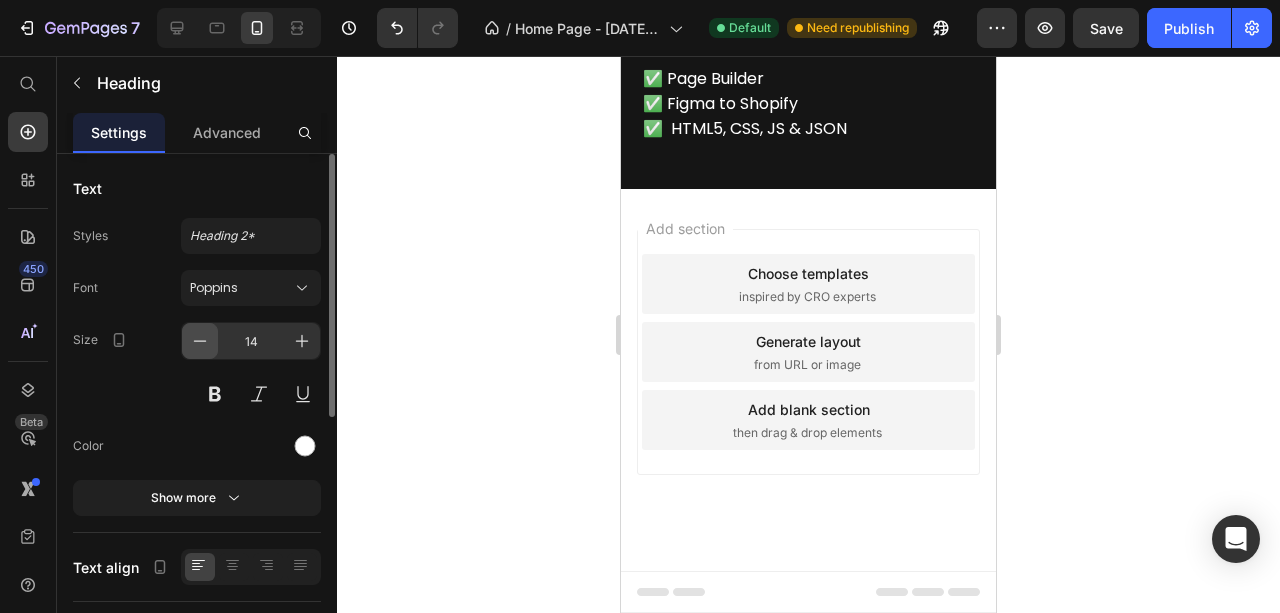 click 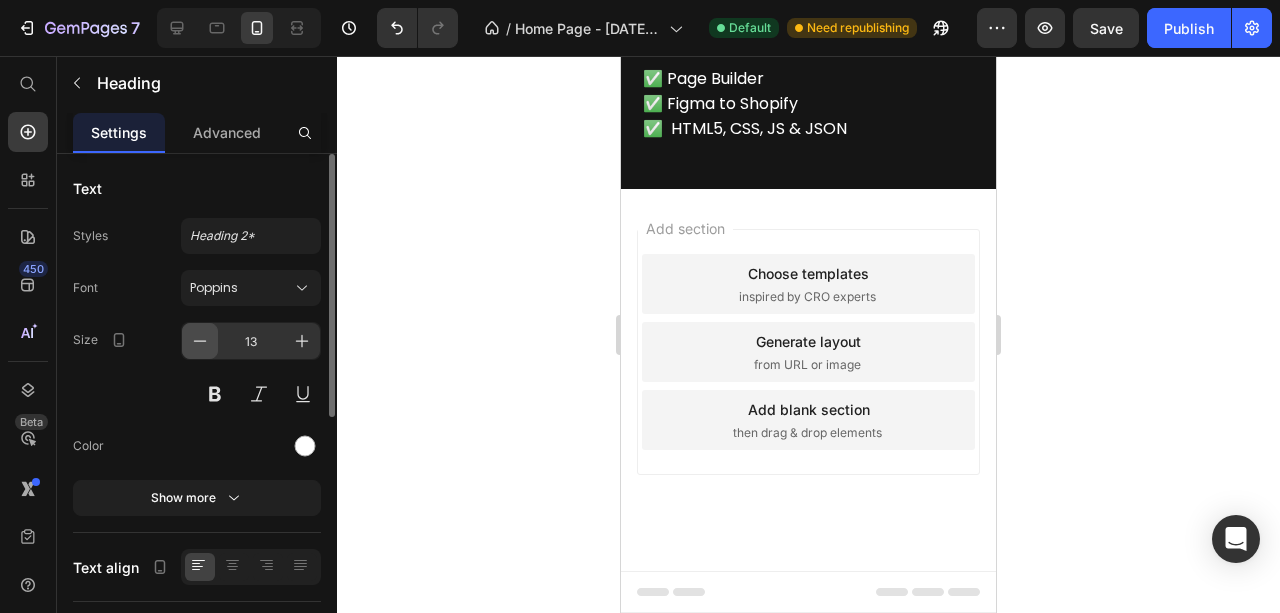 click 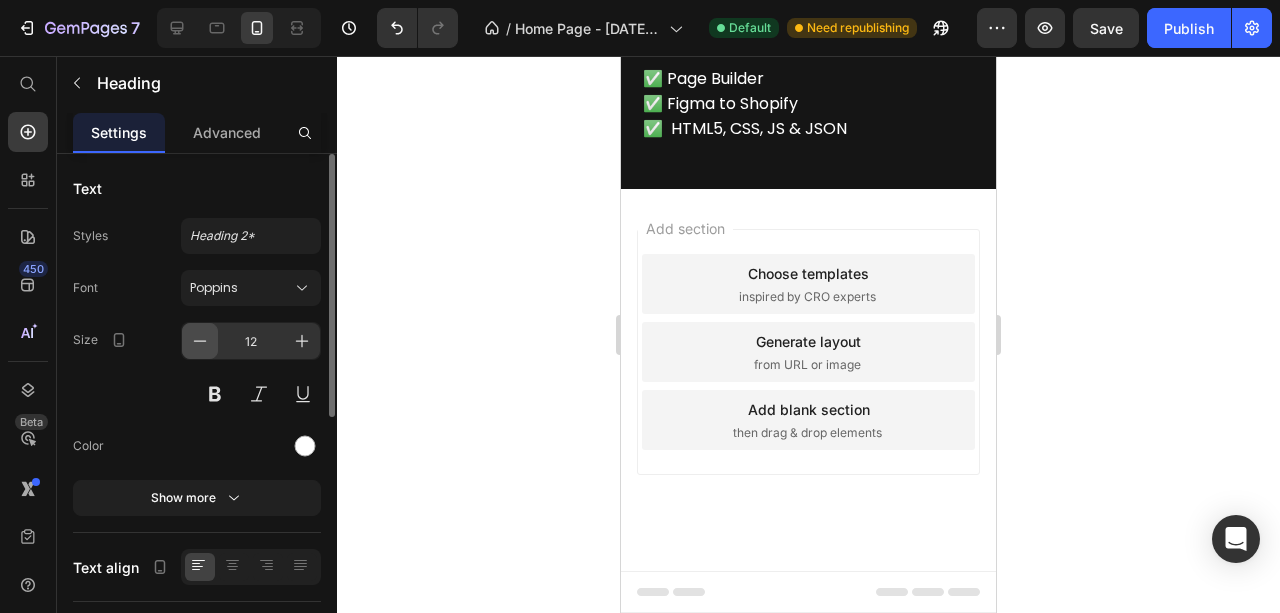 click 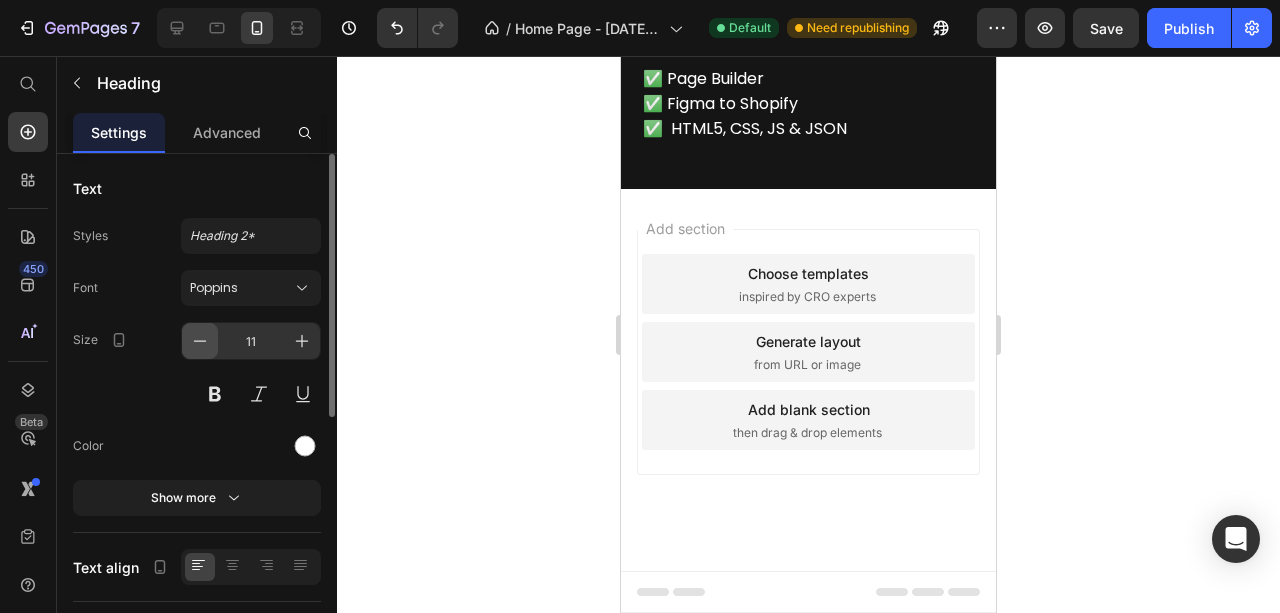 click 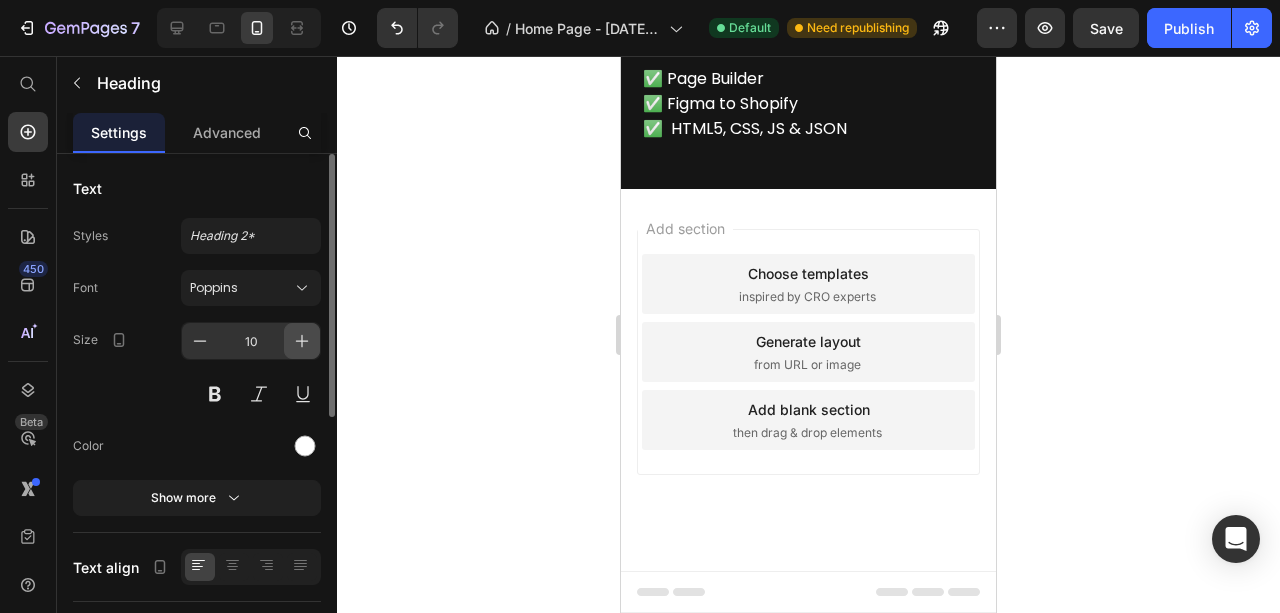 click 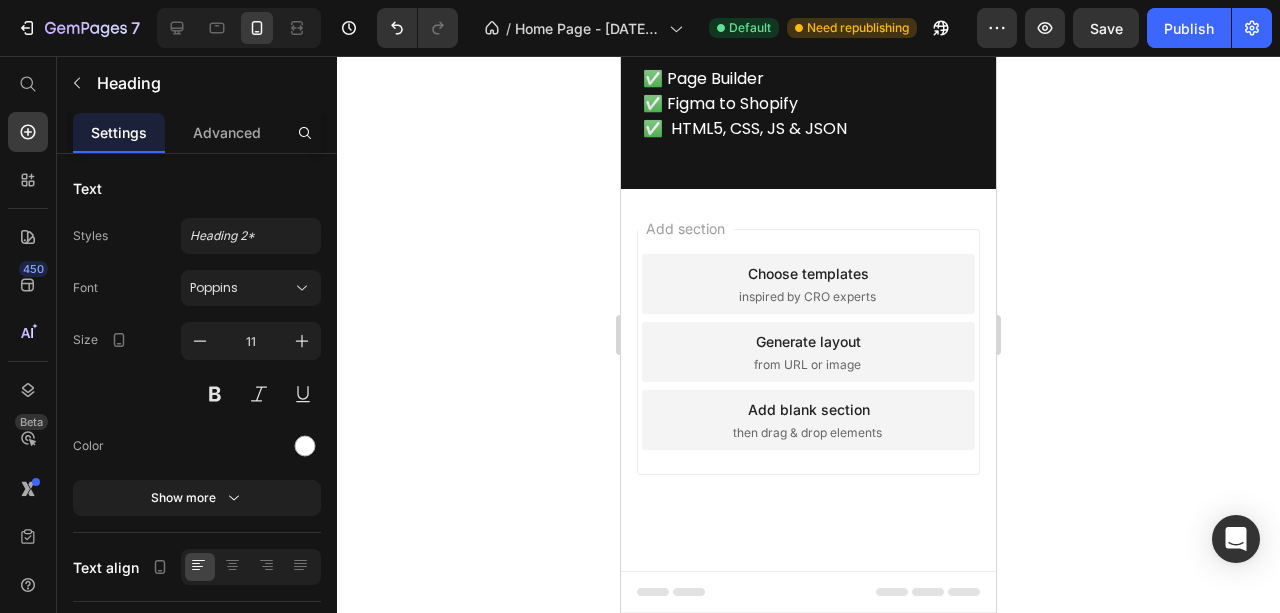 click on "✅ Design & Redesign" at bounding box center (818, 4) 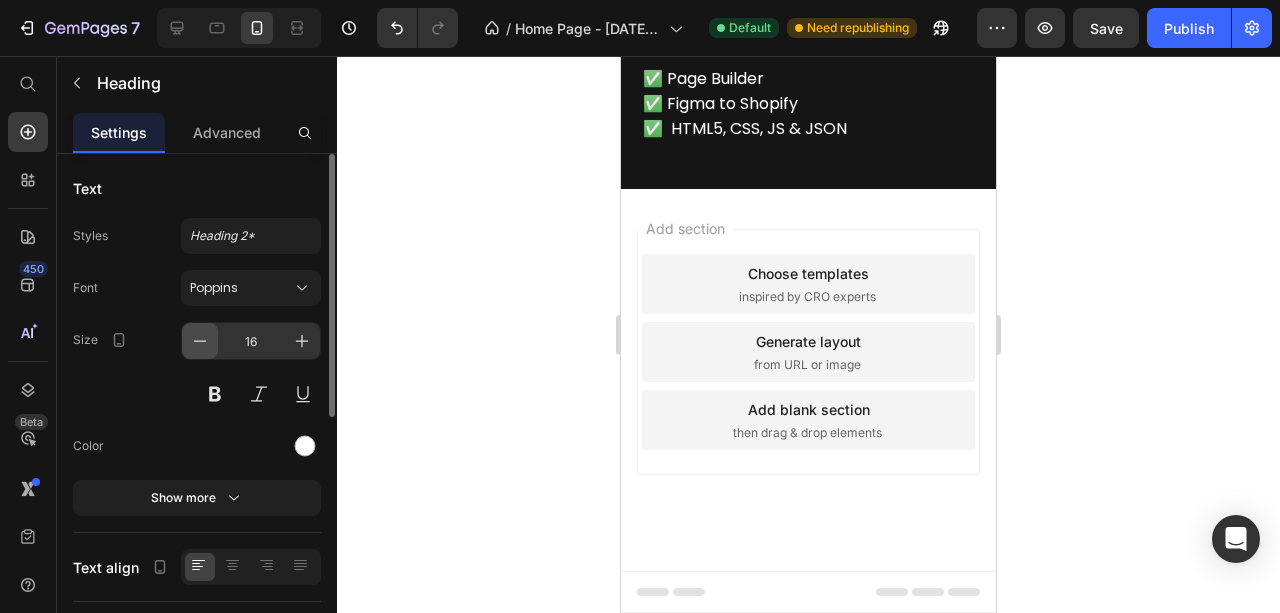 click 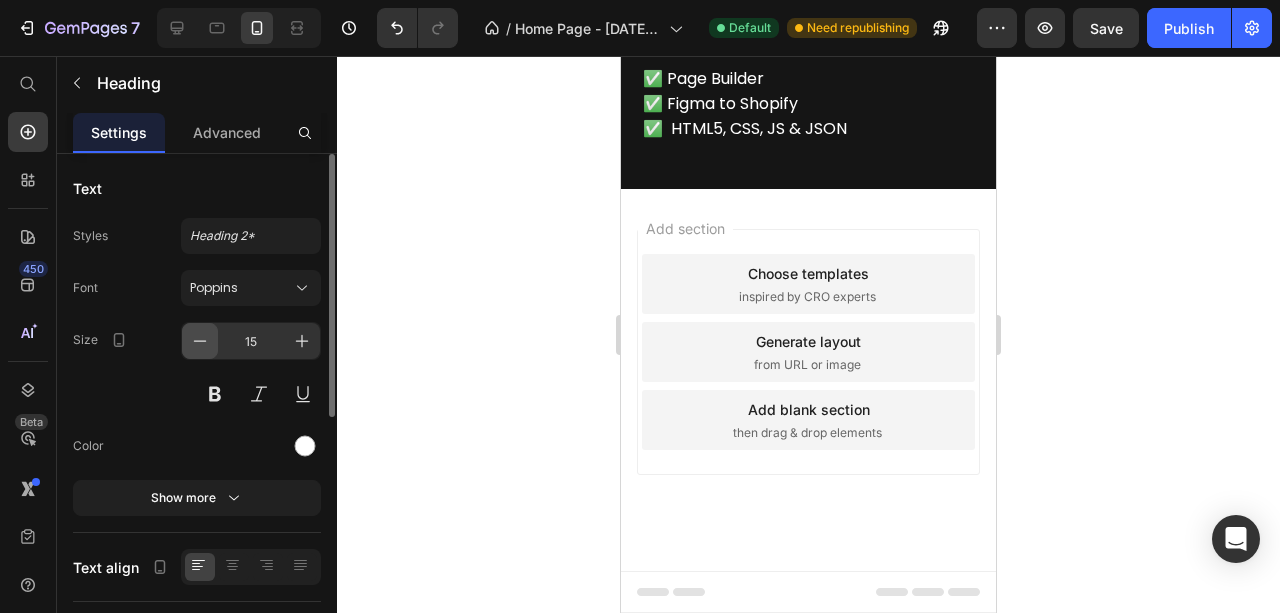 click 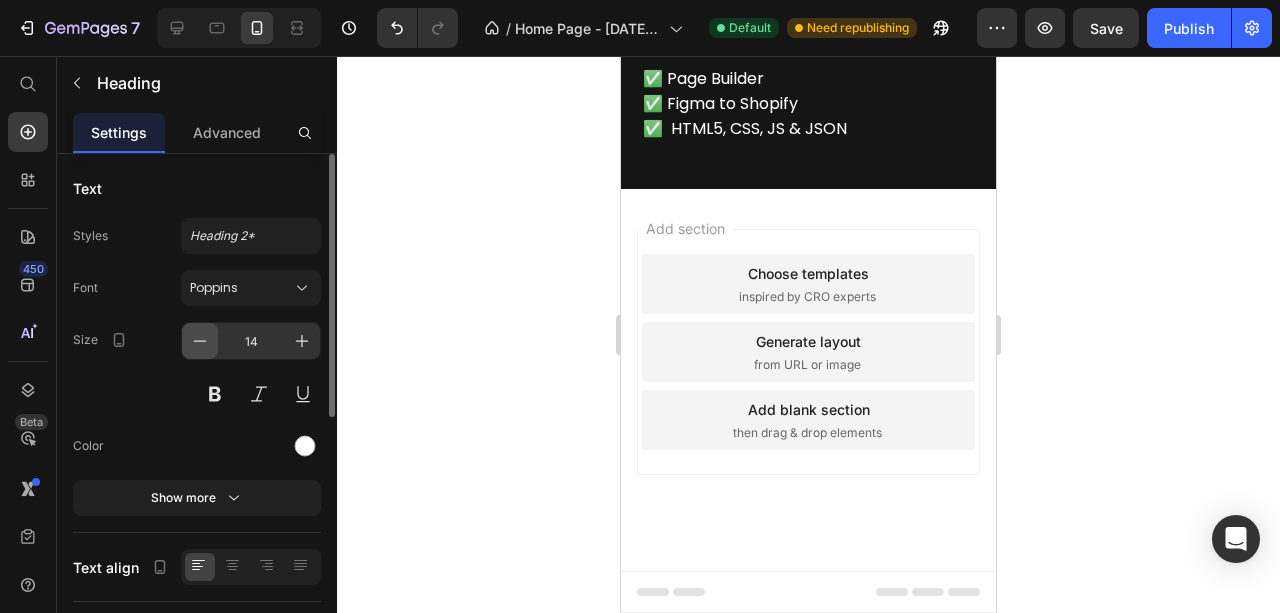 click 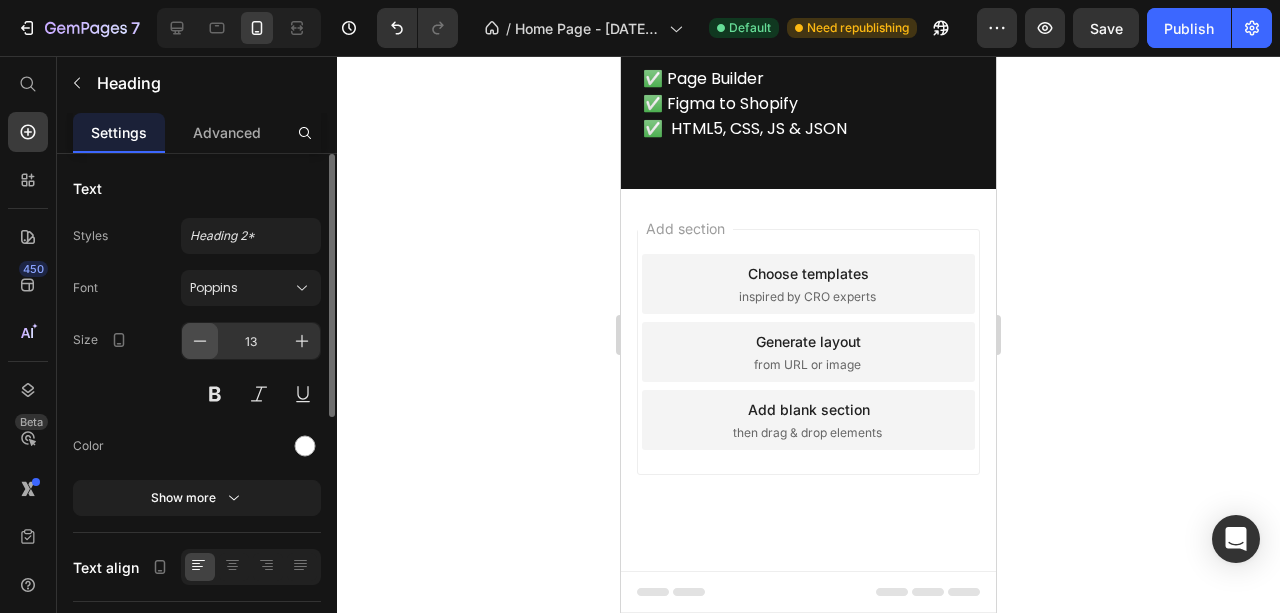 click 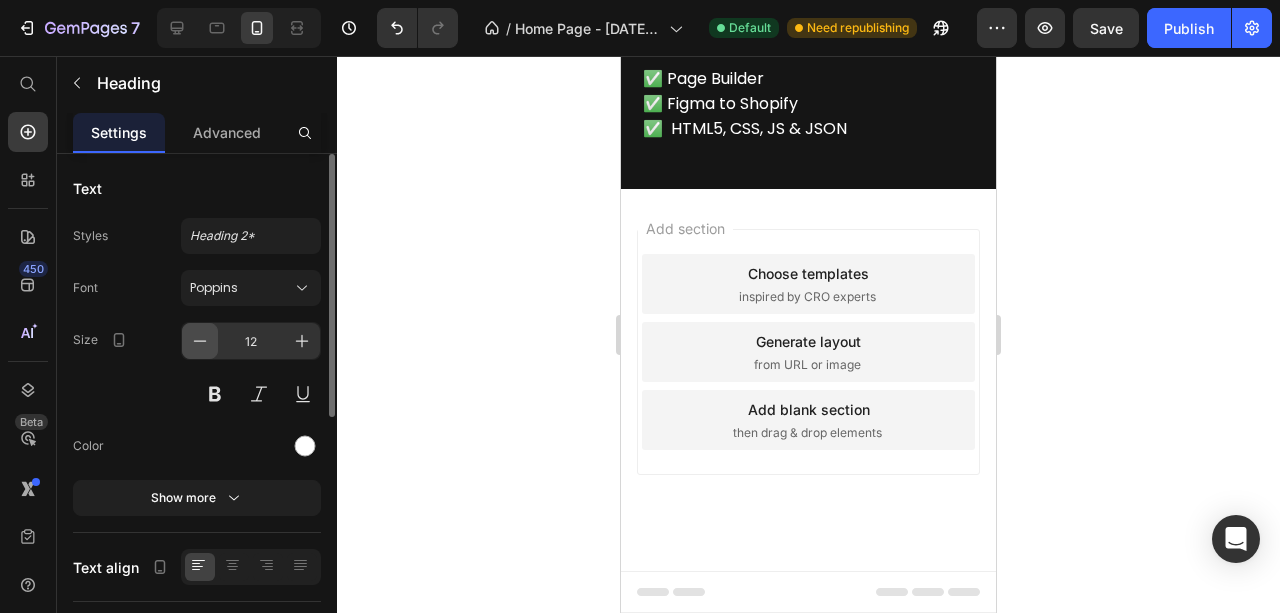 click 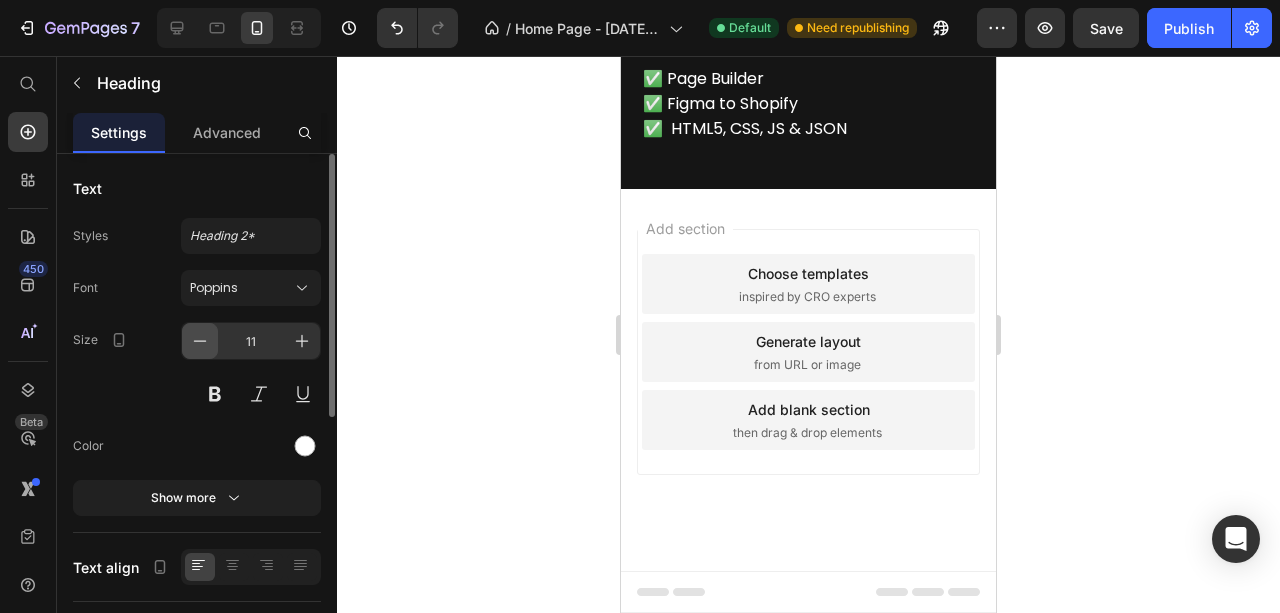 click 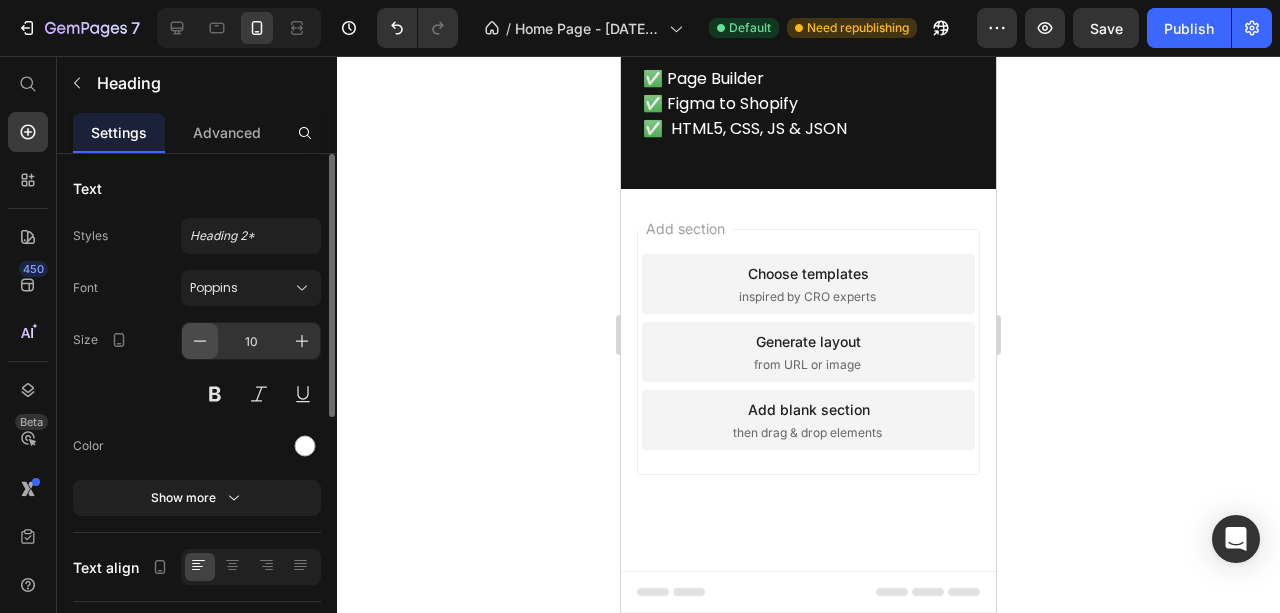 click 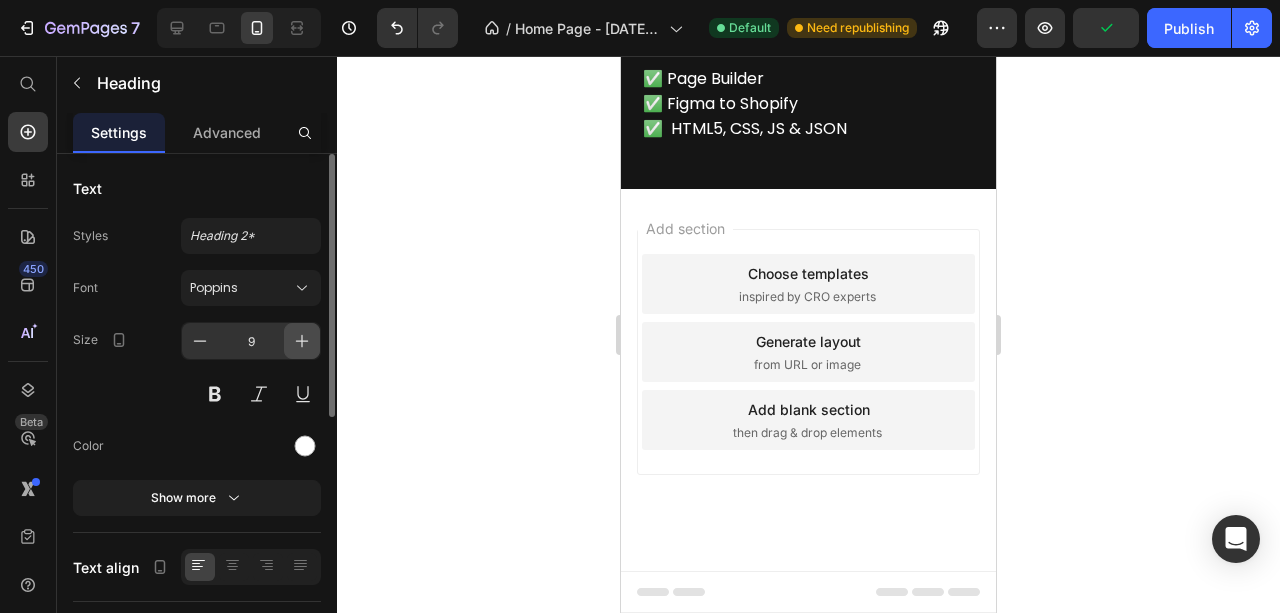 click 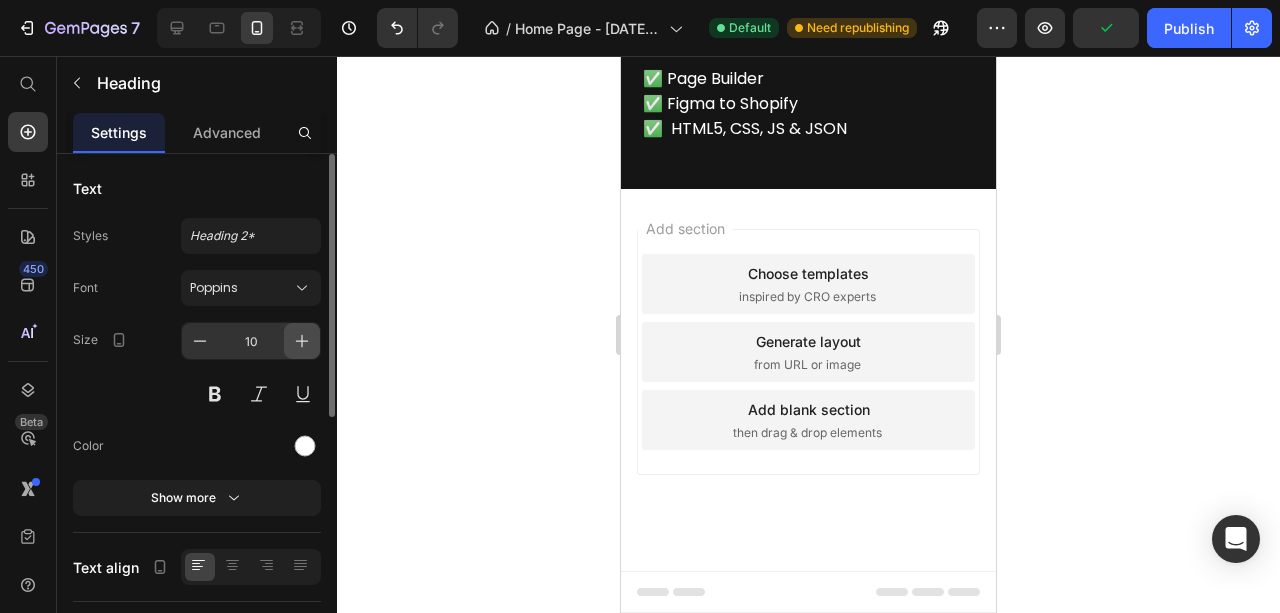 click 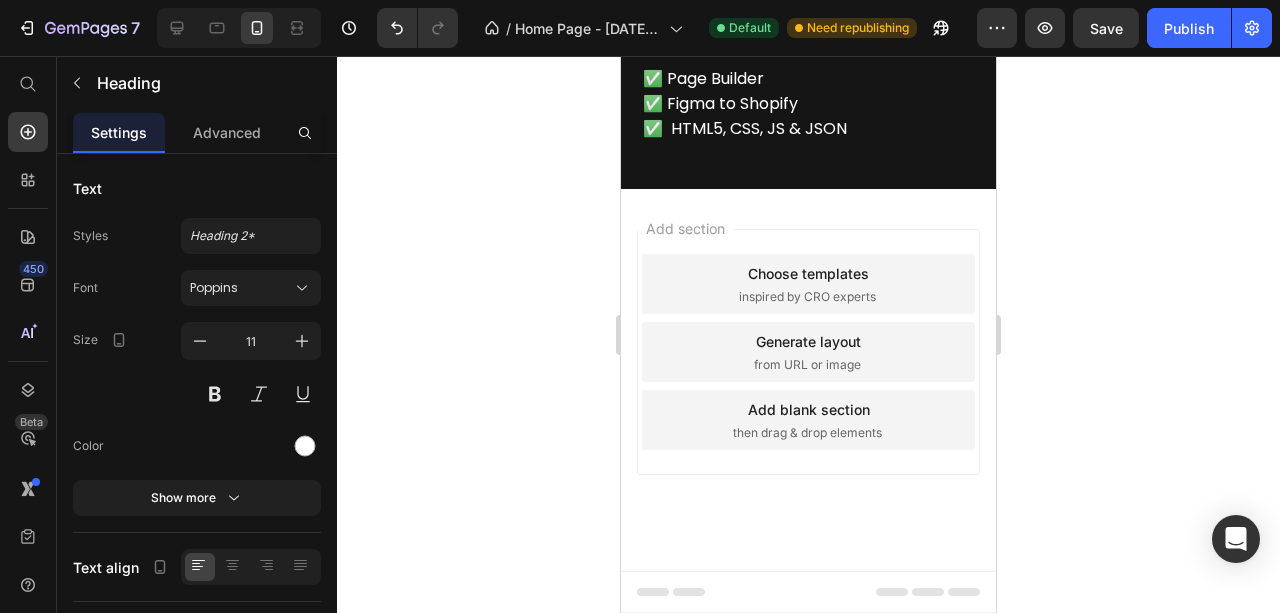 click on "✅ Theme Customization" at bounding box center (939, 14) 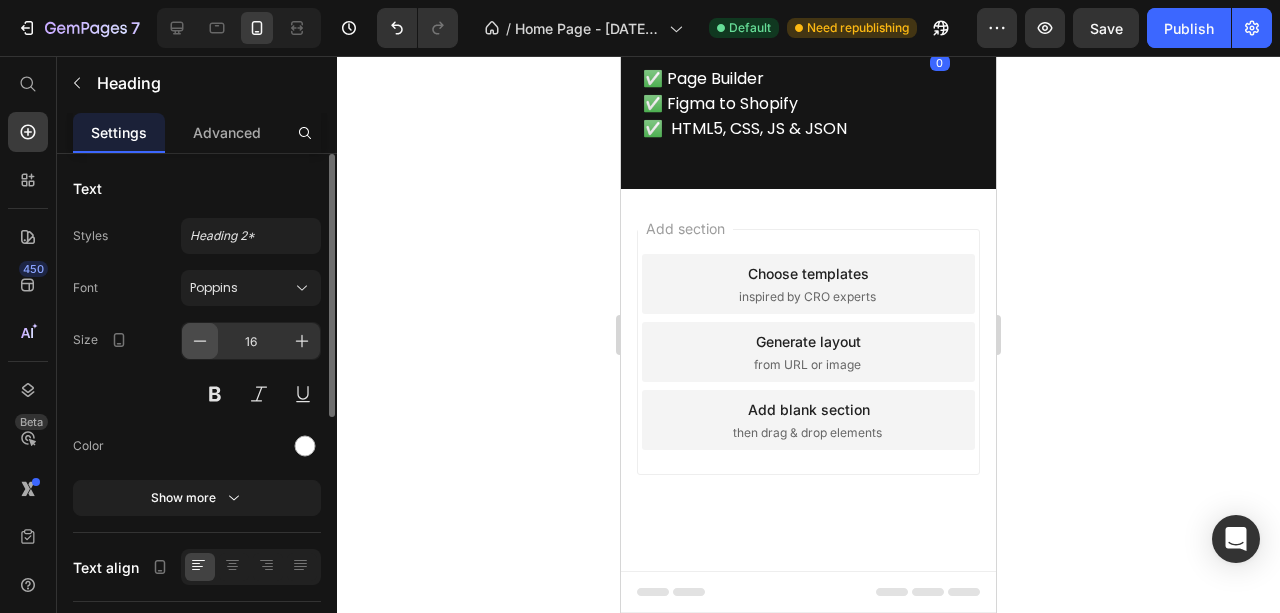 click 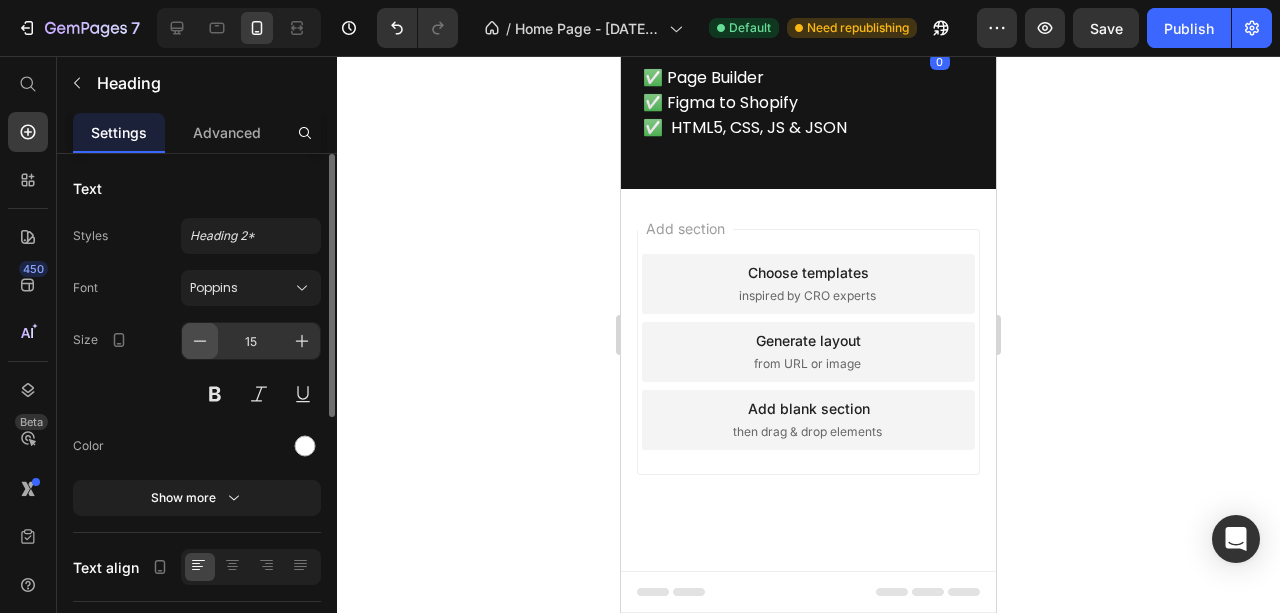 click 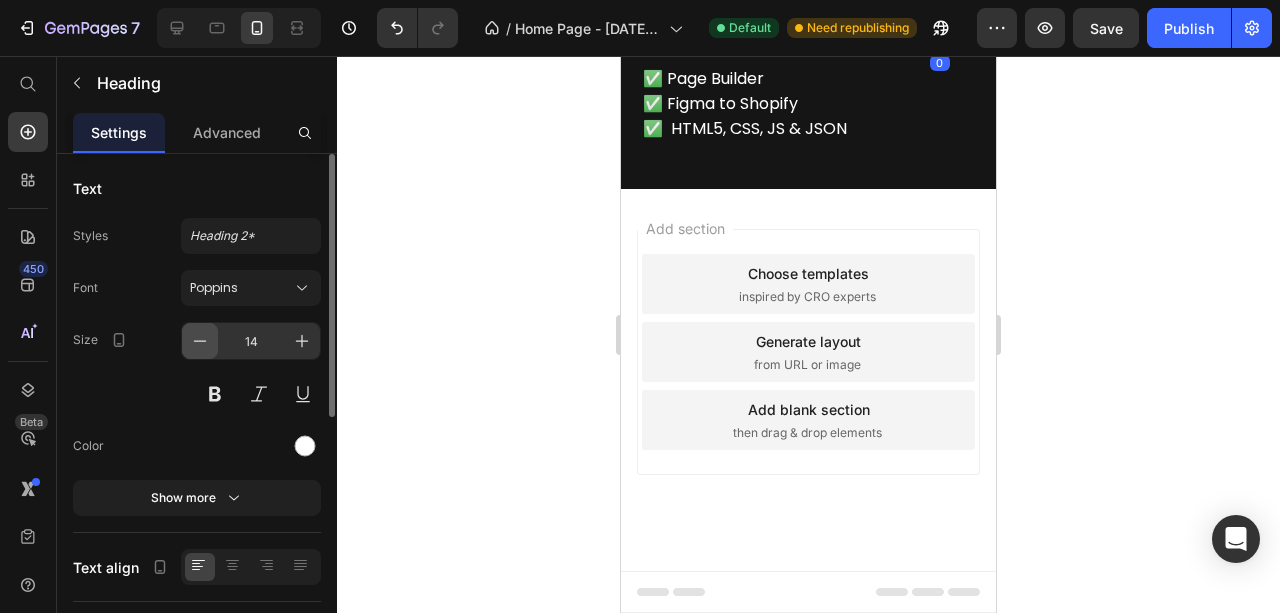 click 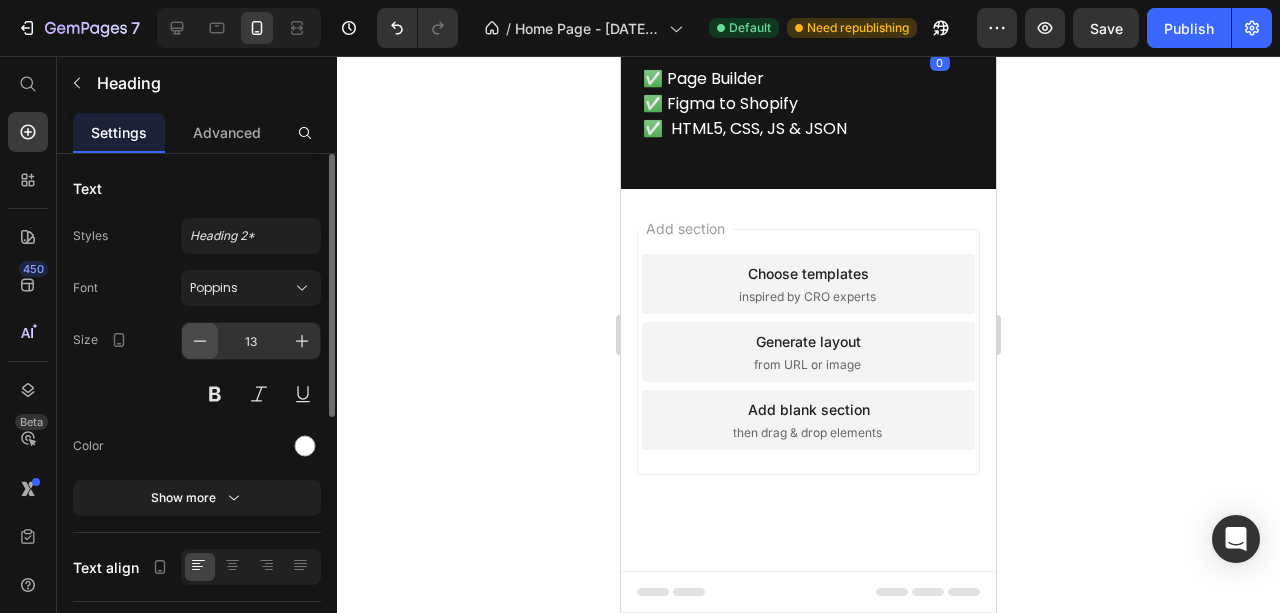 click 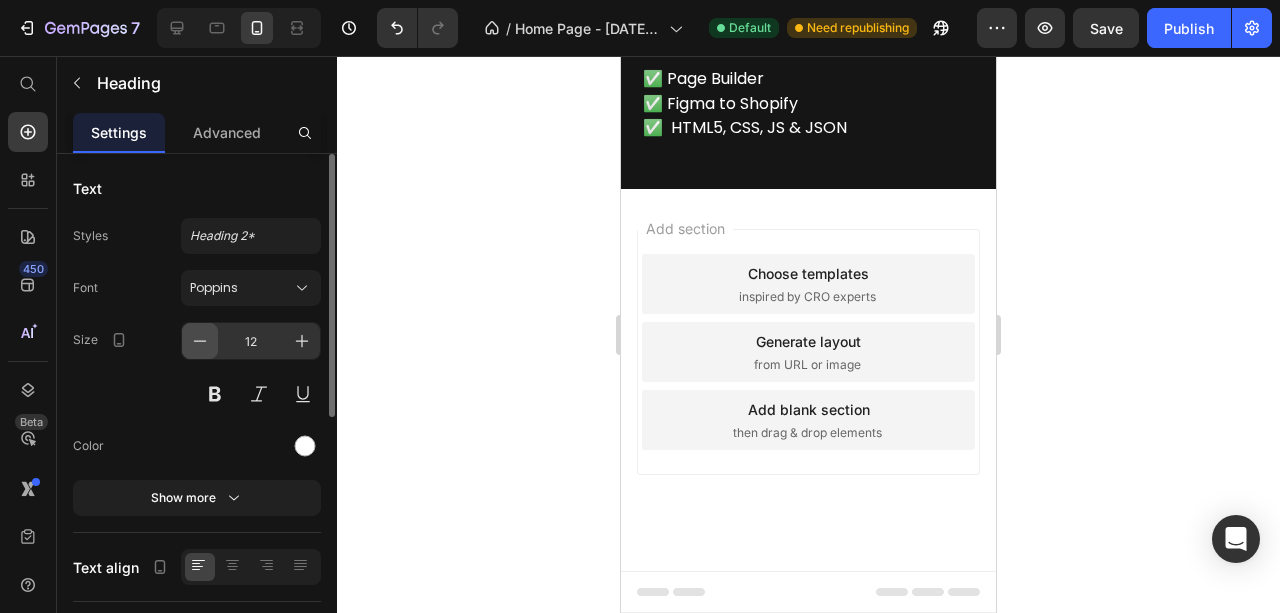 click 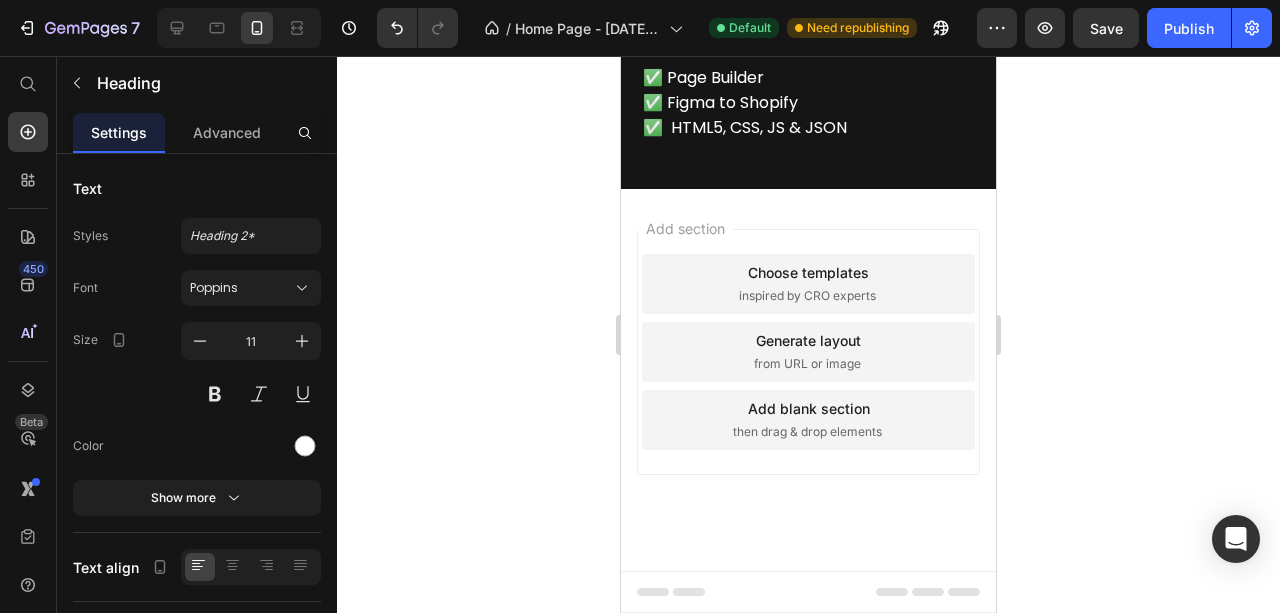 click 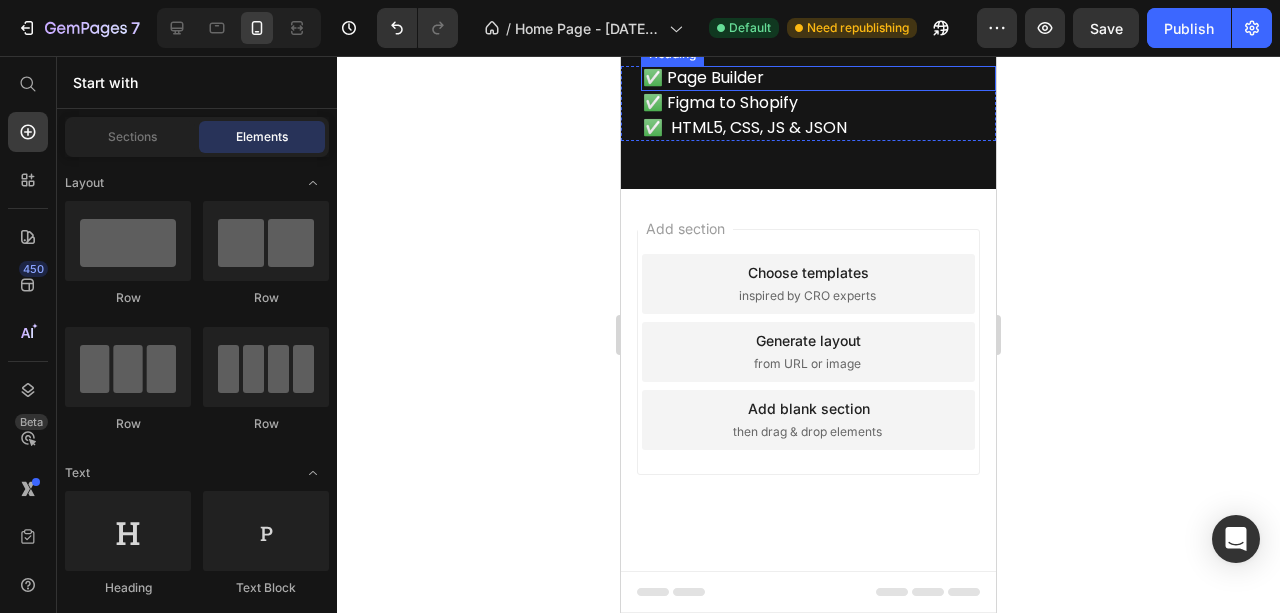 click on "✅ Page Builder" at bounding box center (818, 78) 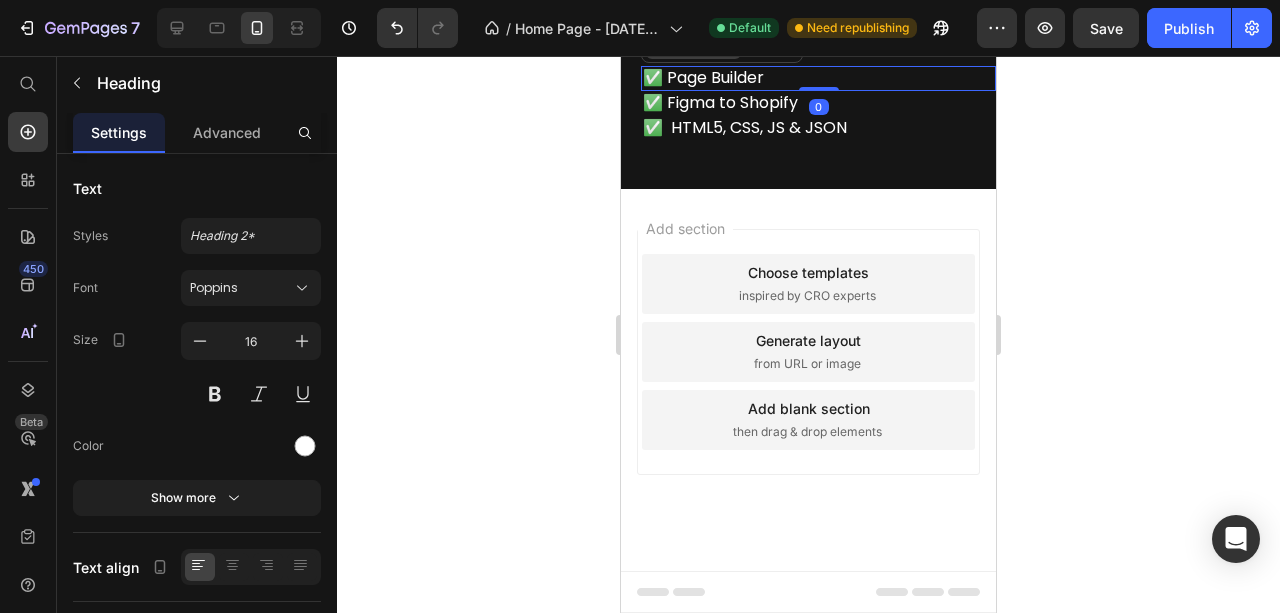 click on "Heading" at bounding box center [693, 47] 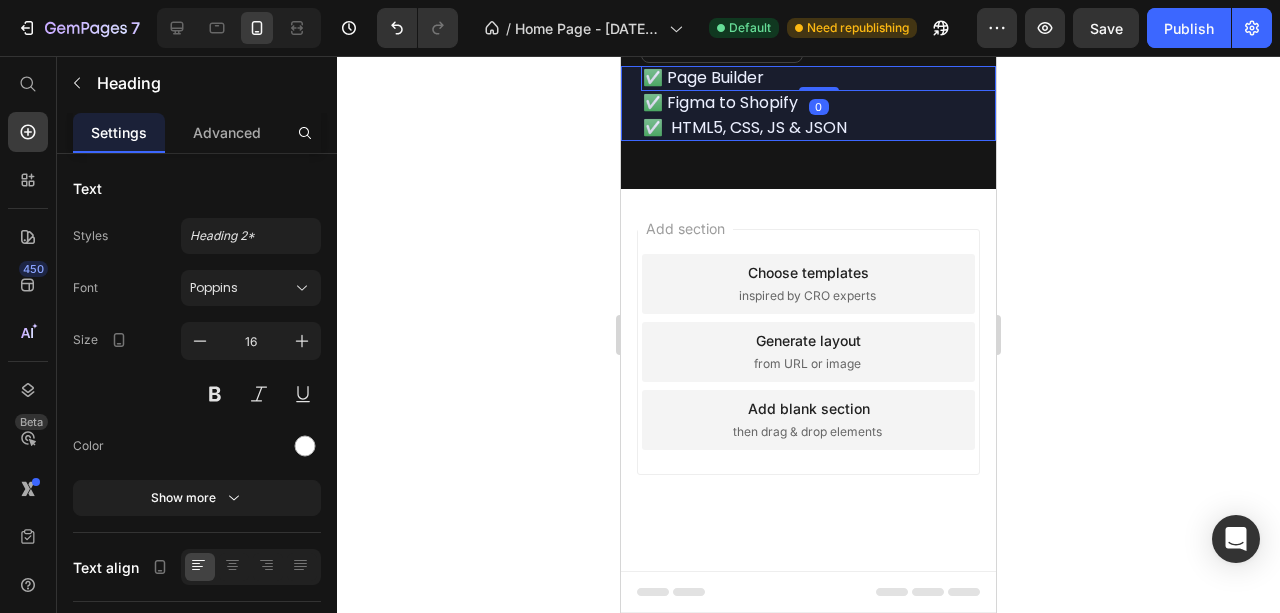 click on "Row 3 cols" at bounding box center [685, 12] 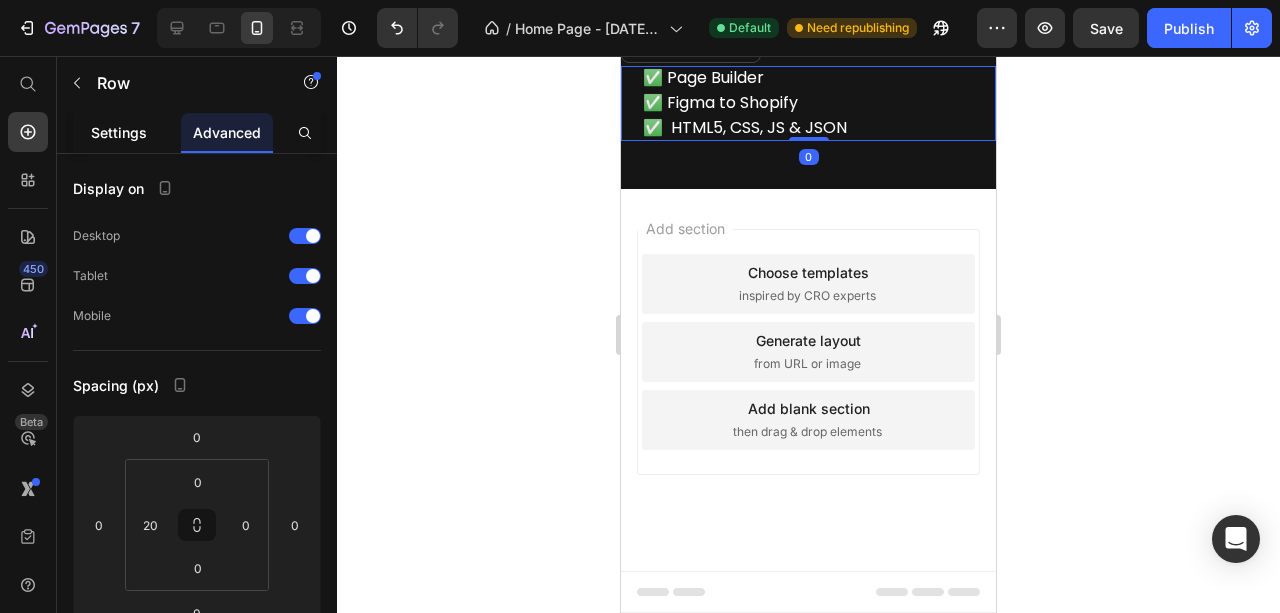 click on "Settings" 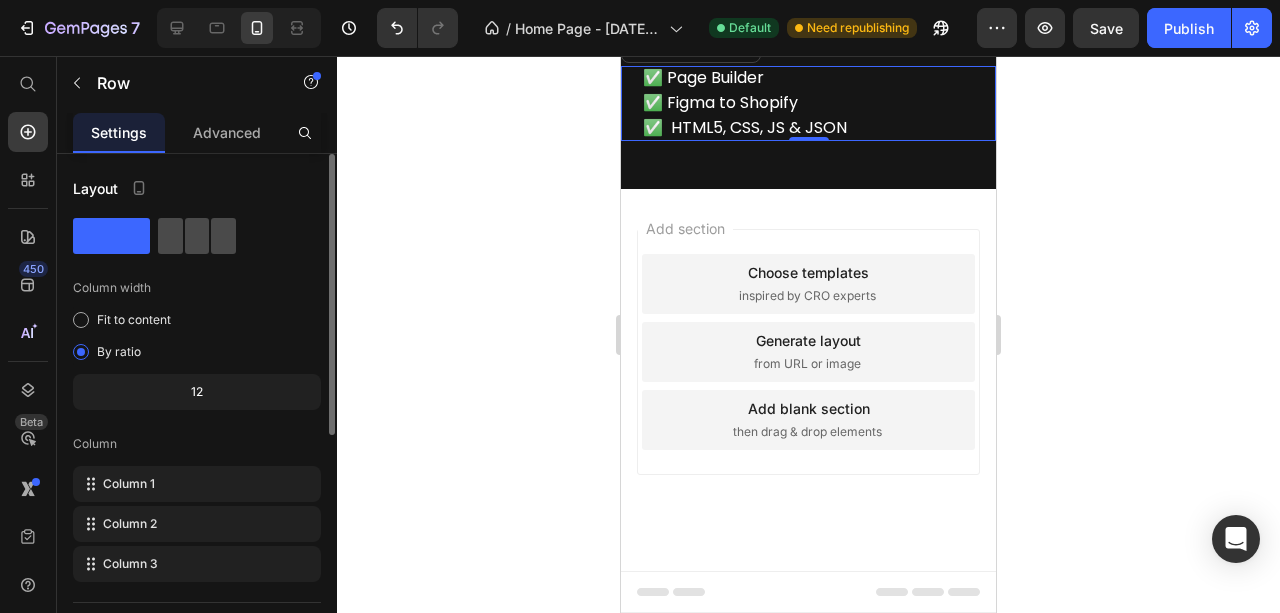 click 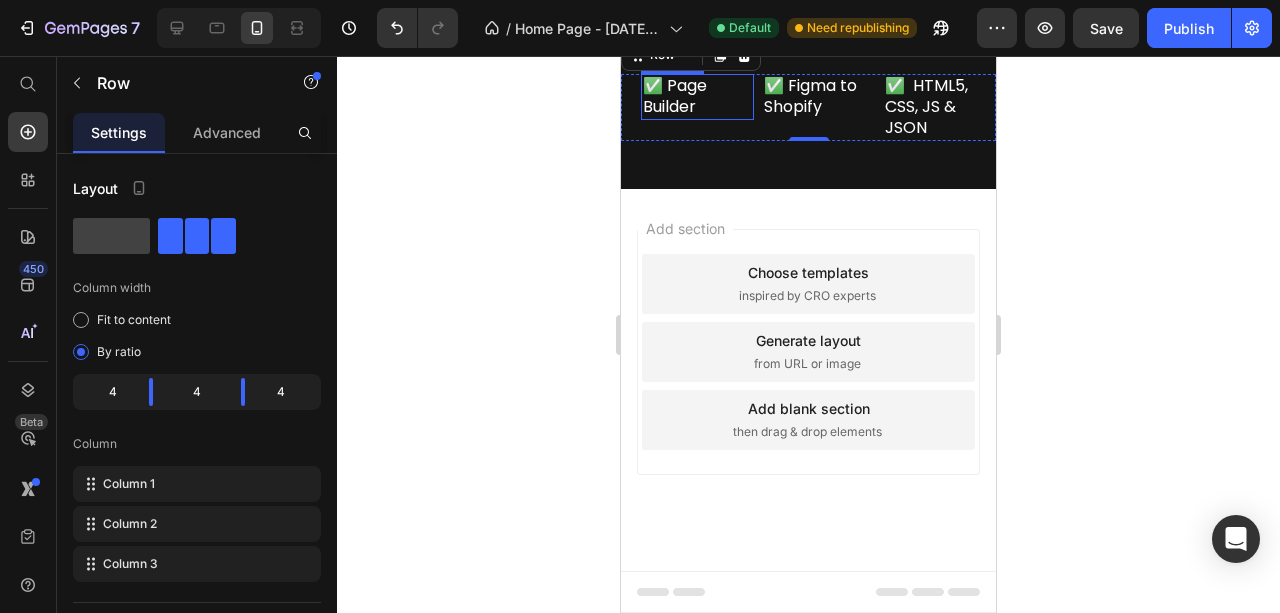 click on "✅ Page Builder" at bounding box center (697, 97) 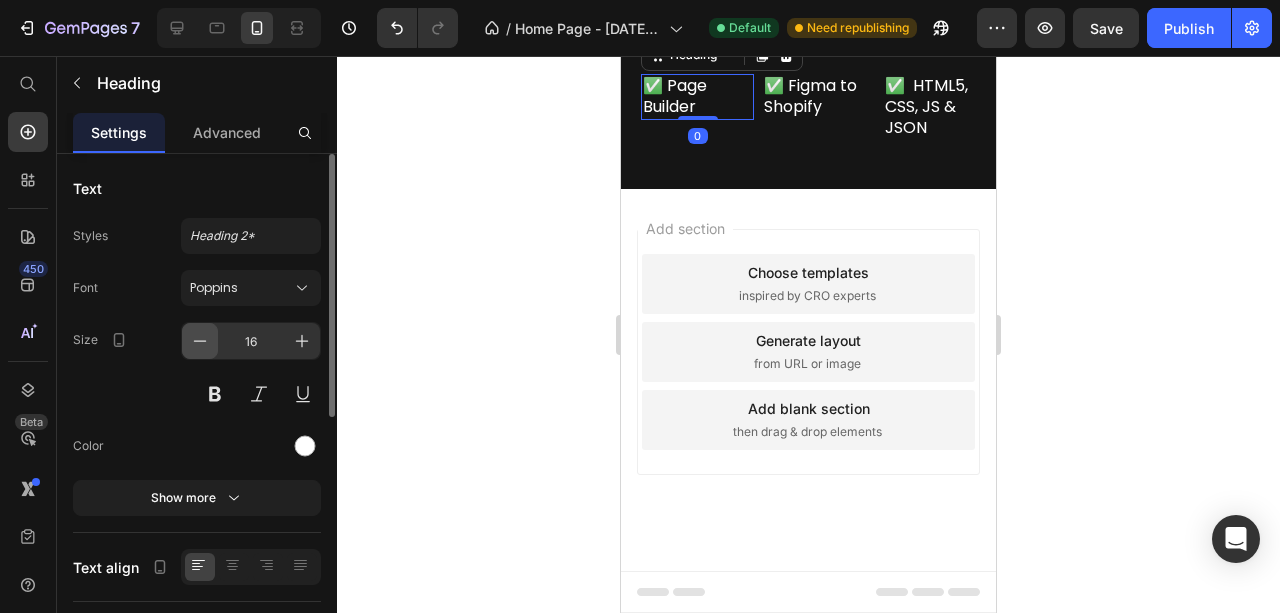 click 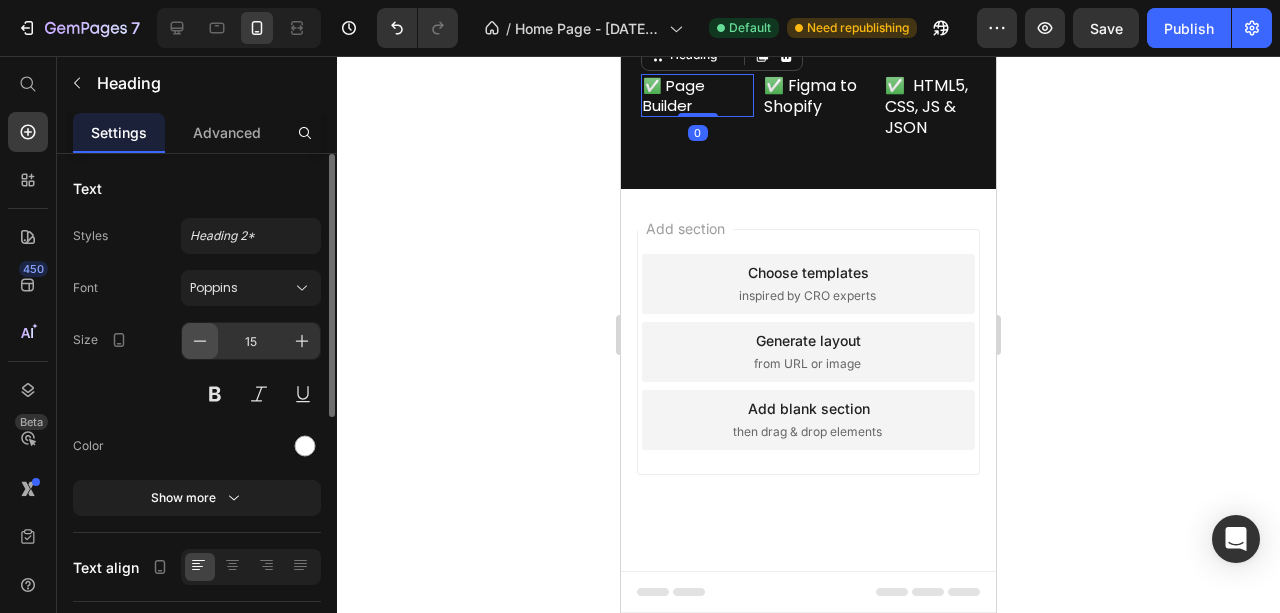 click 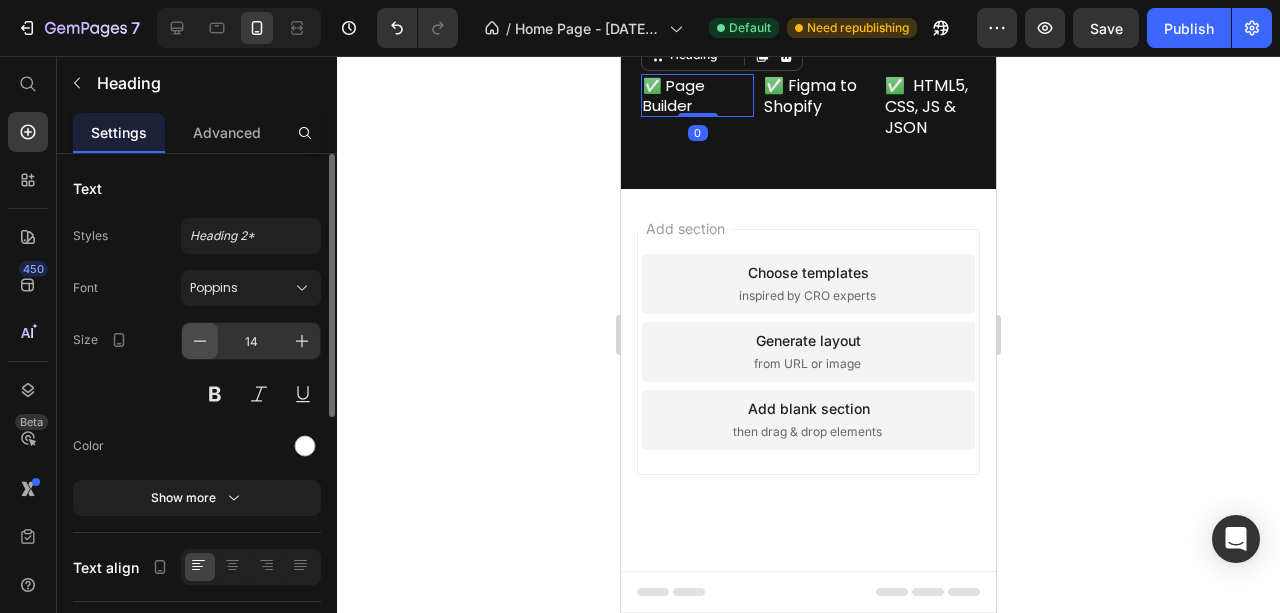 click 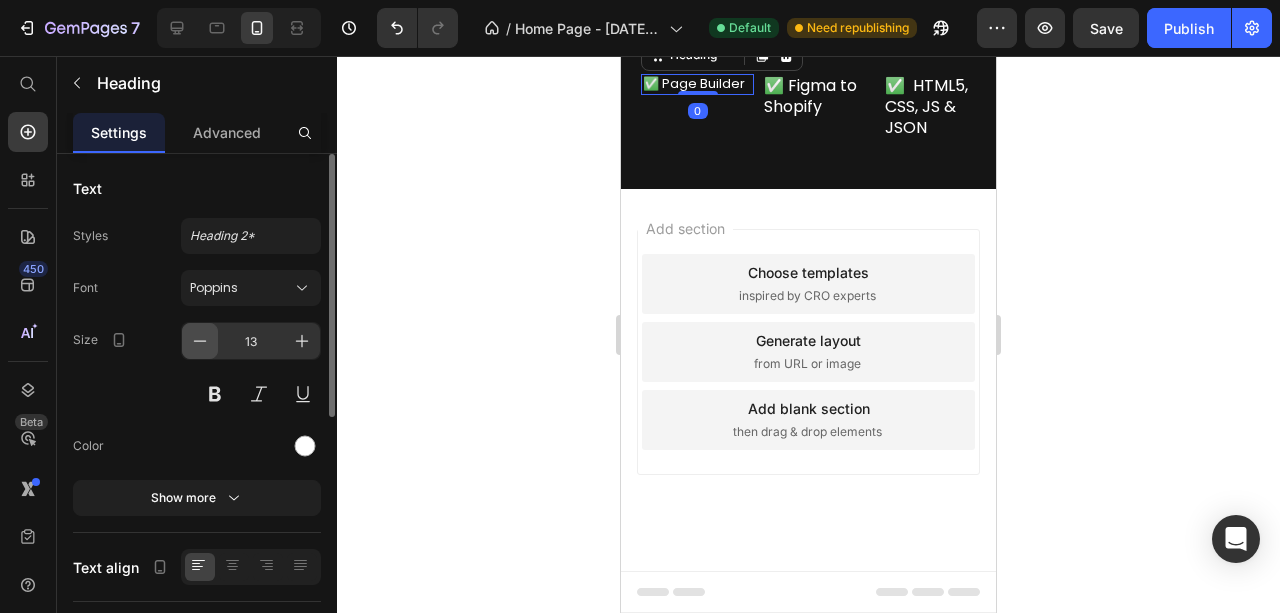 click 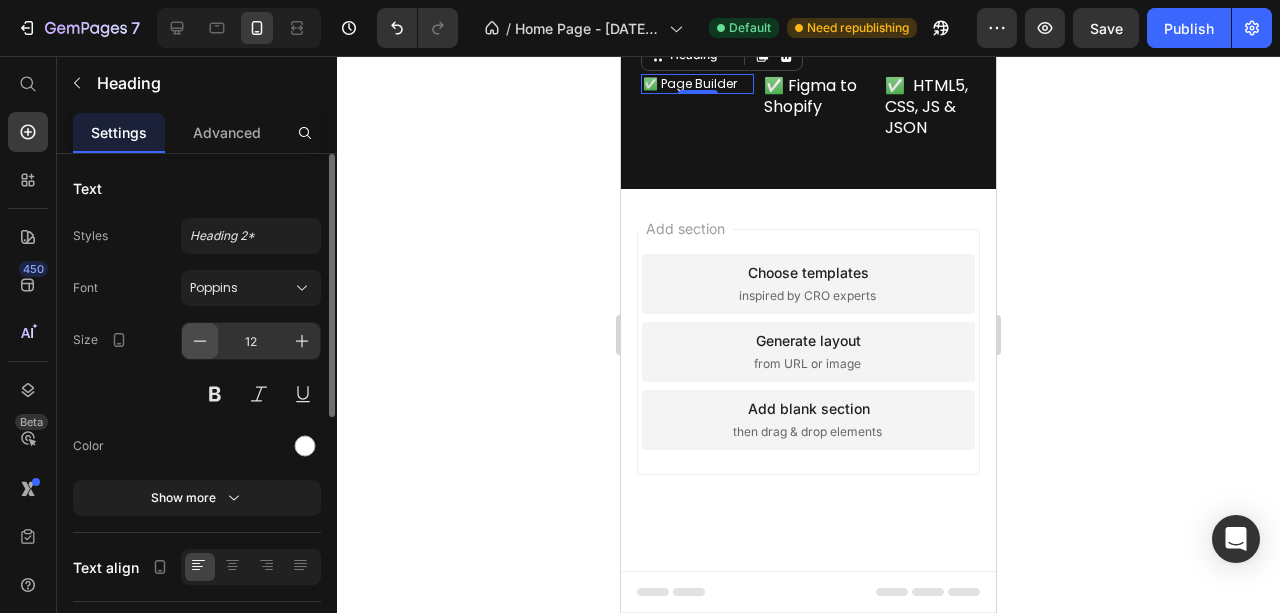 click 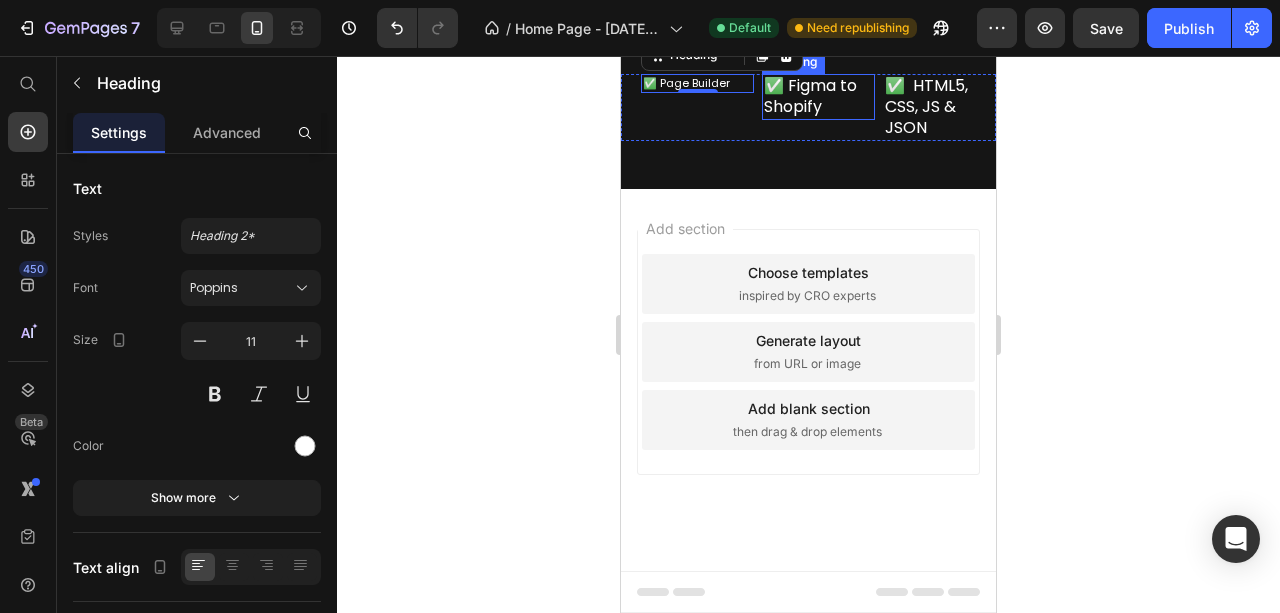 click on "✅ Figma to Shopify" at bounding box center [818, 97] 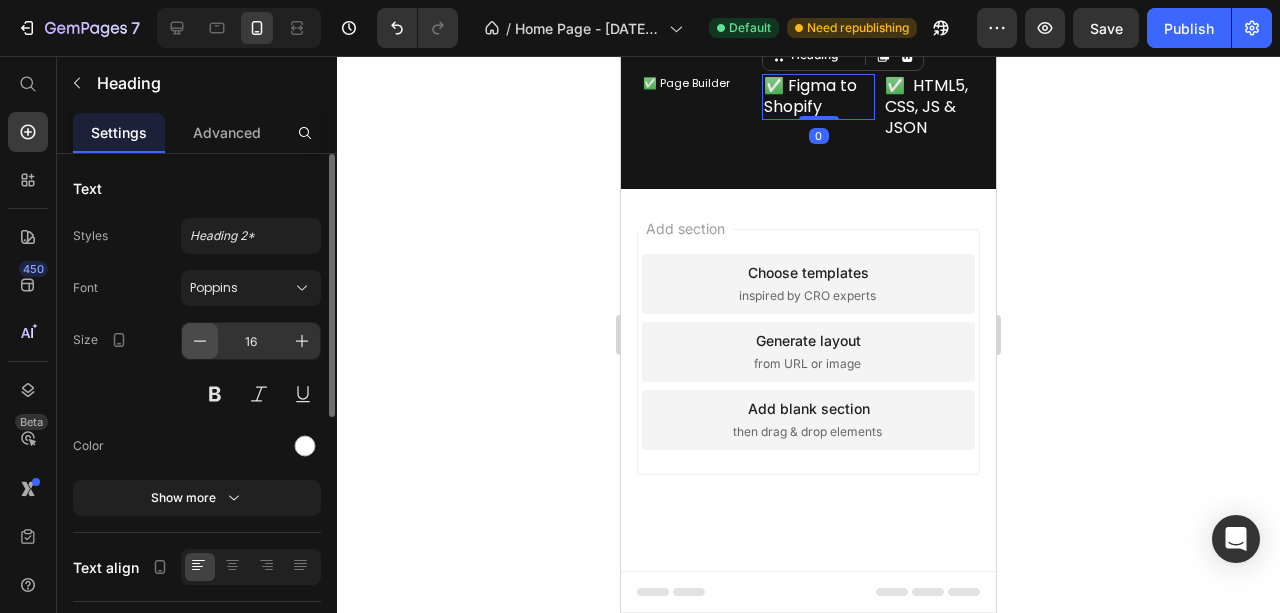 click at bounding box center [200, 341] 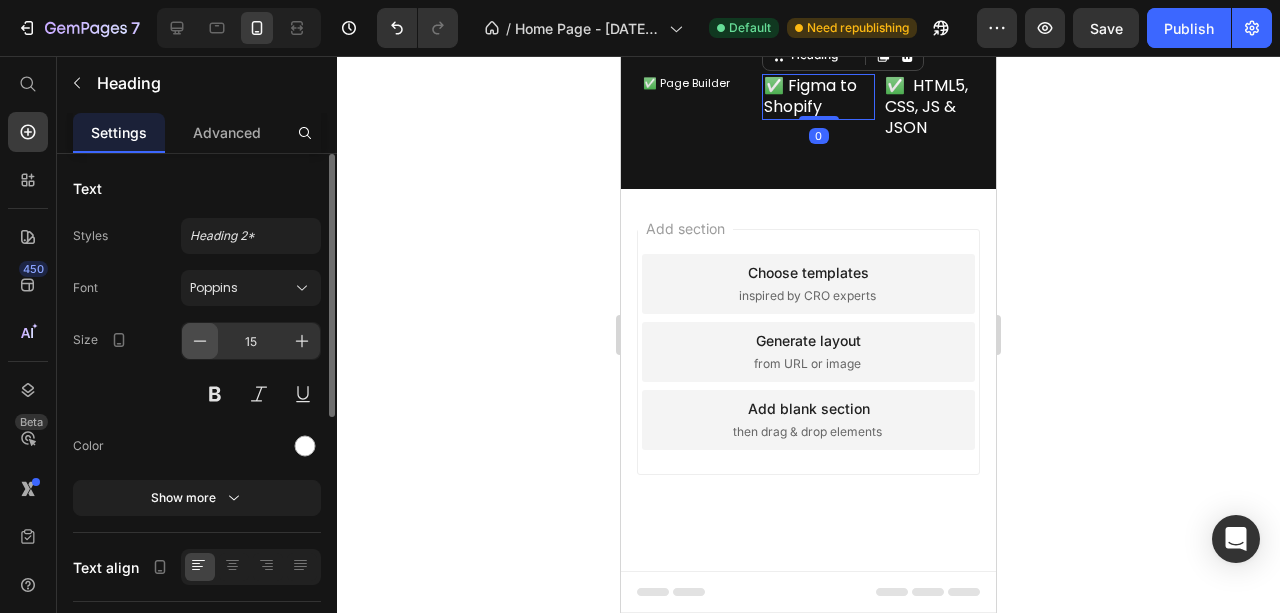 click at bounding box center [200, 341] 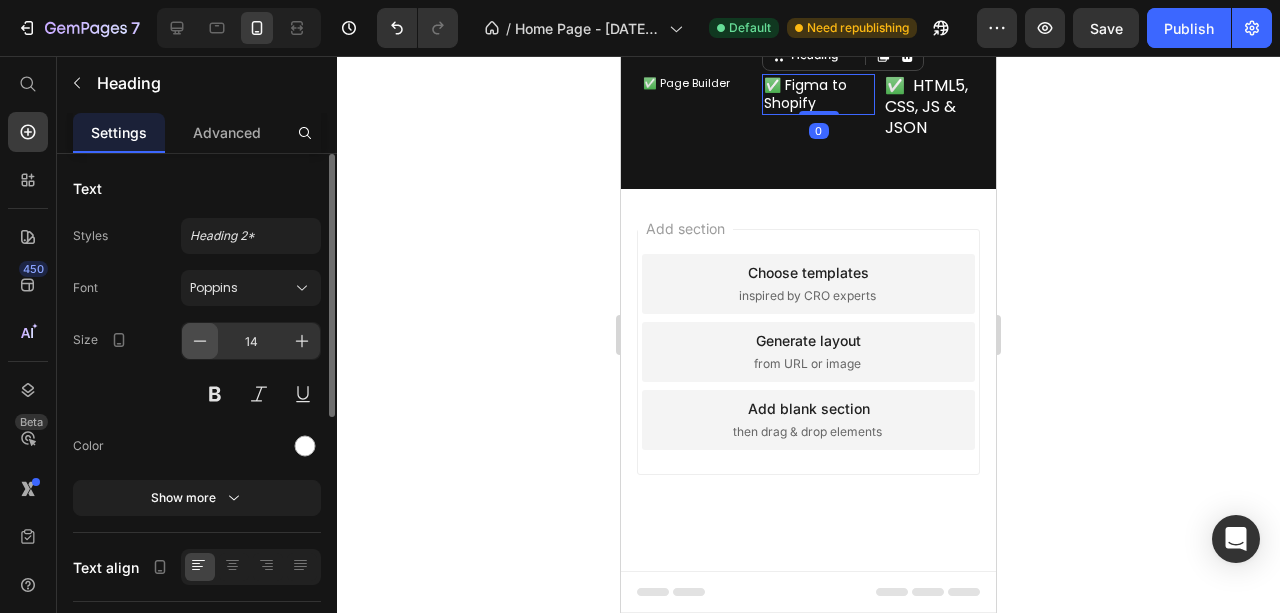 click at bounding box center (200, 341) 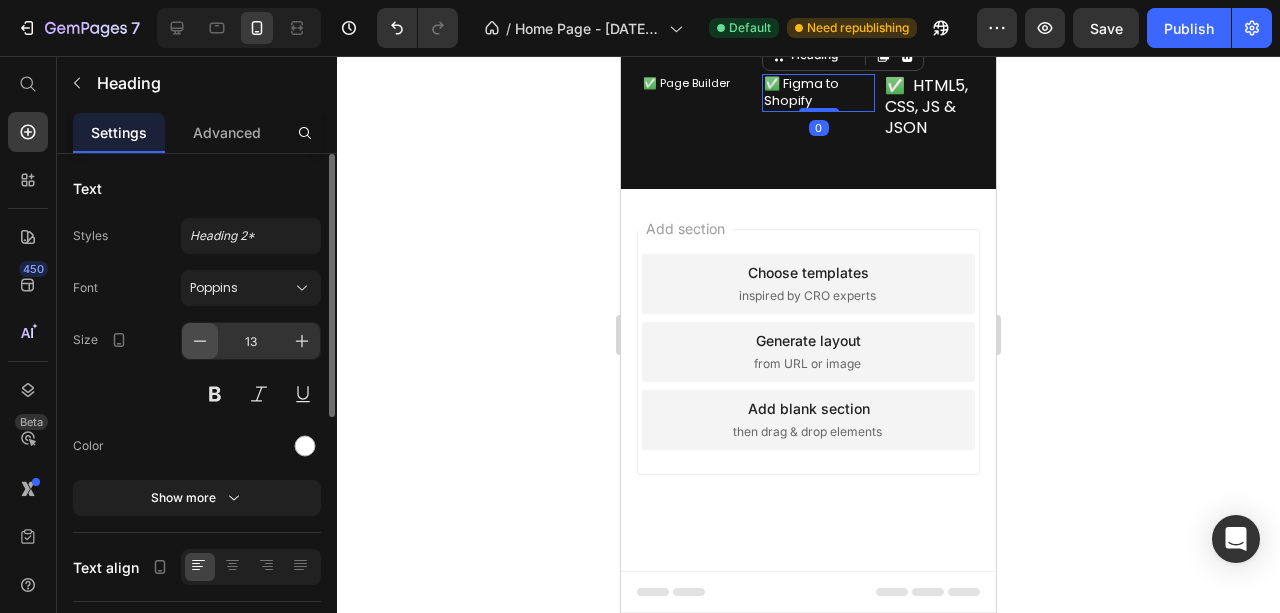 click at bounding box center (200, 341) 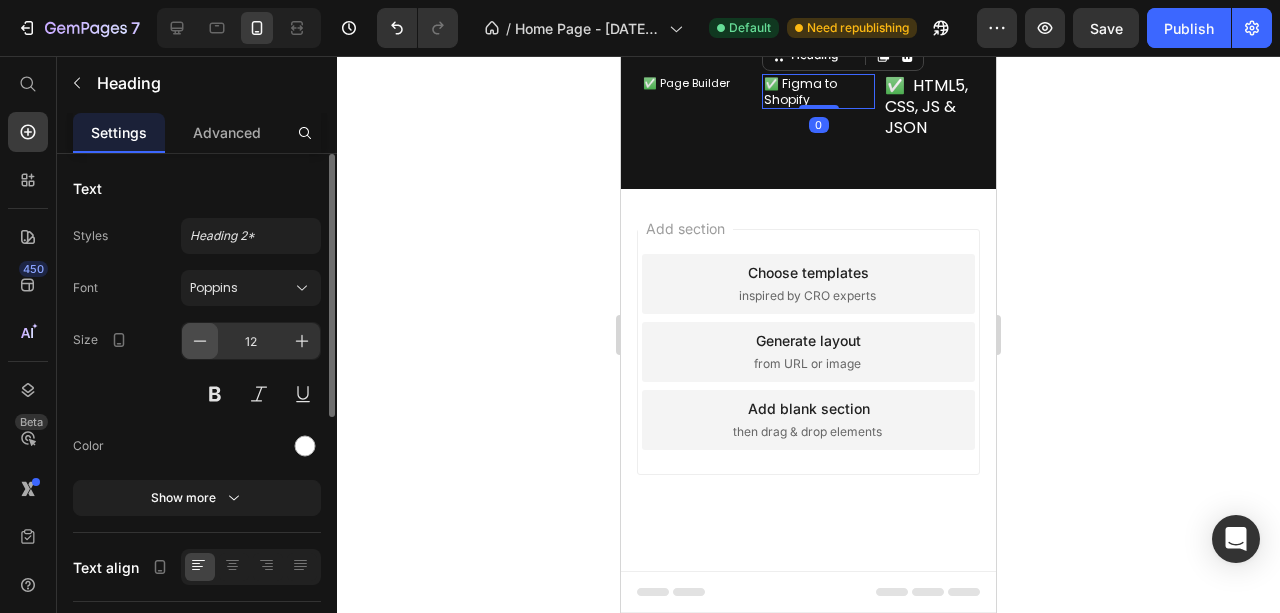 click at bounding box center (200, 341) 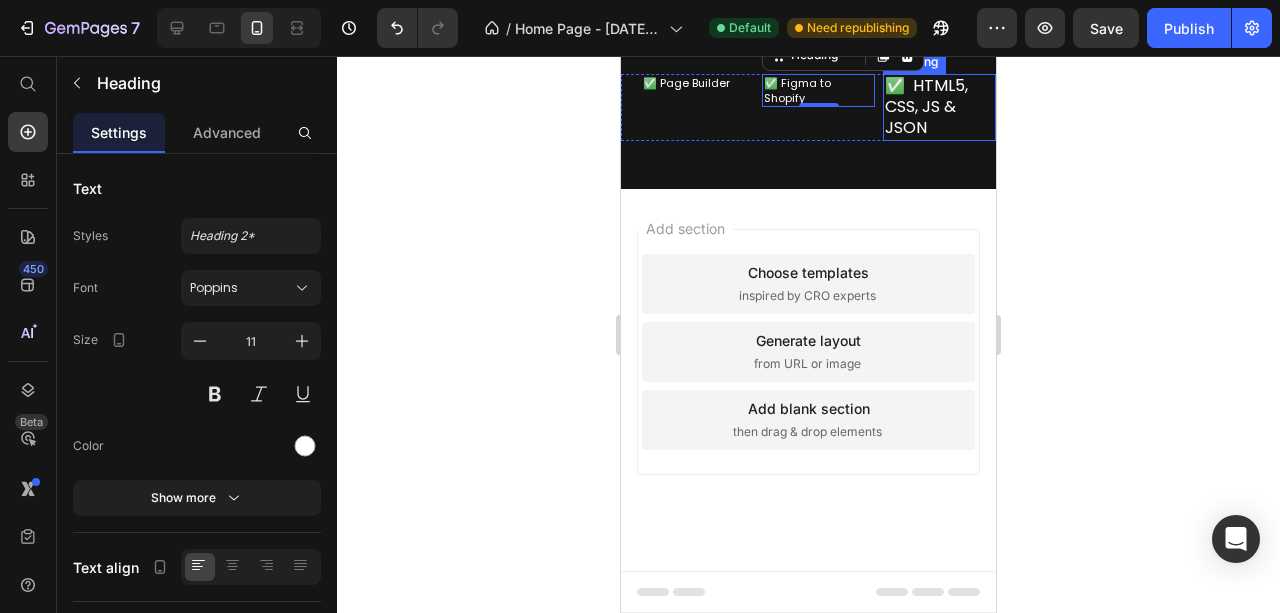 click on "✅  HTML5, CSS, JS & JSON" at bounding box center [939, 107] 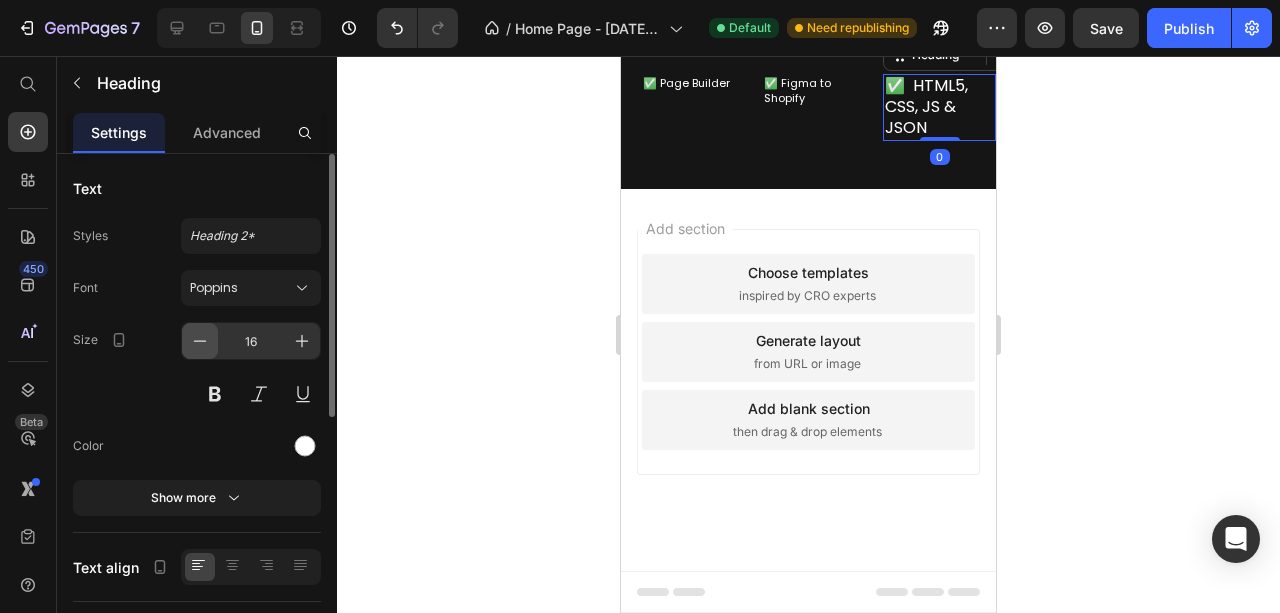 click at bounding box center (200, 341) 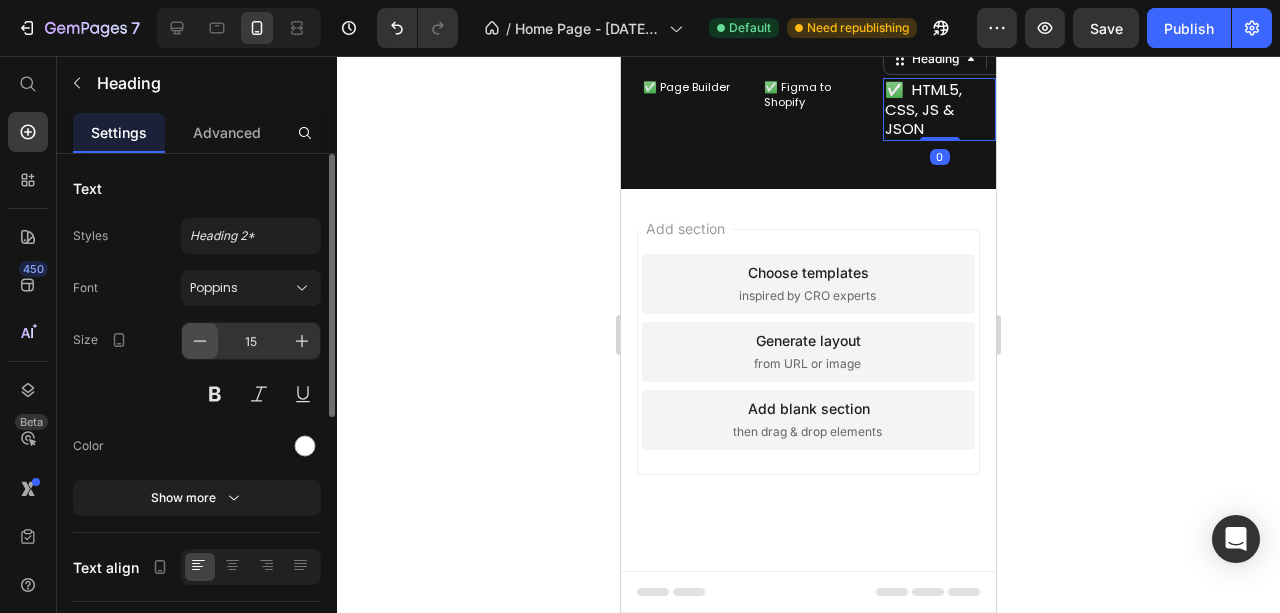 click at bounding box center (200, 341) 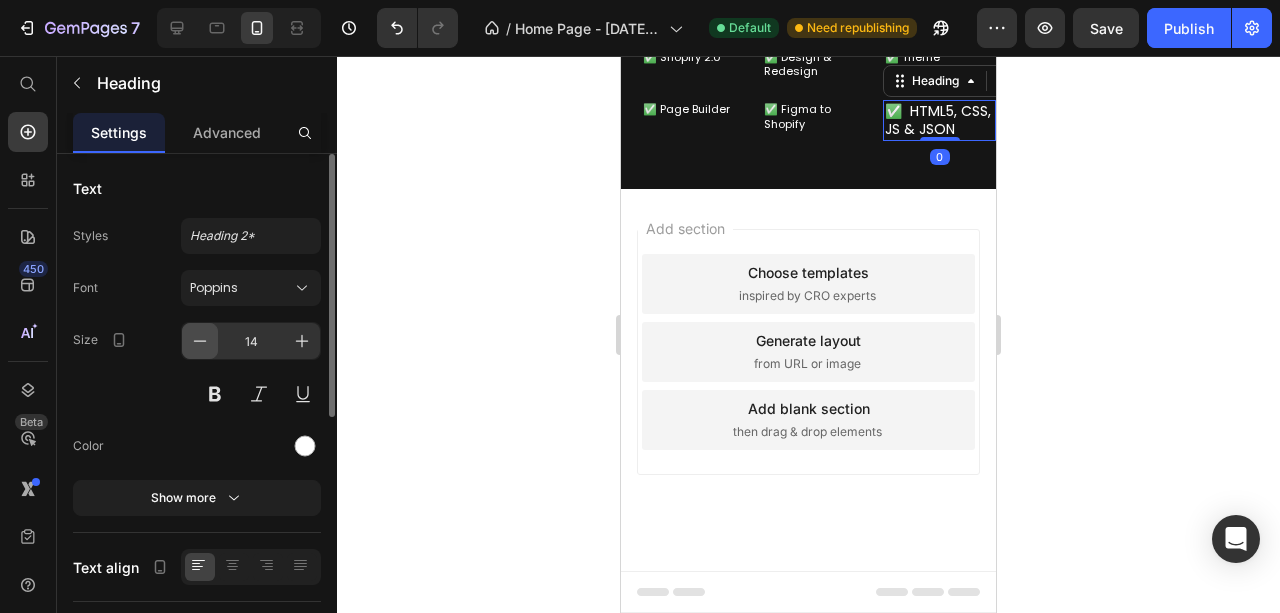 click at bounding box center [200, 341] 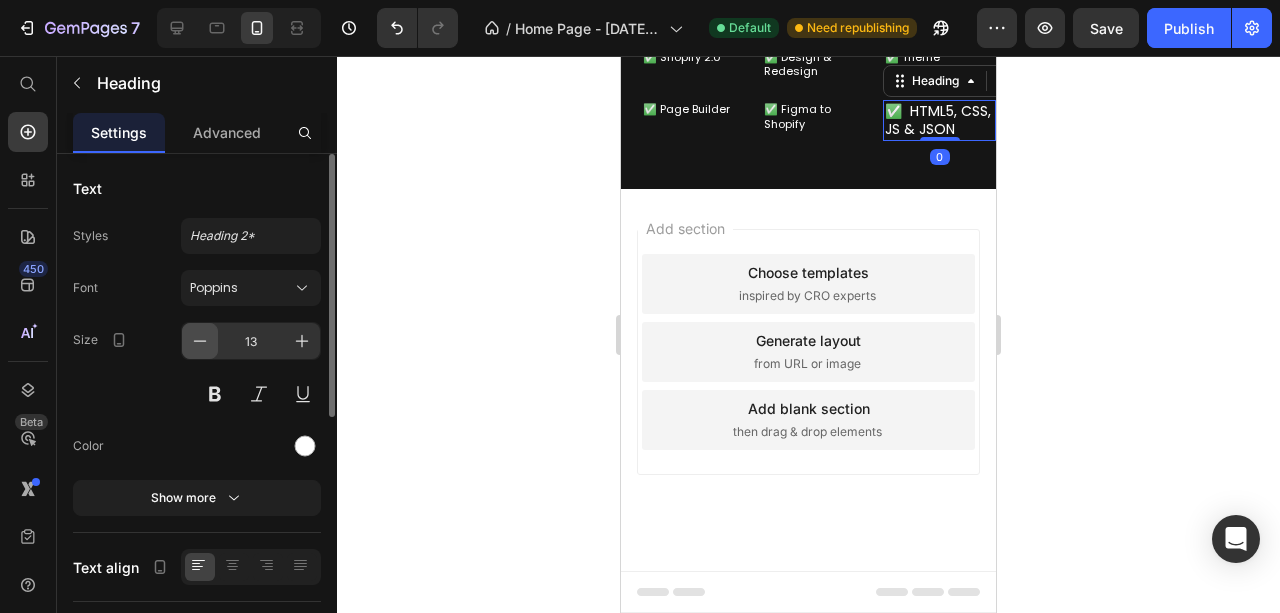 click at bounding box center (200, 341) 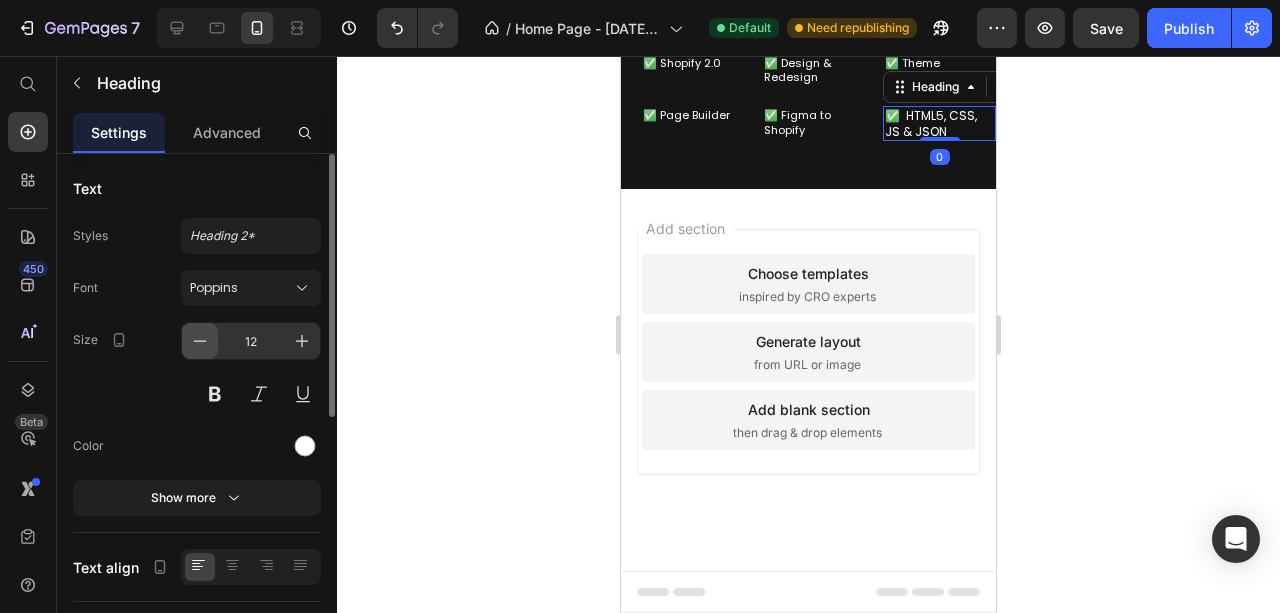 click at bounding box center (200, 341) 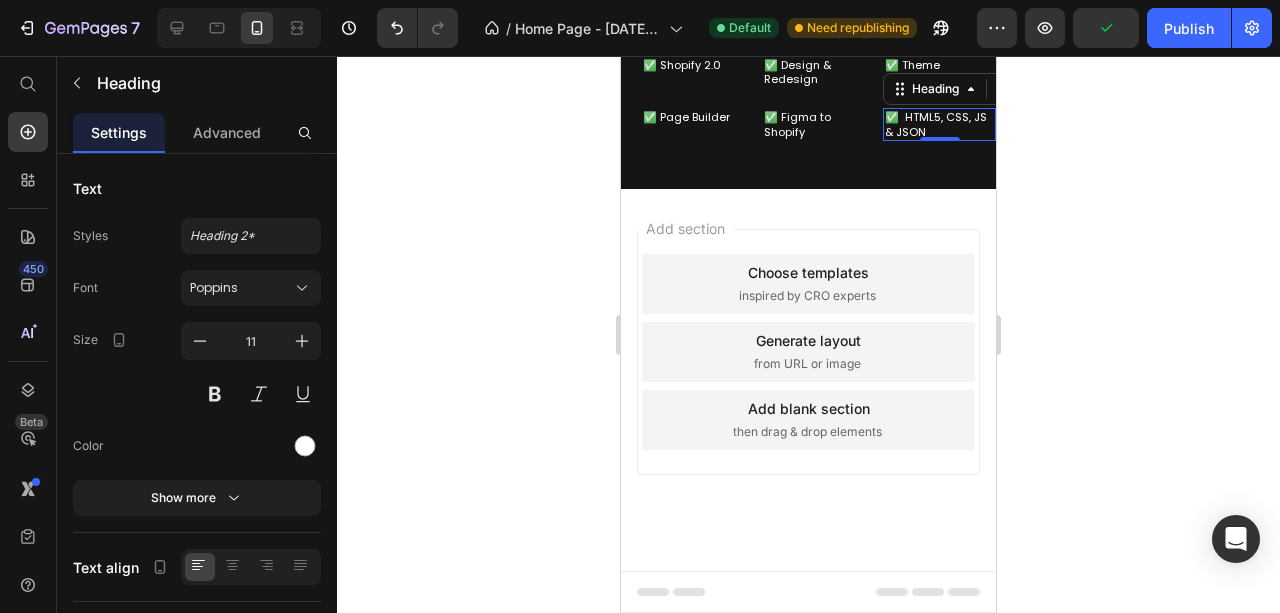click 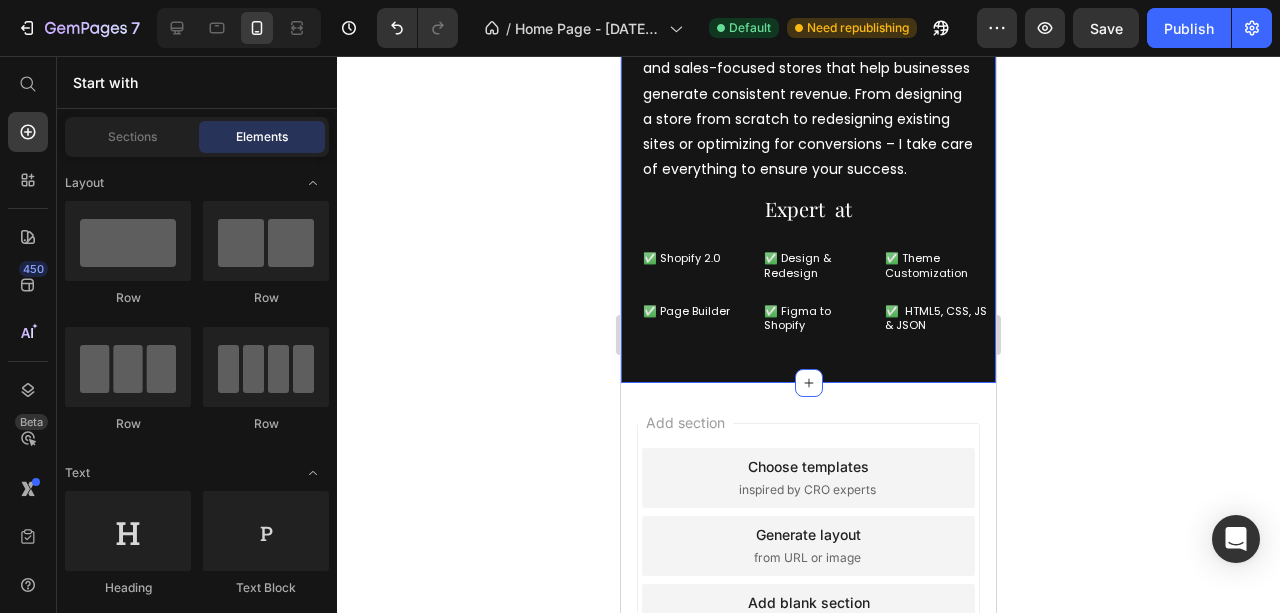 scroll, scrollTop: 1698, scrollLeft: 0, axis: vertical 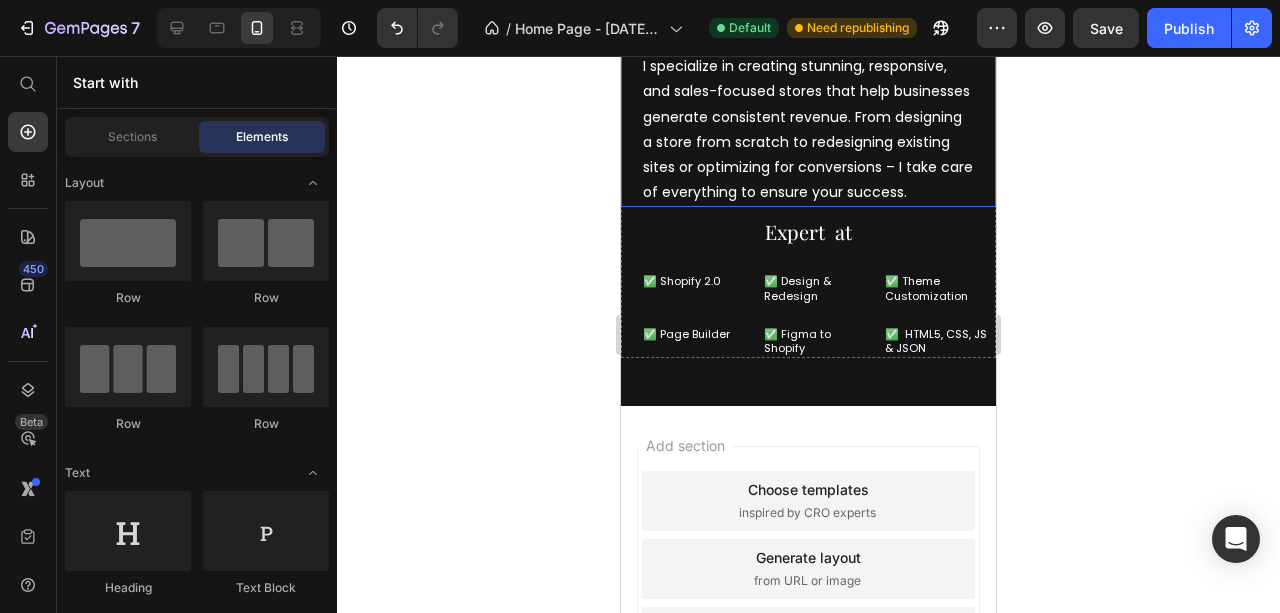 click on "Hello, I’m [FIRST] [LAST] – a certified Shopify Store Designer and Developer. Over the past 4+ years, I’ve successfully designed and developed 300+ high-converting Shopify stores for clients worldwide." at bounding box center (808, -34) 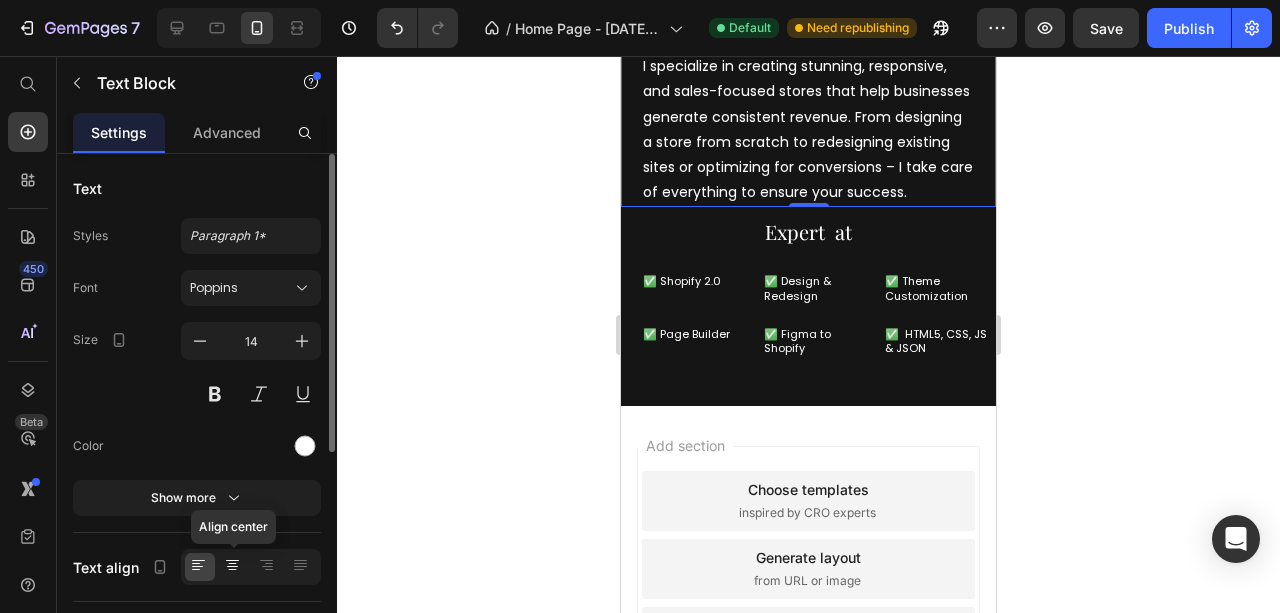 click 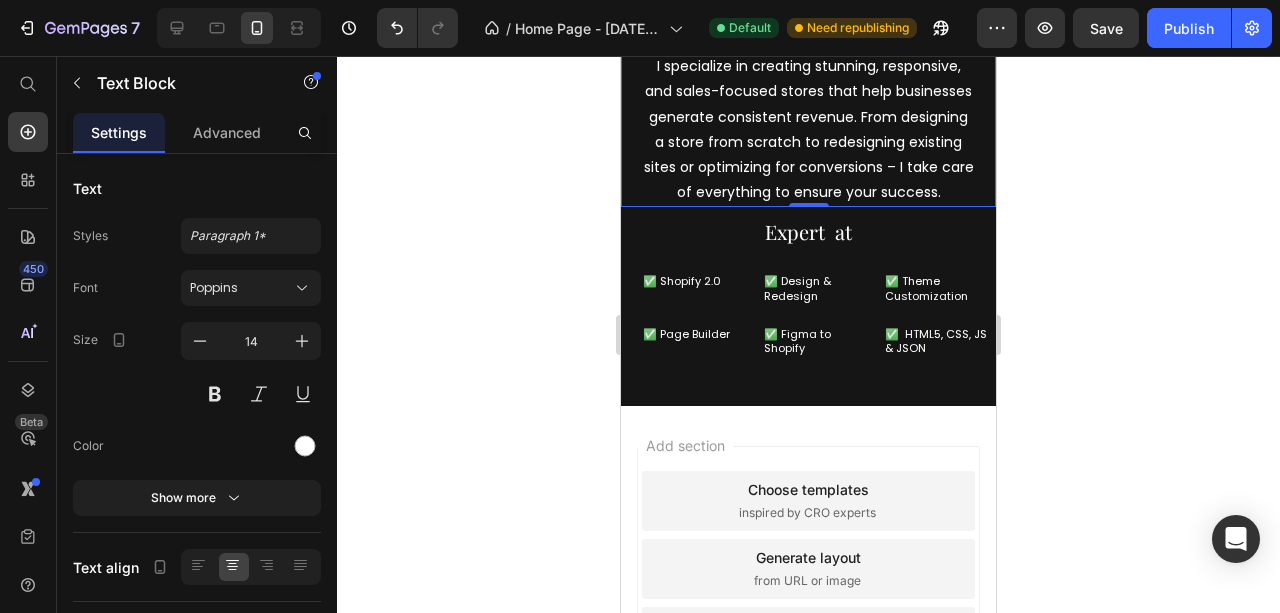 click 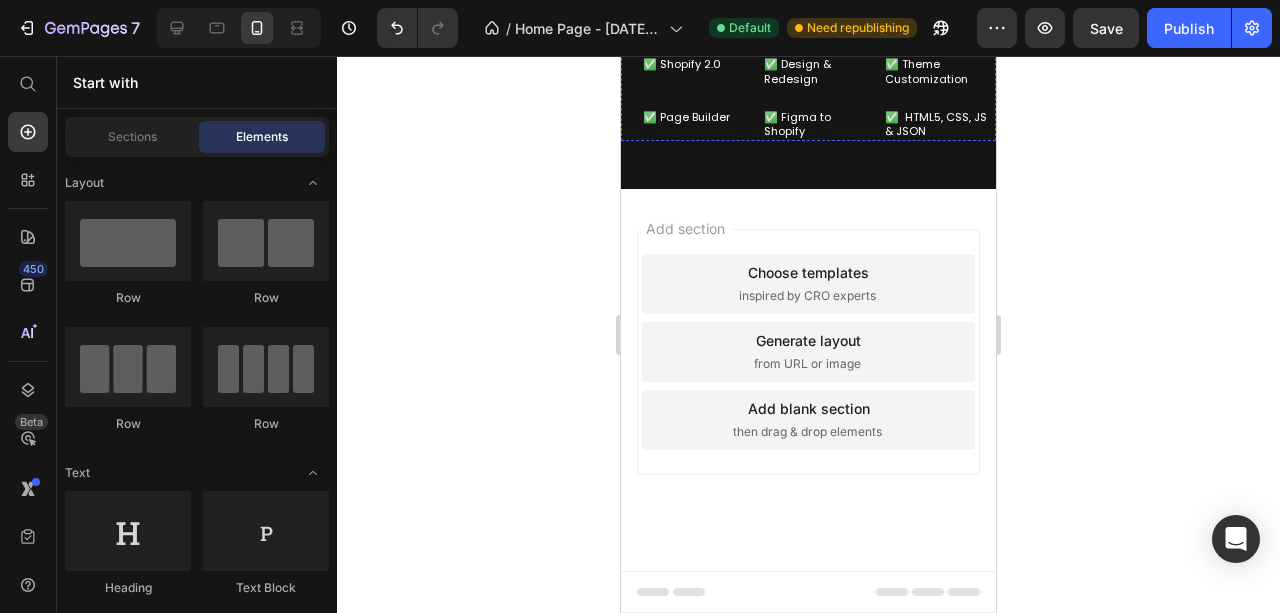 scroll, scrollTop: 1964, scrollLeft: 0, axis: vertical 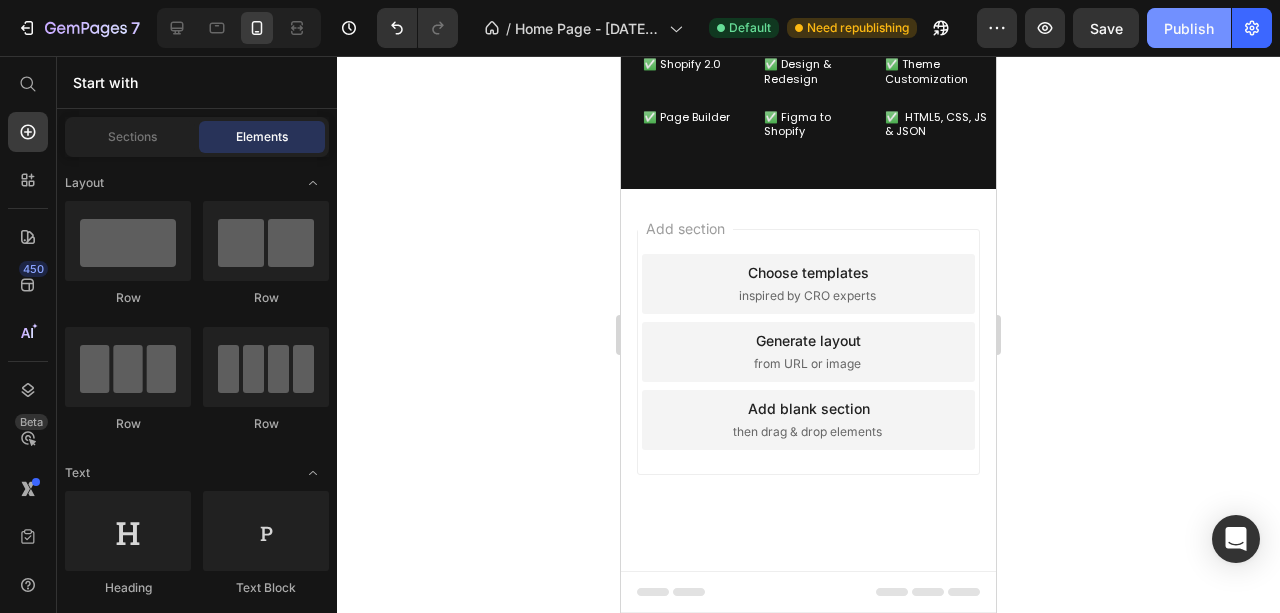 click on "Publish" at bounding box center [1189, 28] 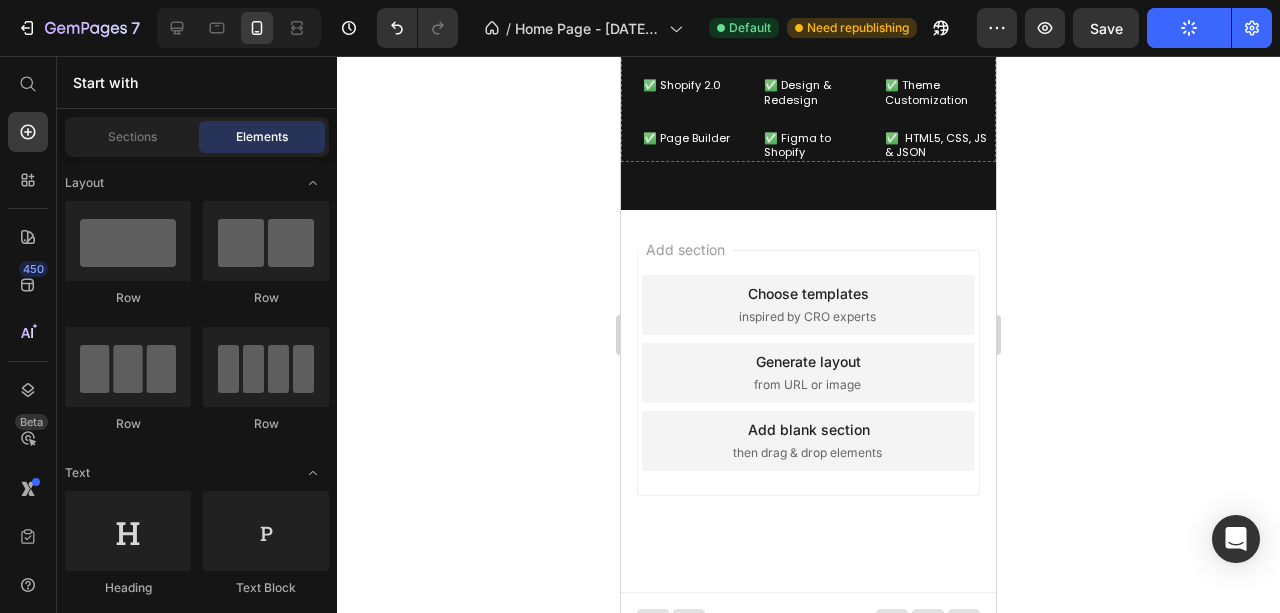 scroll, scrollTop: 1831, scrollLeft: 0, axis: vertical 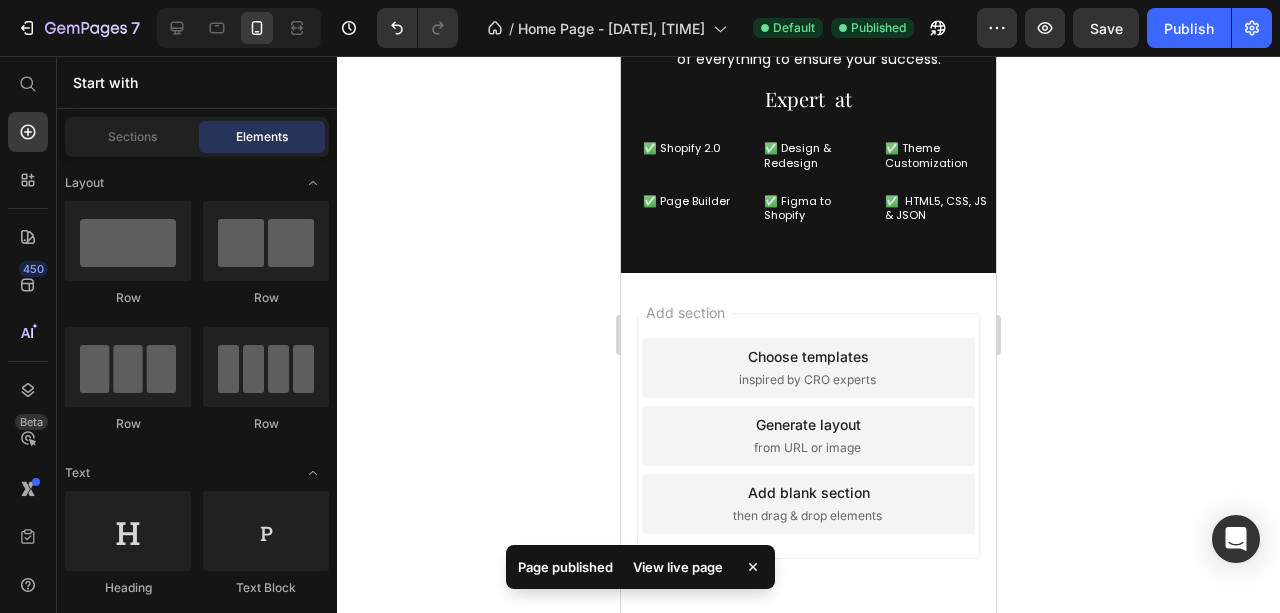 click on "View live page" at bounding box center (678, 567) 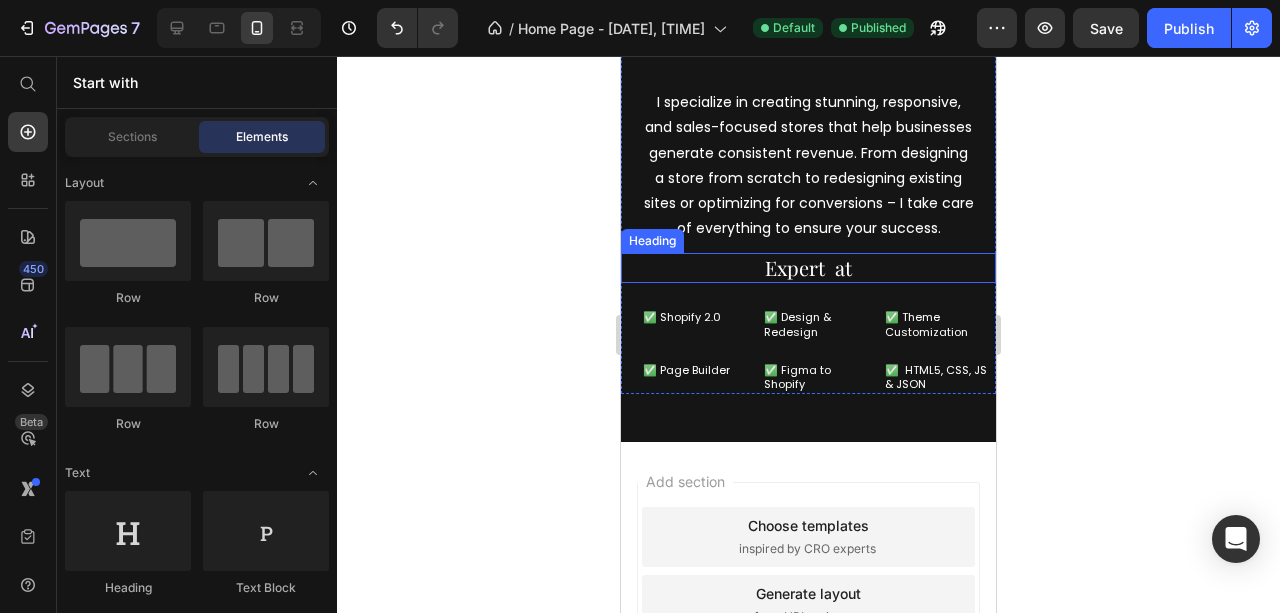 scroll, scrollTop: 1631, scrollLeft: 0, axis: vertical 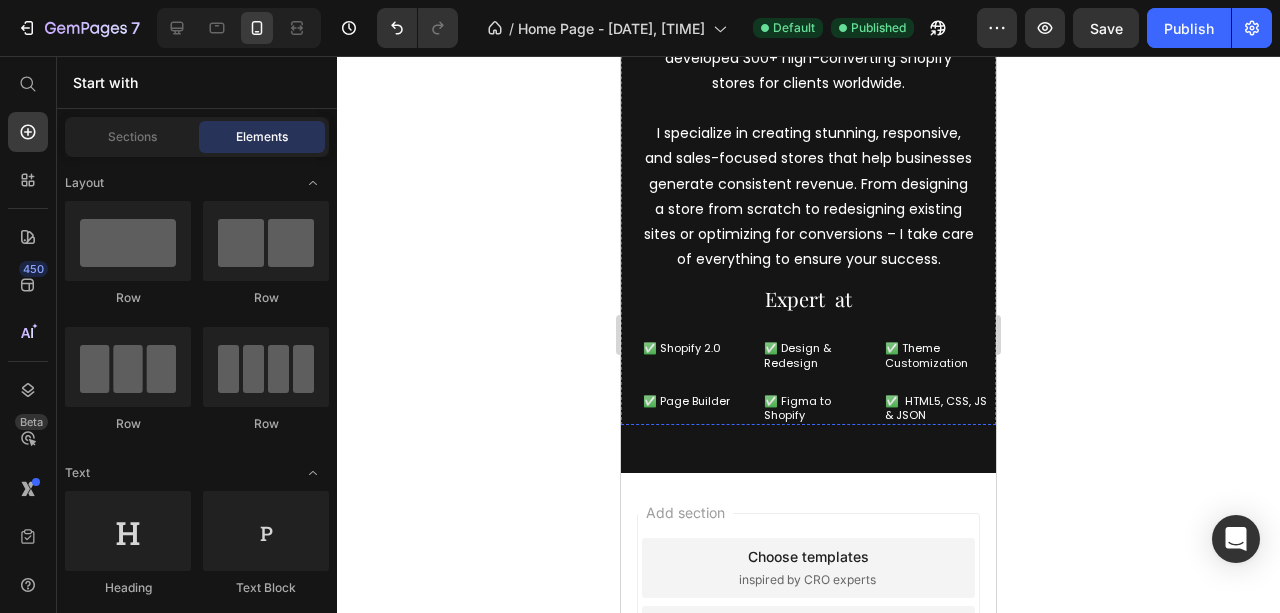 click on "About me" at bounding box center (808, -76) 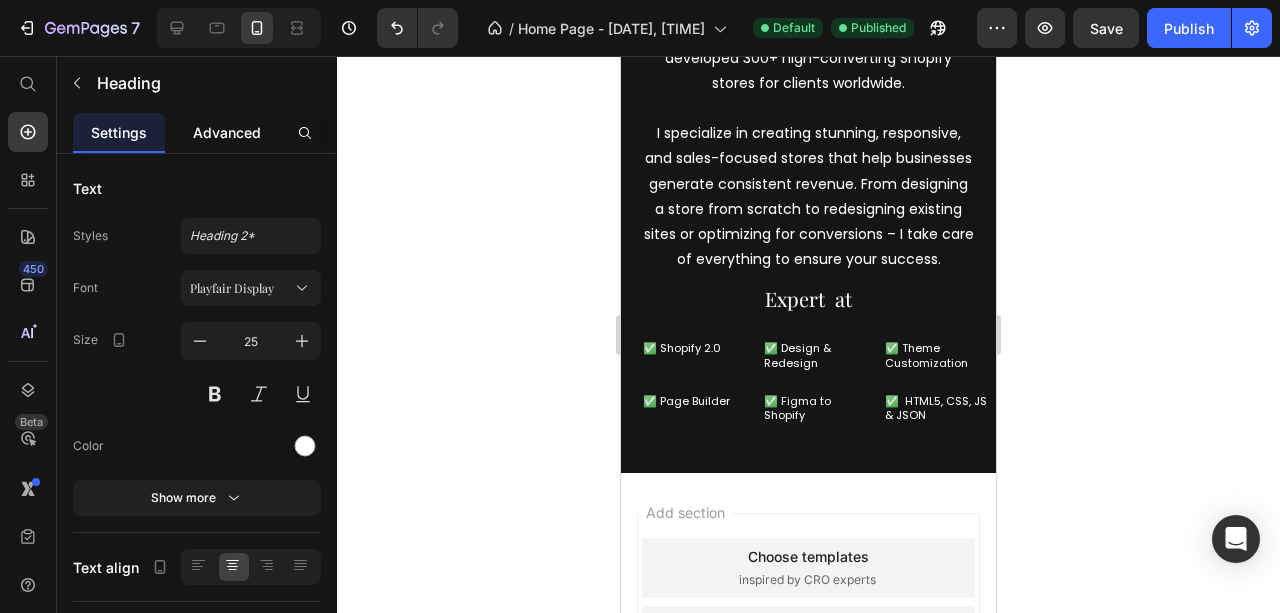 click on "Advanced" 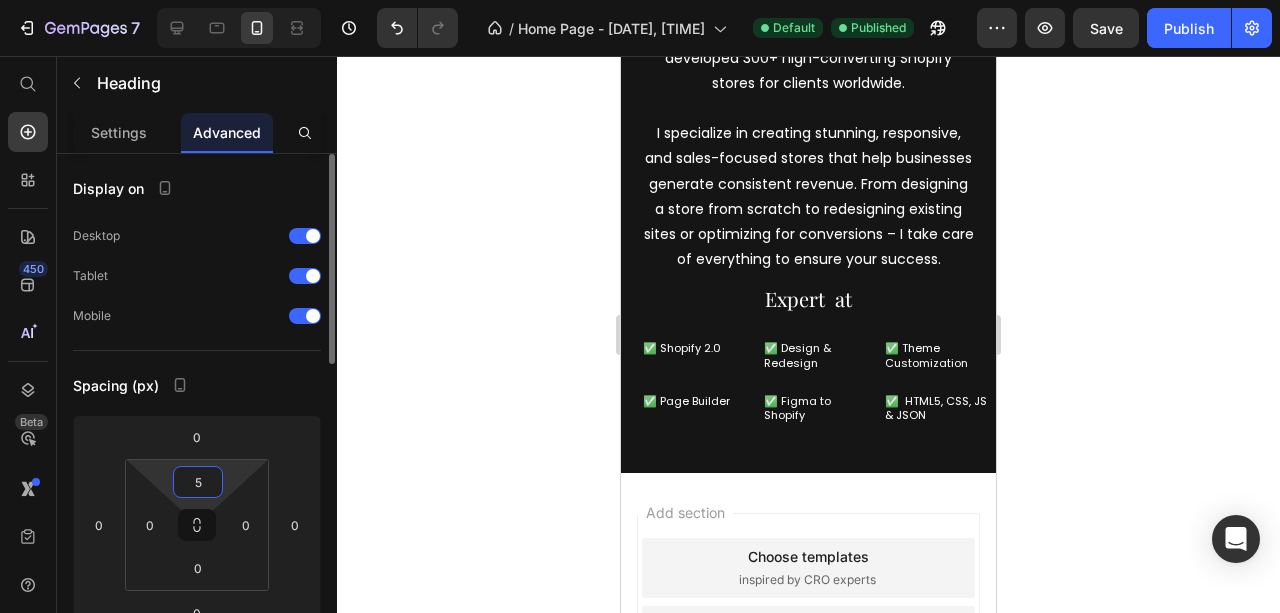 click on "5" at bounding box center [198, 482] 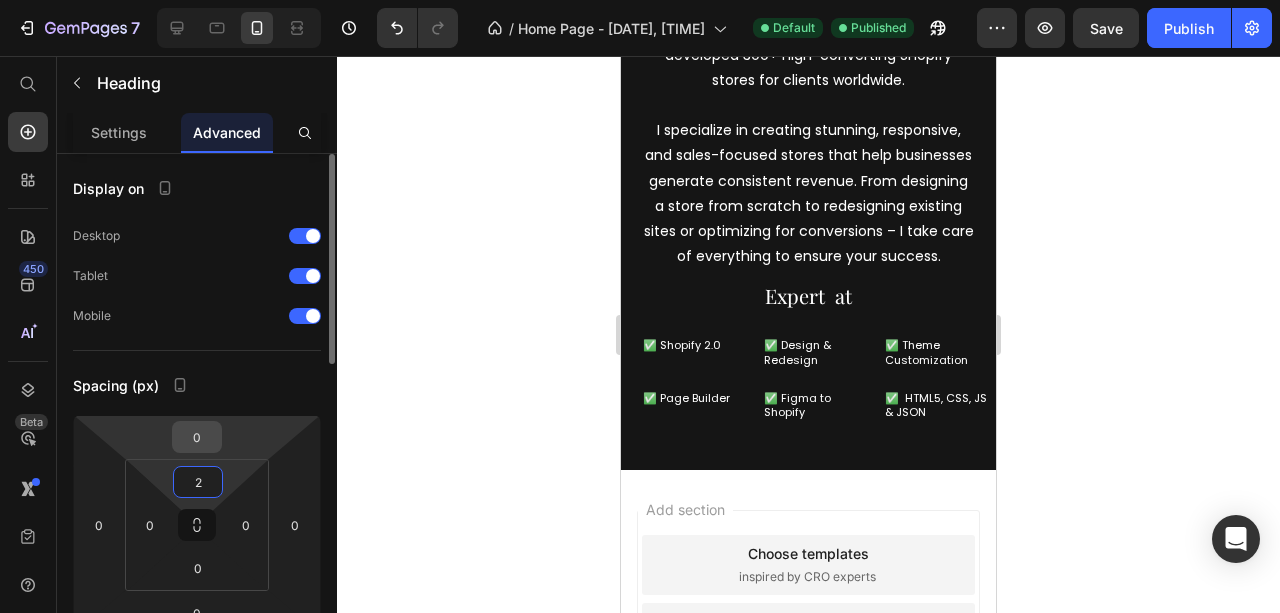 type on "20" 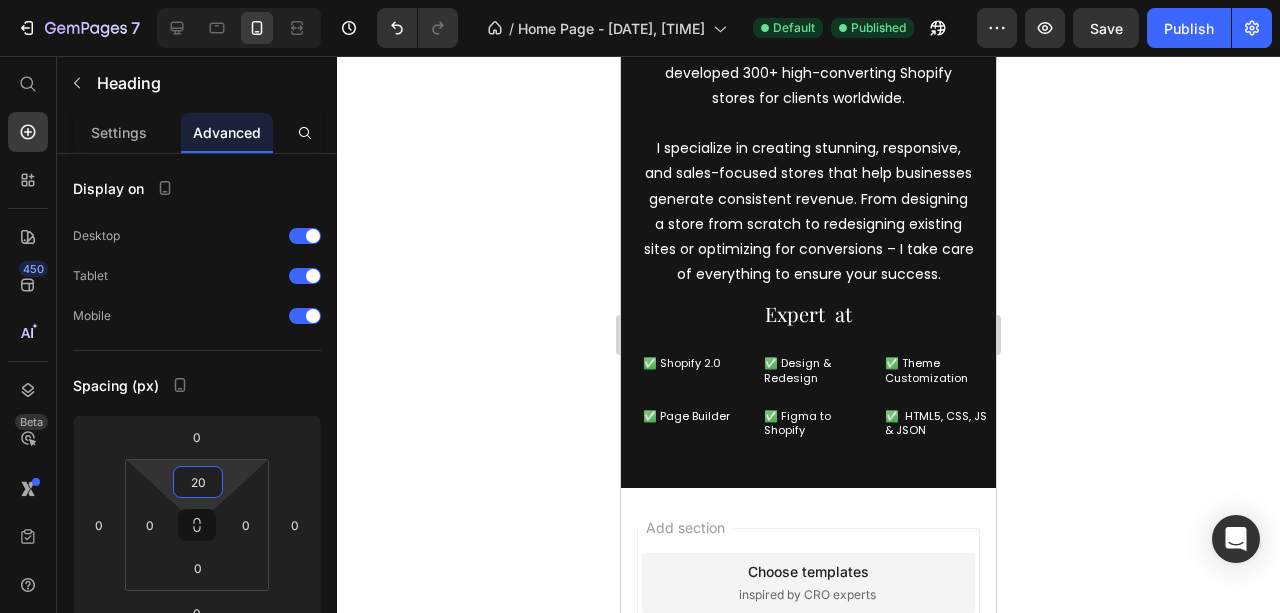 click 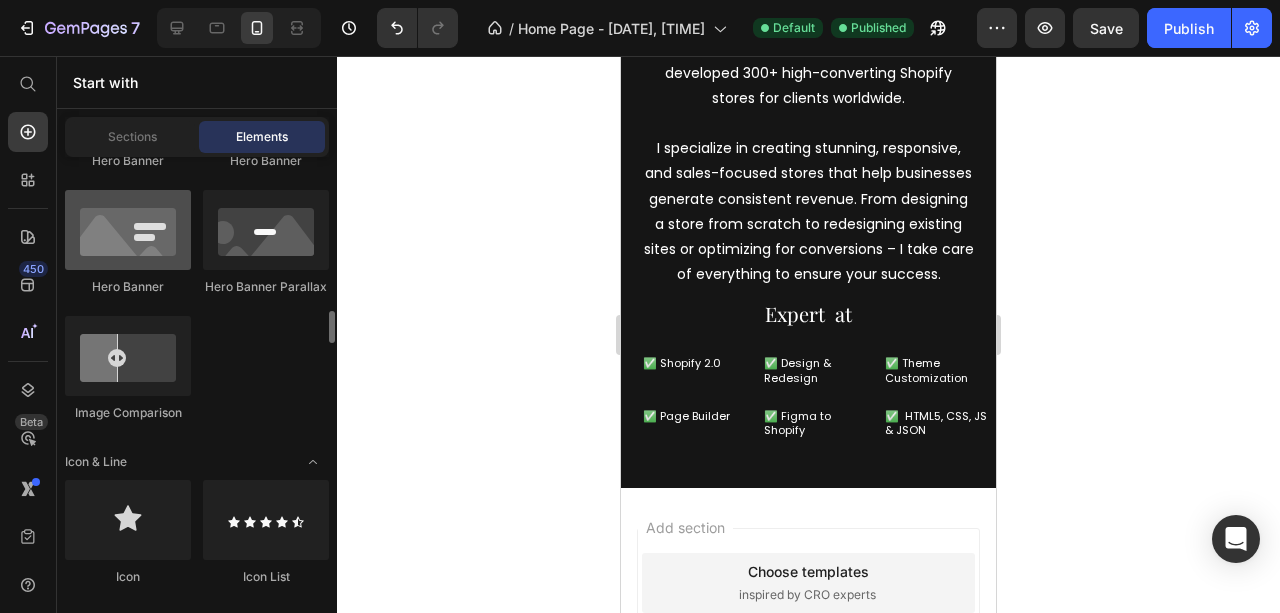 scroll, scrollTop: 1266, scrollLeft: 0, axis: vertical 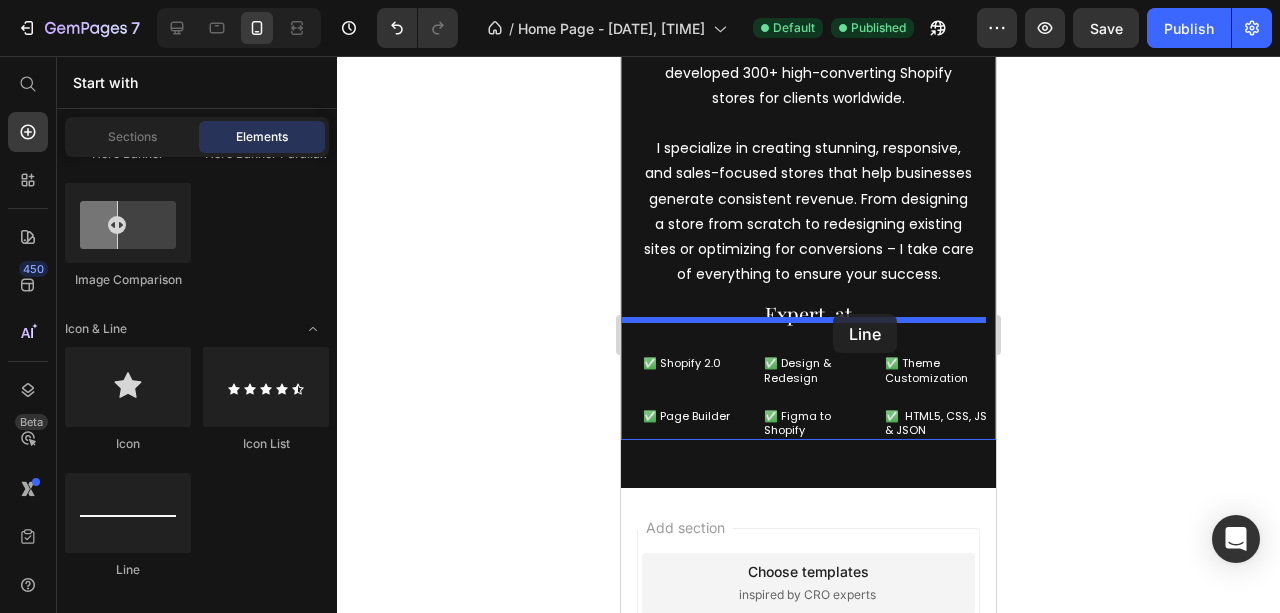 drag, startPoint x: 767, startPoint y: 553, endPoint x: 833, endPoint y: 314, distance: 247.94556 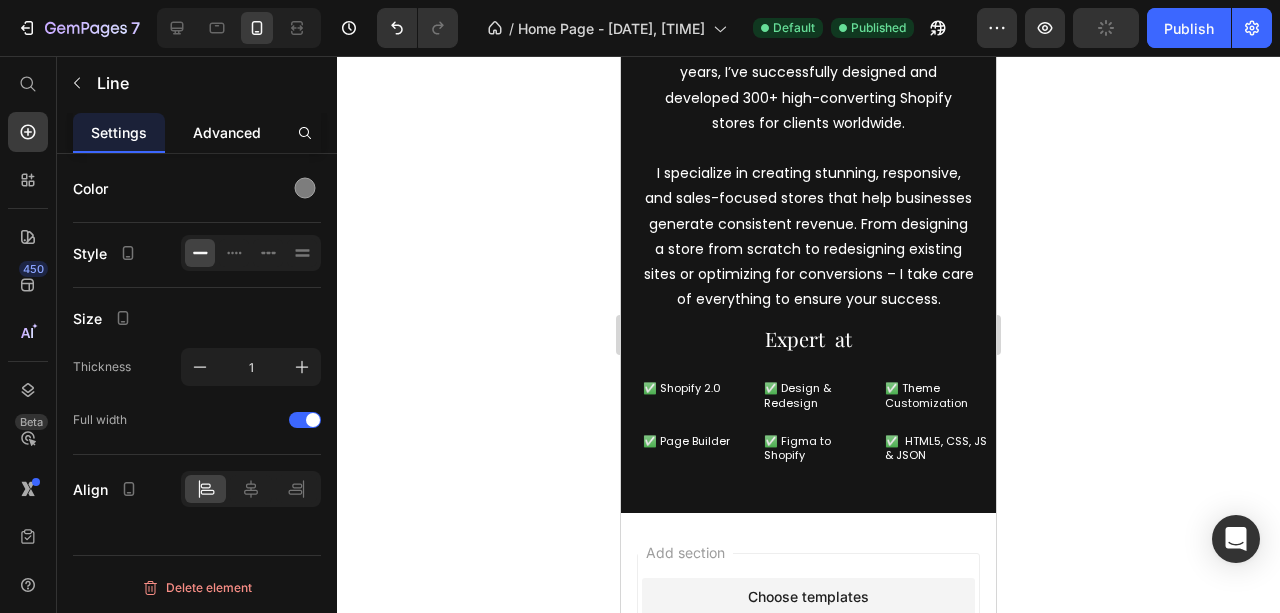 click on "Advanced" at bounding box center (227, 132) 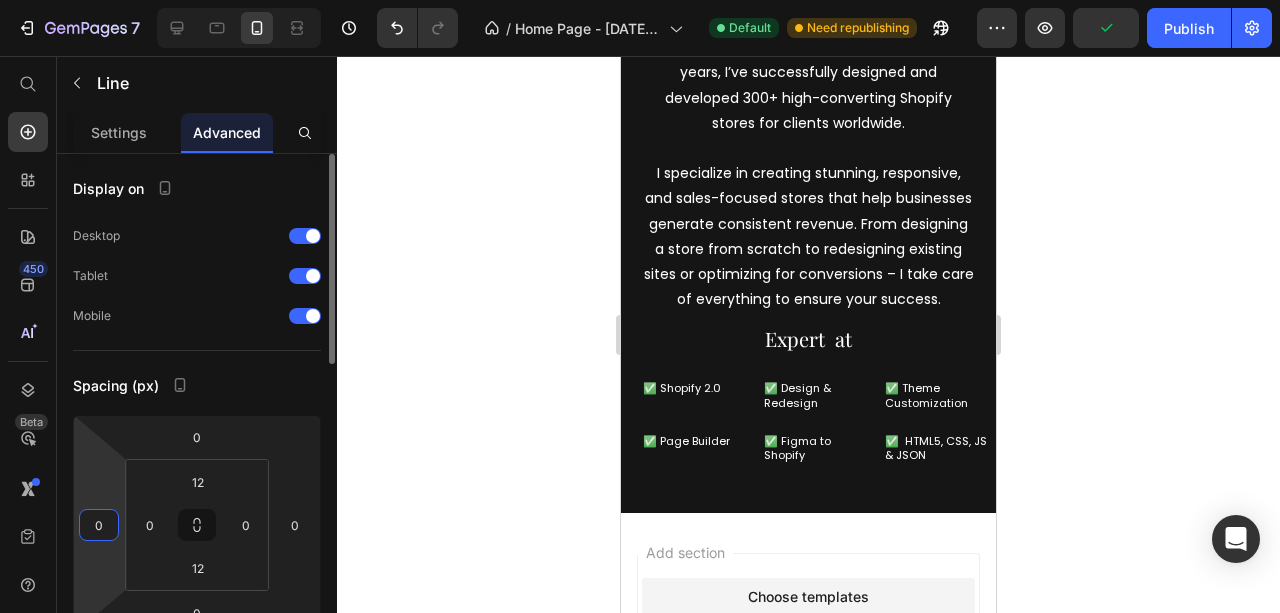 click on "0" at bounding box center [99, 525] 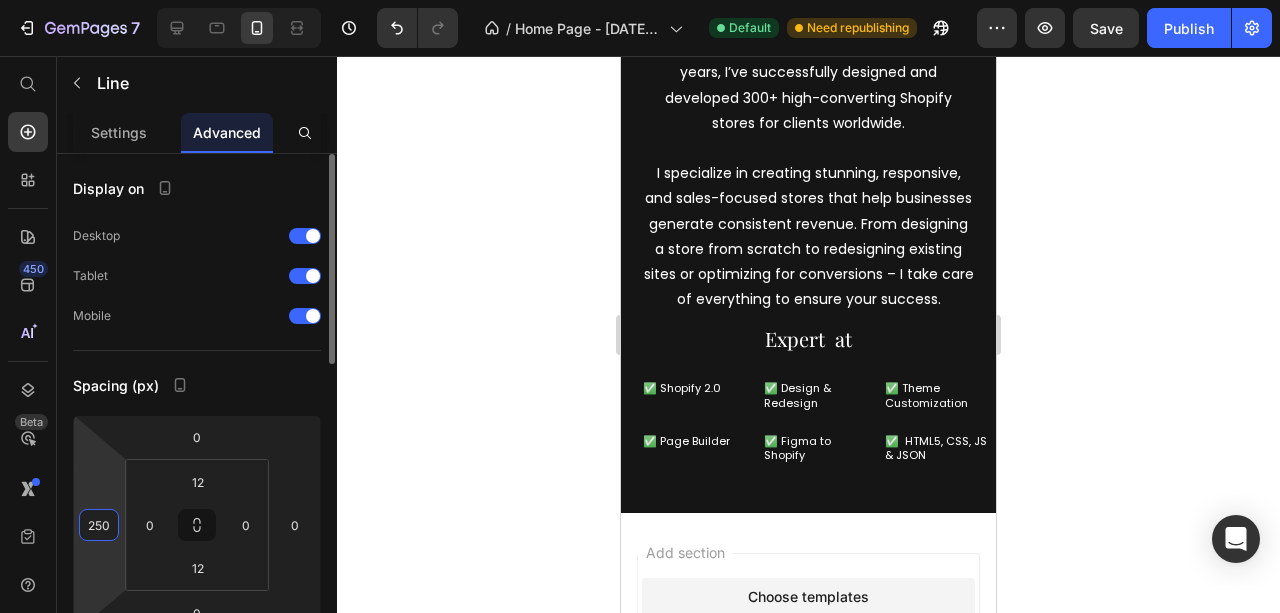 click on "250" at bounding box center [99, 525] 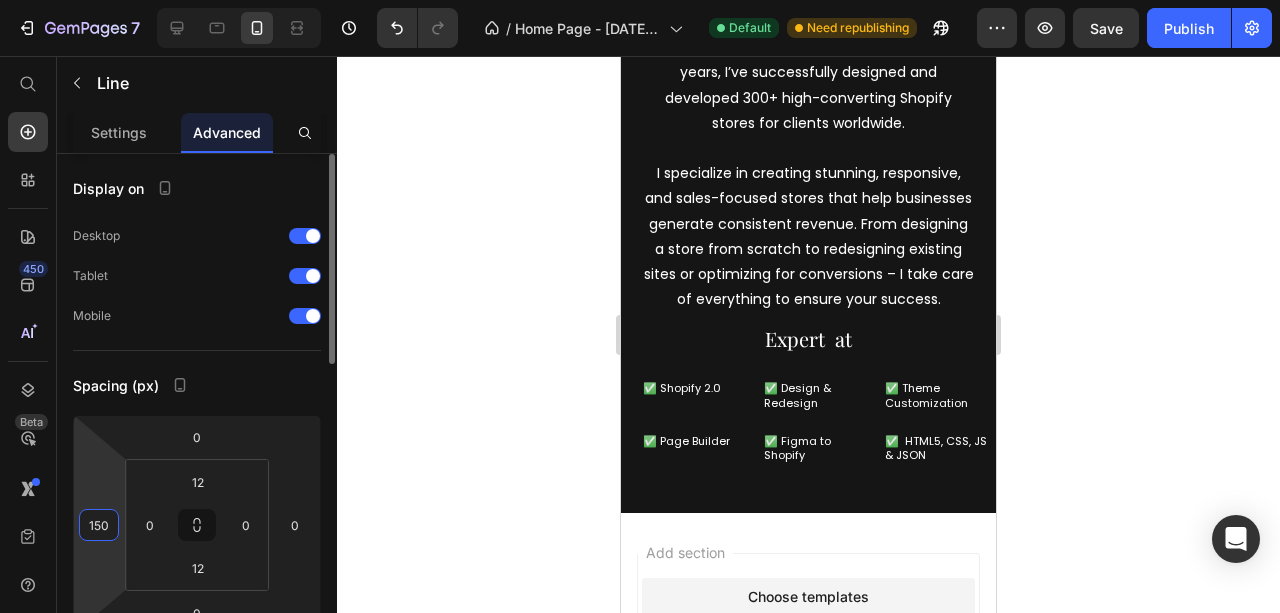 click on "150" at bounding box center [99, 525] 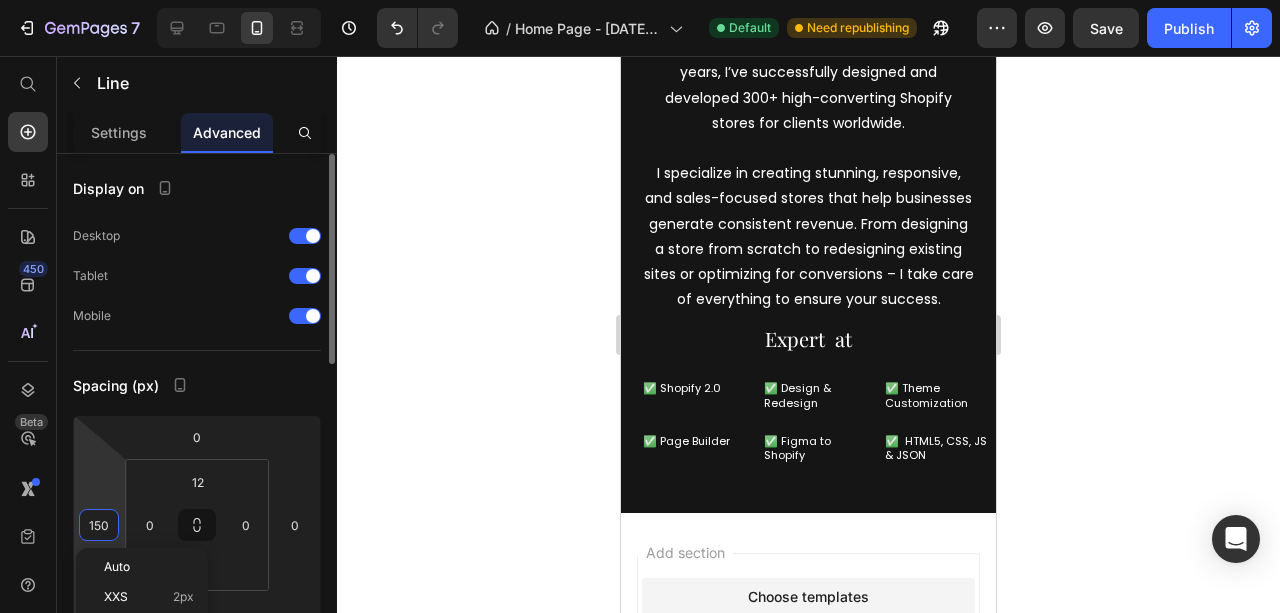 type on "110" 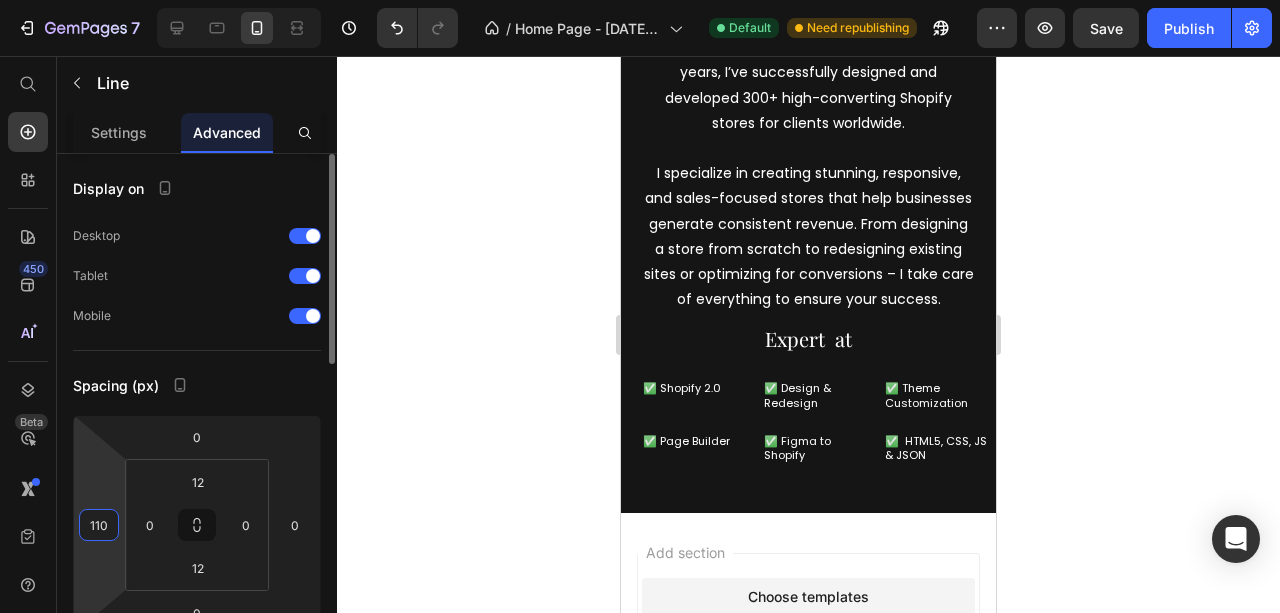 click on "110" at bounding box center [99, 525] 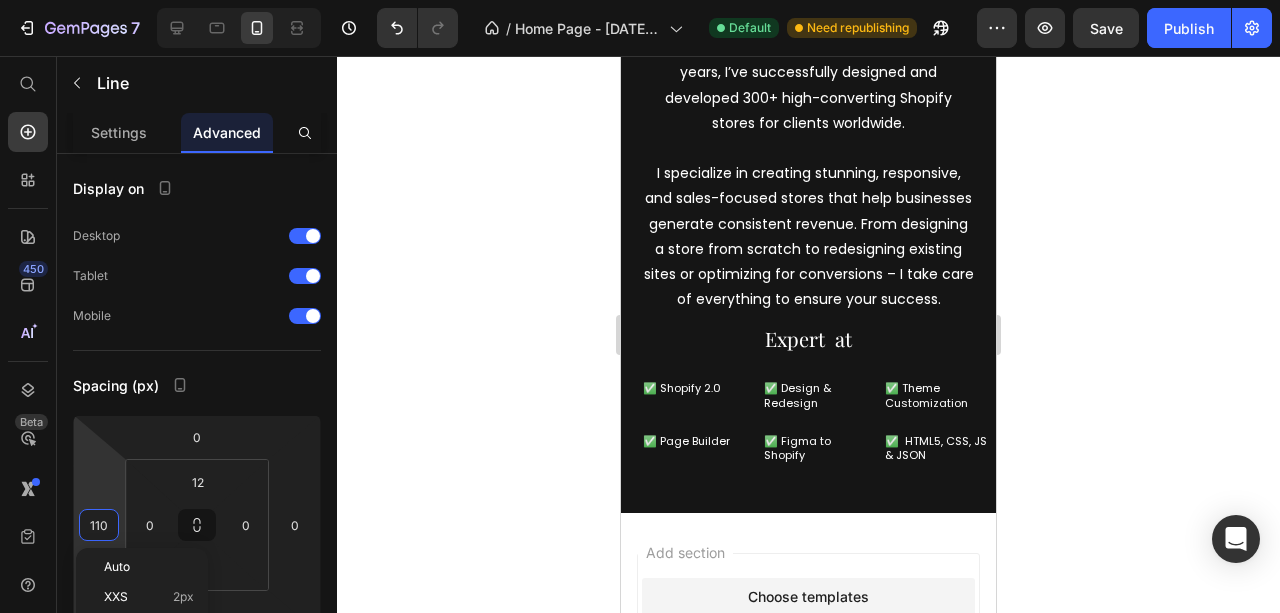 click 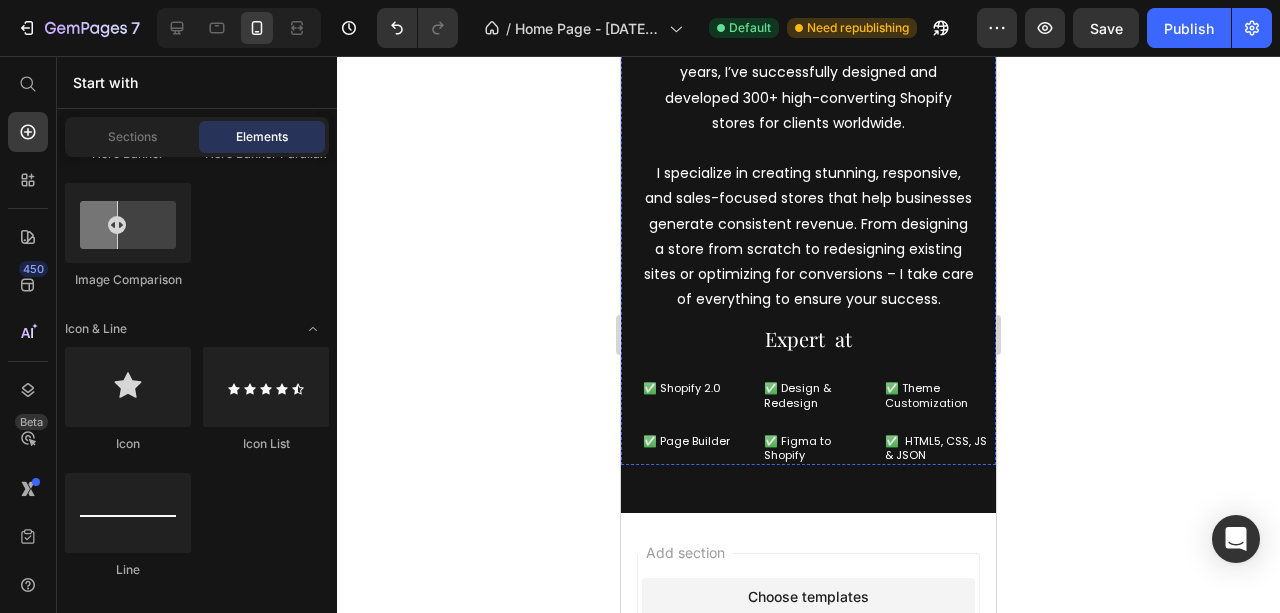 click on "Title Line" at bounding box center [863, -30] 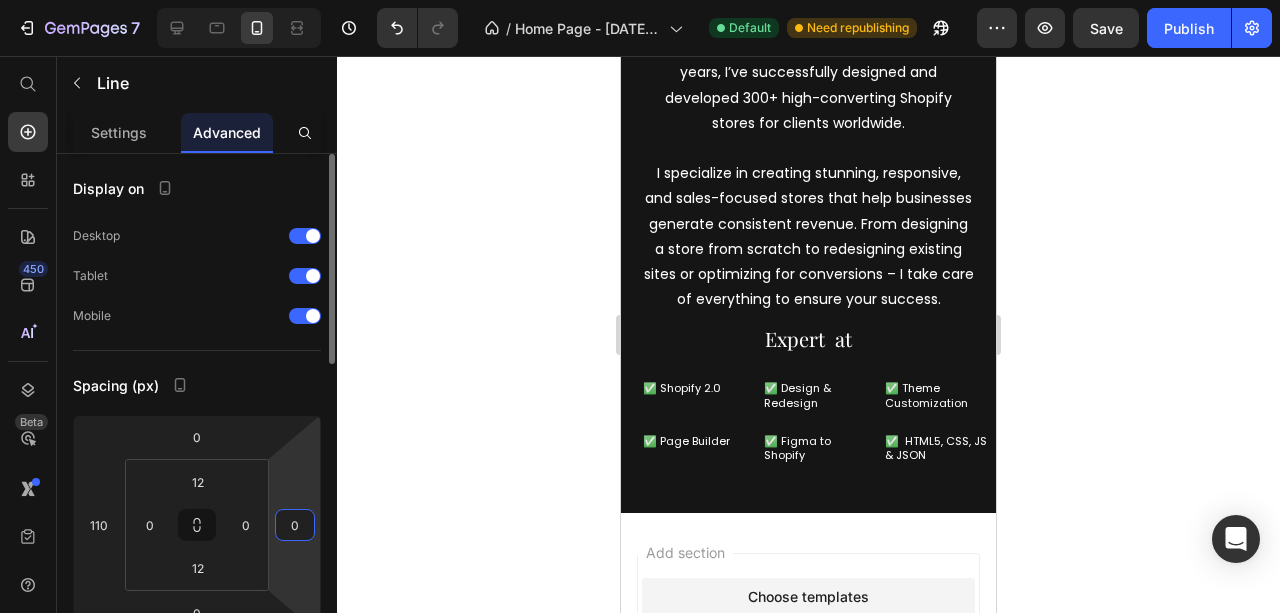 click on "0" at bounding box center [295, 525] 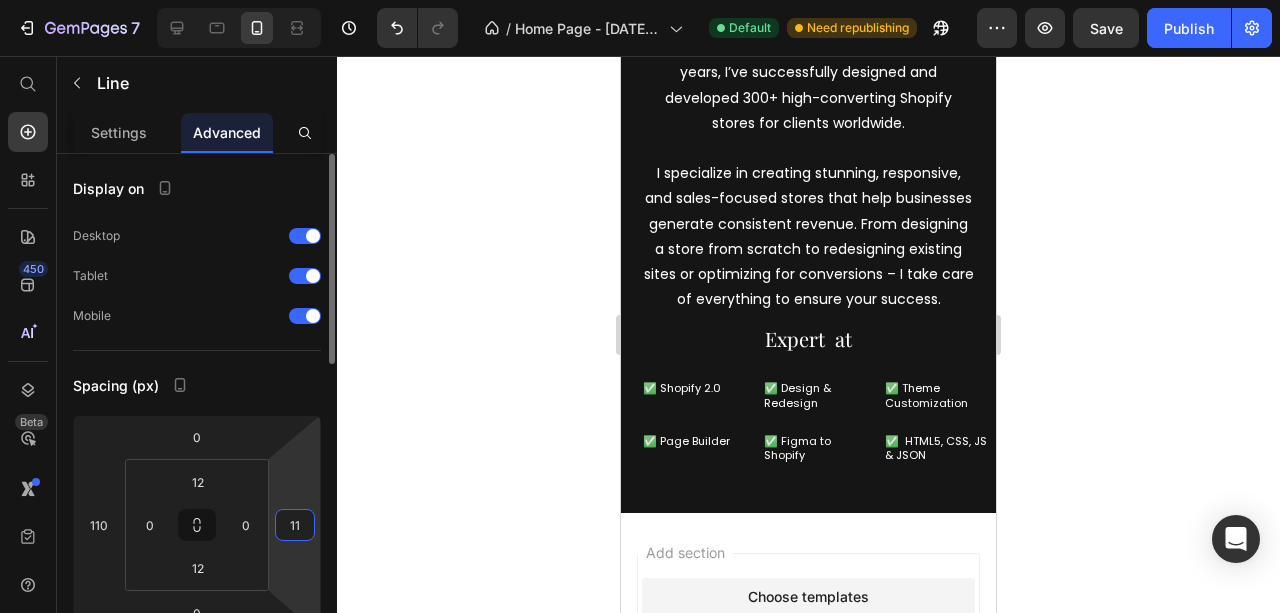 type on "110" 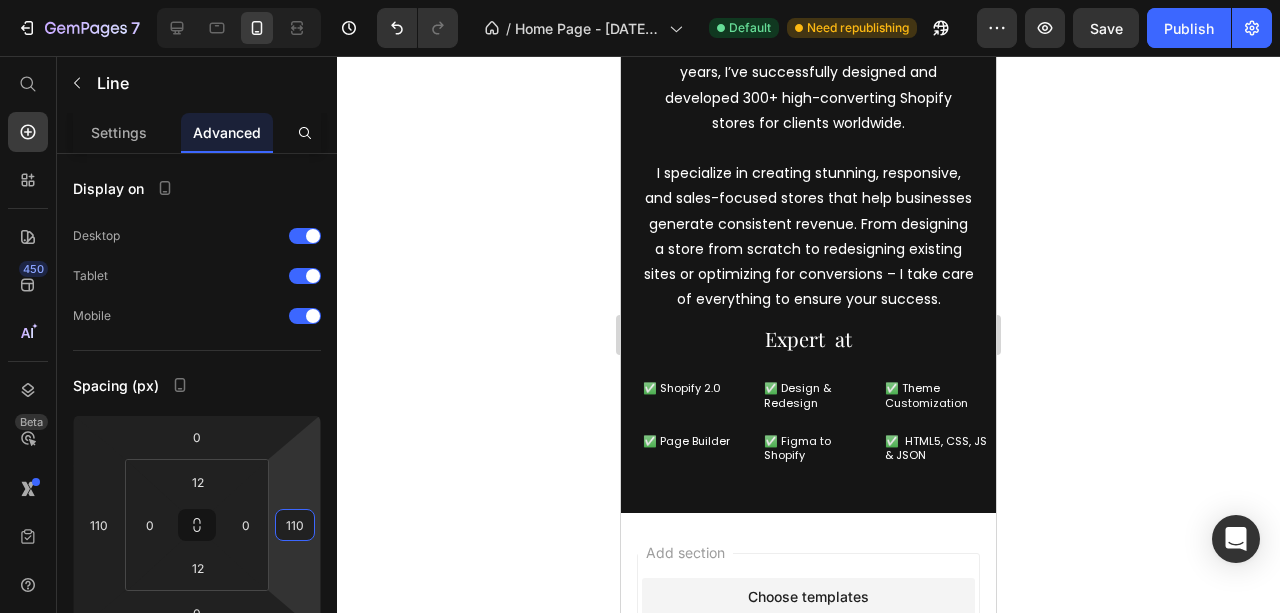 click 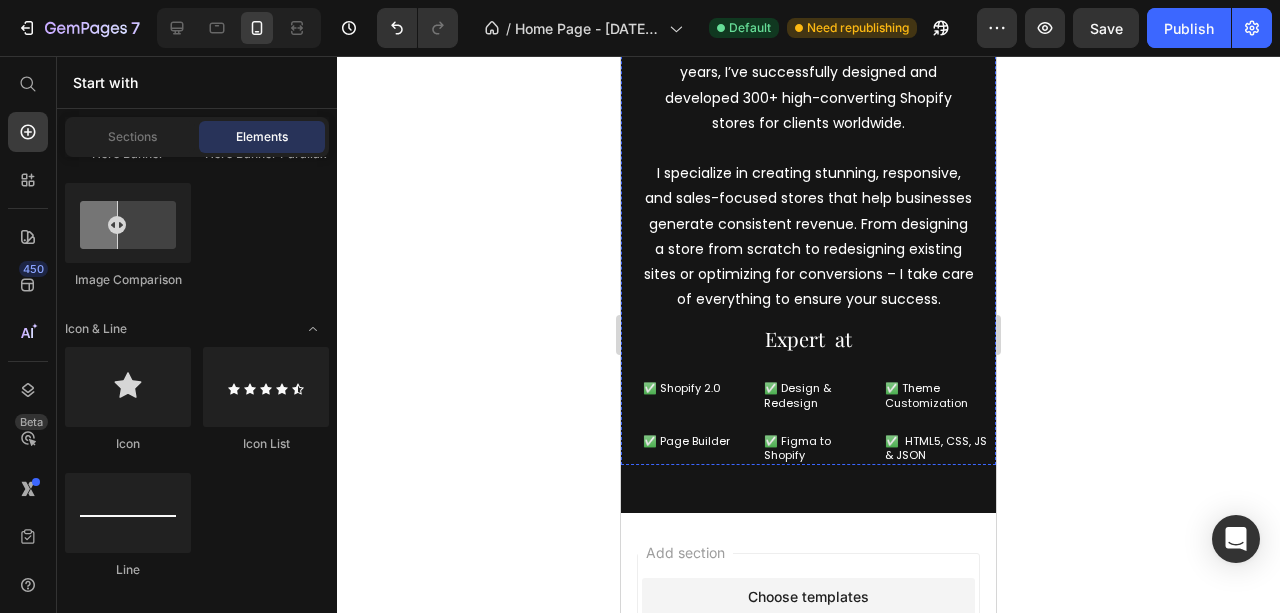 click on "Title Line" at bounding box center (808, -30) 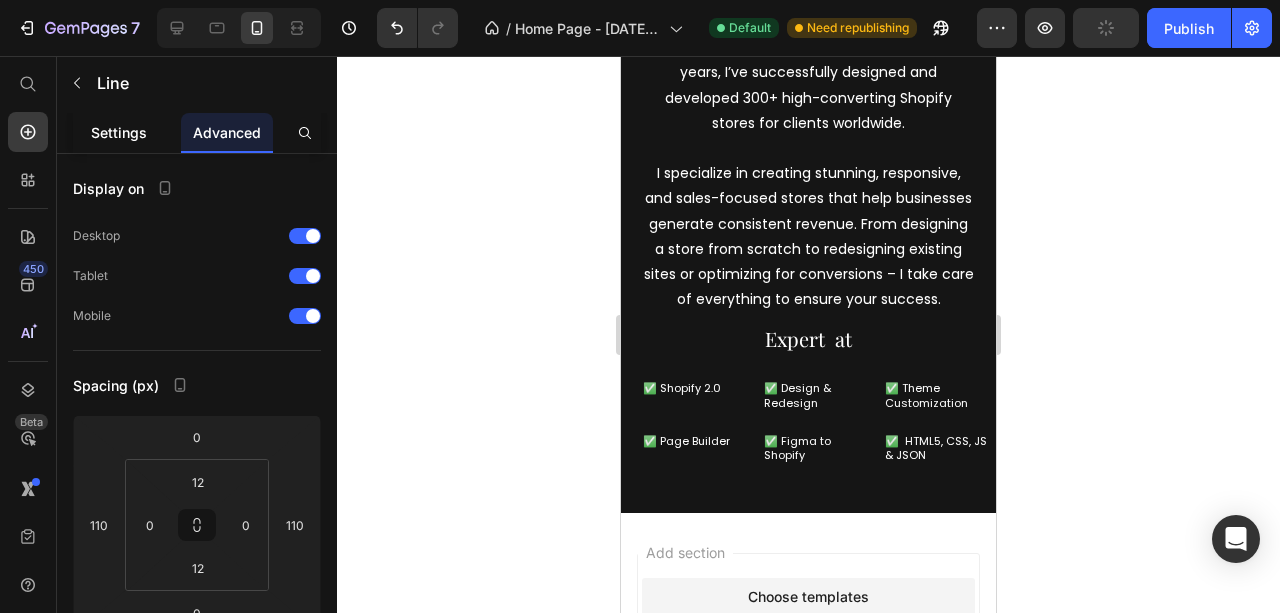 click on "Settings" at bounding box center [119, 132] 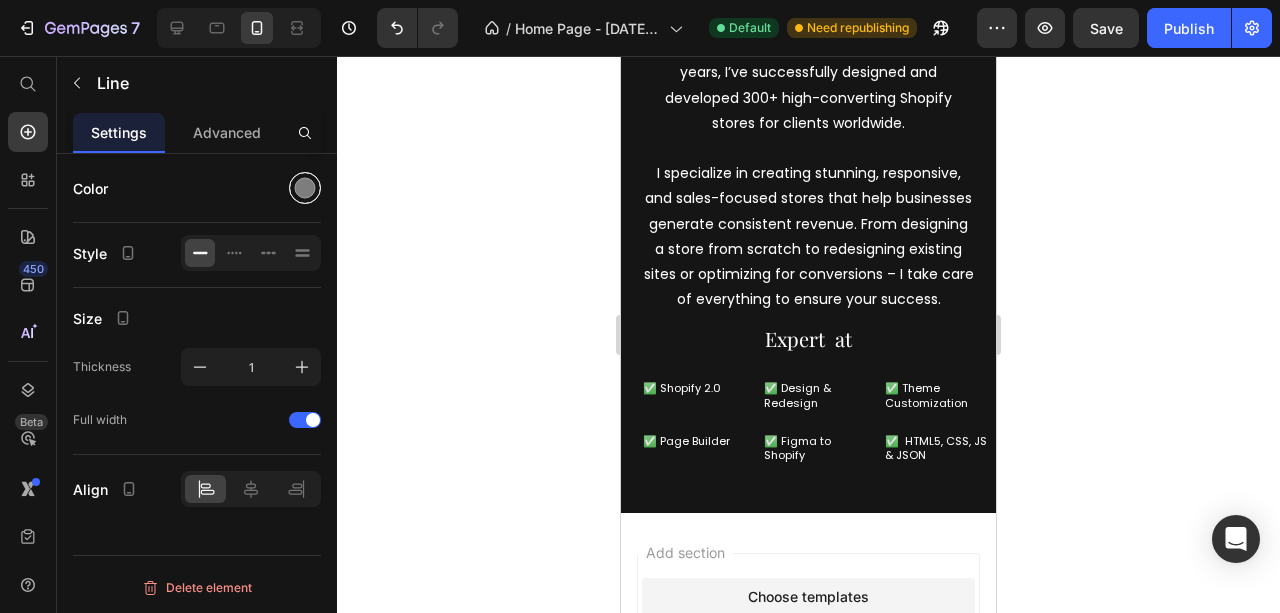 click at bounding box center [305, 188] 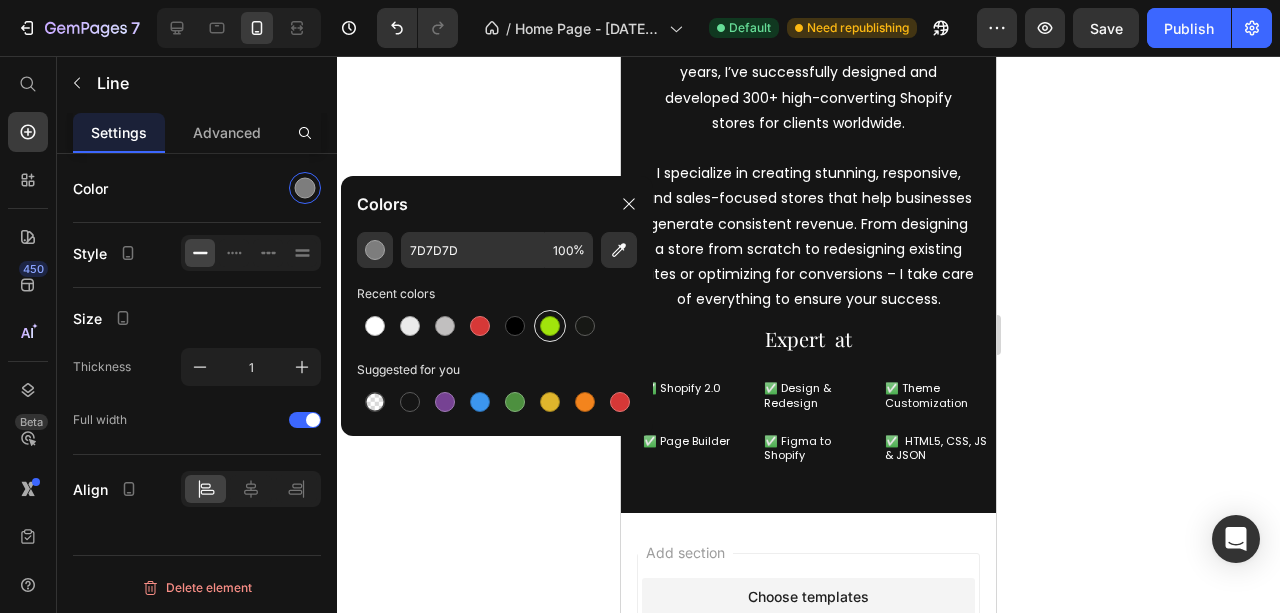 click at bounding box center (550, 326) 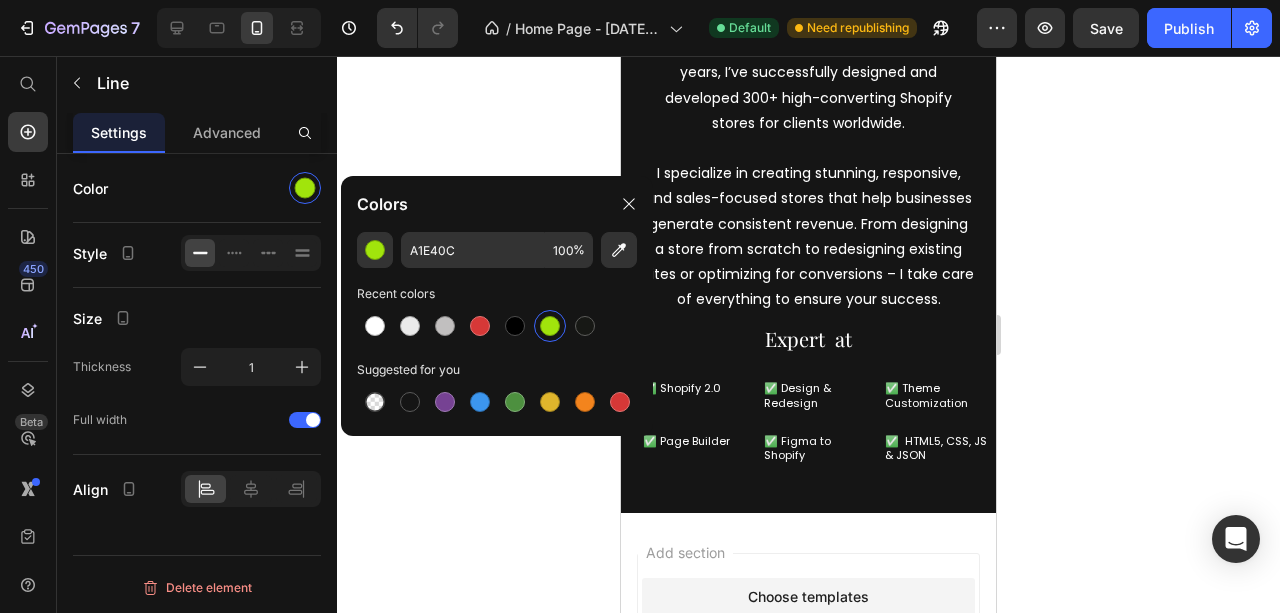 click 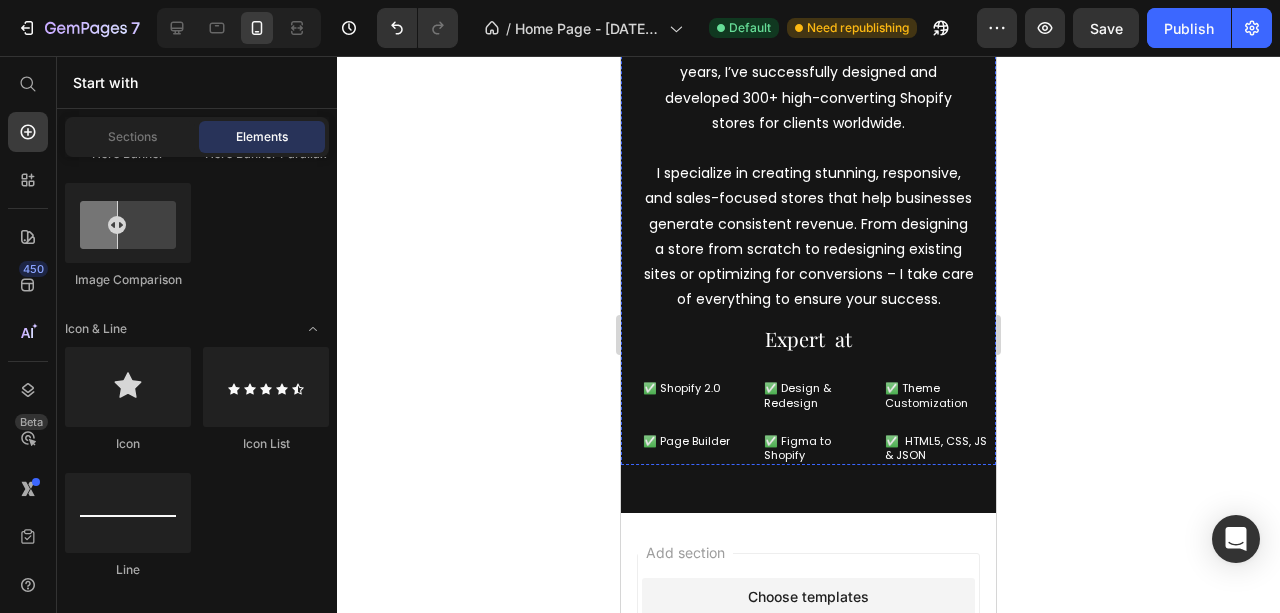 click on "Title Line" at bounding box center (808, -30) 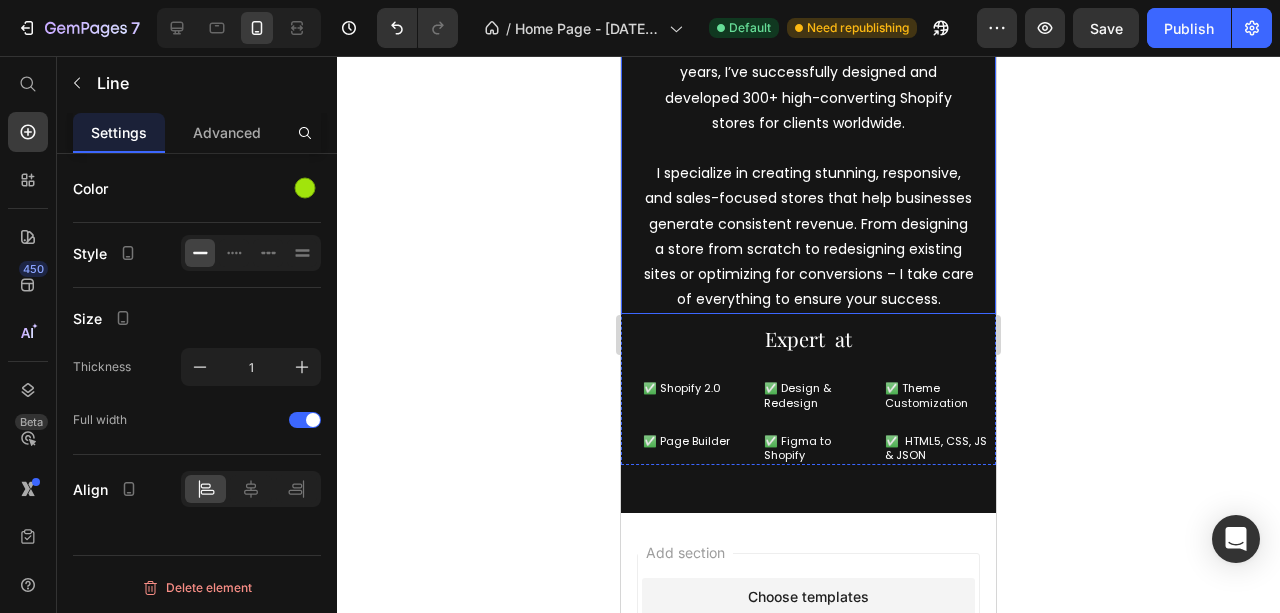 click on "Hello, I’m [FIRST] [LAST] – a certified Shopify Store Designer and Developer. Over the past 4+ years, I’ve successfully designed and developed 300+ high-converting Shopify stores for clients worldwide." at bounding box center (808, 73) 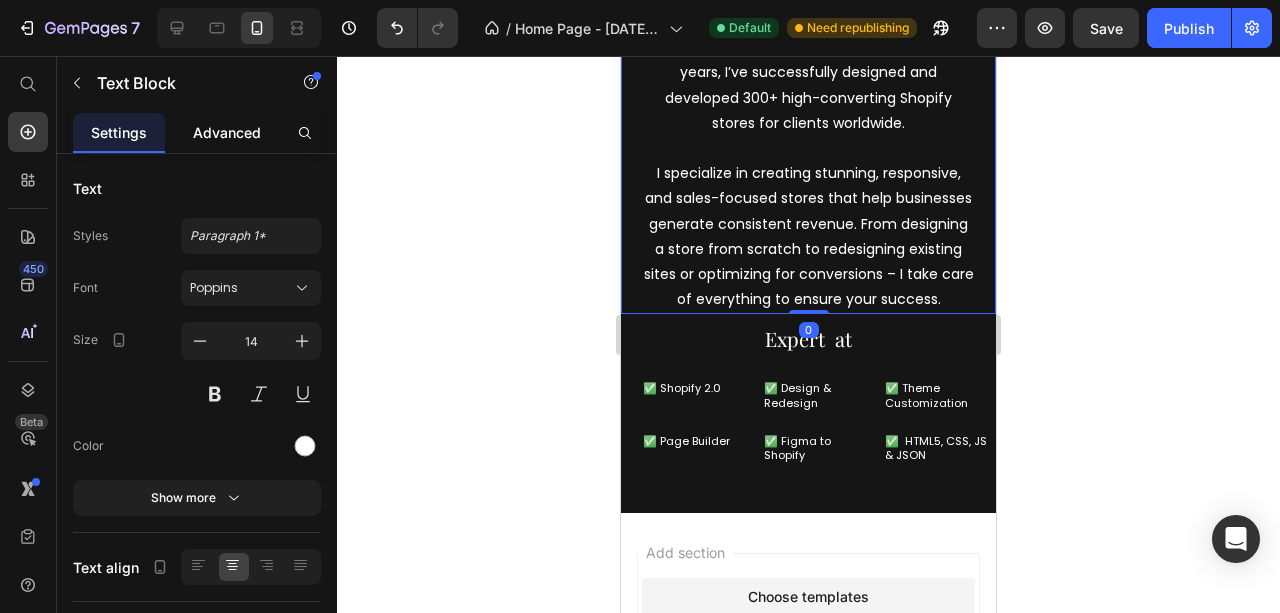 click on "Advanced" at bounding box center (227, 132) 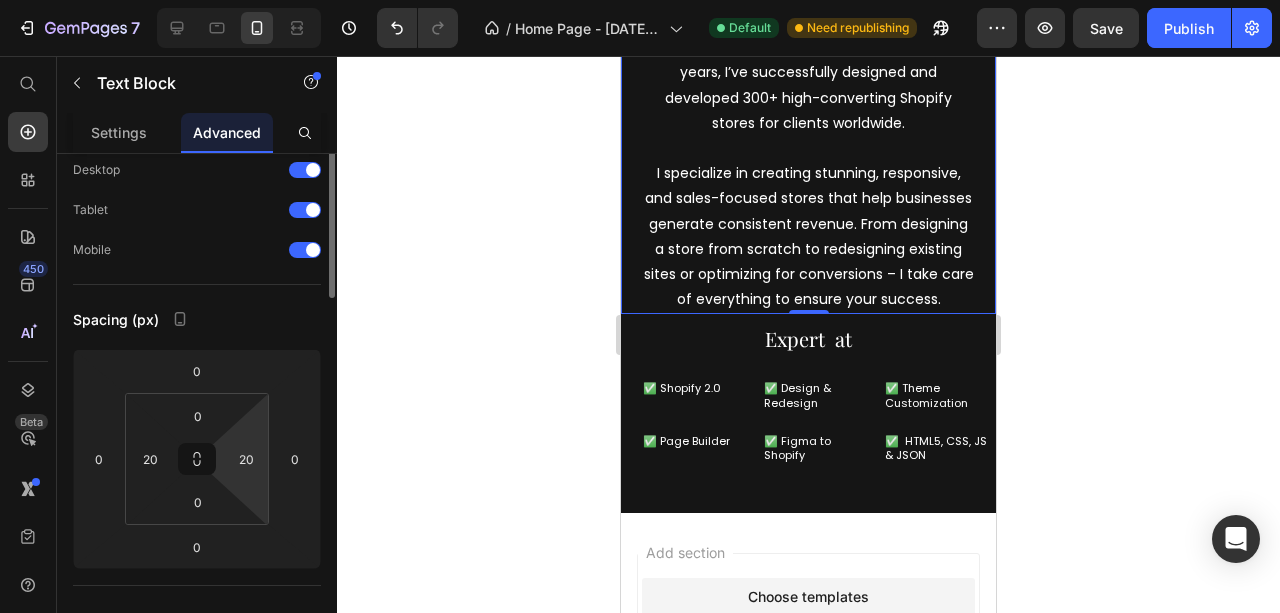 scroll, scrollTop: 0, scrollLeft: 0, axis: both 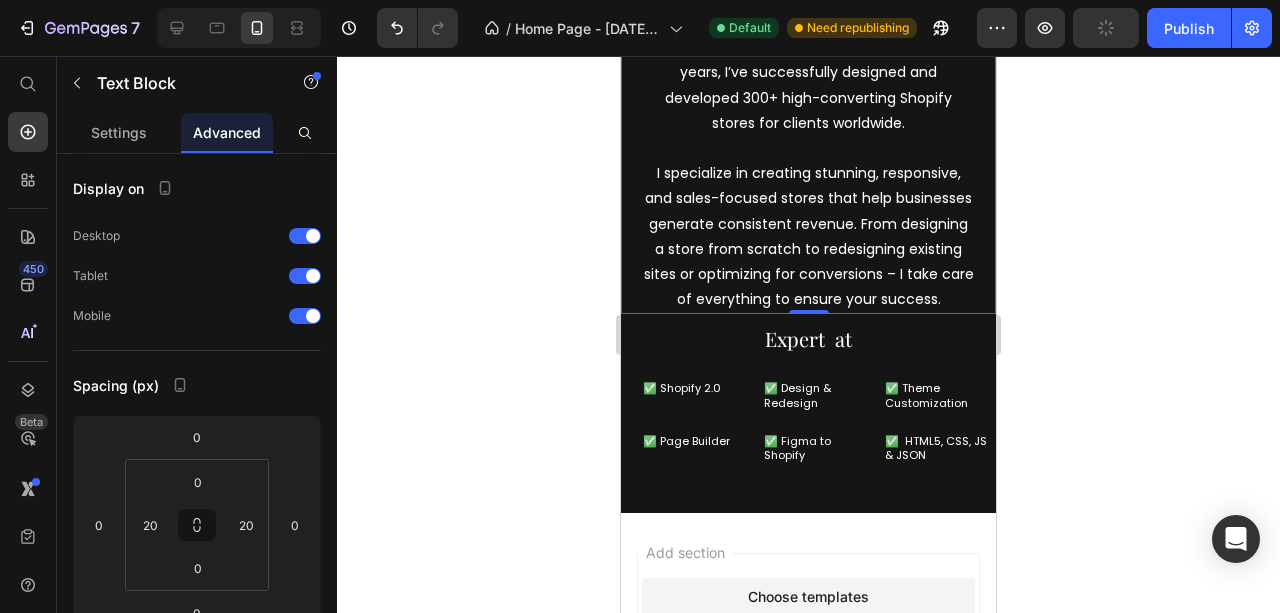 click 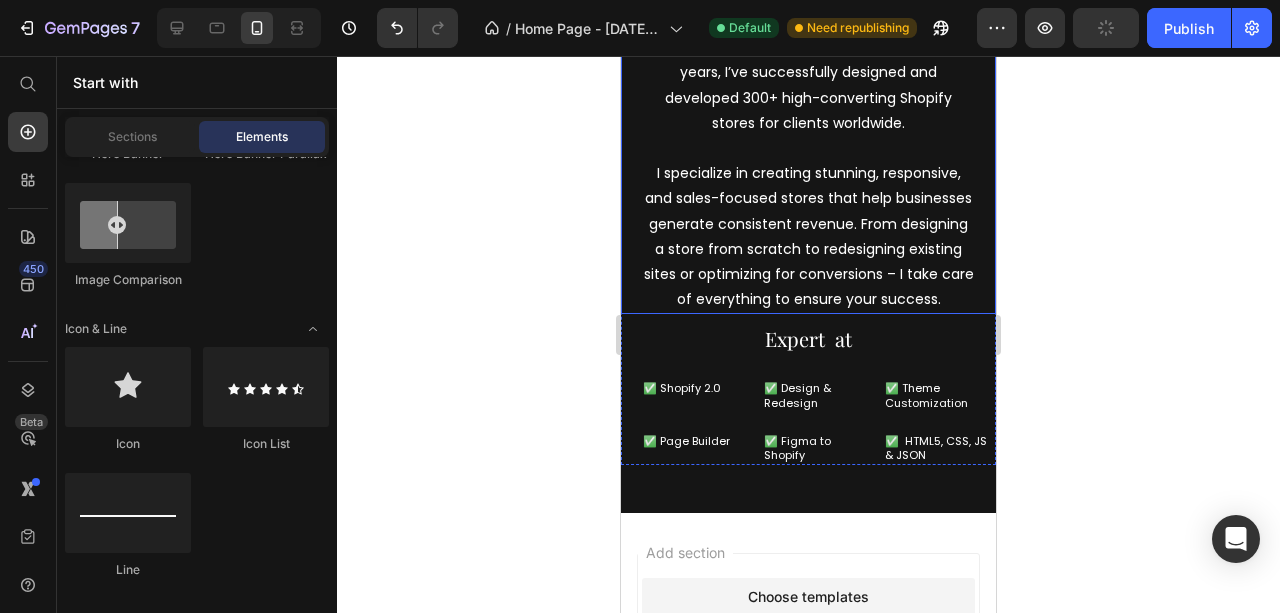 click on "Hello, I’m [FIRST] [LAST] – a certified Shopify Store Designer and Developer. Over the past 4+ years, I’ve successfully designed and developed 300+ high-converting Shopify stores for clients worldwide." at bounding box center [808, 73] 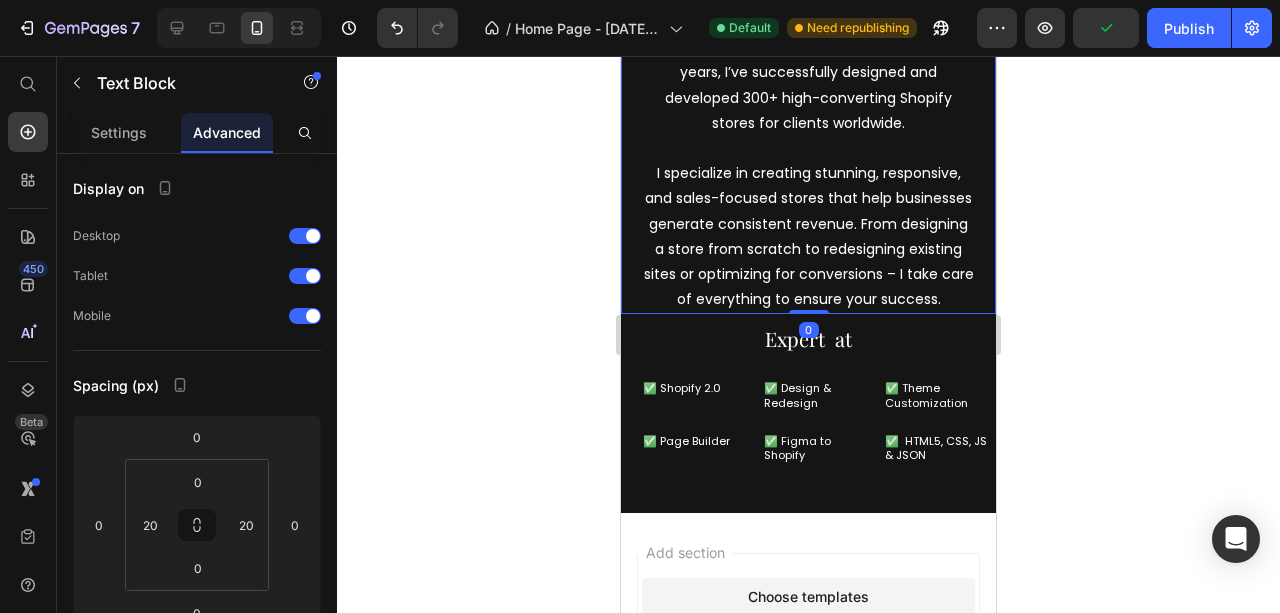 click 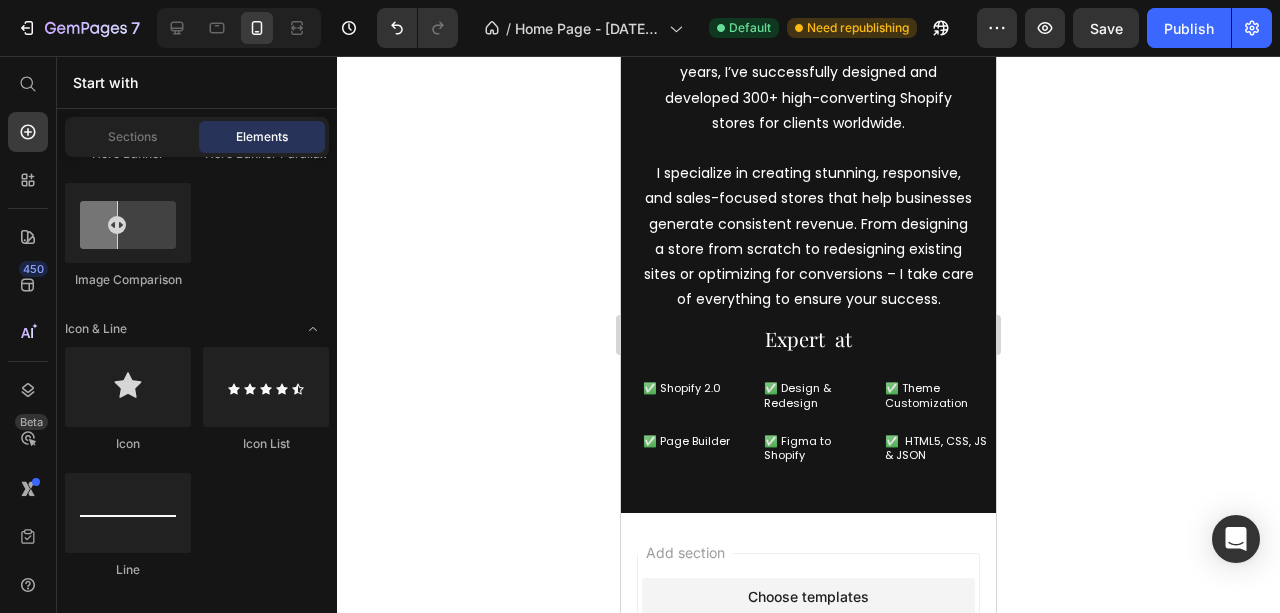 drag, startPoint x: 1722, startPoint y: 440, endPoint x: 670, endPoint y: 317, distance: 1059.1661 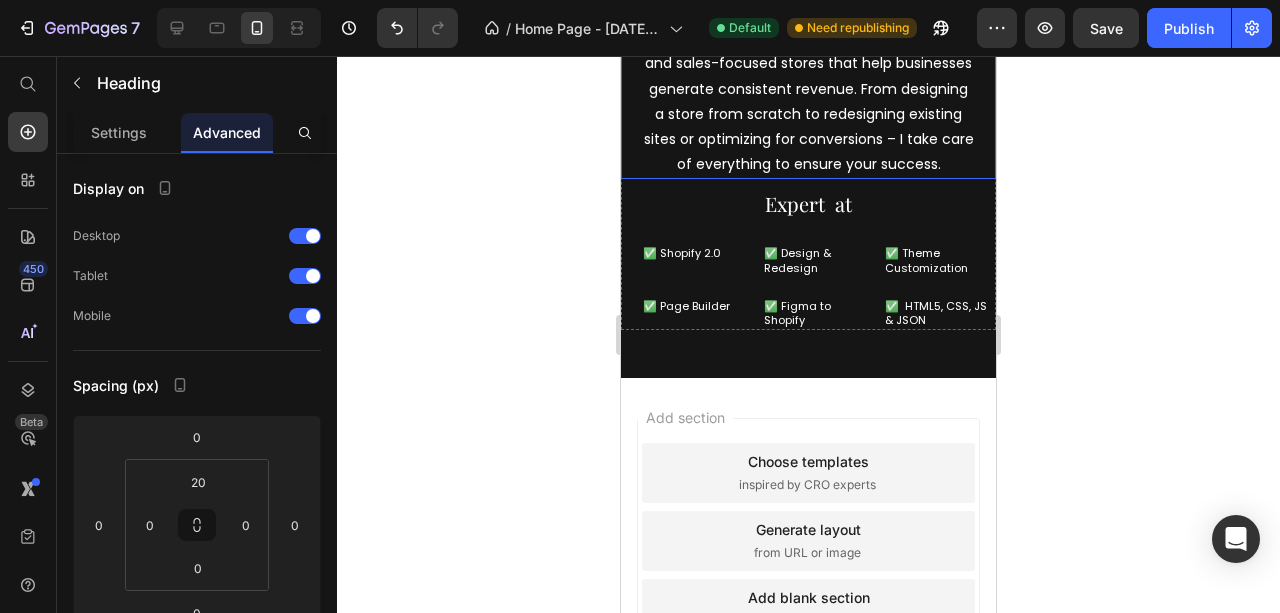 scroll, scrollTop: 1764, scrollLeft: 0, axis: vertical 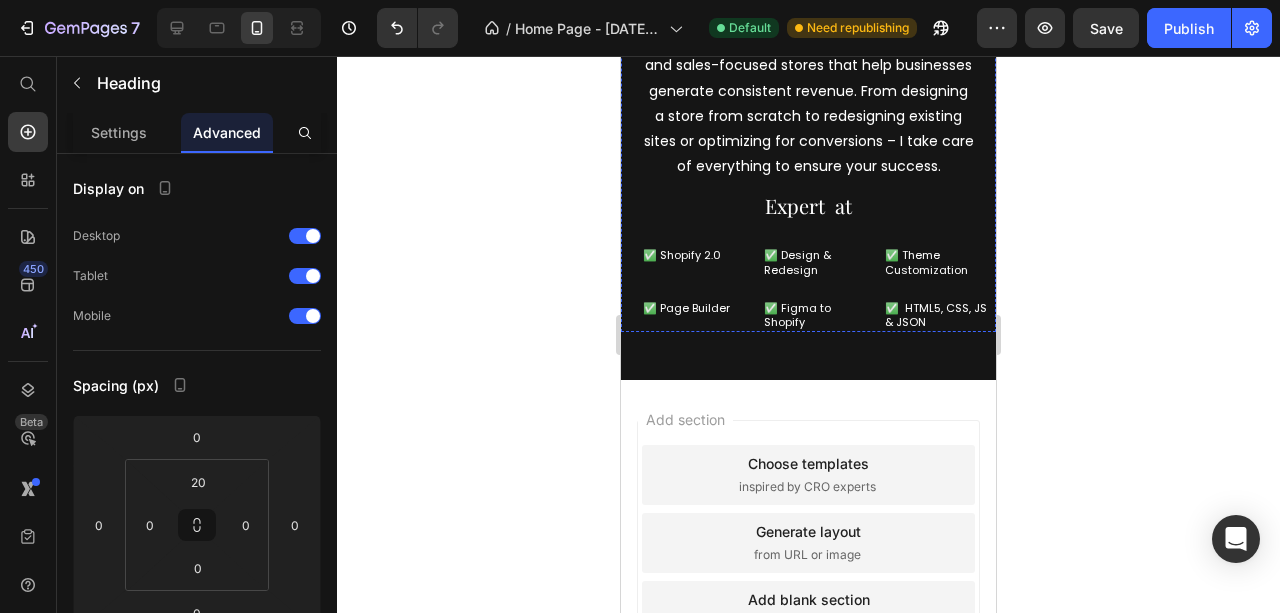 click on "Title Line" at bounding box center (808, -163) 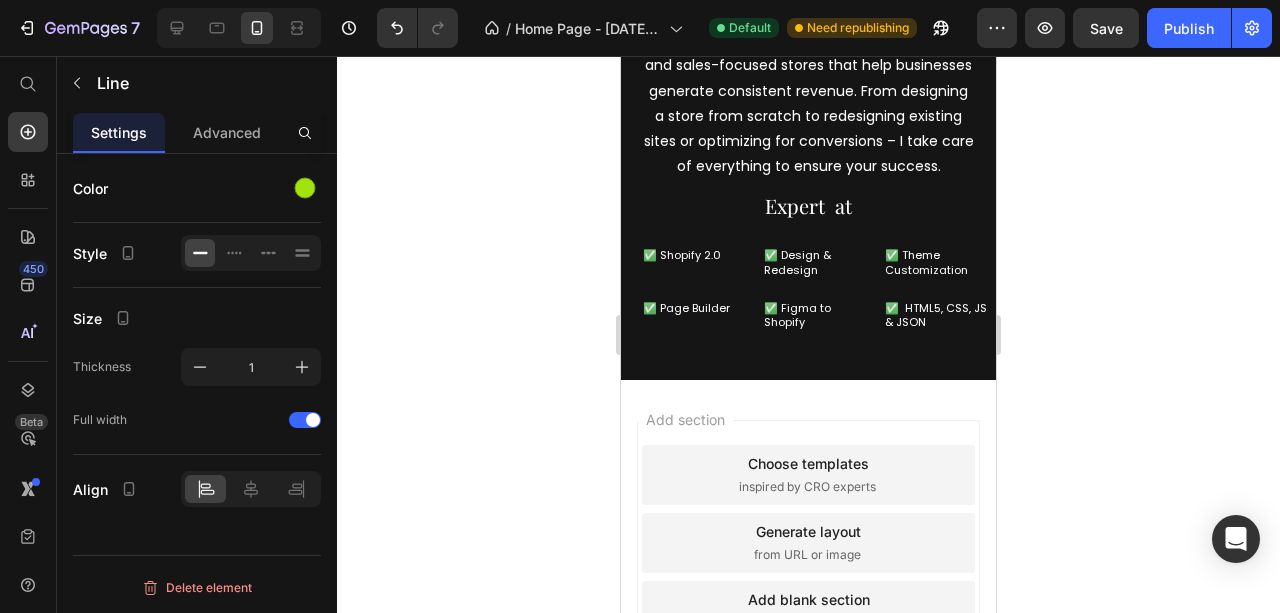 click 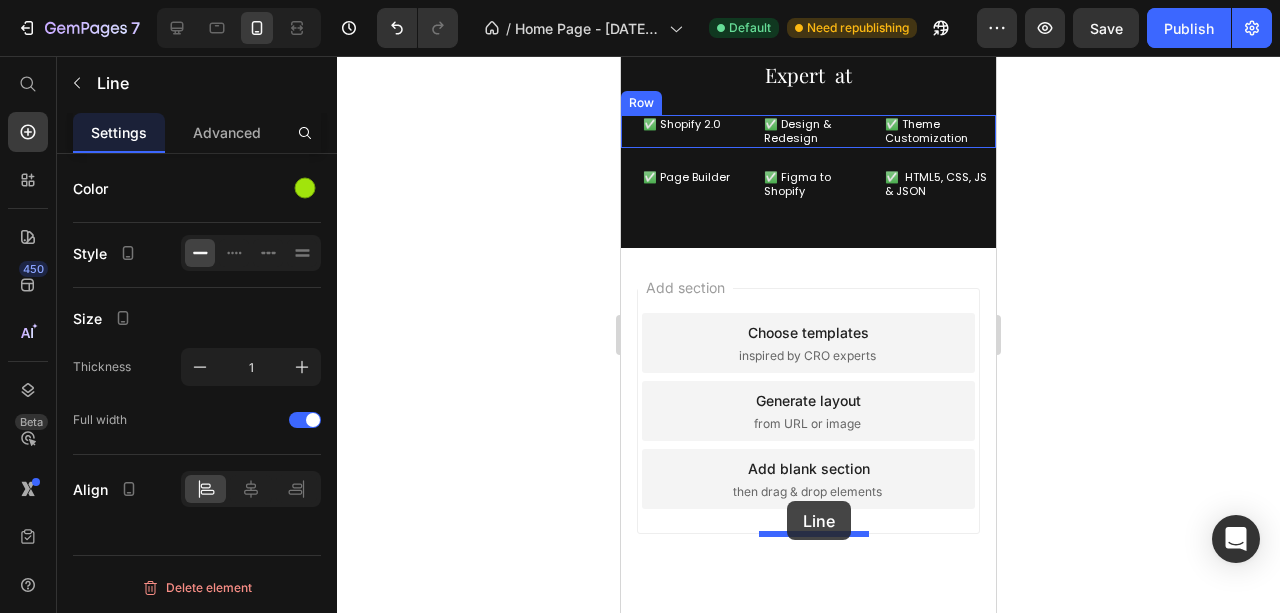 scroll, scrollTop: 1948, scrollLeft: 0, axis: vertical 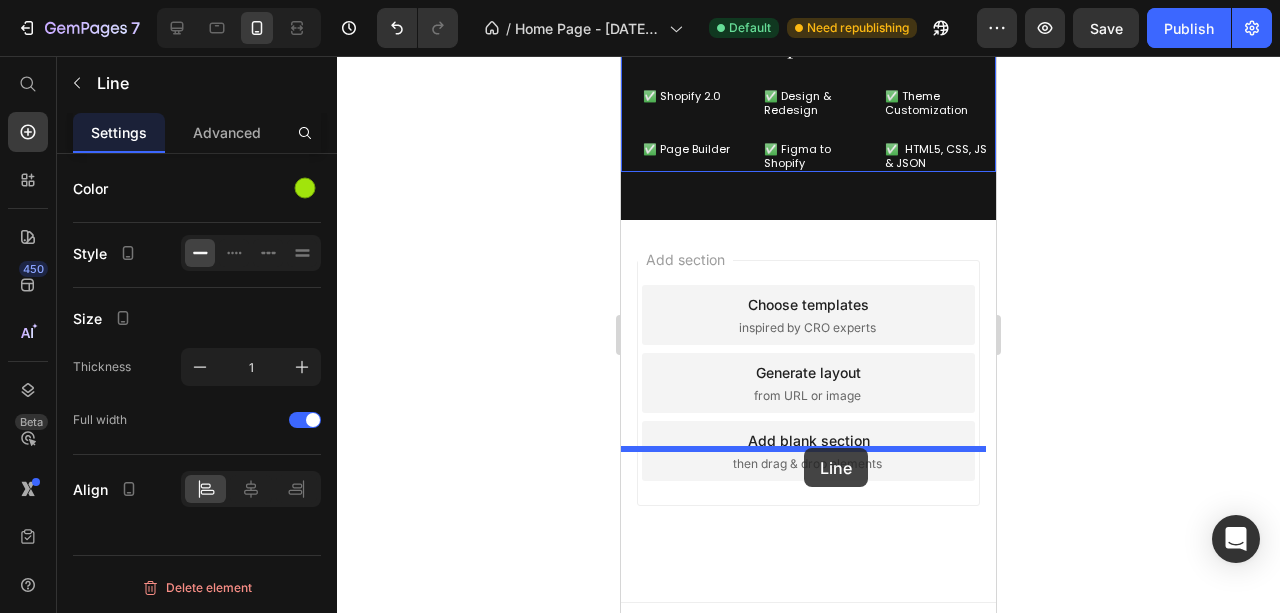 drag, startPoint x: 749, startPoint y: 195, endPoint x: 804, endPoint y: 448, distance: 258.90924 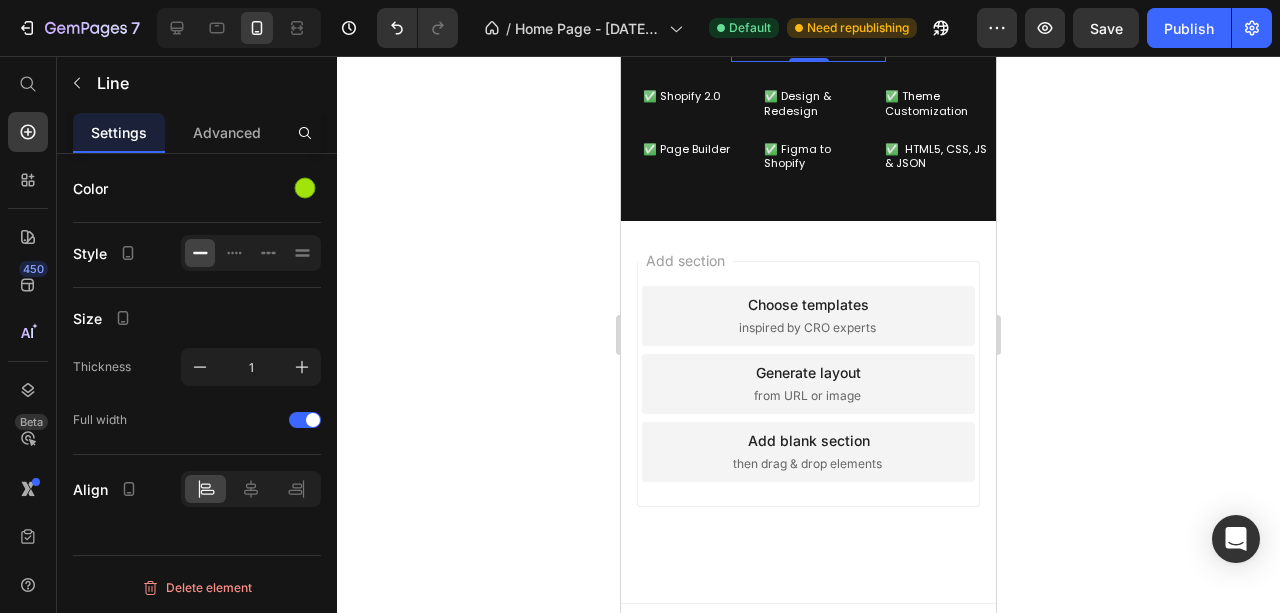 scroll, scrollTop: 1924, scrollLeft: 0, axis: vertical 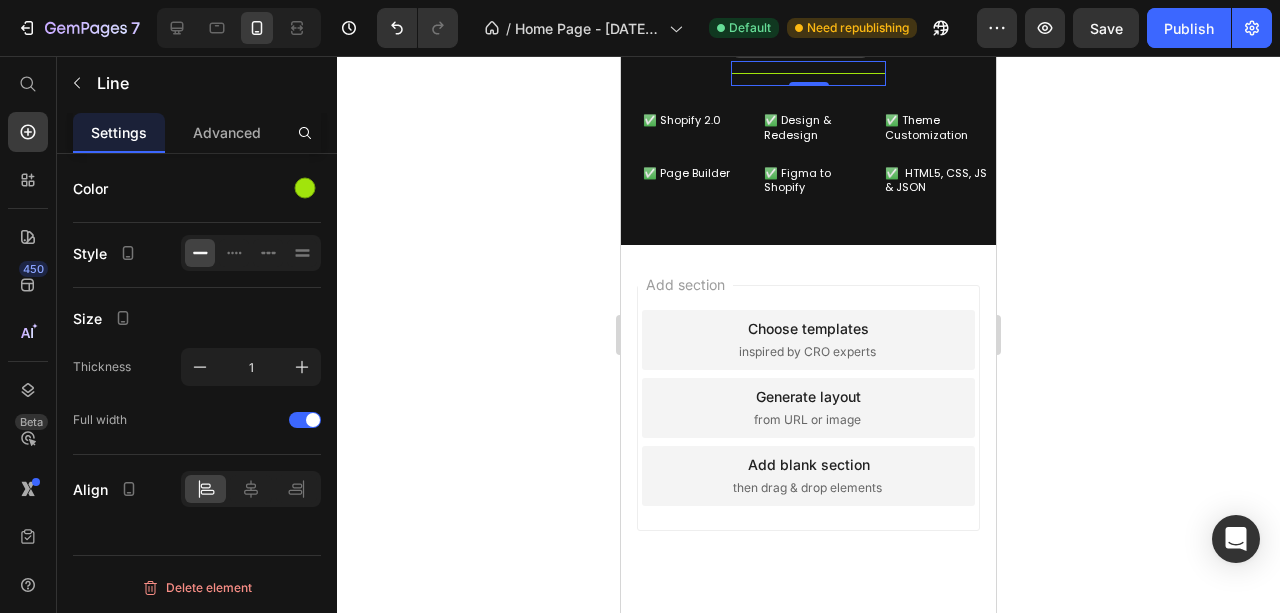 click 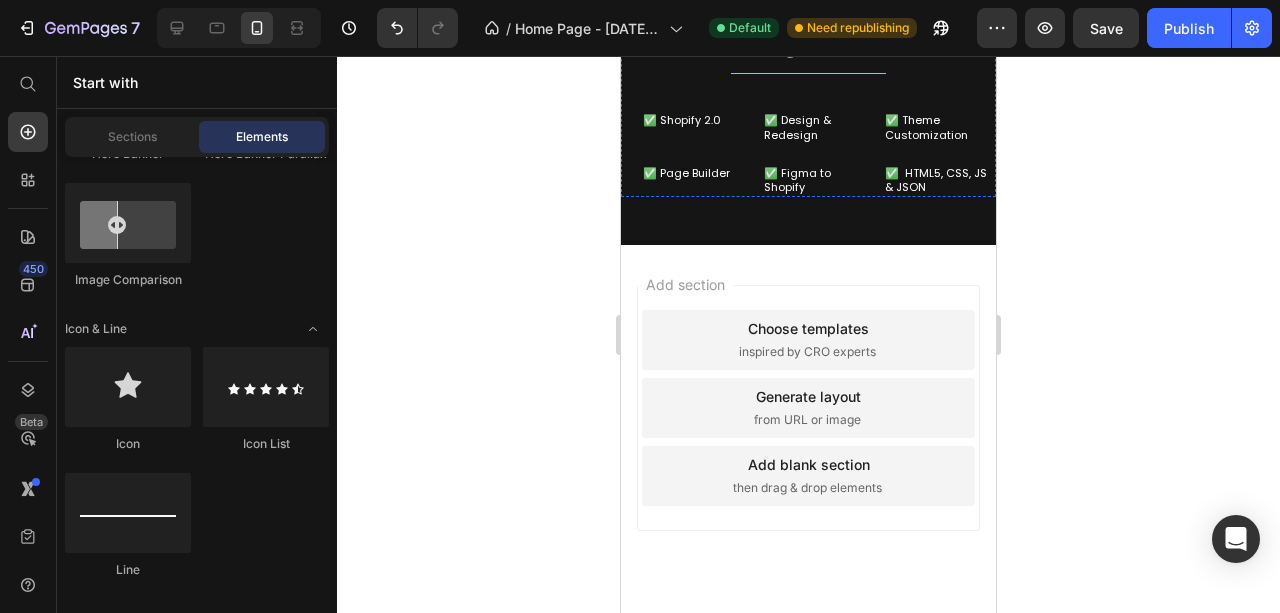 click on "I specialize in creating stunning, responsive, and sales-focused stores that help businesses generate consistent revenue. From designing a store from scratch to redesigning existing sites or optimizing for conversions – I take care of everything to ensure your success." at bounding box center [808, -57] 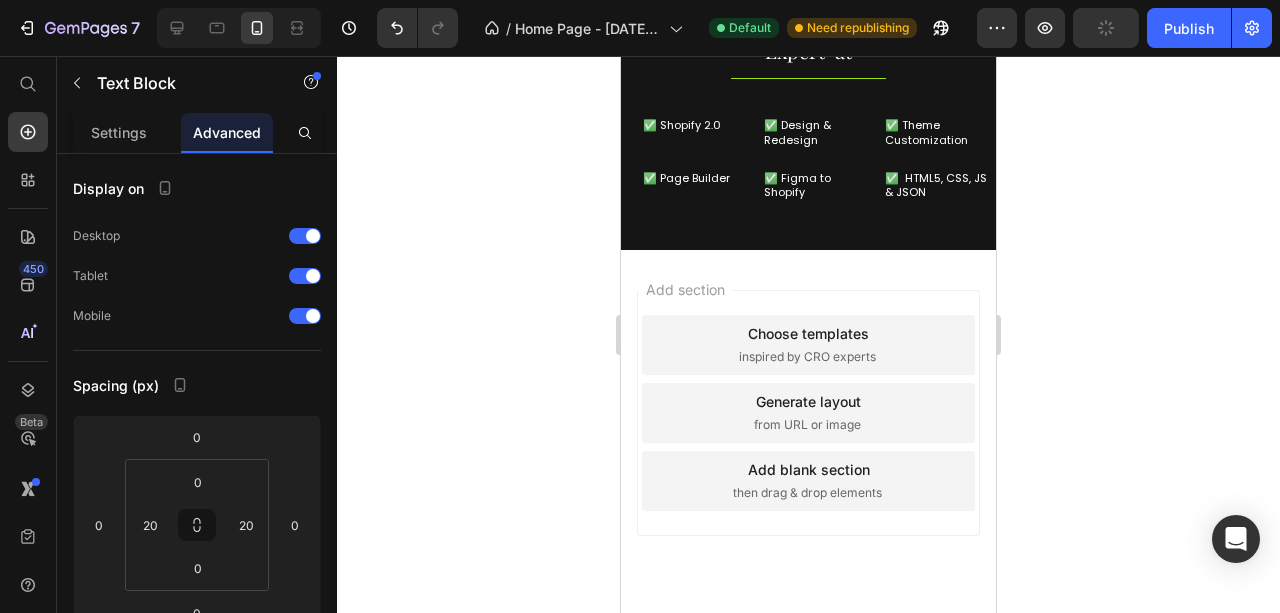 drag, startPoint x: 812, startPoint y: 404, endPoint x: 1682, endPoint y: 498, distance: 875.0634 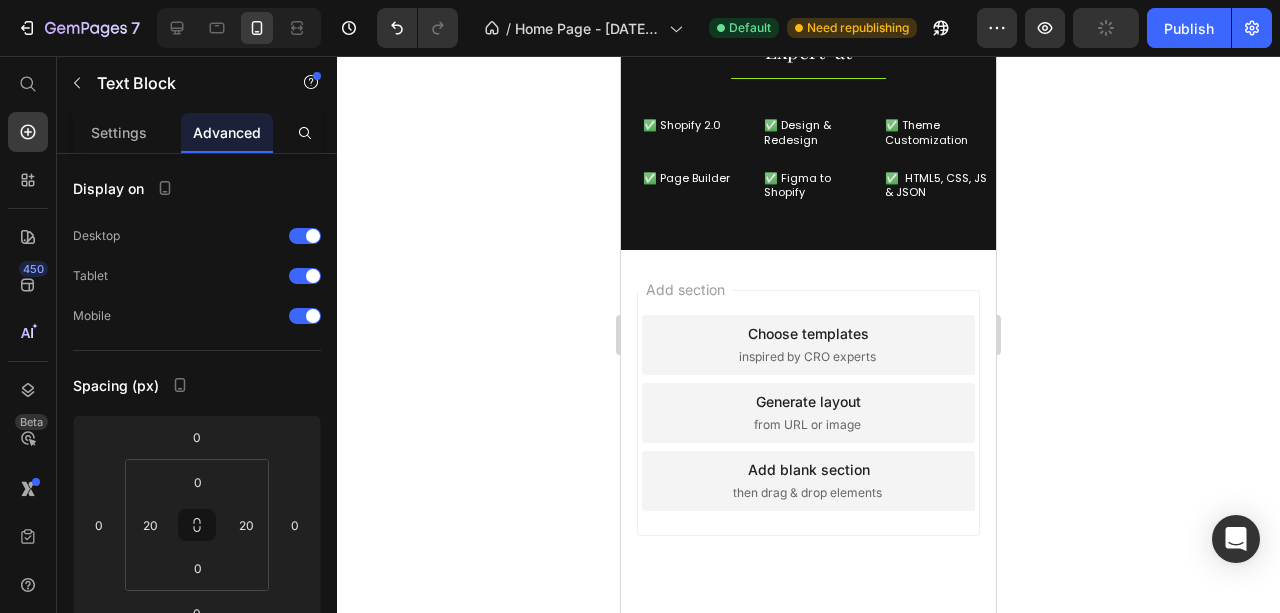 click at bounding box center [809, 23] 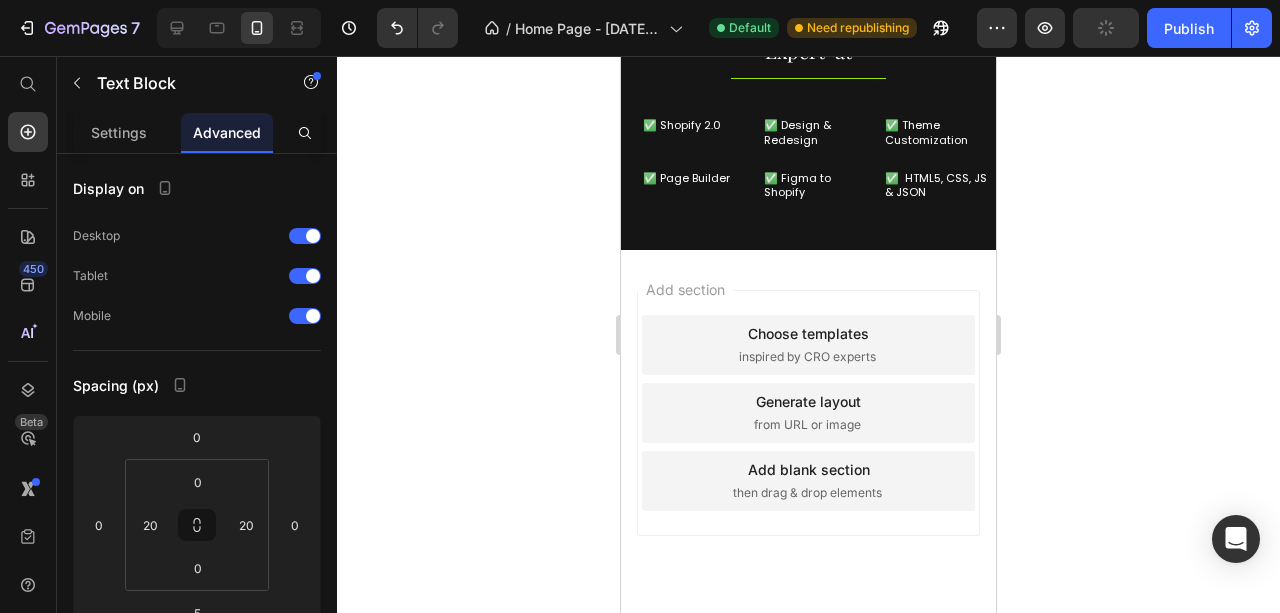 click 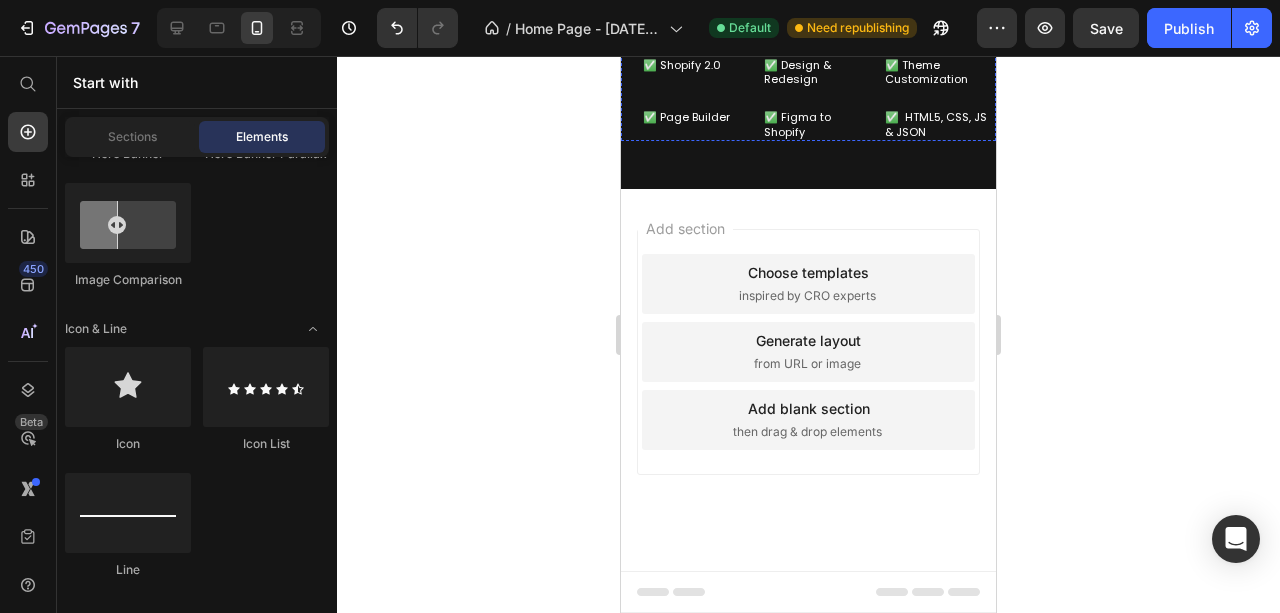 scroll, scrollTop: 2057, scrollLeft: 0, axis: vertical 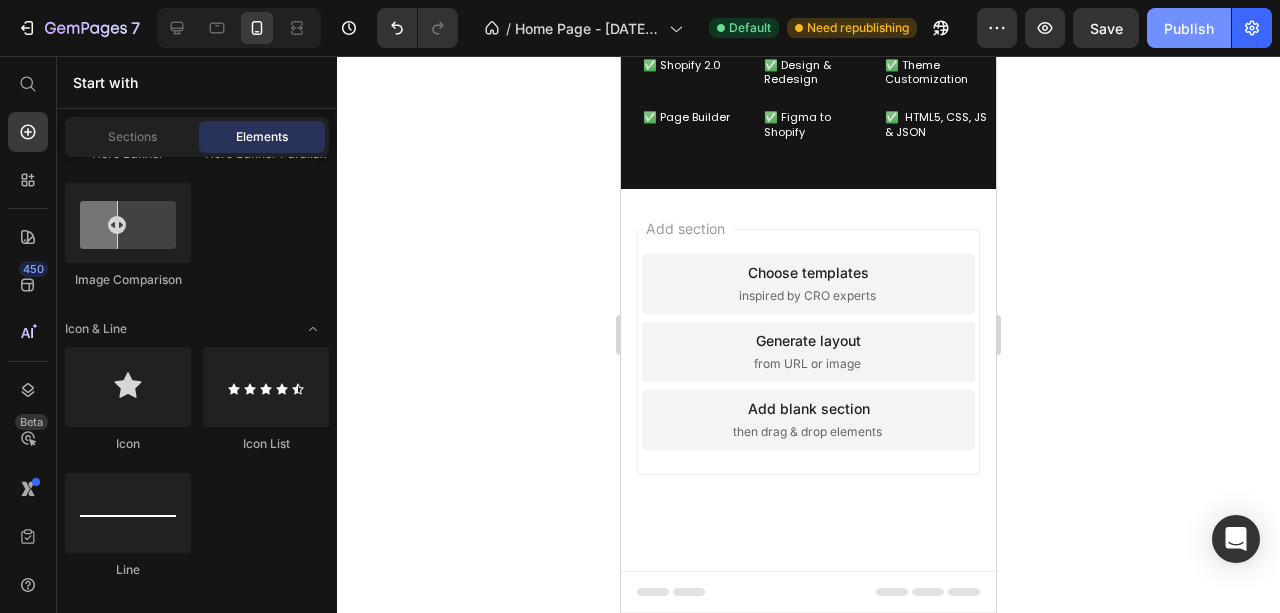 click on "Publish" at bounding box center (1189, 28) 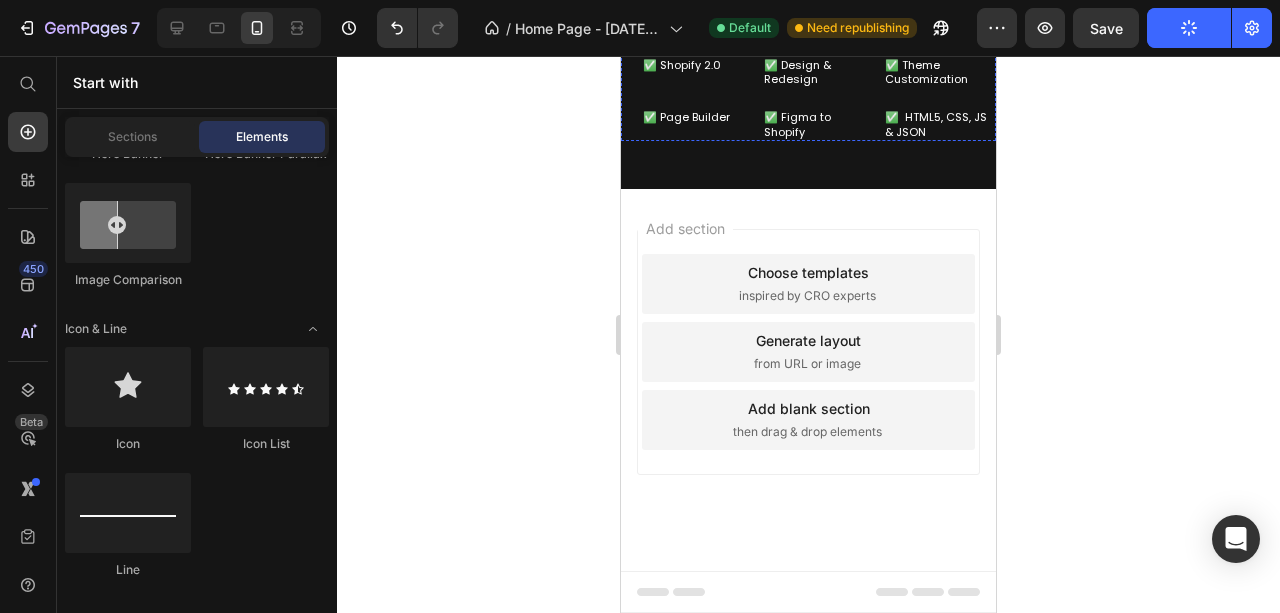 click on "Title Line" at bounding box center [808, 18] 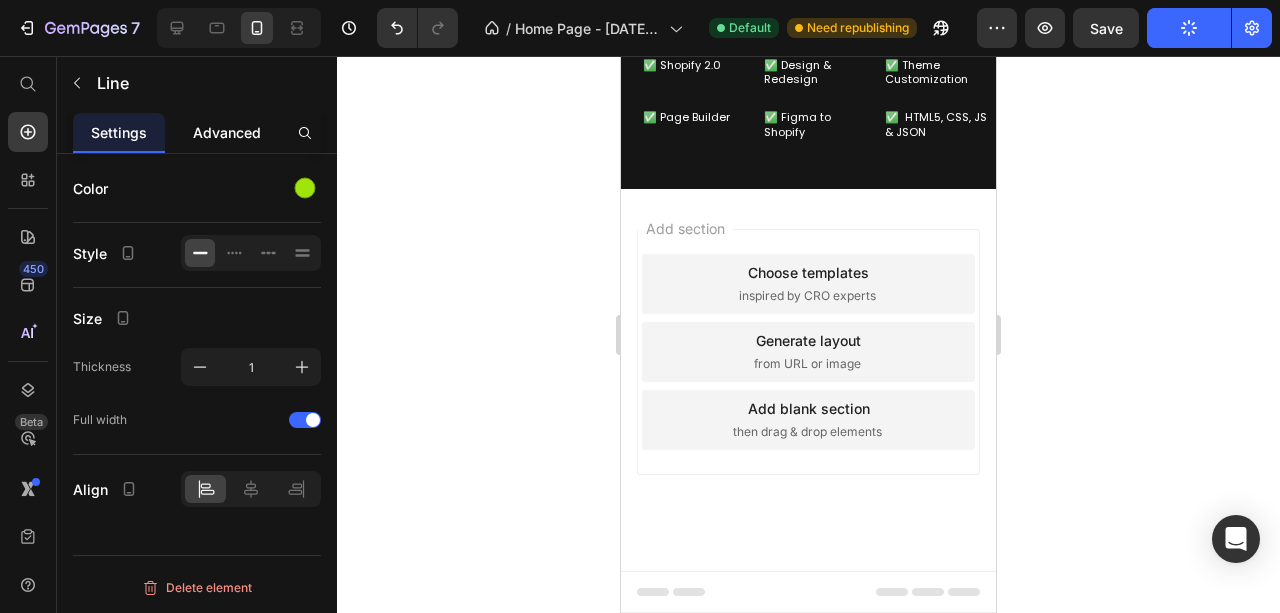 click on "Advanced" 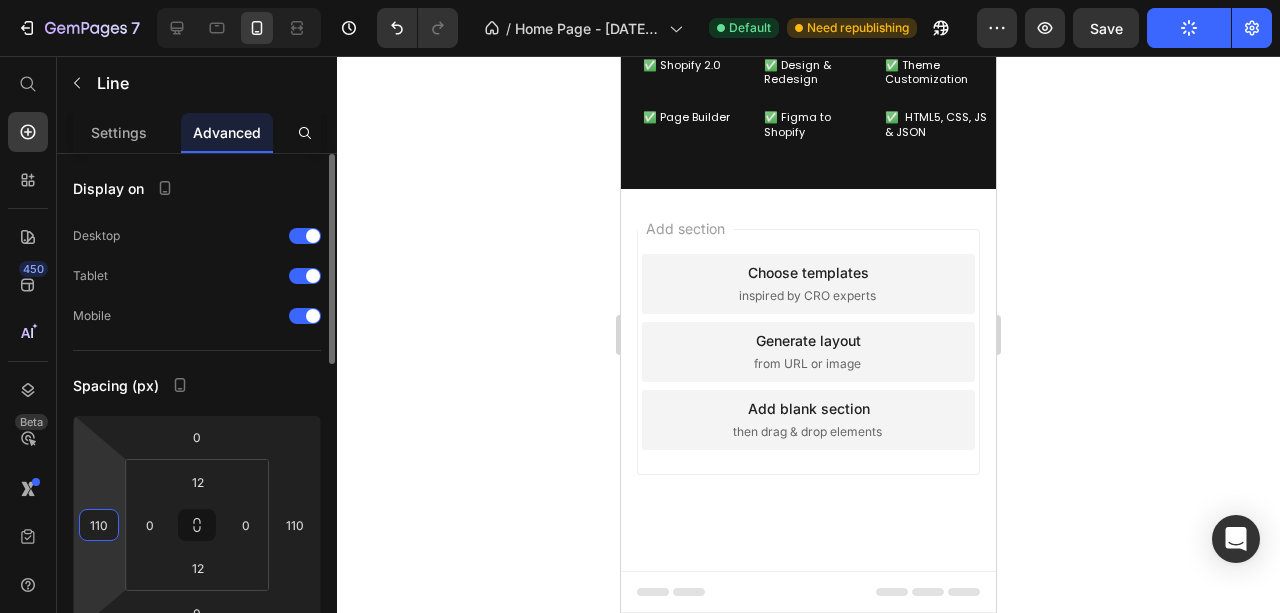 click on "110" at bounding box center [99, 525] 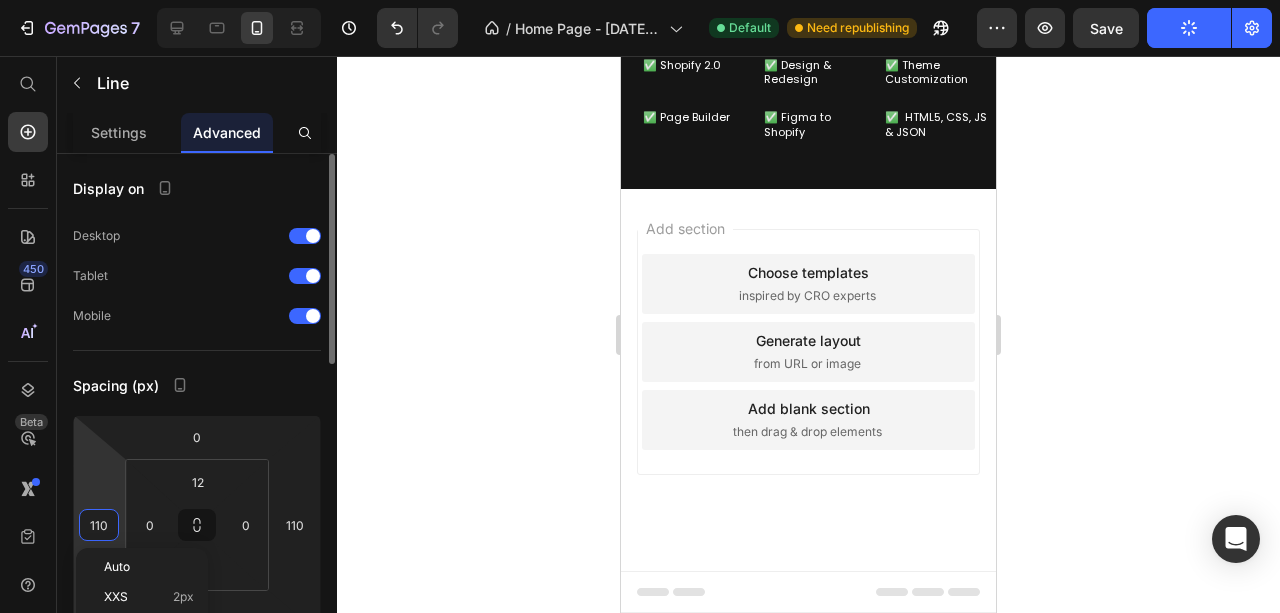 click on "110" at bounding box center [99, 525] 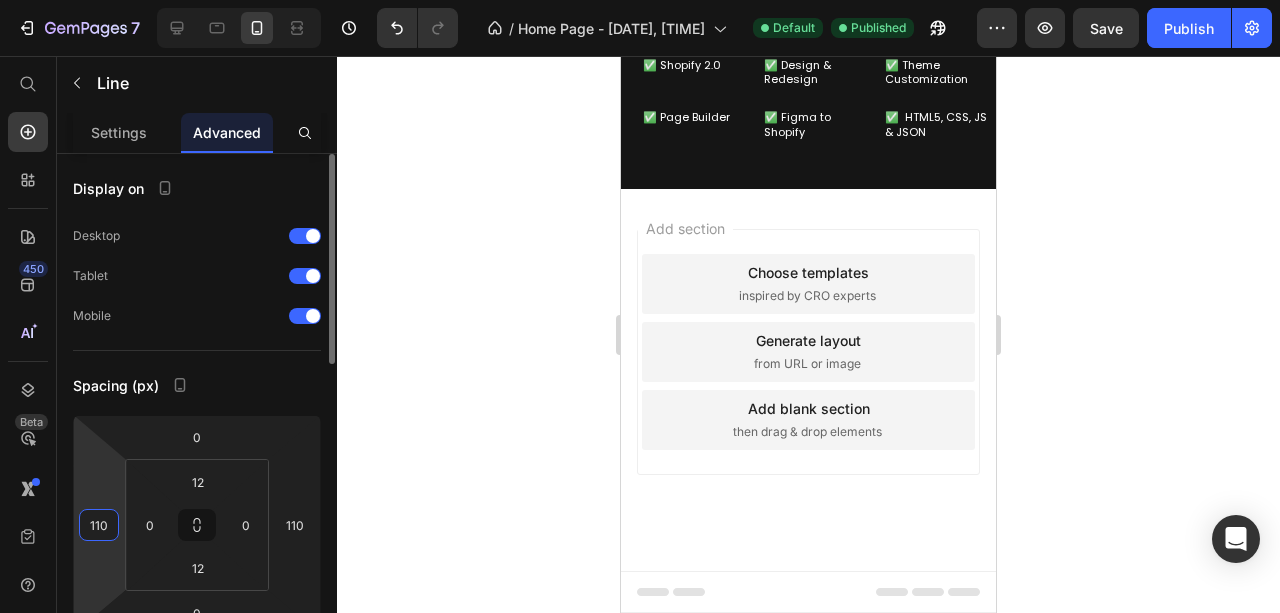 click on "110" at bounding box center (99, 525) 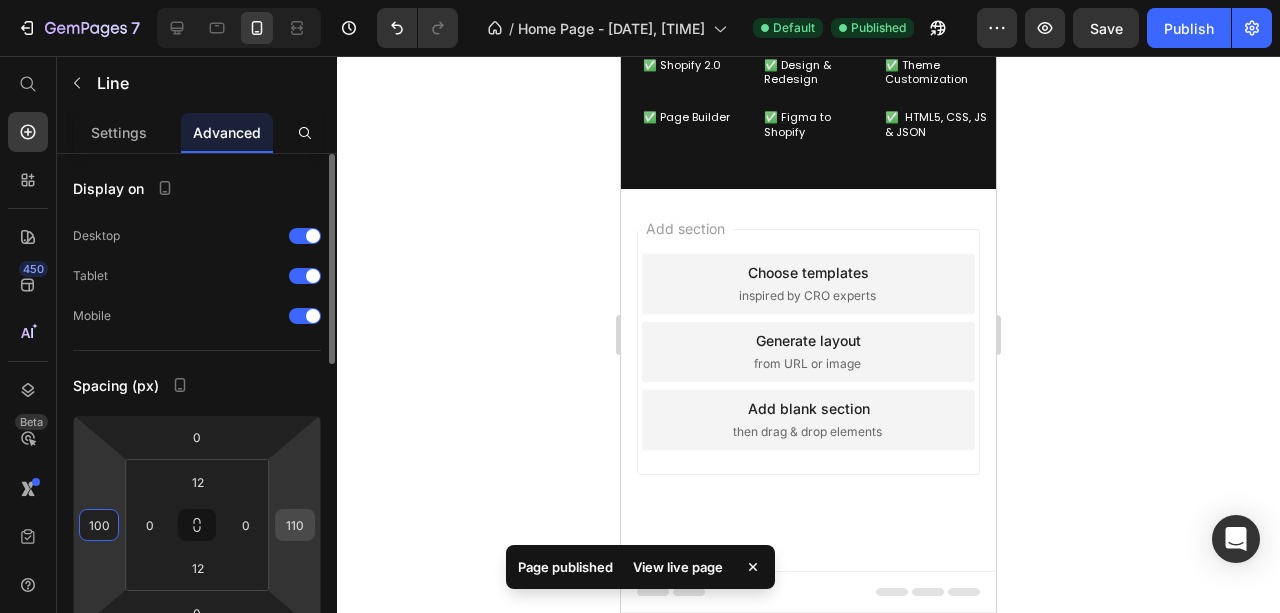type on "100" 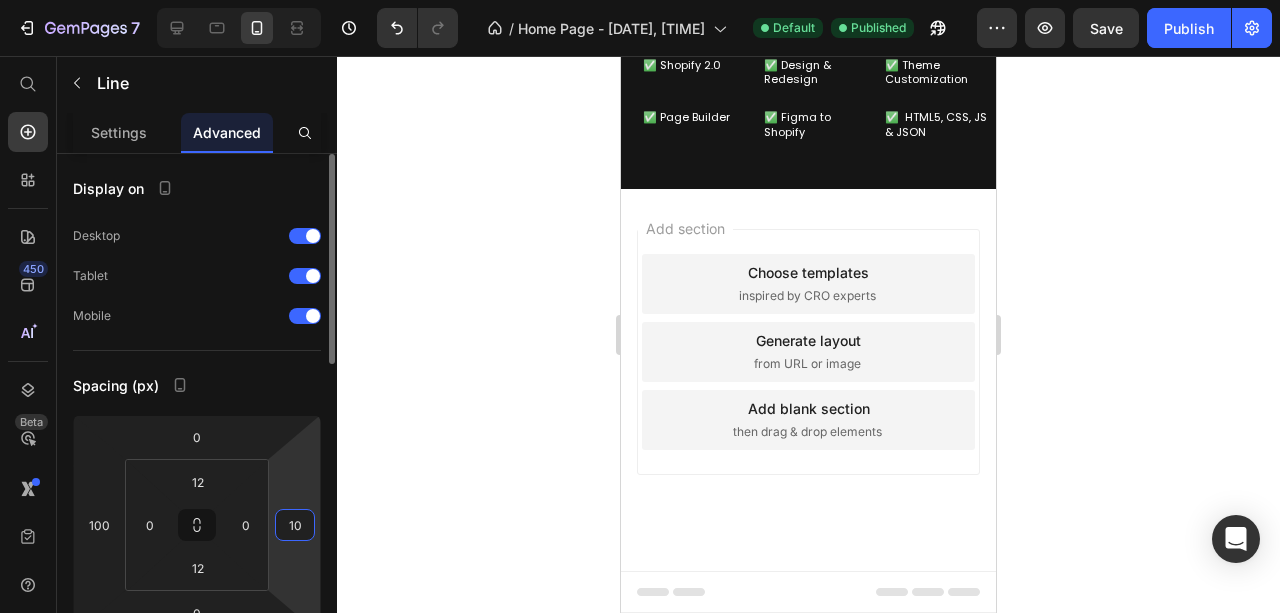 type on "100" 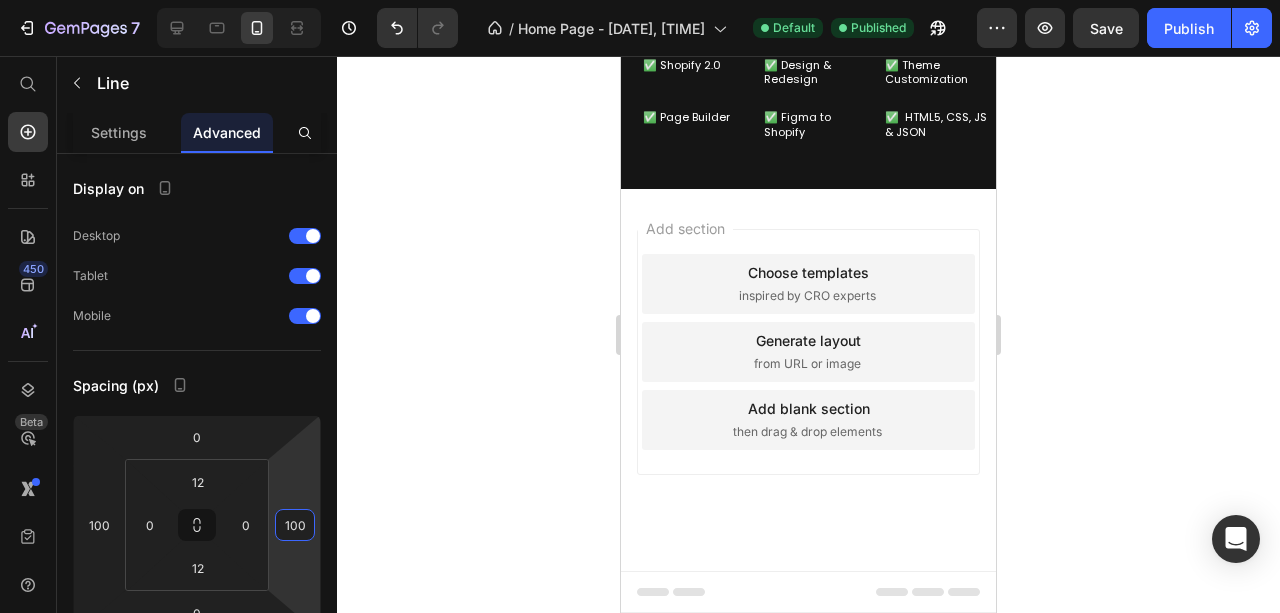 click 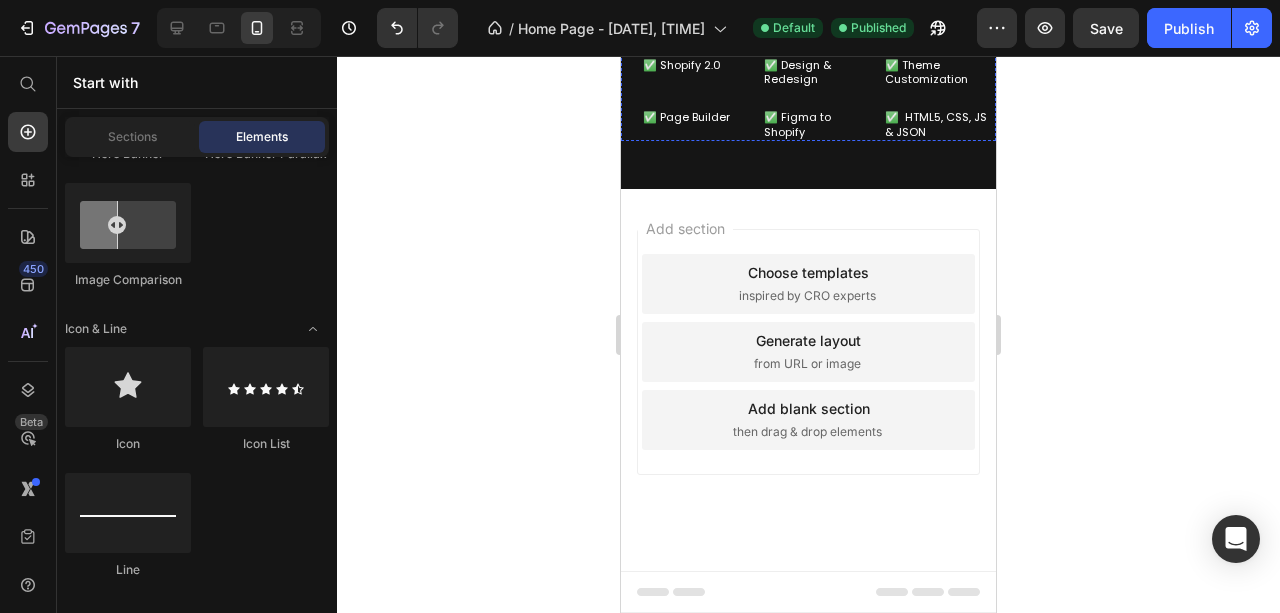 click on "Title Line" at bounding box center (808, 18) 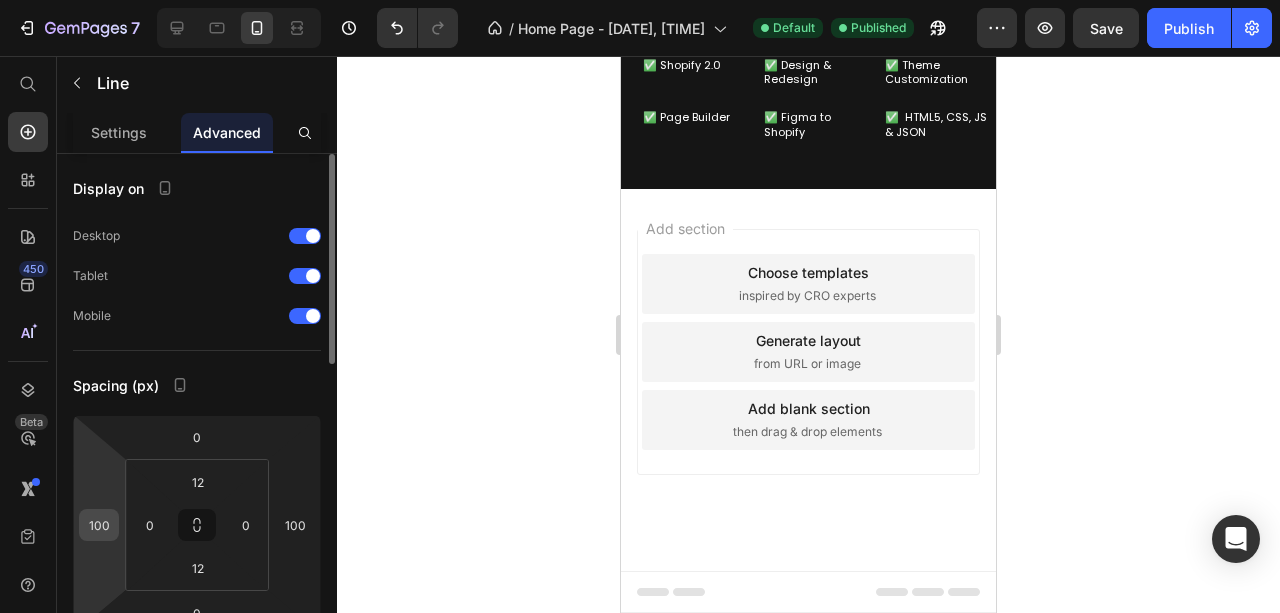 click on "100" at bounding box center [99, 525] 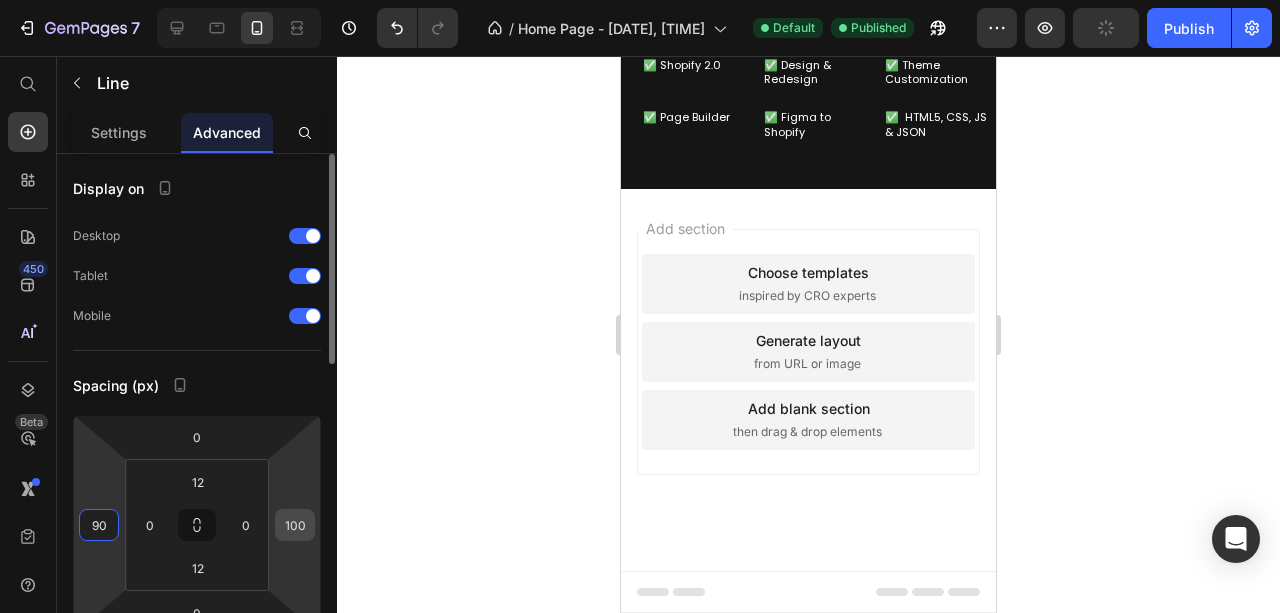 type on "90" 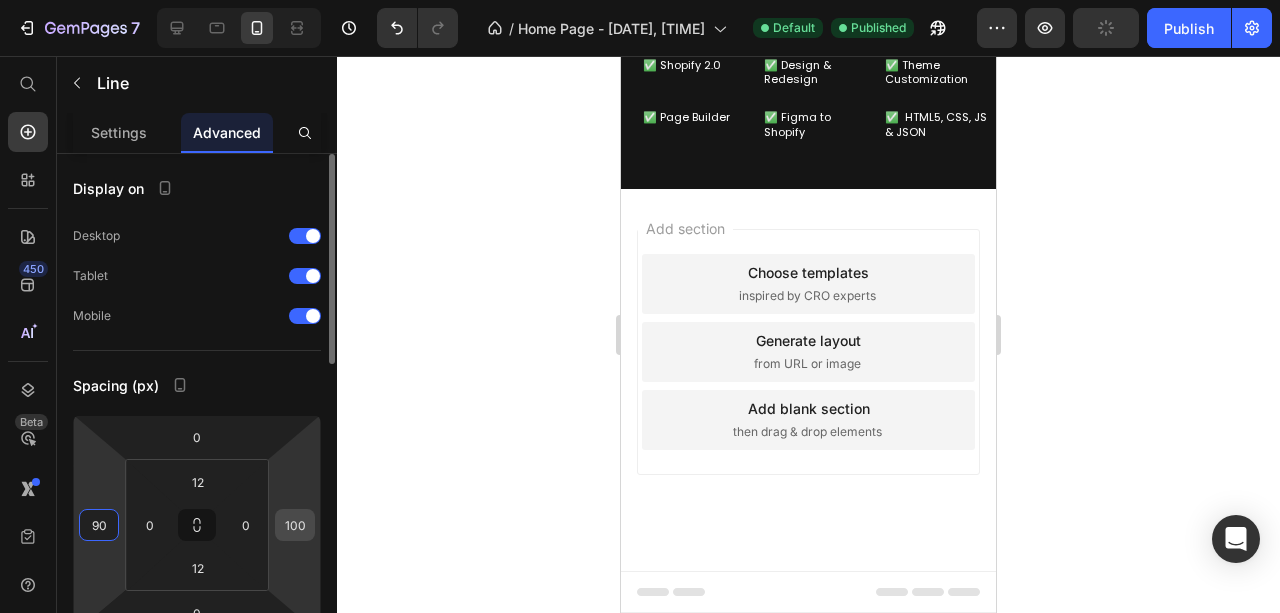 click on "100" at bounding box center [295, 525] 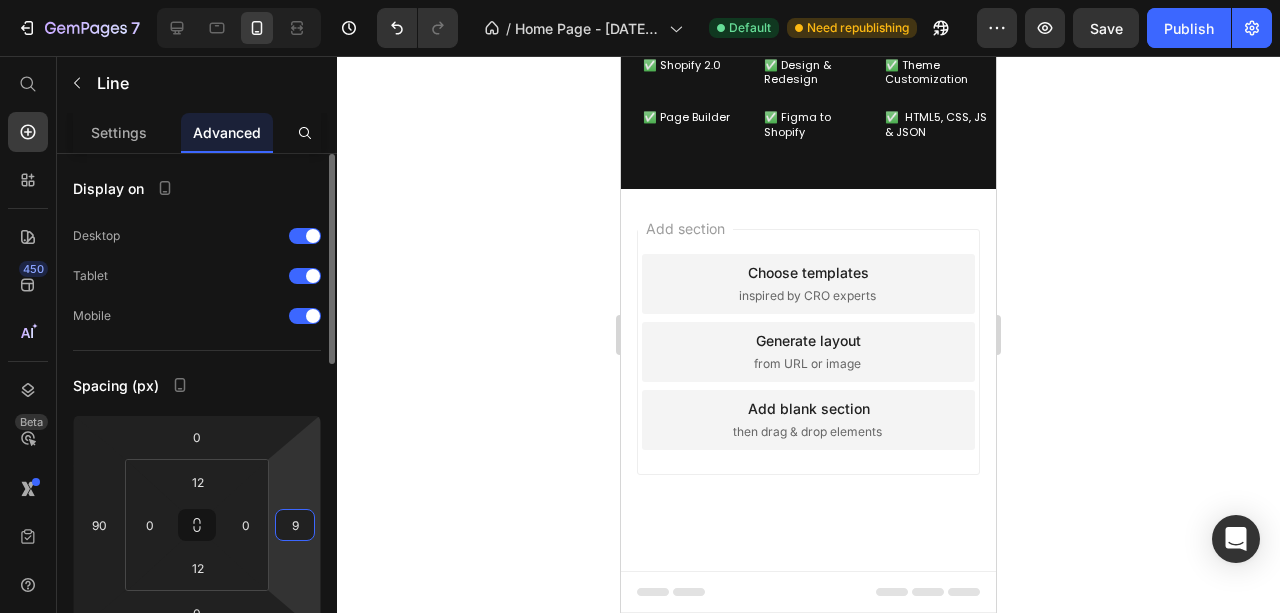 type on "90" 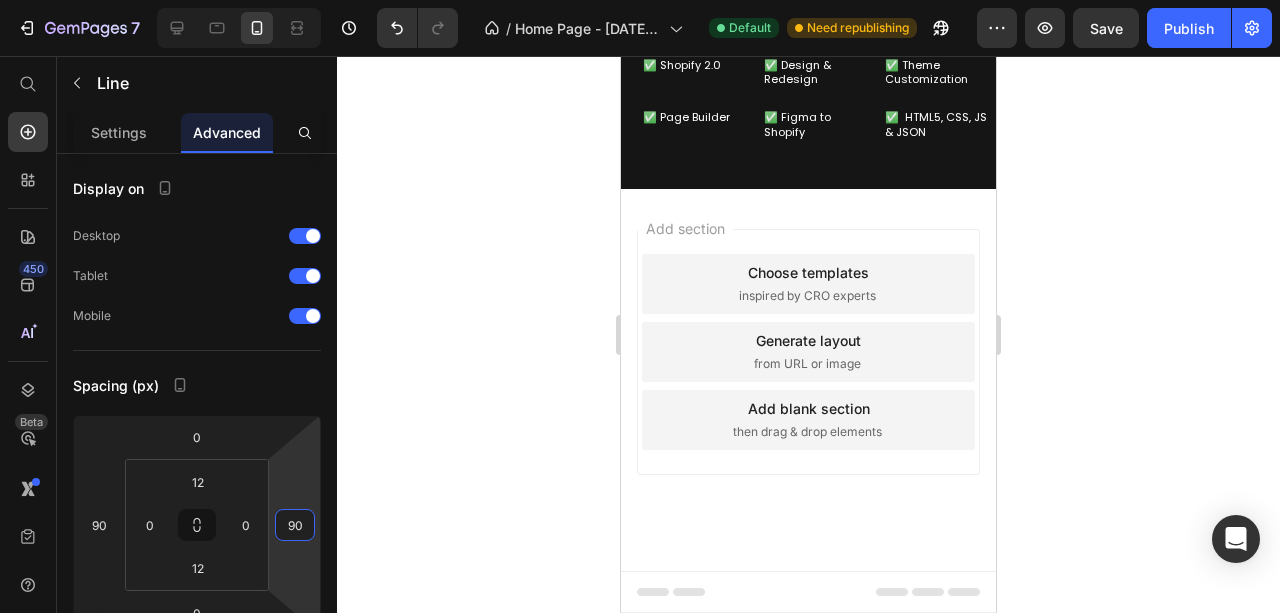 click 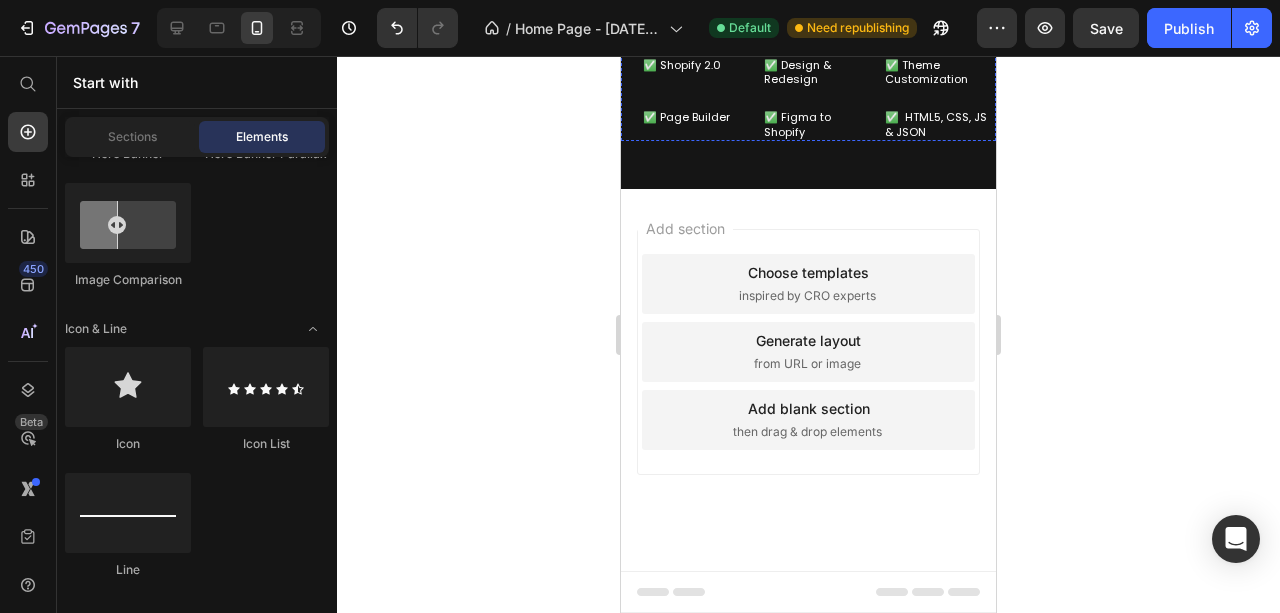 click on "Title Line" at bounding box center [808, 18] 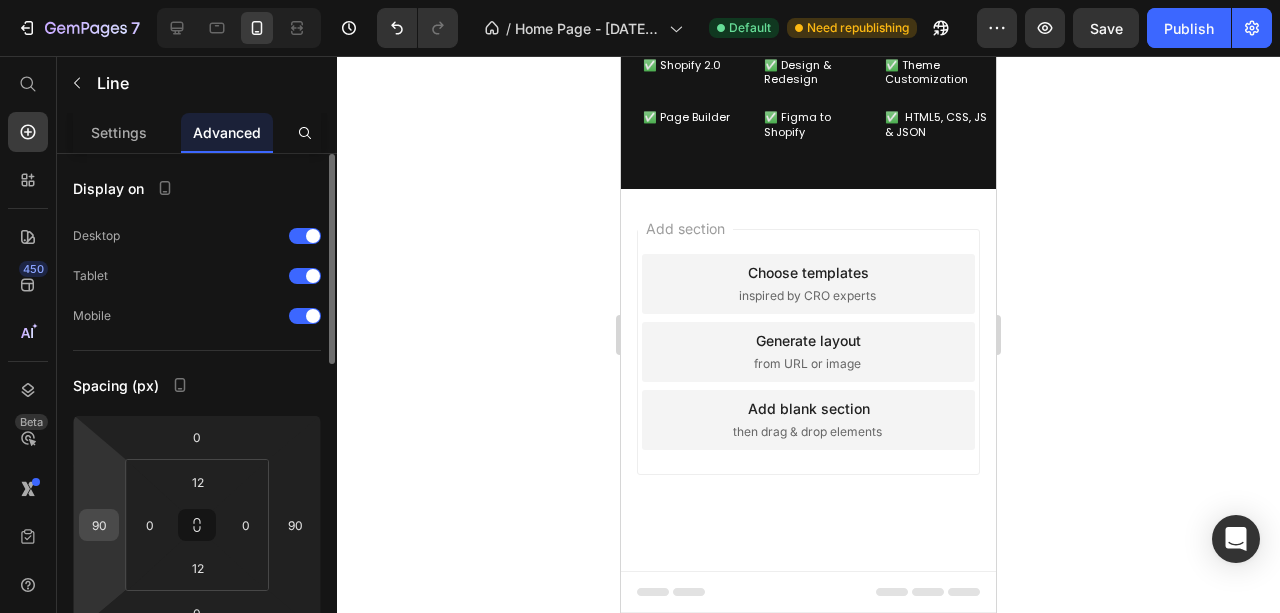 click on "90" at bounding box center [99, 525] 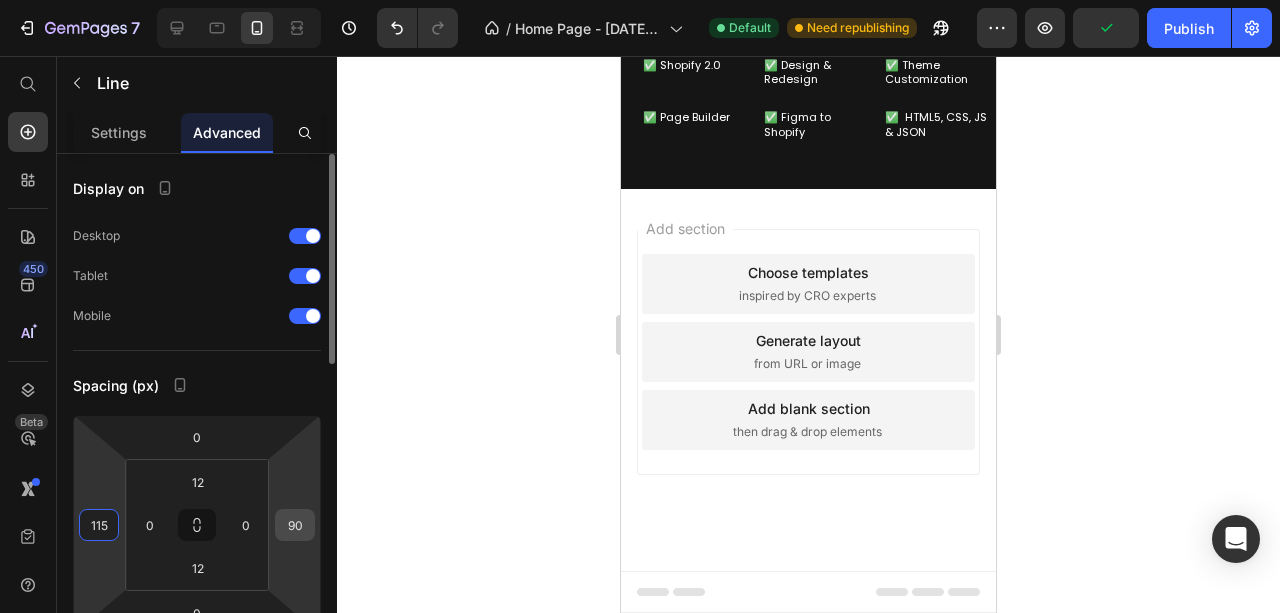 type on "115" 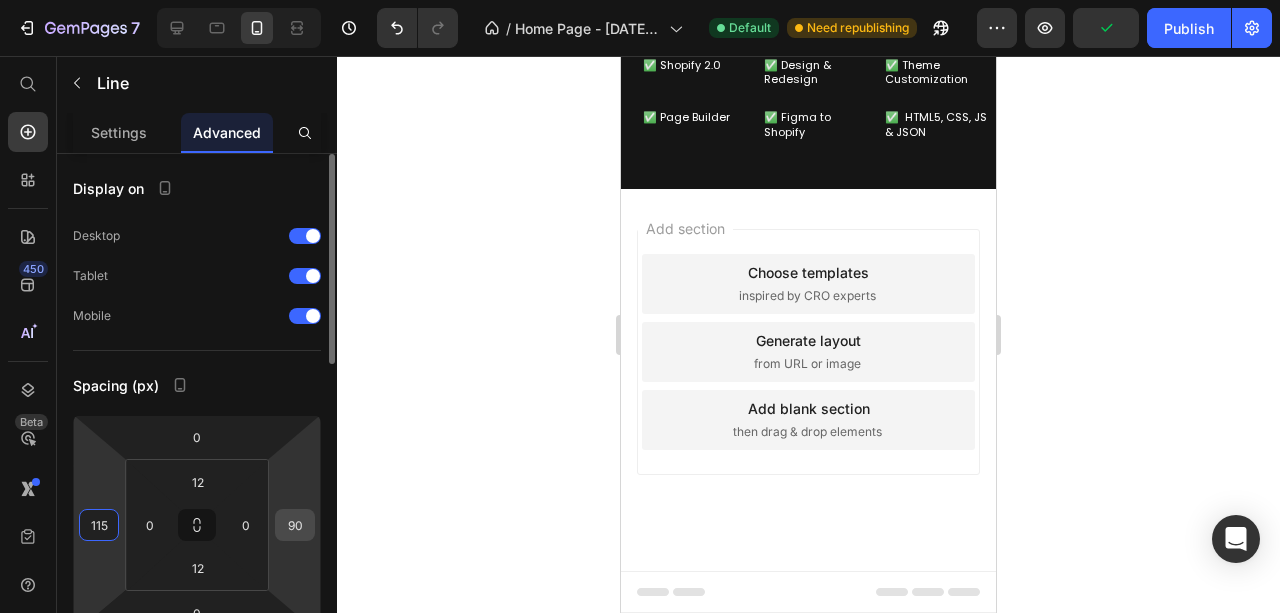 click on "90" at bounding box center (295, 525) 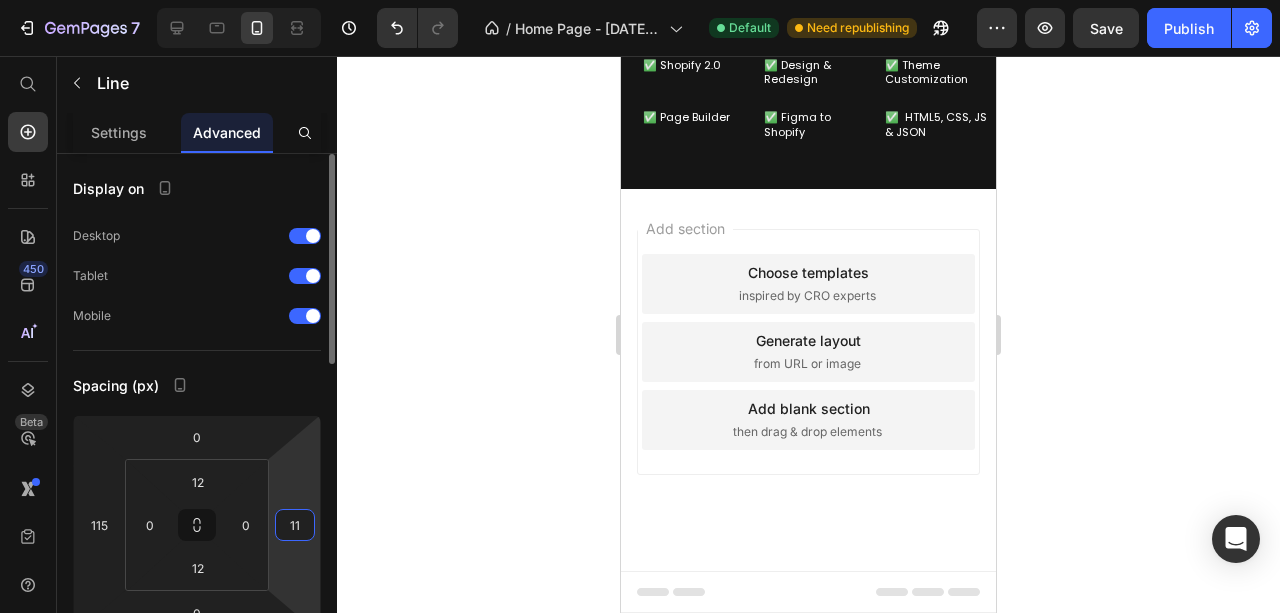 type on "115" 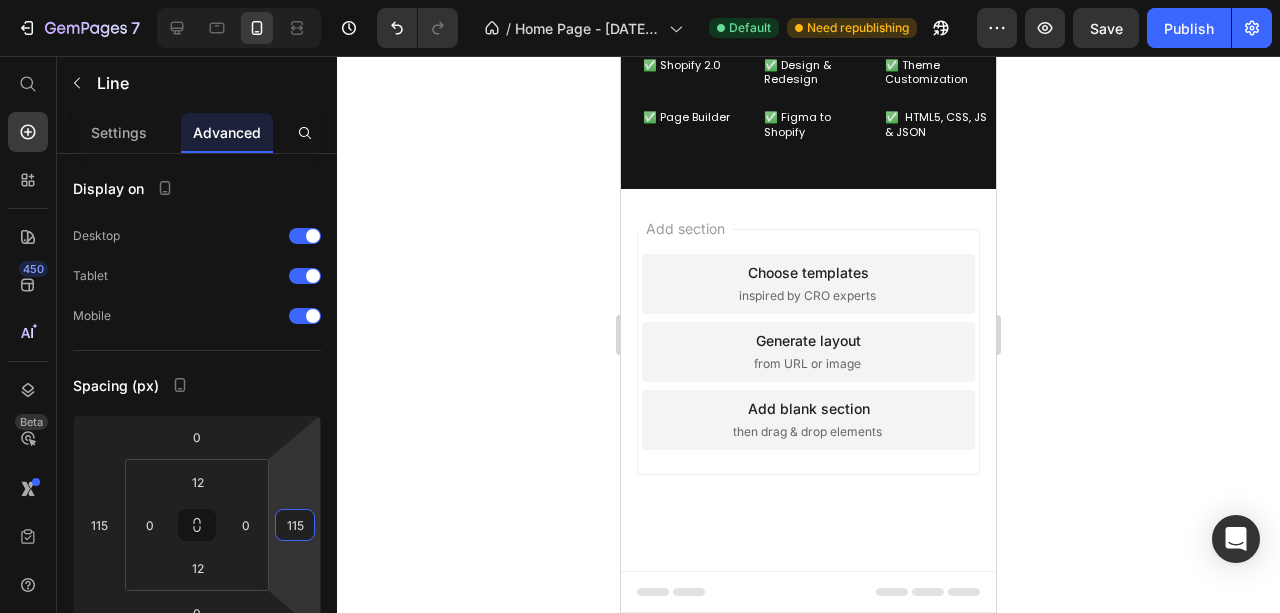 click 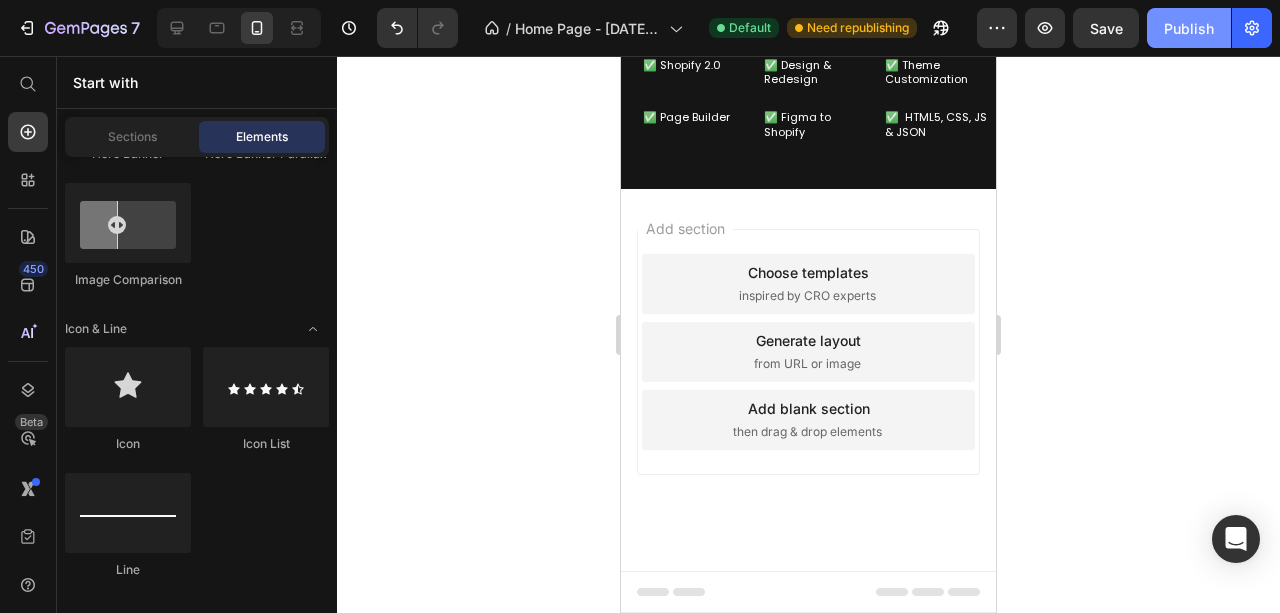 click on "Publish" at bounding box center (1189, 28) 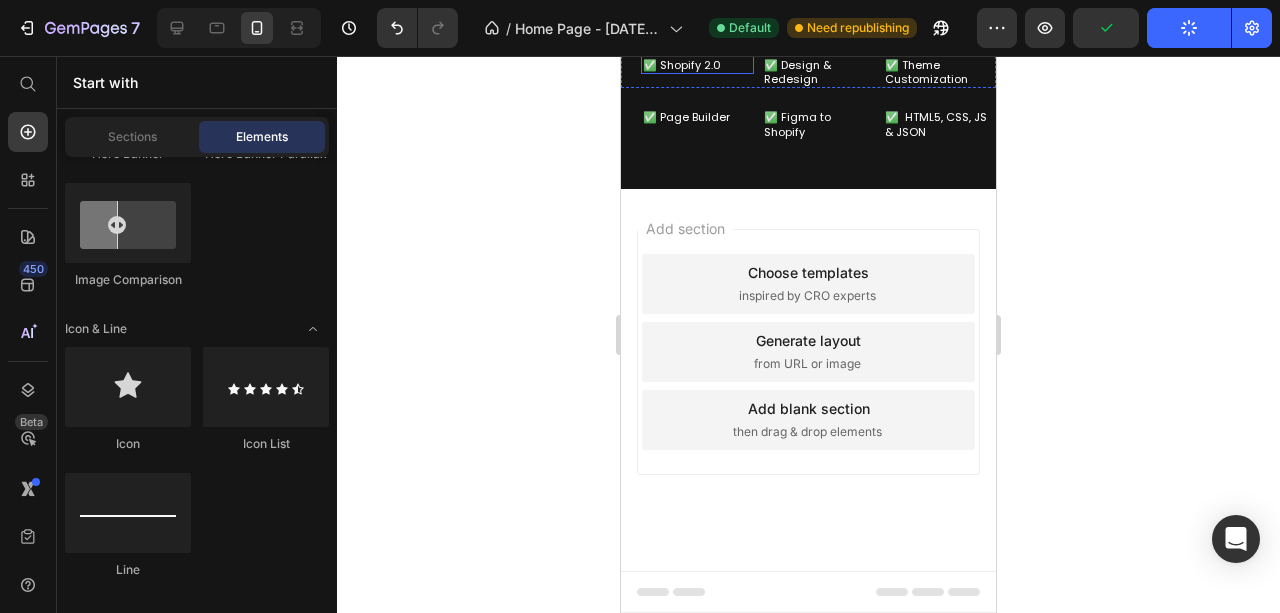 click on "✅ Shopify 2.0" at bounding box center [697, 65] 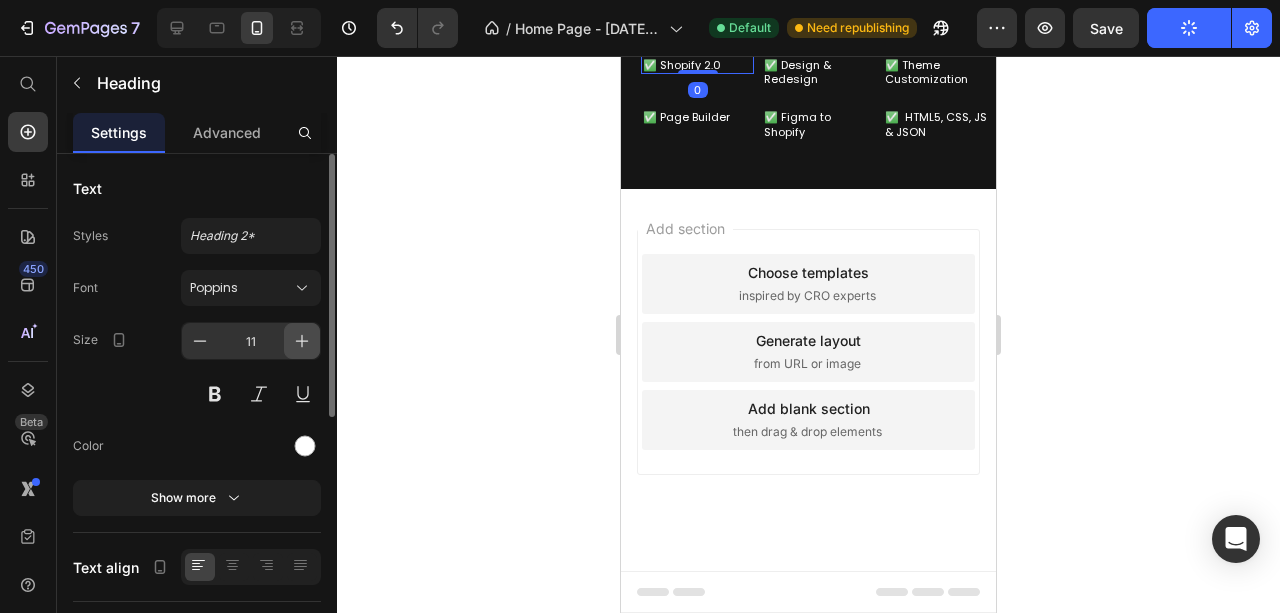 click 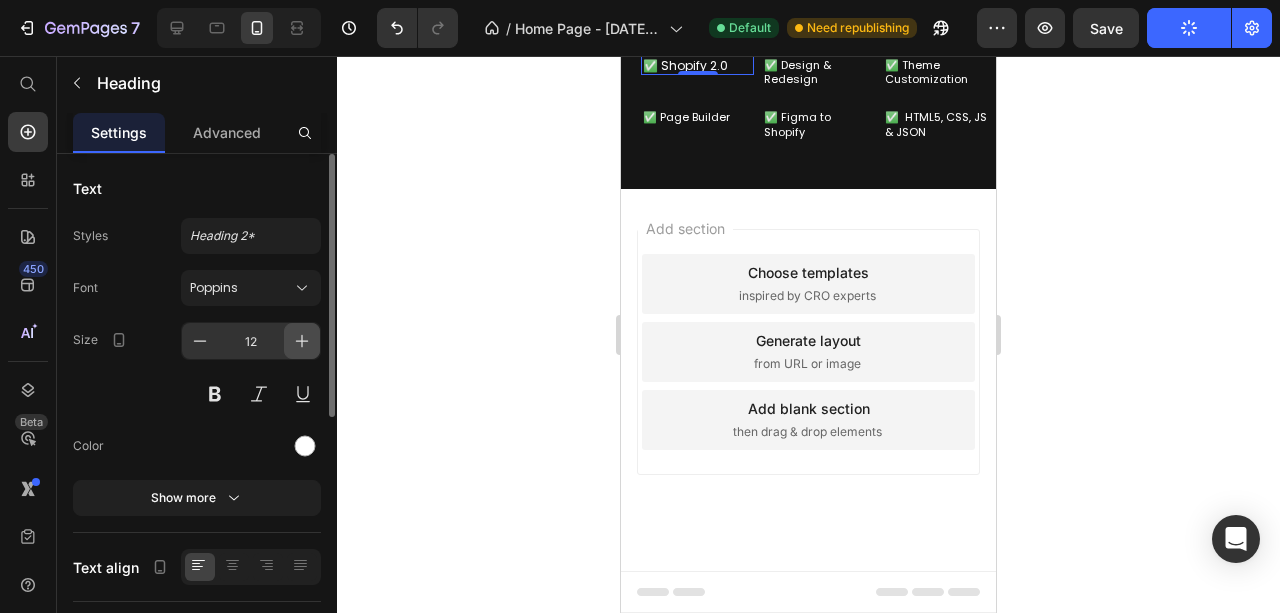click 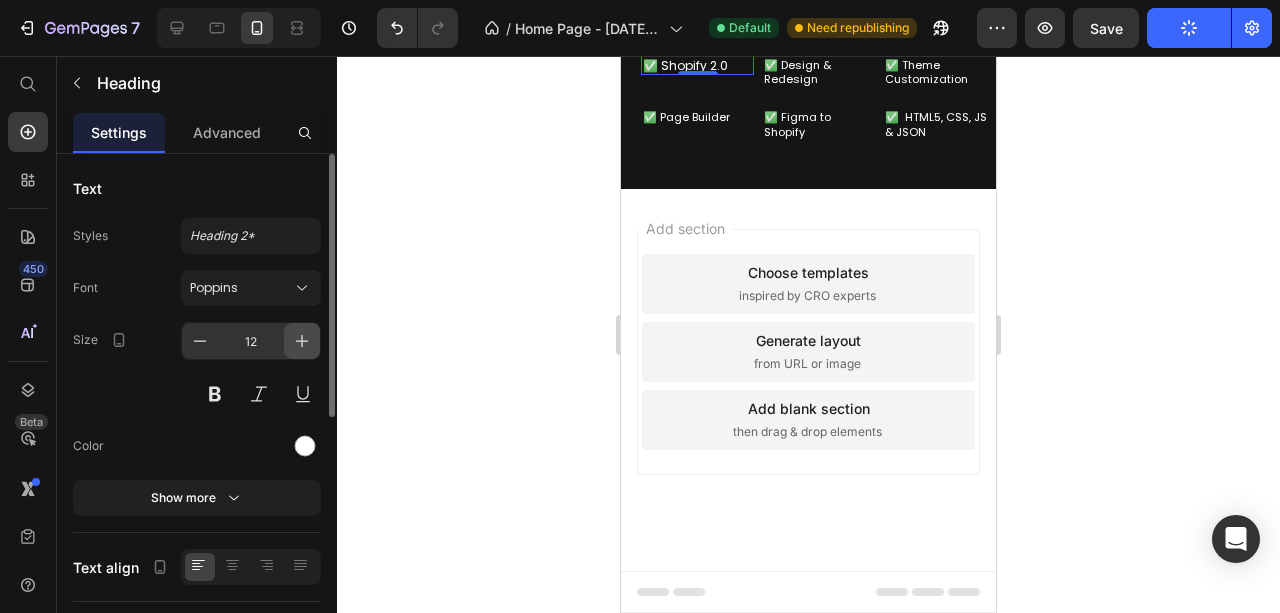 type on "13" 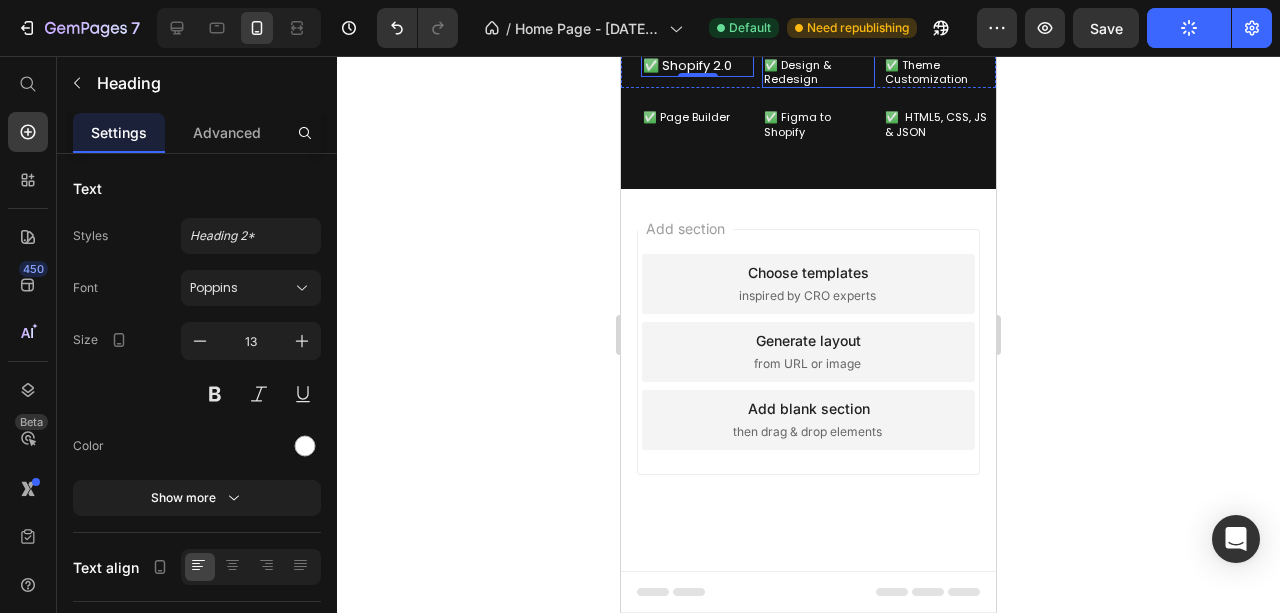 click on "✅ Design & Redesign" at bounding box center [818, 72] 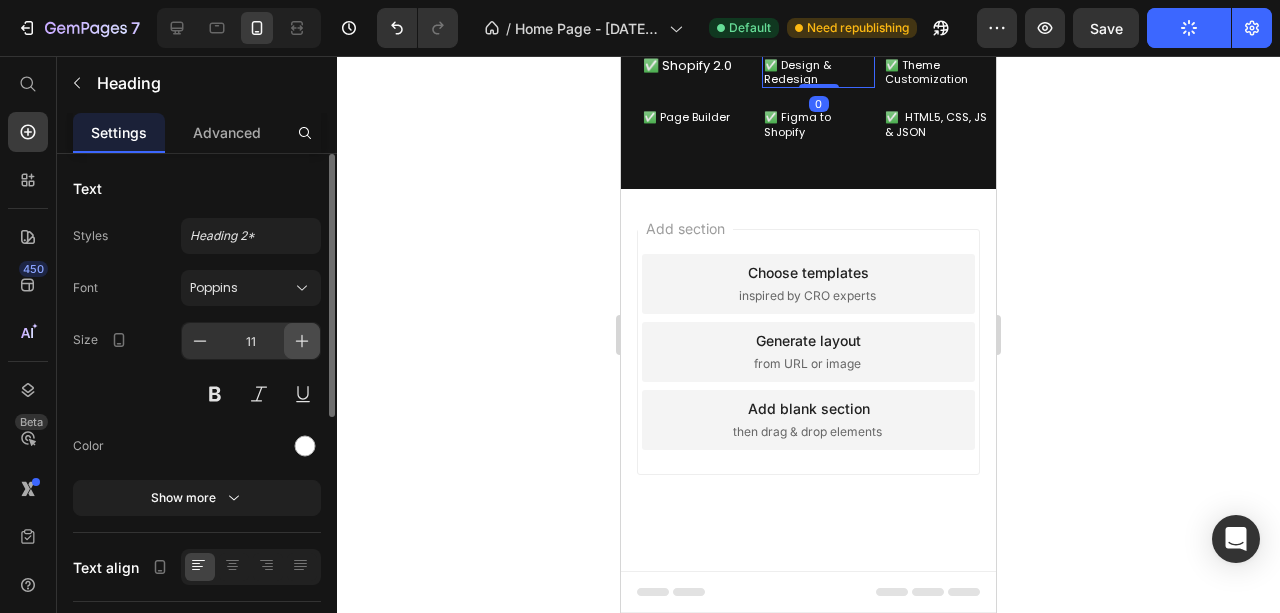 click at bounding box center (302, 341) 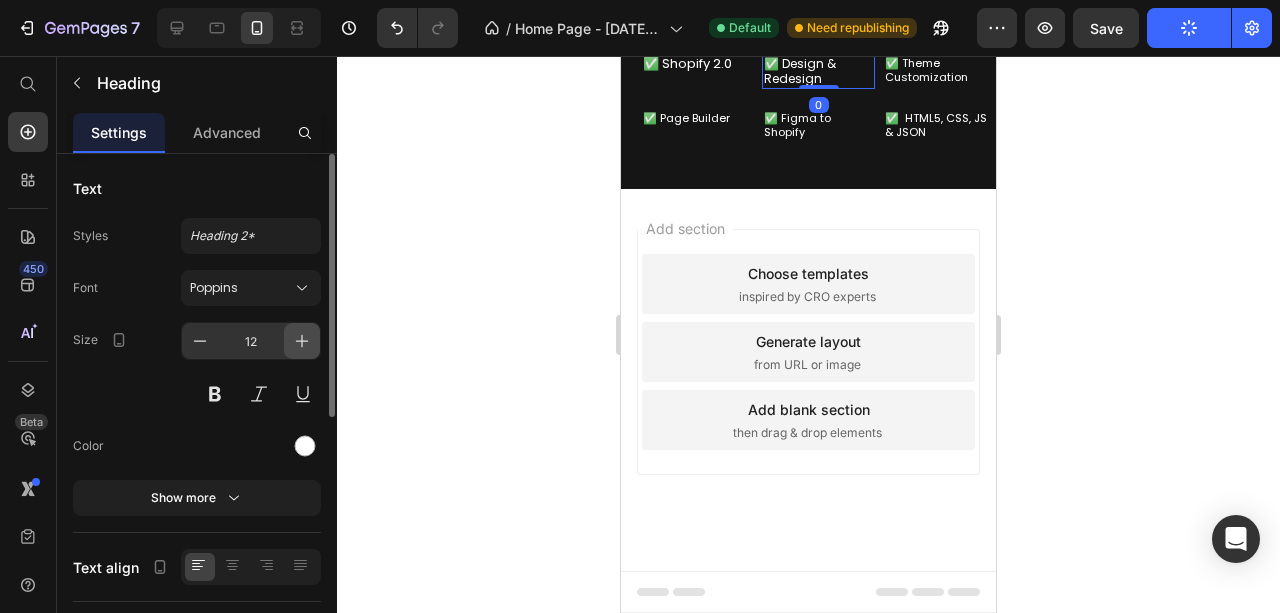click at bounding box center (302, 341) 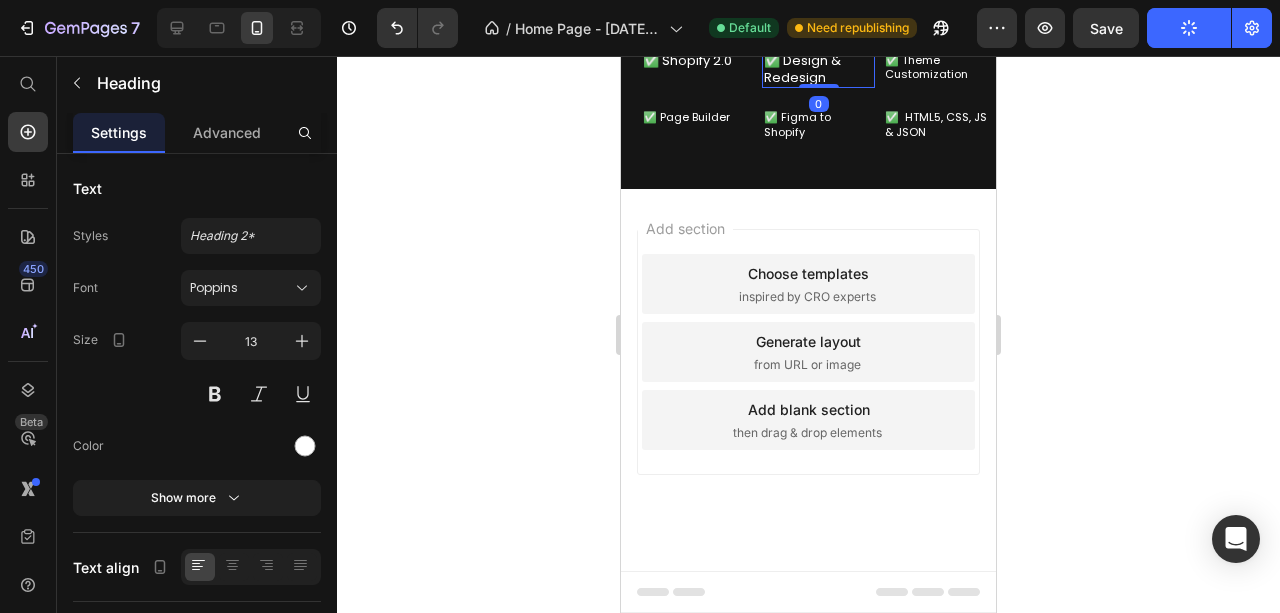 click on "✅ Theme Customization" at bounding box center [939, 67] 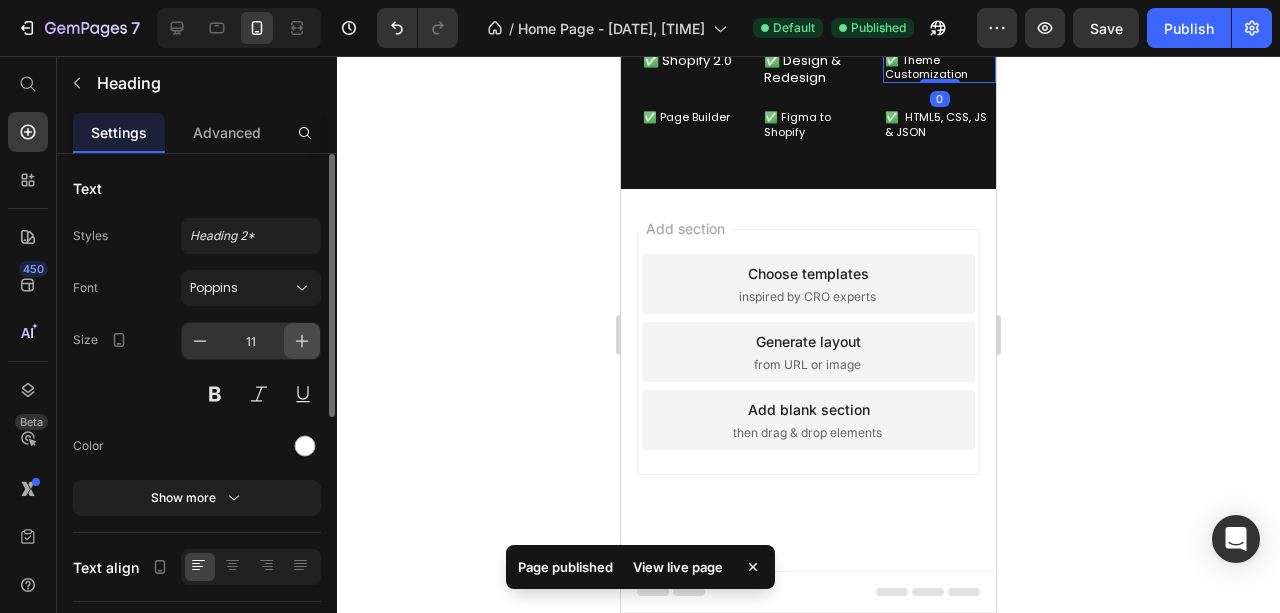 click 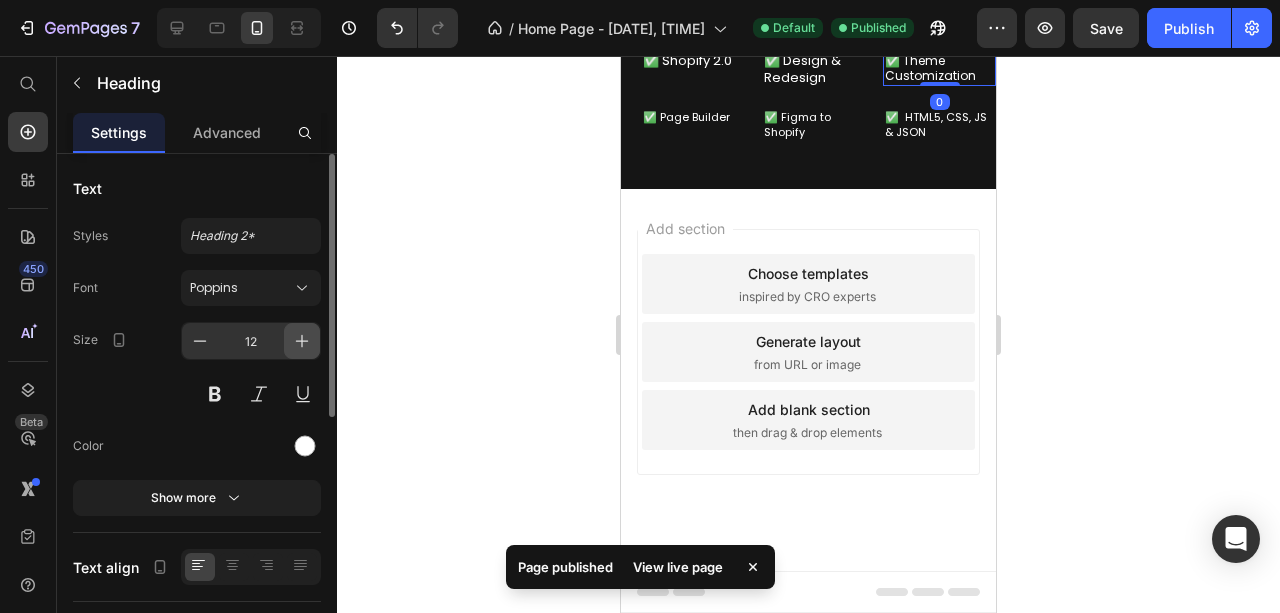 click 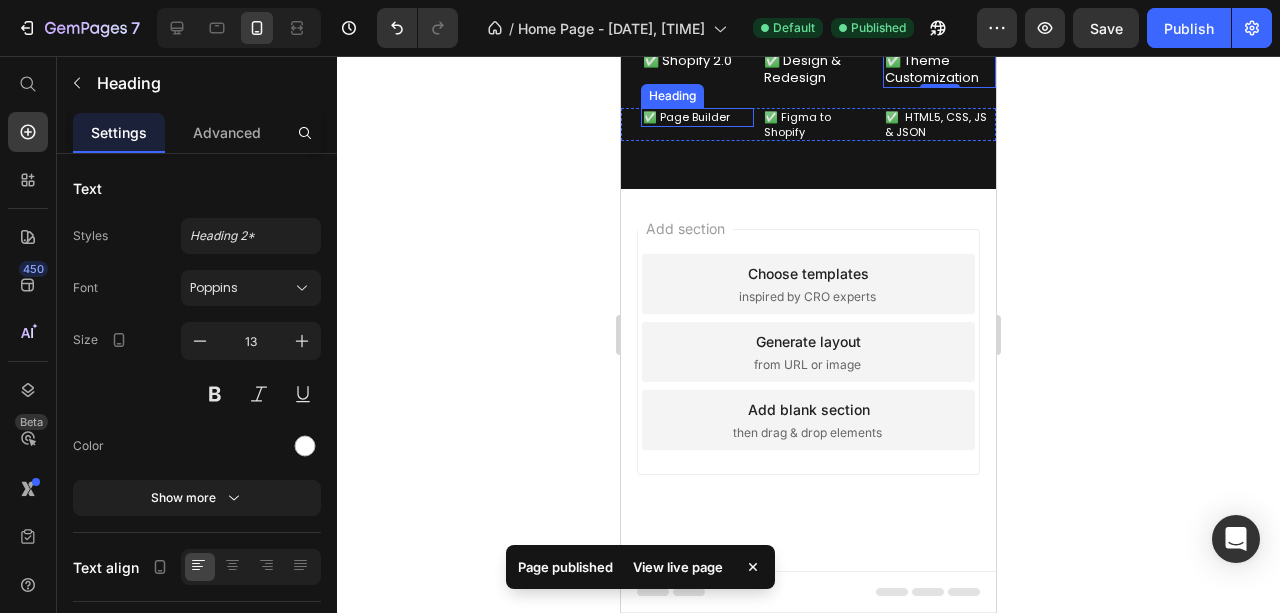 click on "✅ Page Builder" at bounding box center (697, 117) 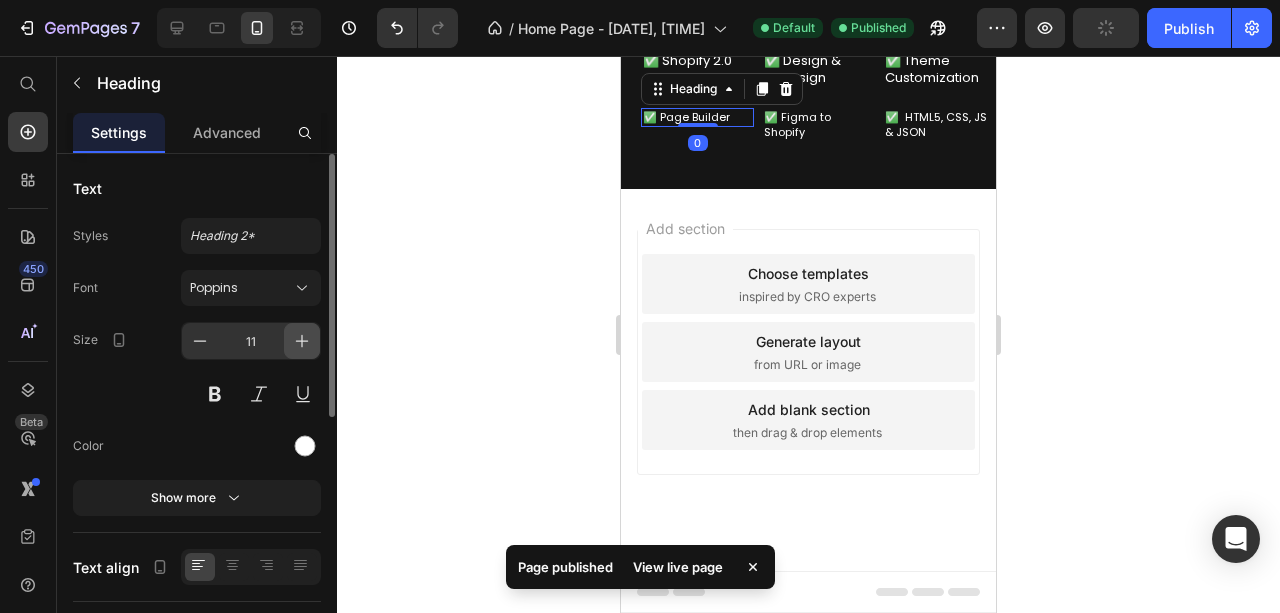 click 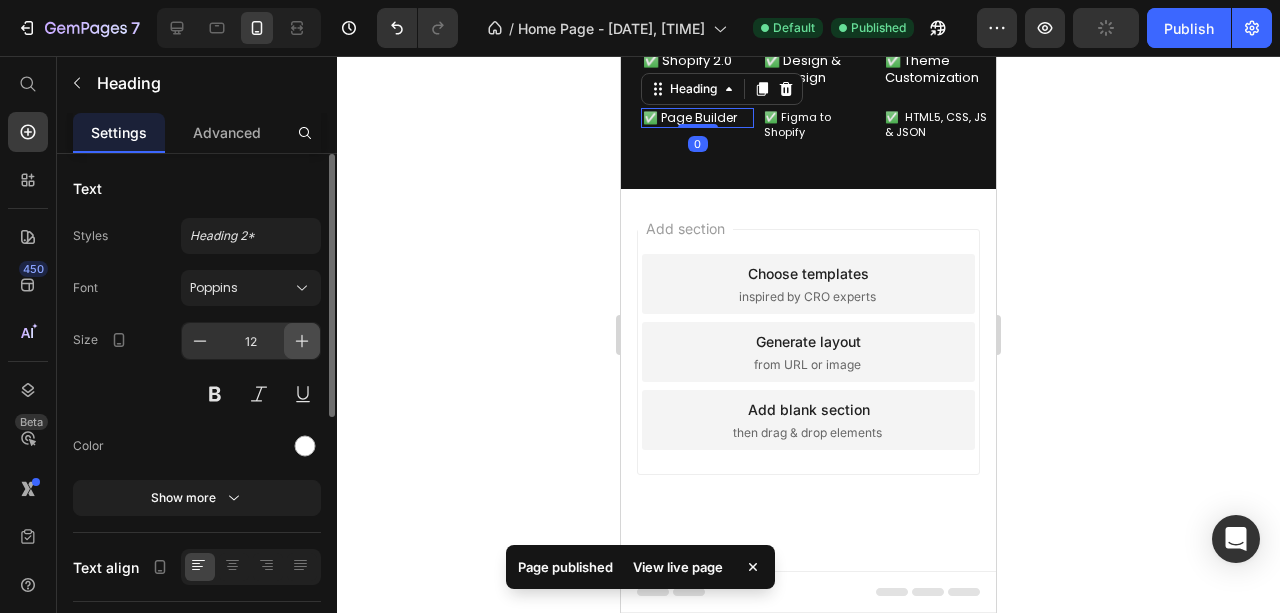click 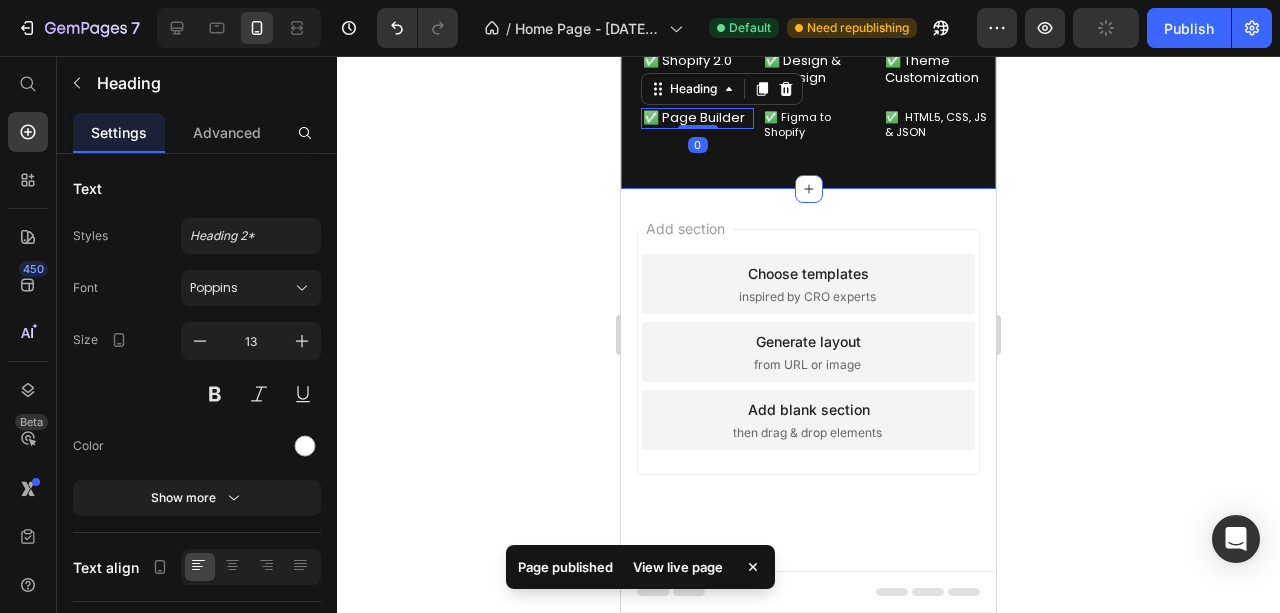 click on "✅ Figma to Shopify" at bounding box center [818, 124] 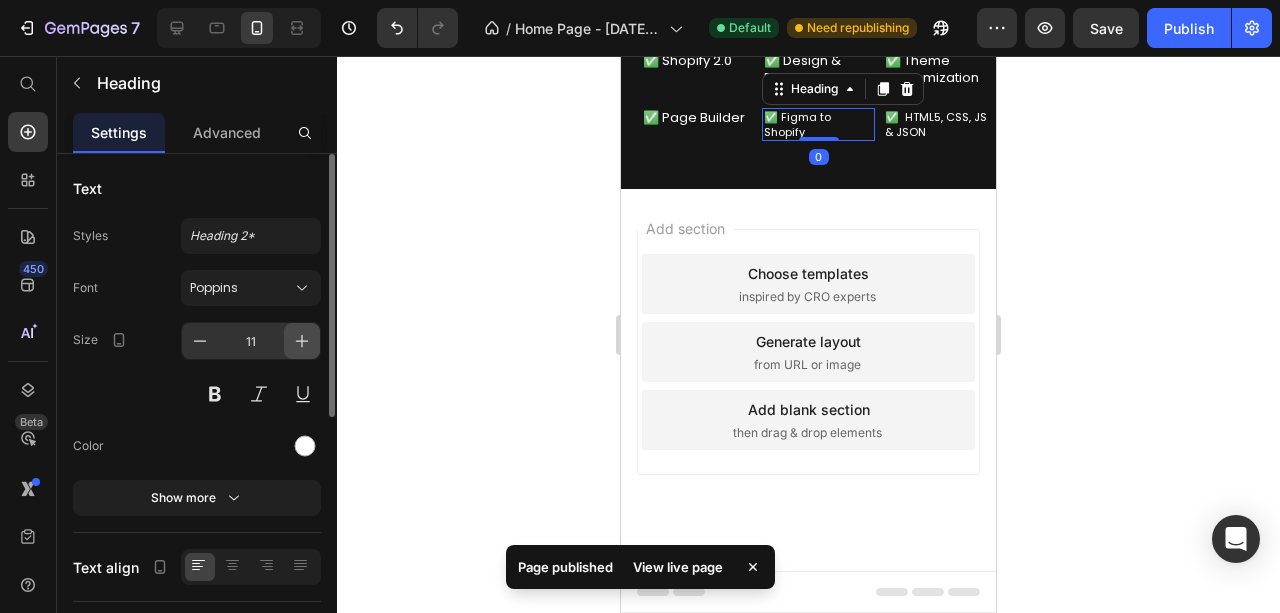 click 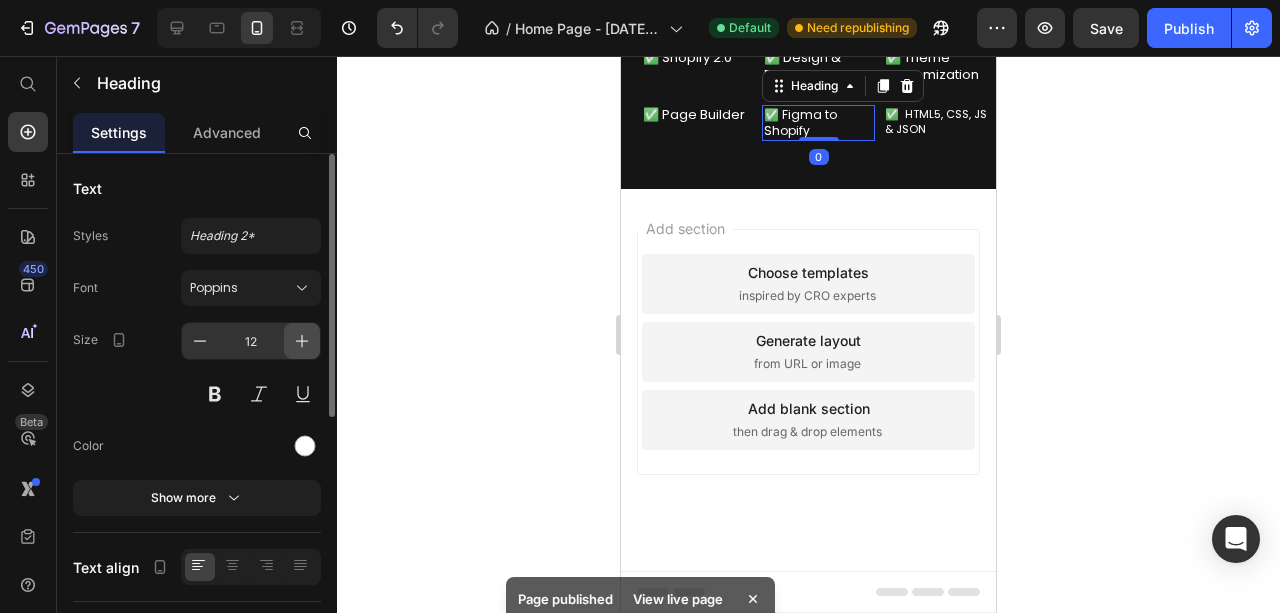 click 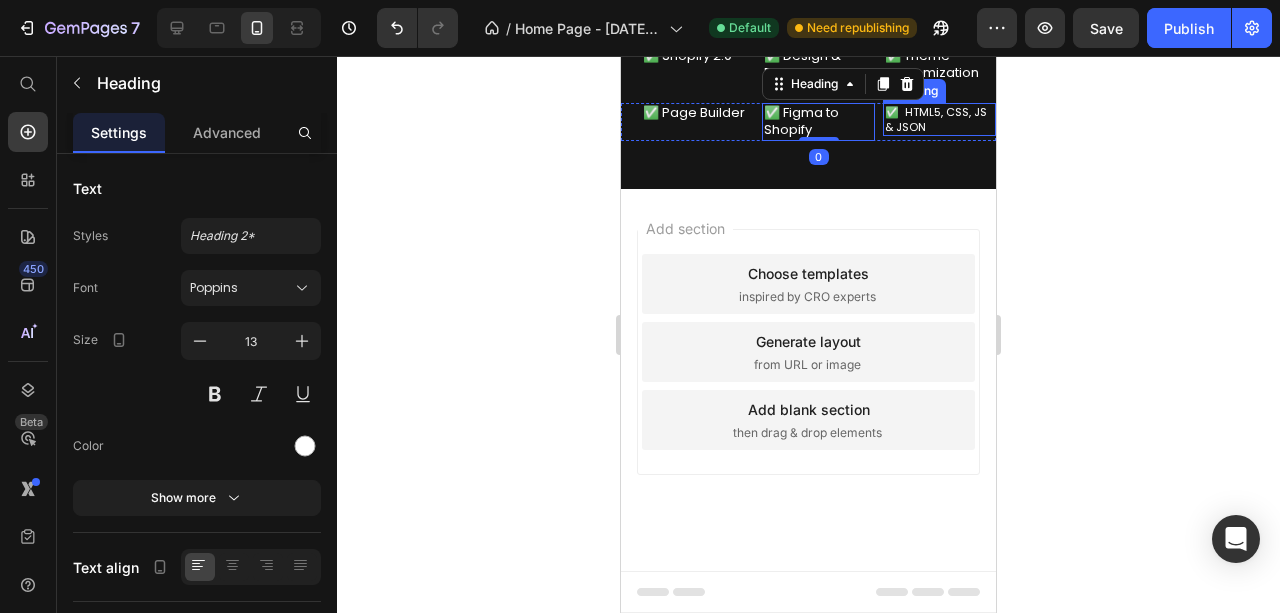 click on "✅  HTML5, CSS, JS & JSON" at bounding box center [939, 119] 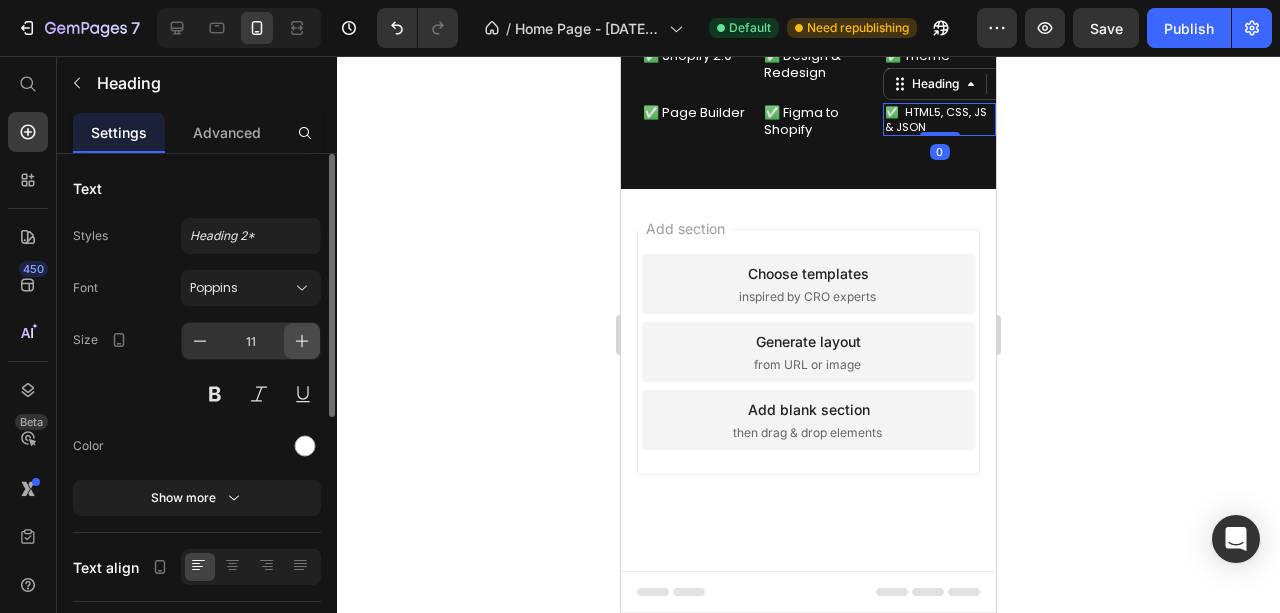 click 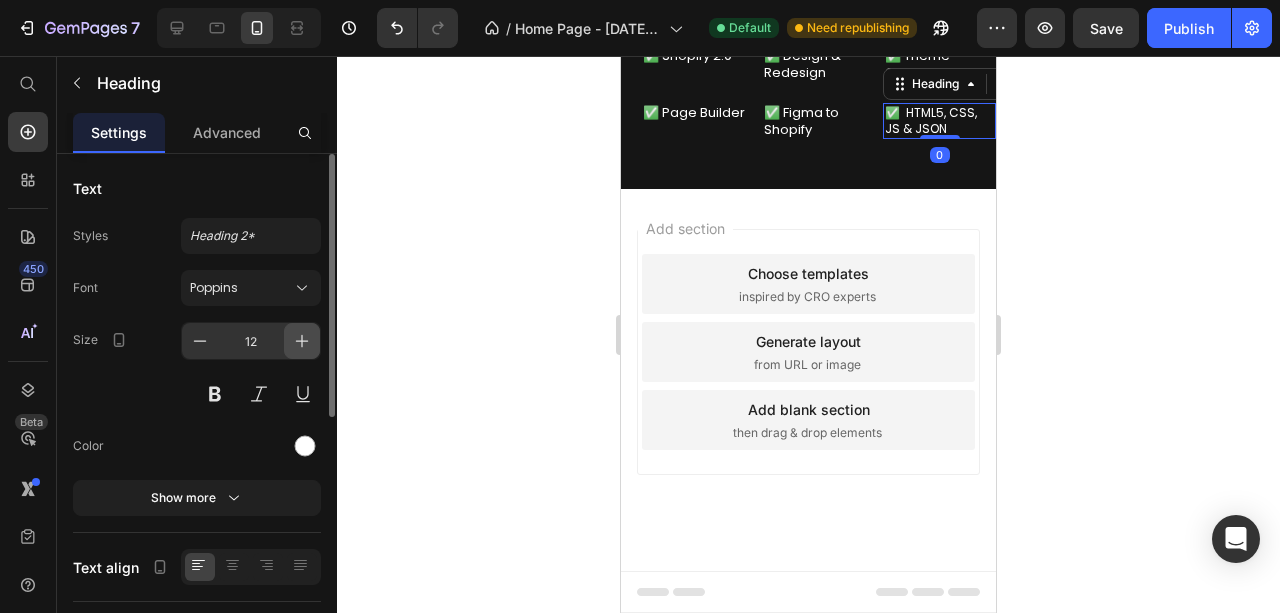 click 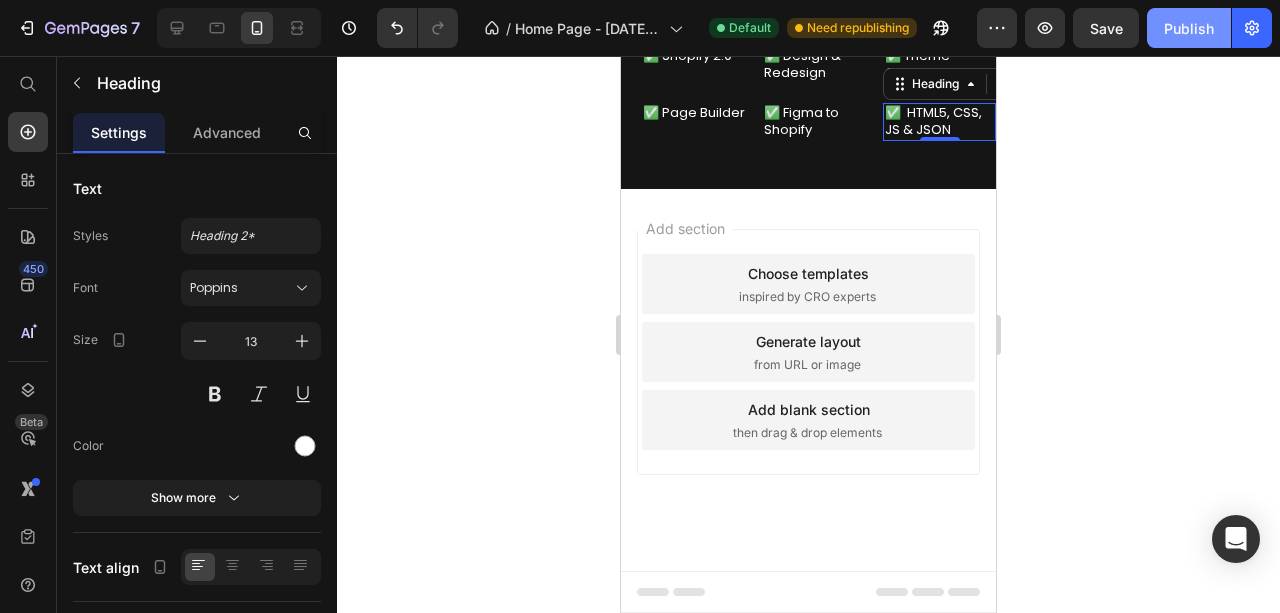 click on "Publish" at bounding box center (1189, 28) 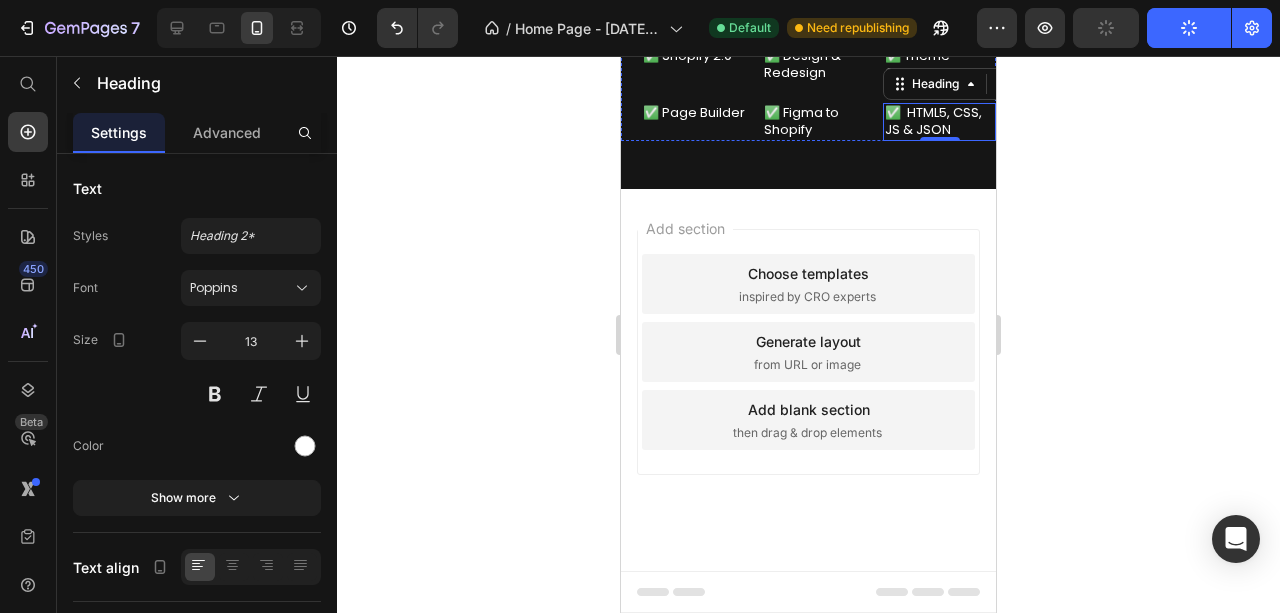 click on "Title Line" at bounding box center [808, 8] 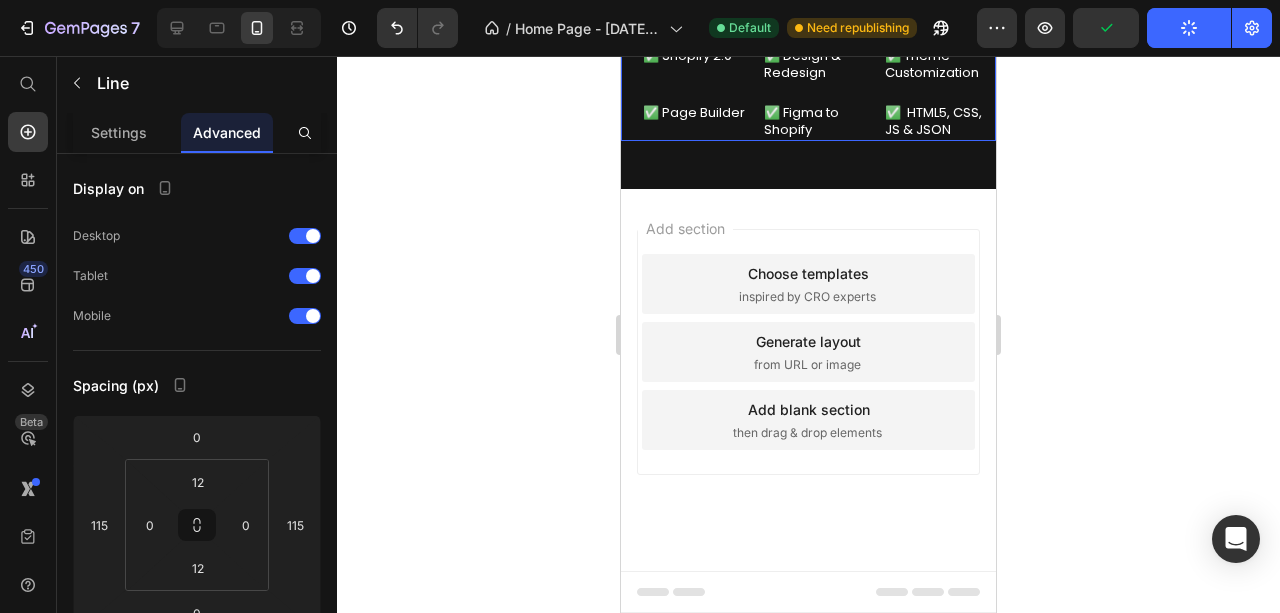 click on "About me Heading                Title Line                Title Line Hello, I’m Rafiq – a certified Shopify Store Designer and Developer. Over the past 4+ years, I’ve successfully designed and developed 300+ high-converting Shopify stores for clients worldwide.   I specialize in creating stunning, responsive, and sales-focused stores that help businesses generate consistent revenue. From designing a store from scratch to redesigning existing sites or optimizing for conversions – I take care of everything to ensure your success. Text Block Expert  at Heading                Title Line   0                Title Line ✅ Shopify 2.0 Heading ✅ Design & Redesign Heading ✅ Theme Customization Heading Row ✅ Page Builder Heading ✅ Figma to Shopify Heading ✅  HTML5, CSS, JS & JSON Heading Row" at bounding box center (808, -160) 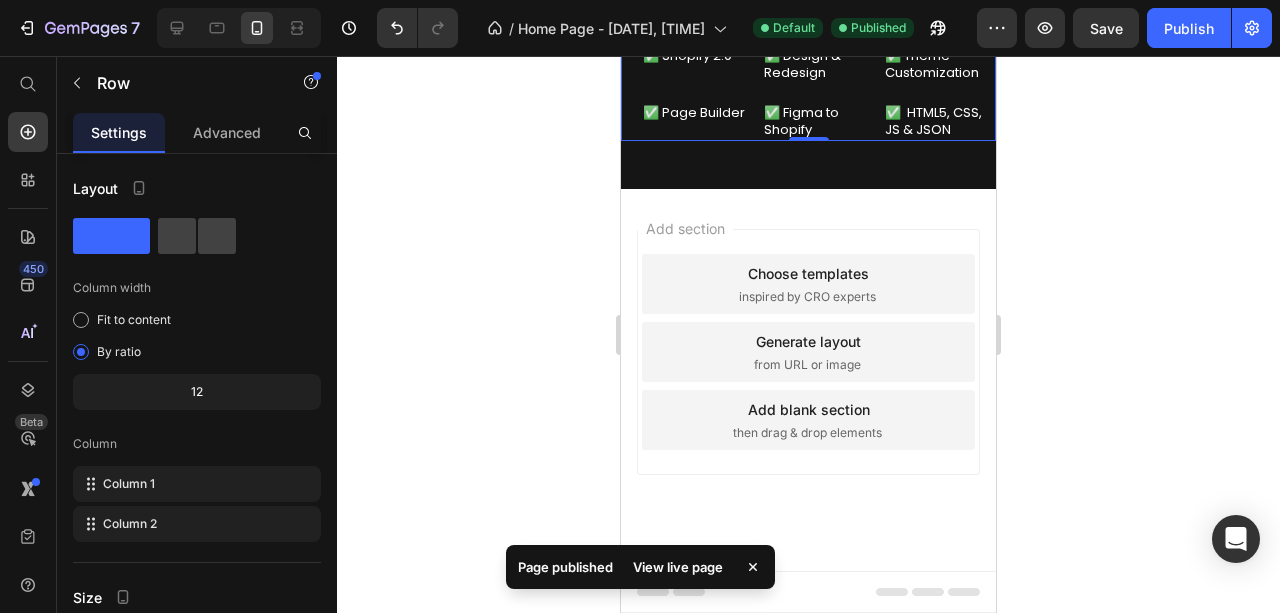 click on "View live page" at bounding box center [678, 567] 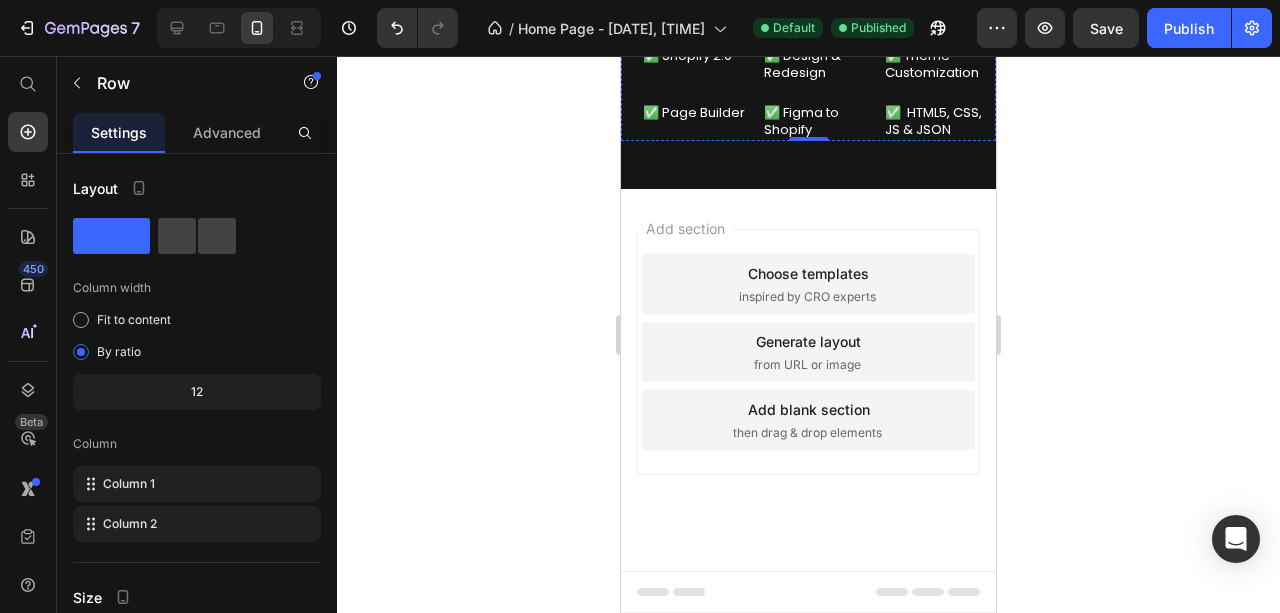 click on "Title Line" at bounding box center [808, 8] 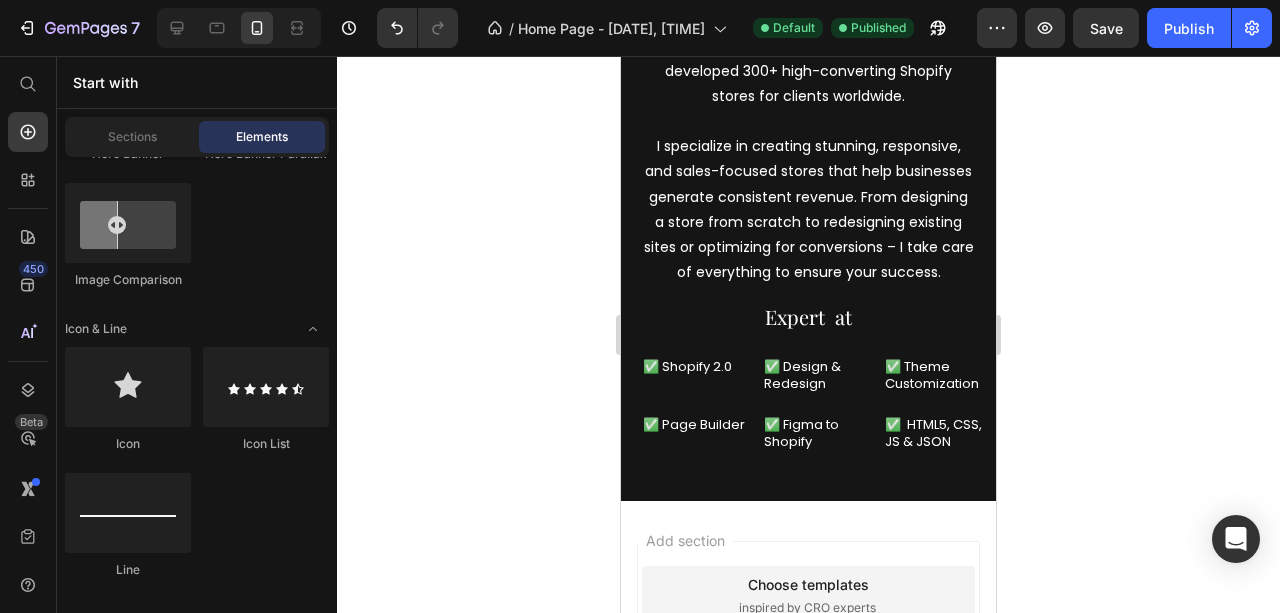 scroll, scrollTop: 1657, scrollLeft: 0, axis: vertical 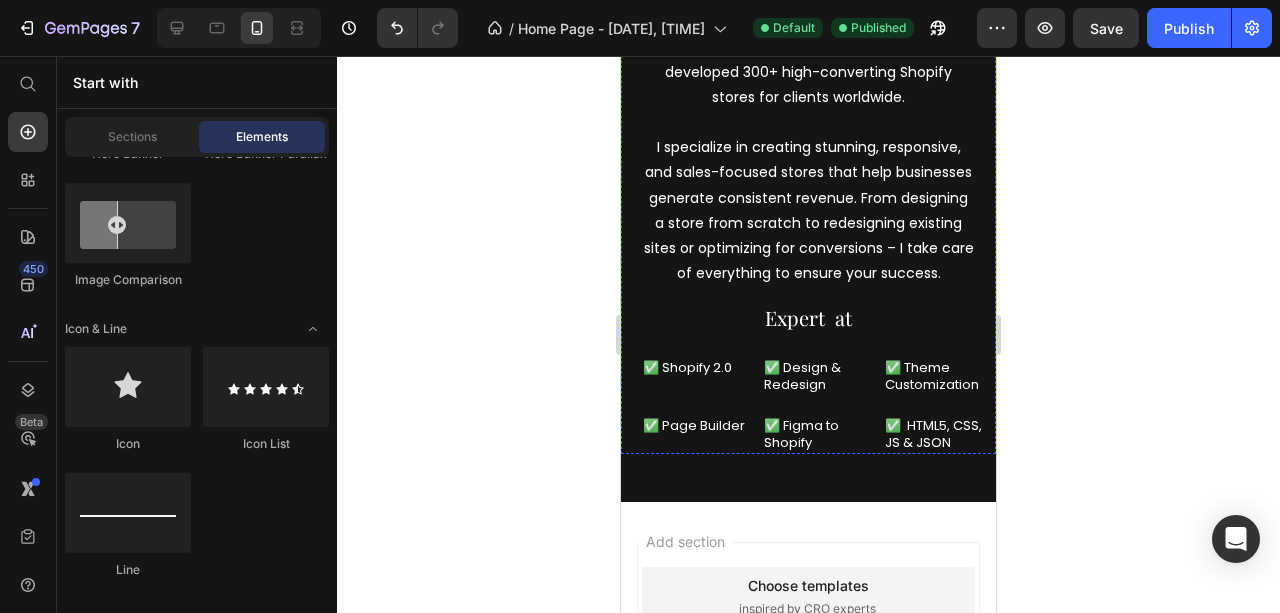 click on "Title Line" at bounding box center (808, -56) 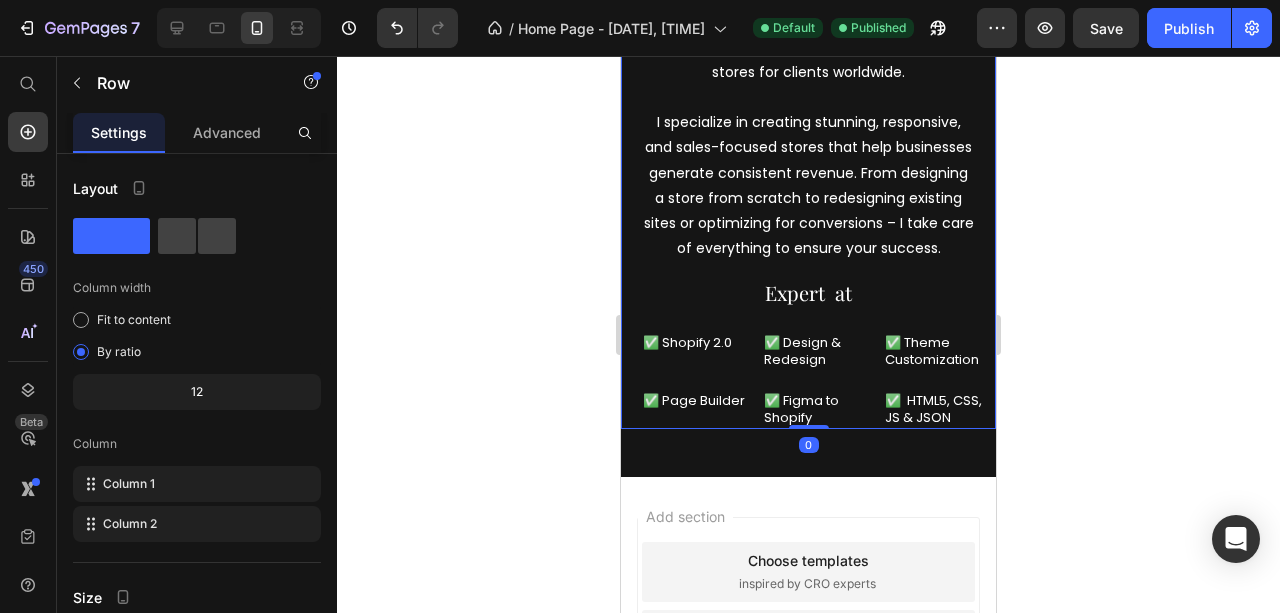 click on "About me Heading                Title Line Hello, I’m Rafiq – a certified Shopify Store Designer and Developer. Over the past 4+ years, I’ve successfully designed and developed 300+ high-converting Shopify stores for clients worldwide.   I specialize in creating stunning, responsive, and sales-focused stores that help businesses generate consistent revenue. From designing a store from scratch to redesigning existing sites or optimizing for conversions – I take care of everything to ensure your success. Text Block Expert  at Heading                Title Line ✅ Shopify 2.0 Heading ✅ Design & Redesign Heading ✅ Theme Customization Heading Row ✅ Page Builder Heading ✅ Figma to Shopify Heading ✅  HTML5, CSS, JS & JSON Heading Row" at bounding box center (808, 152) 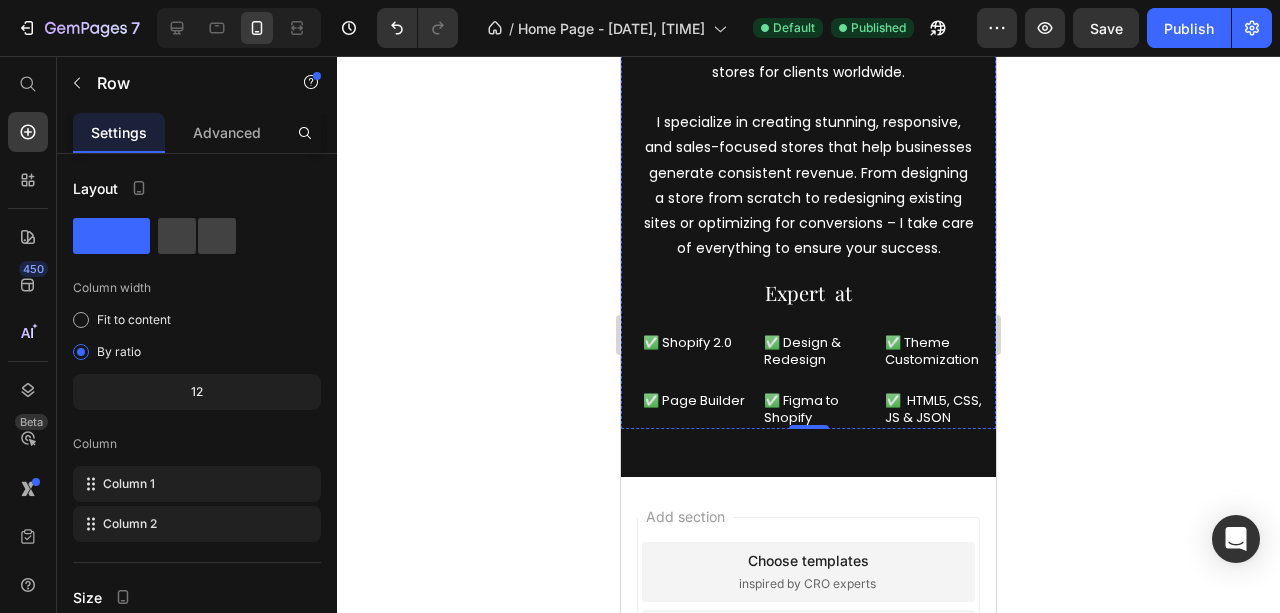 click on "About me" at bounding box center [808, -87] 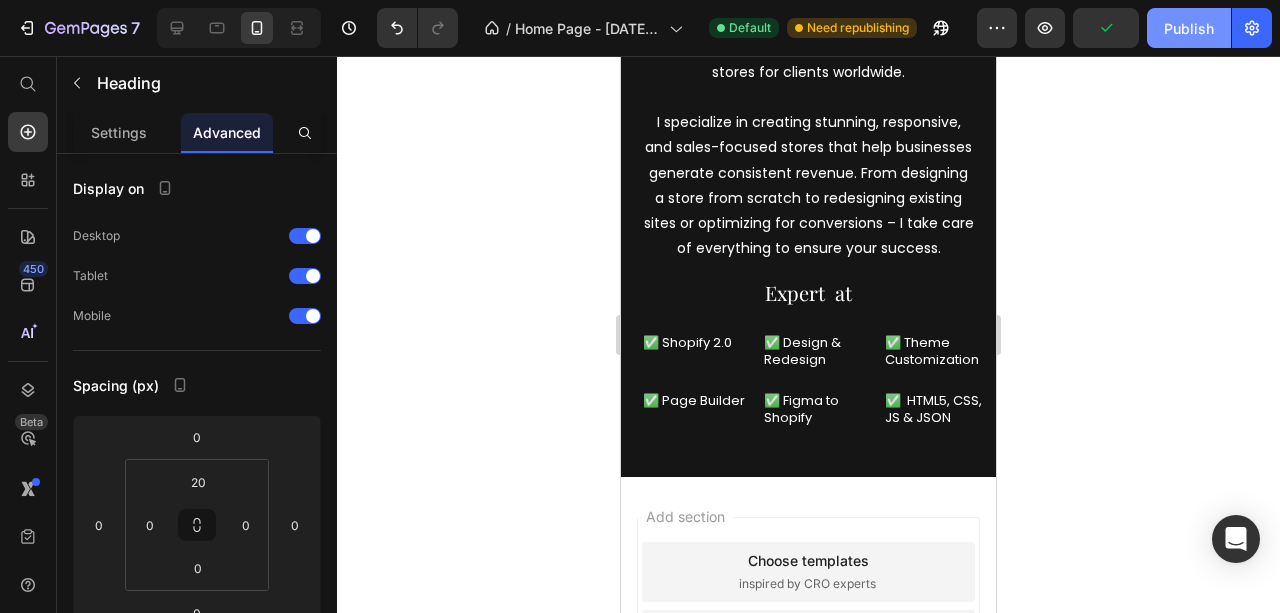 click on "Publish" 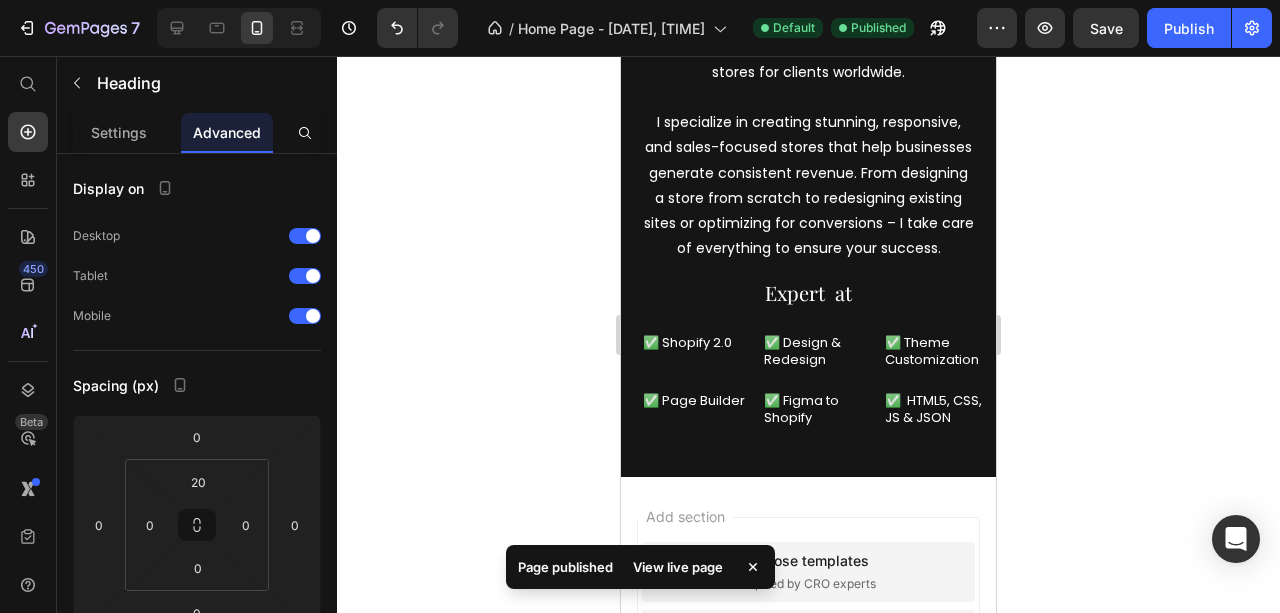 click on "View live page" at bounding box center (678, 567) 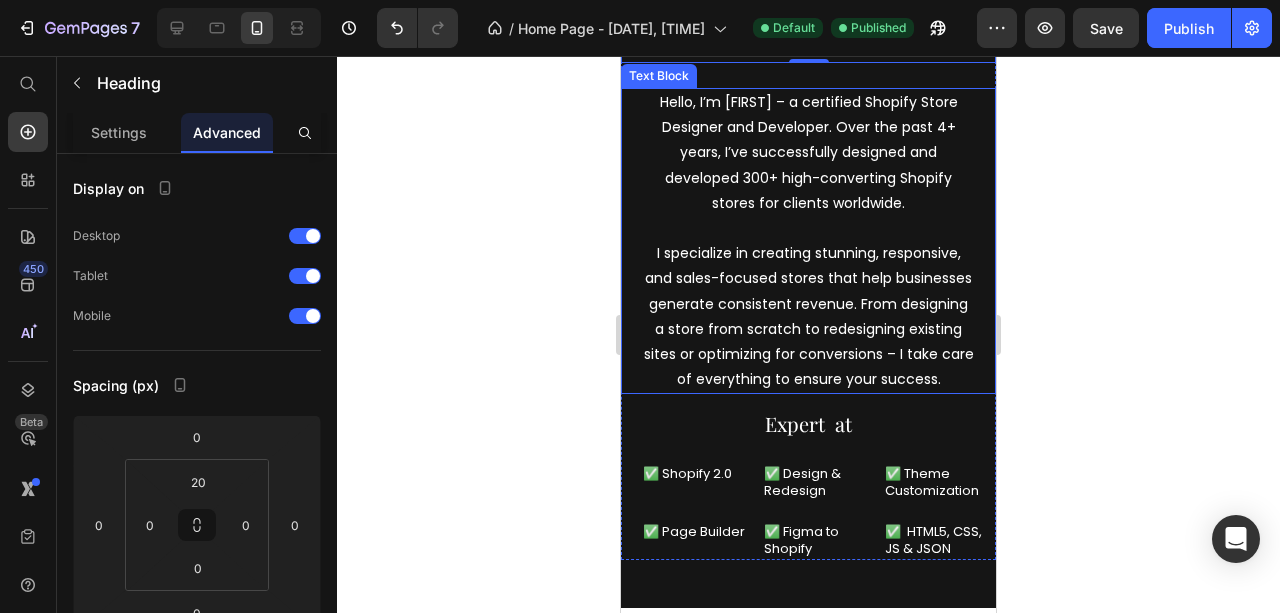 scroll, scrollTop: 1524, scrollLeft: 0, axis: vertical 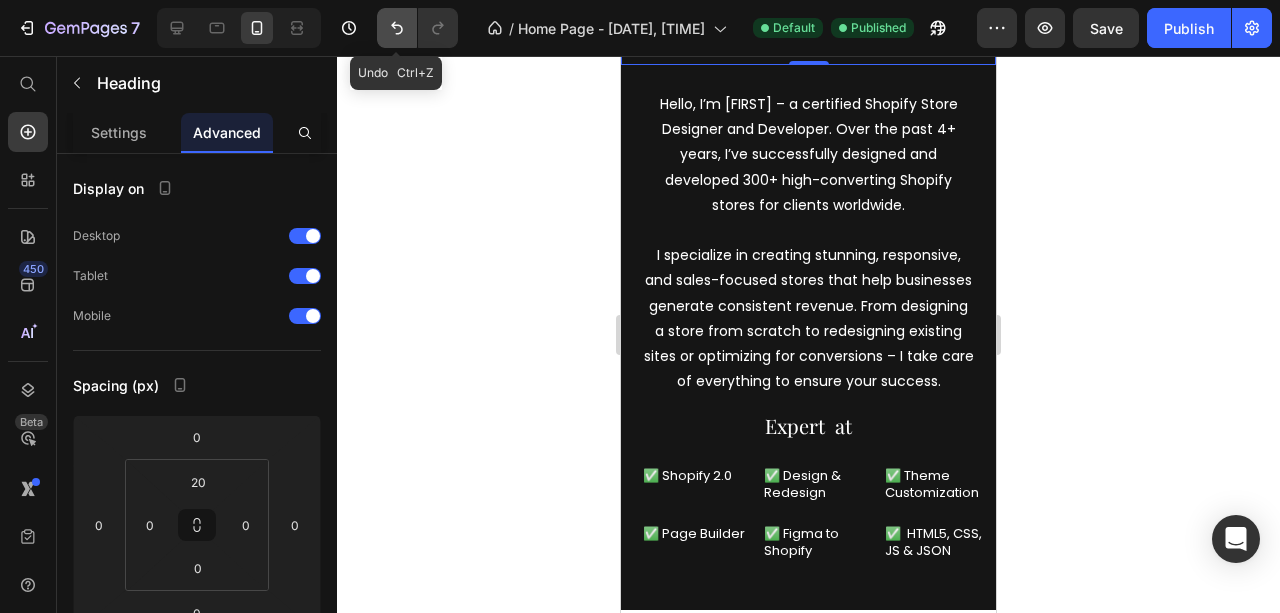 click 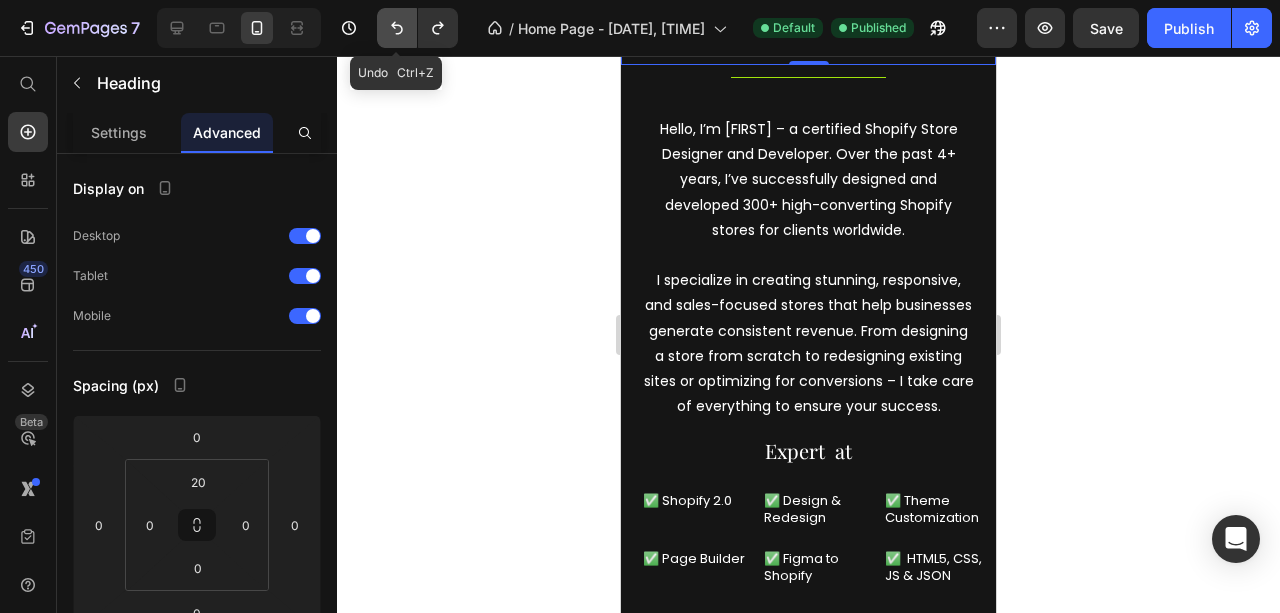 click 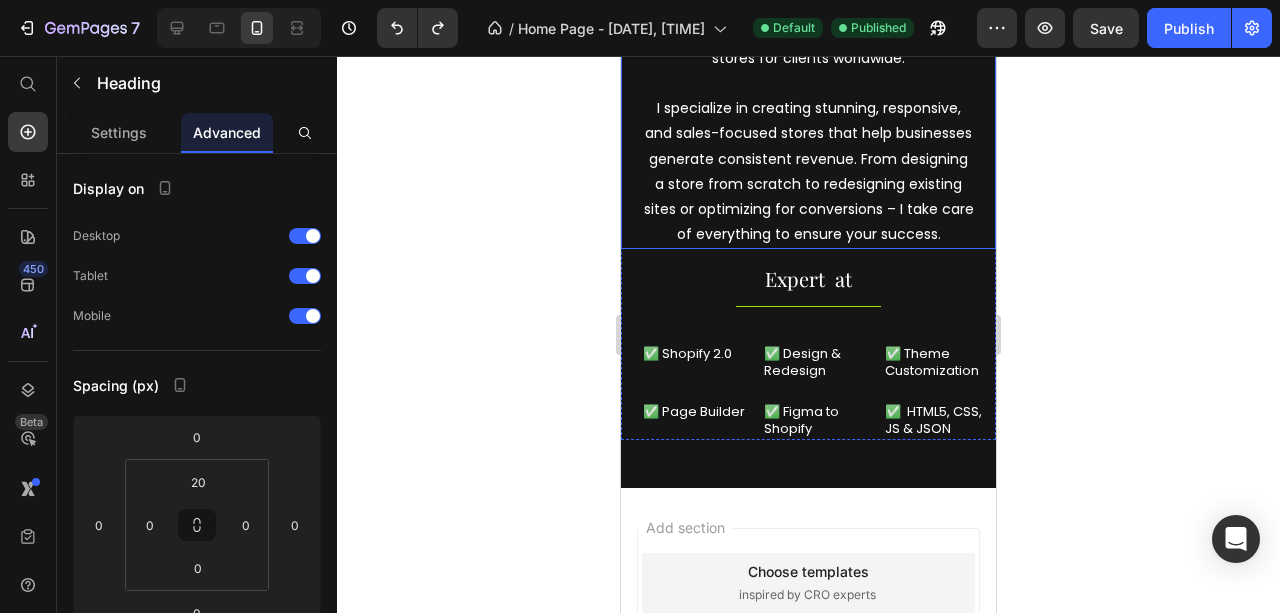 scroll, scrollTop: 1590, scrollLeft: 0, axis: vertical 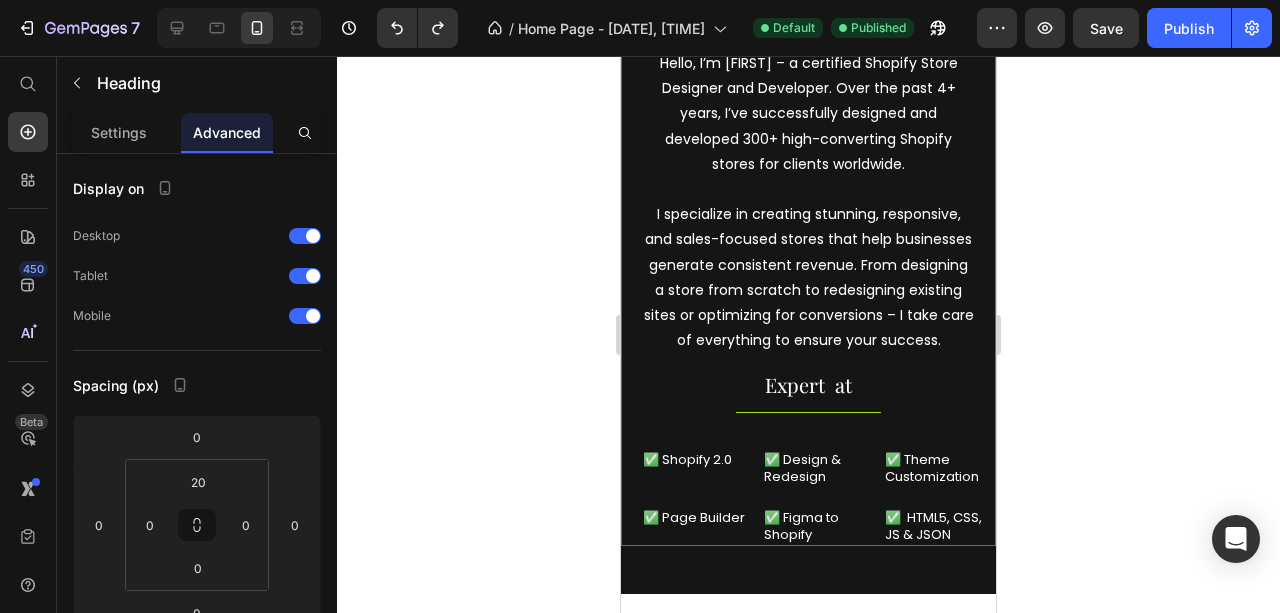 click on "About me Heading   0                Title Line                Title Line Hello, I’m Rafiq – a certified Shopify Store Designer and Developer. Over the past 4+ years, I’ve successfully designed and developed 300+ high-converting Shopify stores for clients worldwide.   I specialize in creating stunning, responsive, and sales-focused stores that help businesses generate consistent revenue. From designing a store from scratch to redesigning existing sites or optimizing for conversions – I take care of everything to ensure your success. Text Block Expert  at Heading                Title Line                Title Line ✅ Shopify 2.0 Heading ✅ Design & Redesign Heading ✅ Theme Customization Heading Row ✅ Page Builder Heading ✅ Figma to Shopify Heading ✅  HTML5, CSS, JS & JSON Heading Row" at bounding box center (808, 244) 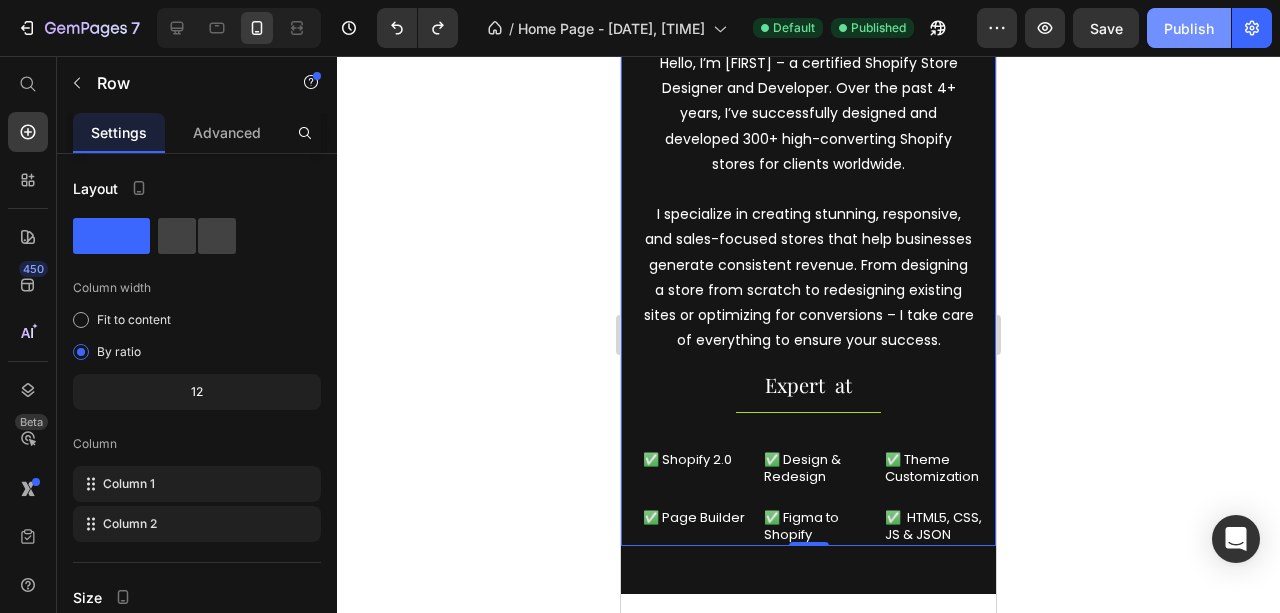 click on "Publish" at bounding box center (1189, 28) 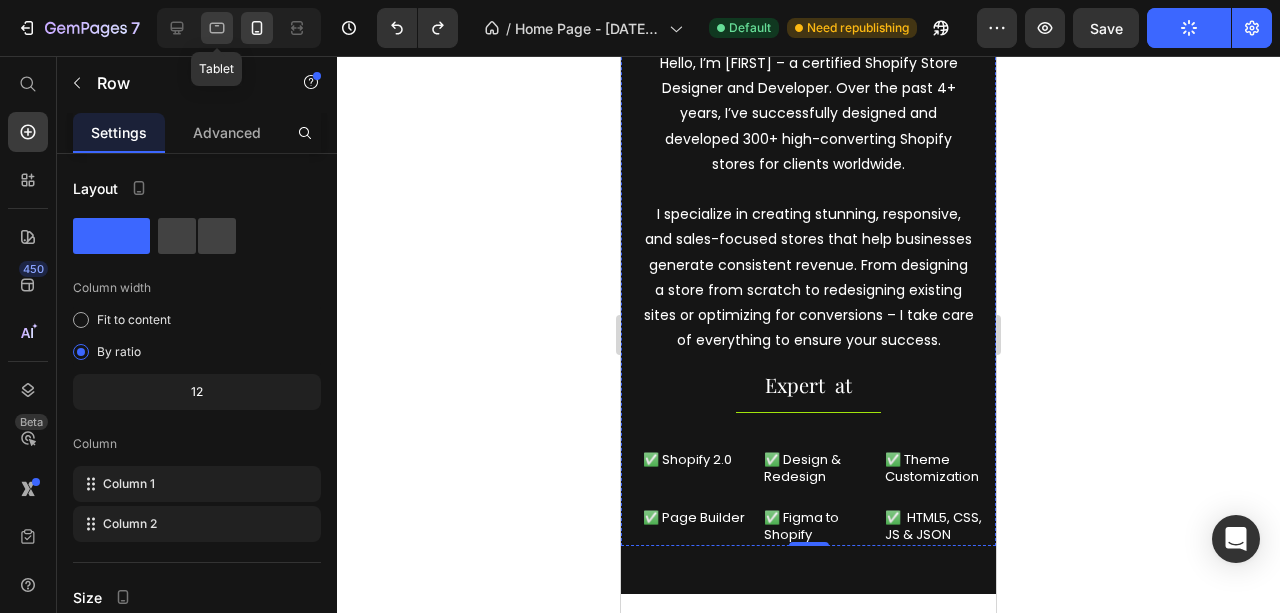 click 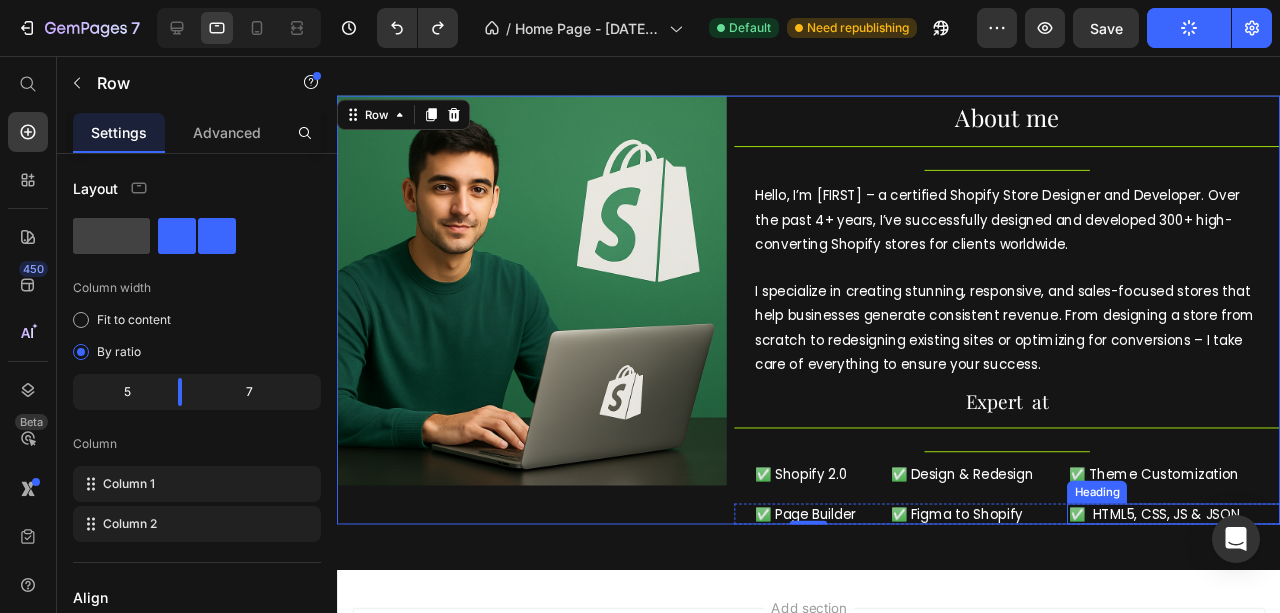 scroll, scrollTop: 905, scrollLeft: 0, axis: vertical 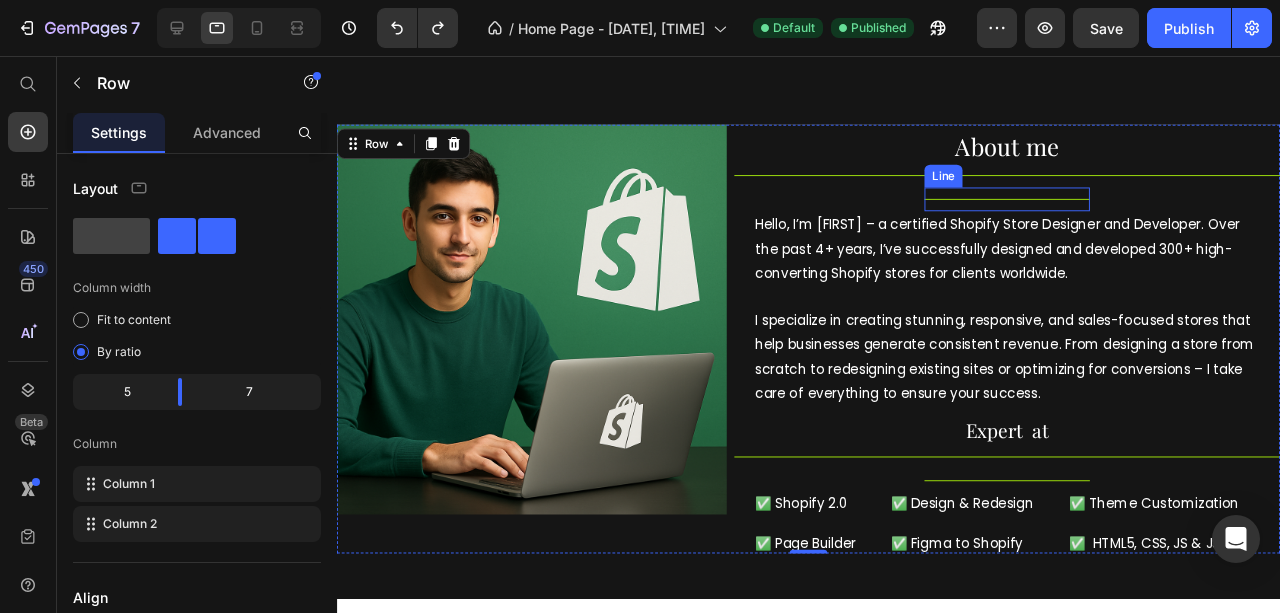 click on "Title Line" at bounding box center [1042, 206] 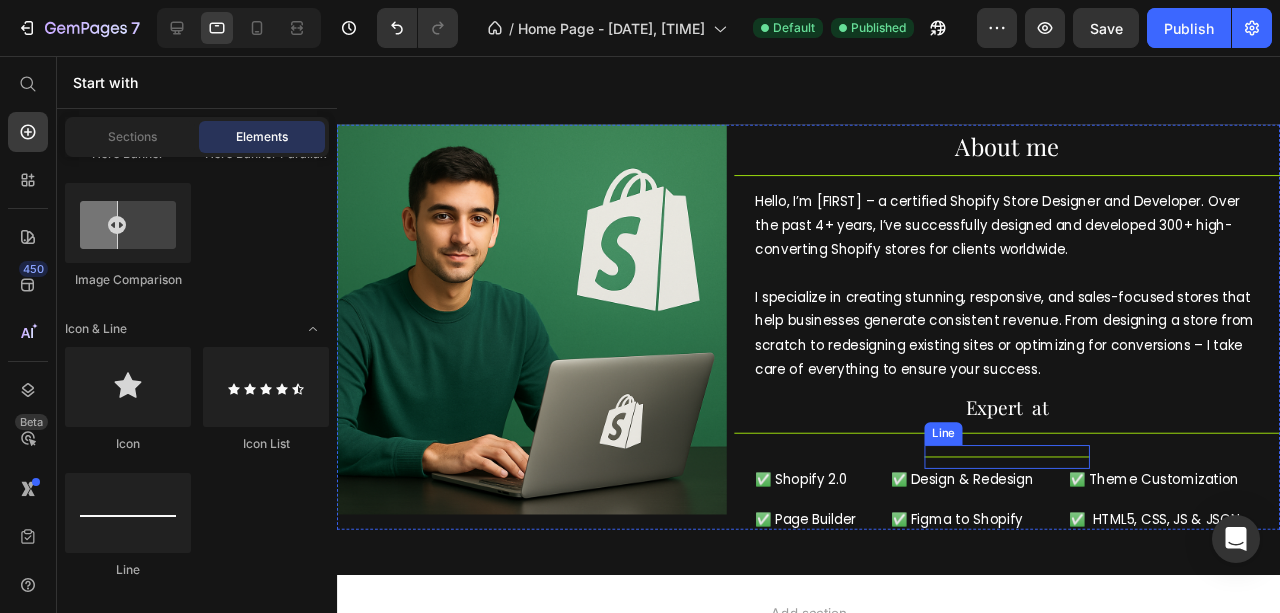 click on "Title Line" at bounding box center [1042, 477] 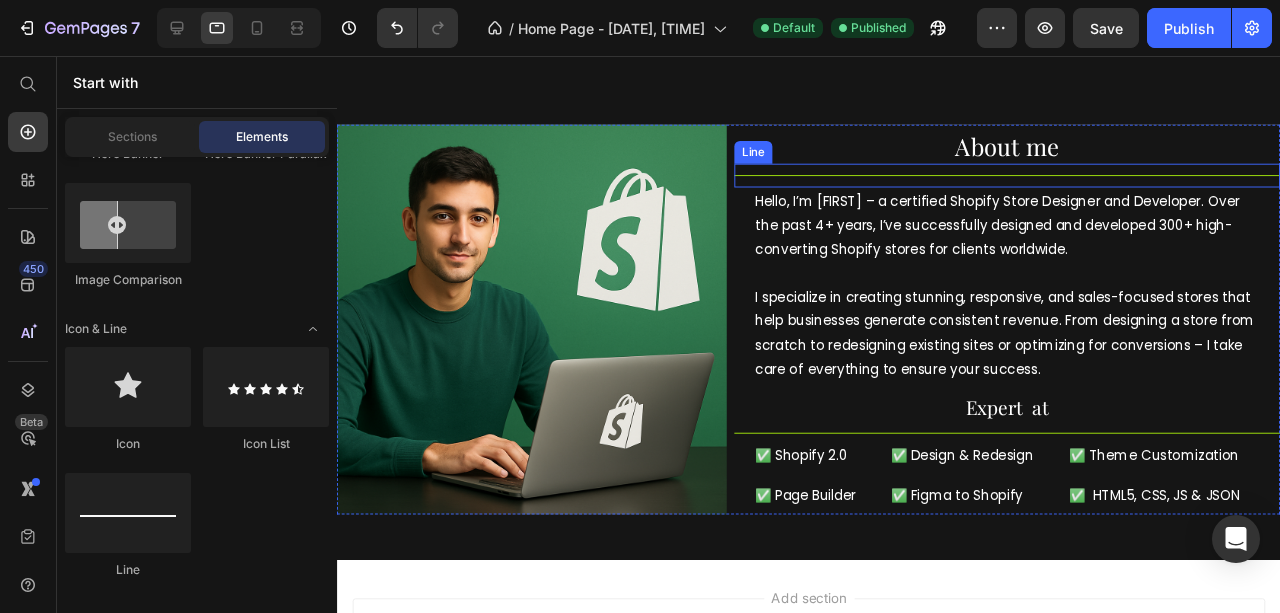 click on "Title Line" at bounding box center (1042, 181) 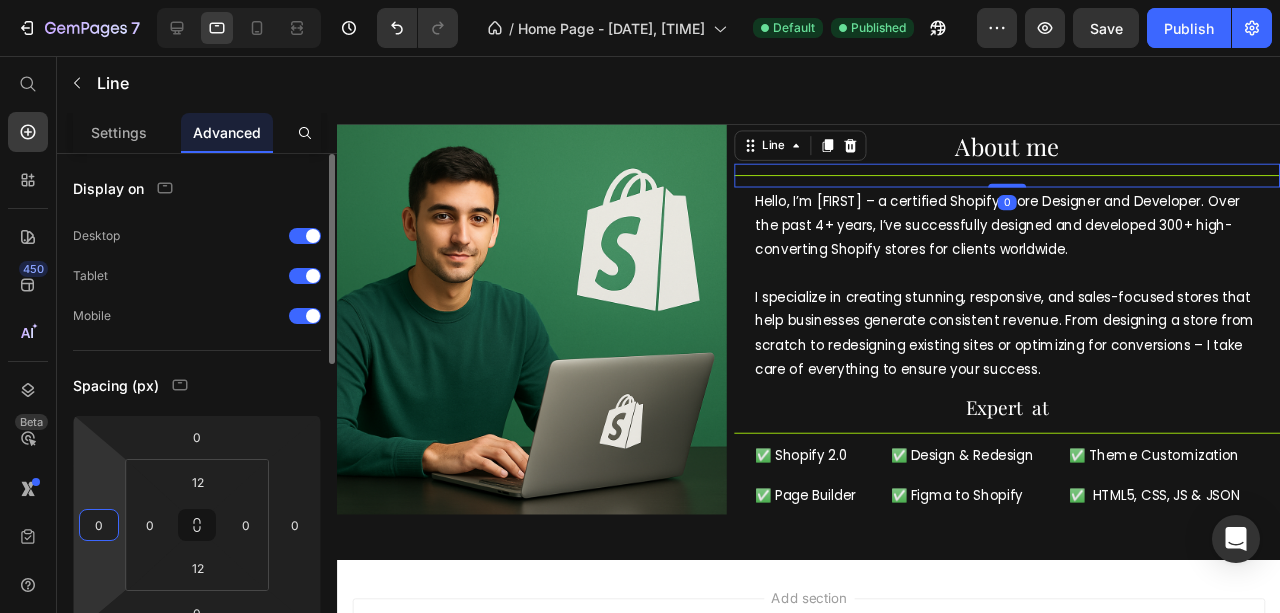 click on "0" at bounding box center [99, 525] 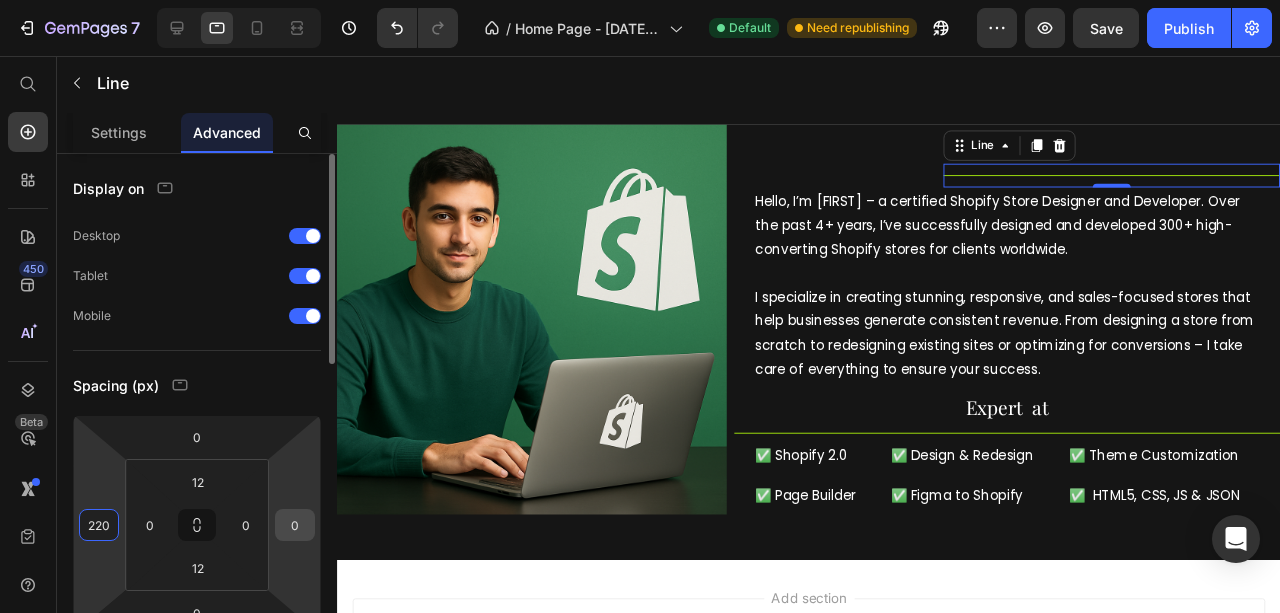 type on "220" 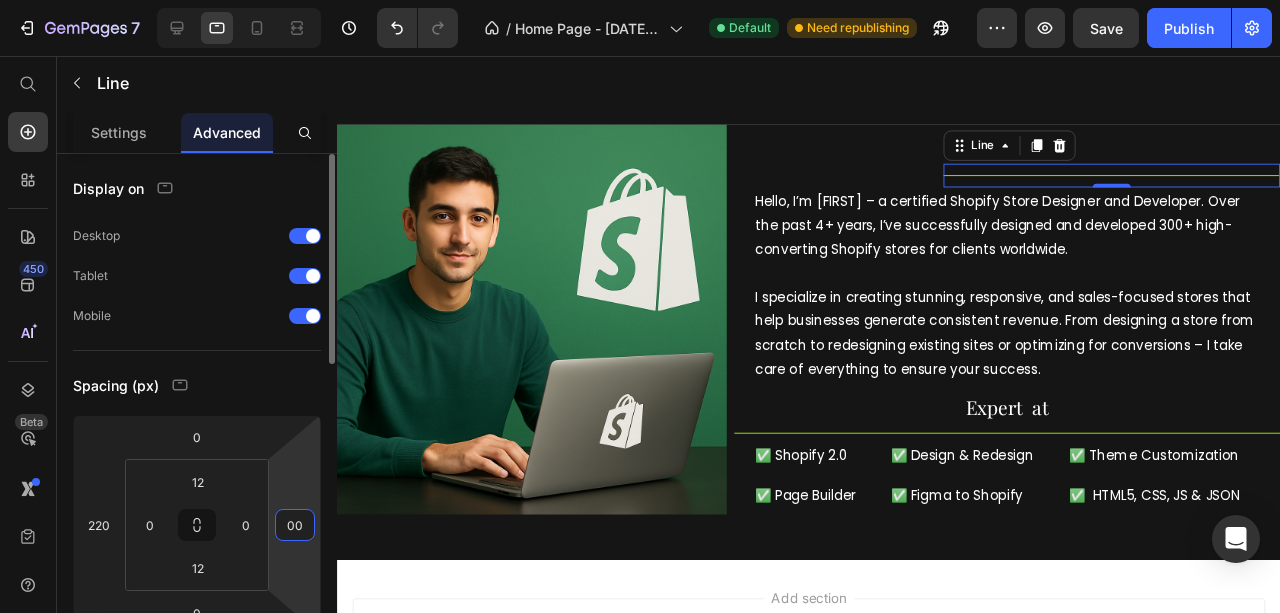 type on "0" 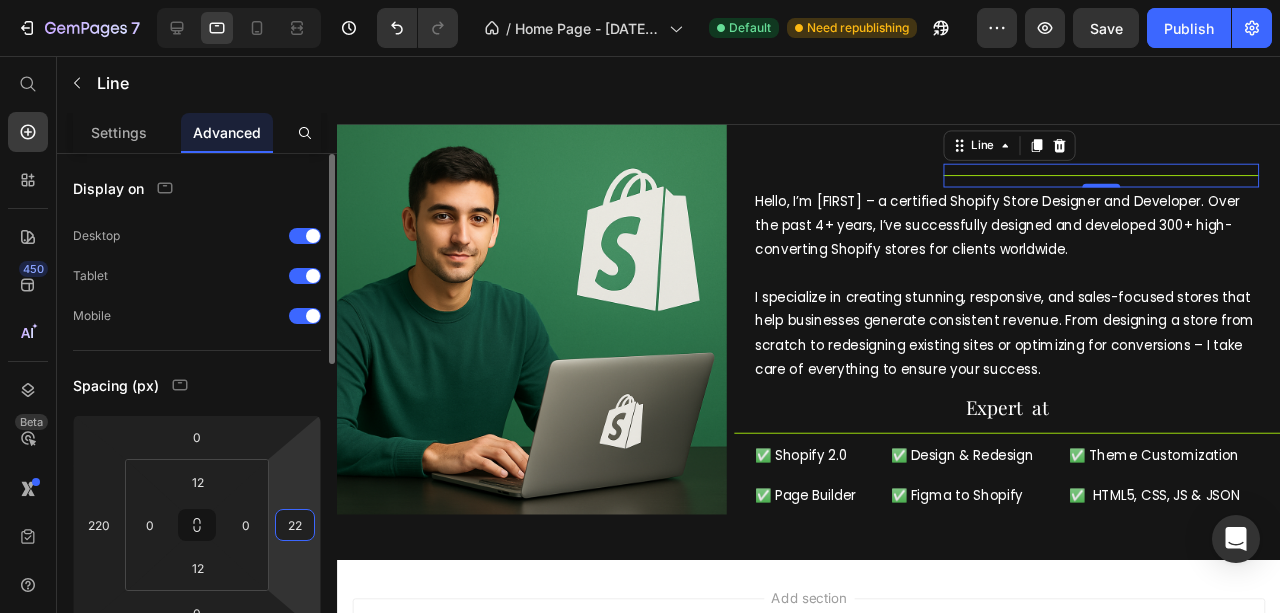 type on "220" 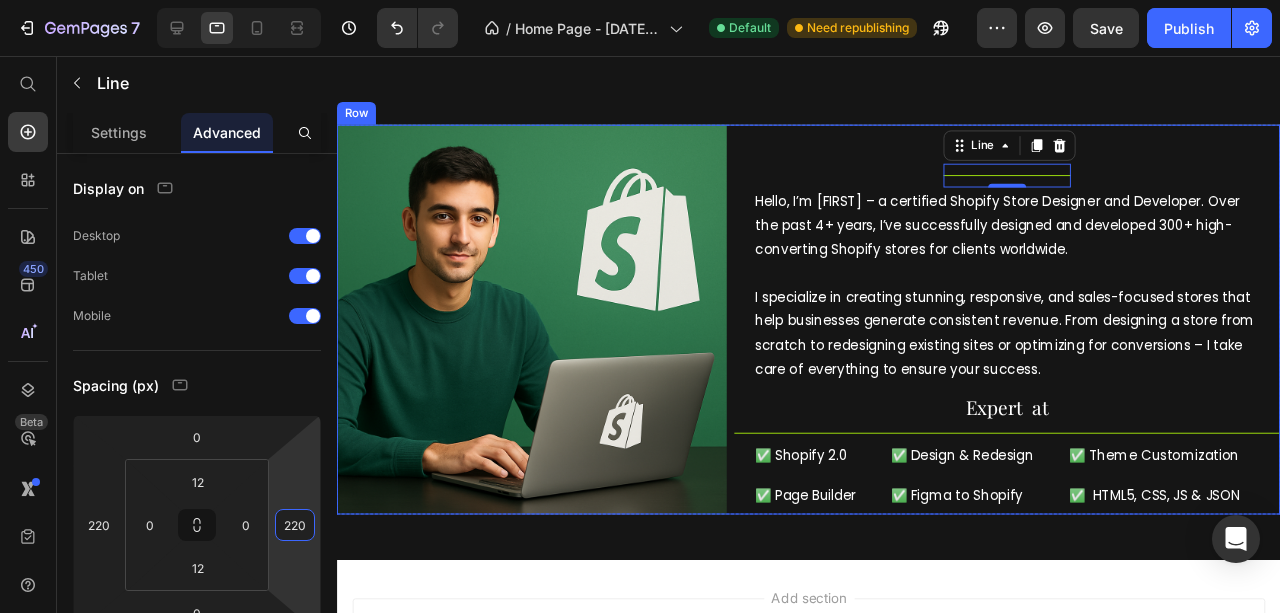 click on "About me" at bounding box center (1042, 151) 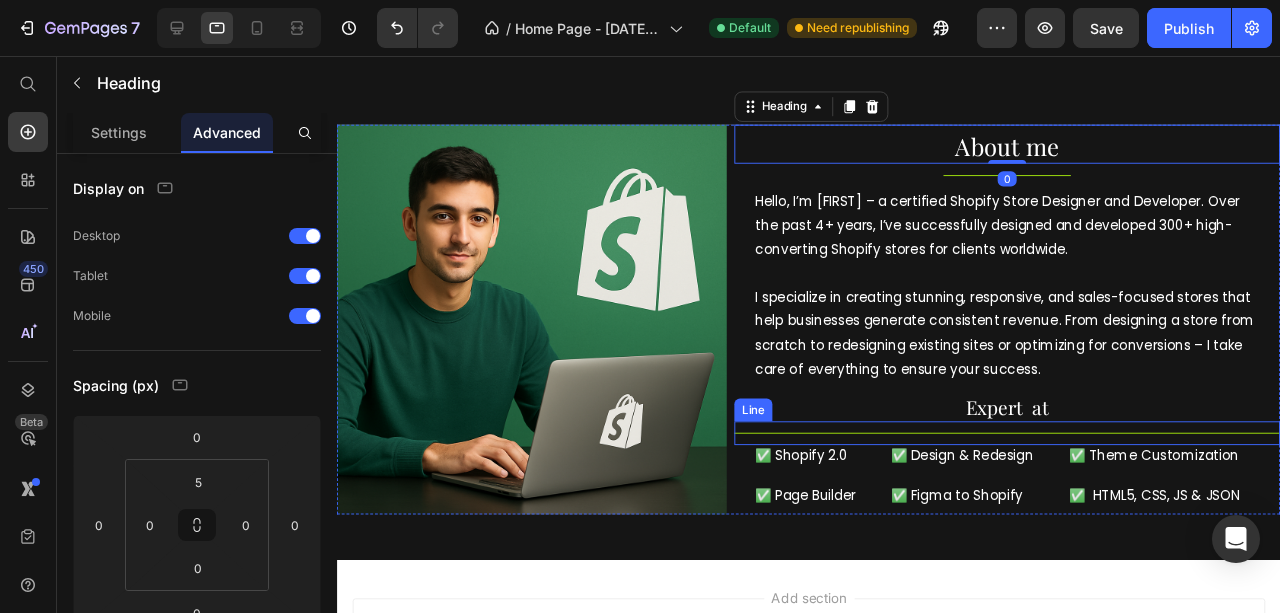 click on "Title Line" at bounding box center [1042, 452] 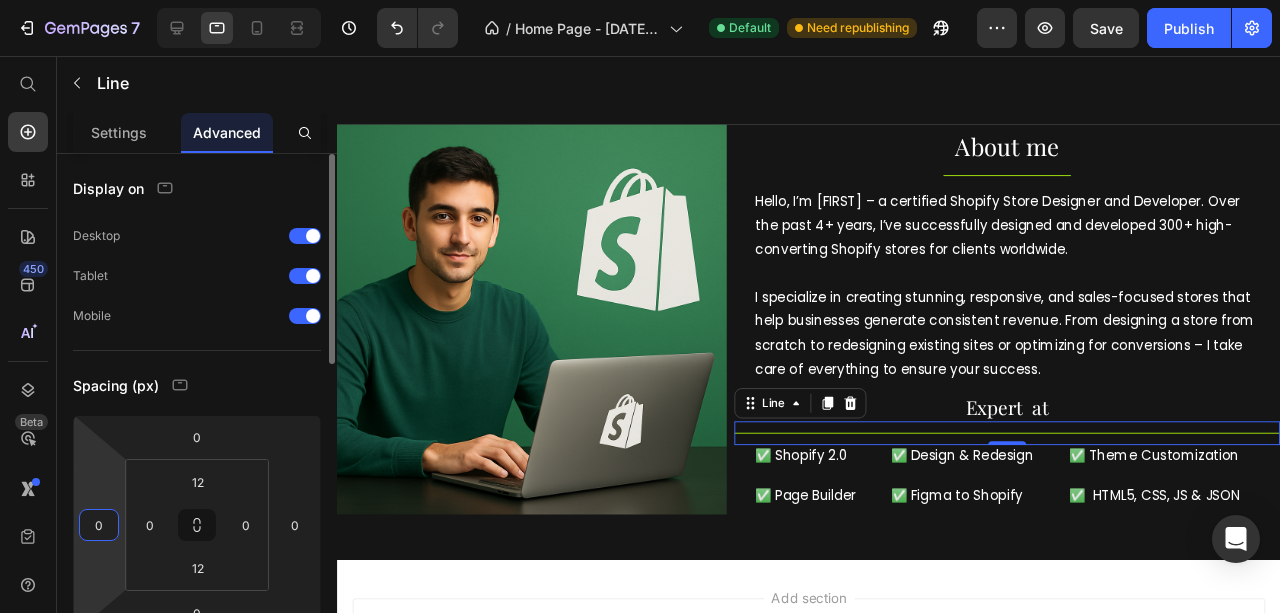 click on "0" at bounding box center (99, 525) 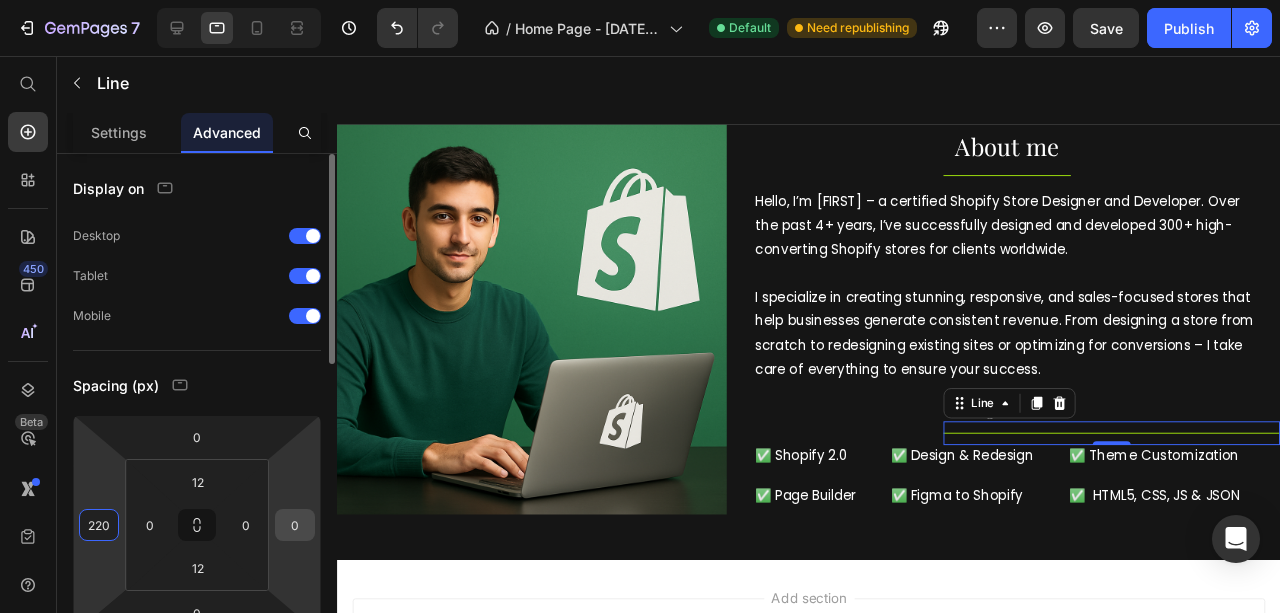 type on "220" 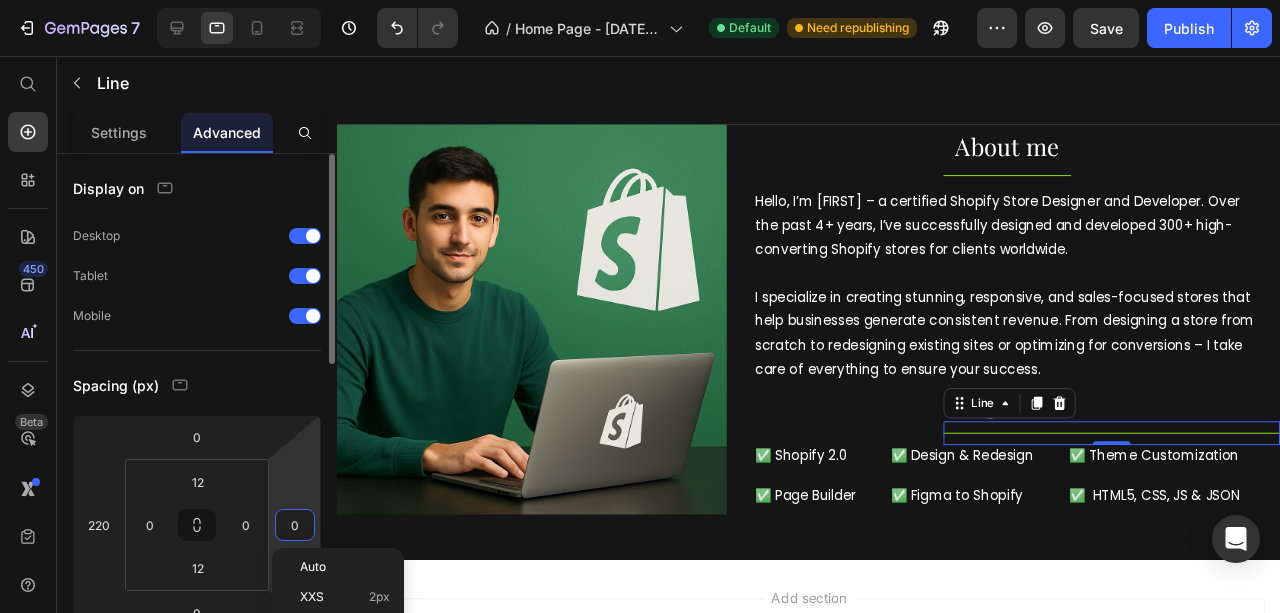 click on "0" at bounding box center [295, 525] 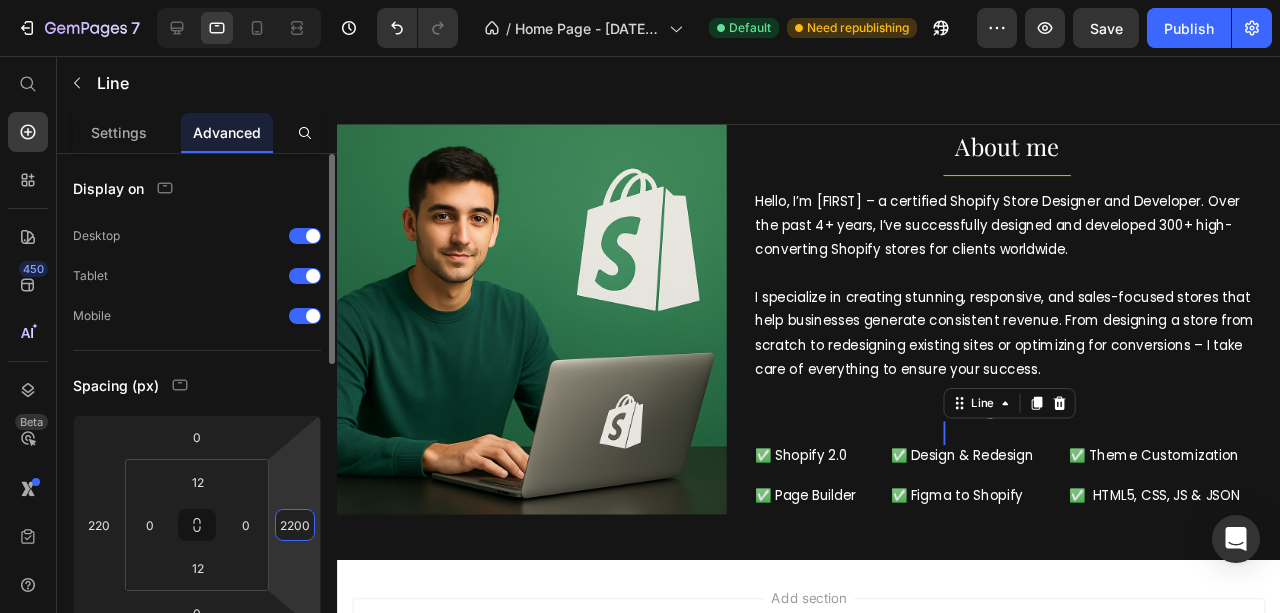 type on "220" 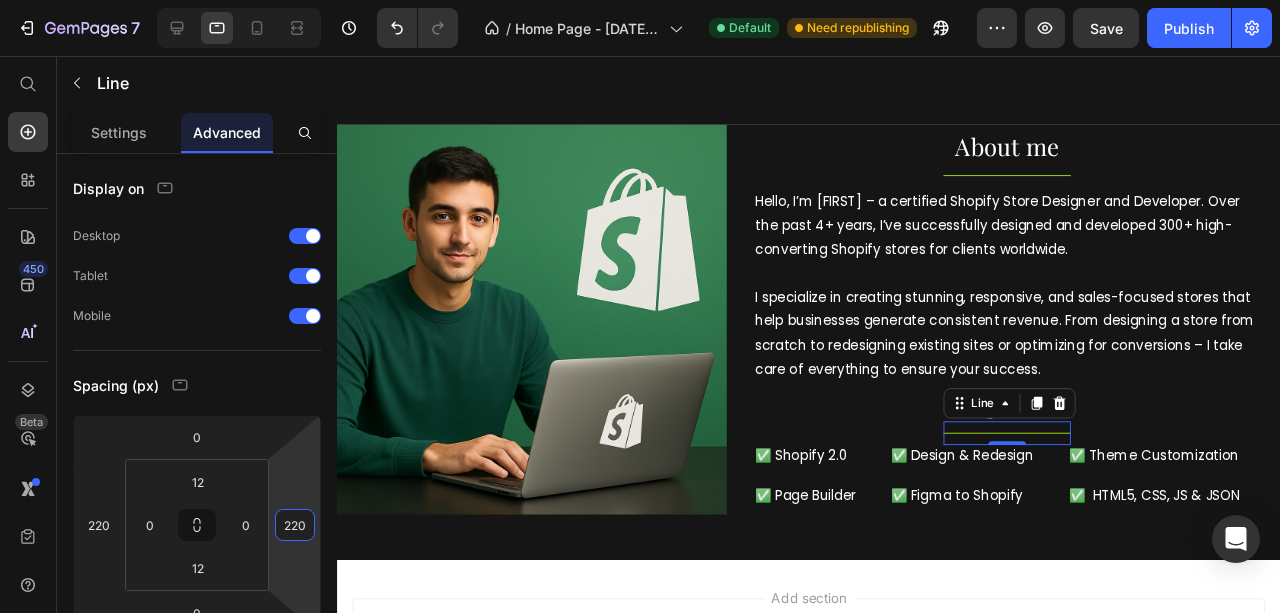 click on "Add section Choose templates inspired by CRO experts Generate layout from URL or image Add blank section then drag & drop elements" at bounding box center [833, 709] 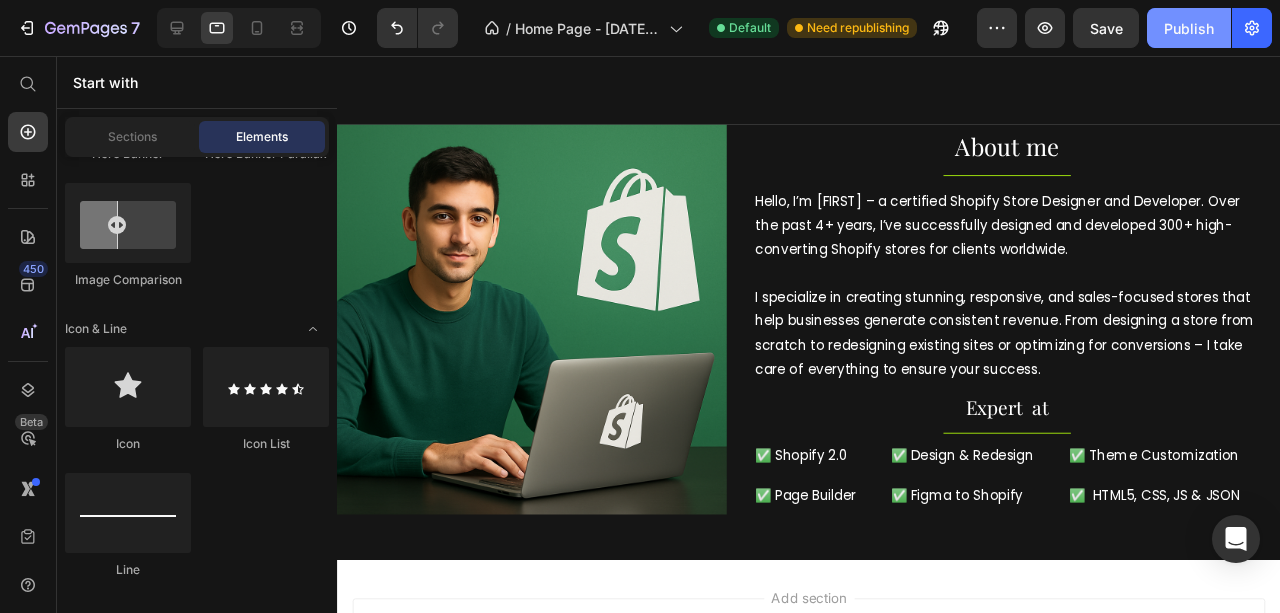 click on "Publish" at bounding box center (1189, 28) 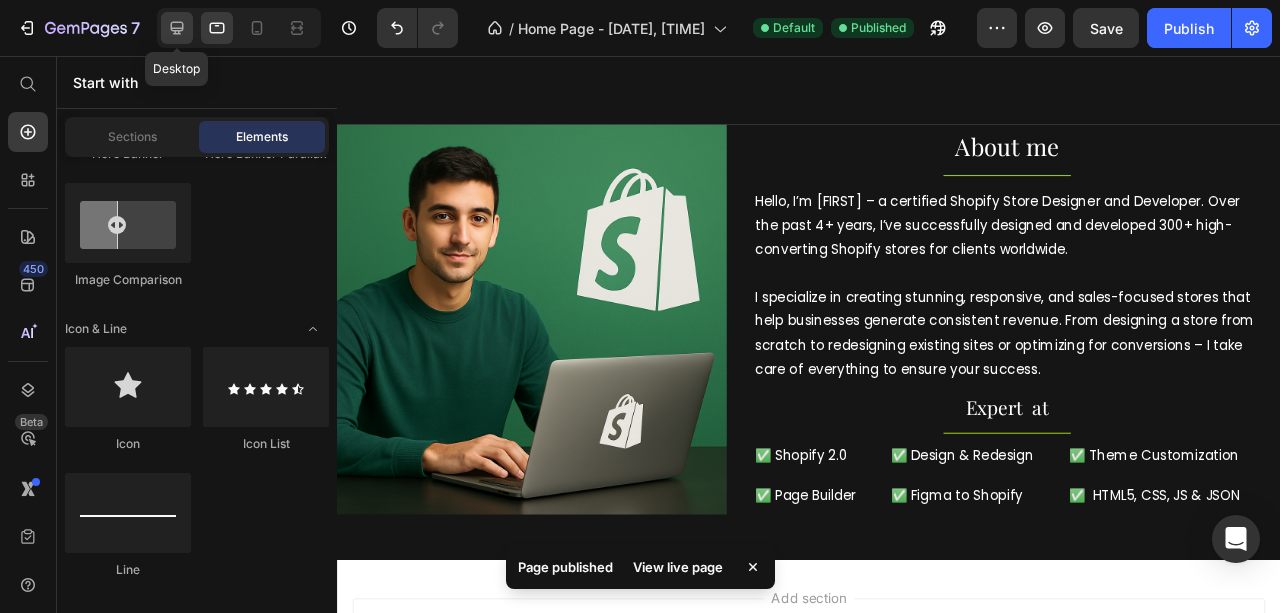 click 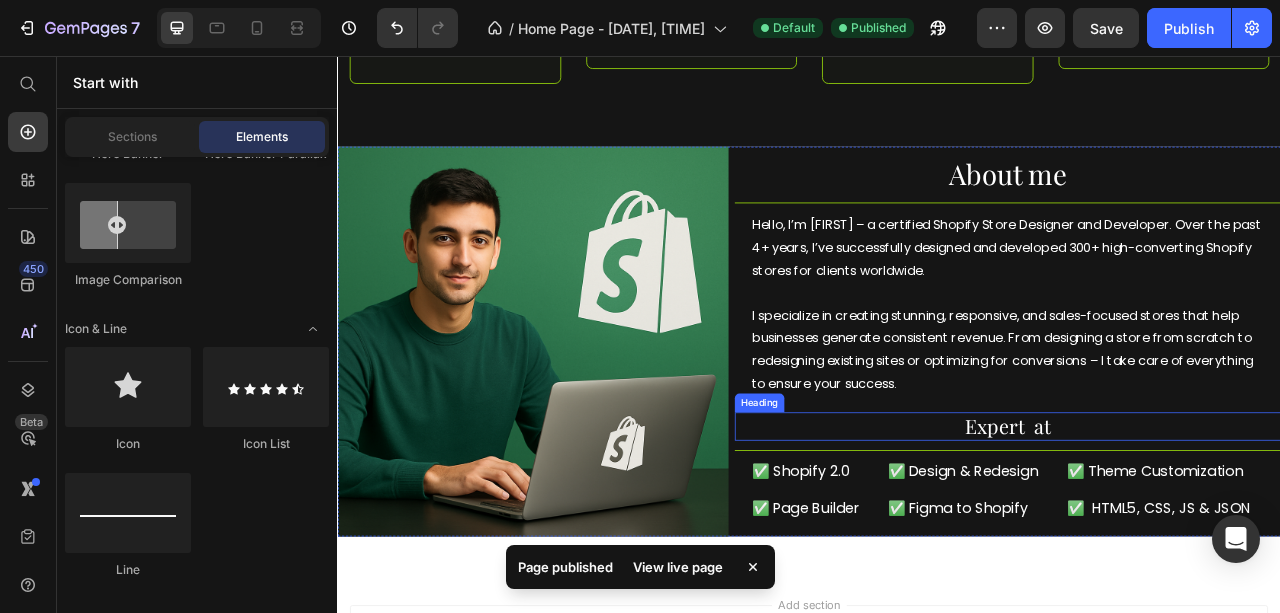scroll, scrollTop: 727, scrollLeft: 0, axis: vertical 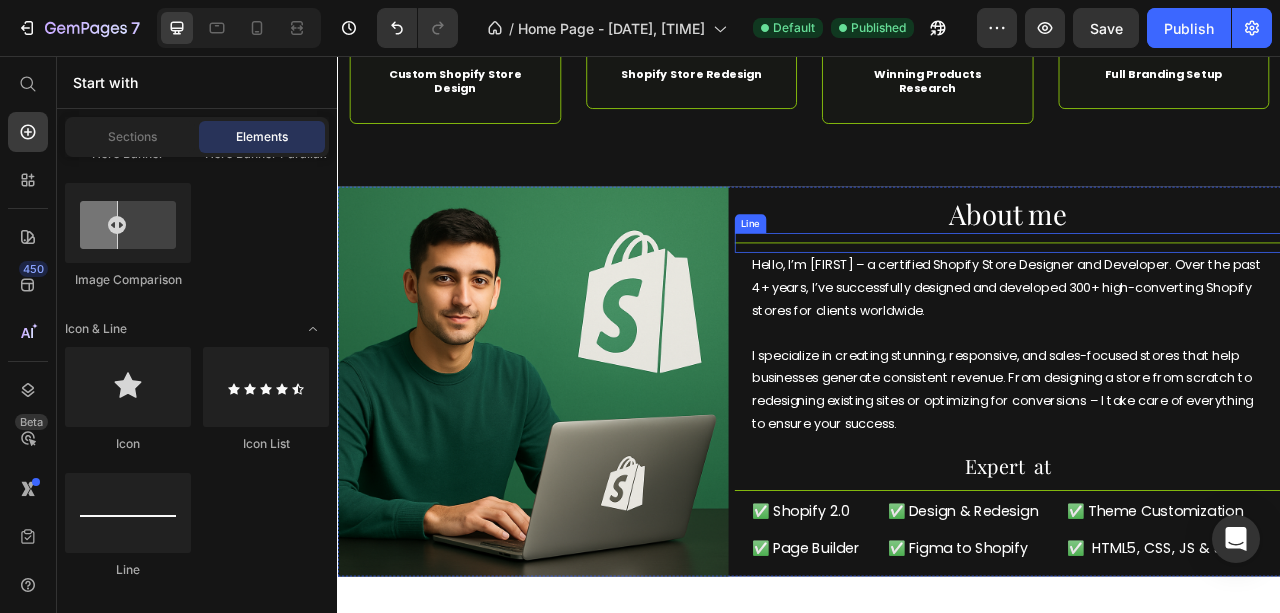 click on "Title Line" at bounding box center (1189, 293) 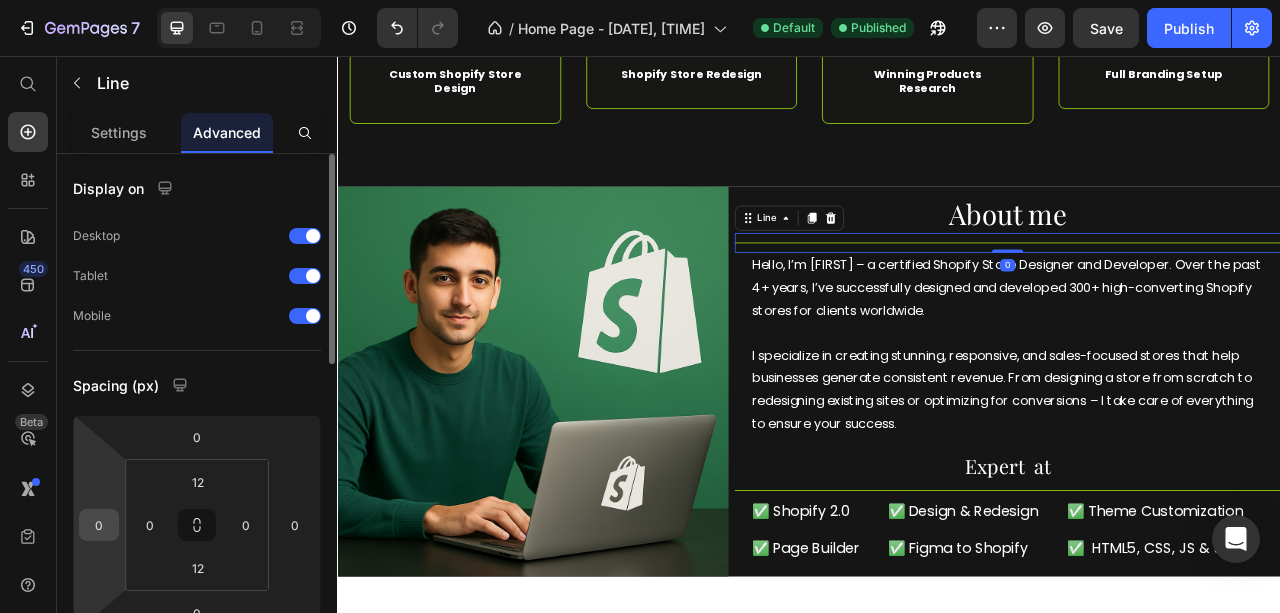 click on "0" at bounding box center [99, 525] 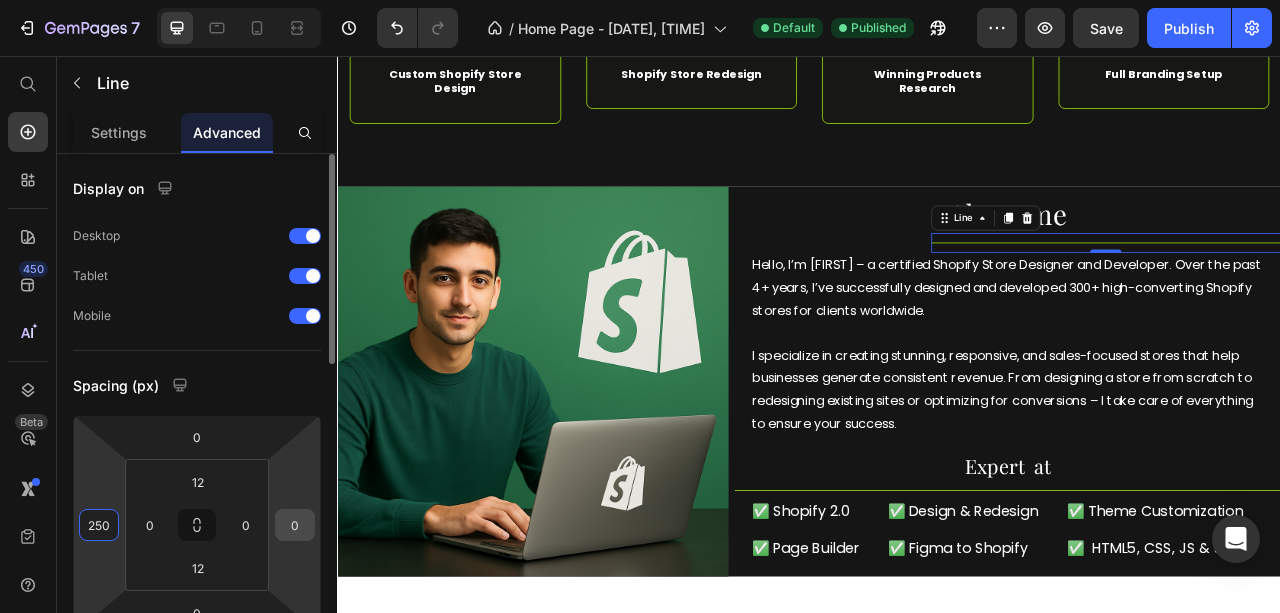 type on "250" 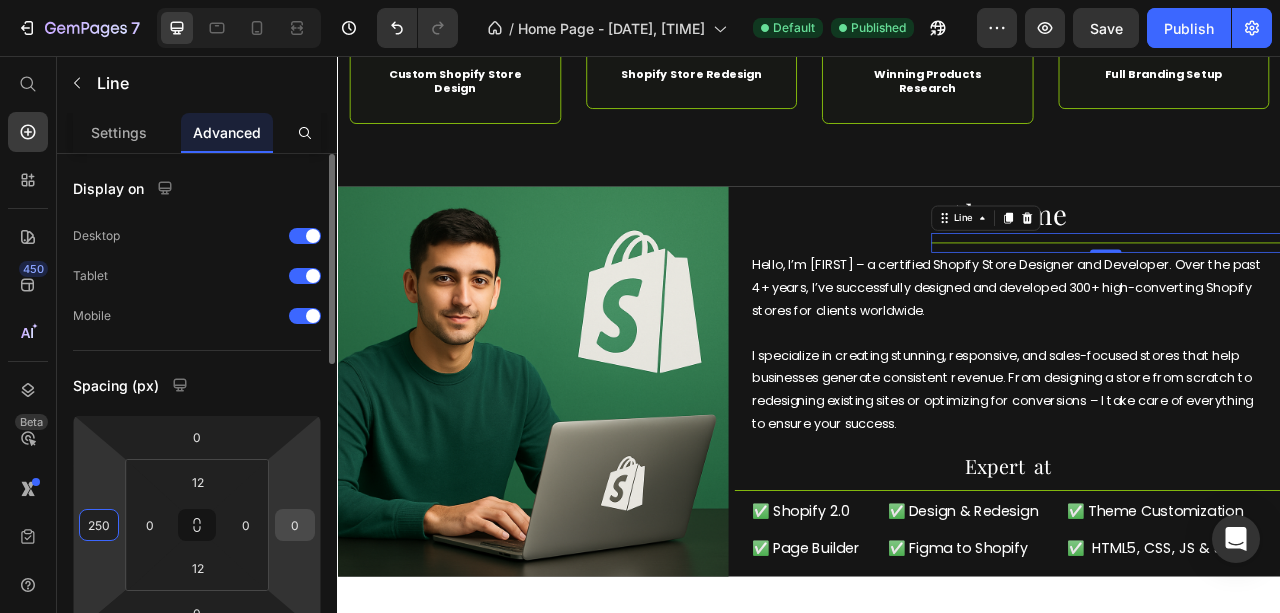 click on "0" at bounding box center [295, 525] 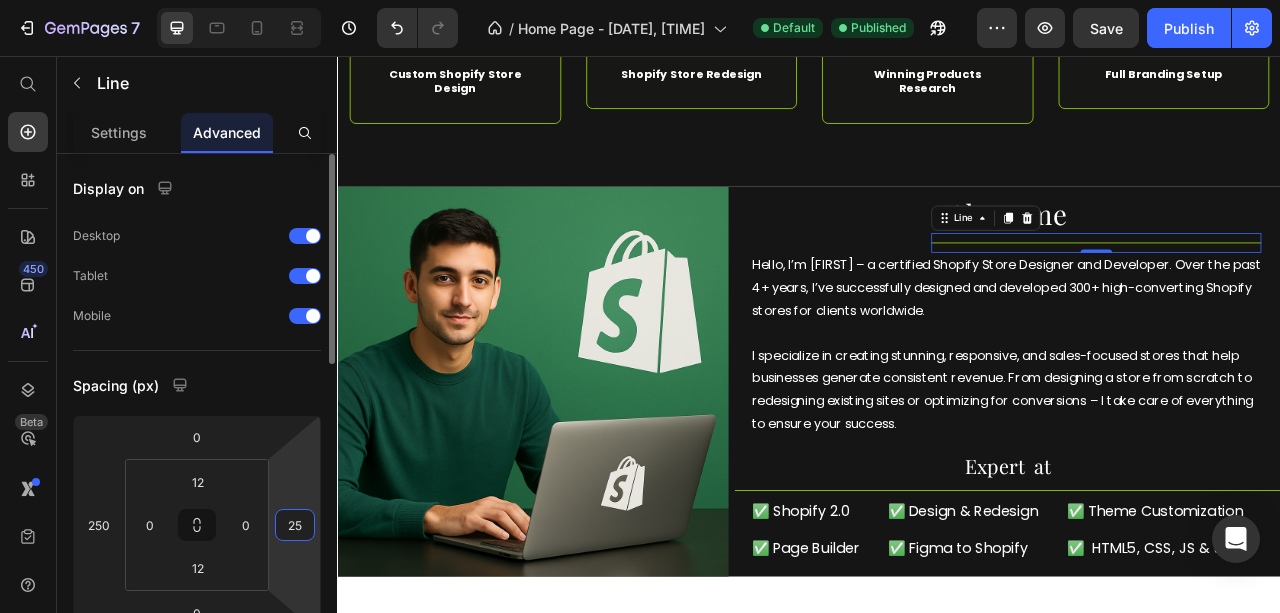 type on "250" 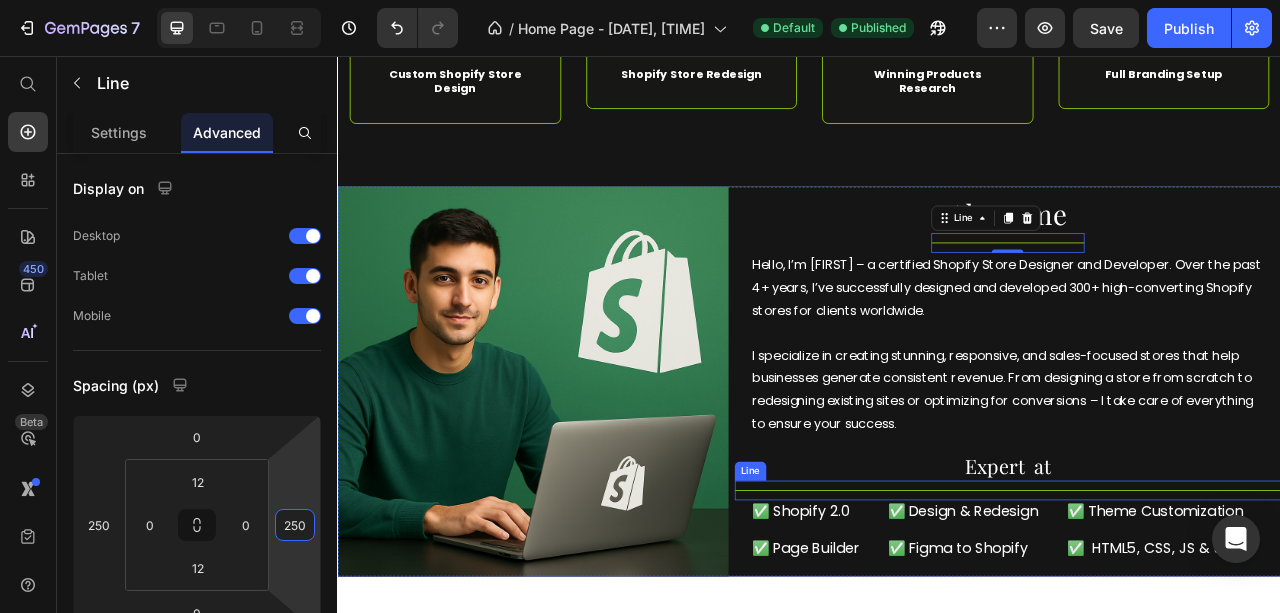 click at bounding box center (1189, 608) 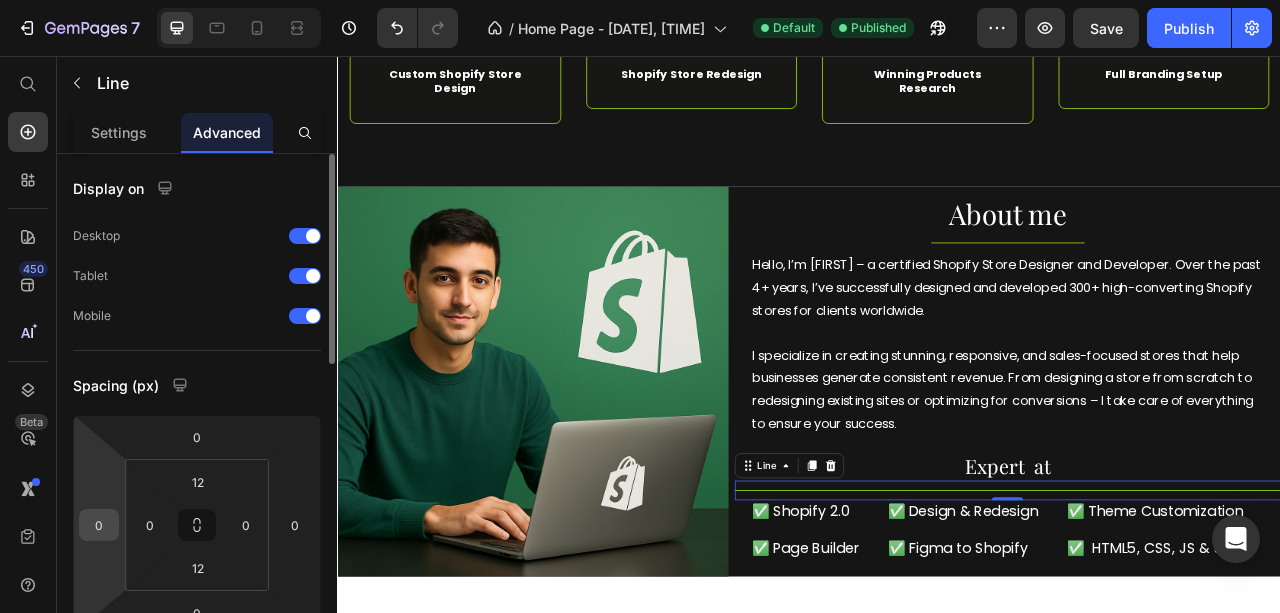 click on "0" at bounding box center (99, 525) 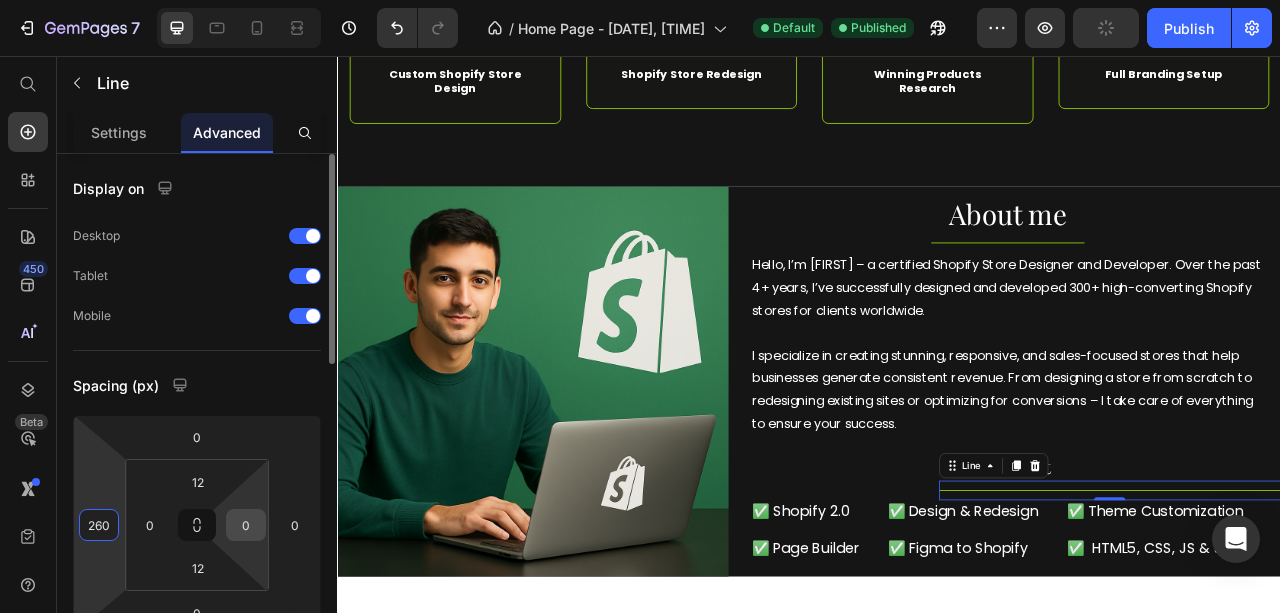 type on "260" 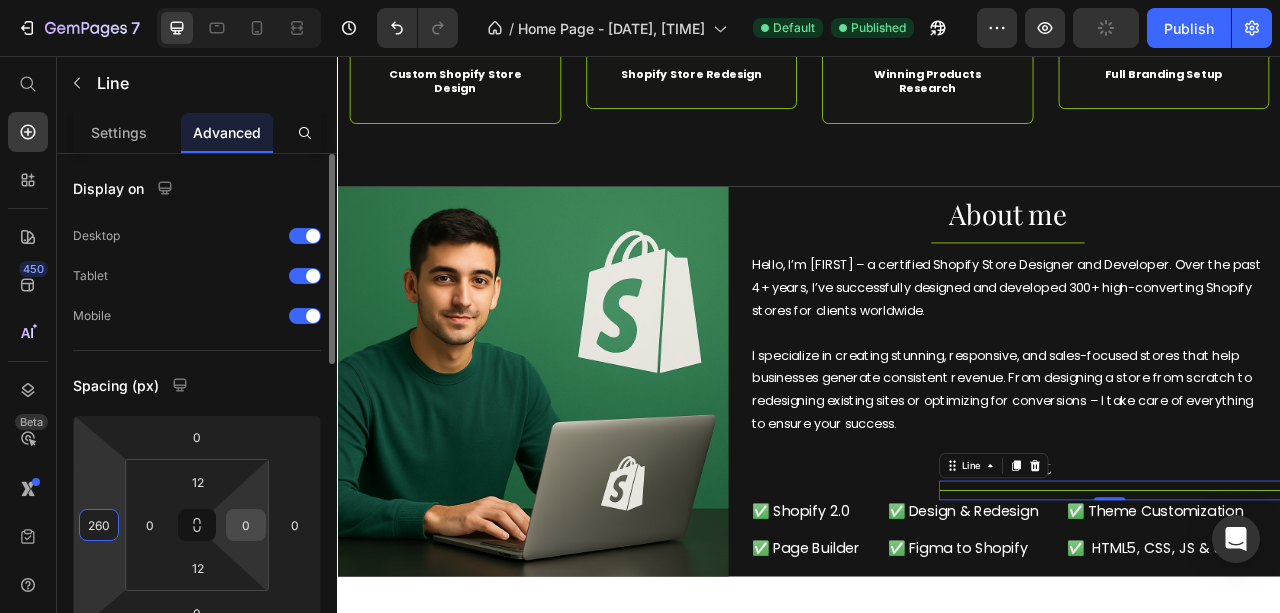 click on "0" at bounding box center (246, 525) 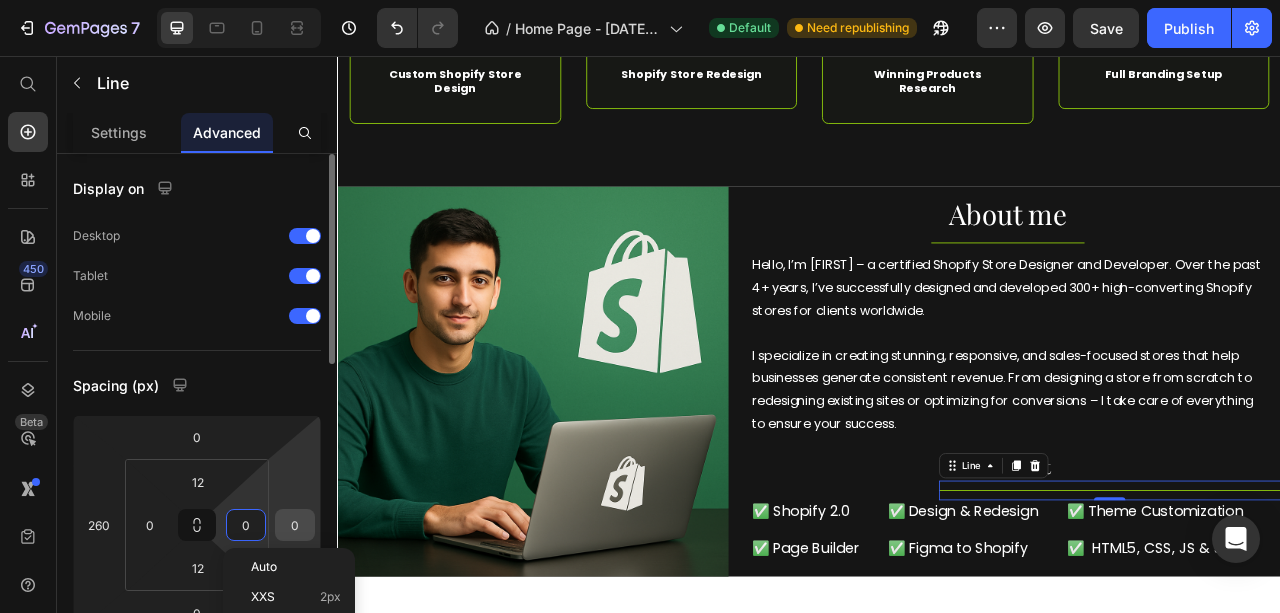 click on "0" at bounding box center [295, 525] 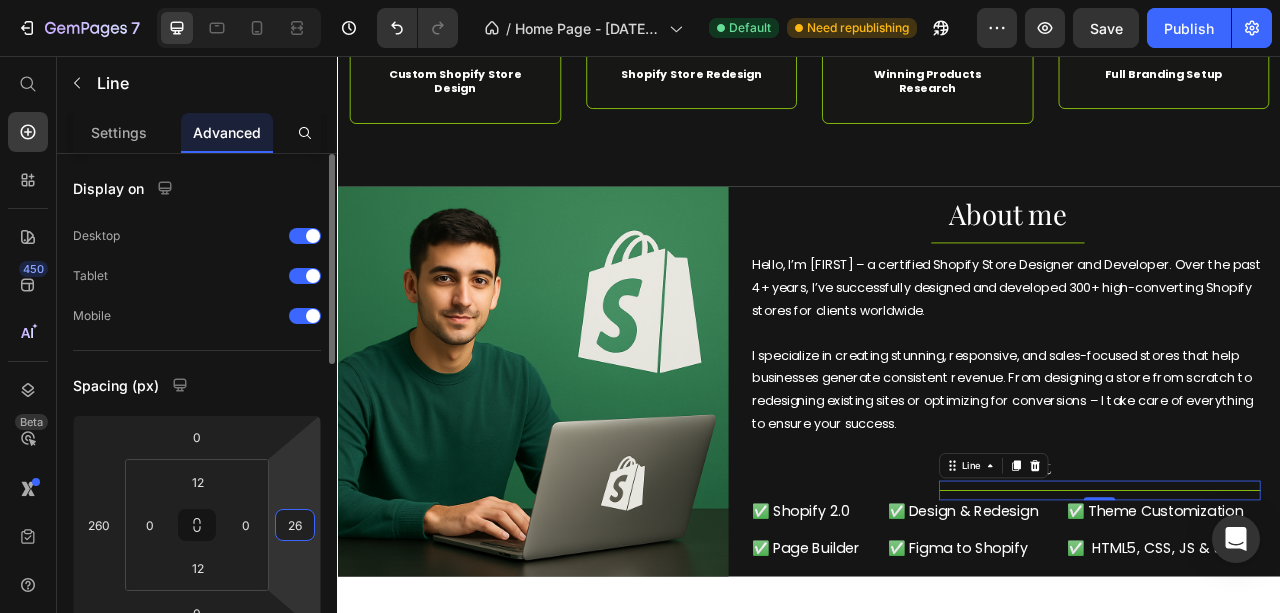 type on "260" 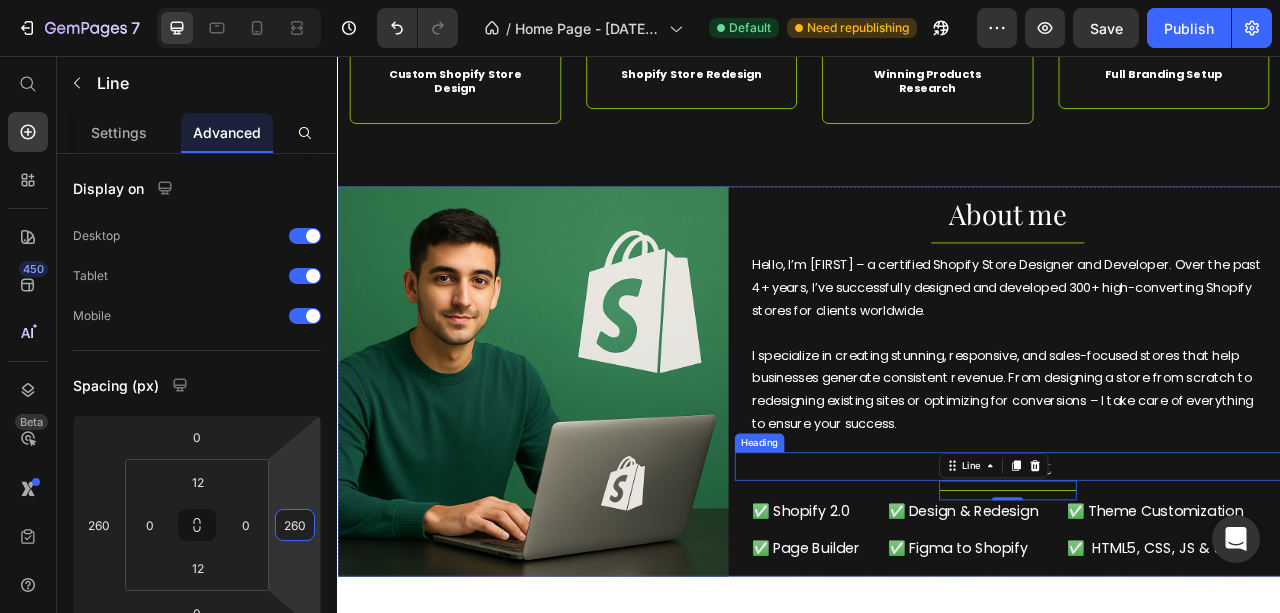 click on "About me Heading                Title Line Hello, I’m Rafiq – a certified Shopify Store Designer and Developer. Over the past 4+ years, I’ve successfully designed and developed 300+ high-converting Shopify stores for clients worldwide.   I specialize in creating stunning, responsive, and sales-focused stores that help businesses generate consistent revenue. From designing a store from scratch to redesigning existing sites or optimizing for conversions – I take care of everything to ensure your success. Text Block Expert  at Heading                Title Line   0 ✅ Shopify 2.0 Heading ✅ Design & Redesign Heading ✅ Theme Customization Heading Row ✅ Page Builder Heading ✅ Figma to Shopify Heading ✅  HTML5, CSS, JS & JSON Heading Row" at bounding box center [1189, 470] 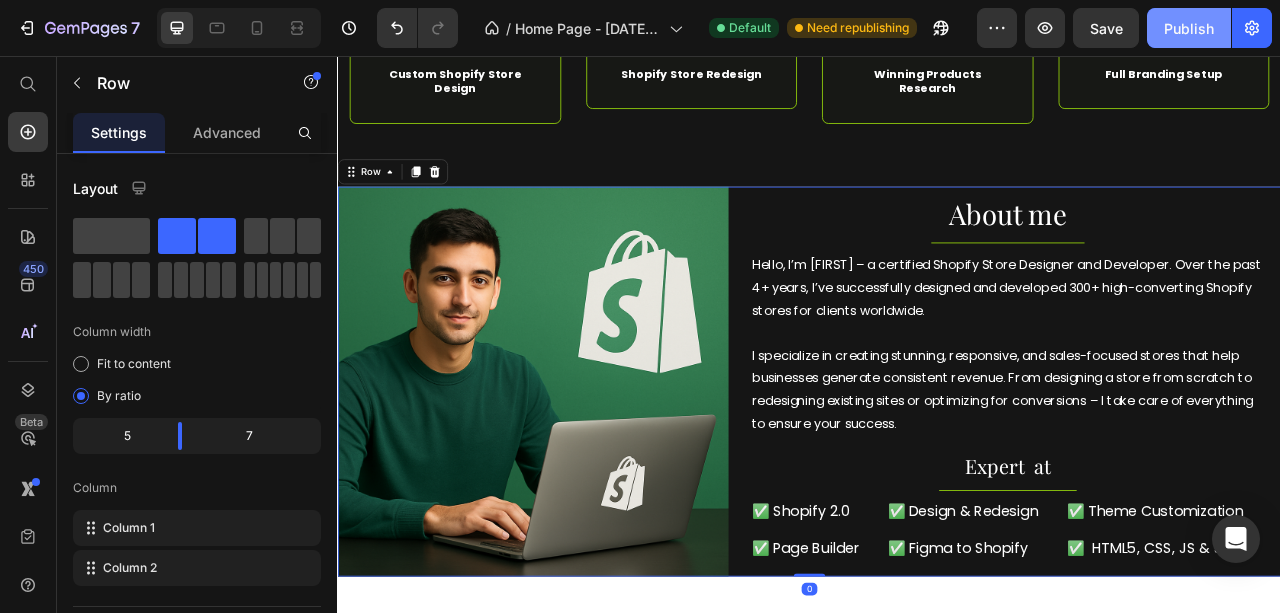 click on "Publish" 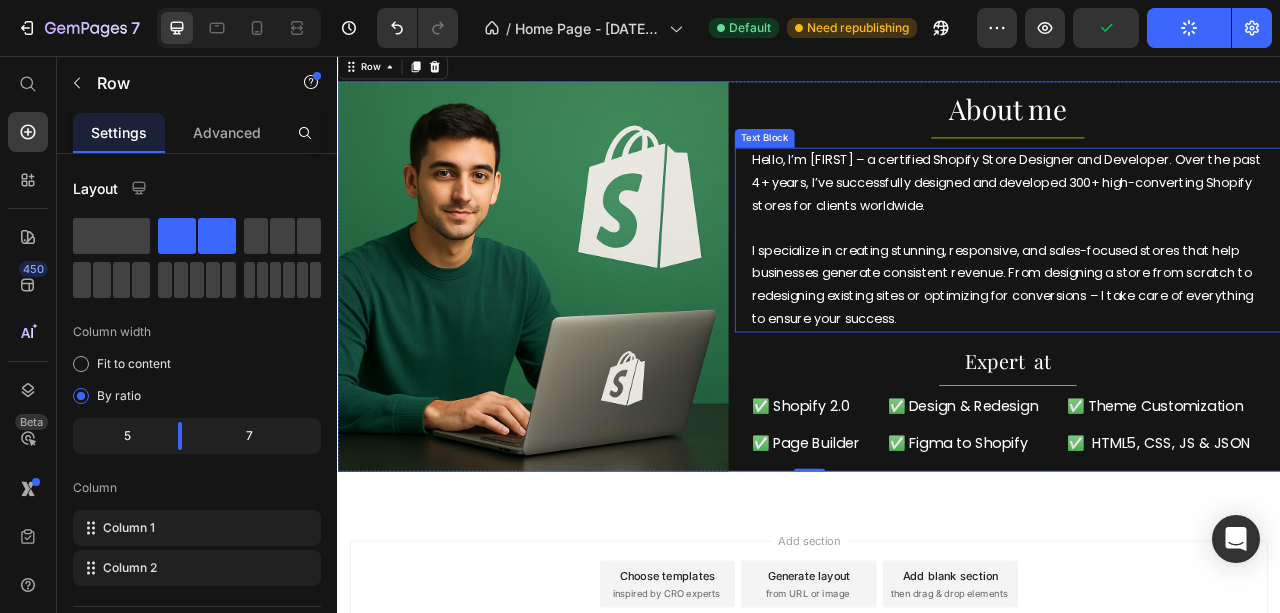 scroll, scrollTop: 860, scrollLeft: 0, axis: vertical 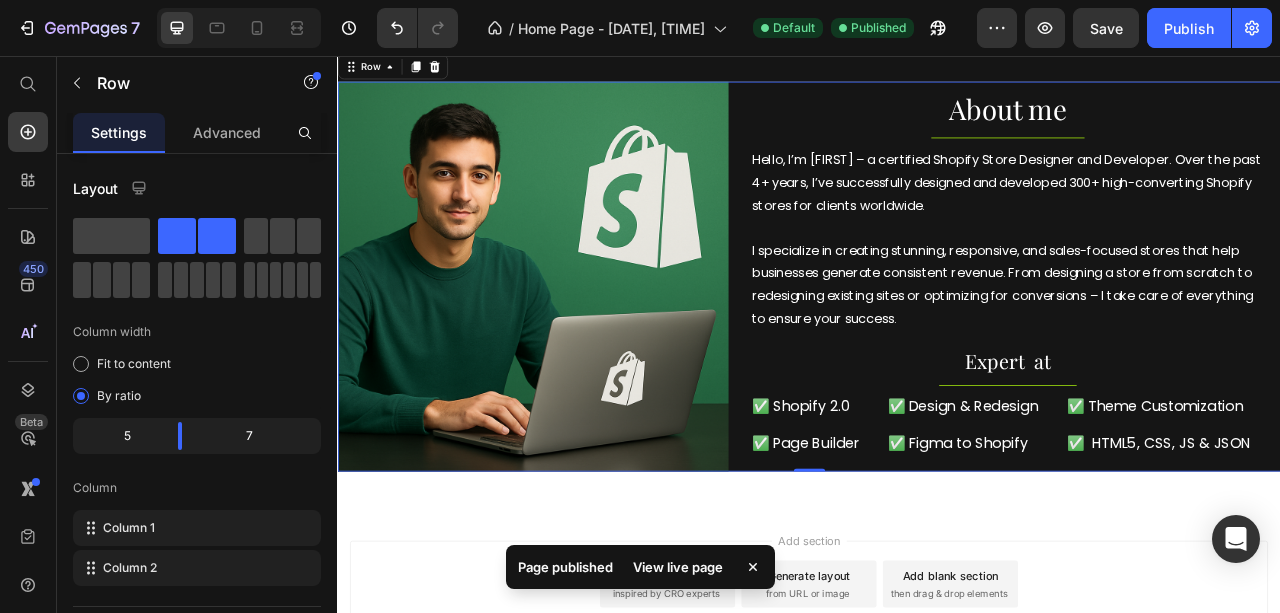 click on "View live page" at bounding box center (678, 567) 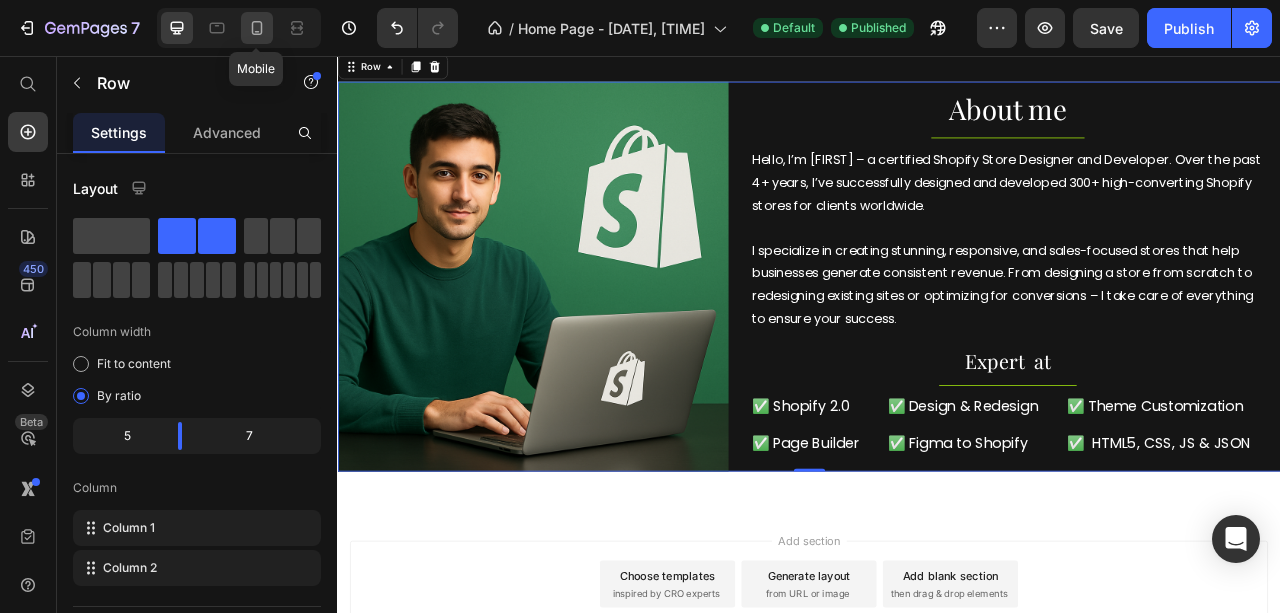 click 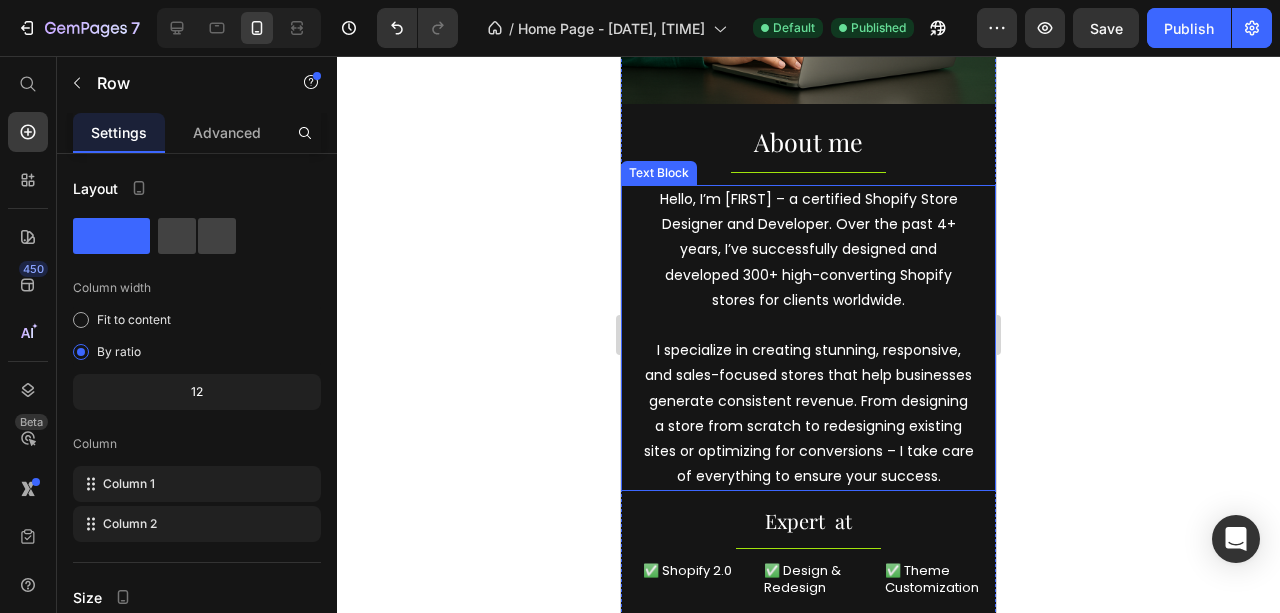 scroll, scrollTop: 2176, scrollLeft: 0, axis: vertical 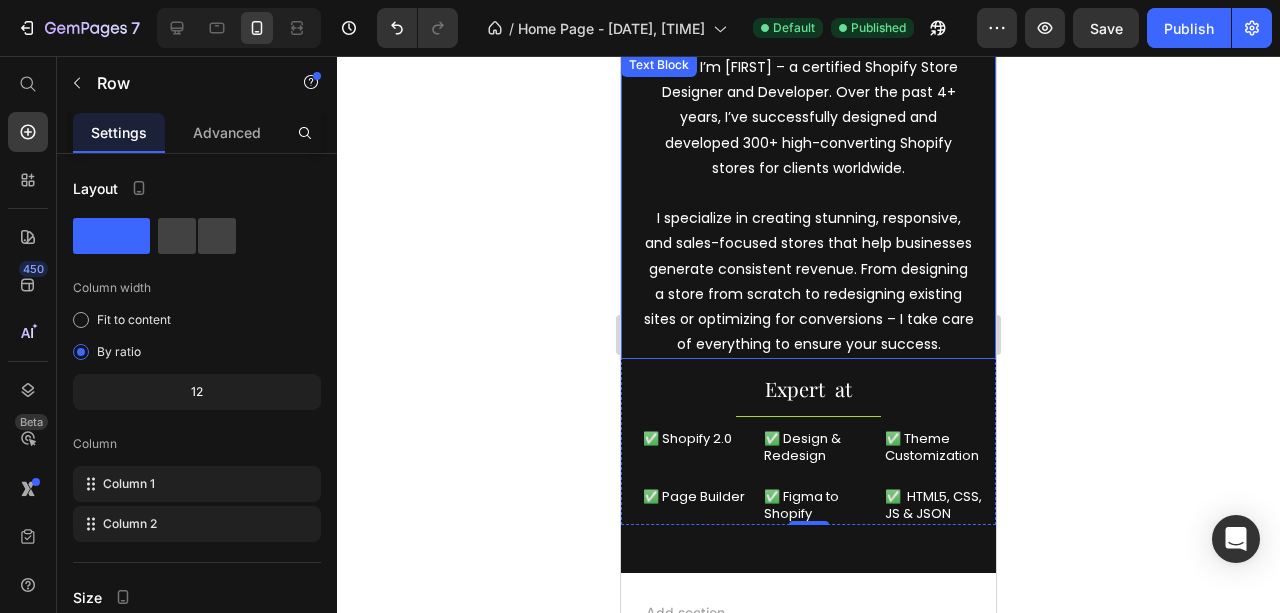 click on "I specialize in creating stunning, responsive, and sales-focused stores that help businesses generate consistent revenue. From designing a store from scratch to redesigning existing sites or optimizing for conversions – I take care of everything to ensure your success." at bounding box center [808, 281] 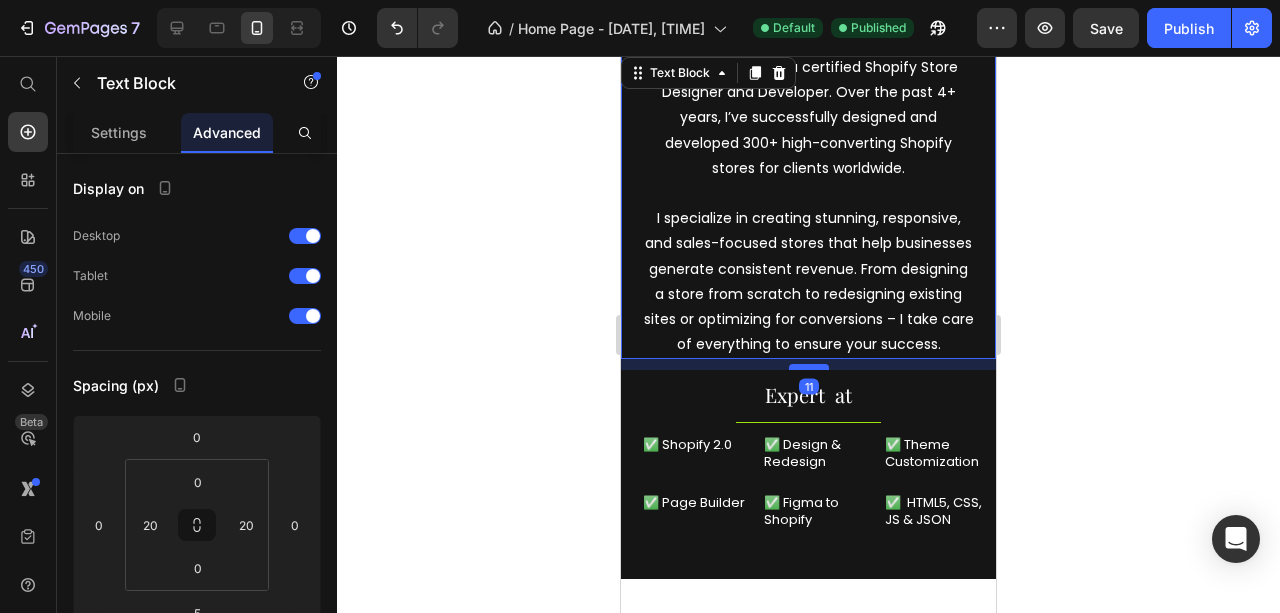 click at bounding box center (809, 367) 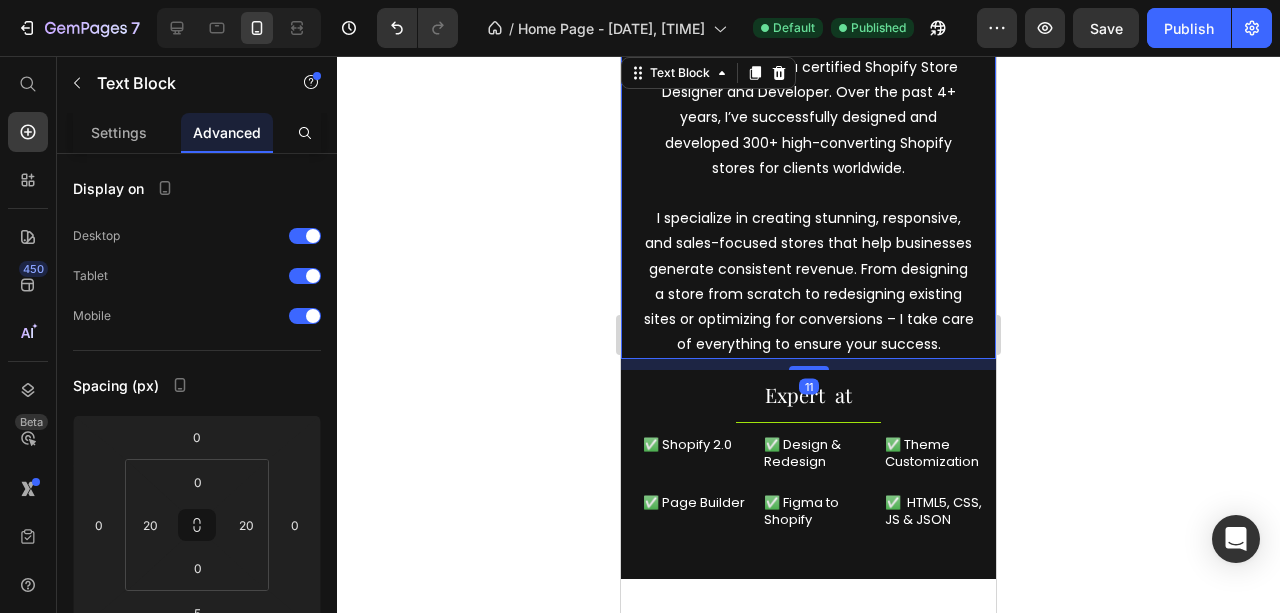 type on "11" 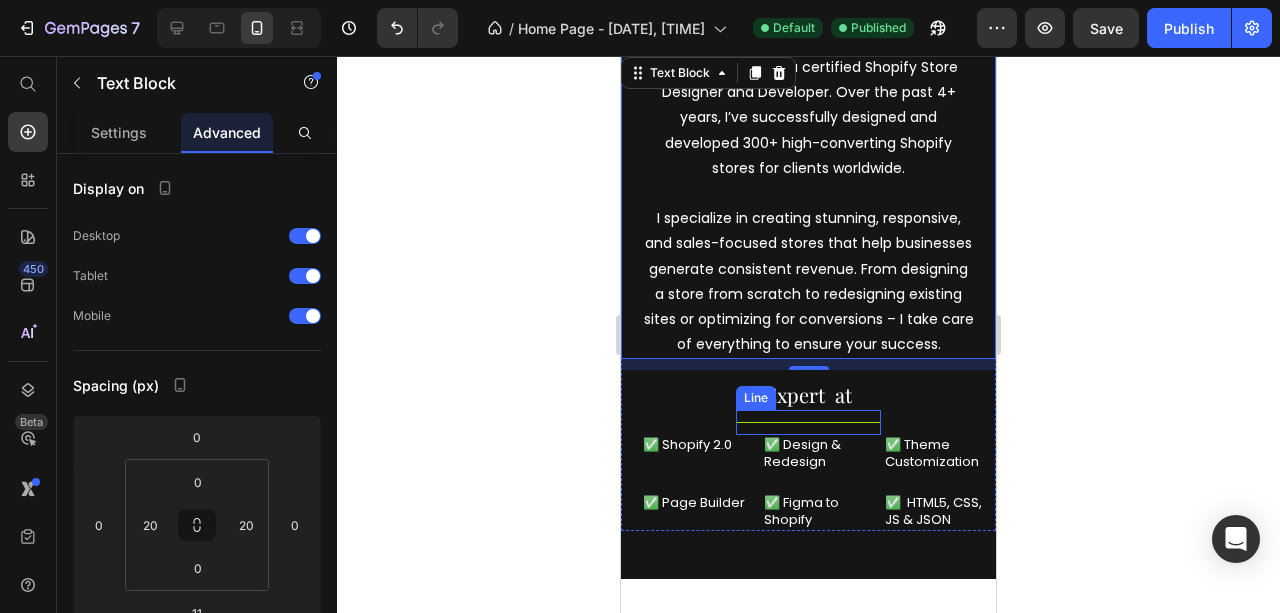 click on "Title Line" at bounding box center [808, 422] 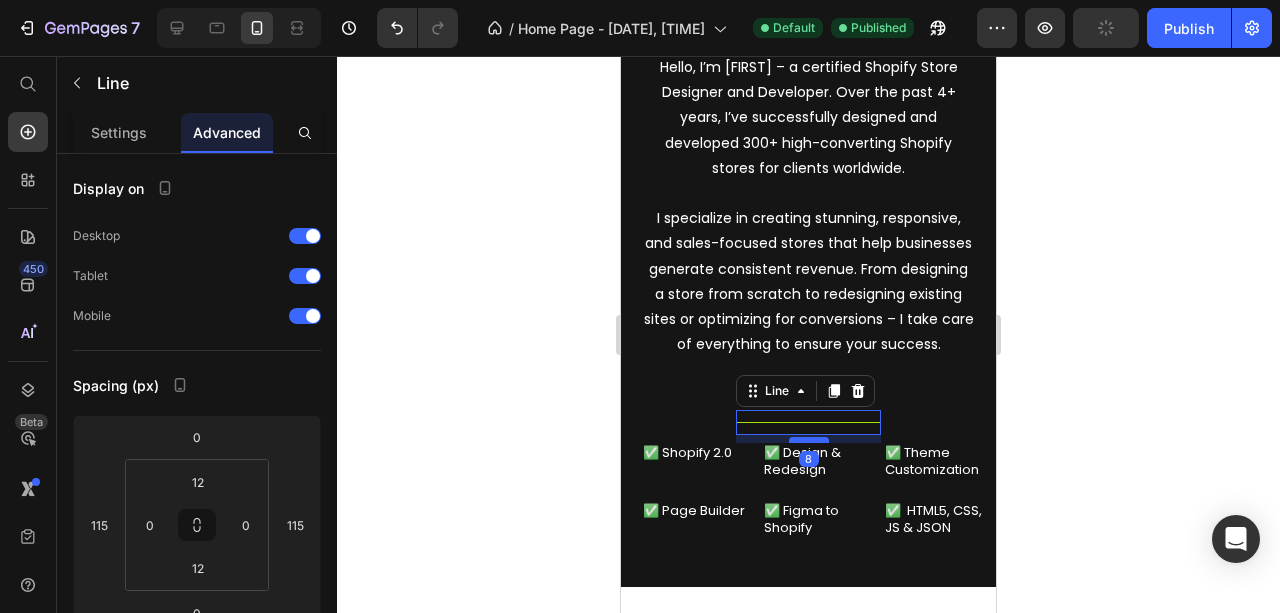 drag, startPoint x: 811, startPoint y: 442, endPoint x: 820, endPoint y: 450, distance: 12.0415945 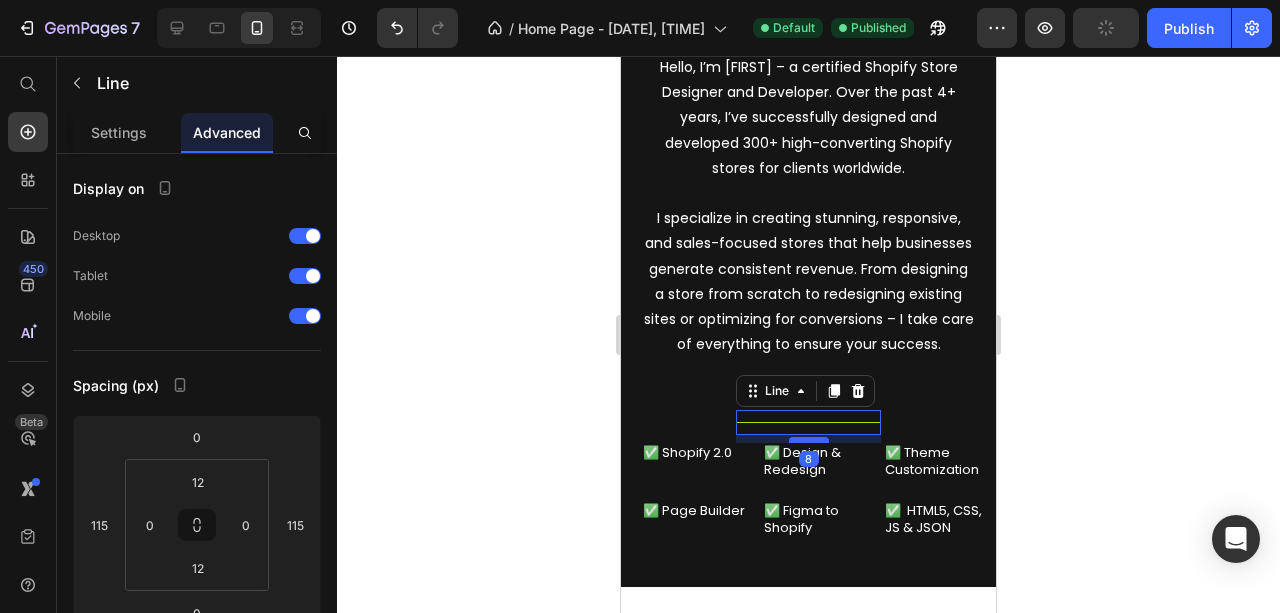 click at bounding box center (809, 440) 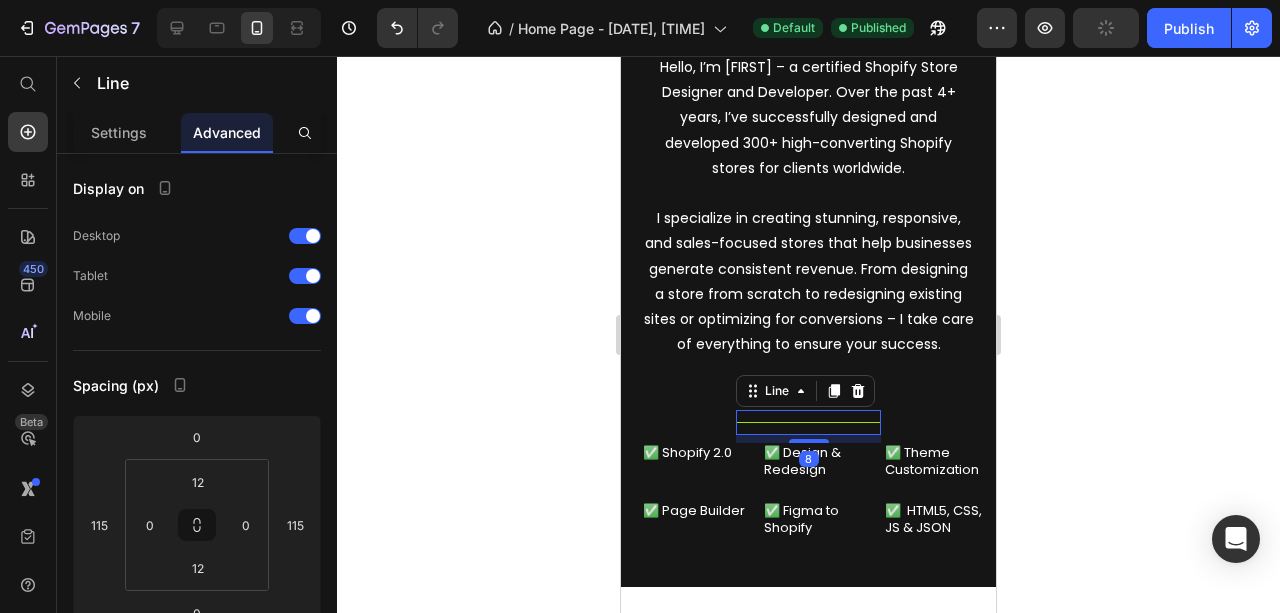 type on "8" 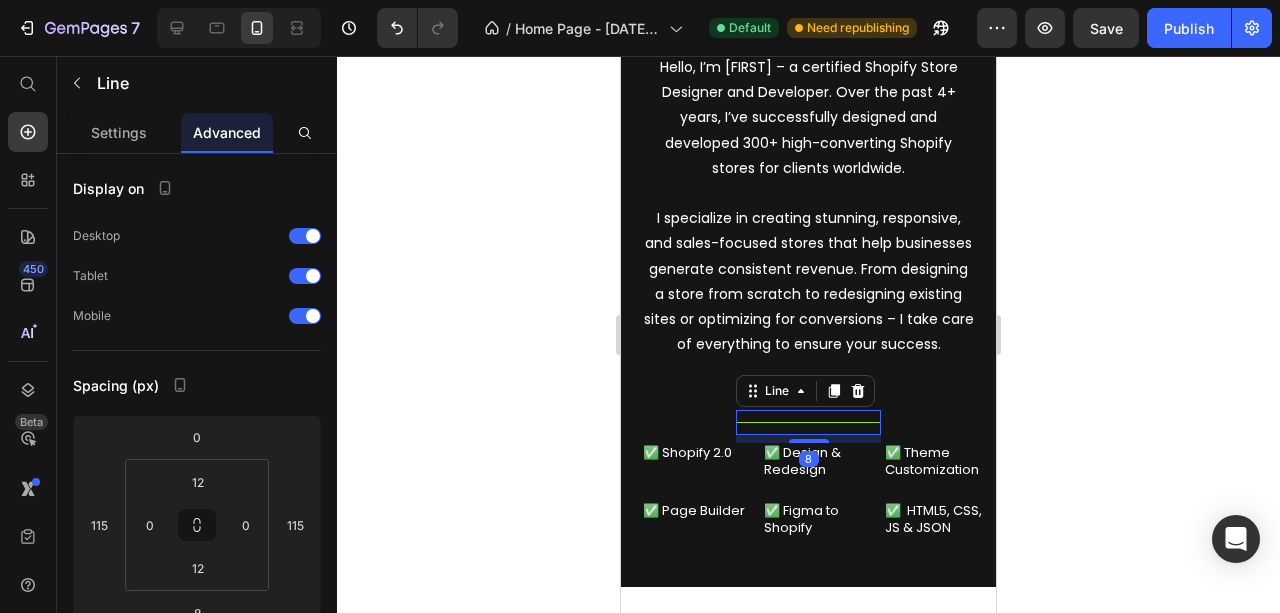 click 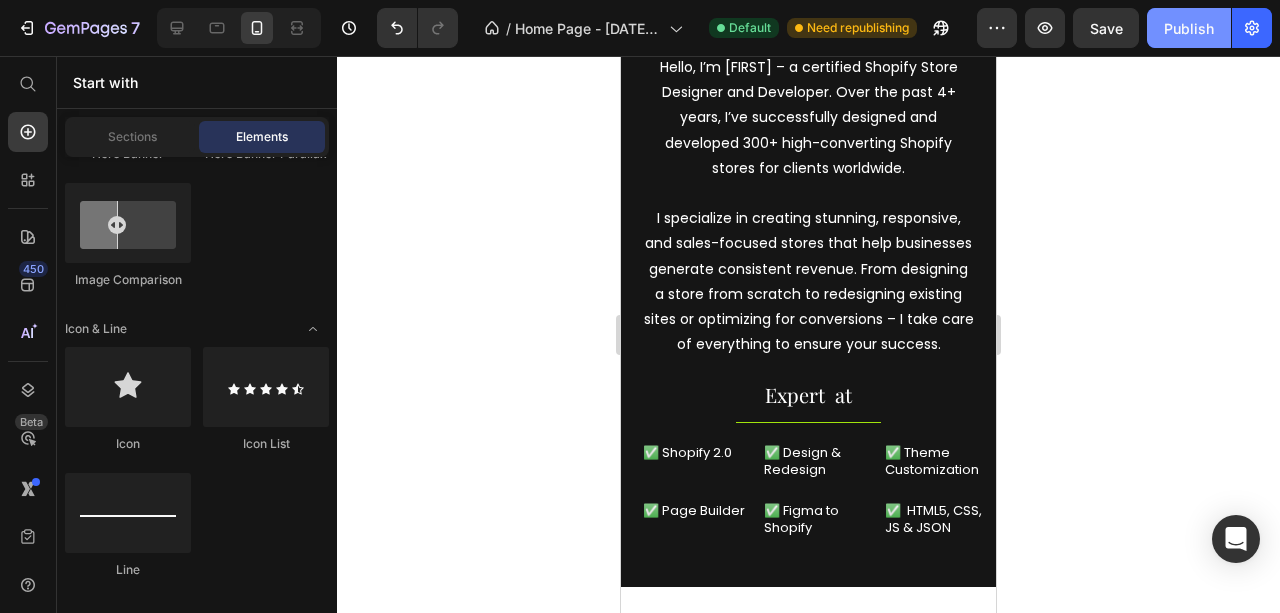 click on "Publish" at bounding box center (1189, 28) 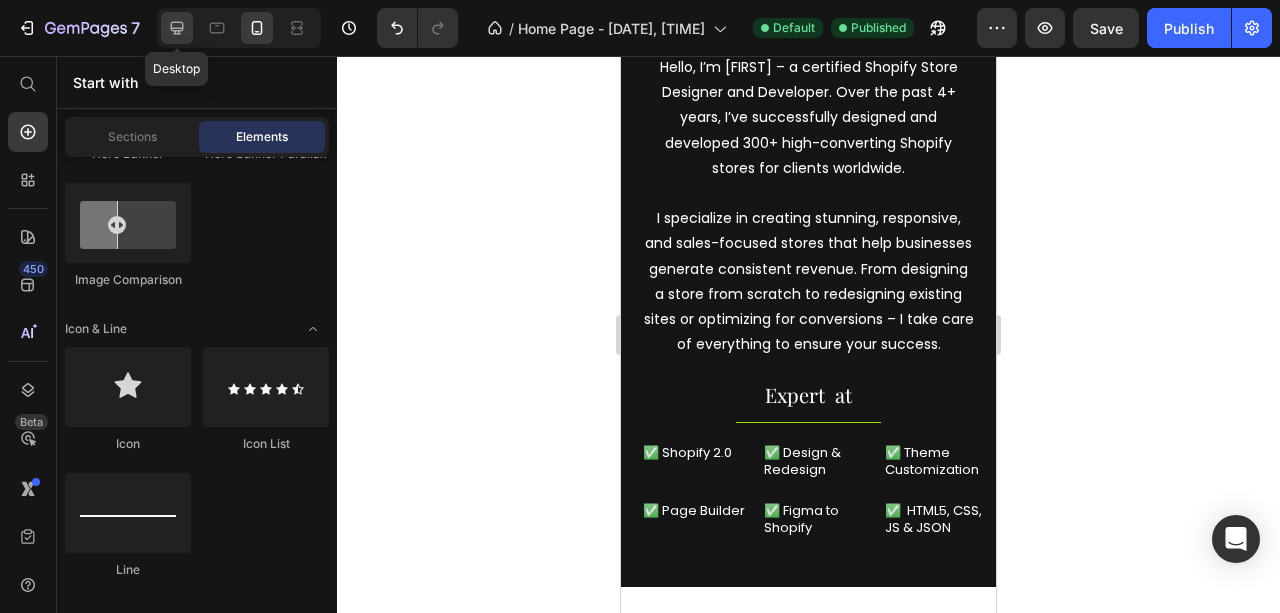 click 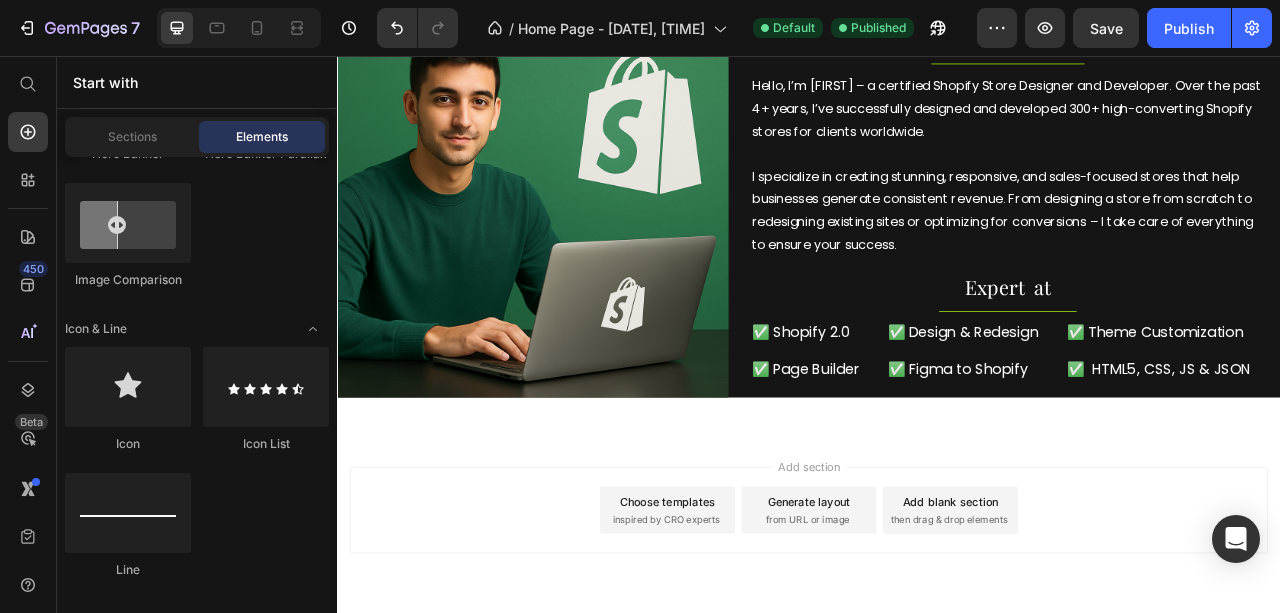 scroll, scrollTop: 924, scrollLeft: 0, axis: vertical 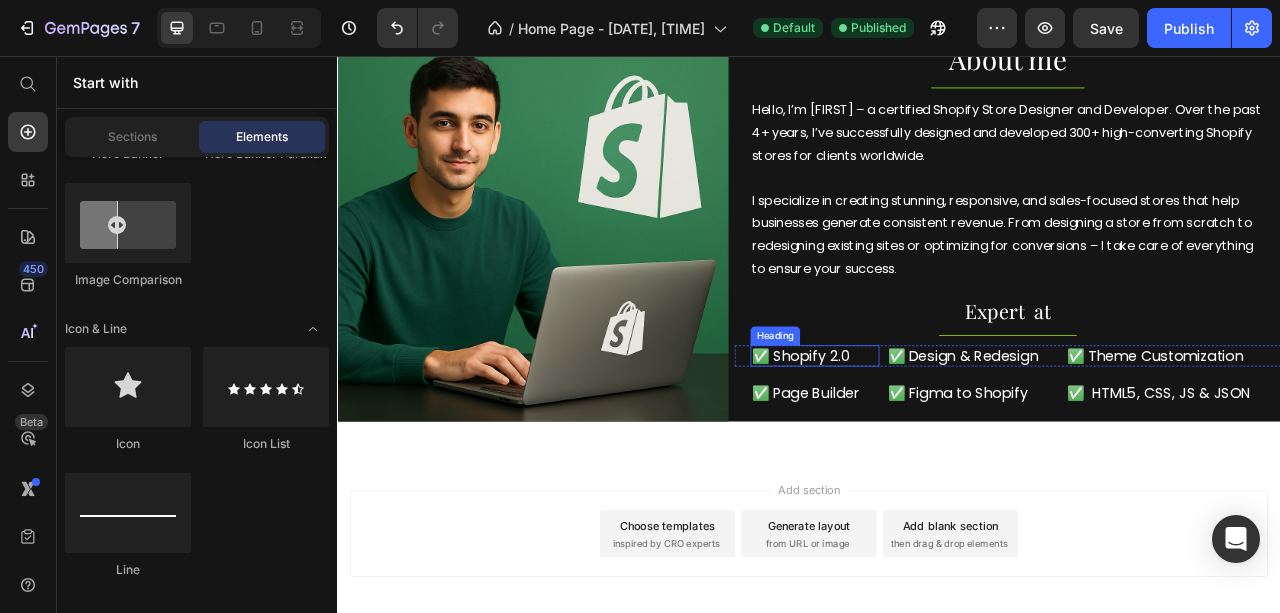 click on "✅ Shopify 2.0" at bounding box center [944, 437] 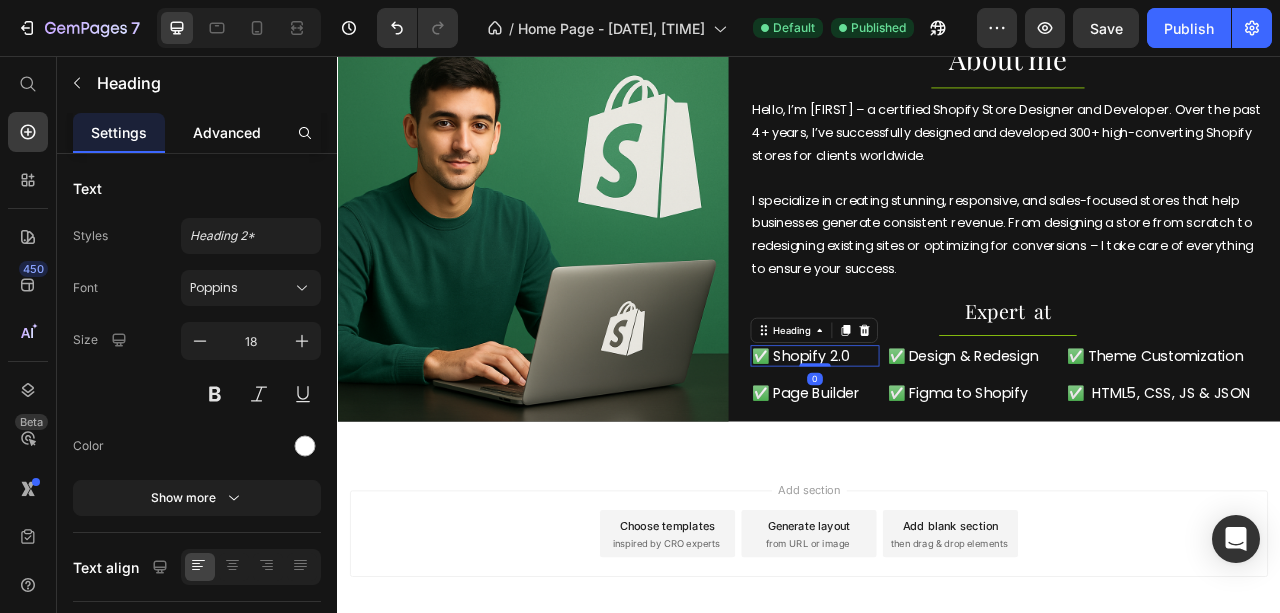 click on "Advanced" at bounding box center (227, 132) 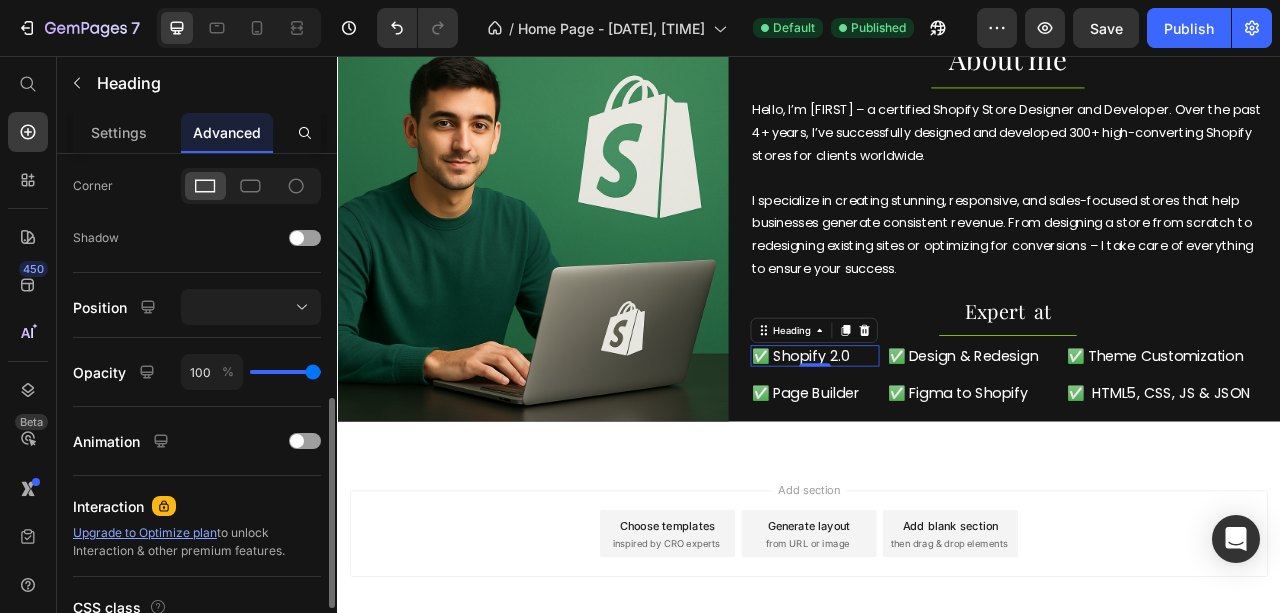 scroll, scrollTop: 533, scrollLeft: 0, axis: vertical 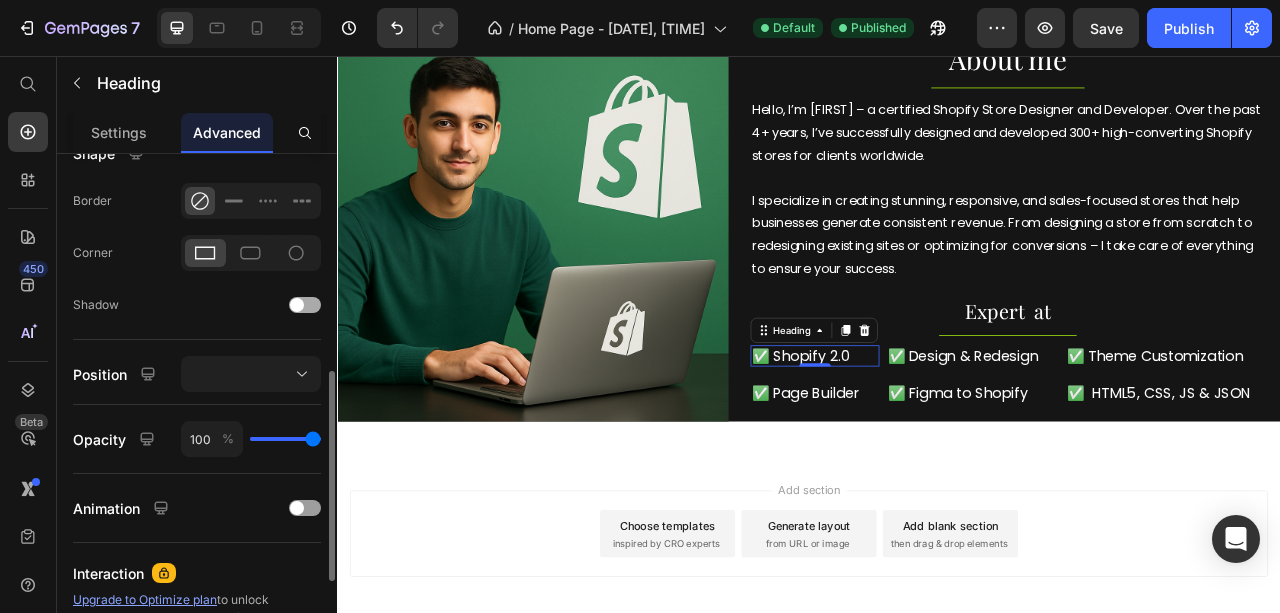 click at bounding box center (297, 305) 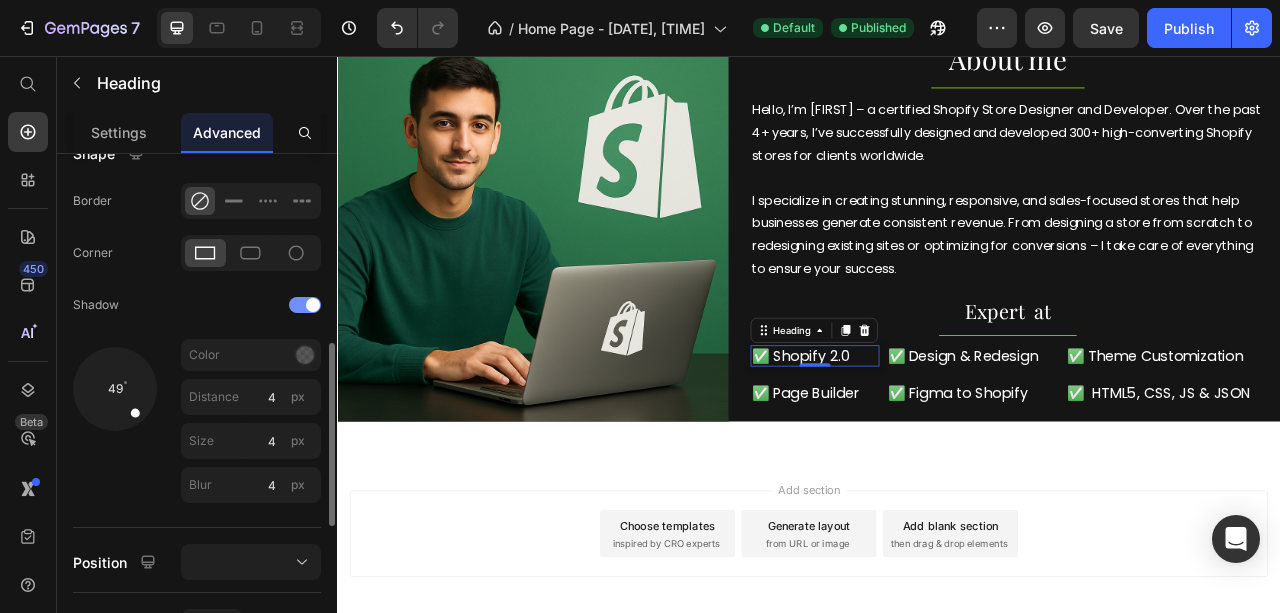 drag, startPoint x: 292, startPoint y: 302, endPoint x: 249, endPoint y: 302, distance: 43 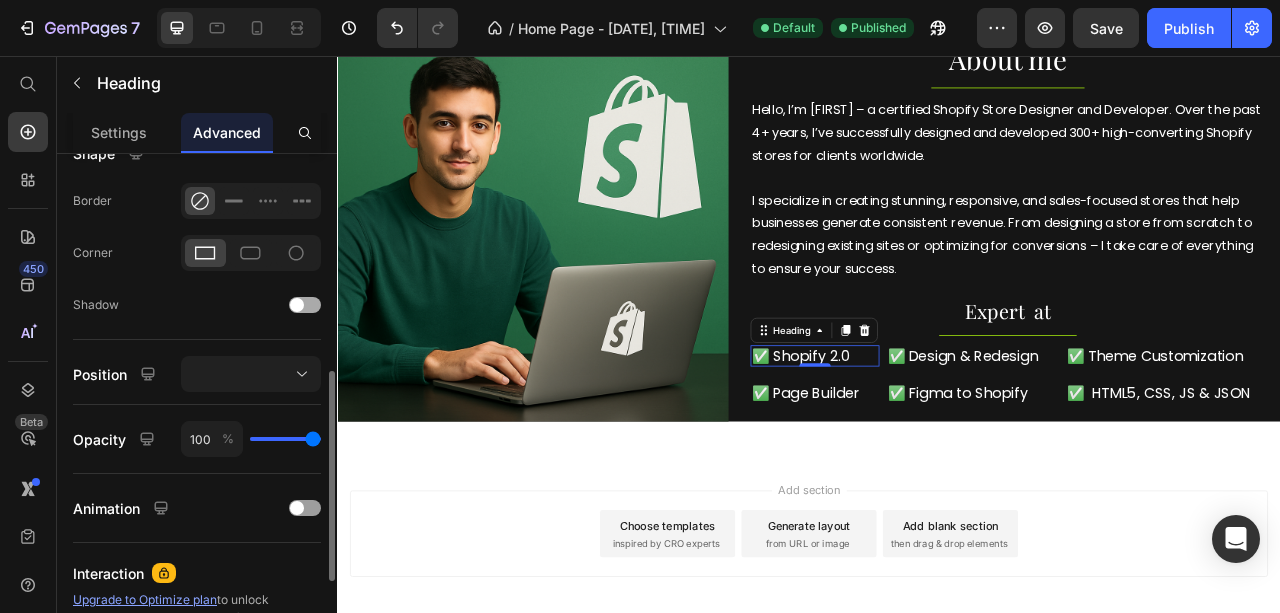 click at bounding box center [297, 305] 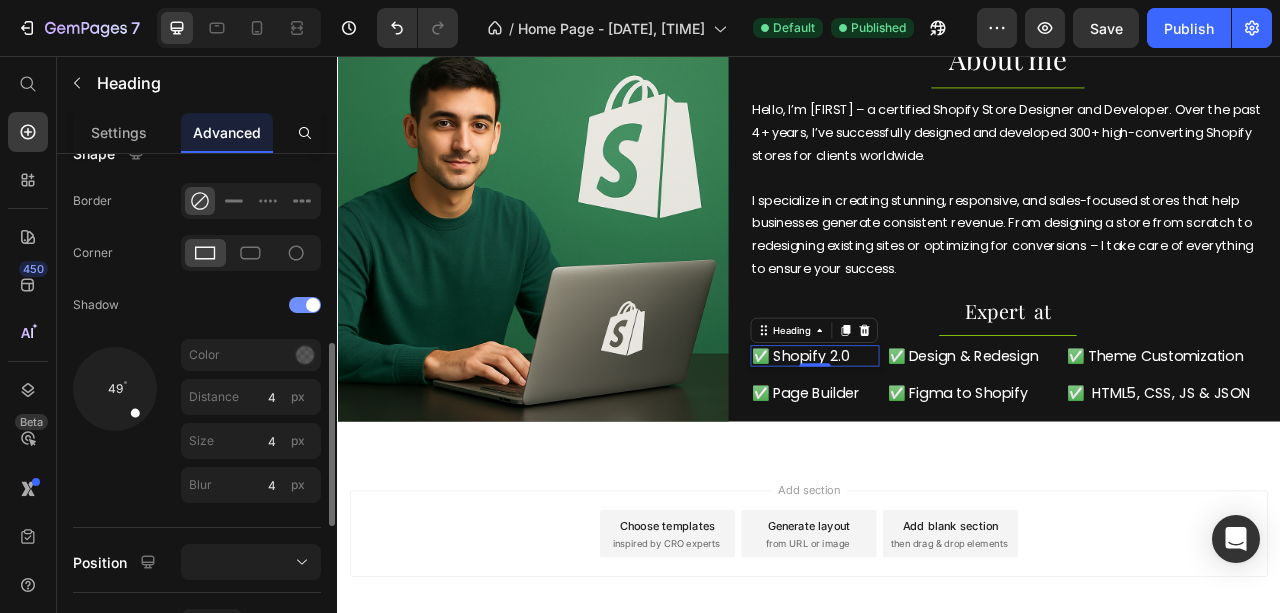 click at bounding box center [305, 305] 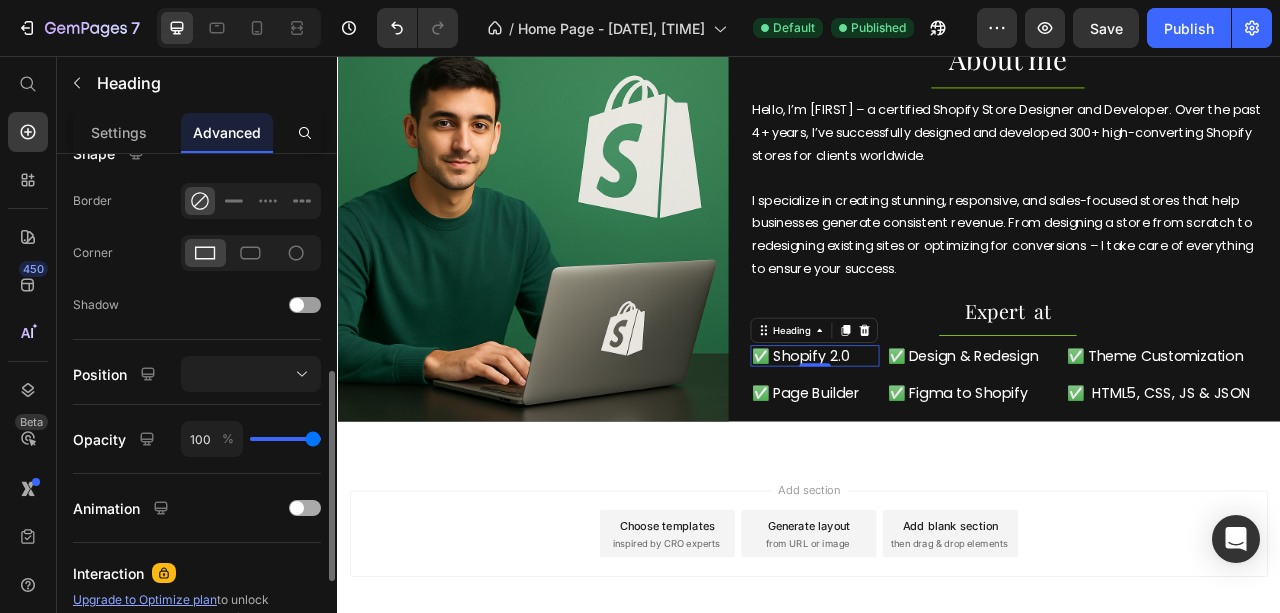 click at bounding box center [305, 508] 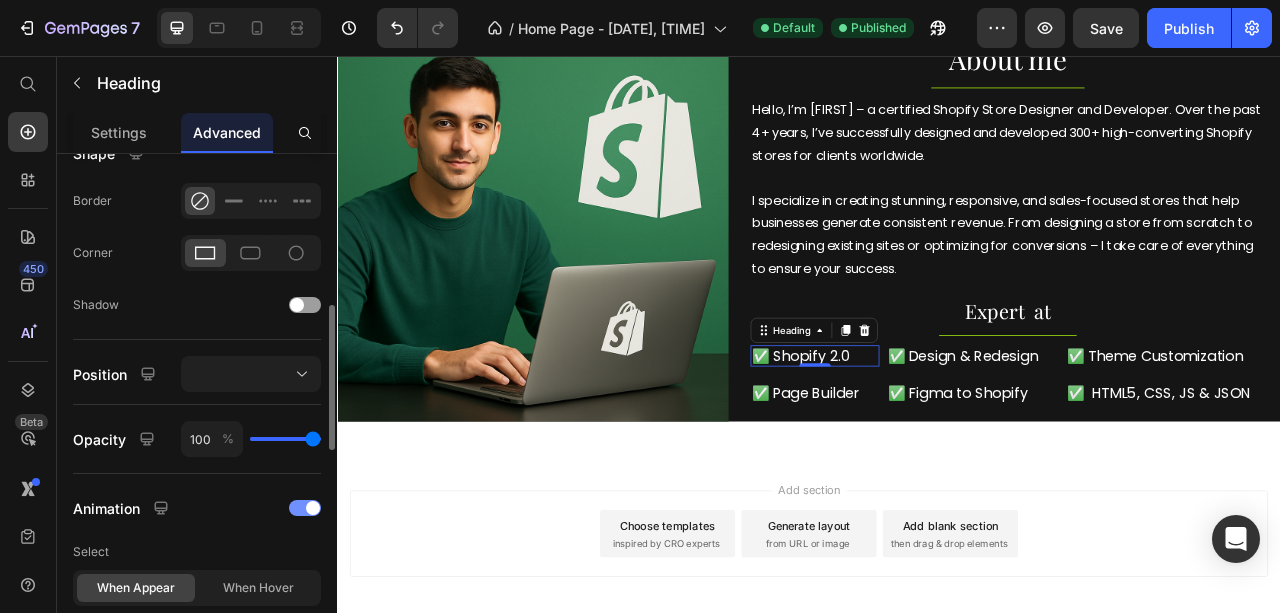 drag, startPoint x: 303, startPoint y: 508, endPoint x: 249, endPoint y: 496, distance: 55.31727 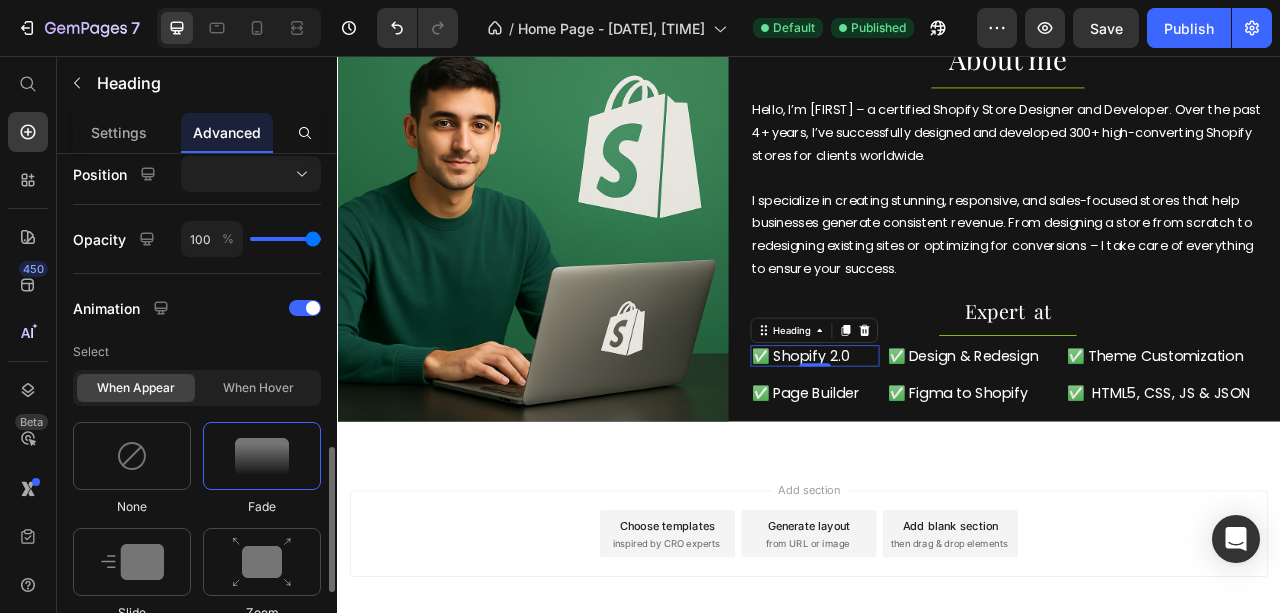 scroll, scrollTop: 800, scrollLeft: 0, axis: vertical 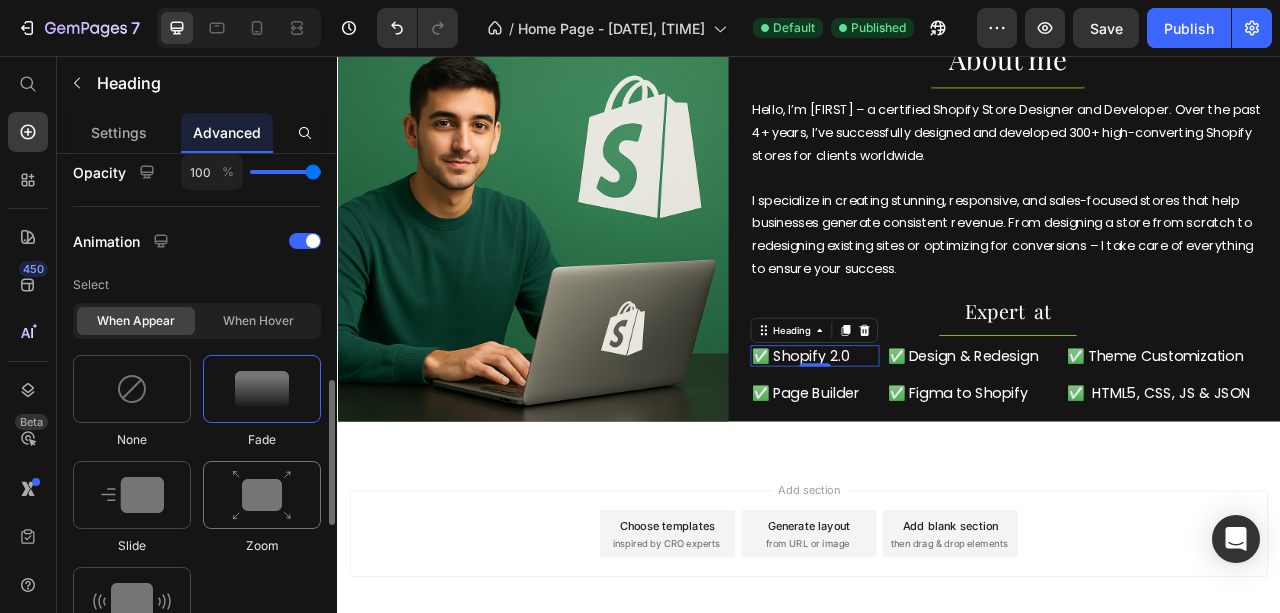 click at bounding box center [262, 495] 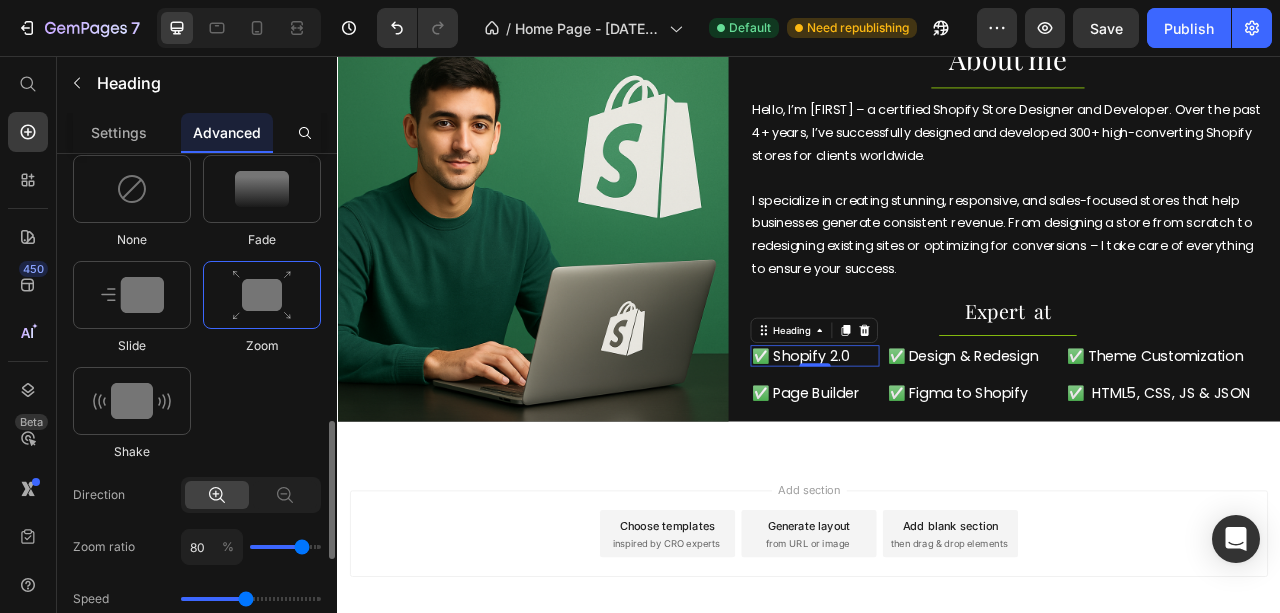 scroll, scrollTop: 1066, scrollLeft: 0, axis: vertical 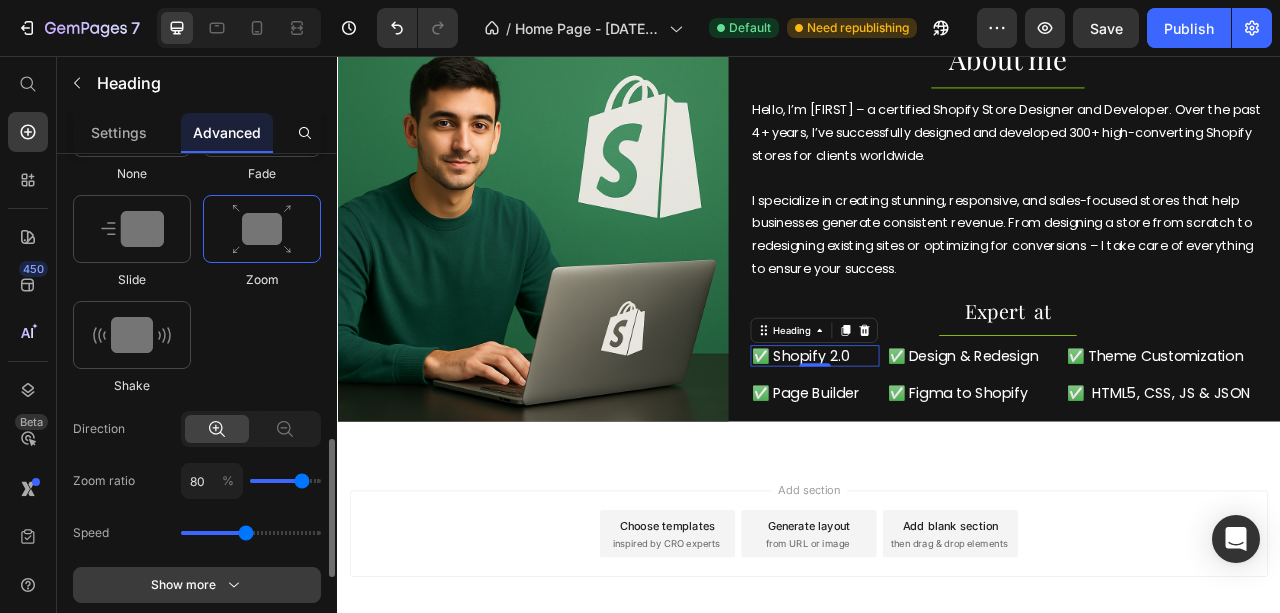 click on "Show more" at bounding box center (197, 585) 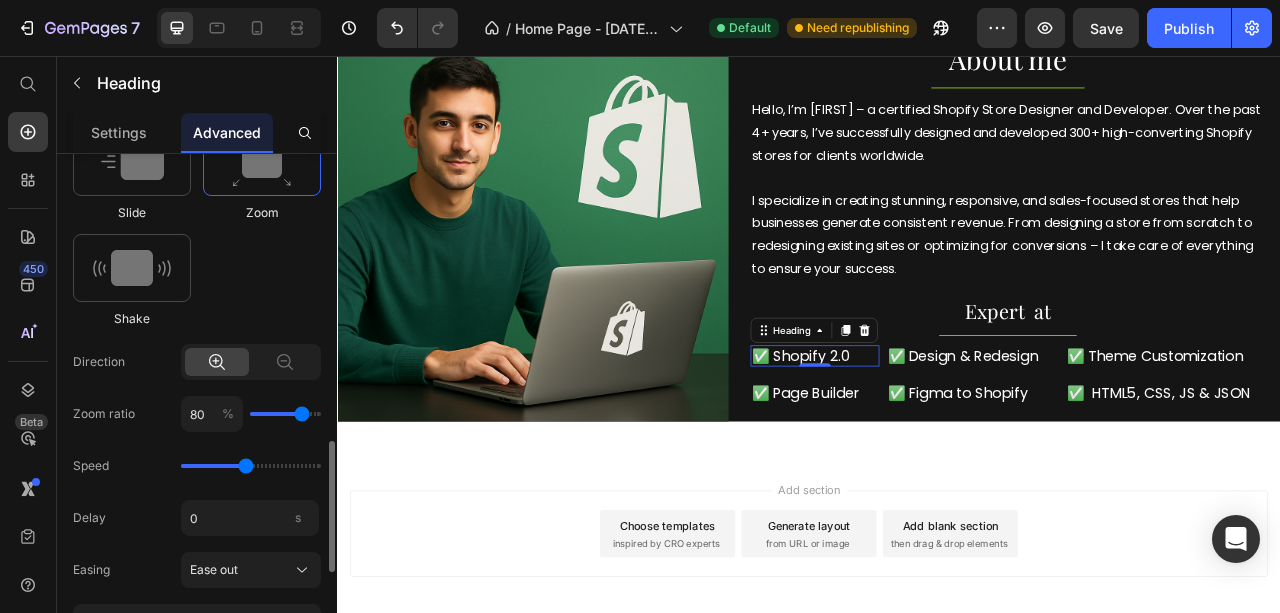 scroll, scrollTop: 1200, scrollLeft: 0, axis: vertical 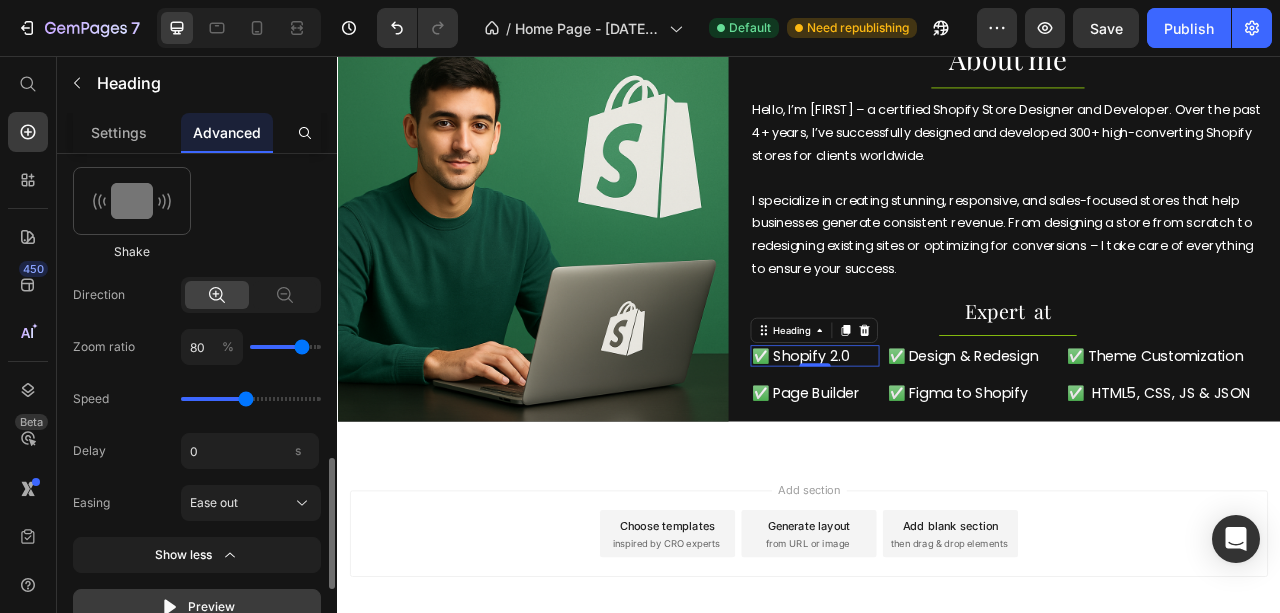 click 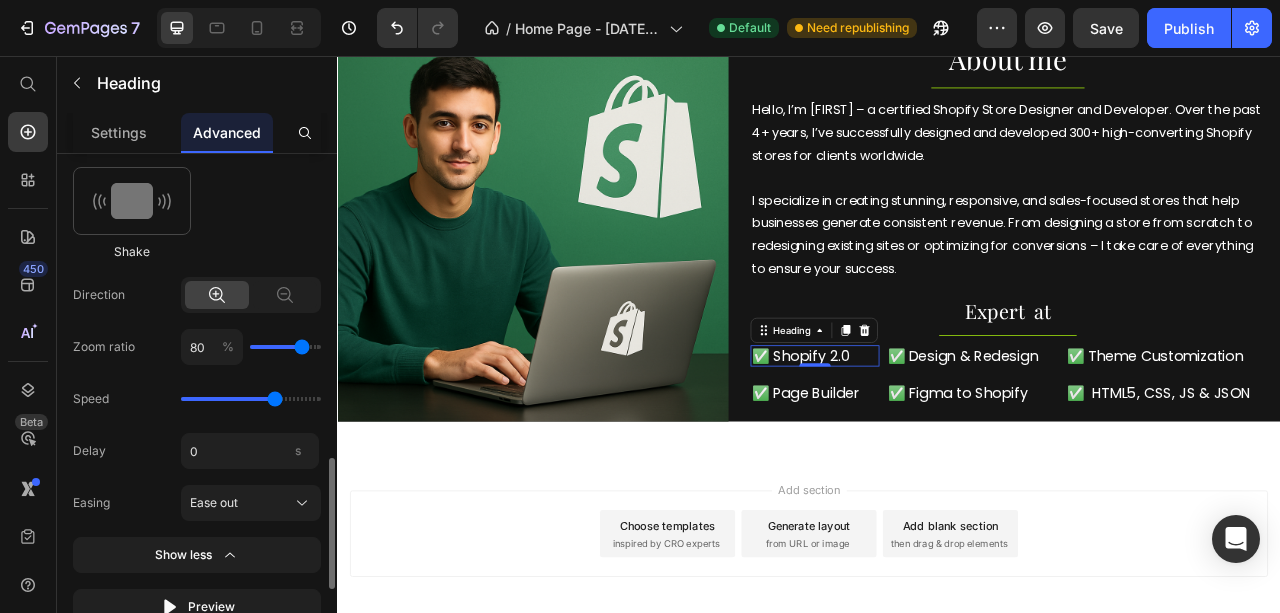 click at bounding box center [251, 399] 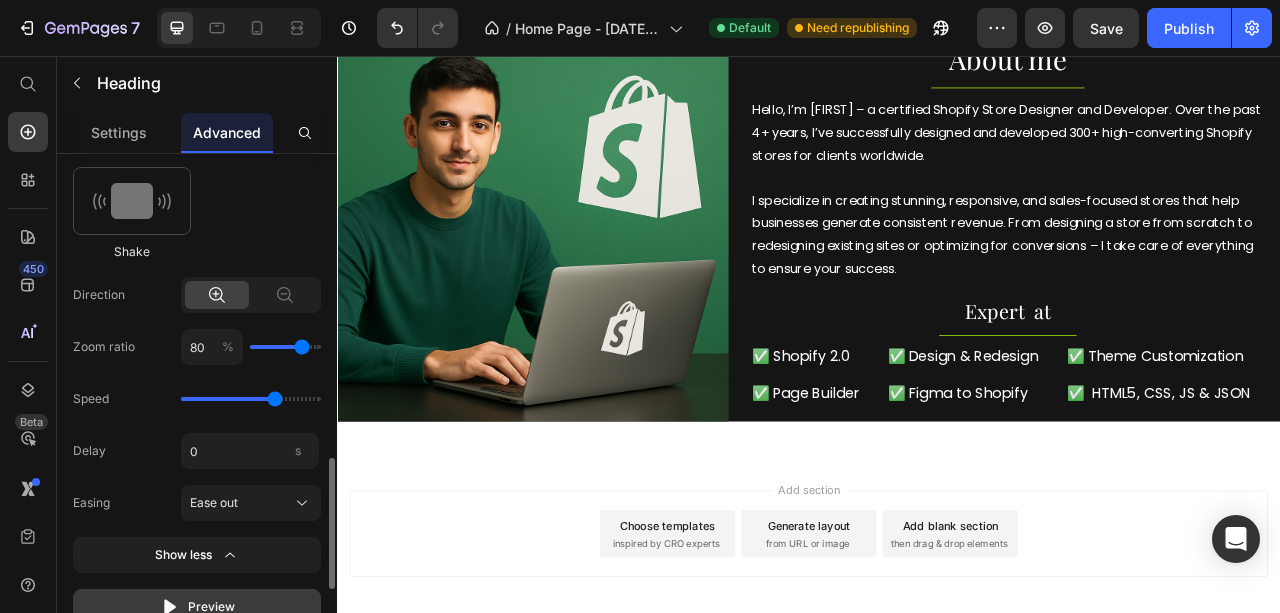 click 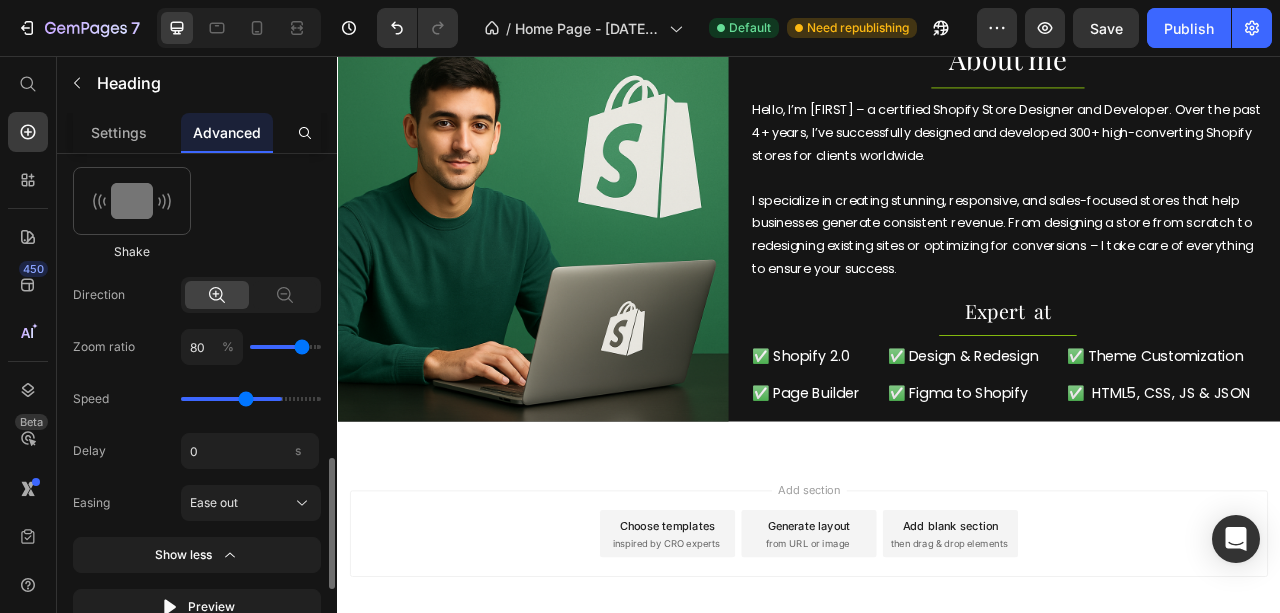 type on "1.7" 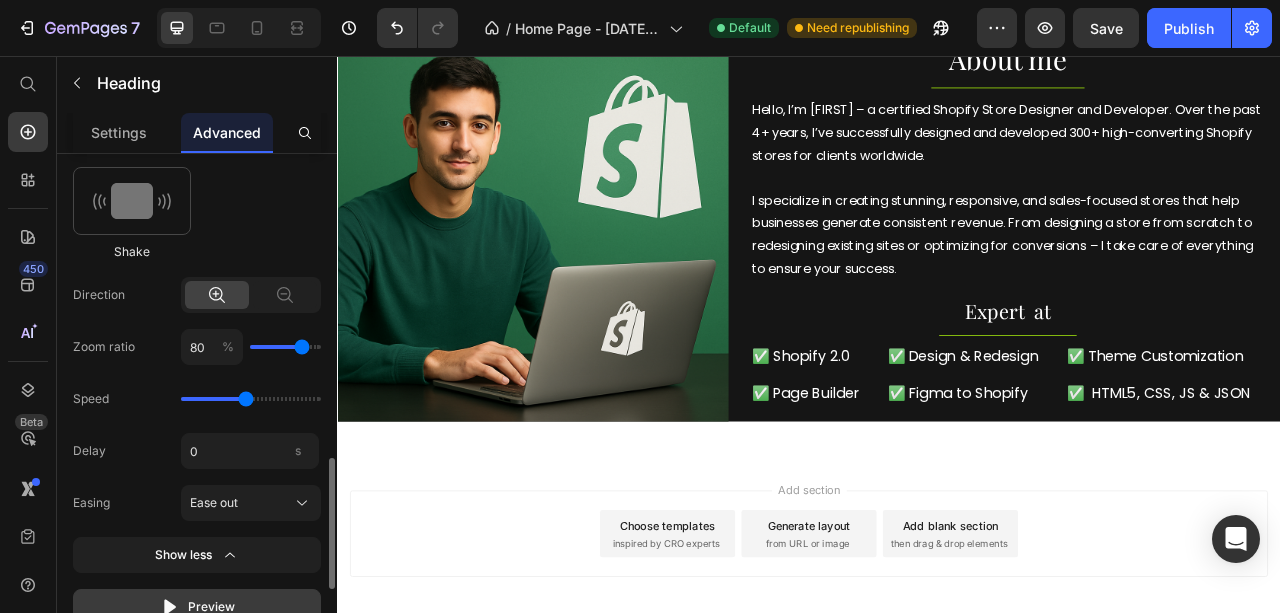 click 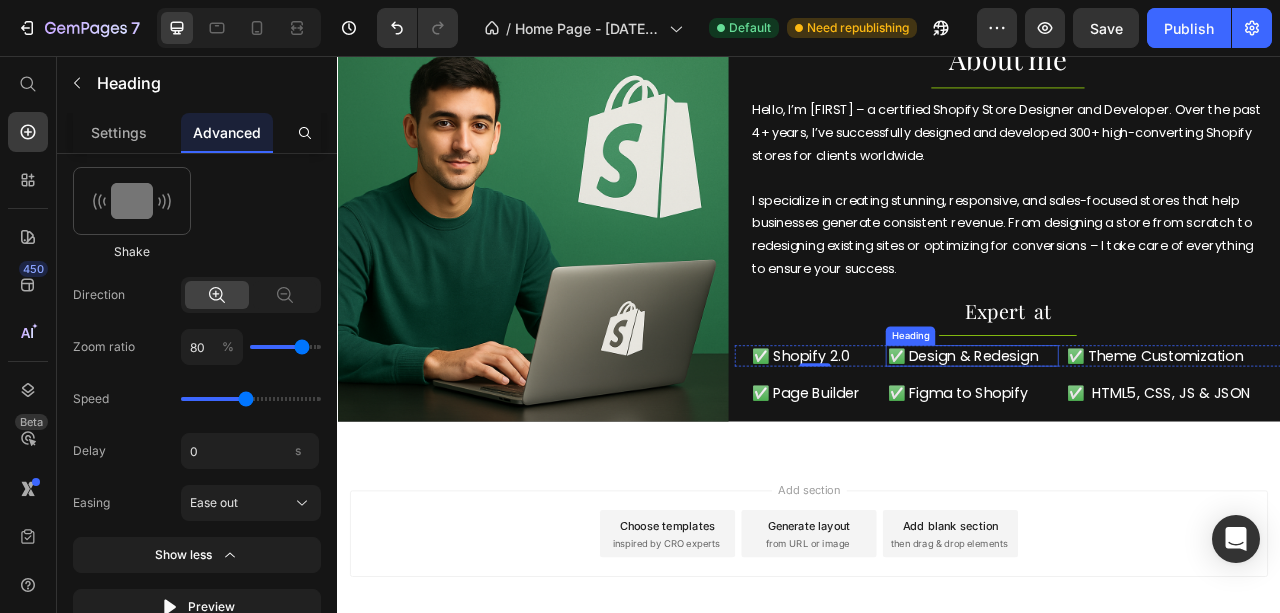 click on "✅ Design & Redesign" at bounding box center (1144, 437) 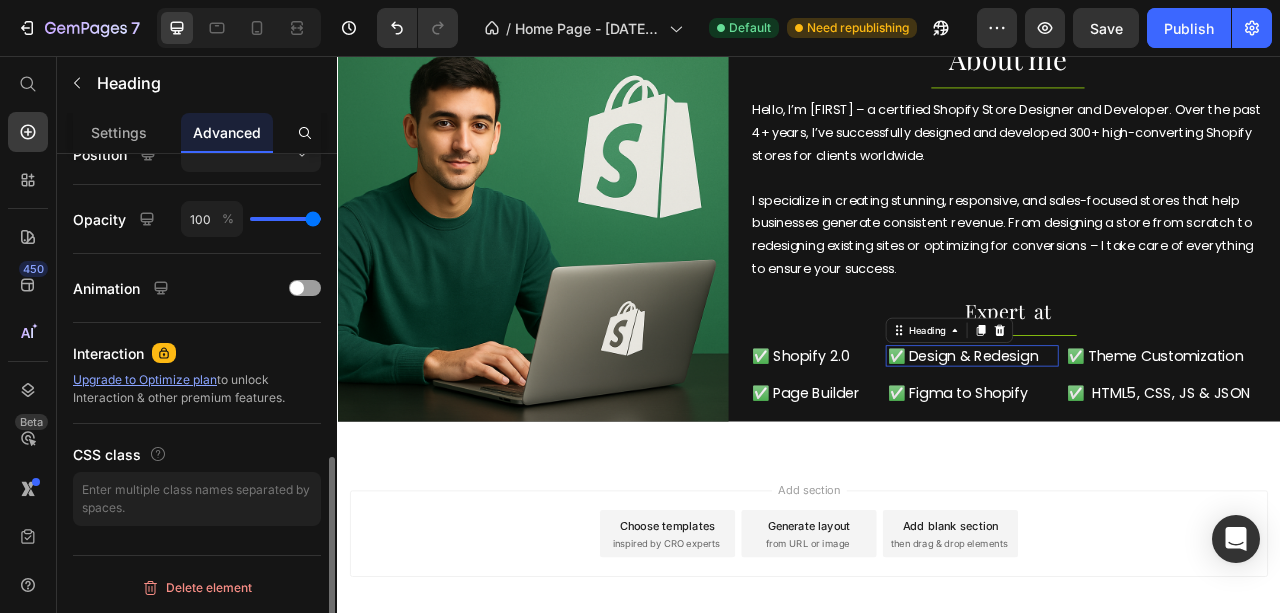 scroll, scrollTop: 750, scrollLeft: 0, axis: vertical 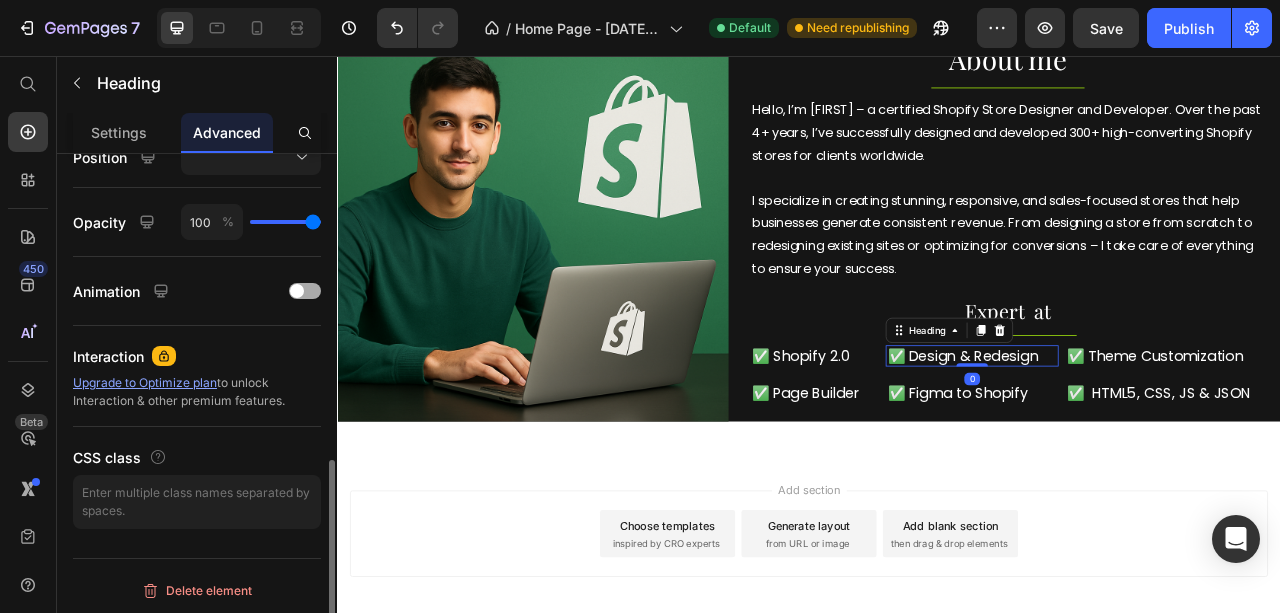 click at bounding box center [297, 291] 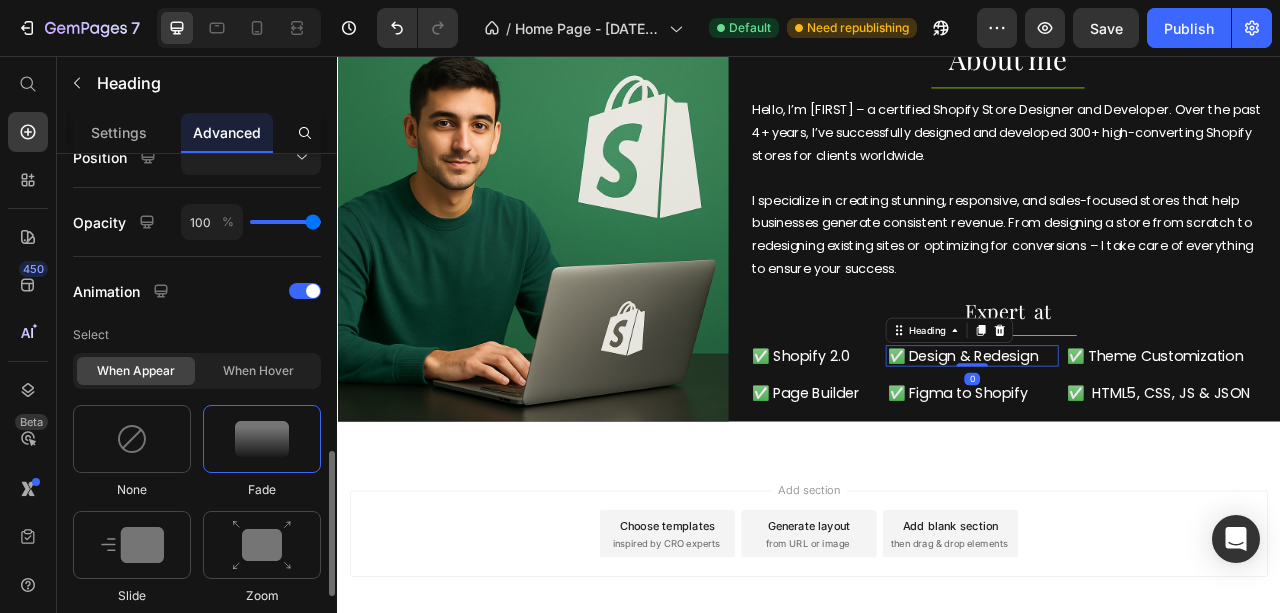 scroll, scrollTop: 816, scrollLeft: 0, axis: vertical 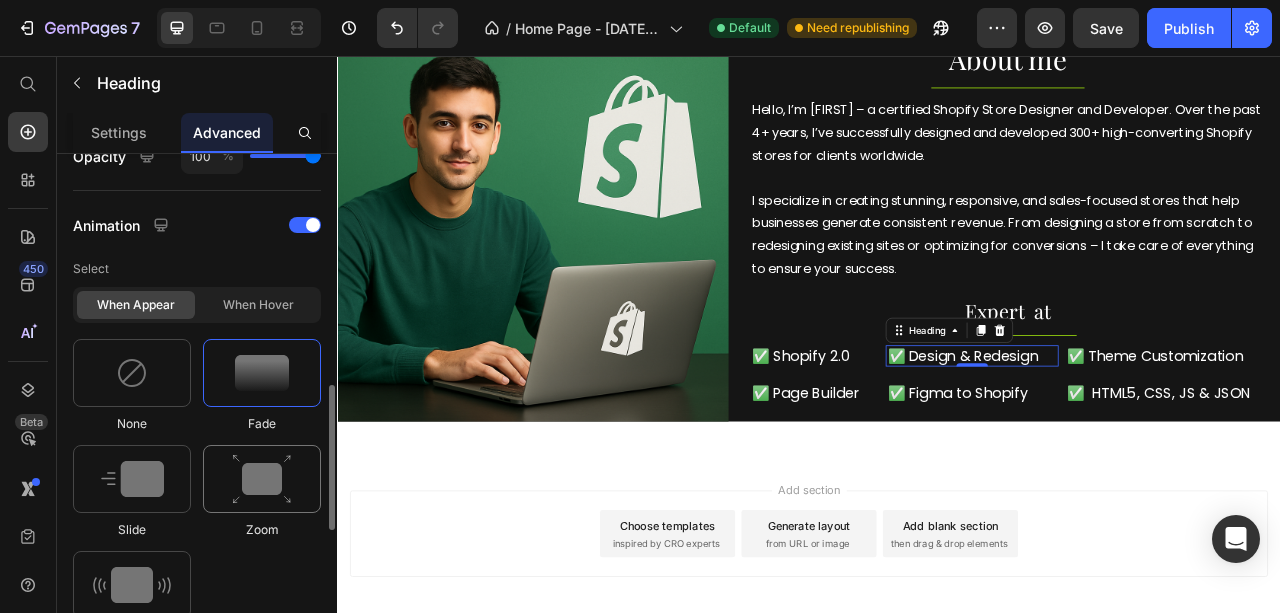 click at bounding box center [262, 479] 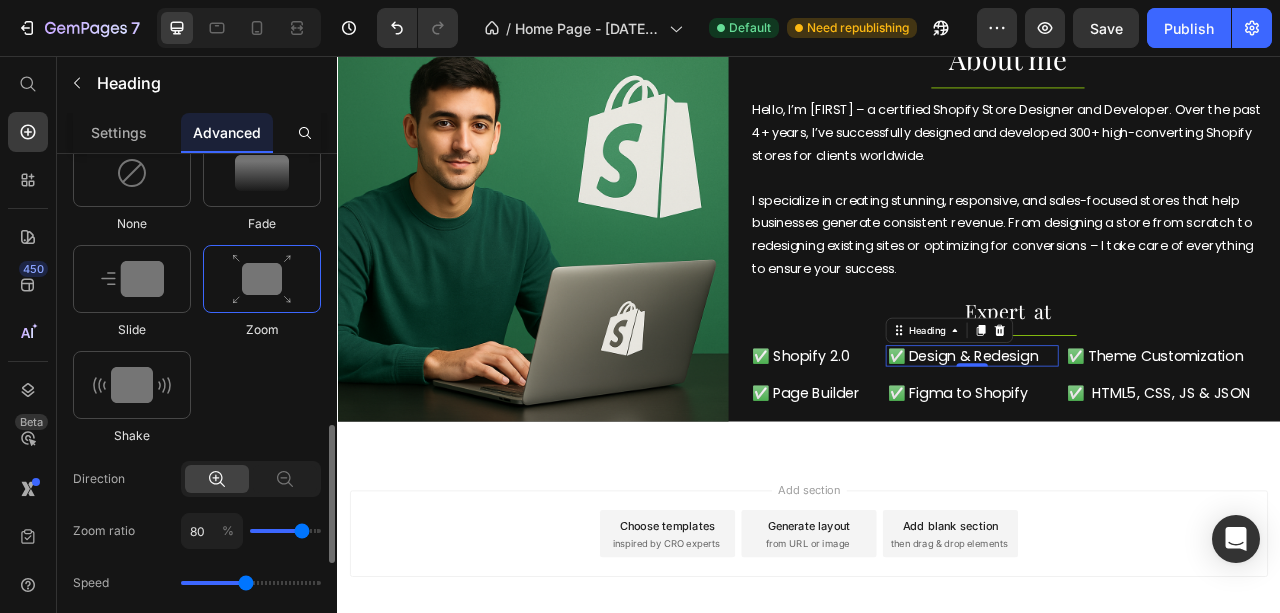 scroll, scrollTop: 1083, scrollLeft: 0, axis: vertical 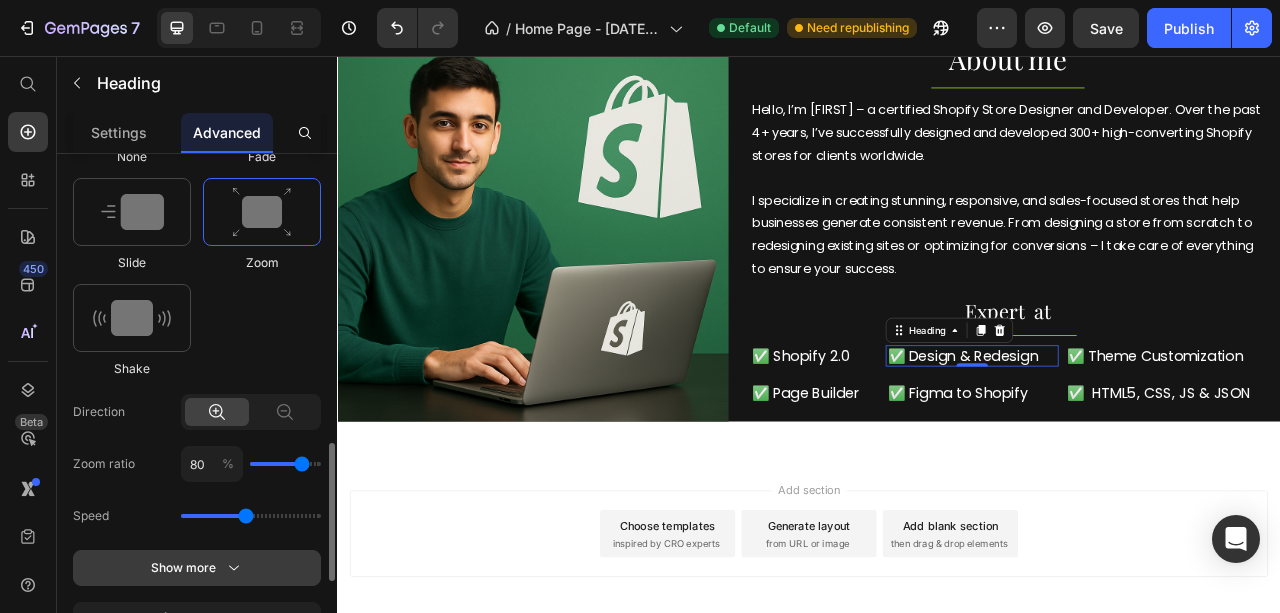 click on "Show more" at bounding box center [197, 568] 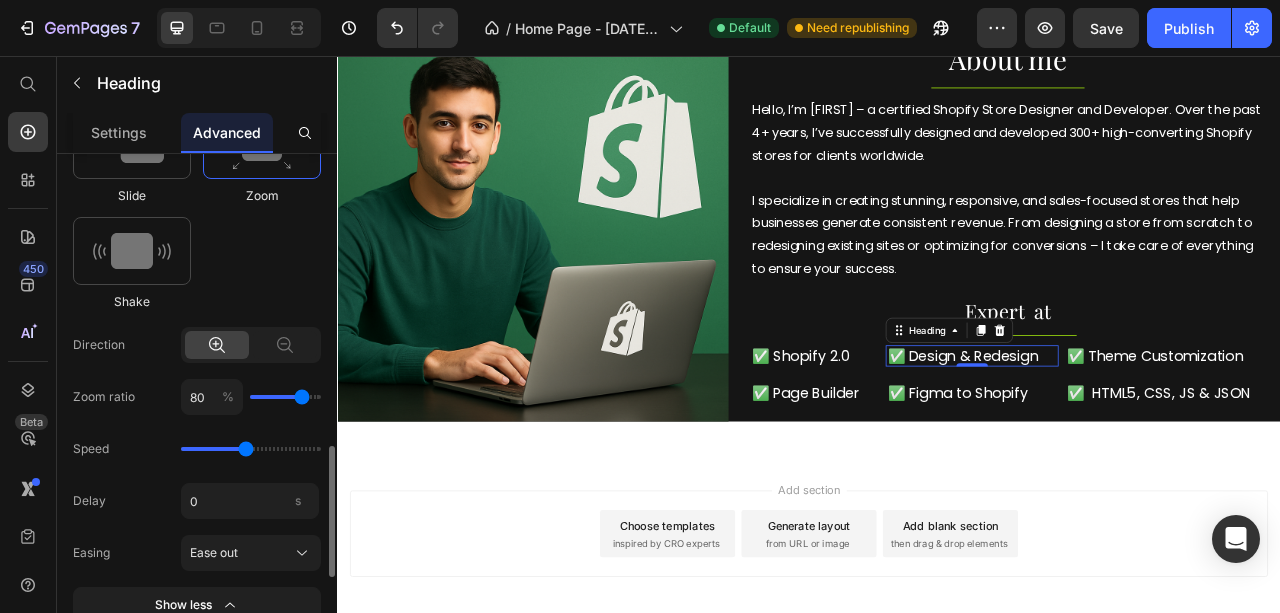 scroll, scrollTop: 1216, scrollLeft: 0, axis: vertical 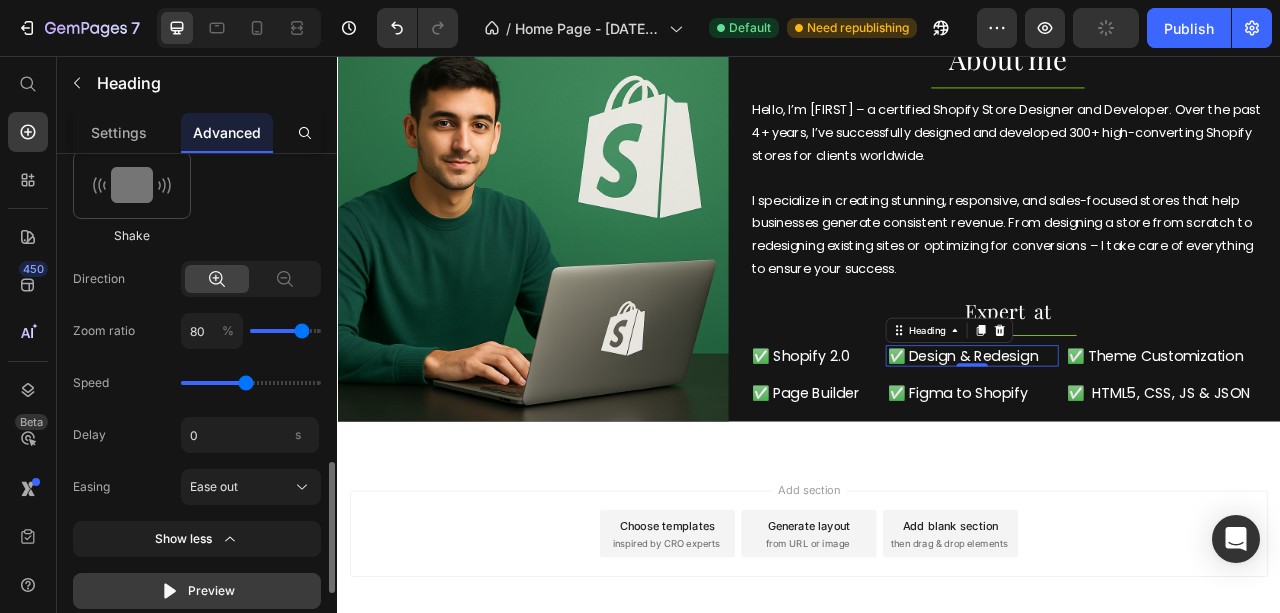click 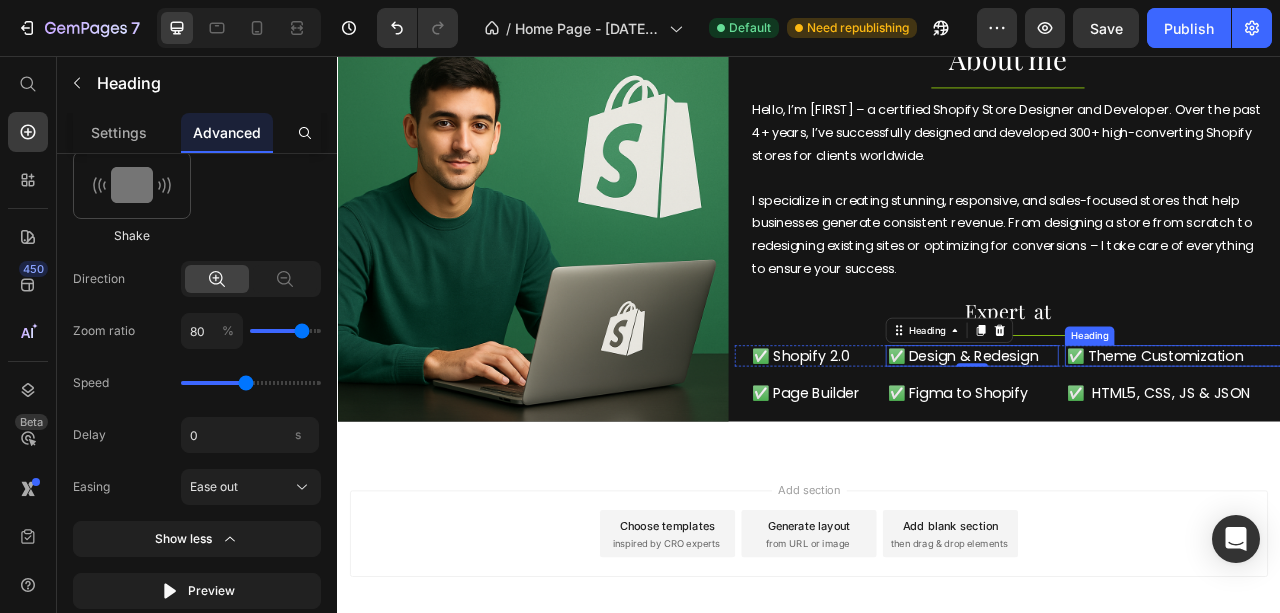 click on "✅ Theme Customization" at bounding box center [1399, 437] 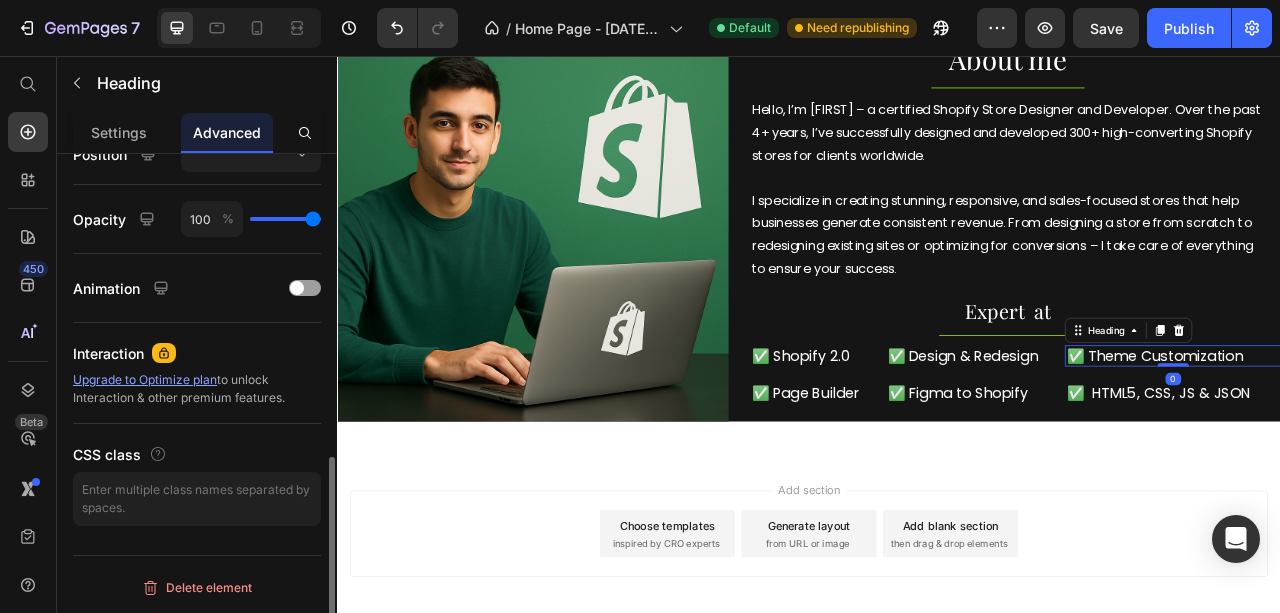 scroll, scrollTop: 750, scrollLeft: 0, axis: vertical 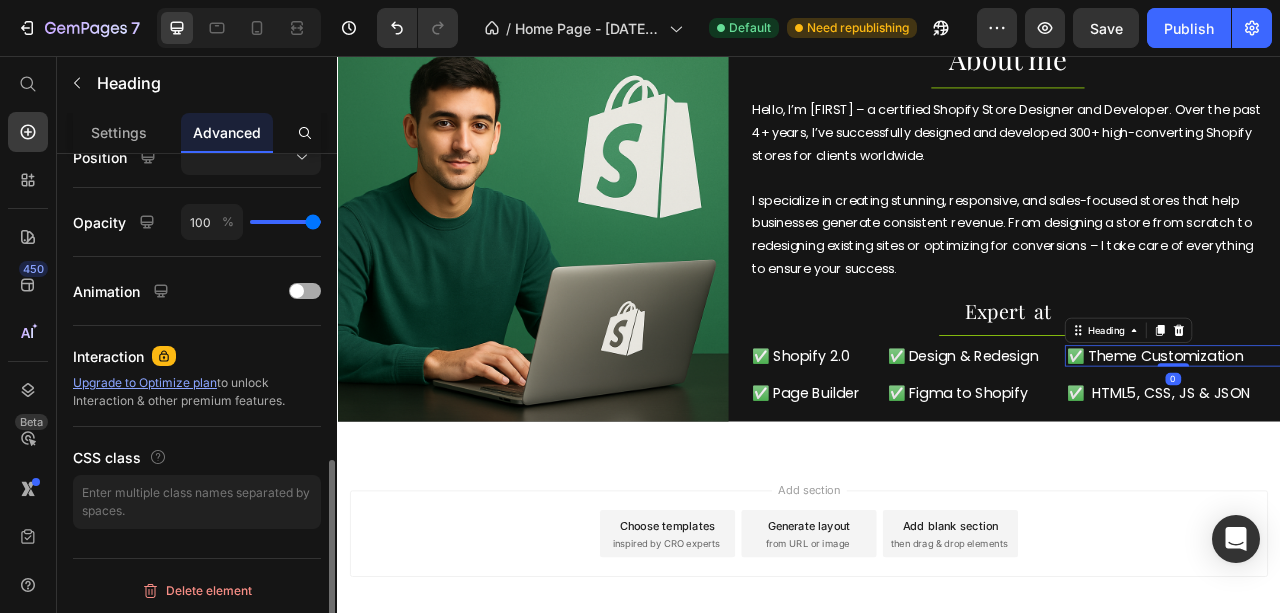 click at bounding box center (297, 291) 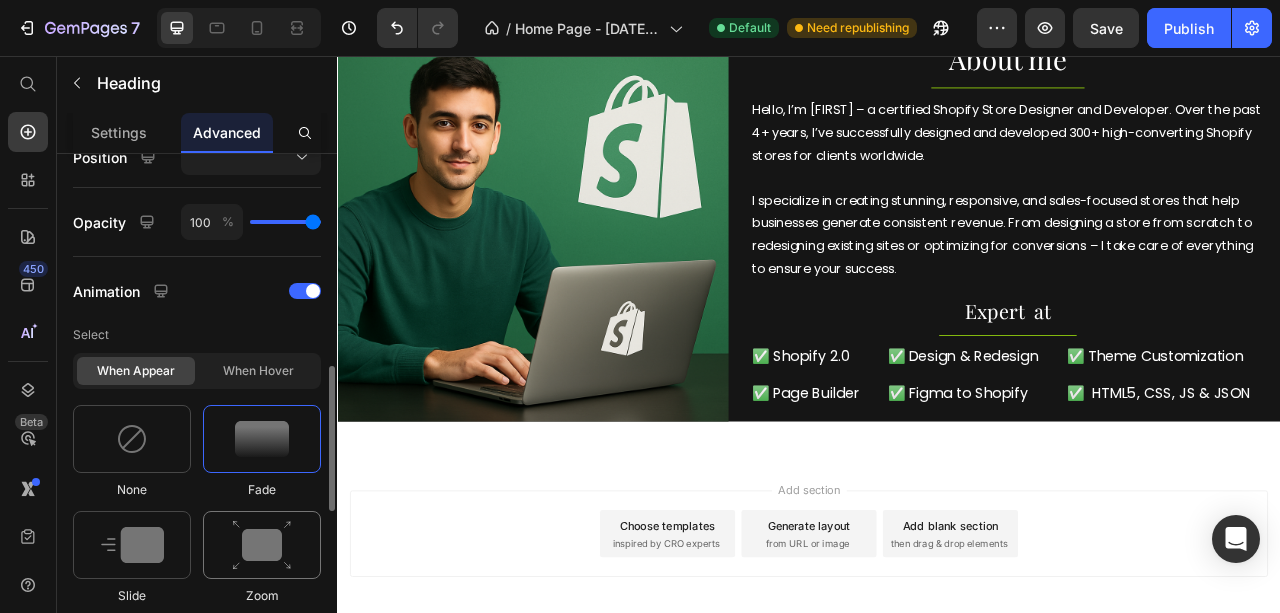 click at bounding box center (262, 545) 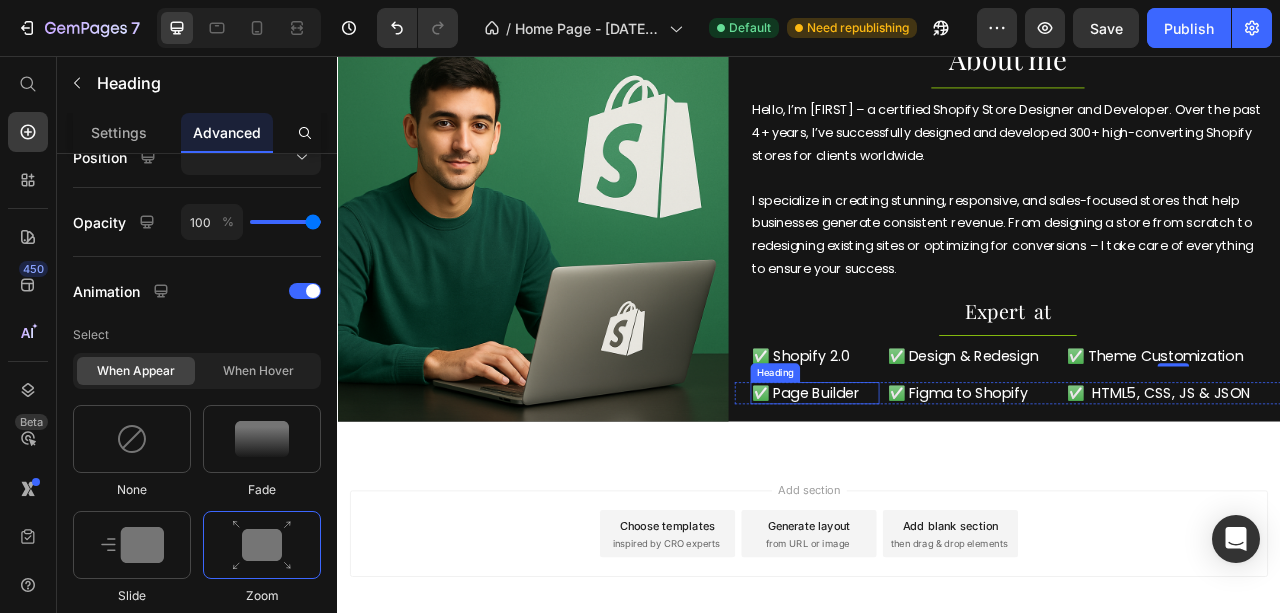click on "✅ Page Builder" at bounding box center [944, 484] 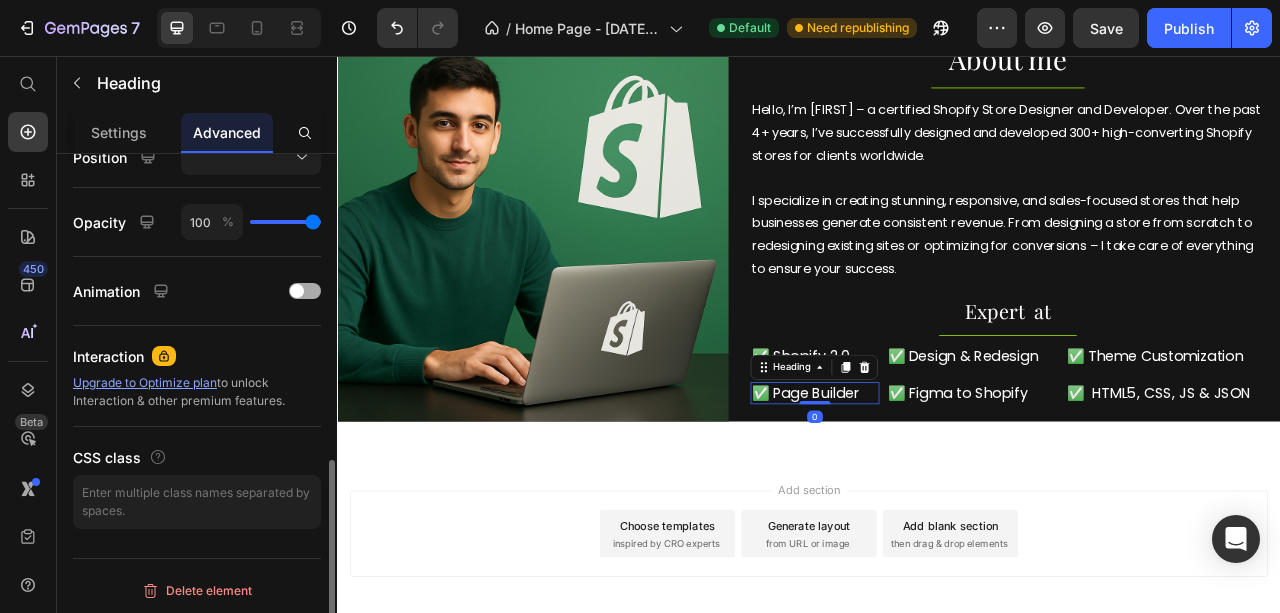 click at bounding box center [297, 291] 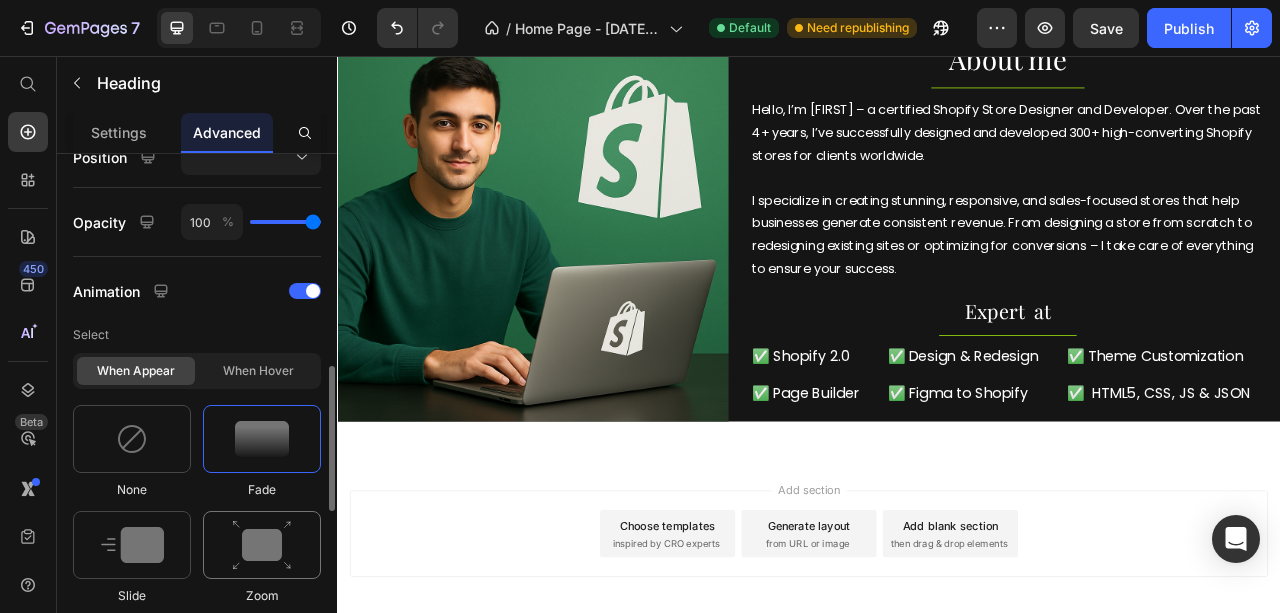 click at bounding box center [262, 545] 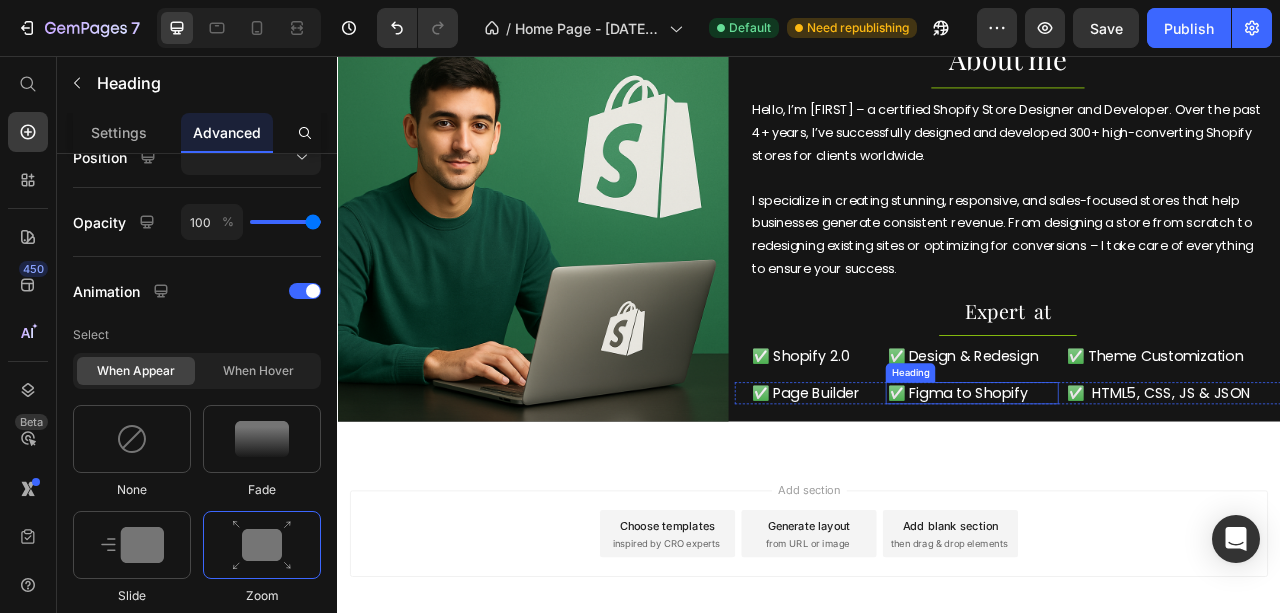 click on "✅ Figma to Shopify" at bounding box center [1144, 484] 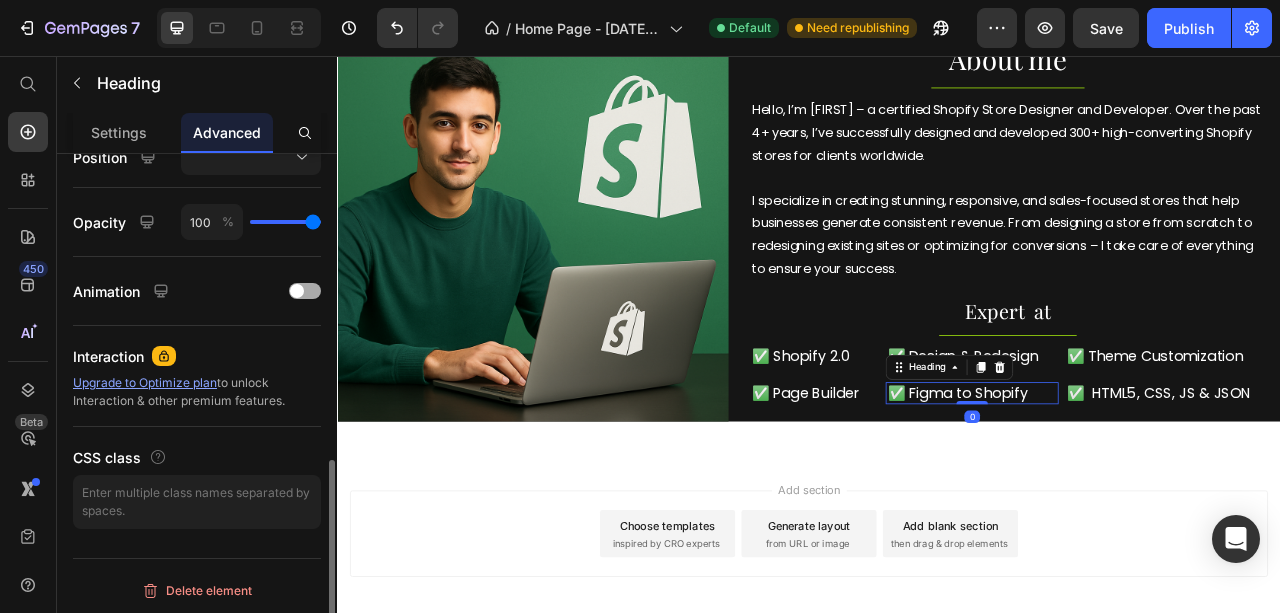 click on "Animation" at bounding box center [197, 291] 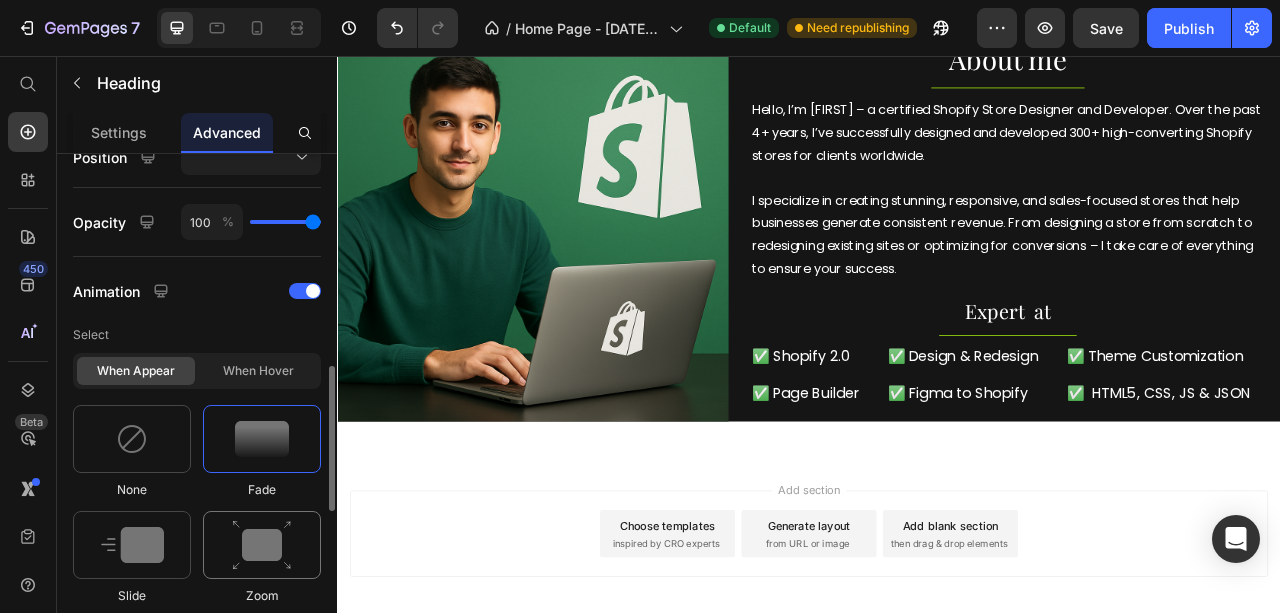 click at bounding box center (262, 545) 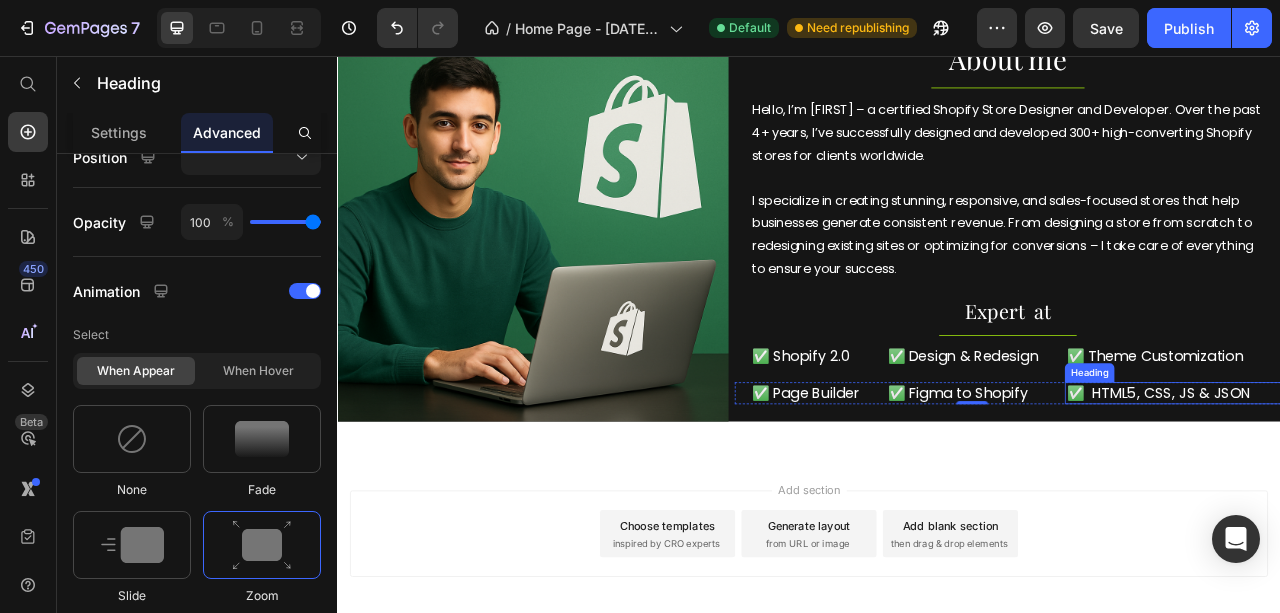 click on "✅  HTML5, CSS, JS & JSON" at bounding box center [1399, 484] 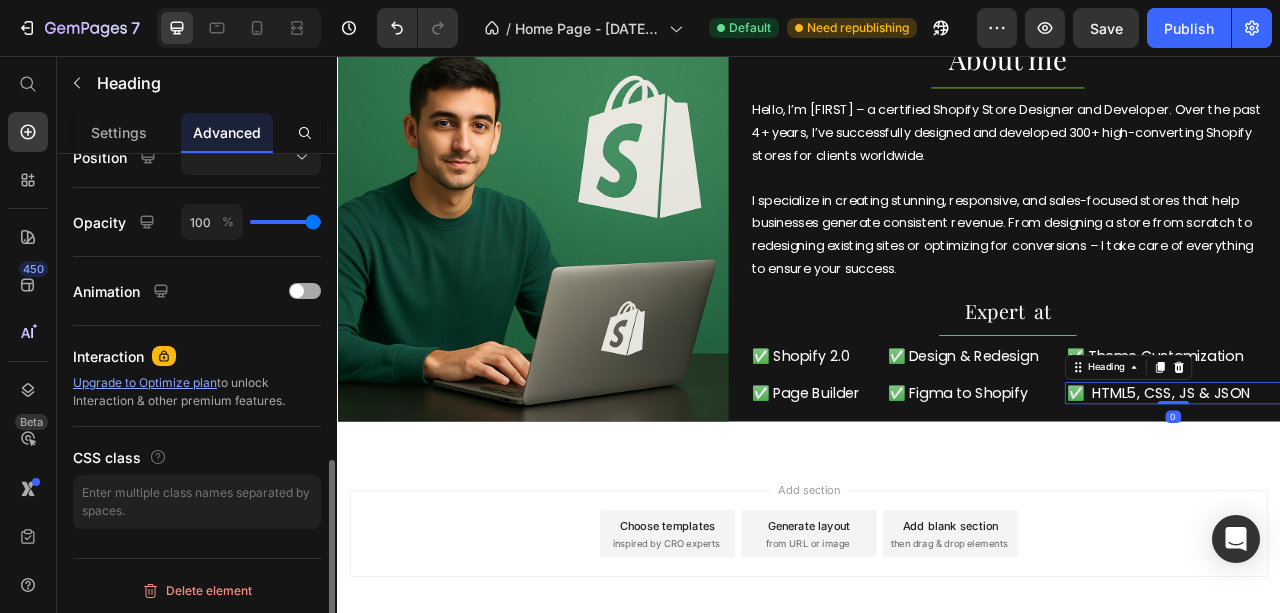 click at bounding box center [297, 291] 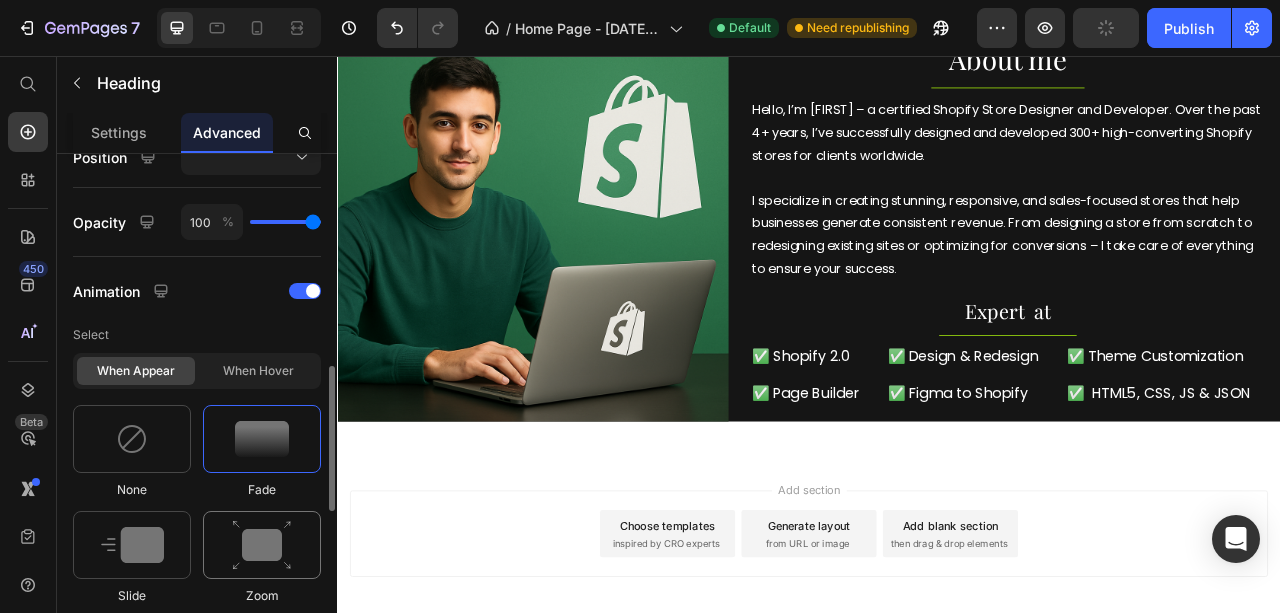 click at bounding box center (262, 545) 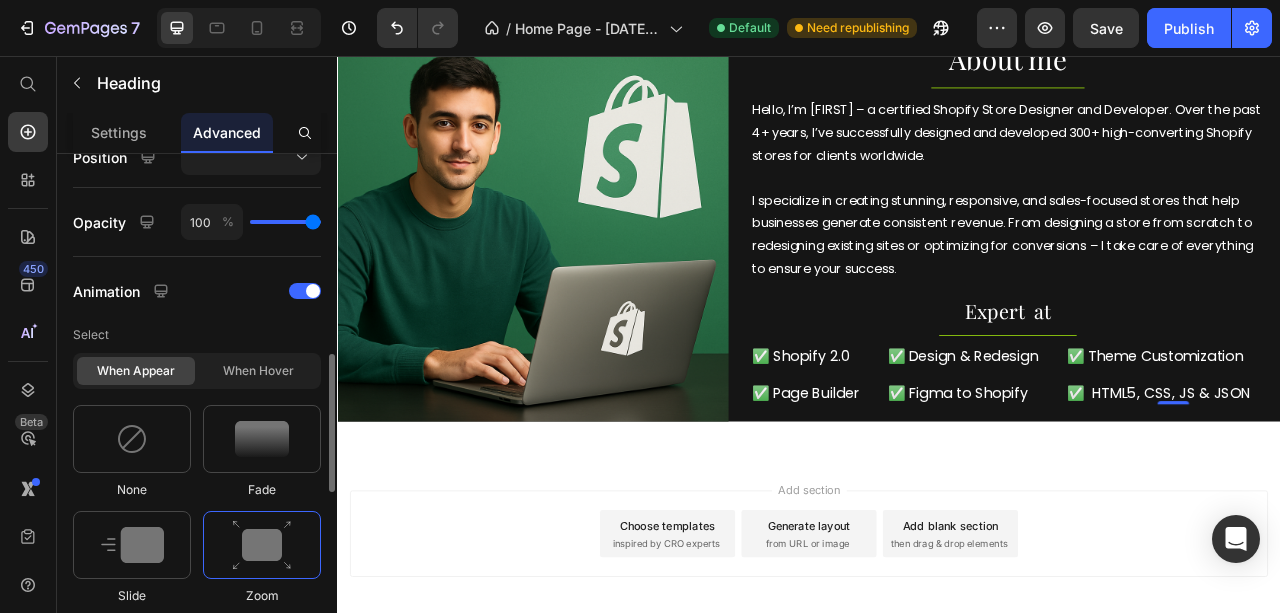 drag, startPoint x: 257, startPoint y: 548, endPoint x: 198, endPoint y: 490, distance: 82.73451 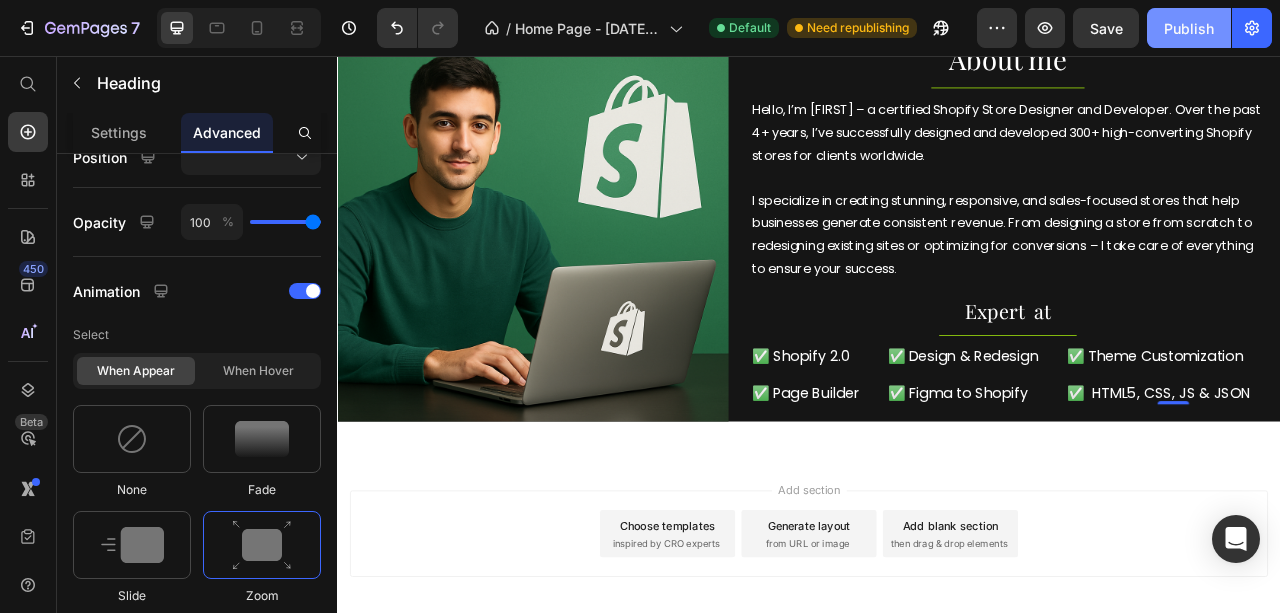 click on "Publish" at bounding box center [1189, 28] 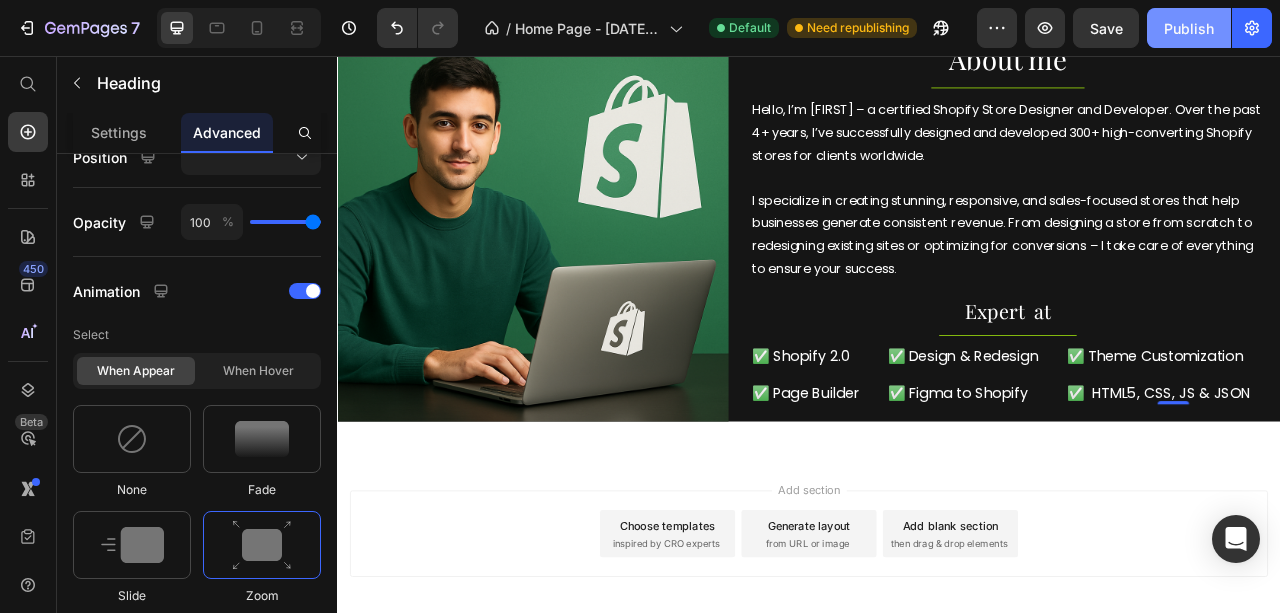 click on "Publish" at bounding box center (1189, 28) 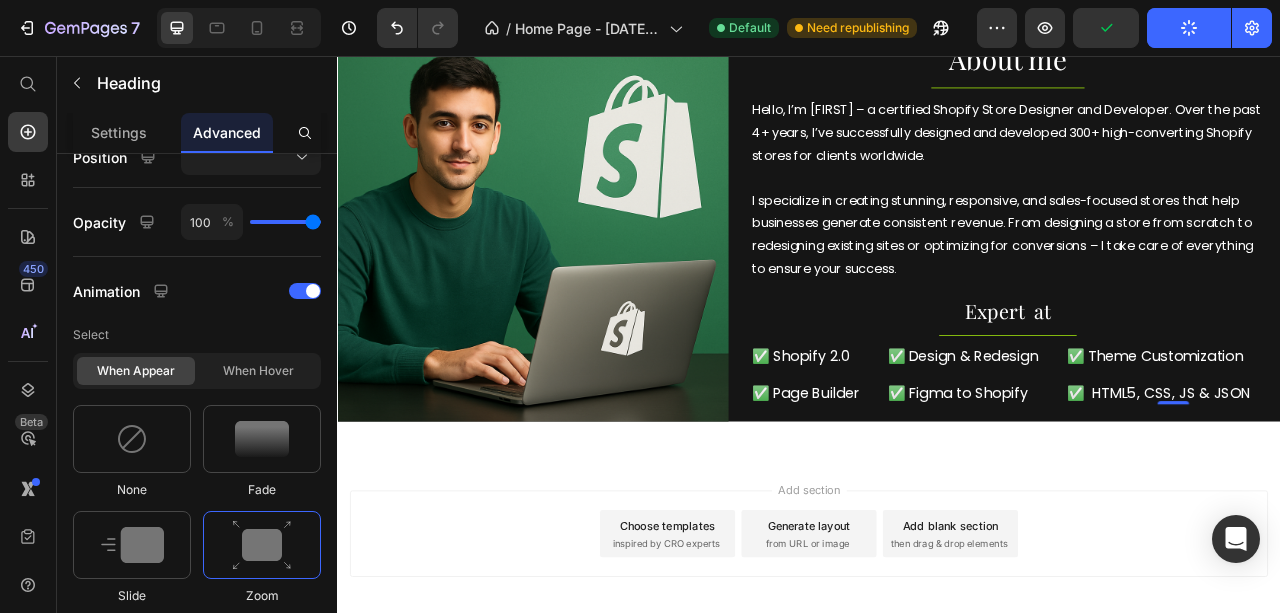 click on "Image About me Heading                Title Line Hello, I’m [FIRST] [LAST] – a certified Shopify Store Designer and Developer. Over the past 4+ years, I’ve successfully designed and developed 300+ high-converting Shopify stores for clients worldwide.   I specialize in creating stunning, responsive, and sales-focused stores that help businesses generate consistent revenue. From designing a store from scratch to redesigning existing sites or optimizing for conversions – I take care of everything to ensure your success. Text Block Expert  at Heading                Title Line ✅ Shopify 2.0 Heading ✅ Design & Redesign Heading ✅ Theme Customization Heading Row ✅ Page Builder Heading ✅ Figma to Shopify Heading ✅  HTML5, CSS, JS & JSON Heading   0 Row Row Row Section 4" at bounding box center [937, 297] 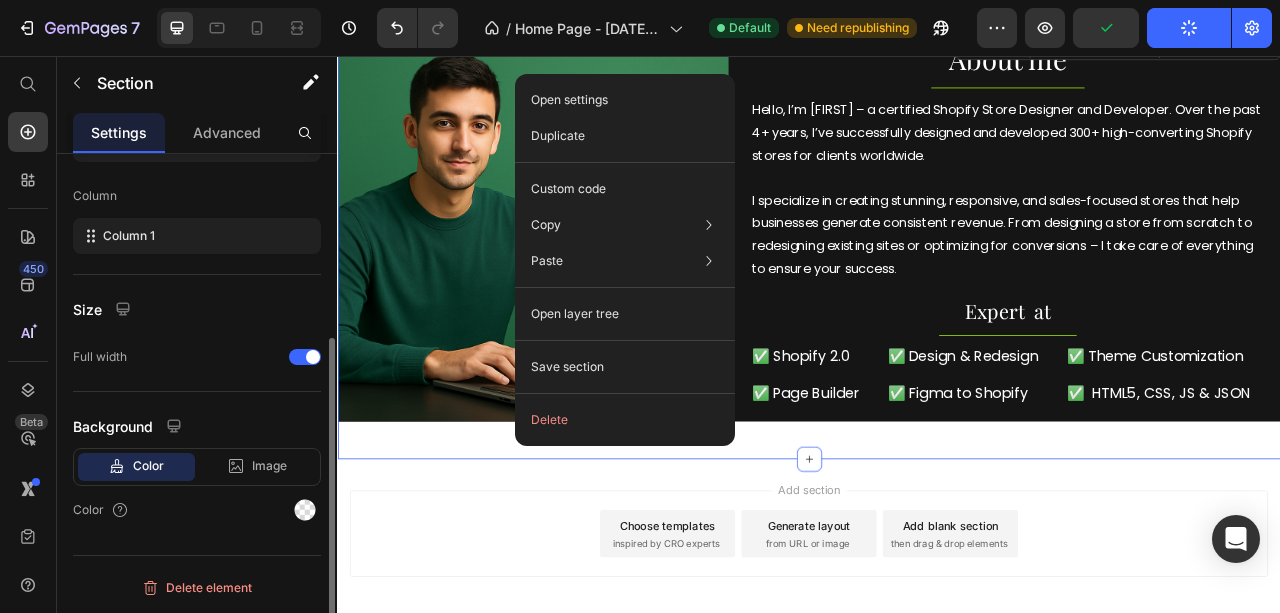 scroll, scrollTop: 0, scrollLeft: 0, axis: both 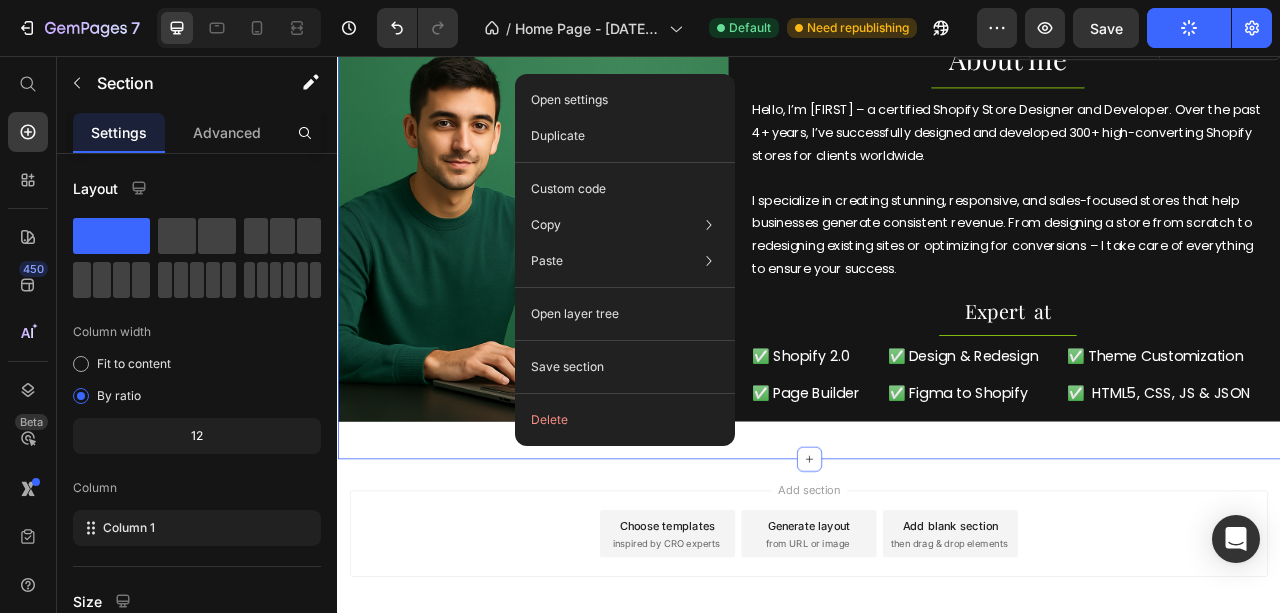 click on "Add section Choose templates inspired by CRO experts Generate layout from URL or image Add blank section then drag & drop elements" at bounding box center (937, 692) 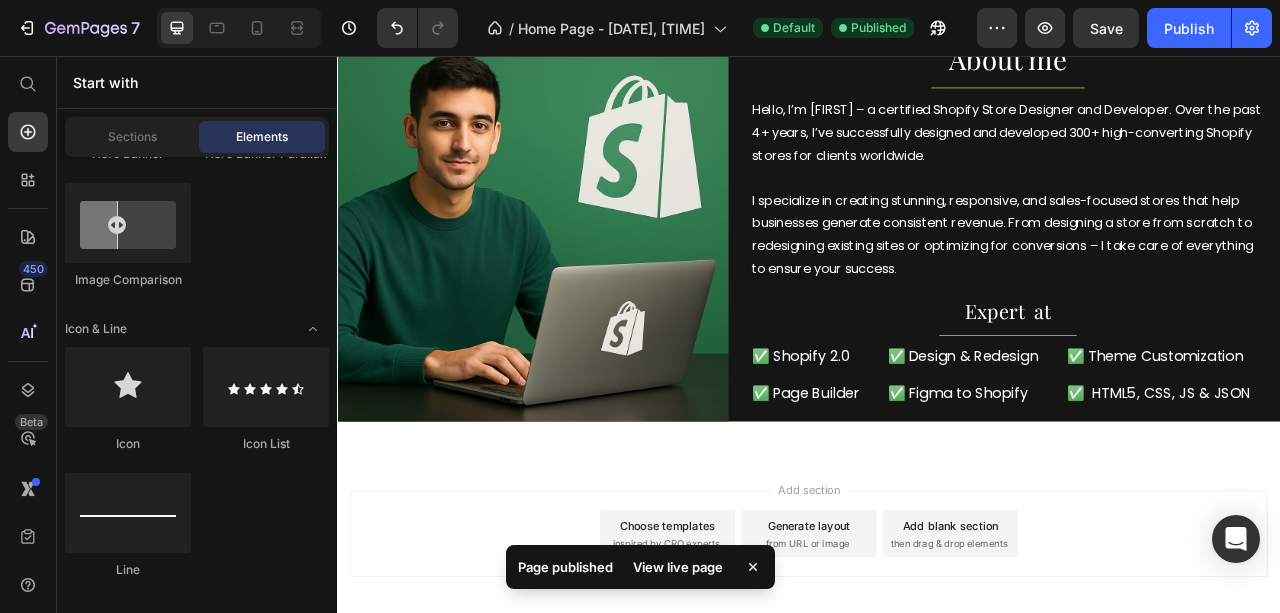 click on "View live page" at bounding box center (678, 567) 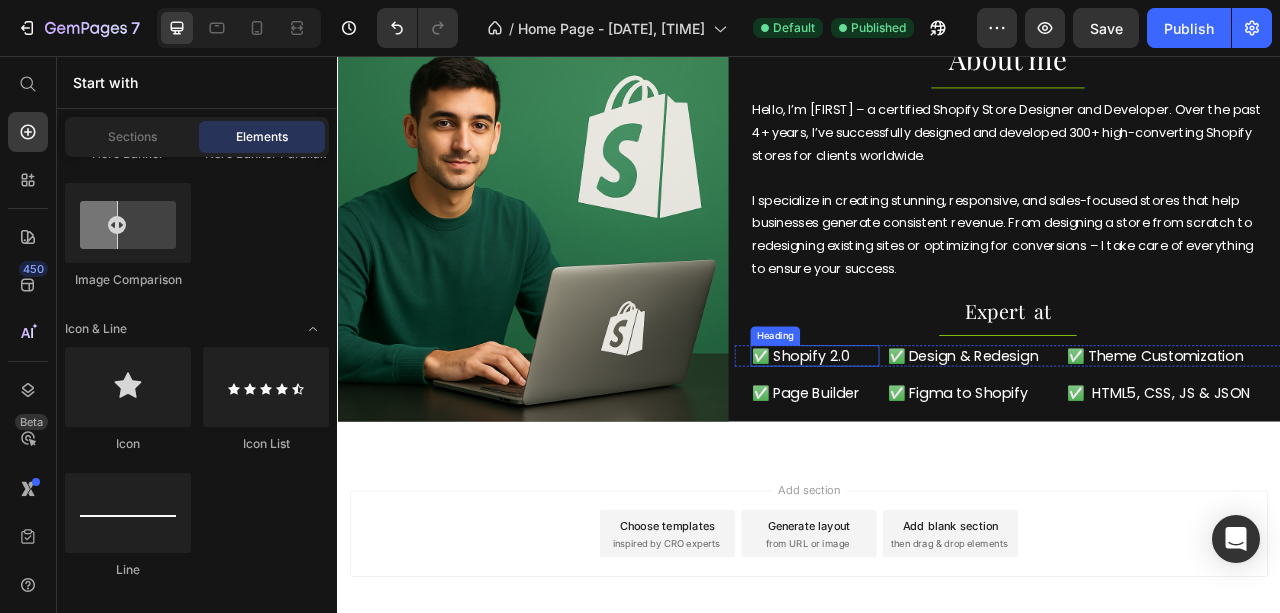 click on "✅ Shopify 2.0" at bounding box center [944, 437] 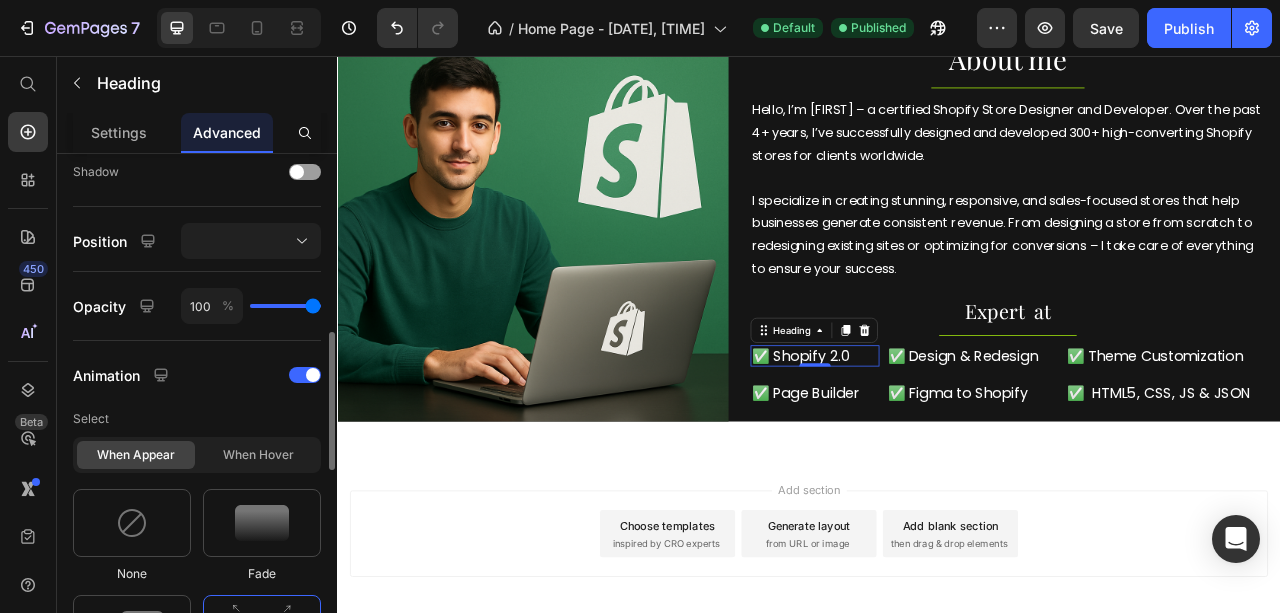 scroll, scrollTop: 800, scrollLeft: 0, axis: vertical 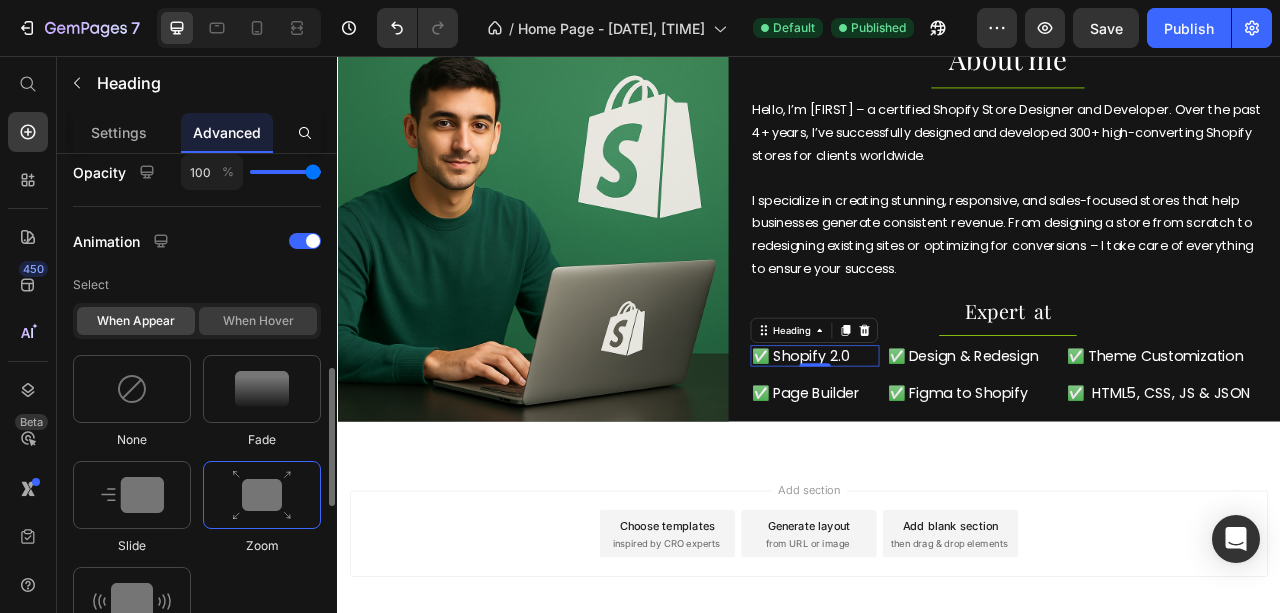 click on "When hover" 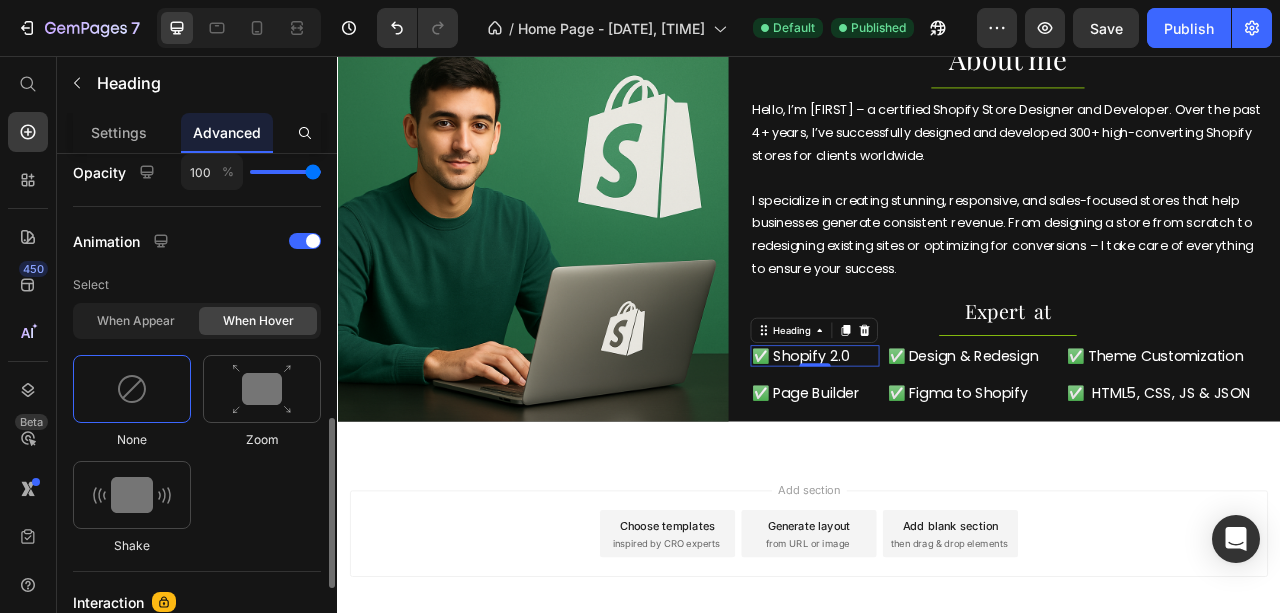 scroll, scrollTop: 866, scrollLeft: 0, axis: vertical 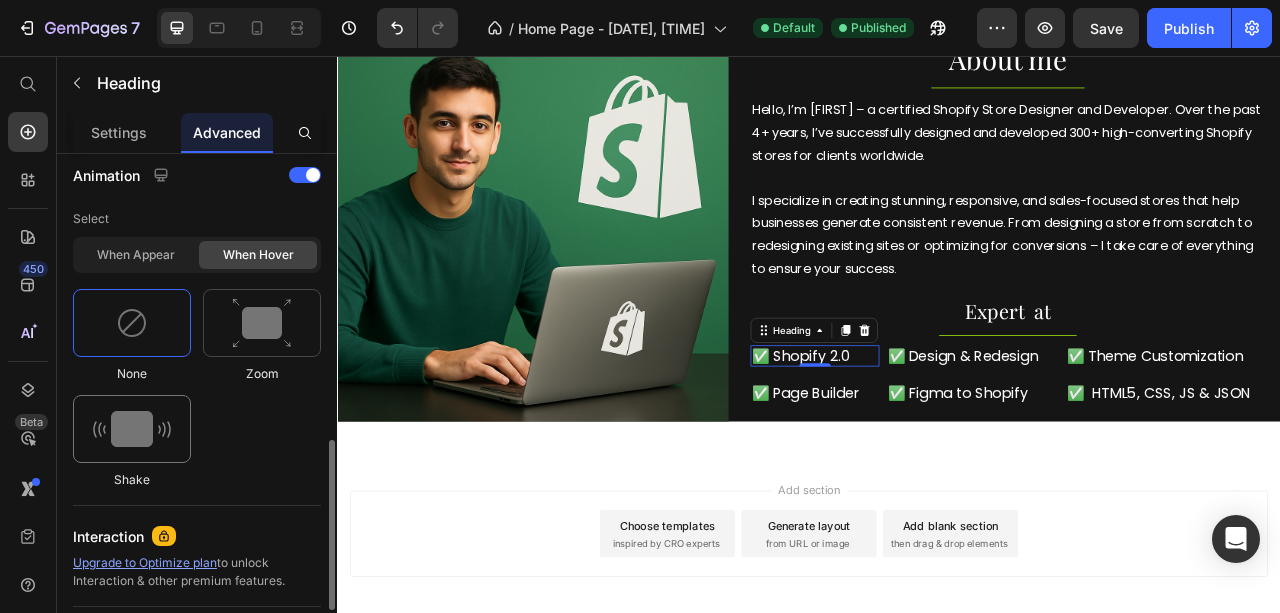 click at bounding box center [132, 429] 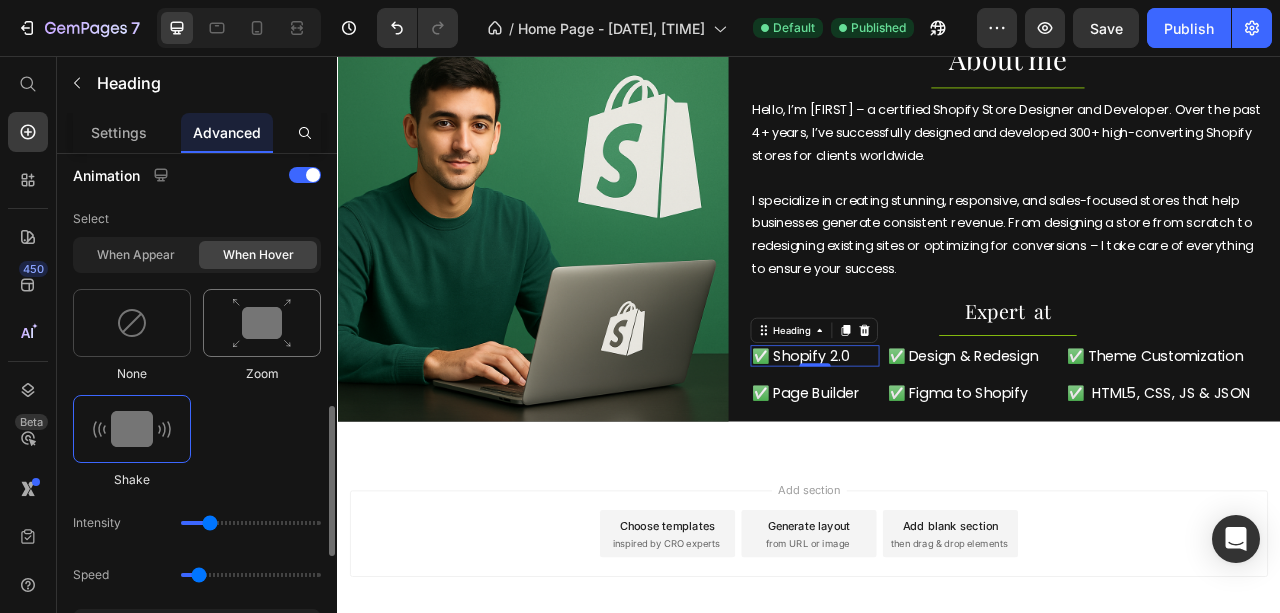 click at bounding box center [262, 323] 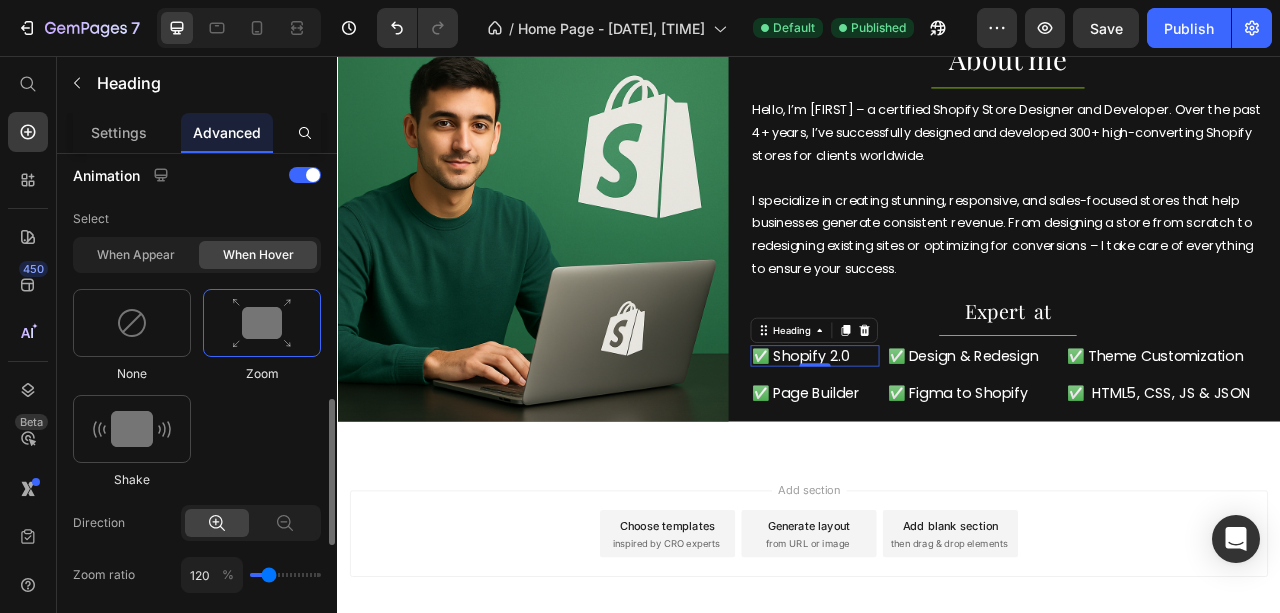 type on "110" 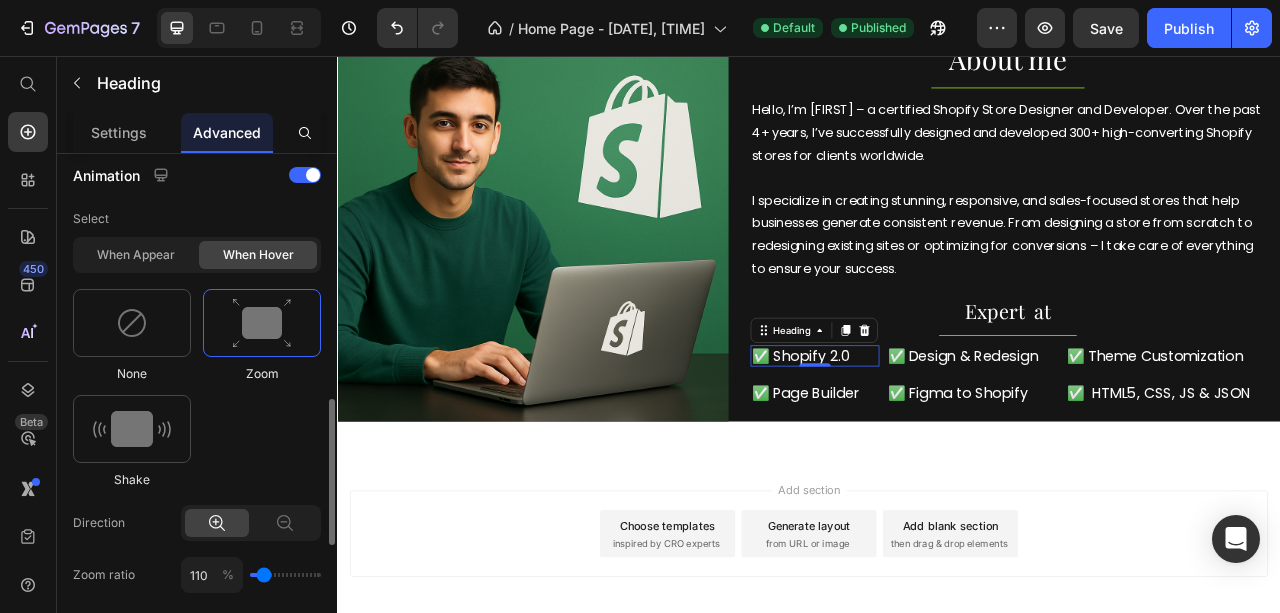 type on "110" 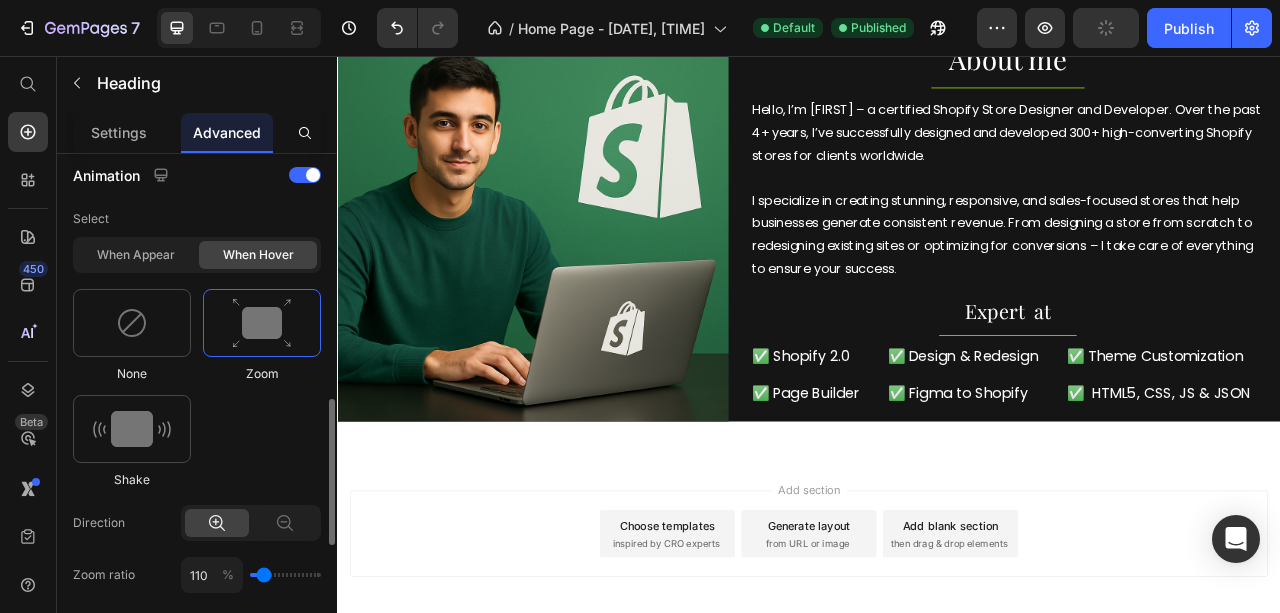 click on "110 %" 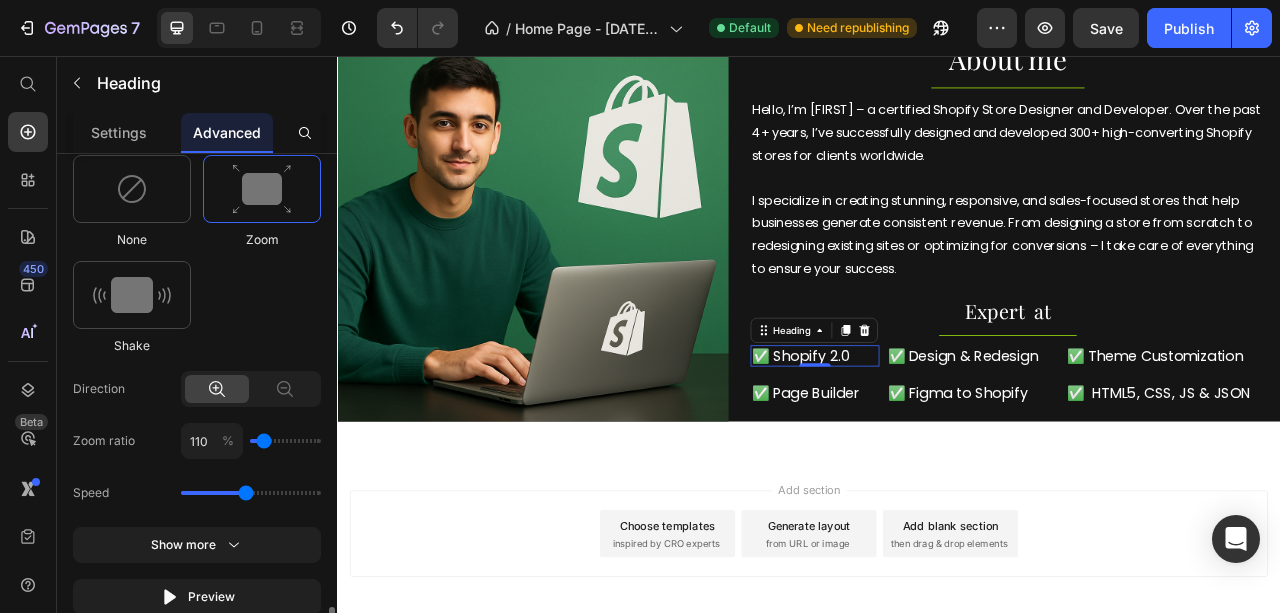 scroll, scrollTop: 1133, scrollLeft: 0, axis: vertical 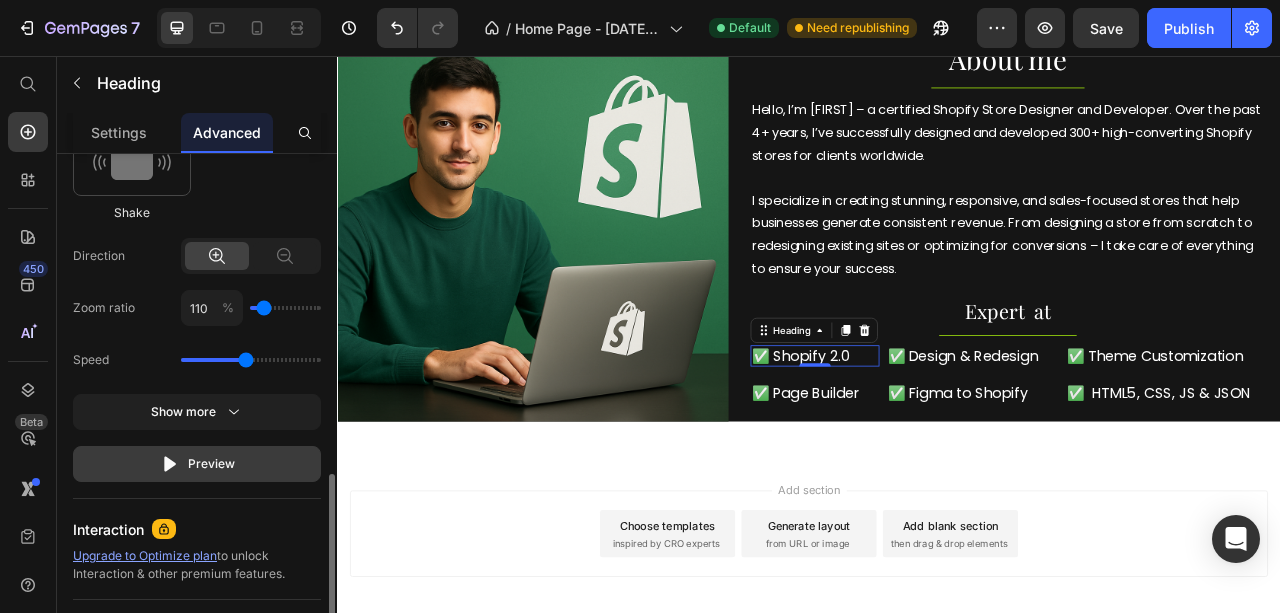 click on "Preview" at bounding box center [197, 464] 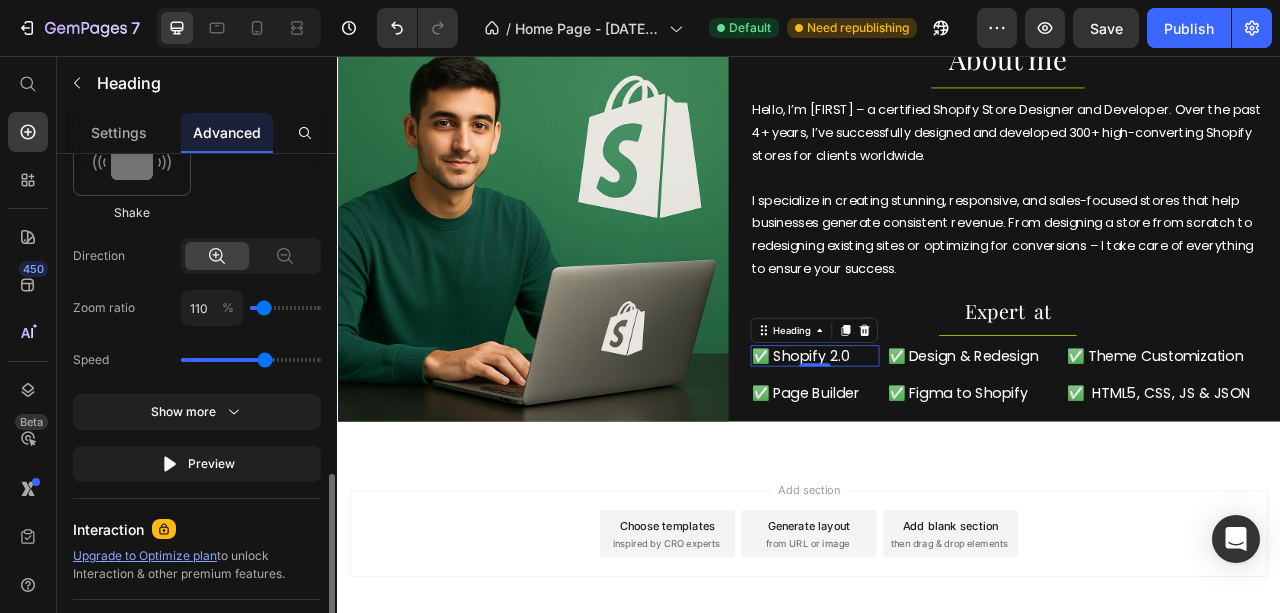 click at bounding box center [251, 360] 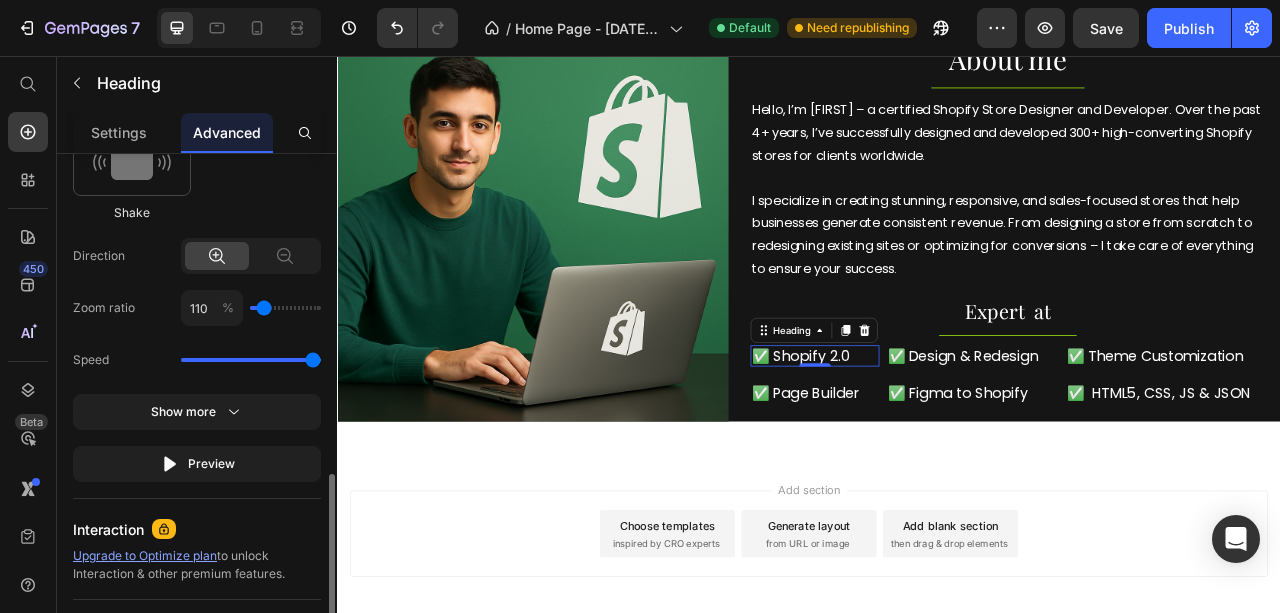 drag, startPoint x: 270, startPoint y: 354, endPoint x: 341, endPoint y: 359, distance: 71.17584 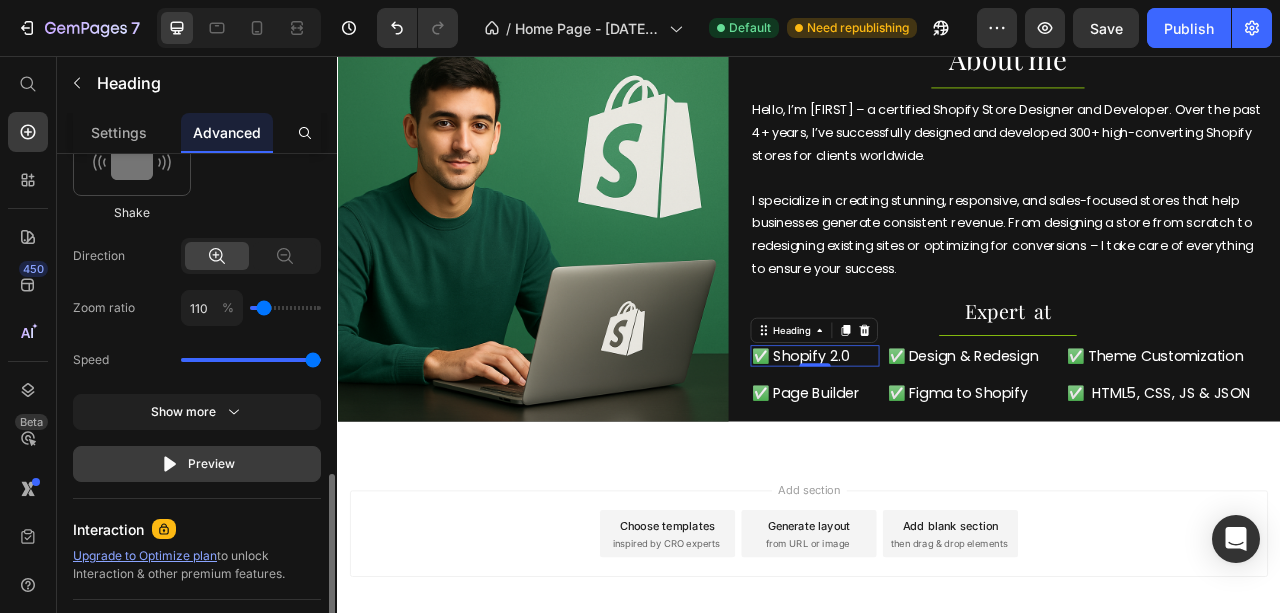 click 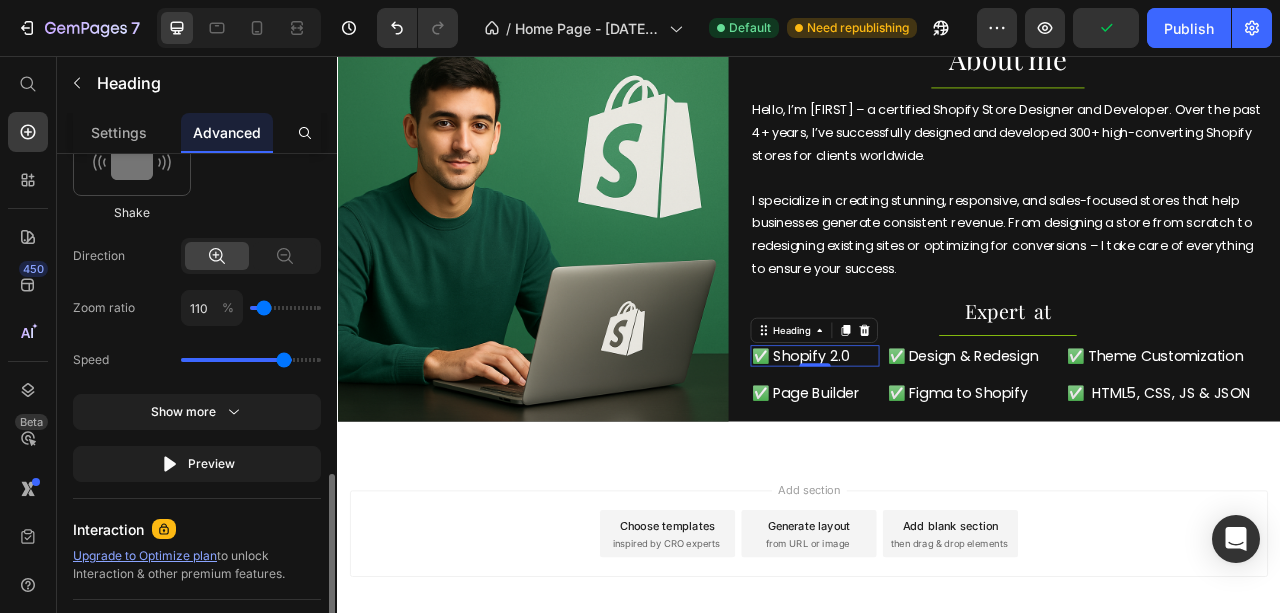 click at bounding box center (251, 360) 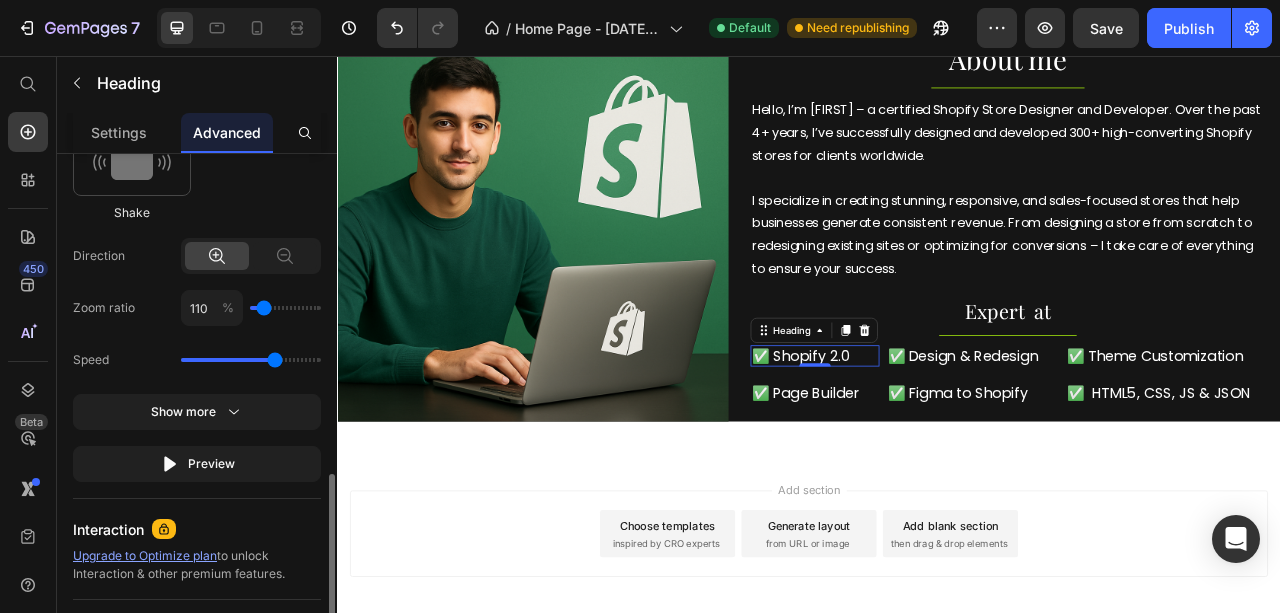 type on "2.3" 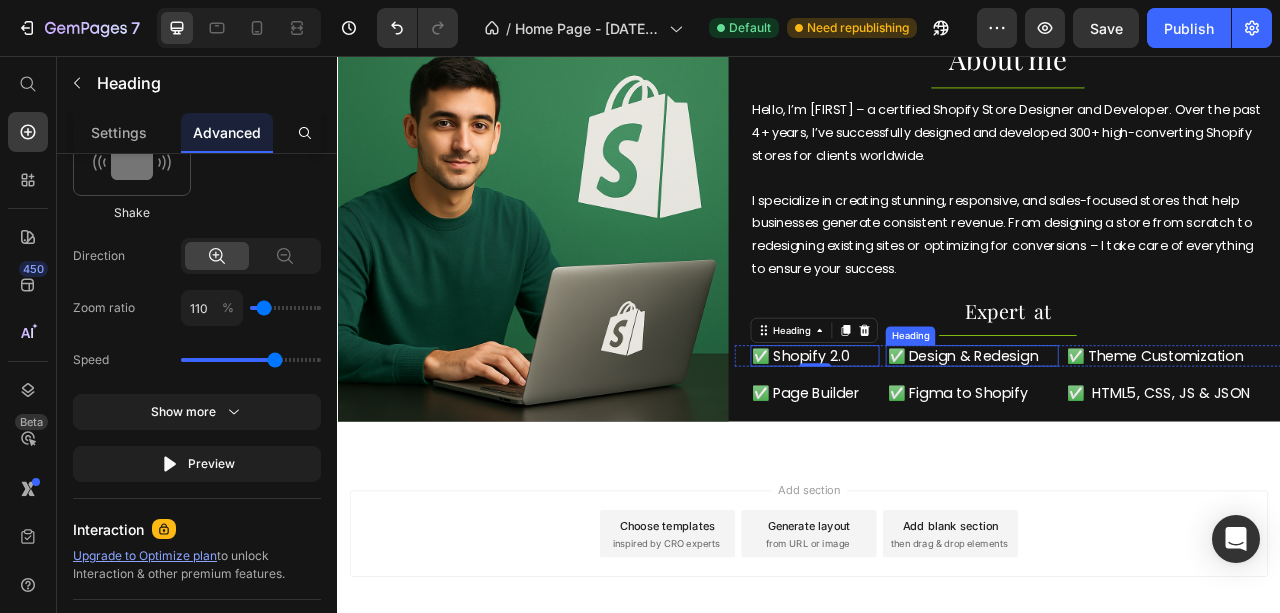 click on "✅ Design & Redesign" at bounding box center [1144, 437] 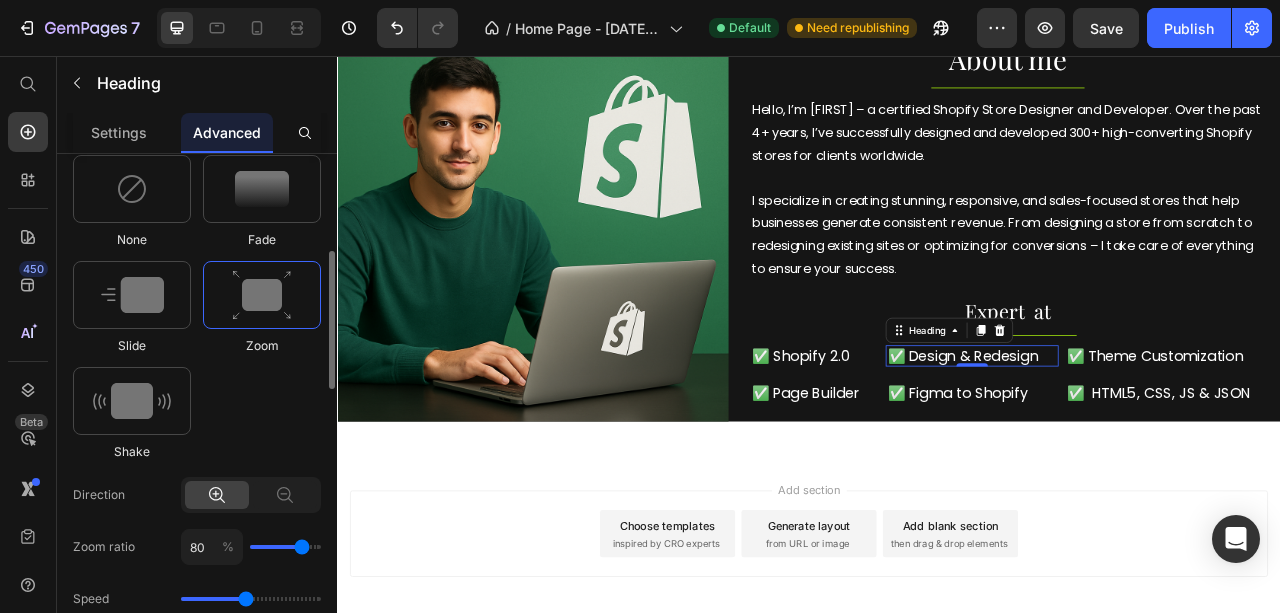 scroll, scrollTop: 866, scrollLeft: 0, axis: vertical 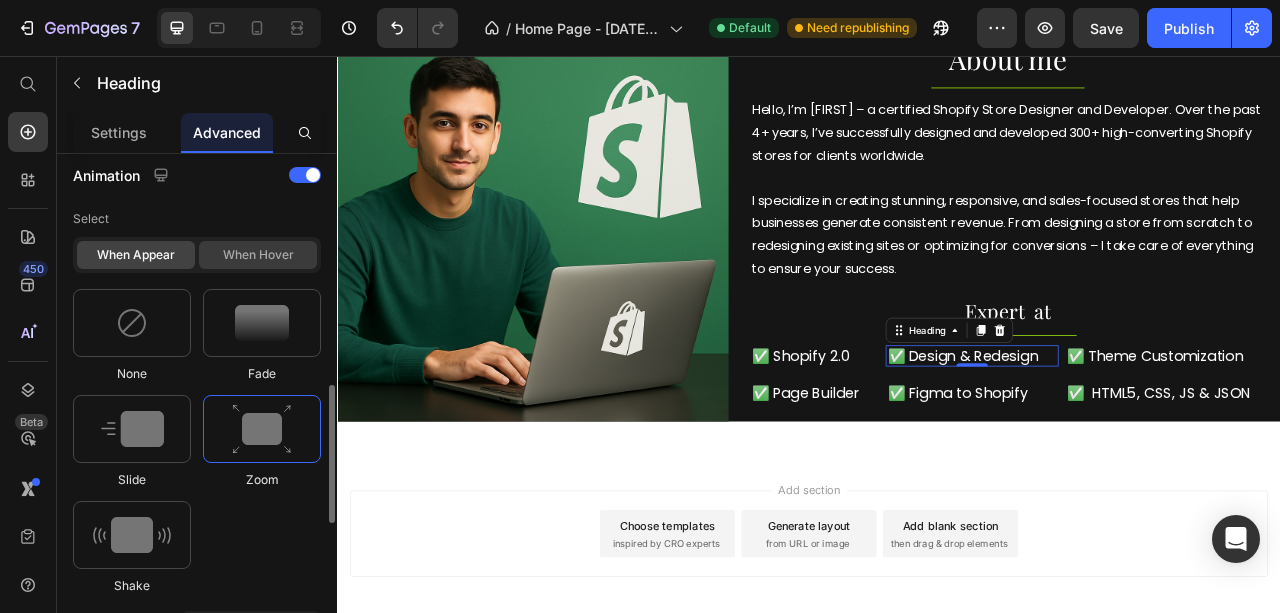 click on "When hover" 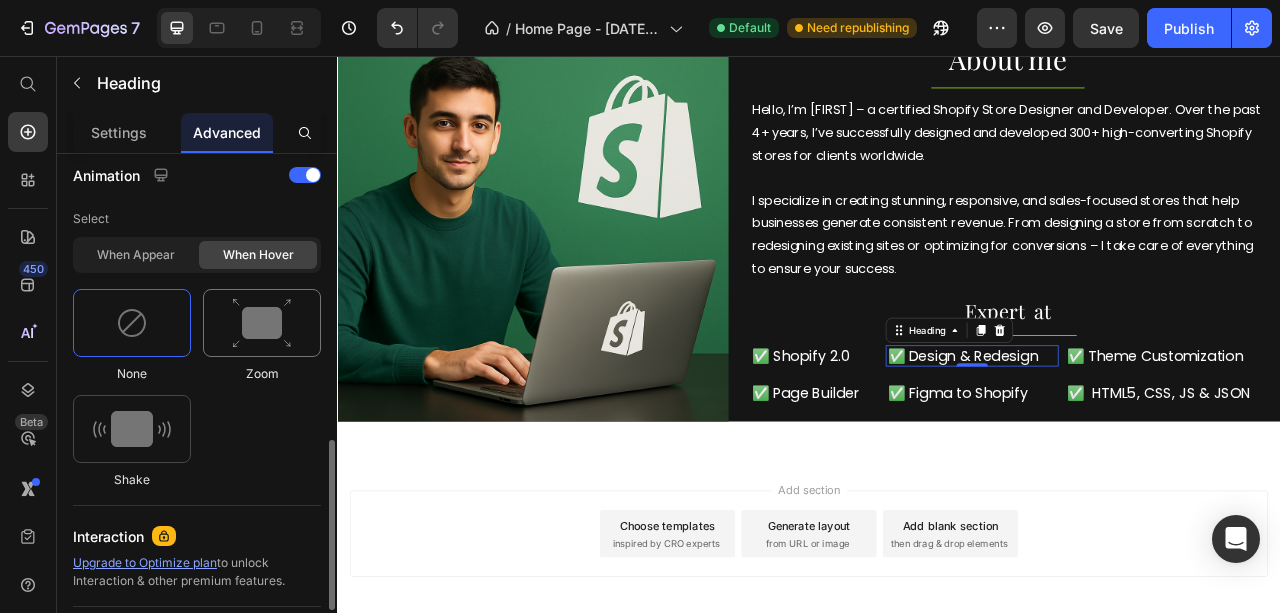 click at bounding box center (262, 323) 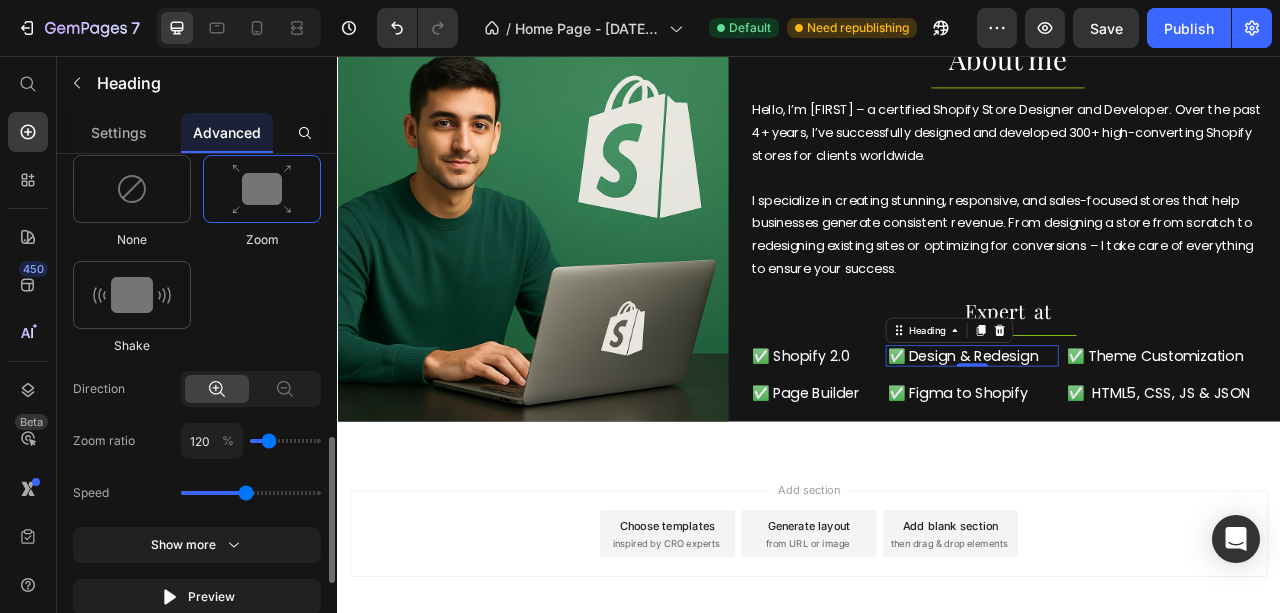 scroll, scrollTop: 1066, scrollLeft: 0, axis: vertical 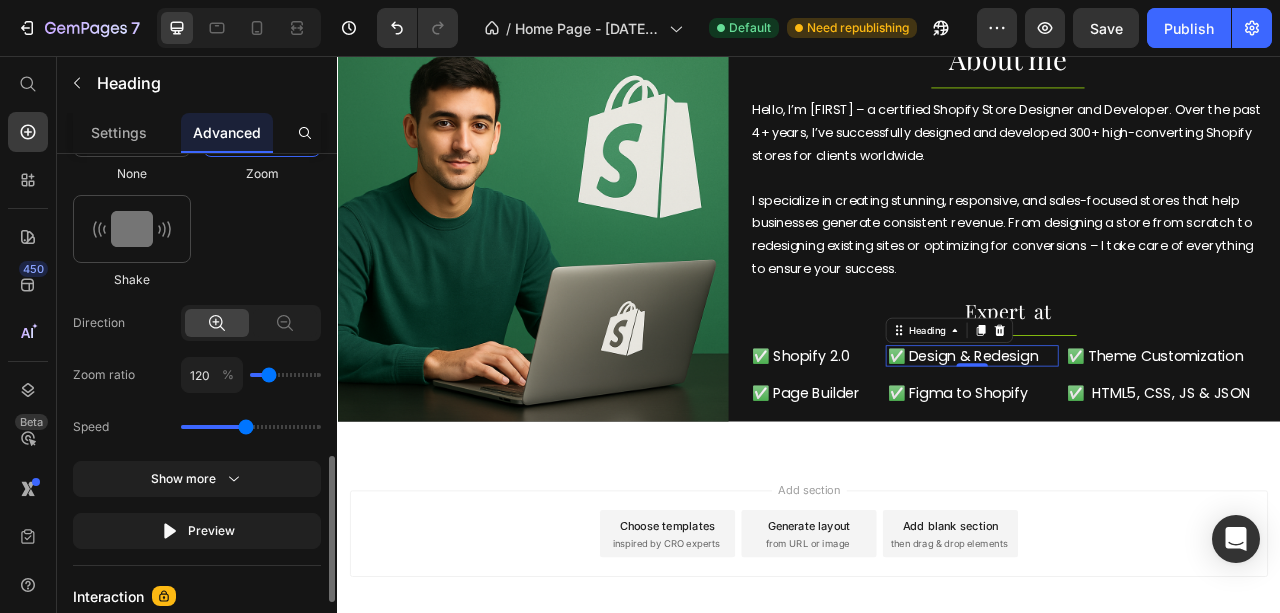 type on "110" 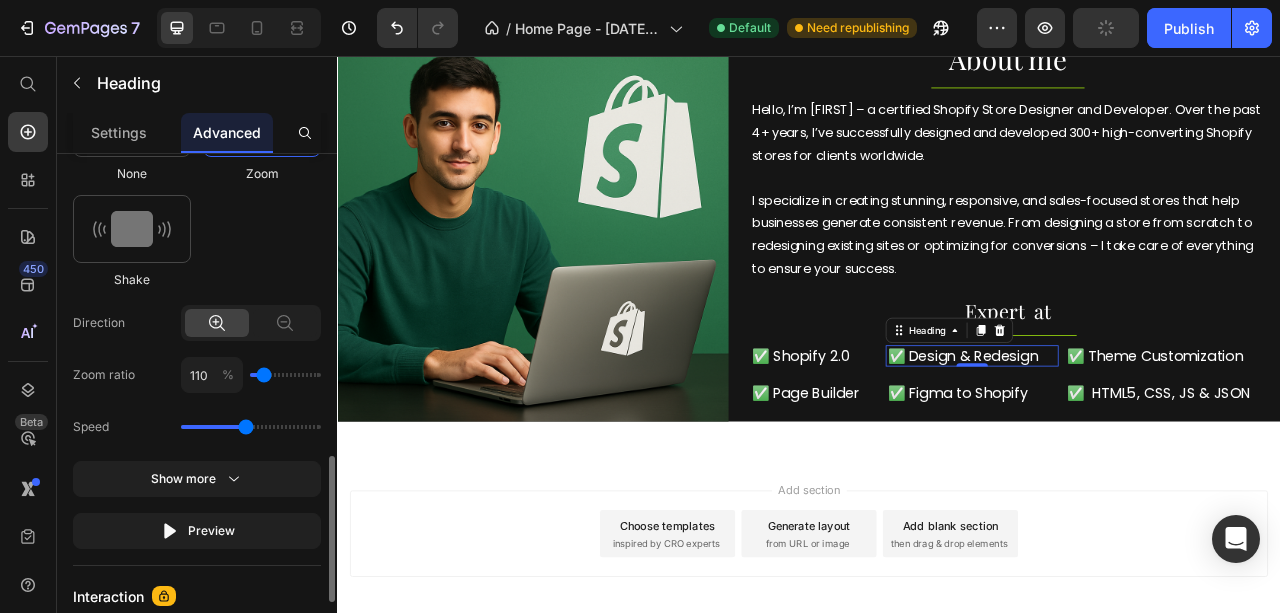 type on "110" 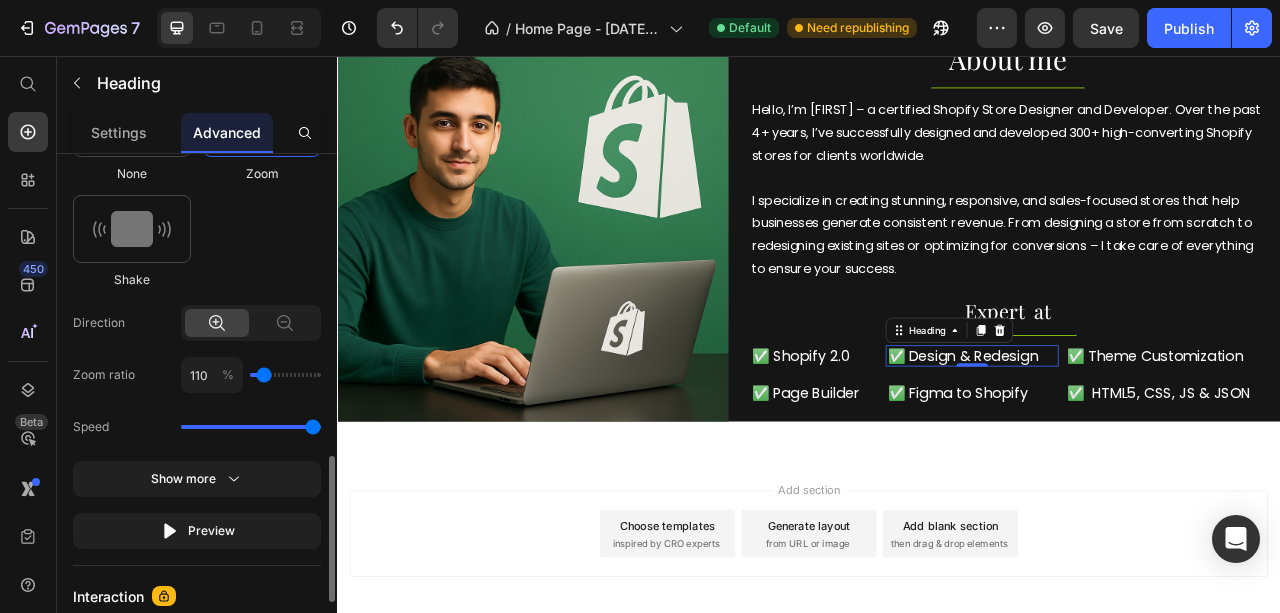 drag, startPoint x: 264, startPoint y: 376, endPoint x: 316, endPoint y: 435, distance: 78.64477 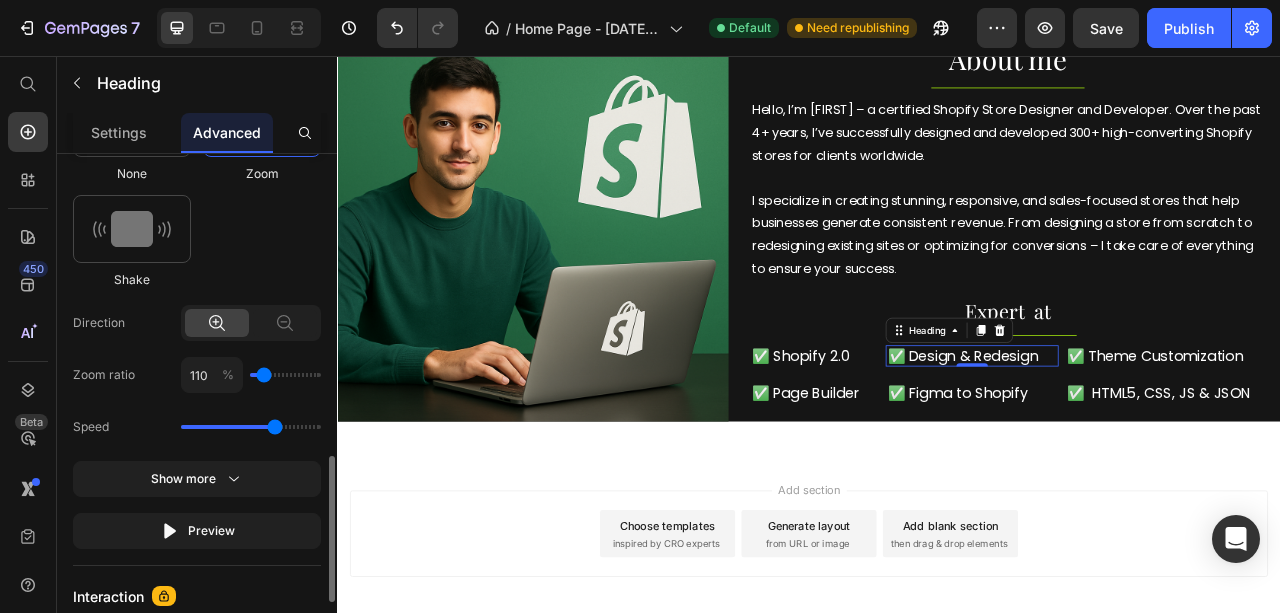 drag, startPoint x: 314, startPoint y: 428, endPoint x: 277, endPoint y: 427, distance: 37.01351 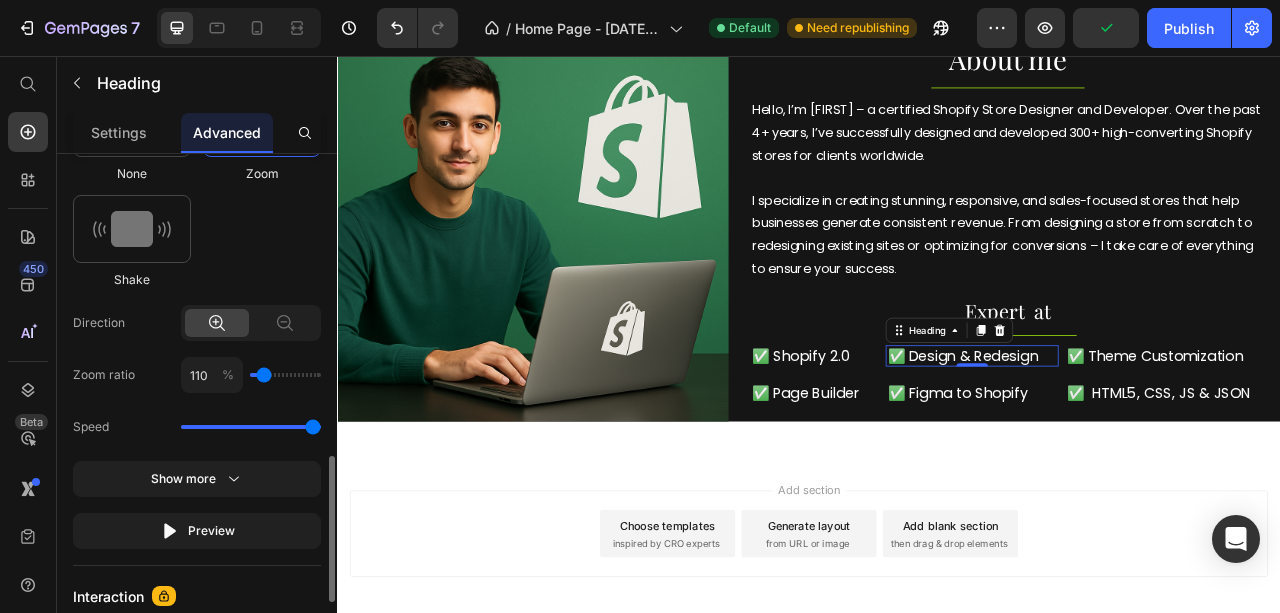 drag, startPoint x: 280, startPoint y: 426, endPoint x: 334, endPoint y: 432, distance: 54.33231 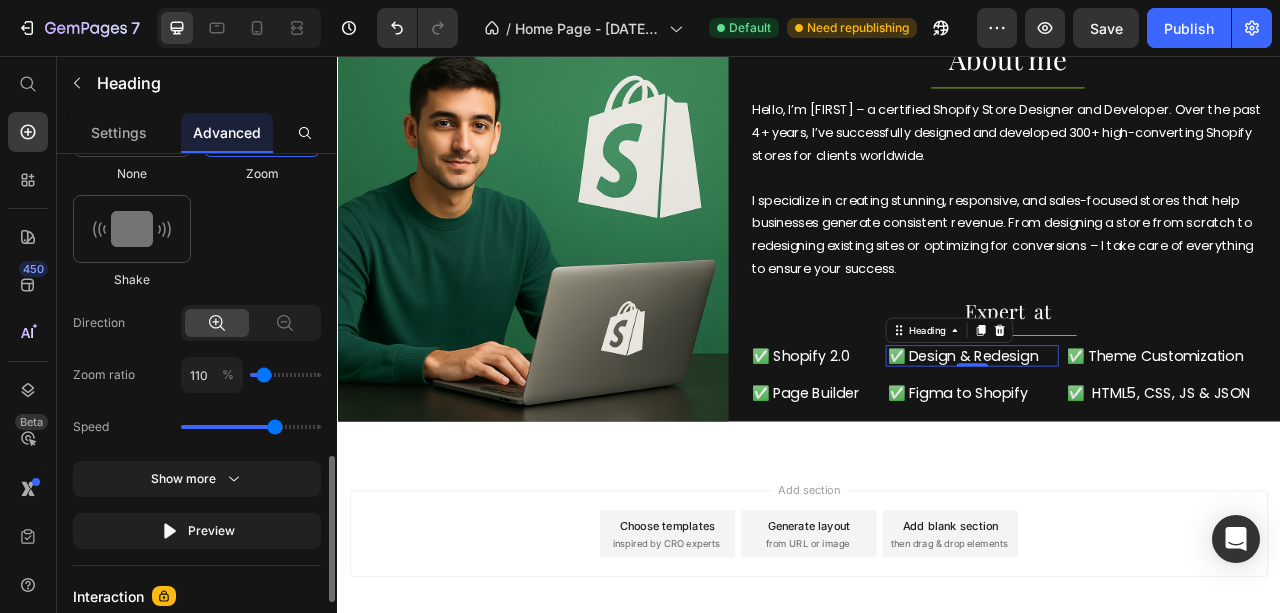 drag, startPoint x: 312, startPoint y: 427, endPoint x: 276, endPoint y: 428, distance: 36.013885 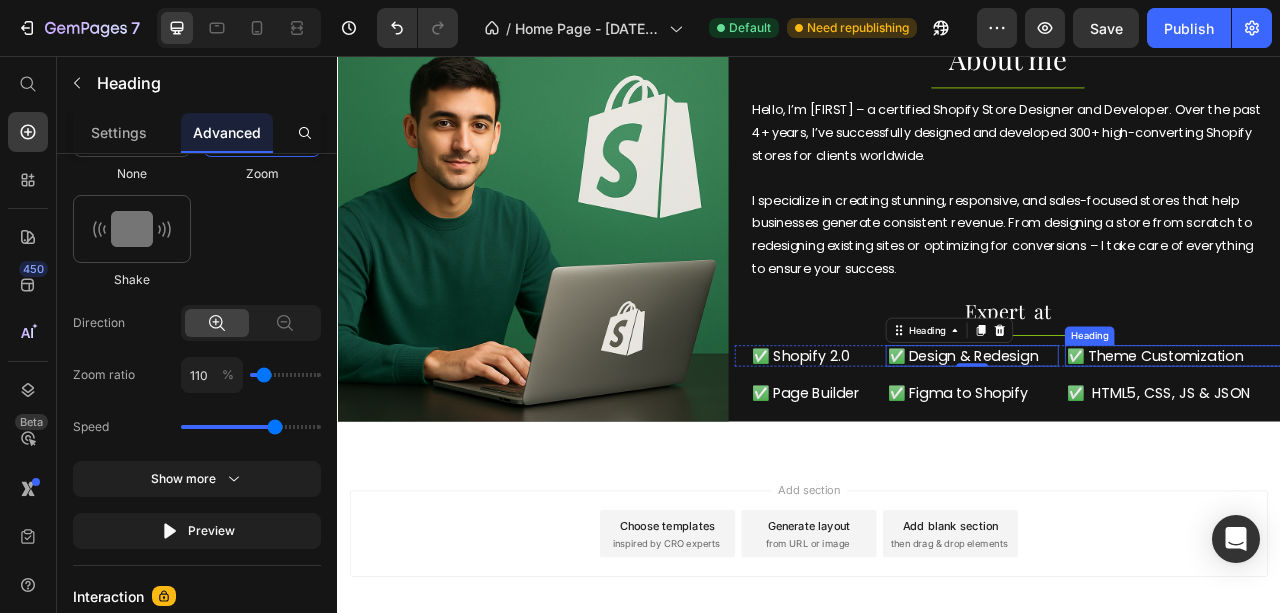click on "✅ Theme Customization" at bounding box center (1399, 437) 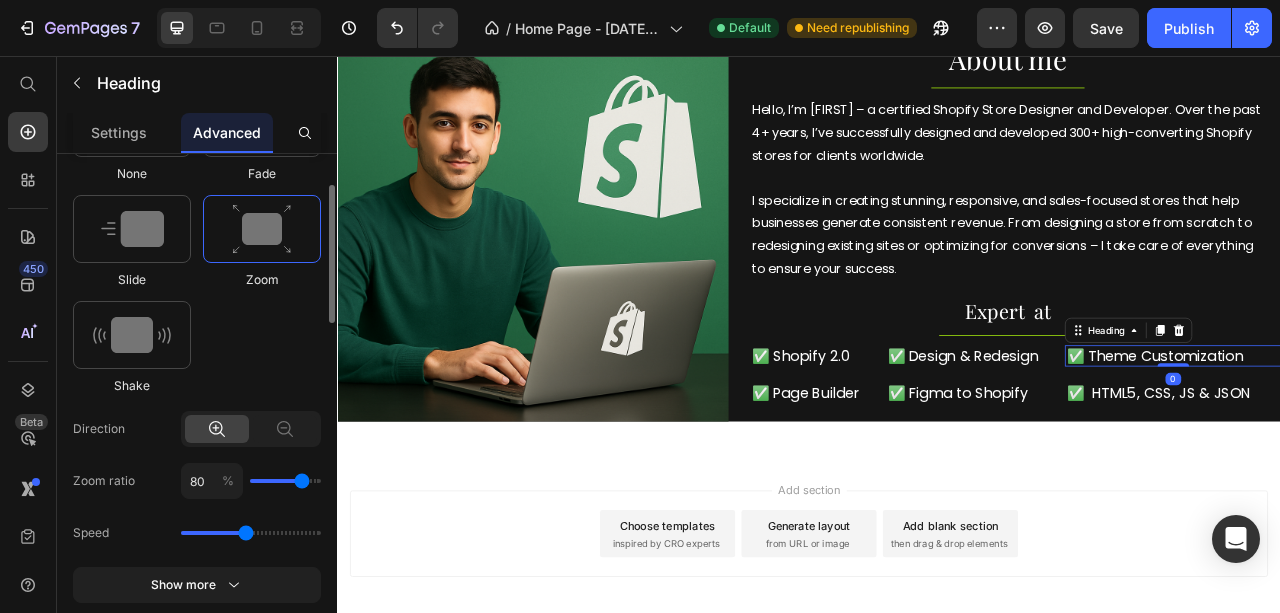 scroll, scrollTop: 866, scrollLeft: 0, axis: vertical 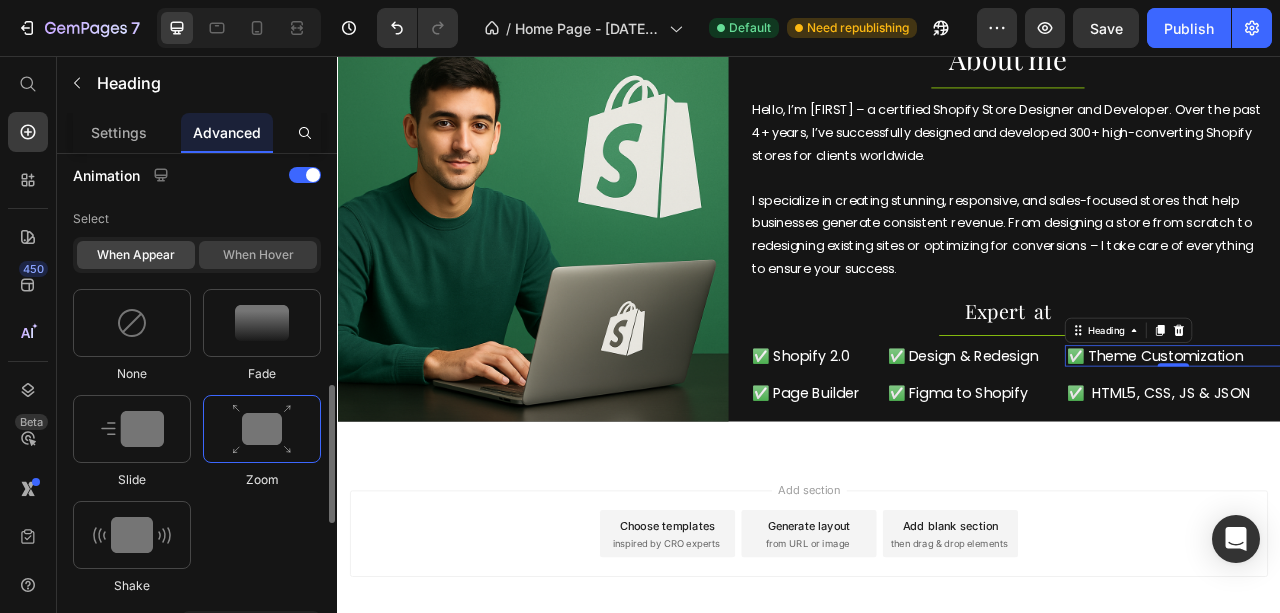 click on "When hover" 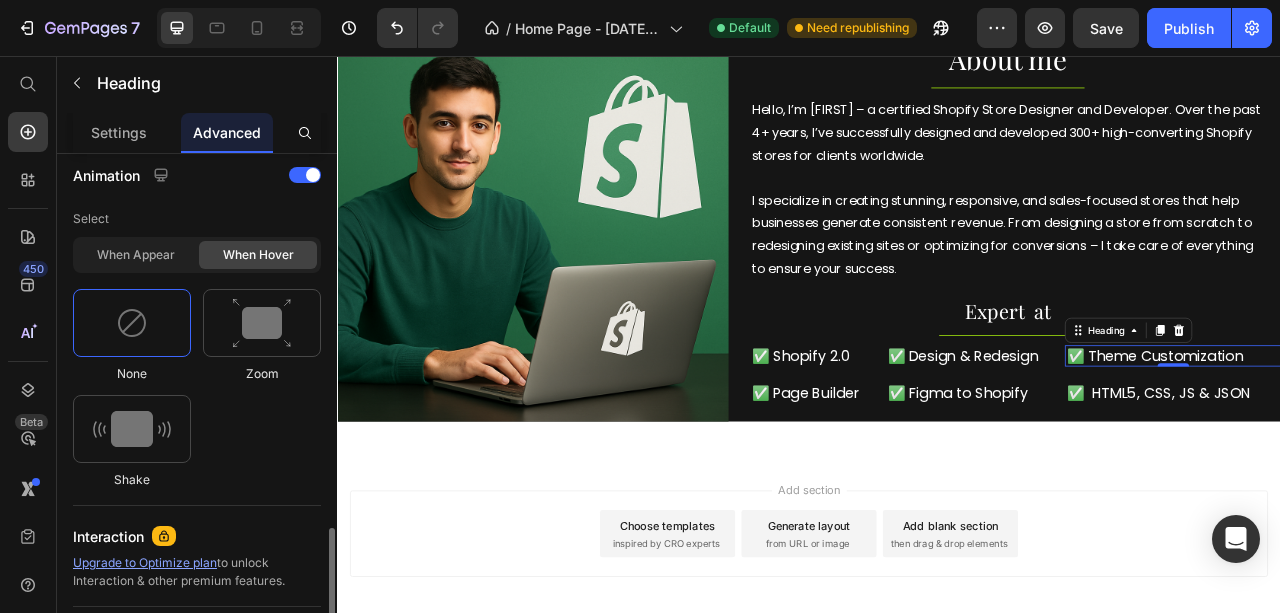 scroll, scrollTop: 932, scrollLeft: 0, axis: vertical 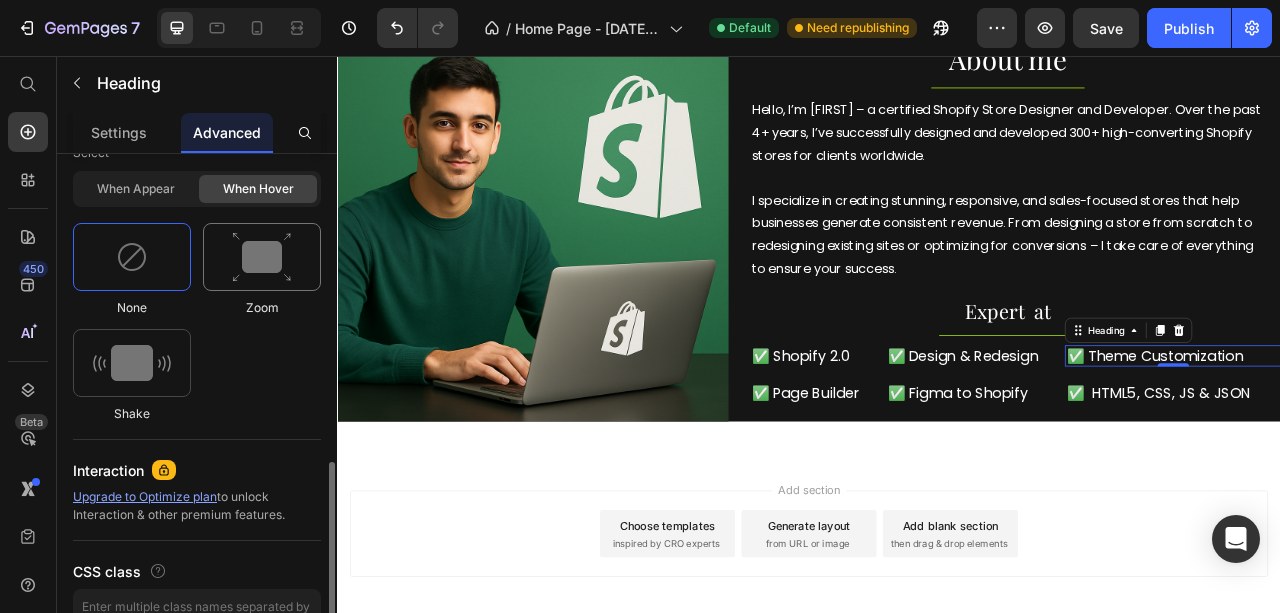 click at bounding box center (262, 257) 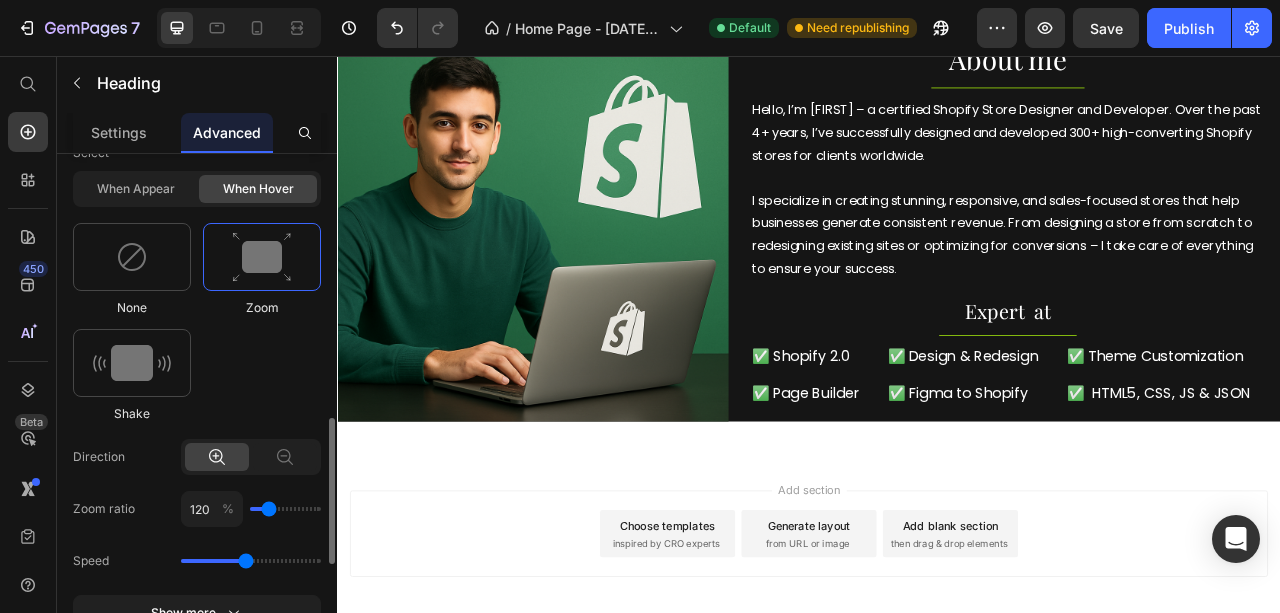 scroll, scrollTop: 1066, scrollLeft: 0, axis: vertical 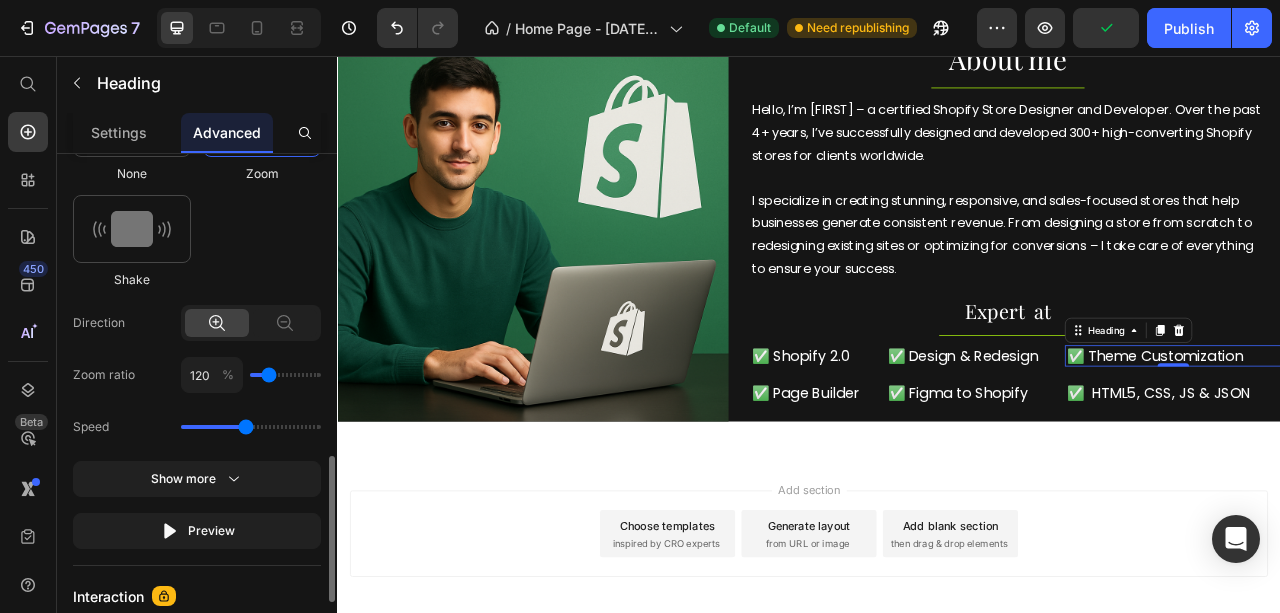 type on "110" 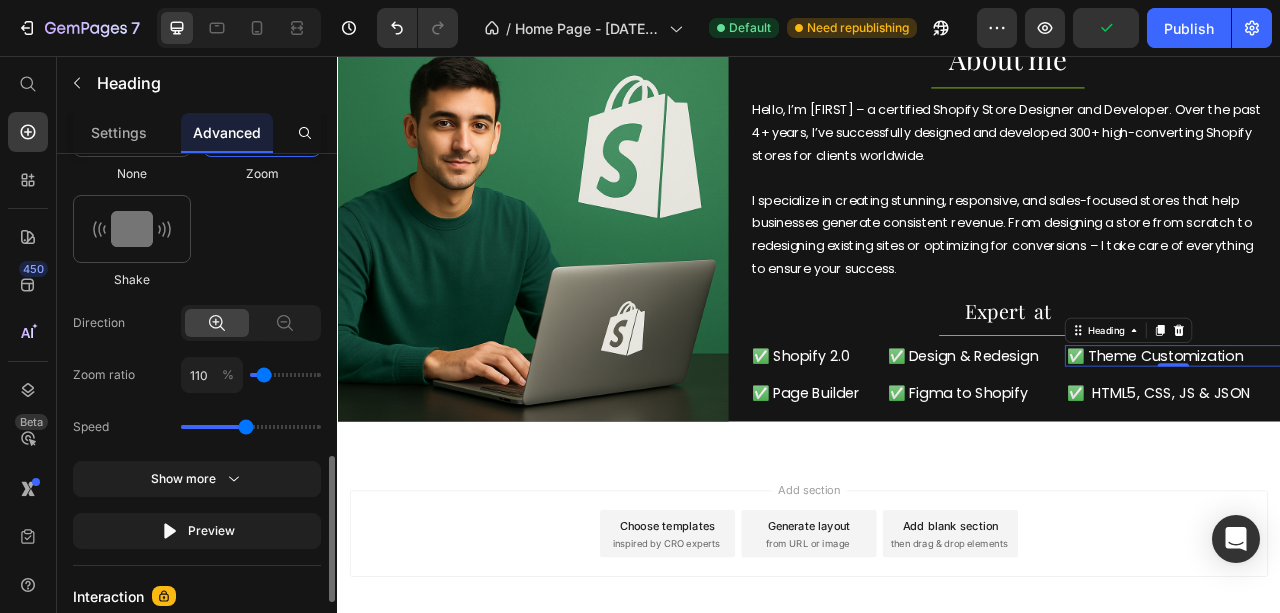 type on "110" 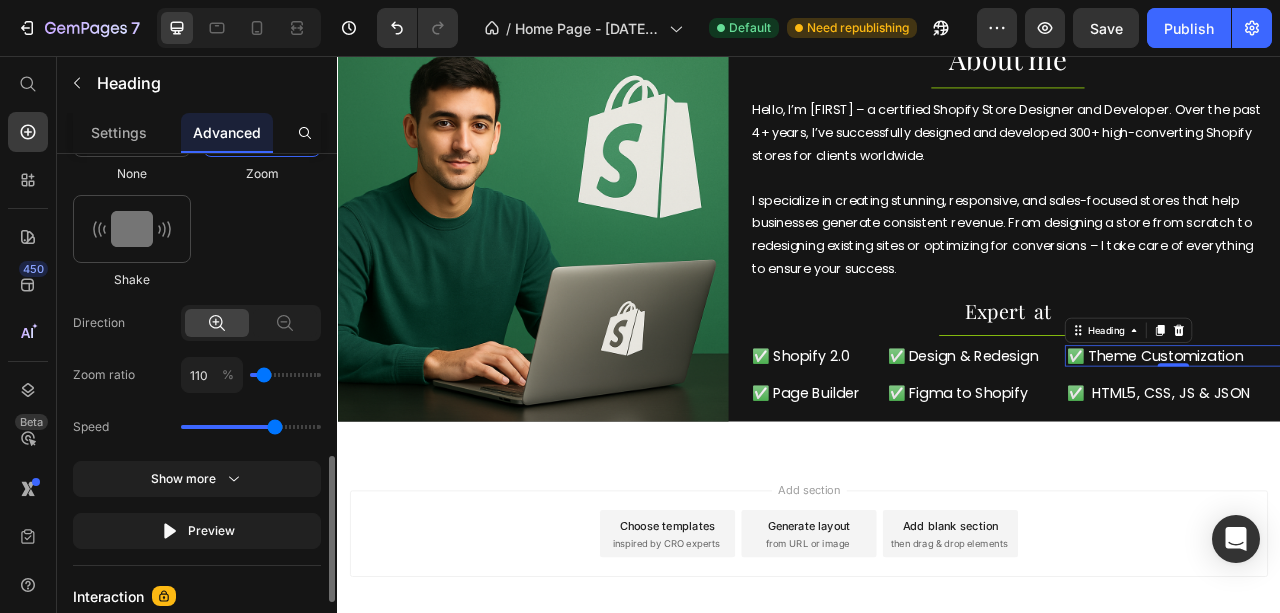drag, startPoint x: 248, startPoint y: 420, endPoint x: 277, endPoint y: 423, distance: 29.15476 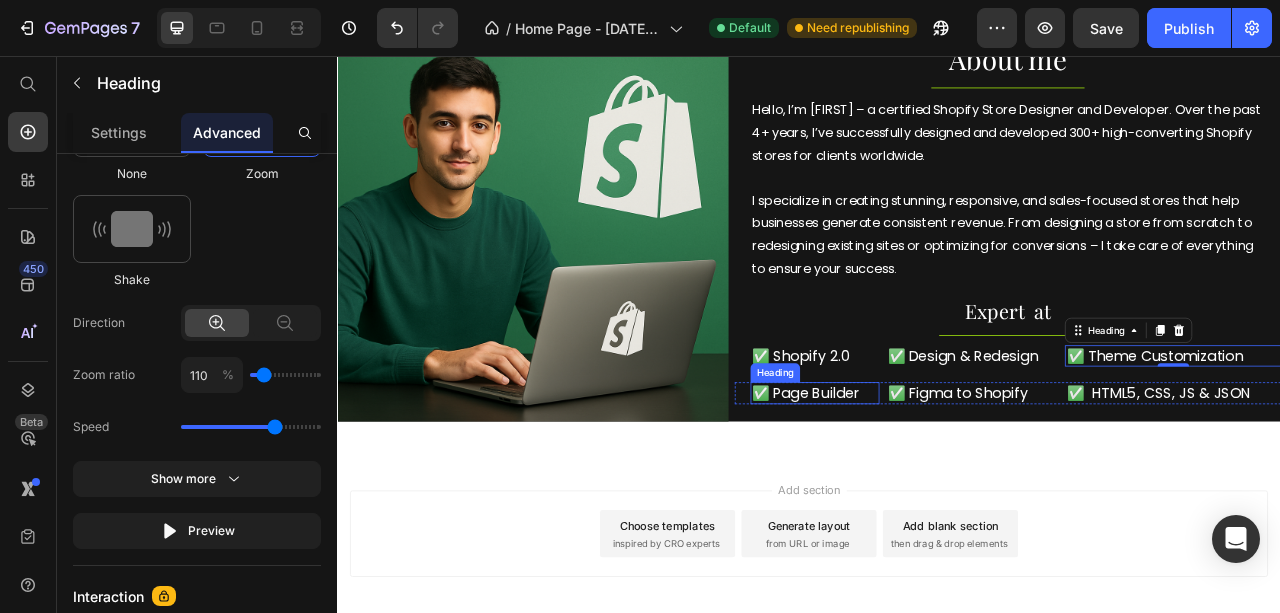 click on "✅ Page Builder" at bounding box center (944, 484) 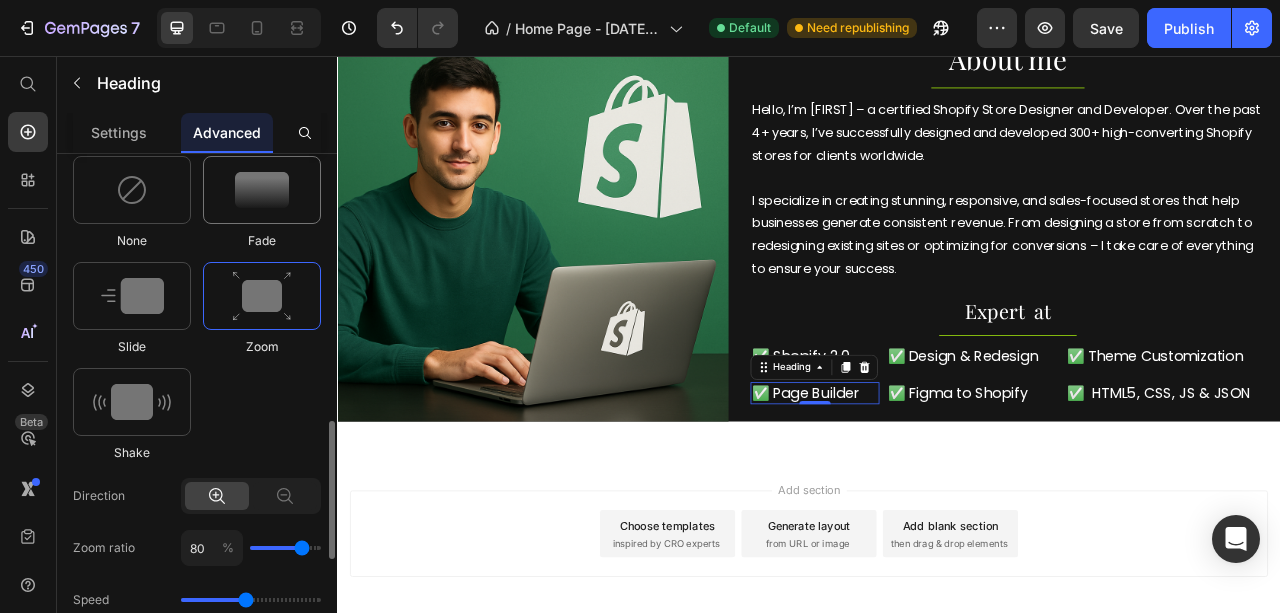 scroll, scrollTop: 866, scrollLeft: 0, axis: vertical 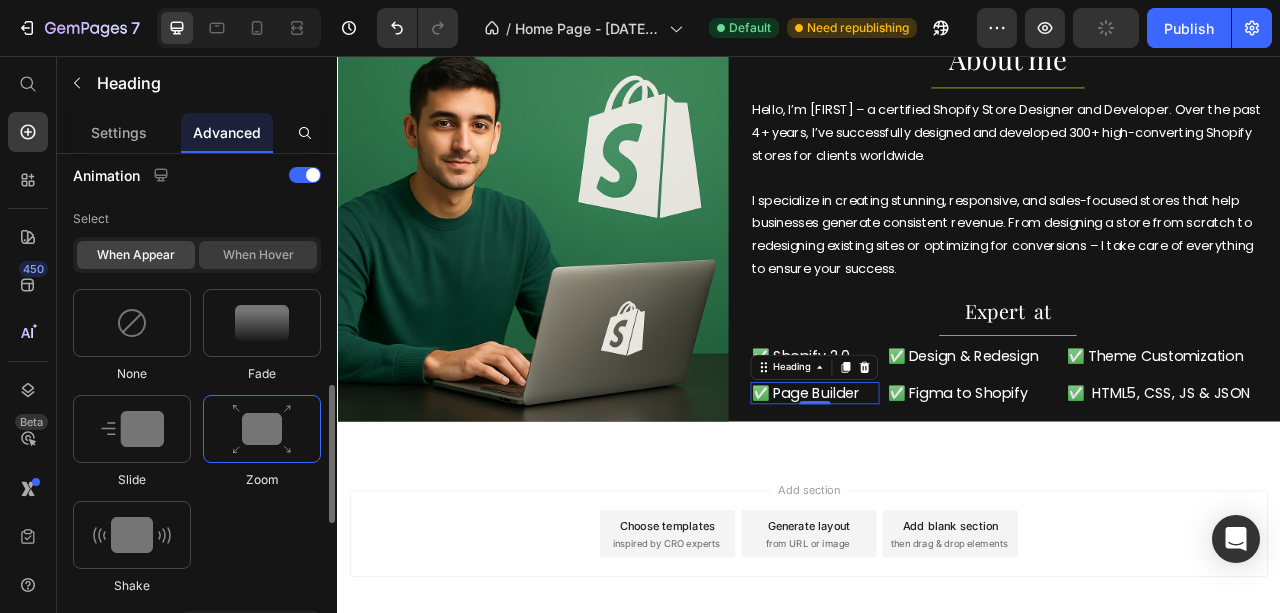 click on "When hover" 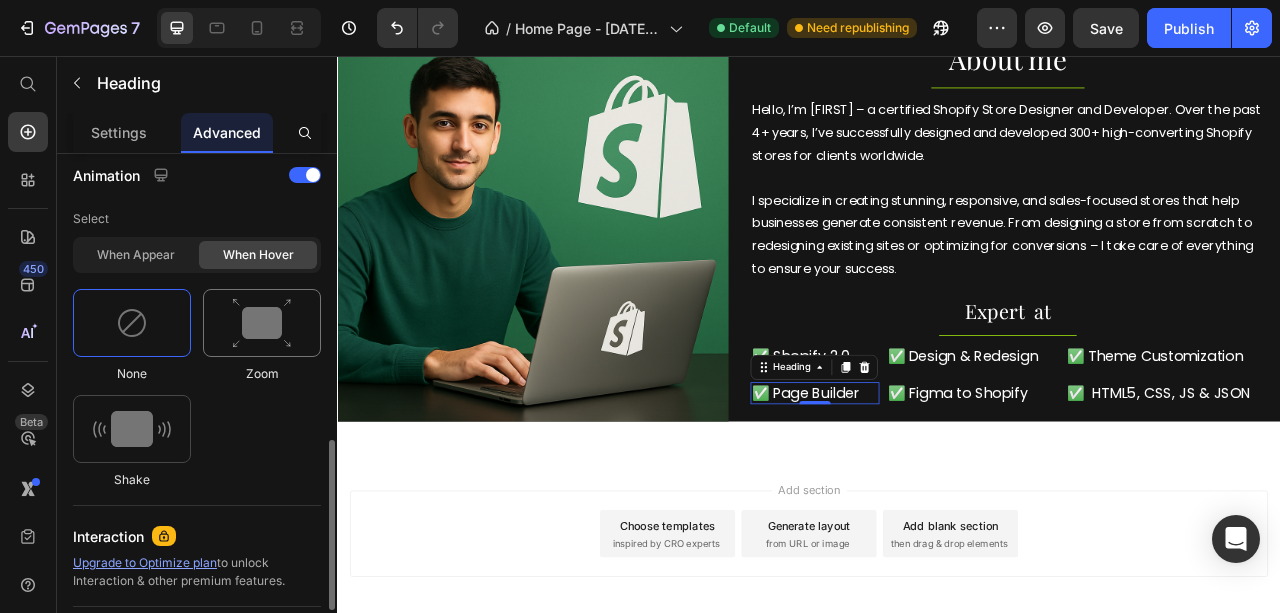 click at bounding box center (262, 323) 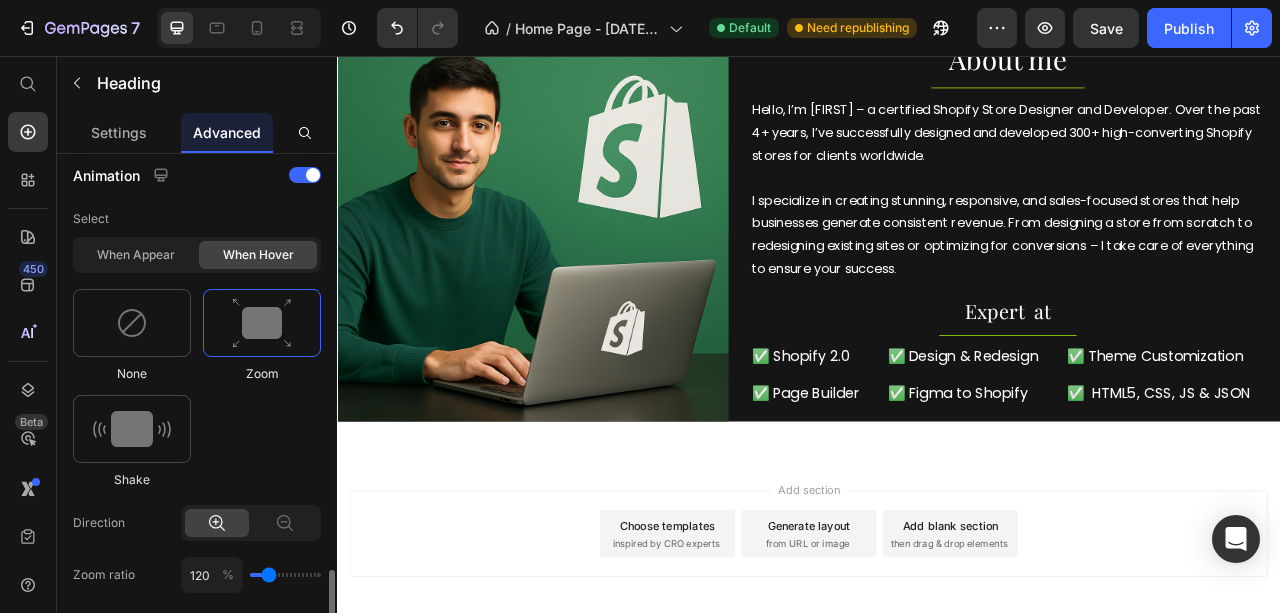 scroll, scrollTop: 999, scrollLeft: 0, axis: vertical 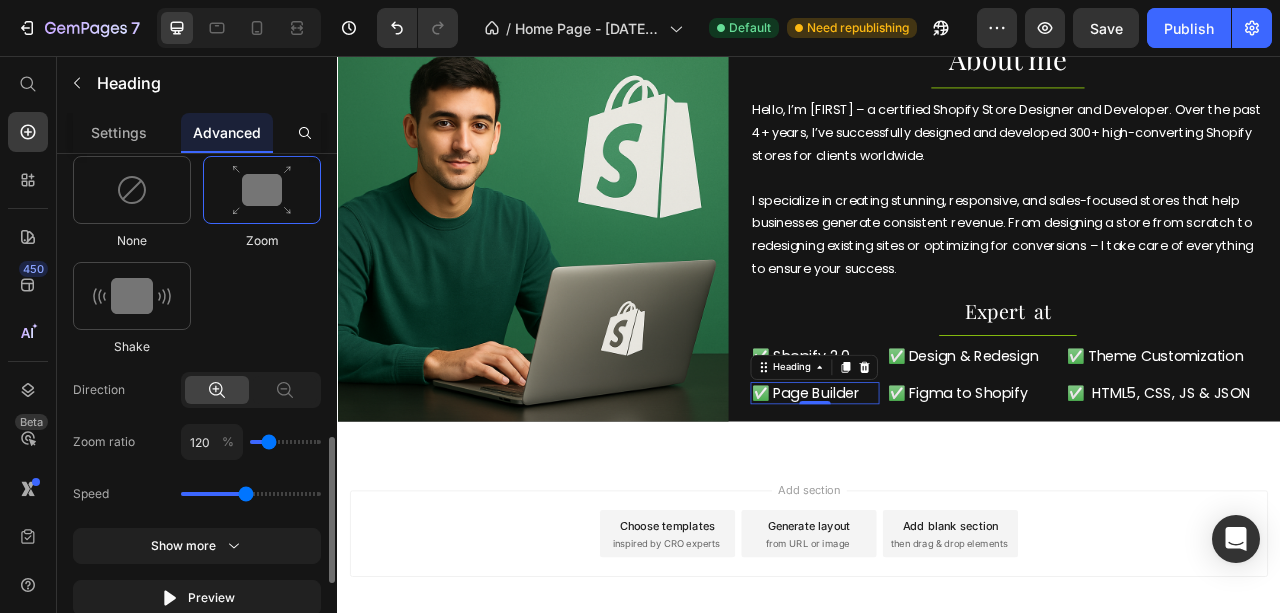 type on "110" 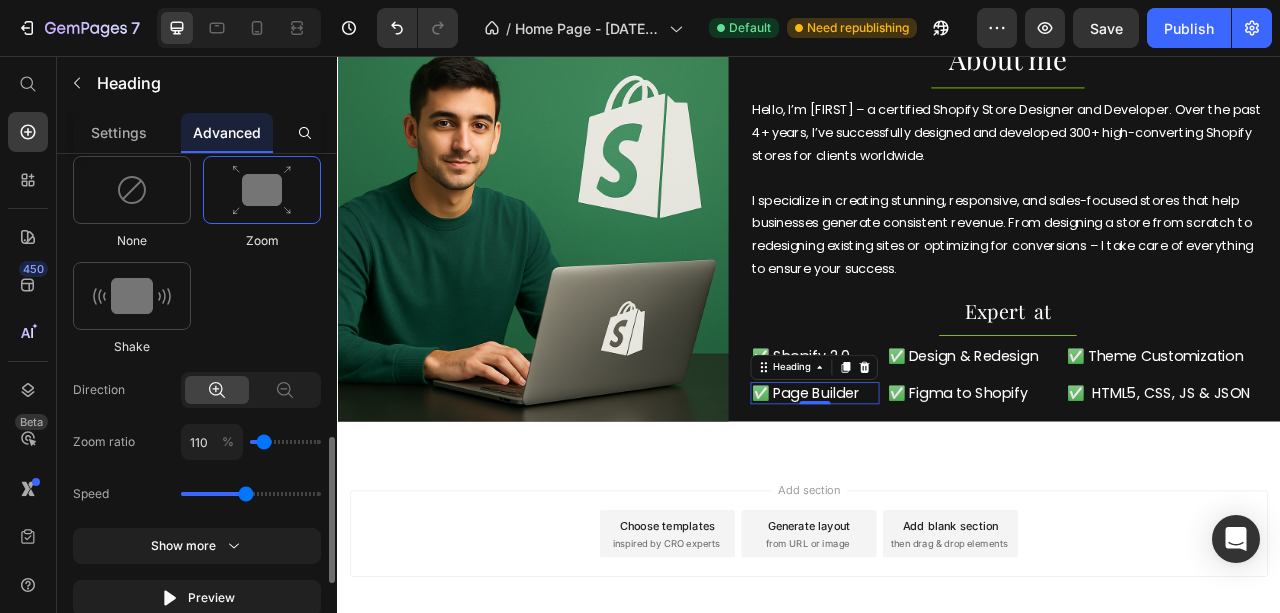 type on "110" 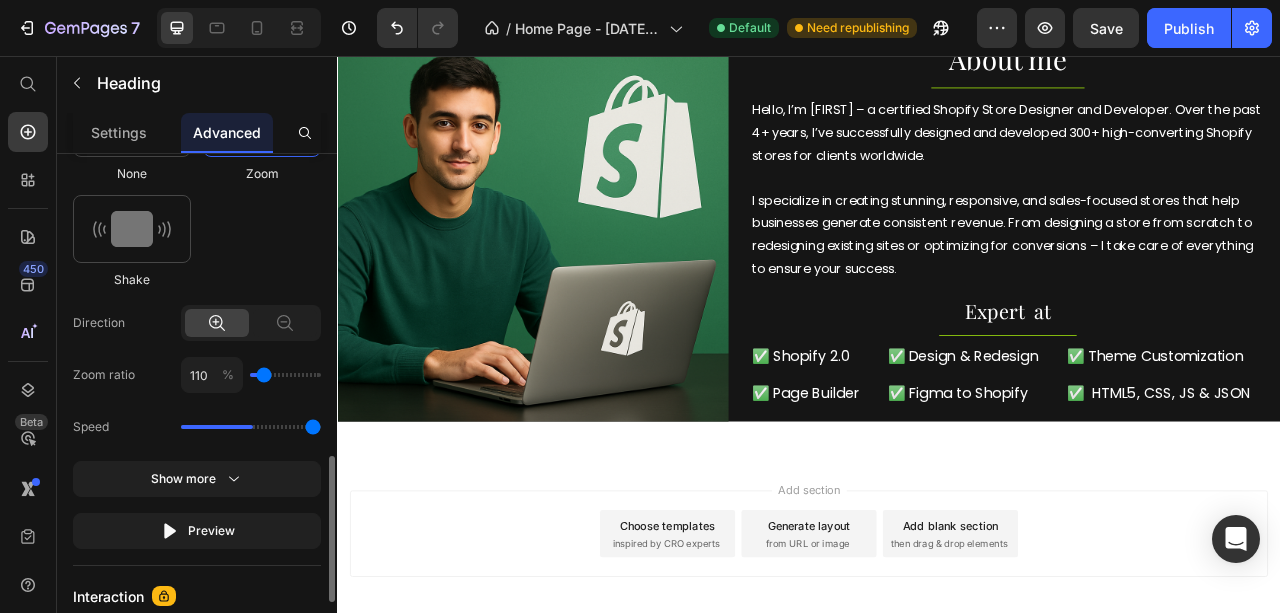 drag, startPoint x: 250, startPoint y: 427, endPoint x: 326, endPoint y: 430, distance: 76.05919 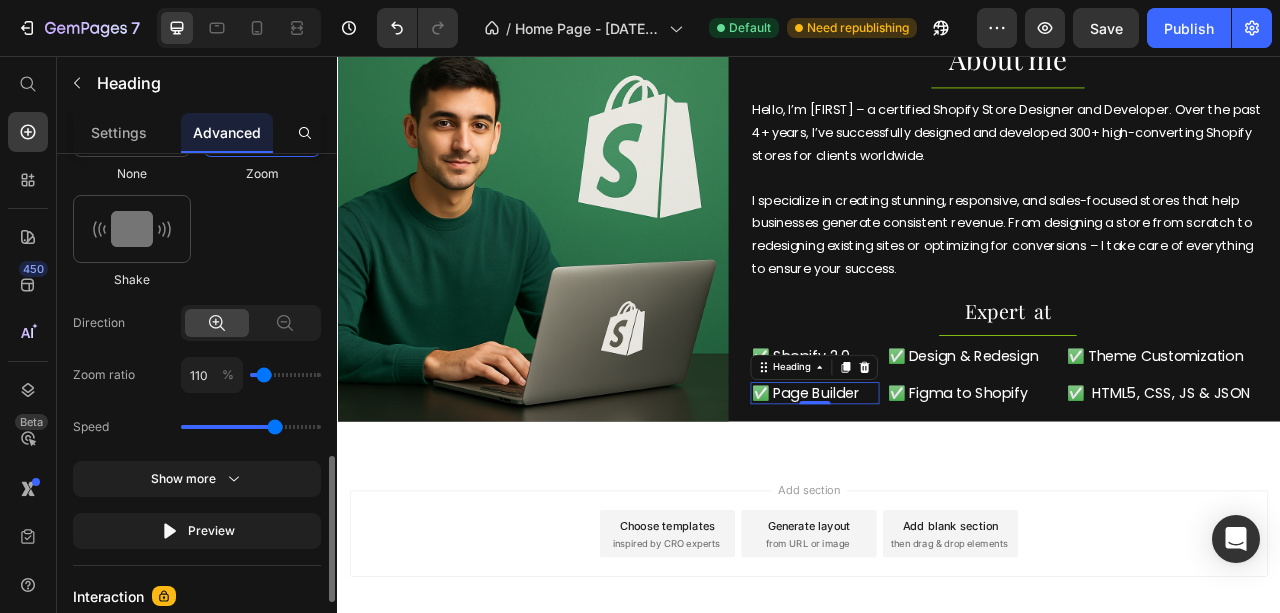 drag, startPoint x: 310, startPoint y: 427, endPoint x: 270, endPoint y: 430, distance: 40.112343 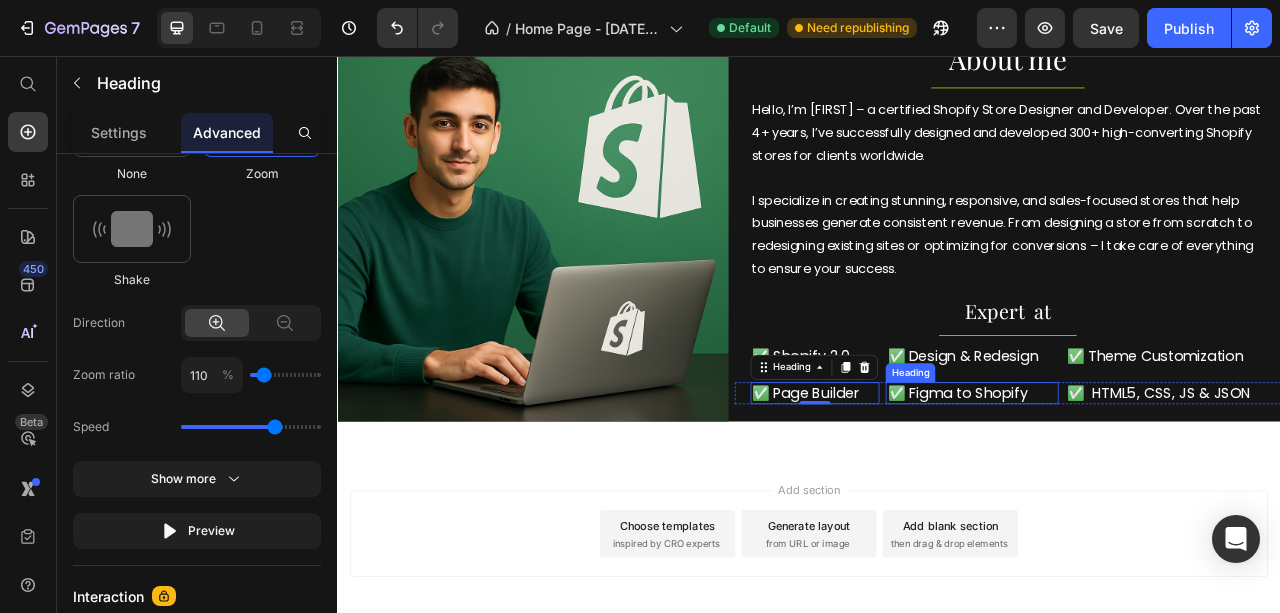 click on "✅ Figma to Shopify" at bounding box center [1144, 484] 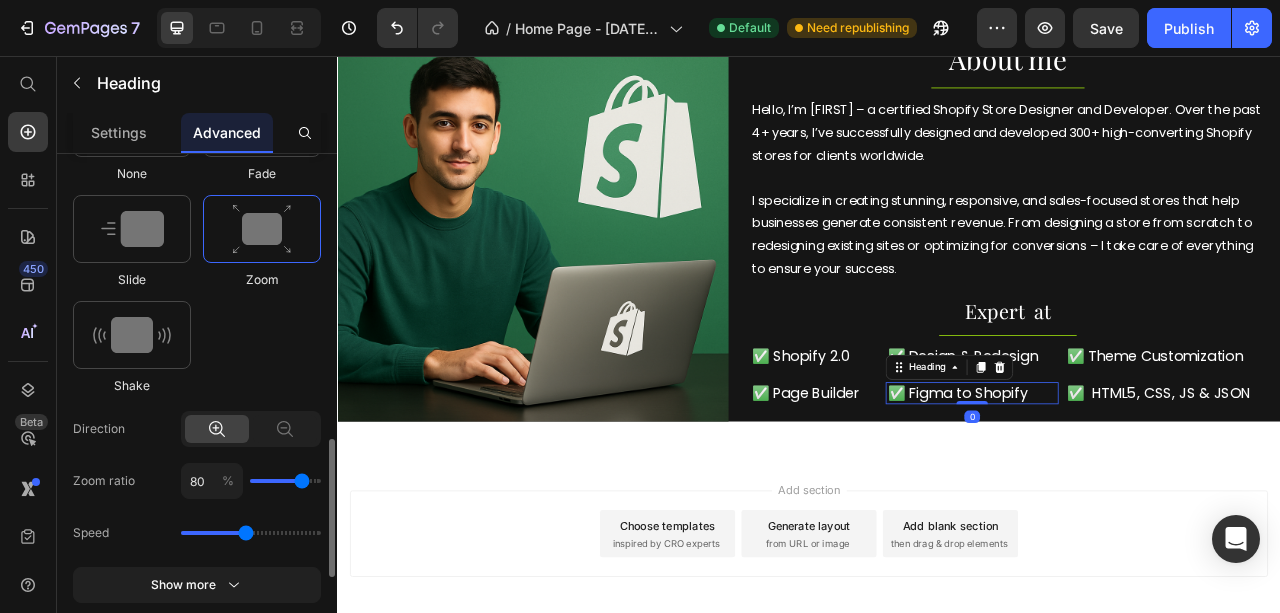 scroll, scrollTop: 866, scrollLeft: 0, axis: vertical 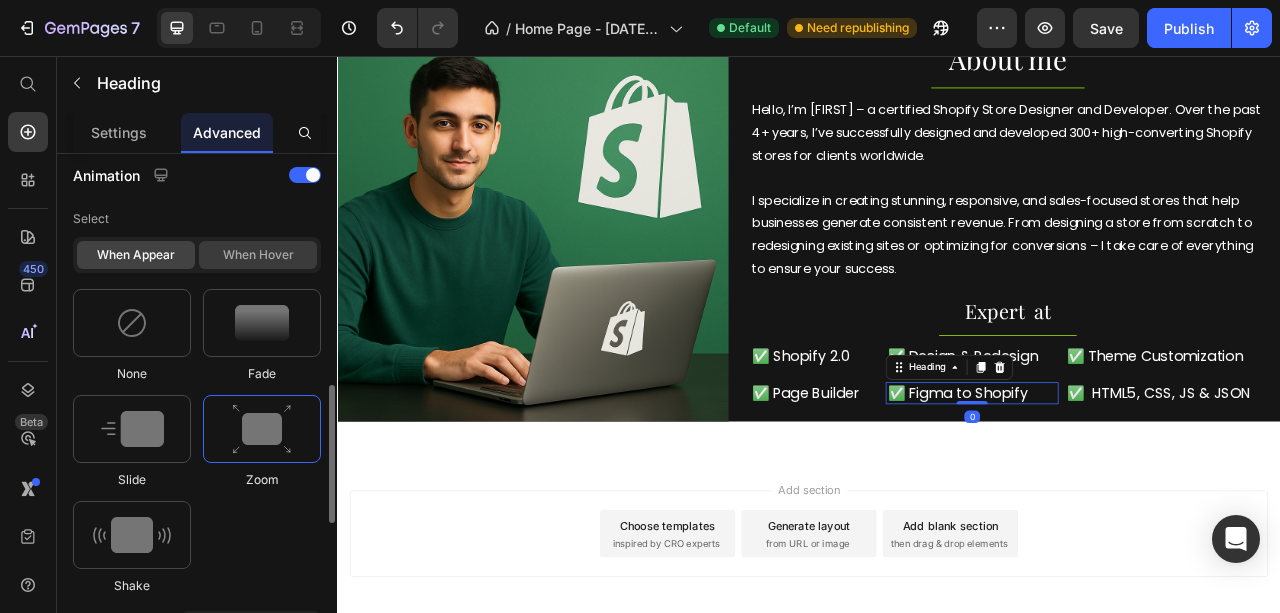 click on "When hover" 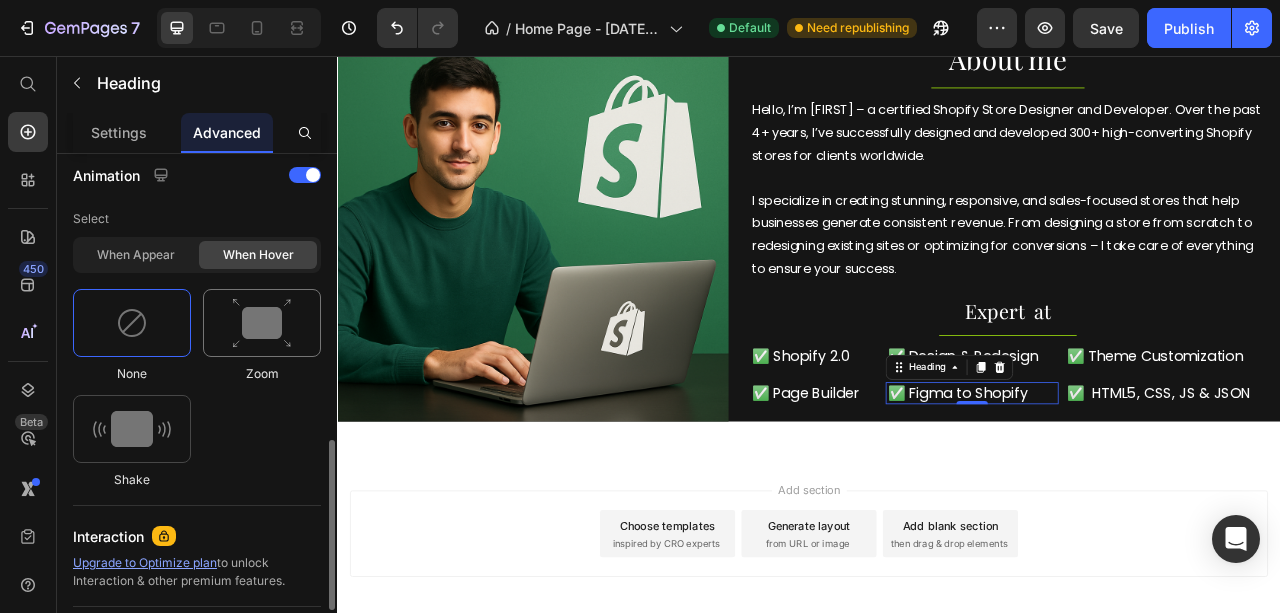 click at bounding box center [262, 323] 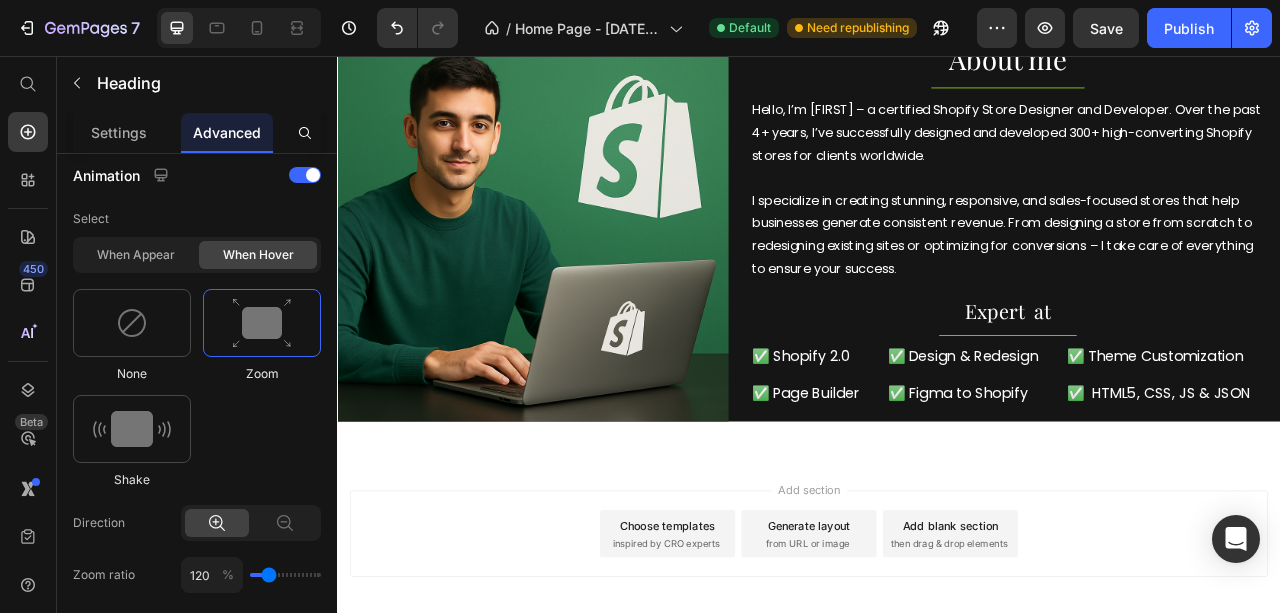 scroll, scrollTop: 1132, scrollLeft: 0, axis: vertical 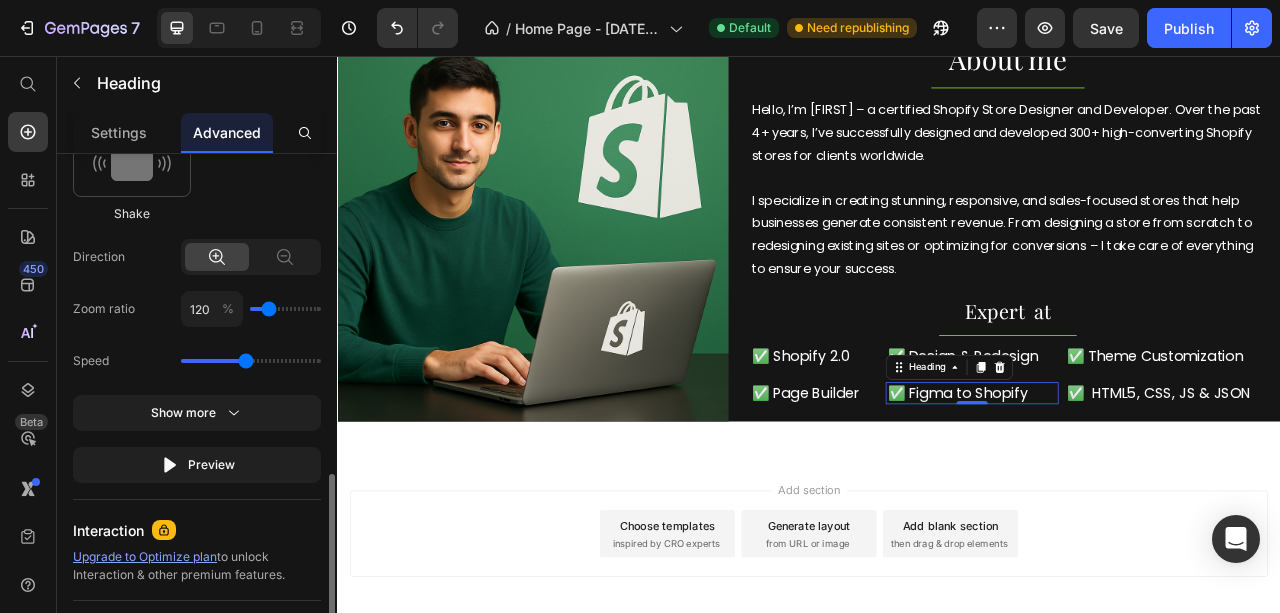 type on "110" 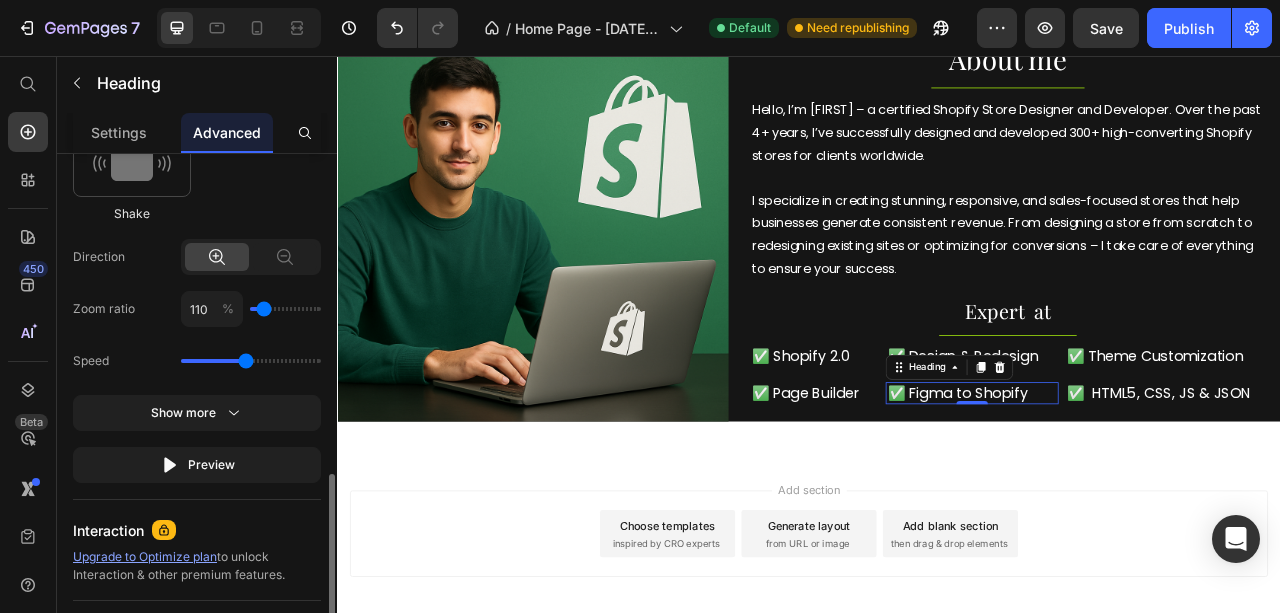 type on "110" 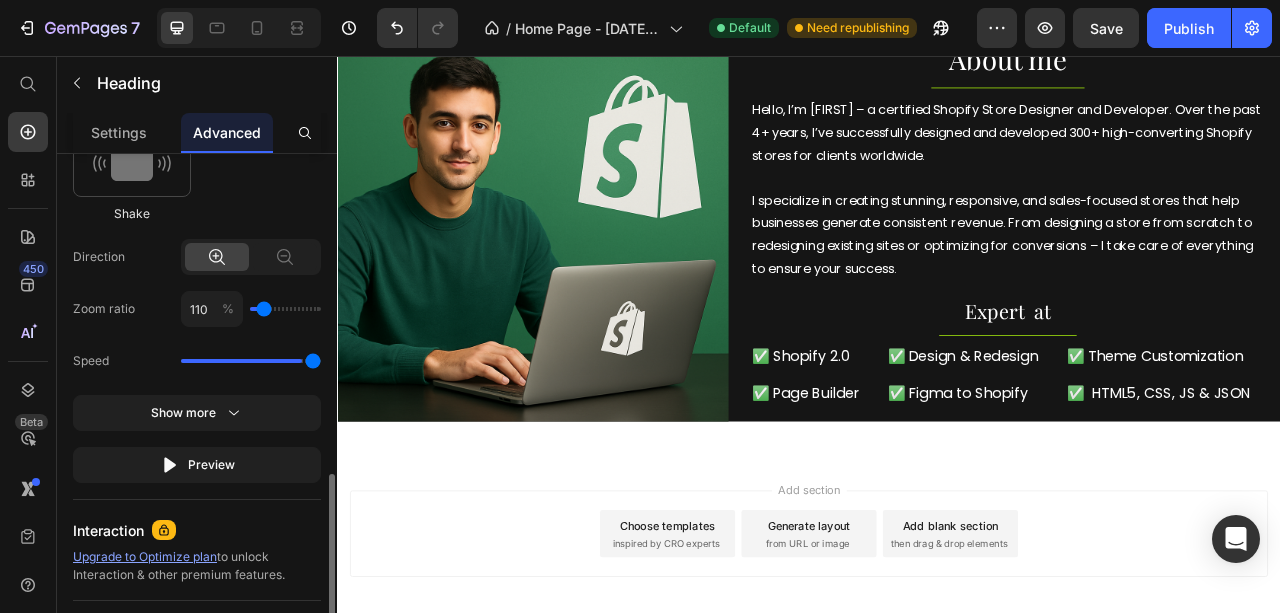 drag, startPoint x: 252, startPoint y: 357, endPoint x: 336, endPoint y: 369, distance: 84.85281 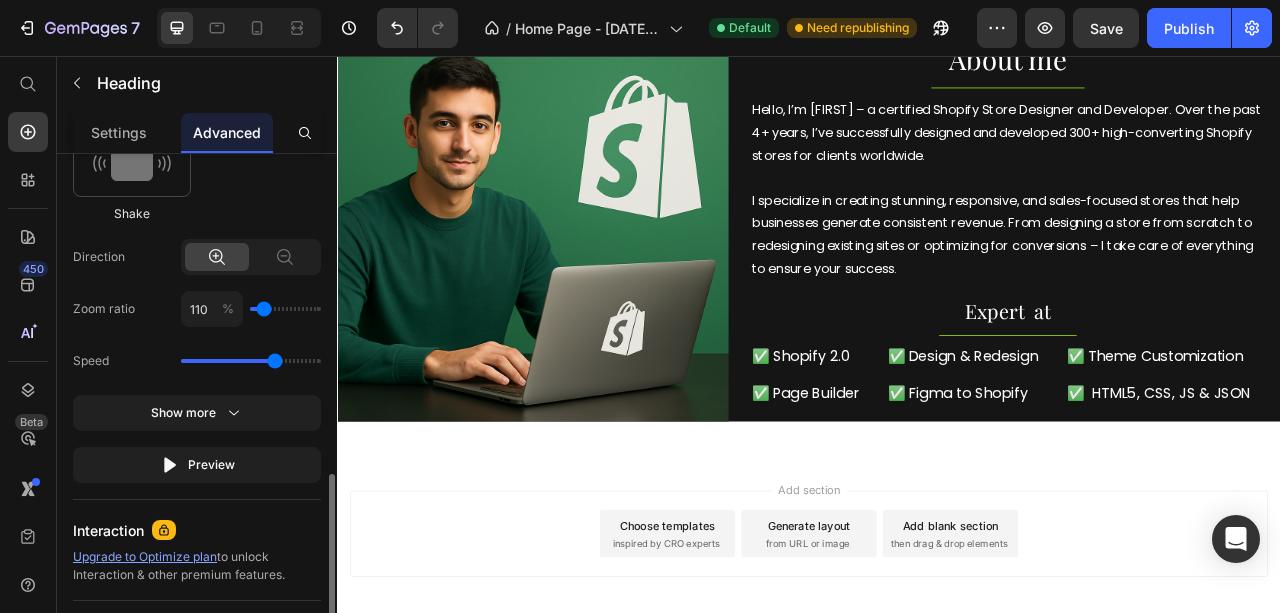 drag, startPoint x: 312, startPoint y: 360, endPoint x: 278, endPoint y: 364, distance: 34.234486 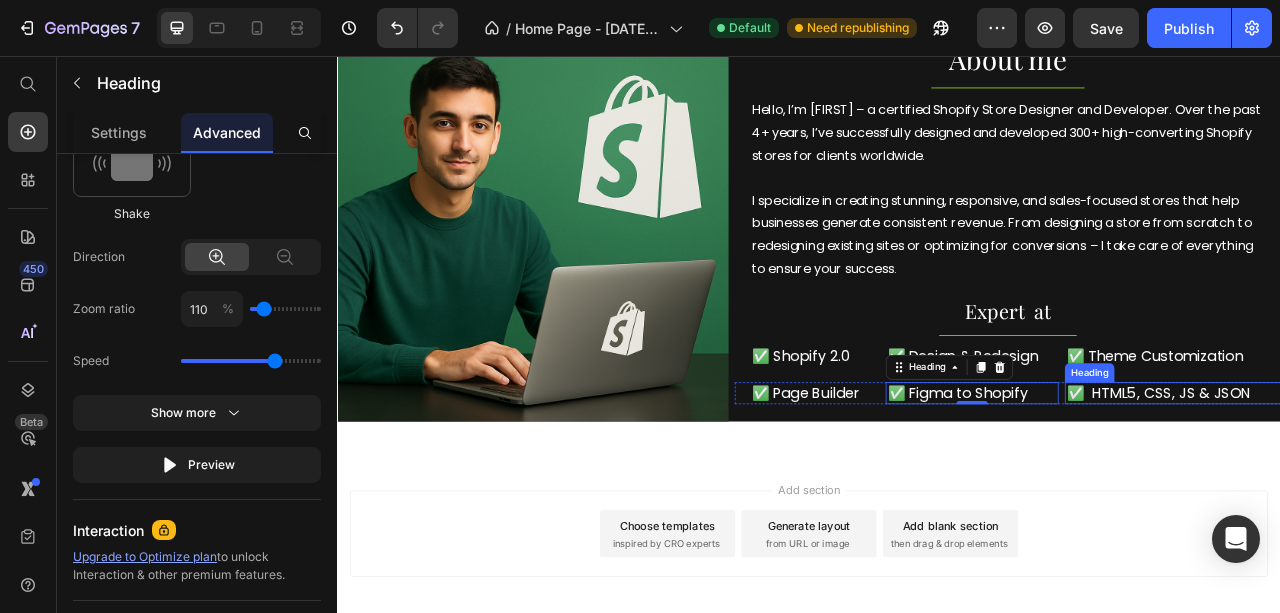click on "✅  HTML5, CSS, JS & JSON" at bounding box center [1399, 484] 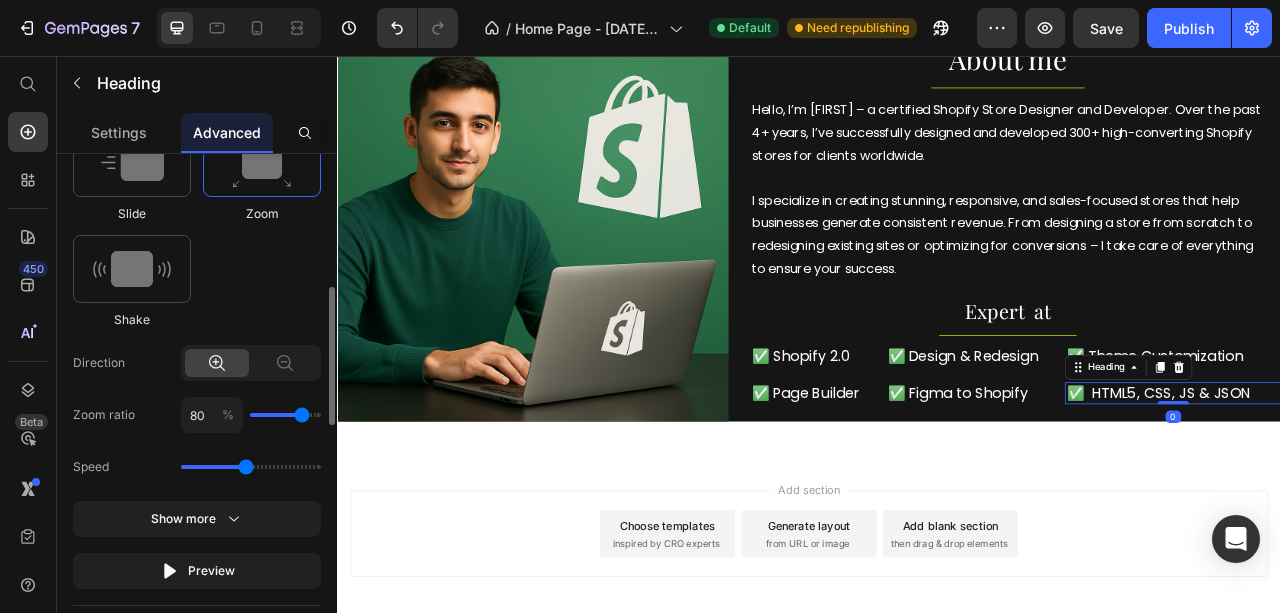 scroll, scrollTop: 932, scrollLeft: 0, axis: vertical 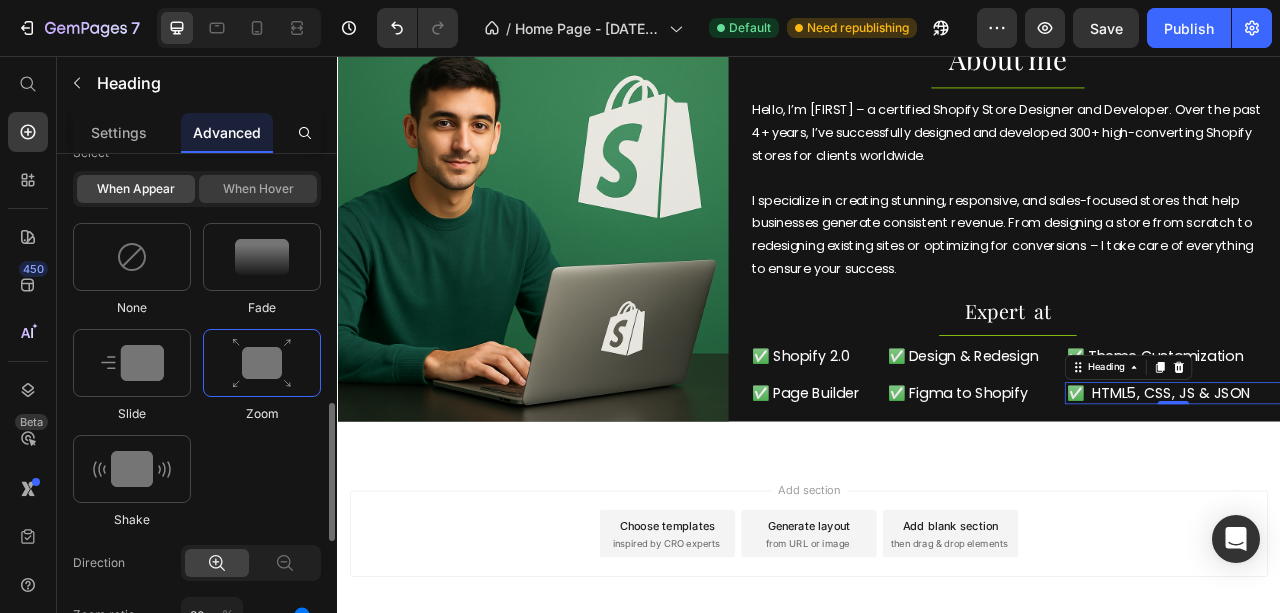 click on "When hover" 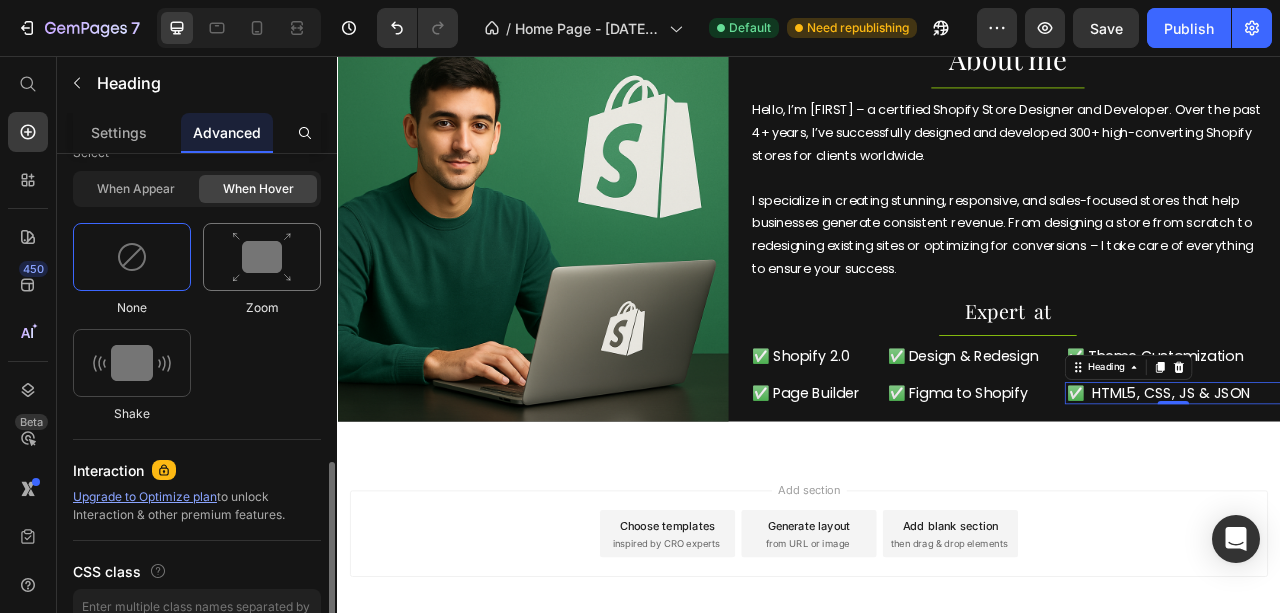 click at bounding box center [262, 257] 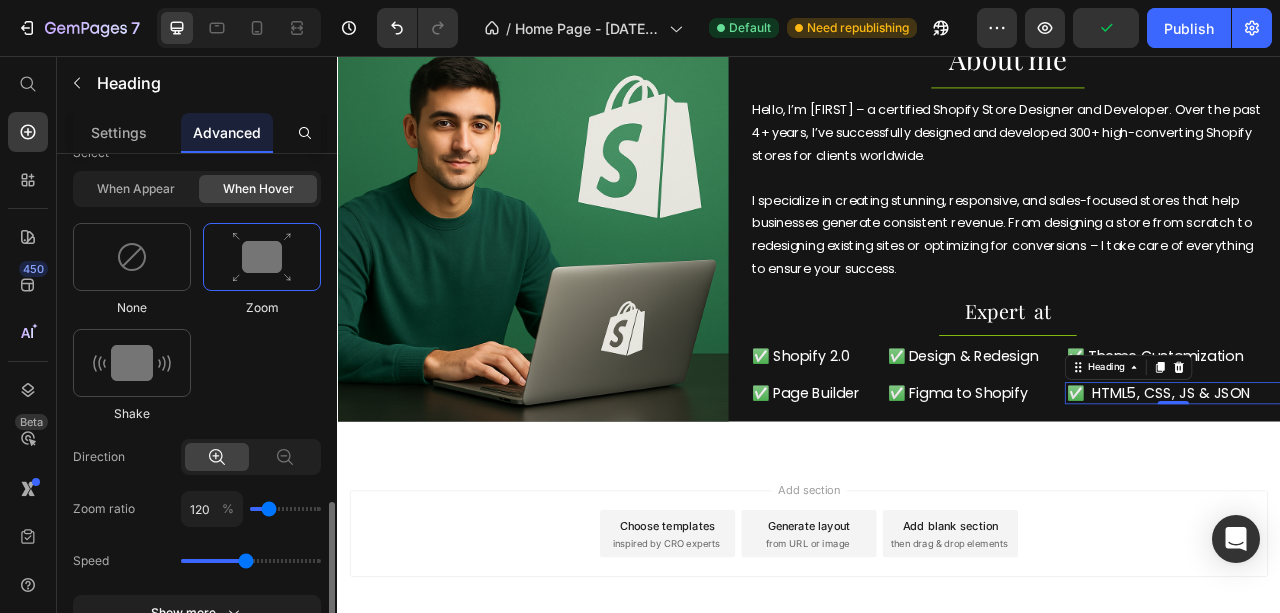 scroll, scrollTop: 998, scrollLeft: 0, axis: vertical 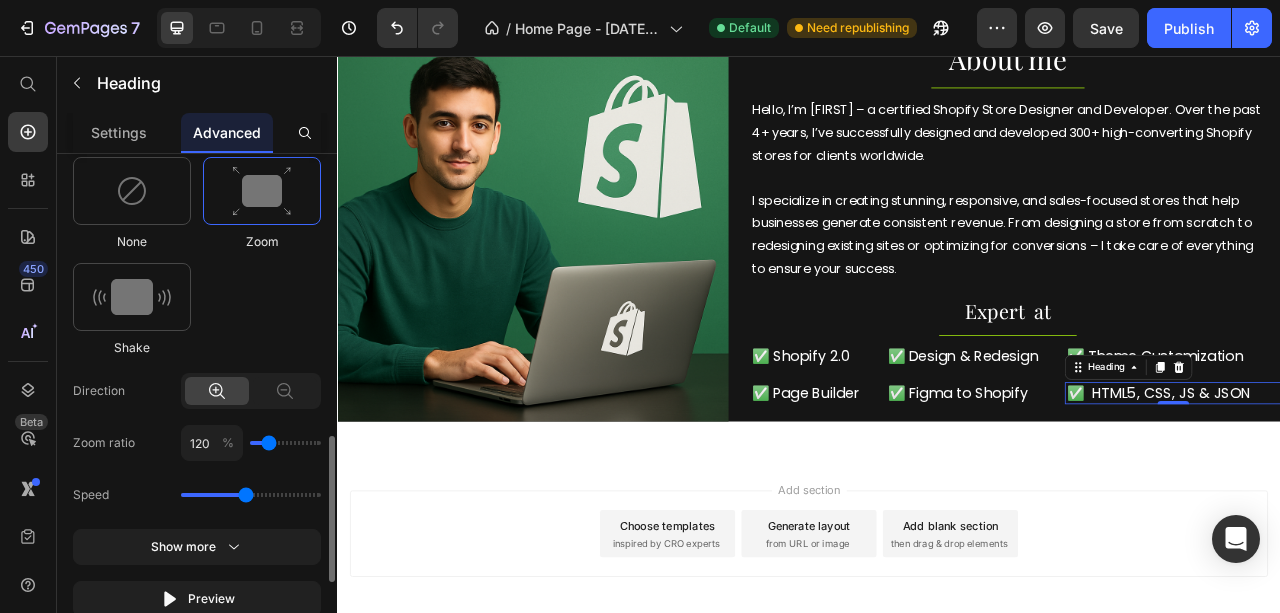 type on "110" 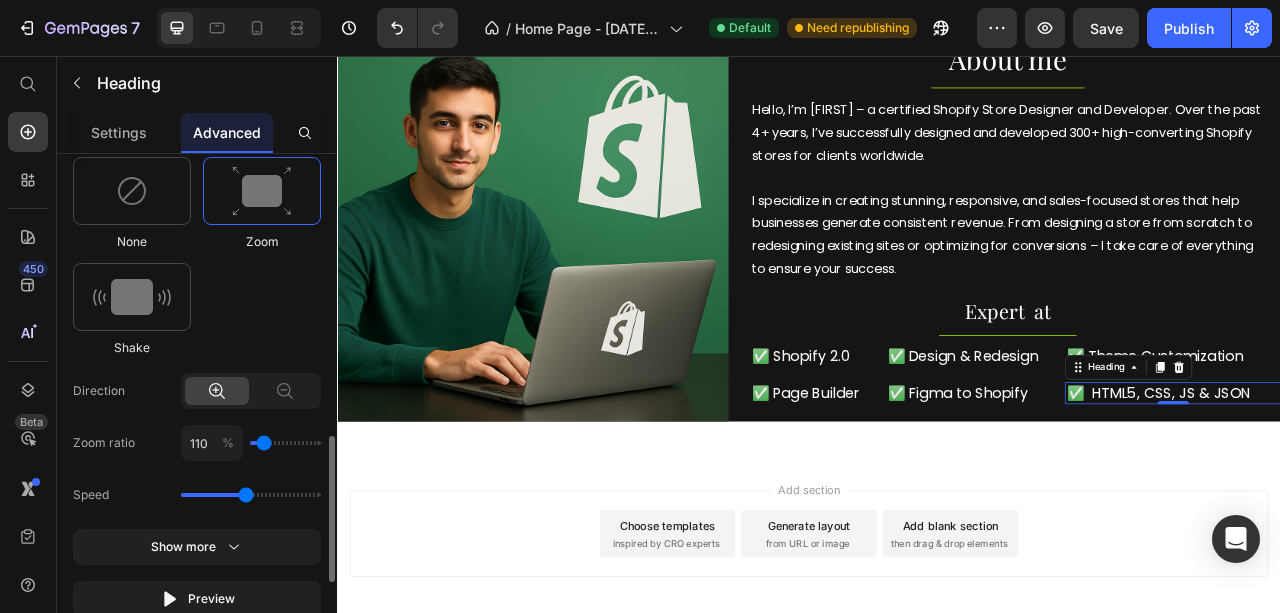 type on "110" 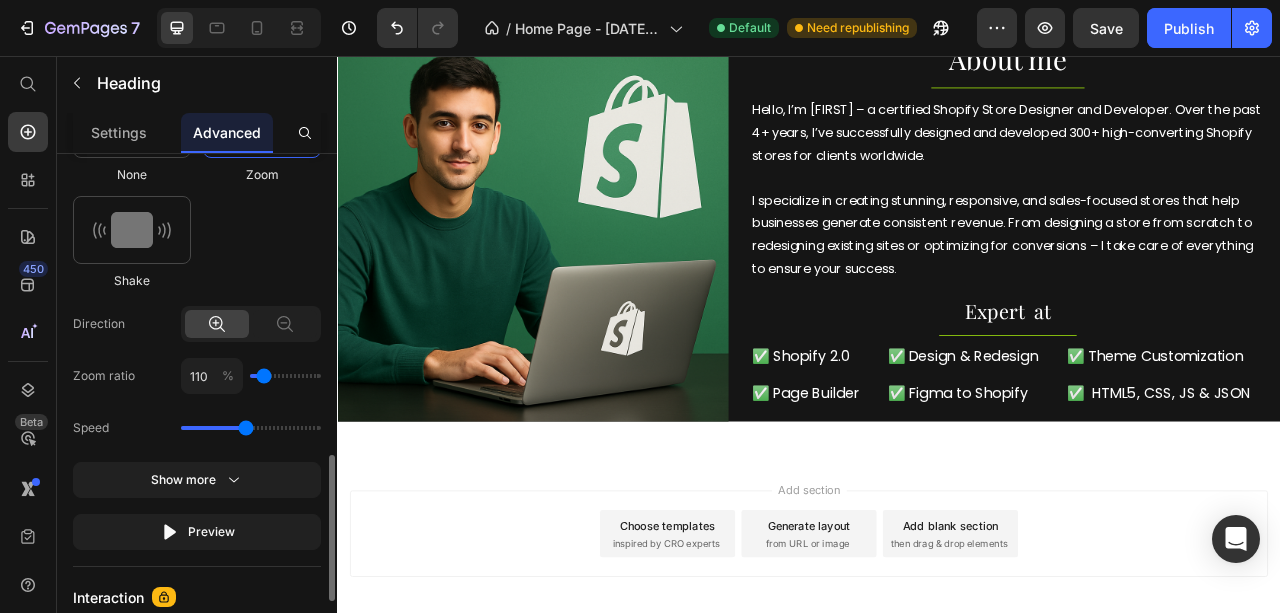 scroll, scrollTop: 1132, scrollLeft: 0, axis: vertical 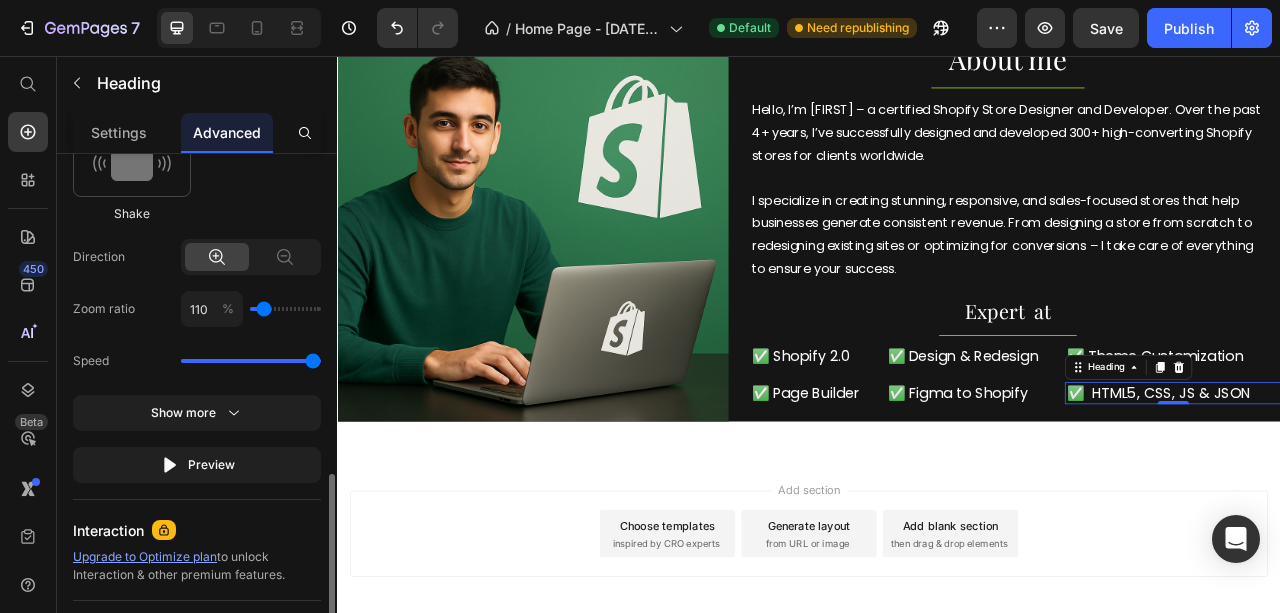drag, startPoint x: 247, startPoint y: 358, endPoint x: 318, endPoint y: 364, distance: 71.25307 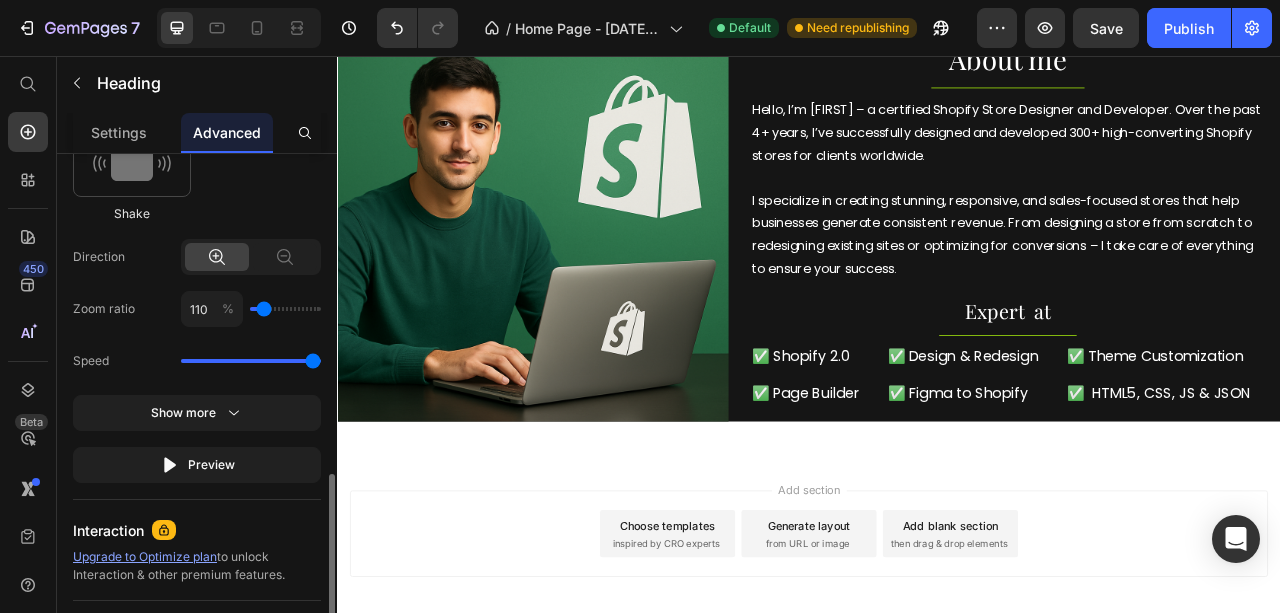 click at bounding box center [251, 361] 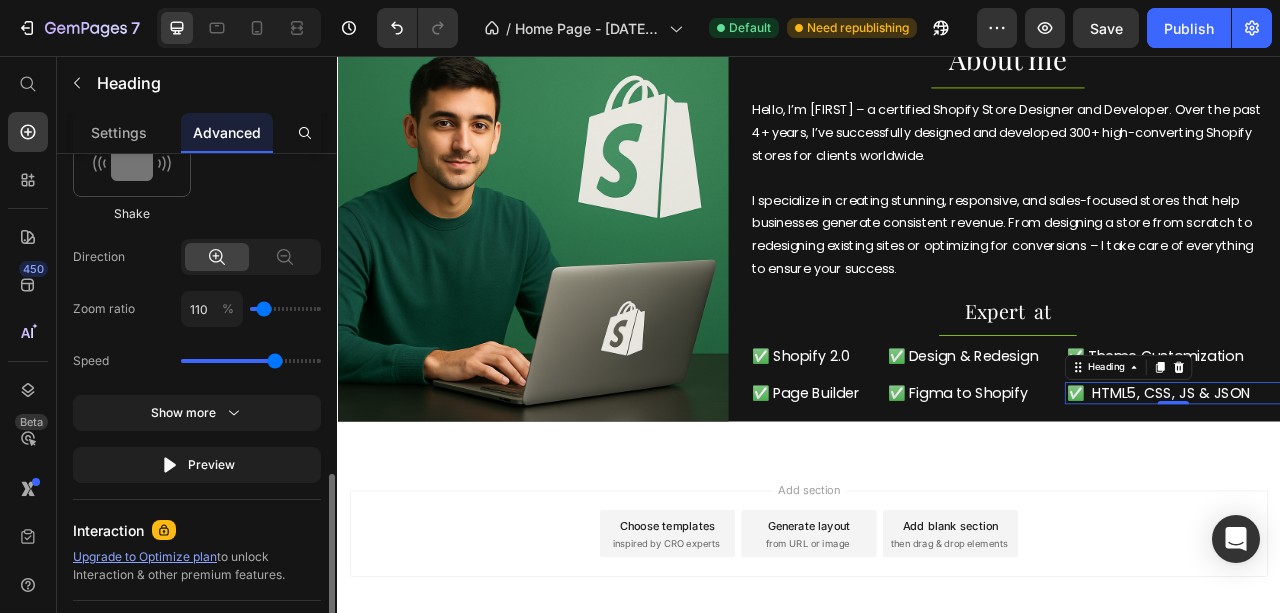 drag, startPoint x: 311, startPoint y: 363, endPoint x: 278, endPoint y: 370, distance: 33.734257 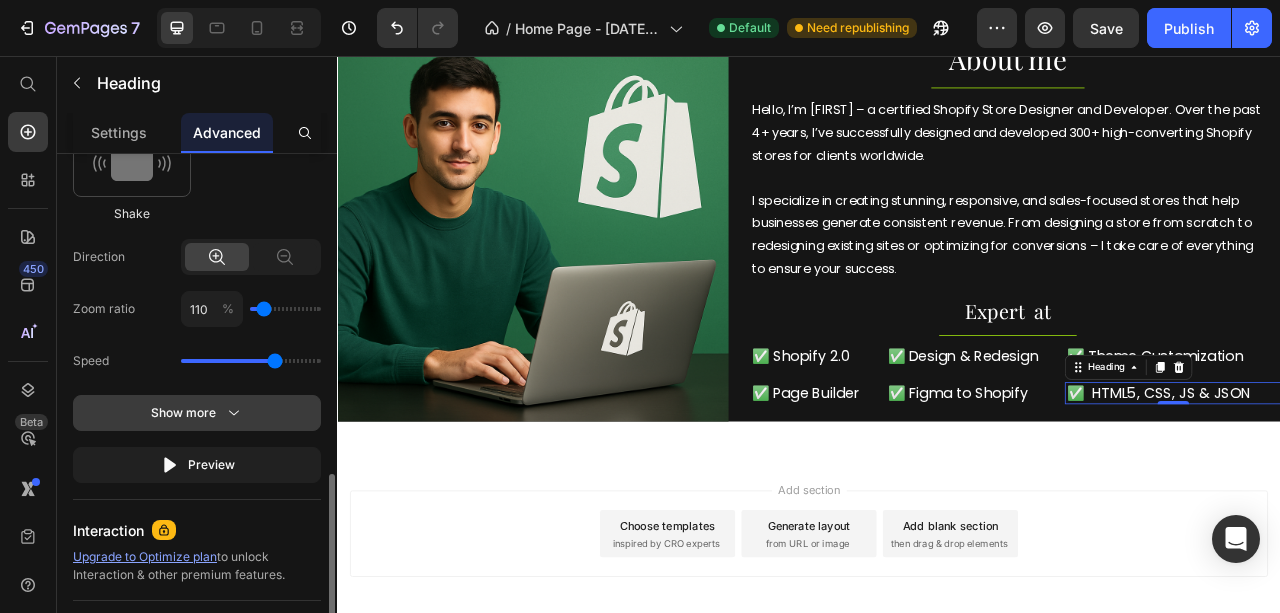 click on "Show more" 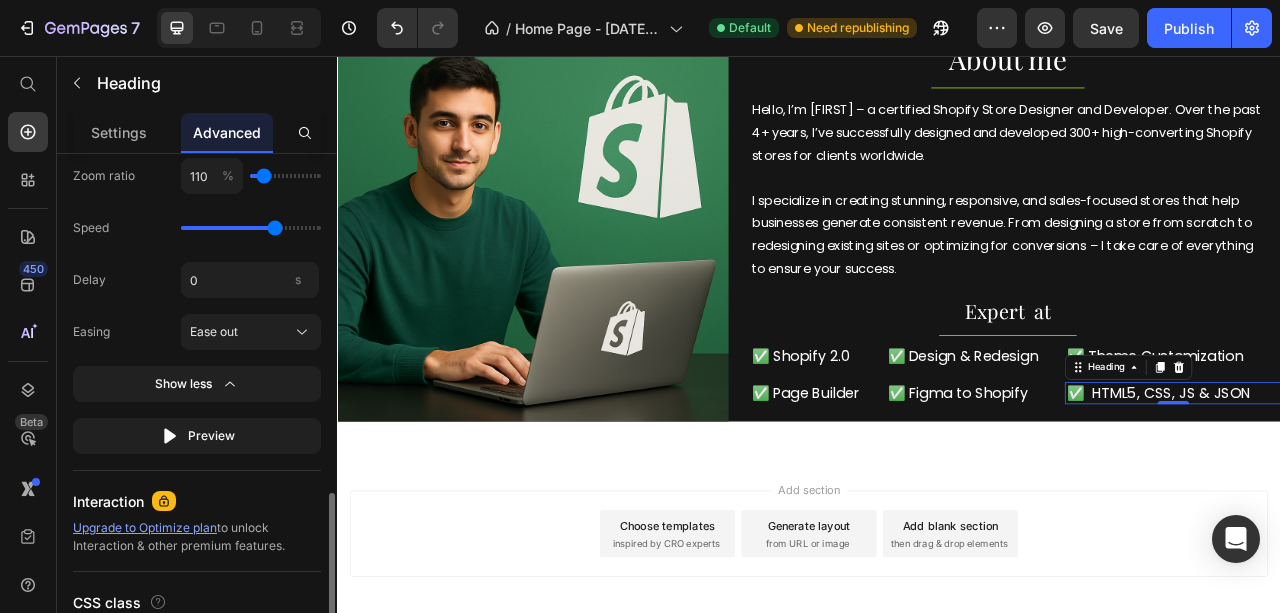 scroll, scrollTop: 1332, scrollLeft: 0, axis: vertical 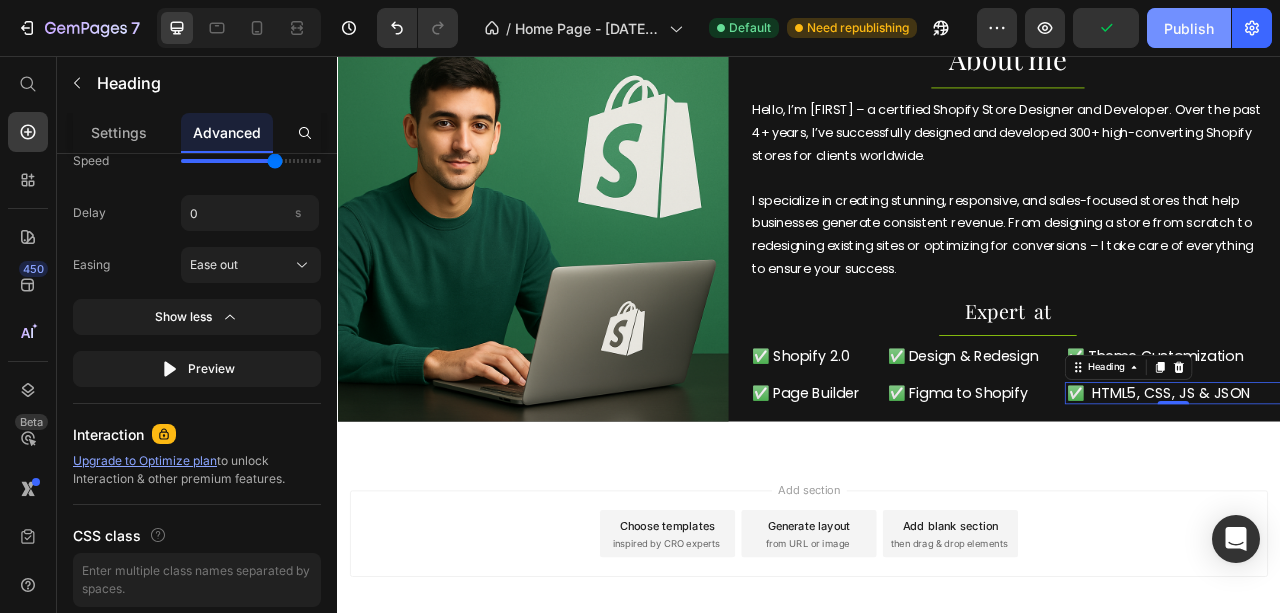 click on "Publish" at bounding box center [1189, 28] 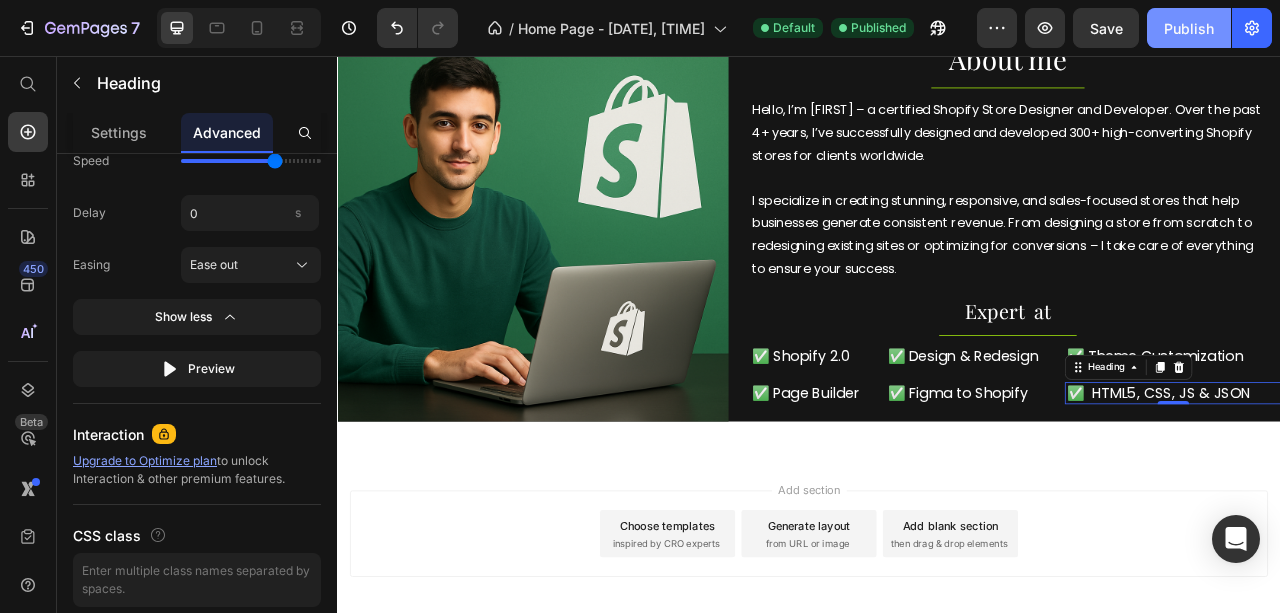 click on "Publish" at bounding box center [1189, 28] 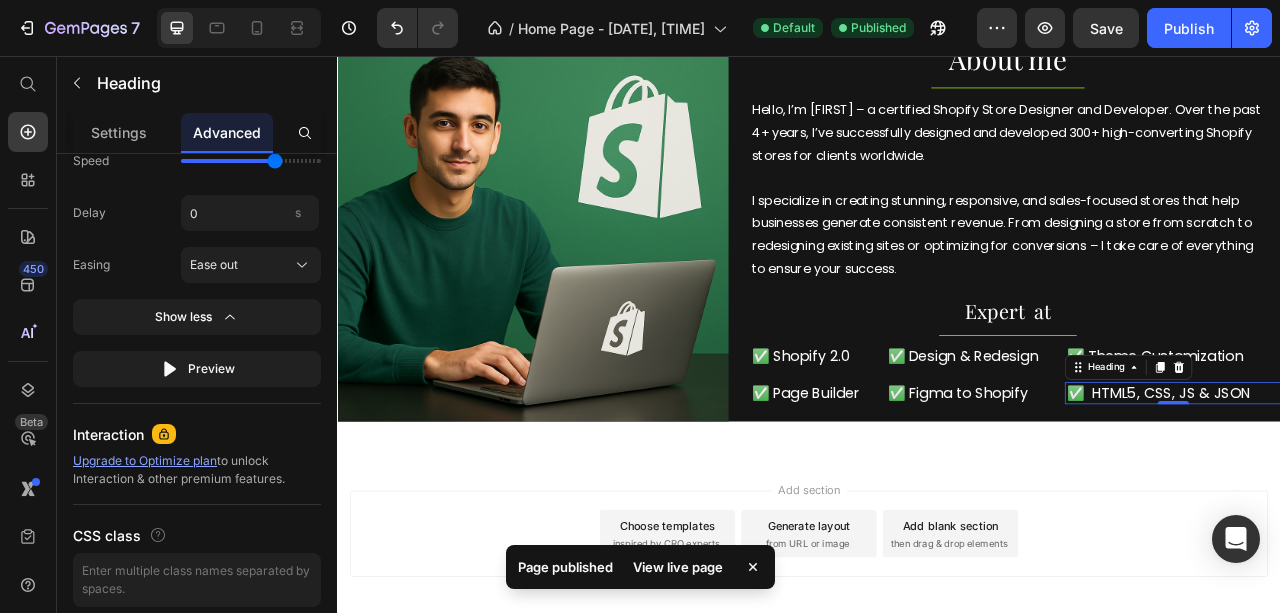 click on "View live page" at bounding box center (678, 567) 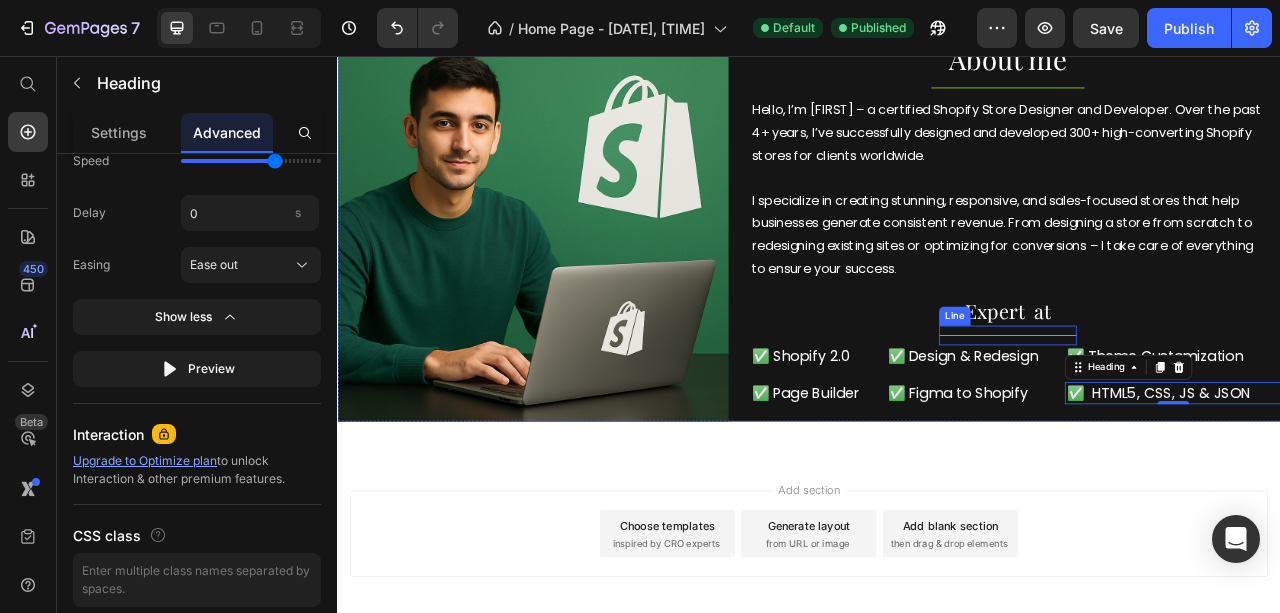 click on "Title Line" at bounding box center [1189, 411] 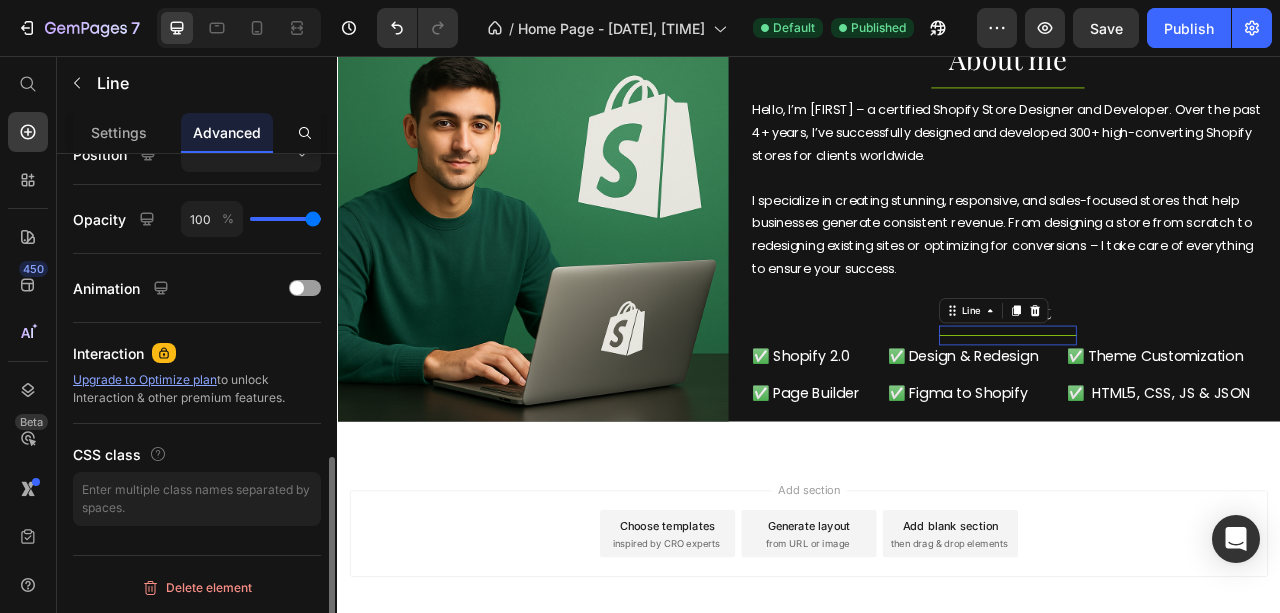 scroll, scrollTop: 0, scrollLeft: 0, axis: both 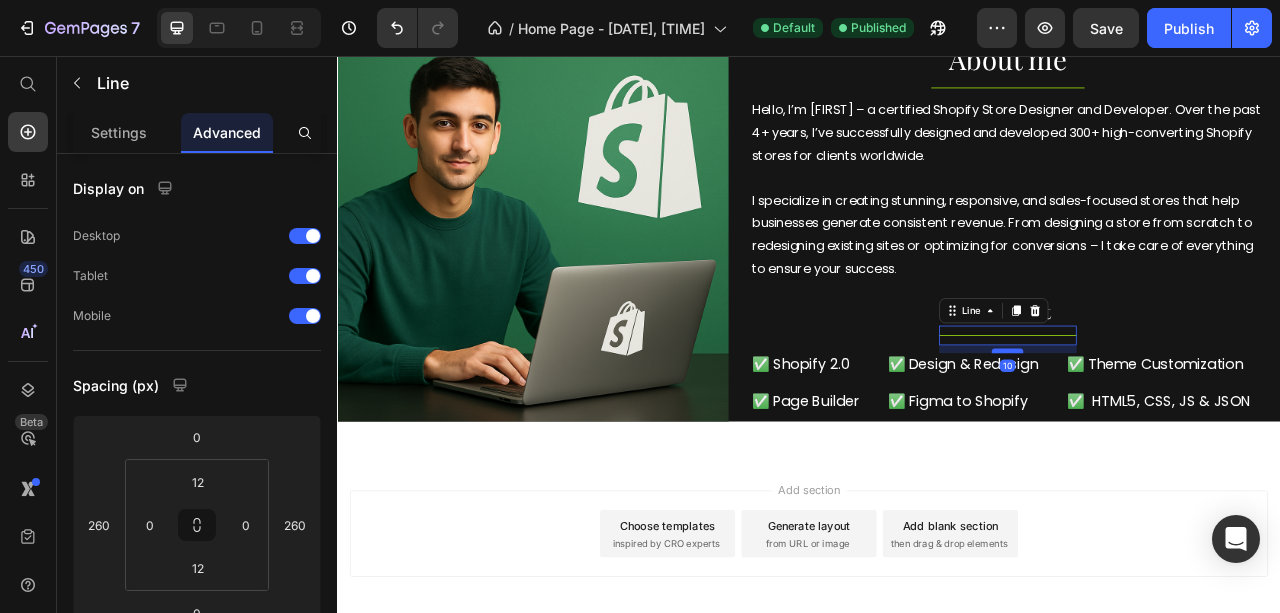 drag, startPoint x: 1193, startPoint y: 419, endPoint x: 1197, endPoint y: 429, distance: 10.770329 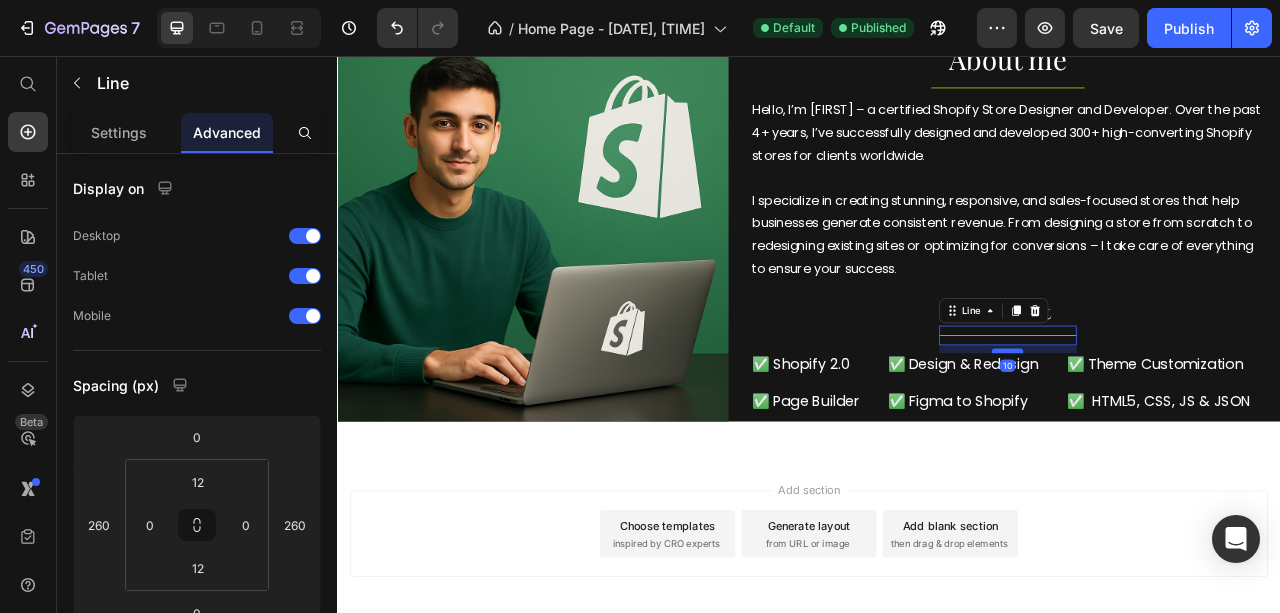 click at bounding box center (1189, 431) 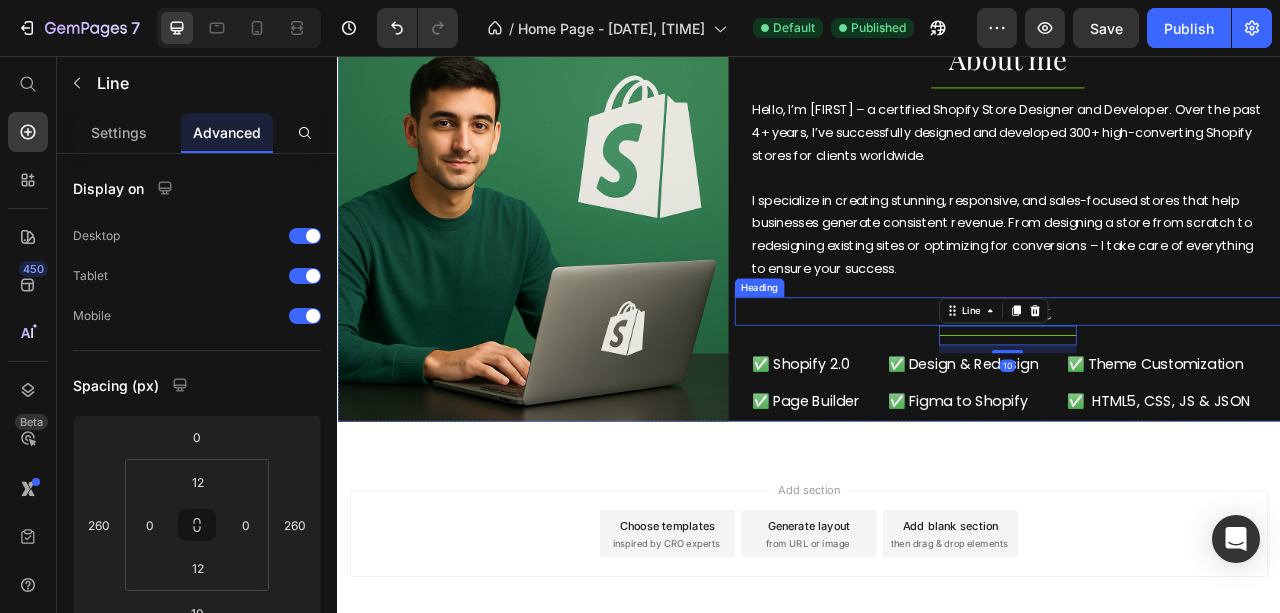 click on "Expert  at" at bounding box center (1189, 381) 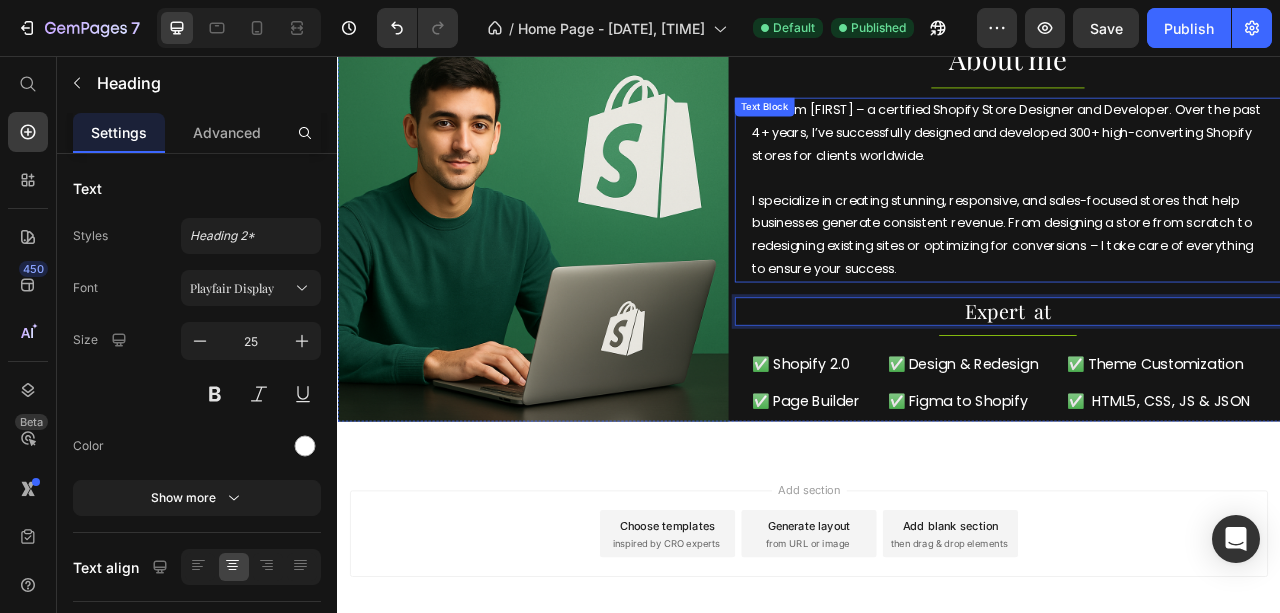 click on "I specialize in creating stunning, responsive, and sales-focused stores that help businesses generate consistent revenue. From designing a store from scratch to redesigning existing sites or optimizing for conversions – I take care of everything to ensure your success." at bounding box center (1189, 283) 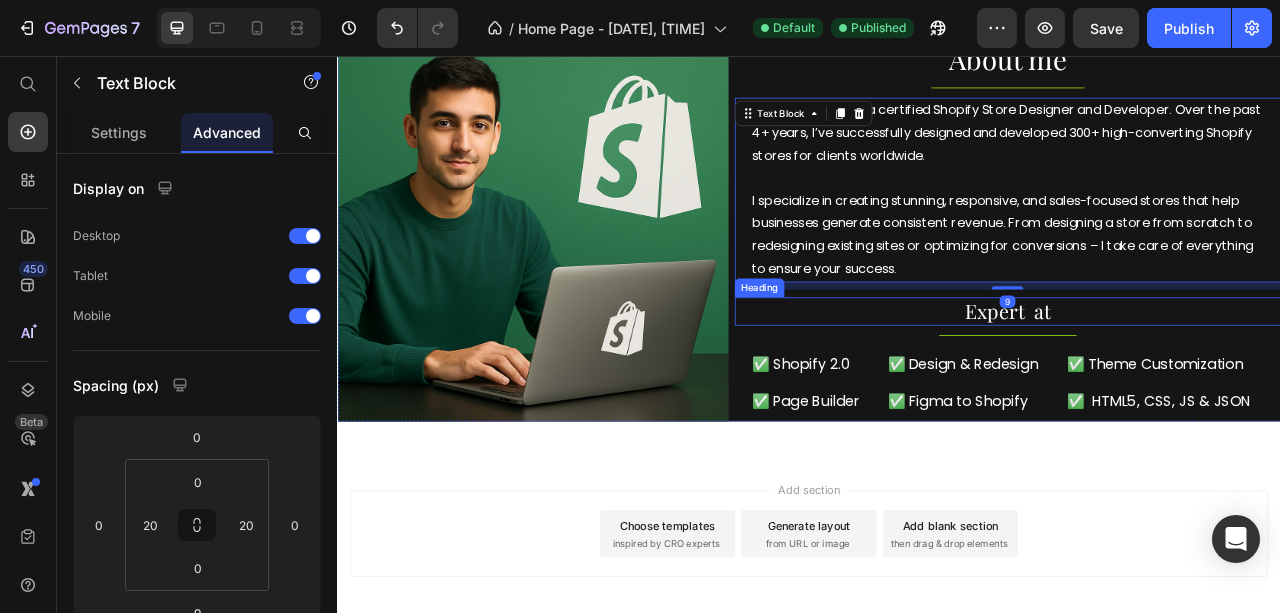 click on "Expert  at" at bounding box center [1189, 381] 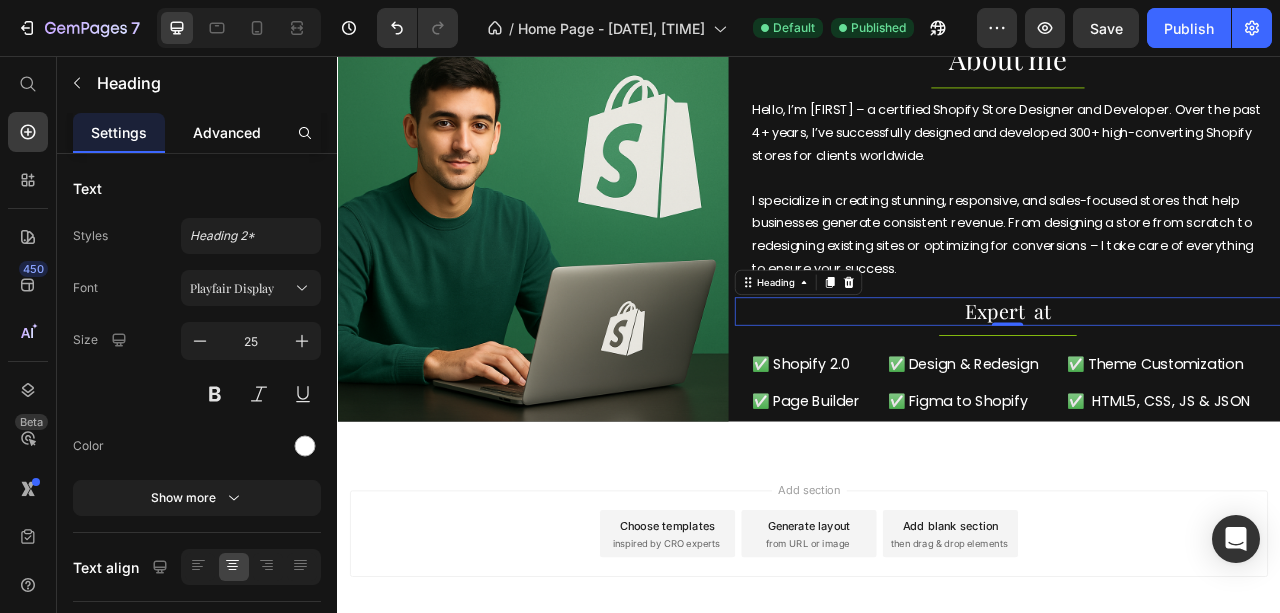 click on "Advanced" 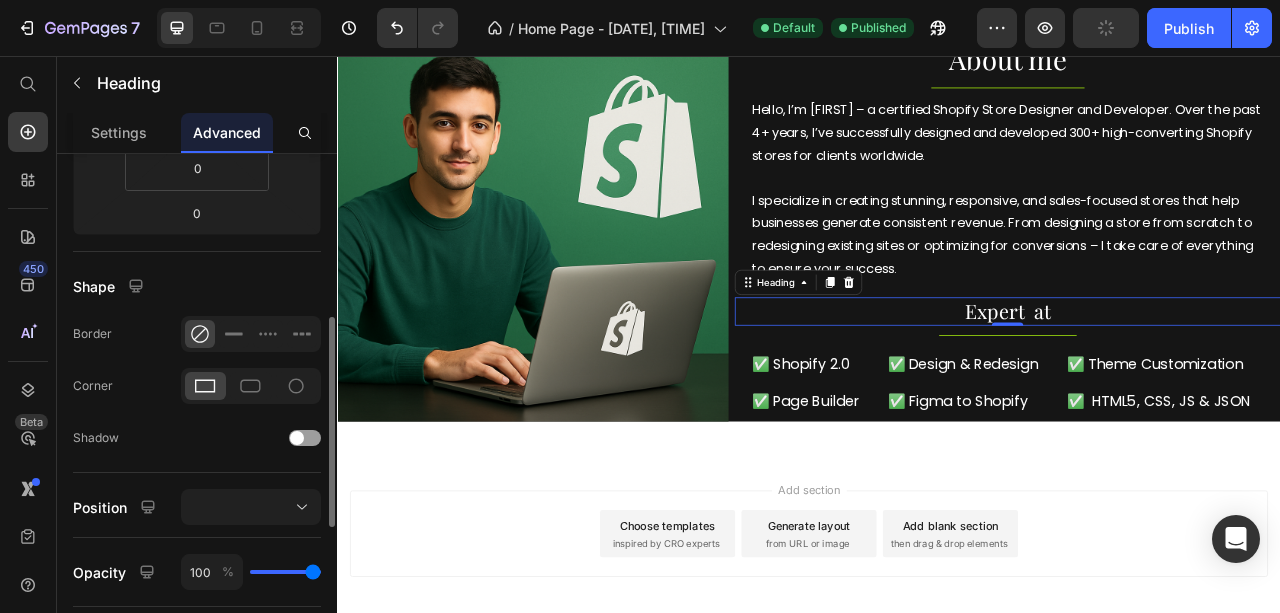 scroll, scrollTop: 600, scrollLeft: 0, axis: vertical 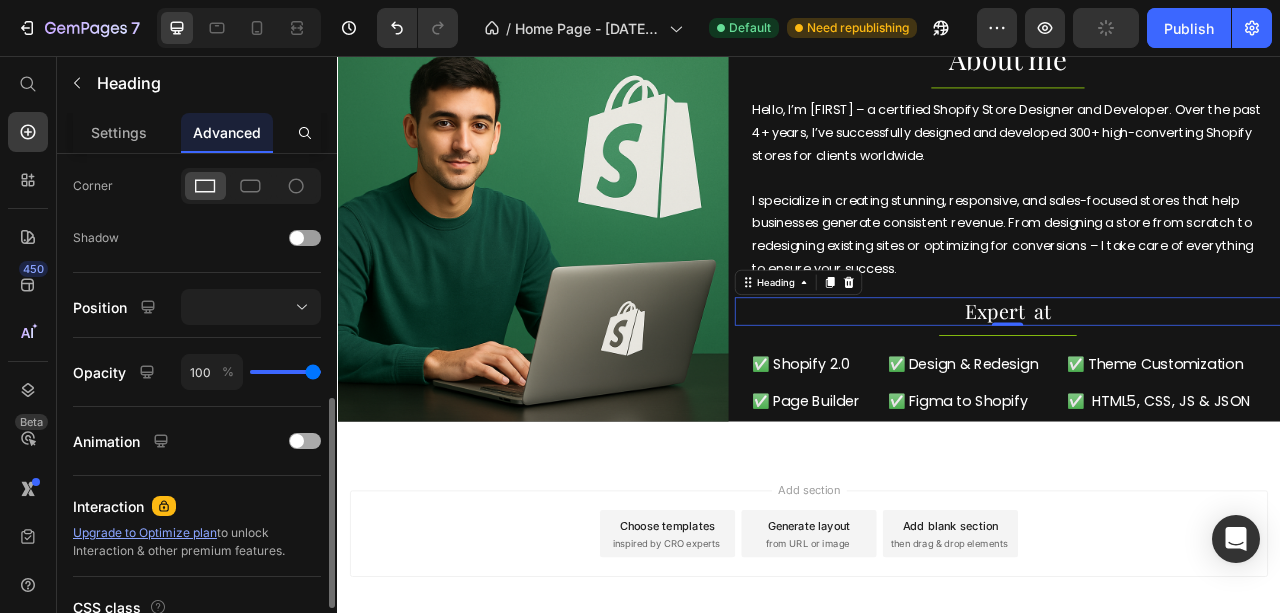 click at bounding box center (297, 441) 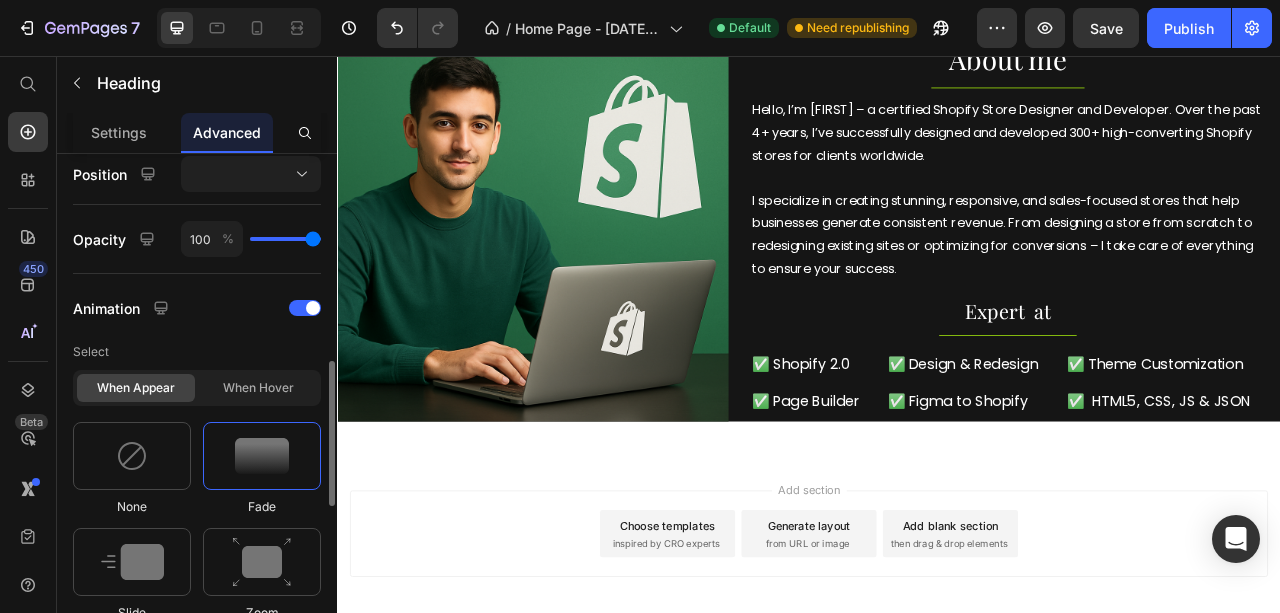scroll, scrollTop: 800, scrollLeft: 0, axis: vertical 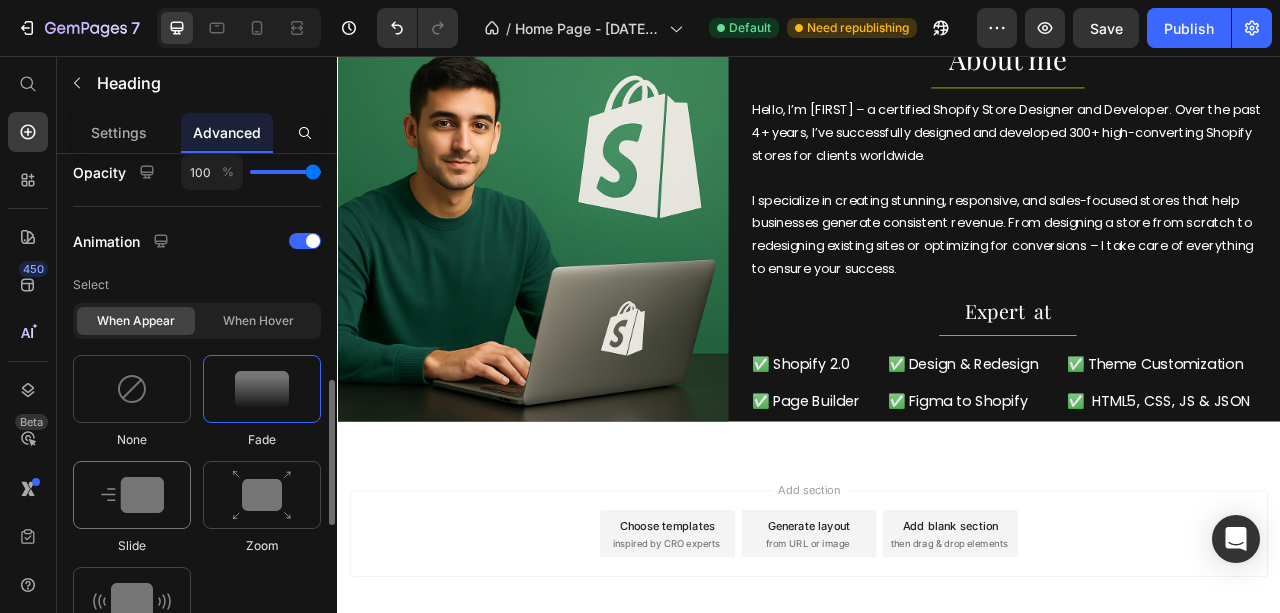 click at bounding box center [132, 495] 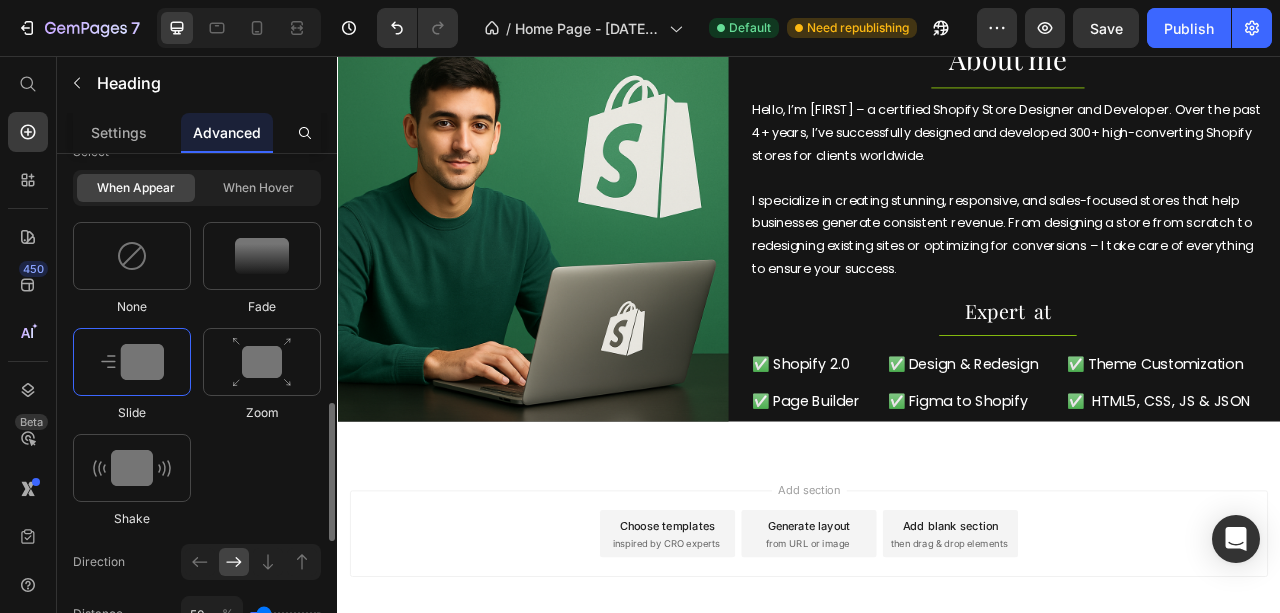 scroll, scrollTop: 1000, scrollLeft: 0, axis: vertical 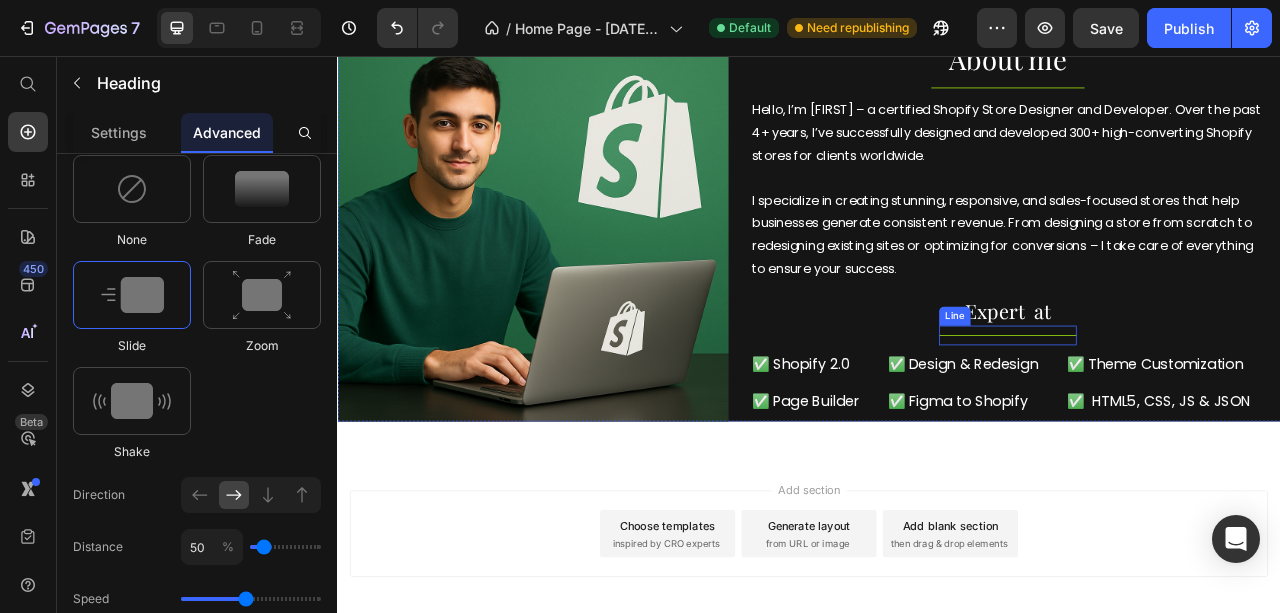 click on "Title Line" at bounding box center (1189, 411) 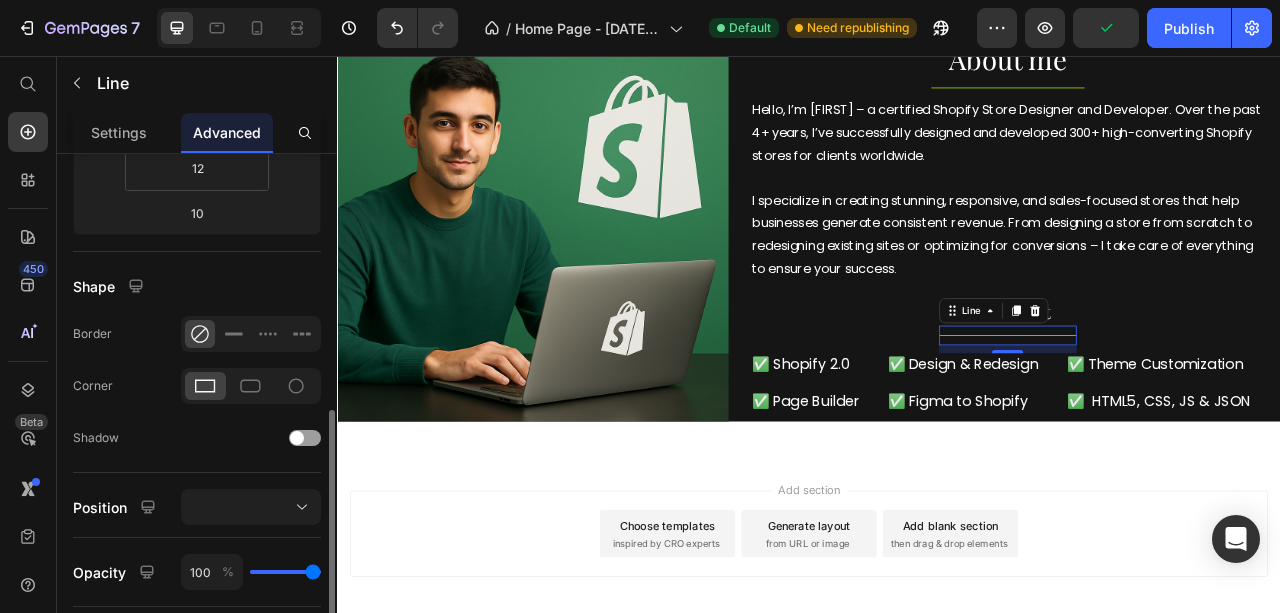 scroll, scrollTop: 600, scrollLeft: 0, axis: vertical 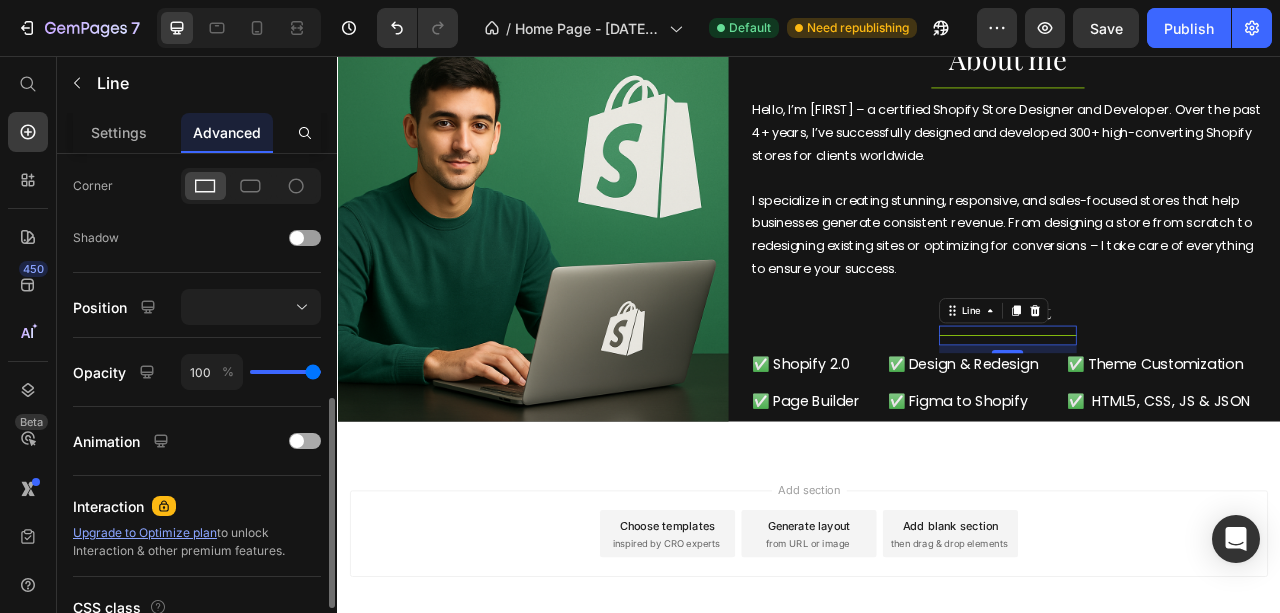 click at bounding box center (297, 441) 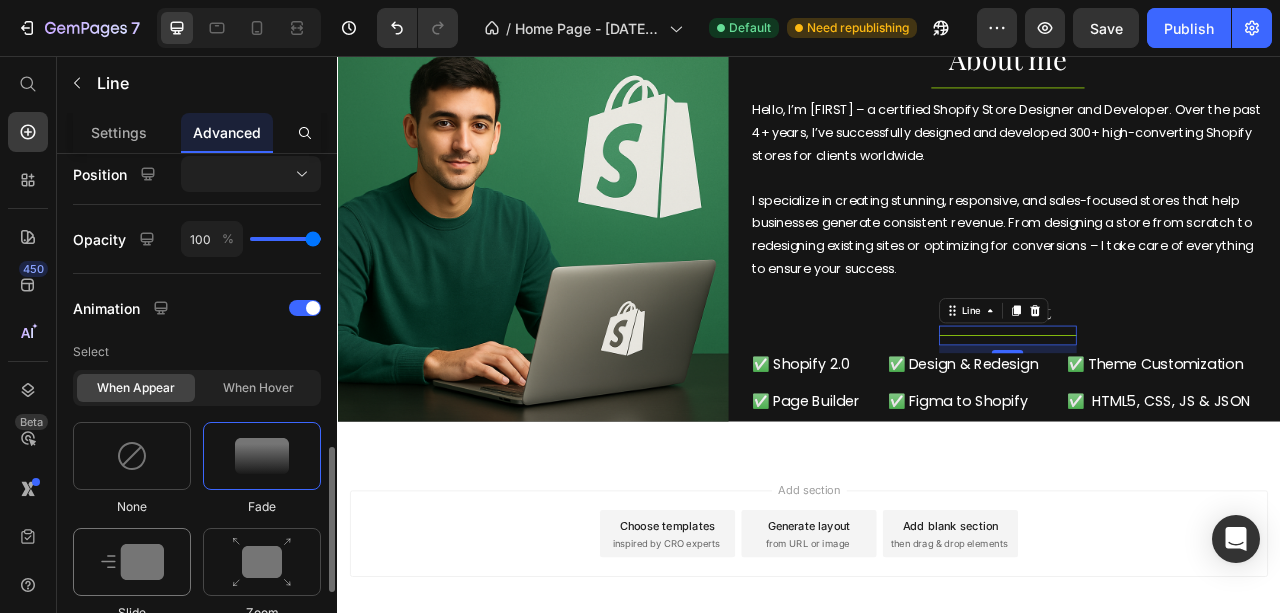 scroll, scrollTop: 800, scrollLeft: 0, axis: vertical 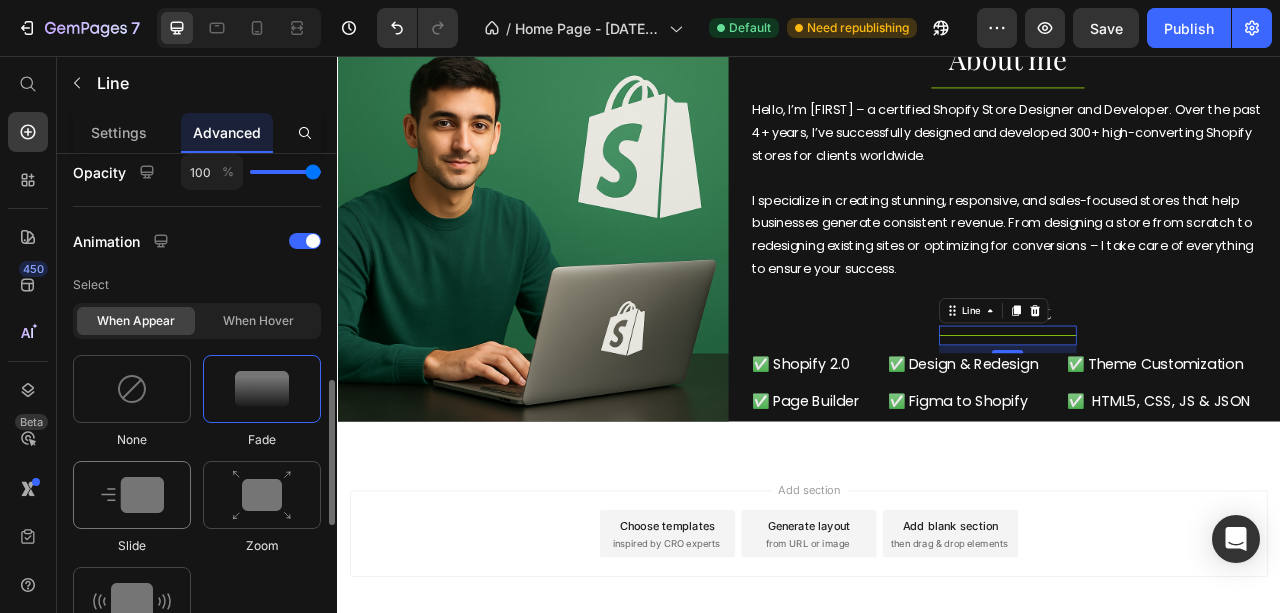 click at bounding box center [132, 495] 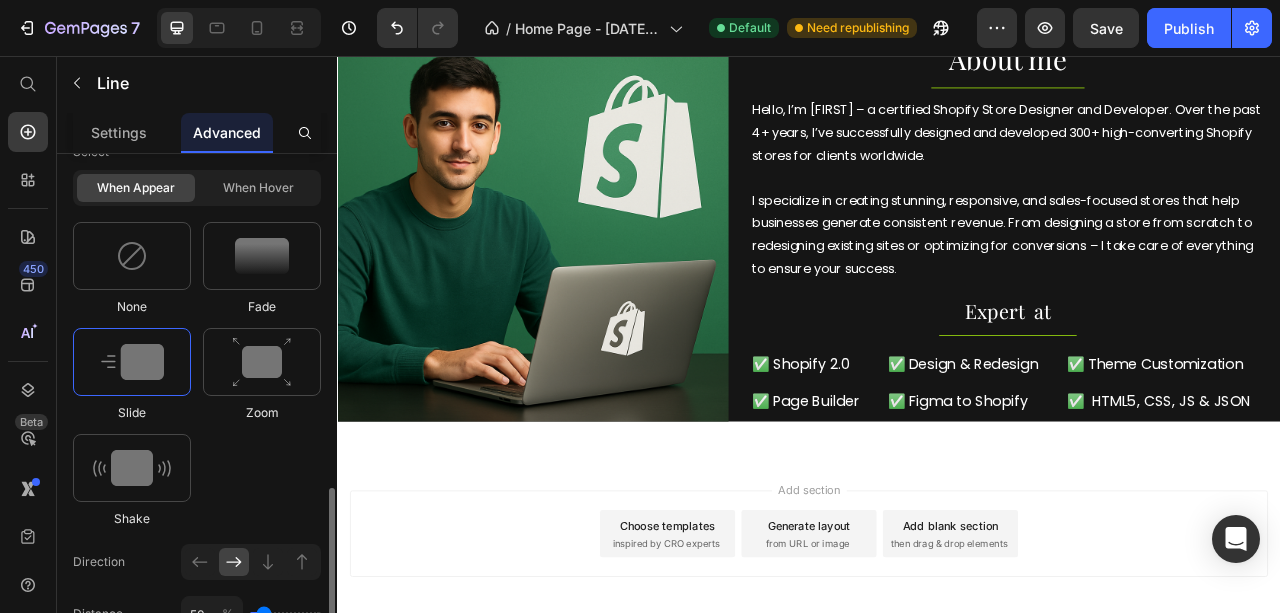 scroll, scrollTop: 1000, scrollLeft: 0, axis: vertical 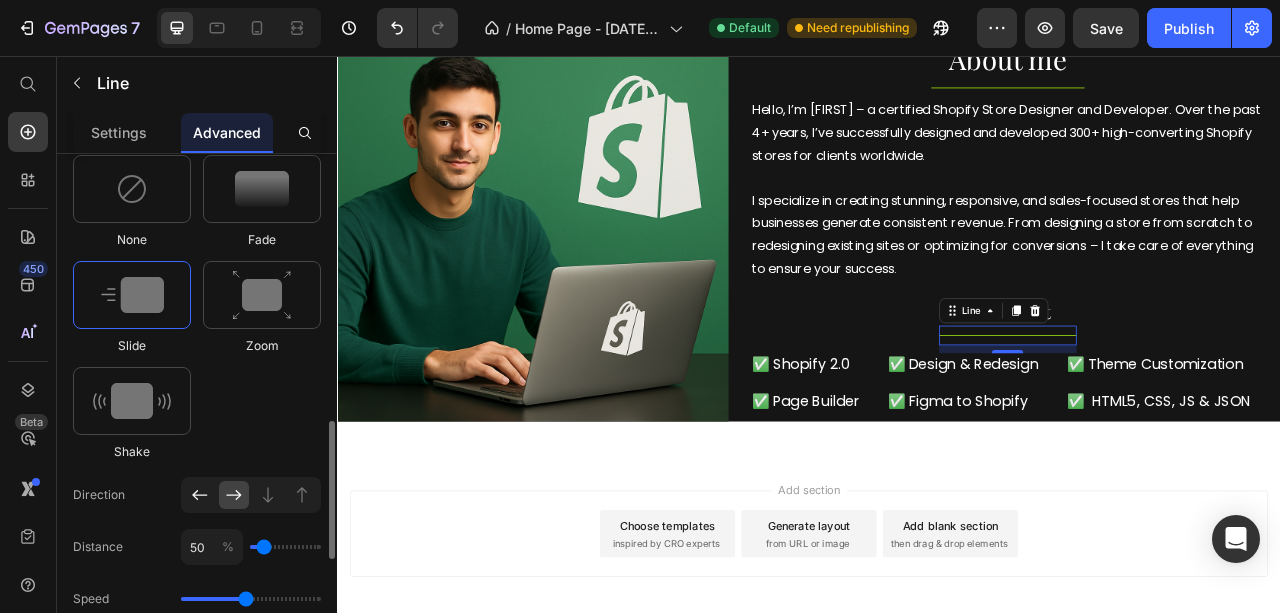 click 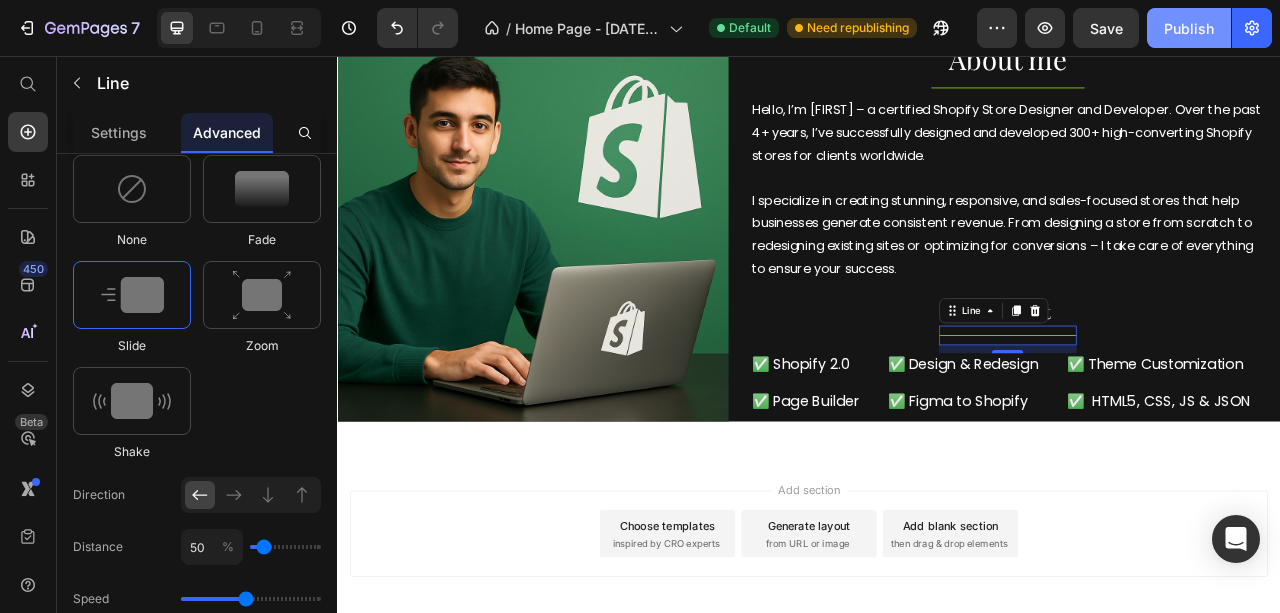 click on "Publish" at bounding box center (1189, 28) 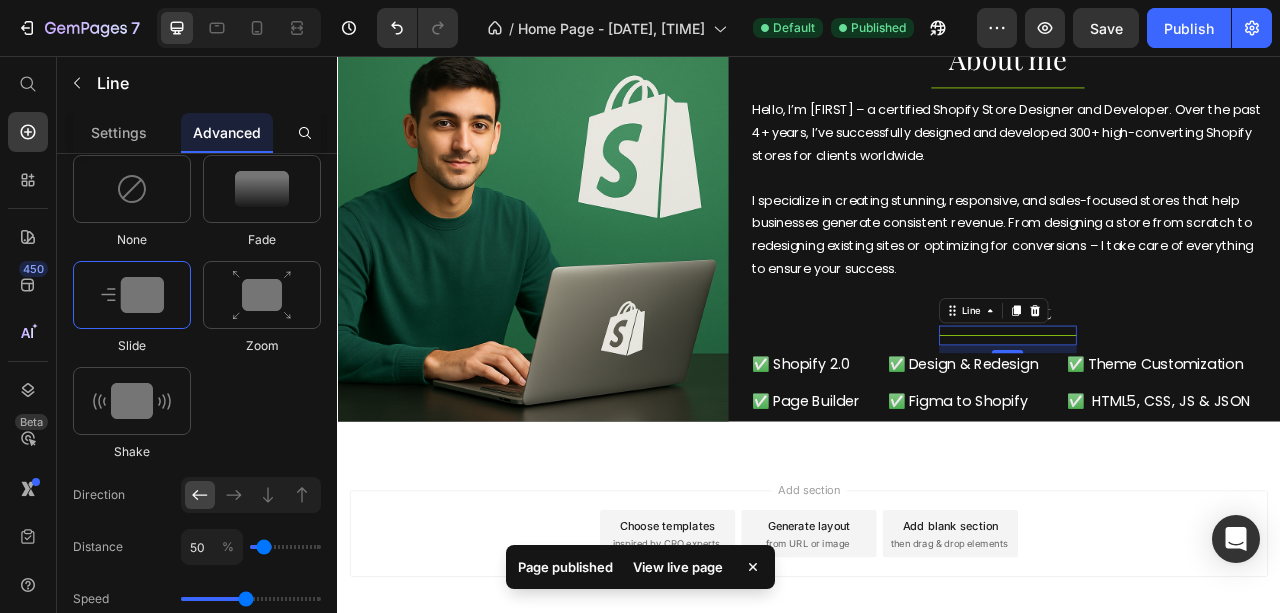 click on "View live page" at bounding box center [678, 567] 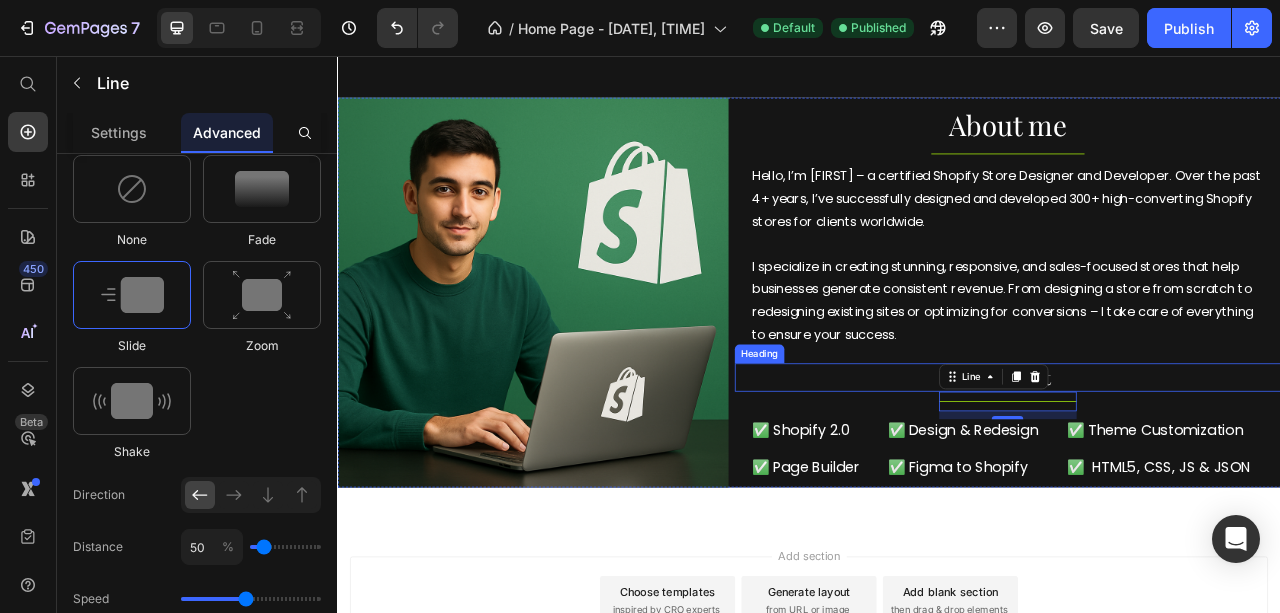 scroll, scrollTop: 724, scrollLeft: 0, axis: vertical 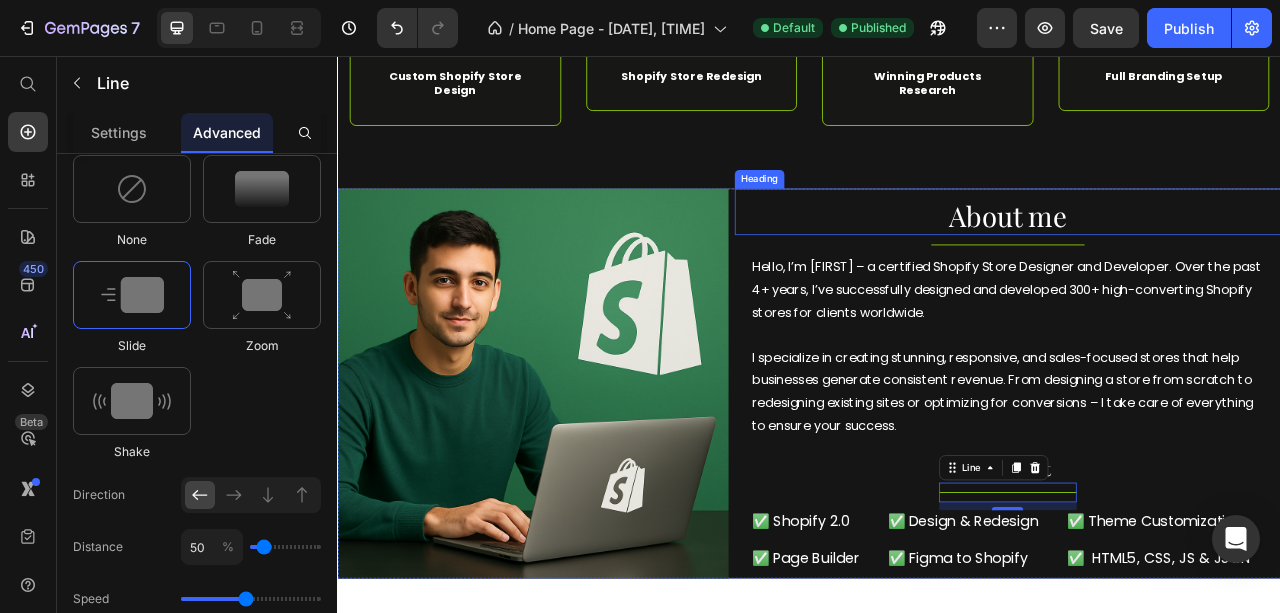 click on "About me" at bounding box center (1189, 260) 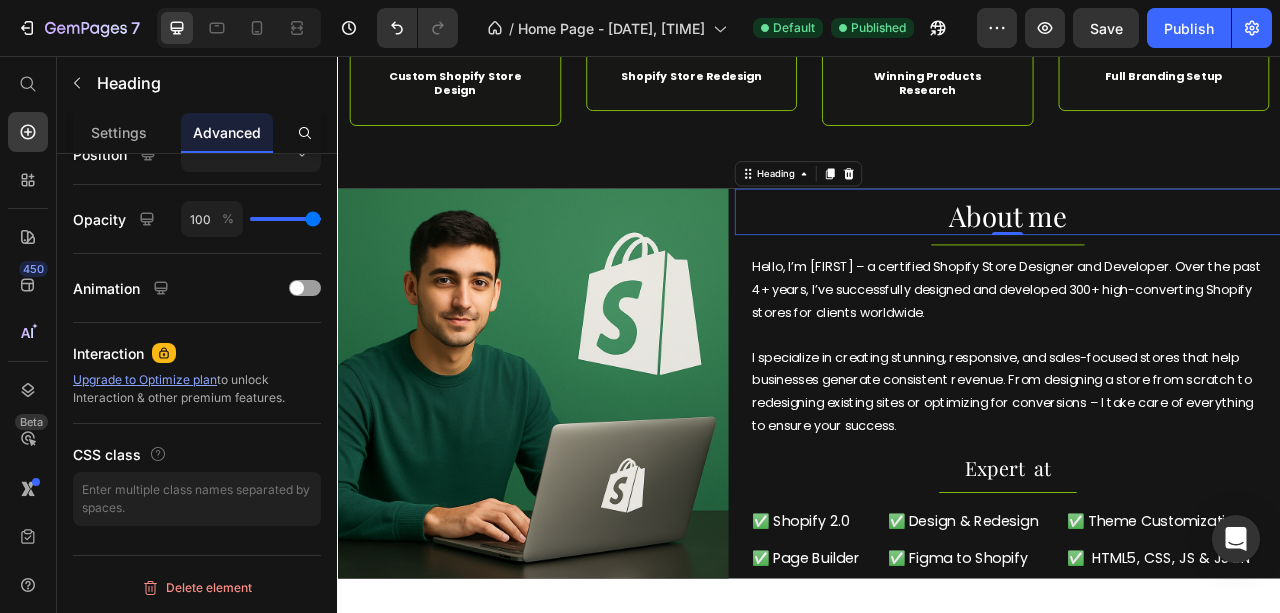 scroll, scrollTop: 0, scrollLeft: 0, axis: both 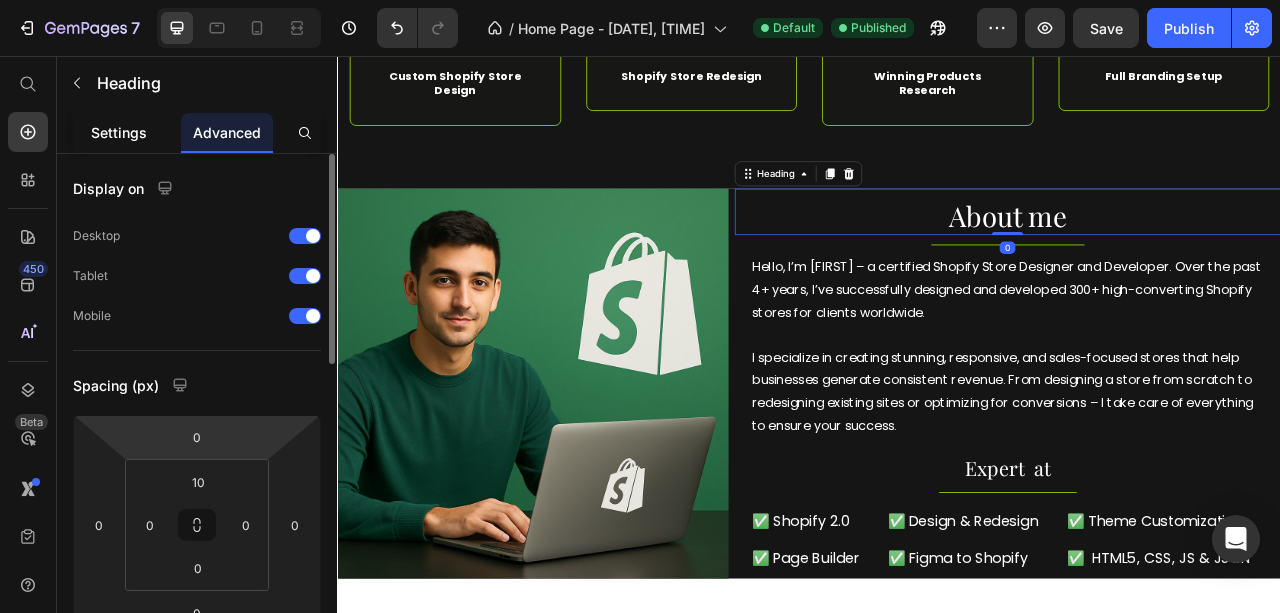 click on "Settings" at bounding box center (119, 132) 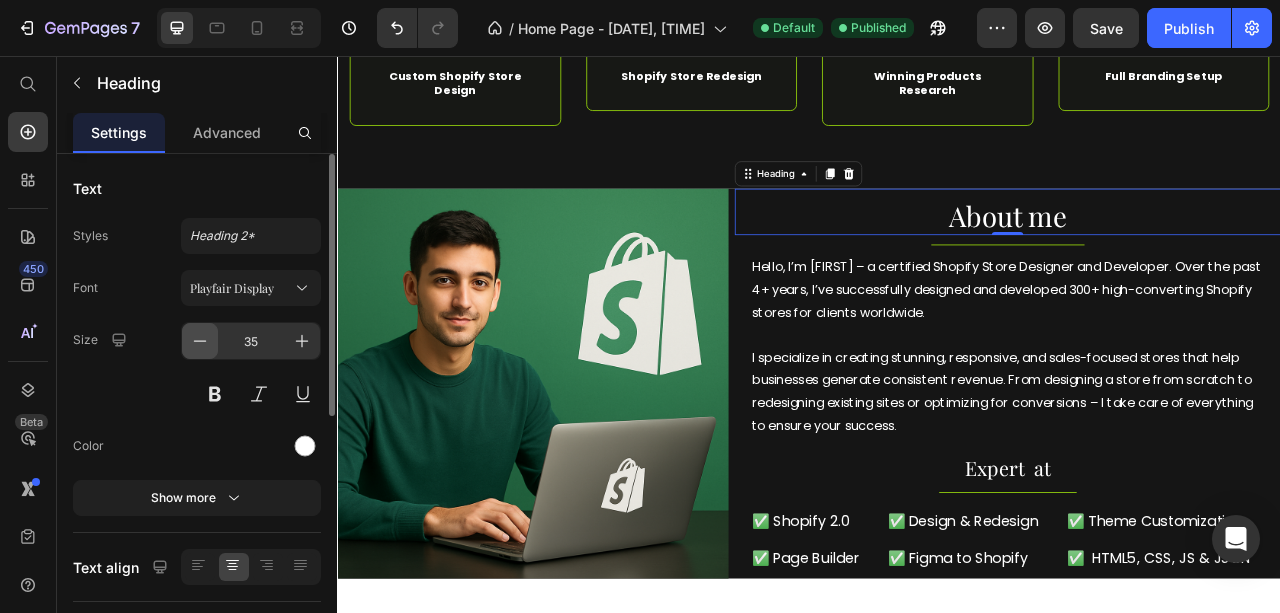 click at bounding box center (200, 341) 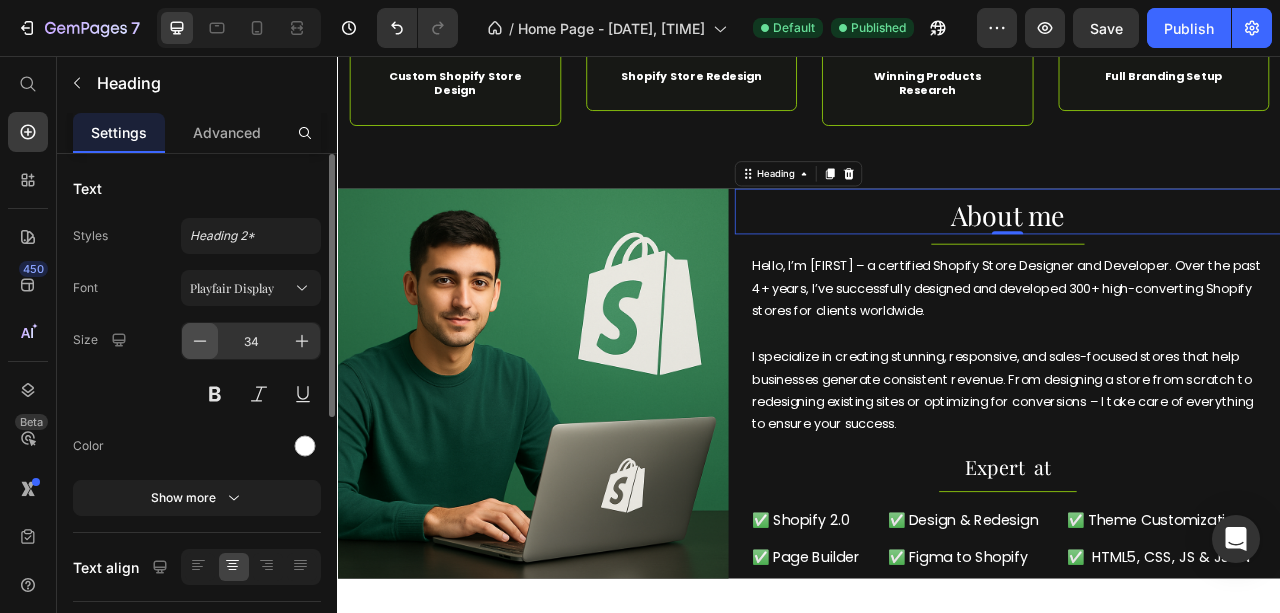 click at bounding box center (200, 341) 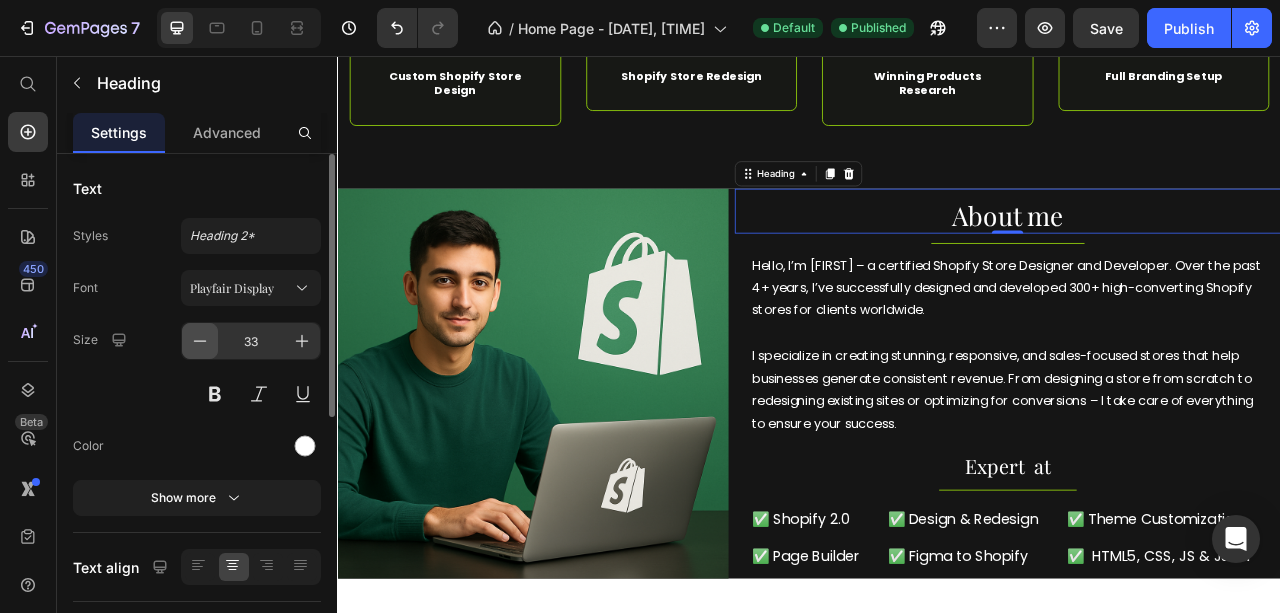 click at bounding box center [200, 341] 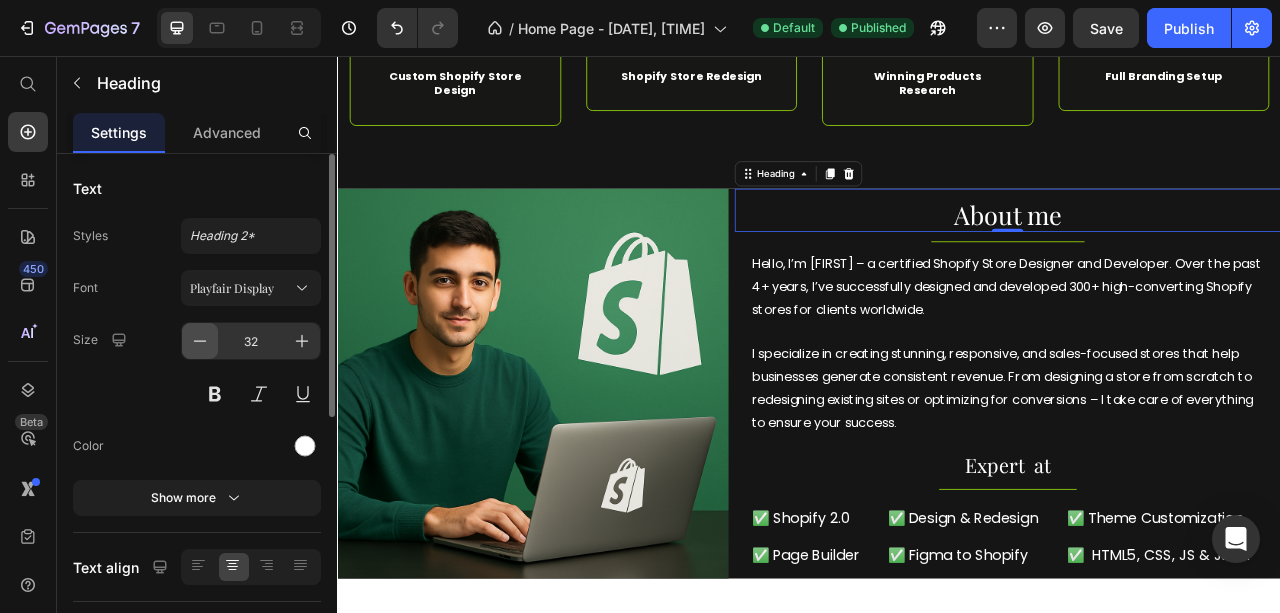 click at bounding box center [200, 341] 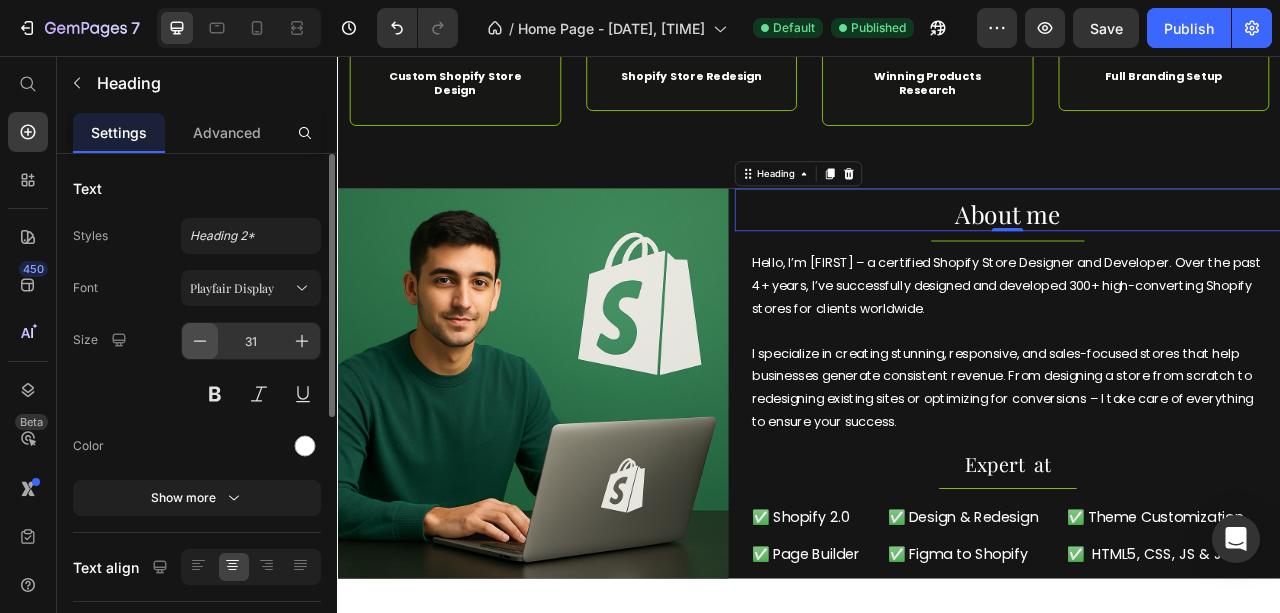 click at bounding box center (200, 341) 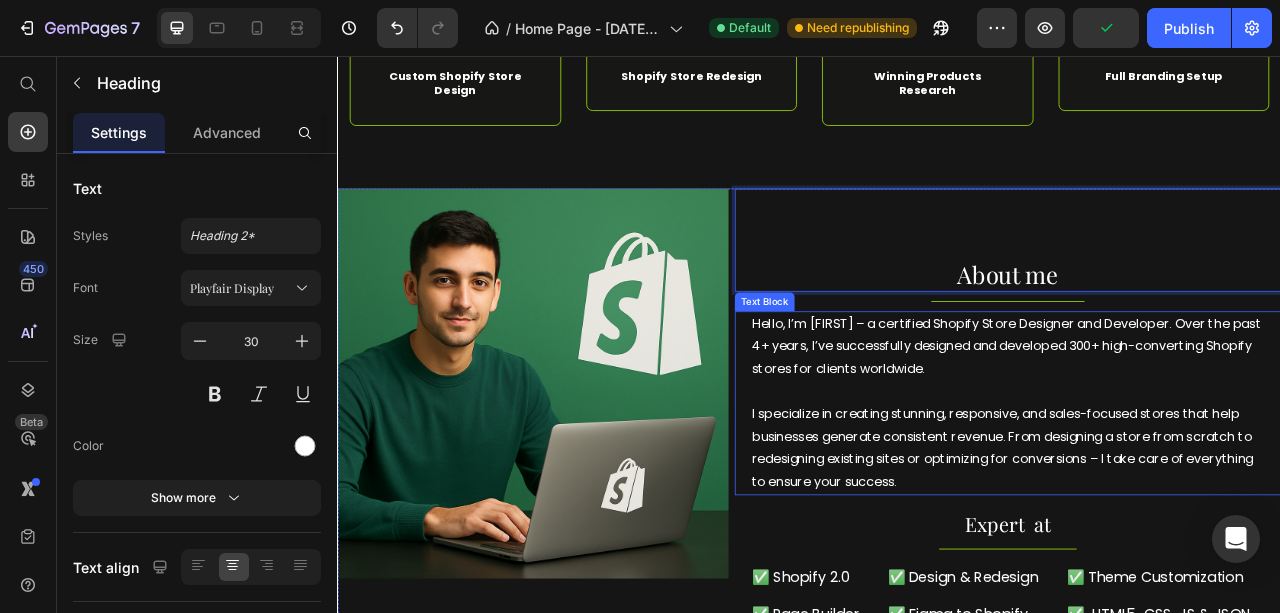 click on "Hello, I’m [FIRST] [LAST] – a certified Shopify Store Designer and Developer. Over the past 4+ years, I’ve successfully designed and developed 300+ high-converting Shopify stores for clients worldwide." at bounding box center [1189, 426] 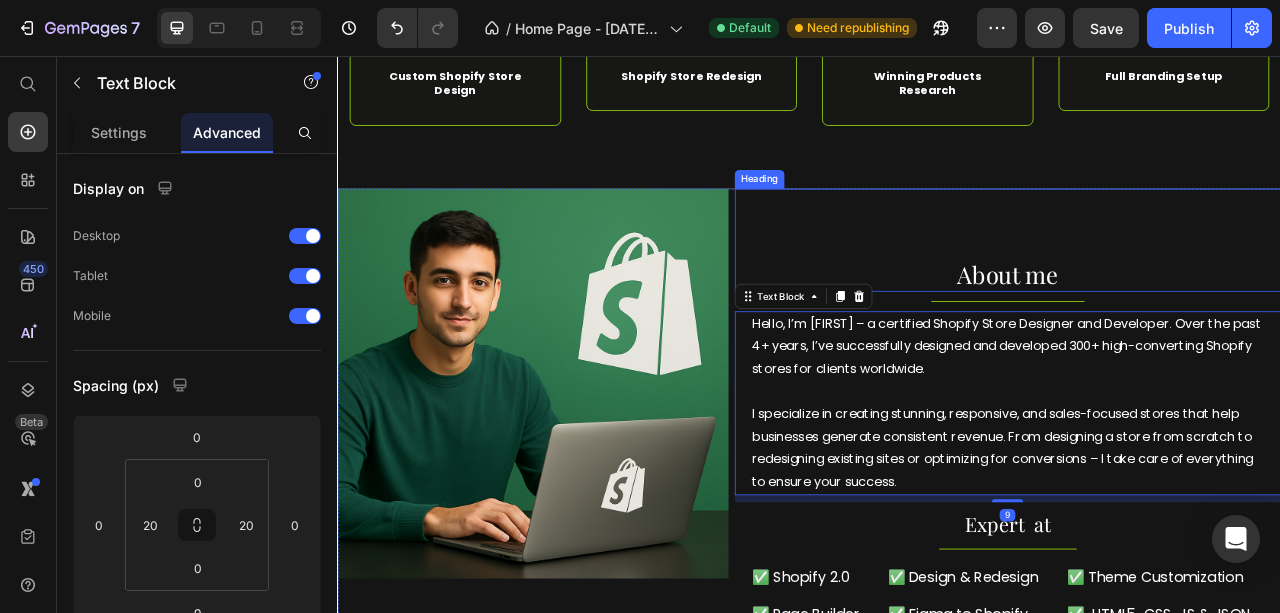 click on "⁠⁠⁠⁠⁠⁠⁠ About me" at bounding box center [1189, 295] 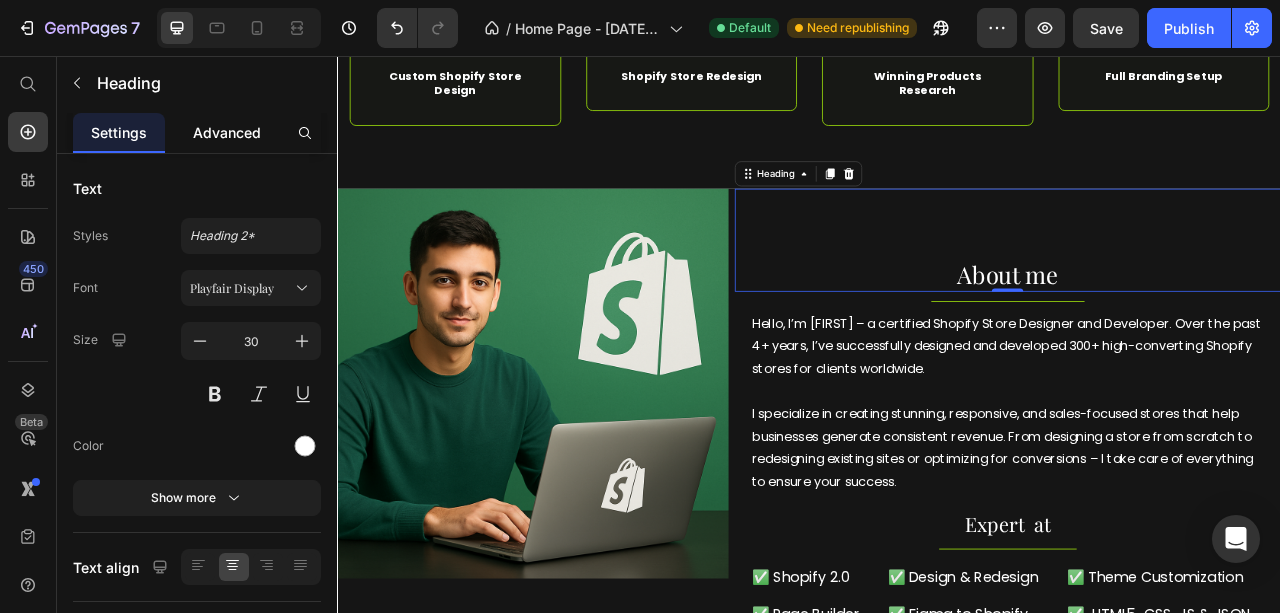 click on "Advanced" at bounding box center (227, 132) 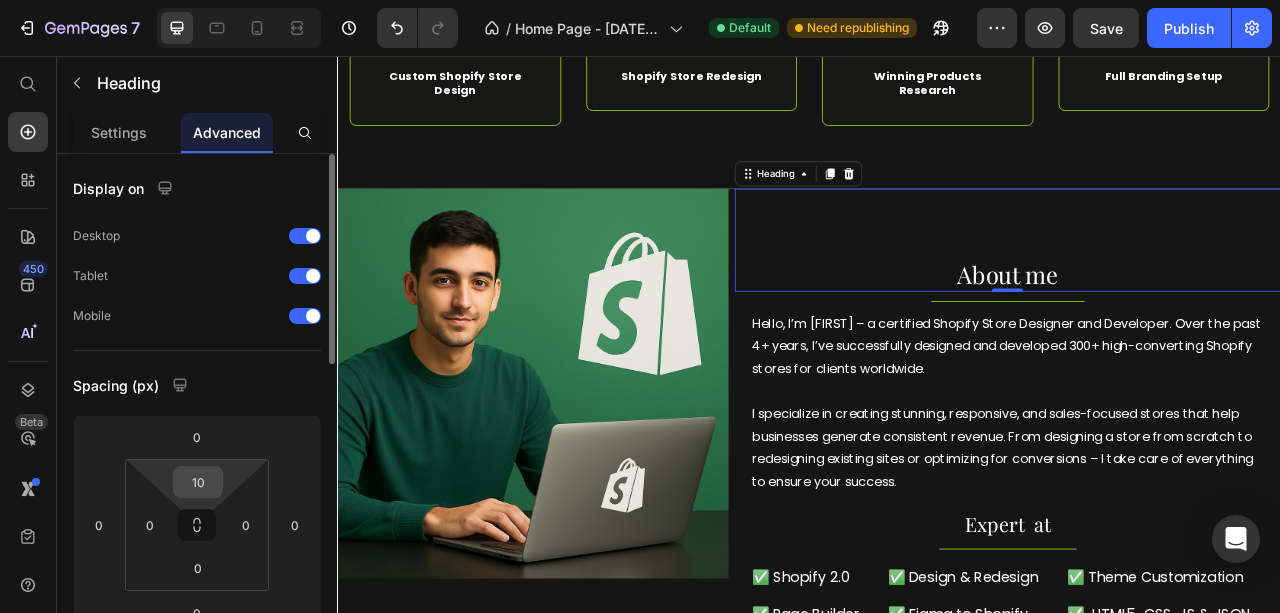 click on "10" at bounding box center (198, 482) 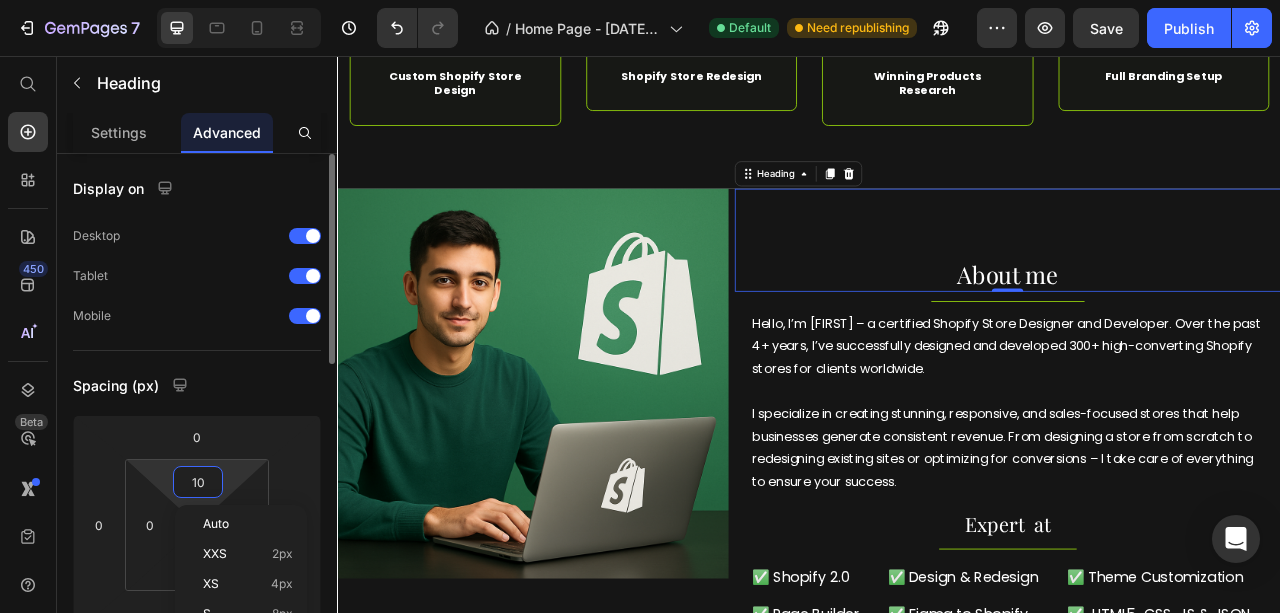 type 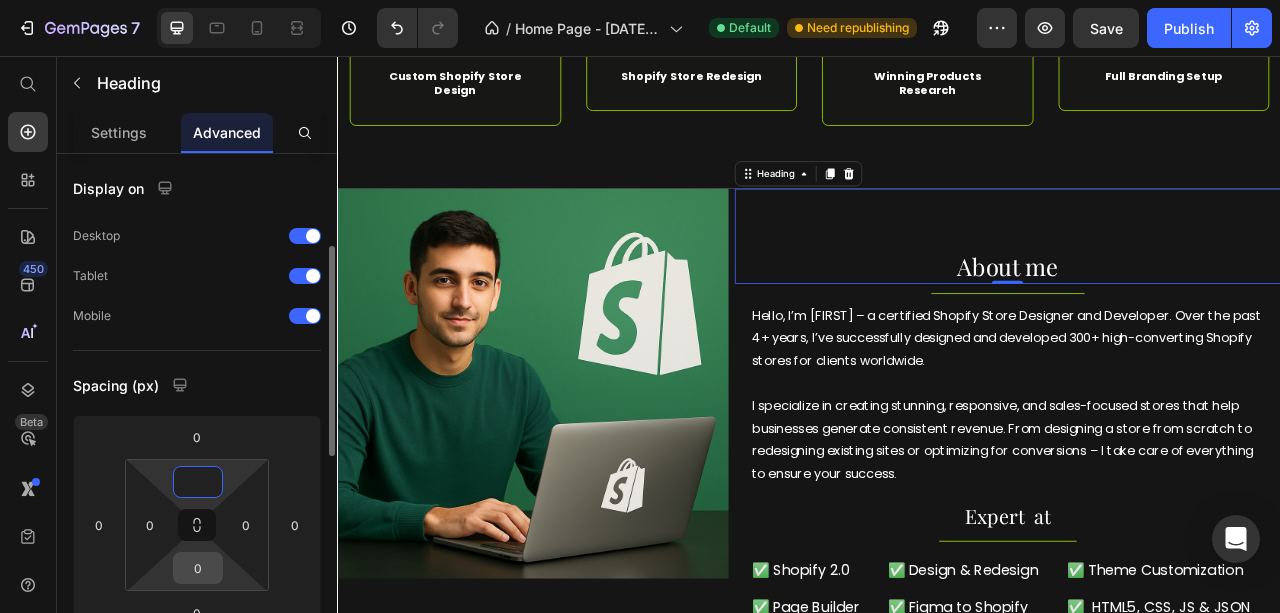 scroll, scrollTop: 66, scrollLeft: 0, axis: vertical 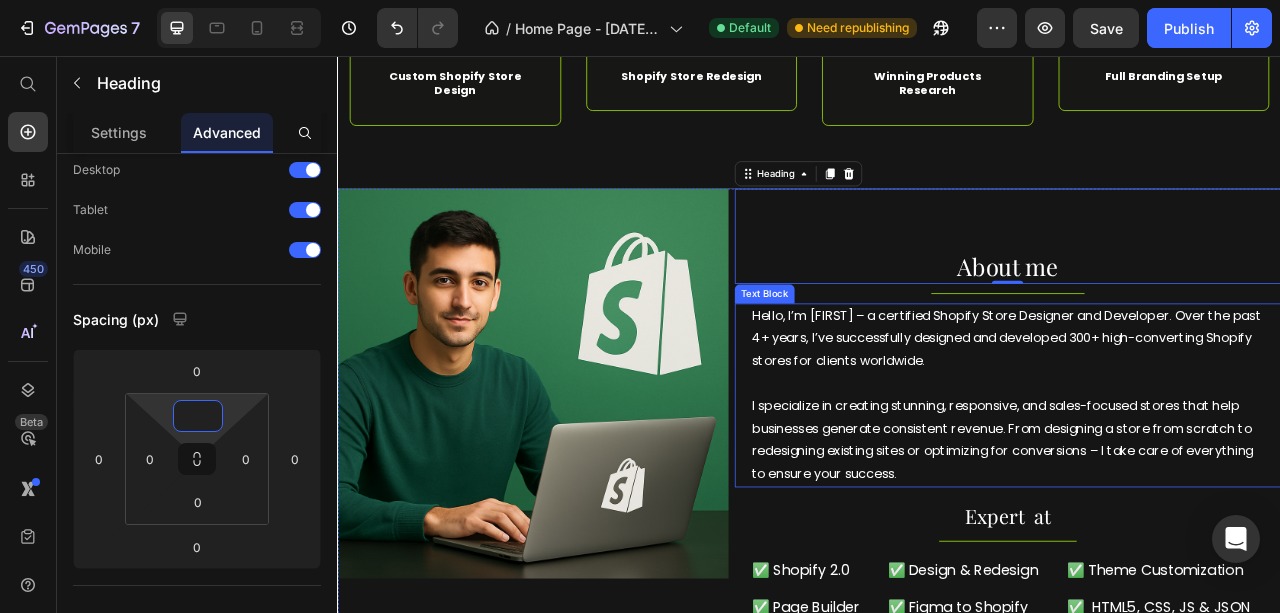 click on "Hello, I’m [FIRST] [LAST] – a certified Shopify Store Designer and Developer. Over the past 4+ years, I’ve successfully designed and developed 300+ high-converting Shopify stores for clients worldwide." at bounding box center [1189, 416] 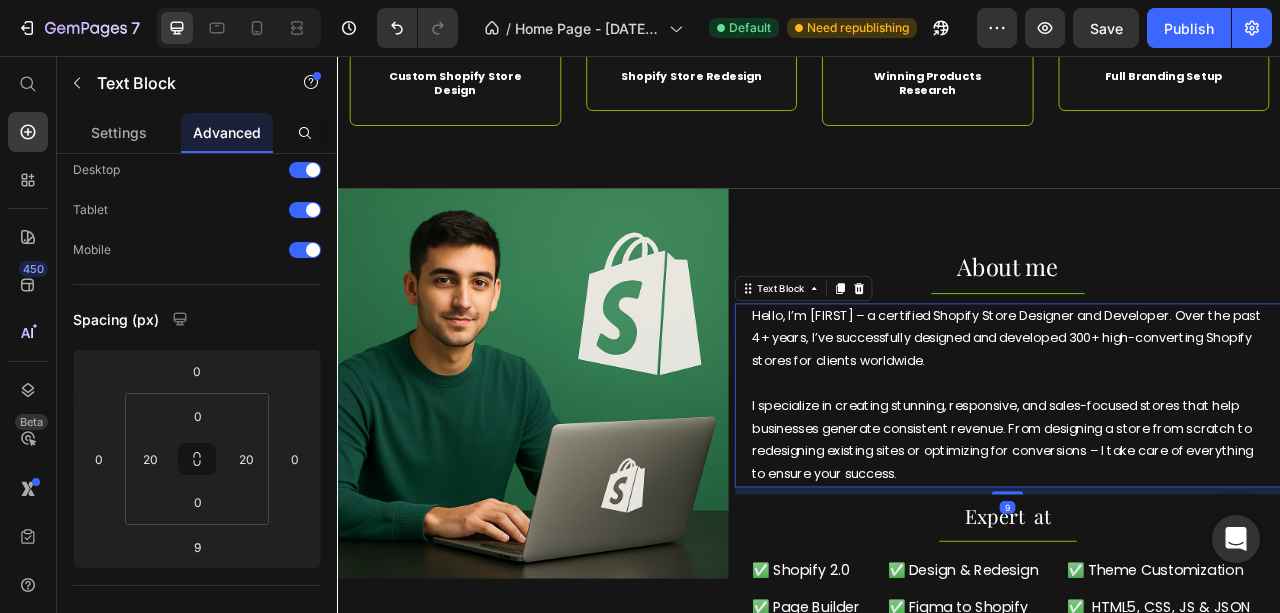 scroll, scrollTop: 0, scrollLeft: 0, axis: both 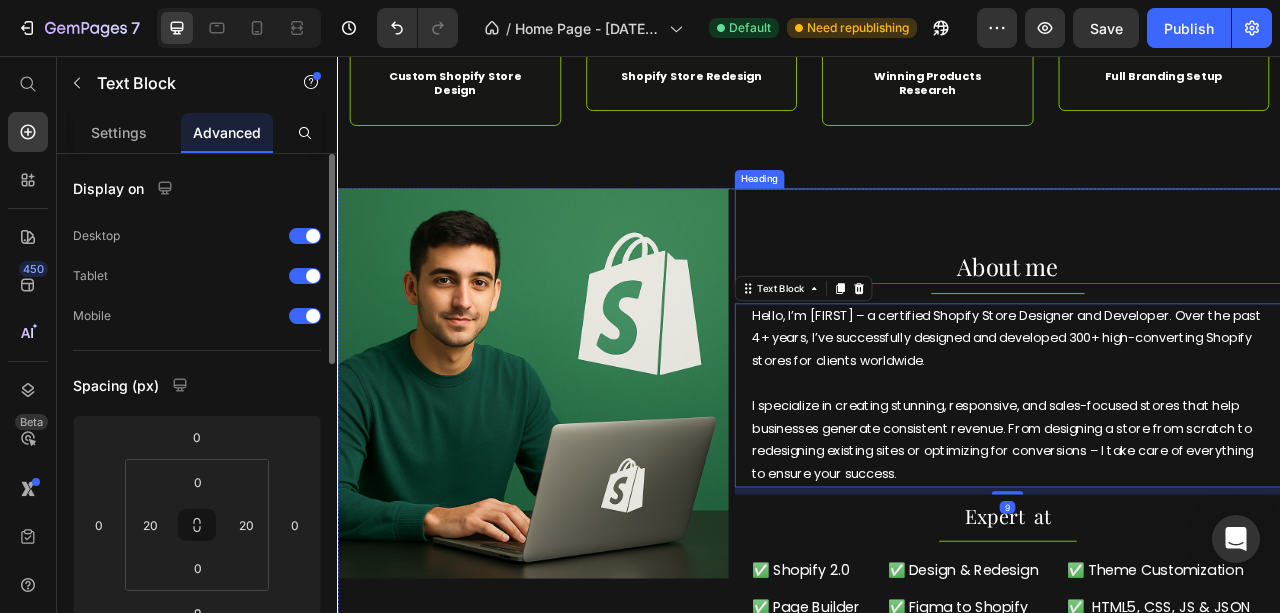 click on "⁠⁠⁠⁠⁠⁠⁠ About me" at bounding box center [1189, 285] 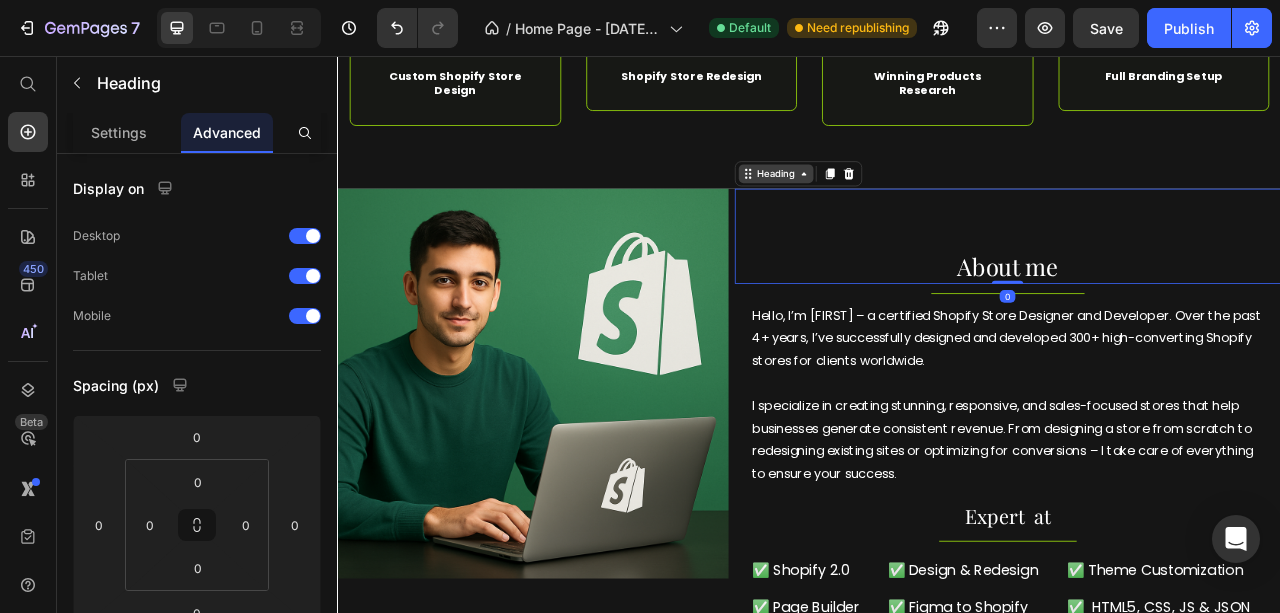 click on "Heading" at bounding box center (894, 206) 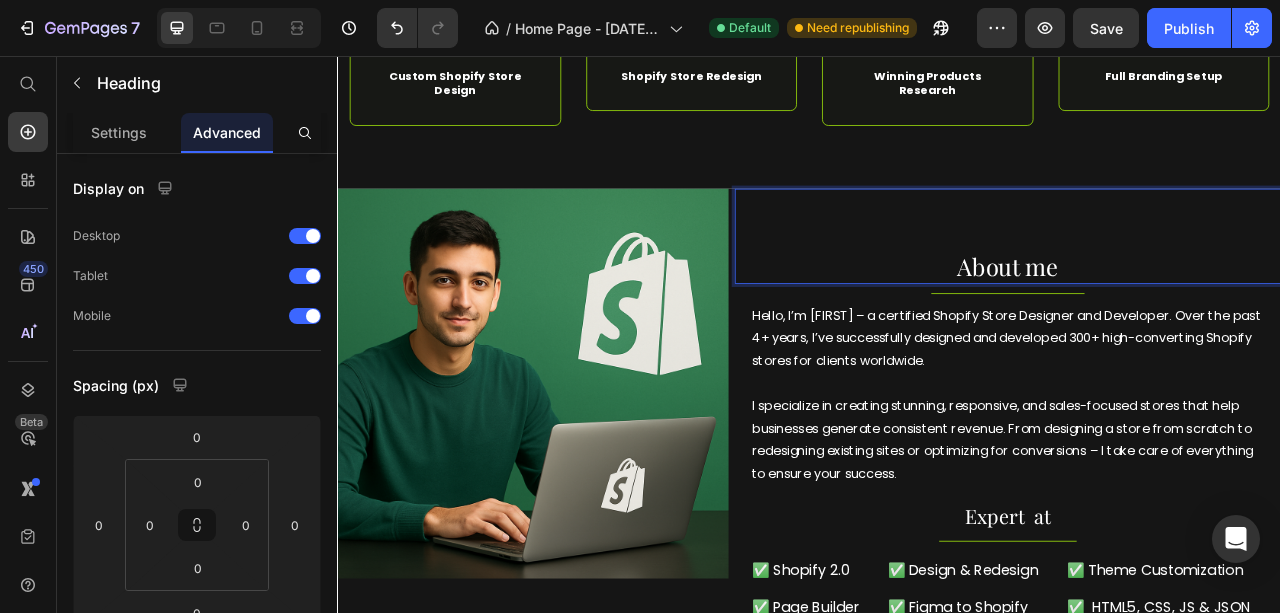 click on "⁠⁠⁠⁠⁠⁠⁠ About me" at bounding box center (1189, 285) 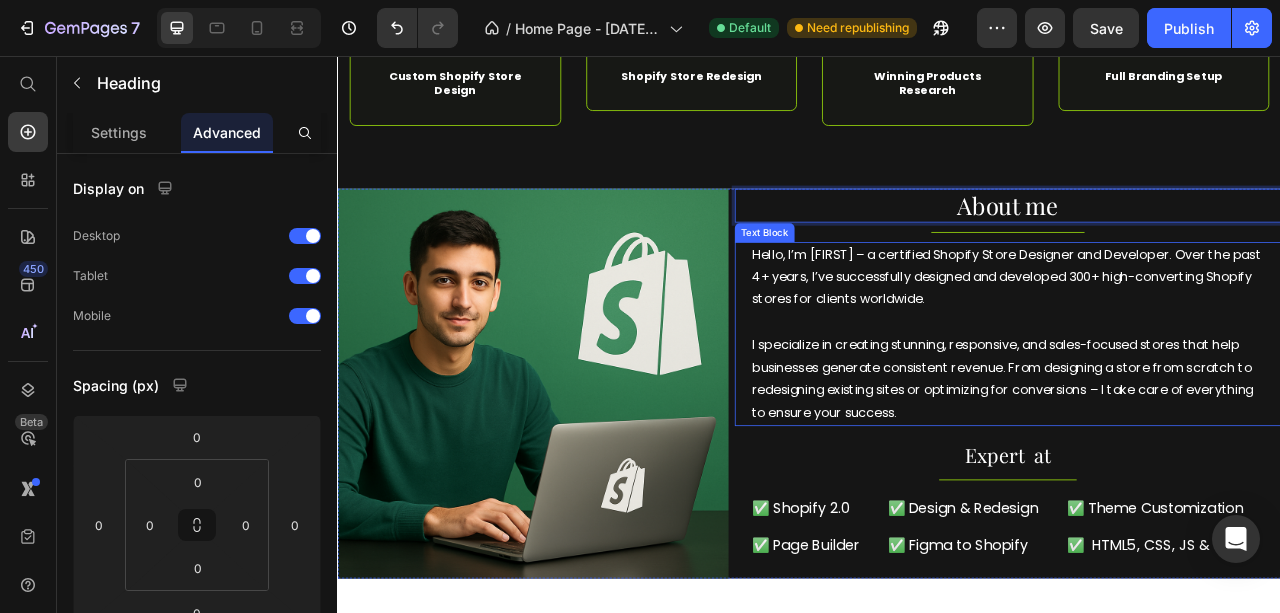 click on "Hello, I’m [FIRST] [LAST] – a certified Shopify Store Designer and Developer. Over the past 4+ years, I’ve successfully designed and developed 300+ high-converting Shopify stores for clients worldwide." at bounding box center [1189, 338] 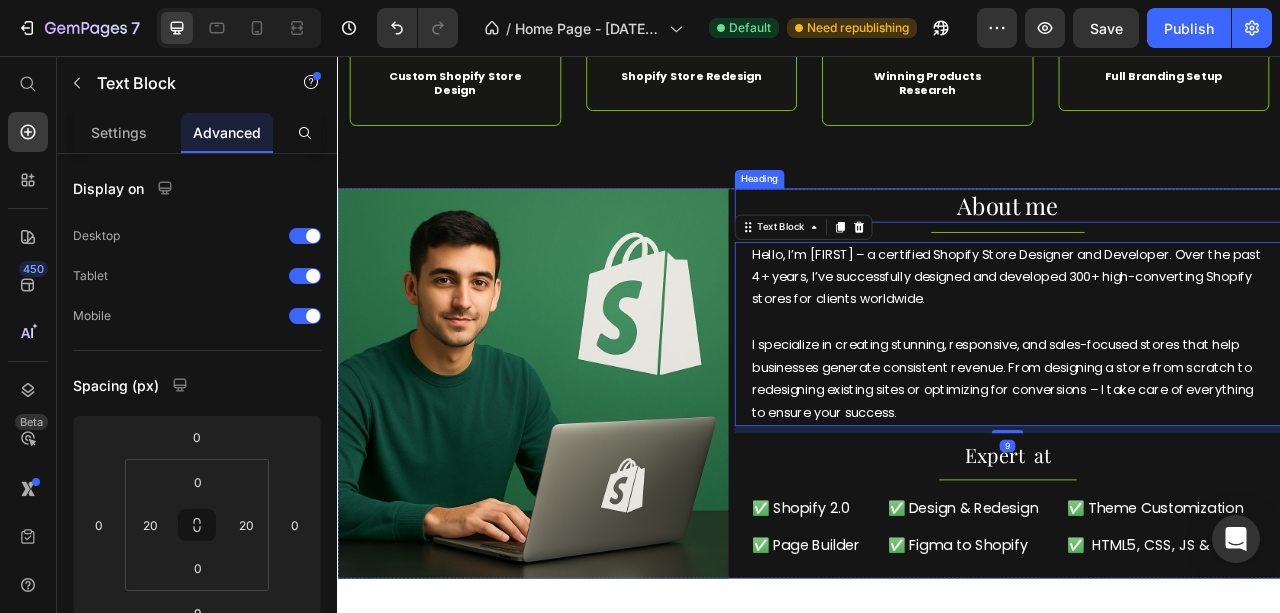 click on "About me" at bounding box center [1189, 246] 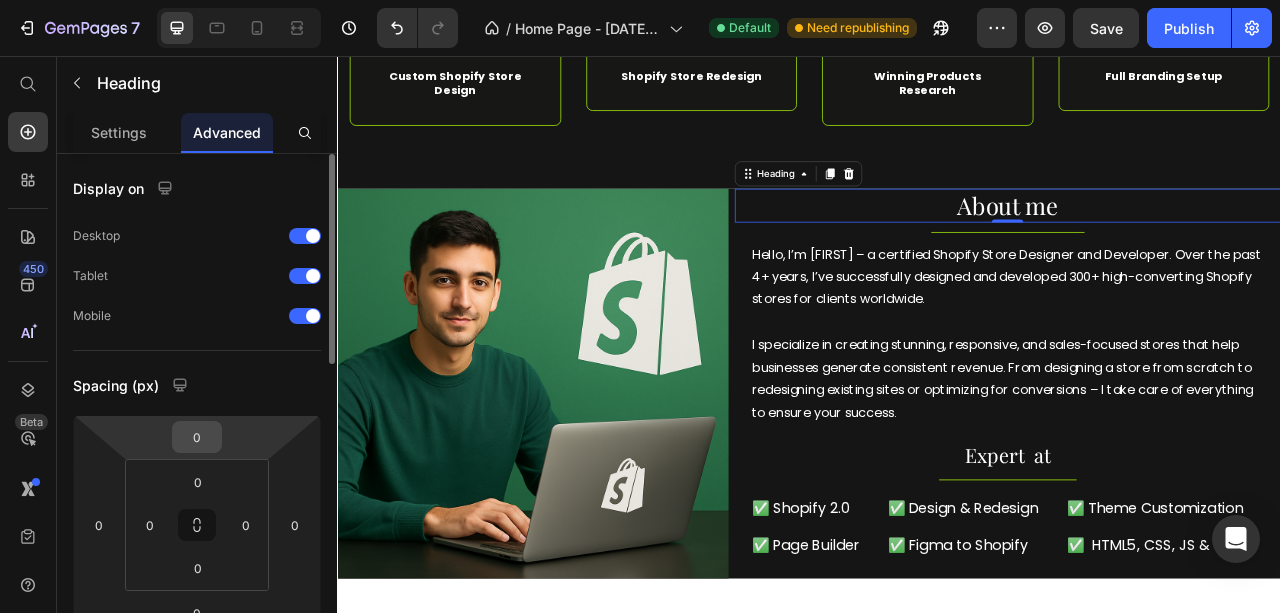 click on "0" at bounding box center [197, 437] 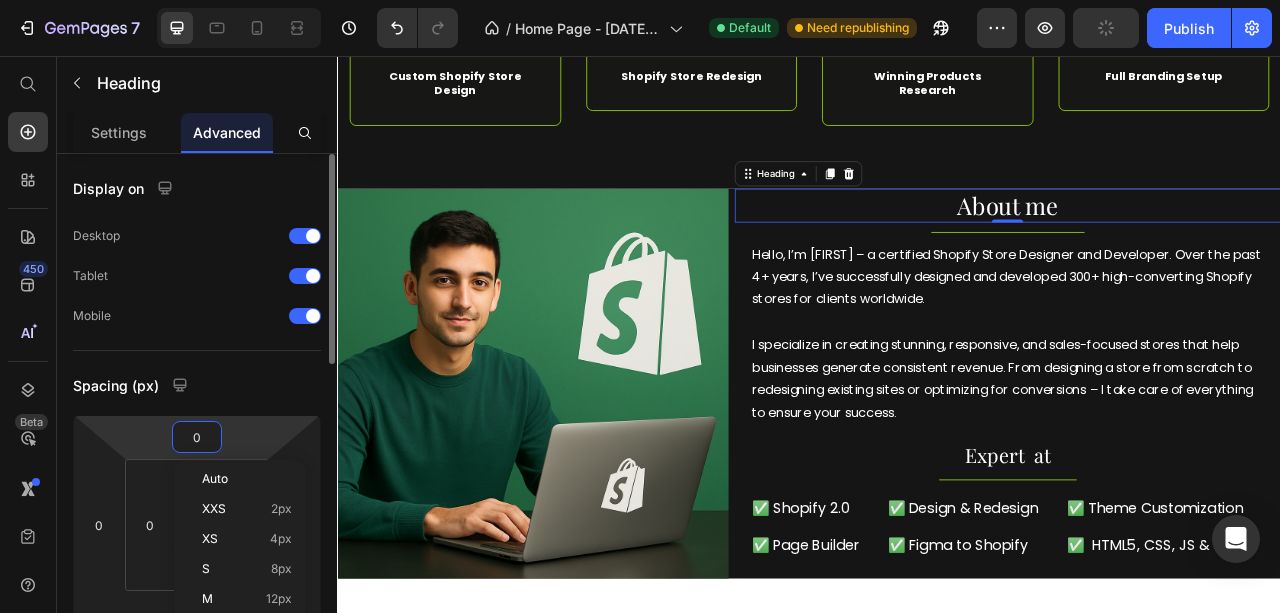 type on "5" 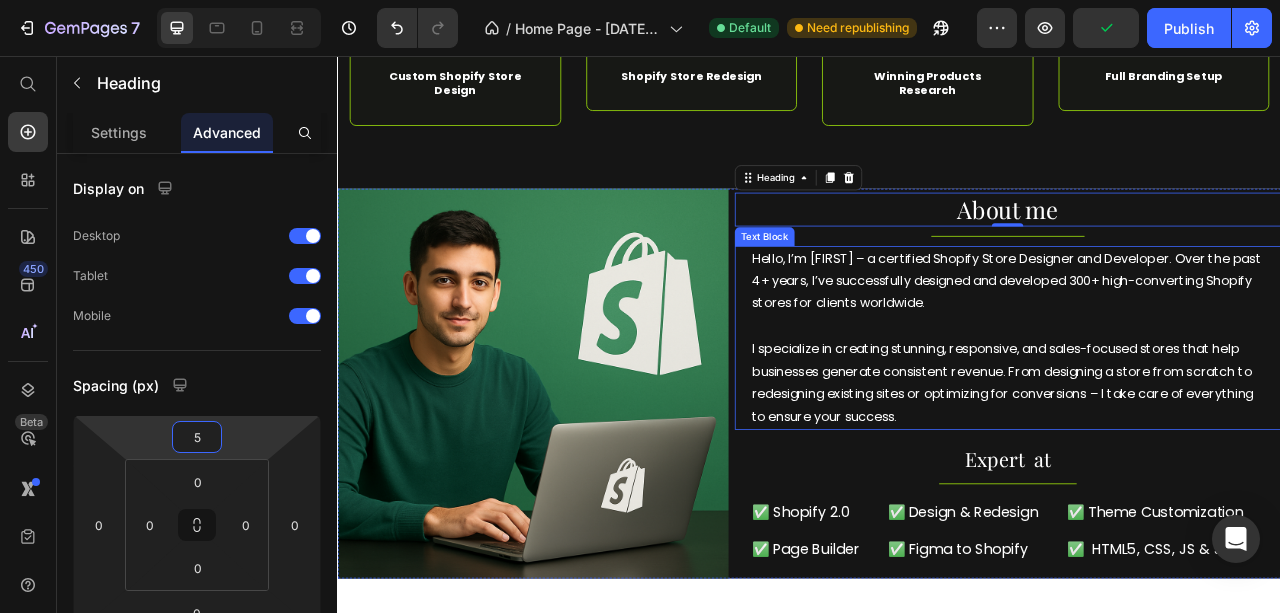 click on "I specialize in creating stunning, responsive, and sales-focused stores that help businesses generate consistent revenue. From designing a store from scratch to redesigning existing sites or optimizing for conversions – I take care of everything to ensure your success." at bounding box center [1189, 472] 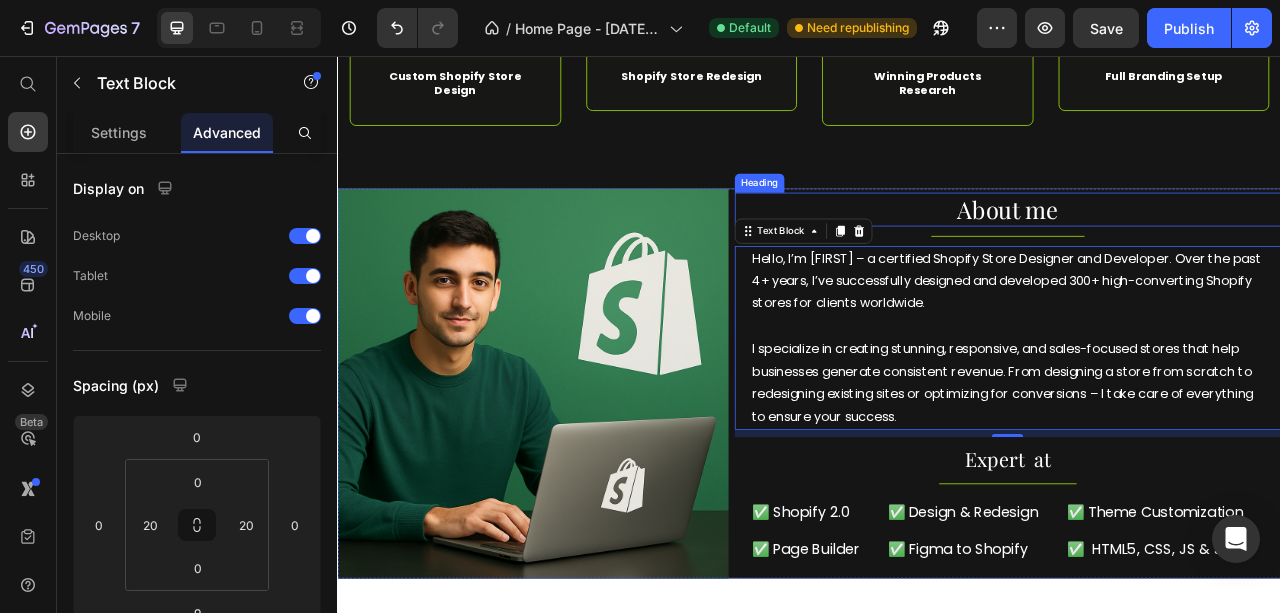 click on "About me" at bounding box center (1189, 251) 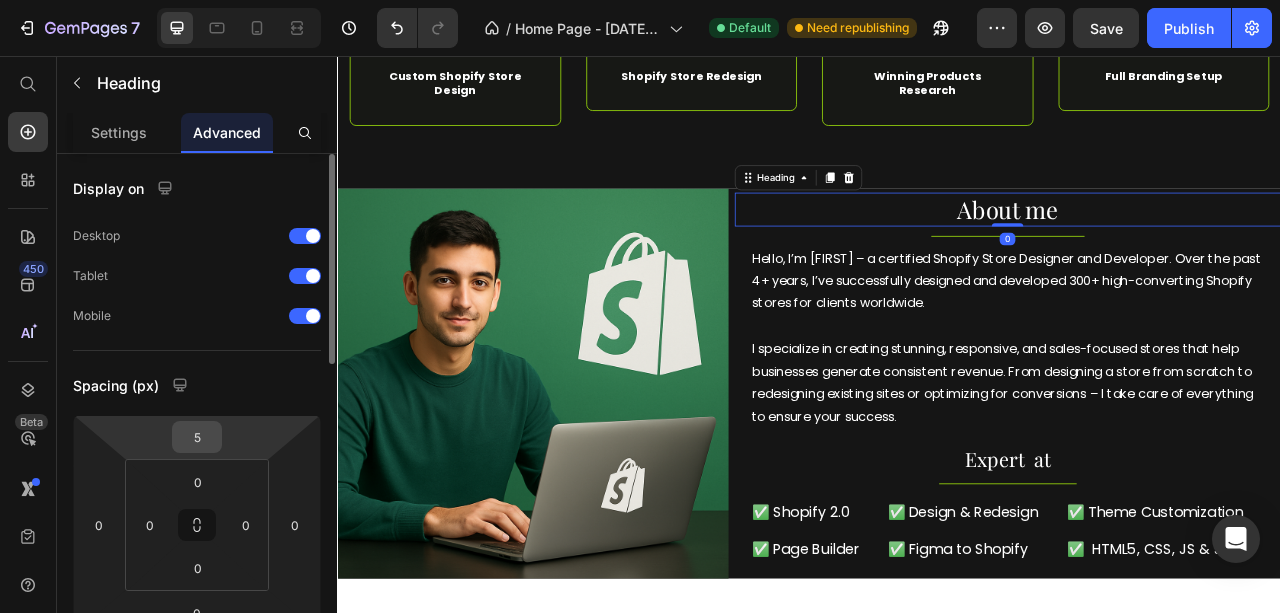 click on "5" at bounding box center (197, 437) 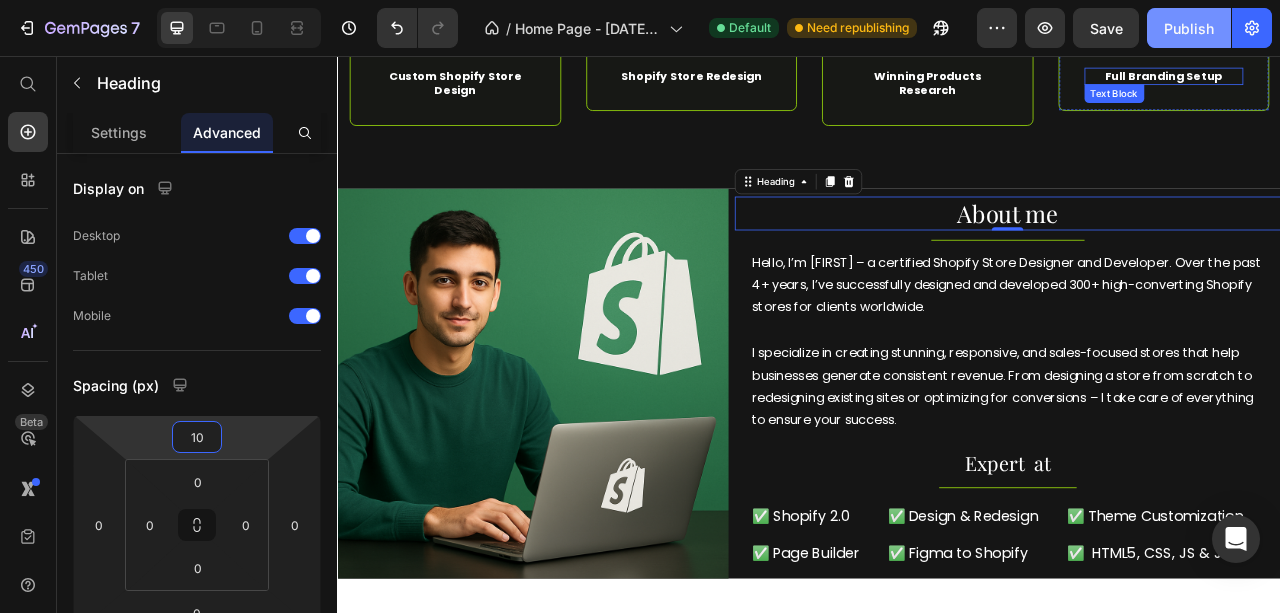 type on "10" 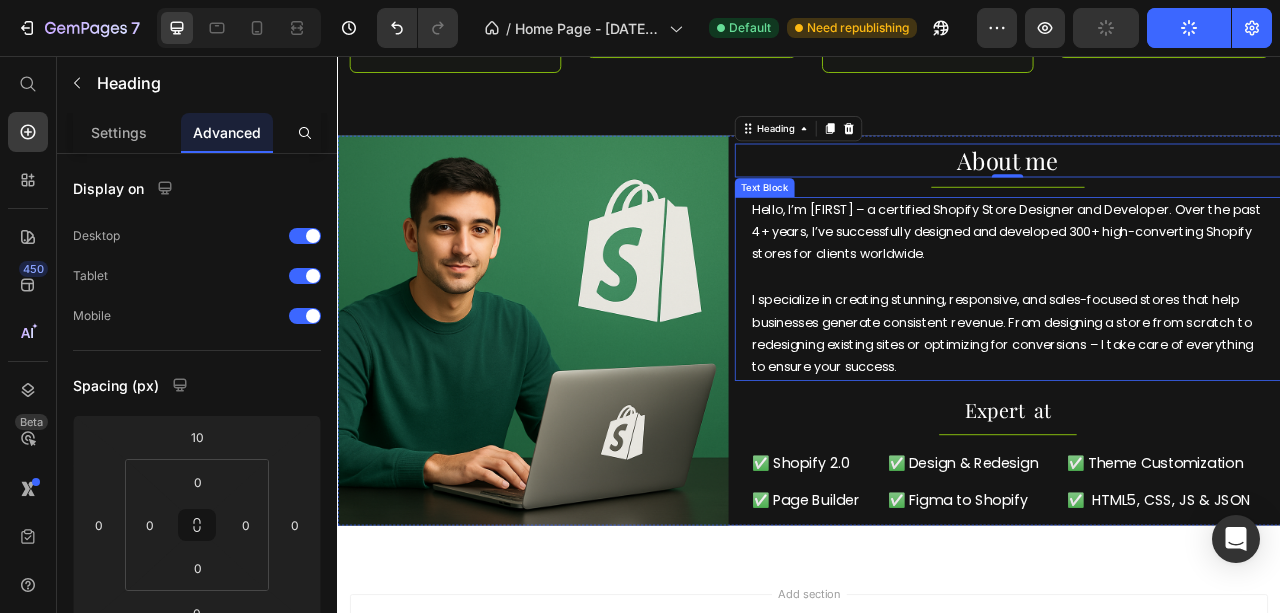 scroll, scrollTop: 857, scrollLeft: 0, axis: vertical 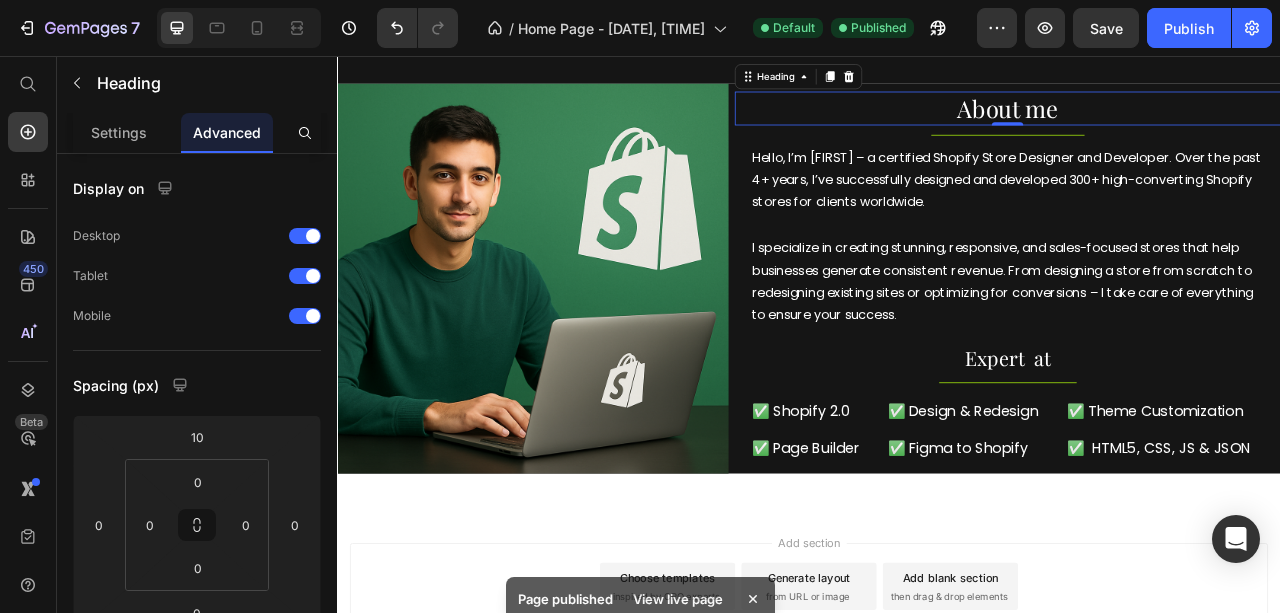 click on "View live page" at bounding box center (678, 599) 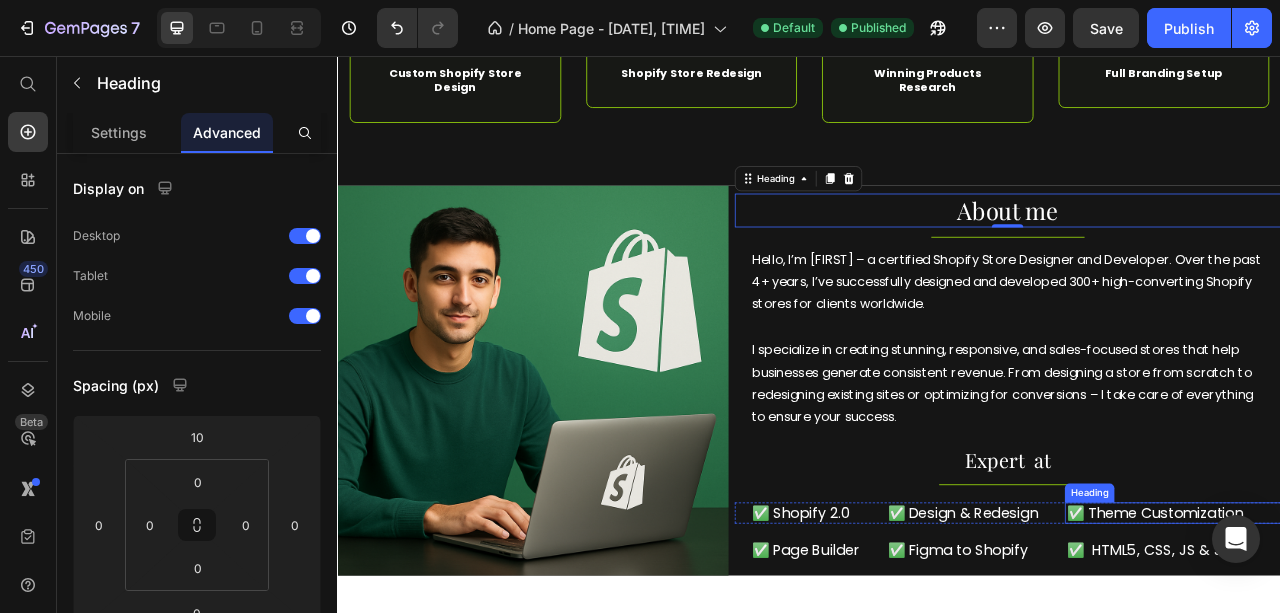 scroll, scrollTop: 724, scrollLeft: 0, axis: vertical 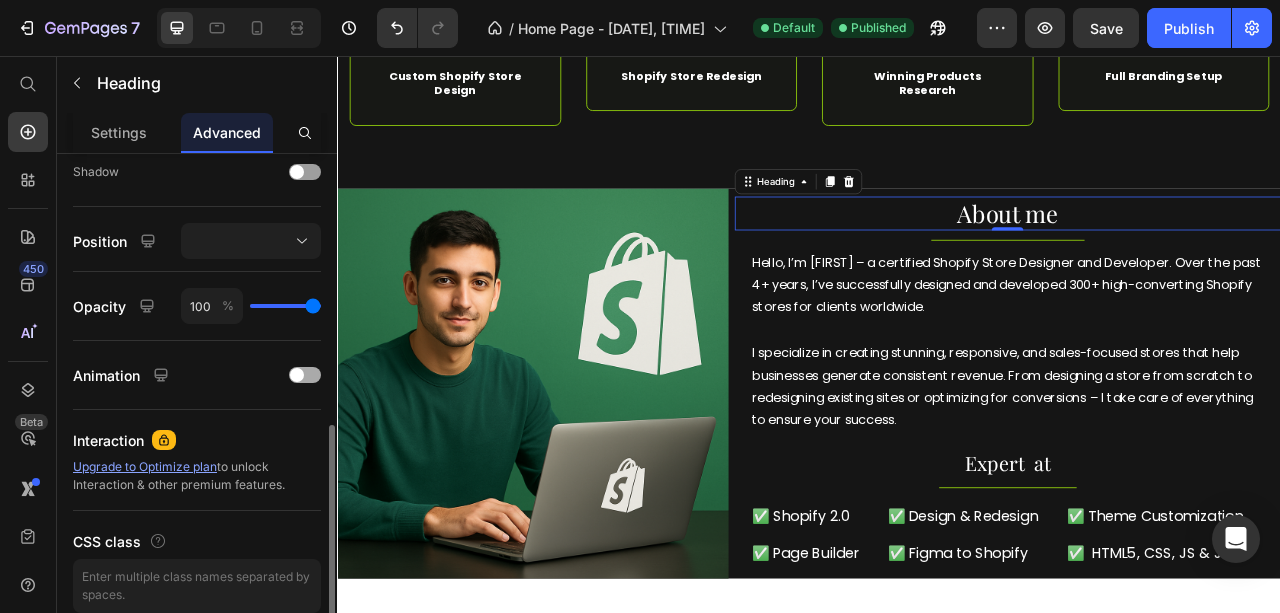 click at bounding box center (297, 375) 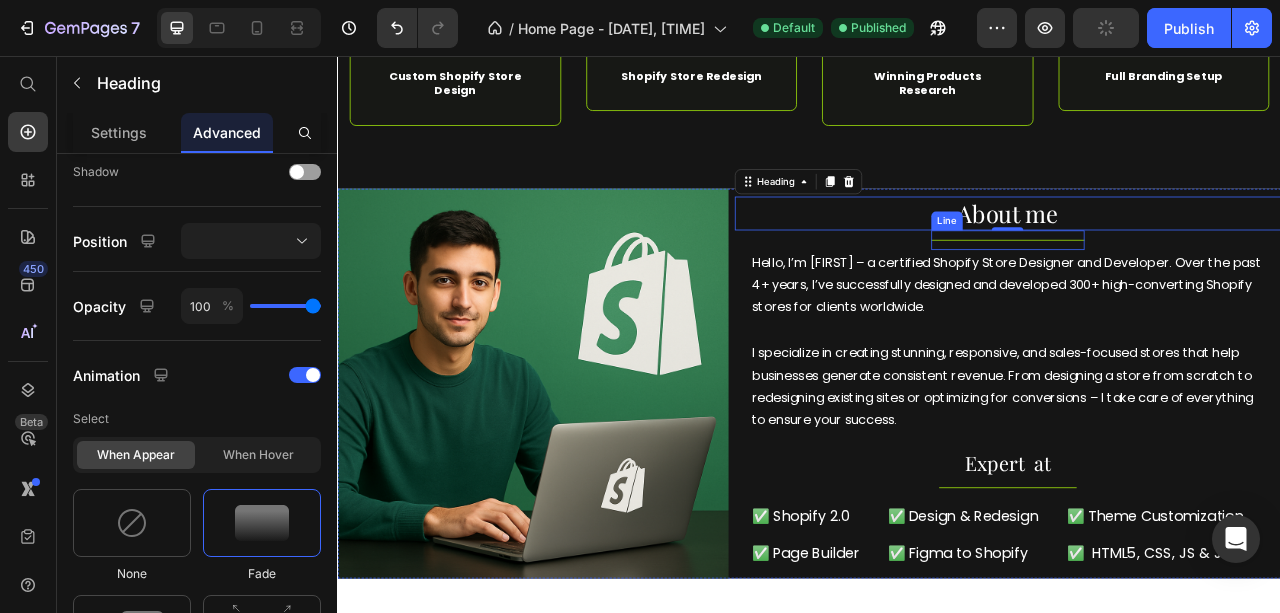 click on "Title Line" at bounding box center [1189, 290] 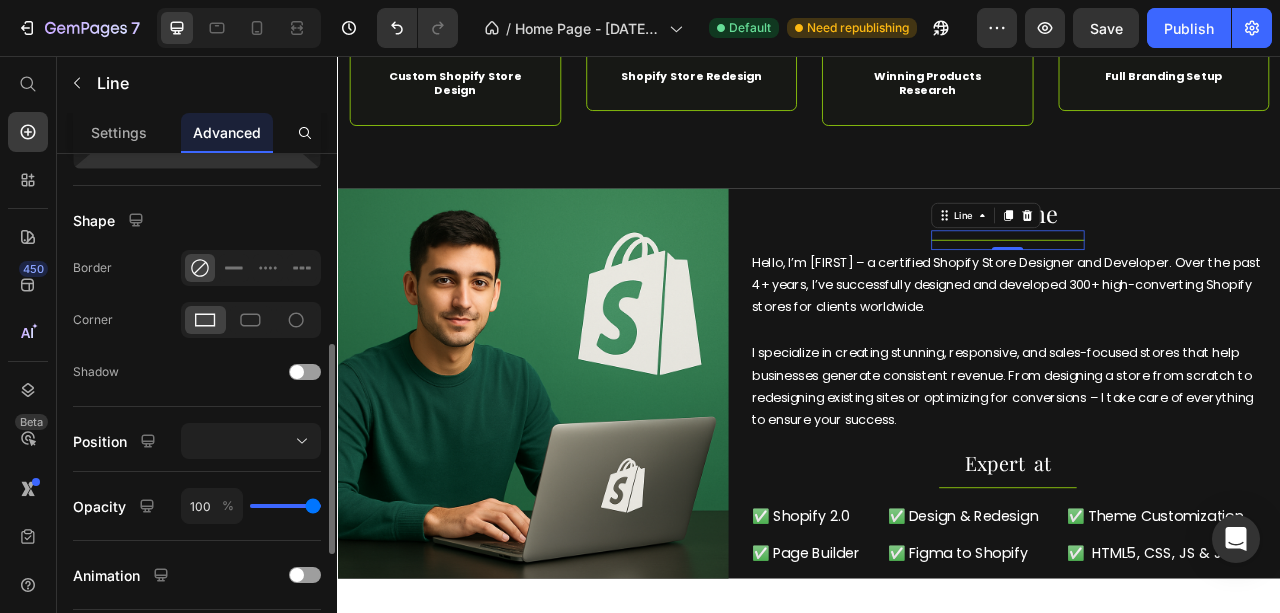 scroll, scrollTop: 600, scrollLeft: 0, axis: vertical 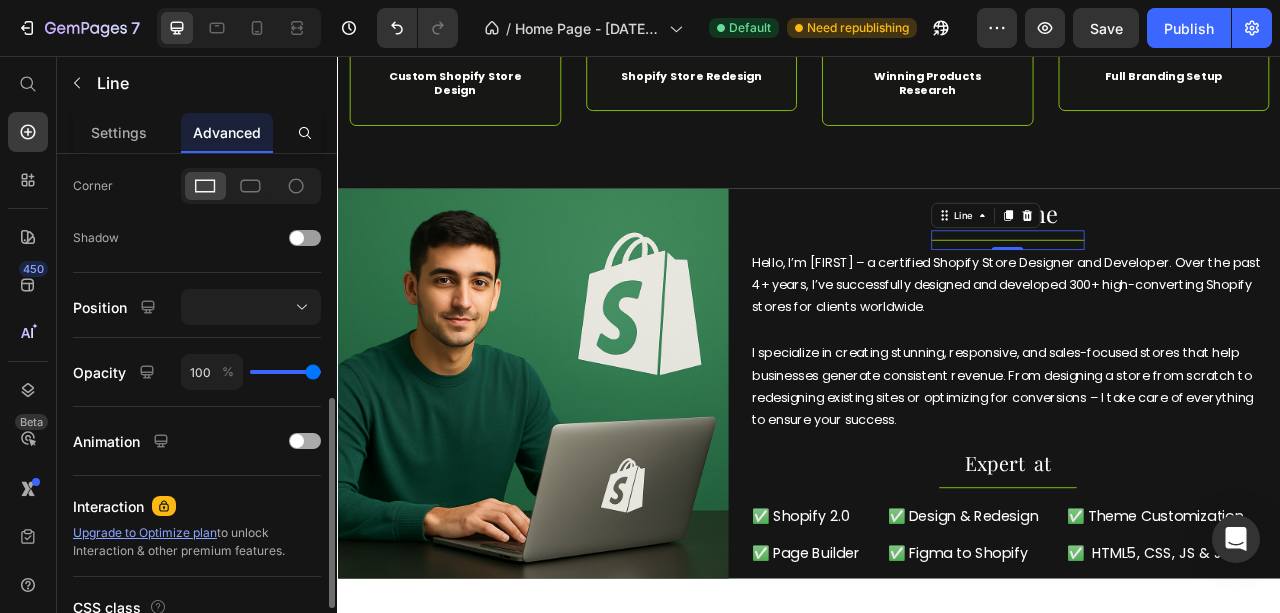 click at bounding box center [297, 441] 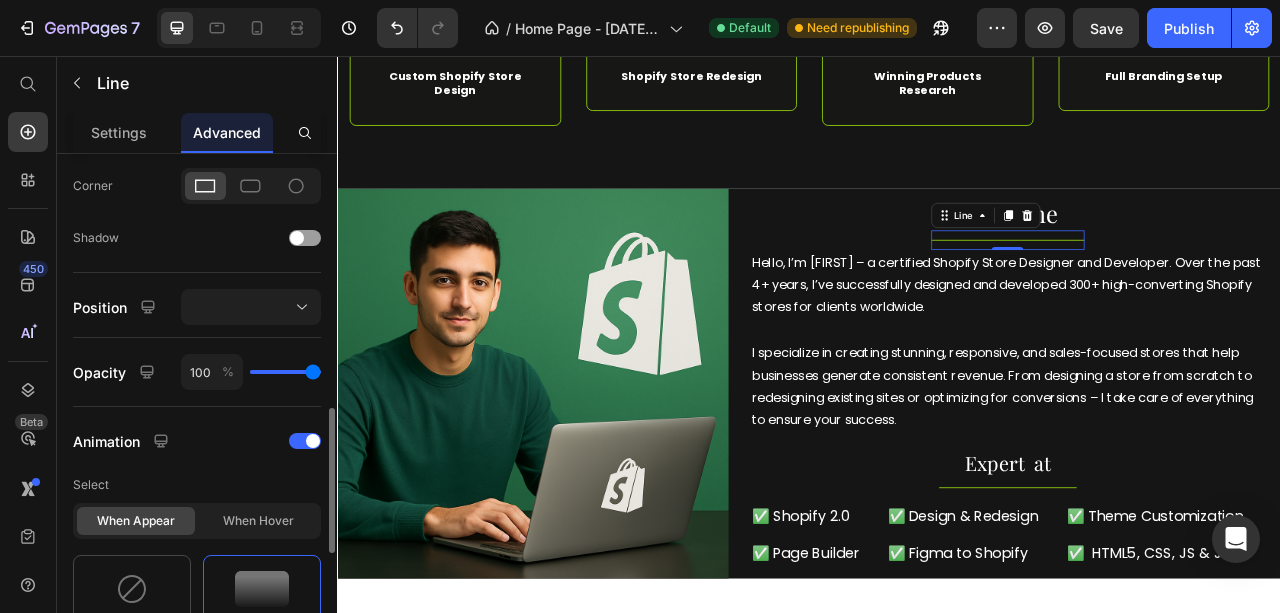 scroll, scrollTop: 733, scrollLeft: 0, axis: vertical 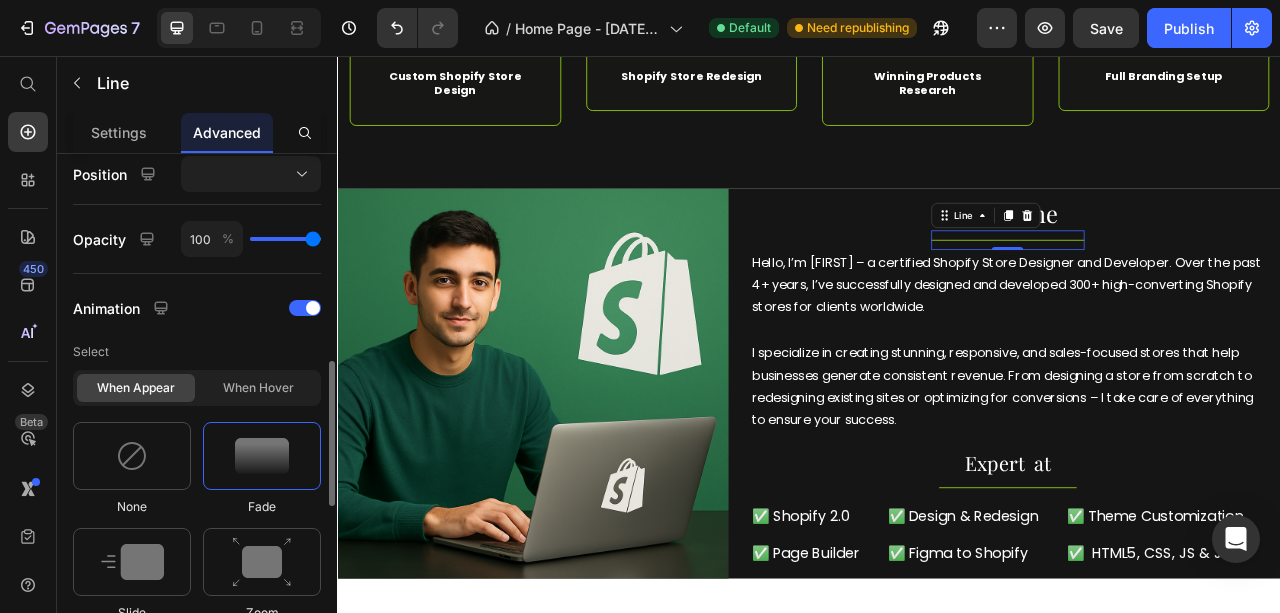 click at bounding box center (262, 456) 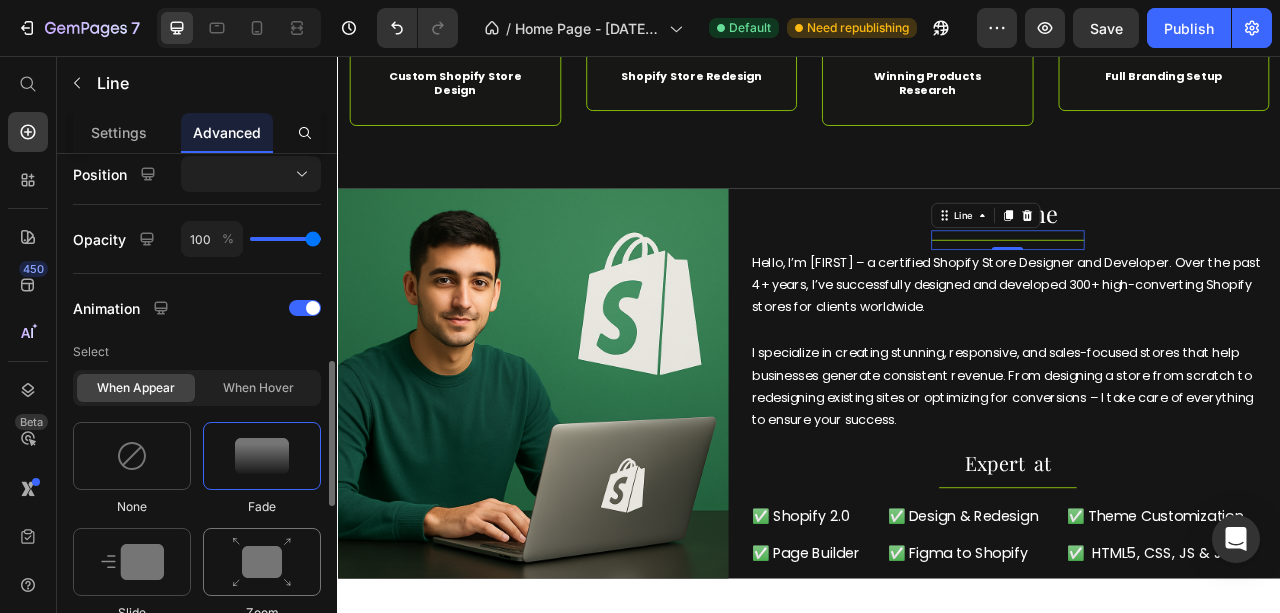click at bounding box center [262, 562] 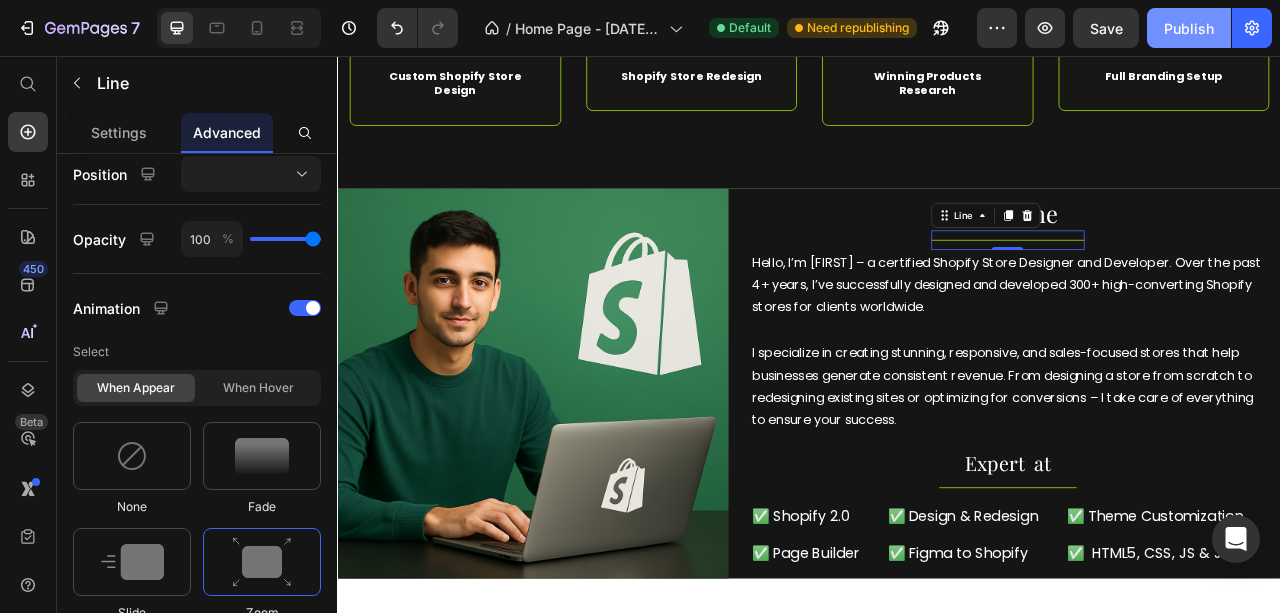 click on "Publish" at bounding box center (1189, 28) 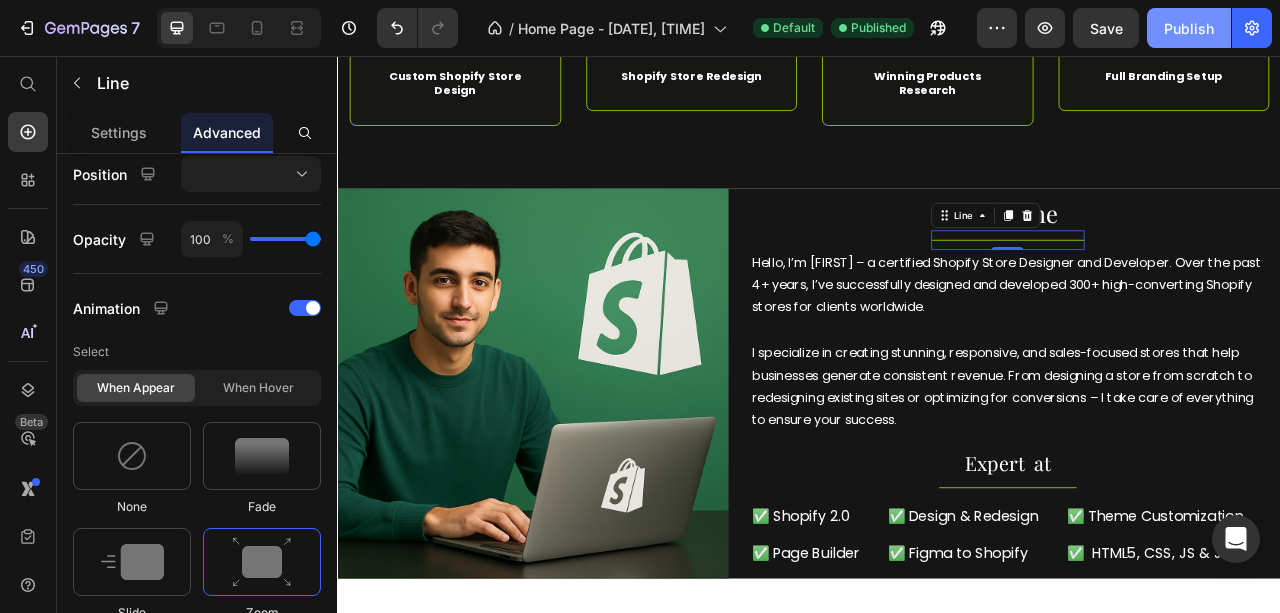 click on "Publish" at bounding box center [1189, 28] 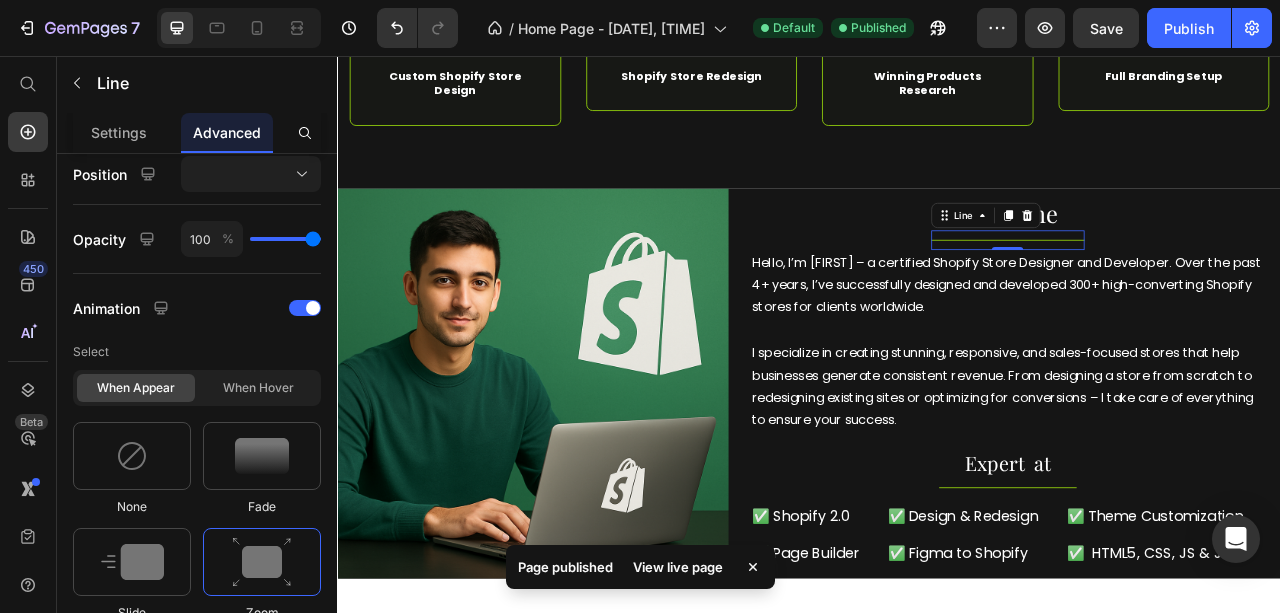 click on "View live page" at bounding box center [678, 567] 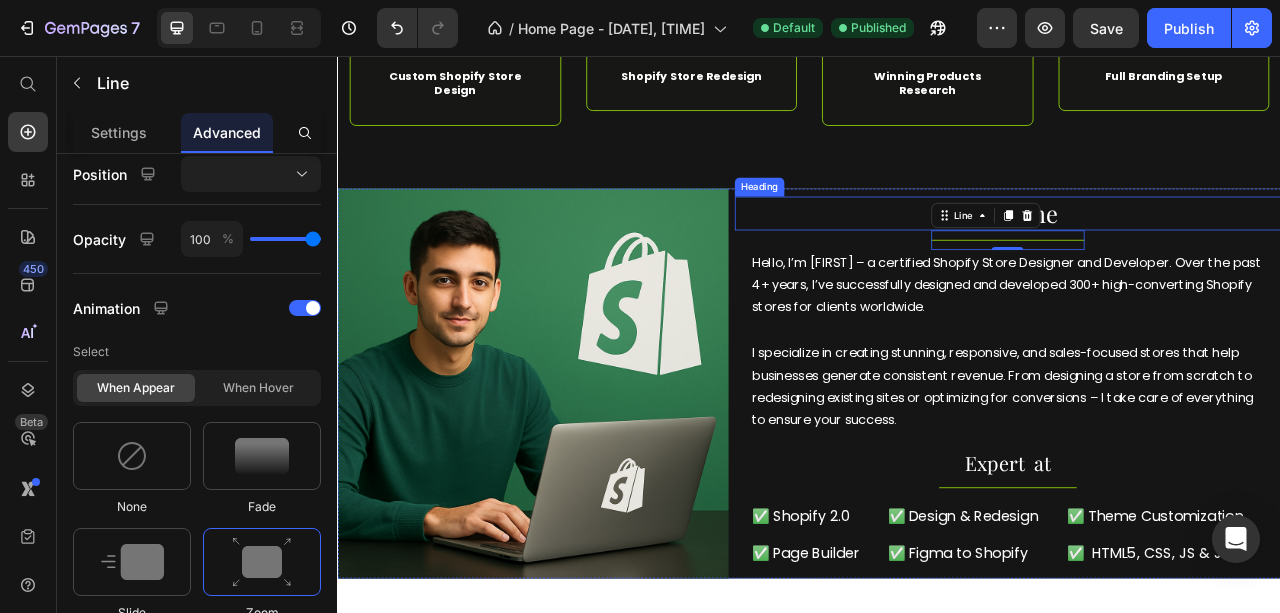 click on "About me" at bounding box center [1189, 256] 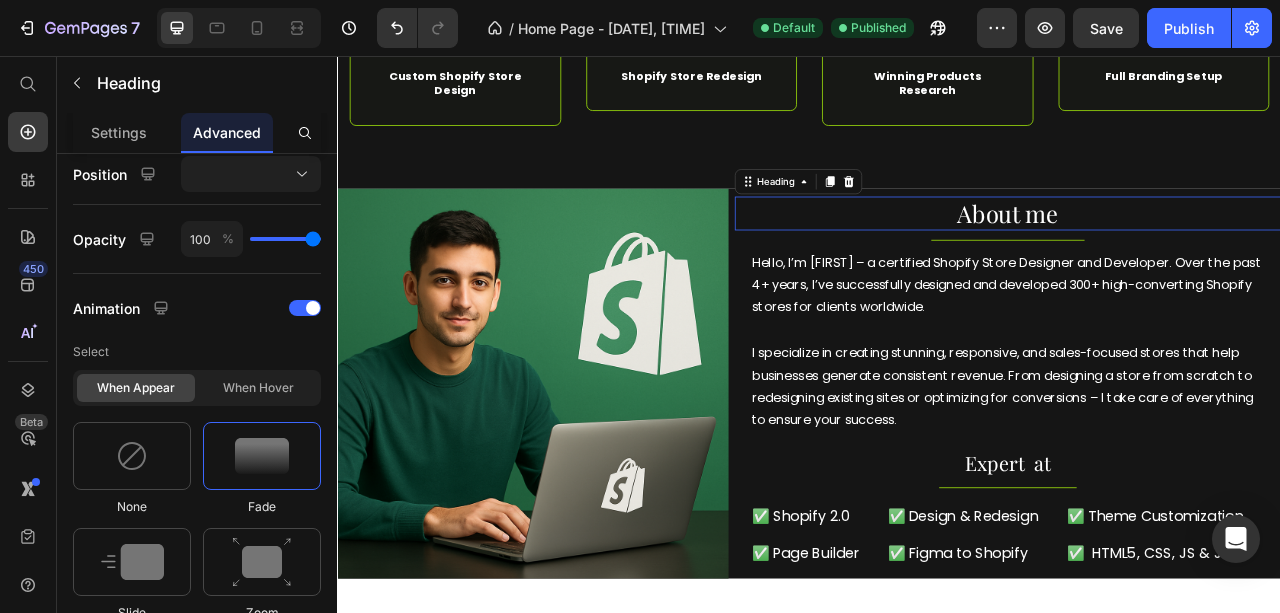 scroll, scrollTop: 0, scrollLeft: 0, axis: both 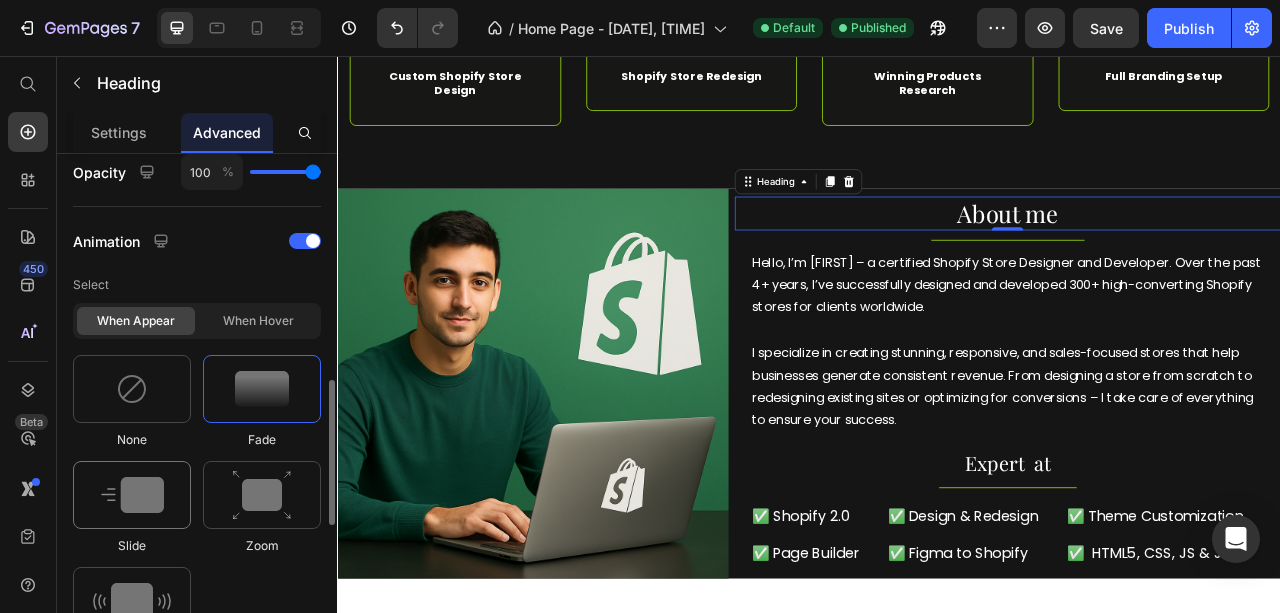 click at bounding box center (132, 495) 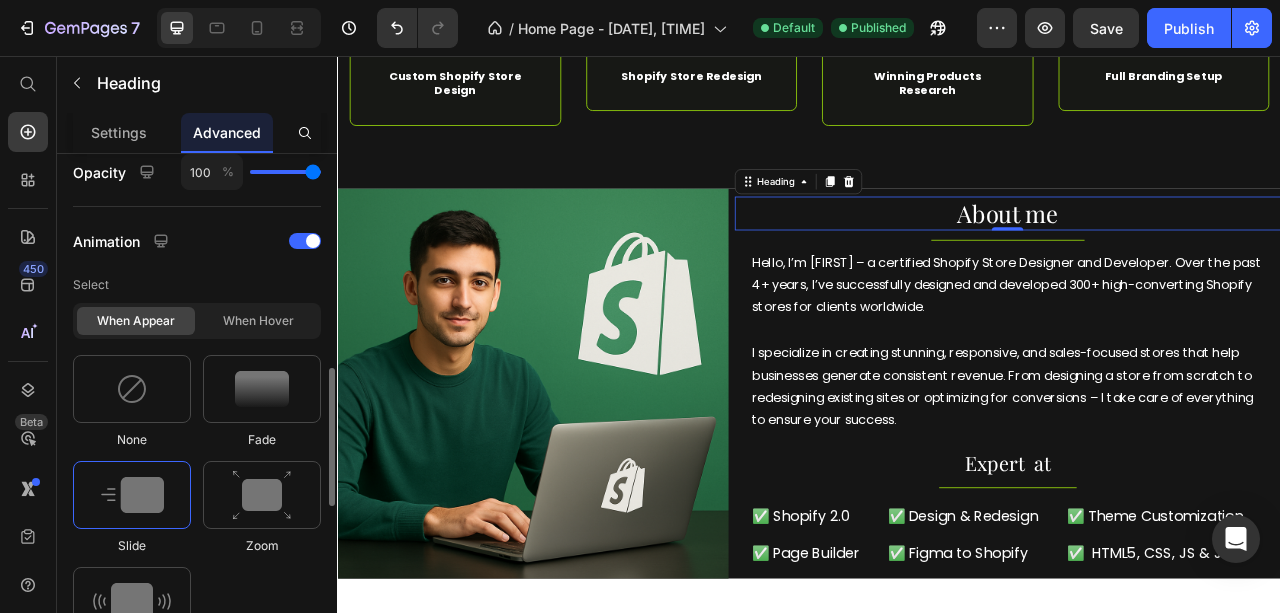 scroll, scrollTop: 933, scrollLeft: 0, axis: vertical 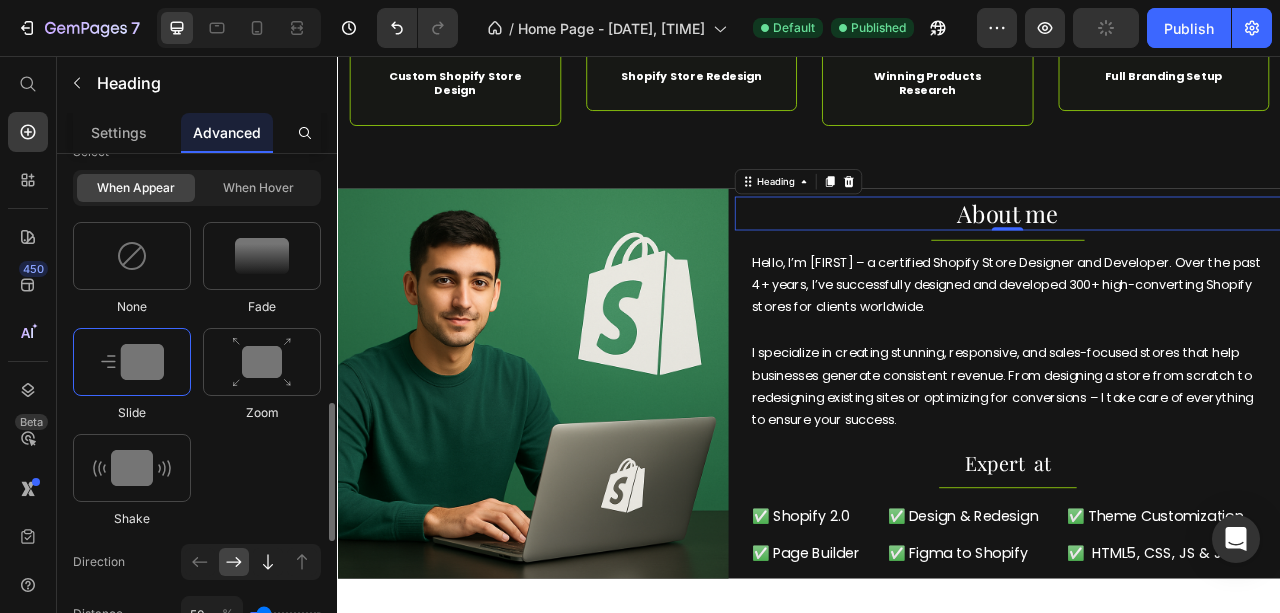 click 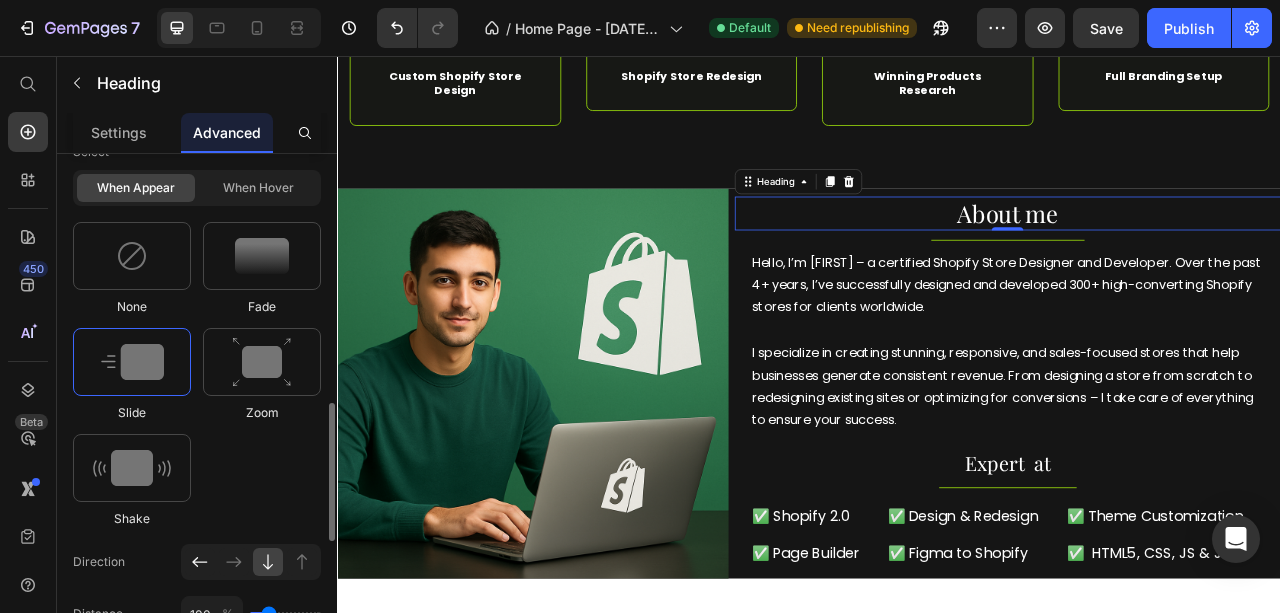 click 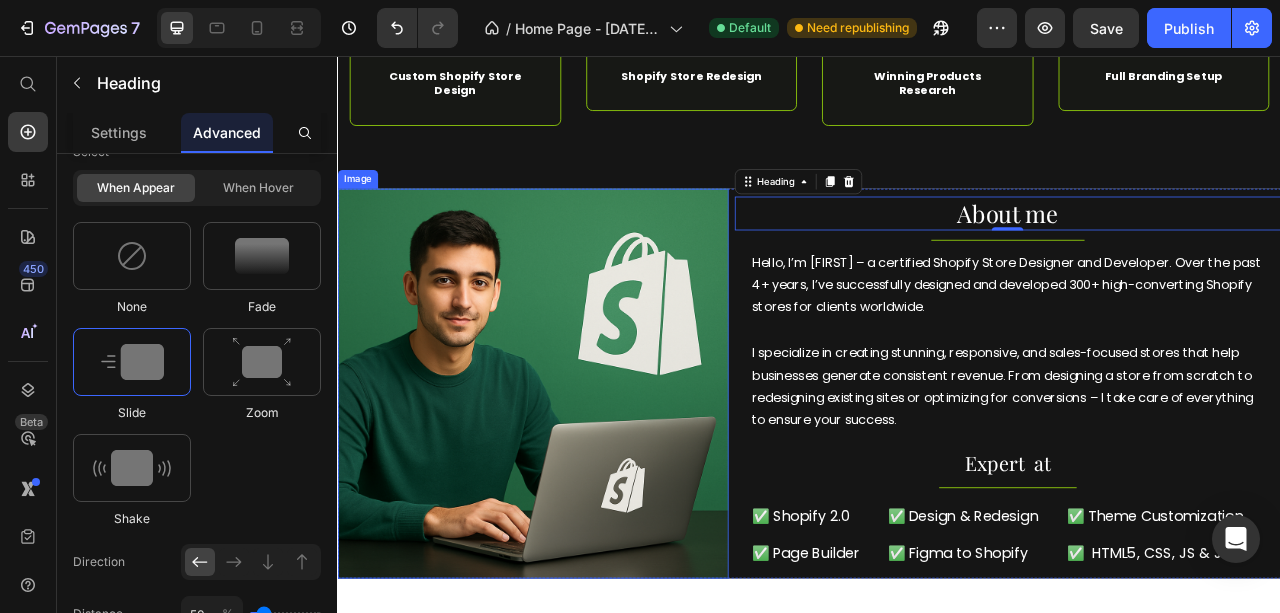 click at bounding box center [585, 473] 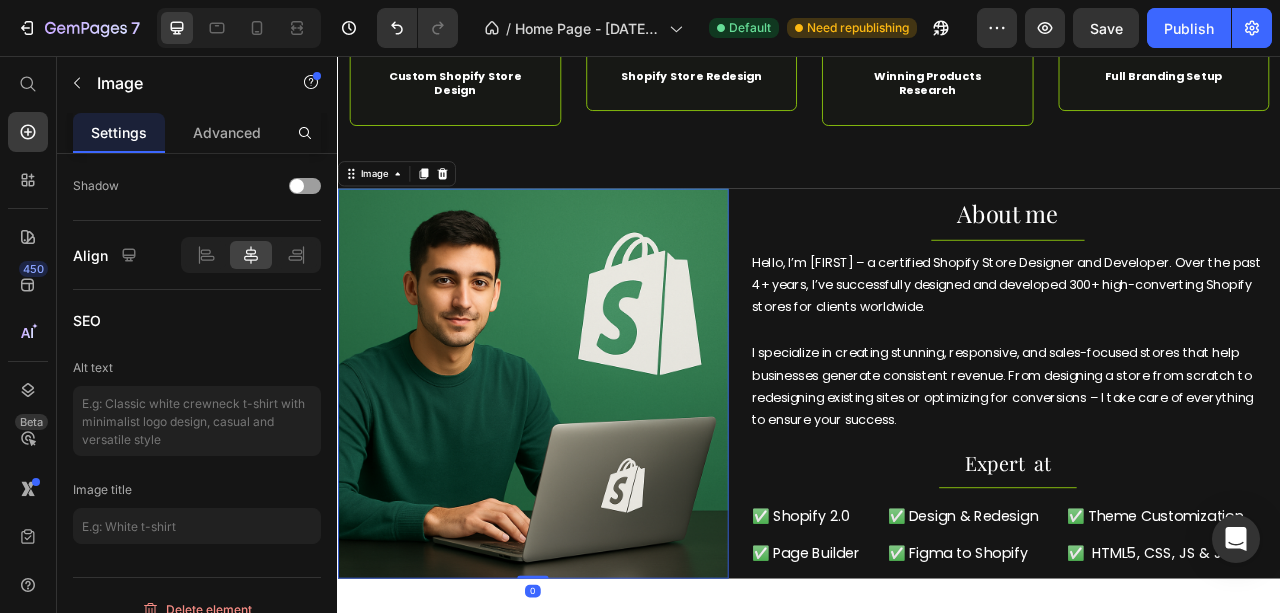 scroll, scrollTop: 0, scrollLeft: 0, axis: both 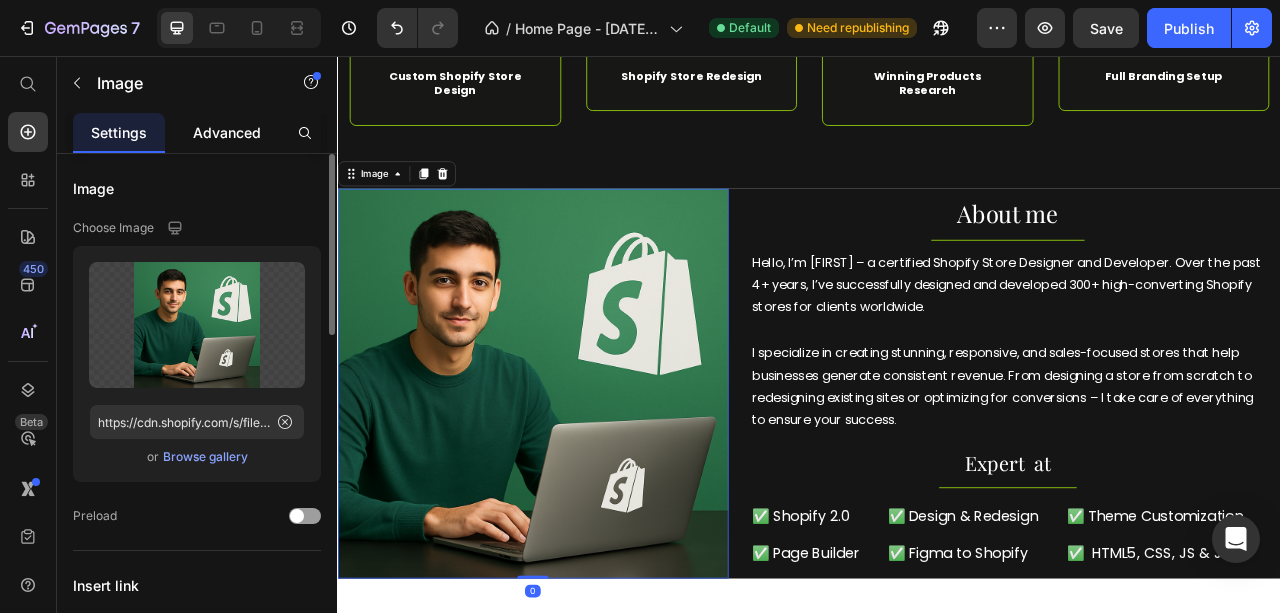click on "Advanced" at bounding box center [227, 132] 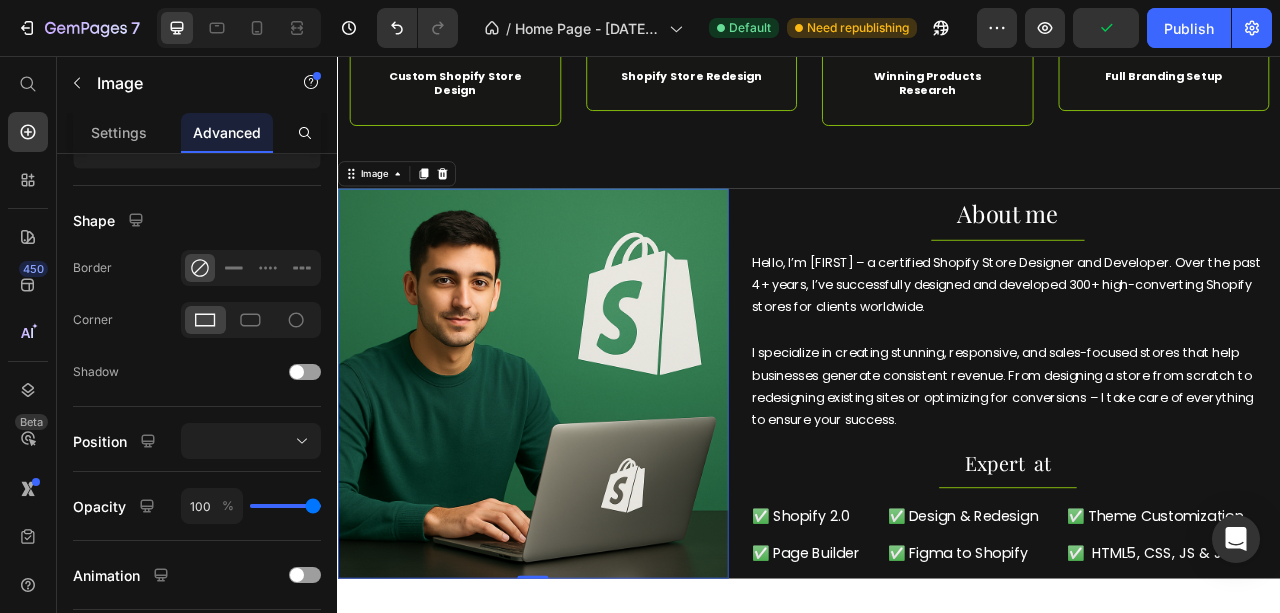 scroll, scrollTop: 733, scrollLeft: 0, axis: vertical 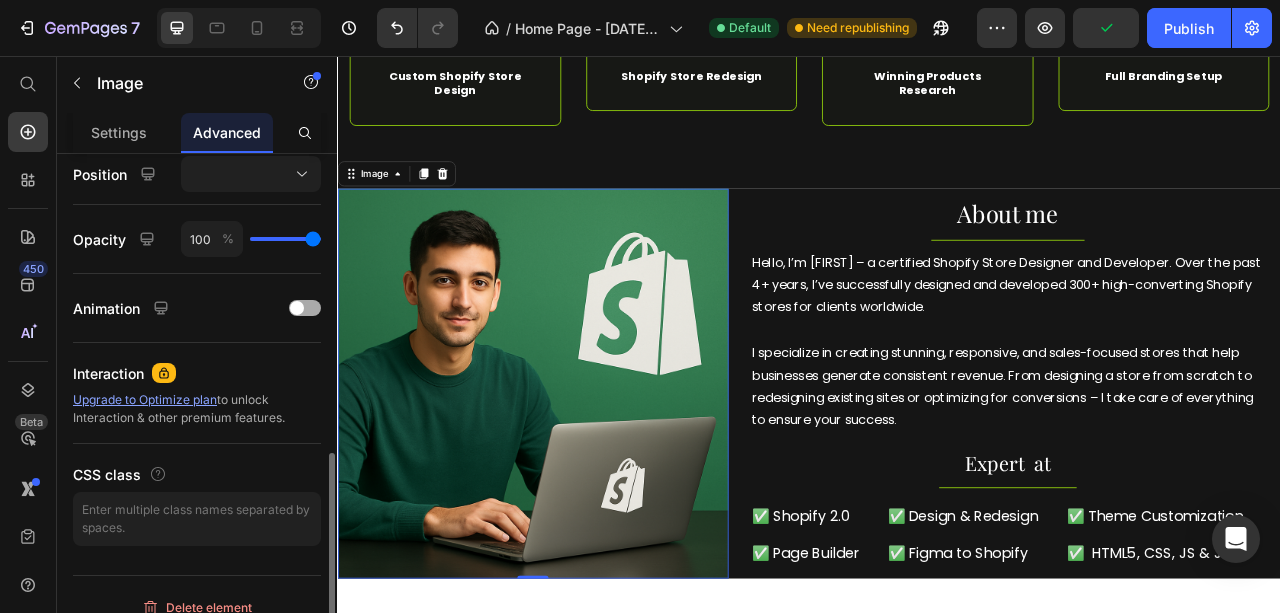 click at bounding box center [305, 308] 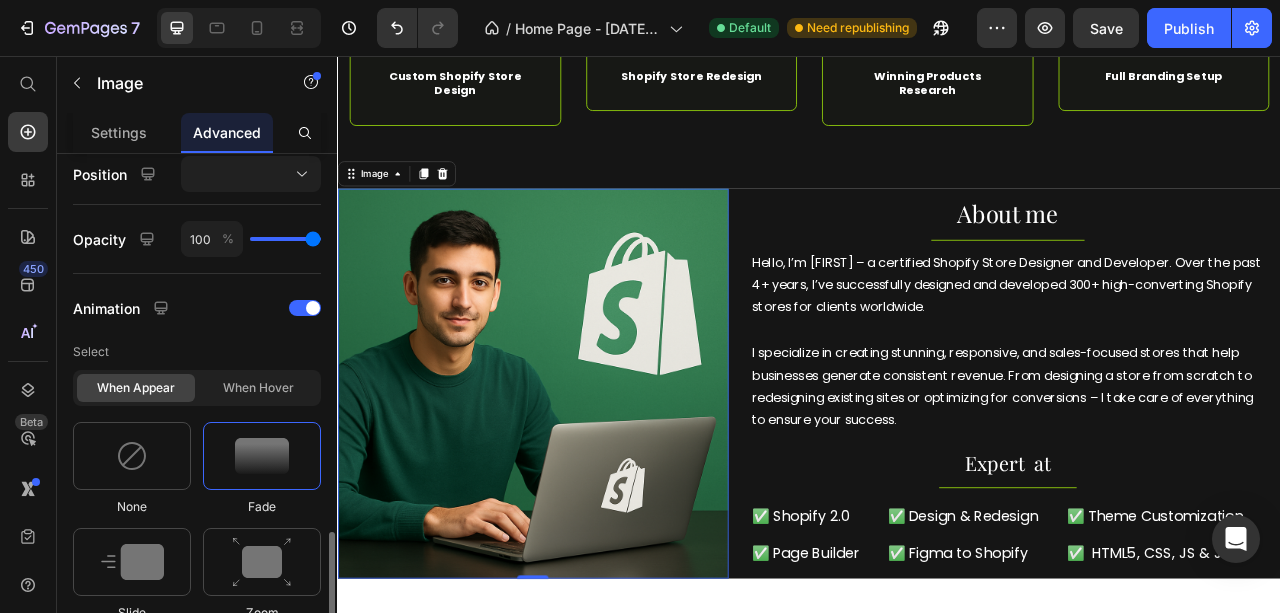 scroll, scrollTop: 866, scrollLeft: 0, axis: vertical 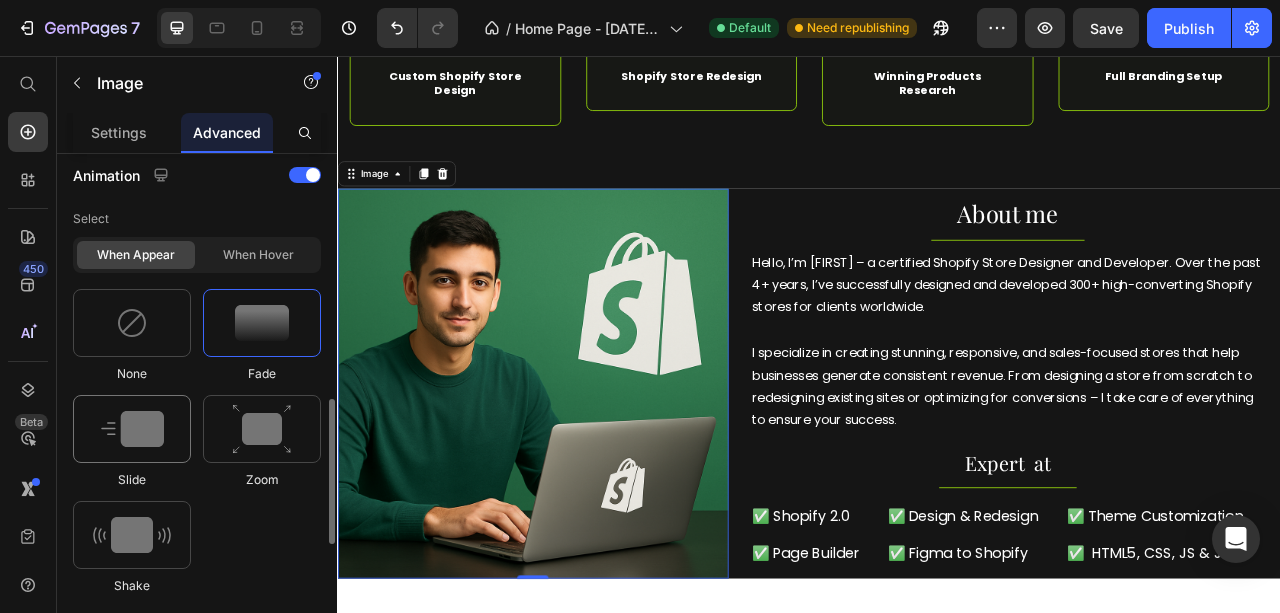 click at bounding box center (132, 429) 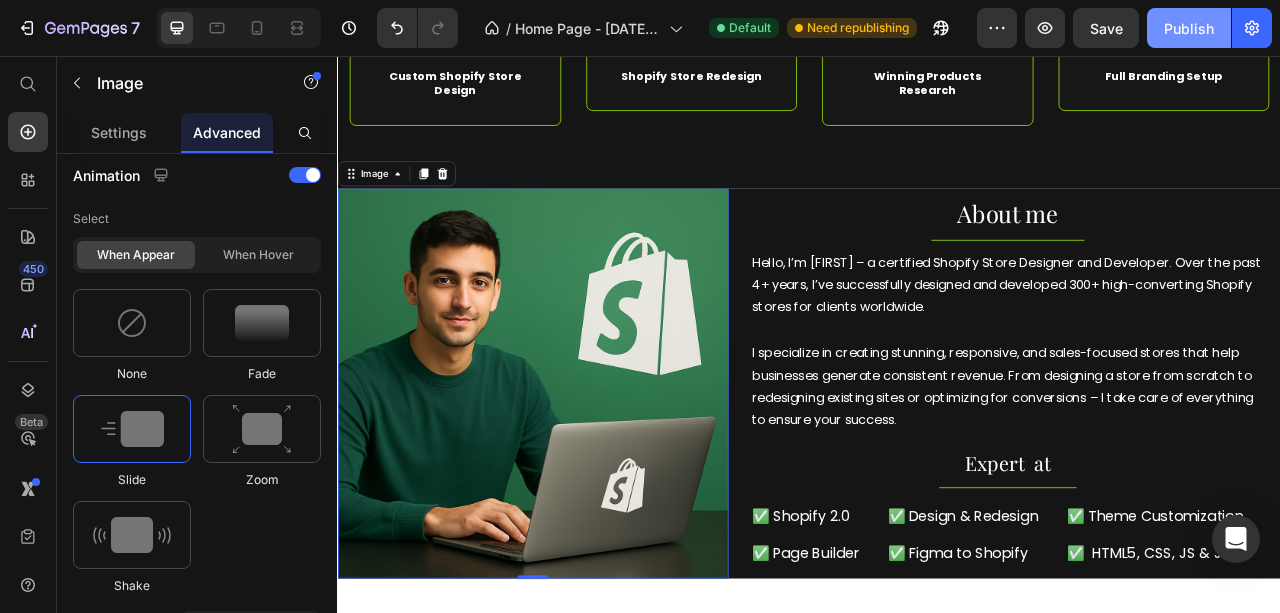 click on "Publish" at bounding box center (1189, 28) 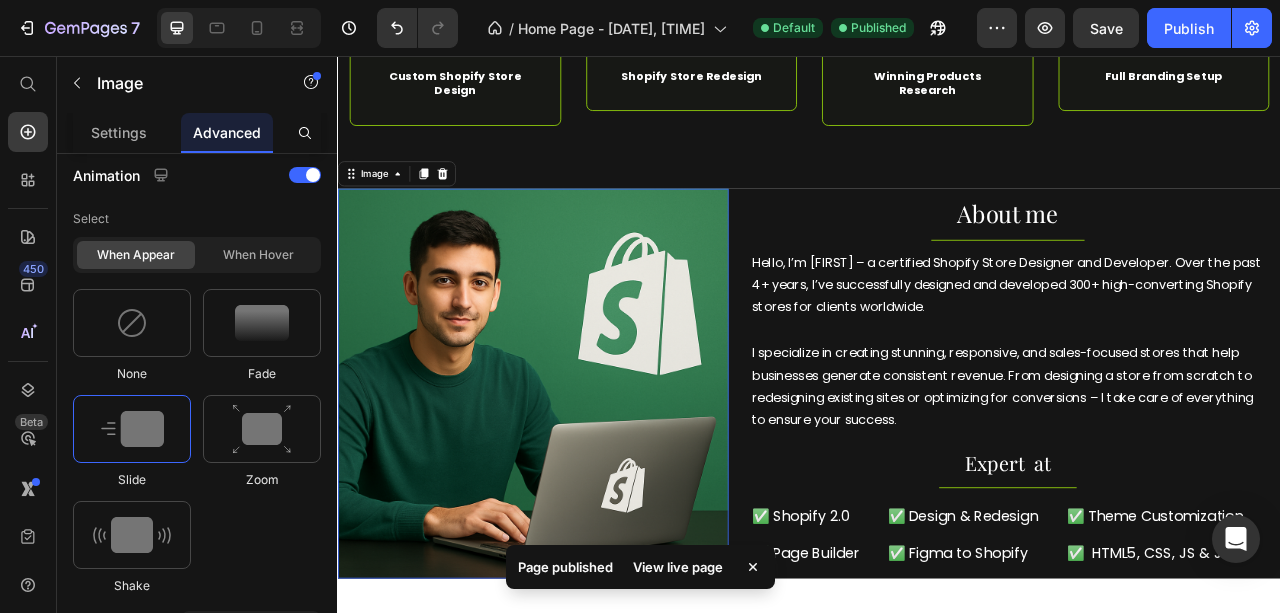 click on "View live page" at bounding box center (678, 567) 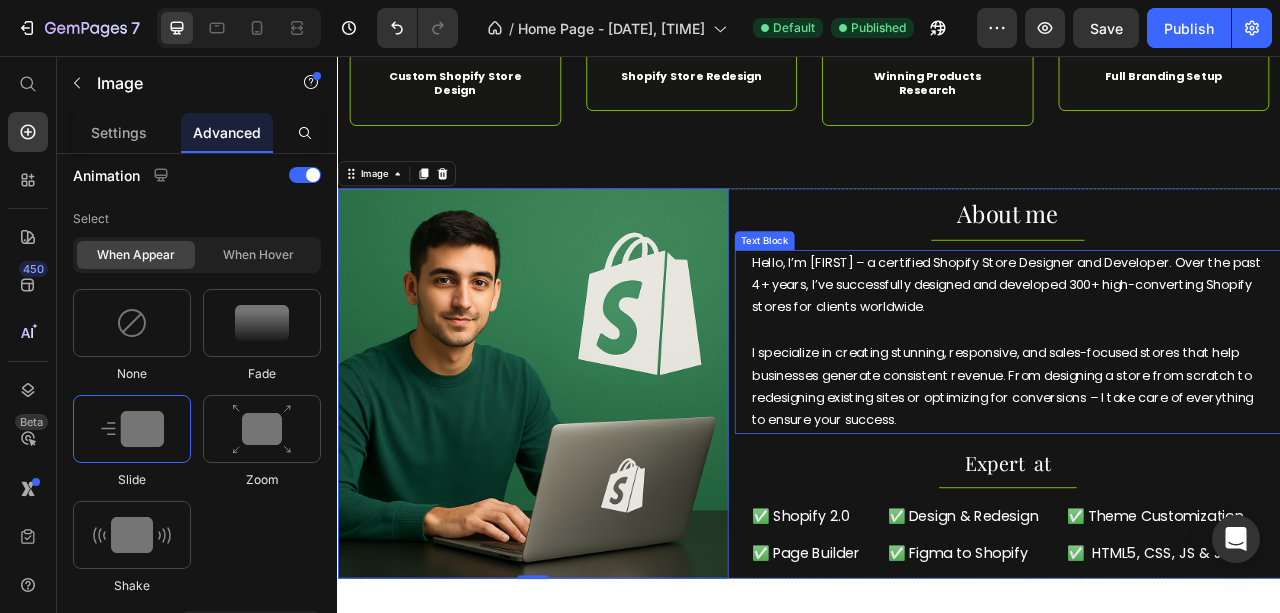 click on "I specialize in creating stunning, responsive, and sales-focused stores that help businesses generate consistent revenue. From designing a store from scratch to redesigning existing sites or optimizing for conversions – I take care of everything to ensure your success." at bounding box center [1189, 477] 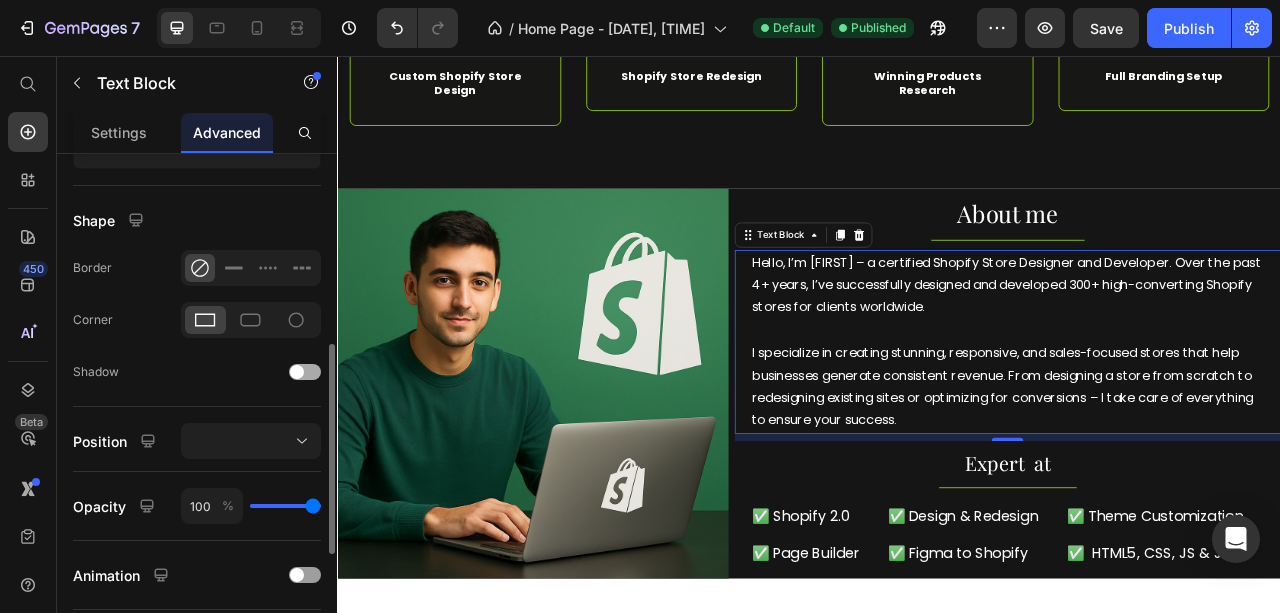 scroll, scrollTop: 666, scrollLeft: 0, axis: vertical 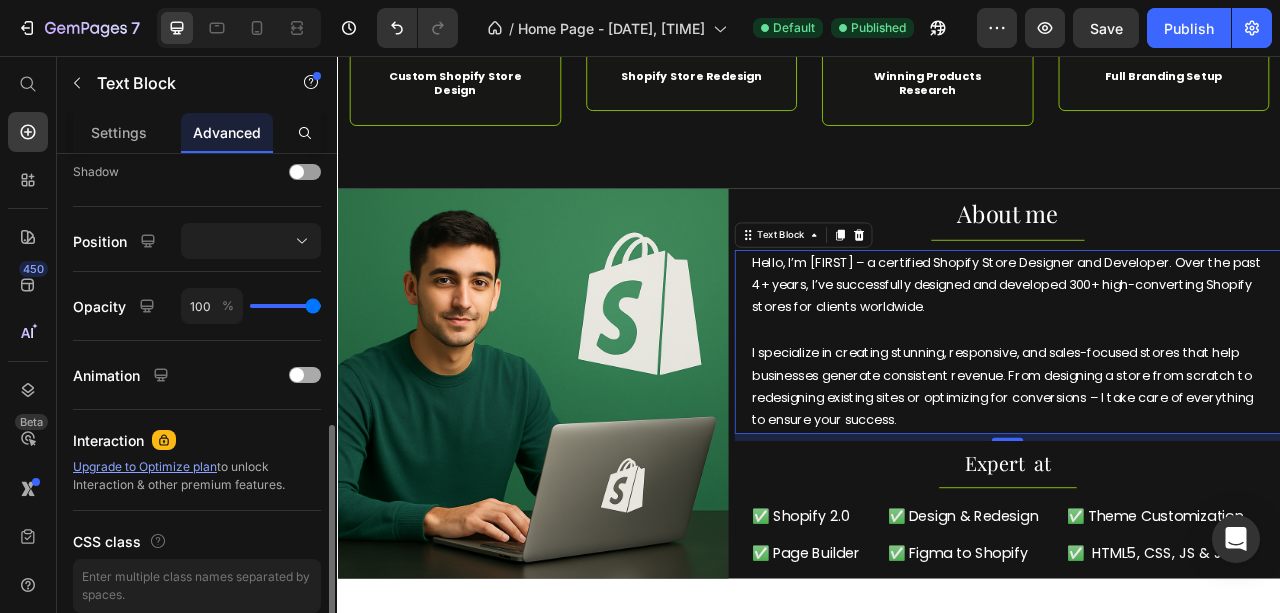 click at bounding box center (297, 375) 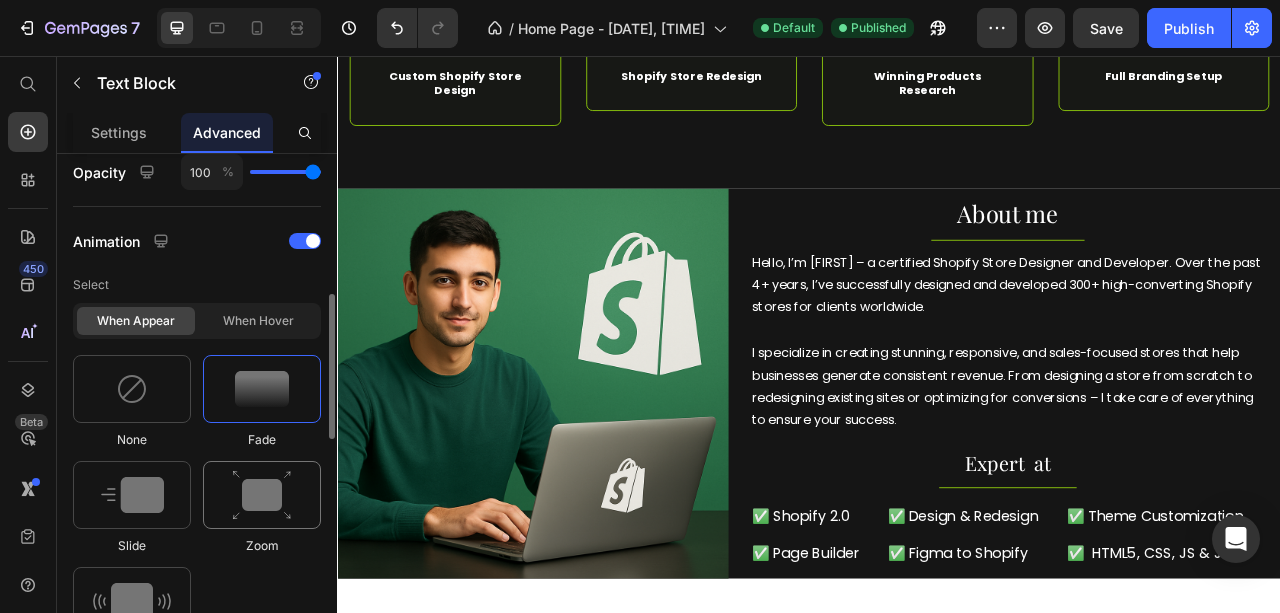 scroll, scrollTop: 866, scrollLeft: 0, axis: vertical 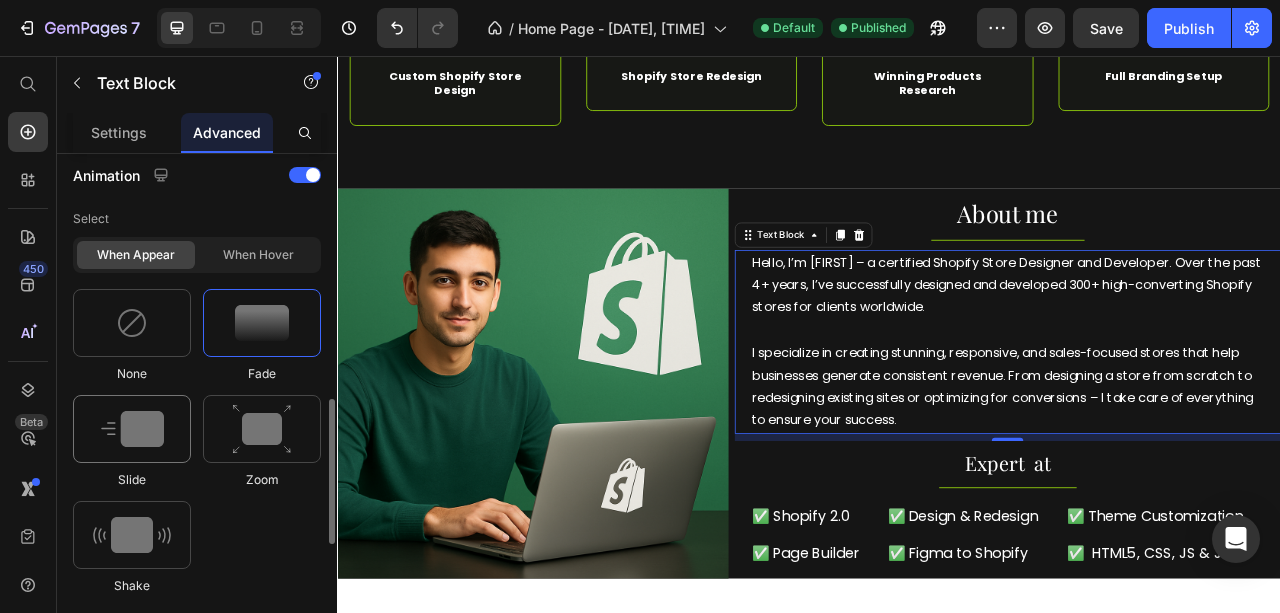click at bounding box center [132, 429] 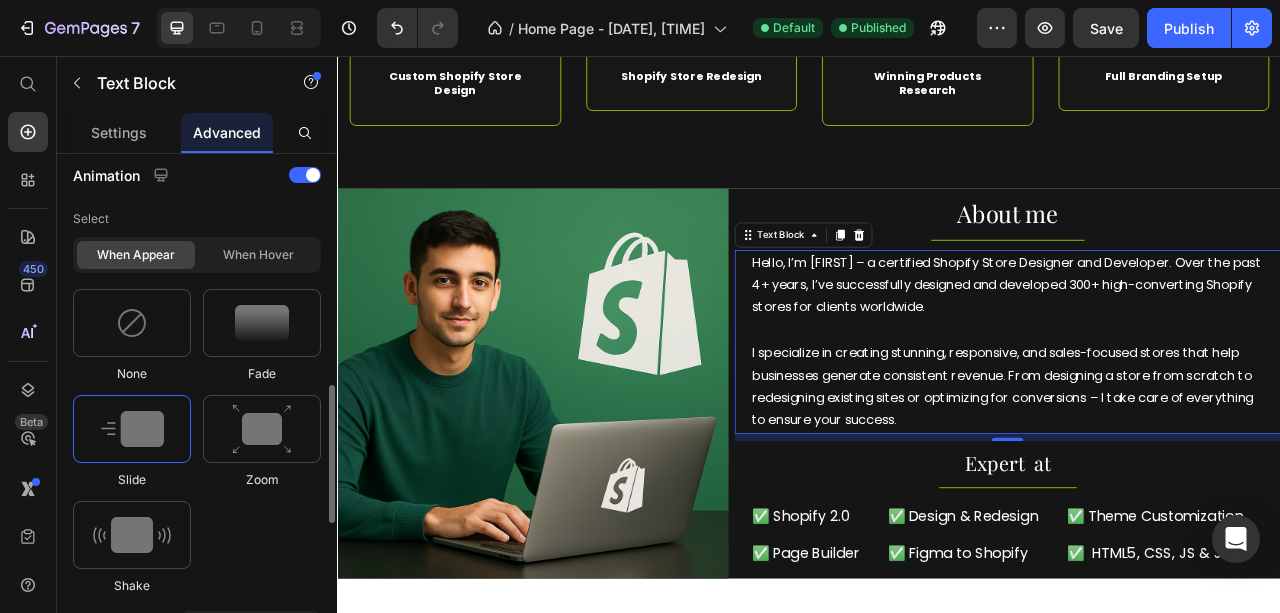 scroll, scrollTop: 1066, scrollLeft: 0, axis: vertical 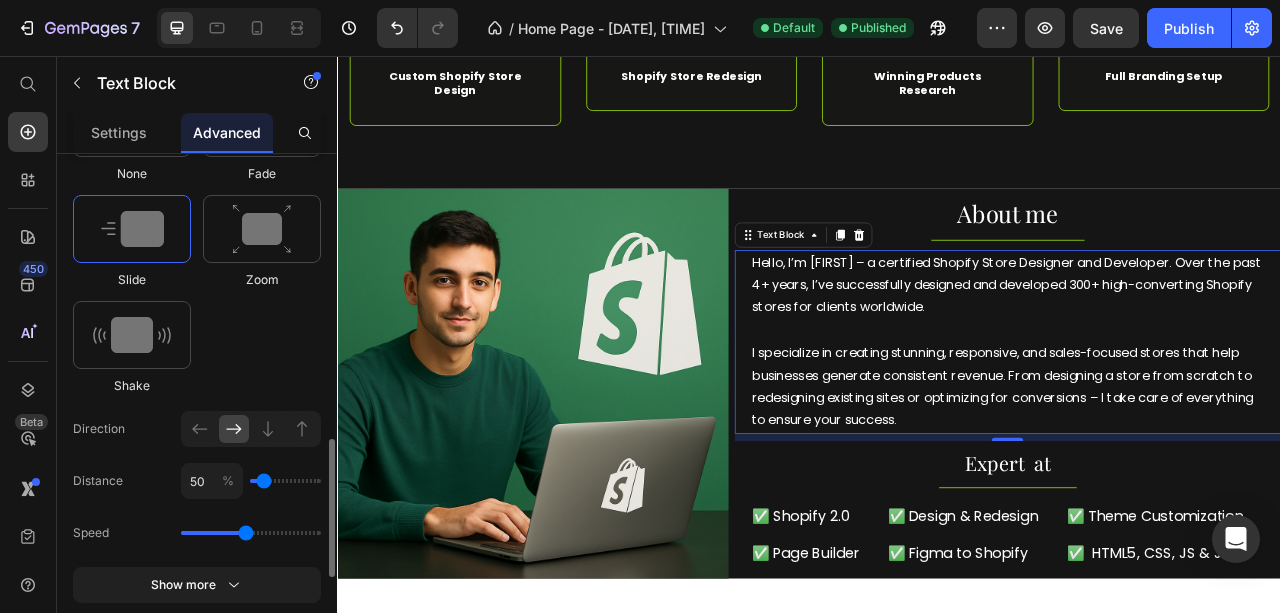 click 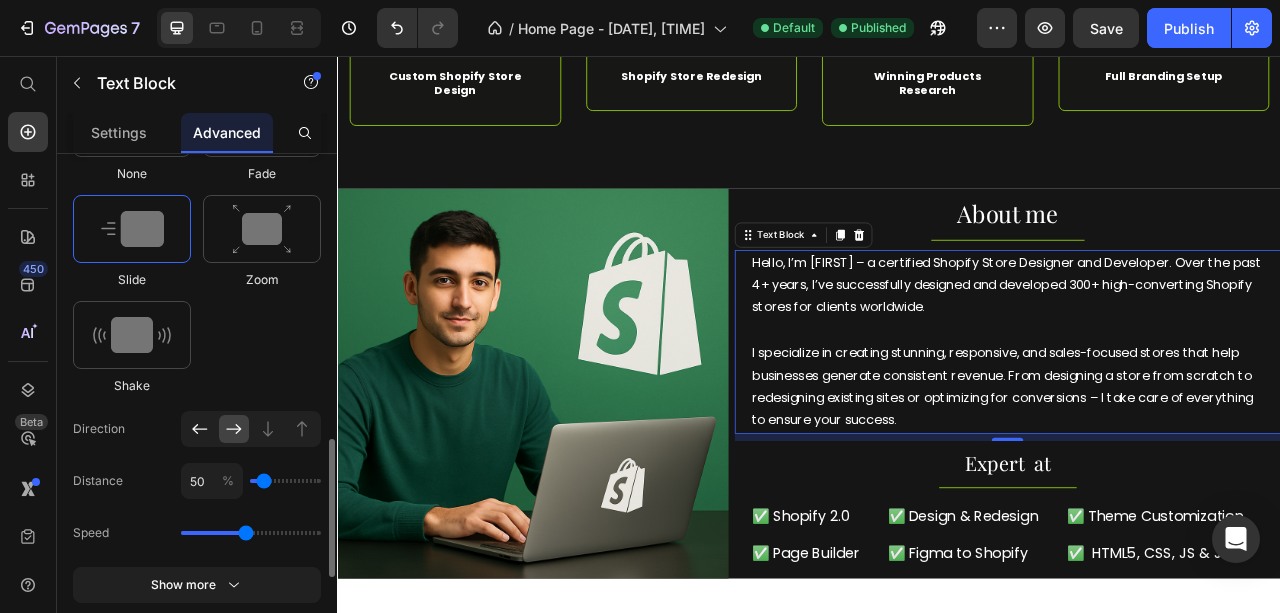 click 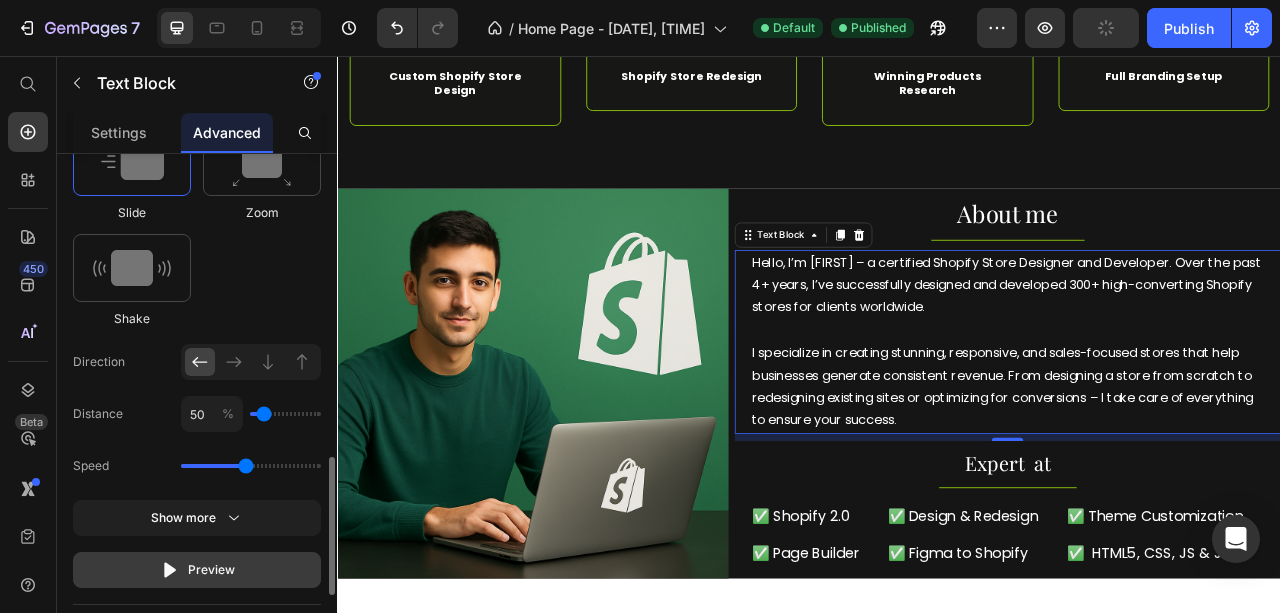 scroll, scrollTop: 1200, scrollLeft: 0, axis: vertical 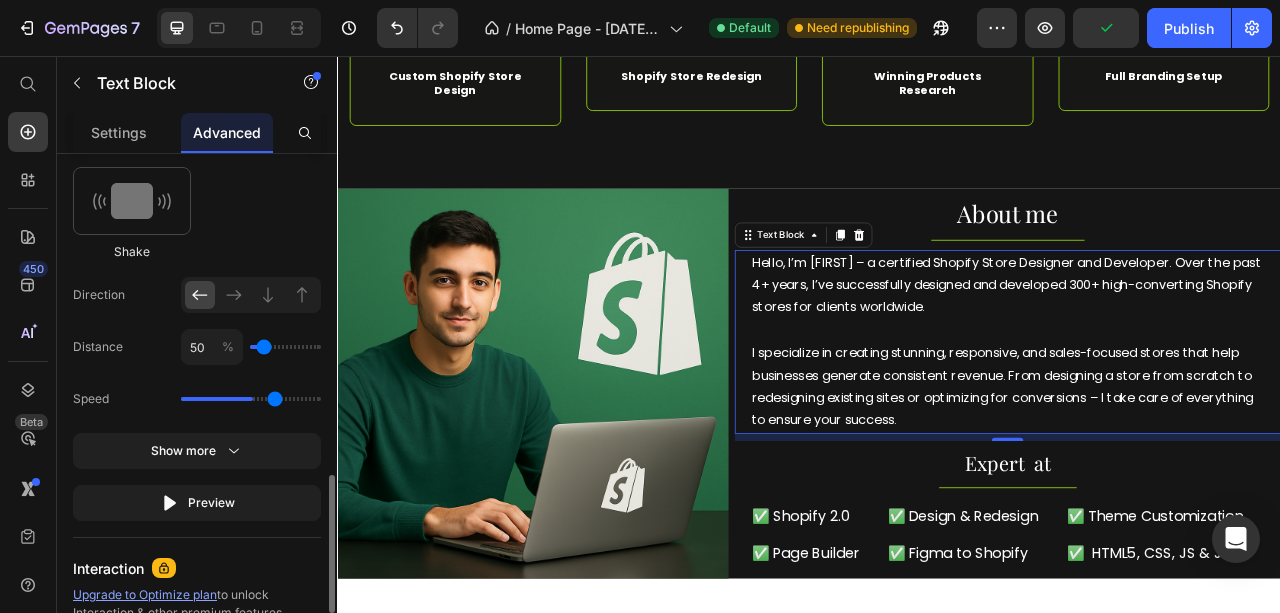 click at bounding box center (251, 399) 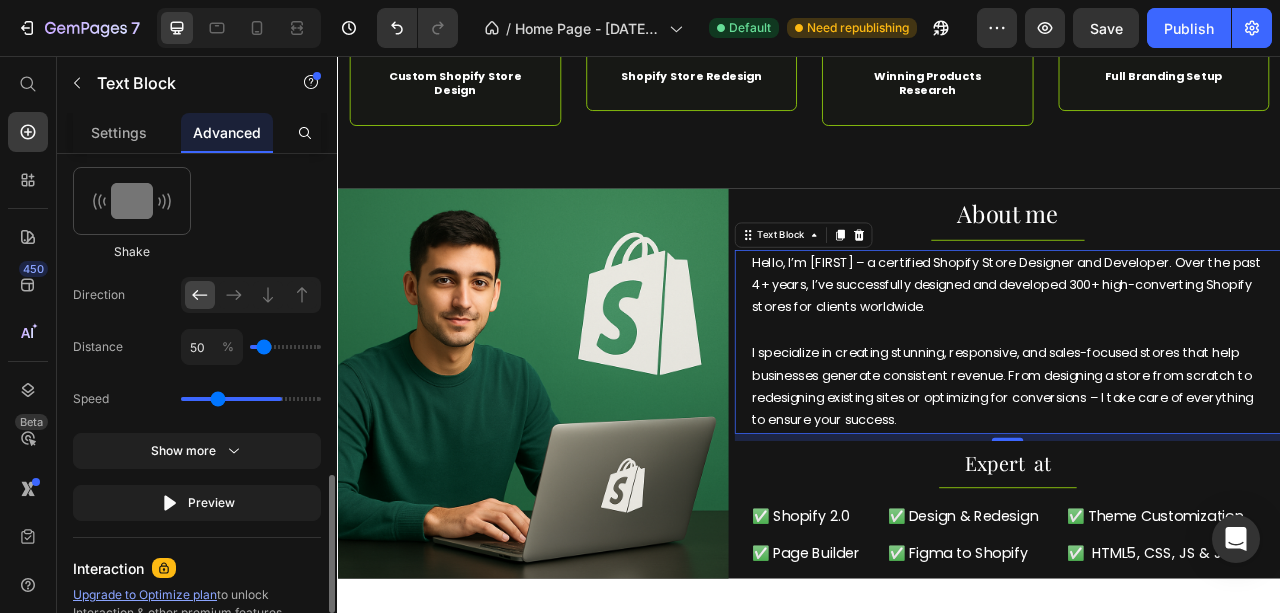 click at bounding box center (251, 399) 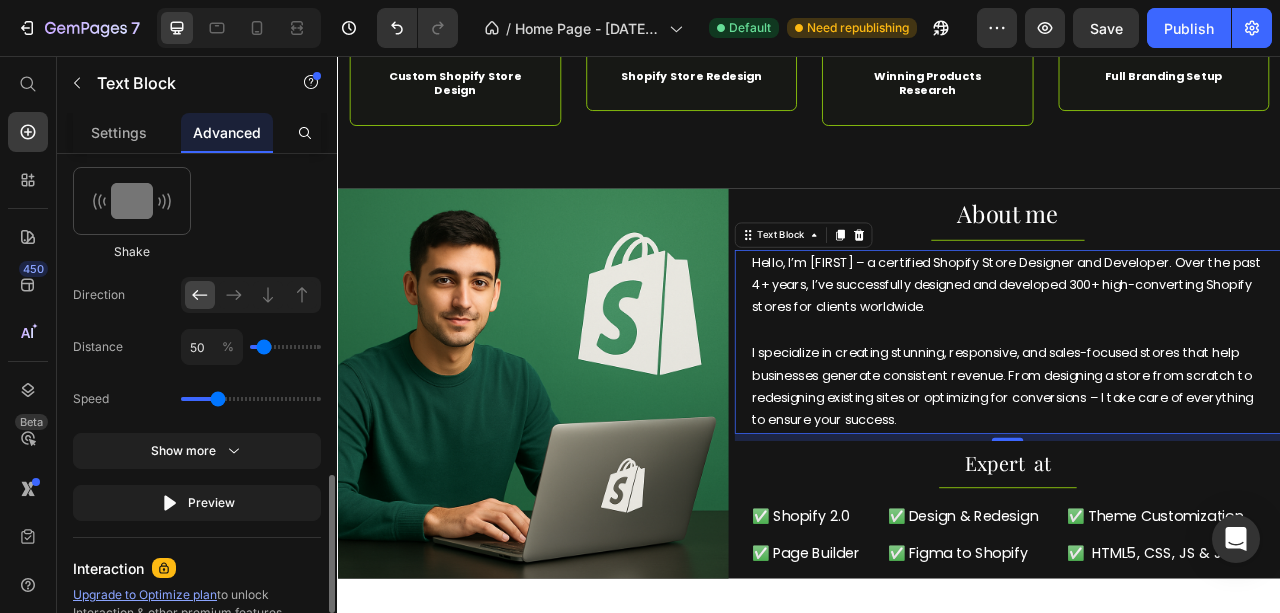 click on "Speed" 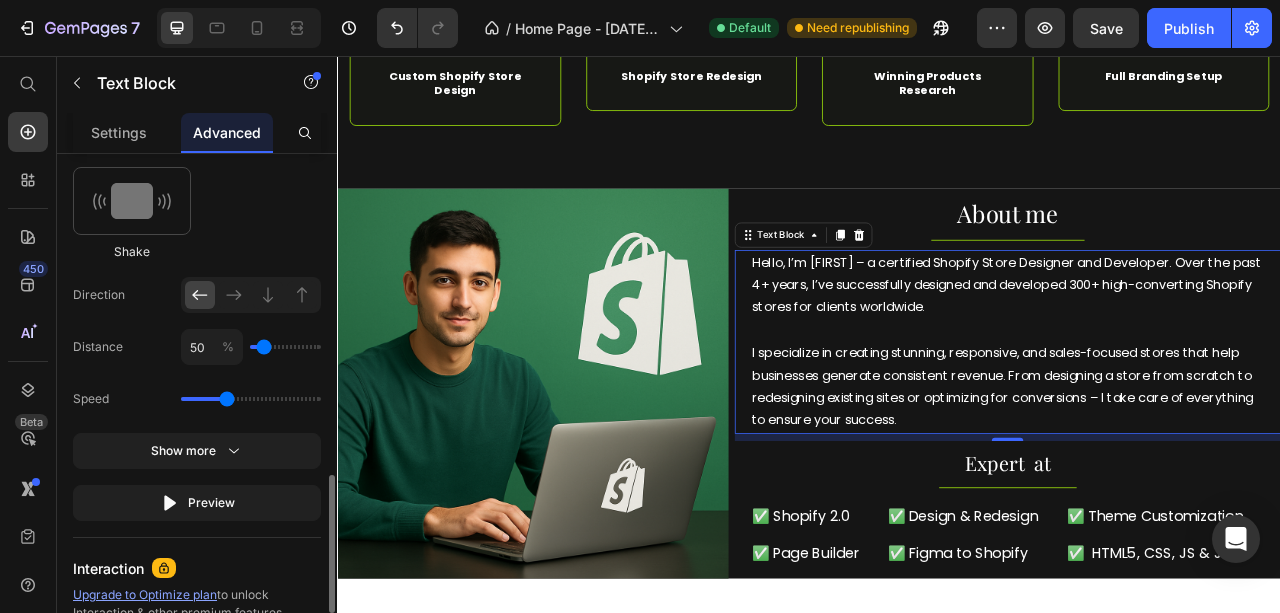 type on "1.3" 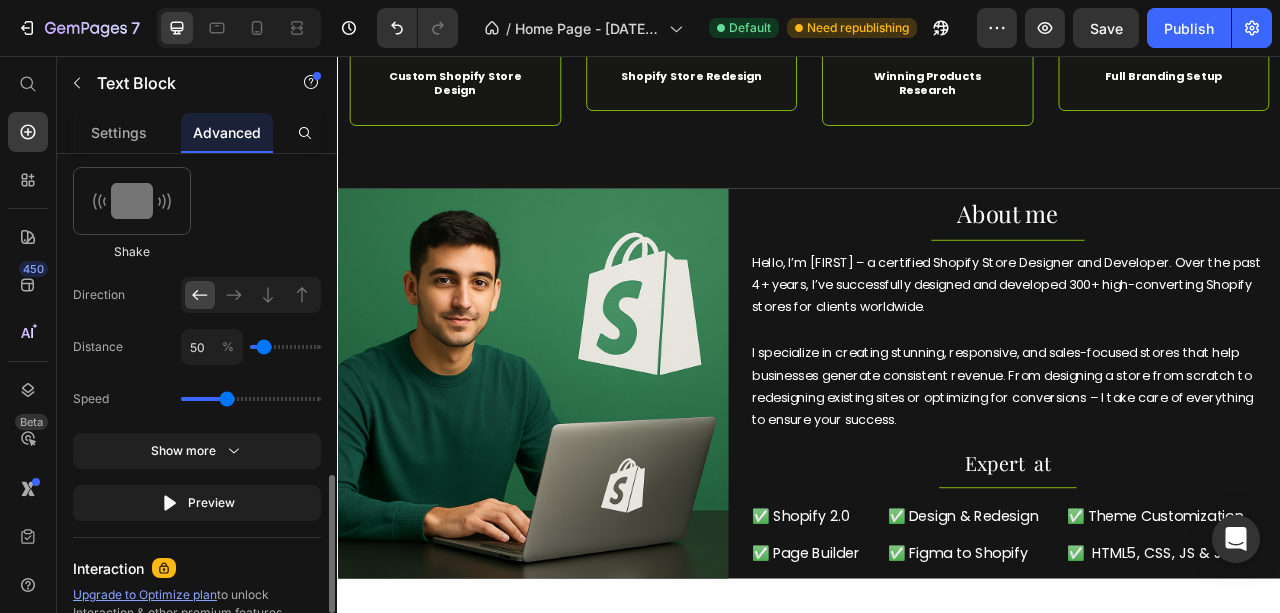 type on "250" 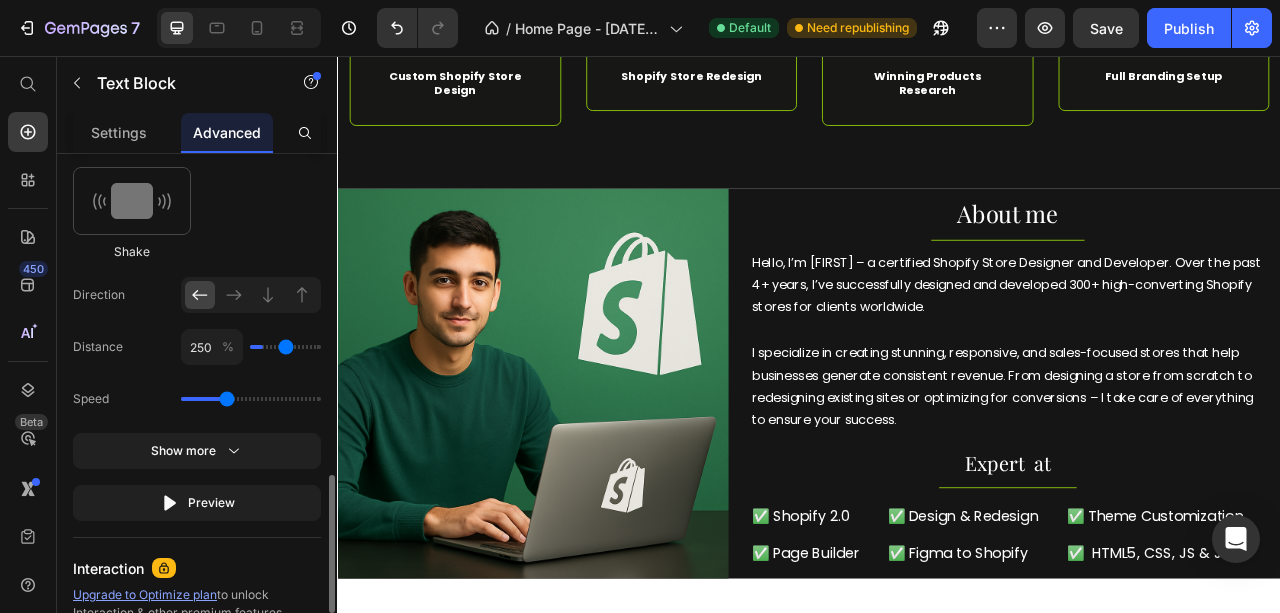 type on "250" 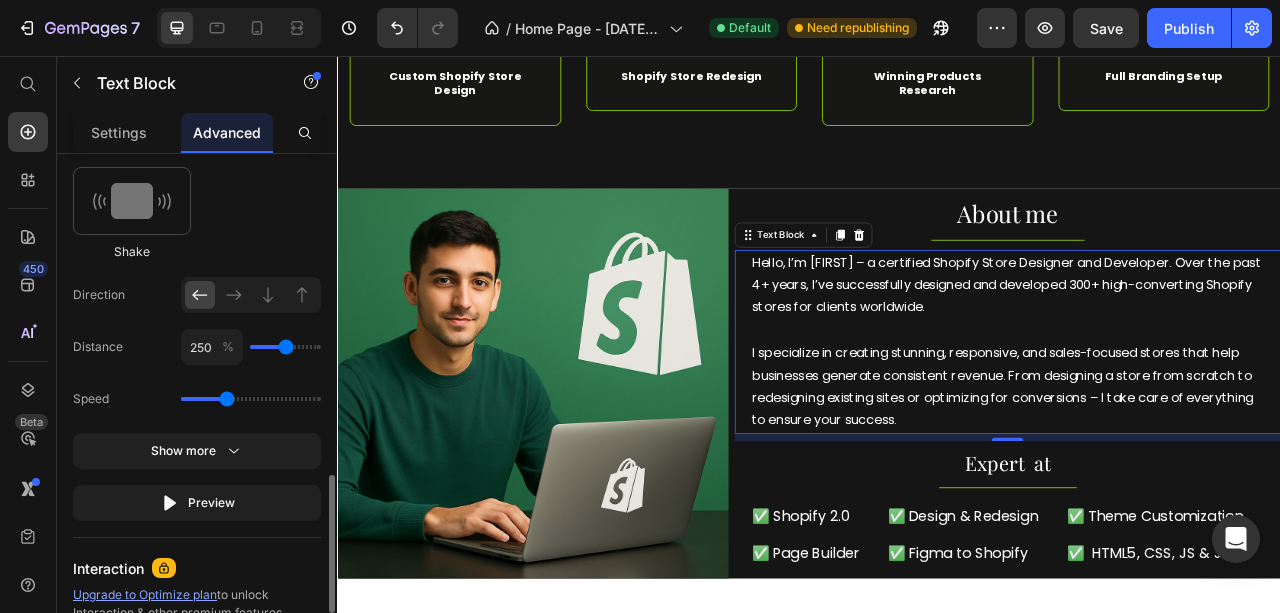 type on "0" 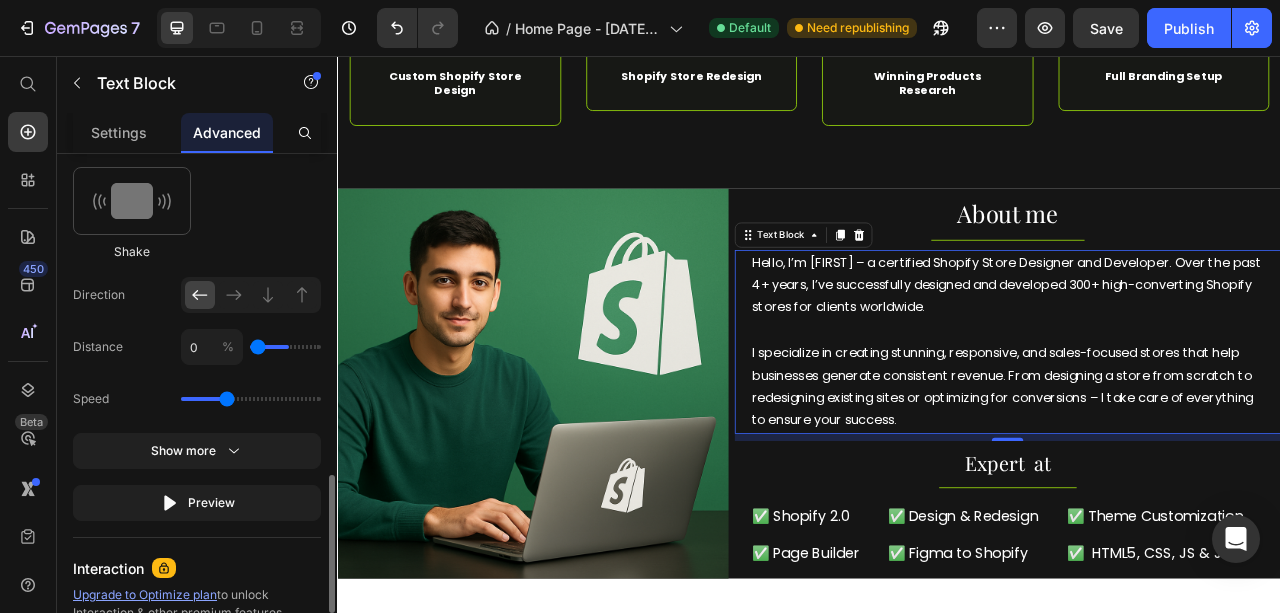type on "0" 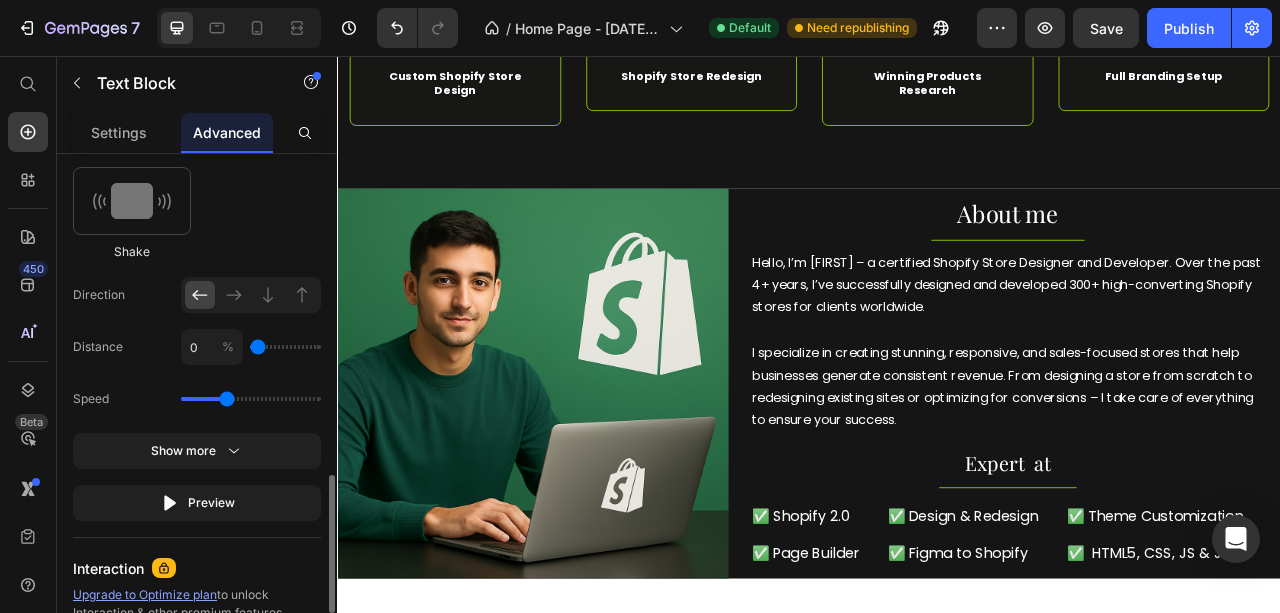 click at bounding box center (285, 347) 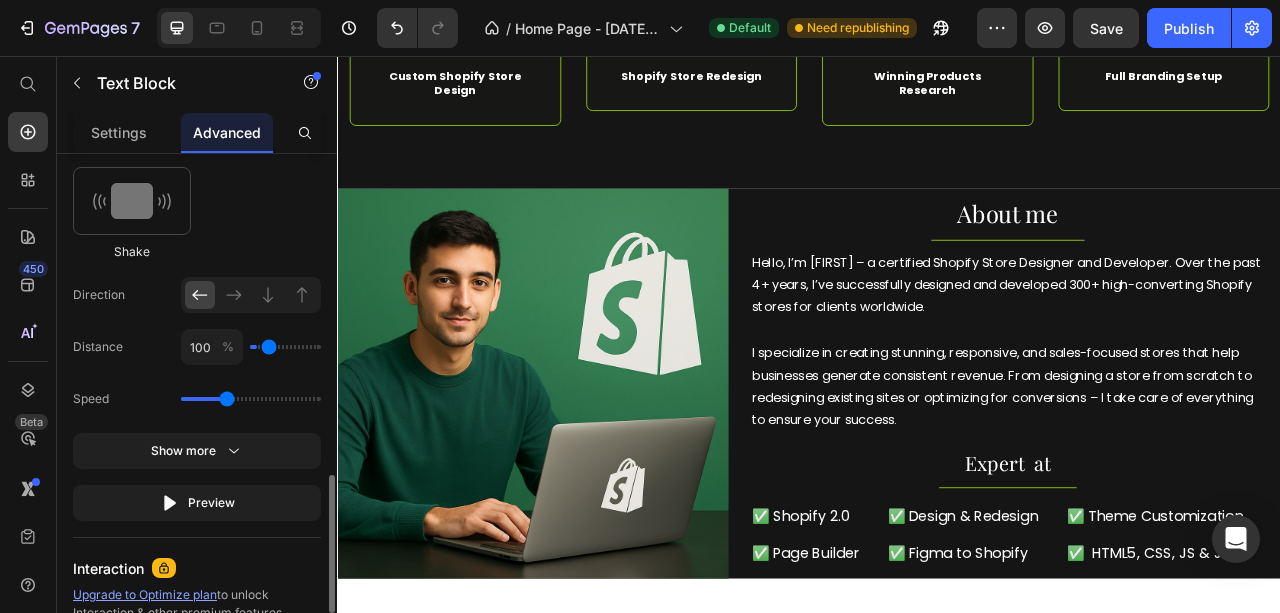 type on "100" 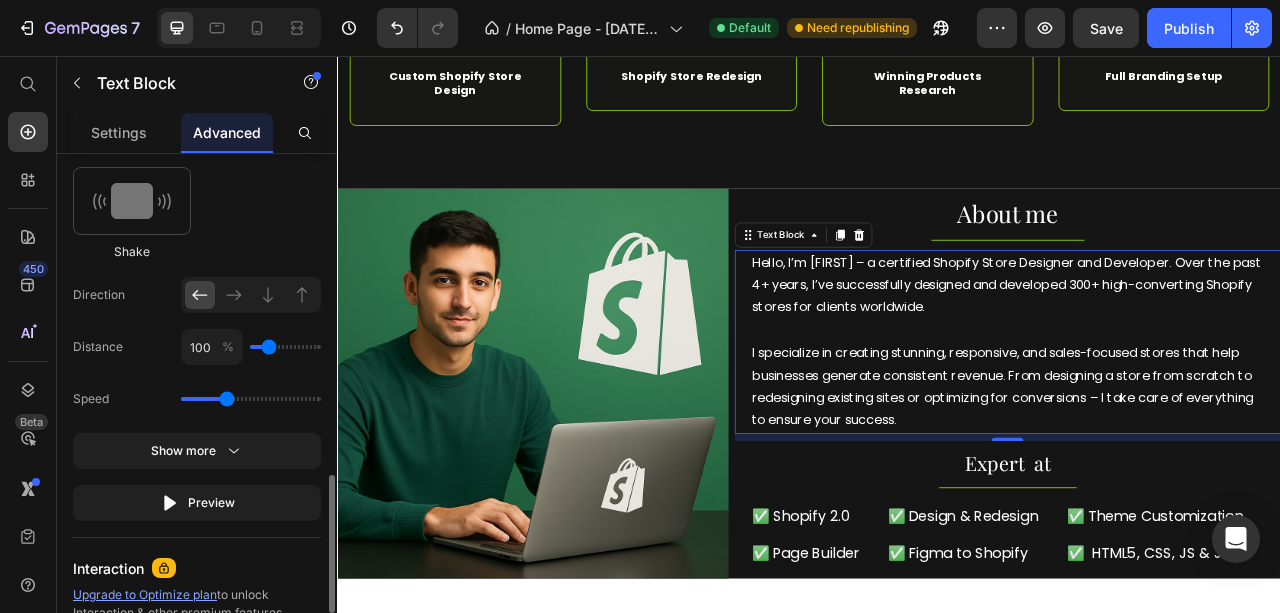 type on "150" 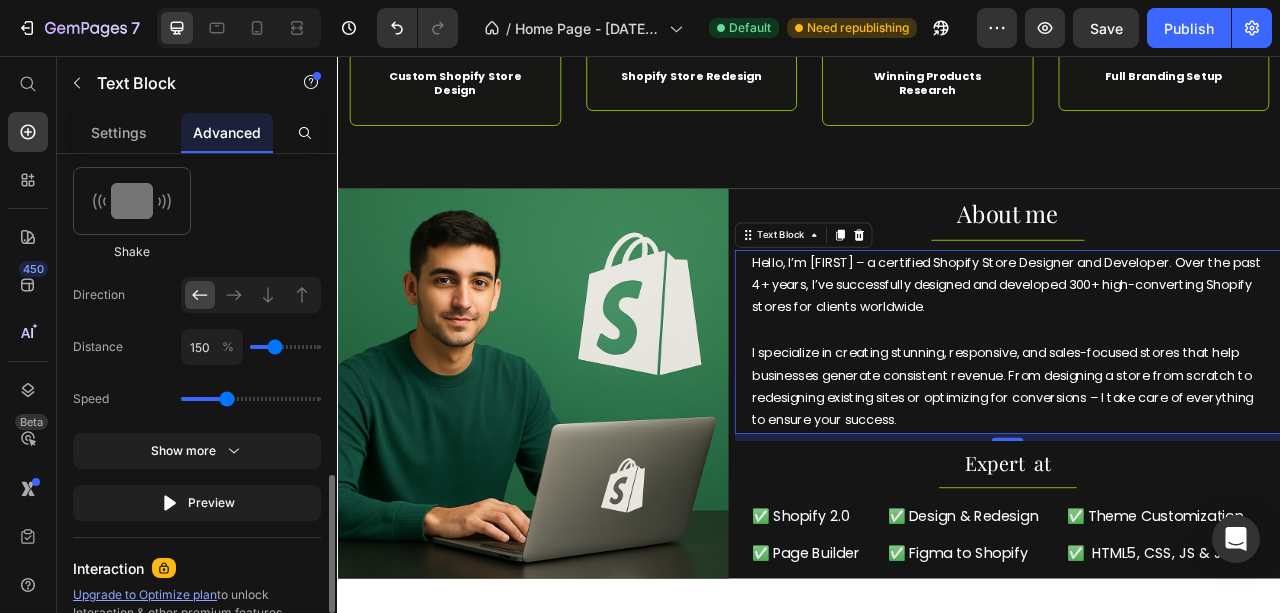 type on "100" 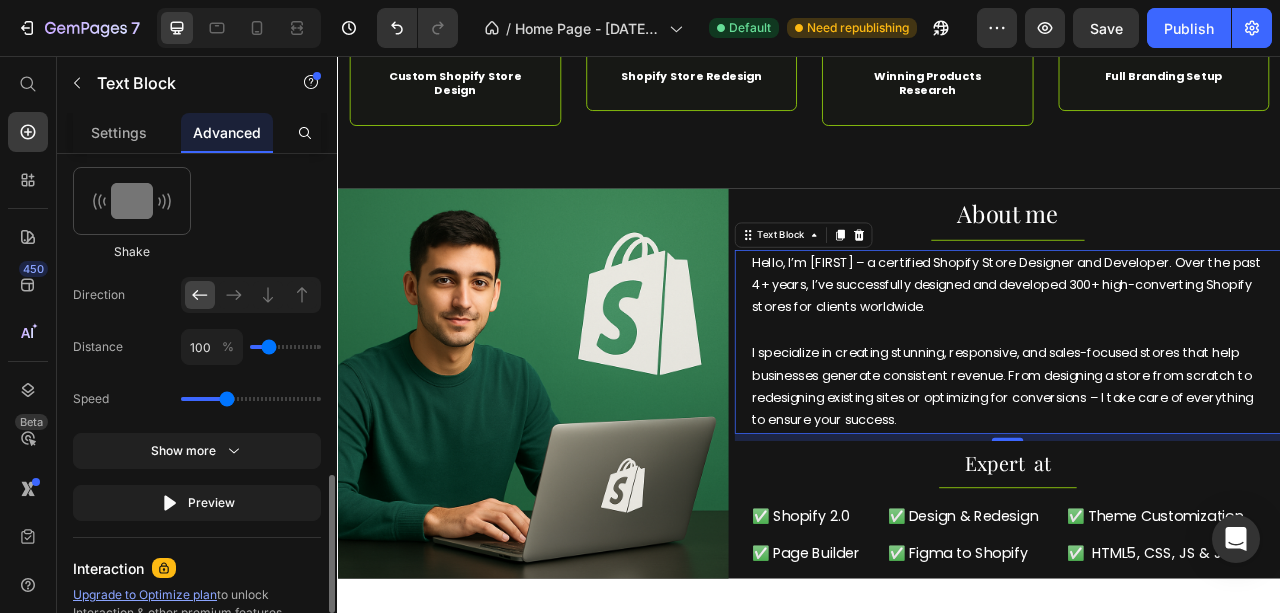 type on "50" 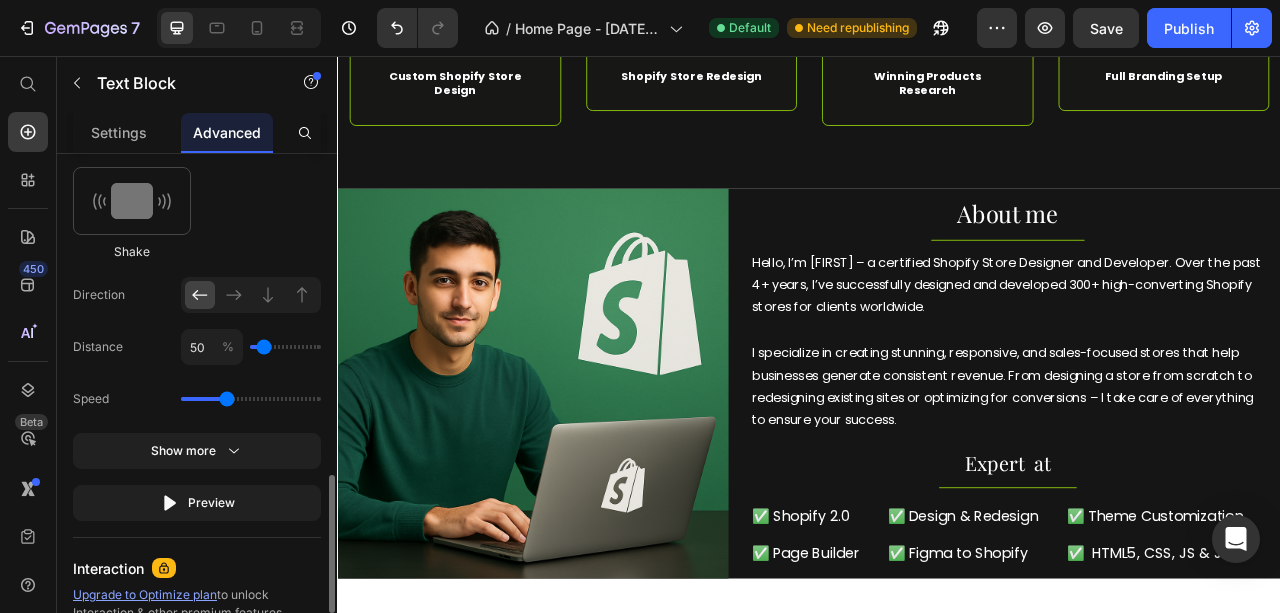 type on "0" 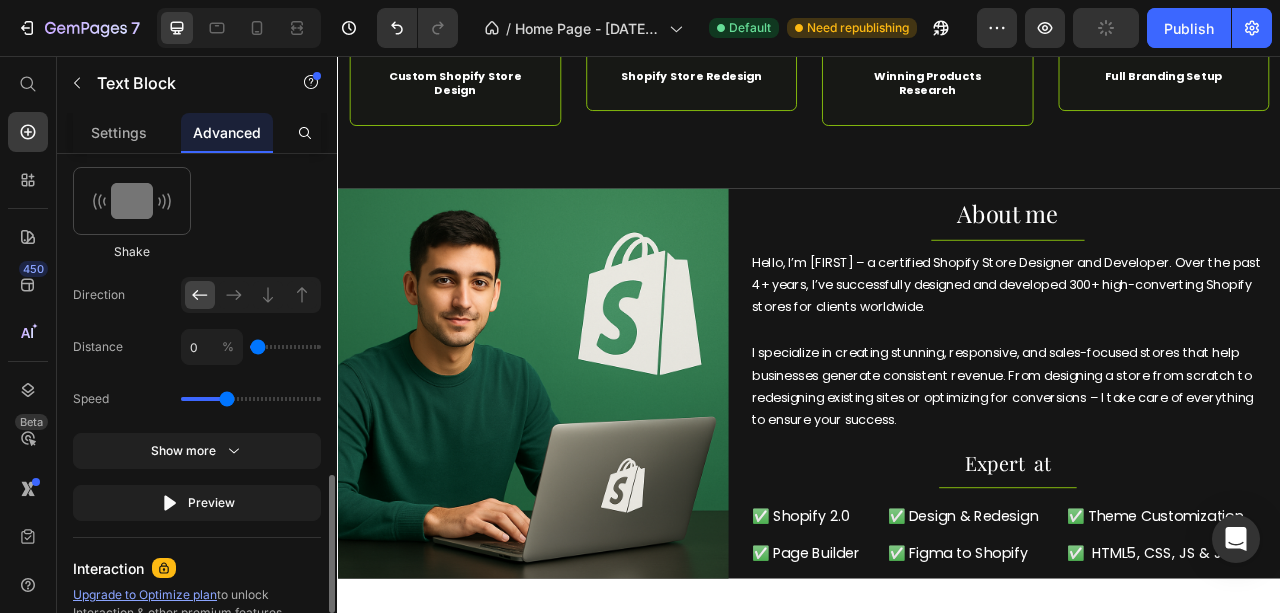 type on "50" 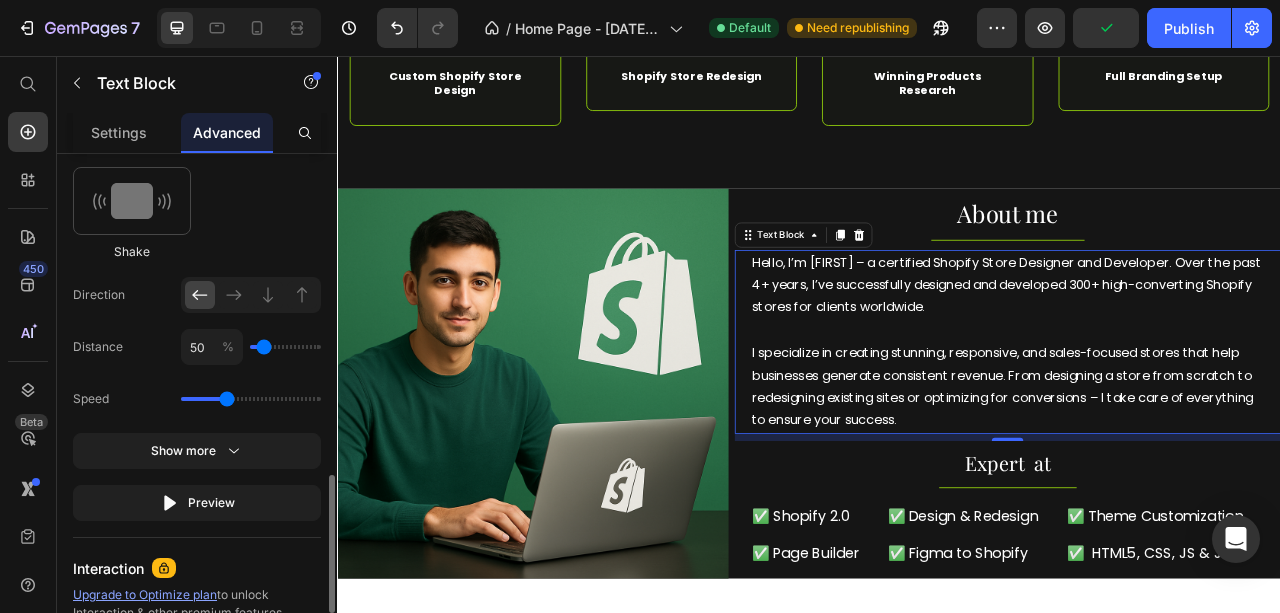 type on "50" 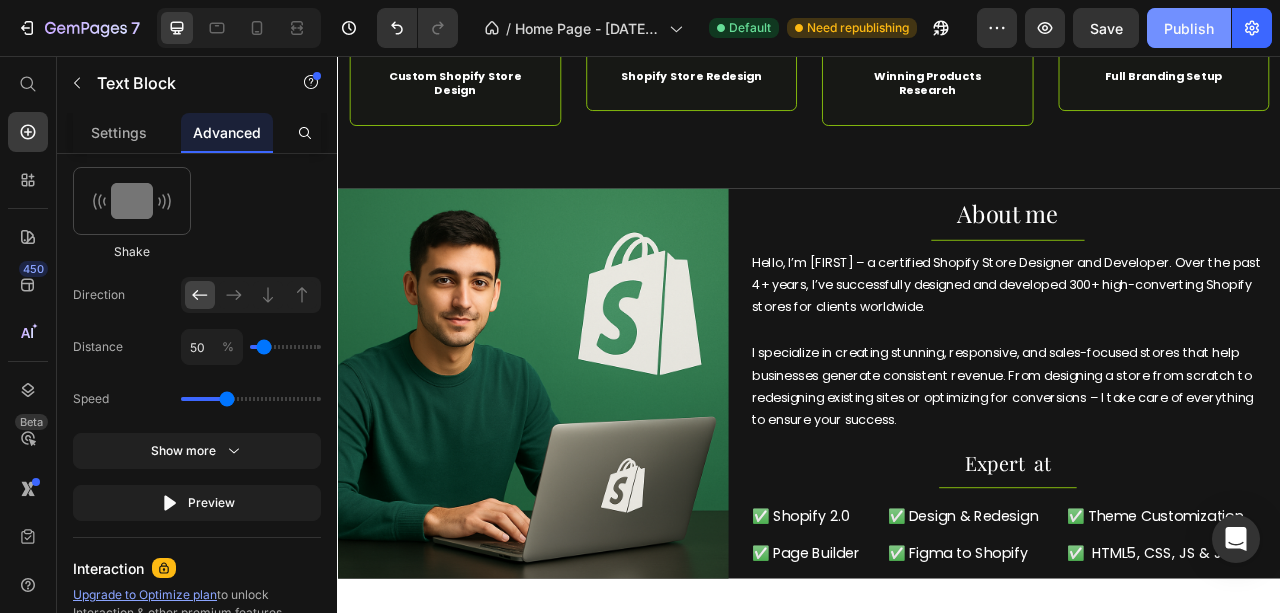 click on "Publish" at bounding box center (1189, 28) 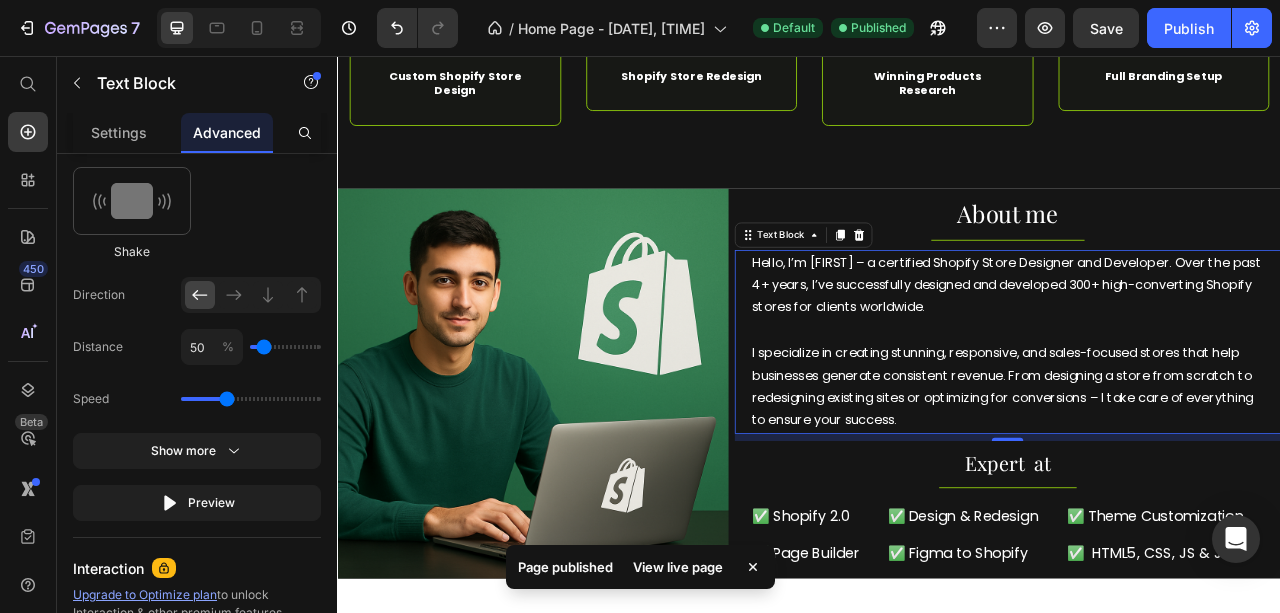 click on "View live page" at bounding box center [678, 567] 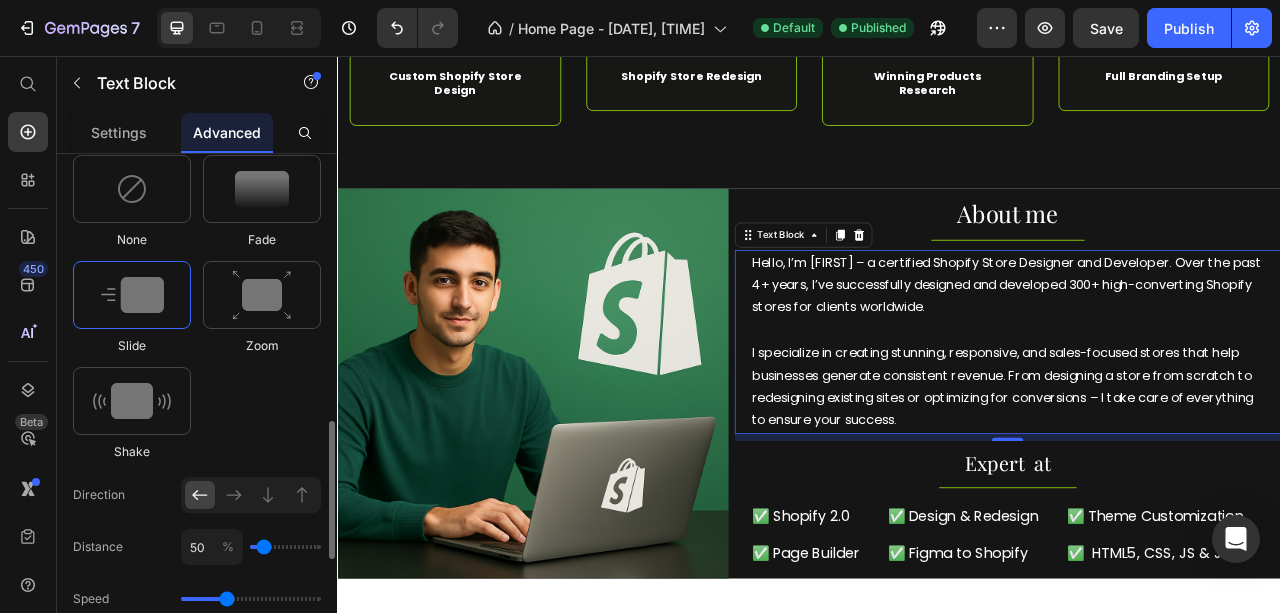 scroll, scrollTop: 933, scrollLeft: 0, axis: vertical 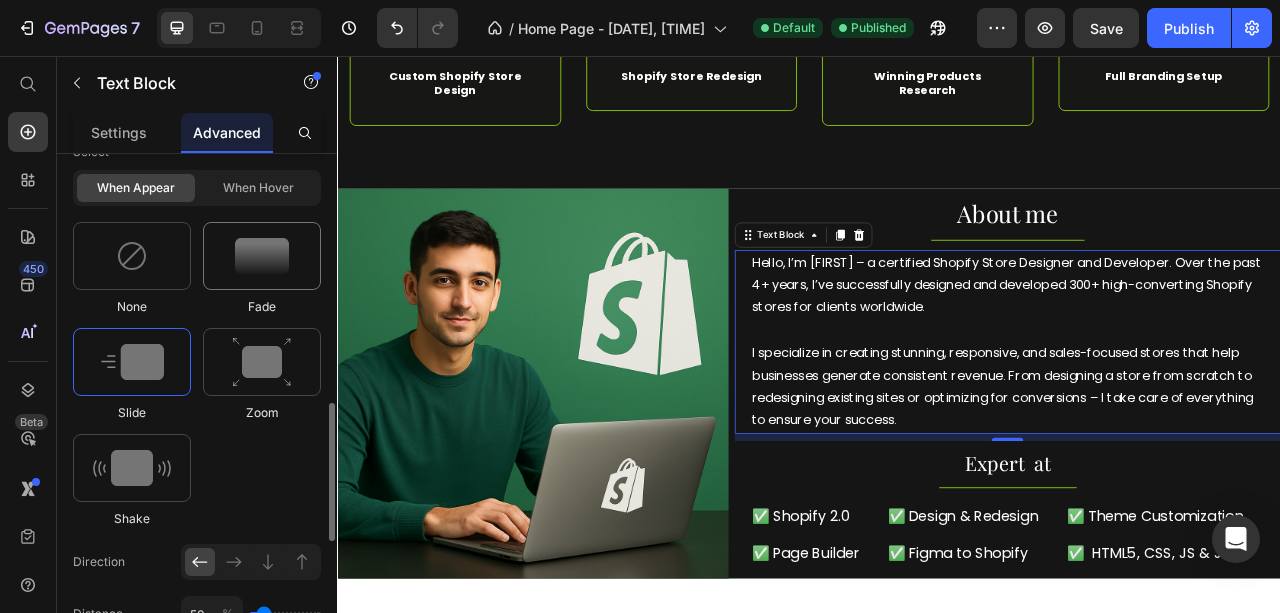 click at bounding box center (262, 256) 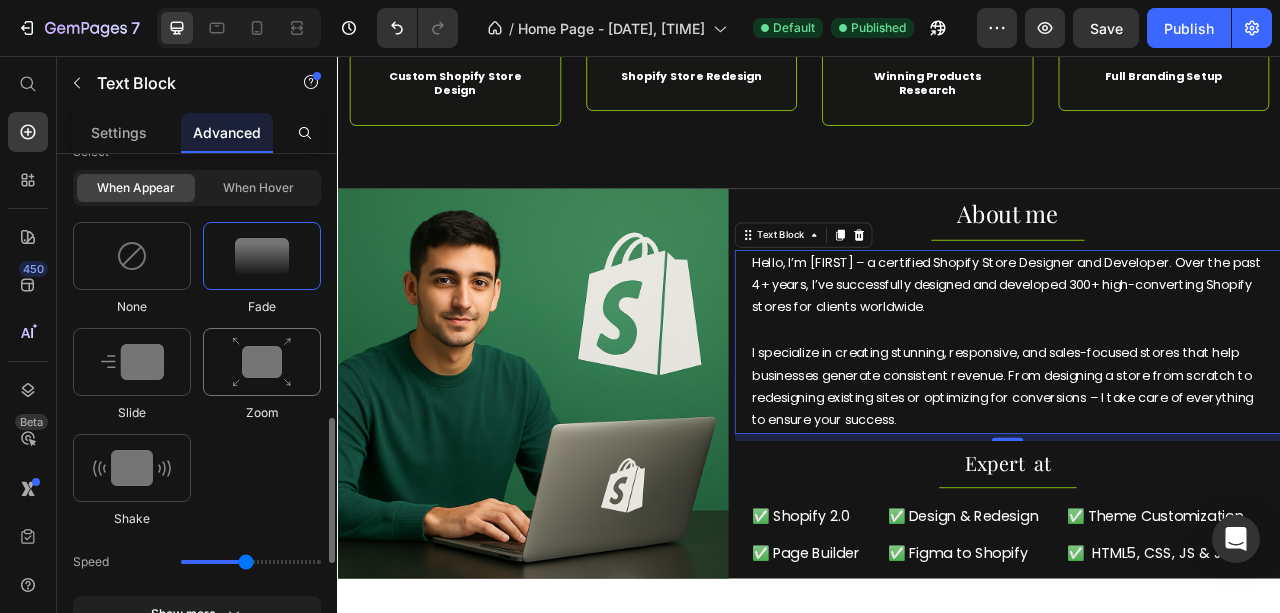 click at bounding box center [262, 362] 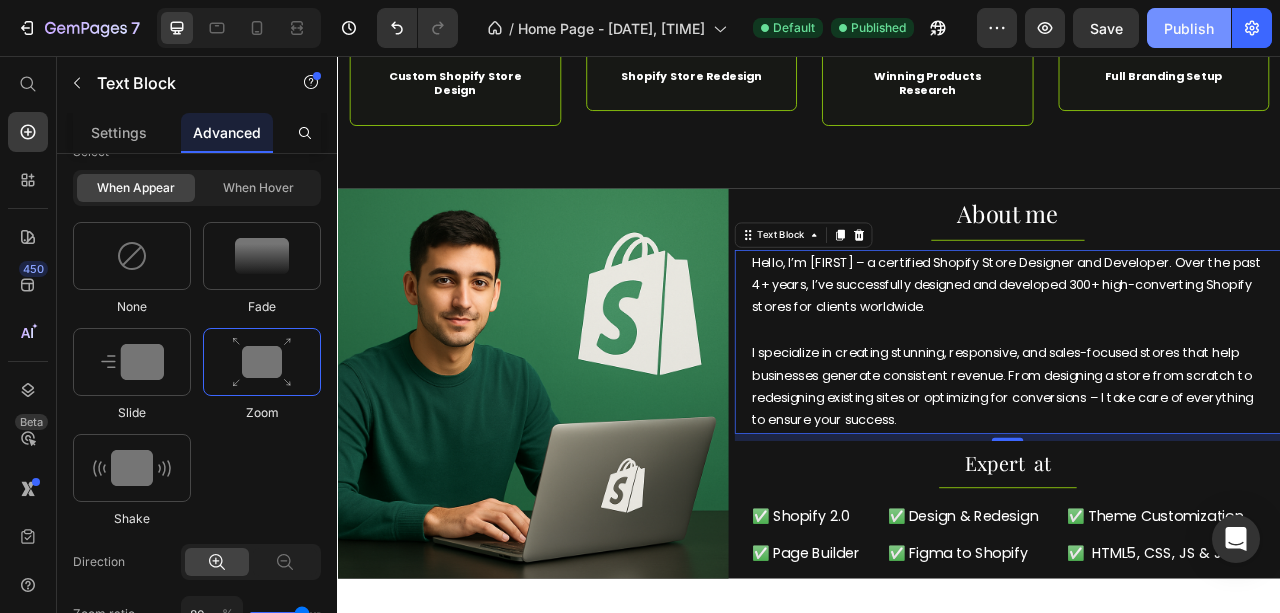 click on "Publish" at bounding box center [1189, 28] 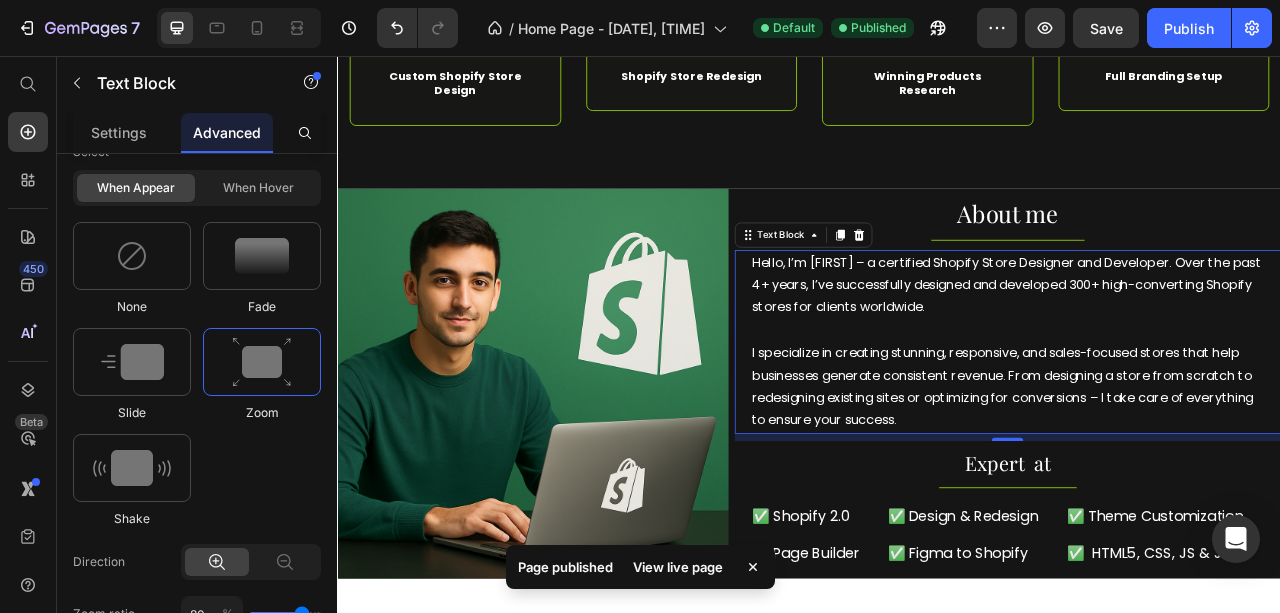 click on "View live page" at bounding box center (678, 567) 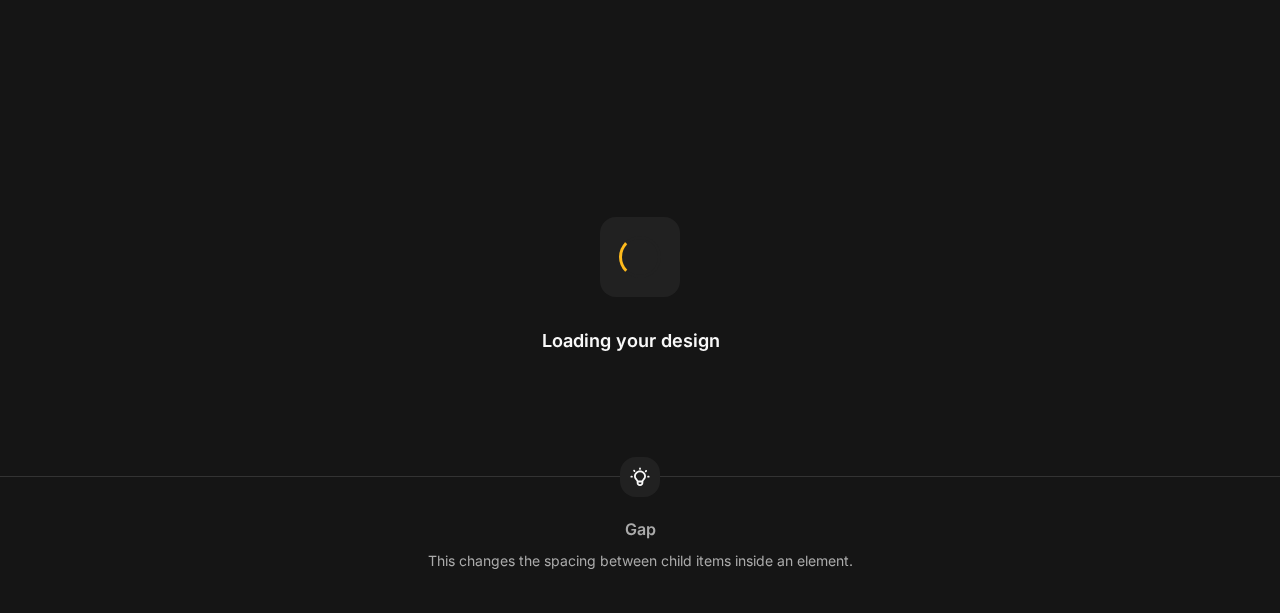 scroll, scrollTop: 0, scrollLeft: 0, axis: both 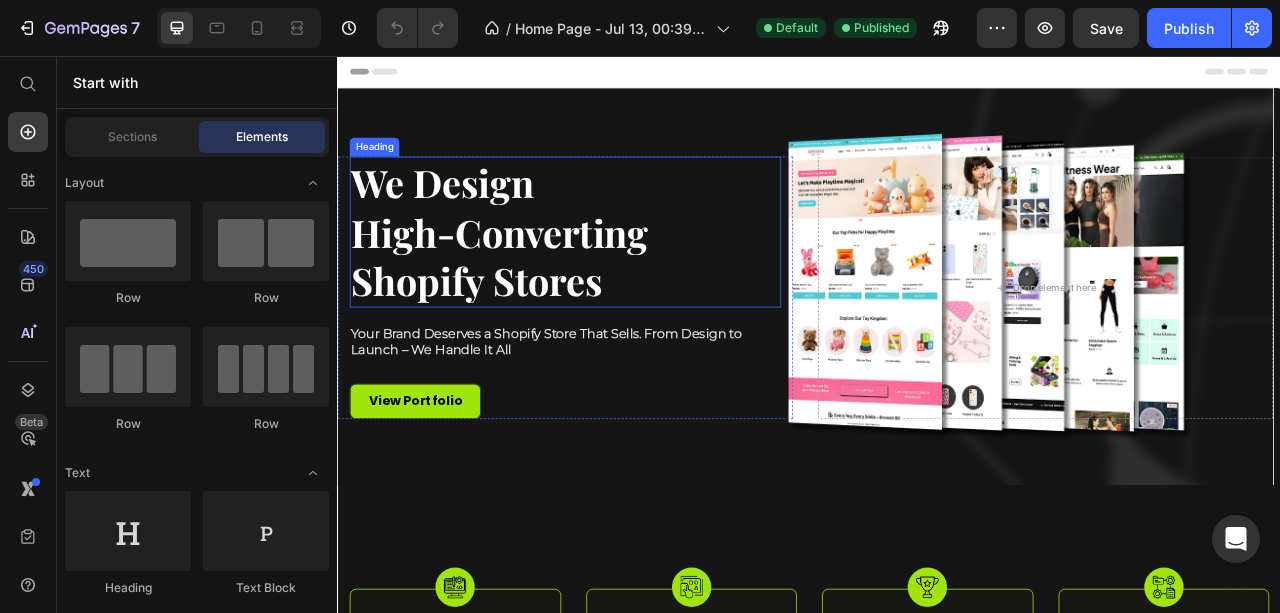 click on "We Design  High-Converting Shopify Stores" at bounding box center (626, 279) 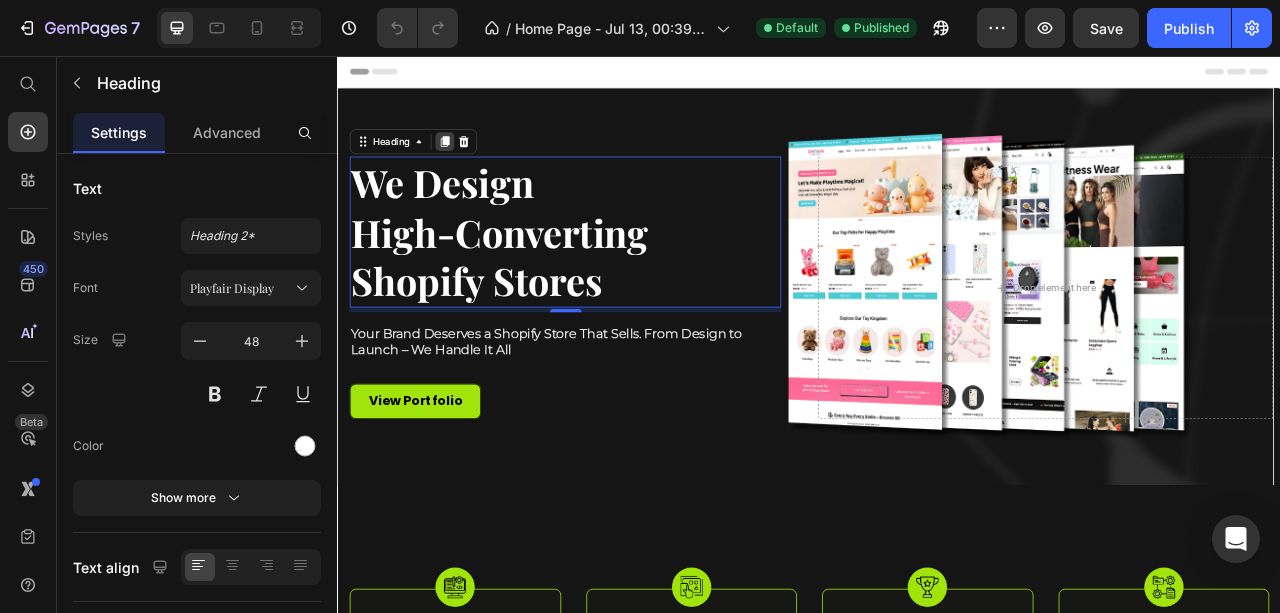 click 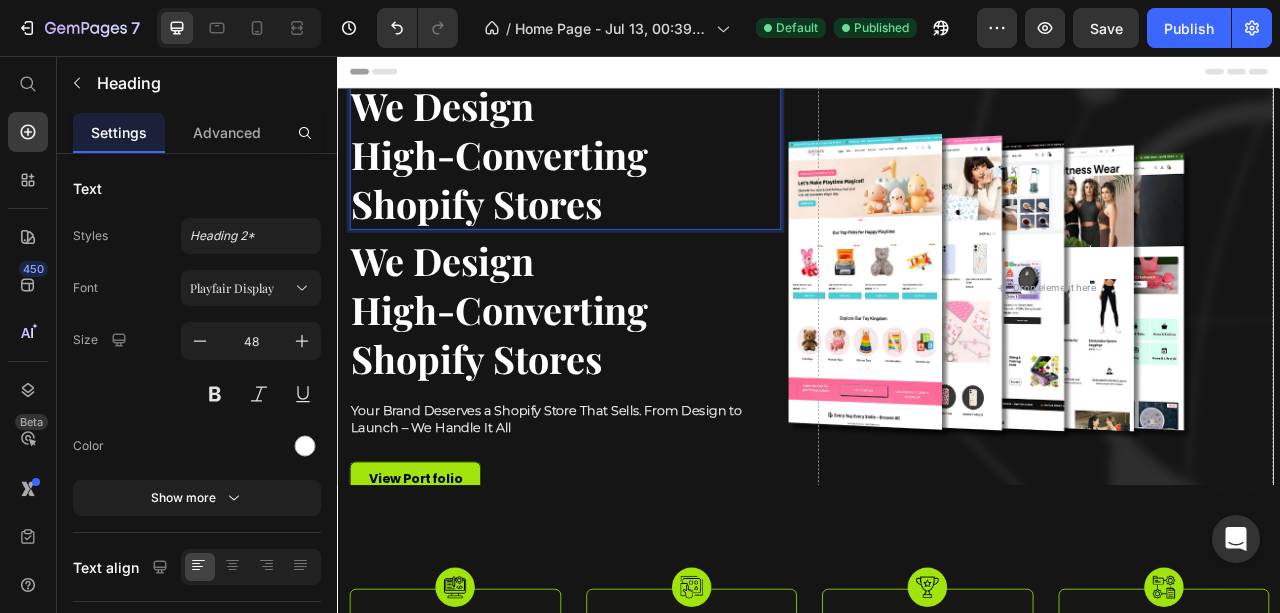 drag, startPoint x: 357, startPoint y: 184, endPoint x: 360, endPoint y: 164, distance: 20.22375 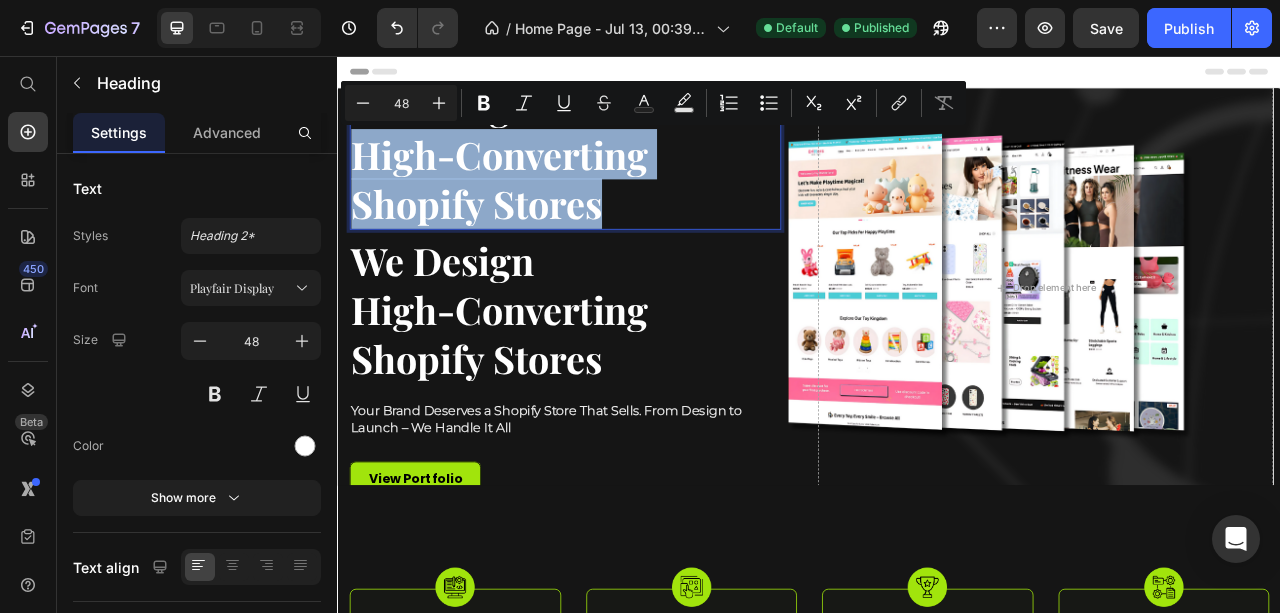 drag, startPoint x: 360, startPoint y: 164, endPoint x: 682, endPoint y: 240, distance: 330.84738 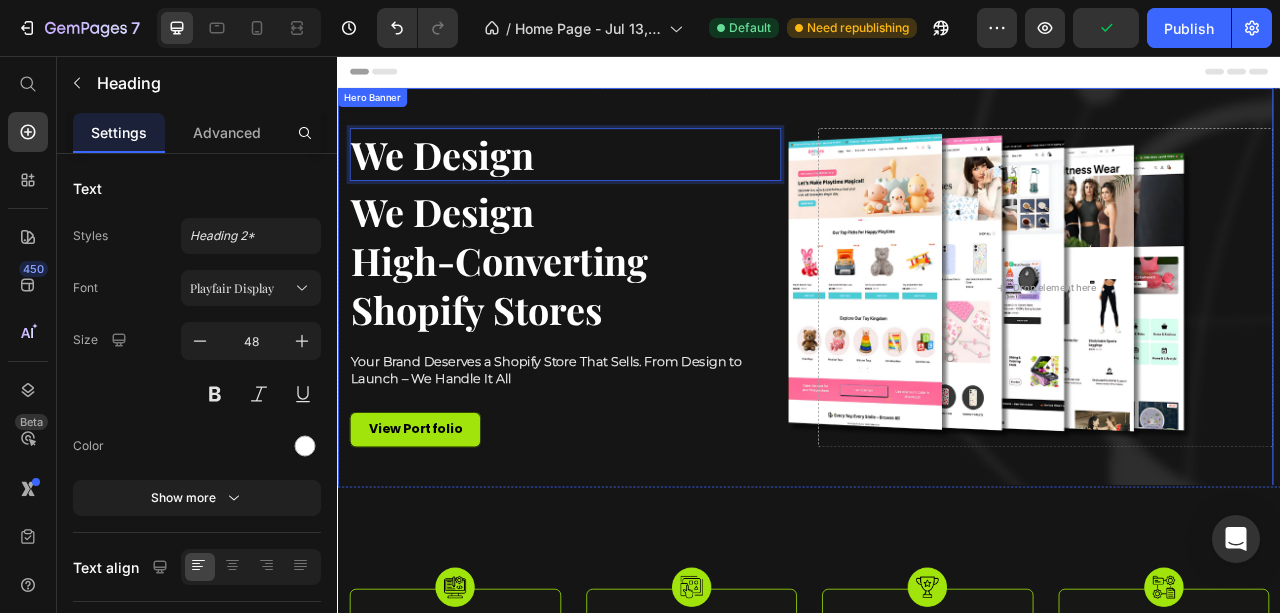 click at bounding box center [932, 351] 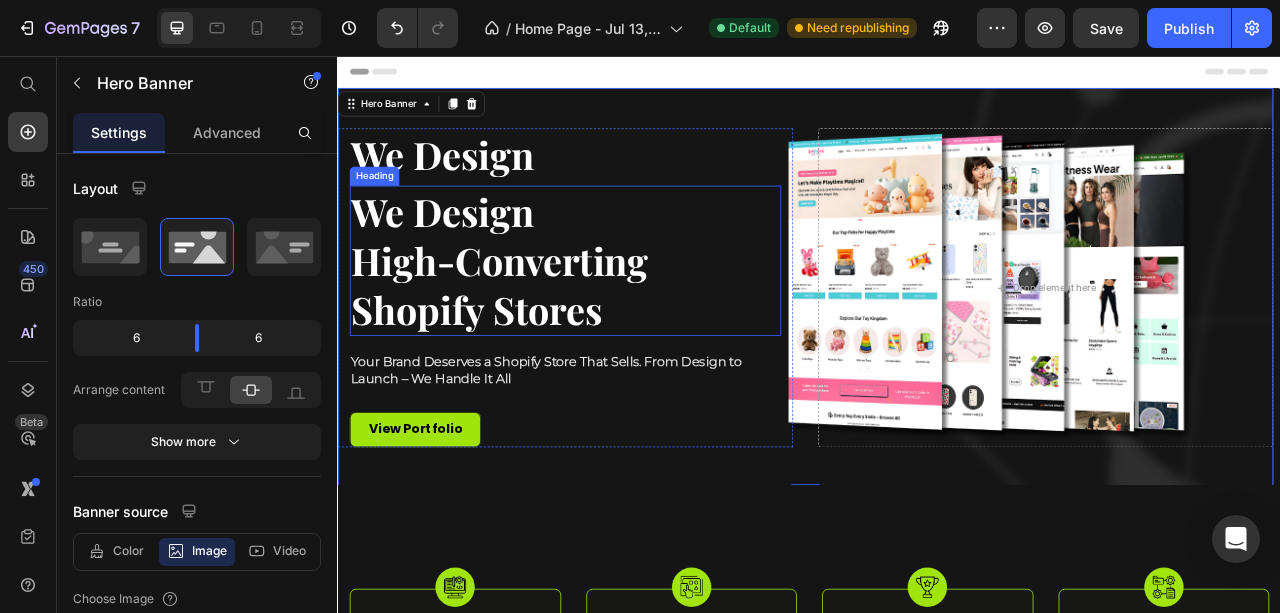 click on "We Design  High-Converting Shopify Stores" at bounding box center [626, 316] 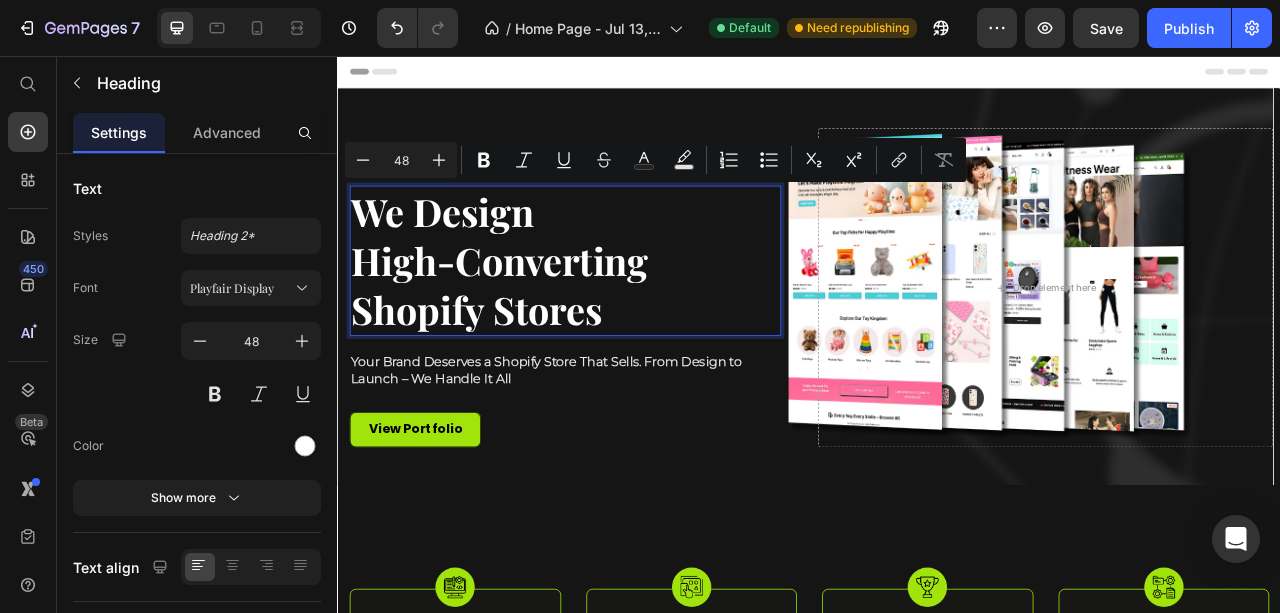 click on "We Design  High-Converting Shopify Stores" at bounding box center (626, 316) 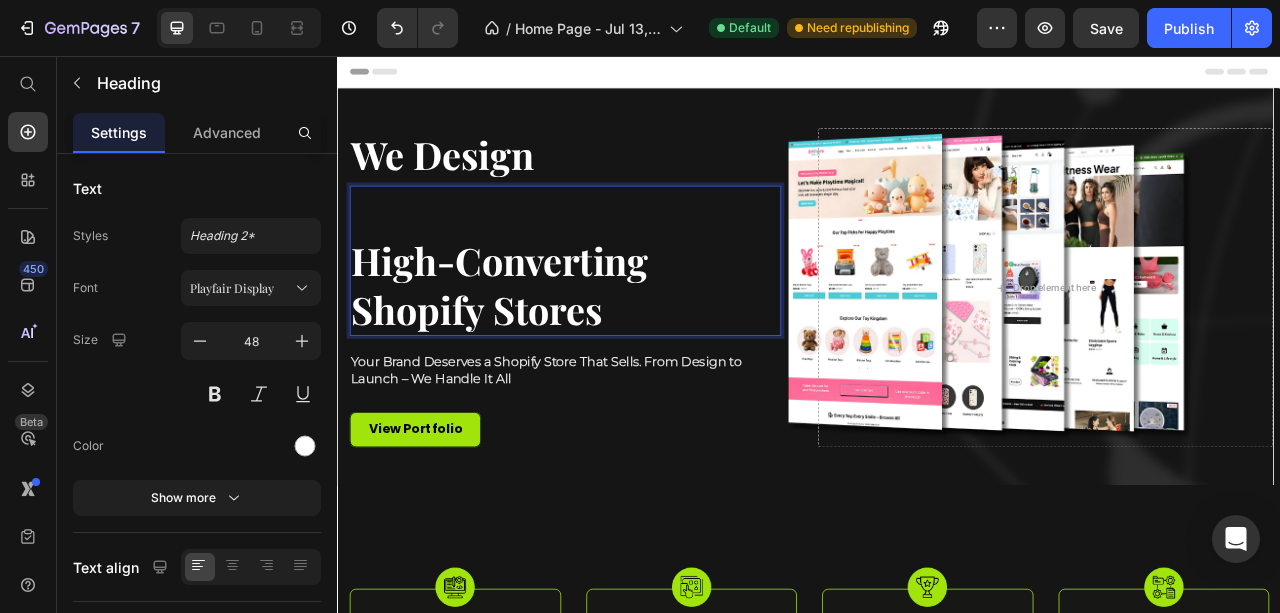 click on "High-Converting Shopify Stores" at bounding box center (626, 316) 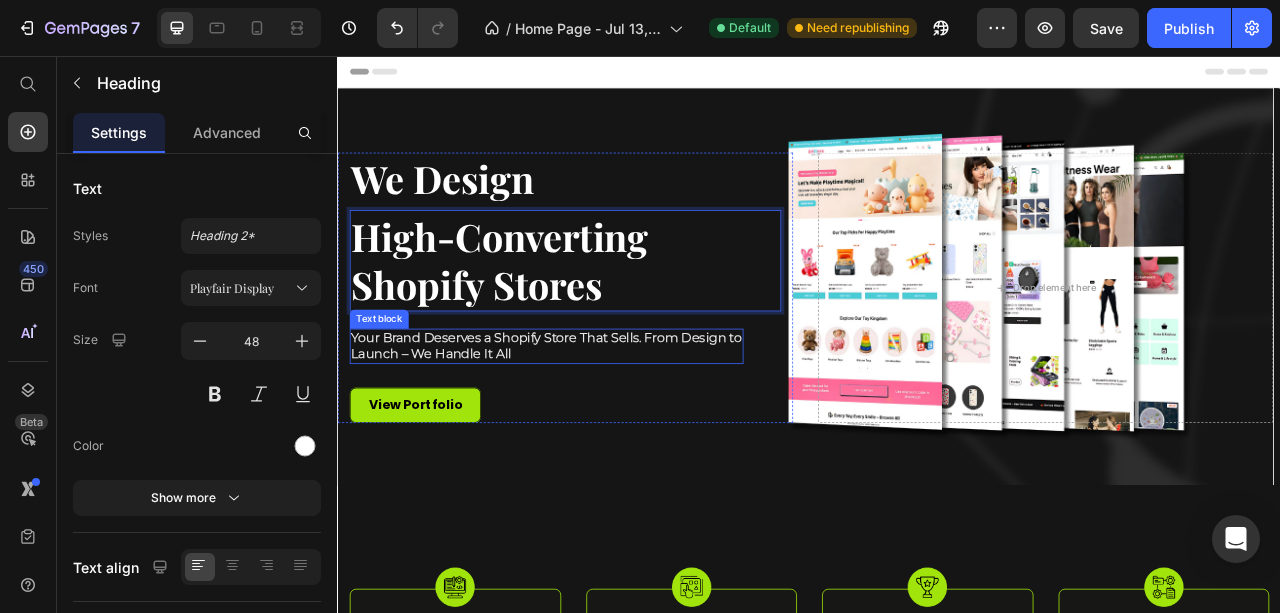 click on "Your Brand Deserves a Shopify Store That Sells. From Design to Launch – We Handle It All" at bounding box center (602, 426) 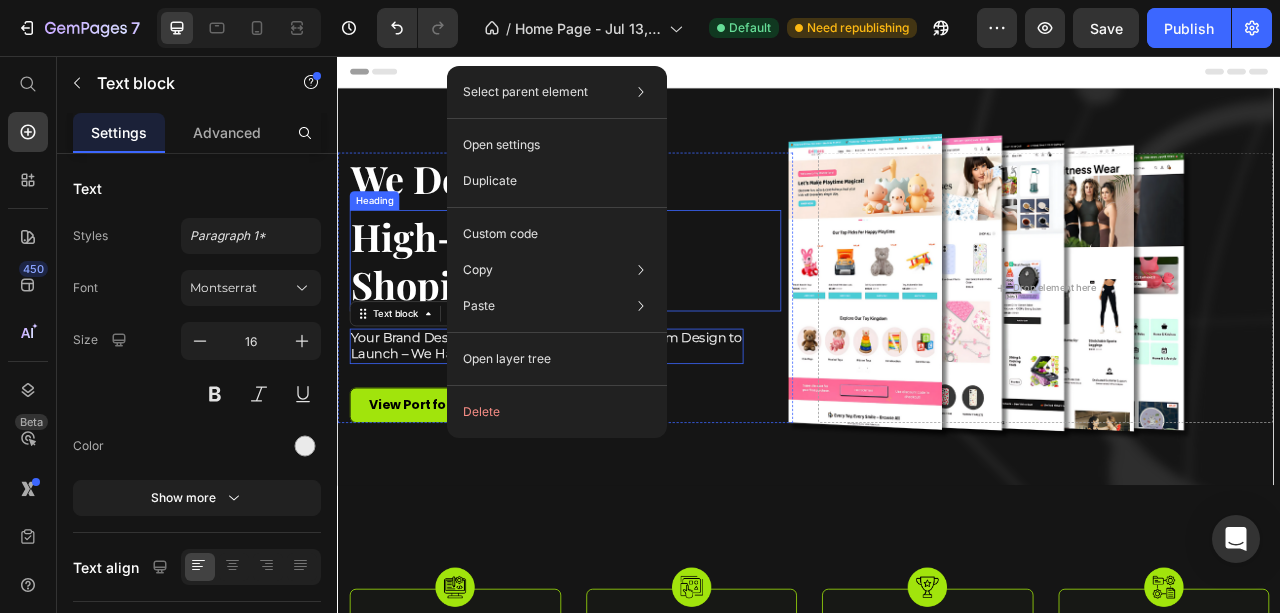 click on "High-Converting Shopify Stores" at bounding box center [626, 316] 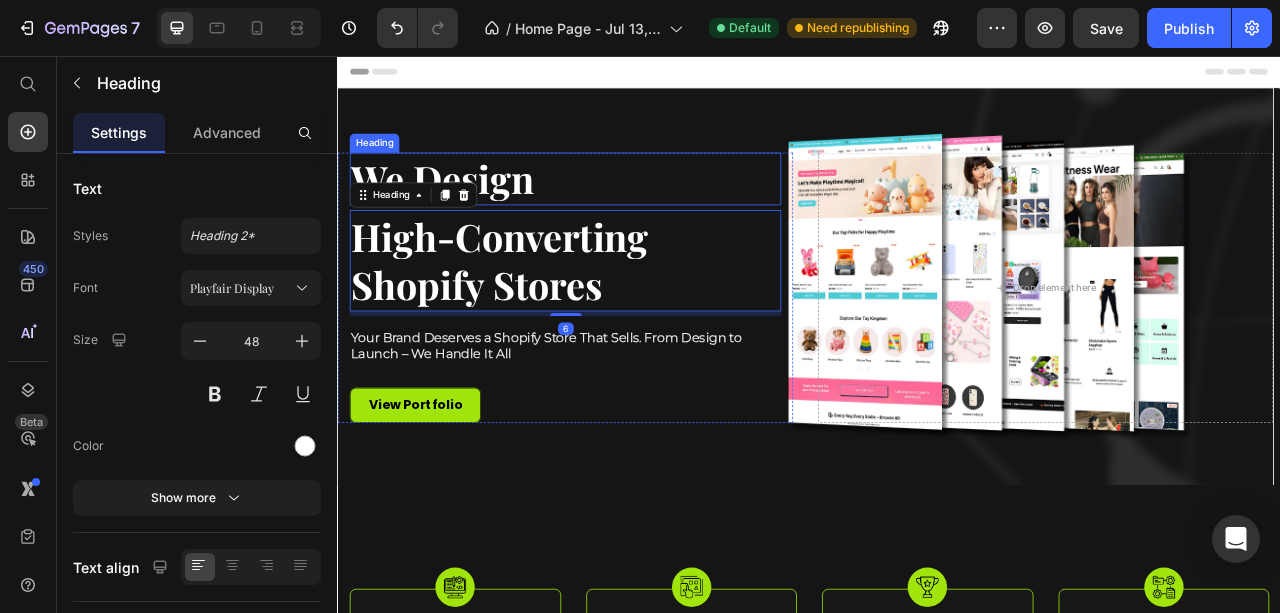 click on "We Design" at bounding box center [626, 212] 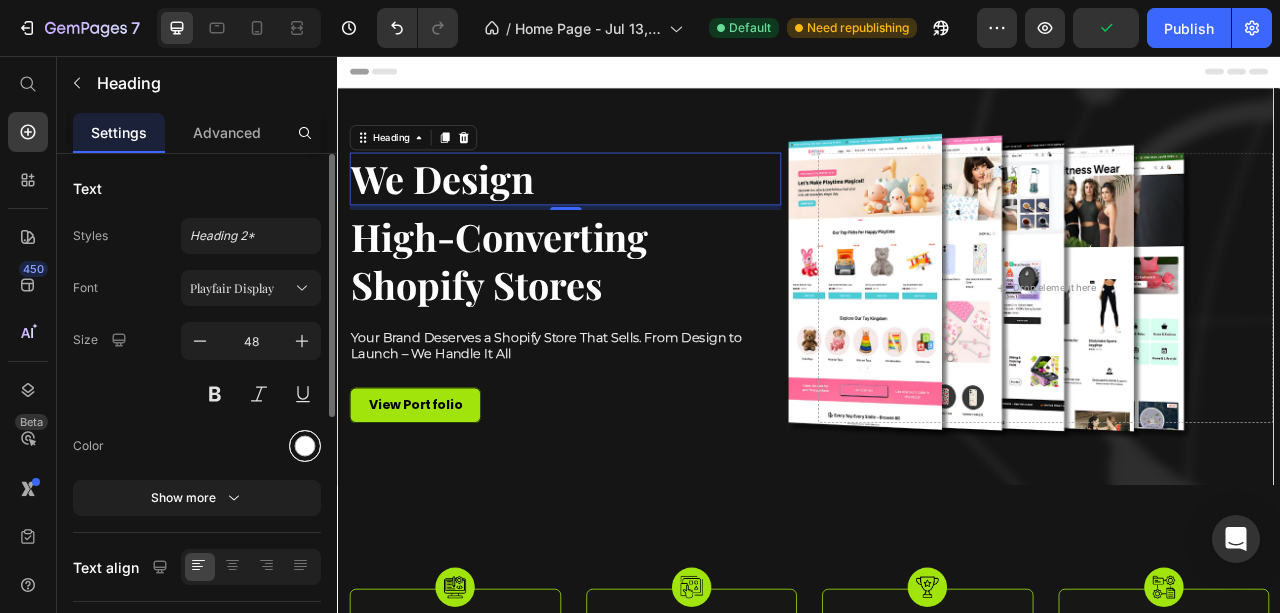click at bounding box center (305, 446) 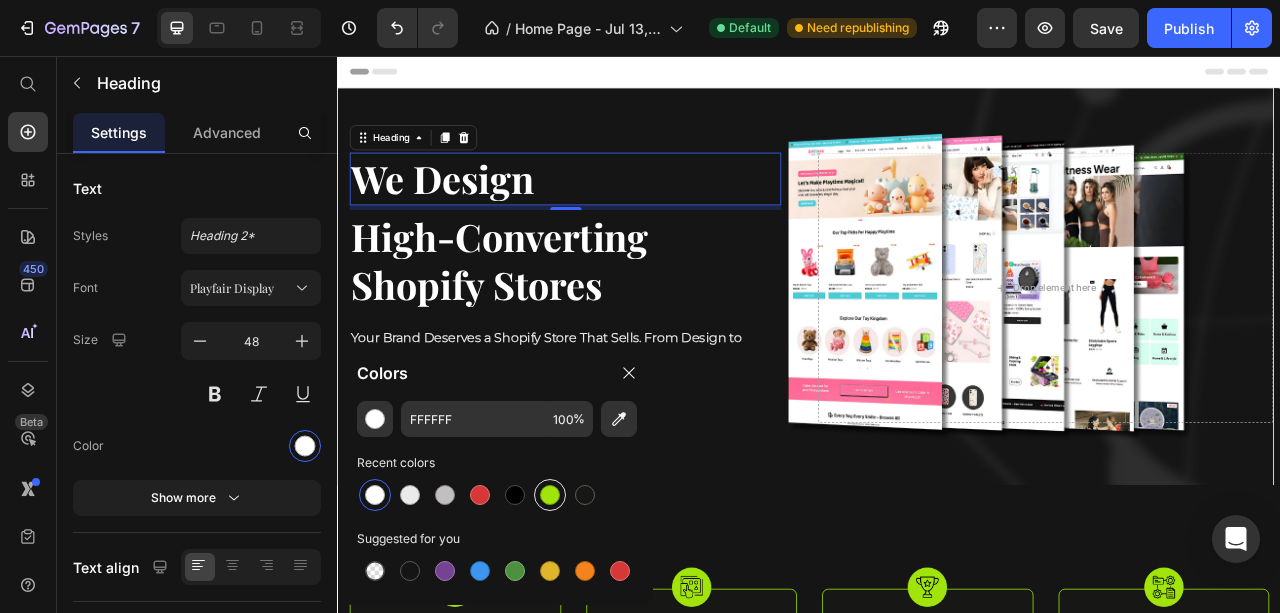 click at bounding box center (550, 495) 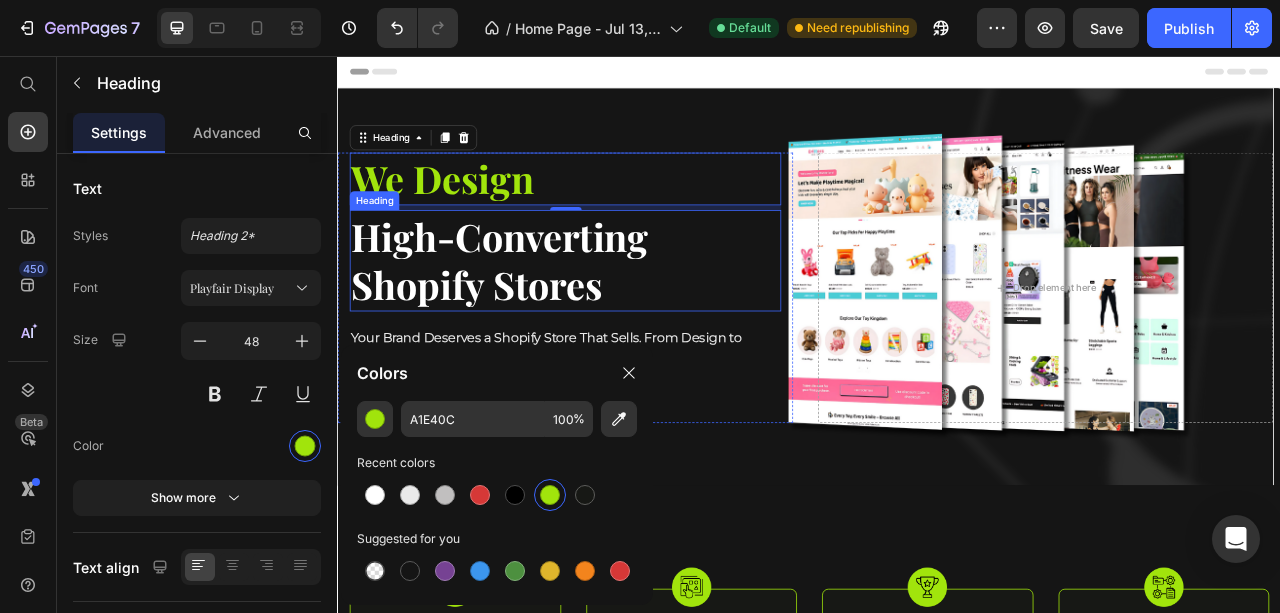 click on "High-Converting Shopify Stores" at bounding box center (626, 316) 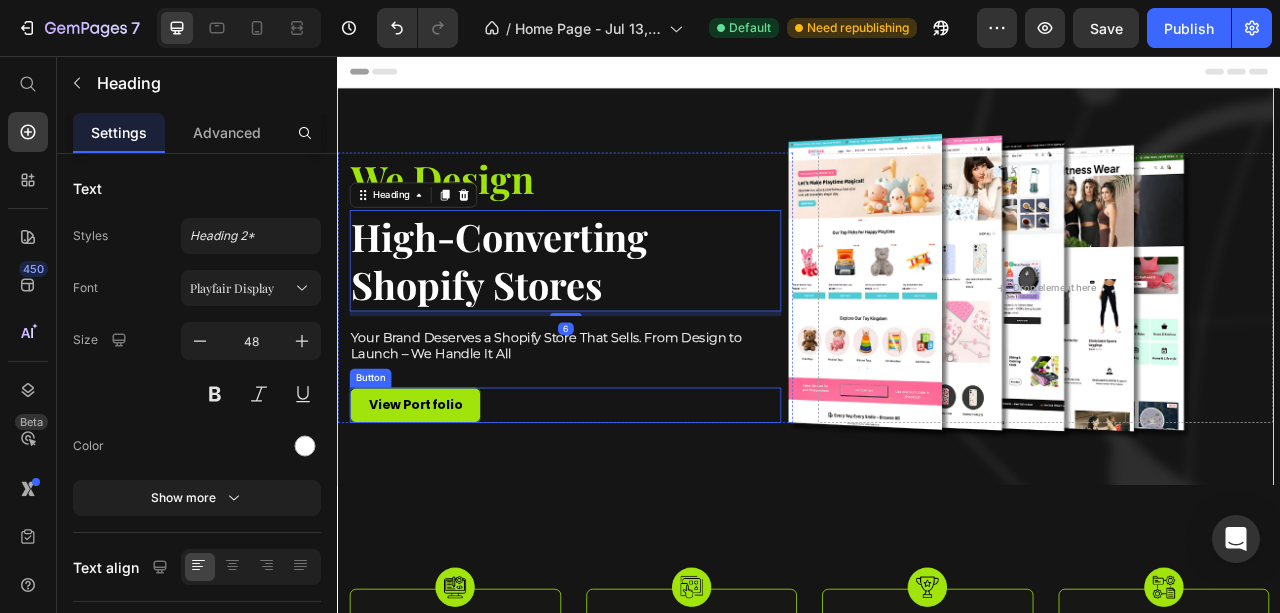 drag, startPoint x: 830, startPoint y: 521, endPoint x: 853, endPoint y: 566, distance: 50.537113 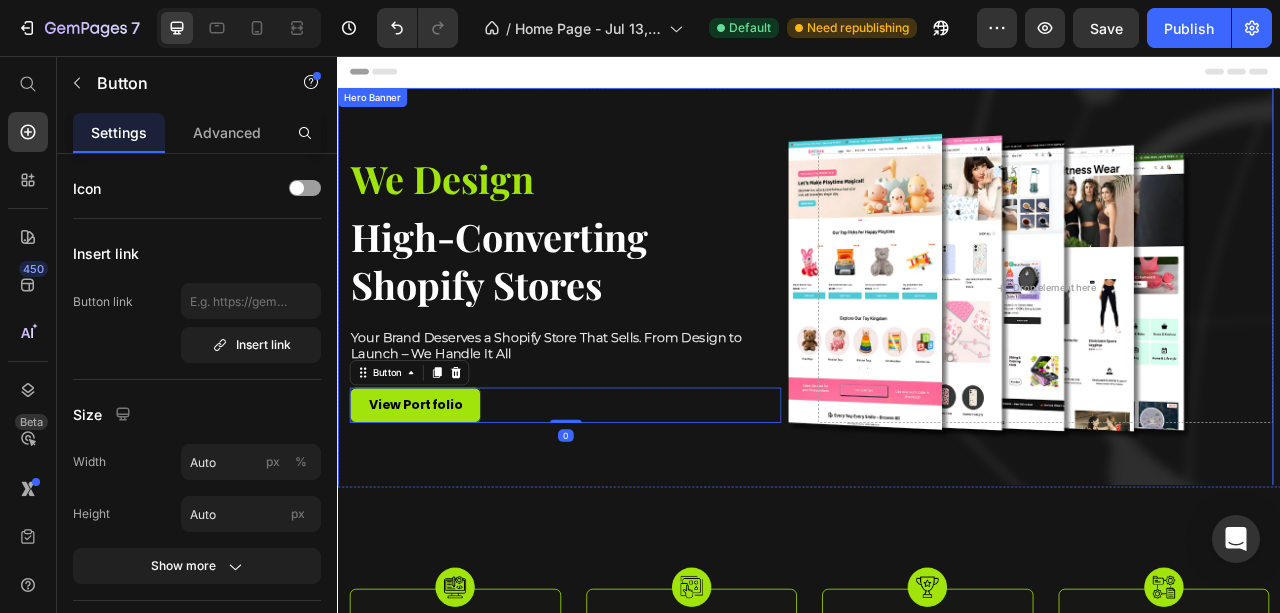 click at bounding box center (932, 351) 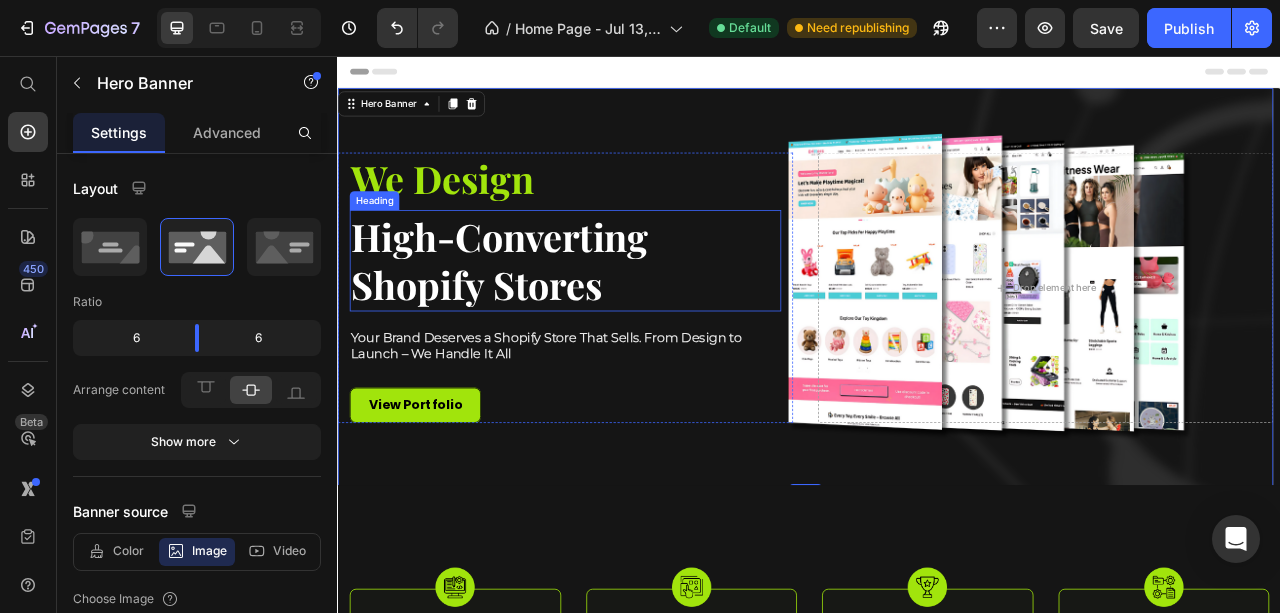 click on "High-Converting Shopify Stores" at bounding box center [626, 316] 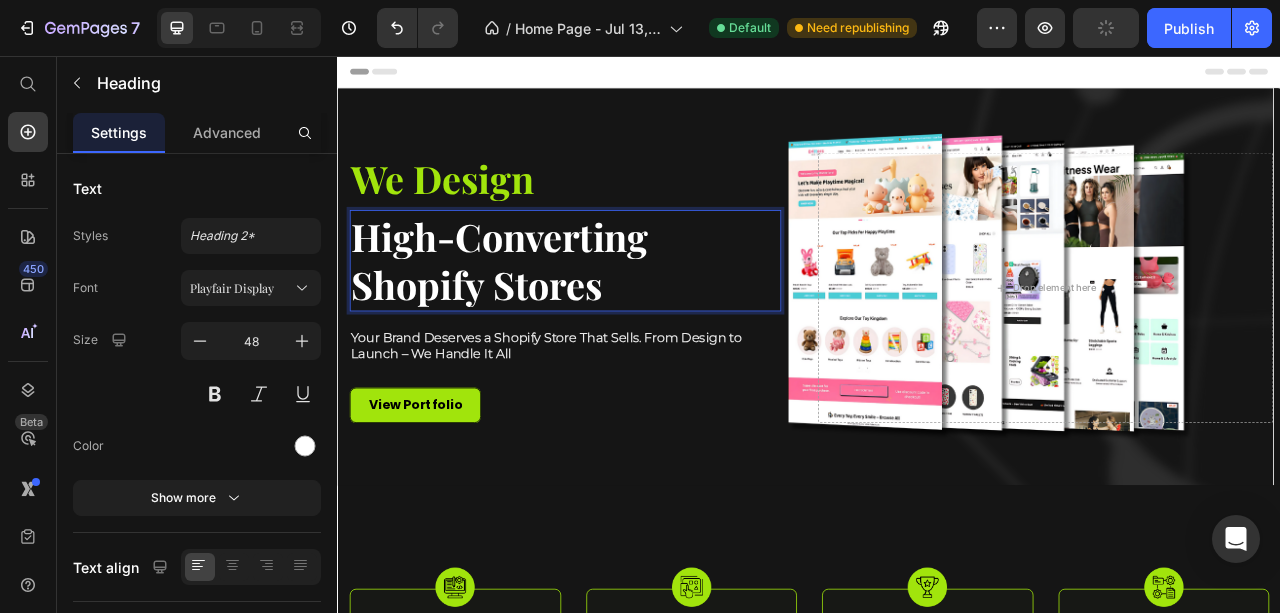 click on "High-Converting Shopify Stores" at bounding box center (626, 316) 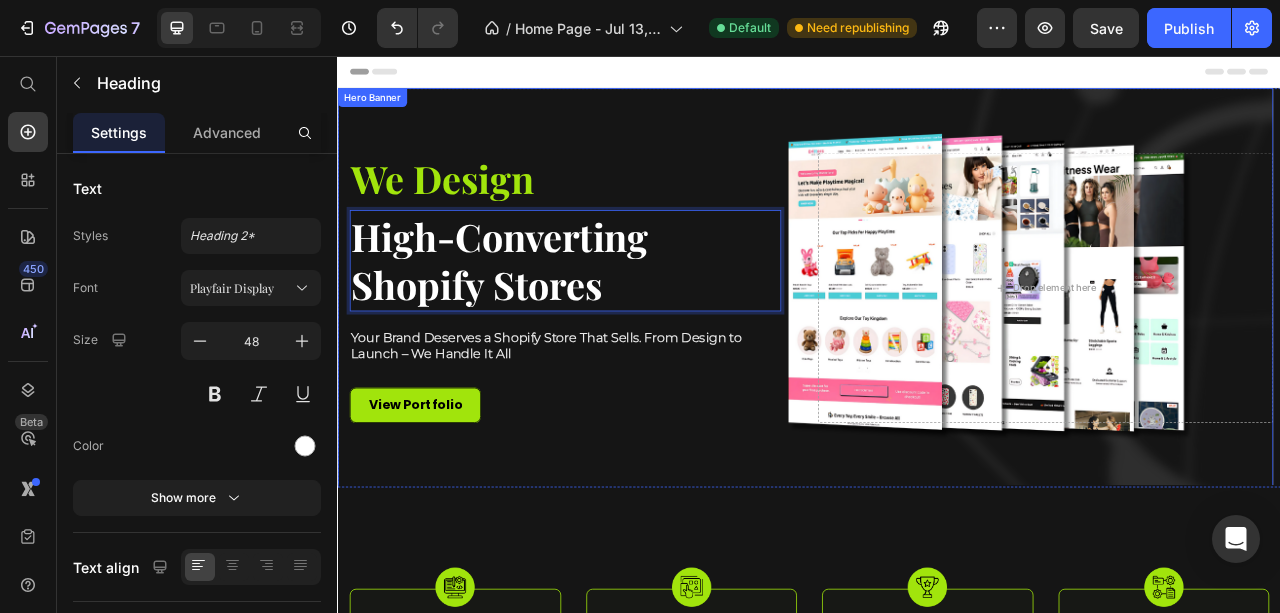 click at bounding box center (932, 351) 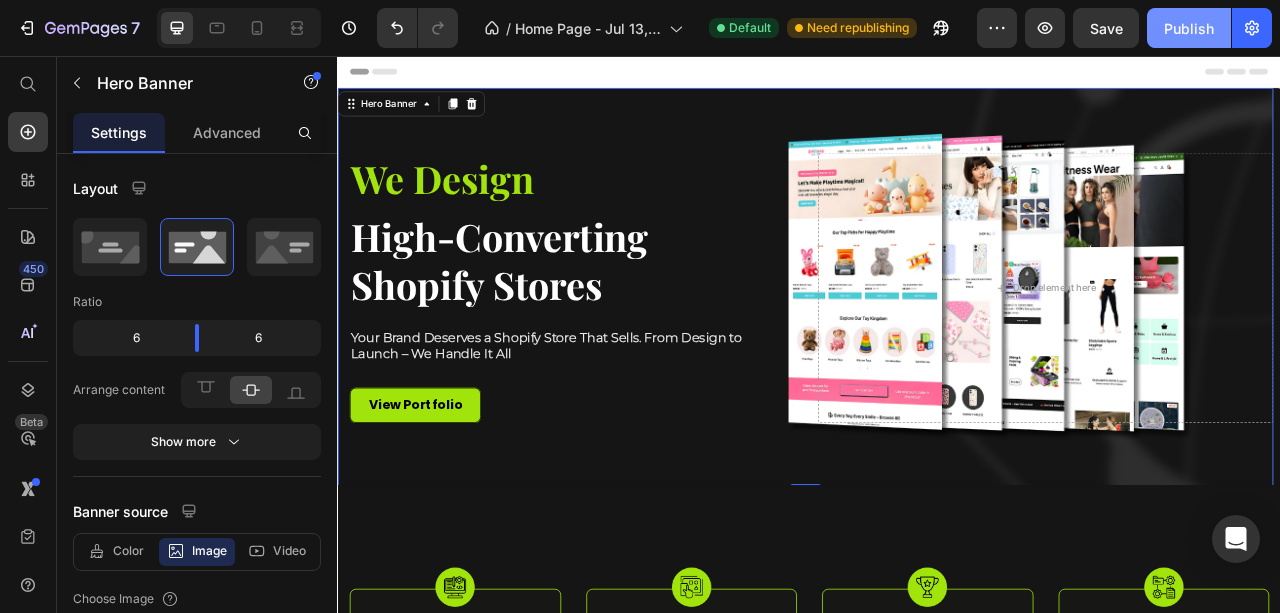 click on "Publish" at bounding box center [1189, 28] 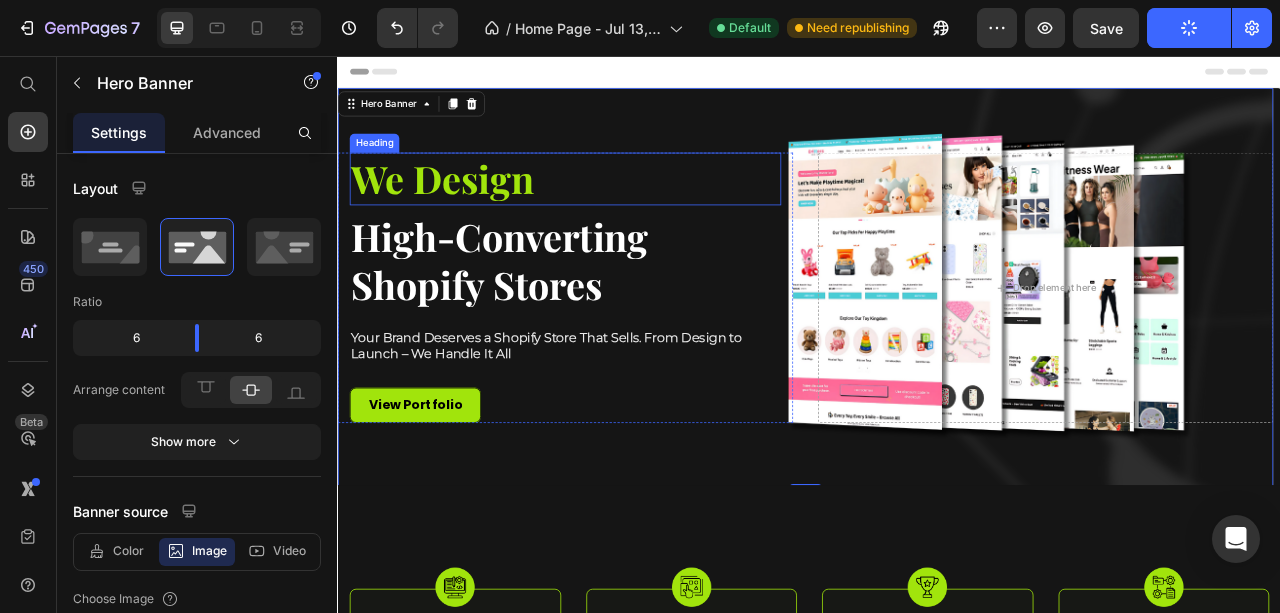 click on "We Design" at bounding box center (626, 212) 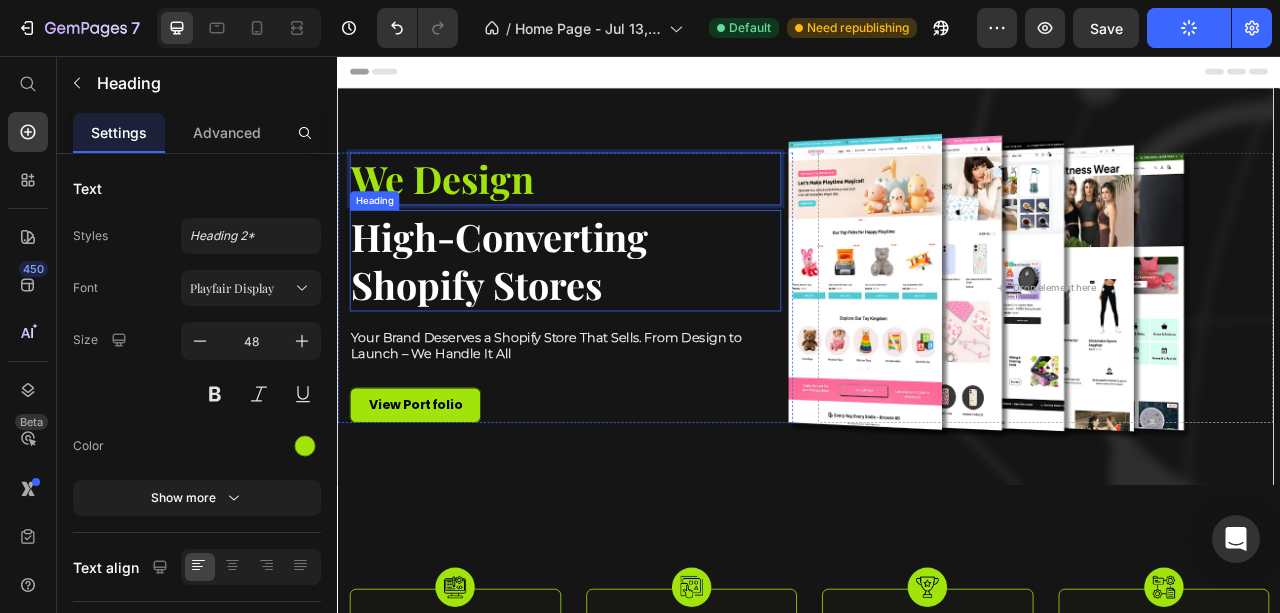 drag, startPoint x: 832, startPoint y: 340, endPoint x: 731, endPoint y: 298, distance: 109.38464 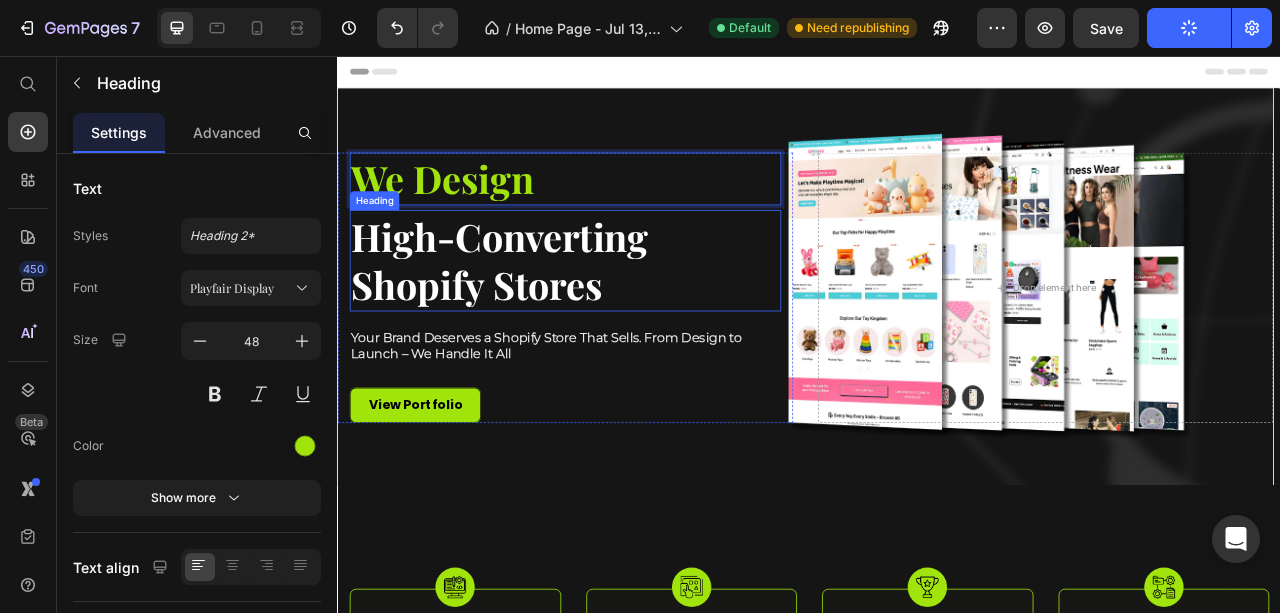 click on "High-Converting Shopify Stores" at bounding box center [626, 316] 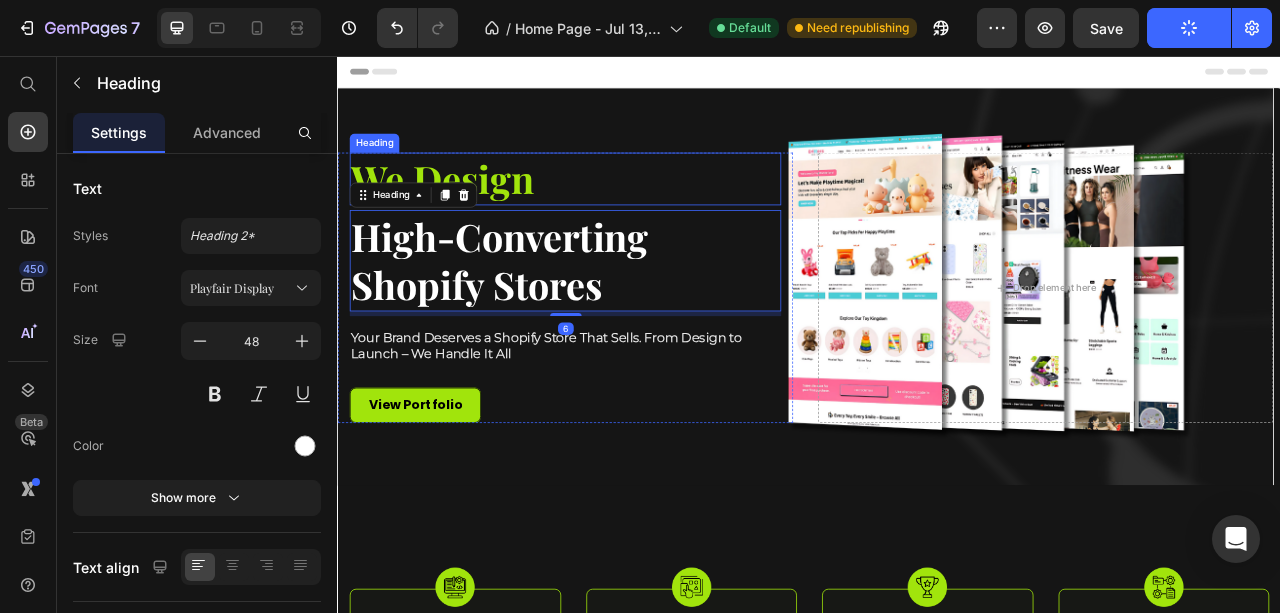 click on "We Design" at bounding box center [626, 212] 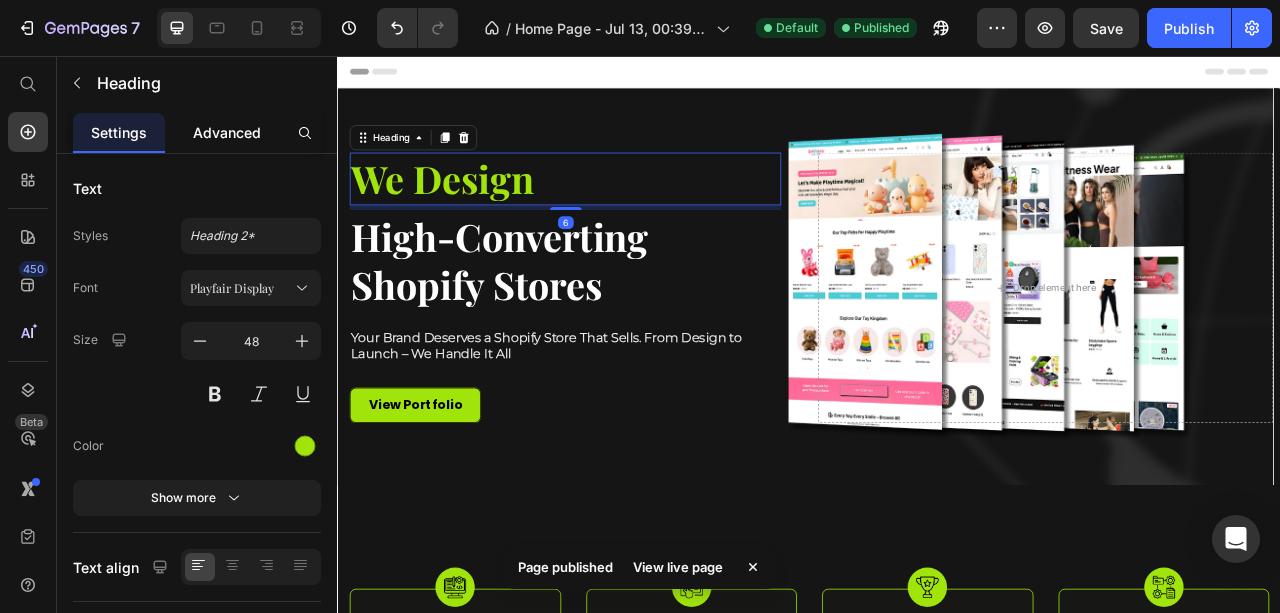 click on "Advanced" at bounding box center [227, 132] 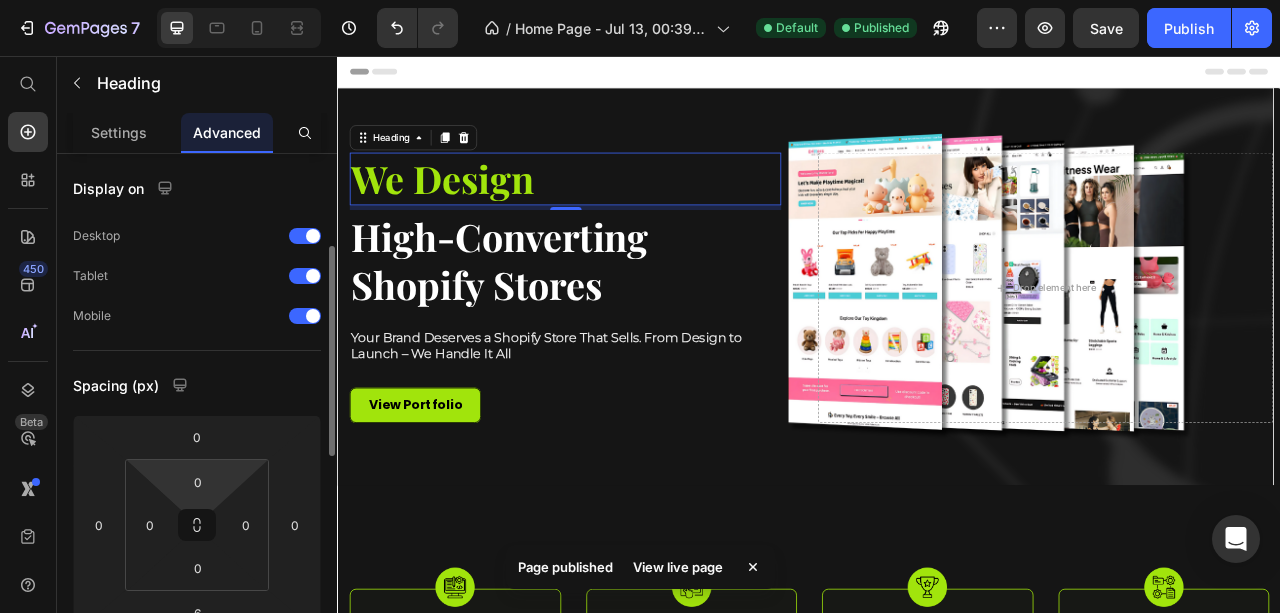 scroll, scrollTop: 133, scrollLeft: 0, axis: vertical 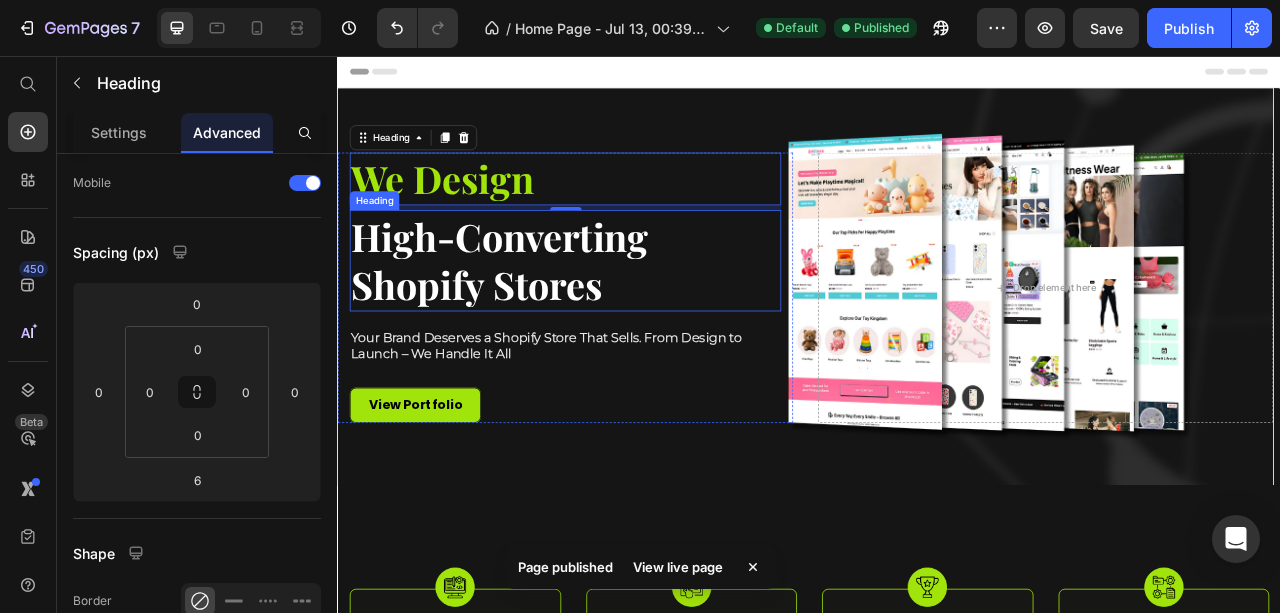 click on "High-Converting Shopify Stores" at bounding box center [626, 316] 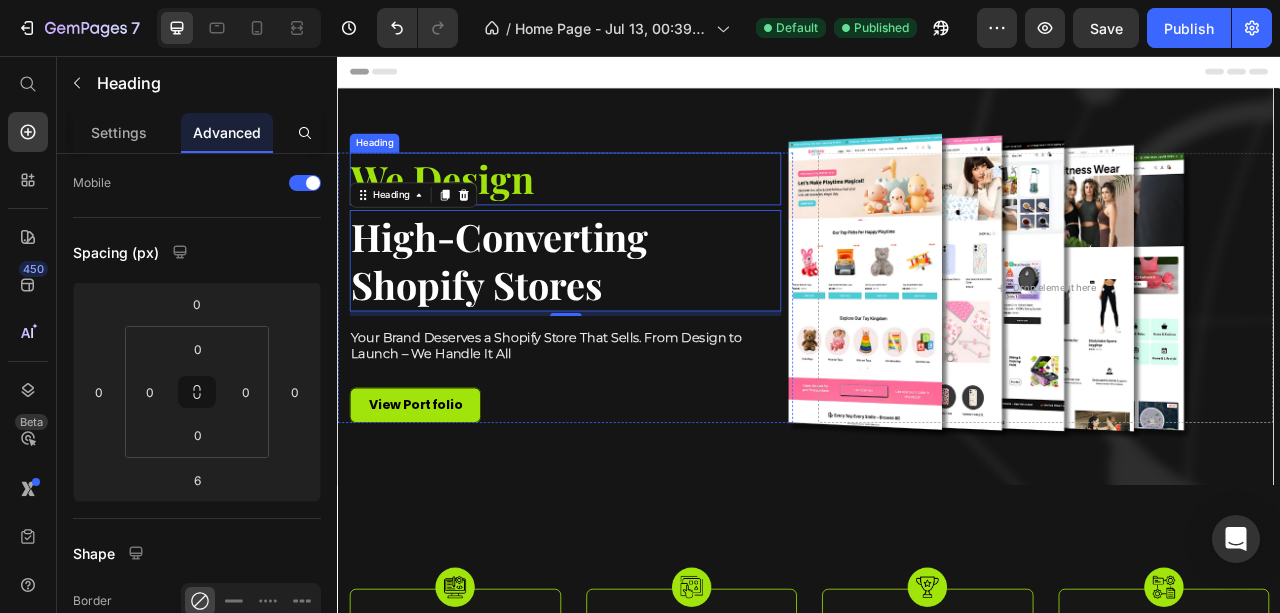 click on "We Design" at bounding box center [626, 212] 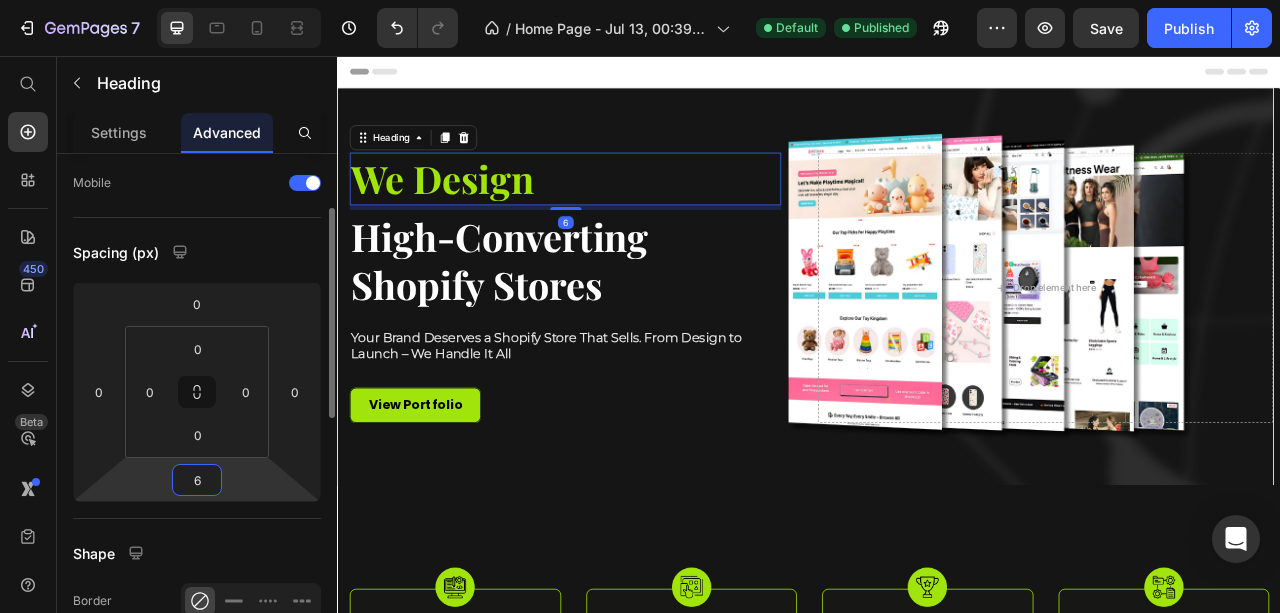 click on "6" at bounding box center [197, 480] 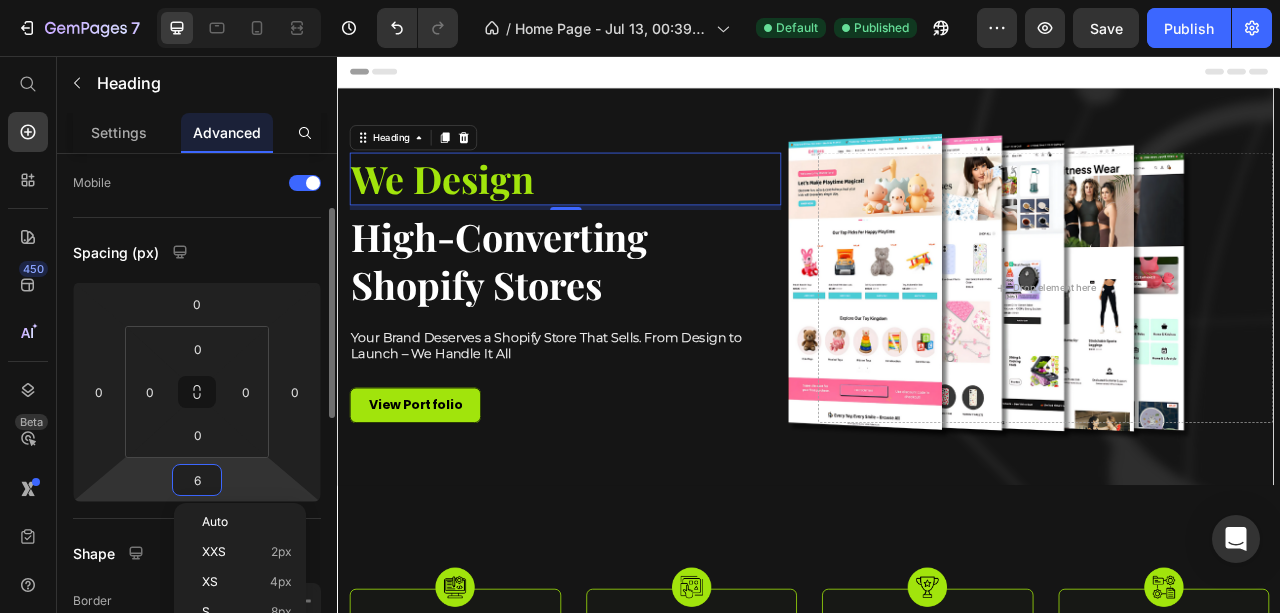 type on "0" 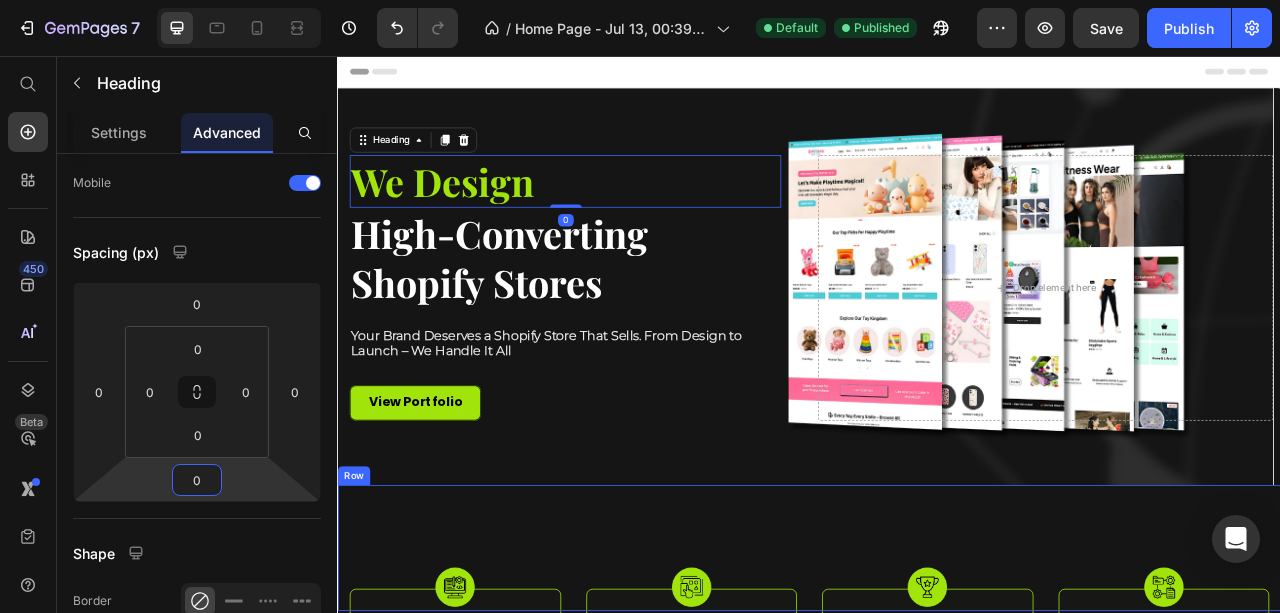 click on "Drop element here
Drop element here
Drop element here
Drop element here Row" at bounding box center [937, 682] 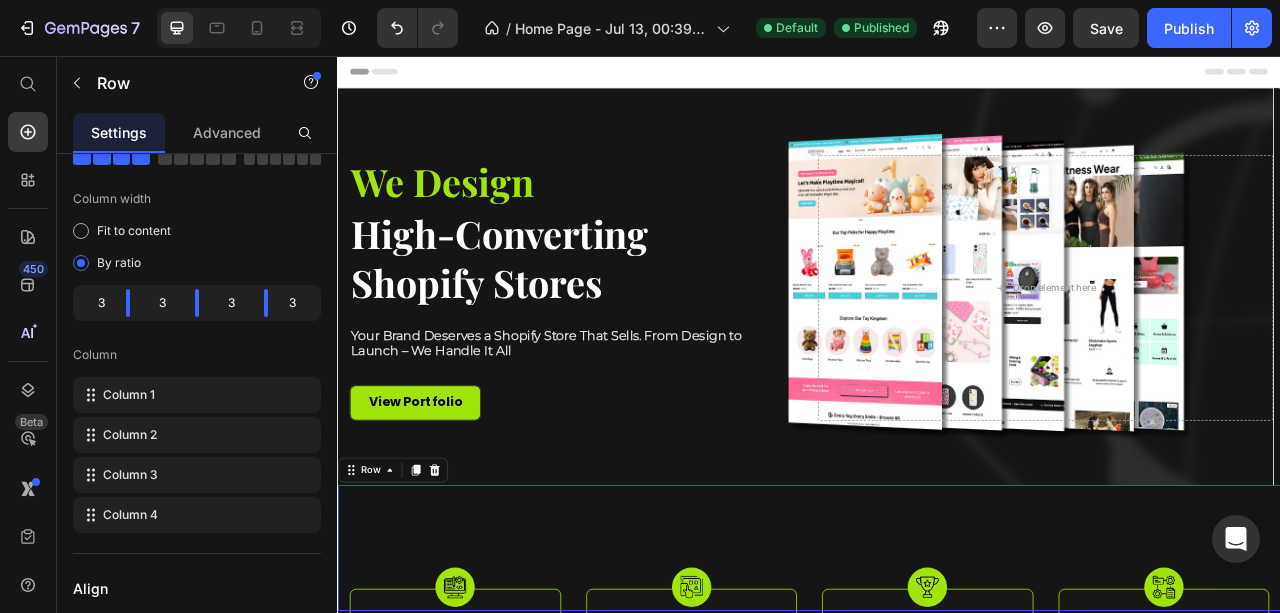 scroll, scrollTop: 0, scrollLeft: 0, axis: both 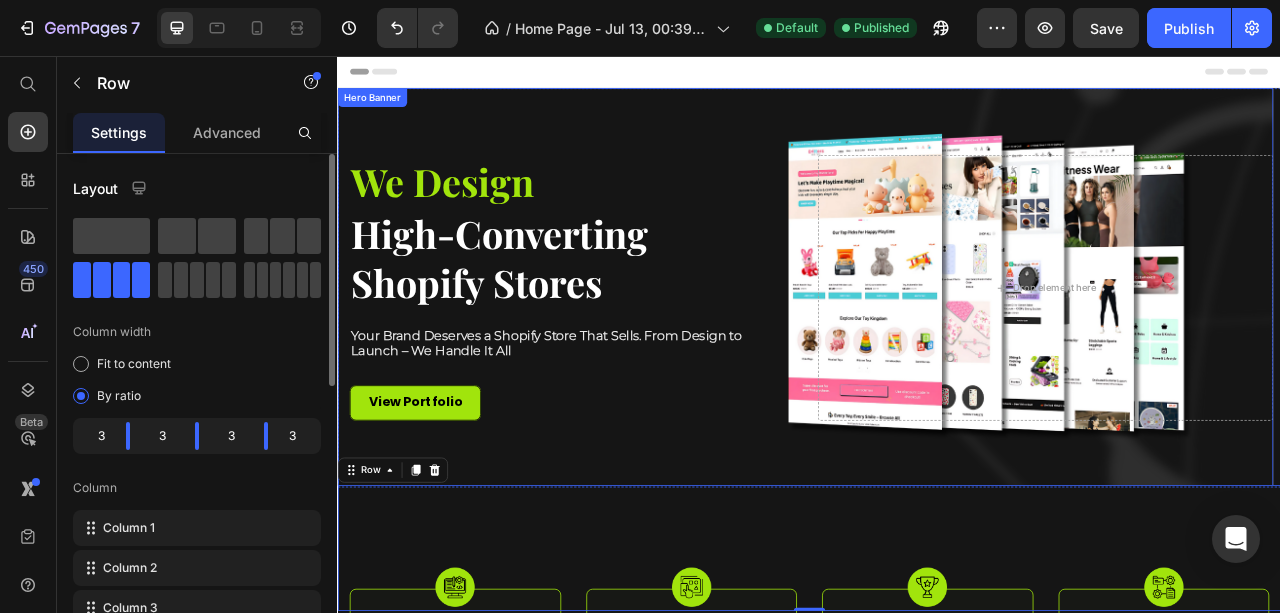 click at bounding box center (932, 351) 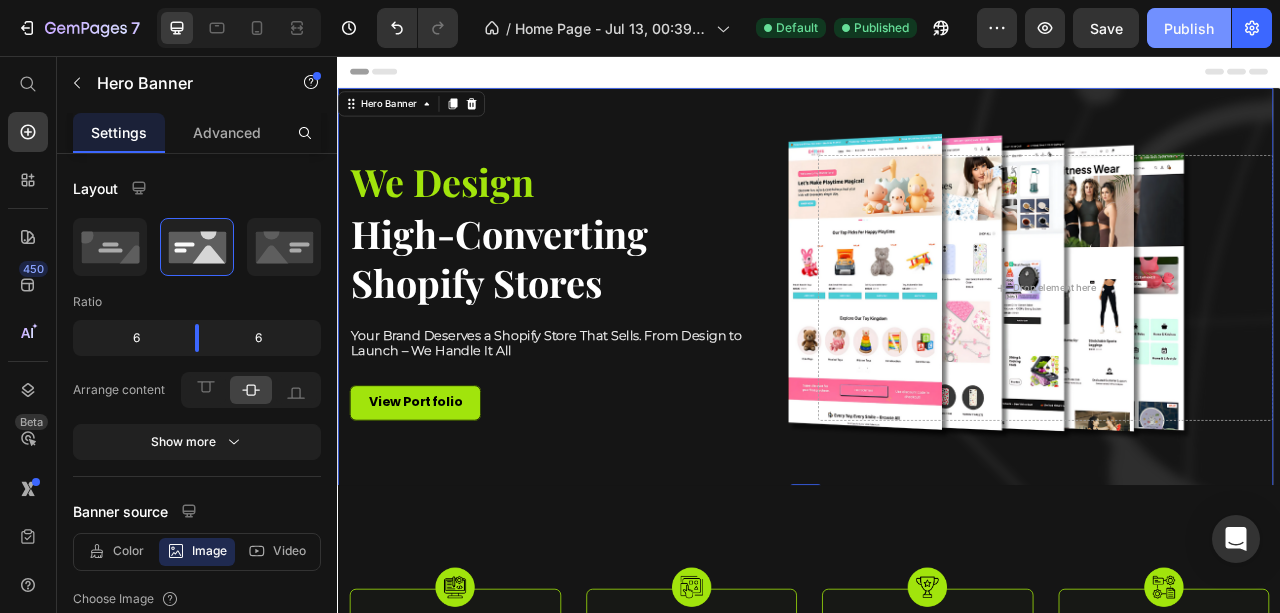 click on "Publish" 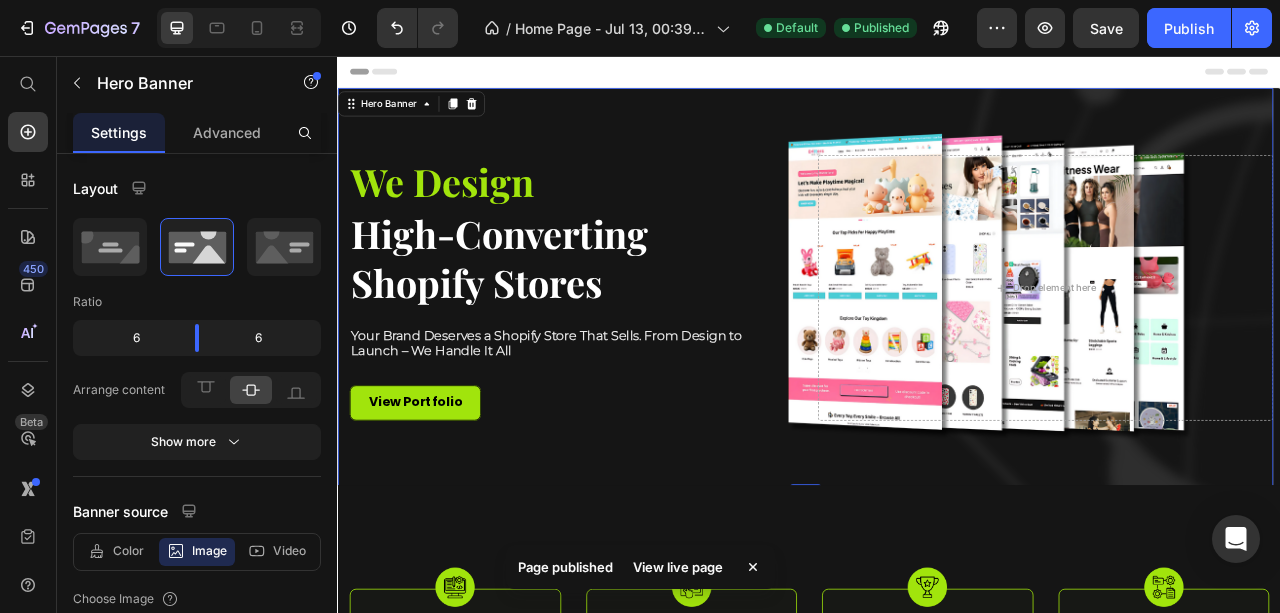 click on "View live page" at bounding box center [678, 567] 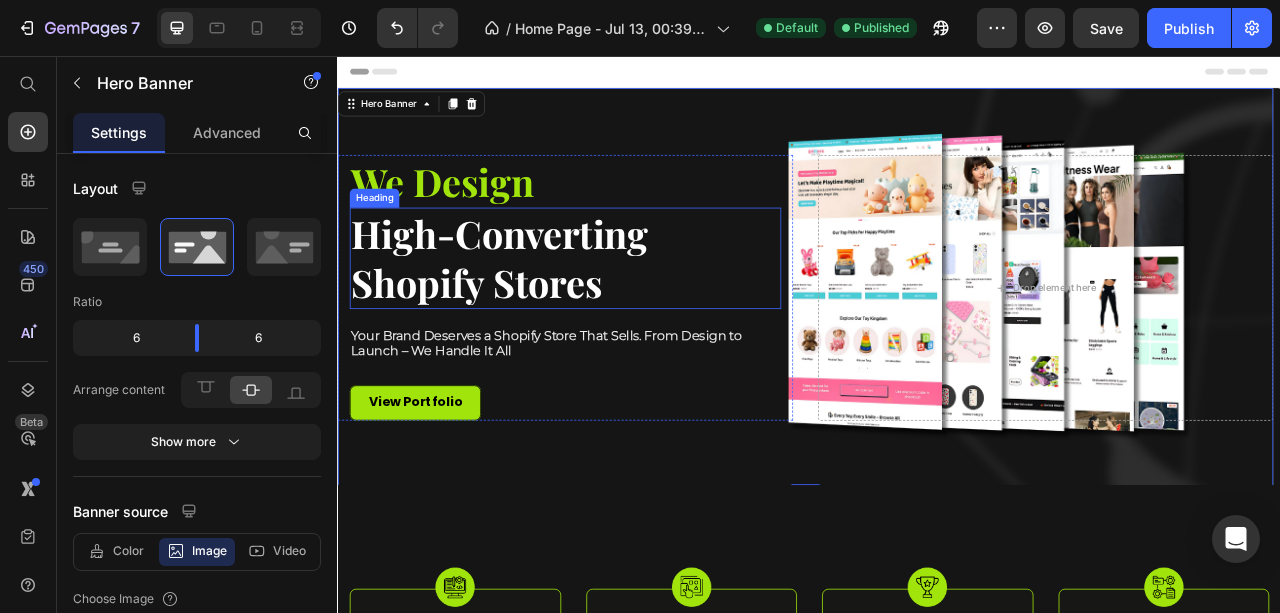 click on "High-Converting Shopify Stores" at bounding box center (626, 313) 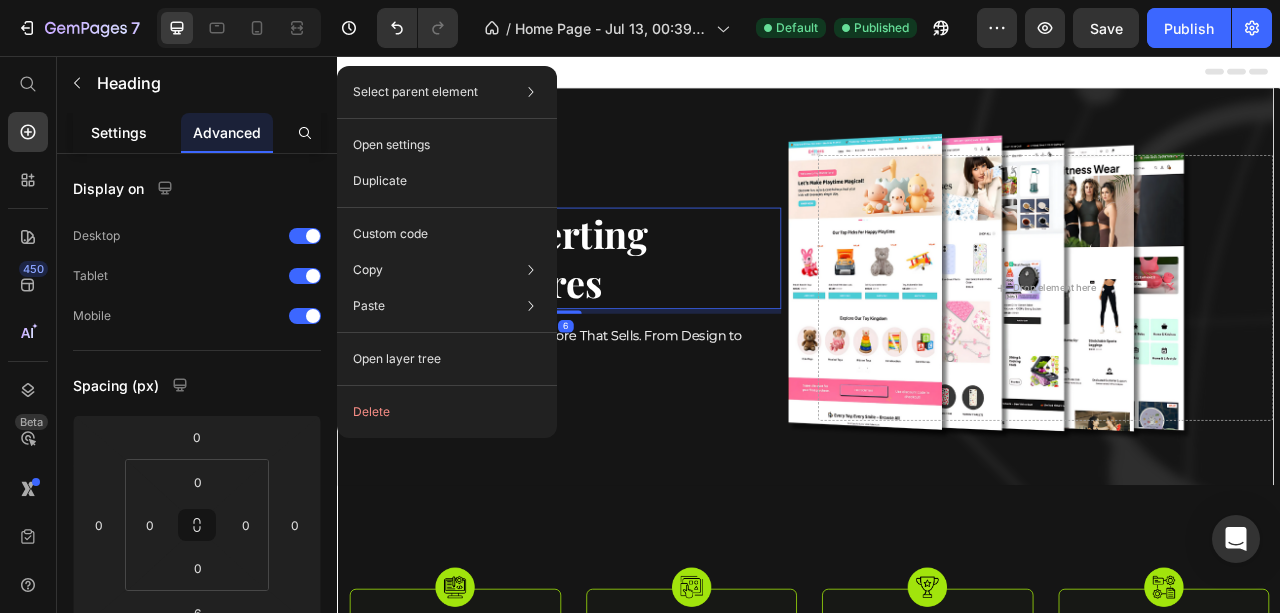 click on "Settings" at bounding box center [119, 132] 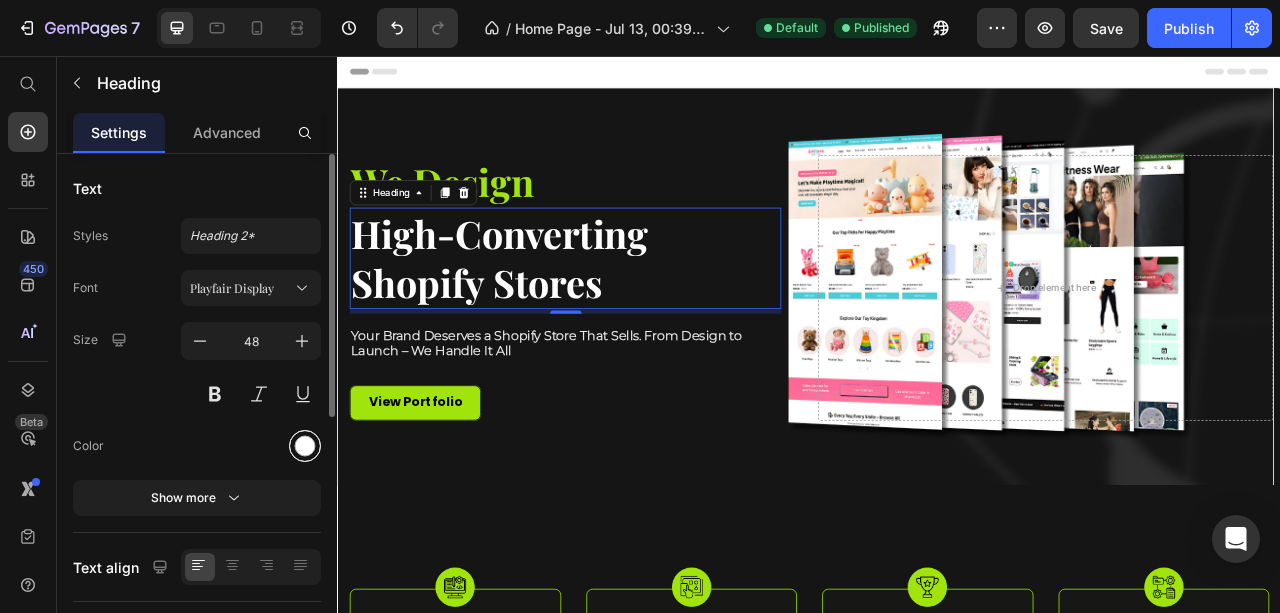 click at bounding box center [305, 446] 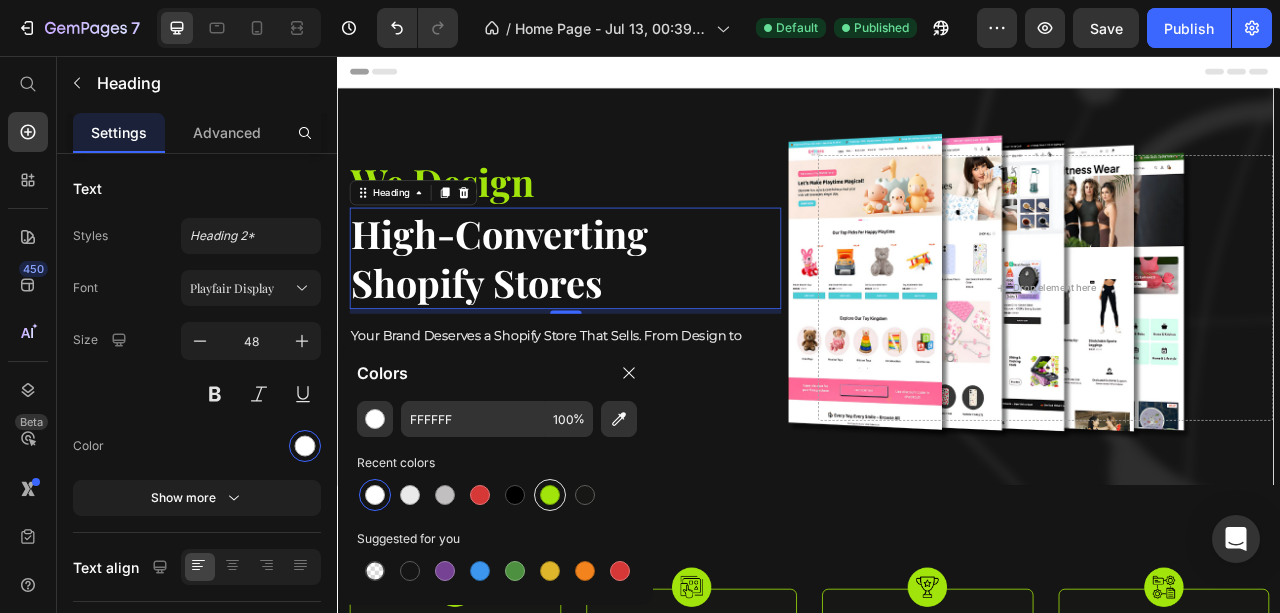 click at bounding box center (550, 495) 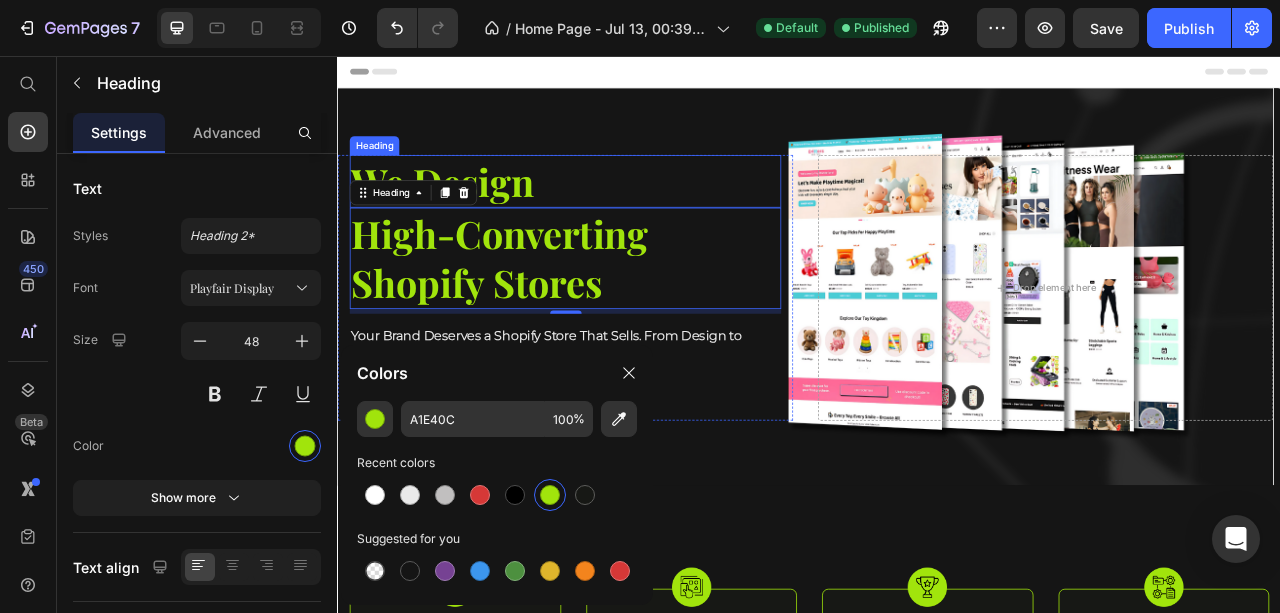click on "We Design" at bounding box center [626, 215] 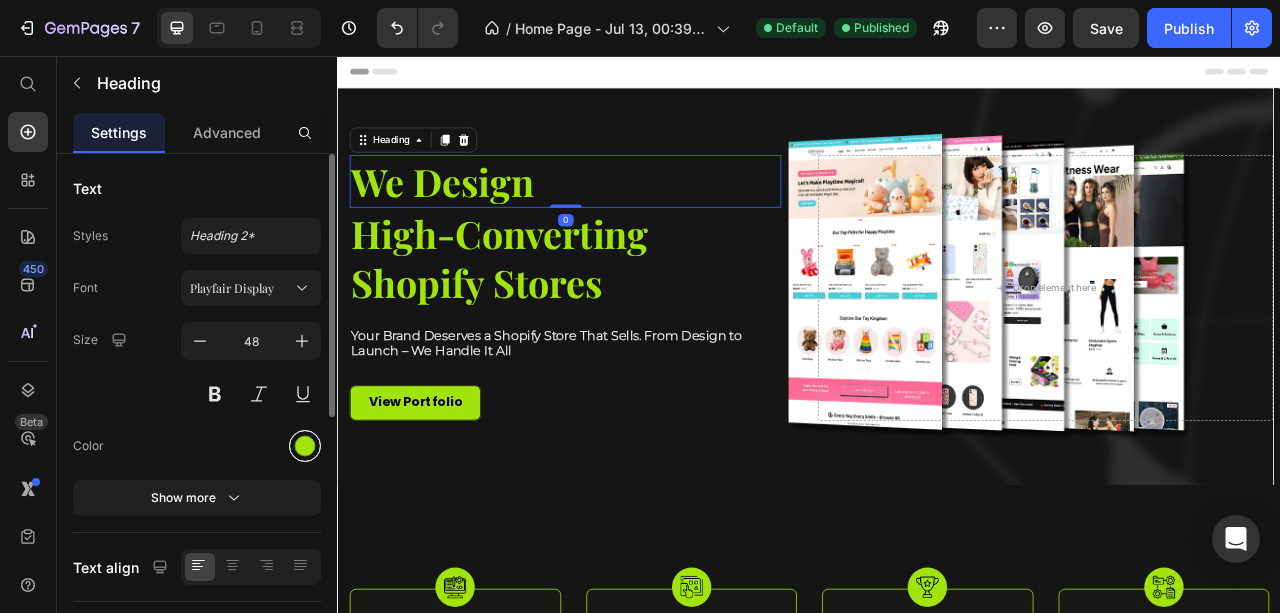 click at bounding box center [305, 446] 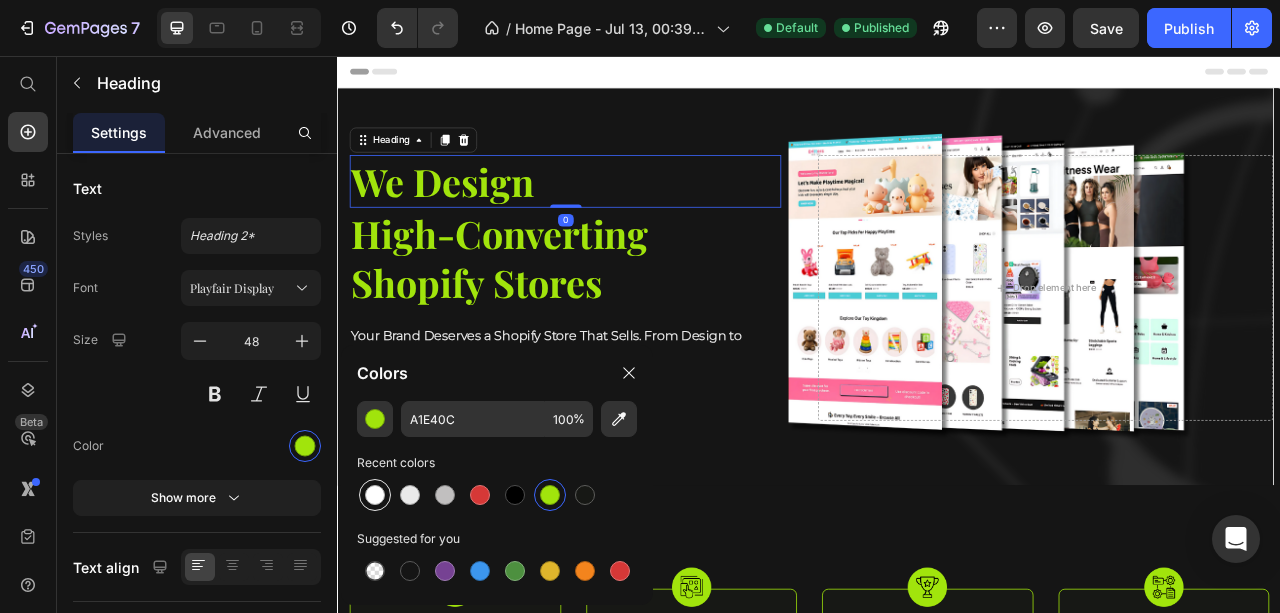 click at bounding box center (375, 495) 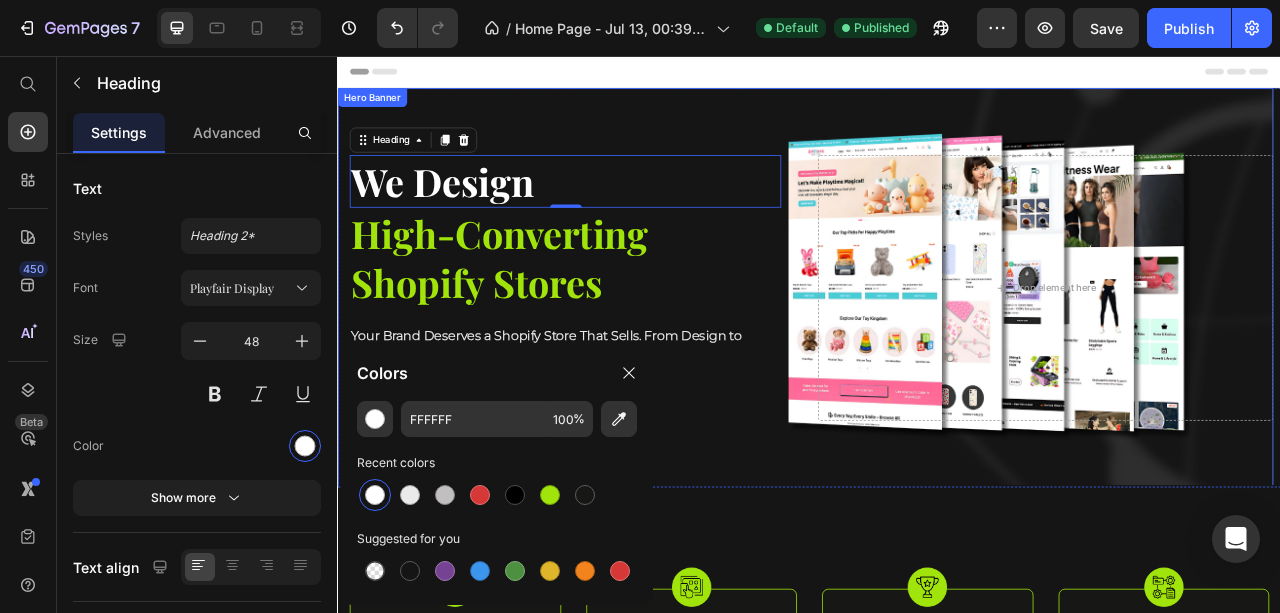 click at bounding box center (932, 351) 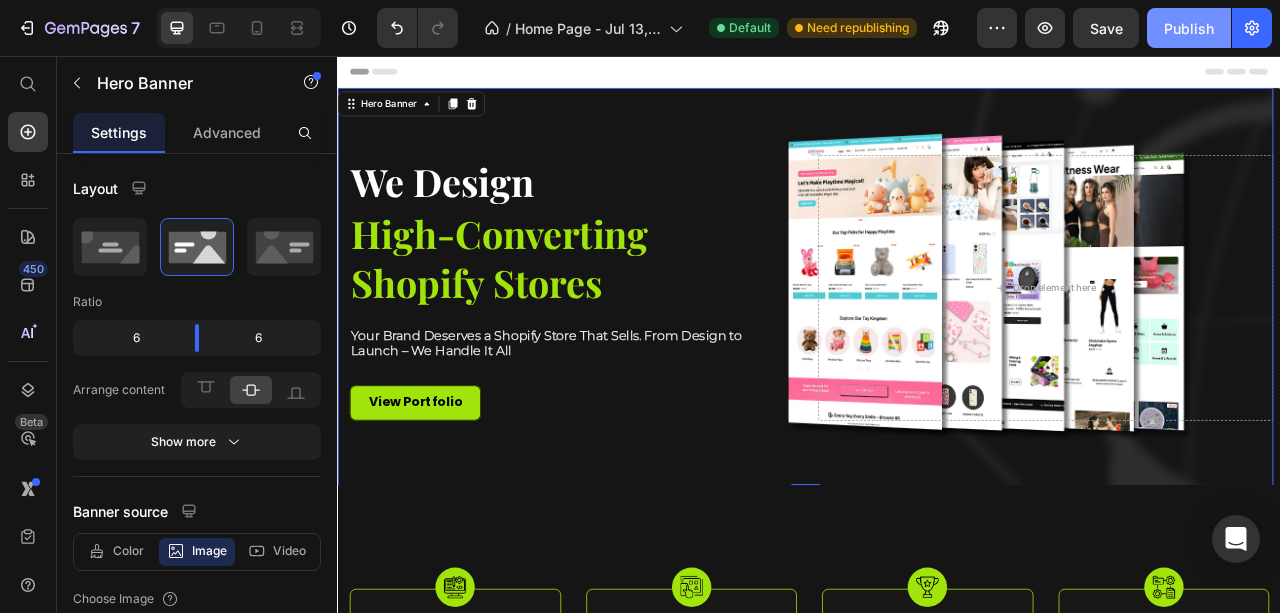 click on "Publish" at bounding box center [1189, 28] 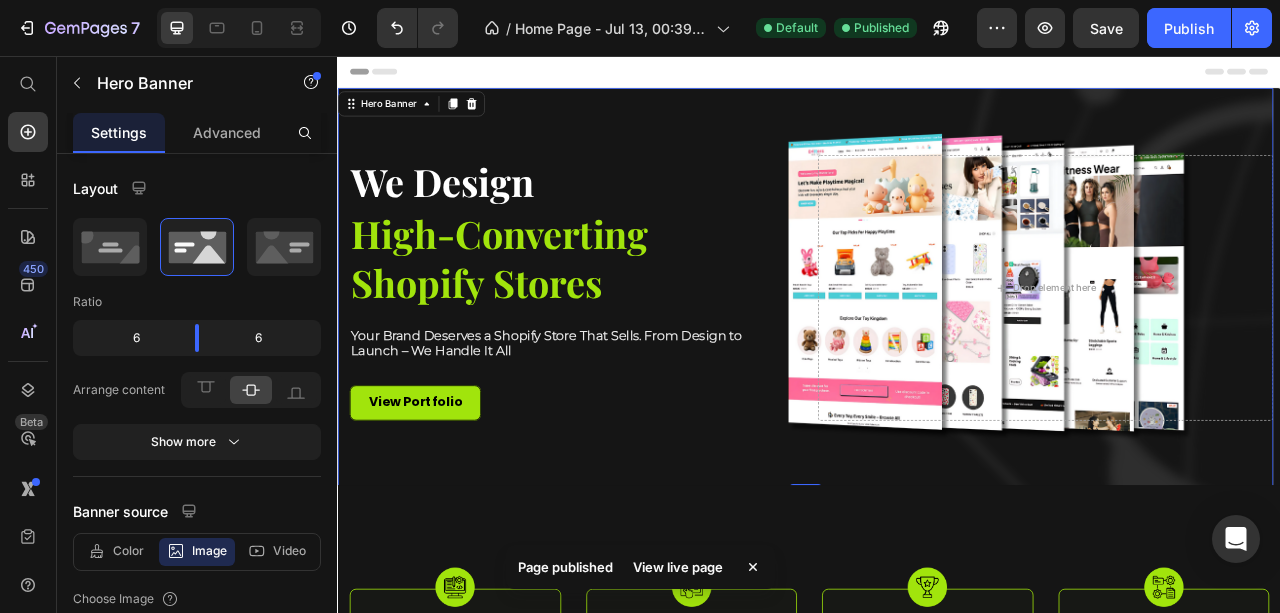 click on "View live page" at bounding box center [678, 567] 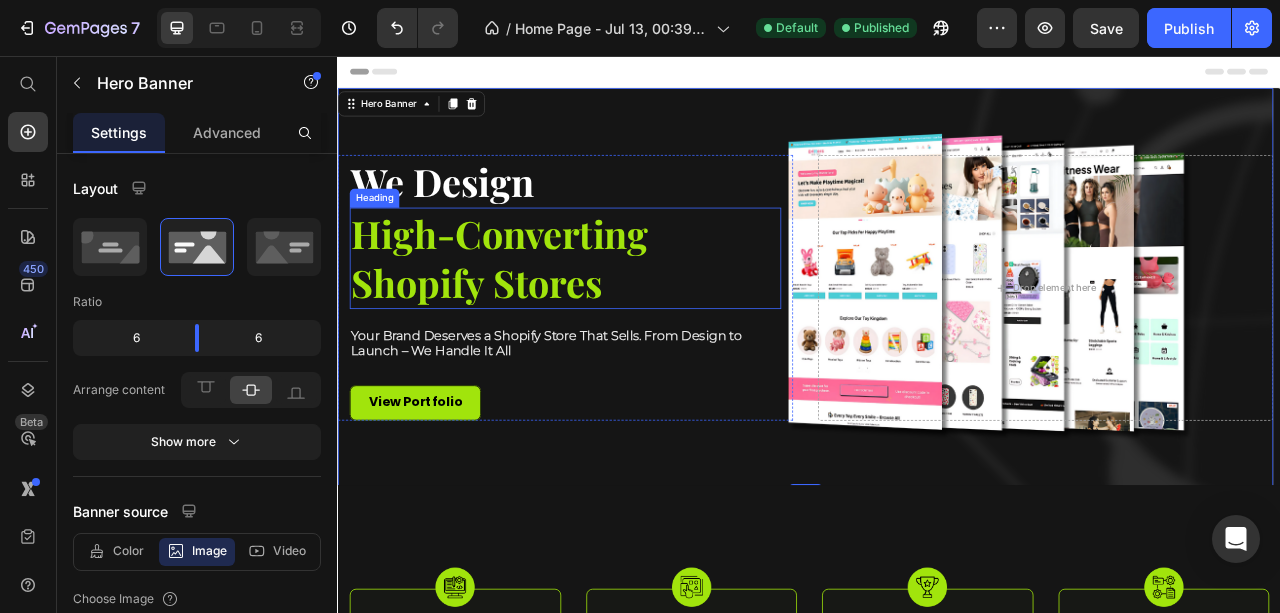 click on "High-Converting Shopify Stores" at bounding box center (626, 313) 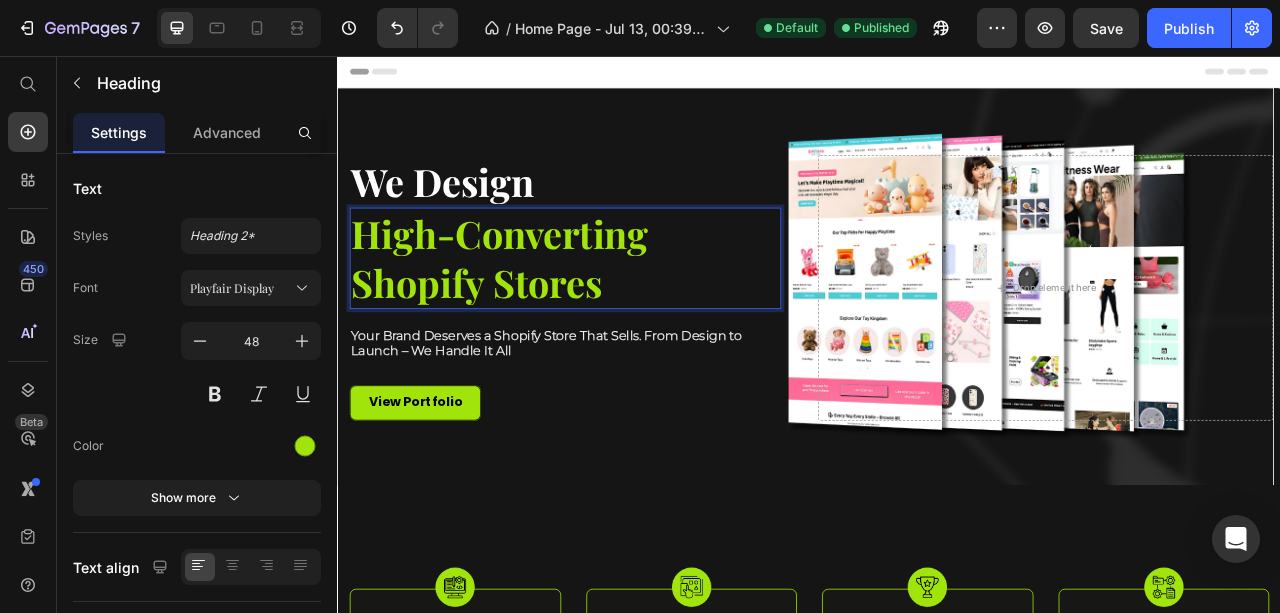 click on "High-Converting Shopify Stores" at bounding box center (626, 313) 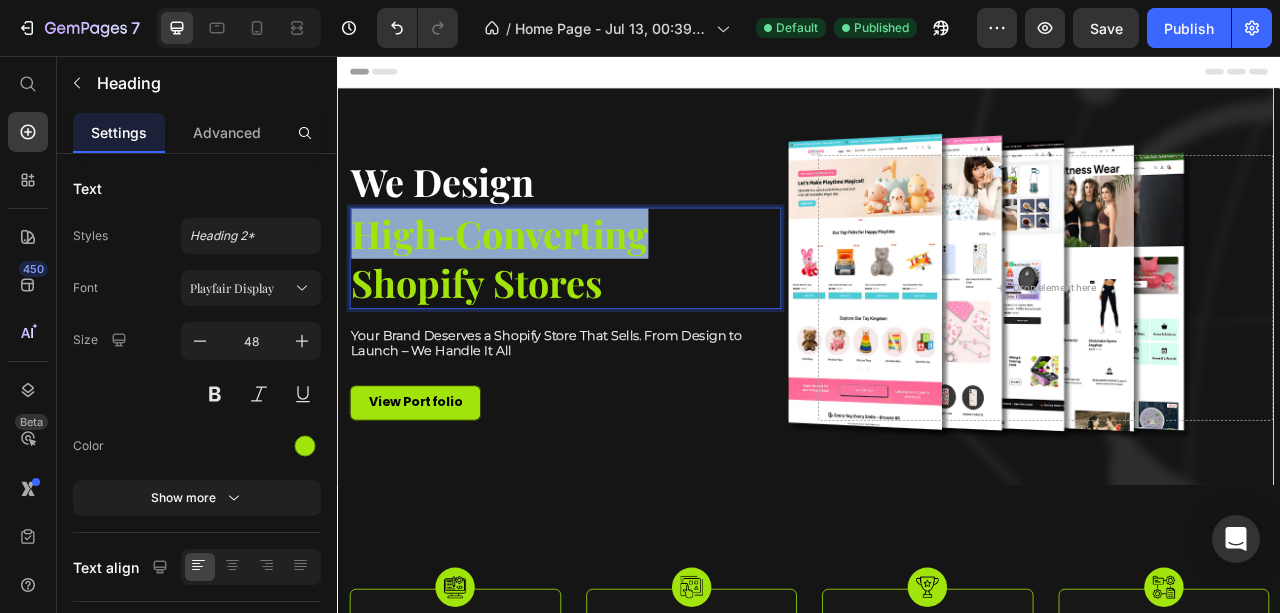 click on "High-Converting Shopify Stores" at bounding box center [626, 313] 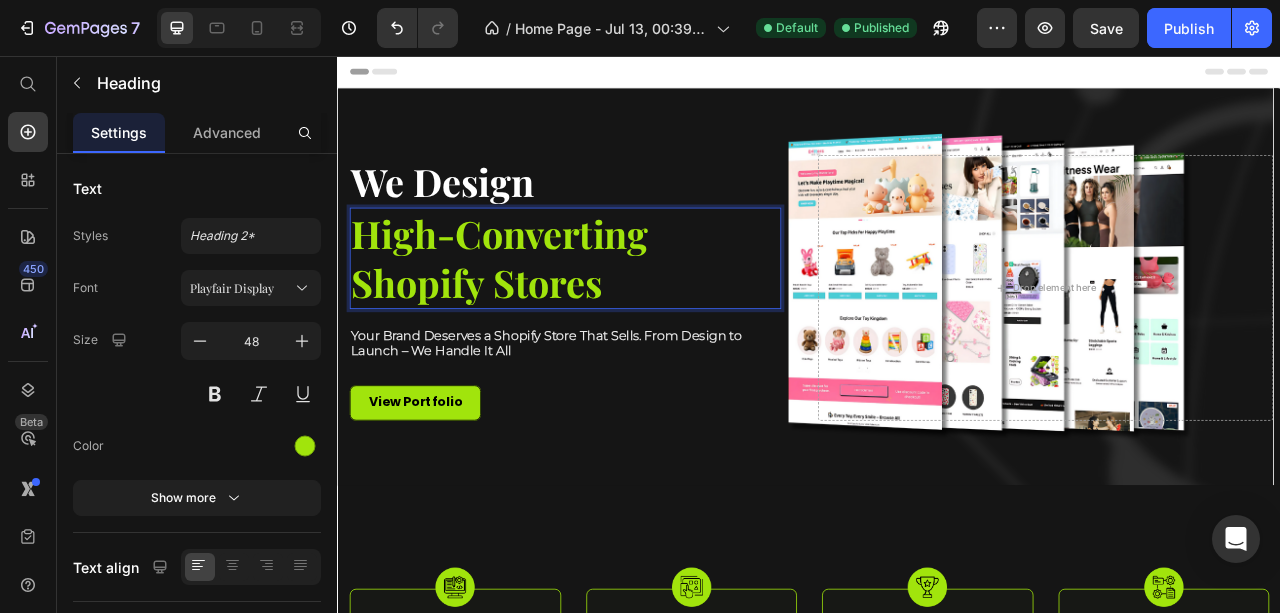 click on "High-Converting Shopify Stores" at bounding box center (626, 313) 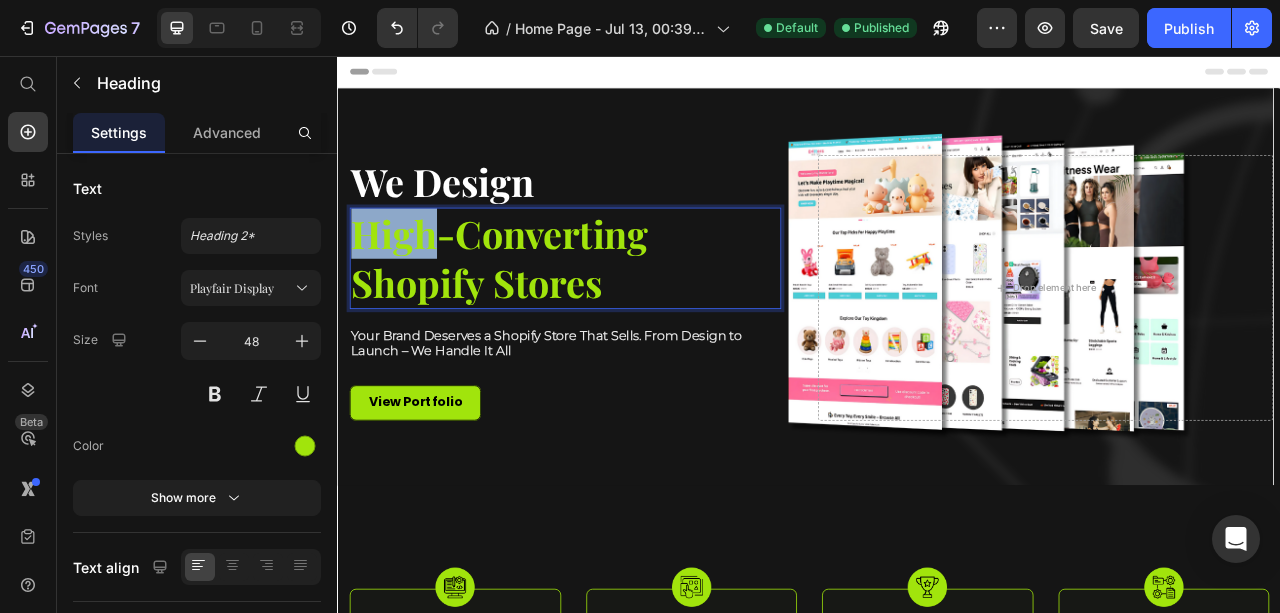 click on "High-Converting Shopify Stores" at bounding box center (626, 313) 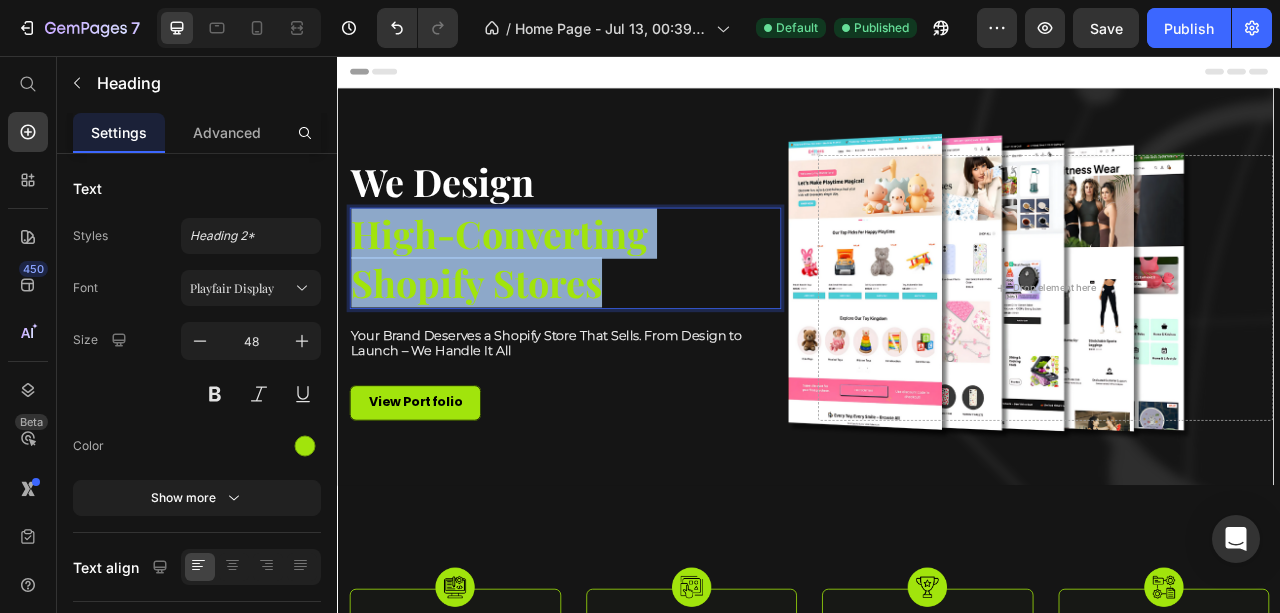 click on "High-Converting Shopify Stores" at bounding box center (626, 313) 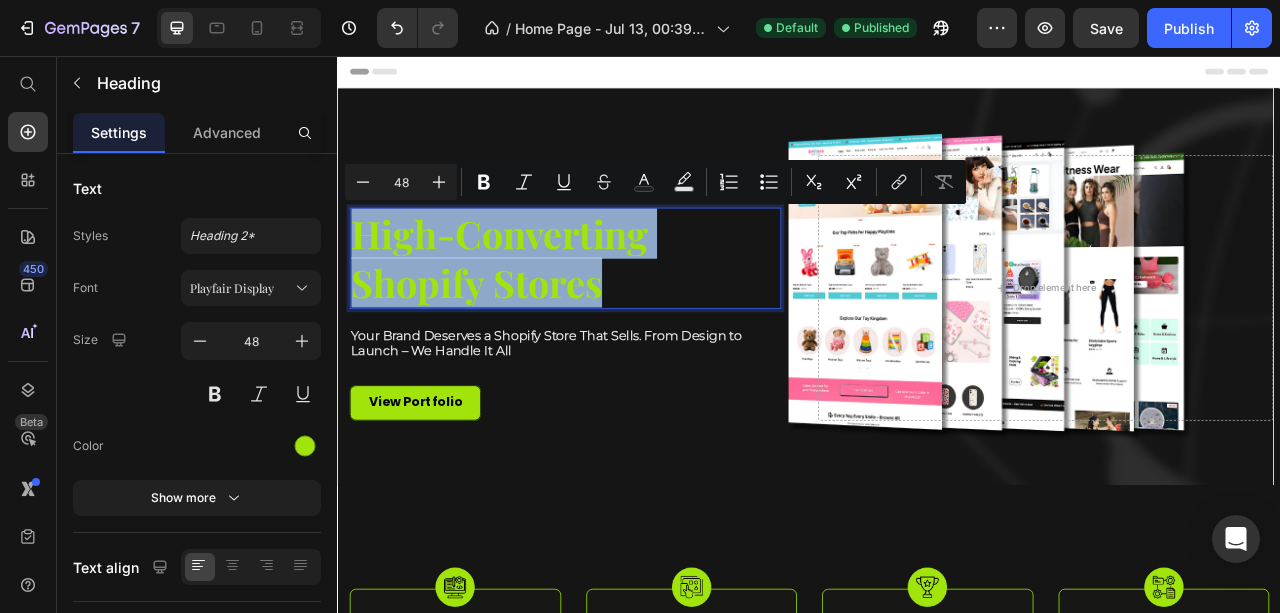 click on "High-Converting Shopify Stores" at bounding box center (626, 313) 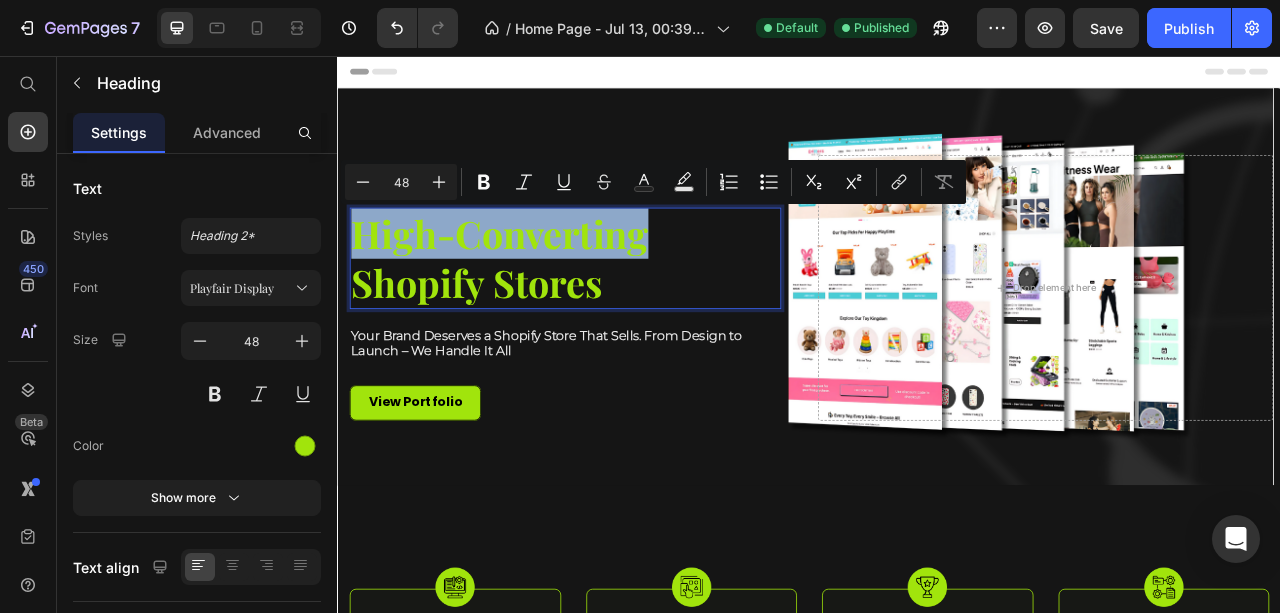 drag, startPoint x: 745, startPoint y: 304, endPoint x: 371, endPoint y: 304, distance: 374 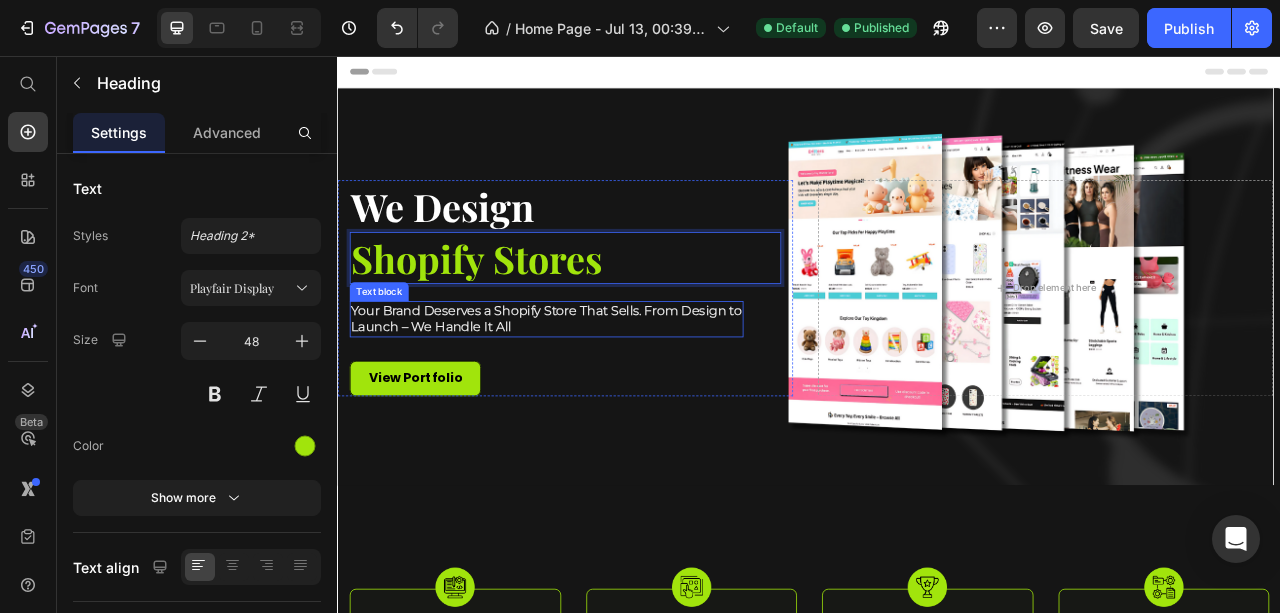 click on "Your Brand Deserves a Shopify Store That Sells. From Design to Launch – We Handle It All" at bounding box center (602, 390) 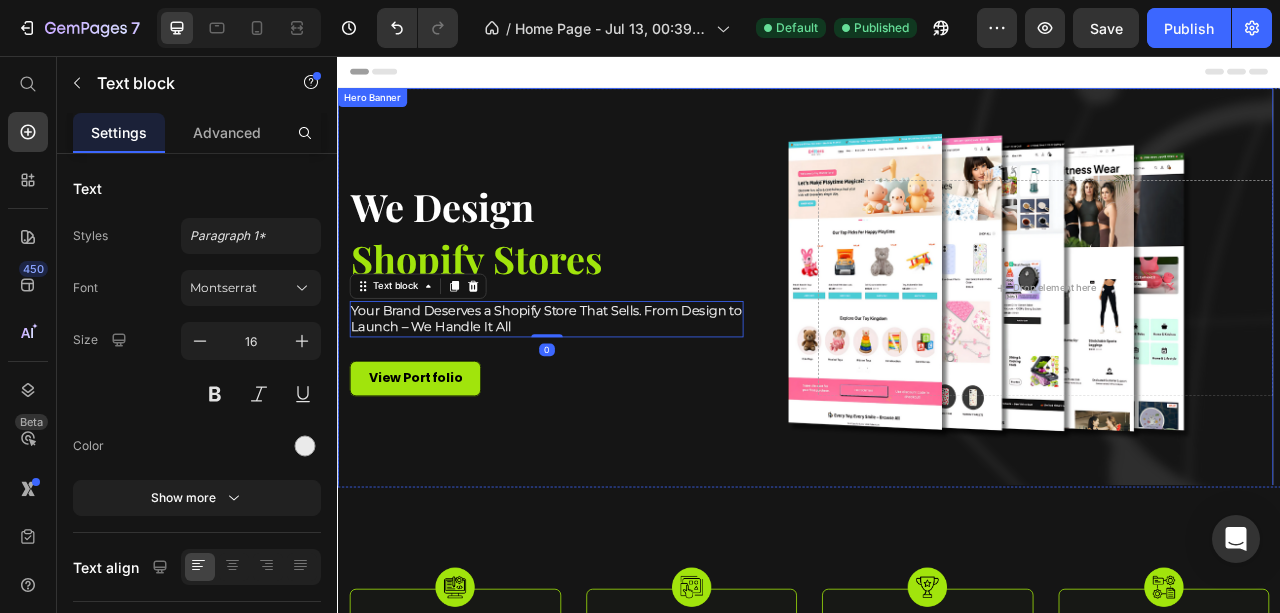 click at bounding box center [932, 351] 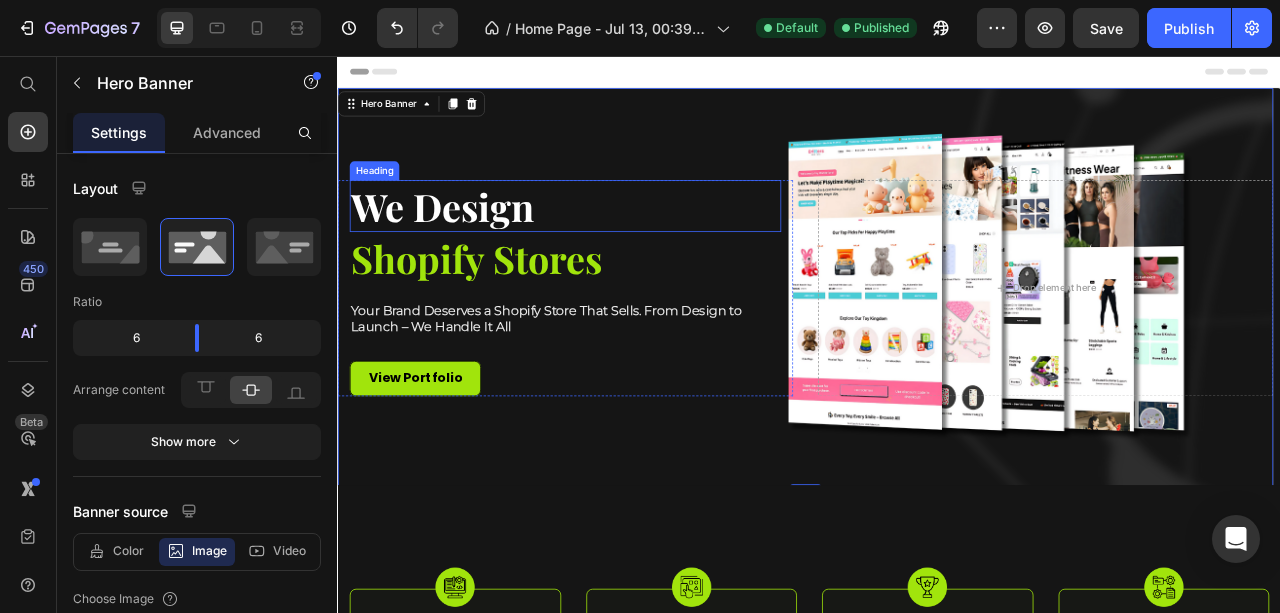 click on "We Design" at bounding box center [626, 247] 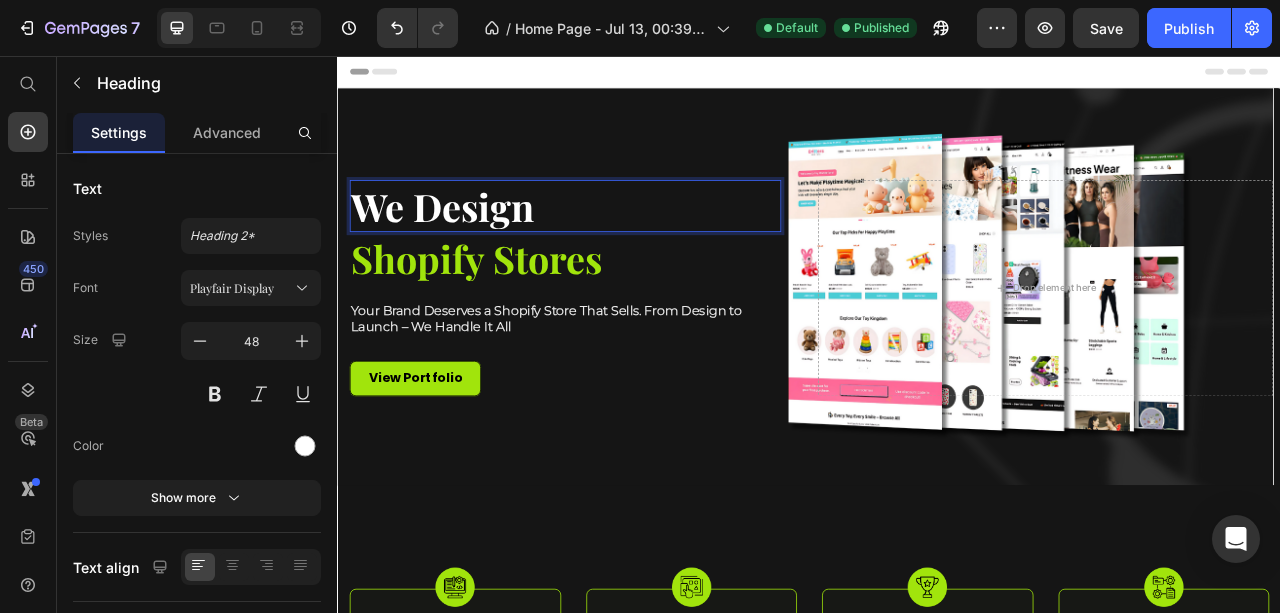 click on "We Design" at bounding box center (626, 247) 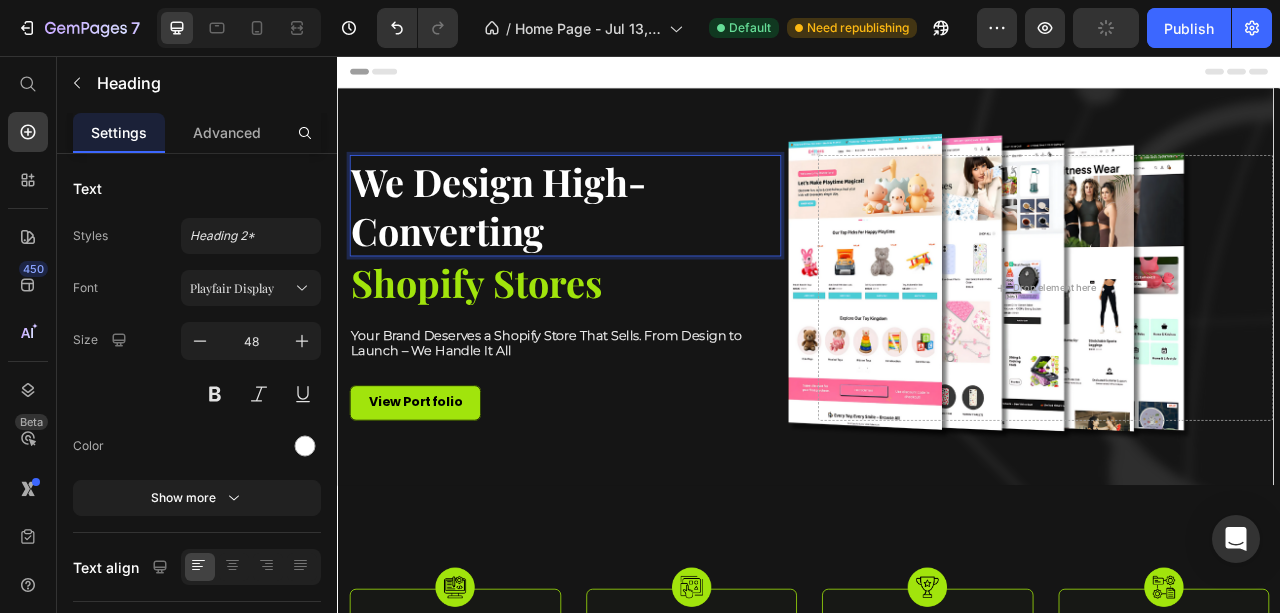 click on "We Design High-Converting" at bounding box center [626, 246] 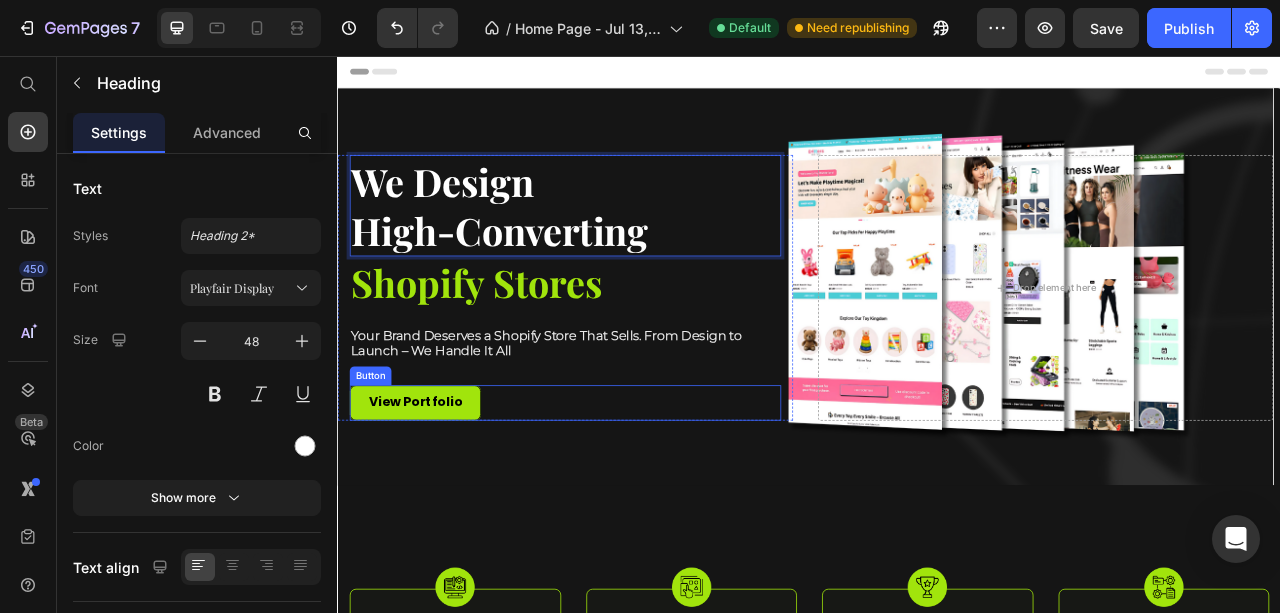 click on "View Portfolio Button" at bounding box center (626, 497) 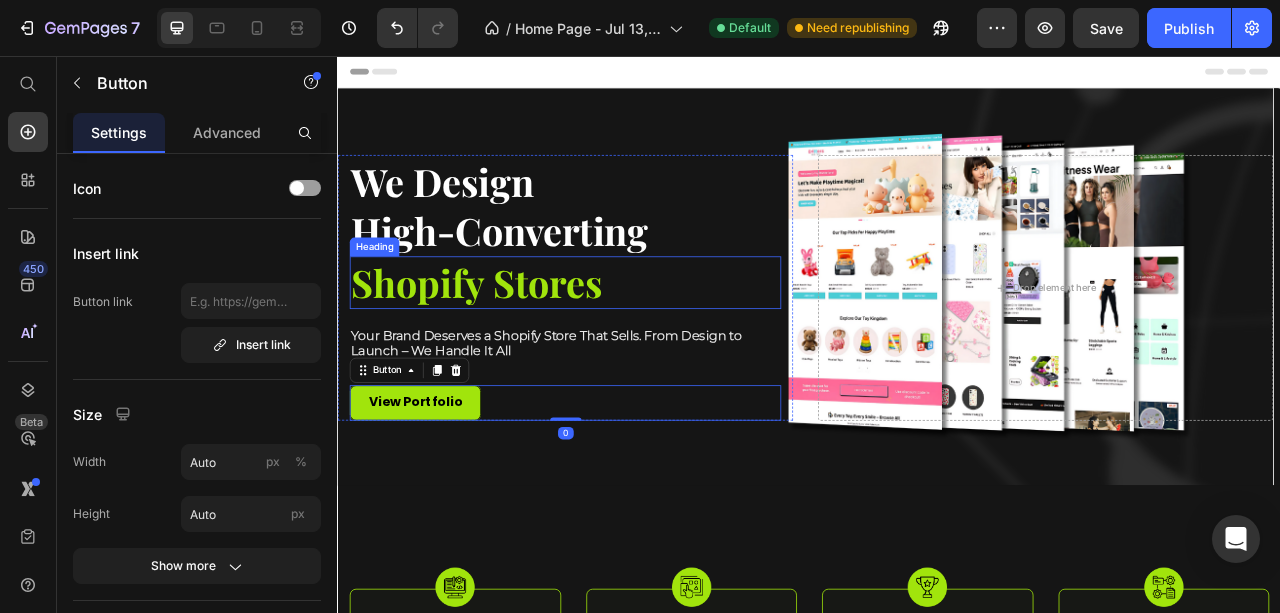 click on "Shopify Stores" at bounding box center (626, 344) 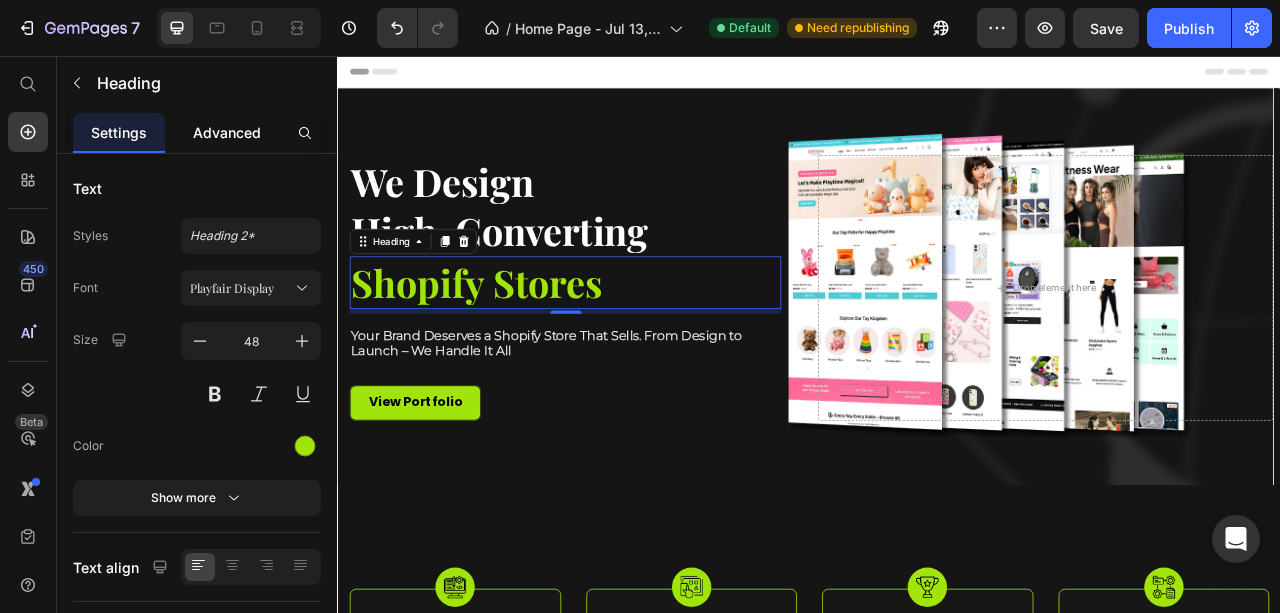 click on "Advanced" at bounding box center (227, 132) 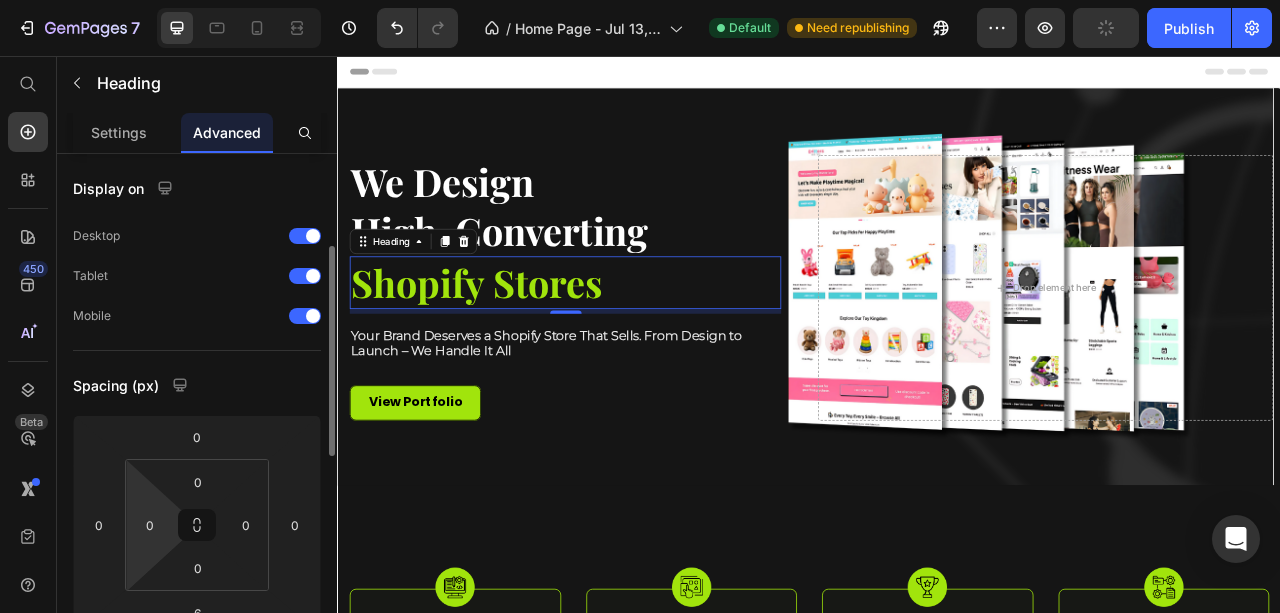 scroll, scrollTop: 133, scrollLeft: 0, axis: vertical 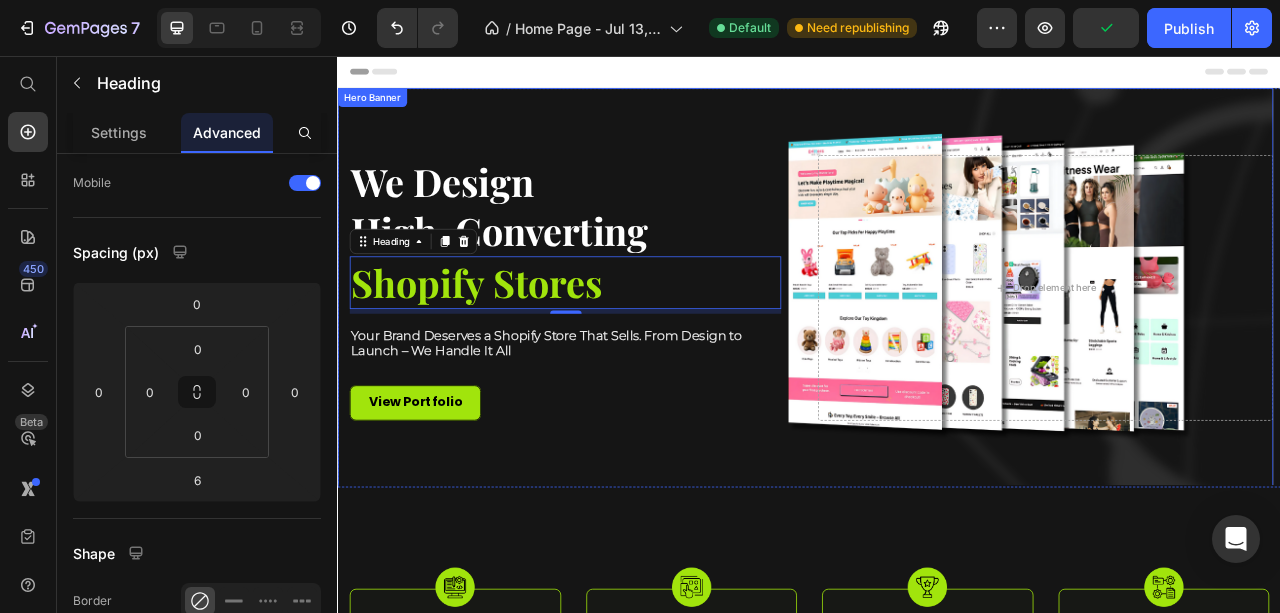 click at bounding box center (932, 351) 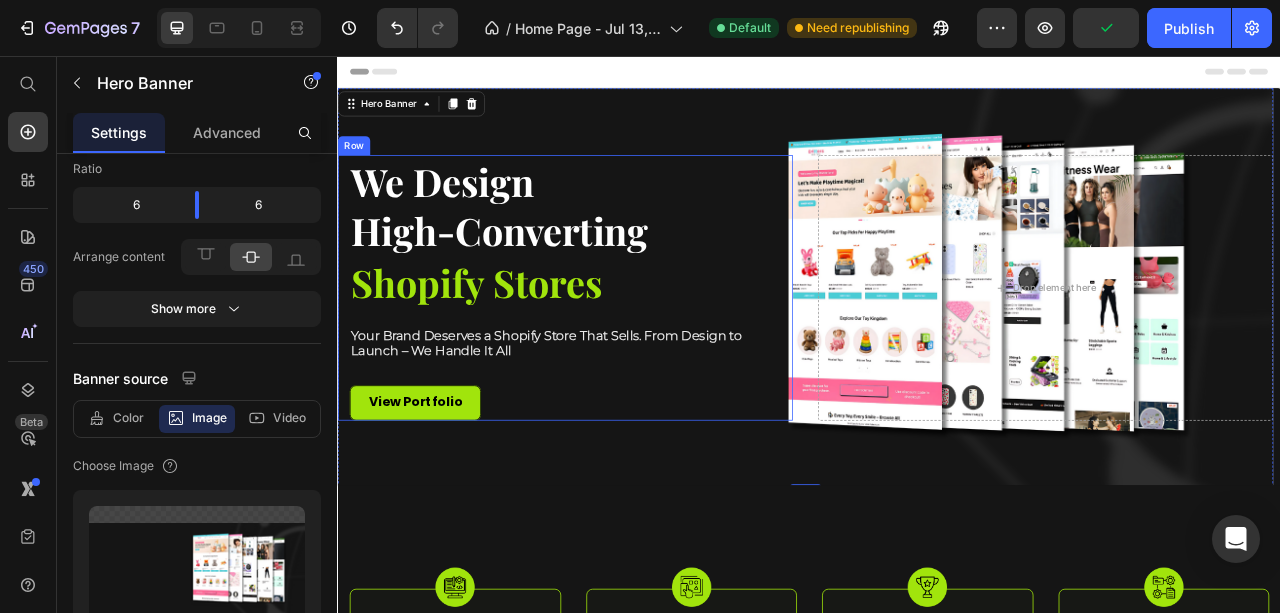 scroll, scrollTop: 0, scrollLeft: 0, axis: both 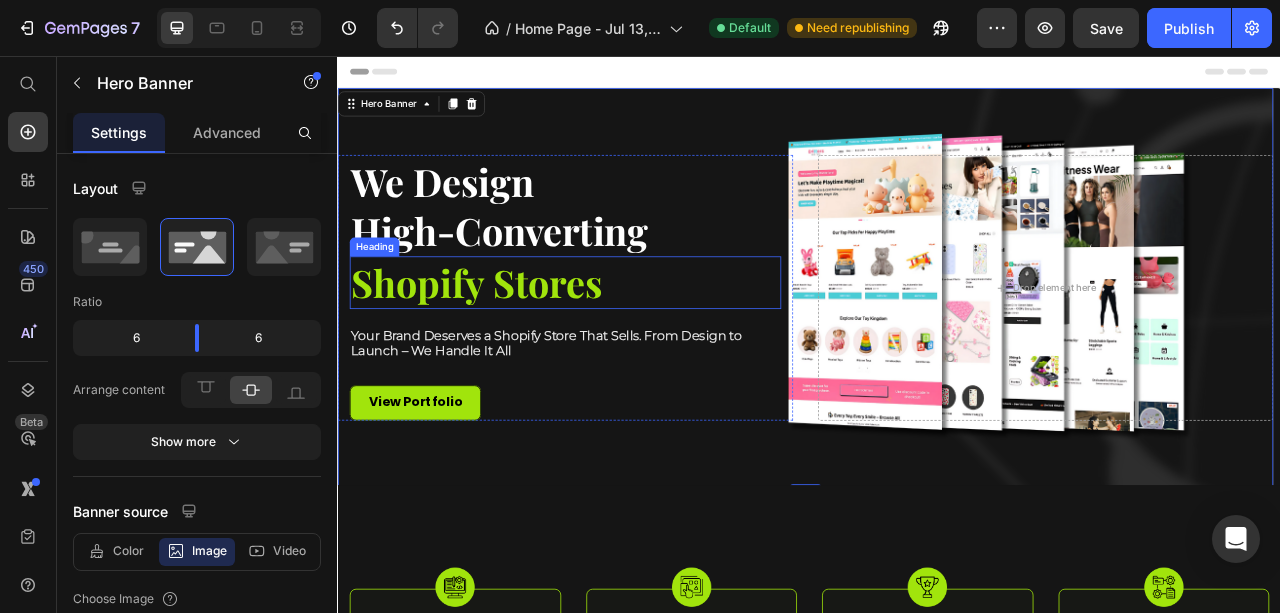 click on "Shopify Stores" at bounding box center (626, 344) 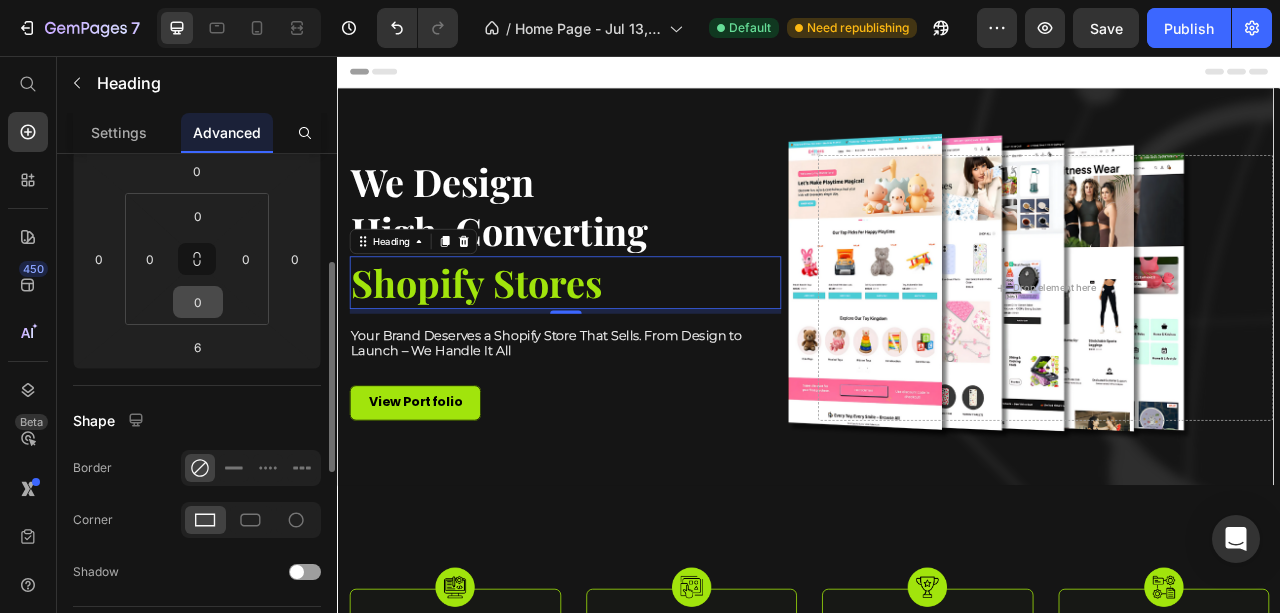 scroll, scrollTop: 133, scrollLeft: 0, axis: vertical 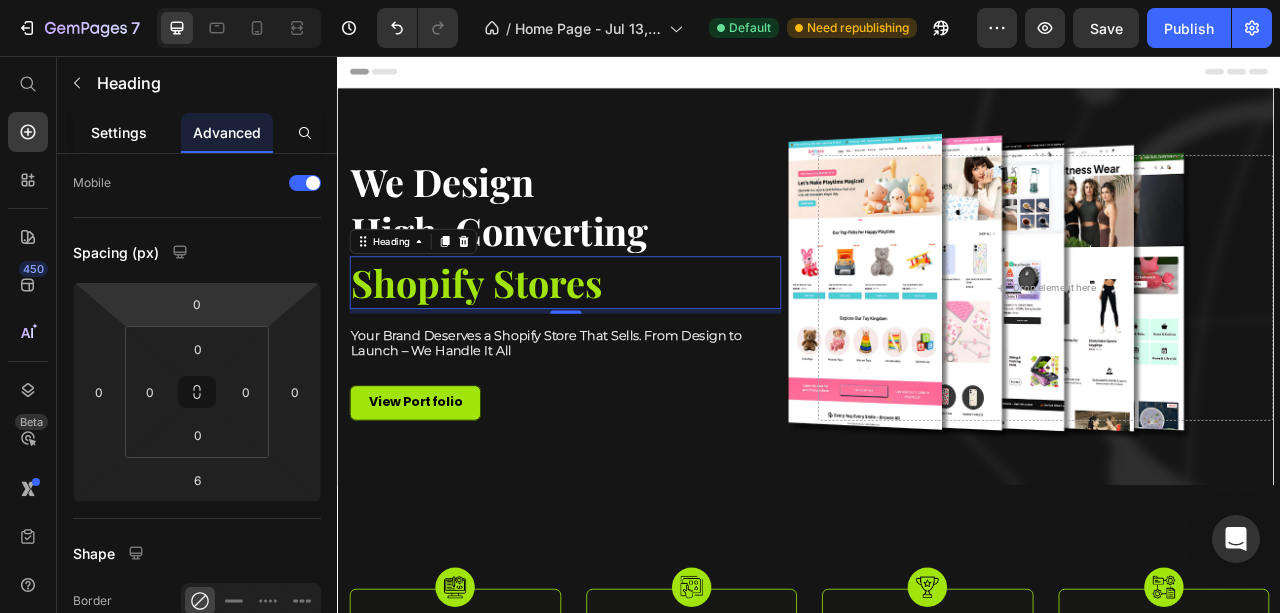 click on "Settings" at bounding box center [119, 132] 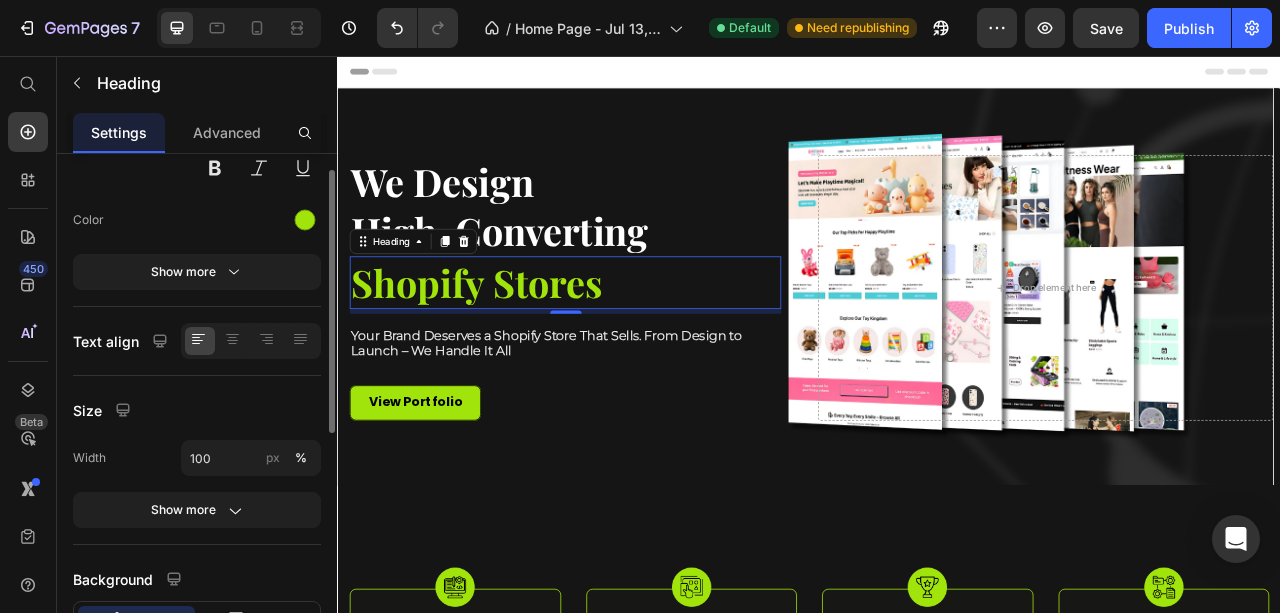 scroll, scrollTop: 93, scrollLeft: 0, axis: vertical 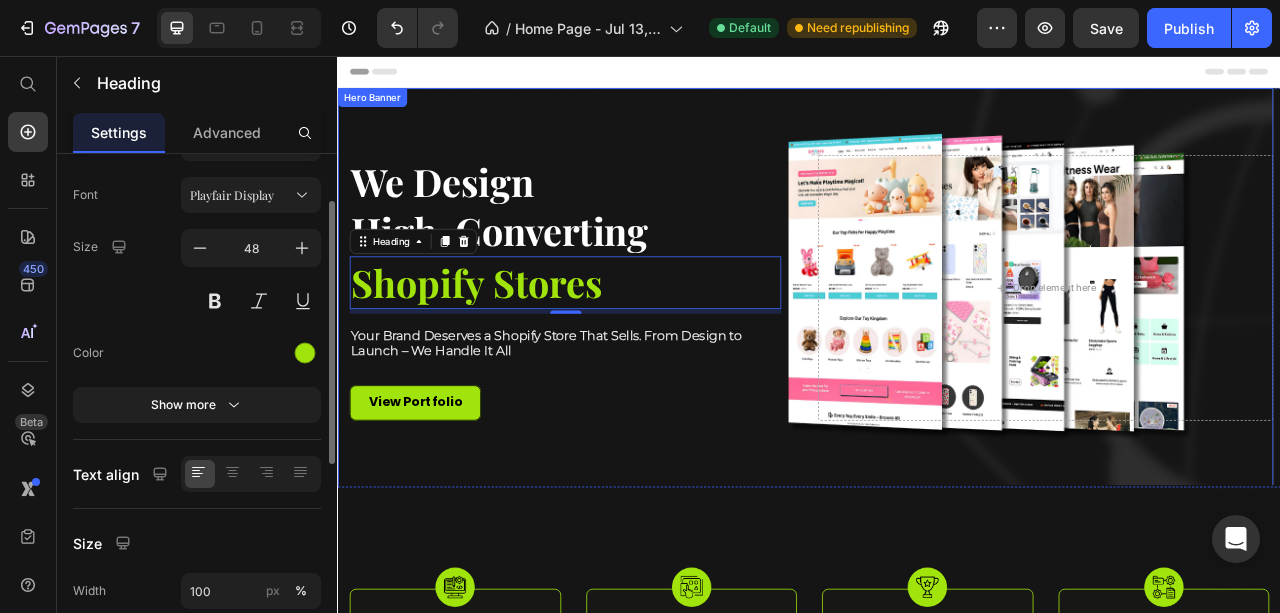 click at bounding box center [932, 351] 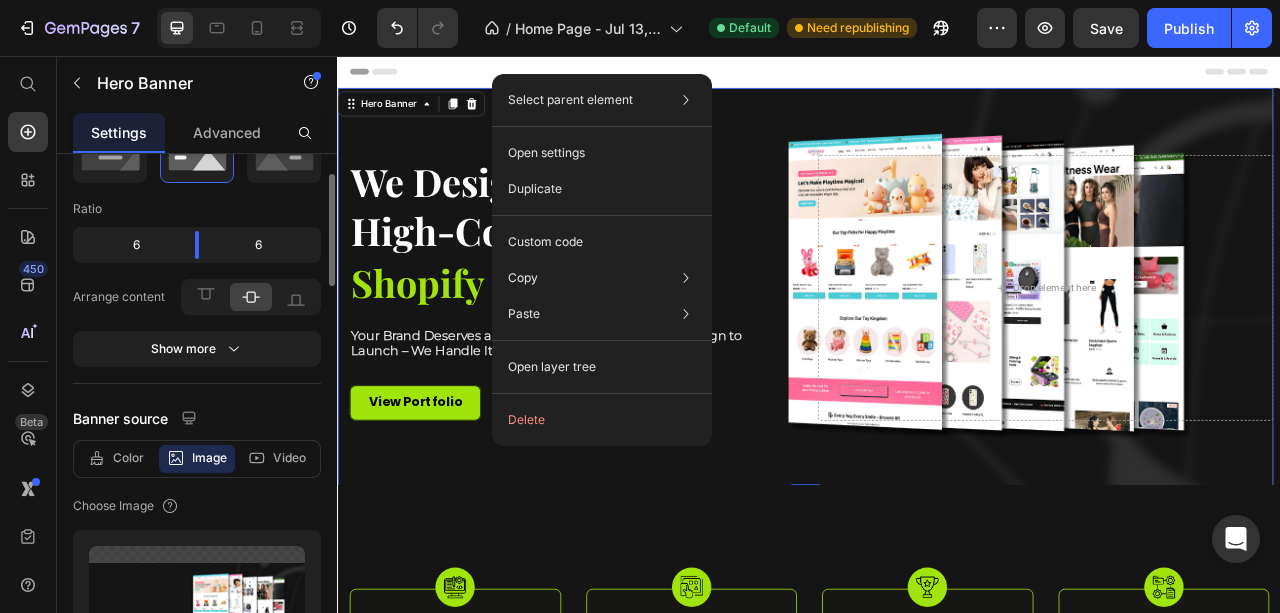 scroll, scrollTop: 0, scrollLeft: 0, axis: both 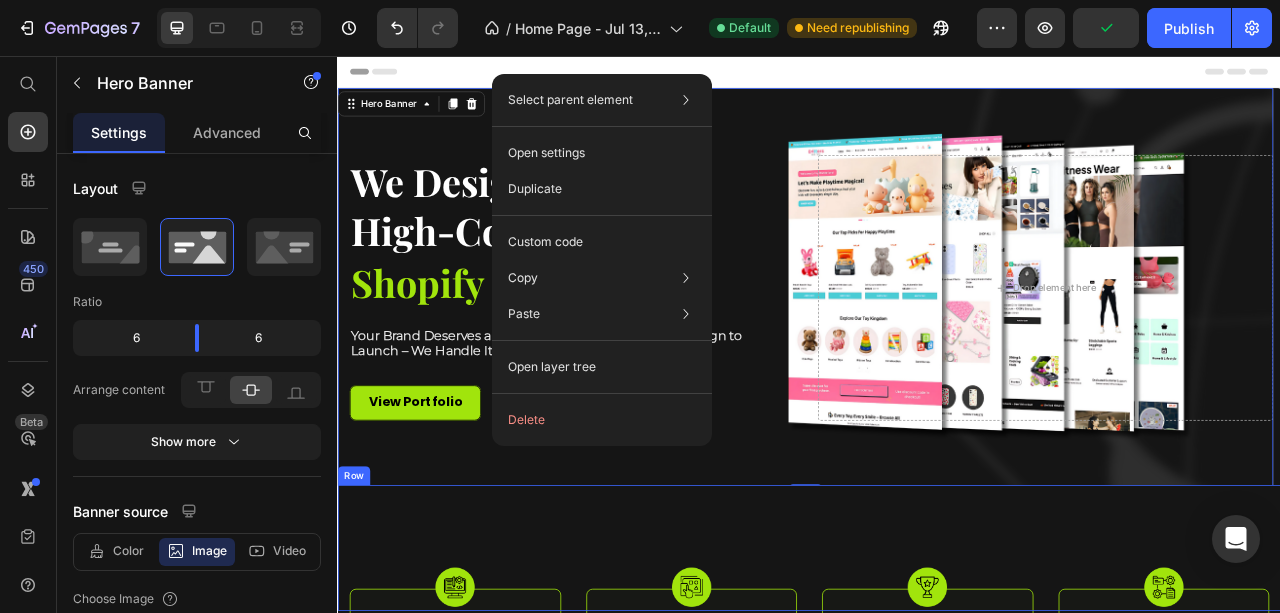 click on "Drop element here
Drop element here
Drop element here
Drop element here Row" at bounding box center (937, 682) 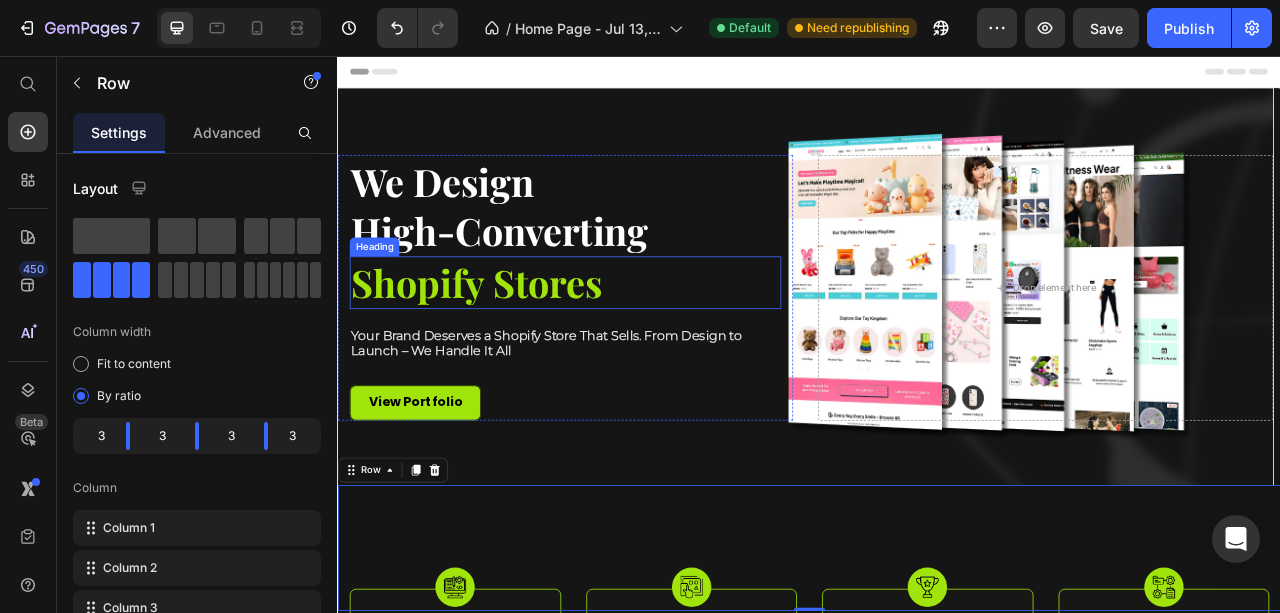 click on "Shopify Stores" at bounding box center (626, 344) 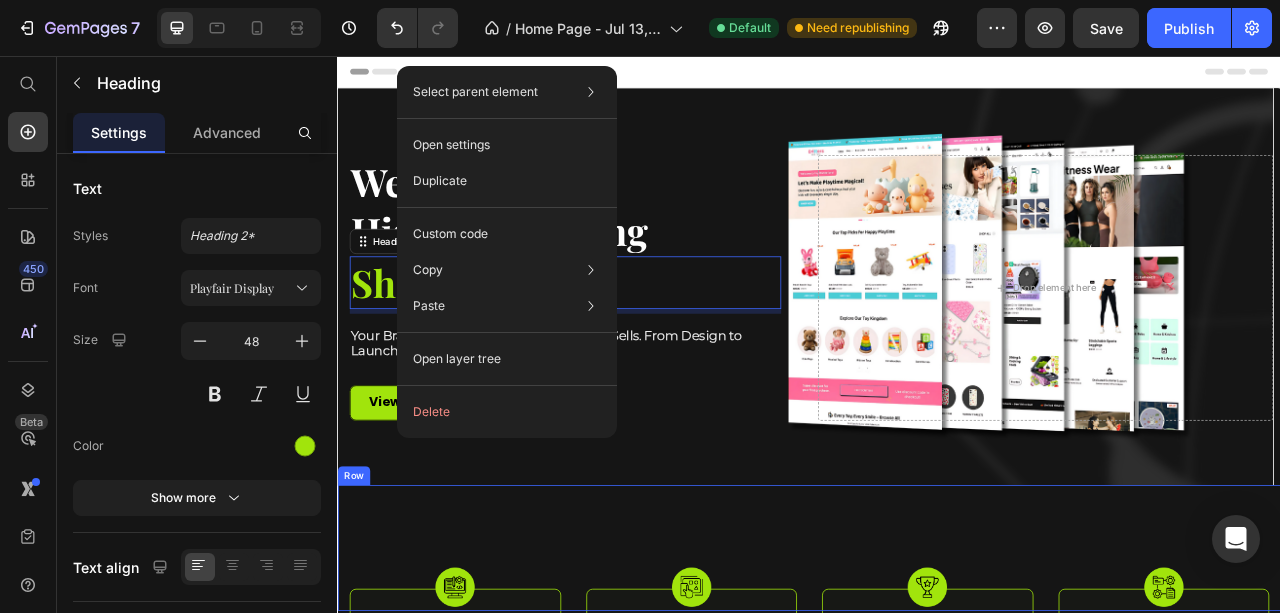 click on "Image Custom Shopify Store Design Text Block Row Image Shopify Store Redesign Text Block Row Image Winning Products Research Text Block Row Image Full Branding Setup Text Block Row Row Section 3" at bounding box center [937, 801] 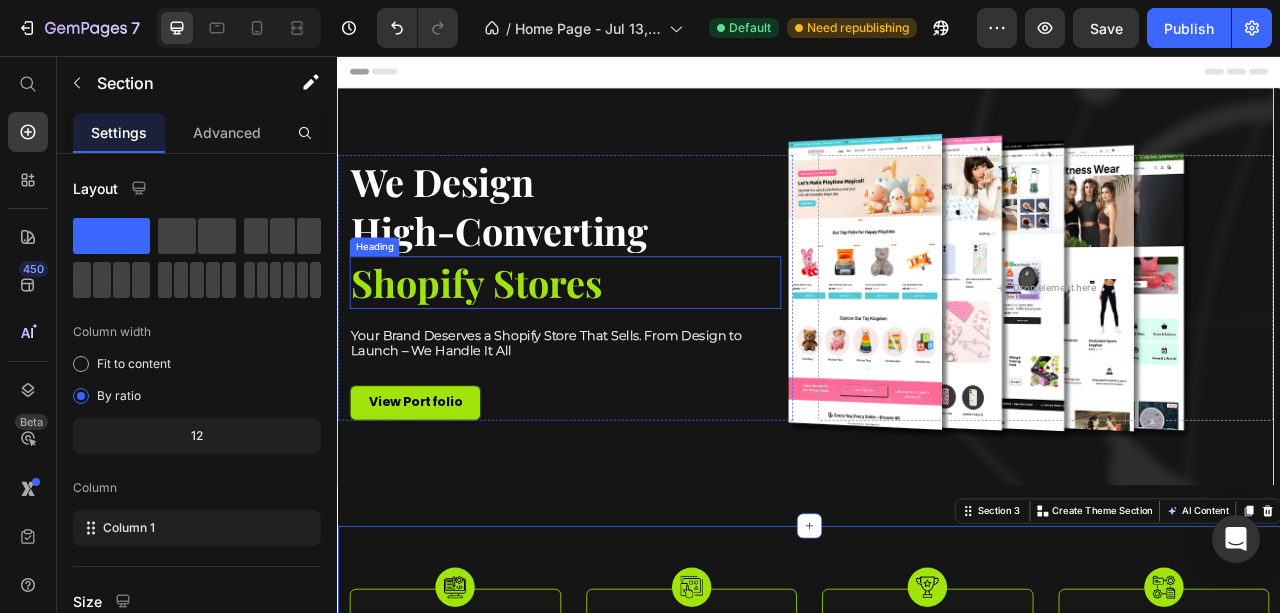 click on "Shopify Stores" at bounding box center (626, 344) 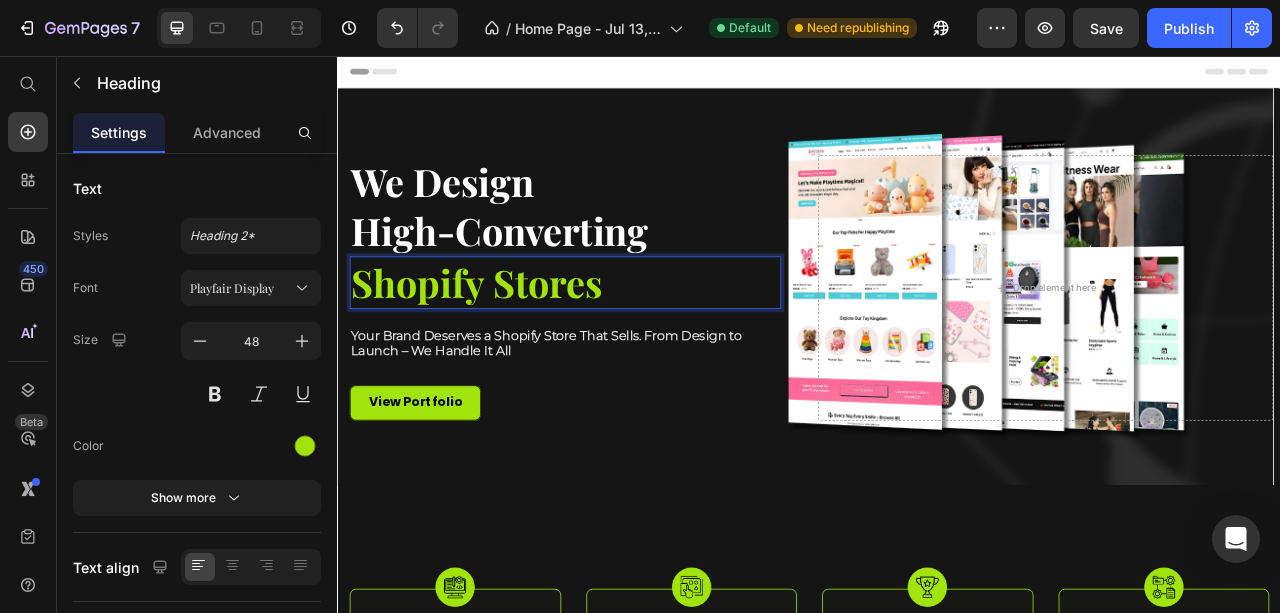 click on "Shopify Stores" at bounding box center [626, 344] 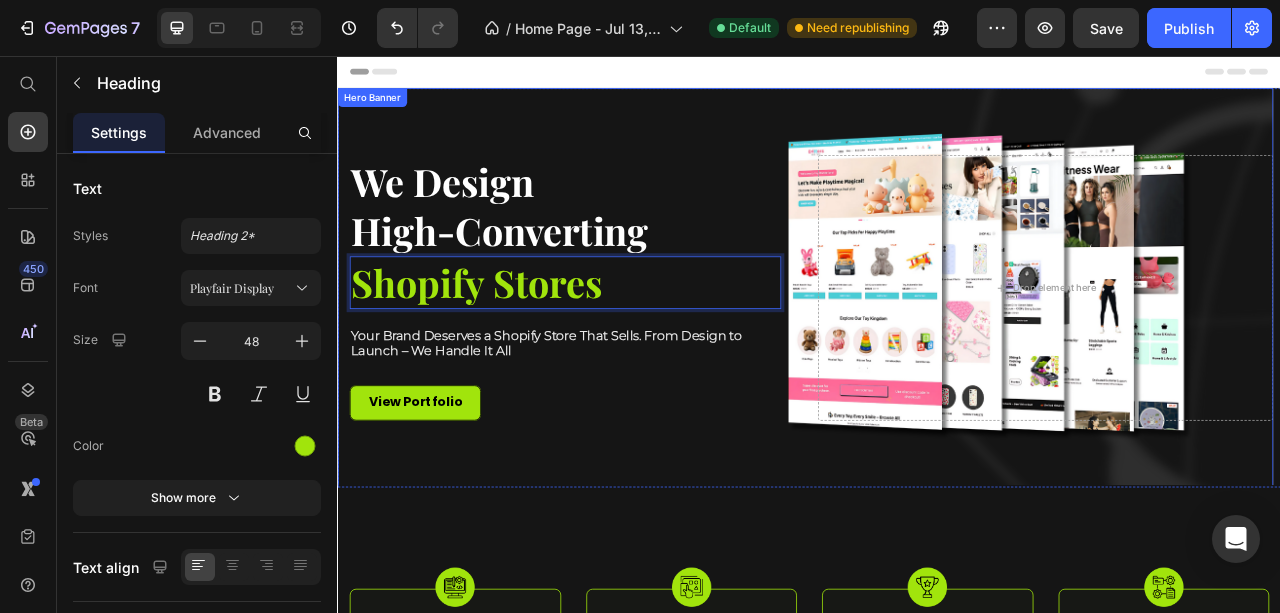 click at bounding box center (932, 351) 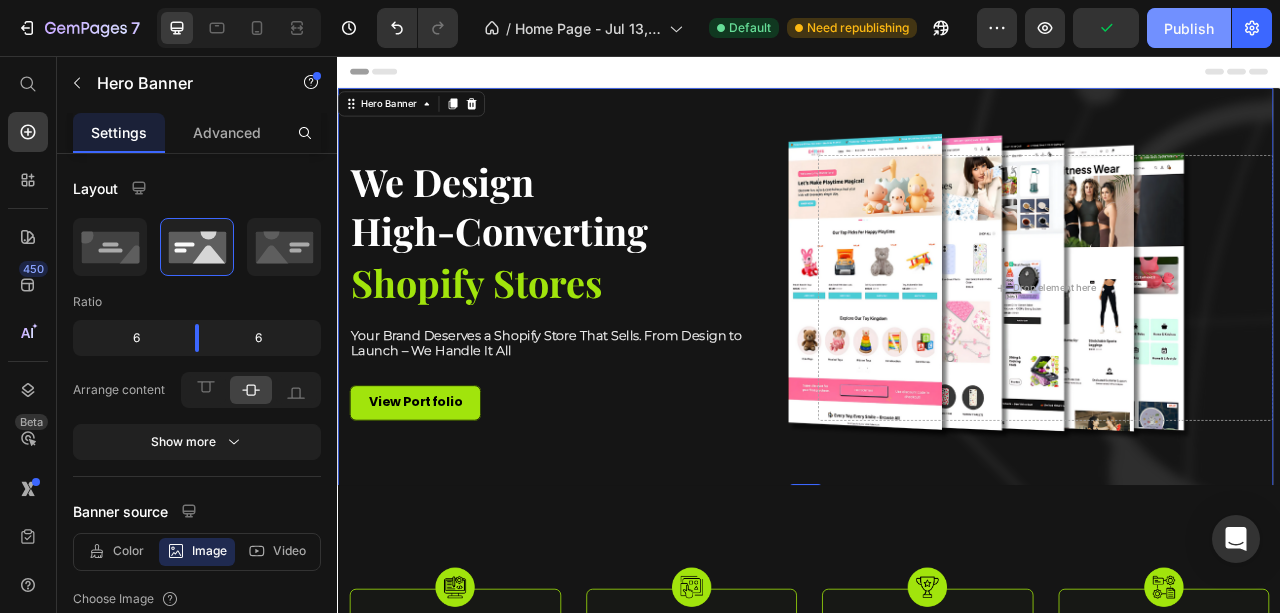 click on "Publish" at bounding box center [1189, 28] 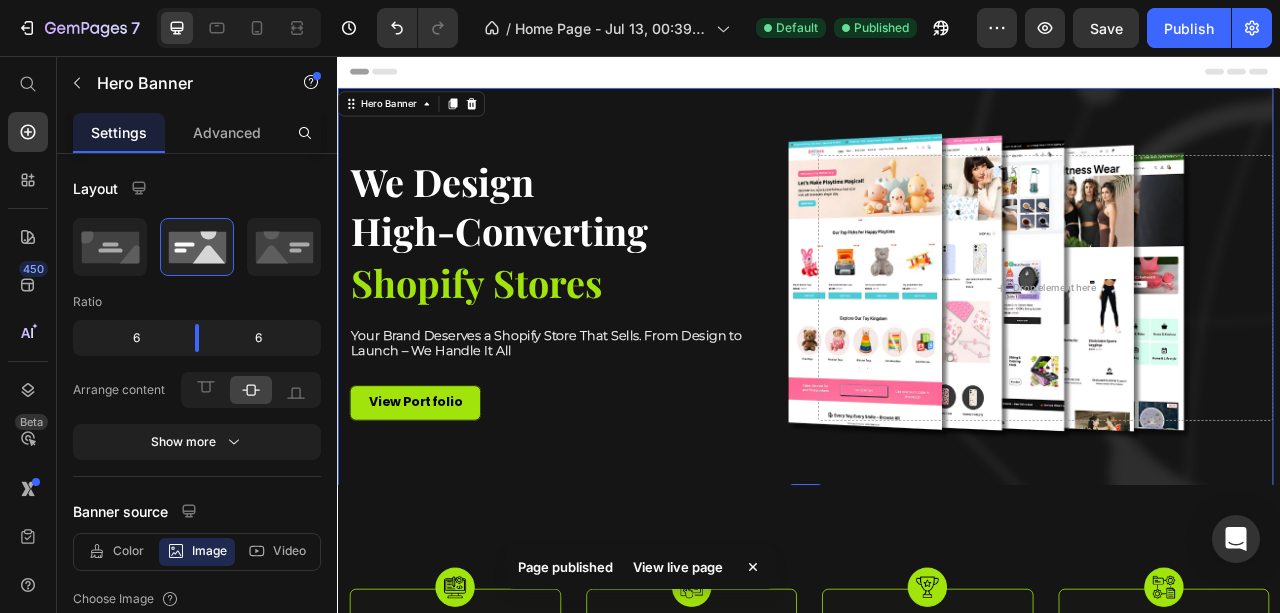 click on "View live page" at bounding box center [678, 567] 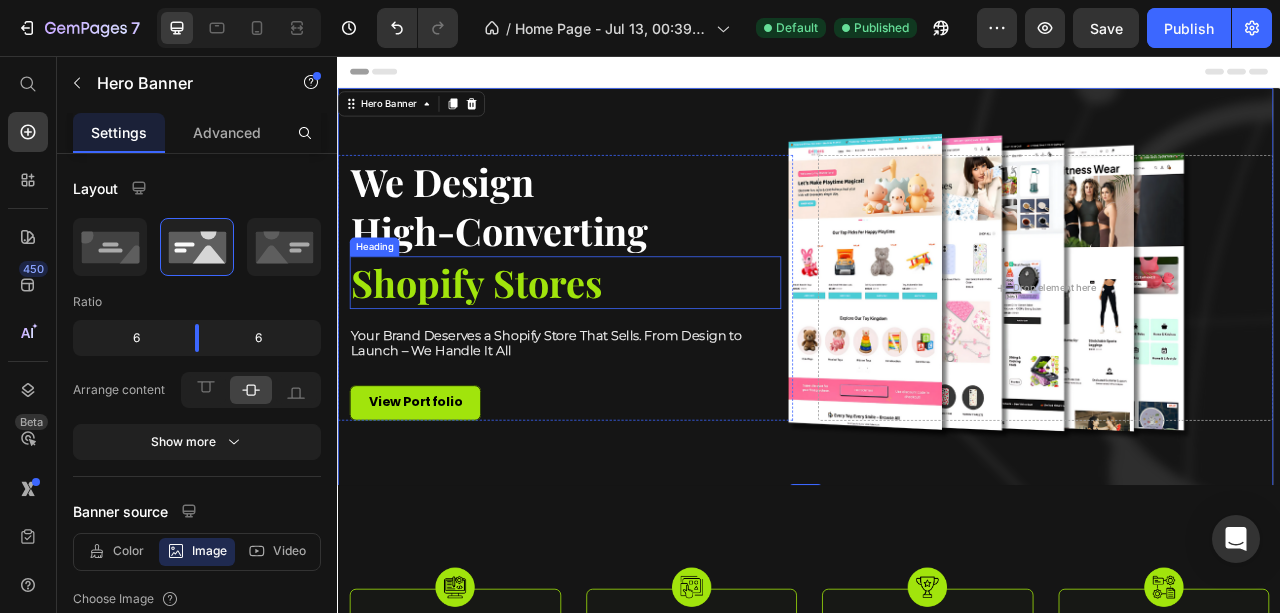 click on "Shopify Stores" at bounding box center [626, 344] 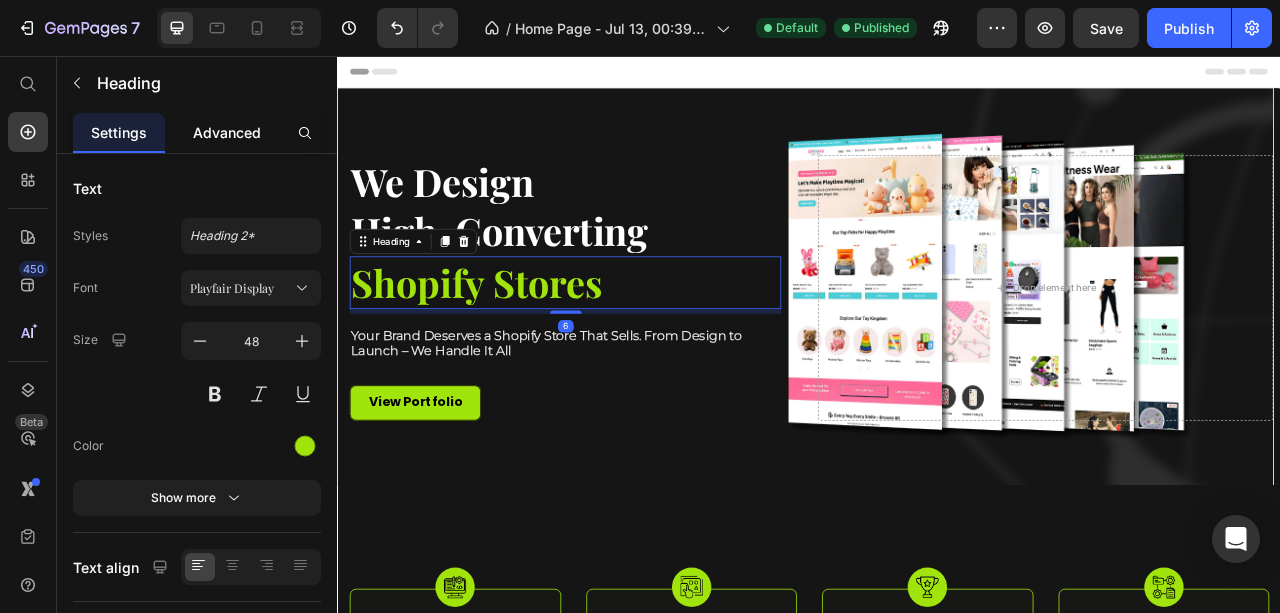 click on "Advanced" at bounding box center (227, 132) 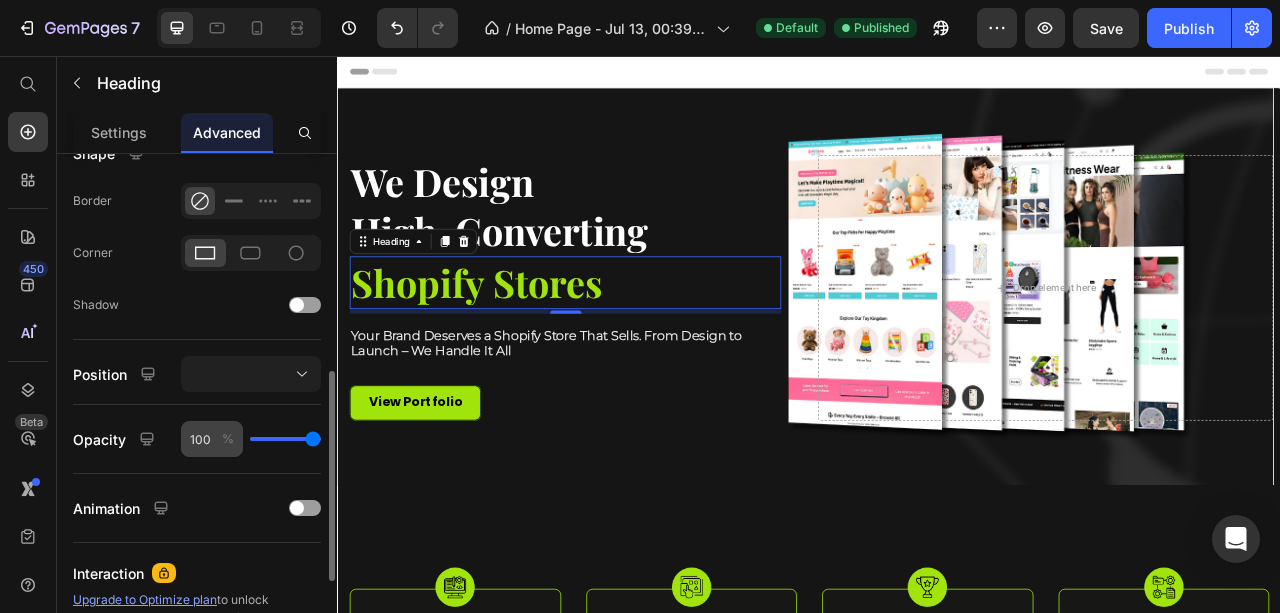 scroll, scrollTop: 666, scrollLeft: 0, axis: vertical 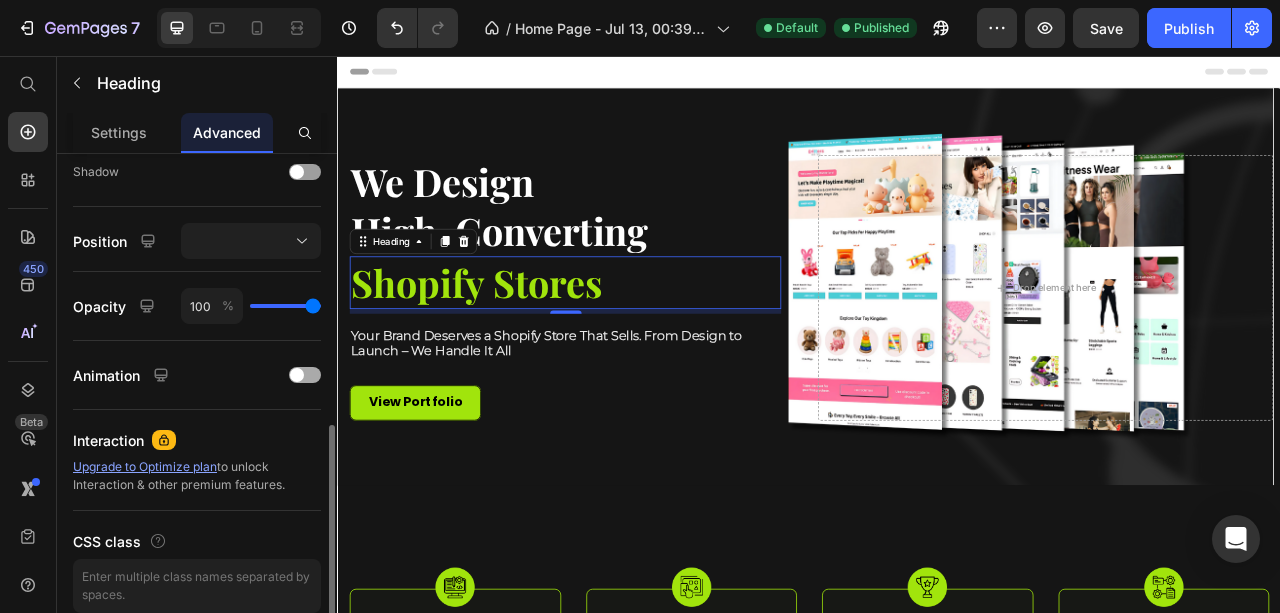 click at bounding box center [297, 375] 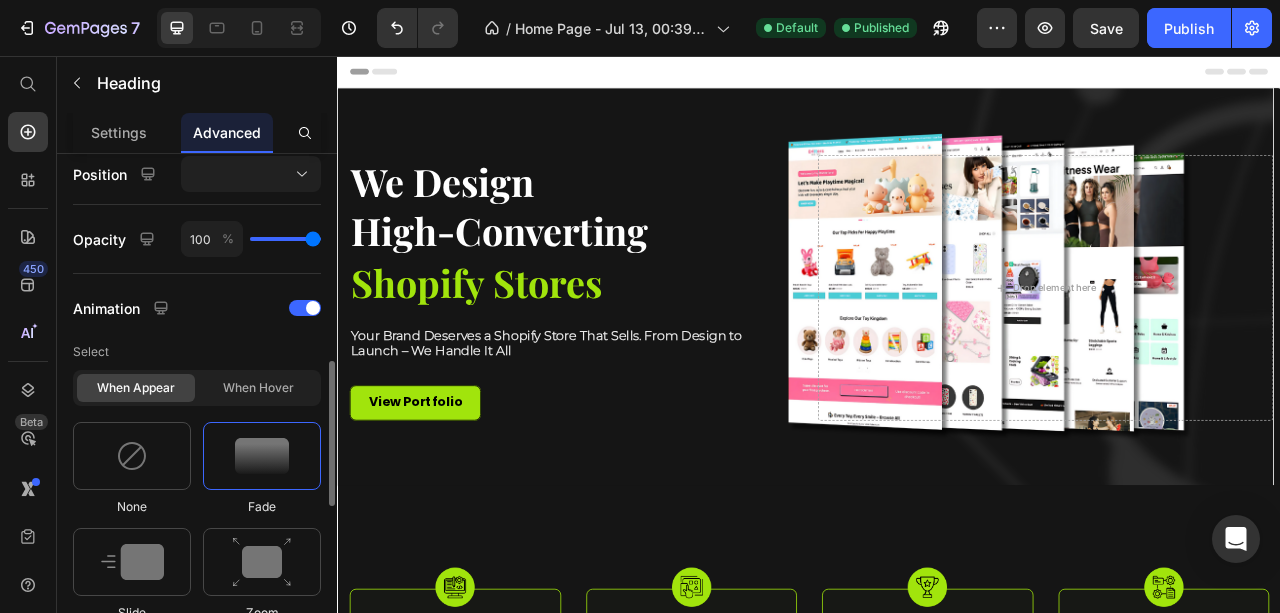 scroll, scrollTop: 800, scrollLeft: 0, axis: vertical 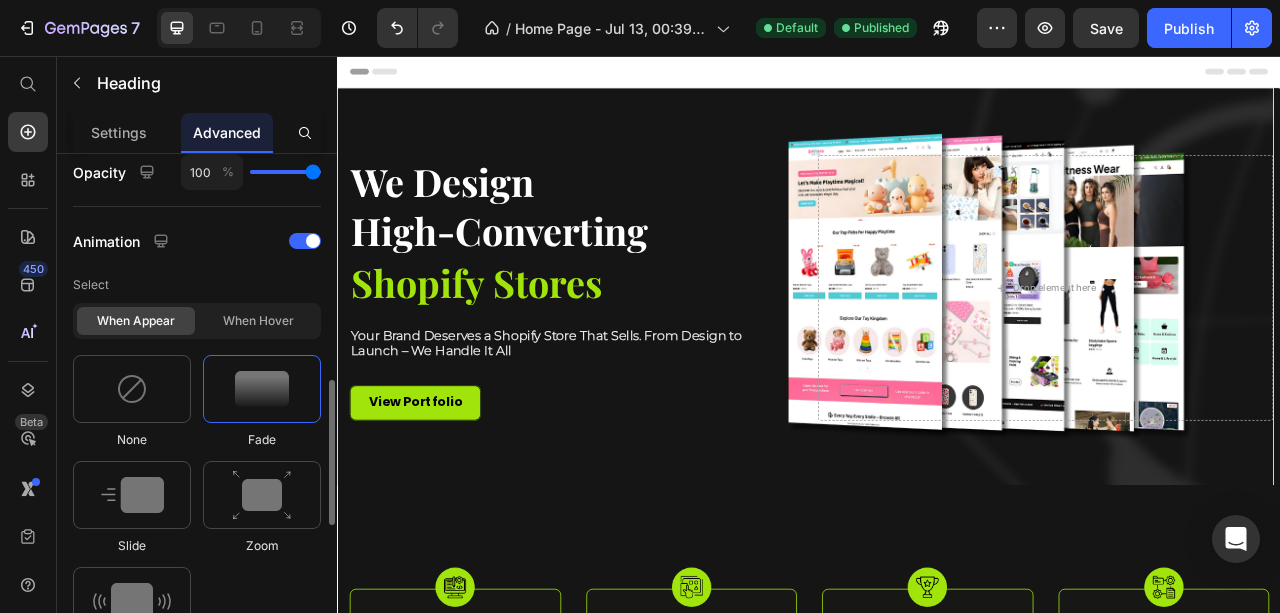 click at bounding box center [262, 389] 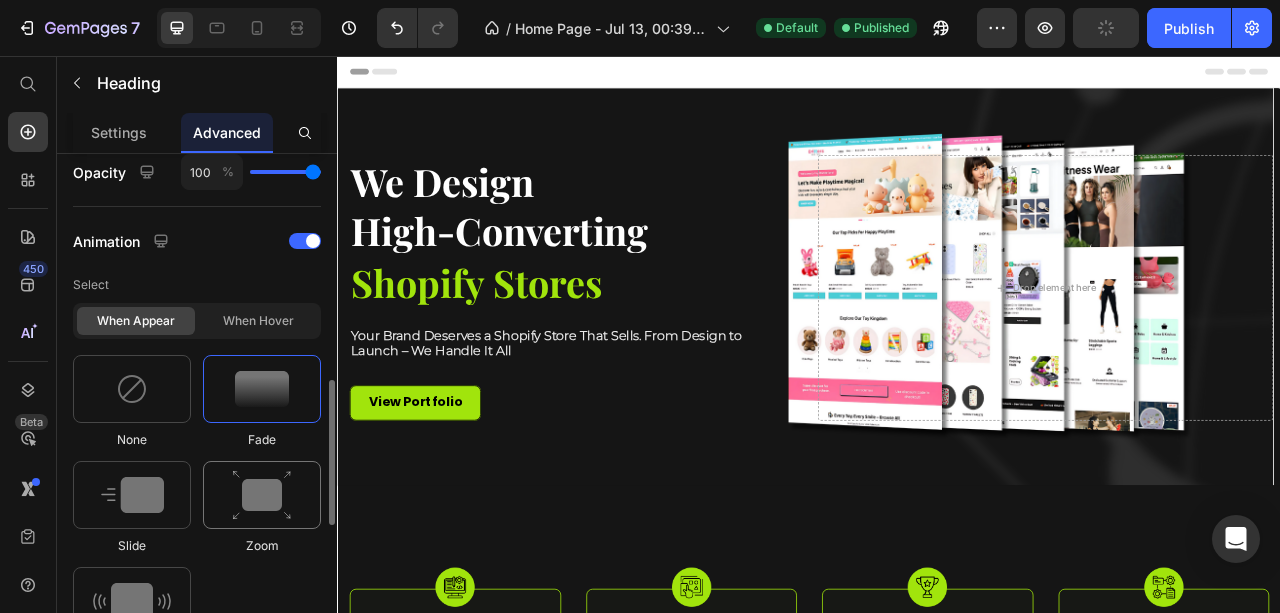 click at bounding box center [262, 495] 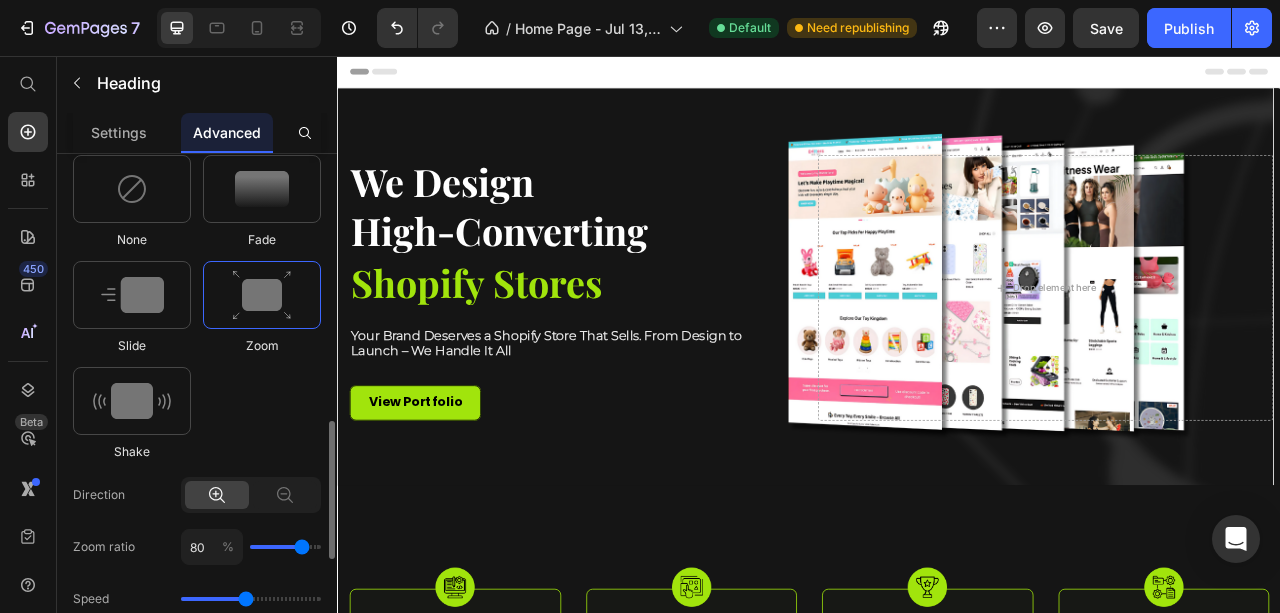 scroll, scrollTop: 1066, scrollLeft: 0, axis: vertical 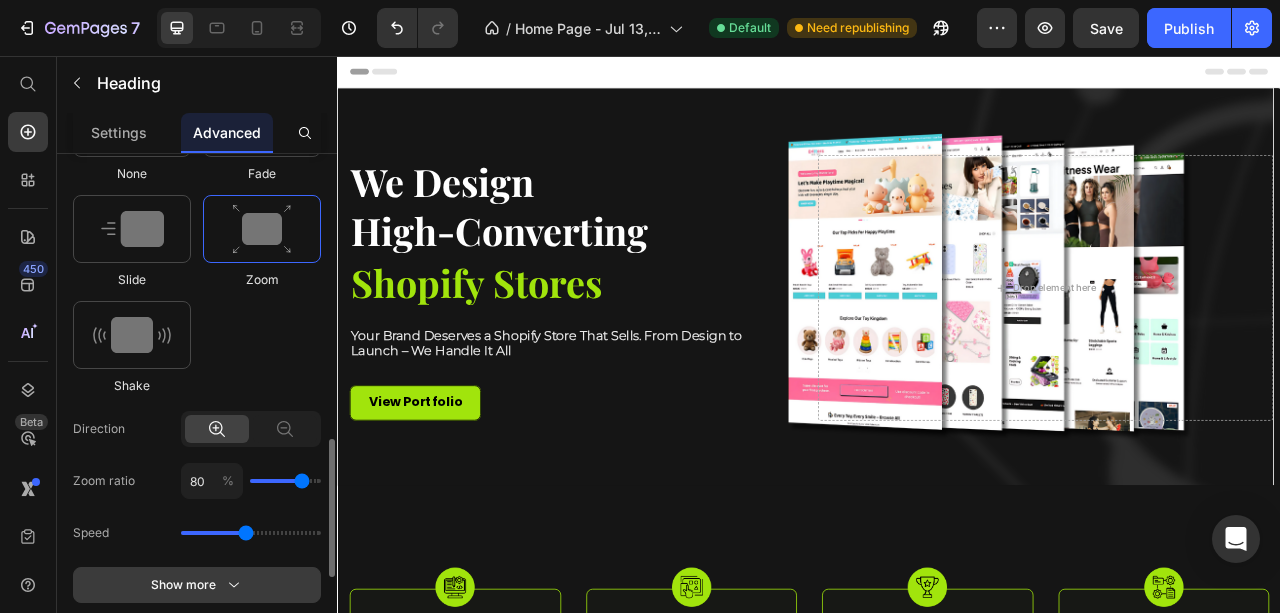 click on "Show more" 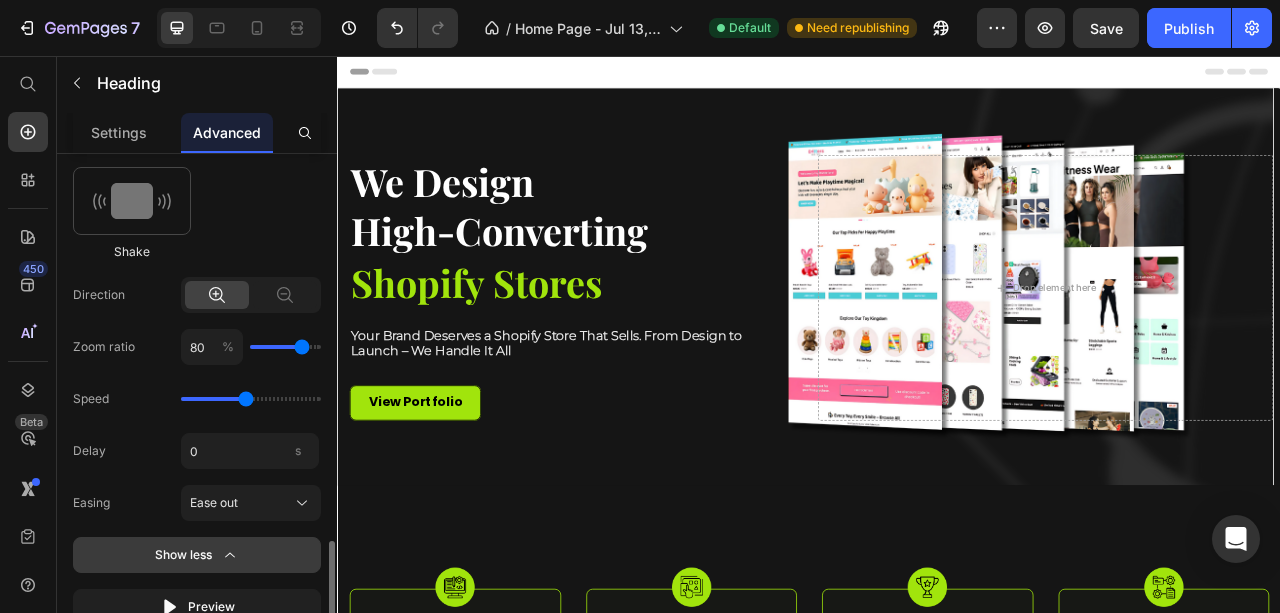 scroll, scrollTop: 1266, scrollLeft: 0, axis: vertical 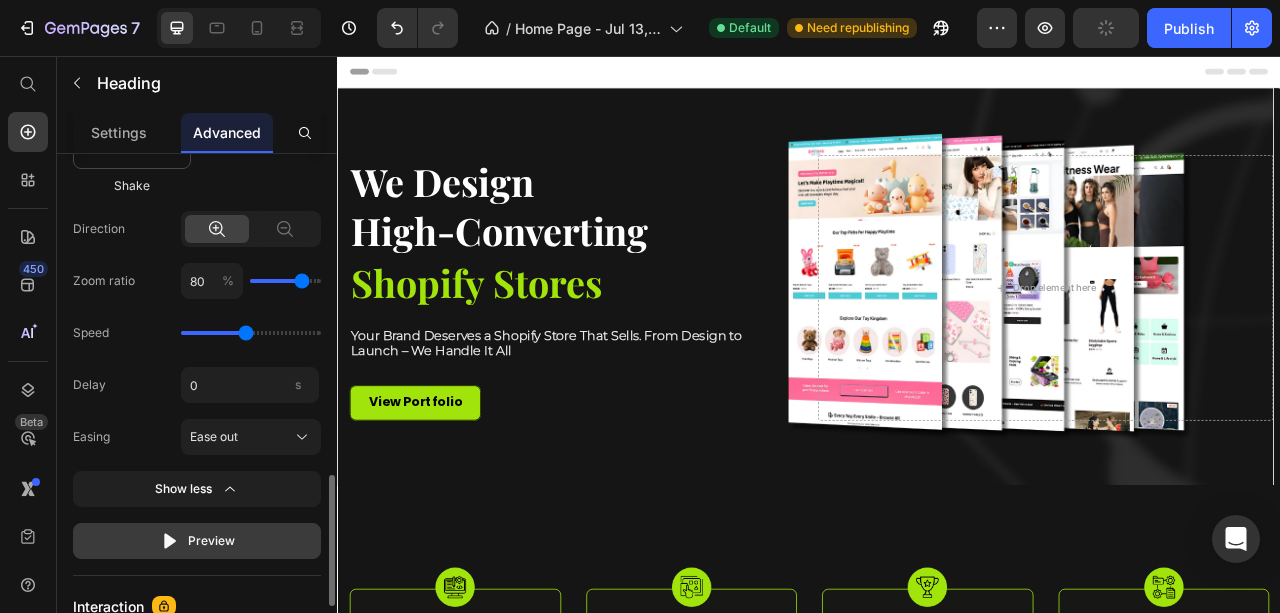 click on "Preview" 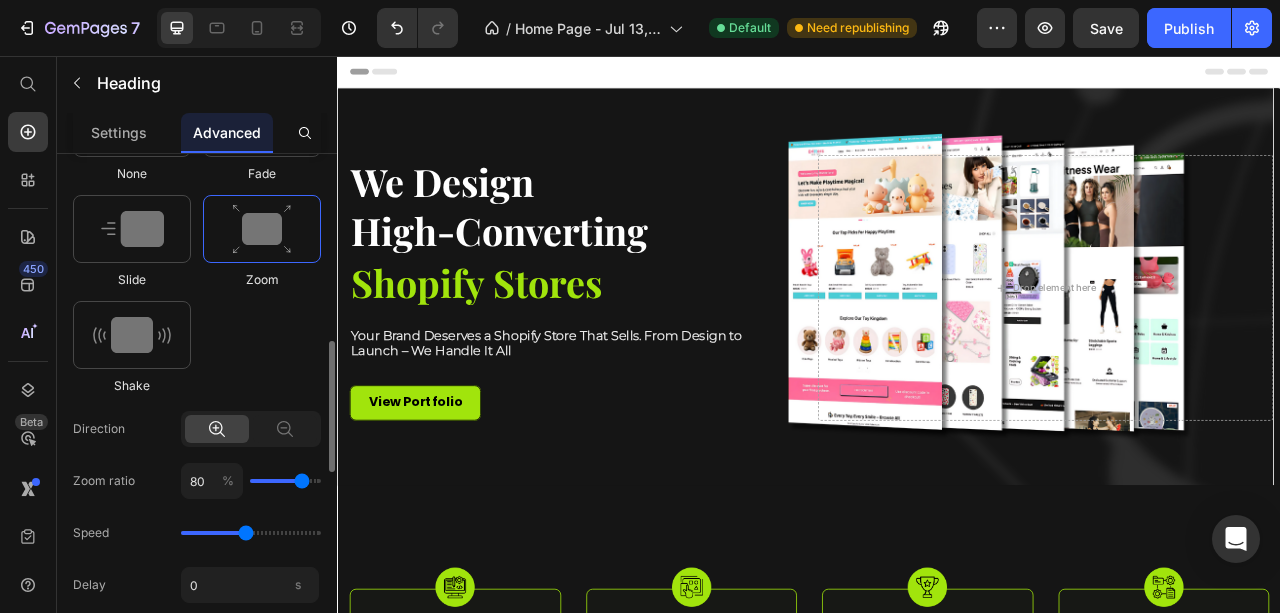 scroll, scrollTop: 1000, scrollLeft: 0, axis: vertical 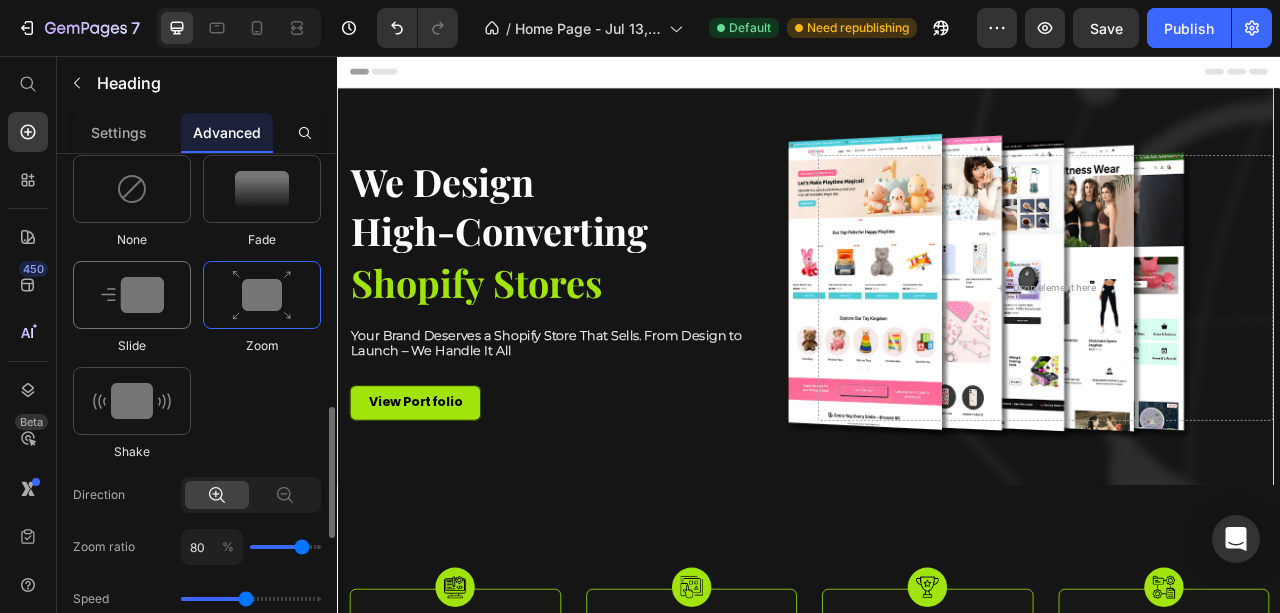 click at bounding box center (132, 295) 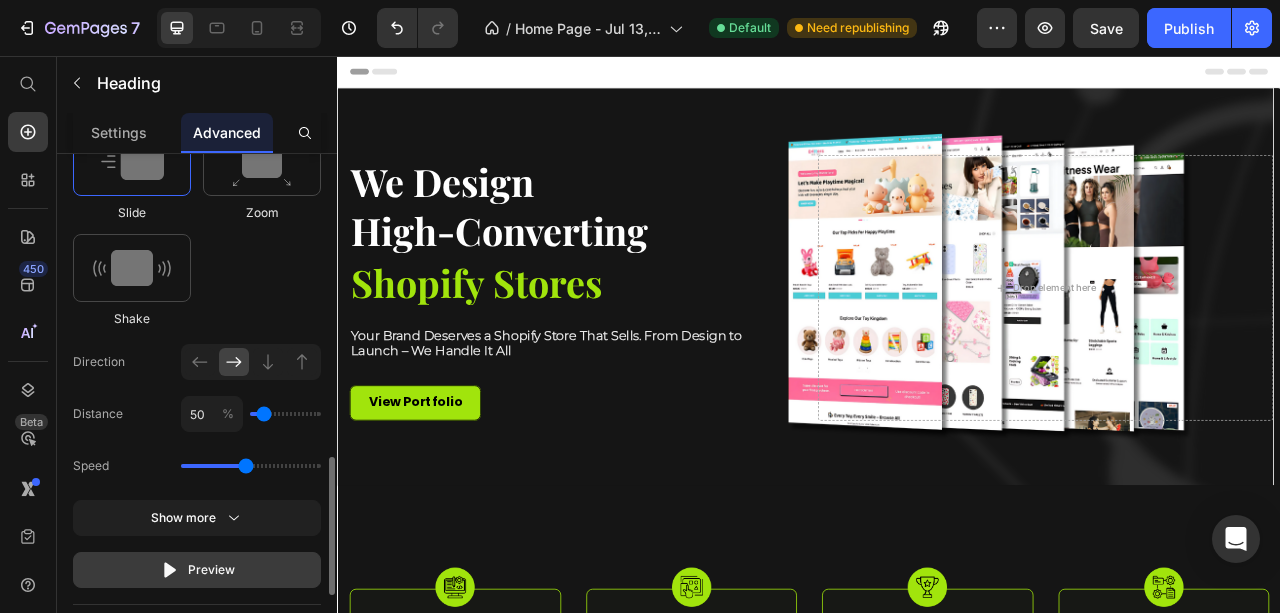 scroll, scrollTop: 1200, scrollLeft: 0, axis: vertical 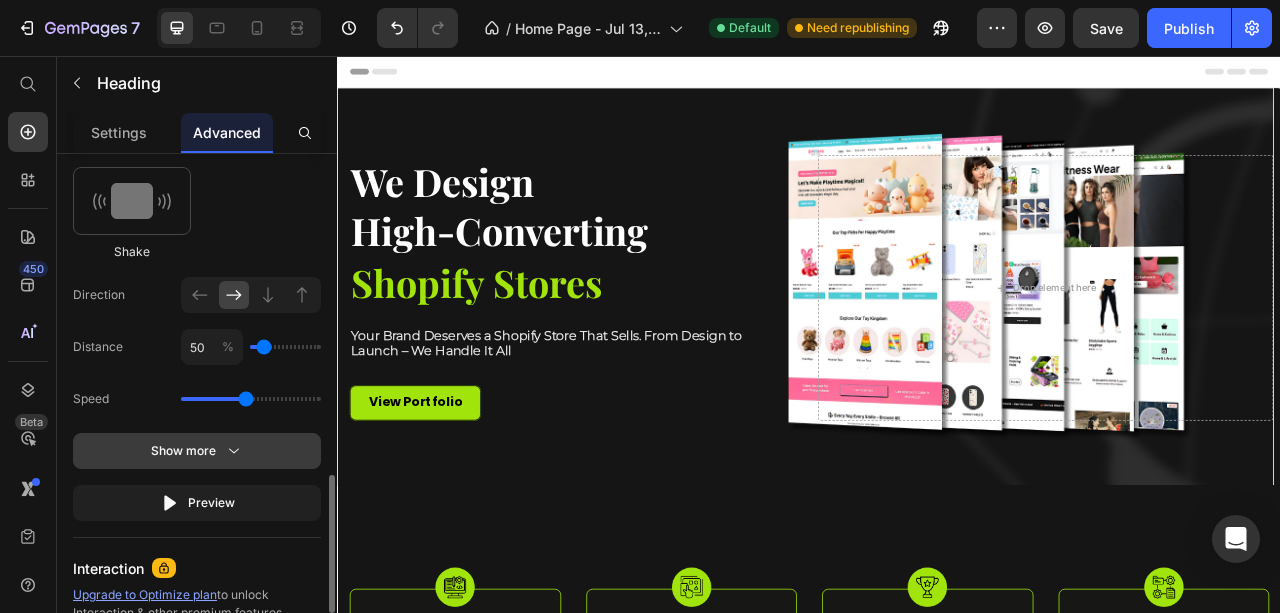 click on "Show more" at bounding box center [197, 451] 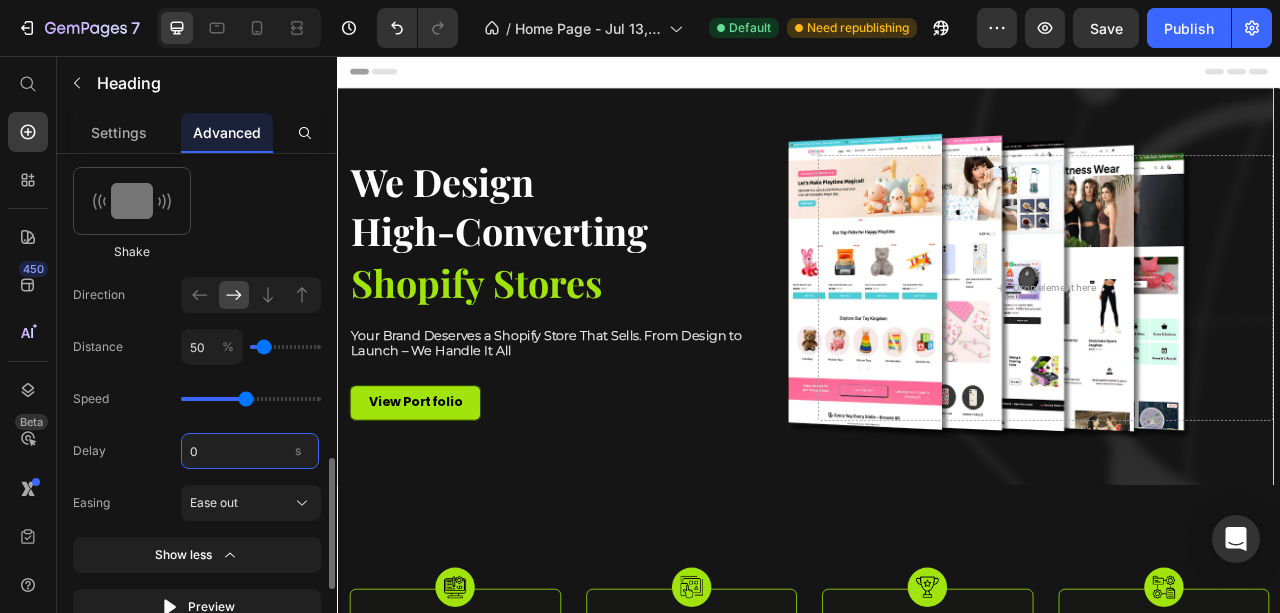 click on "0" at bounding box center (250, 451) 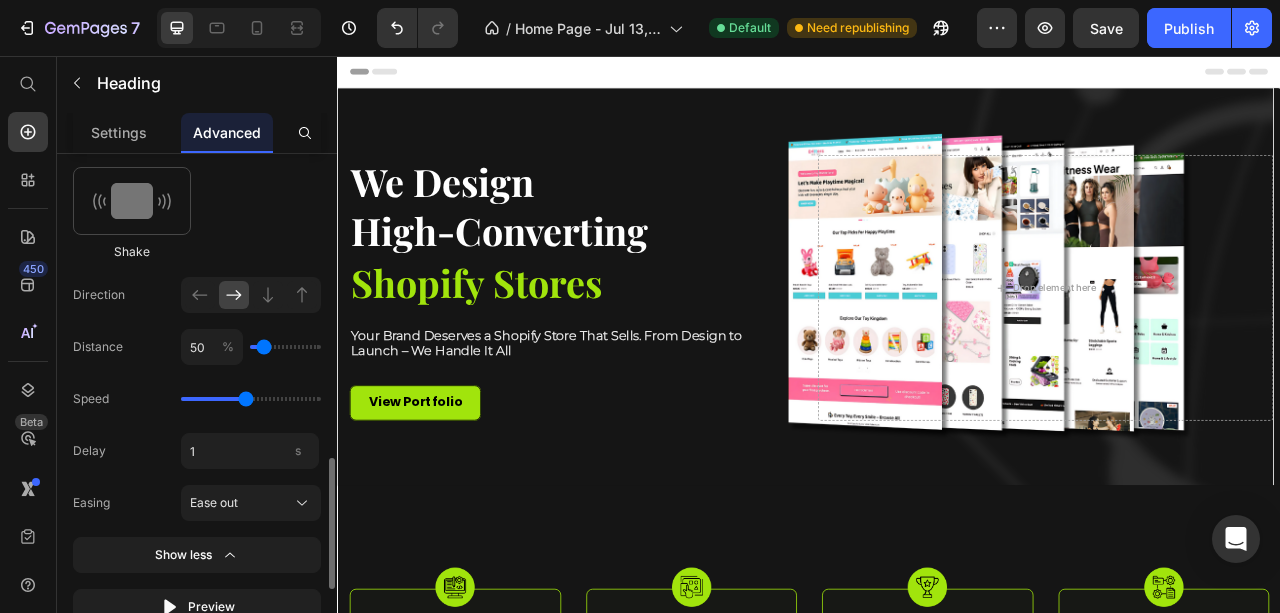 type on "1" 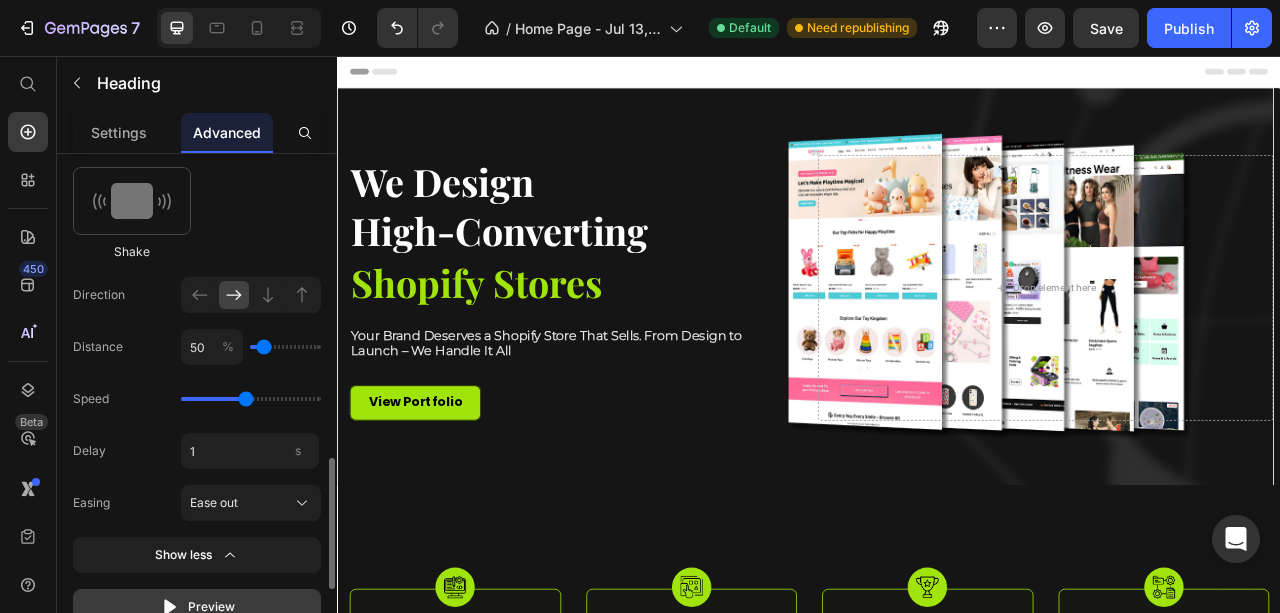 click on "Preview" 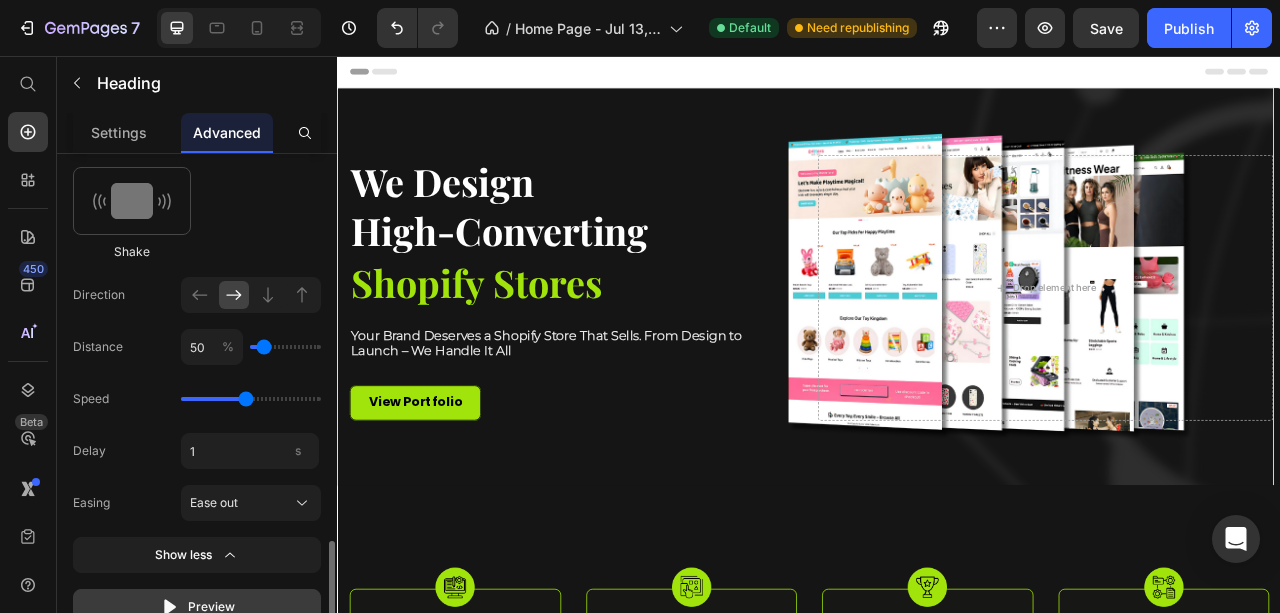 scroll, scrollTop: 1266, scrollLeft: 0, axis: vertical 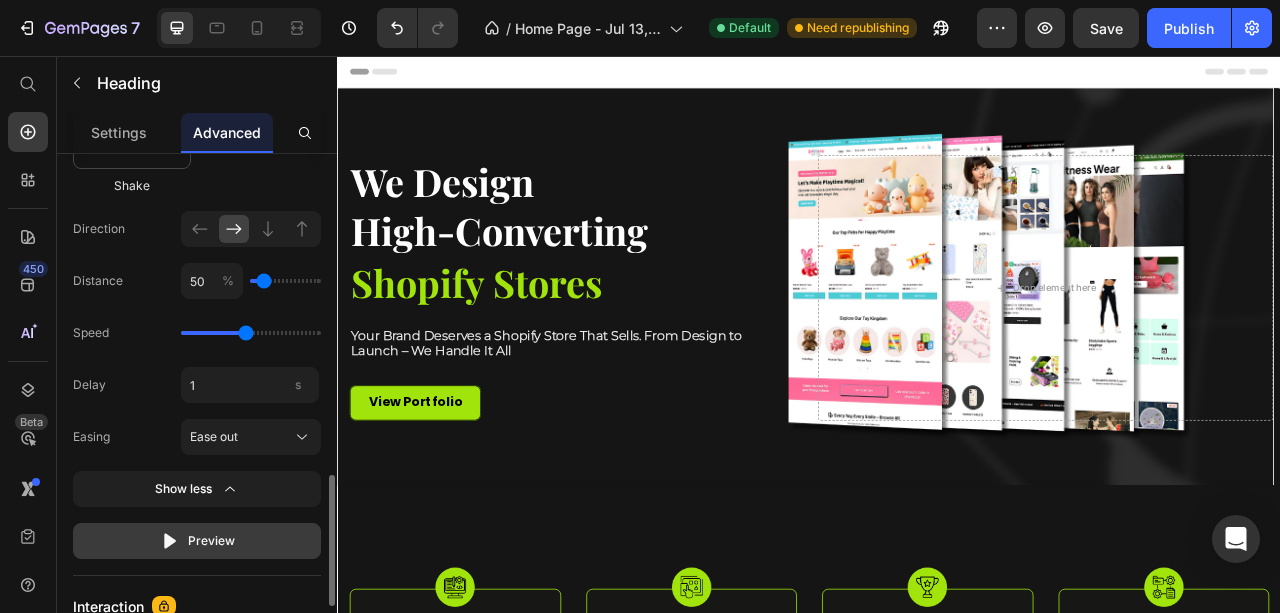 click 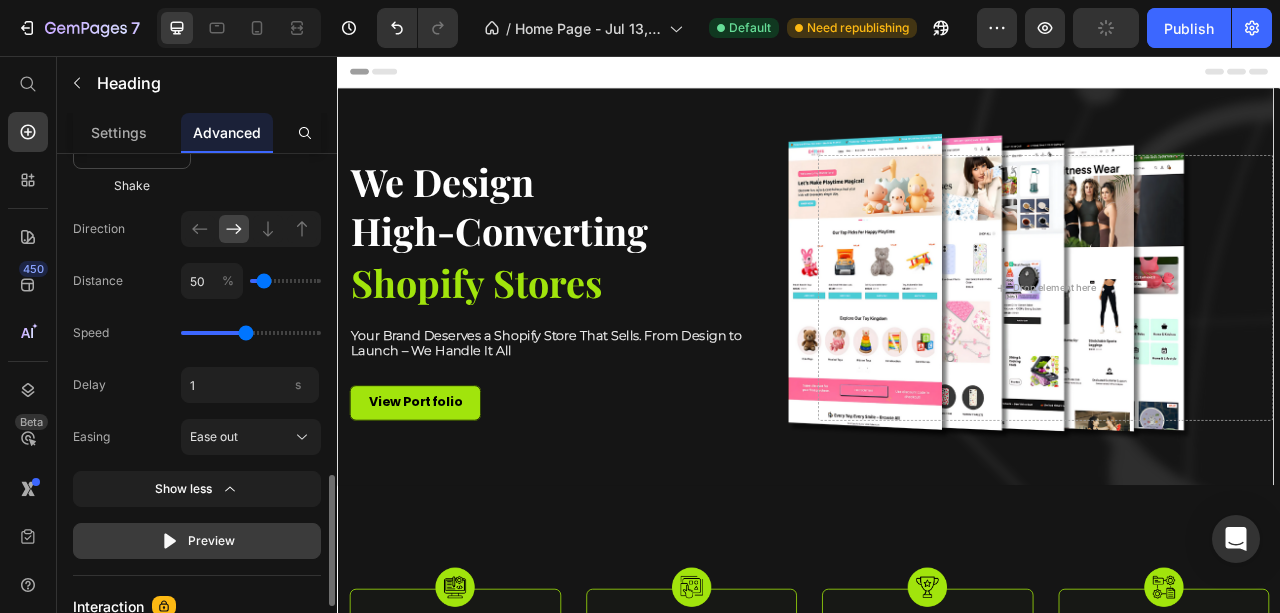 drag, startPoint x: 165, startPoint y: 541, endPoint x: 131, endPoint y: 540, distance: 34.0147 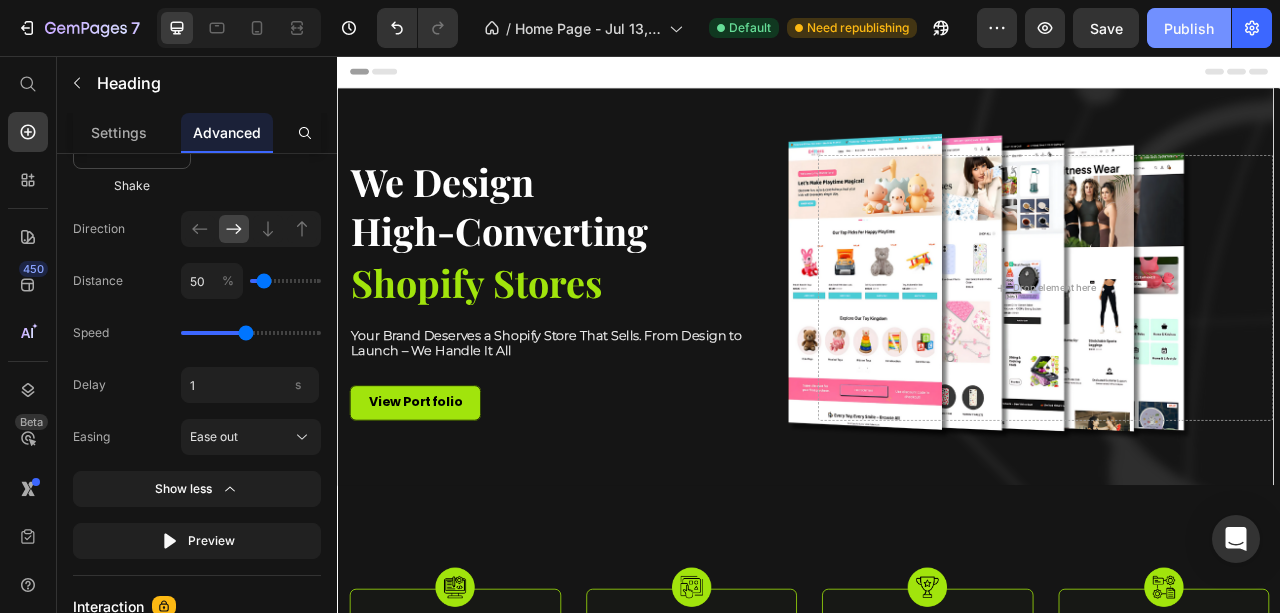 click on "Publish" at bounding box center [1189, 28] 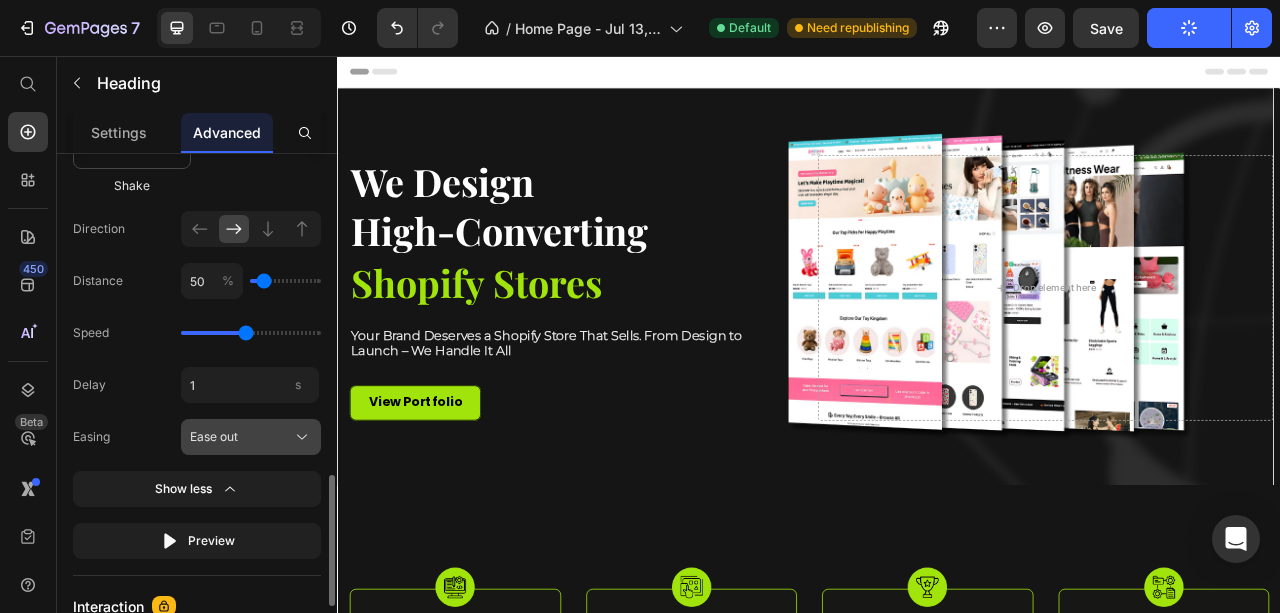 click on "Ease out" 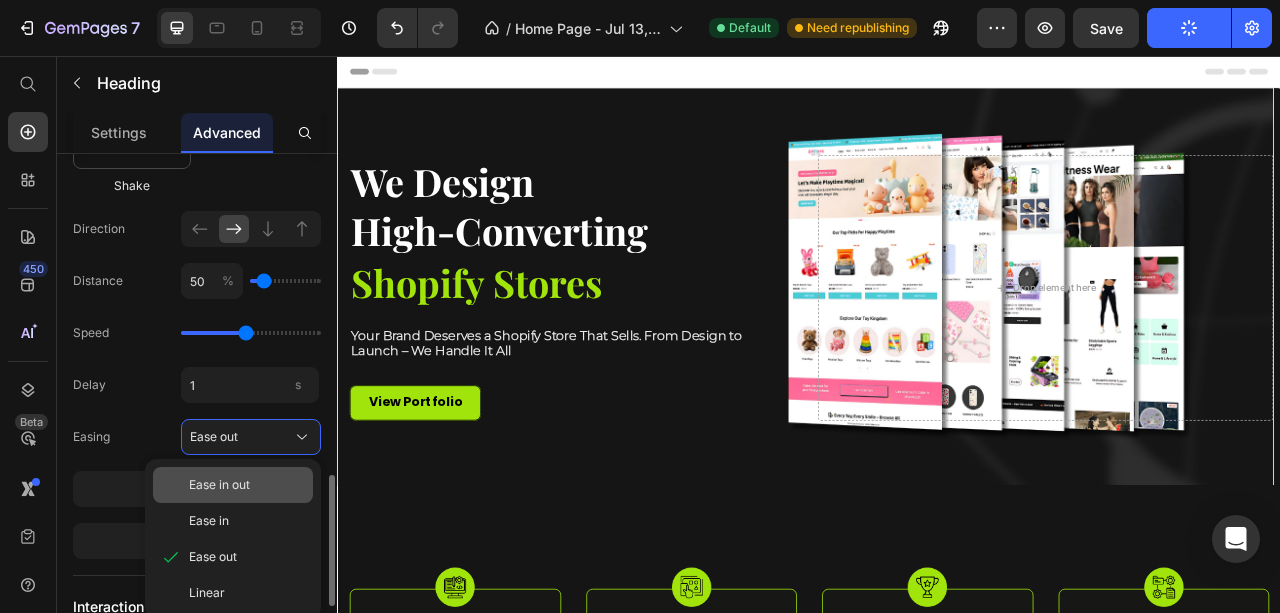 click on "Ease in out" at bounding box center [219, 485] 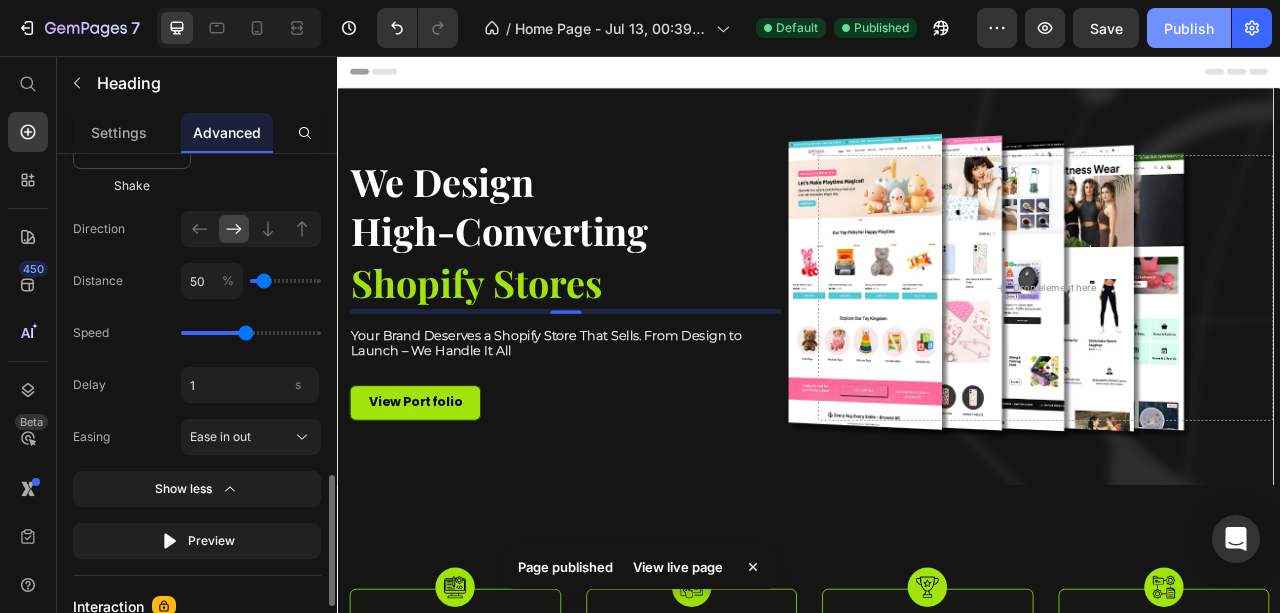 click on "Publish" at bounding box center [1189, 28] 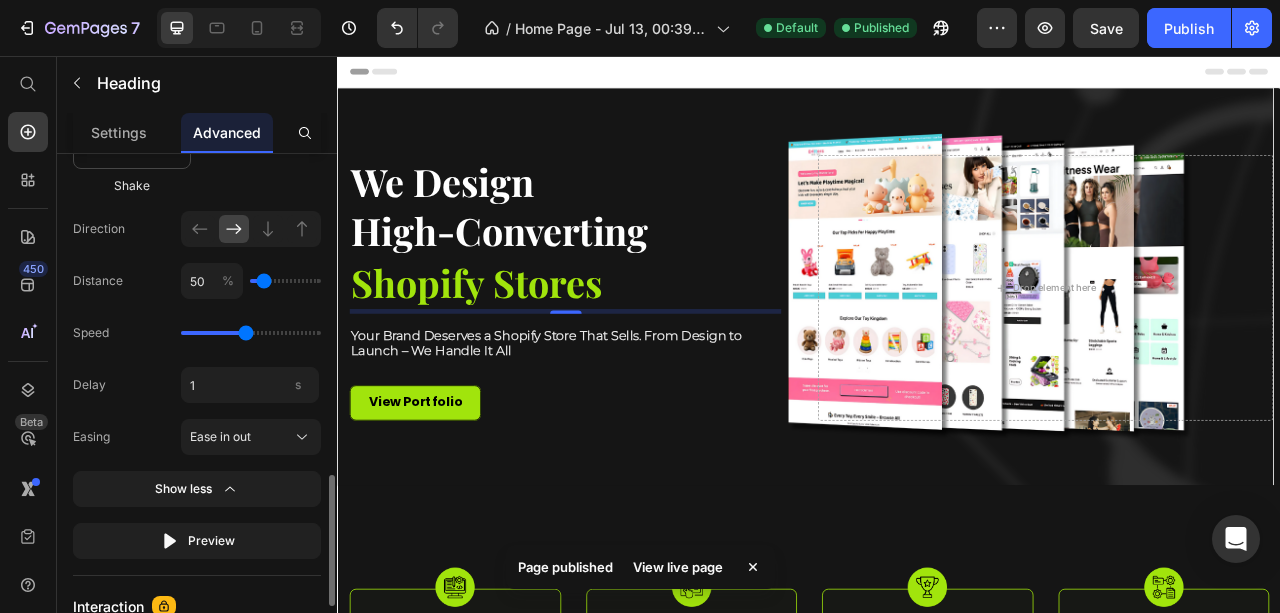 click on "View live page" at bounding box center [678, 567] 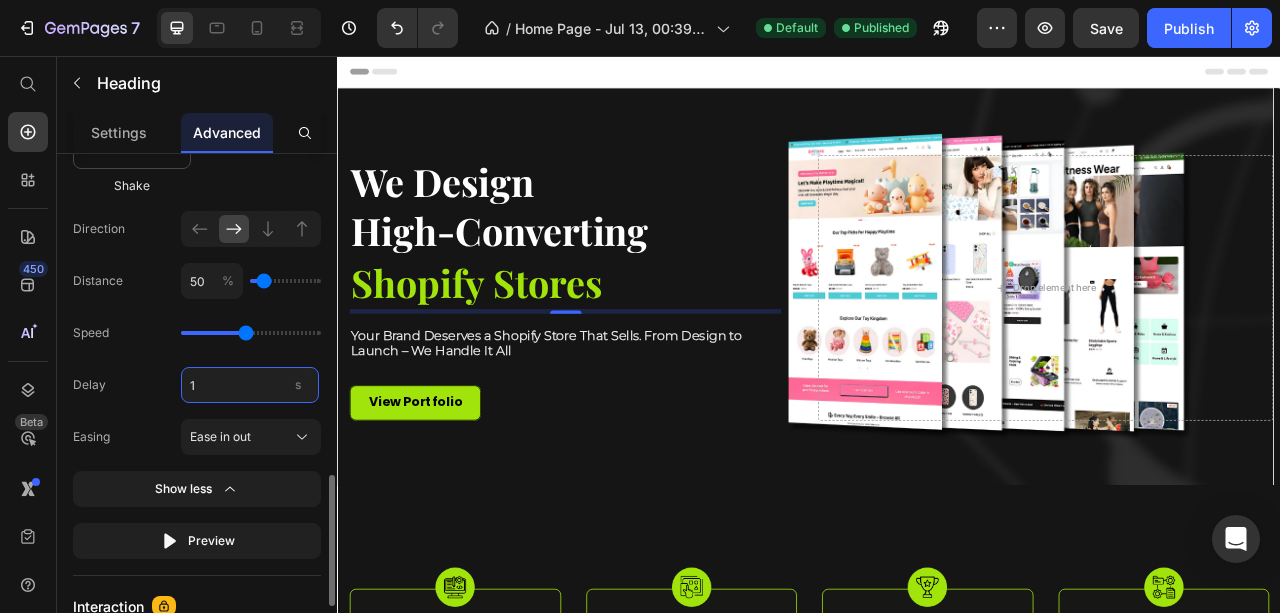 click on "1" at bounding box center [250, 385] 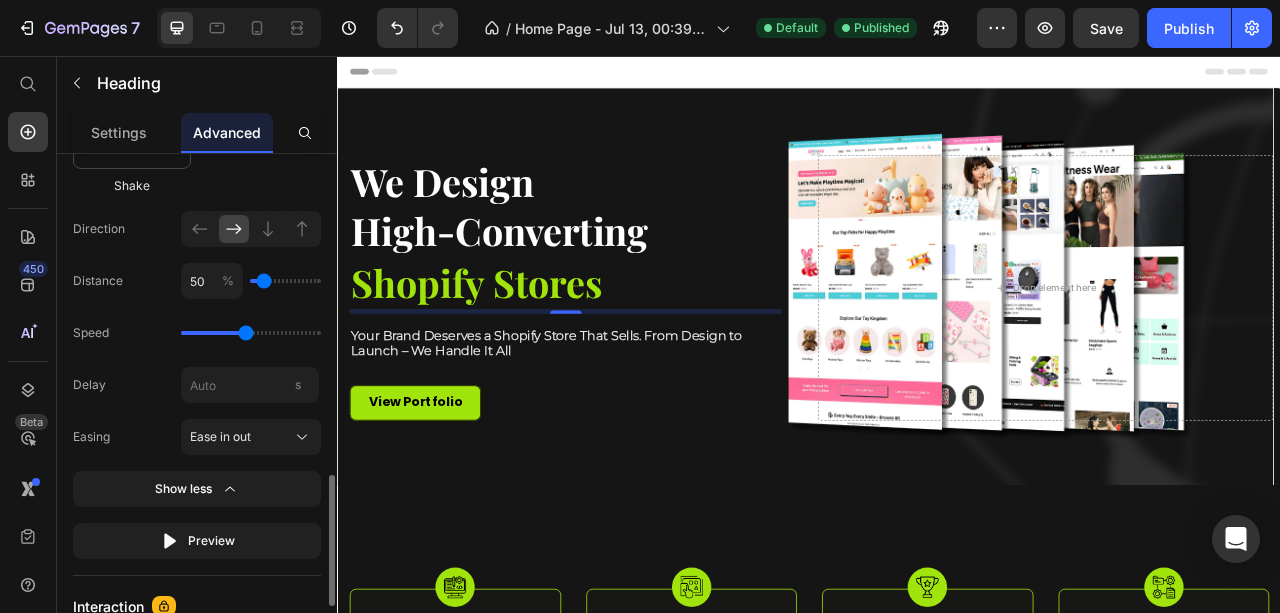 type on "1" 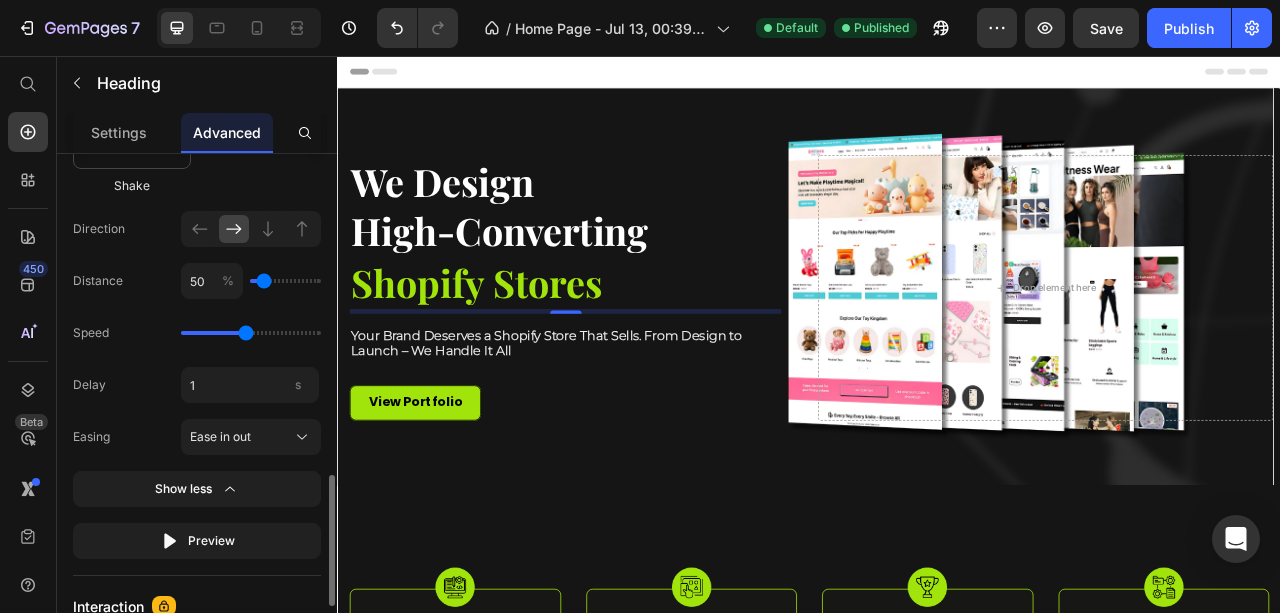click on "Delay  1 s" at bounding box center [197, 385] 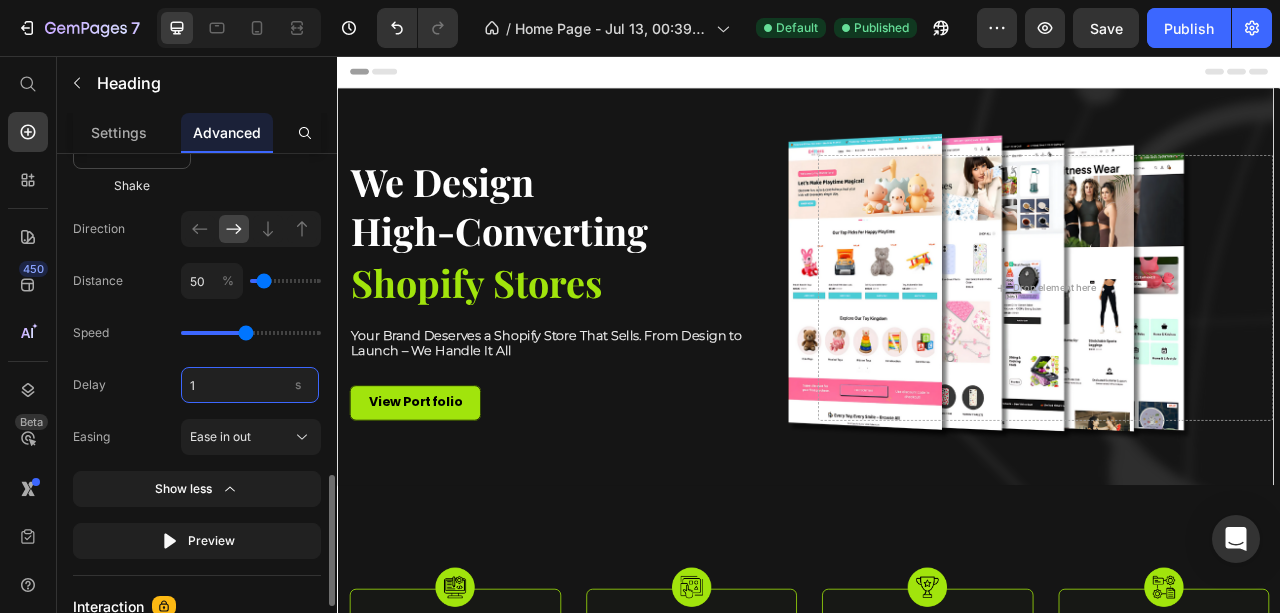 click on "1" at bounding box center [250, 385] 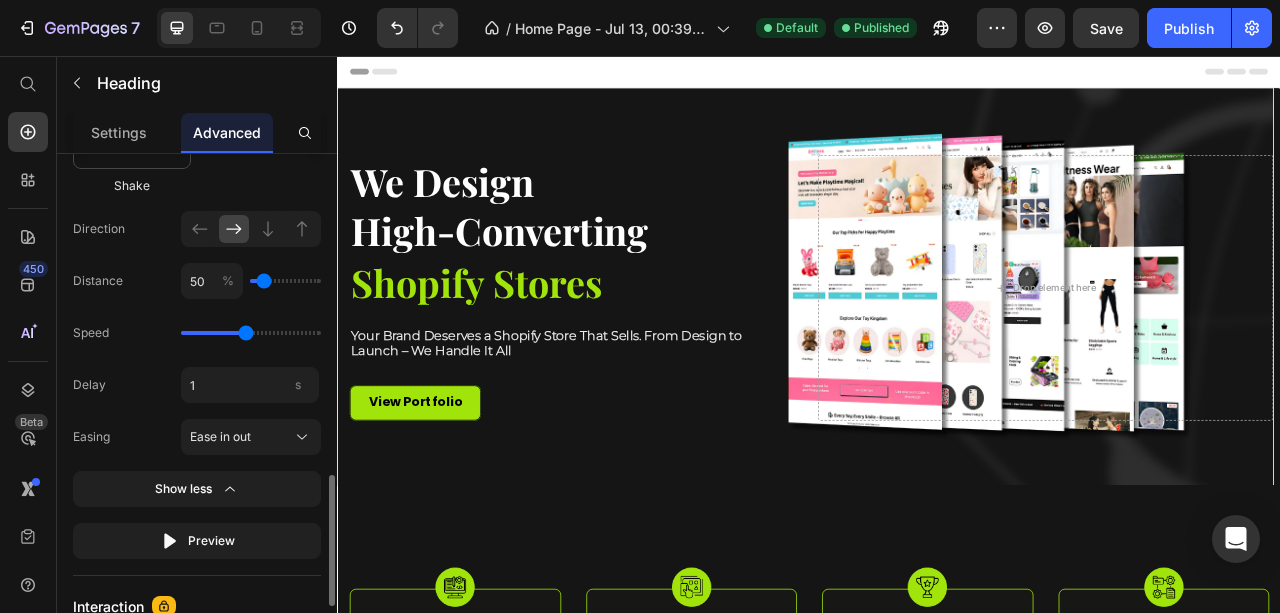 click on "Delay  1 s" at bounding box center (197, 385) 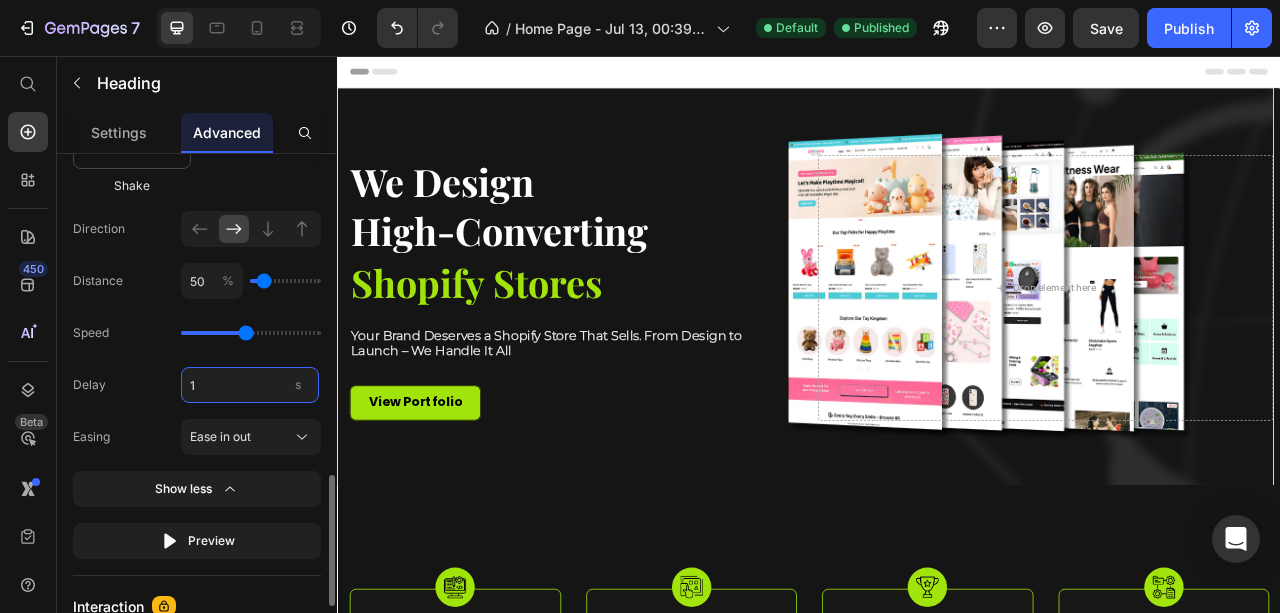 click on "1" at bounding box center (250, 385) 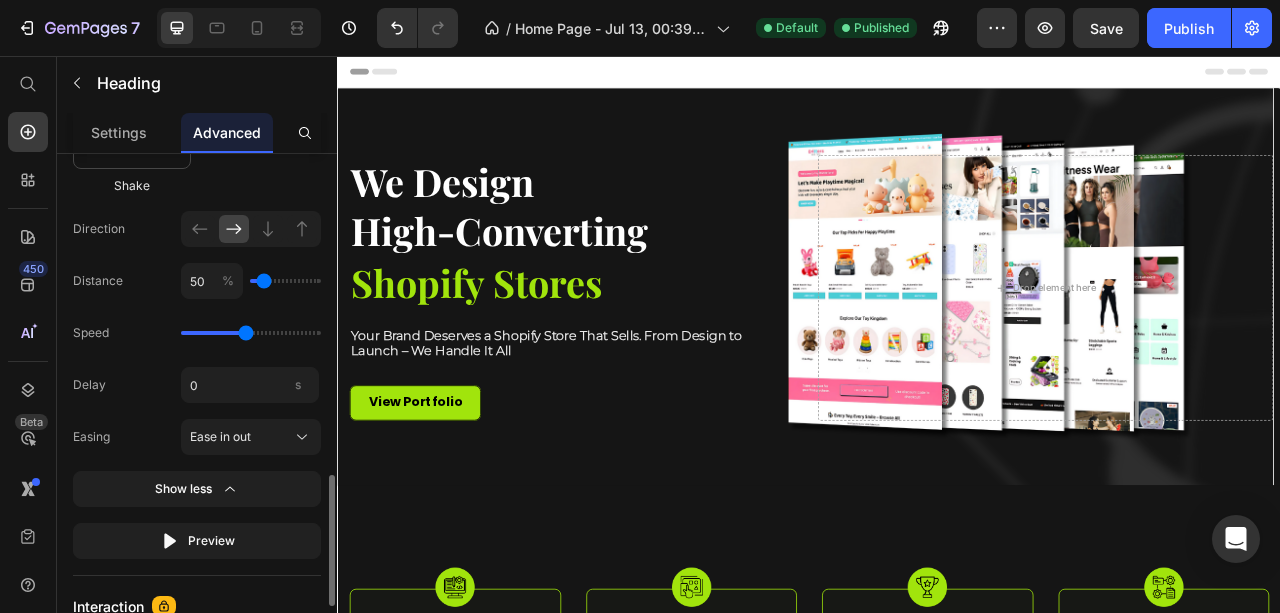 type on "0" 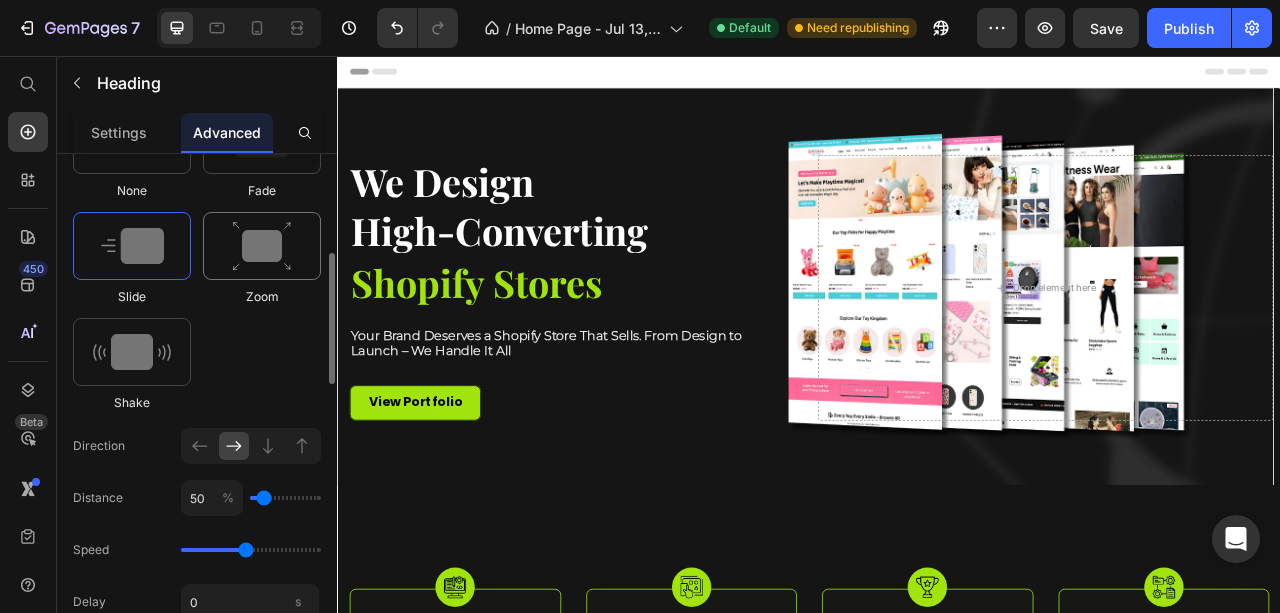 scroll, scrollTop: 916, scrollLeft: 0, axis: vertical 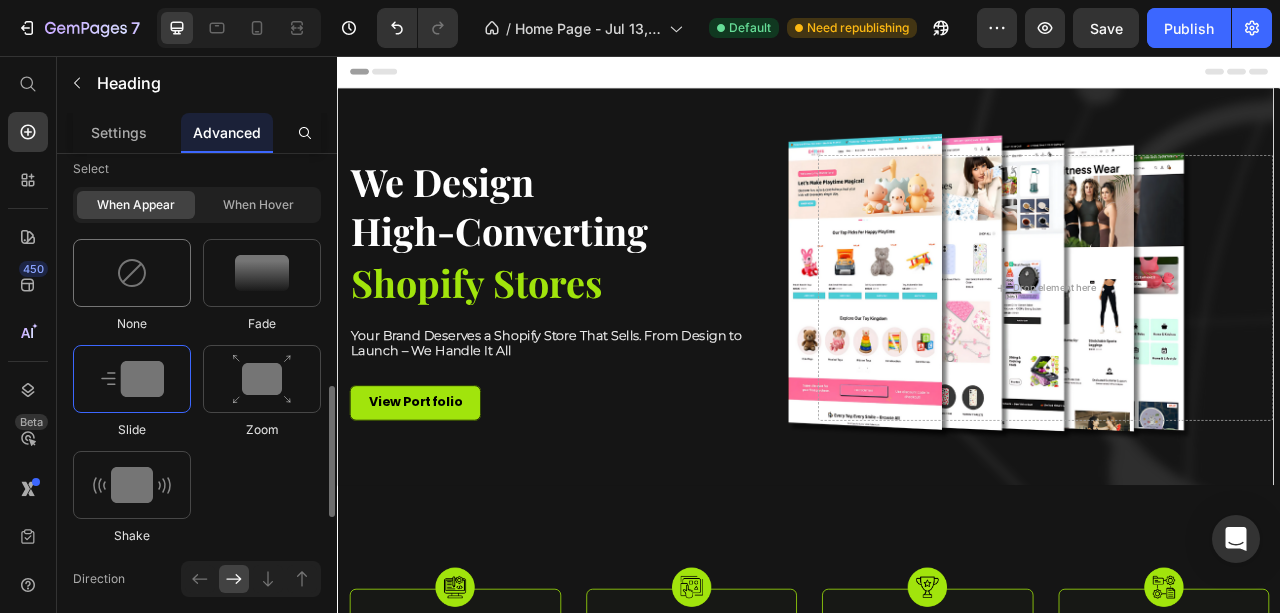 click at bounding box center [132, 273] 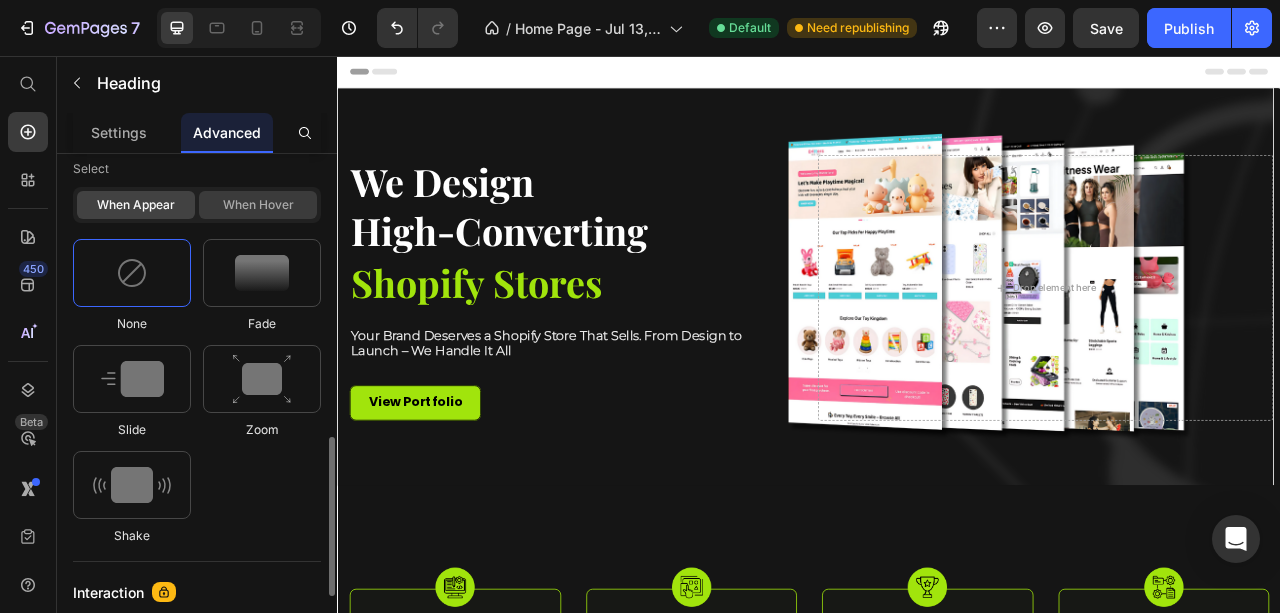 click on "When hover" 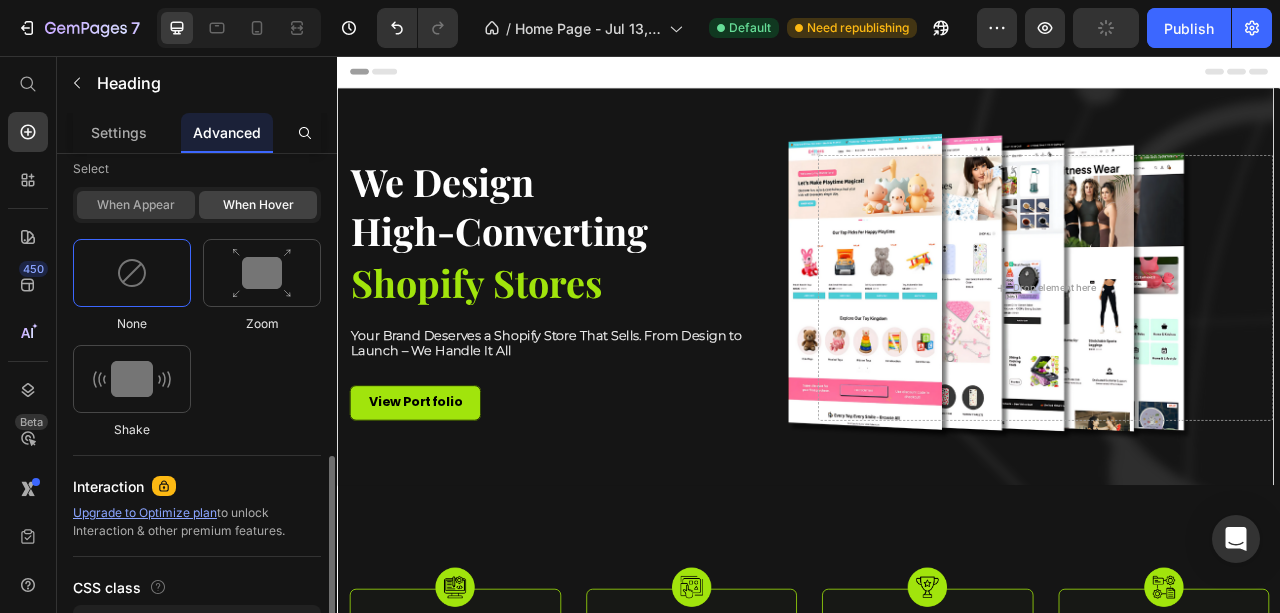 click on "When appear" 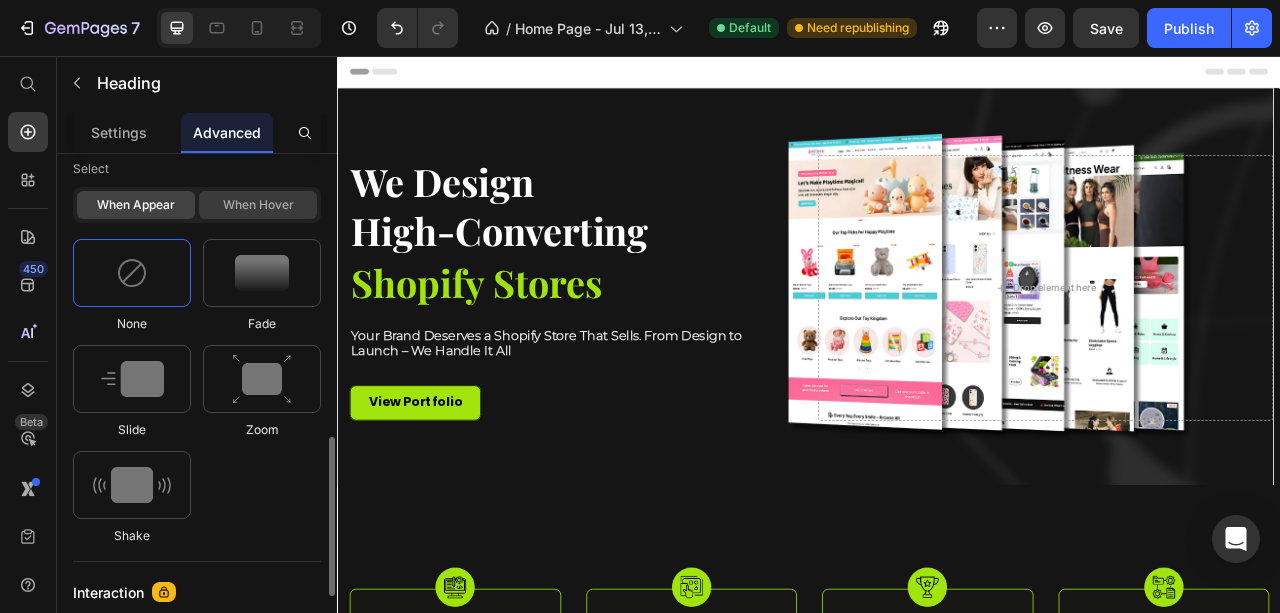click on "When hover" 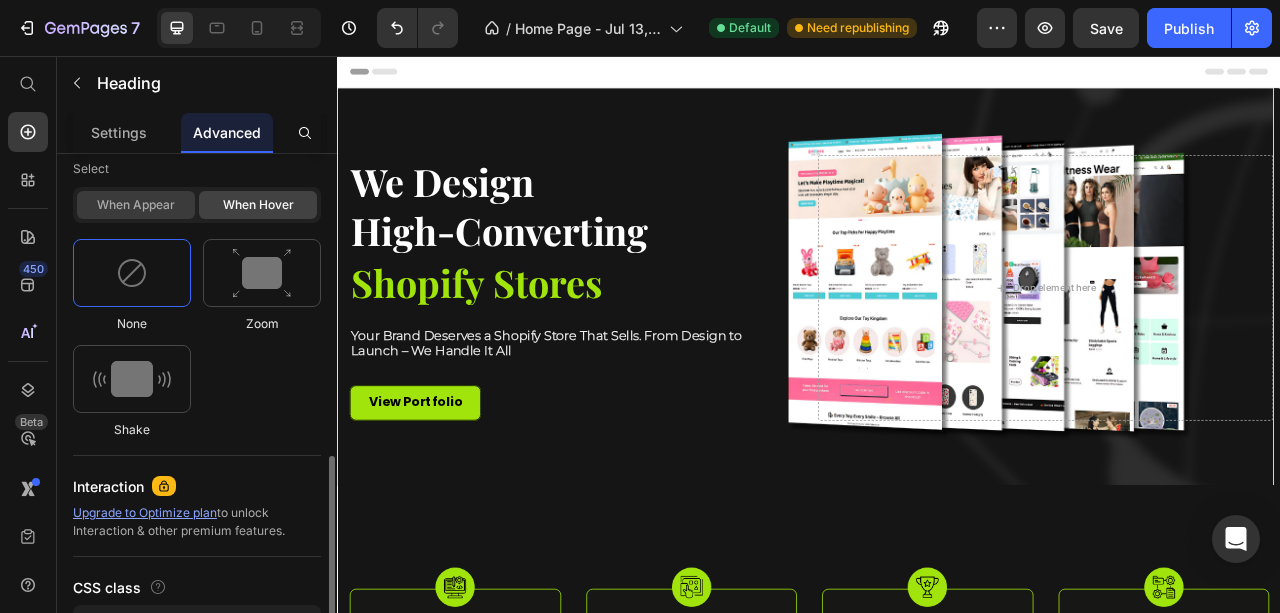 drag, startPoint x: 145, startPoint y: 197, endPoint x: 116, endPoint y: 206, distance: 30.364452 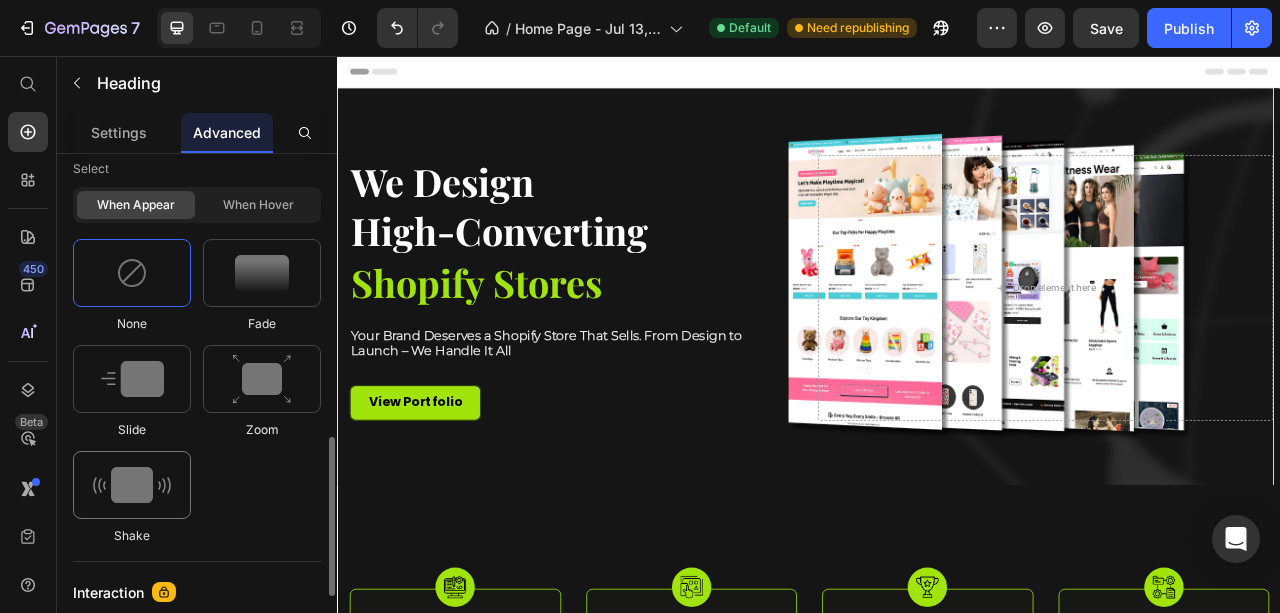 click at bounding box center (132, 485) 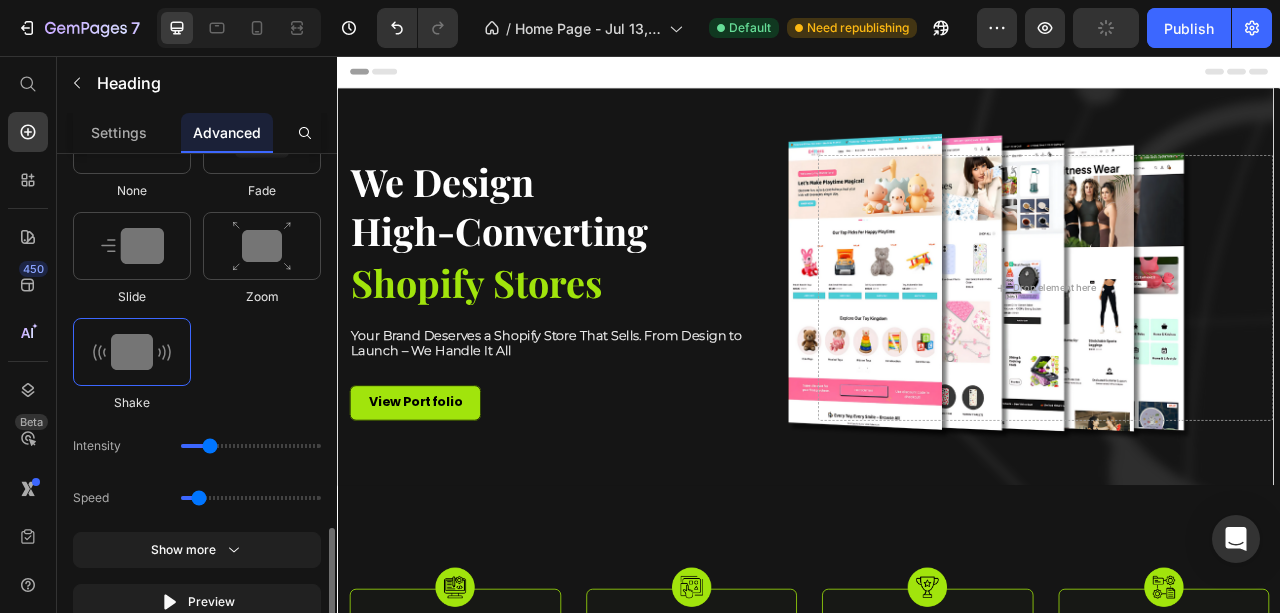 scroll, scrollTop: 1116, scrollLeft: 0, axis: vertical 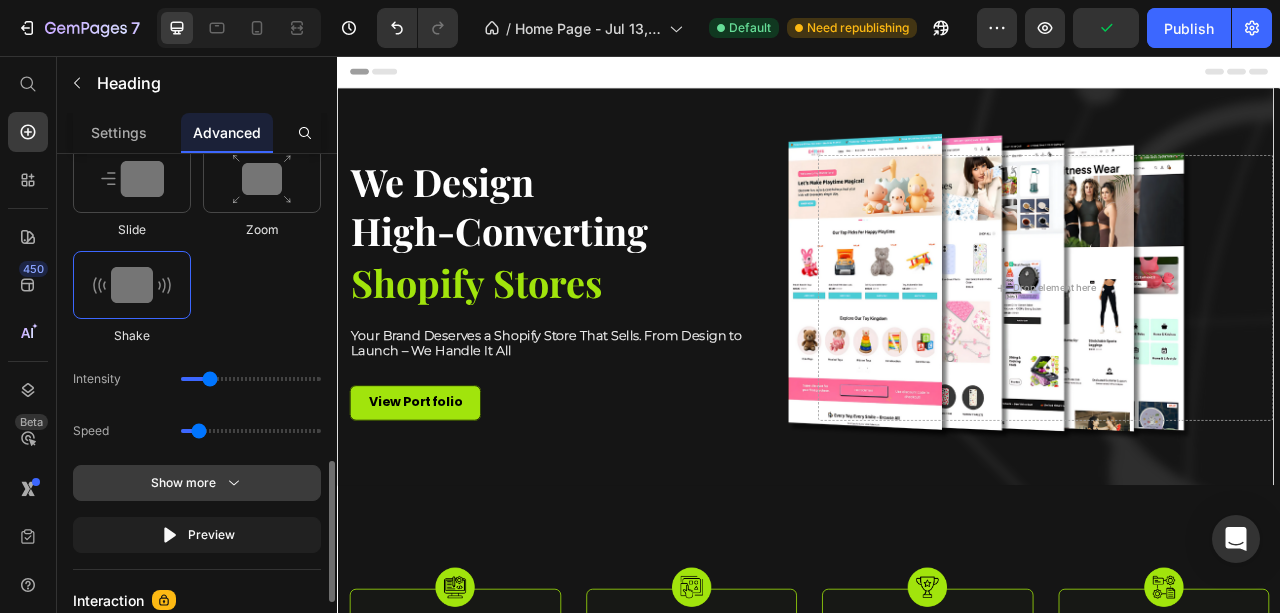 drag, startPoint x: 214, startPoint y: 492, endPoint x: 139, endPoint y: 474, distance: 77.12976 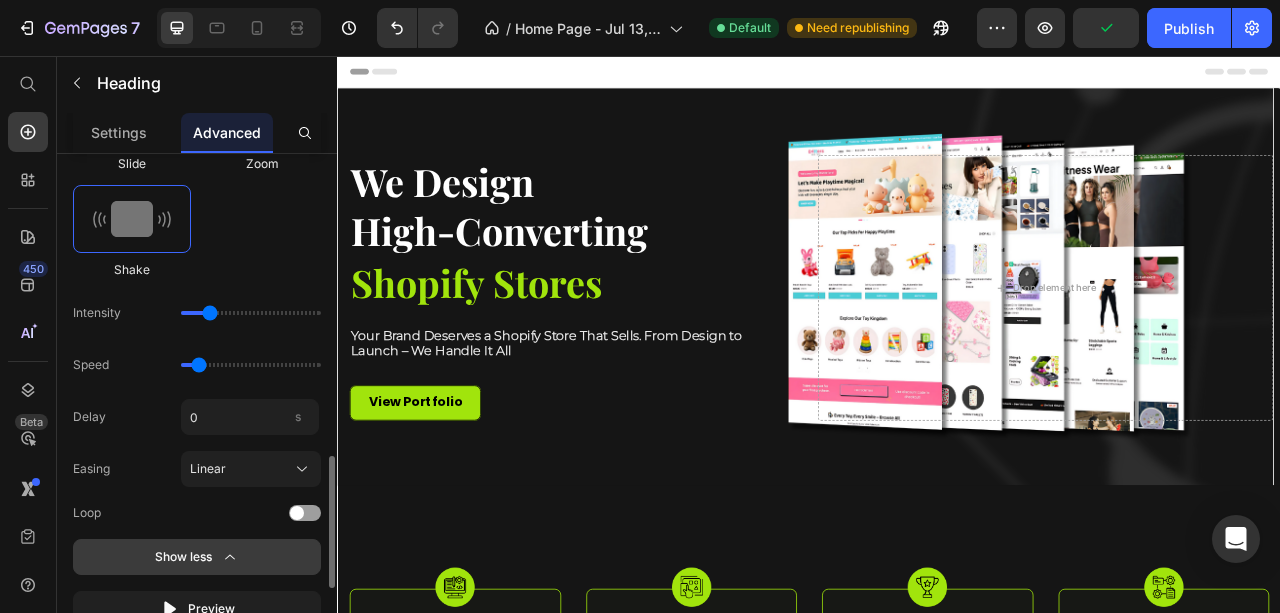 scroll, scrollTop: 1249, scrollLeft: 0, axis: vertical 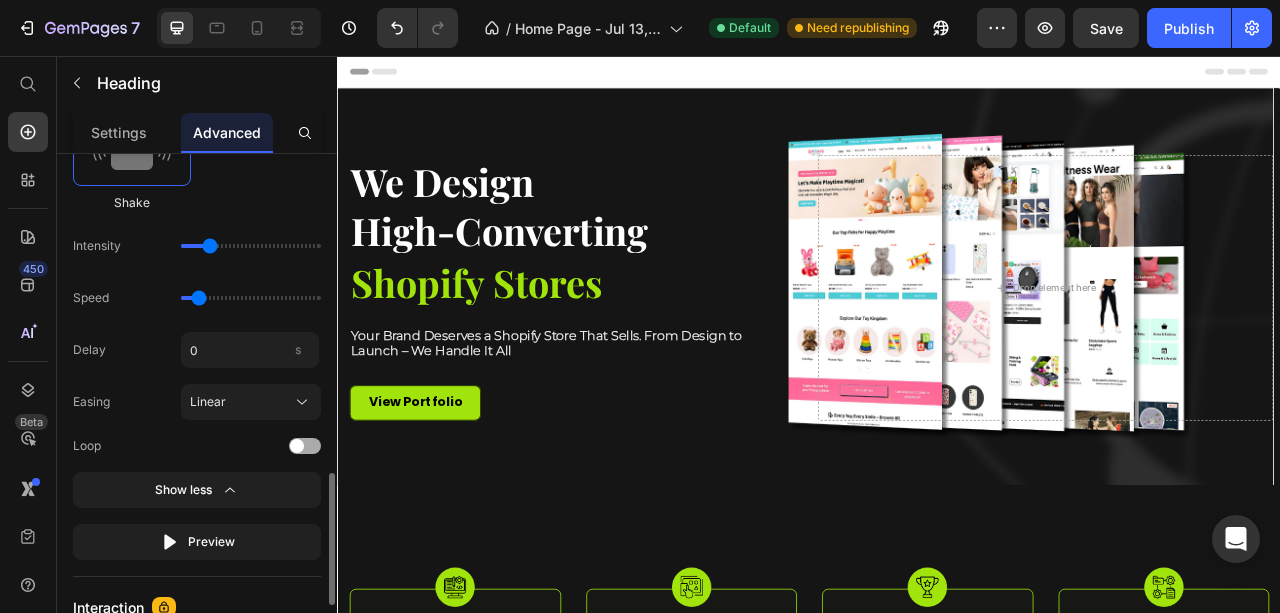 click 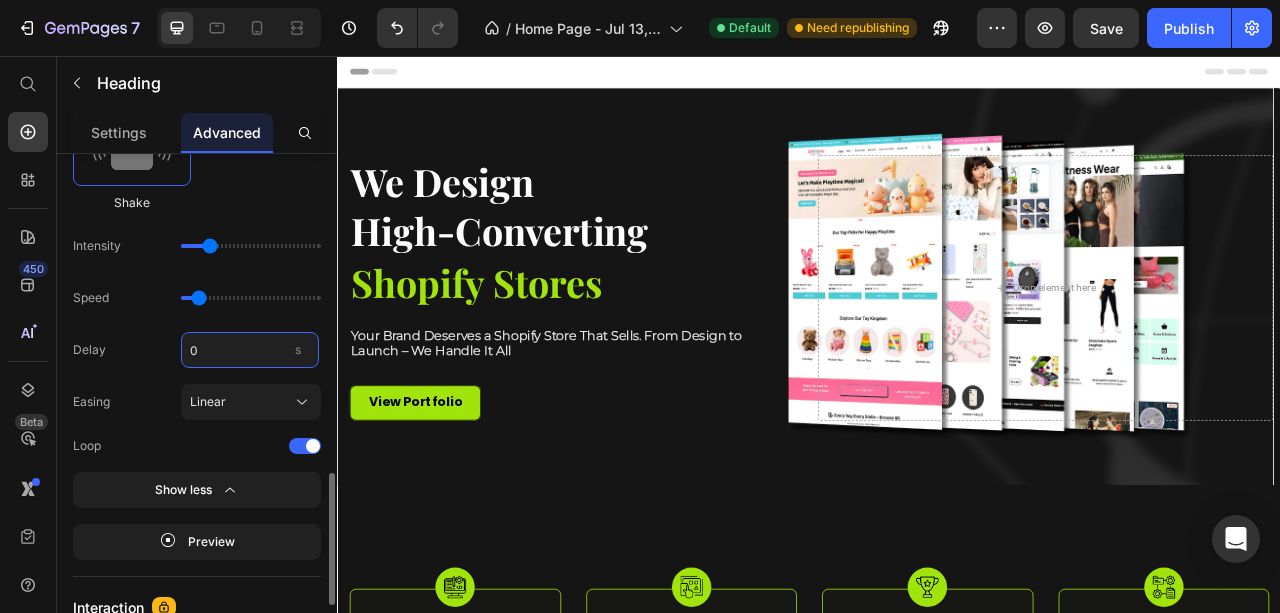 click on "0" at bounding box center [250, 350] 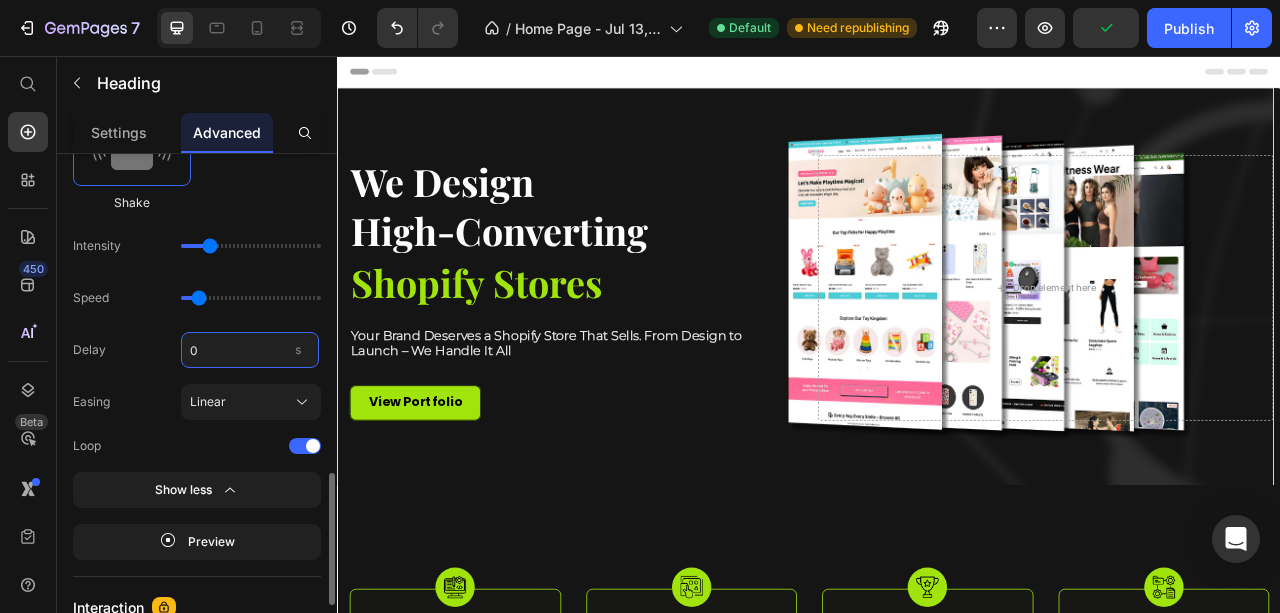 drag, startPoint x: 191, startPoint y: 353, endPoint x: 219, endPoint y: 358, distance: 28.442924 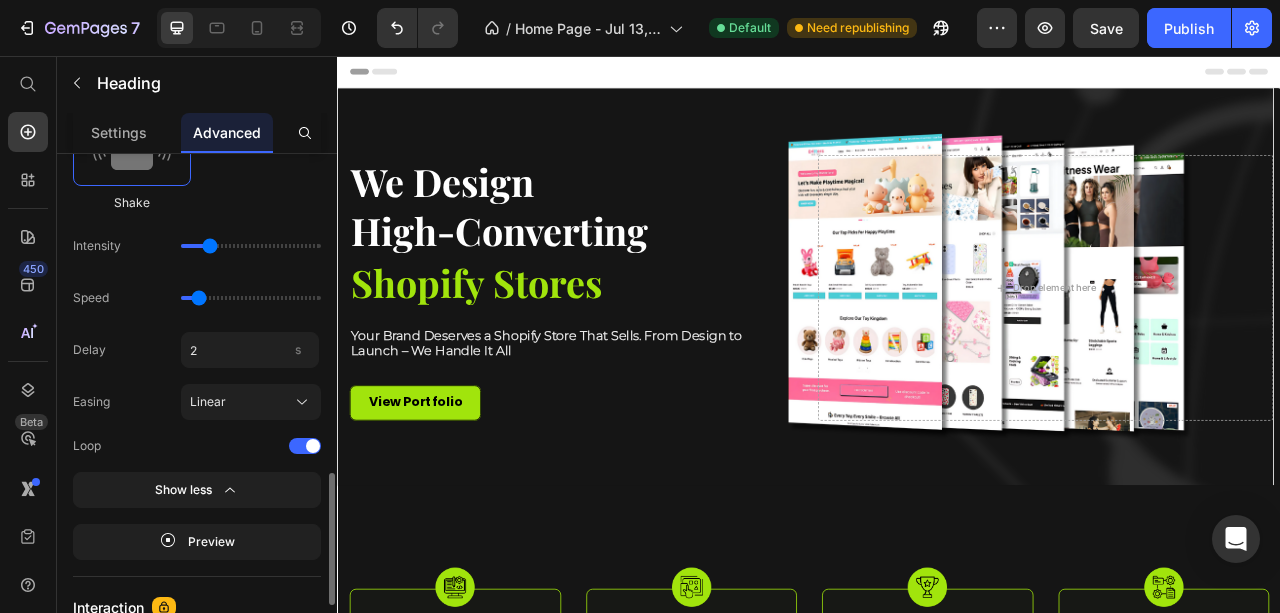 click on "Delay  2 s" at bounding box center (197, 350) 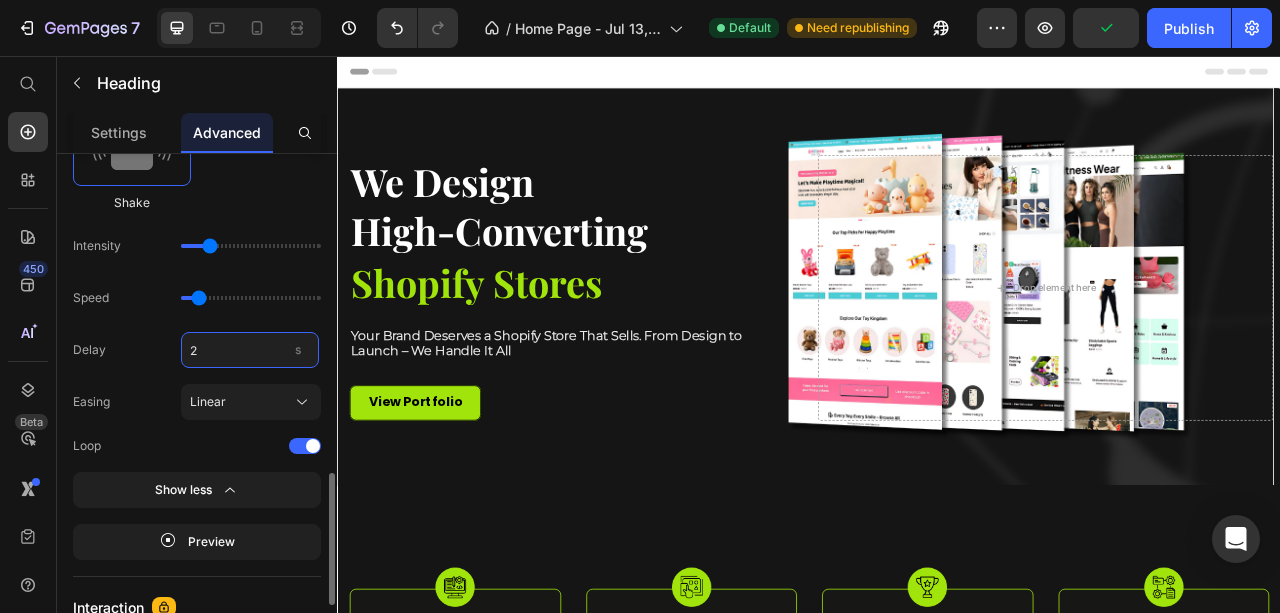 click on "2" at bounding box center (250, 350) 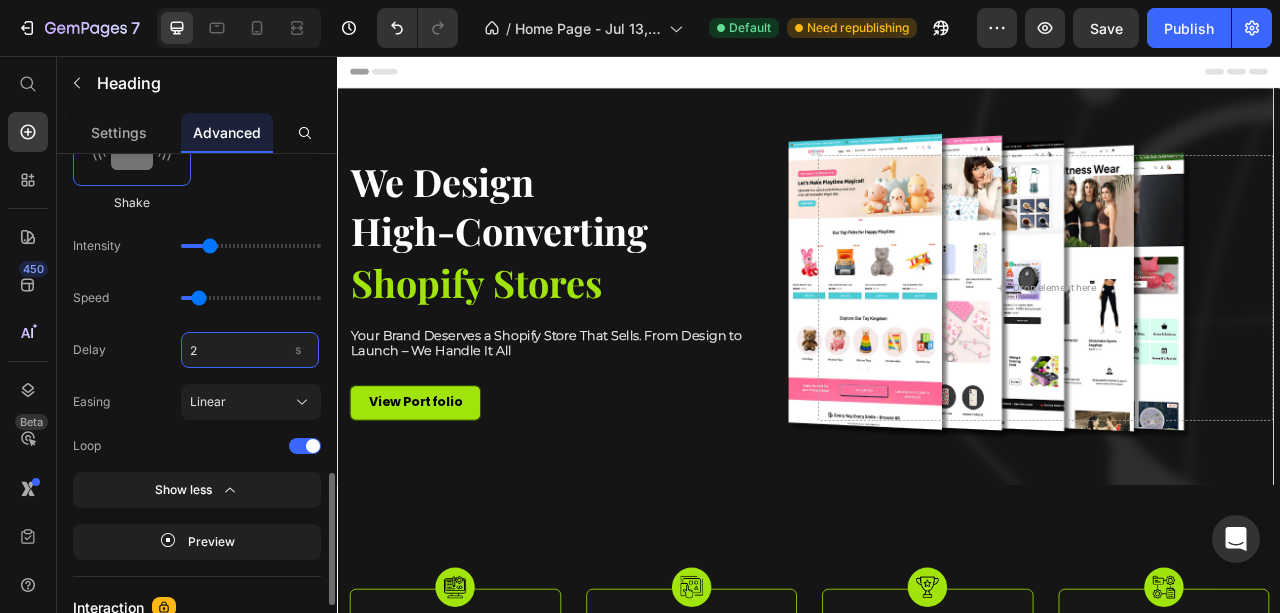 click on "2" at bounding box center [250, 350] 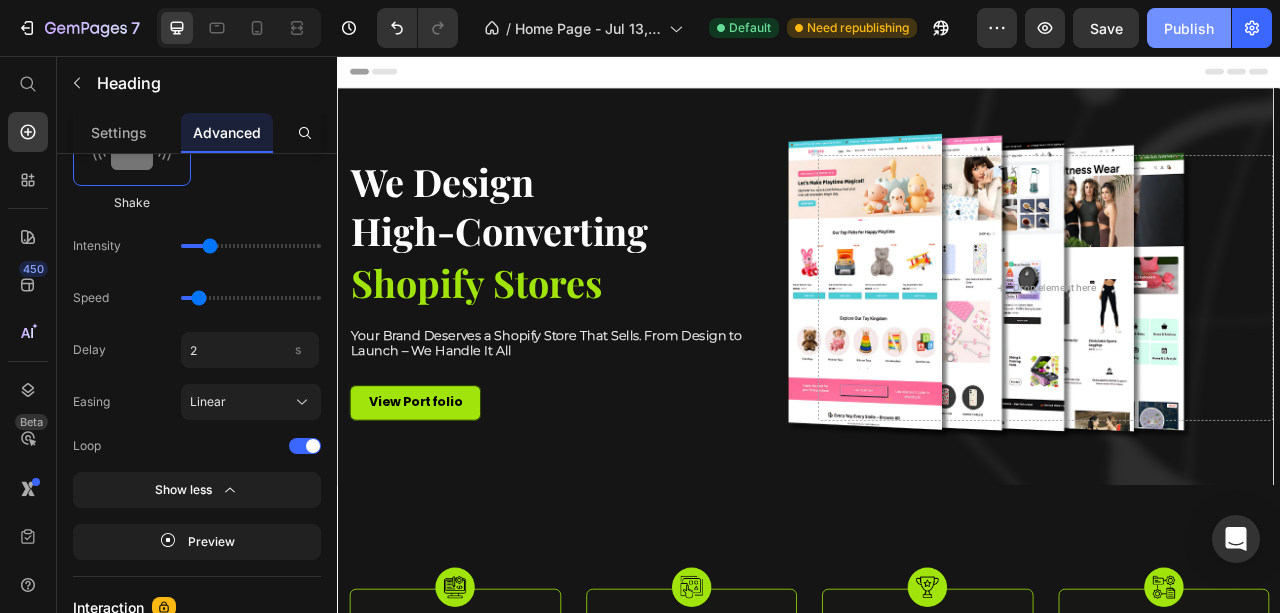 click on "Publish" at bounding box center [1189, 28] 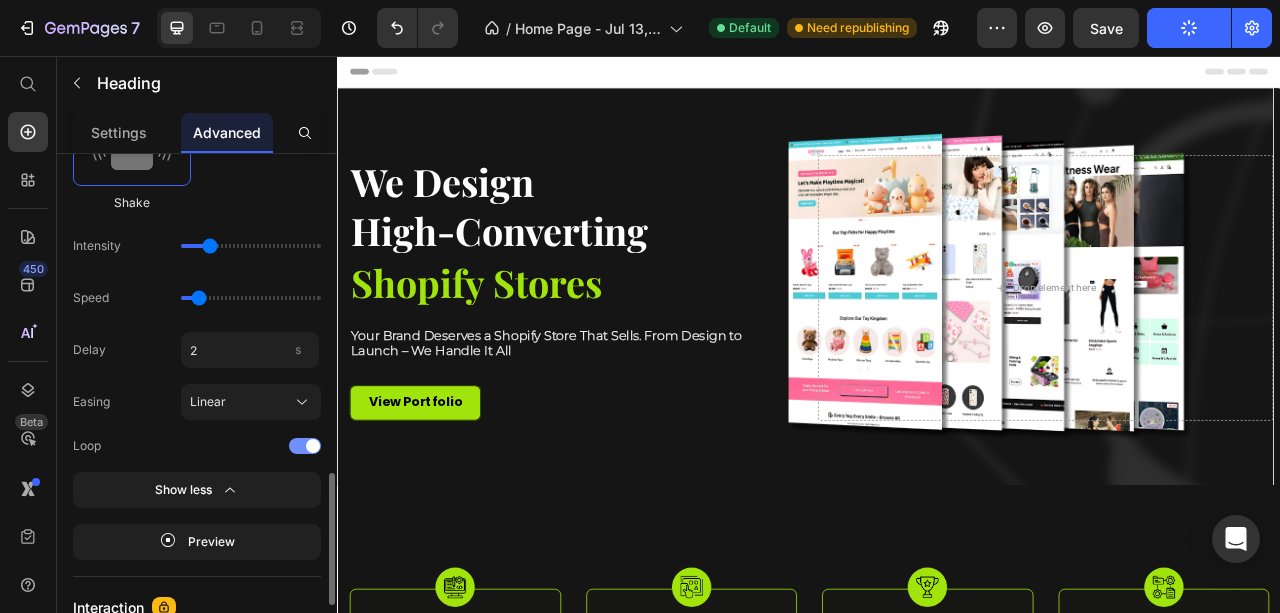 scroll, scrollTop: 1182, scrollLeft: 0, axis: vertical 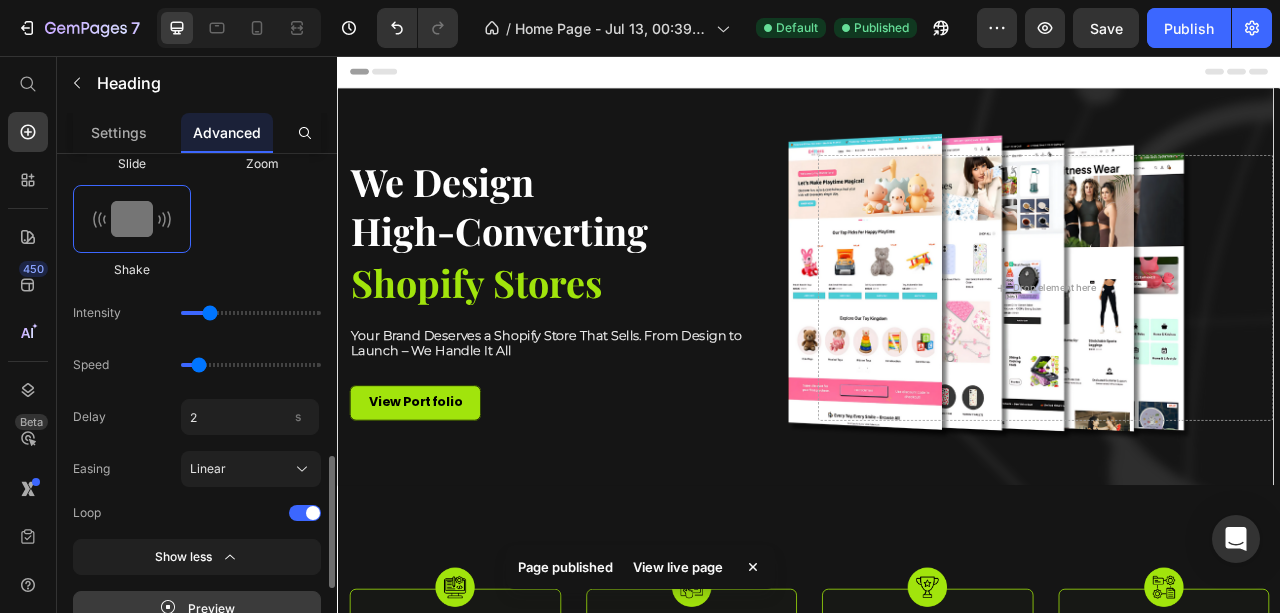 click on "Preview" at bounding box center (197, 609) 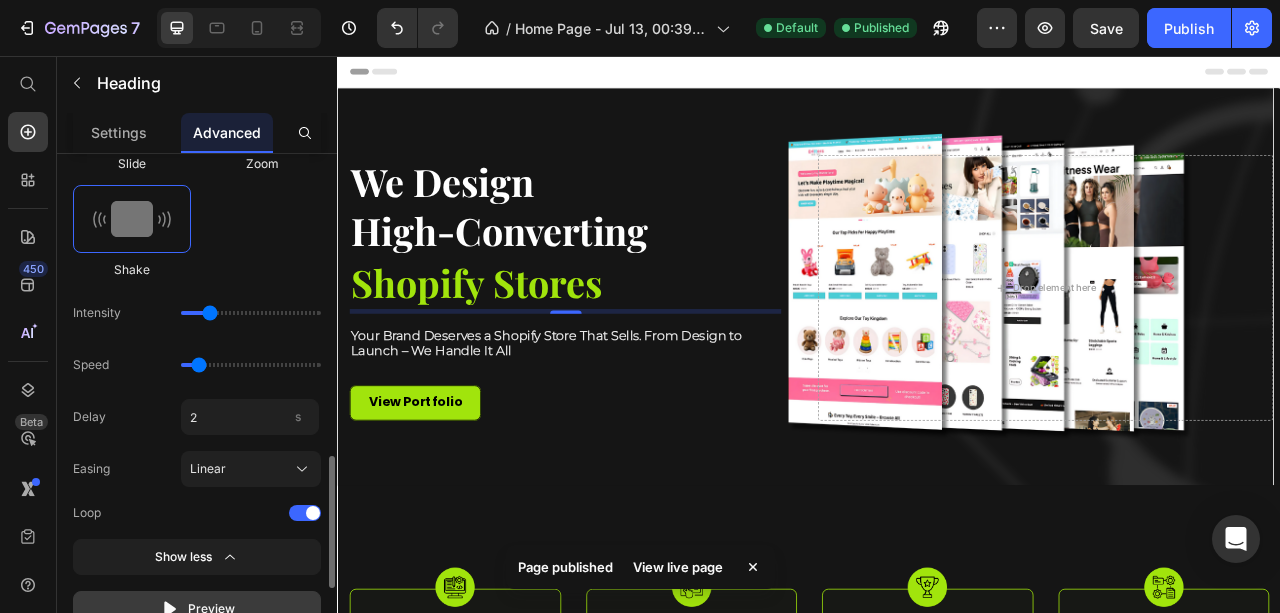 click on "Preview" at bounding box center [197, 609] 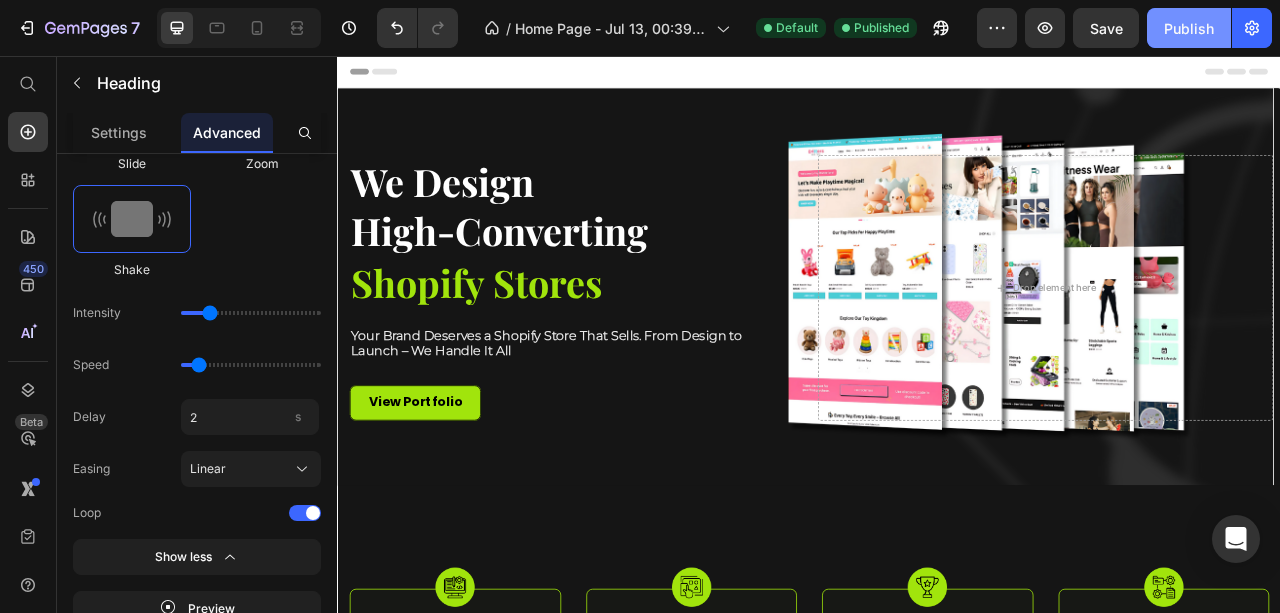 click on "Publish" at bounding box center (1189, 28) 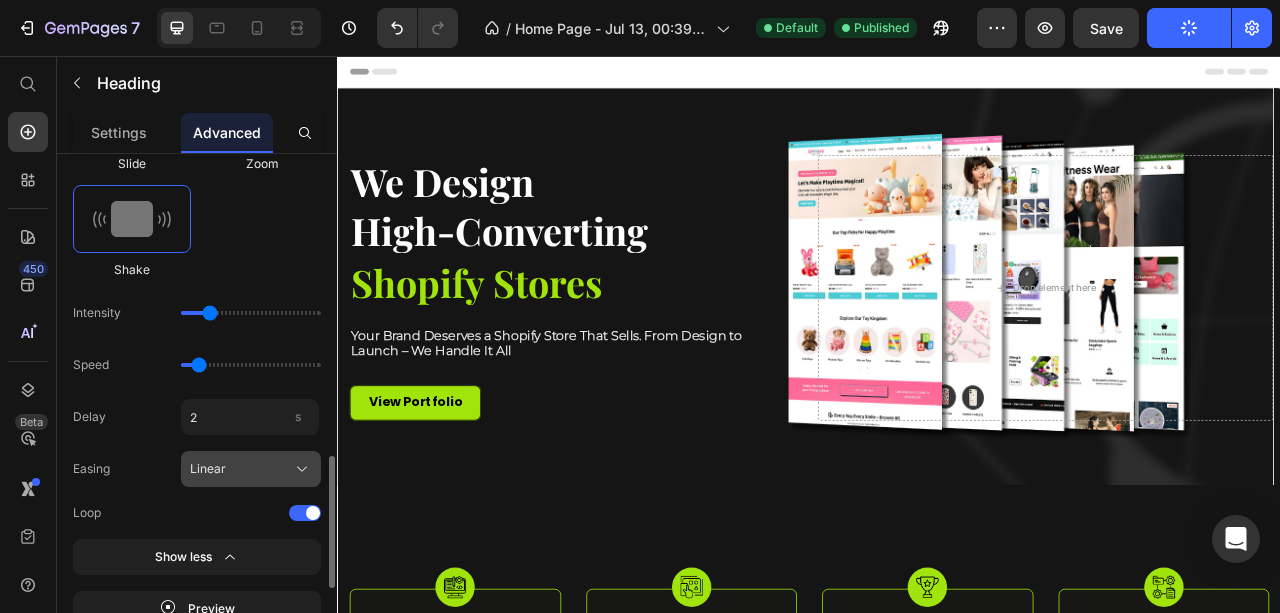 click on "Linear" at bounding box center [208, 469] 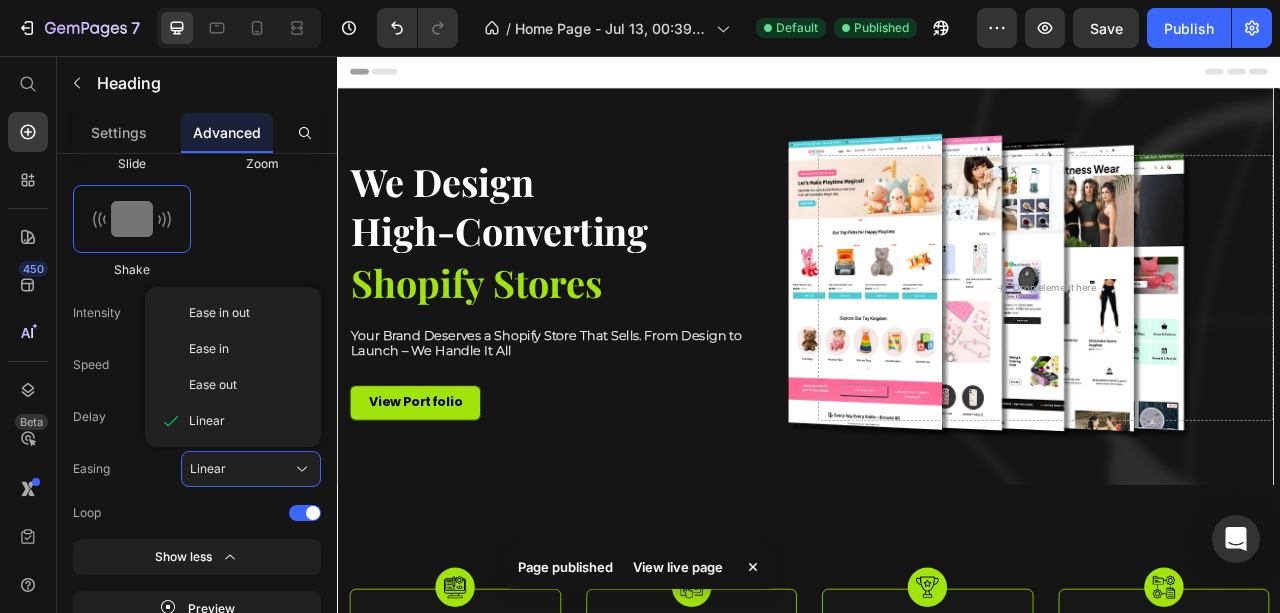 click on "View live page" at bounding box center (678, 567) 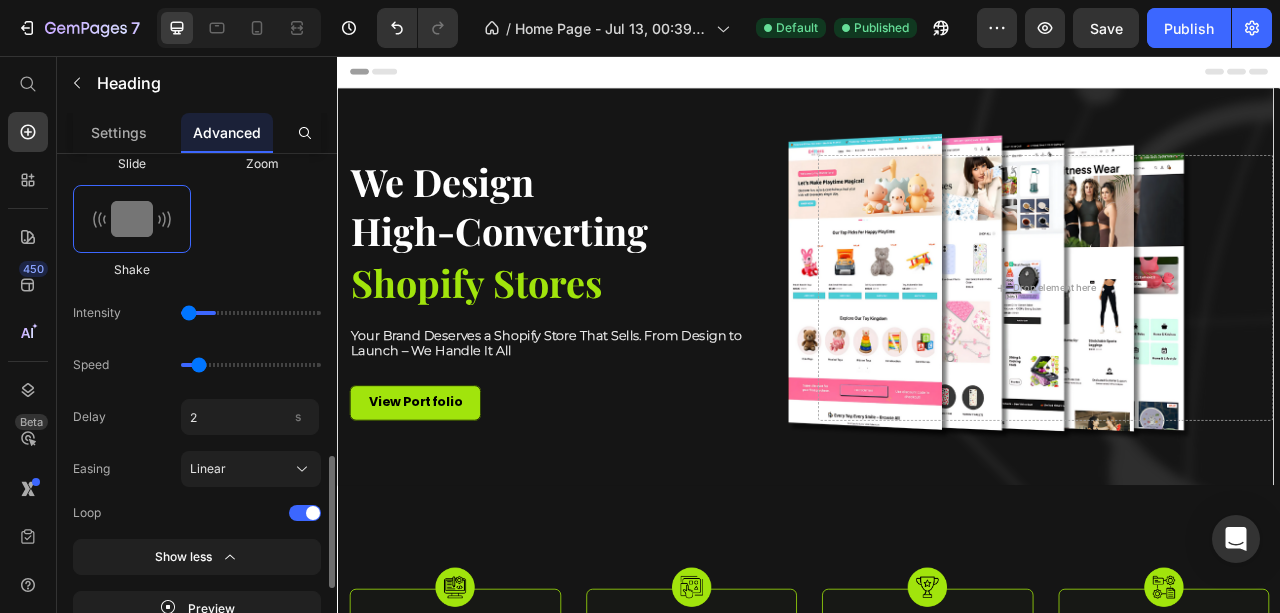 click at bounding box center (251, 313) 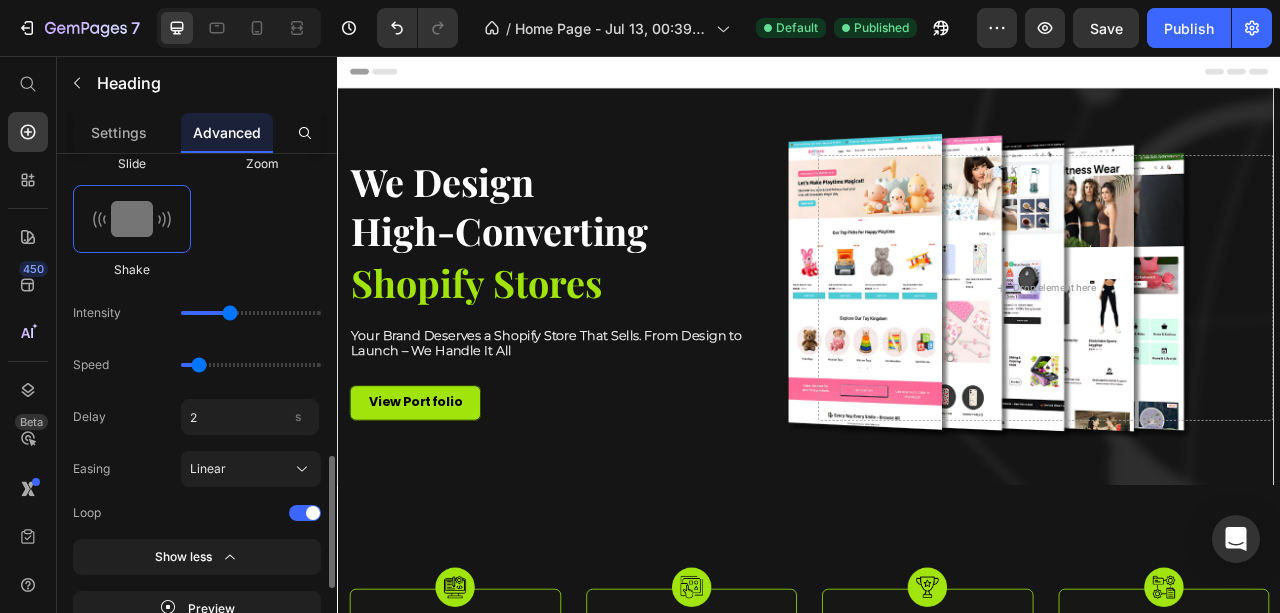 drag, startPoint x: 198, startPoint y: 310, endPoint x: 236, endPoint y: 315, distance: 38.327538 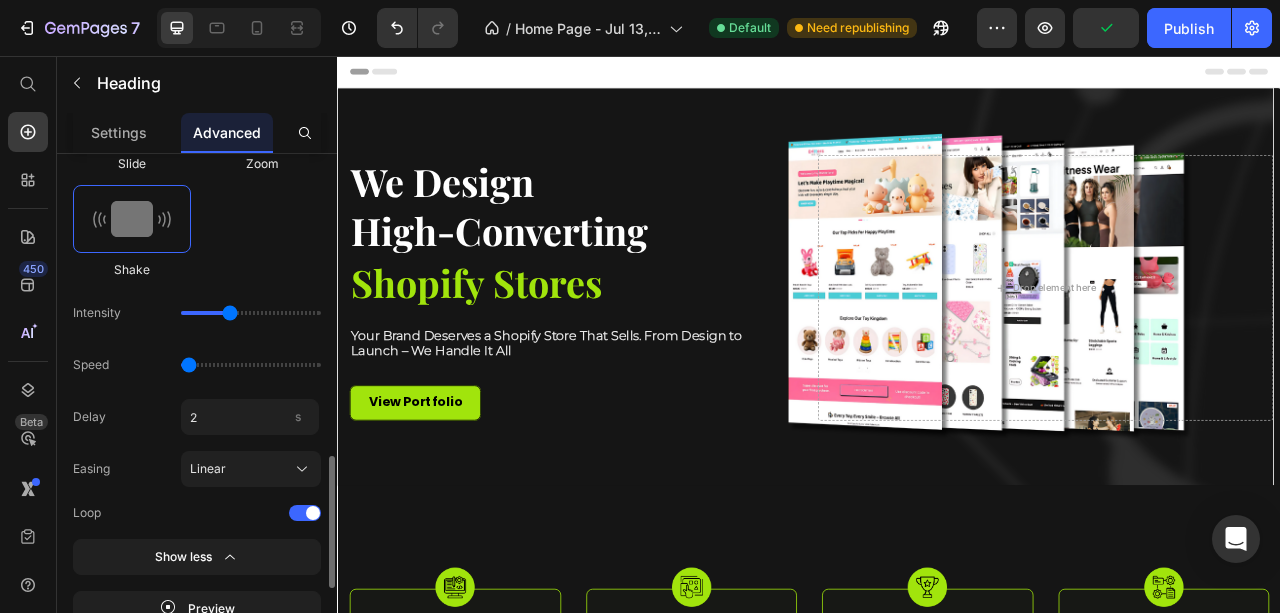 drag, startPoint x: 199, startPoint y: 364, endPoint x: 186, endPoint y: 365, distance: 13.038404 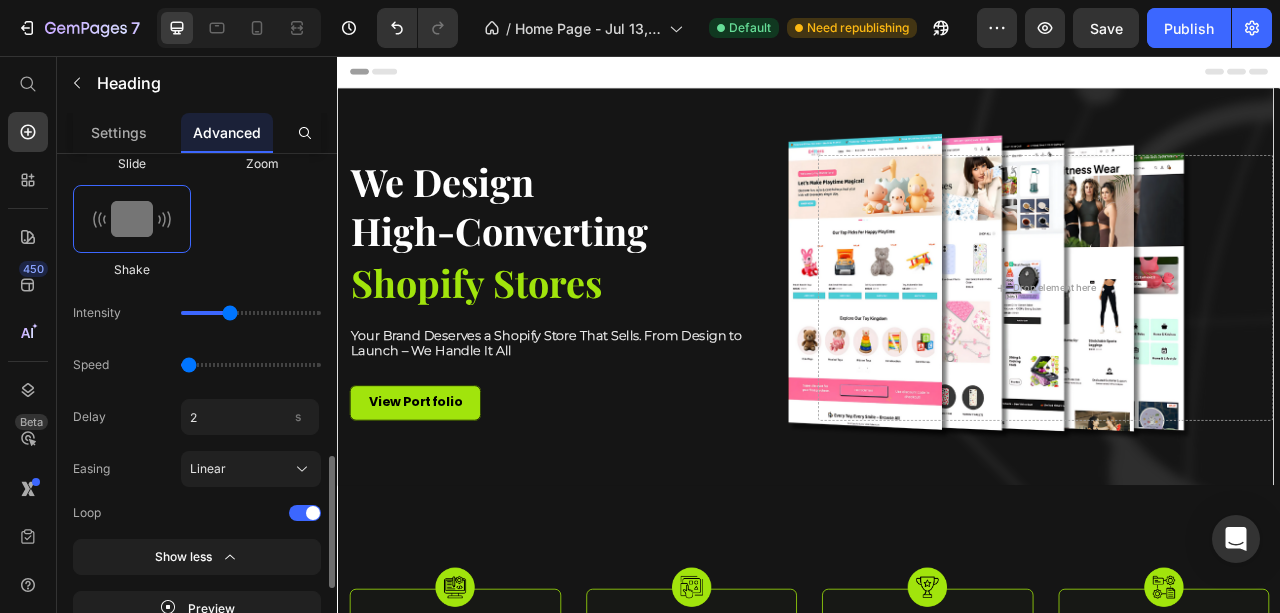 drag, startPoint x: 220, startPoint y: 314, endPoint x: 192, endPoint y: 314, distance: 28 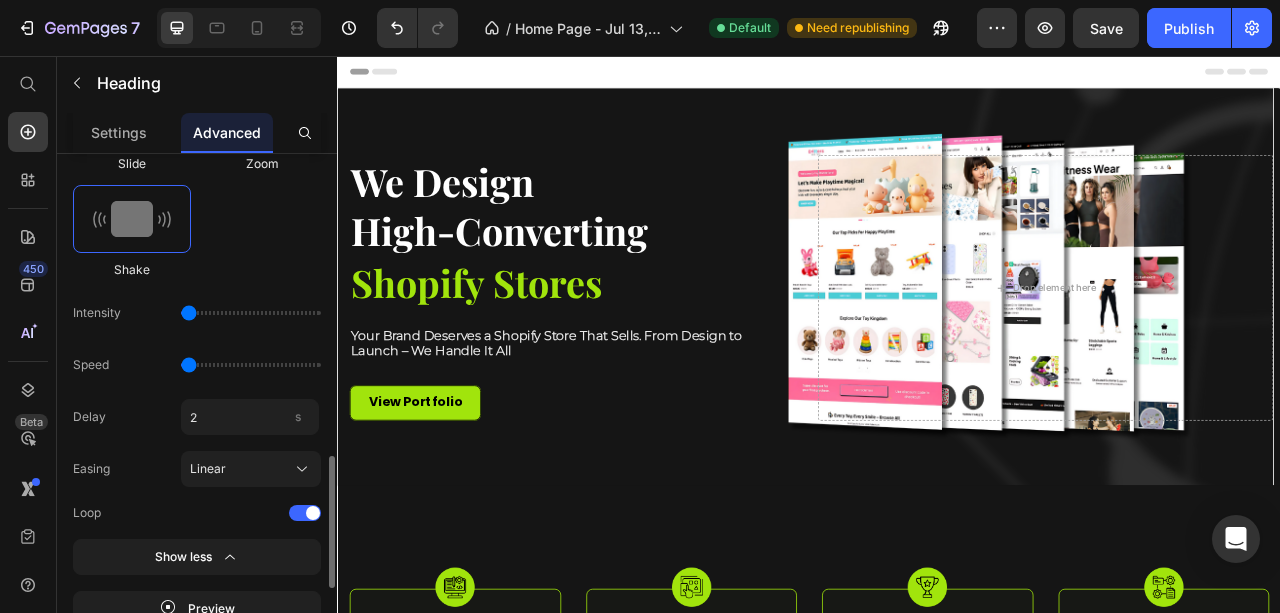 type on "1" 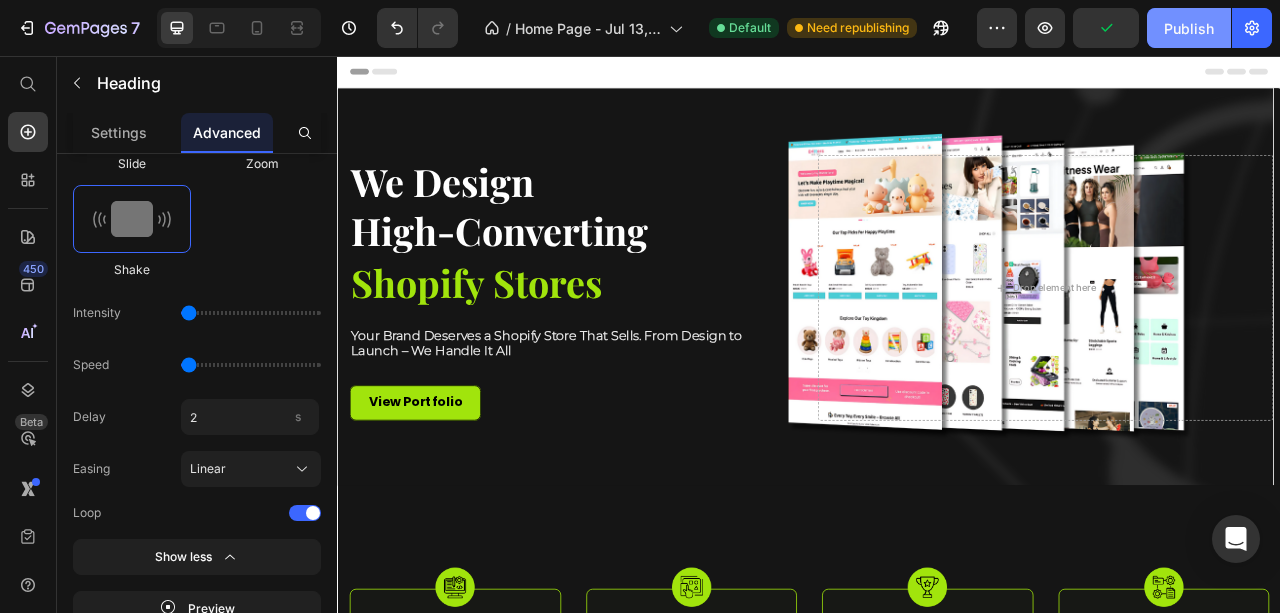 click on "Publish" at bounding box center (1189, 28) 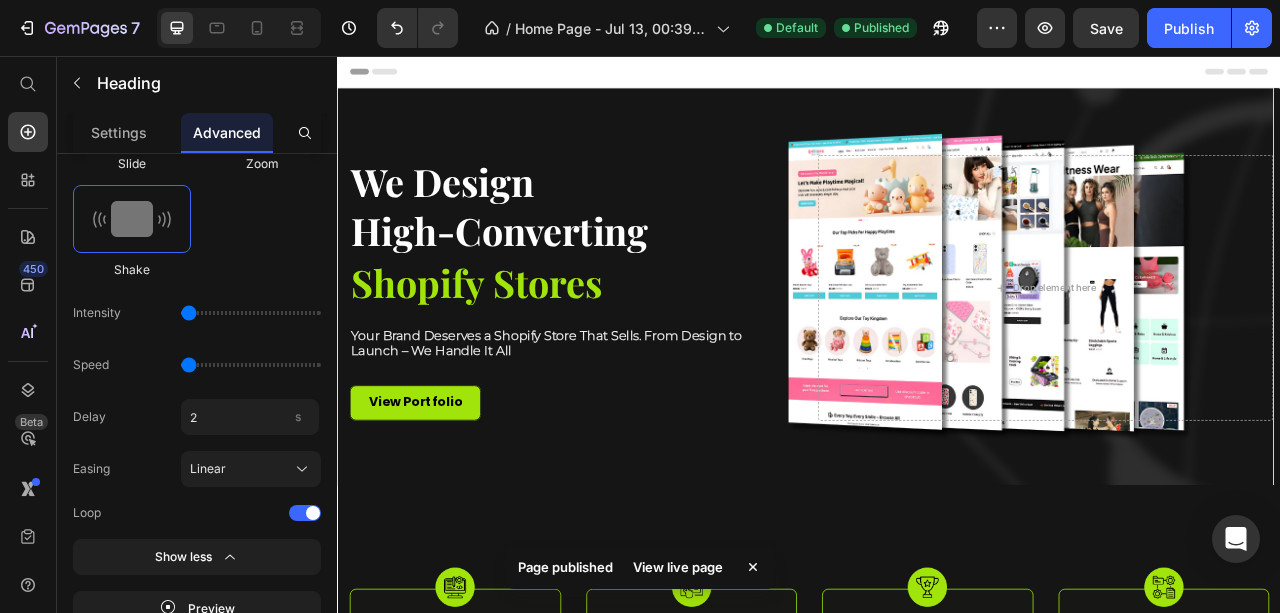 click on "View live page" at bounding box center (678, 567) 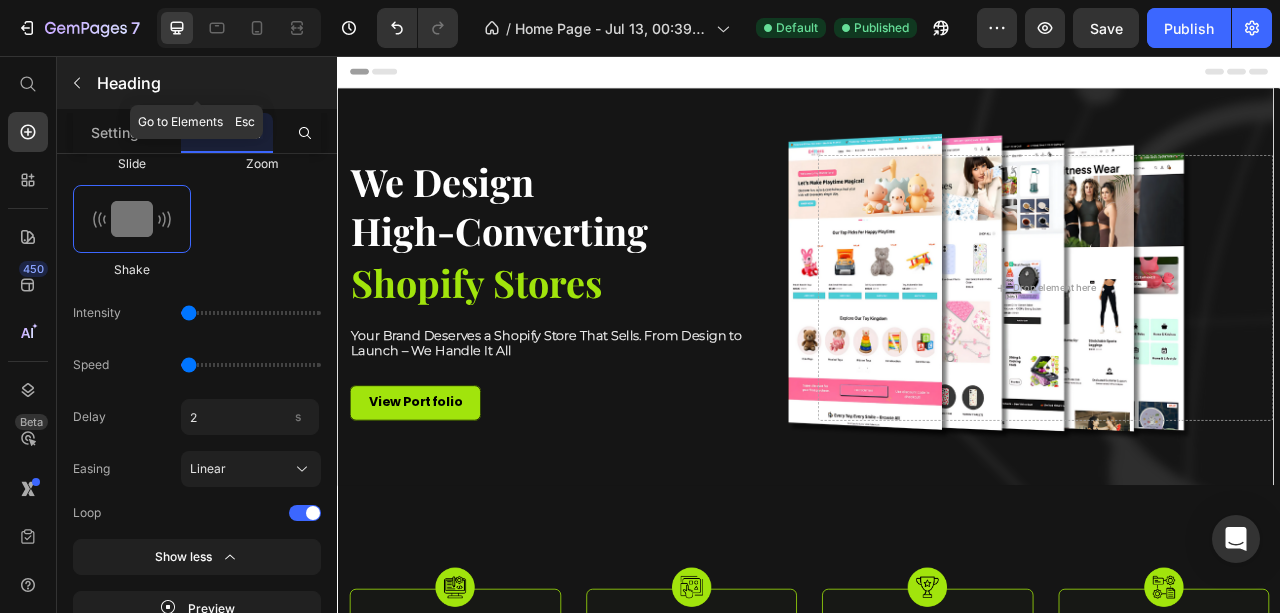 click at bounding box center (77, 83) 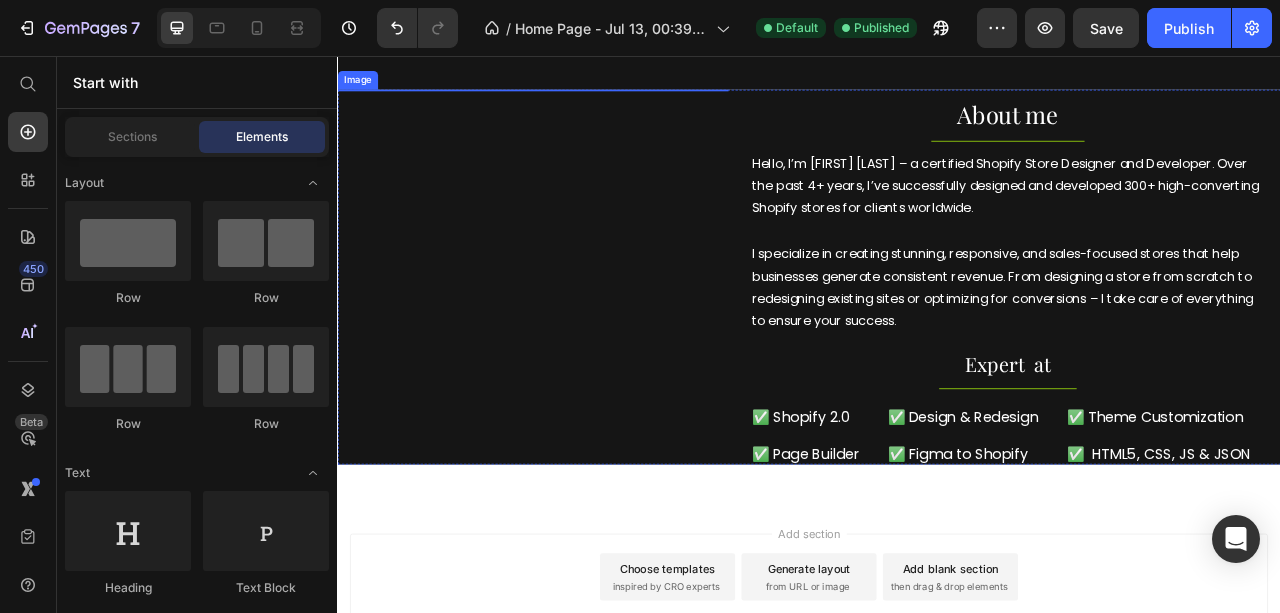 scroll, scrollTop: 933, scrollLeft: 0, axis: vertical 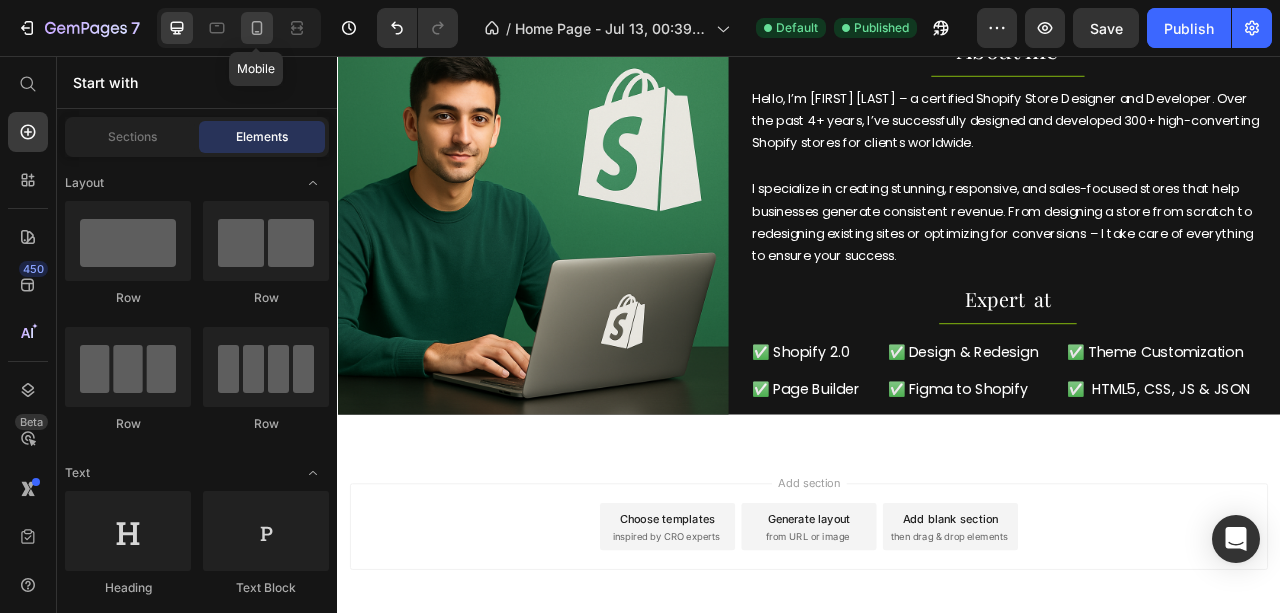 click 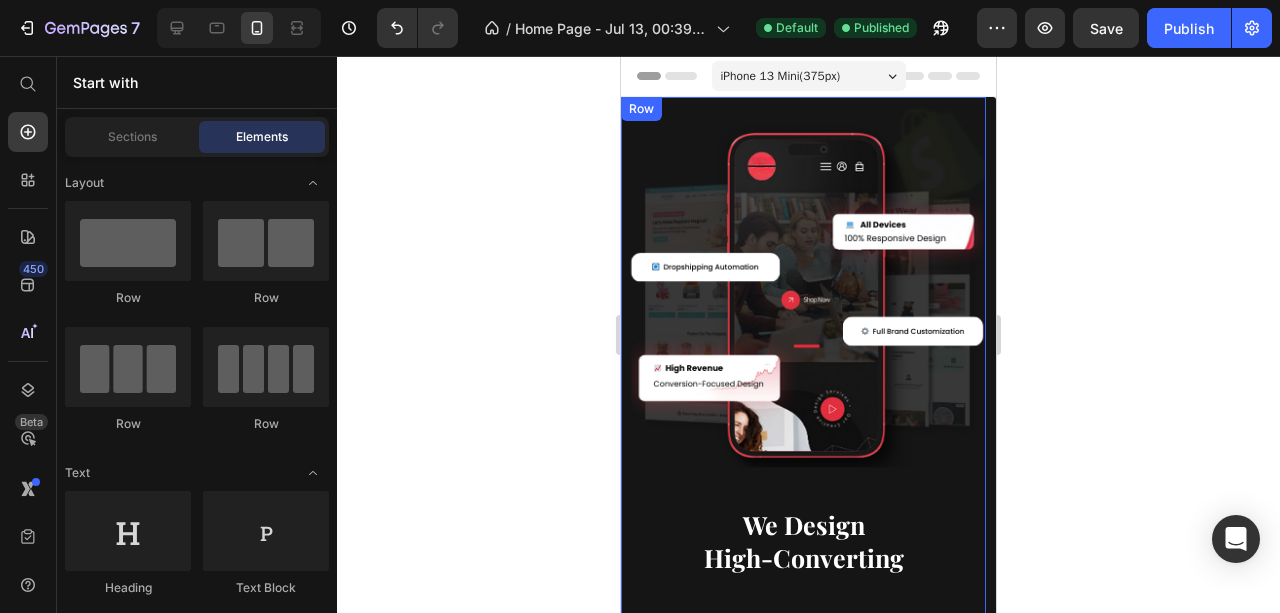 scroll, scrollTop: 266, scrollLeft: 0, axis: vertical 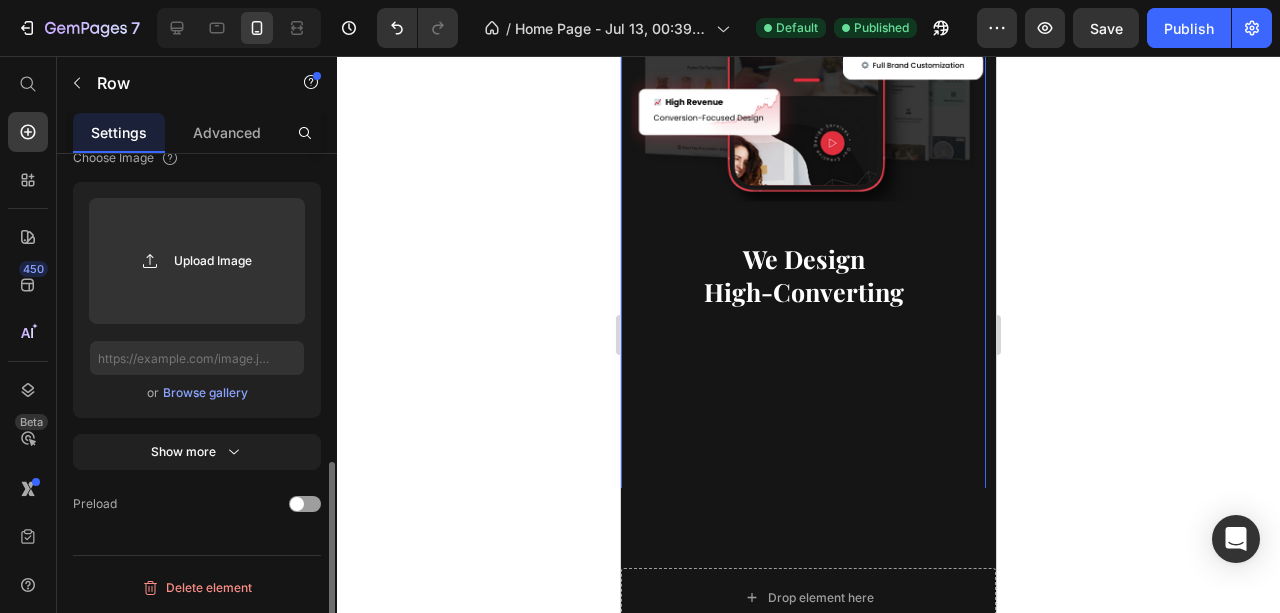 click on "We Design  High-Converting Heading Shopify Stores Heading Your Brand Deserves a Shopify Store That Sells. From Design to Launch – We Handle It All Text block View Portfolio Button" at bounding box center [803, 370] 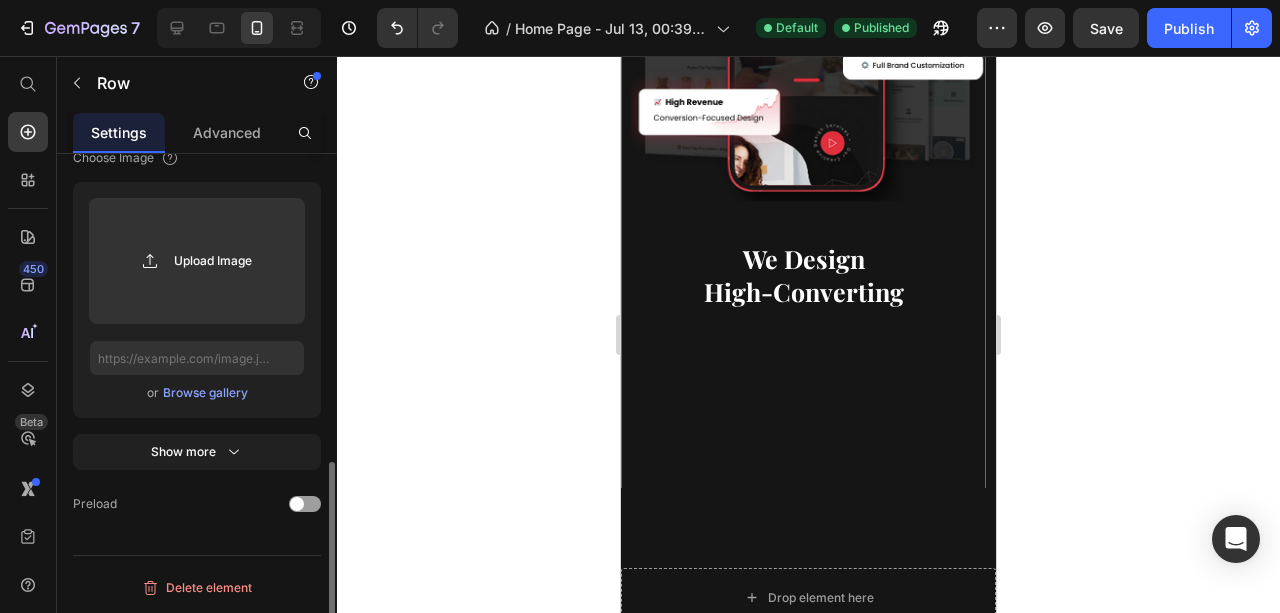scroll, scrollTop: 0, scrollLeft: 0, axis: both 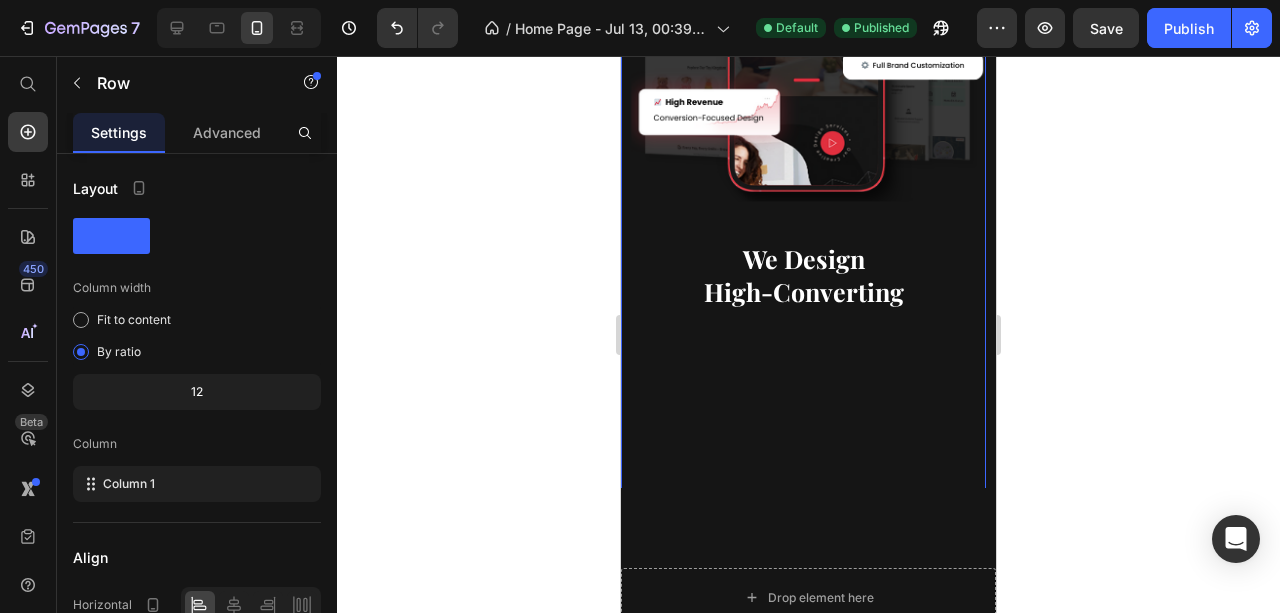 click on "We Design  High-Converting Heading Shopify Stores Heading Your Brand Deserves a Shopify Store That Sells. From Design to Launch – We Handle It All Text block View Portfolio Button" at bounding box center (803, 370) 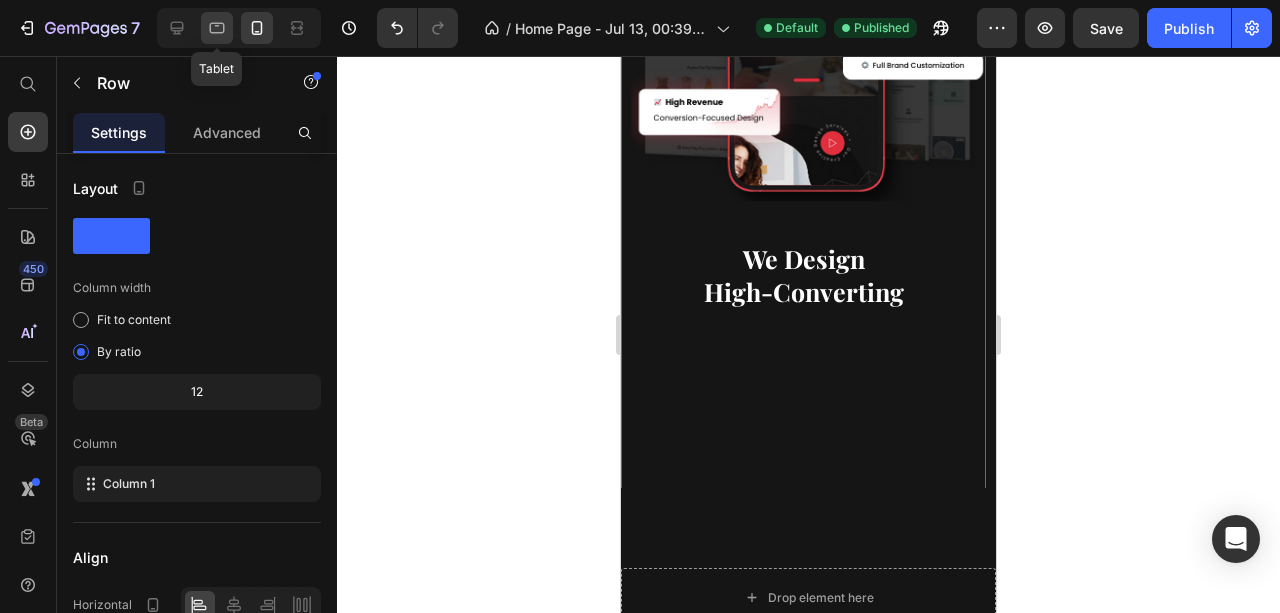 click 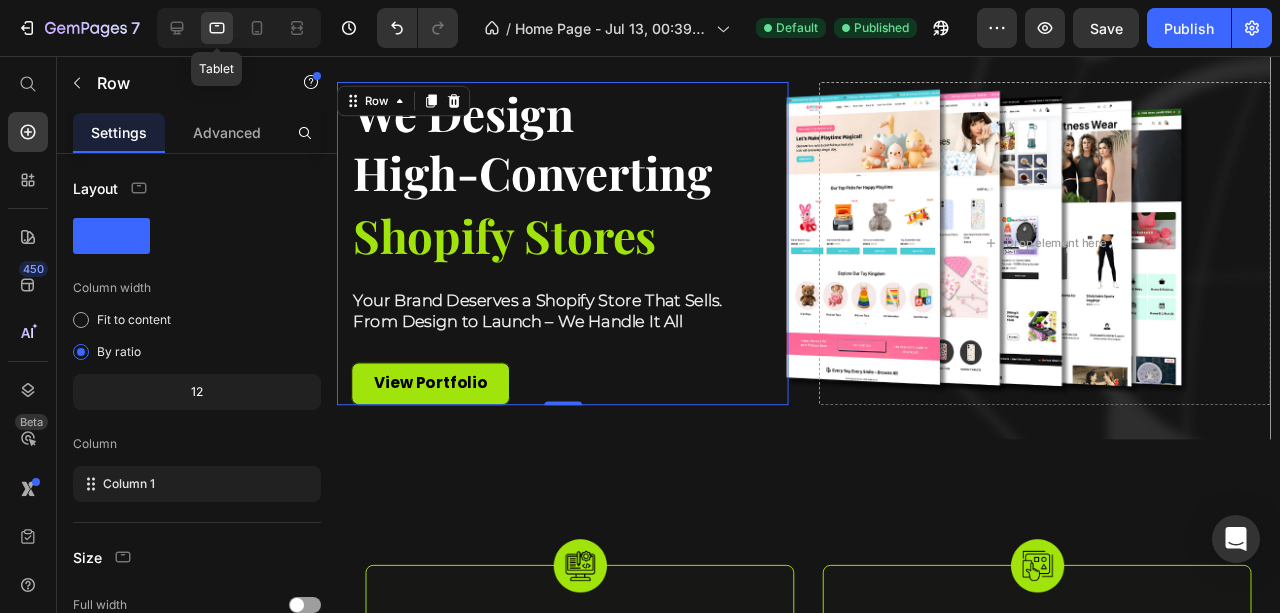 scroll, scrollTop: 10, scrollLeft: 0, axis: vertical 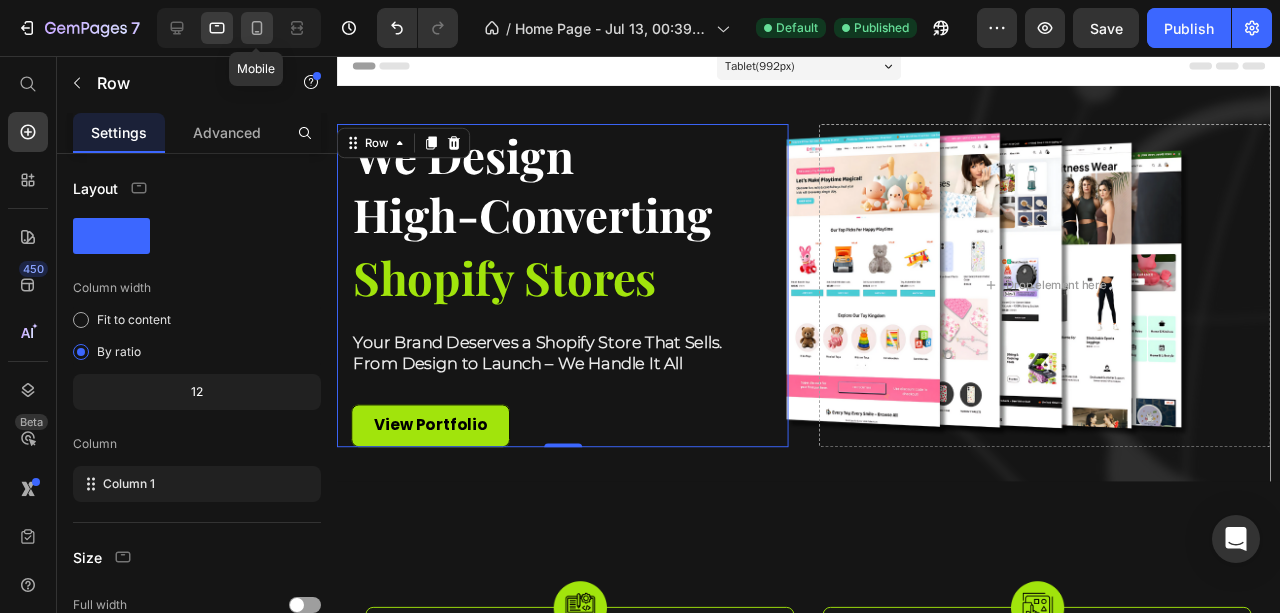 click 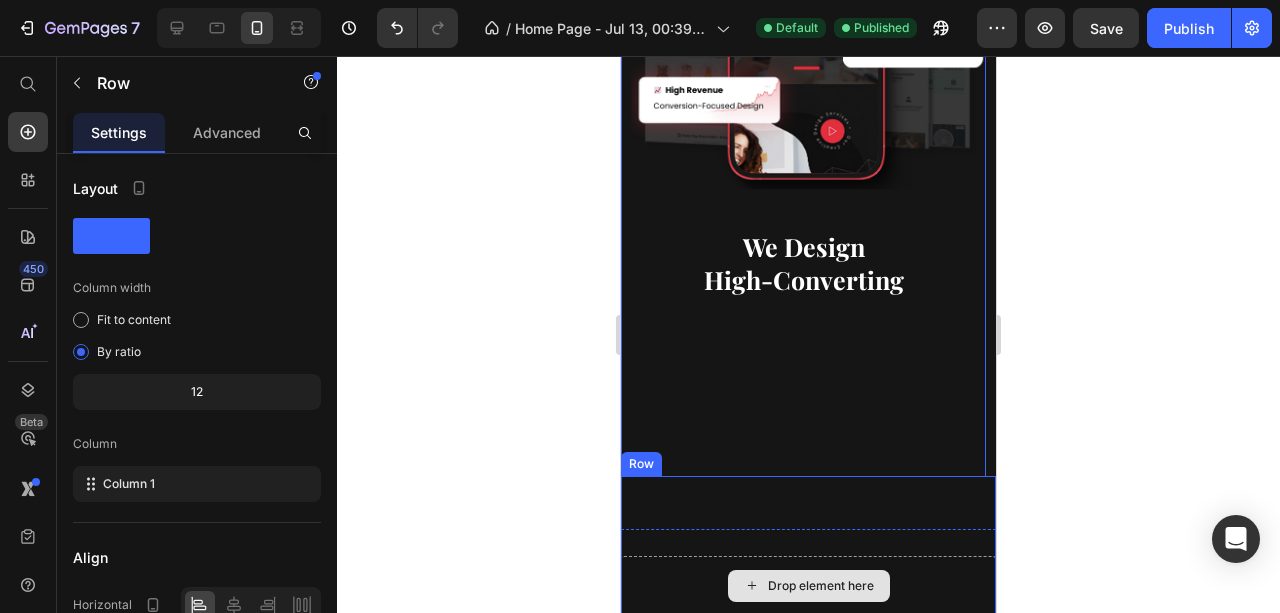scroll, scrollTop: 266, scrollLeft: 0, axis: vertical 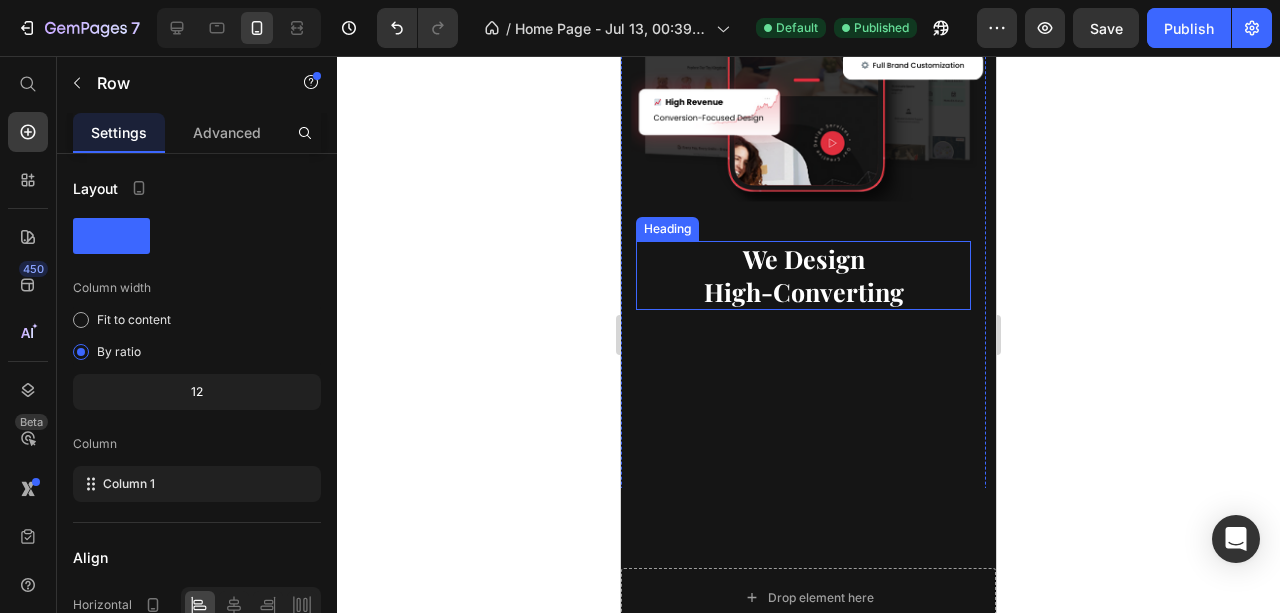 click on "We Design  High-Converting" at bounding box center [803, 275] 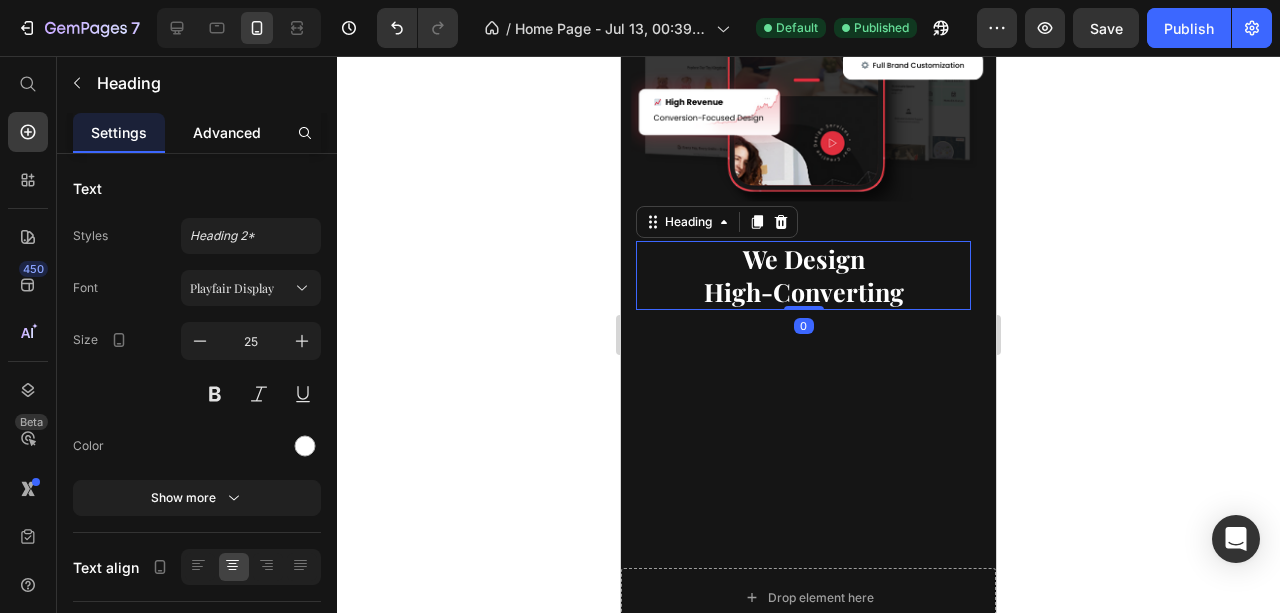 click on "Advanced" at bounding box center [227, 132] 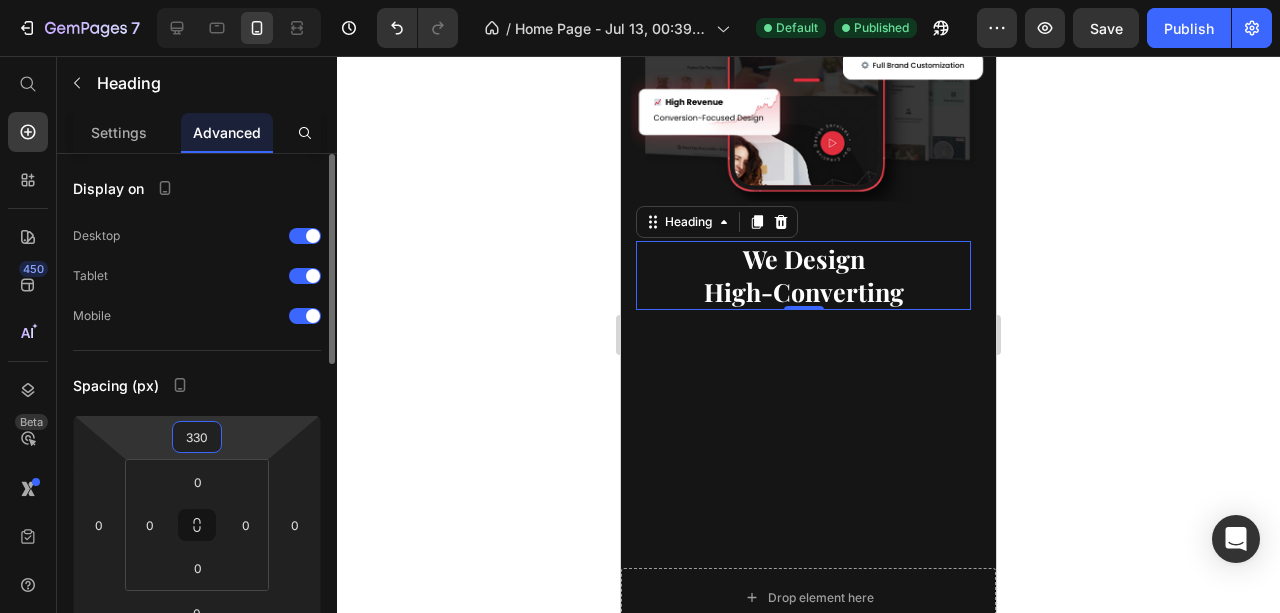 click on "330" at bounding box center [197, 437] 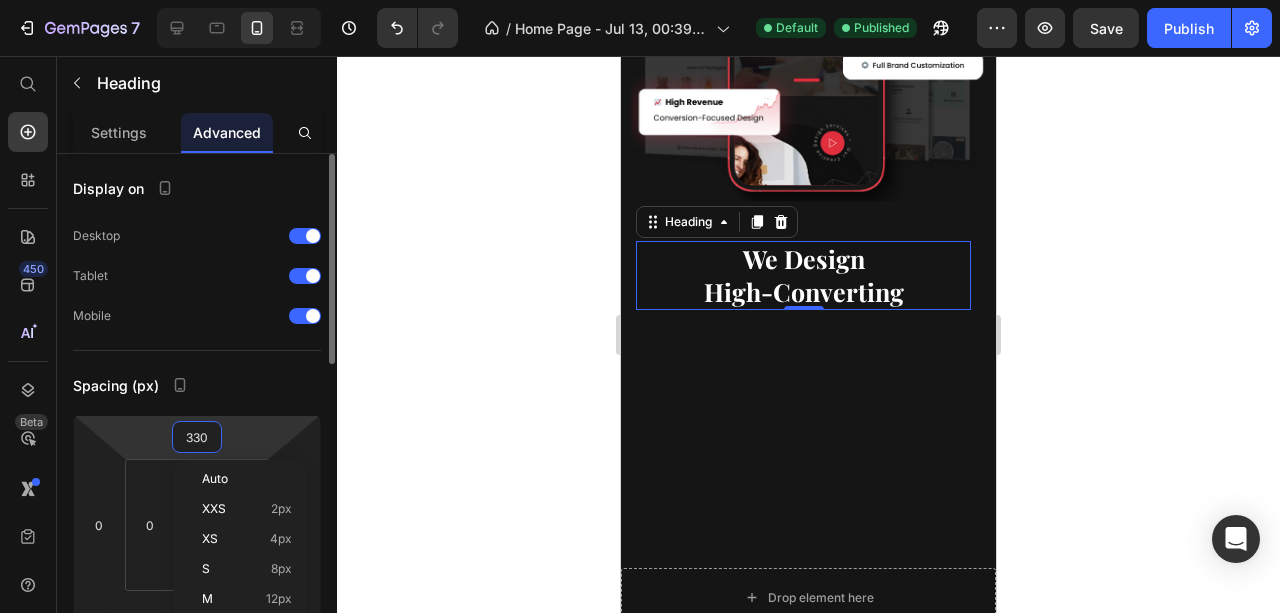 type on "0" 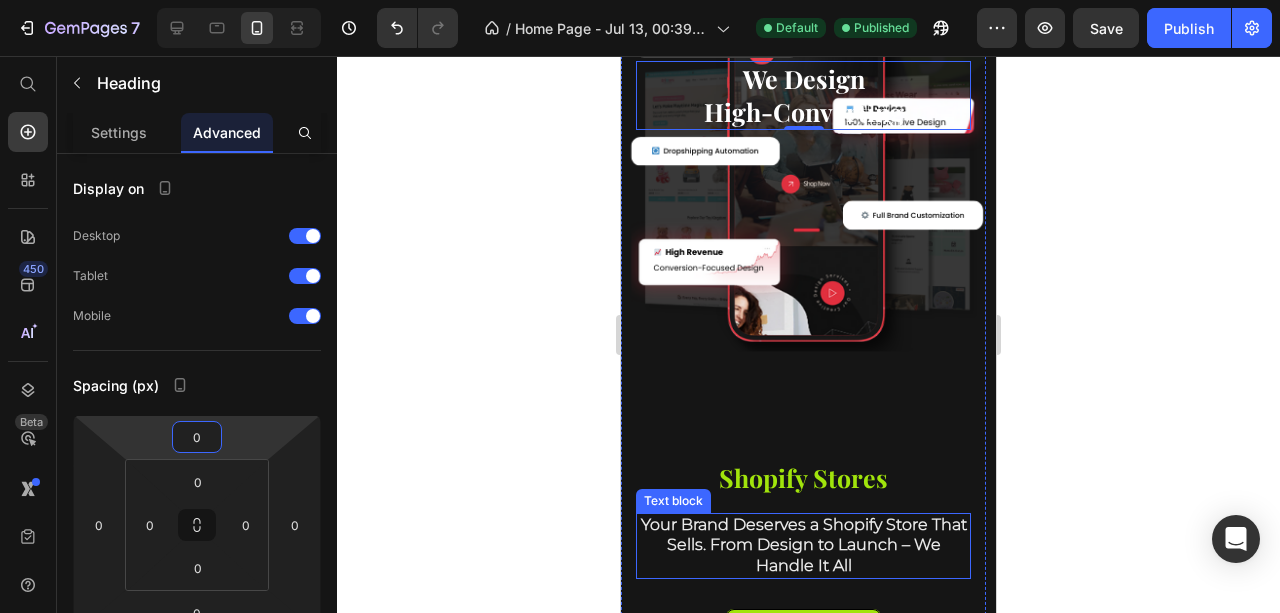scroll, scrollTop: 200, scrollLeft: 0, axis: vertical 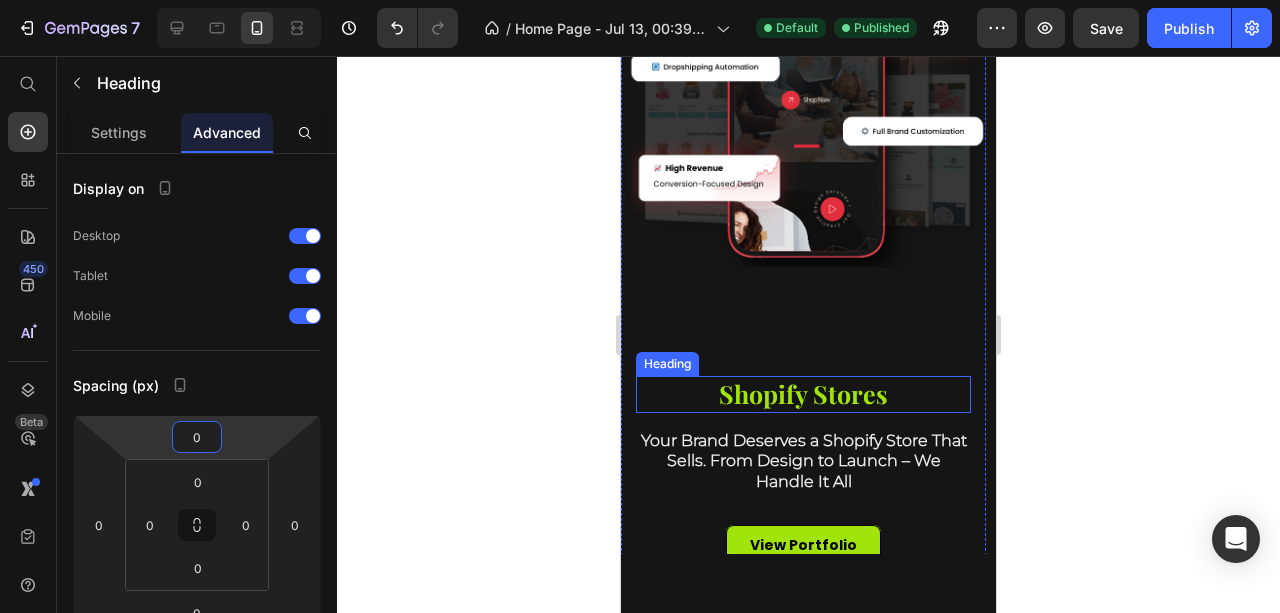 click on "Shopify Stores" at bounding box center (803, 394) 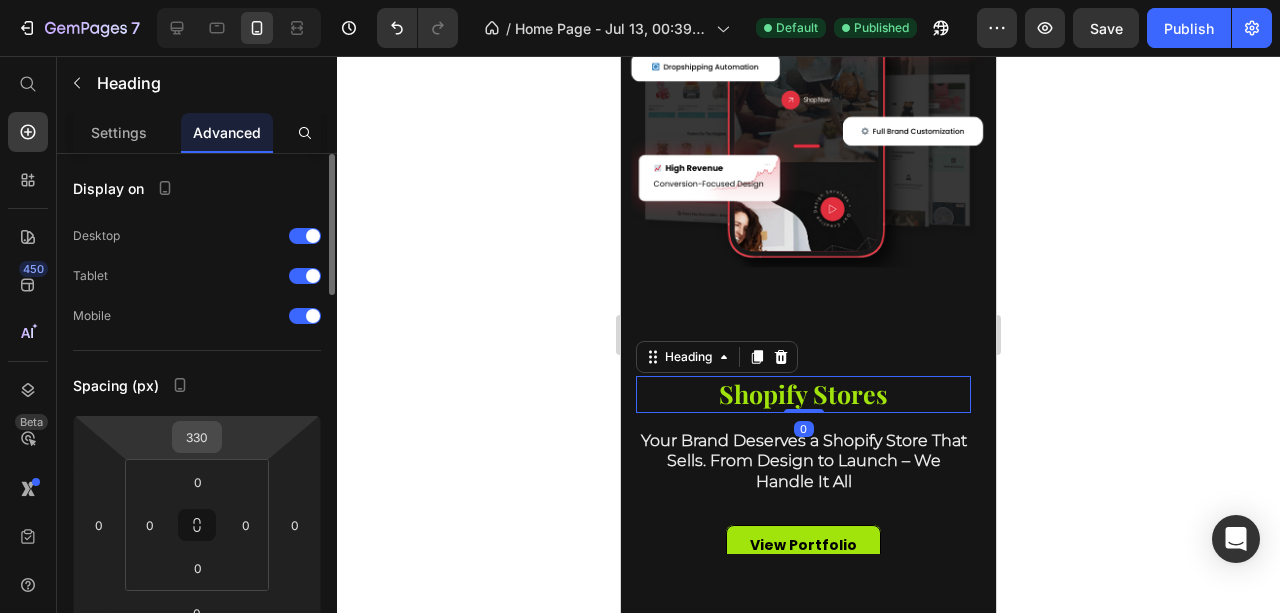 click on "330" at bounding box center [197, 437] 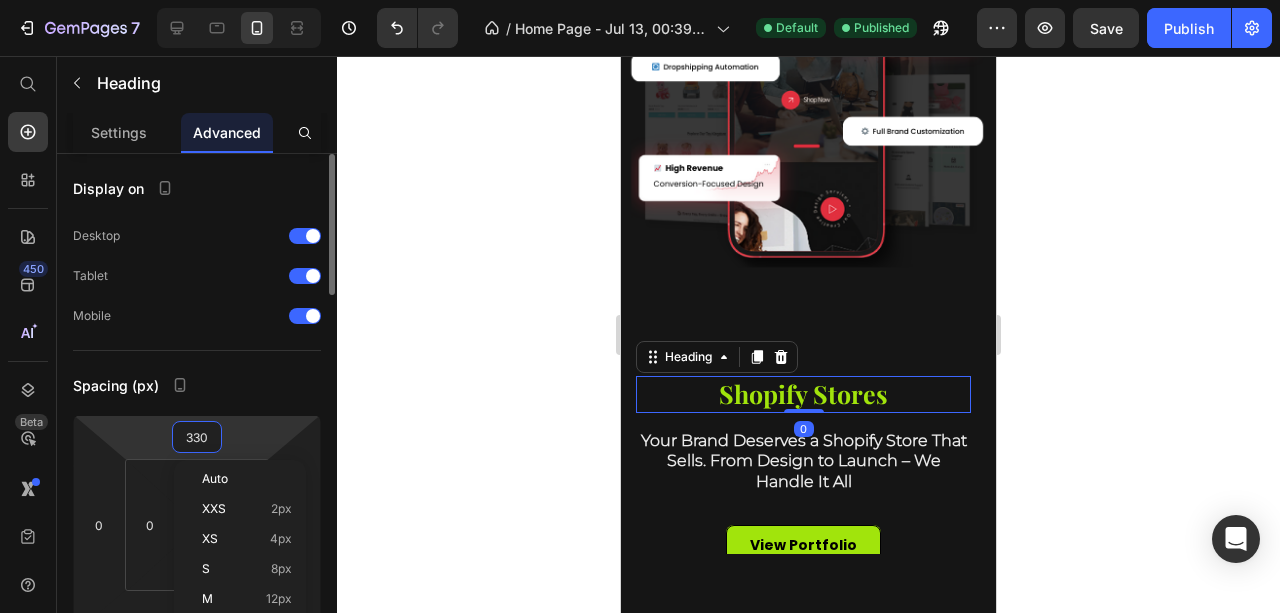 type on "0" 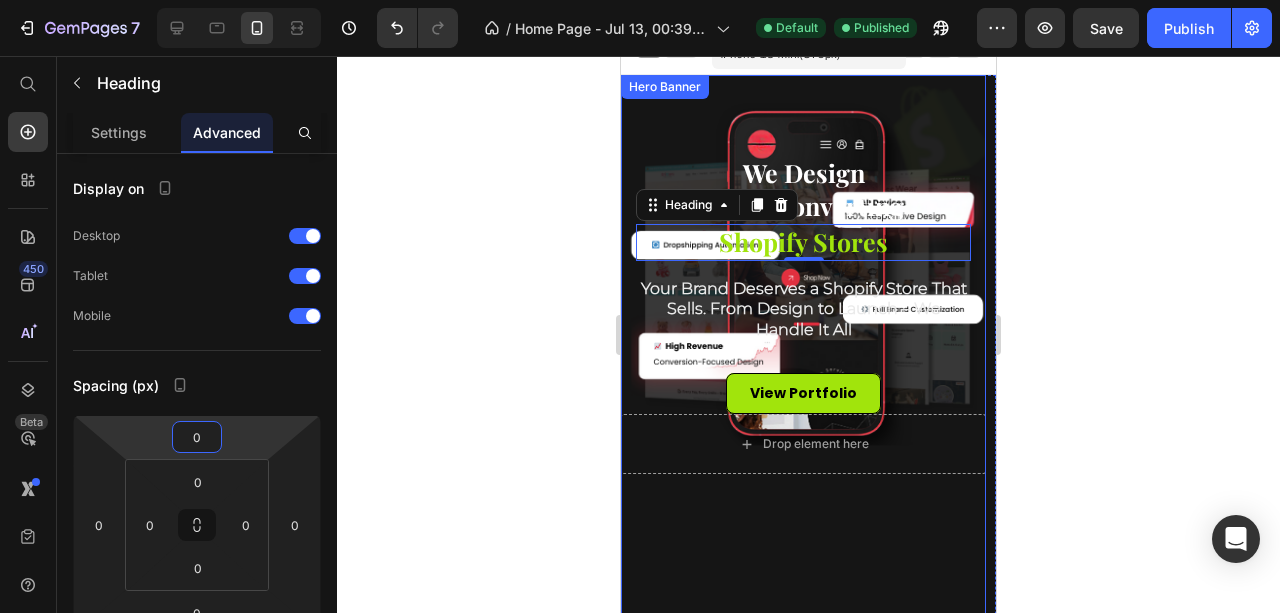 scroll, scrollTop: 0, scrollLeft: 0, axis: both 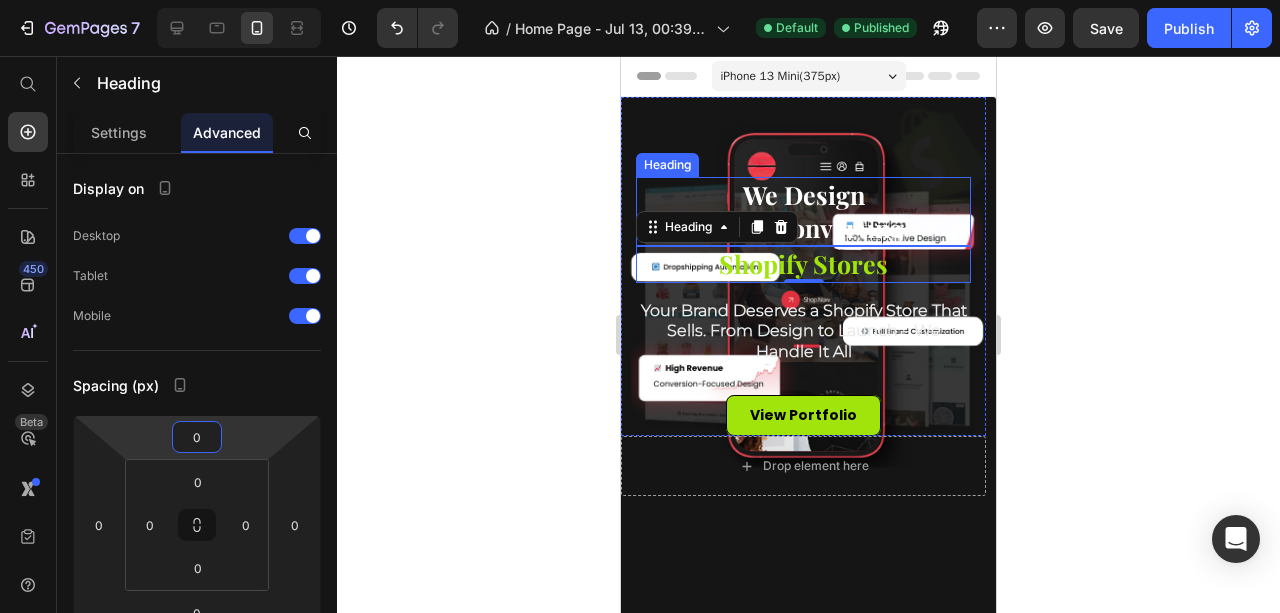 click on "We Design  High-Converting" at bounding box center (803, 211) 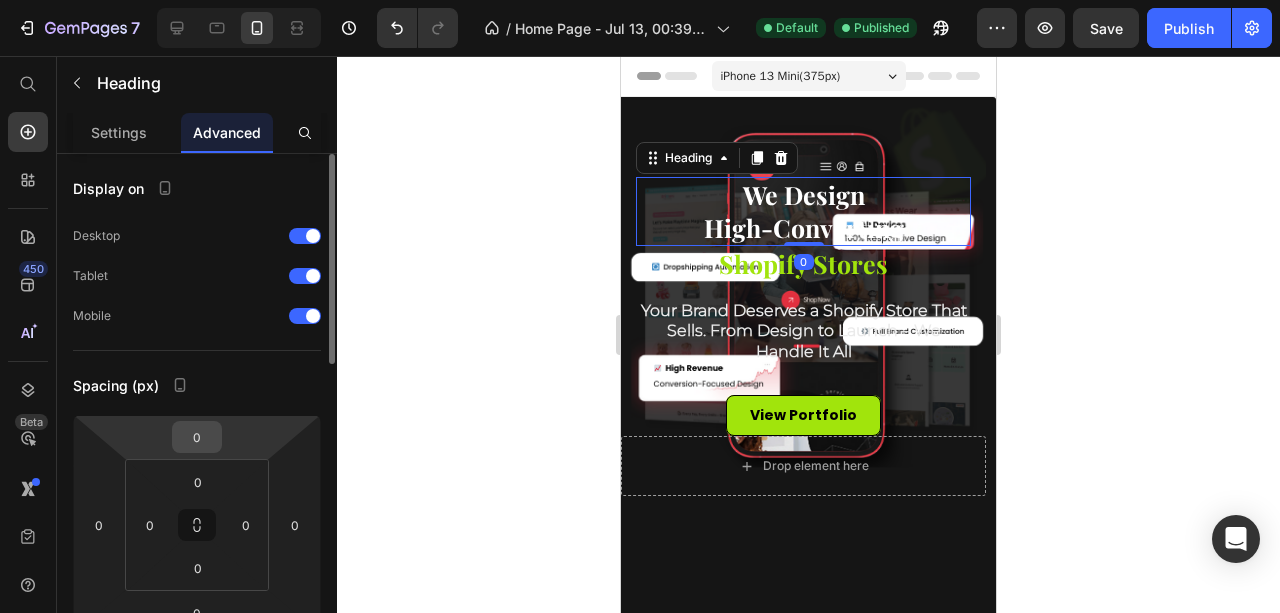 click on "0" at bounding box center (197, 437) 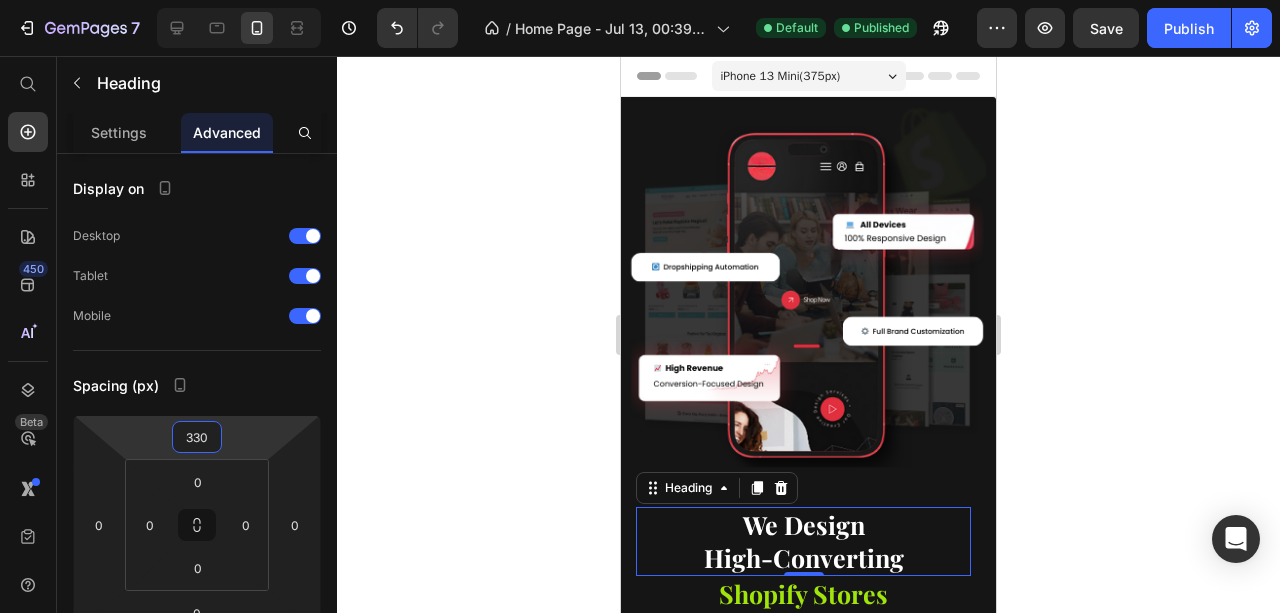 type on "330" 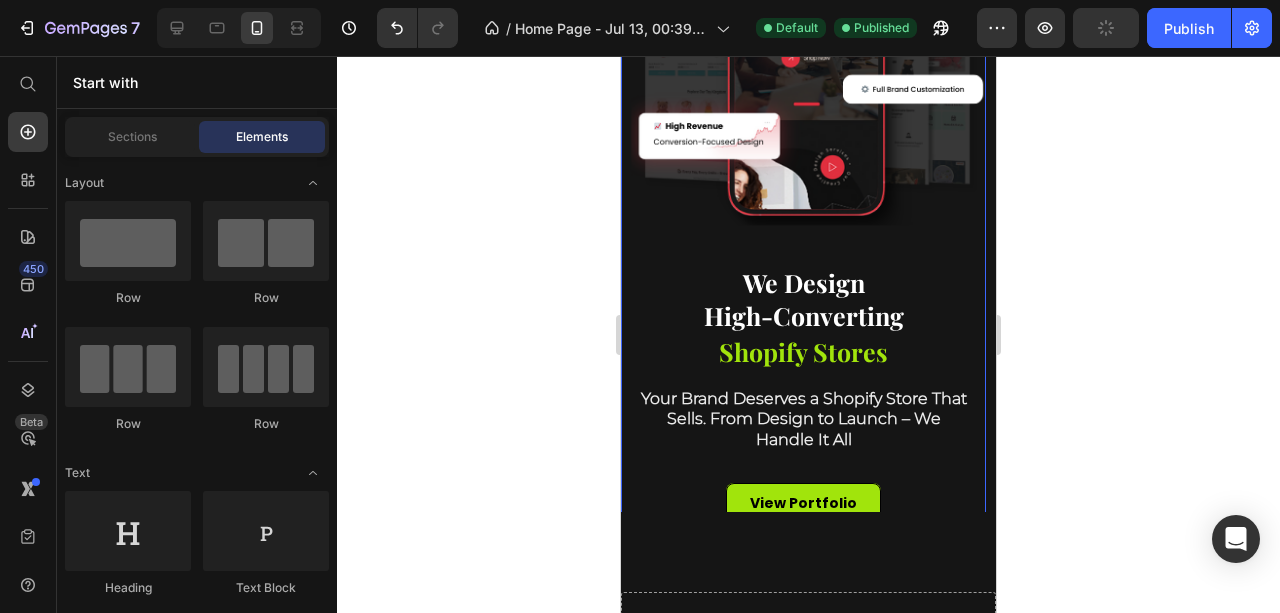 scroll, scrollTop: 200, scrollLeft: 0, axis: vertical 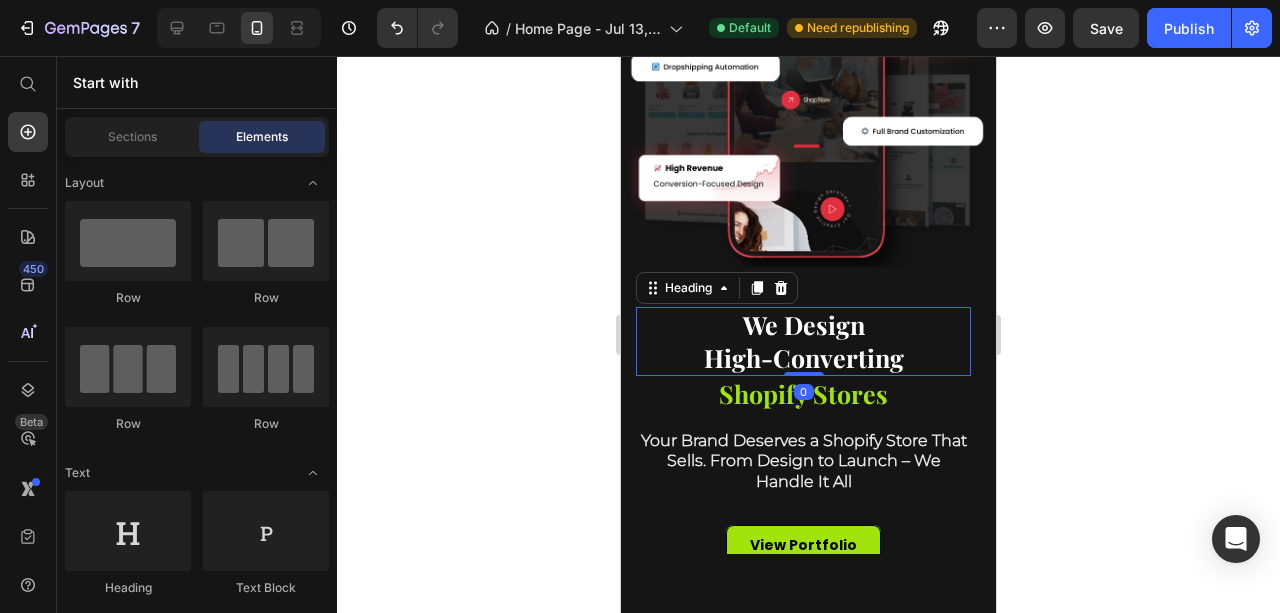 click on "We Design  High-Converting" at bounding box center [803, 341] 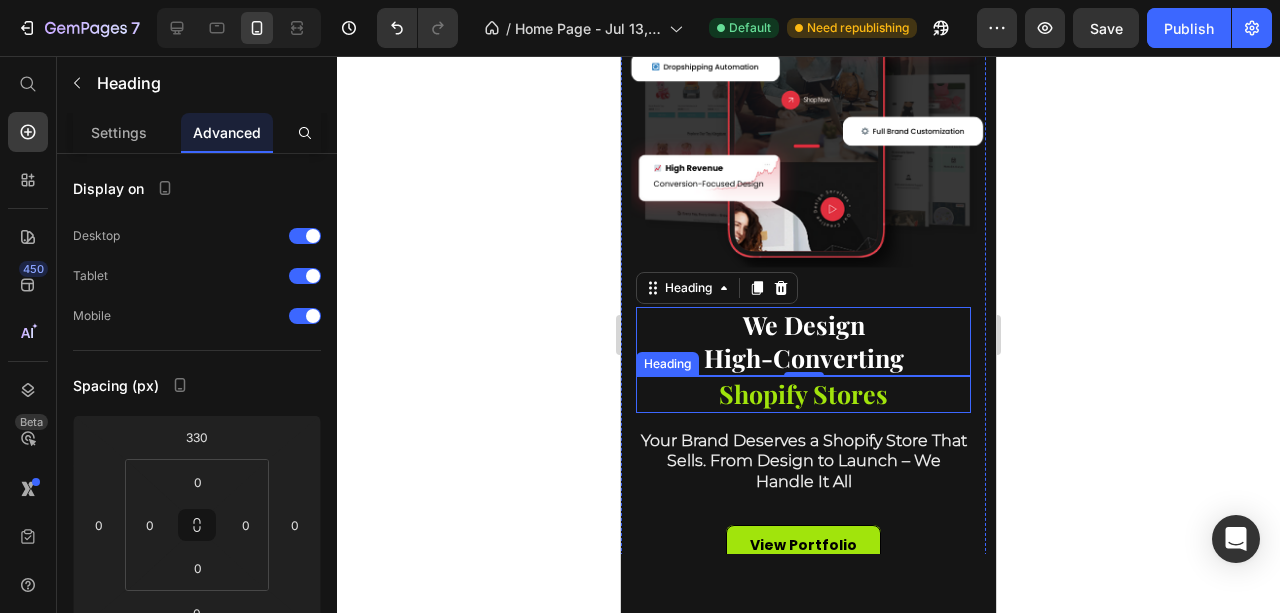 click on "Shopify Stores" at bounding box center (803, 394) 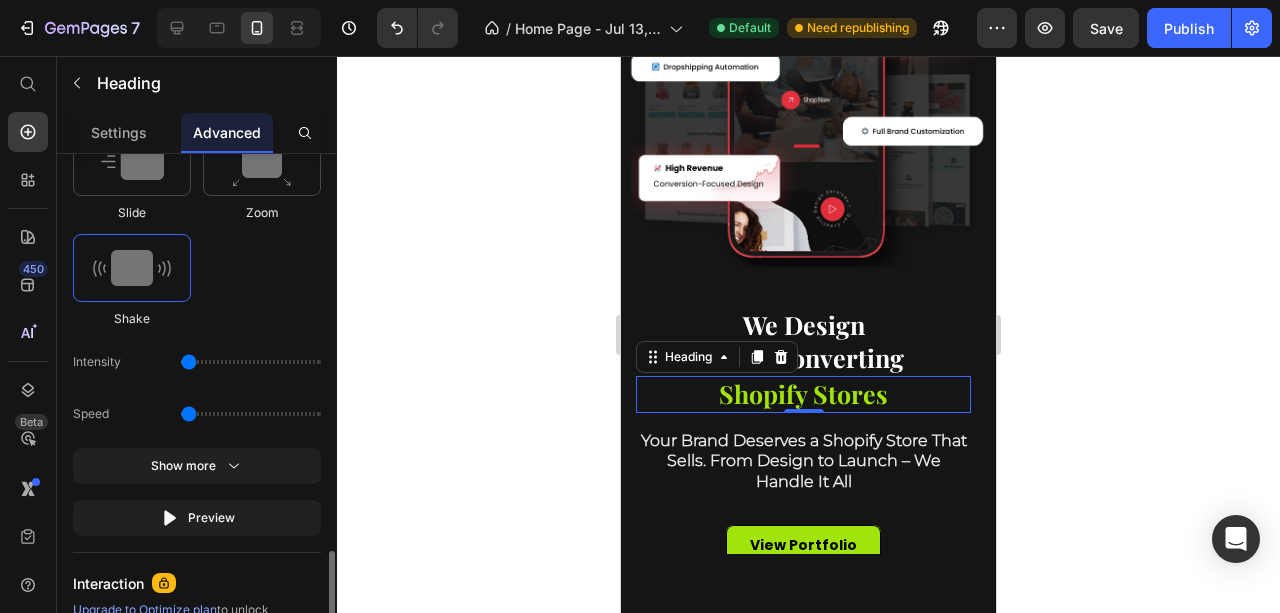 scroll, scrollTop: 1200, scrollLeft: 0, axis: vertical 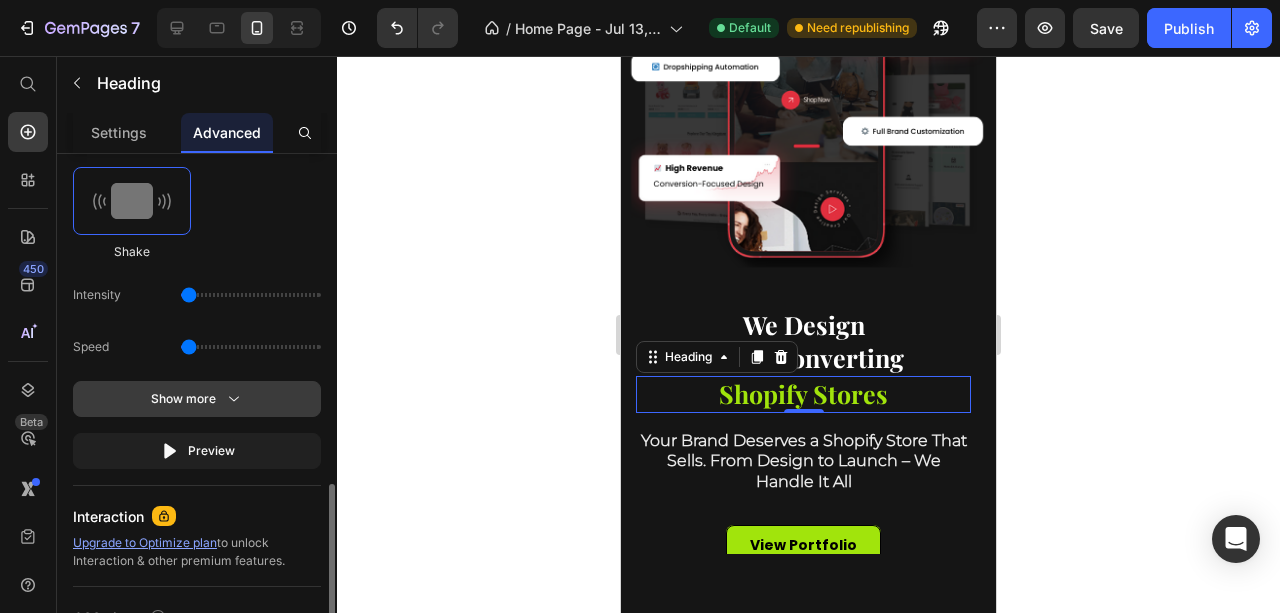 click on "Show more" 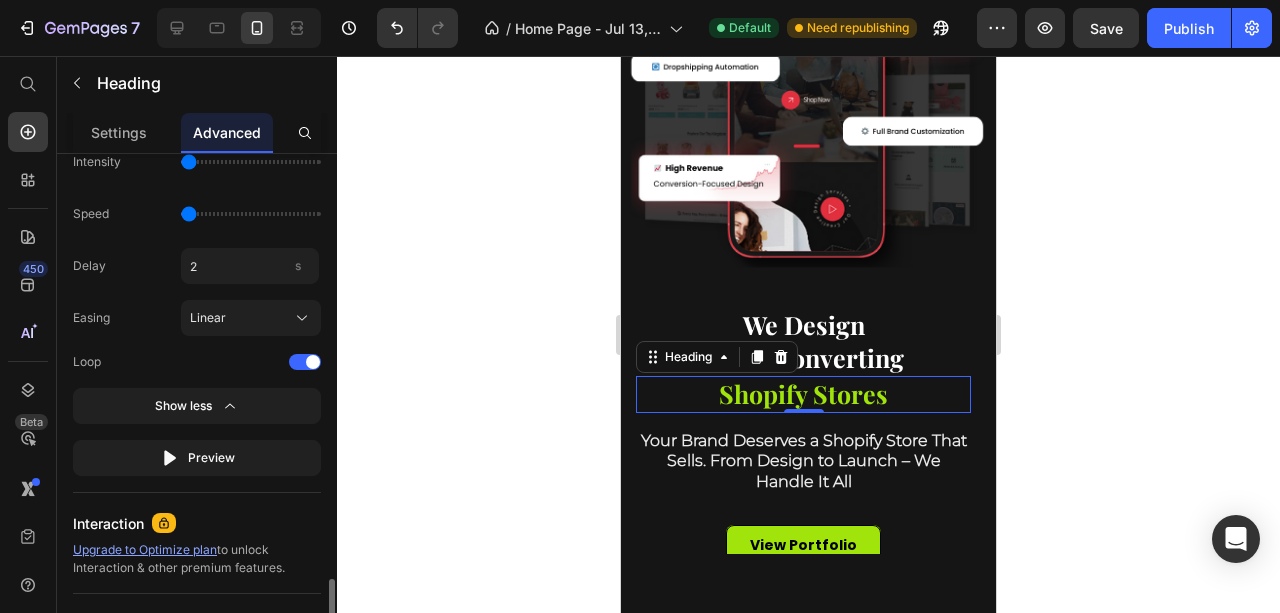 scroll, scrollTop: 1400, scrollLeft: 0, axis: vertical 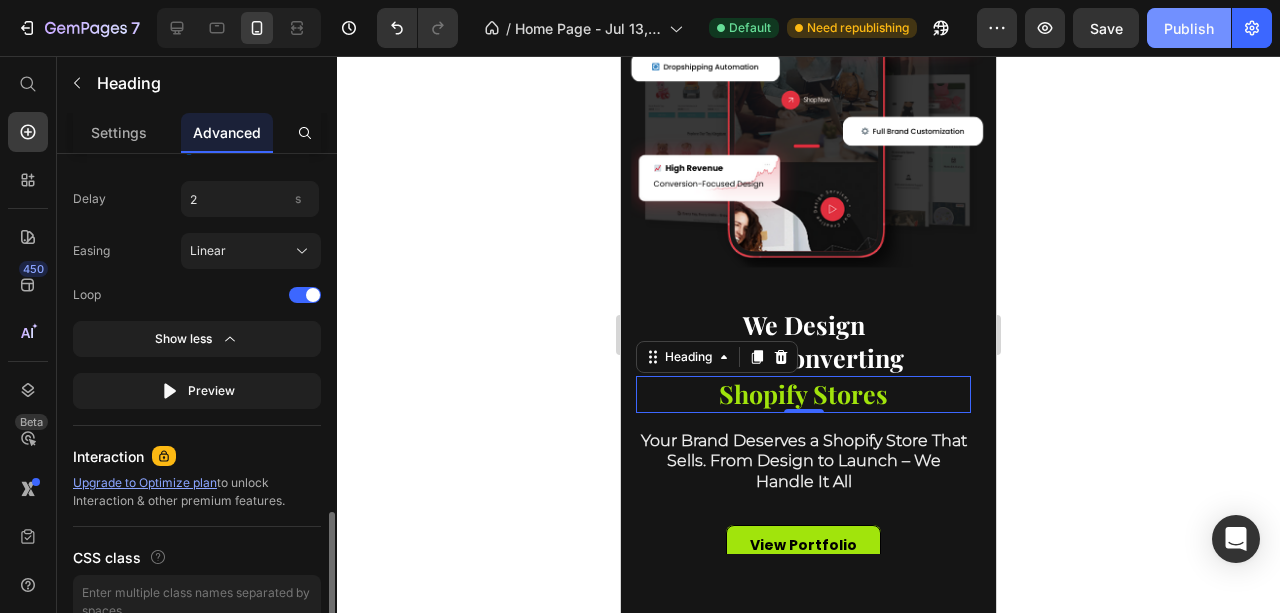 click on "Publish" at bounding box center [1189, 28] 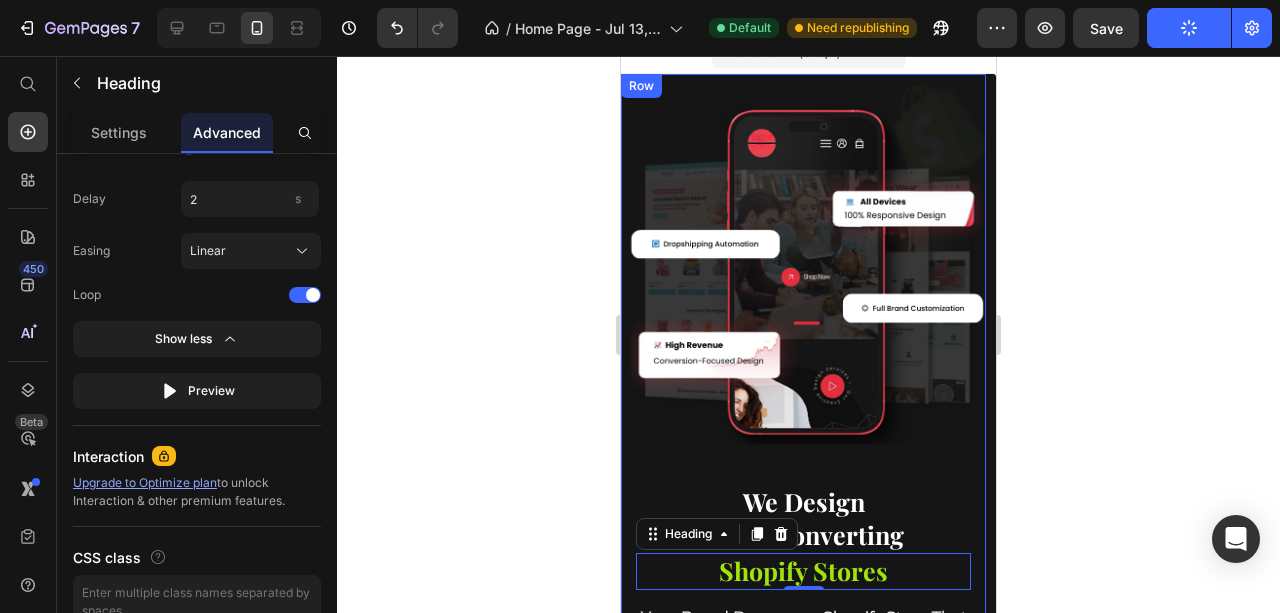 scroll, scrollTop: 0, scrollLeft: 0, axis: both 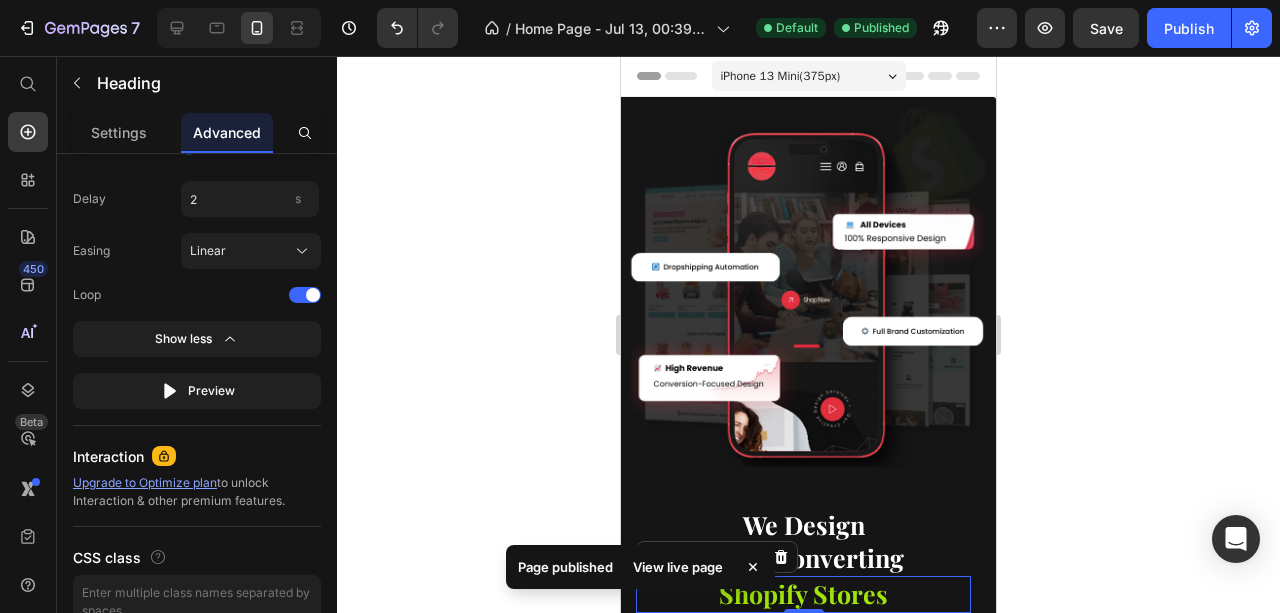 click on "View live page" at bounding box center [678, 567] 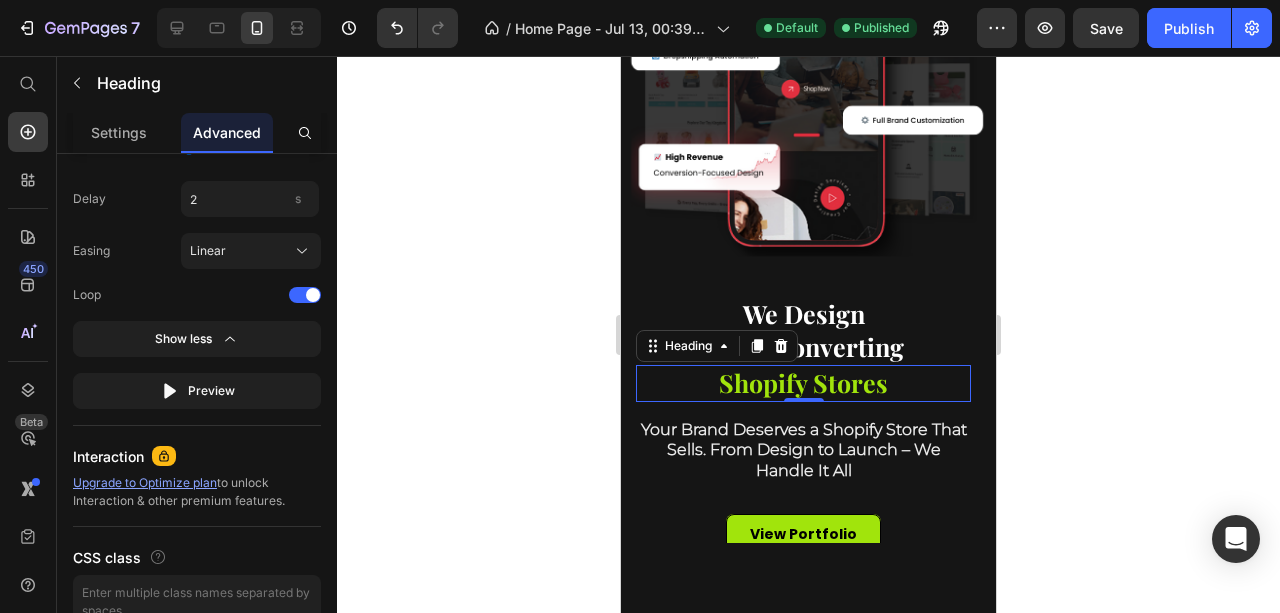 scroll, scrollTop: 200, scrollLeft: 0, axis: vertical 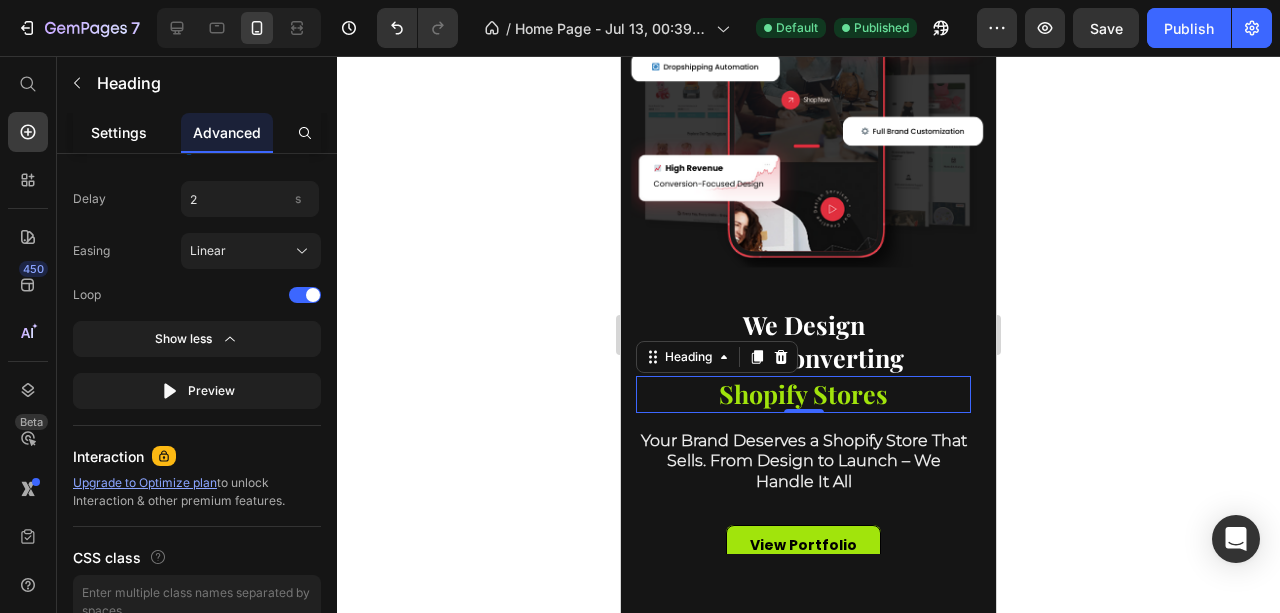 click on "Settings" at bounding box center (119, 132) 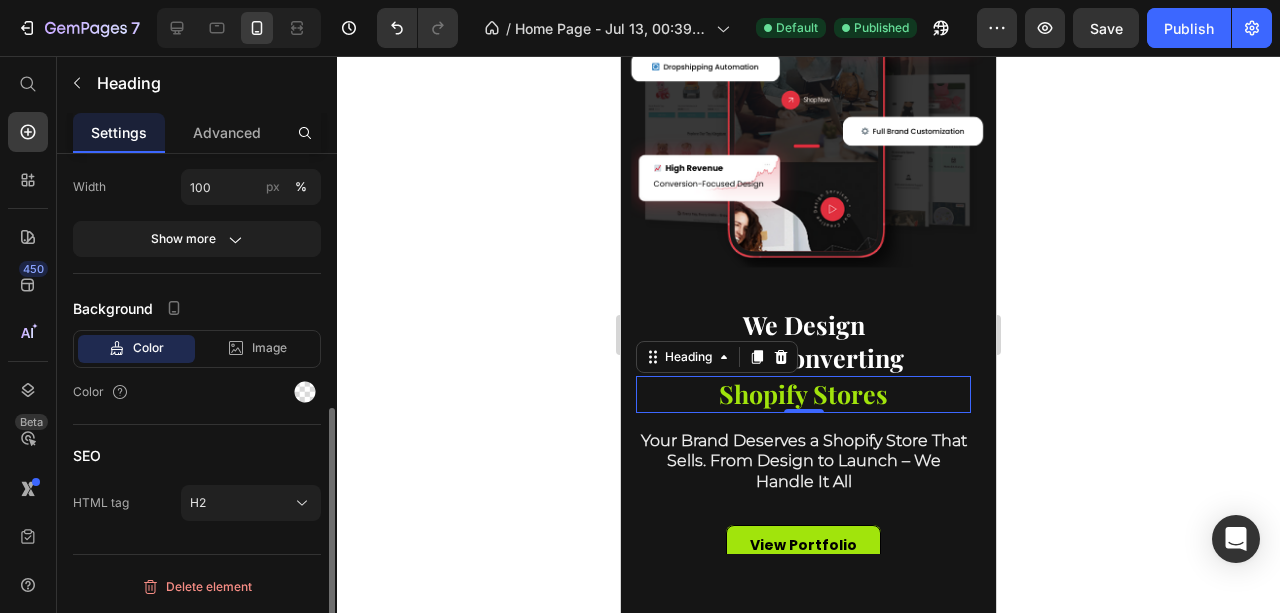 scroll, scrollTop: 0, scrollLeft: 0, axis: both 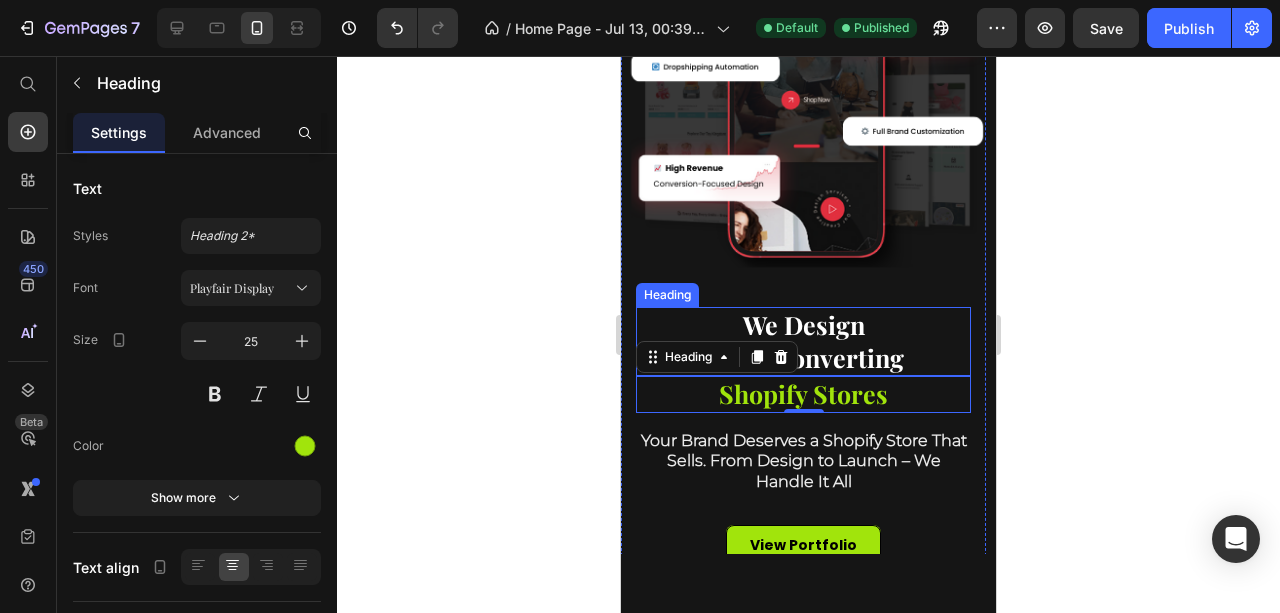 click on "We Design  High-Converting" at bounding box center (803, 341) 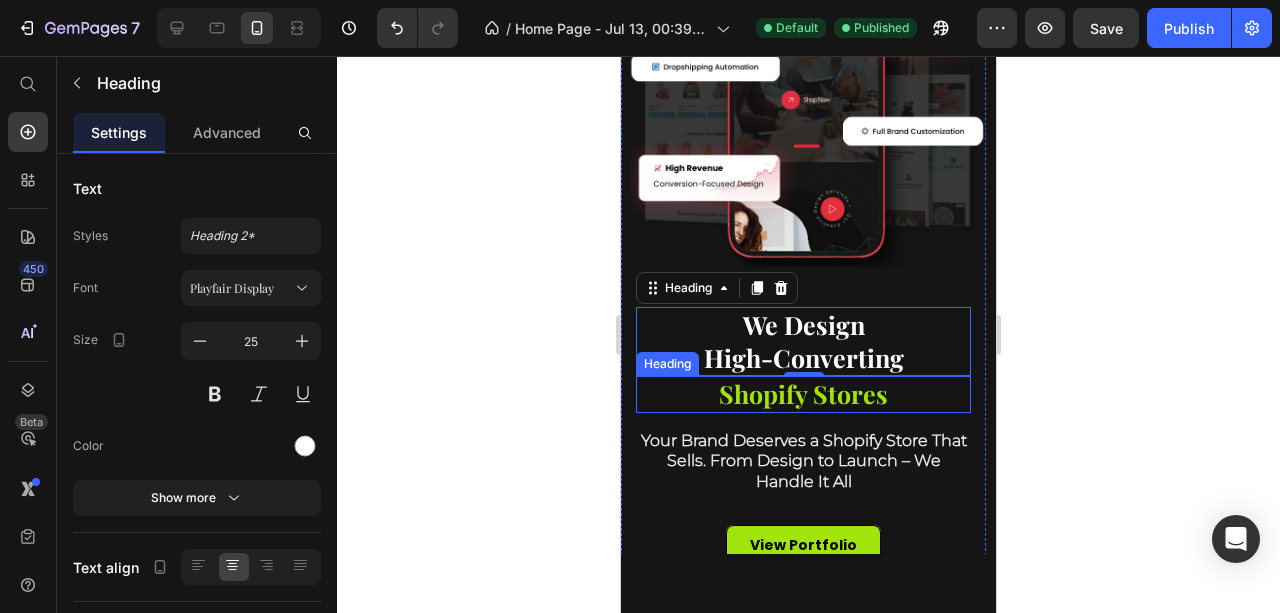 click on "Shopify Stores" at bounding box center (803, 394) 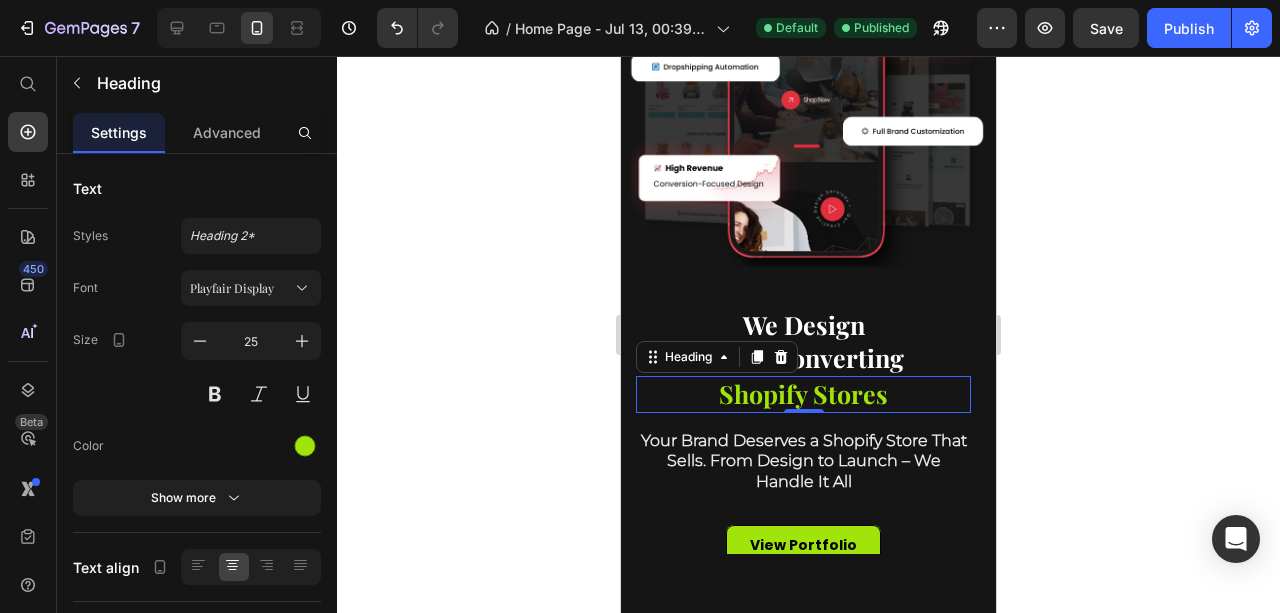 click 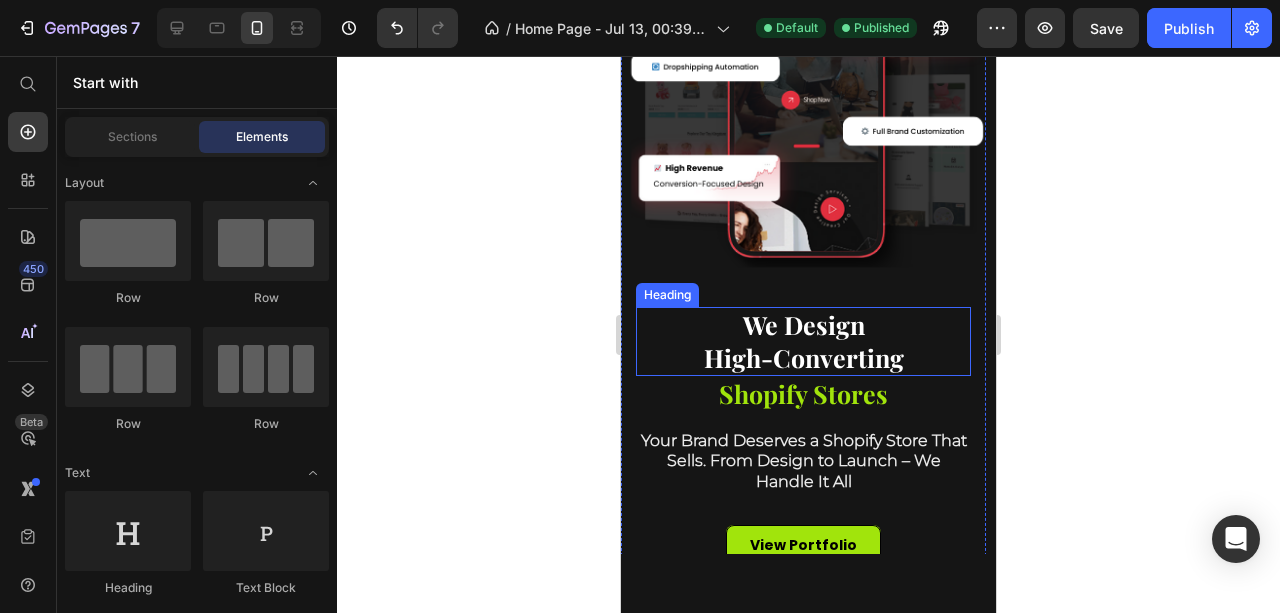 click on "We Design  High-Converting" at bounding box center [803, 341] 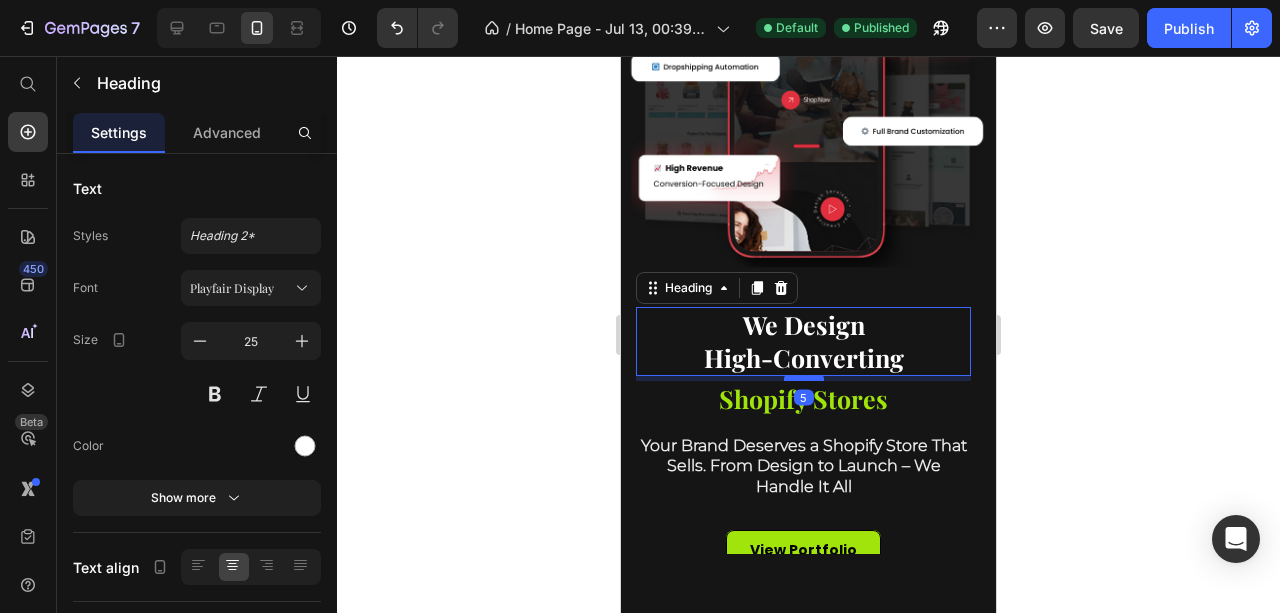 click at bounding box center (804, 378) 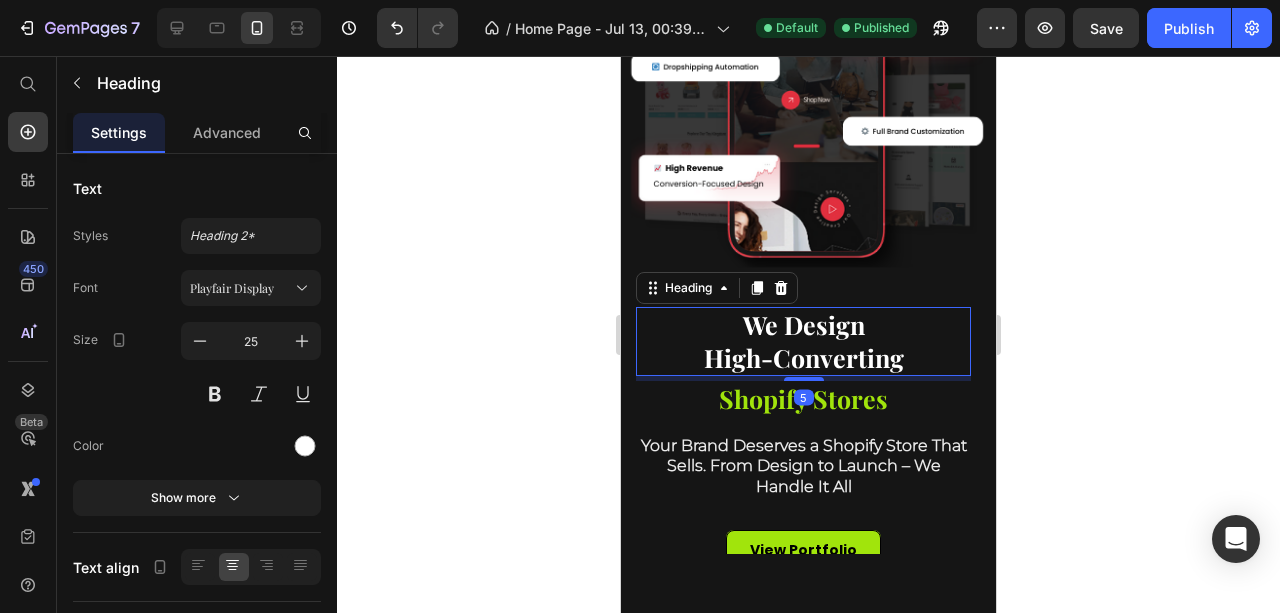 click 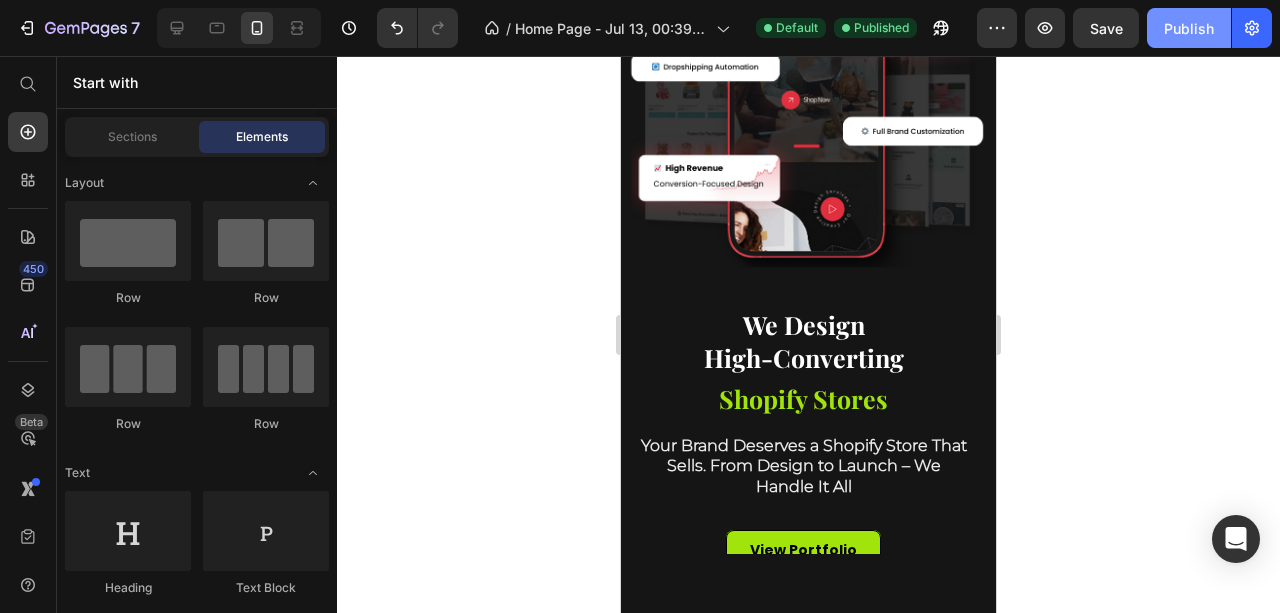 click on "Publish" at bounding box center (1189, 28) 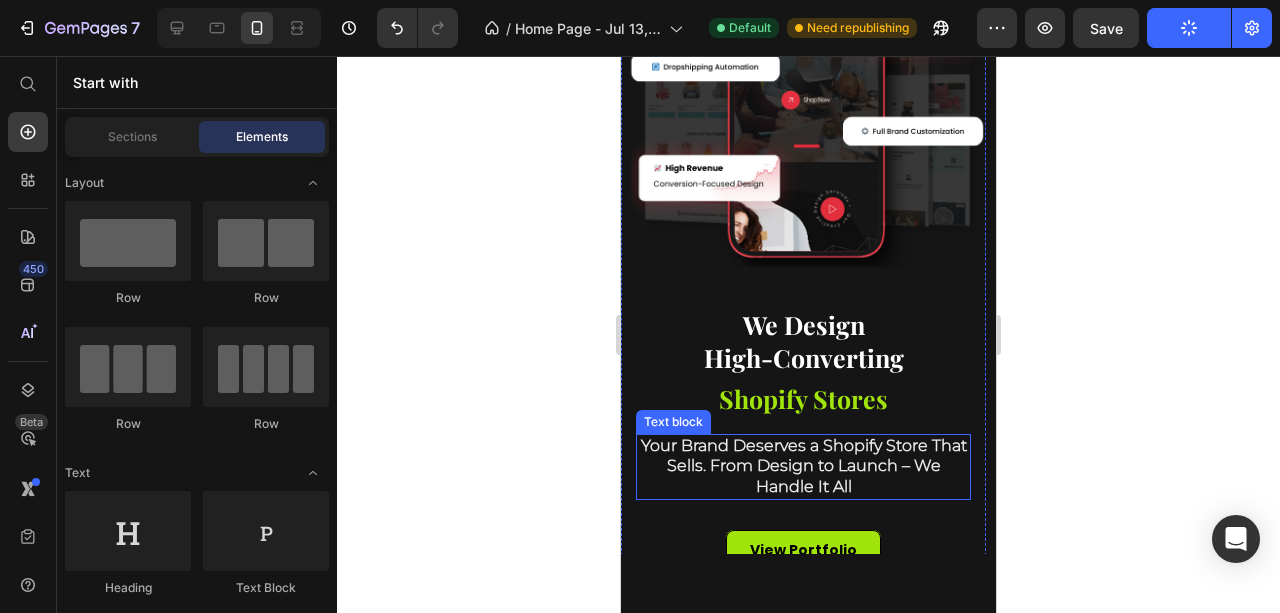 click on "Your Brand Deserves a Shopify Store That Sells. From Design to Launch – We Handle It All" at bounding box center [804, 466] 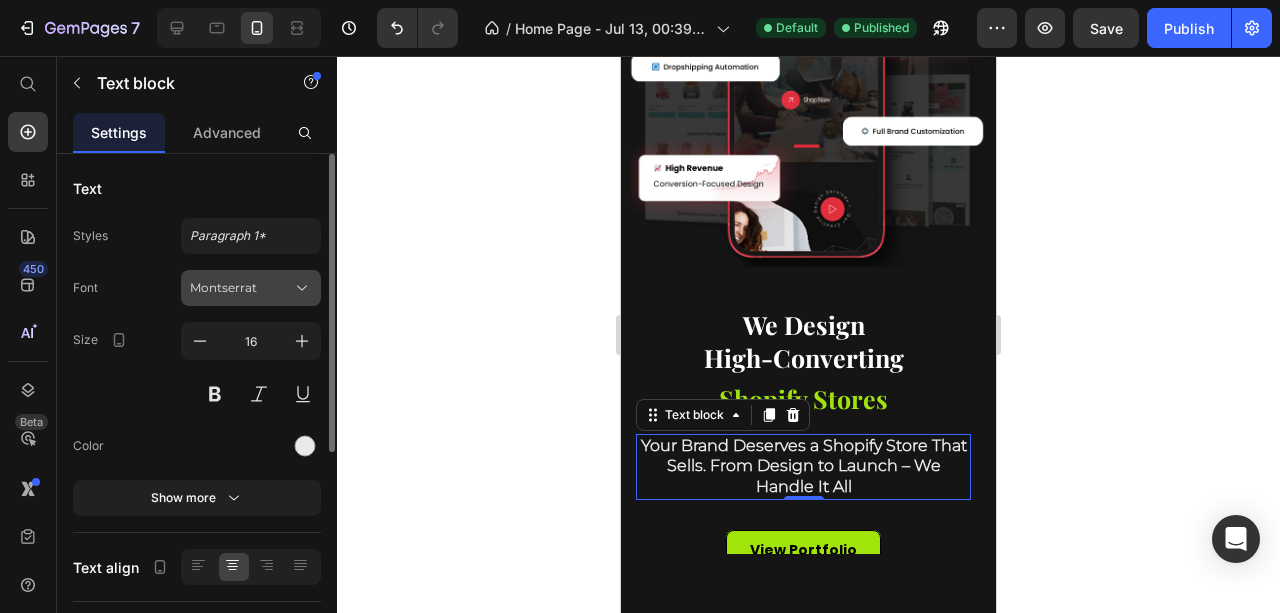 click on "Montserrat" at bounding box center [251, 288] 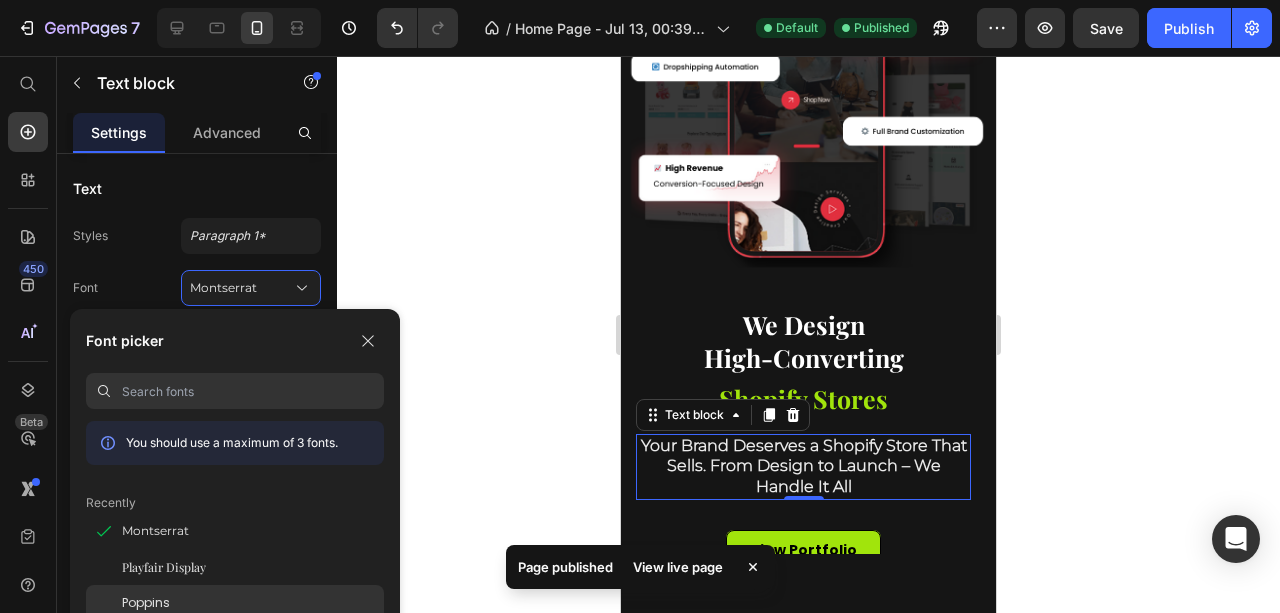 click on "Poppins" 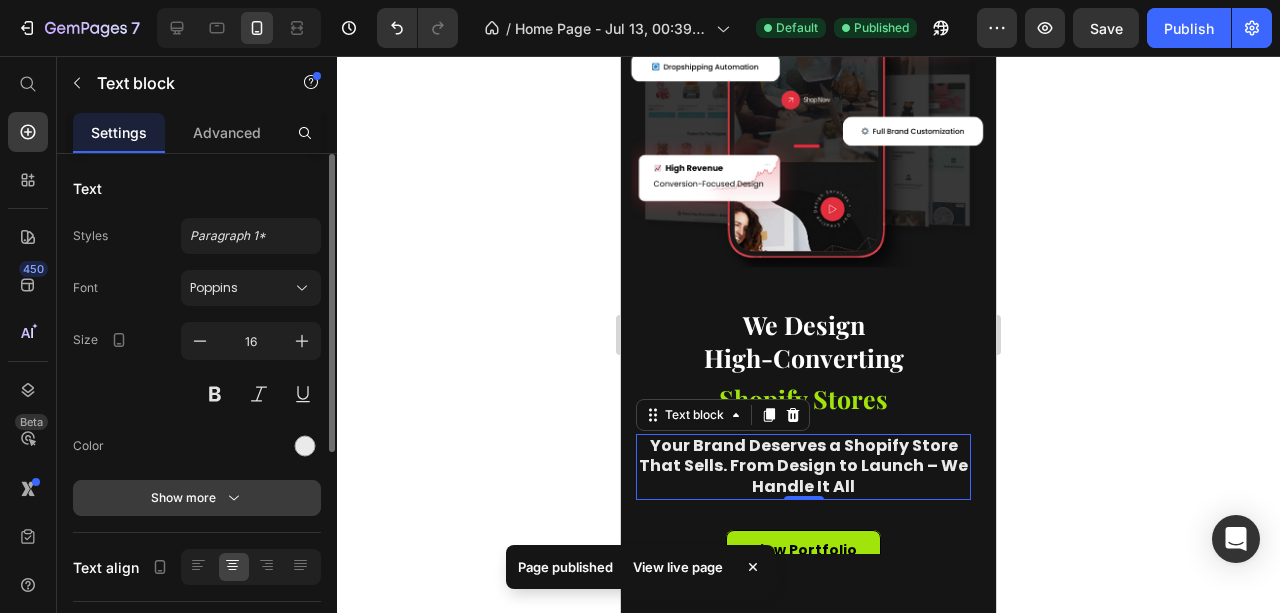 click on "Show more" at bounding box center (197, 498) 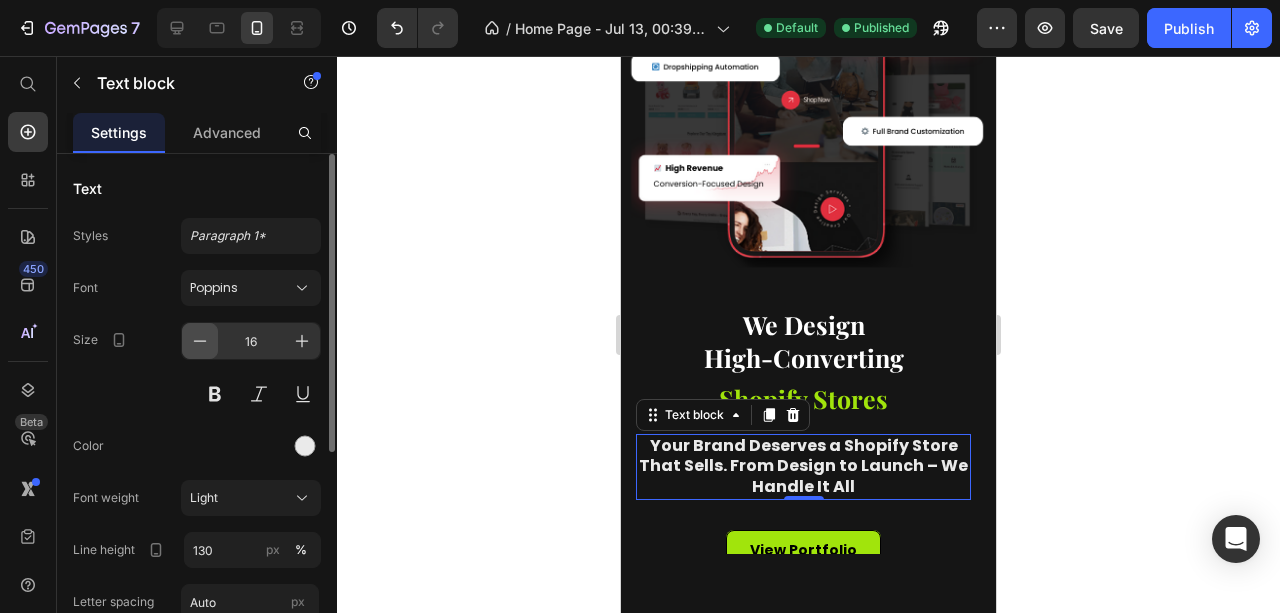 click 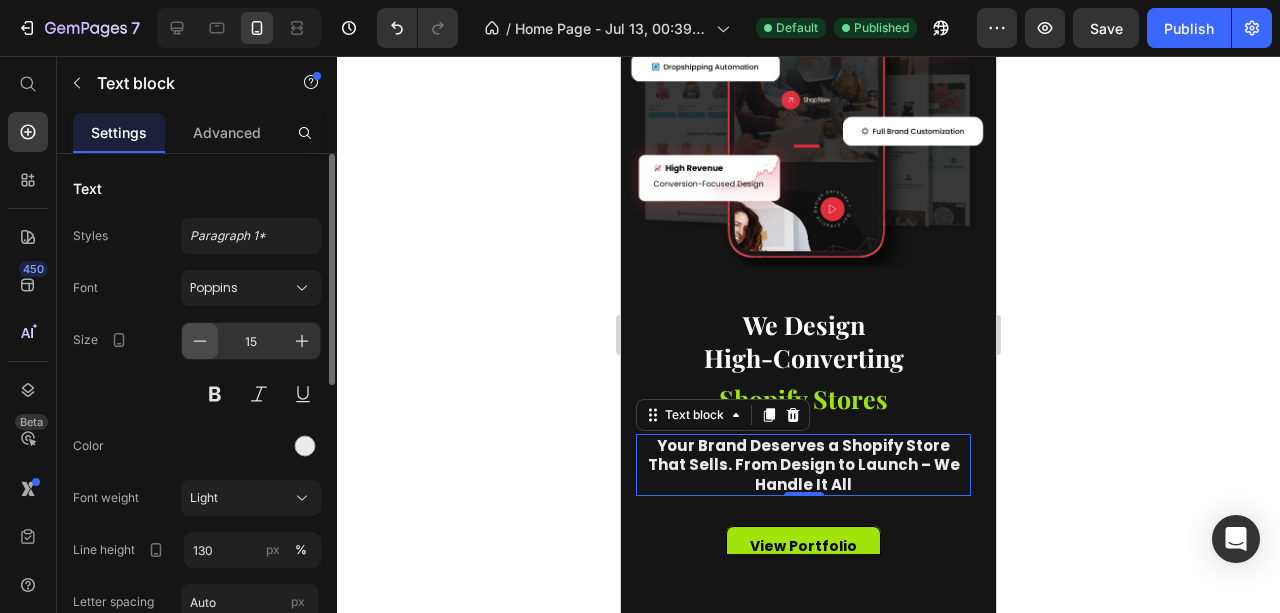 click 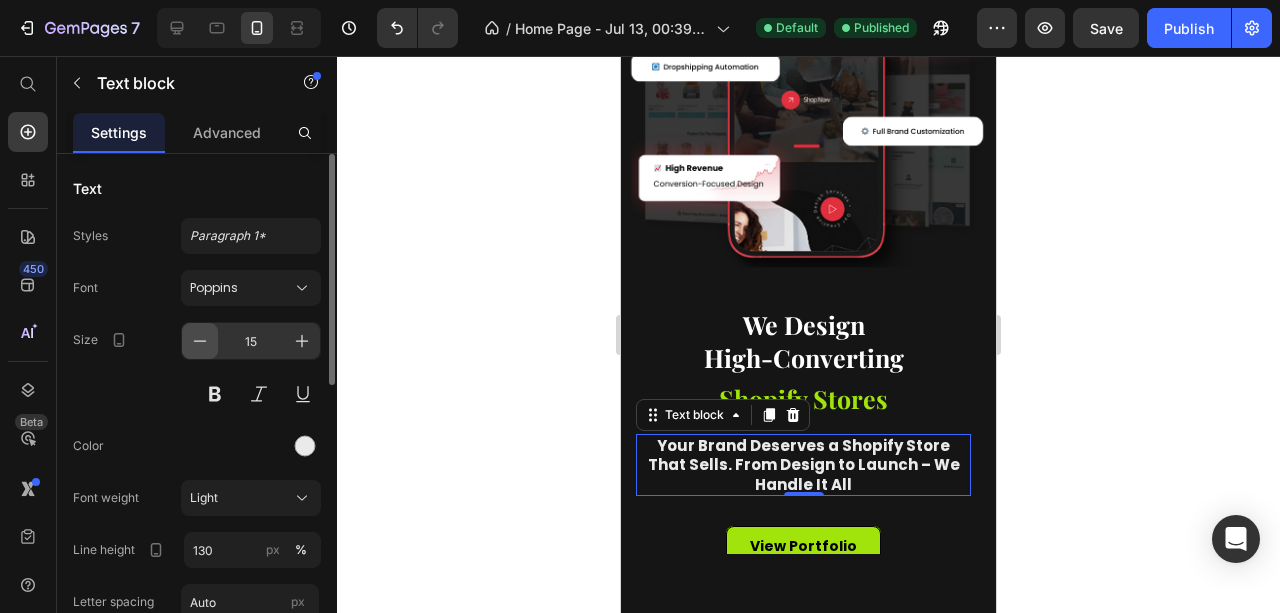 type on "14" 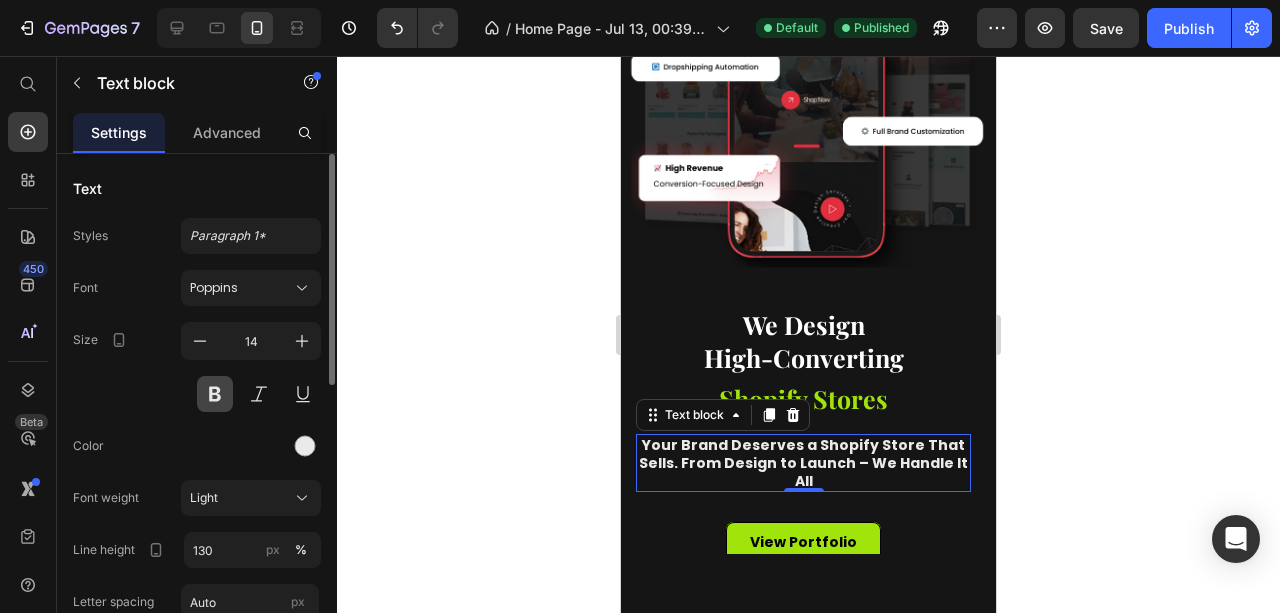 click at bounding box center [215, 394] 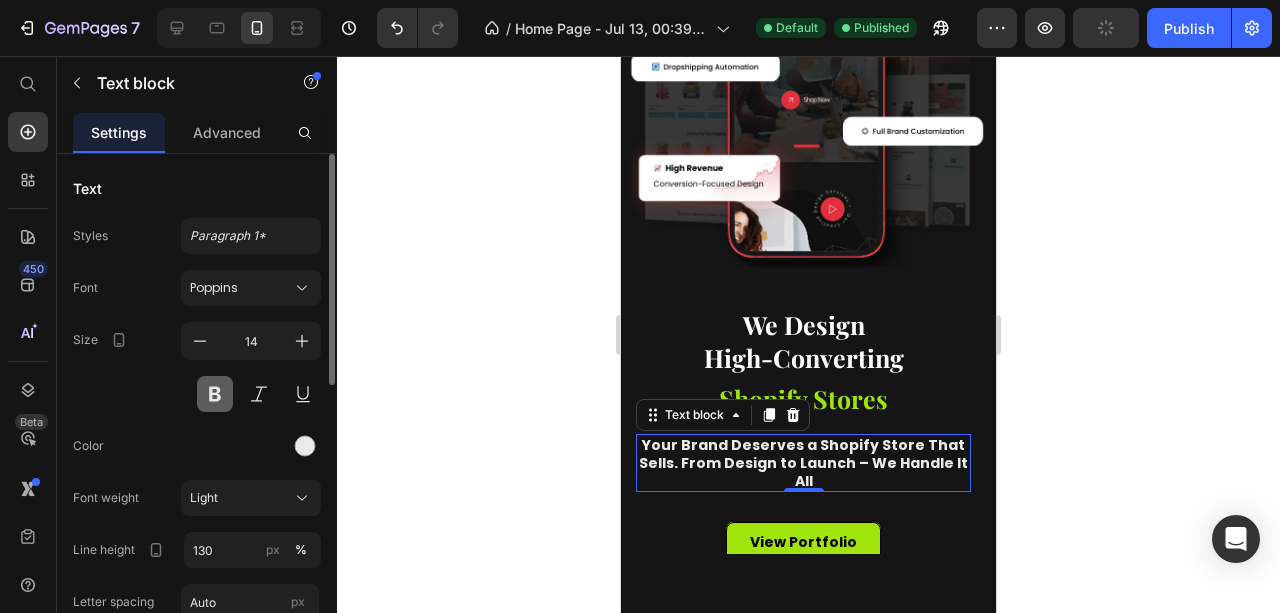click at bounding box center (215, 394) 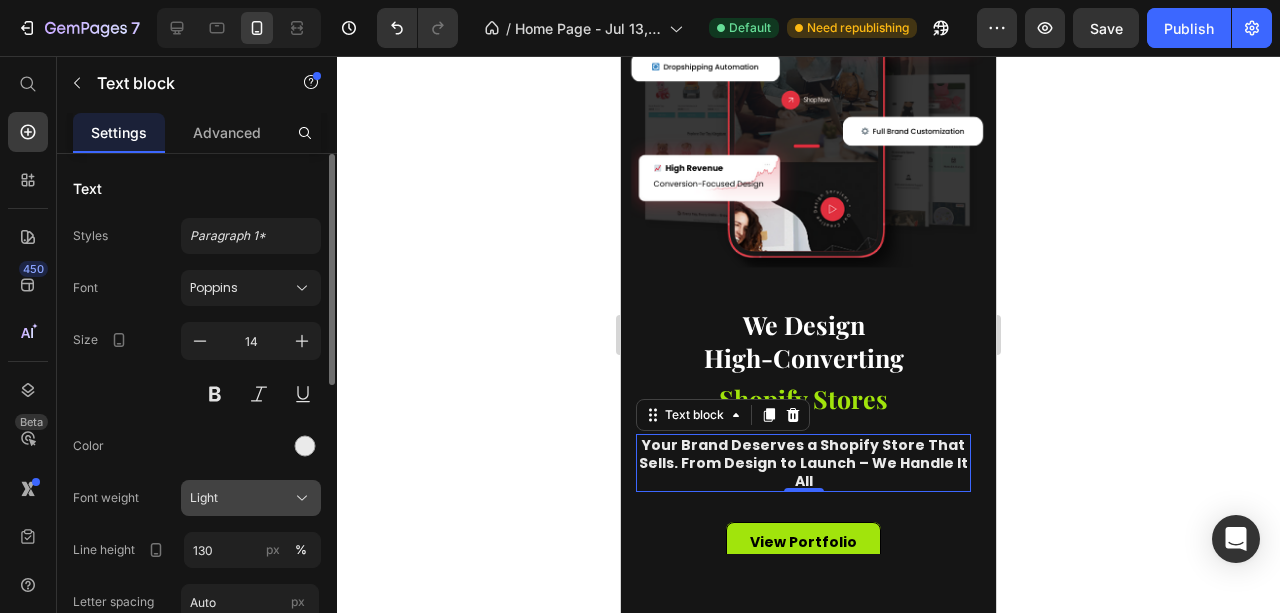 click on "Light" at bounding box center (204, 498) 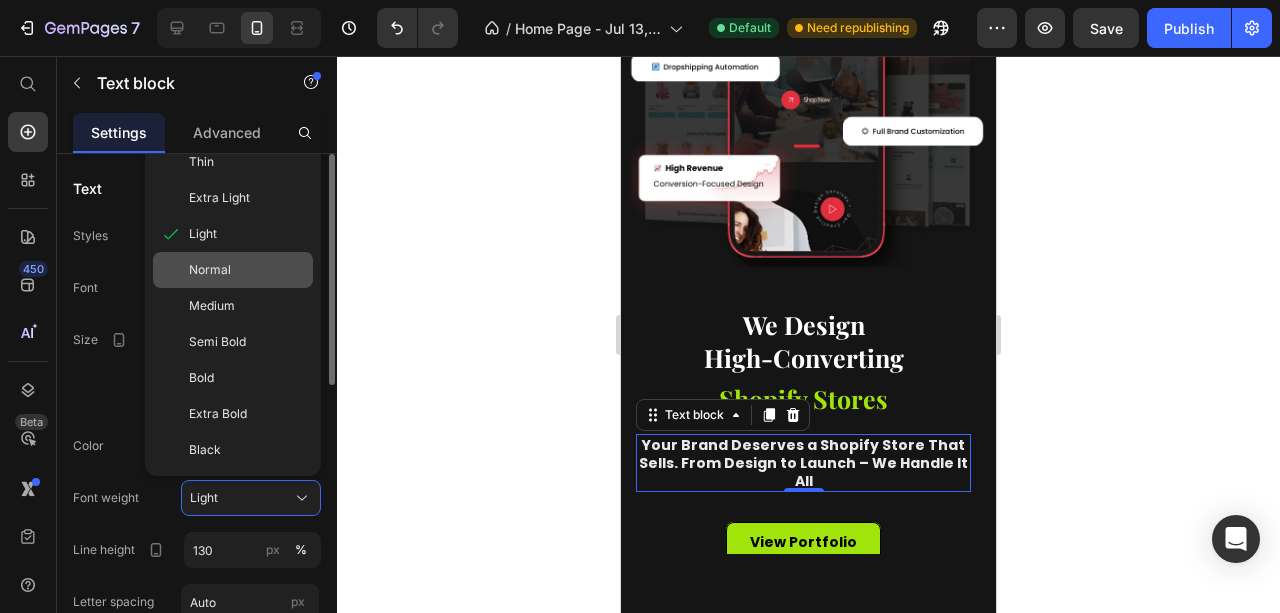 click on "Normal" at bounding box center [210, 270] 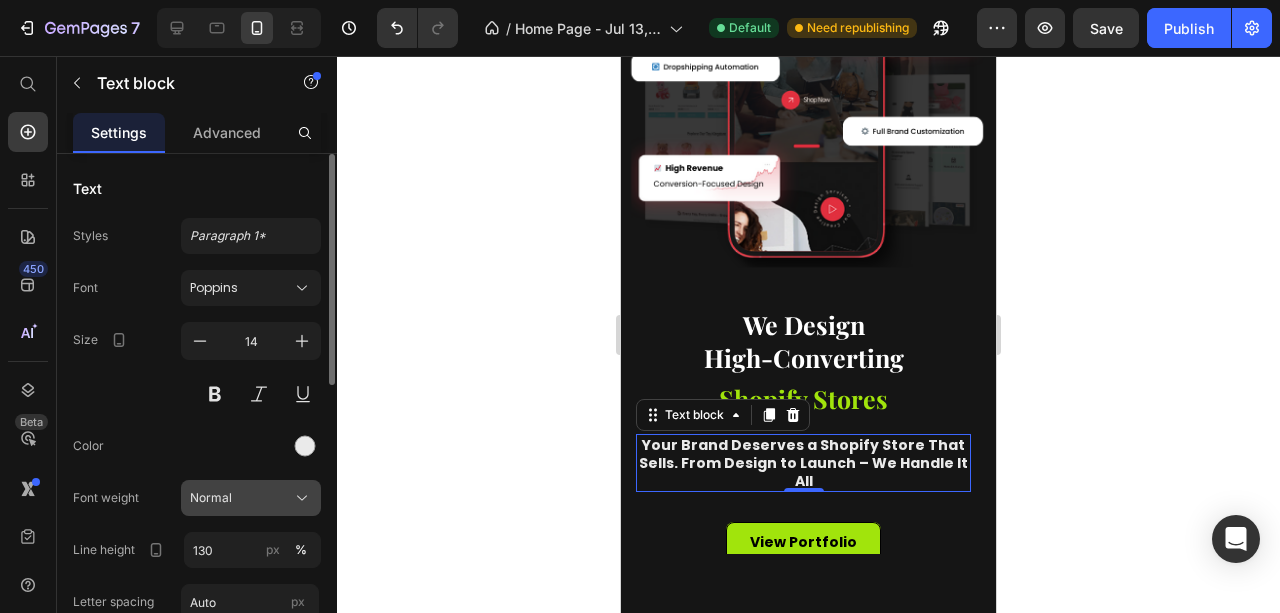 click on "Normal" at bounding box center (211, 498) 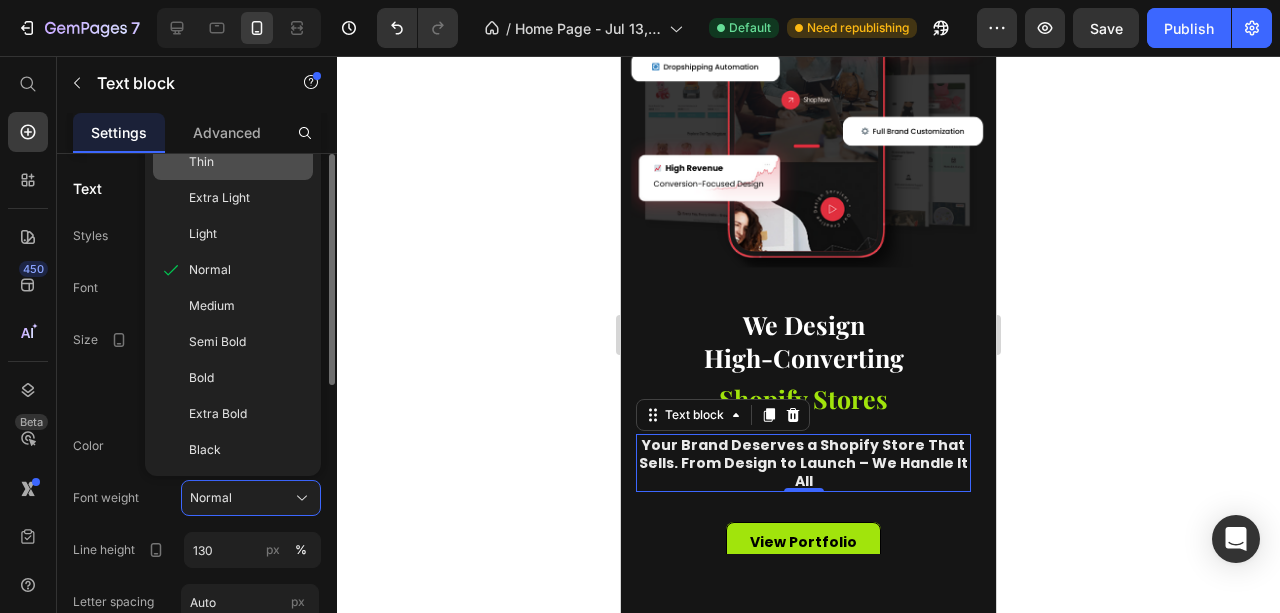click on "Thin" at bounding box center [201, 162] 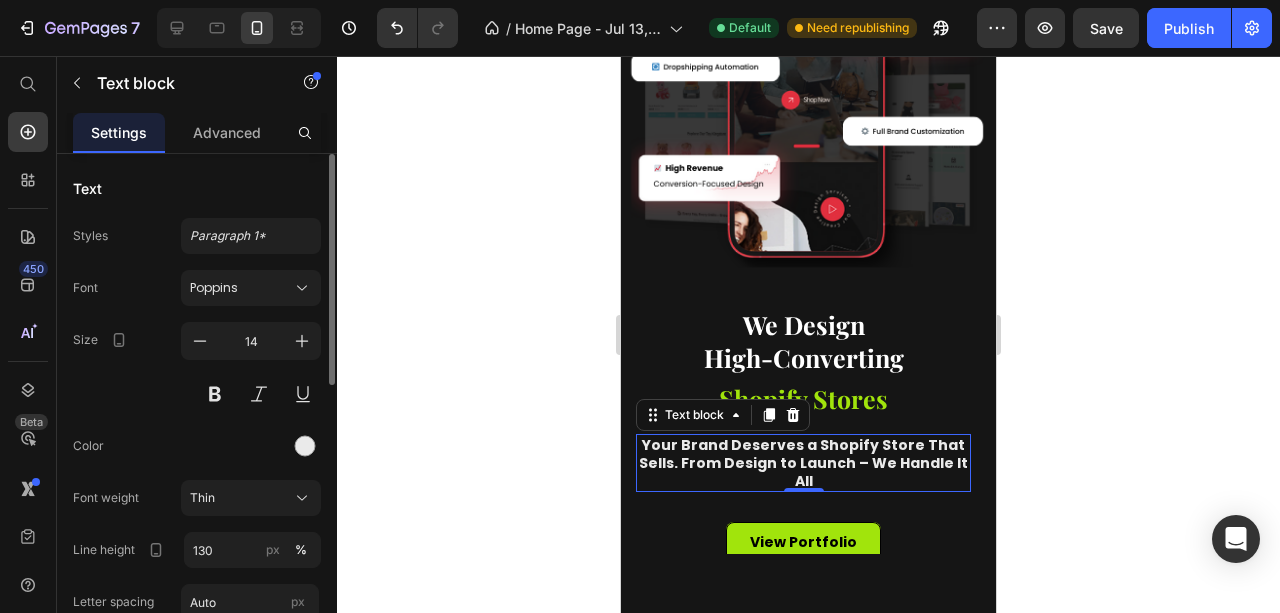 click 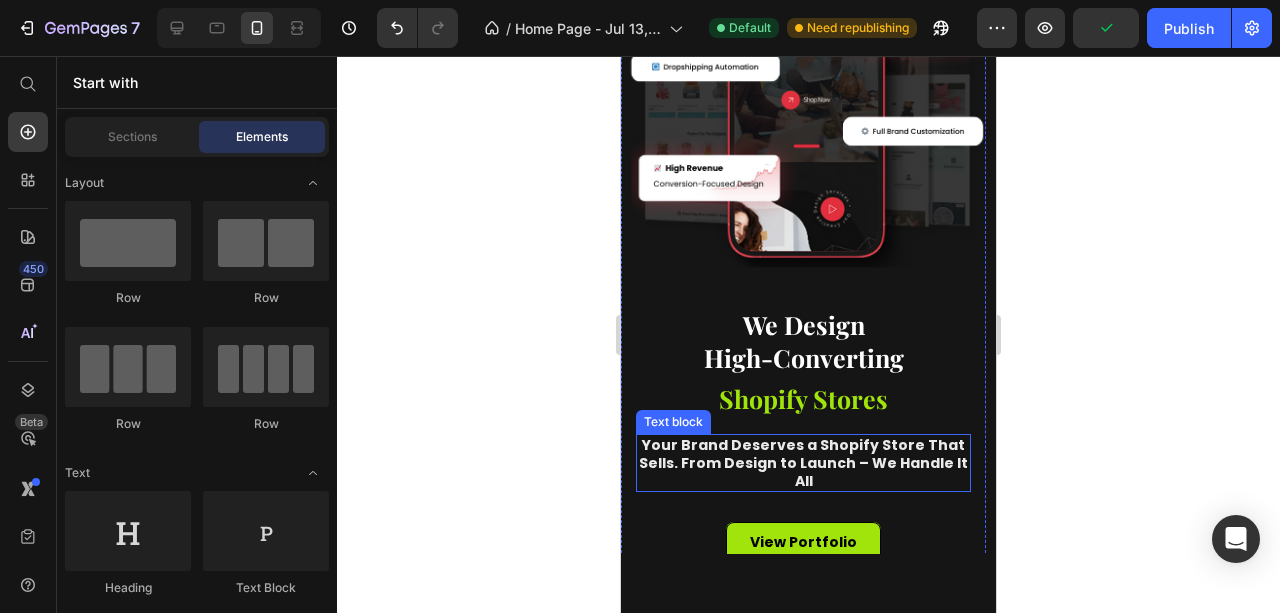 click on "Your Brand Deserves a Shopify Store That Sells. From Design to Launch – We Handle It All" at bounding box center [803, 463] 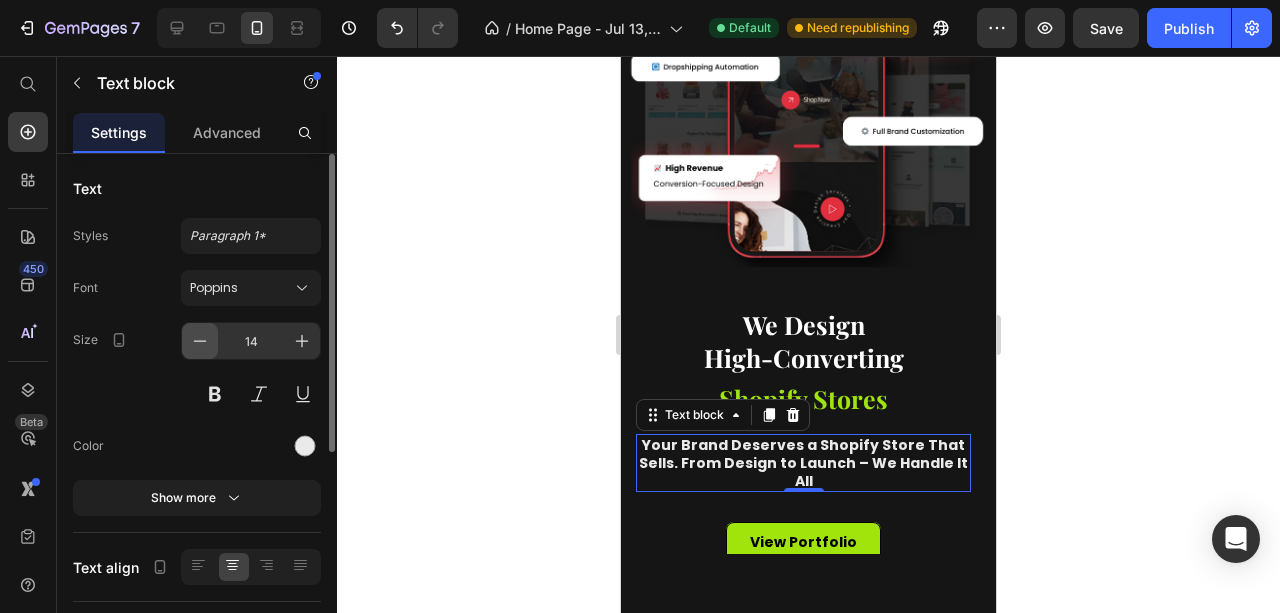 click 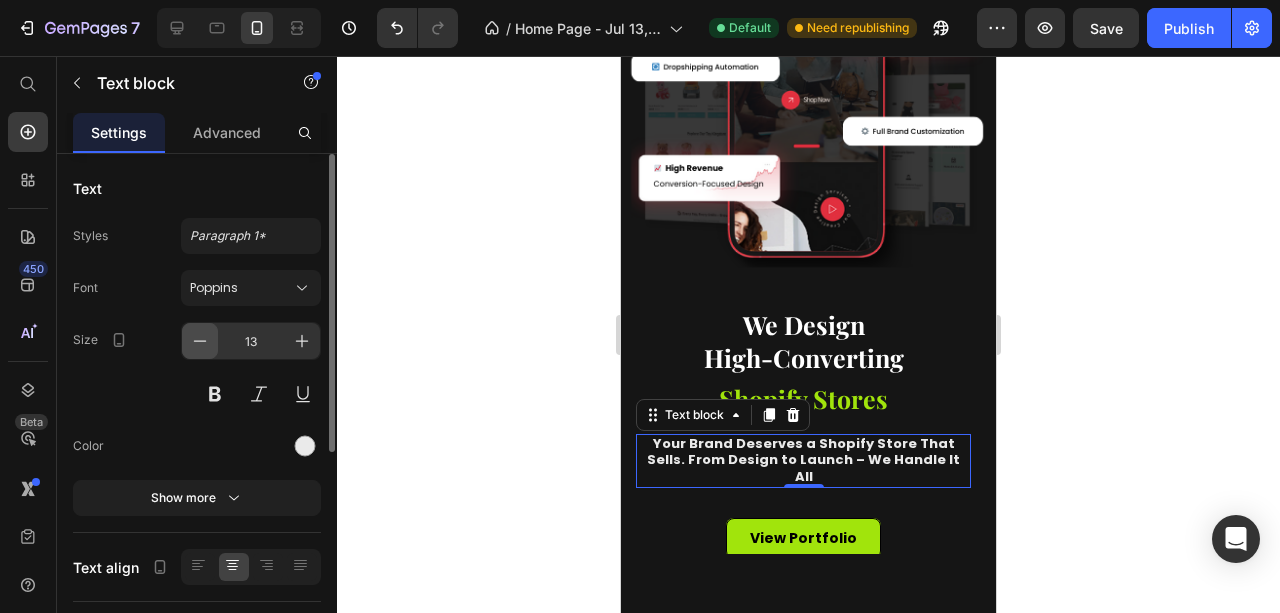 click 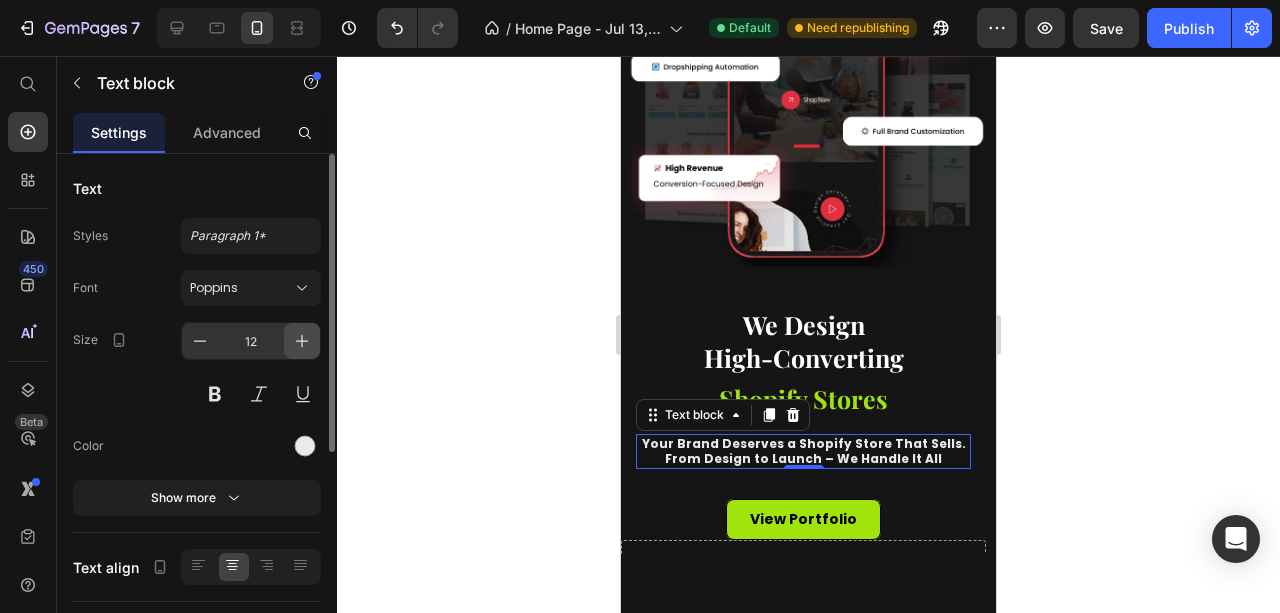 click 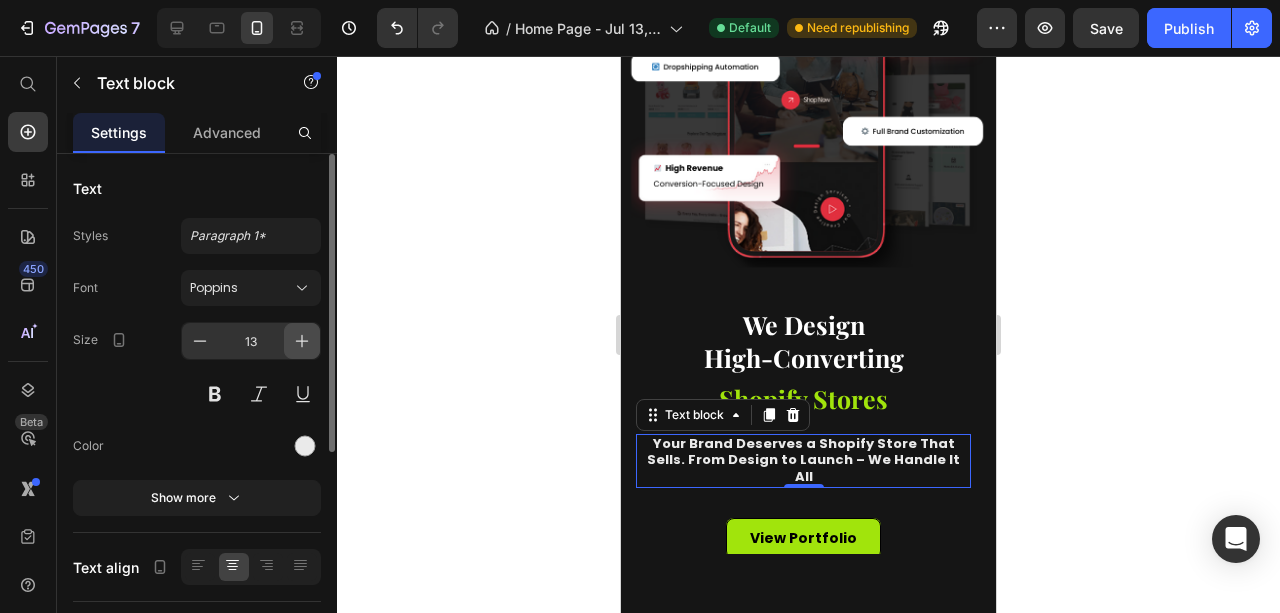 click 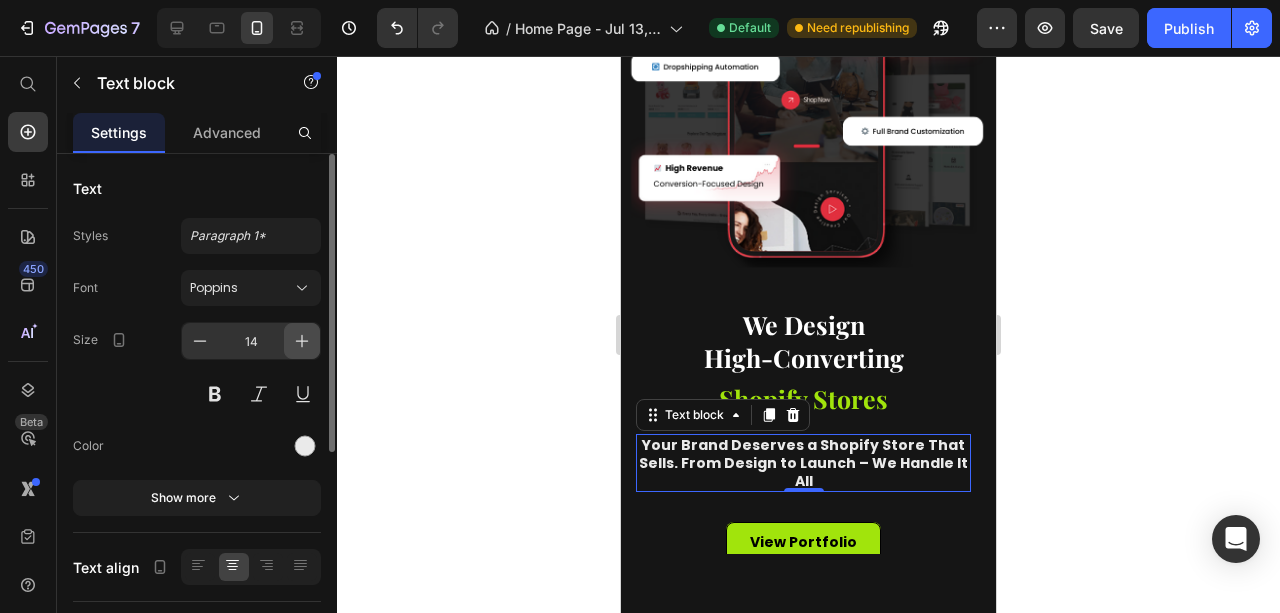 click 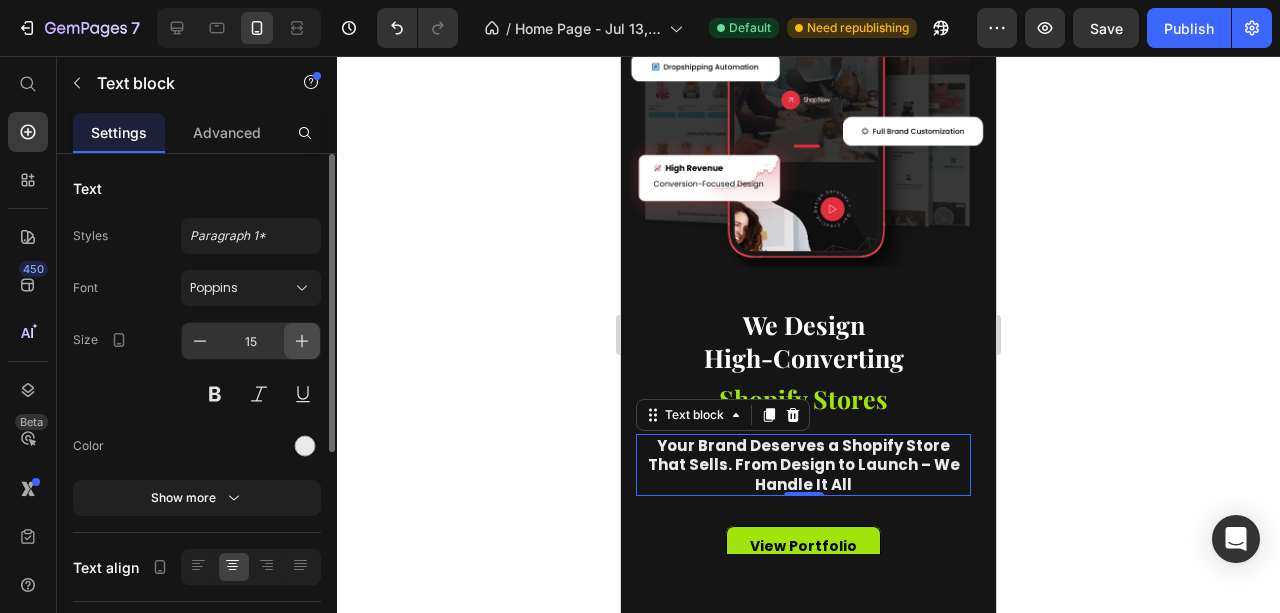 click 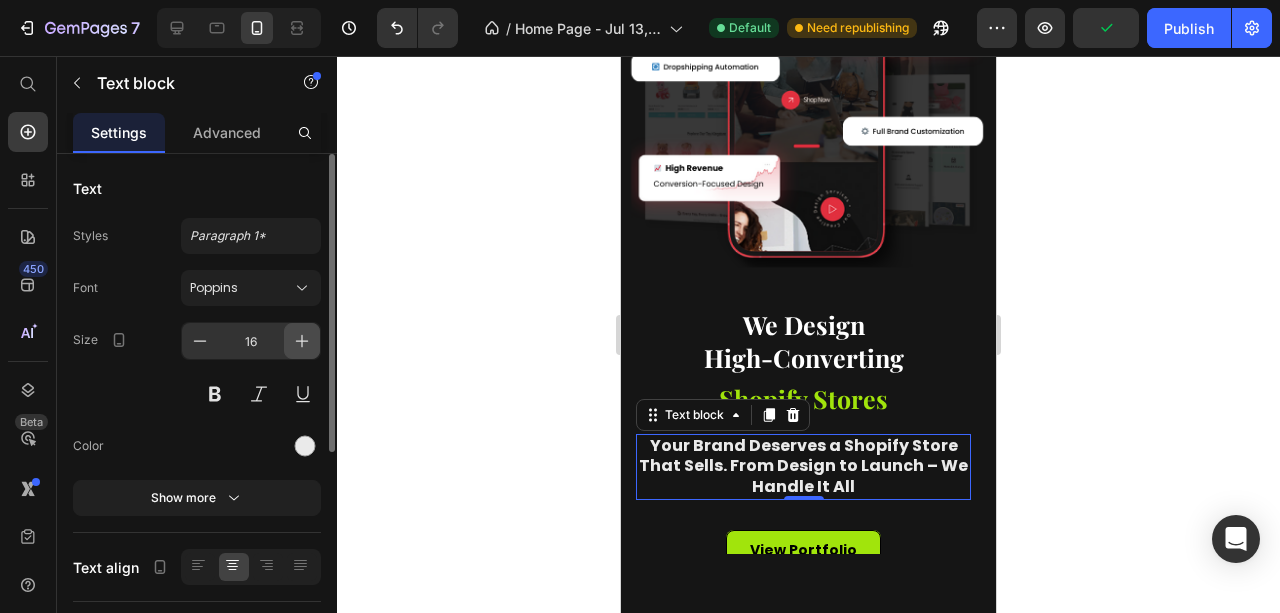 click 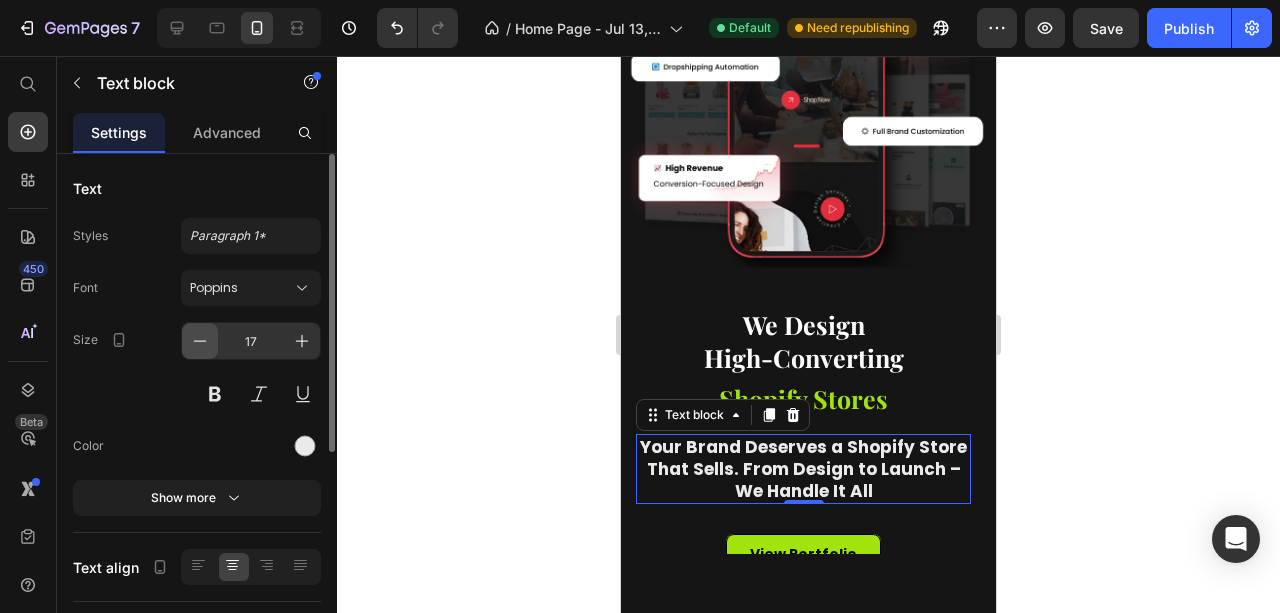 click at bounding box center [200, 341] 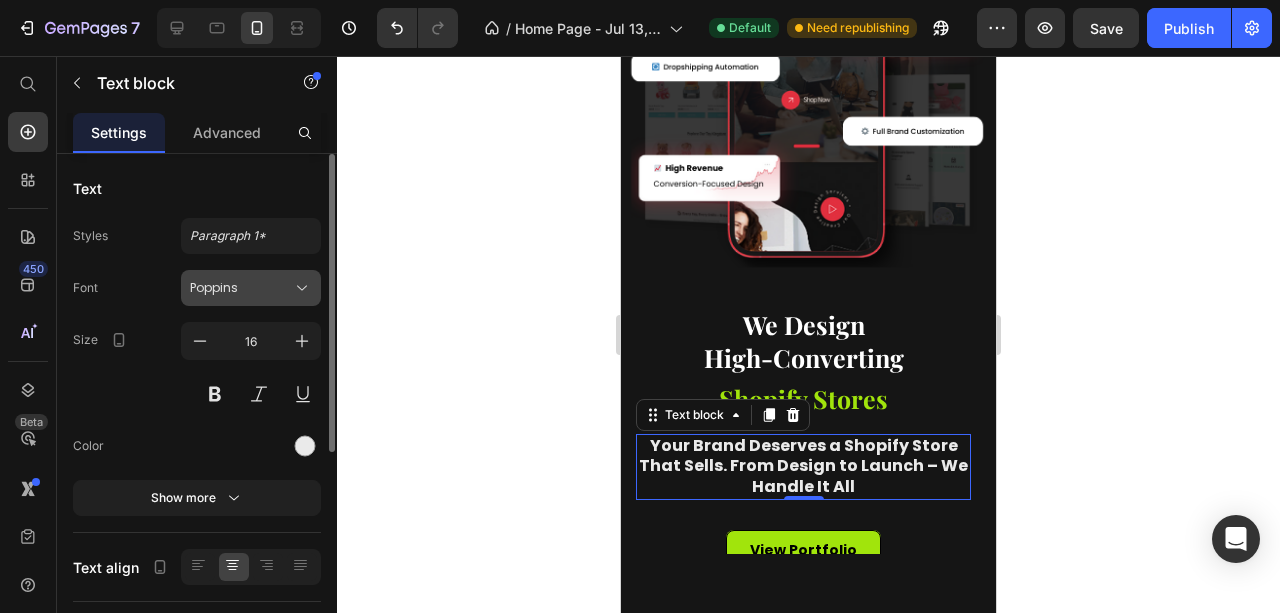 click on "Poppins" at bounding box center [241, 288] 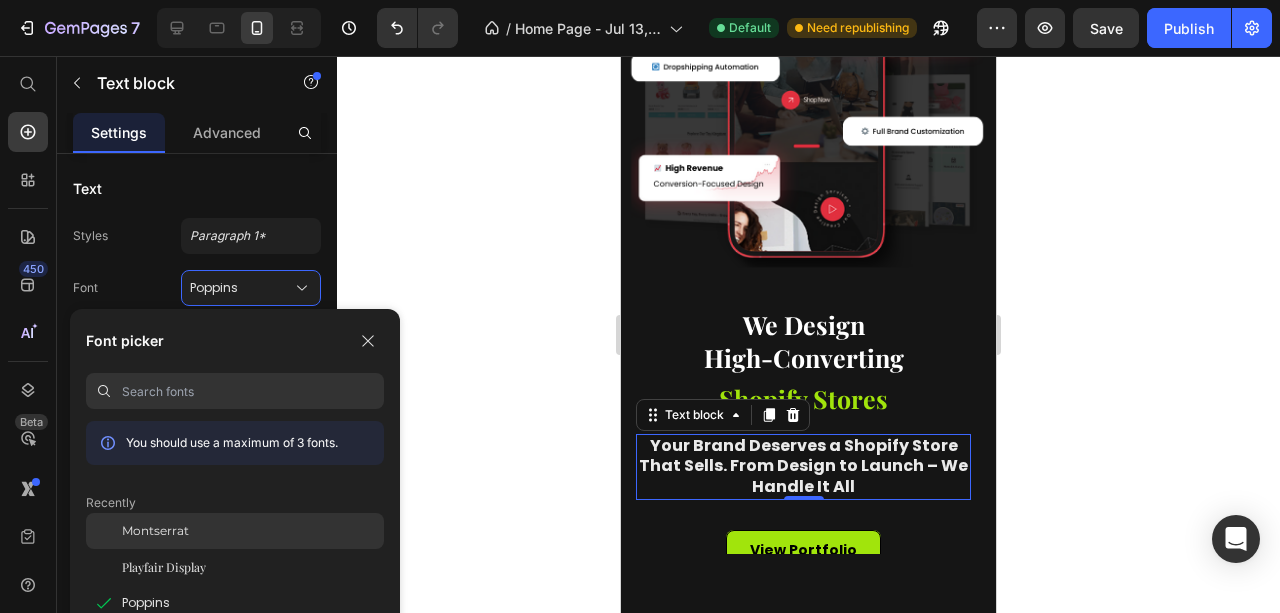 click on "Montserrat" 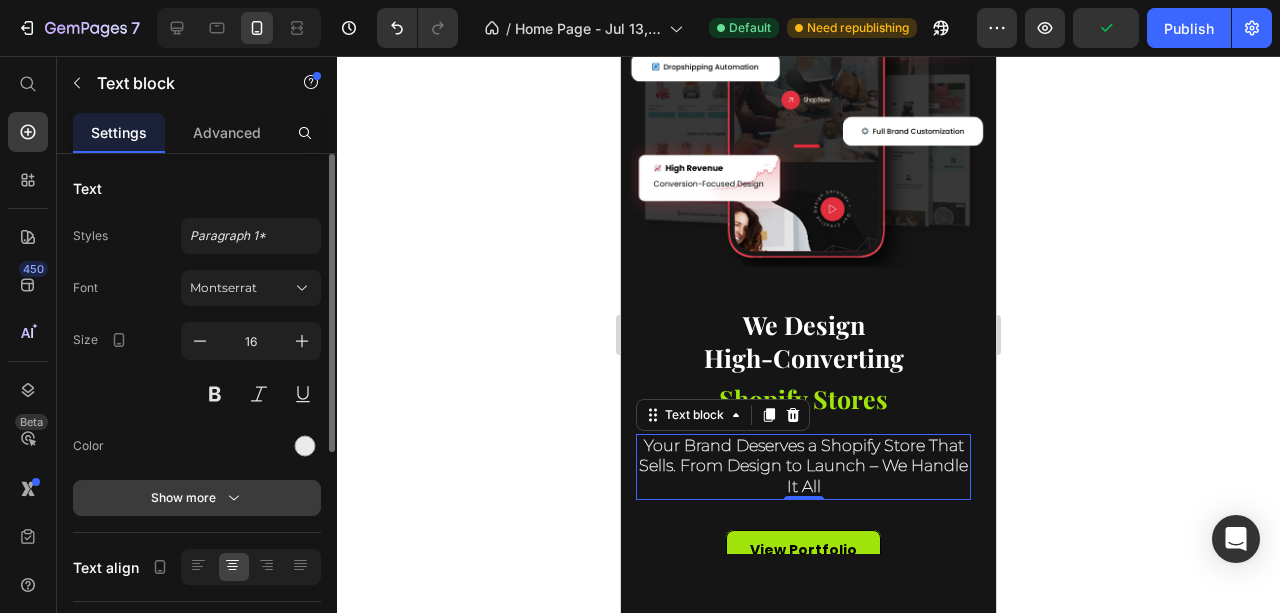 click 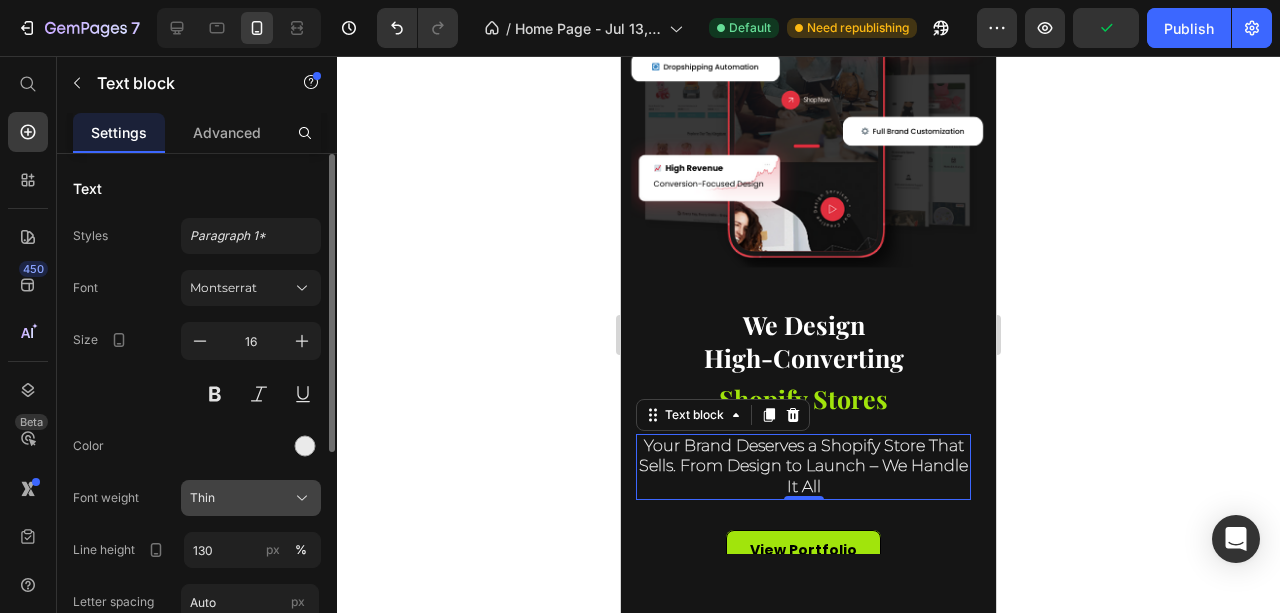 scroll, scrollTop: 133, scrollLeft: 0, axis: vertical 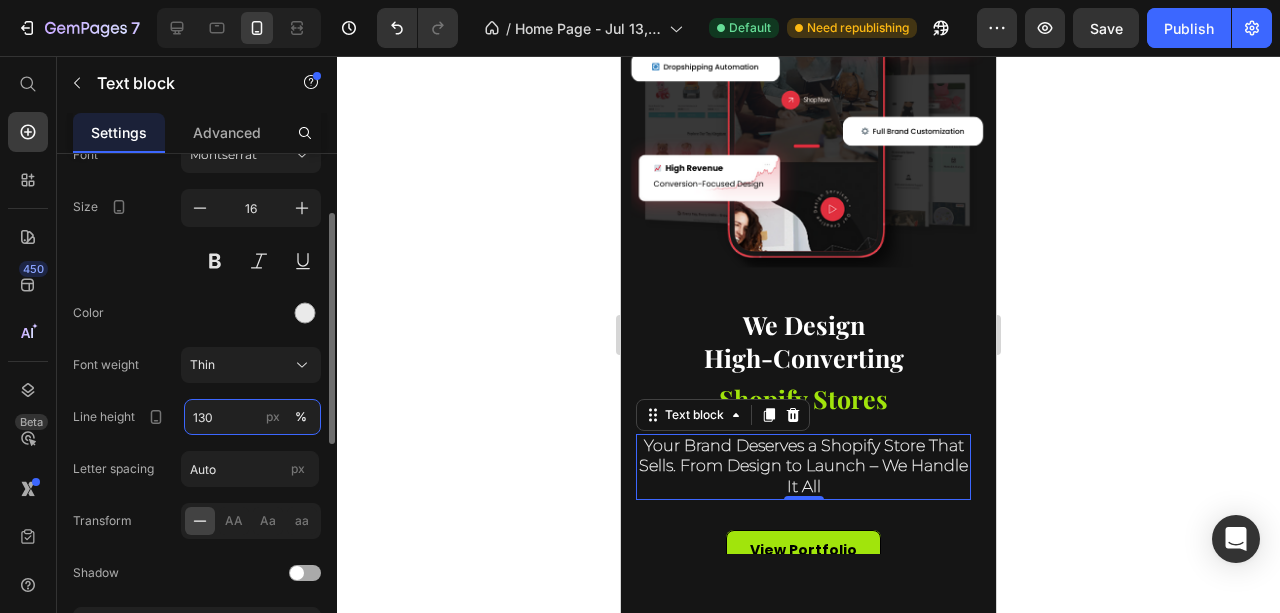 click on "130" at bounding box center (252, 417) 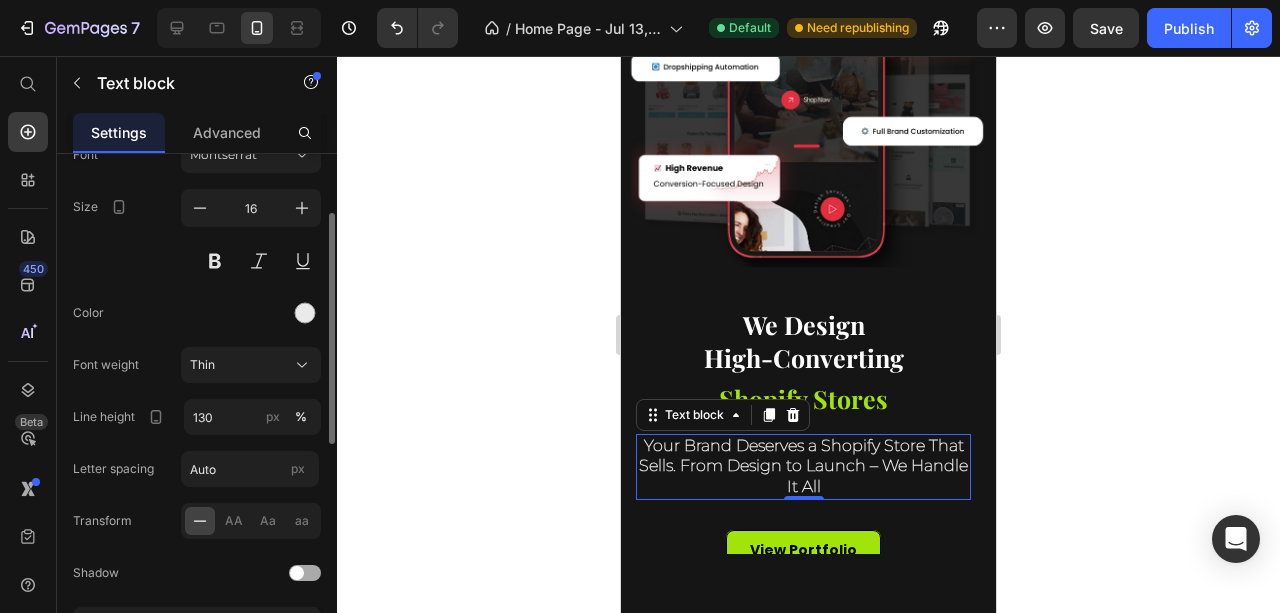 click on "Font Montserrat Size 16 Color Font weight Thin Line height 130 px % Letter spacing Auto px Transform
AA Aa aa Shadow Show less" at bounding box center (197, 390) 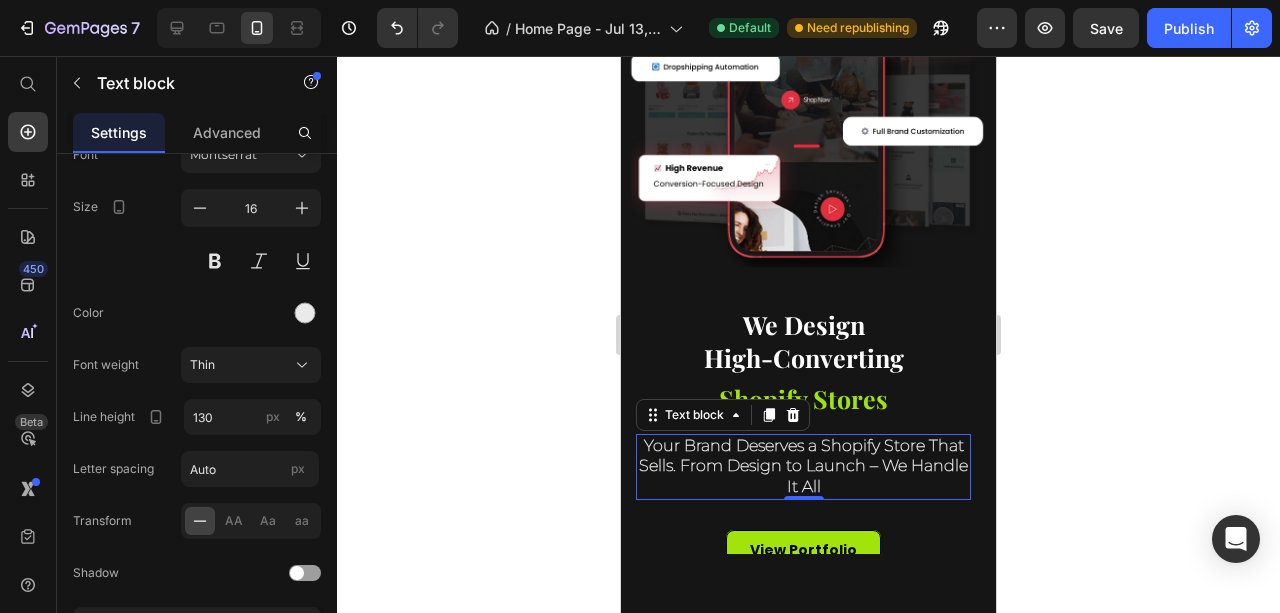click 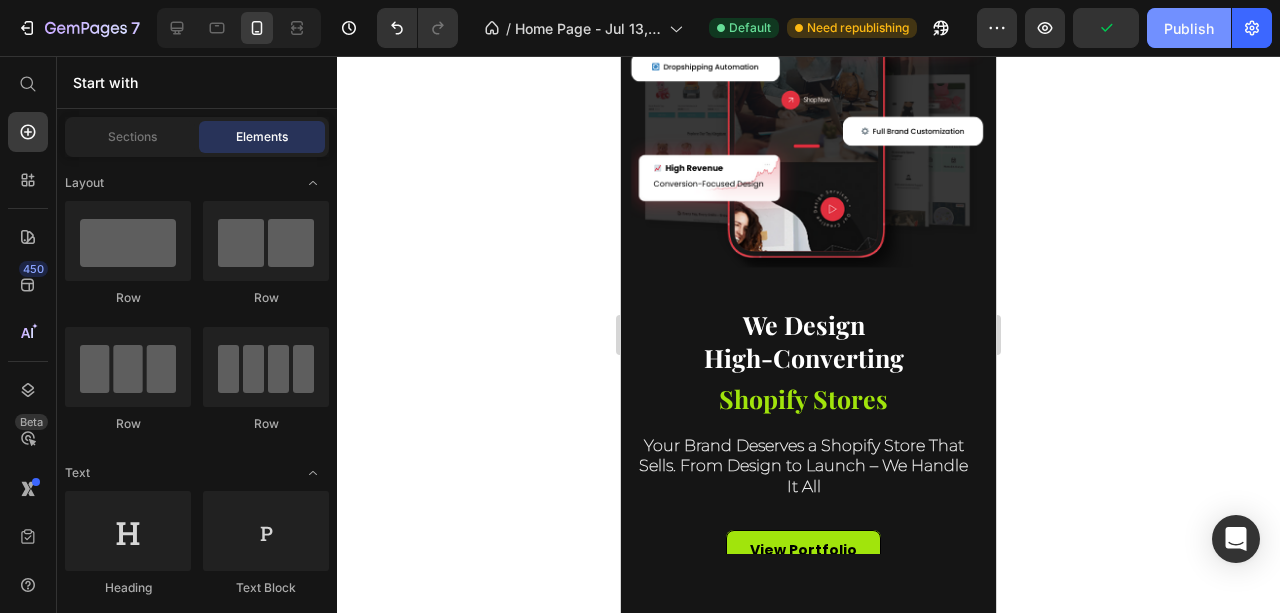click on "Publish" 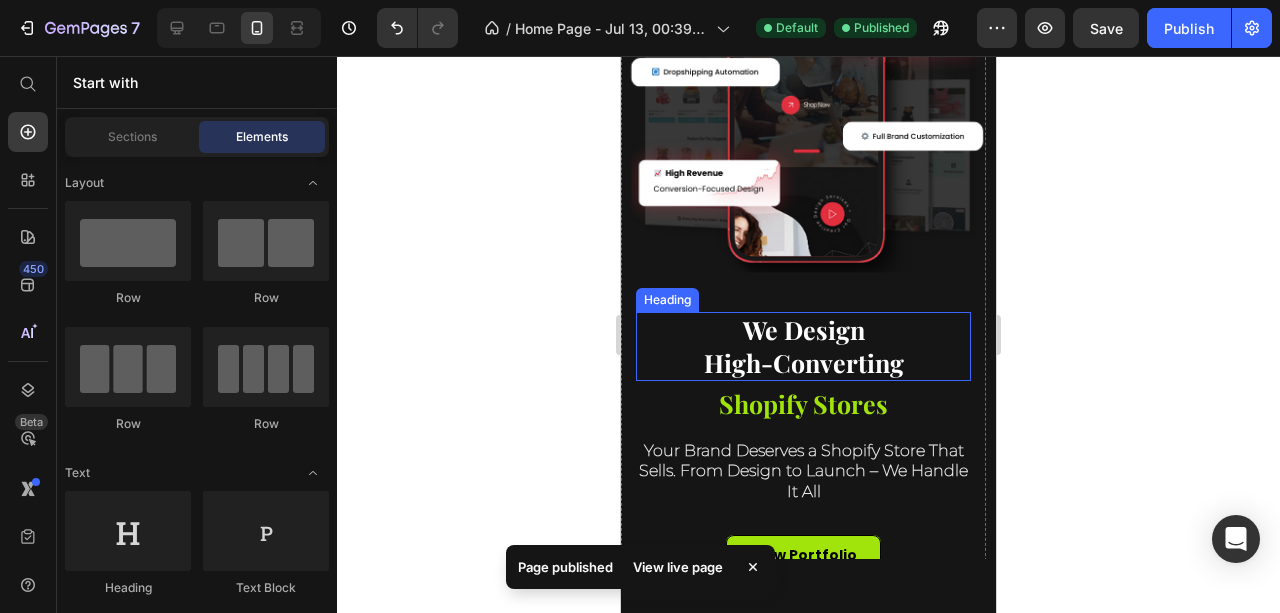 scroll, scrollTop: 200, scrollLeft: 0, axis: vertical 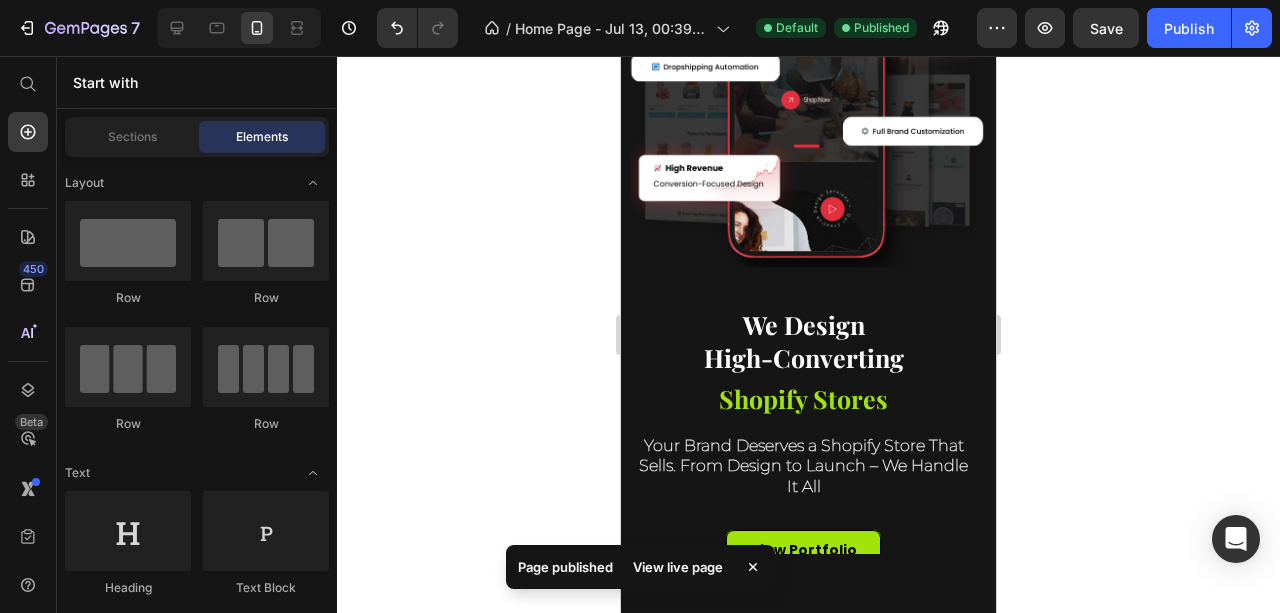 click on "View live page" at bounding box center (678, 567) 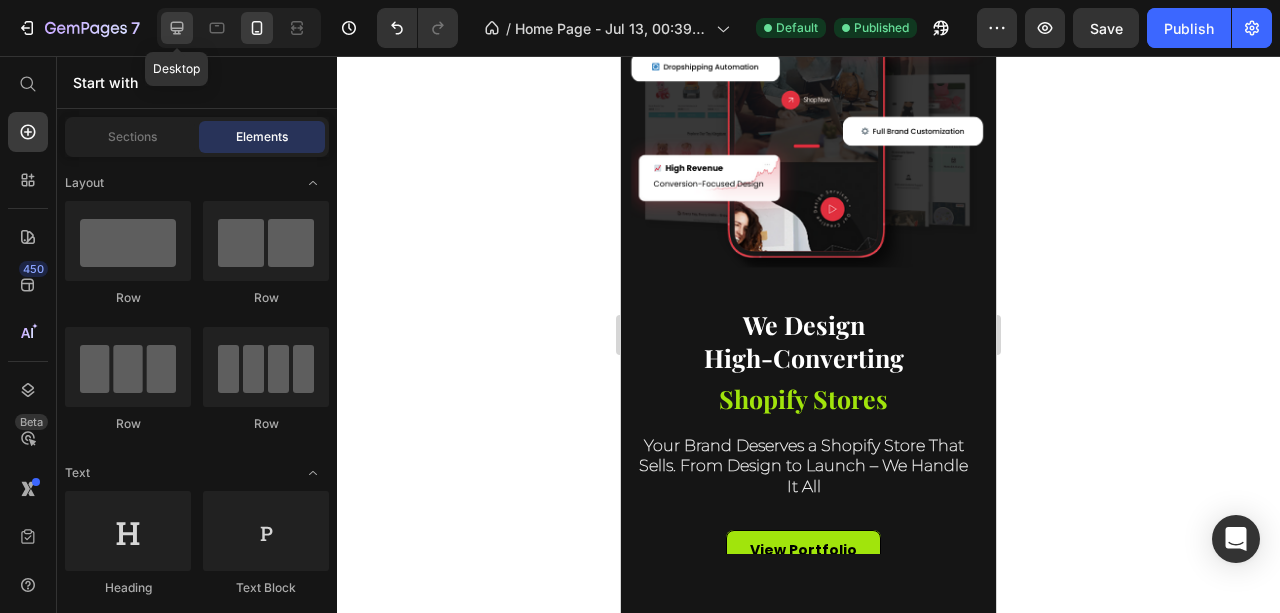 click 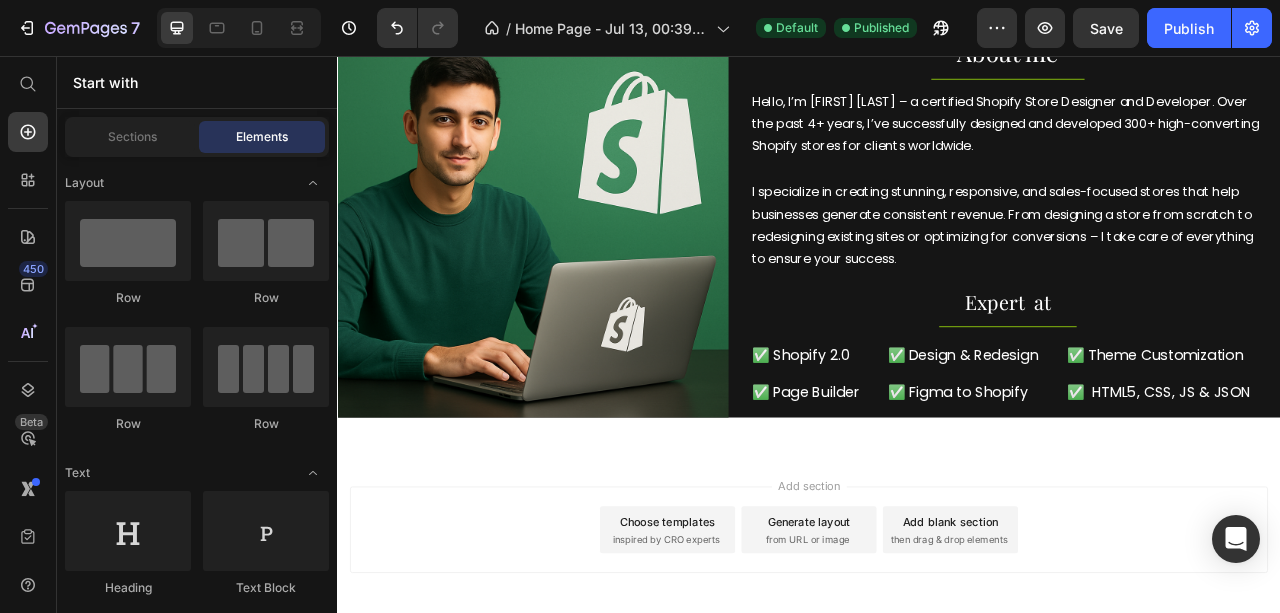 scroll, scrollTop: 1000, scrollLeft: 0, axis: vertical 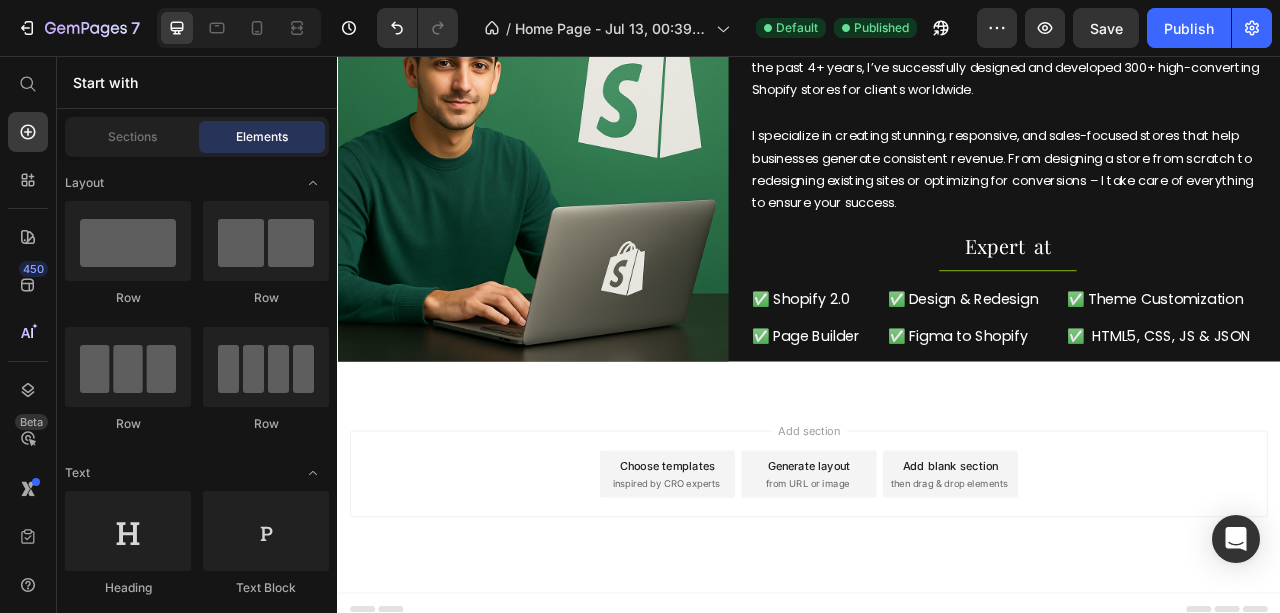 click on "Add section Choose templates inspired by CRO experts Generate layout from URL or image Add blank section then drag & drop elements" at bounding box center [937, 616] 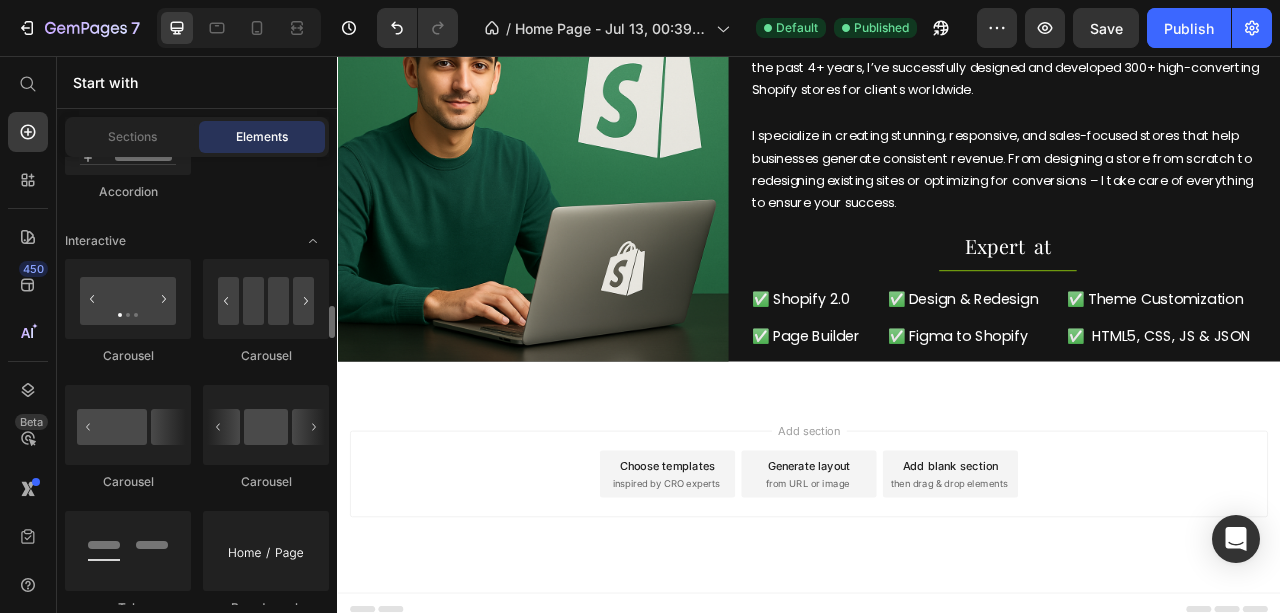 scroll, scrollTop: 2133, scrollLeft: 0, axis: vertical 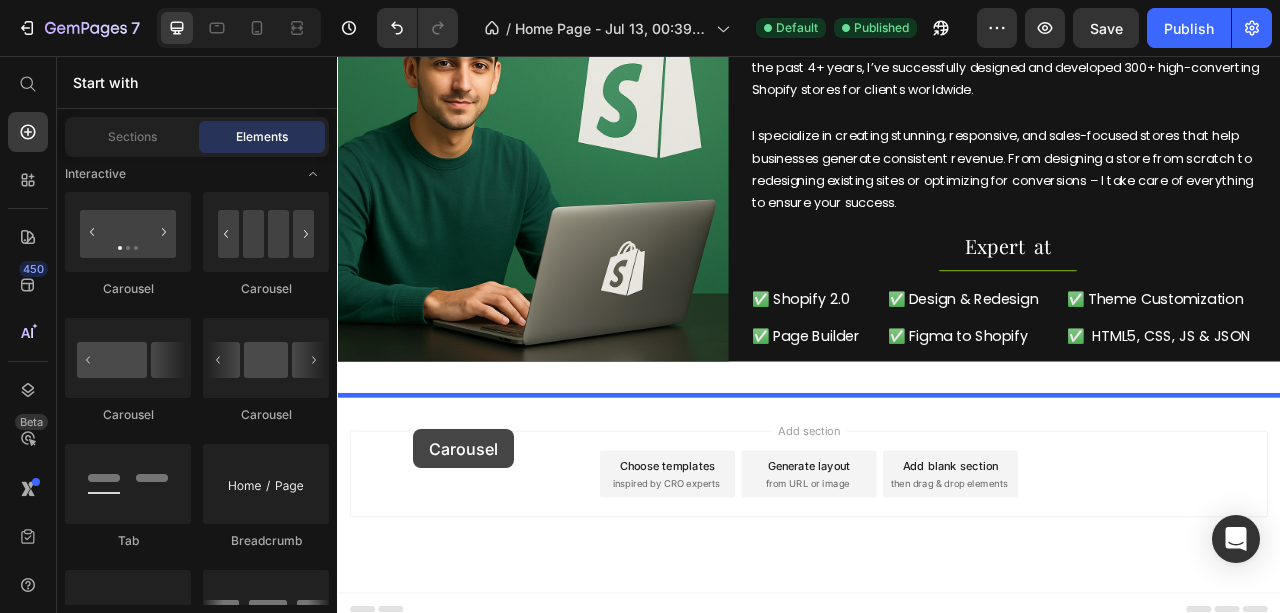 drag, startPoint x: 604, startPoint y: 426, endPoint x: 434, endPoint y: 531, distance: 199.81241 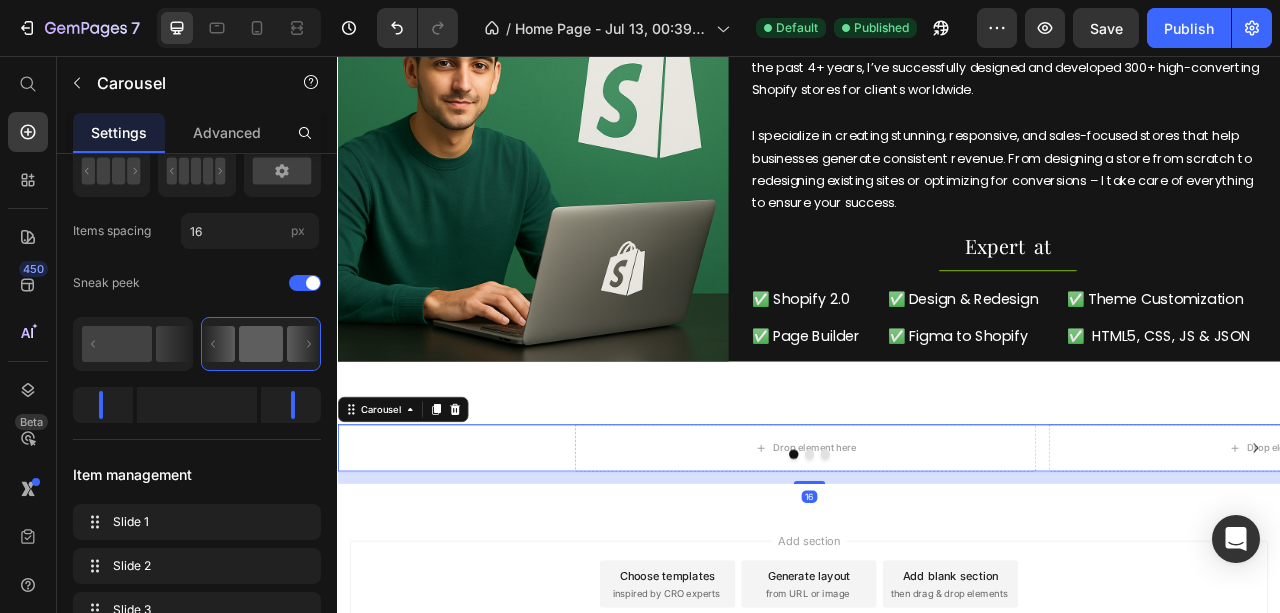 scroll, scrollTop: 0, scrollLeft: 0, axis: both 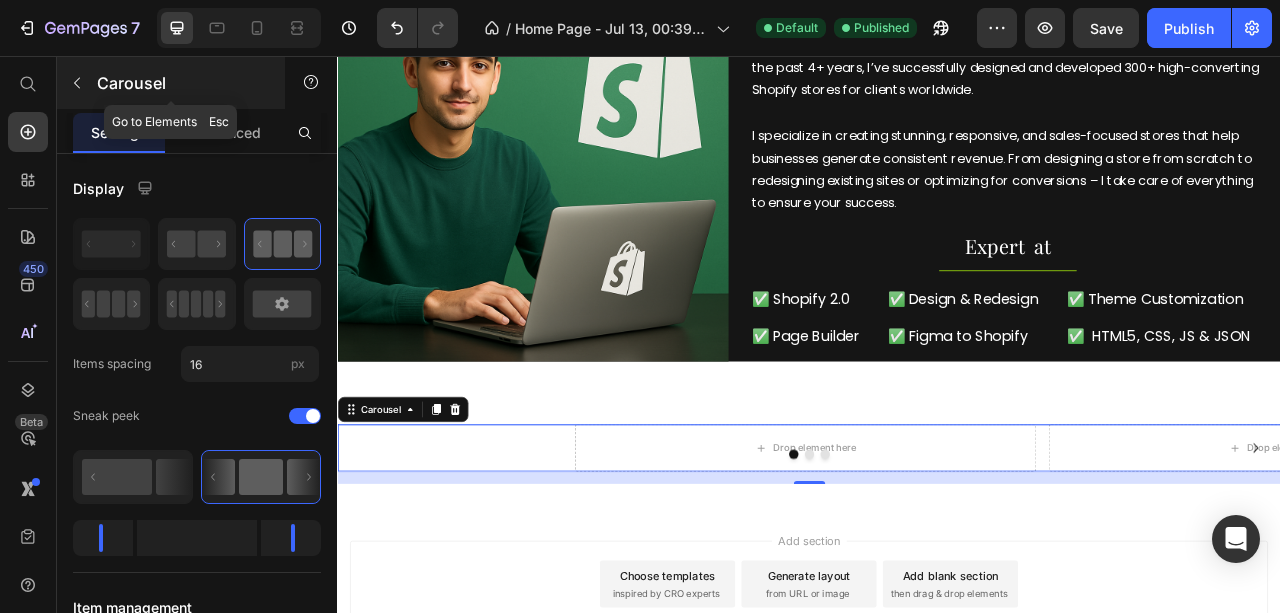 click 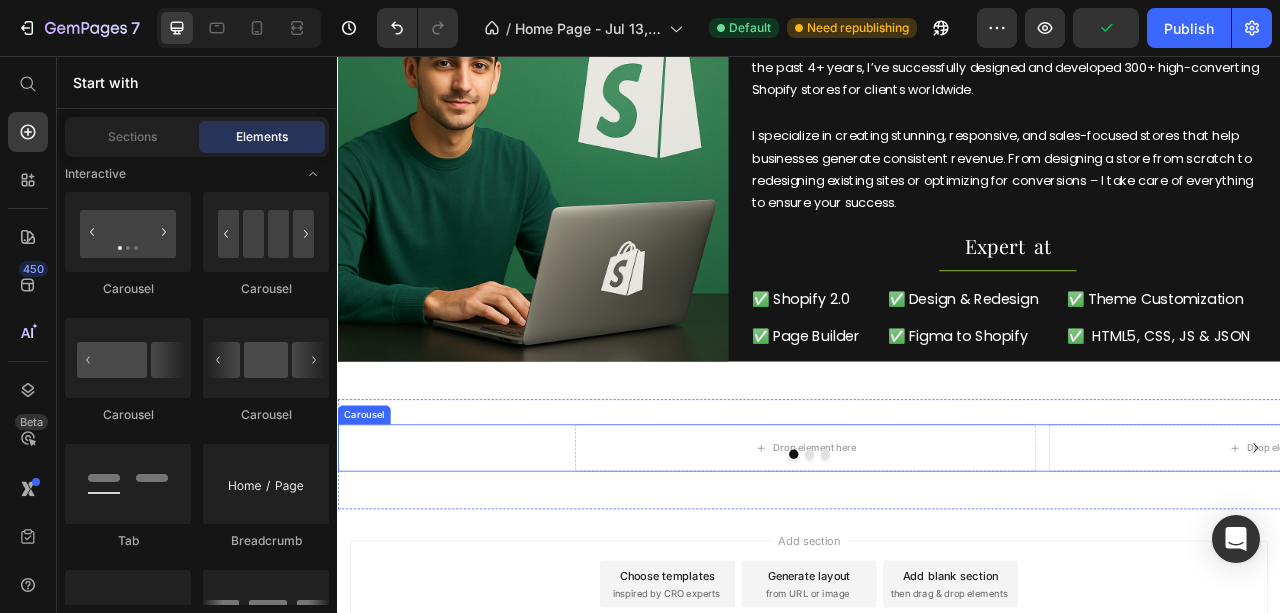 click at bounding box center (937, 563) 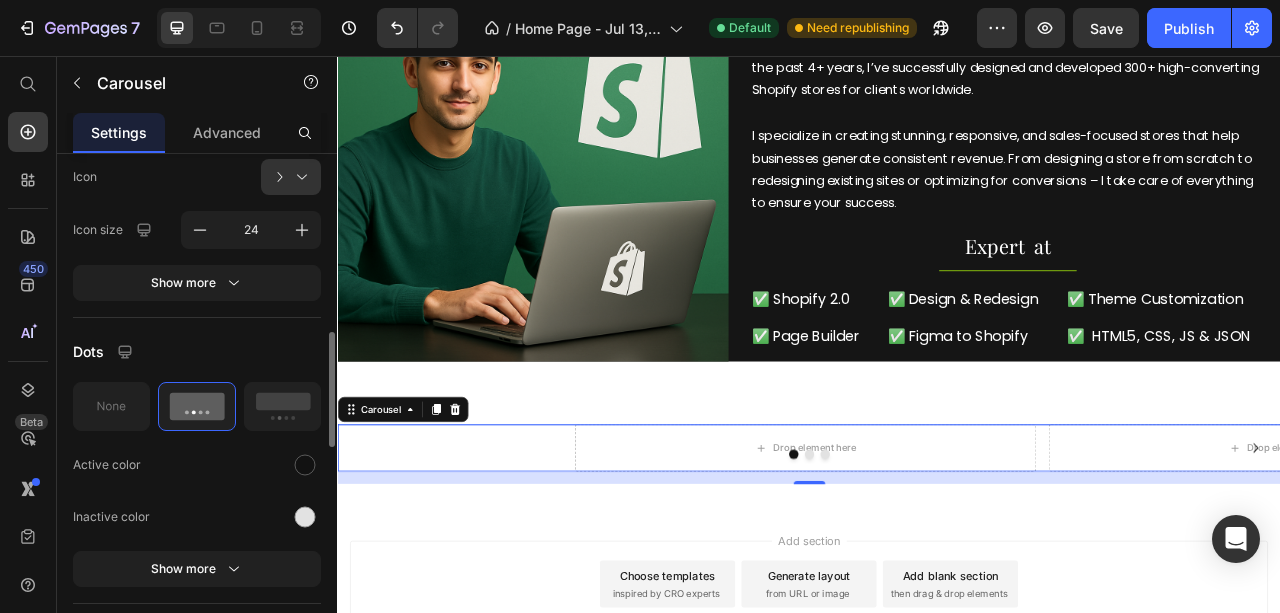 scroll, scrollTop: 866, scrollLeft: 0, axis: vertical 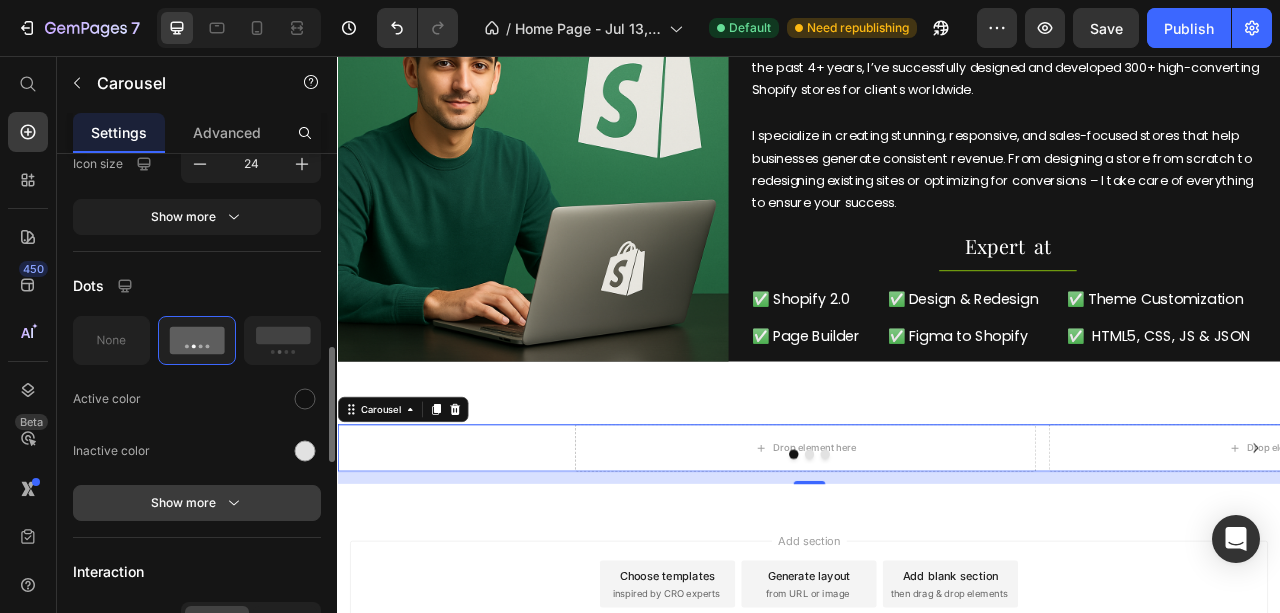 click on "Show more" at bounding box center (197, 503) 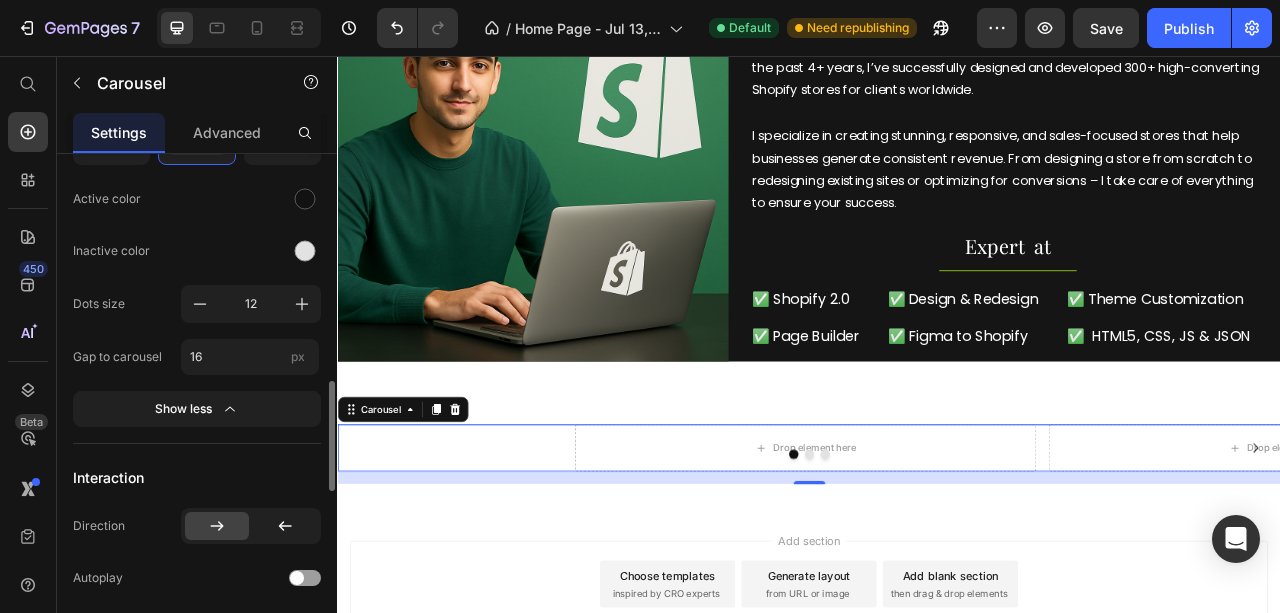 scroll, scrollTop: 1133, scrollLeft: 0, axis: vertical 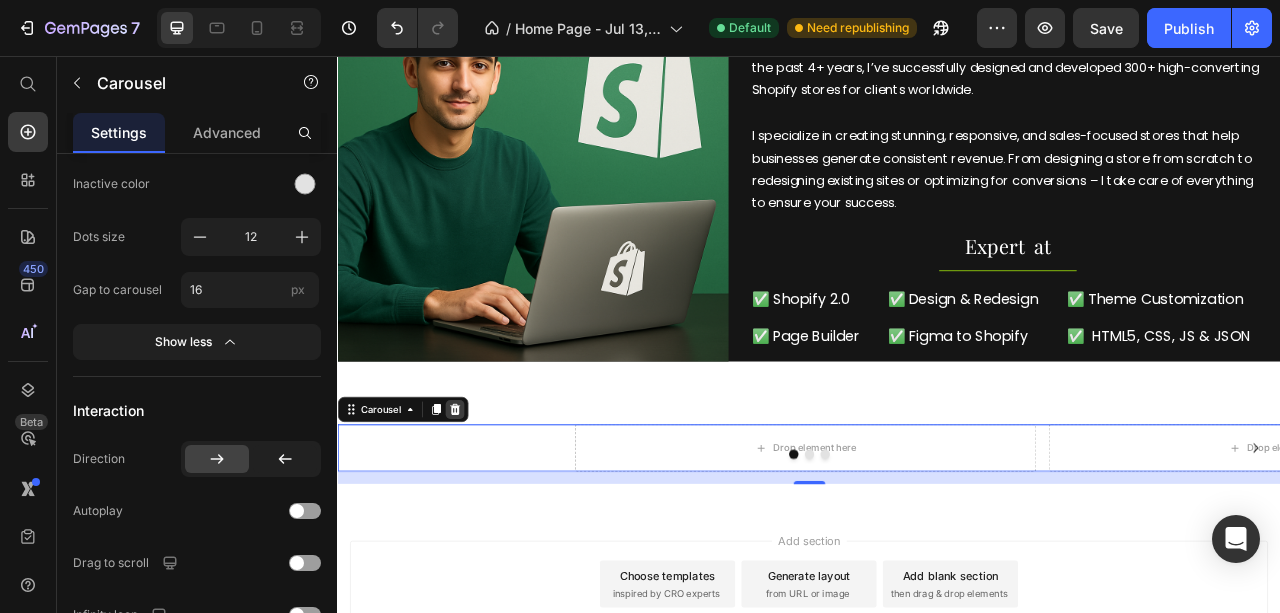 click 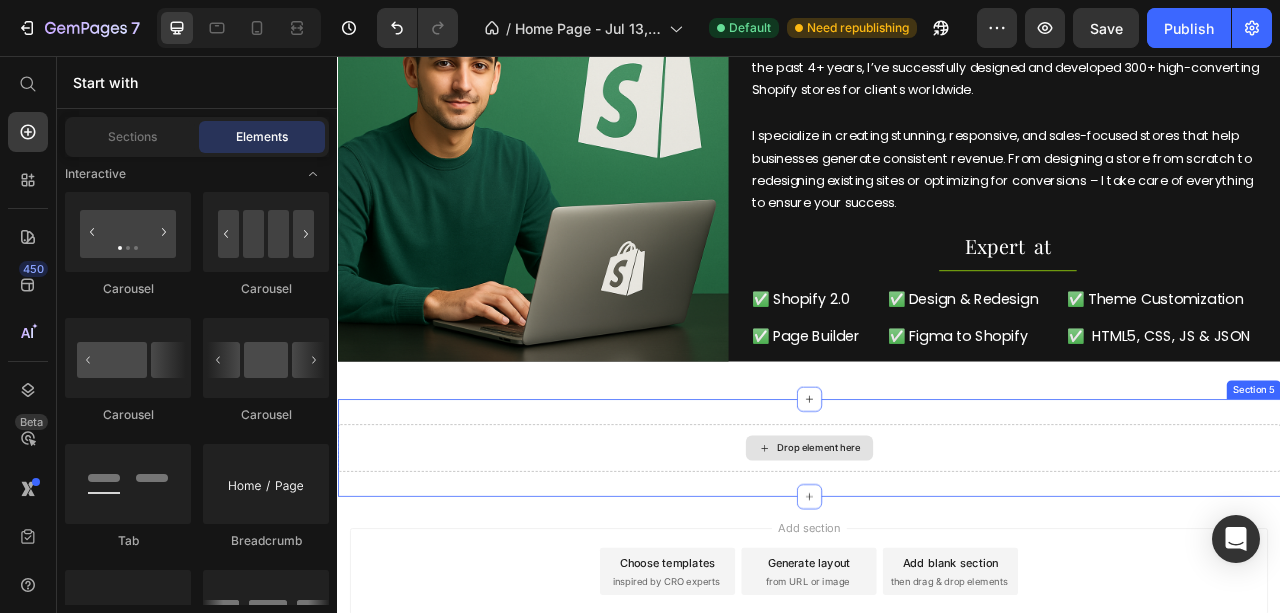 click on "Drop element here" at bounding box center (937, 555) 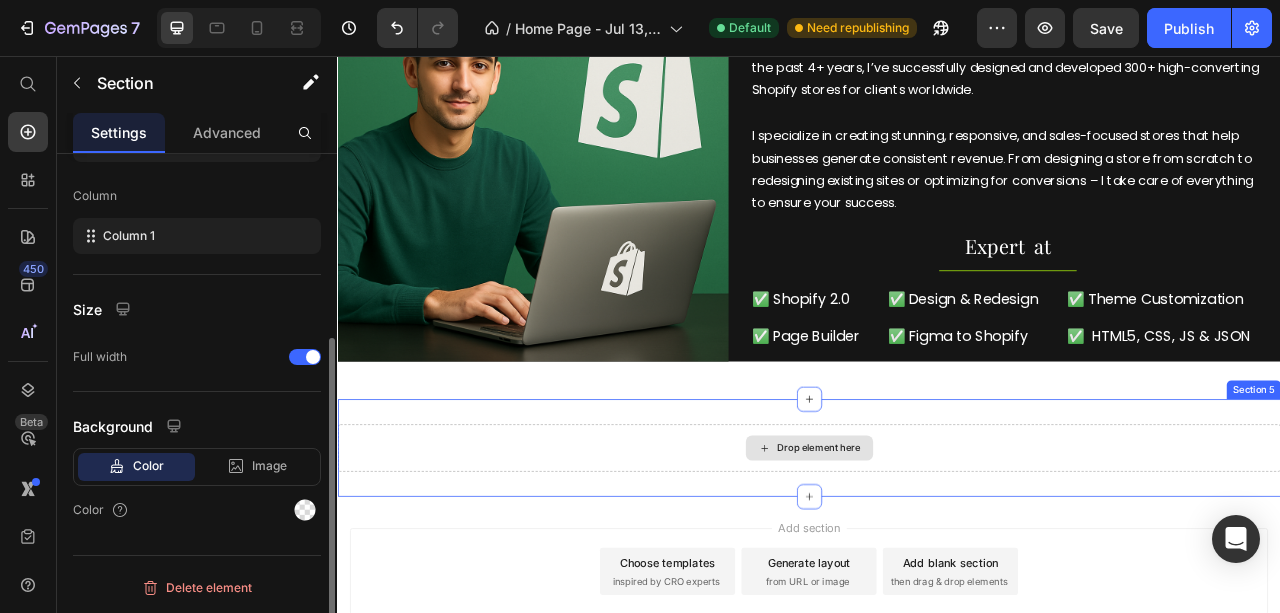 scroll, scrollTop: 0, scrollLeft: 0, axis: both 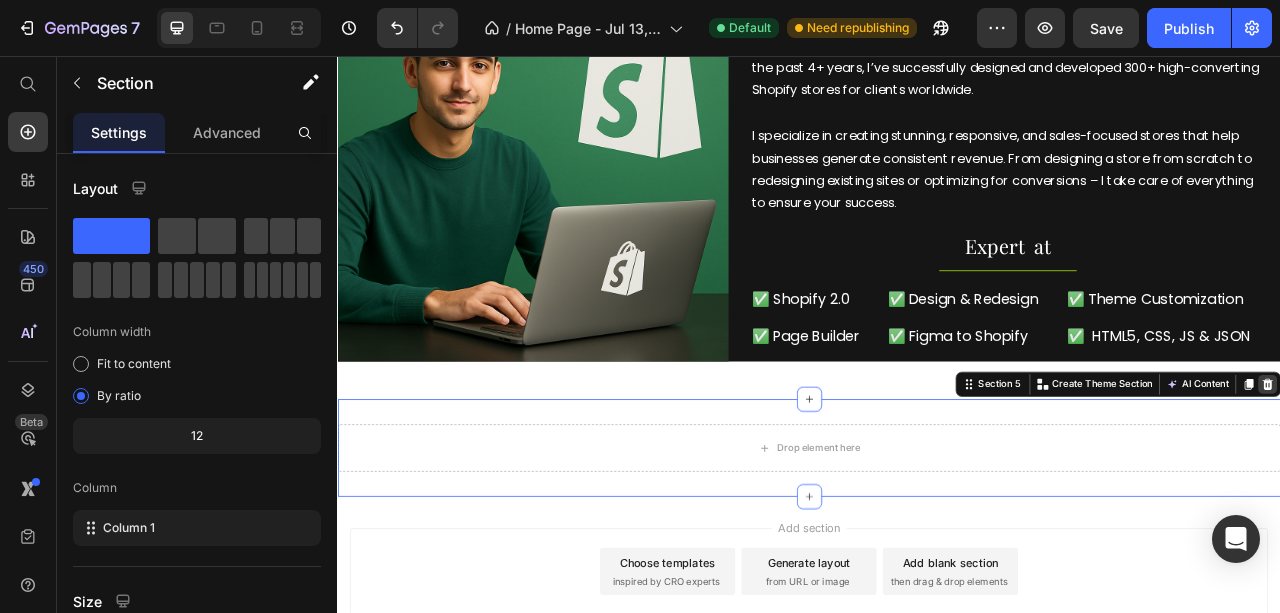 click at bounding box center (1520, 474) 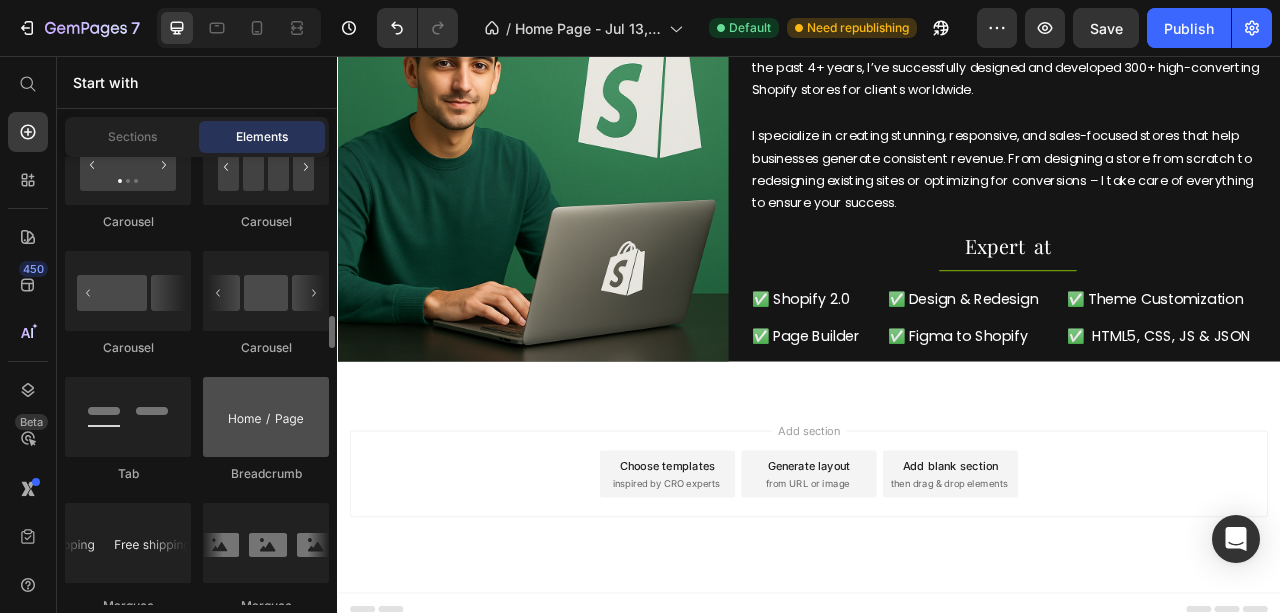 scroll, scrollTop: 2266, scrollLeft: 0, axis: vertical 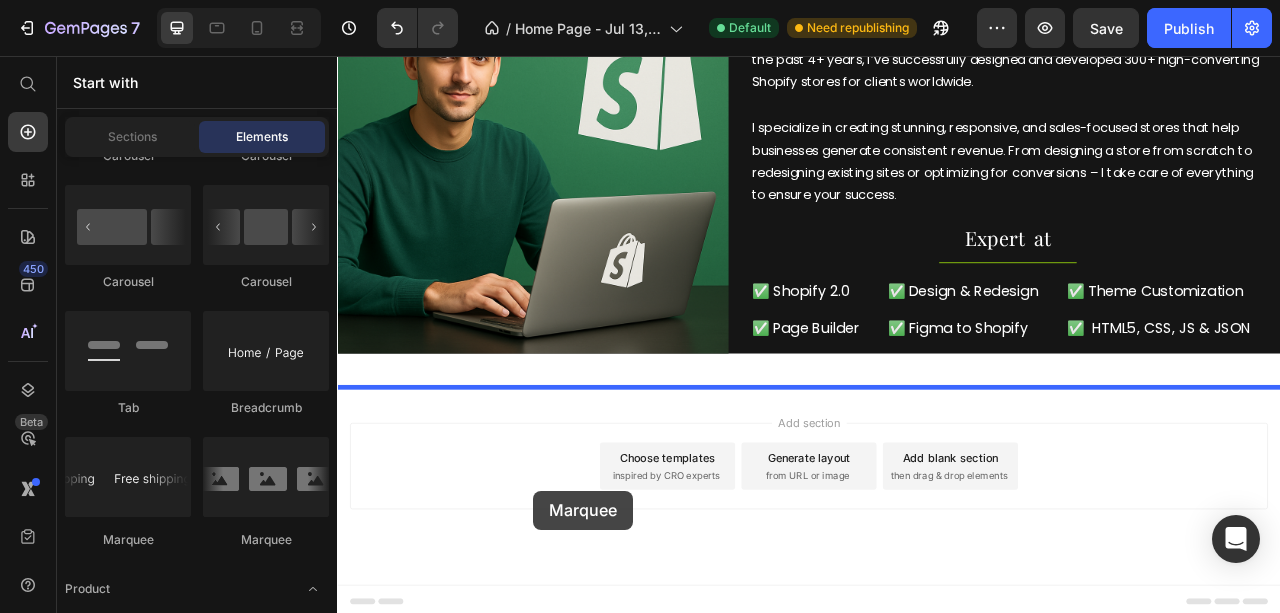 drag, startPoint x: 609, startPoint y: 544, endPoint x: 586, endPoint y: 609, distance: 68.94926 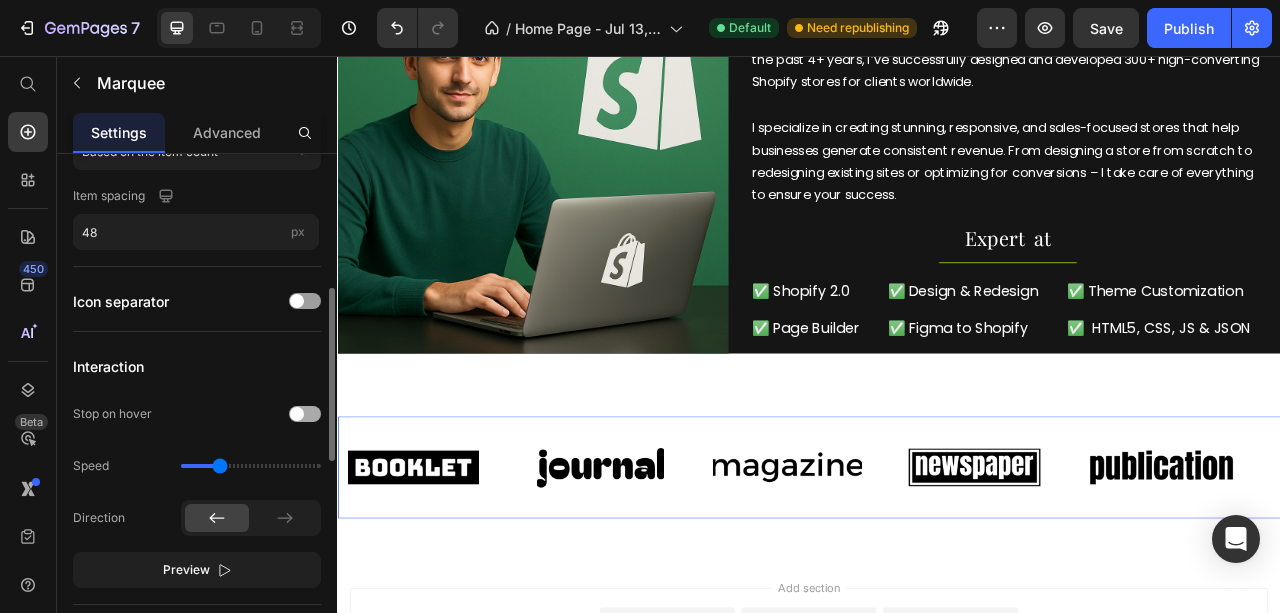 scroll, scrollTop: 466, scrollLeft: 0, axis: vertical 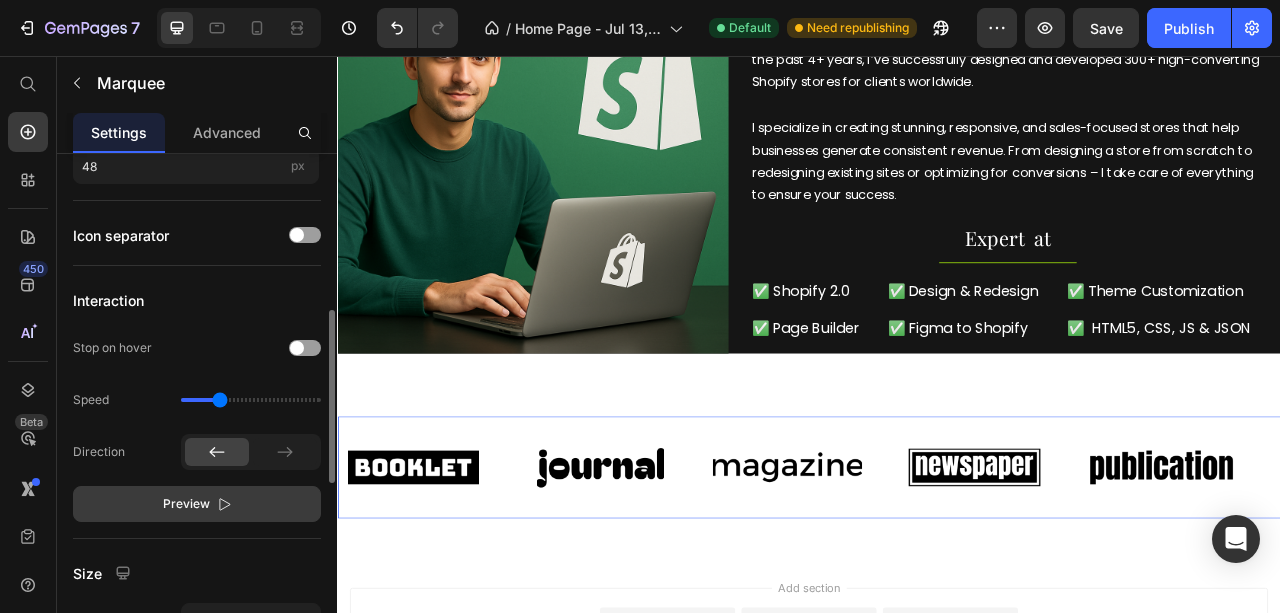 click on "Preview" 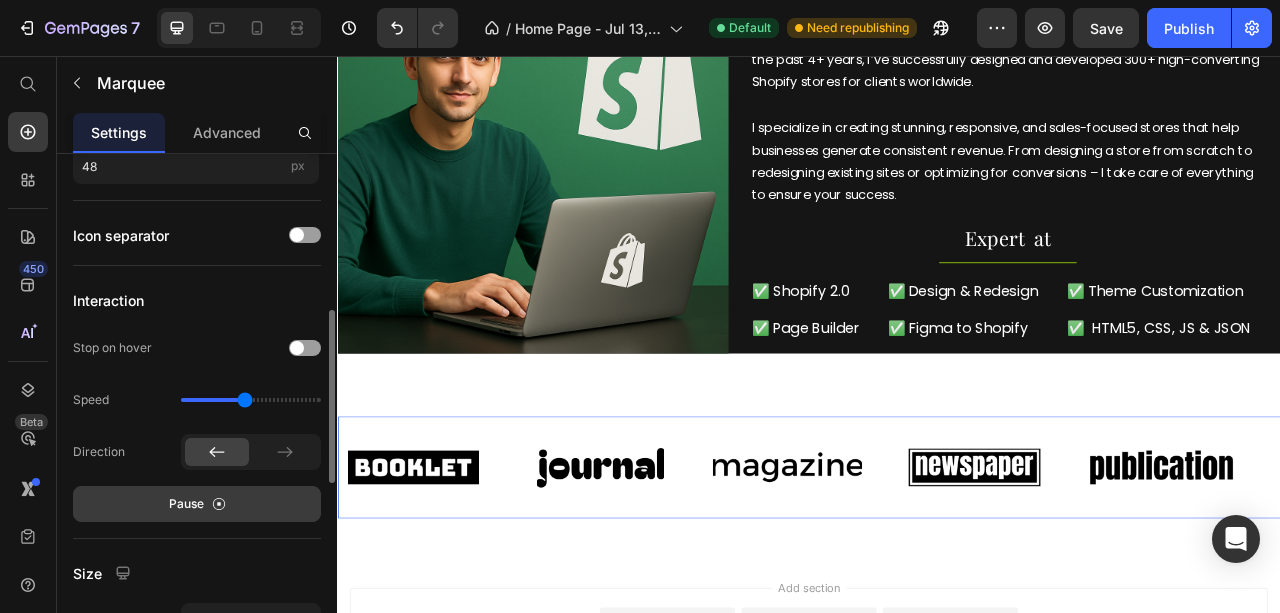 drag, startPoint x: 222, startPoint y: 399, endPoint x: 243, endPoint y: 399, distance: 21 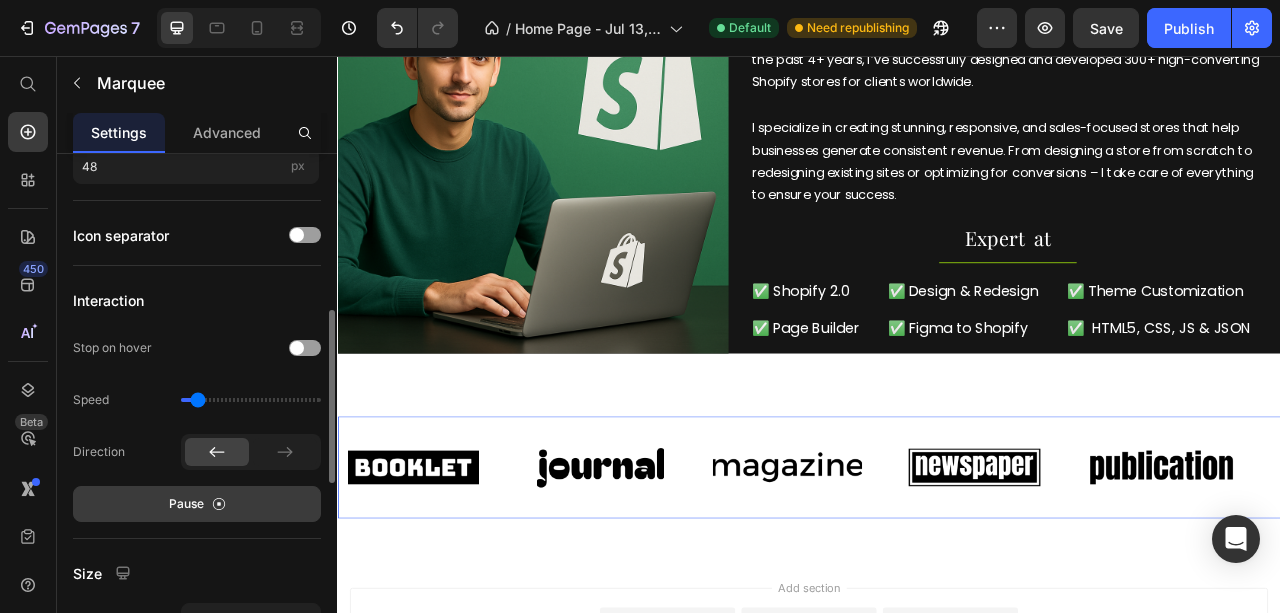 drag, startPoint x: 243, startPoint y: 399, endPoint x: 198, endPoint y: 399, distance: 45 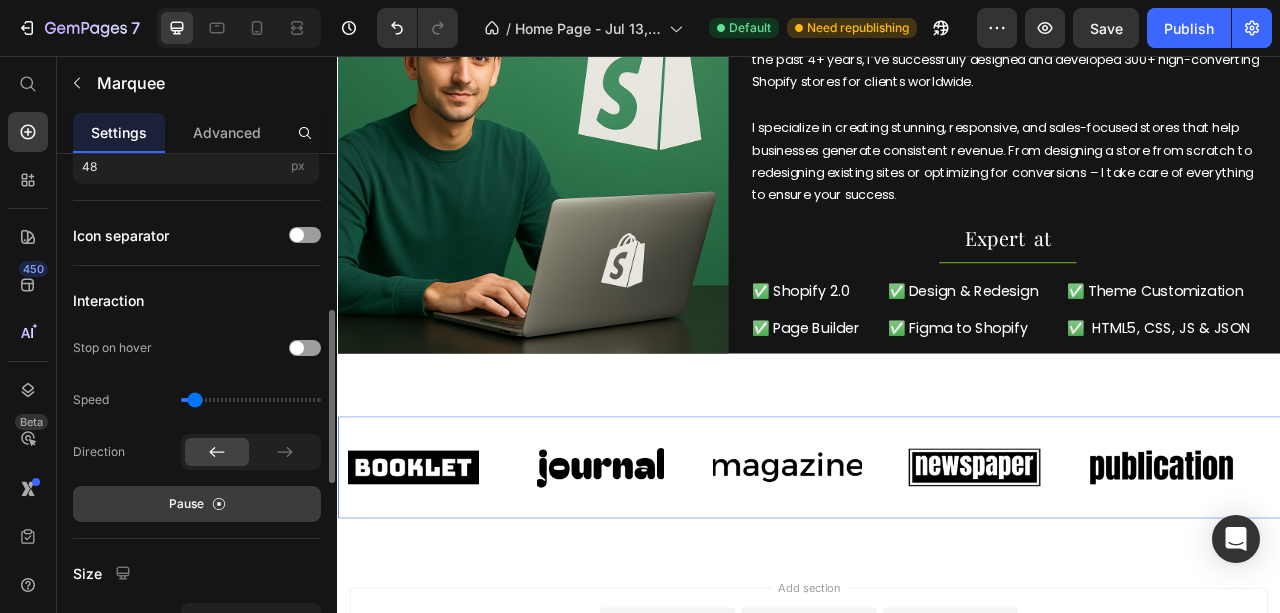 type on "0.2" 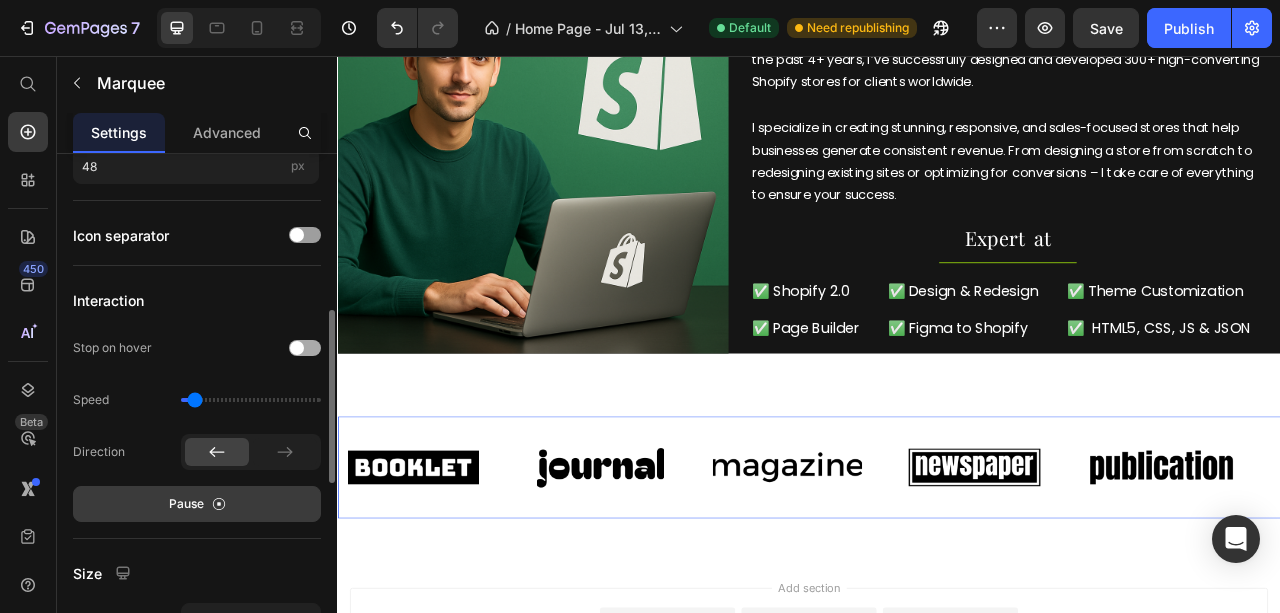 click at bounding box center (297, 348) 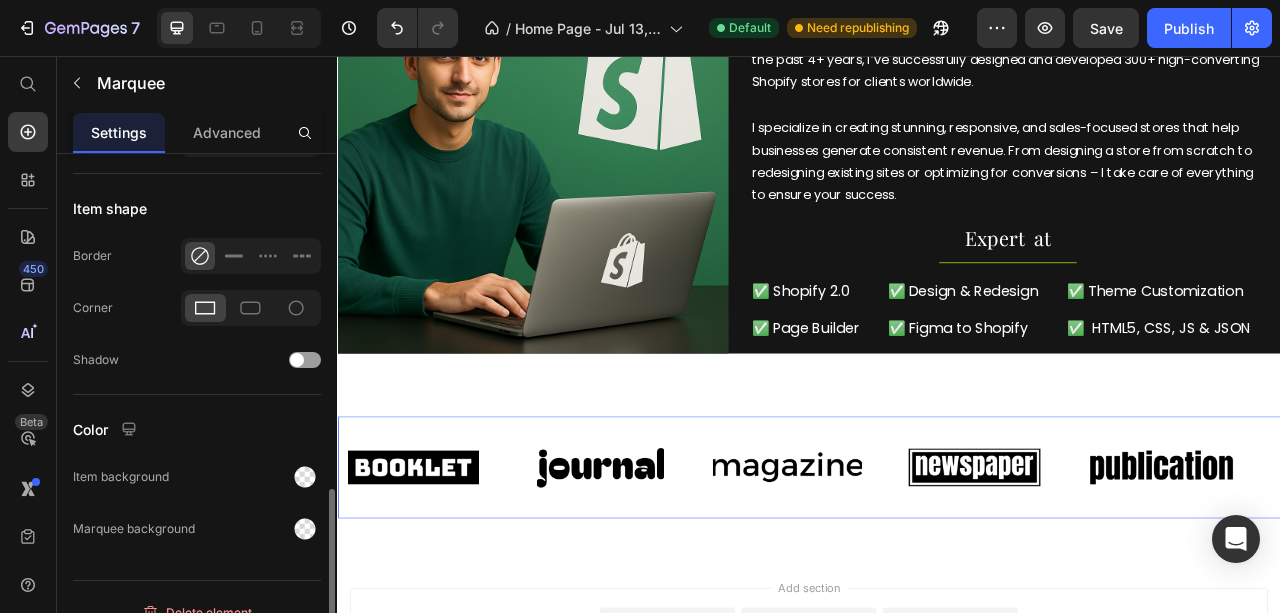 scroll, scrollTop: 1023, scrollLeft: 0, axis: vertical 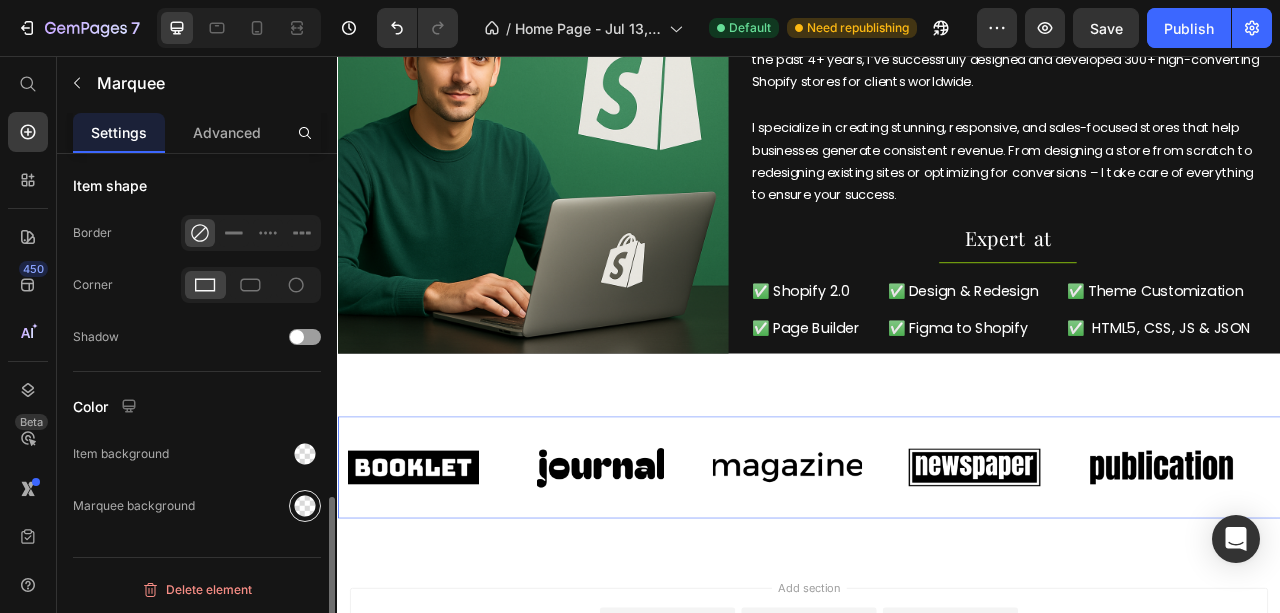 click at bounding box center [305, 506] 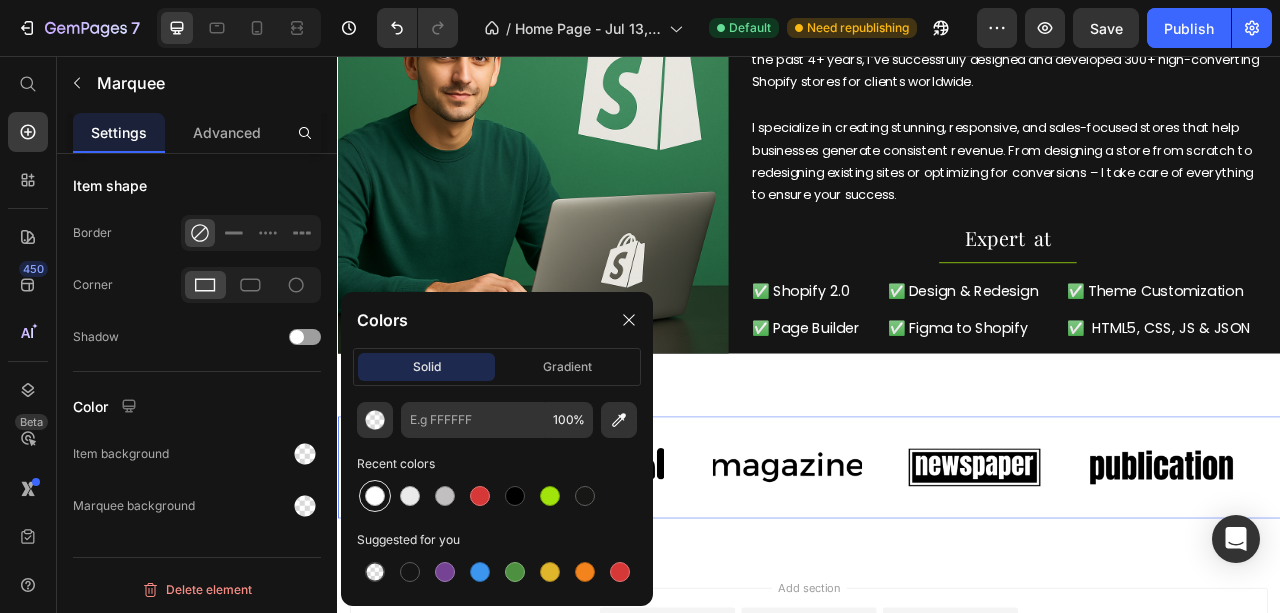 click at bounding box center (375, 496) 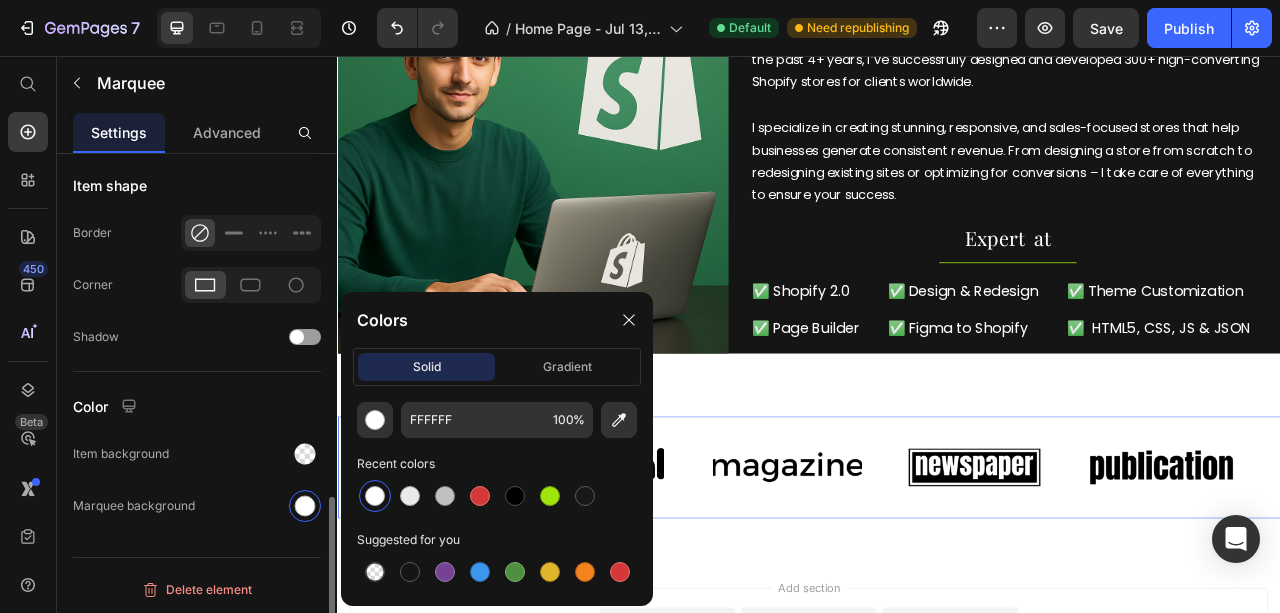 click on "Color Item background Marquee background" 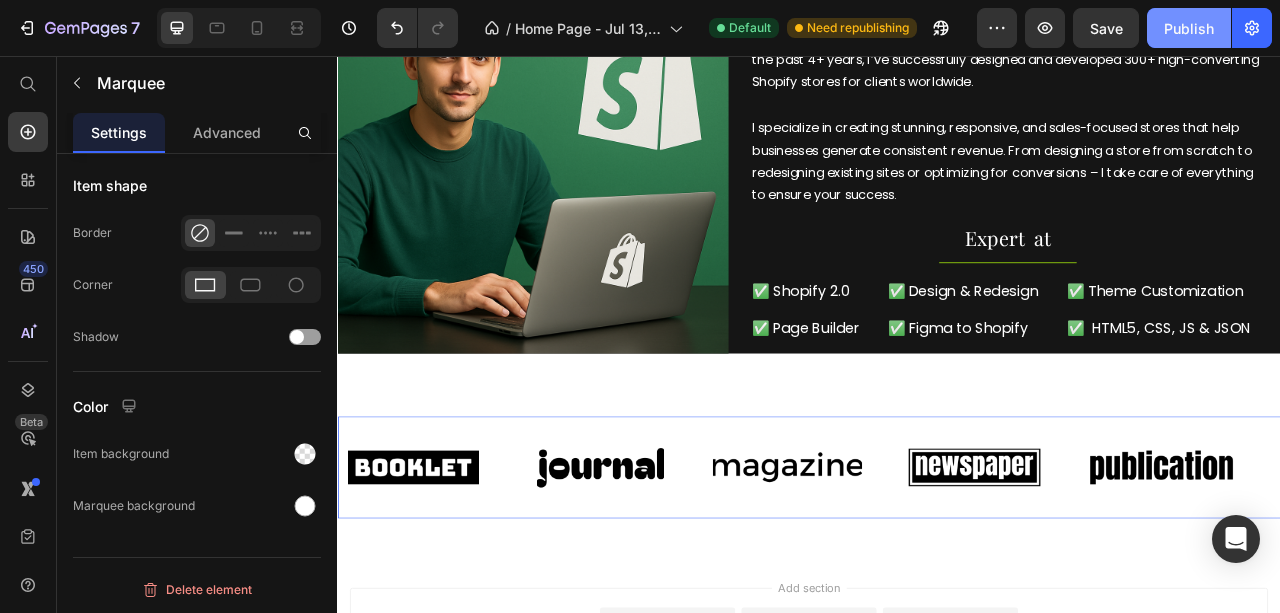 click on "Publish" at bounding box center (1189, 28) 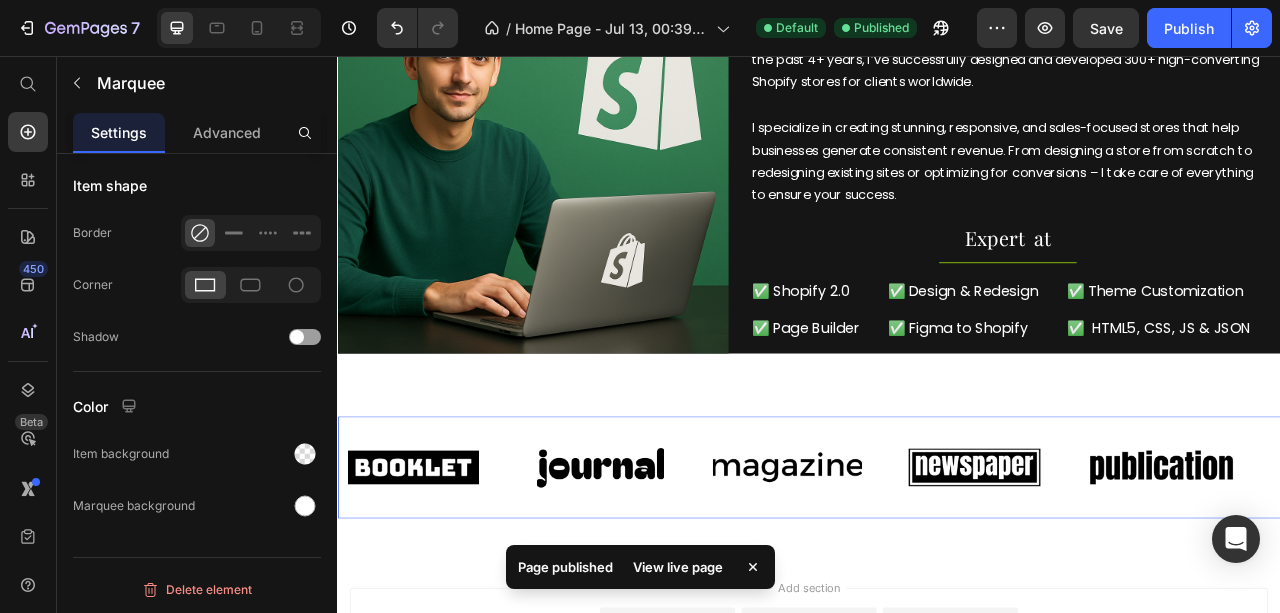 click on "View live page" at bounding box center [678, 567] 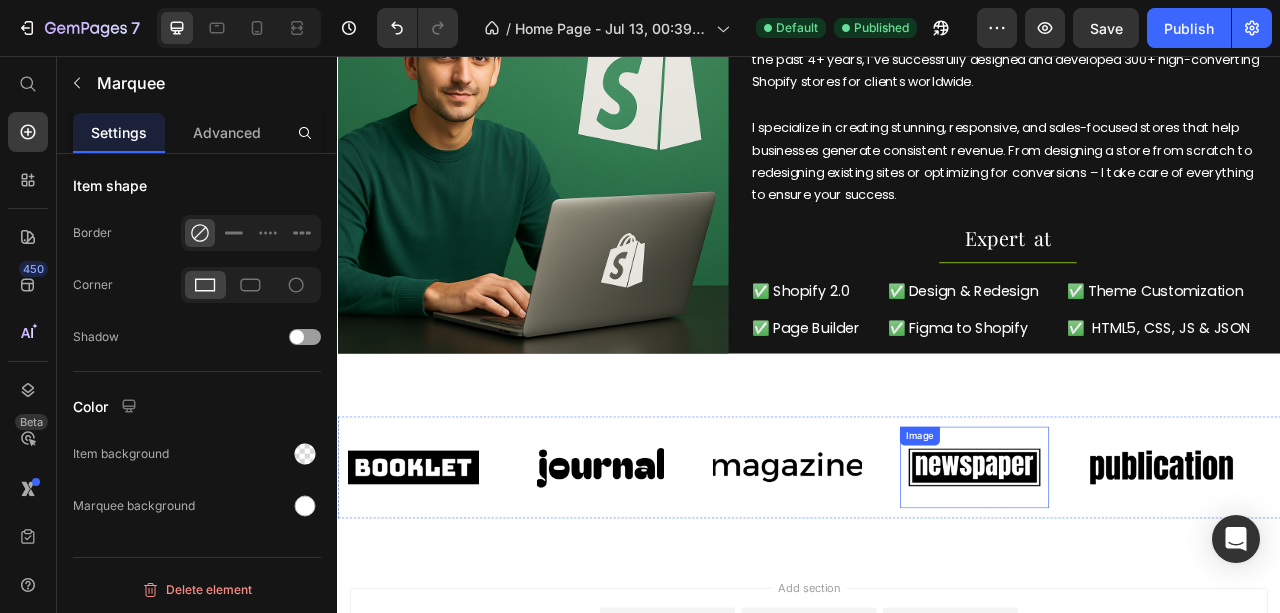 click at bounding box center (1147, 580) 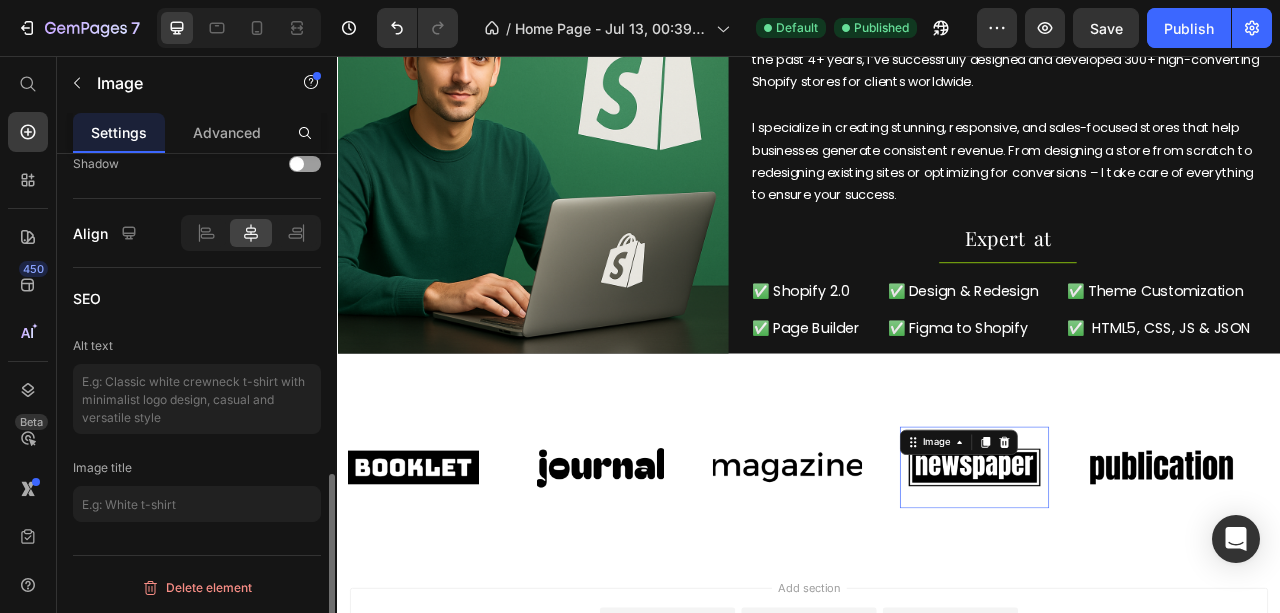 scroll, scrollTop: 0, scrollLeft: 0, axis: both 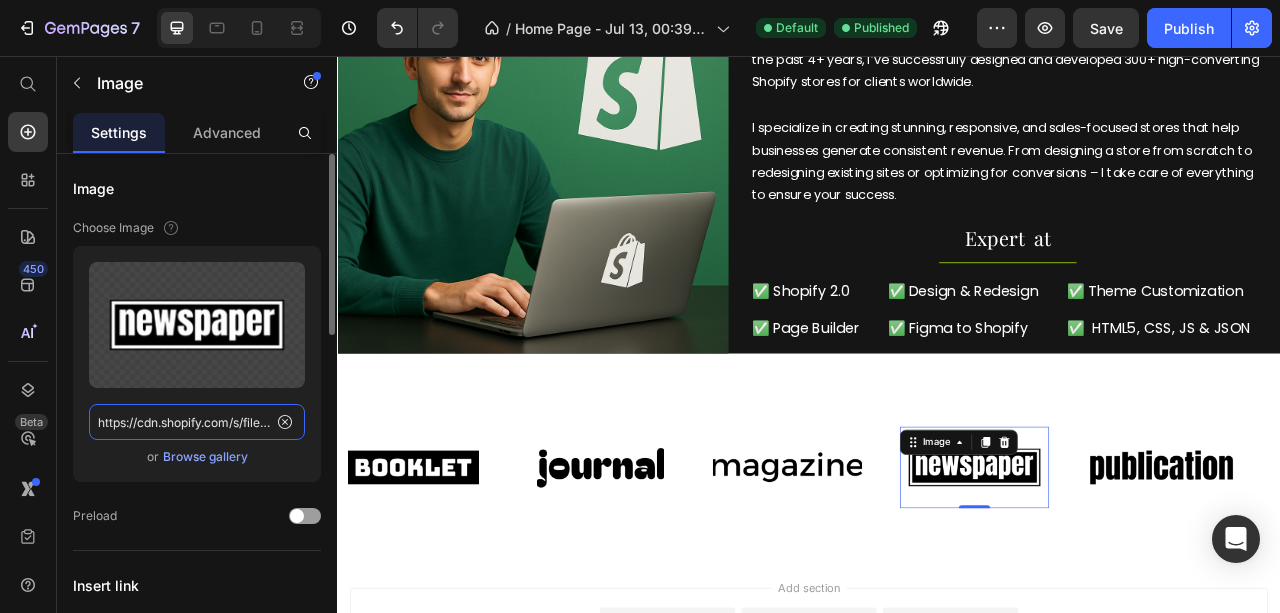 click on "https://cdn.shopify.com/s/files/1/0703/5214/2562/files/gempages_518090459516502570-2b1f58d6-457d-4734-a2f5-b5db983ef2fb.png" 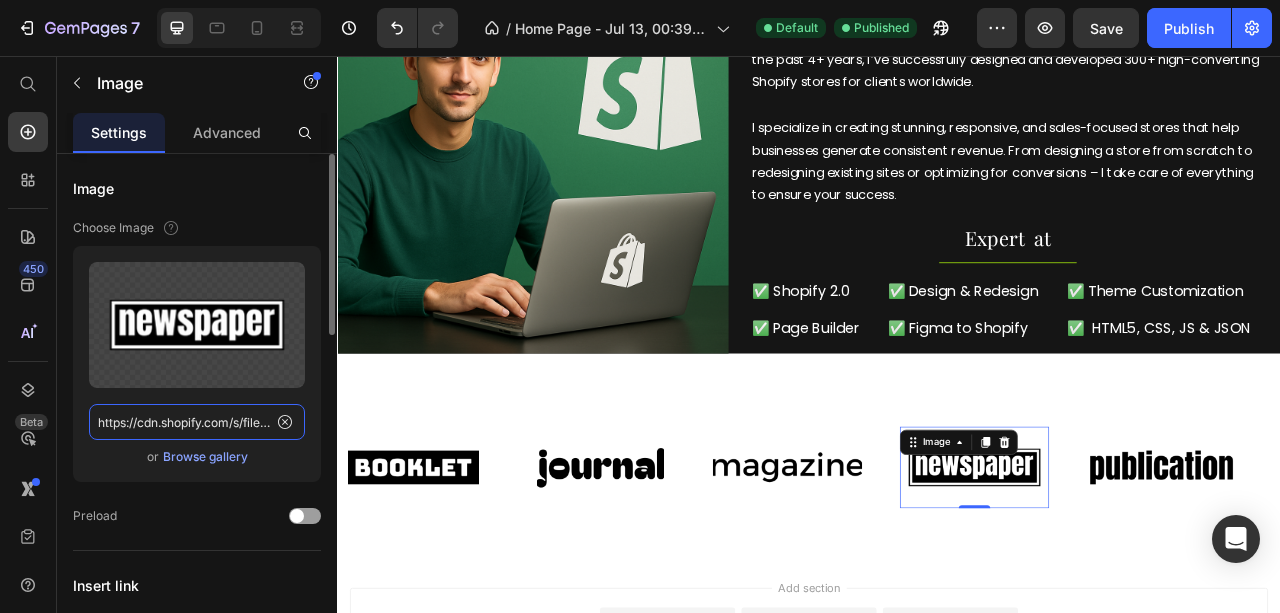 click on "https://cdn.shopify.com/s/files/1/0703/5214/2562/files/gempages_518090459516502570-2b1f58d6-457d-4734-a2f5-b5db983ef2fb.png" 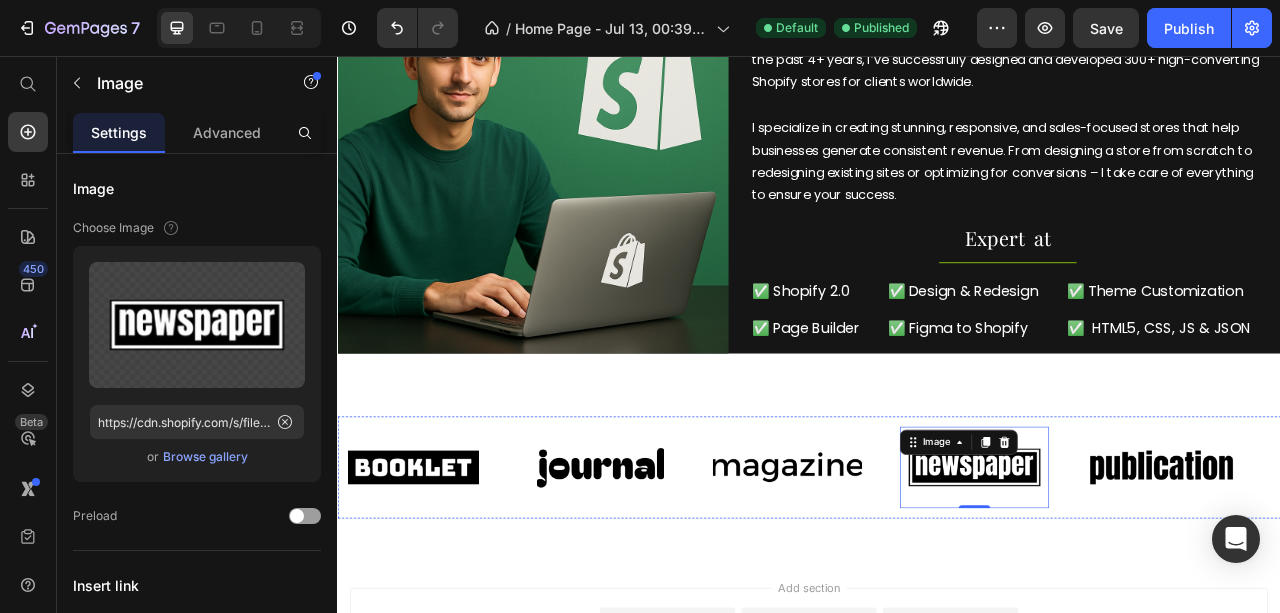 click at bounding box center (2114, 579) 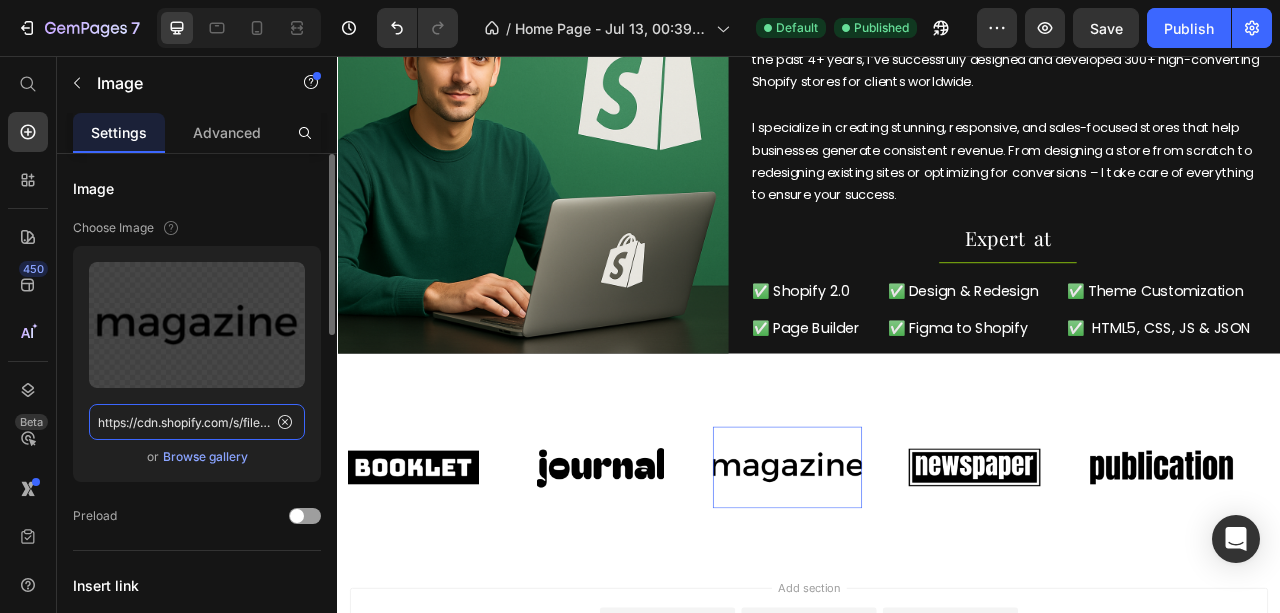 click on "https://cdn.shopify.com/s/files/1/0703/5214/2562/files/gempages_518090459516502570-eee8f948-1544-47ee-acc0-8fe5b99f735a.png" 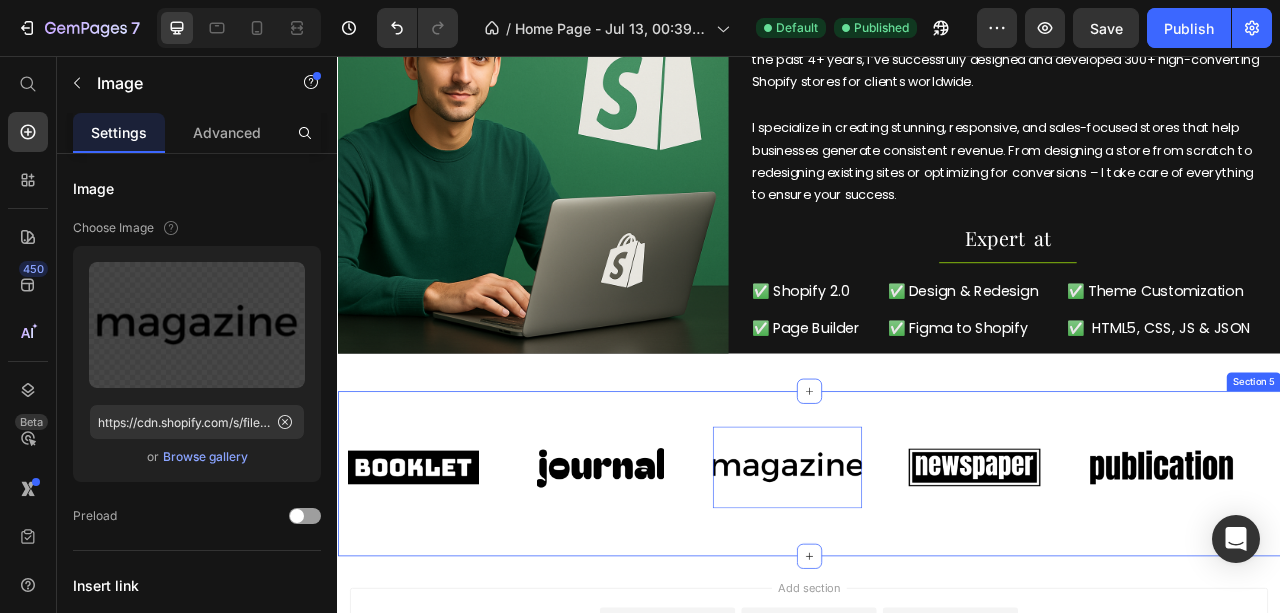 click on "Image Image Image   0 Image Image Image Image Image   0 Image Image Marquee" at bounding box center (937, 587) 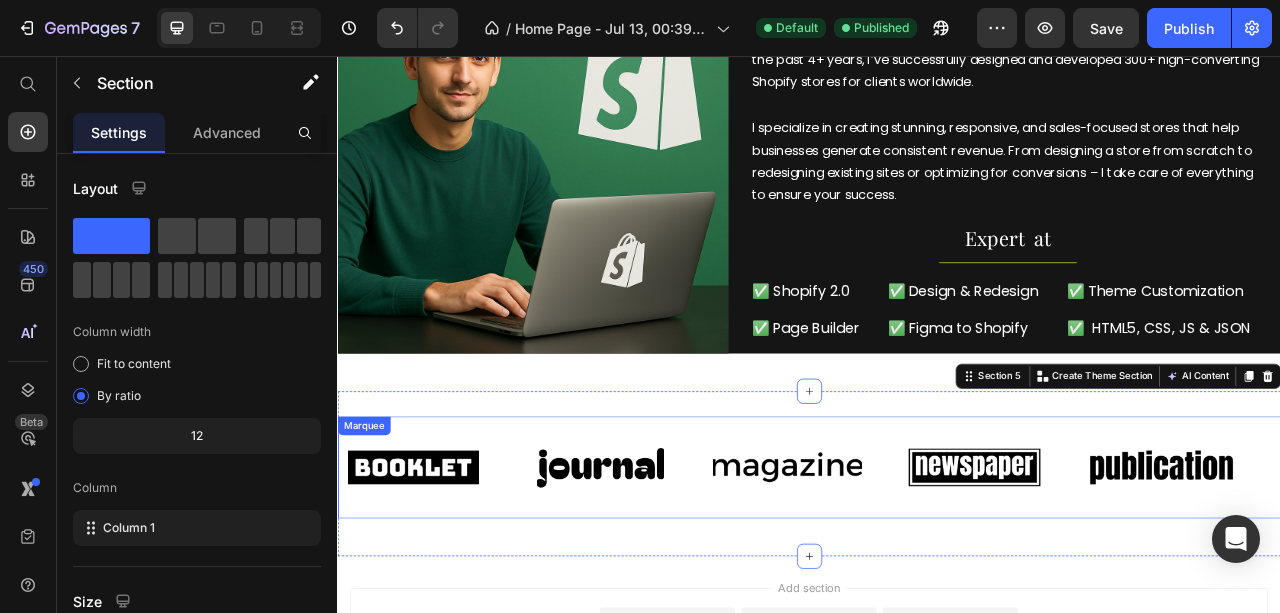 click on "Image Image Image Image Image Image Image Image Image Image Marquee" at bounding box center [937, 579] 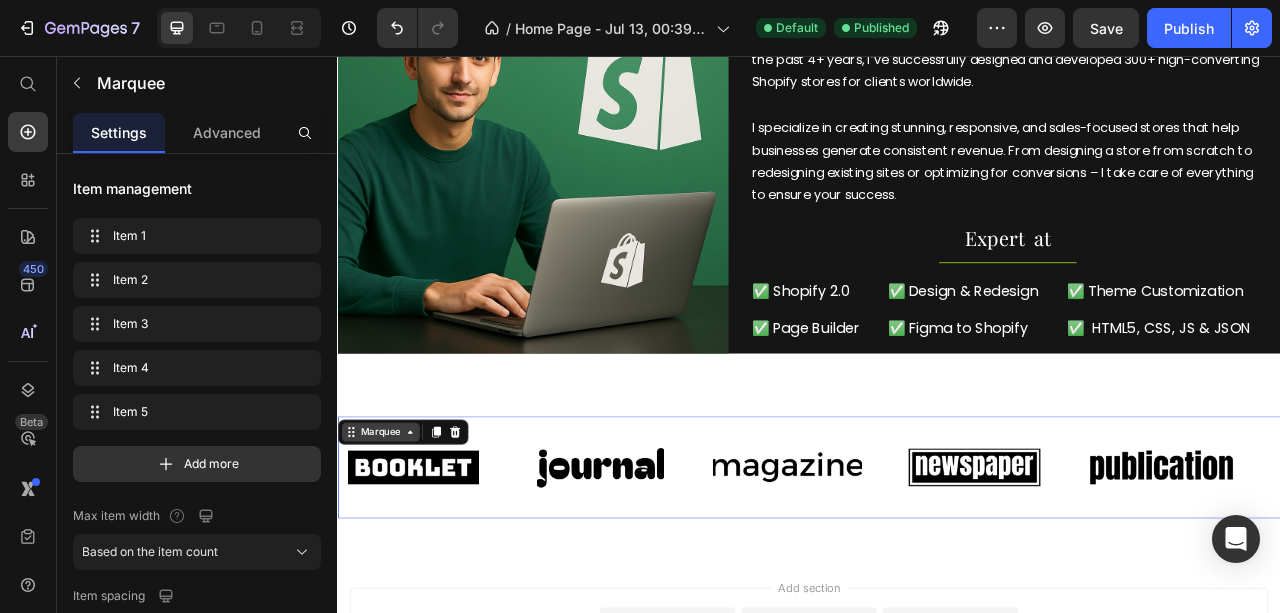 click on "Marquee" at bounding box center (391, 535) 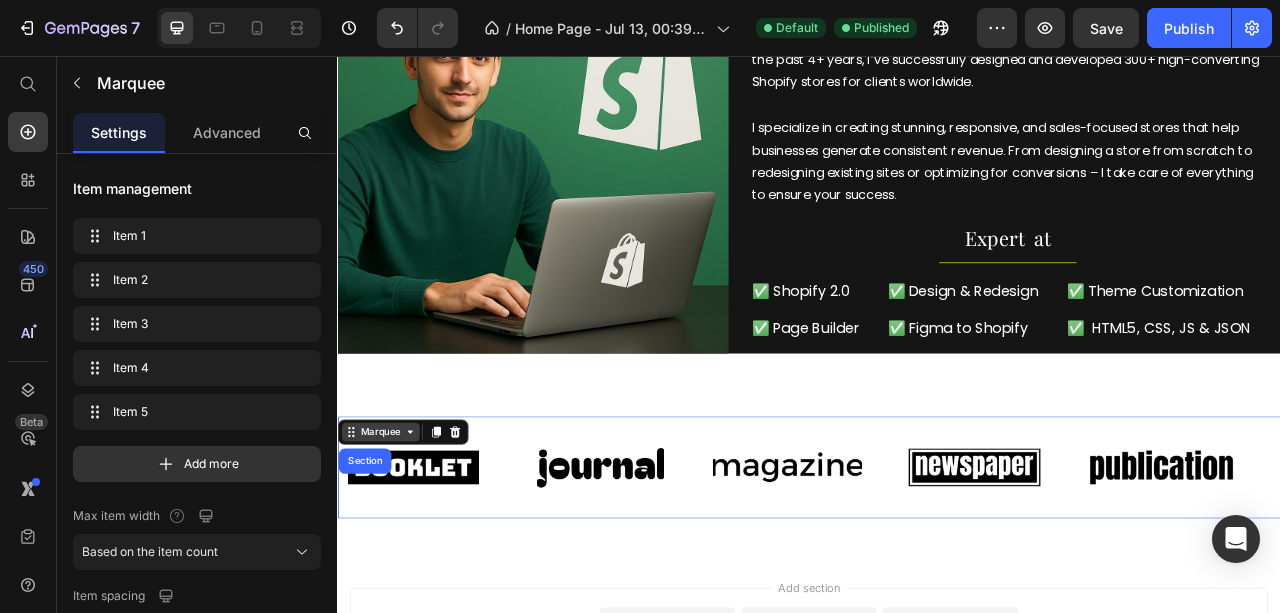 click on "Marquee" at bounding box center [391, 535] 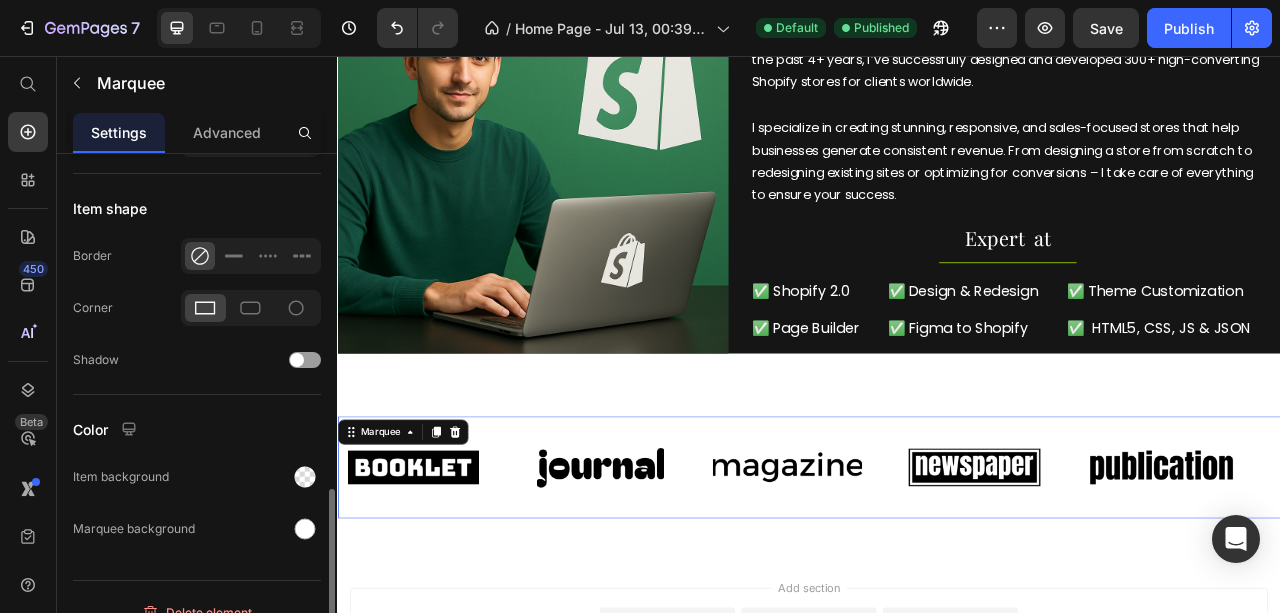 scroll, scrollTop: 1023, scrollLeft: 0, axis: vertical 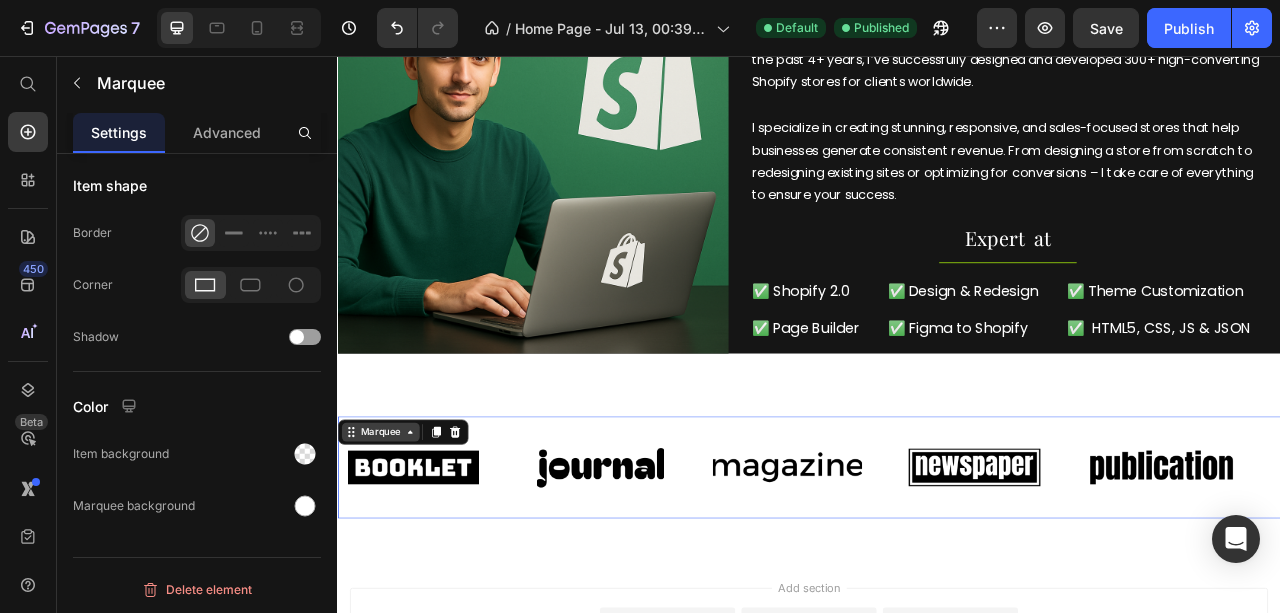 click on "Marquee" at bounding box center [391, 535] 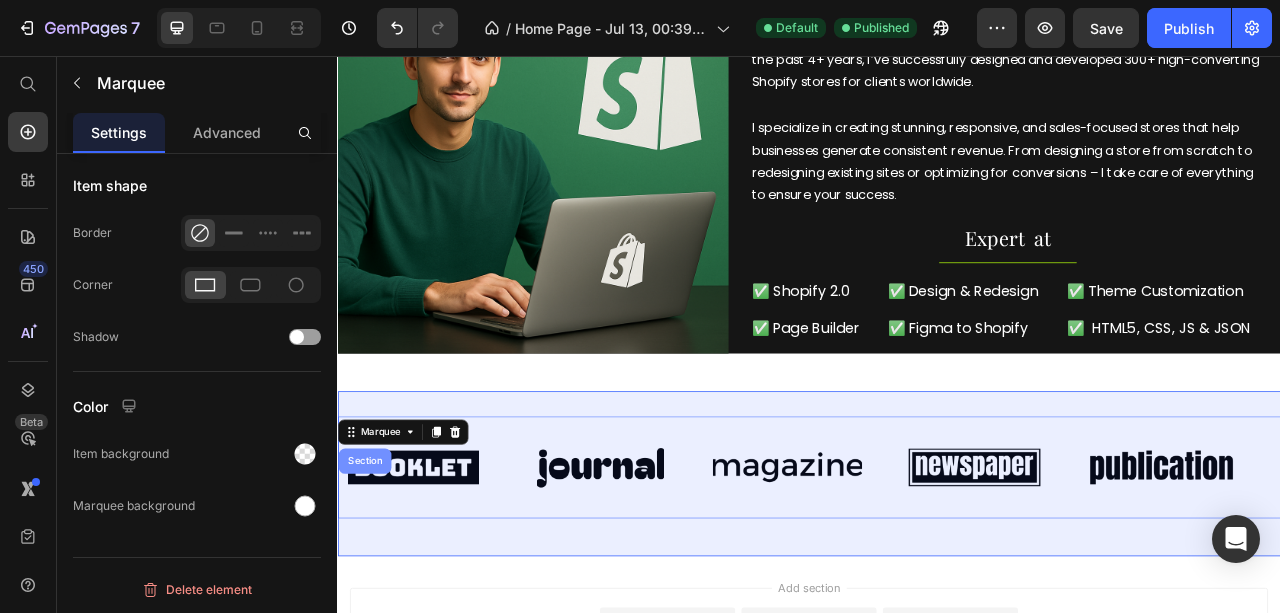 click on "Section" at bounding box center [371, 572] 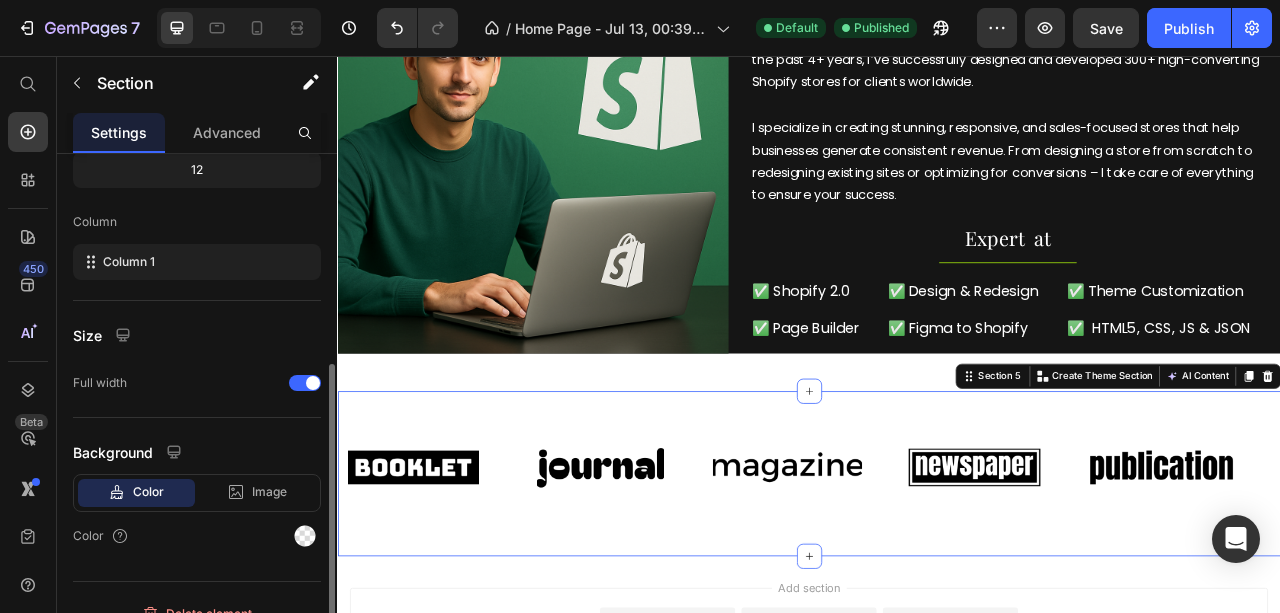 scroll, scrollTop: 290, scrollLeft: 0, axis: vertical 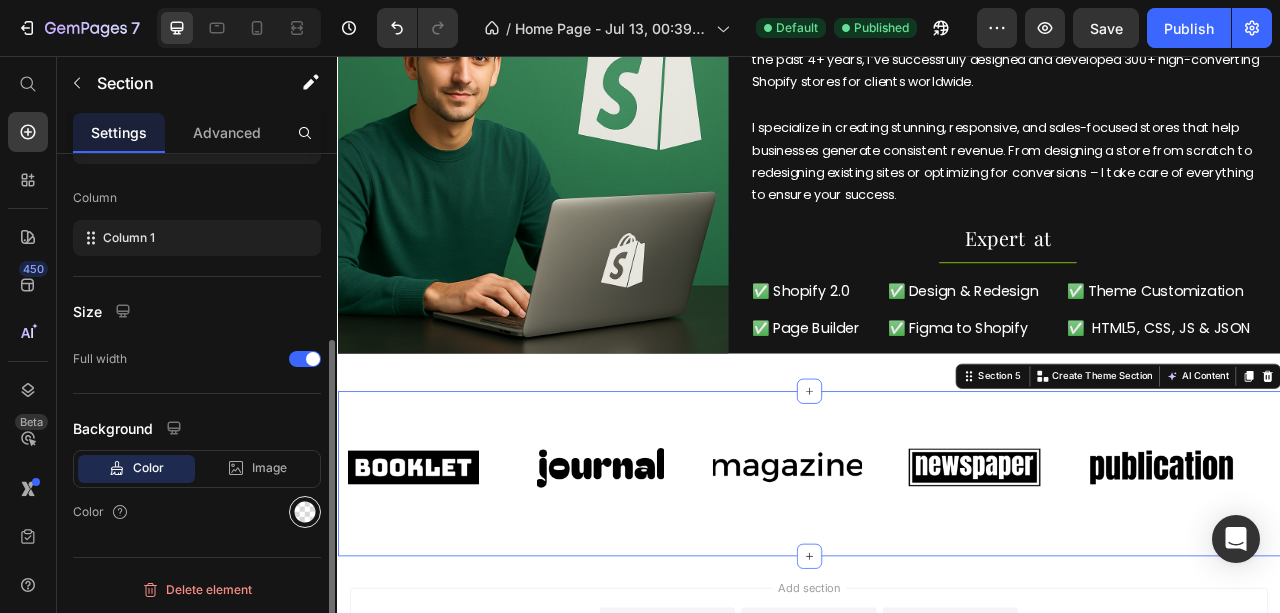 click at bounding box center [305, 512] 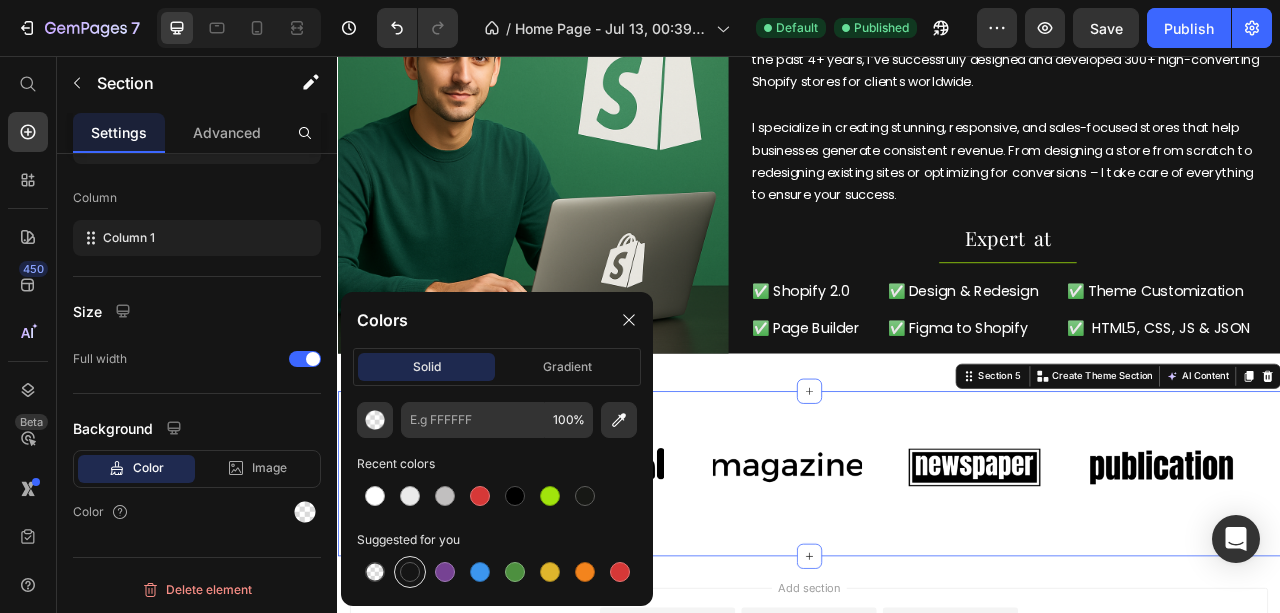 click at bounding box center (410, 572) 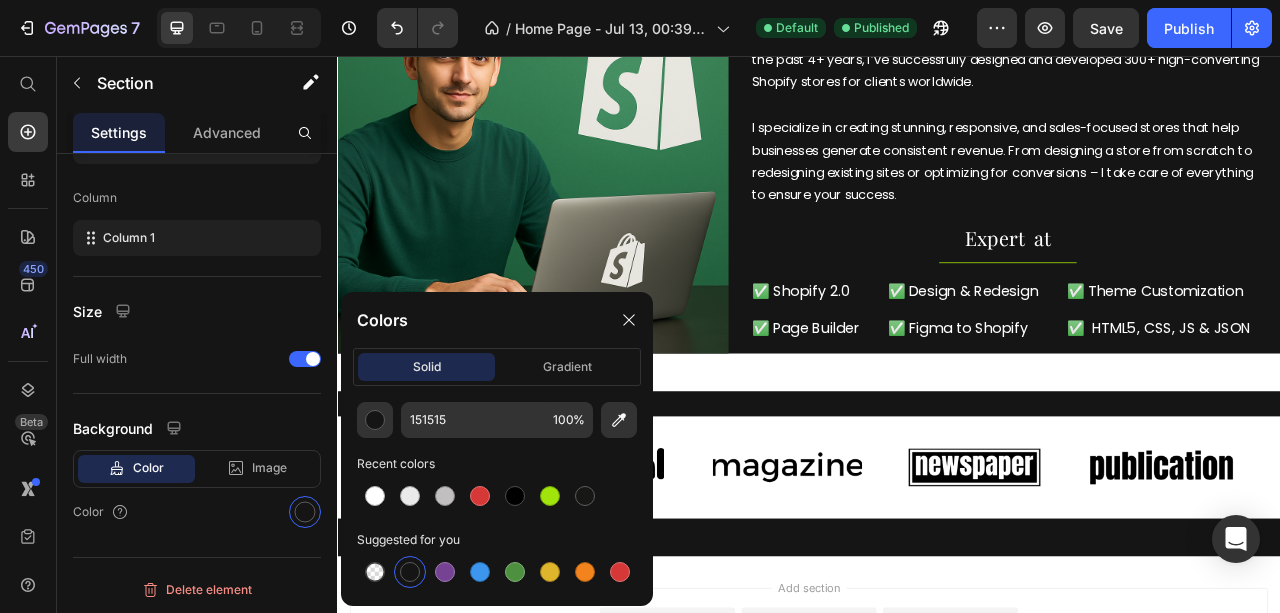 click on "Add section Choose templates inspired by CRO experts Generate layout from URL or image Add blank section then drag & drop elements" at bounding box center (937, 816) 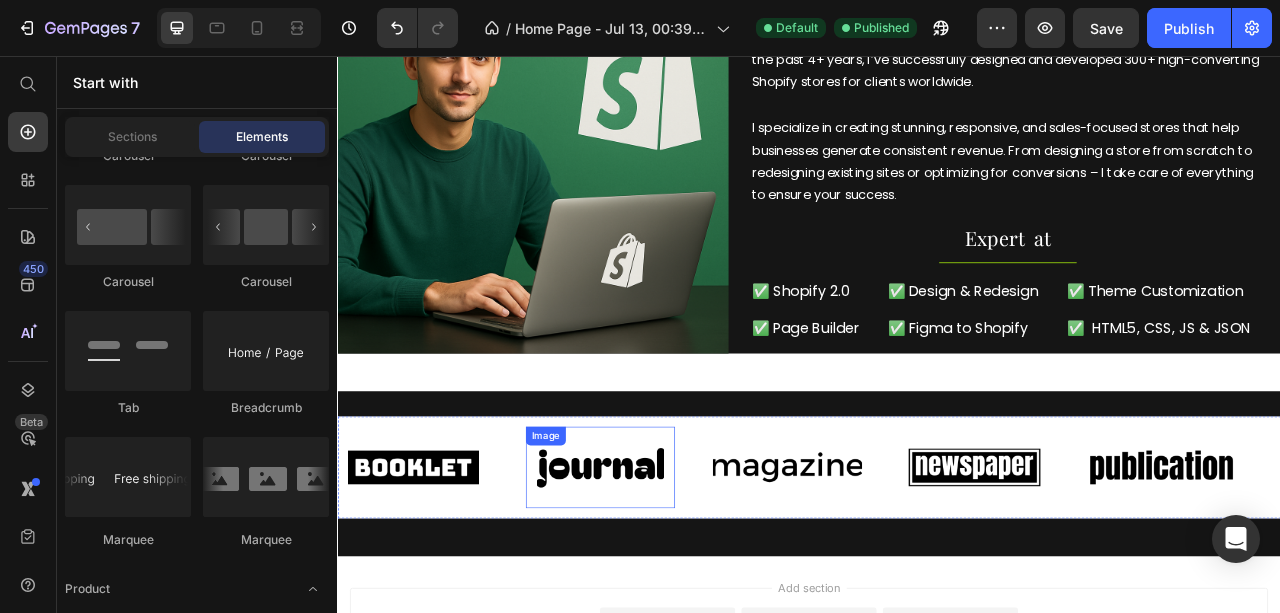 click at bounding box center (671, 580) 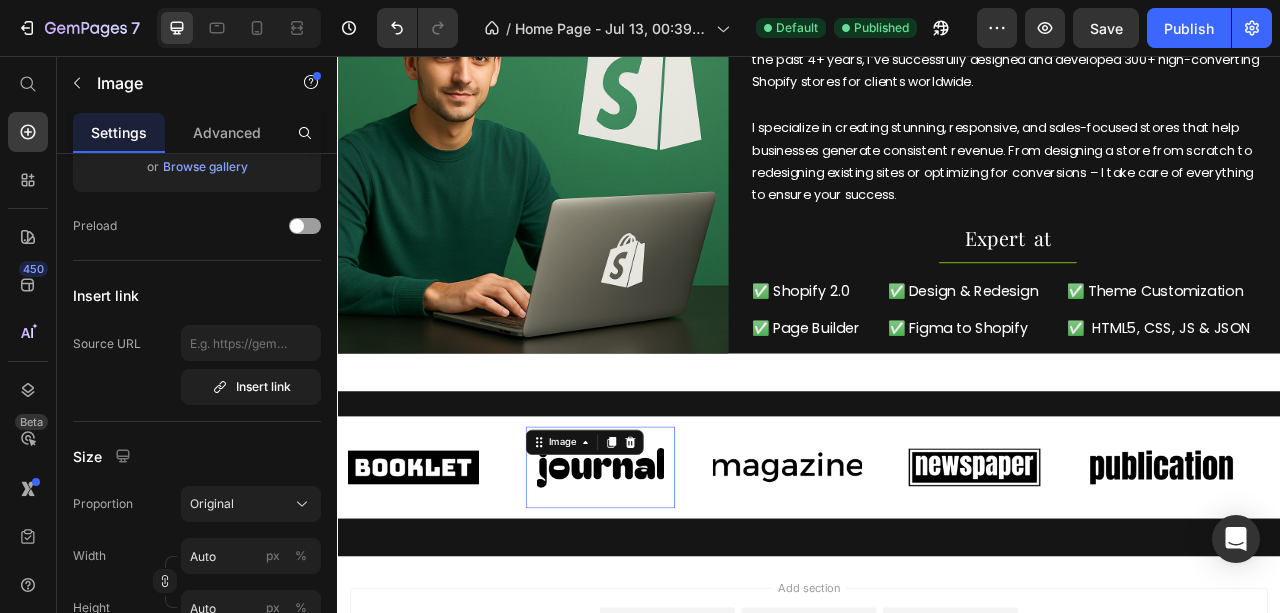 scroll, scrollTop: 0, scrollLeft: 0, axis: both 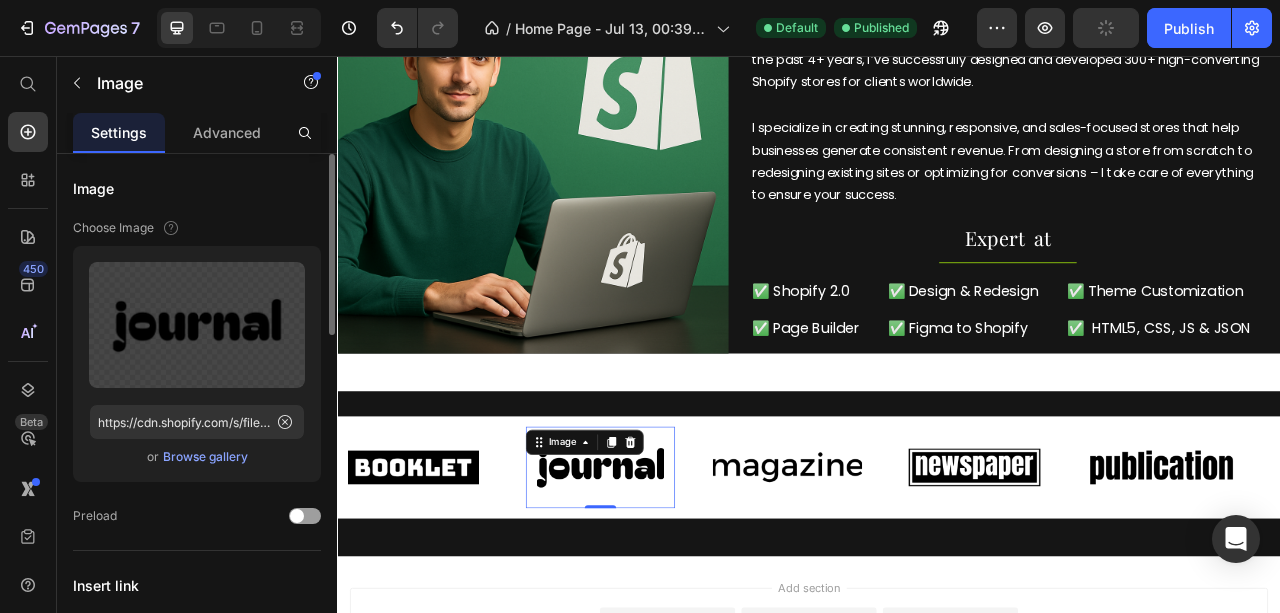 click on "Browse gallery" at bounding box center [205, 457] 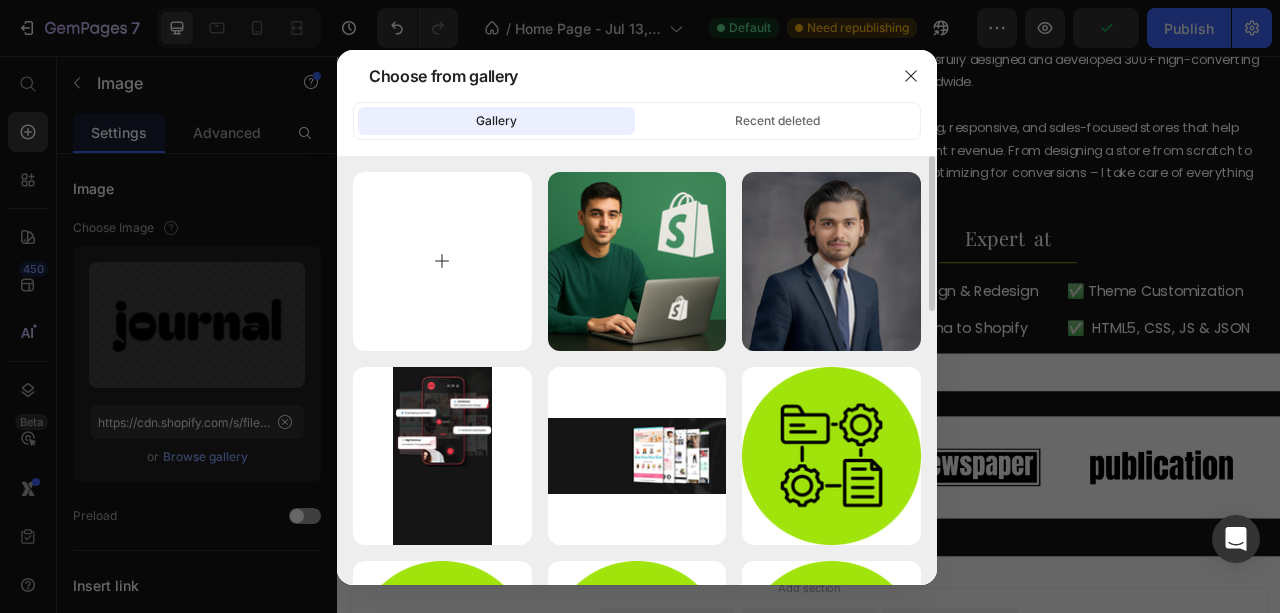 click at bounding box center [442, 261] 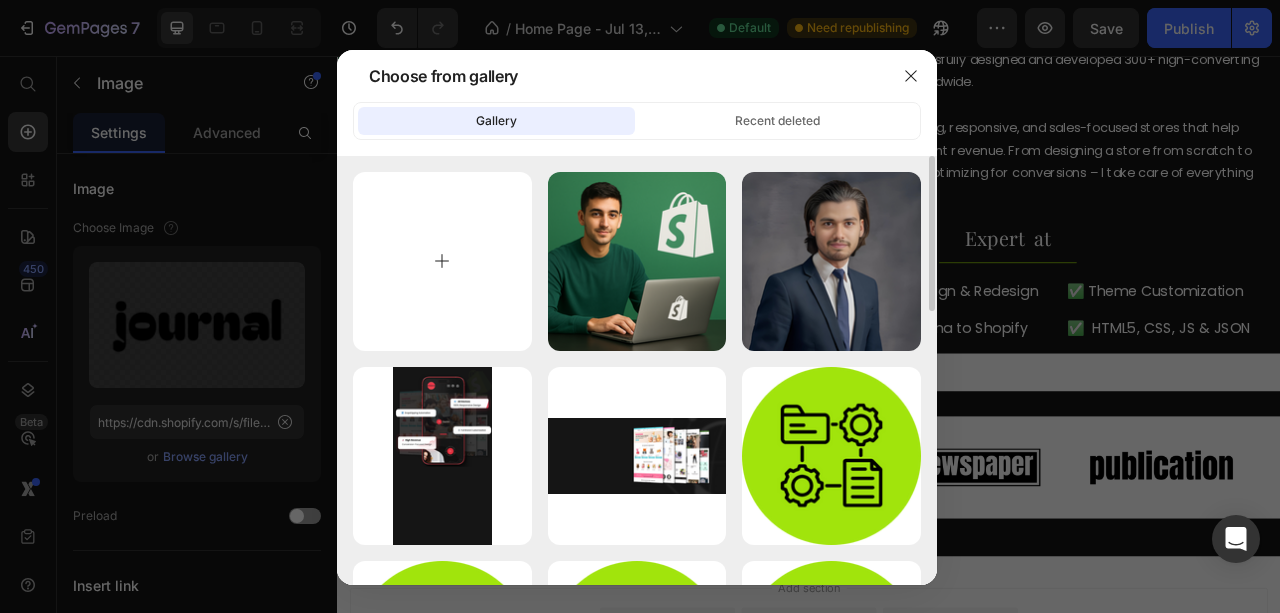 type on "C:\fakepath\Shopify.png" 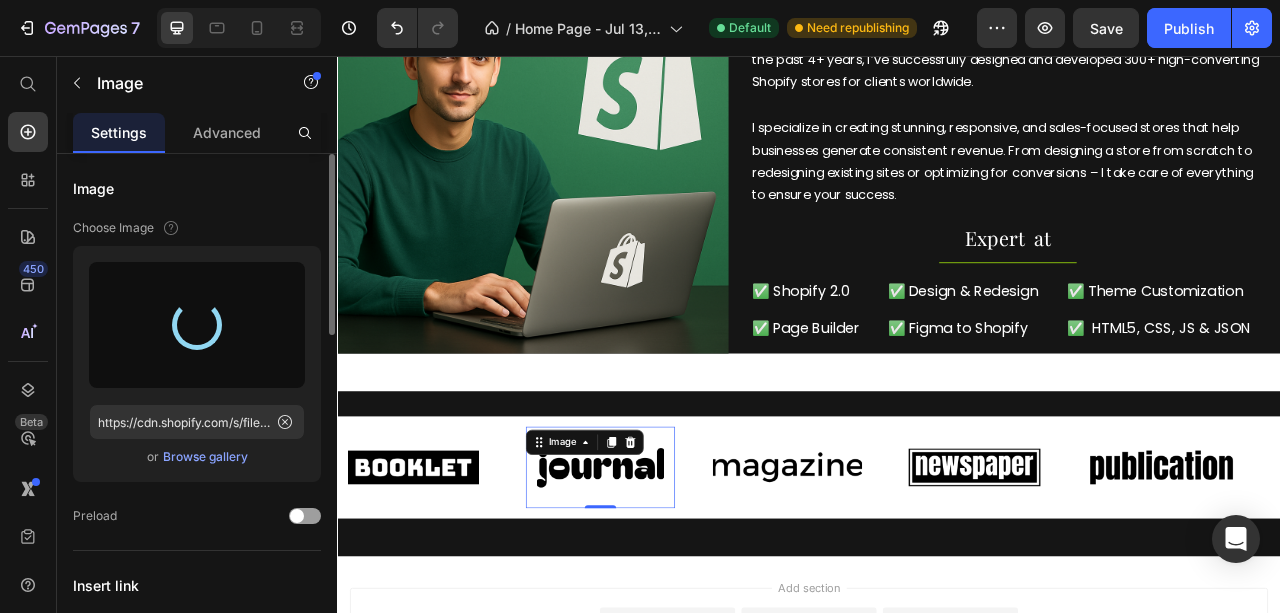 type on "https://cdn.shopify.com/s/files/1/0846/1969/0288/files/gempages_564217058984789157-62eea147-9d05-454f-93a1-f08c3a488910.png" 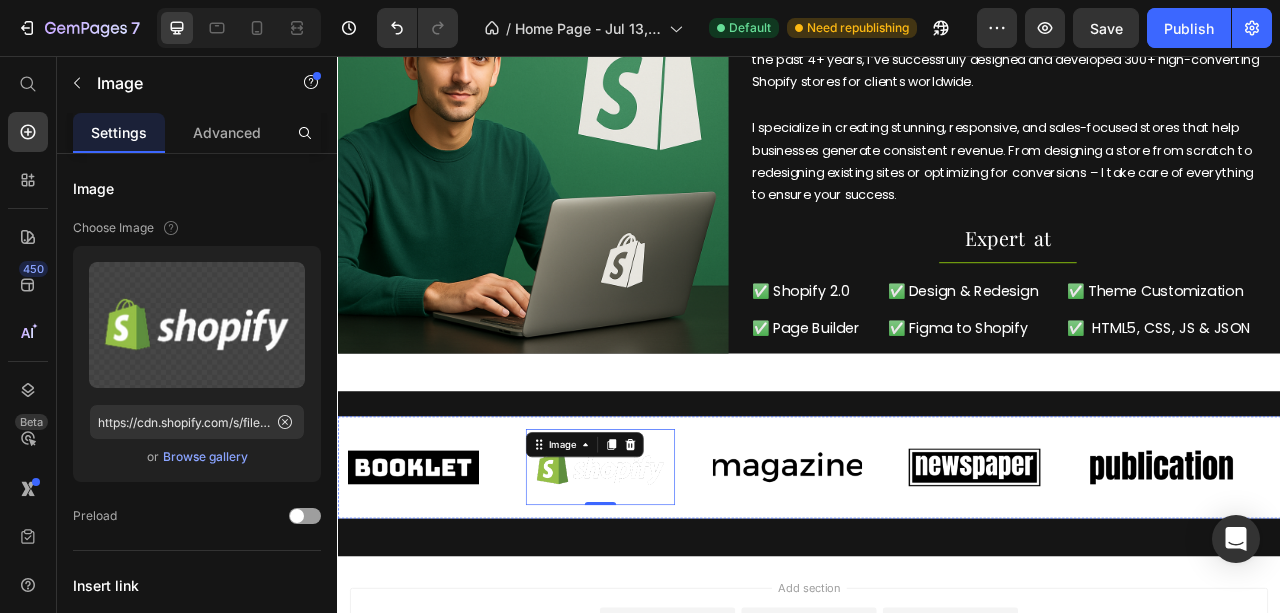 click at bounding box center [2110, 579] 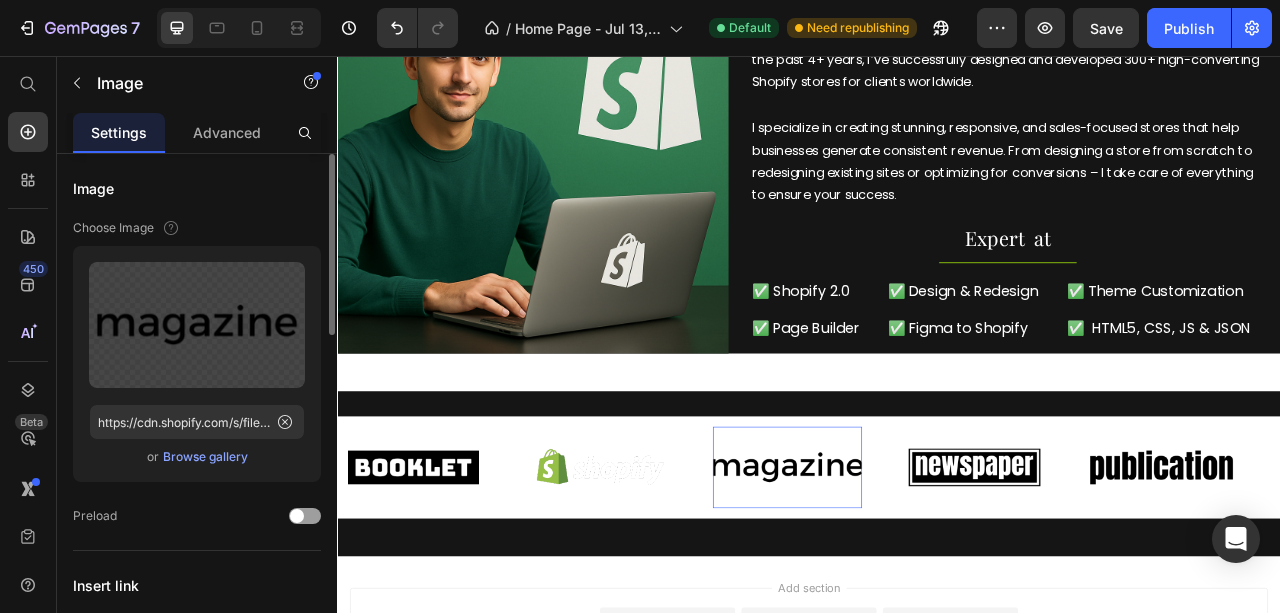 click on "Browse gallery" at bounding box center (205, 457) 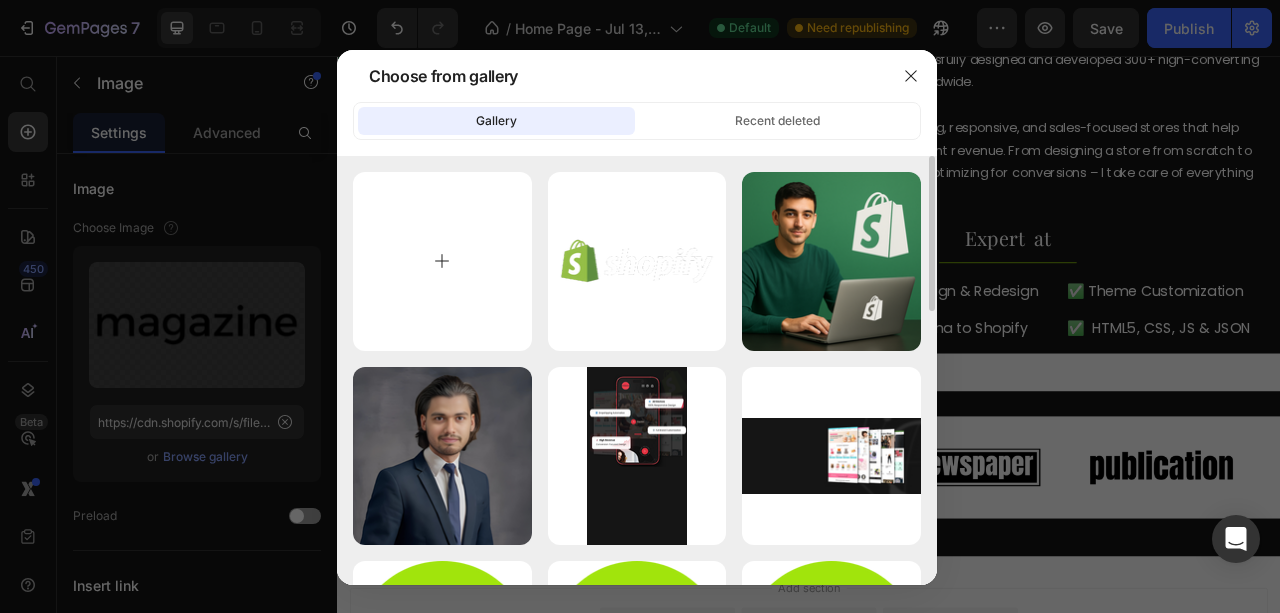 drag, startPoint x: 199, startPoint y: 459, endPoint x: 492, endPoint y: 263, distance: 352.51242 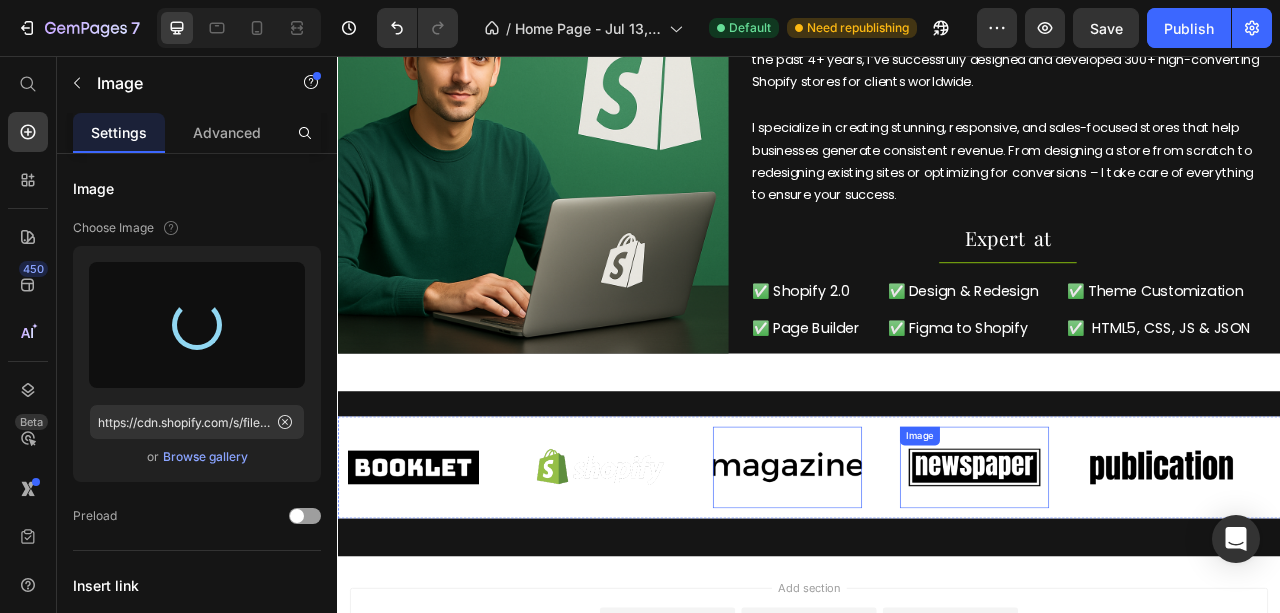 type on "https://cdn.shopify.com/s/files/1/0846/1969/0288/files/gempages_564217058984789157-1920cb09-a83e-463d-9427-bf5167514a72.png" 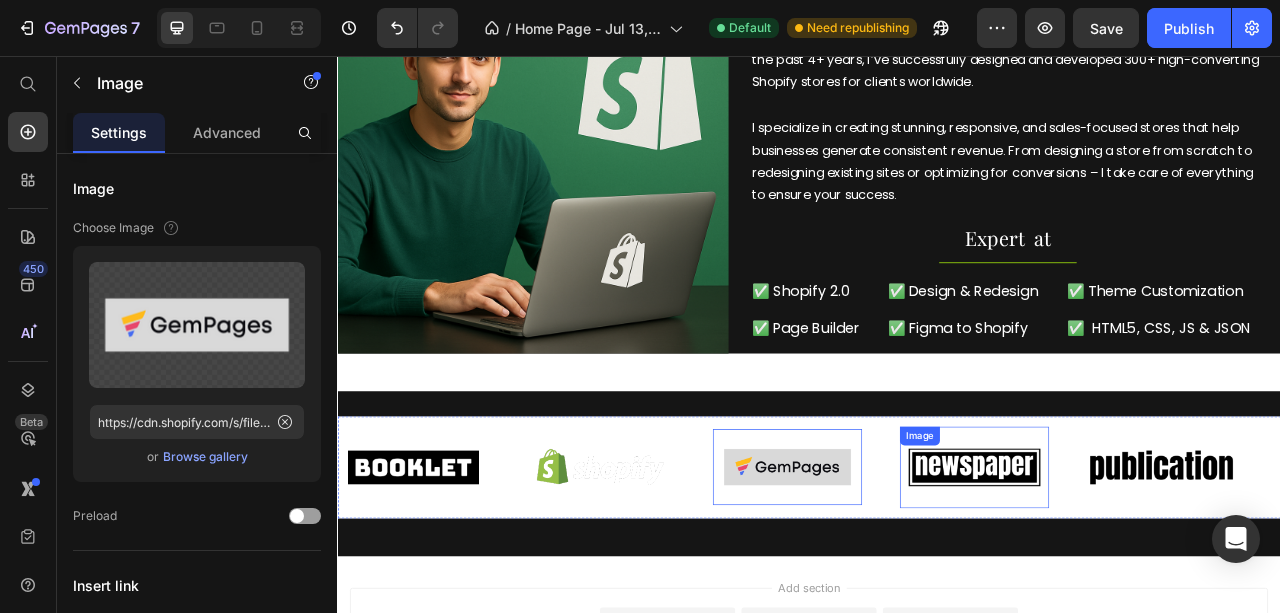 click at bounding box center (1146, 580) 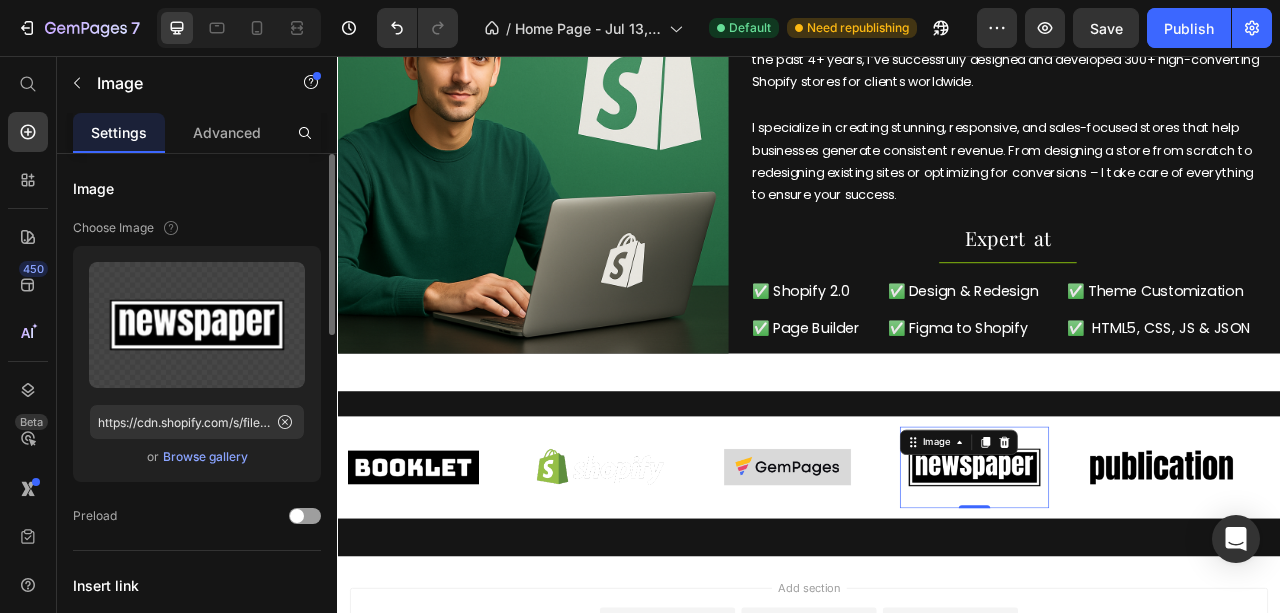 click on "Browse gallery" at bounding box center (205, 457) 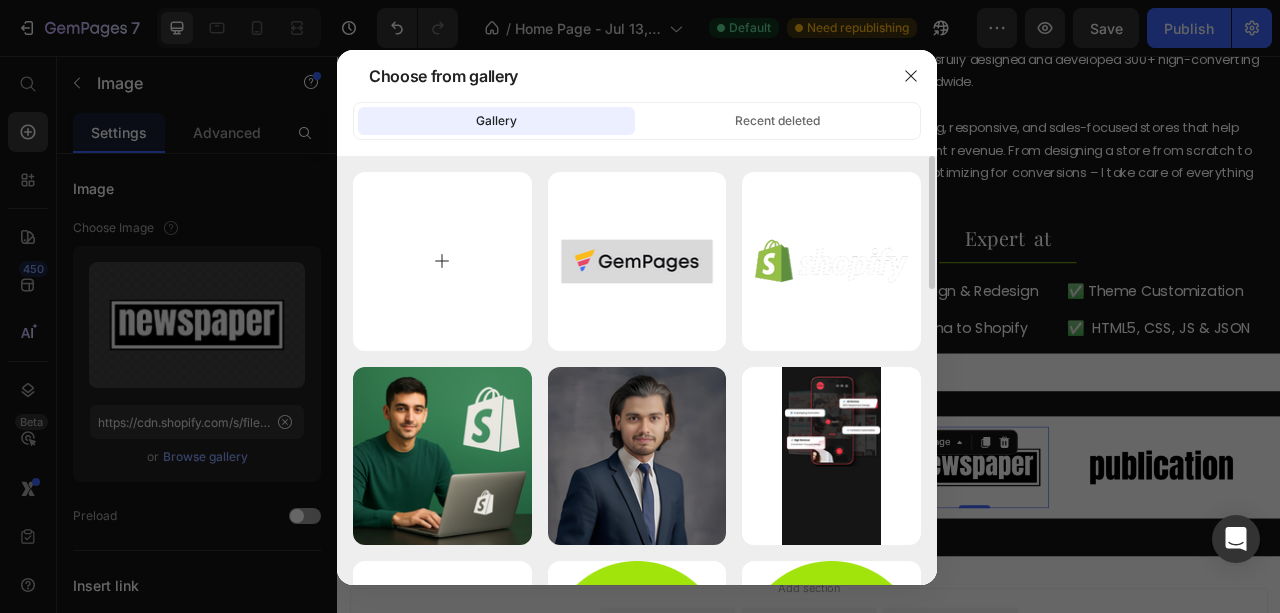 click at bounding box center [442, 261] 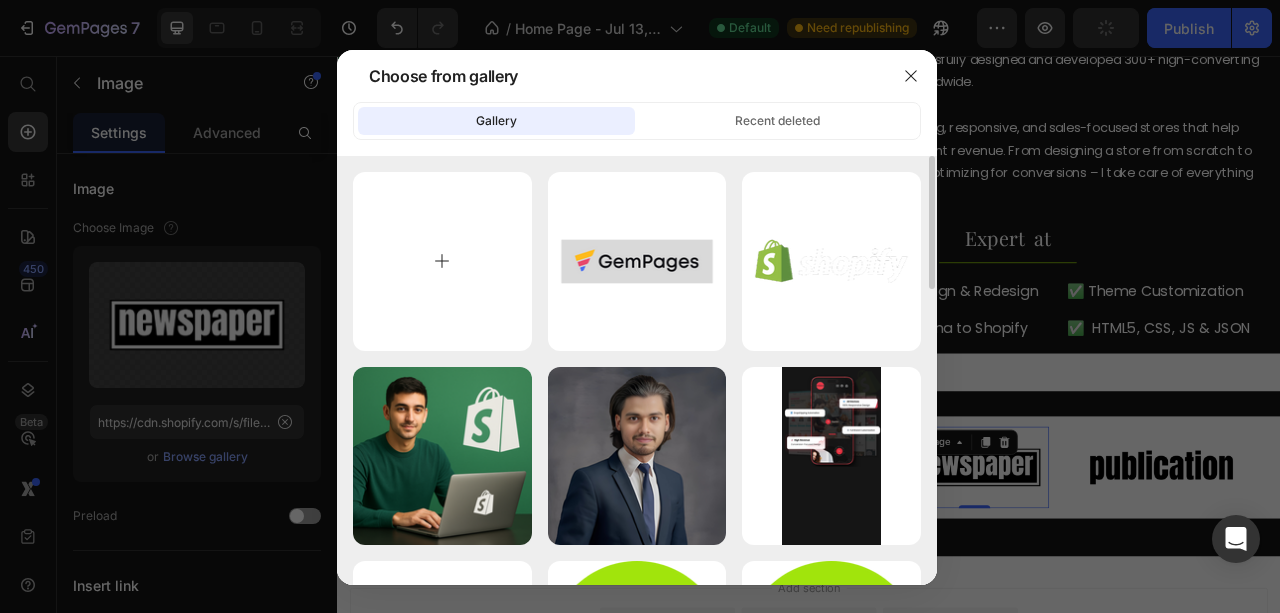 type on "C:\fakepath\PageFly.png" 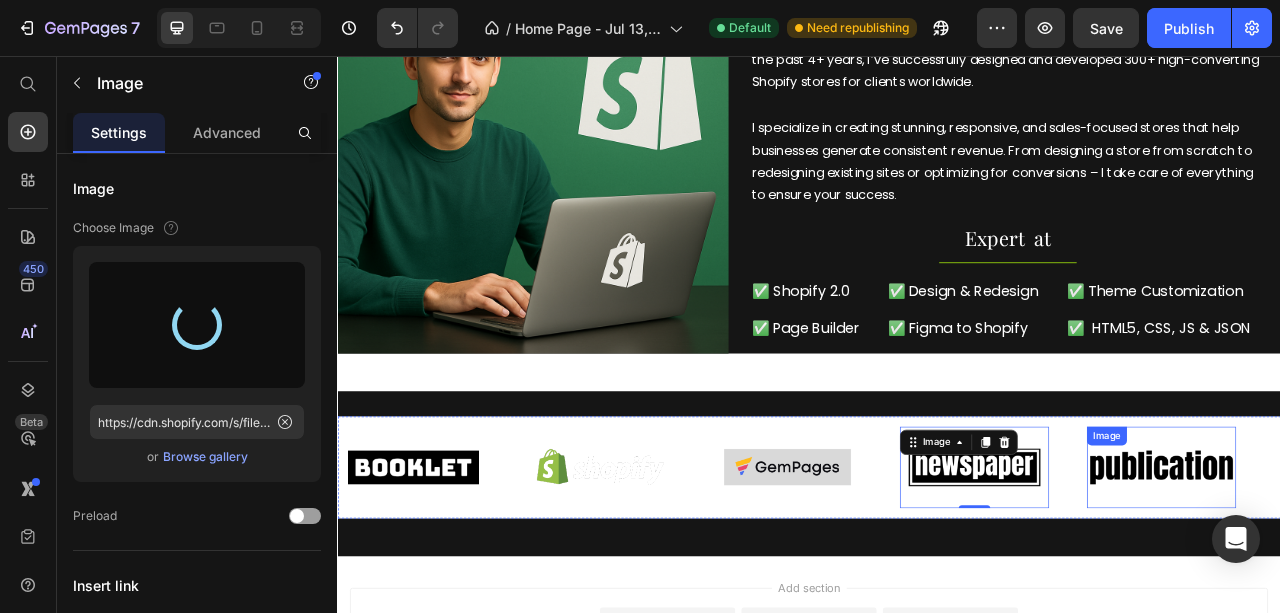 type on "https://cdn.shopify.com/s/files/1/0846/1969/0288/files/gempages_564217058984789157-54ac881d-fcf6-491c-a015-b0b8e5545187.png" 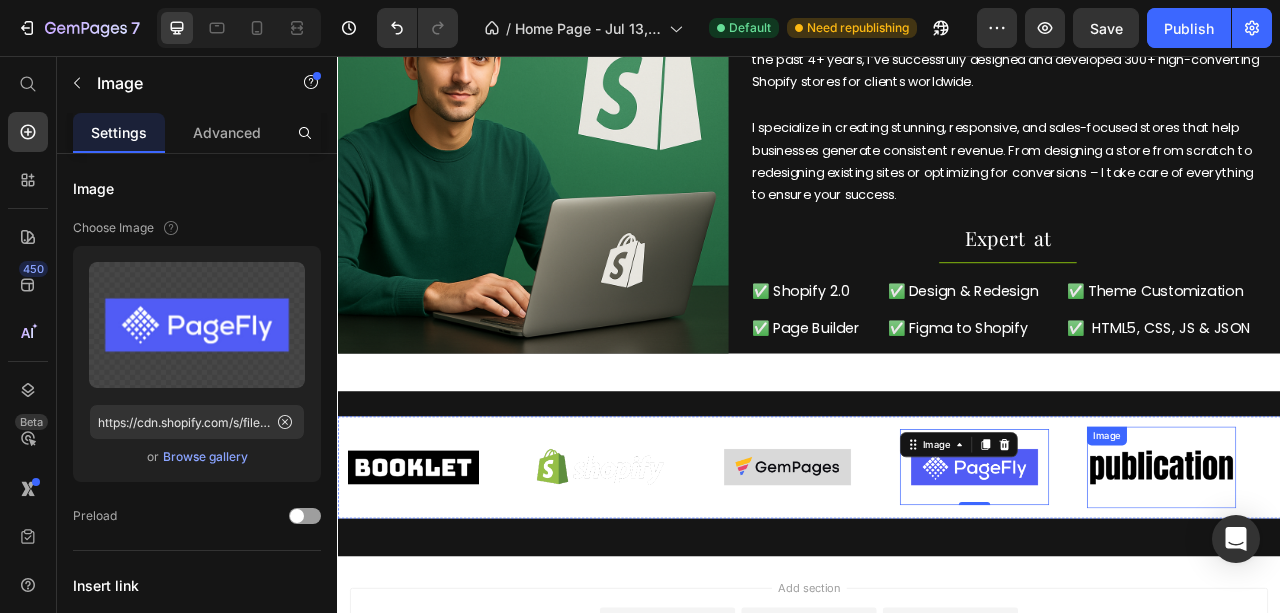 click at bounding box center [1385, 580] 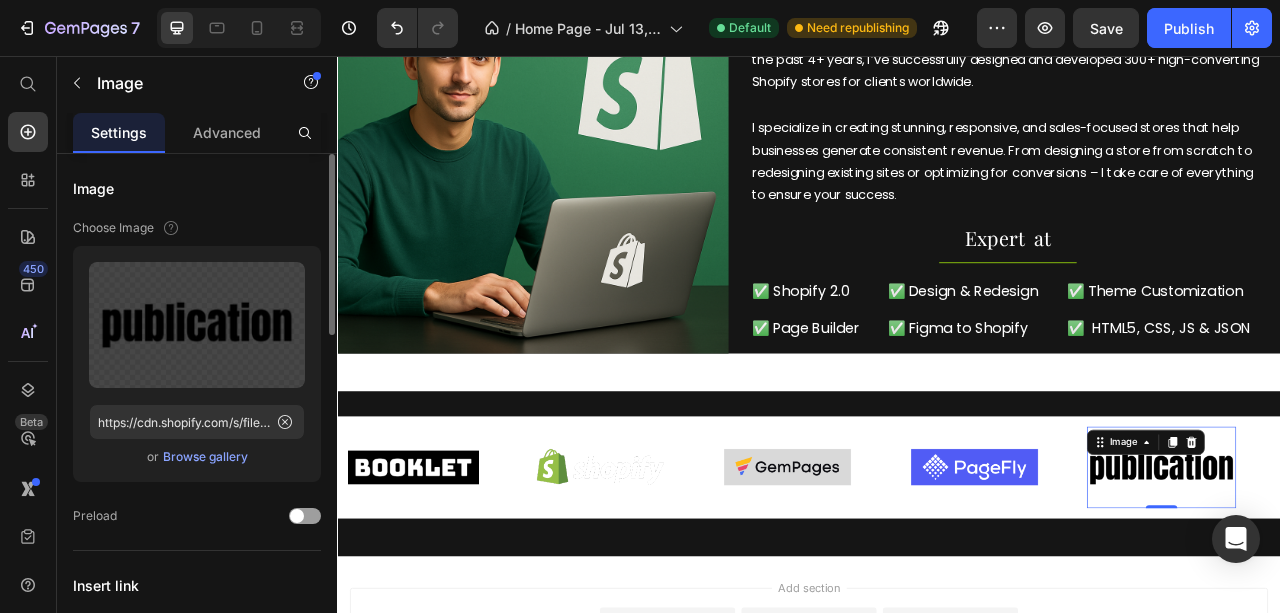 click on "Browse gallery" at bounding box center [205, 457] 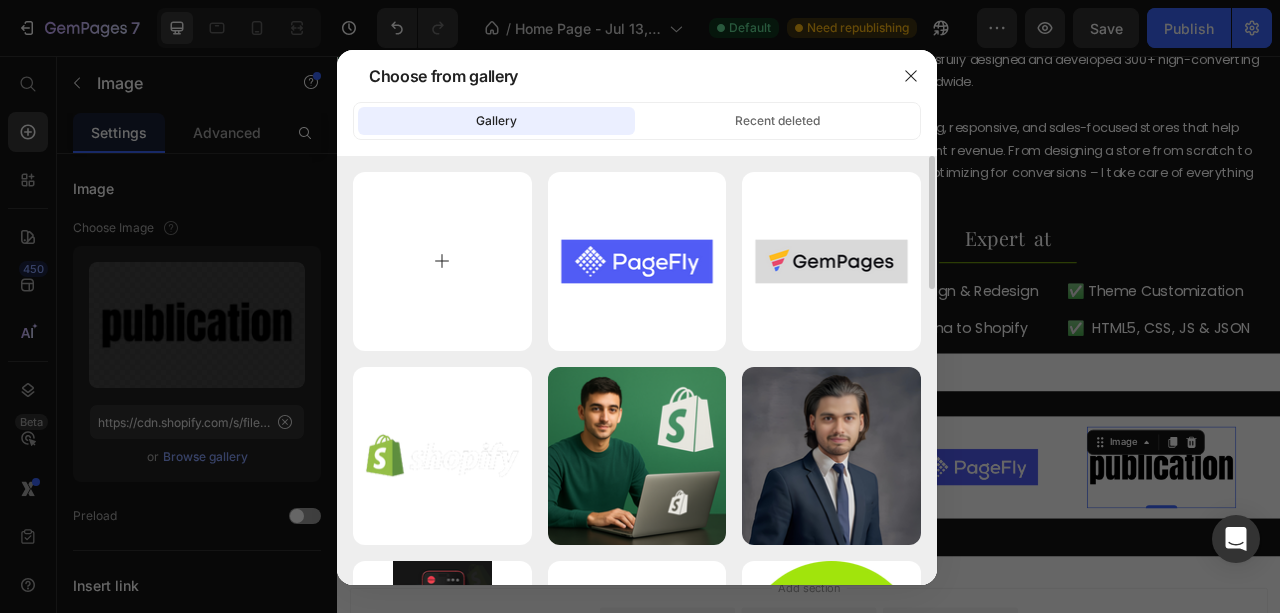 click at bounding box center [442, 261] 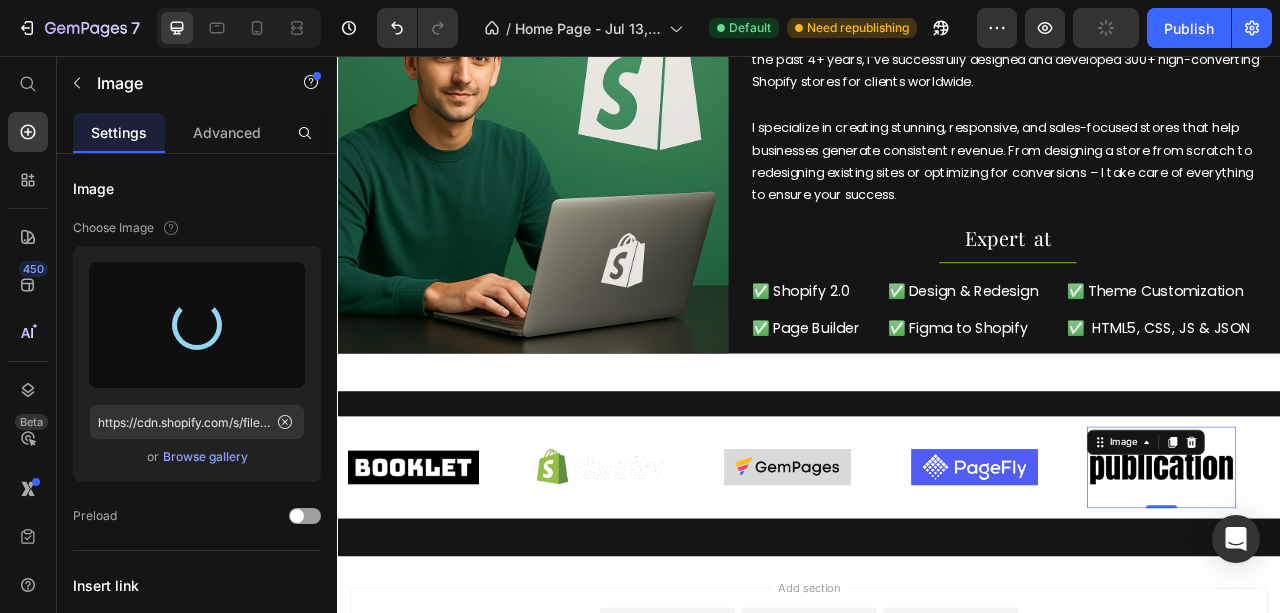type on "https://cdn.shopify.com/s/files/1/0846/1969/0288/files/gempages_564217058984789157-8e3140a6-96cc-4b0d-8a18-6ec5b28b4251.png" 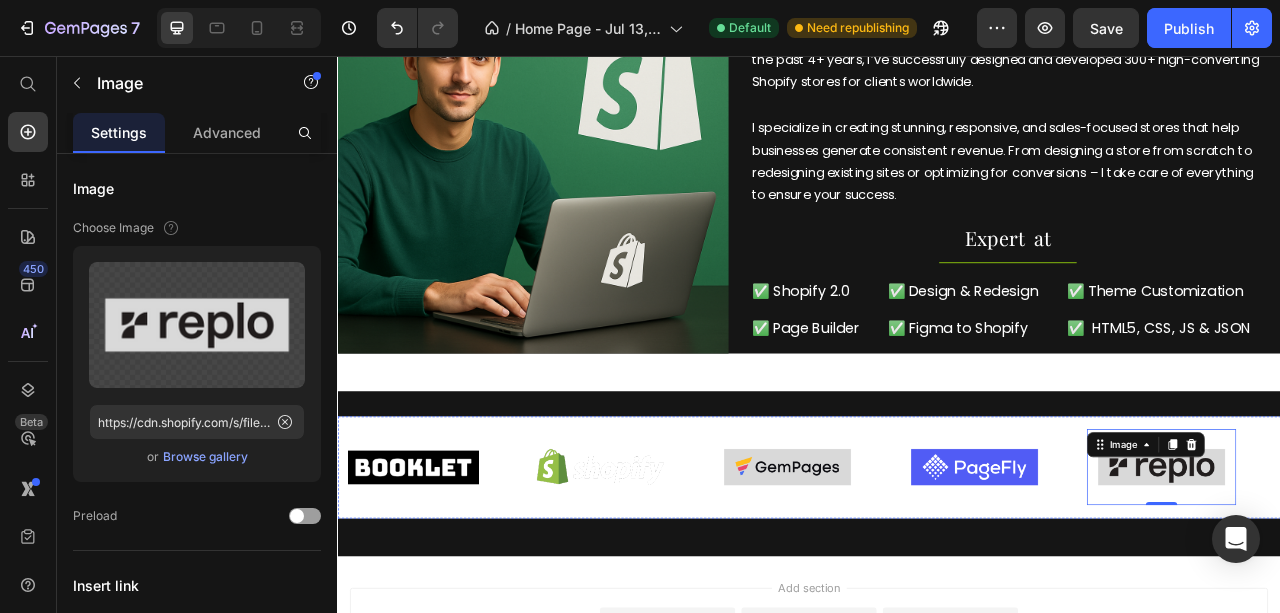 click at bounding box center [1634, 579] 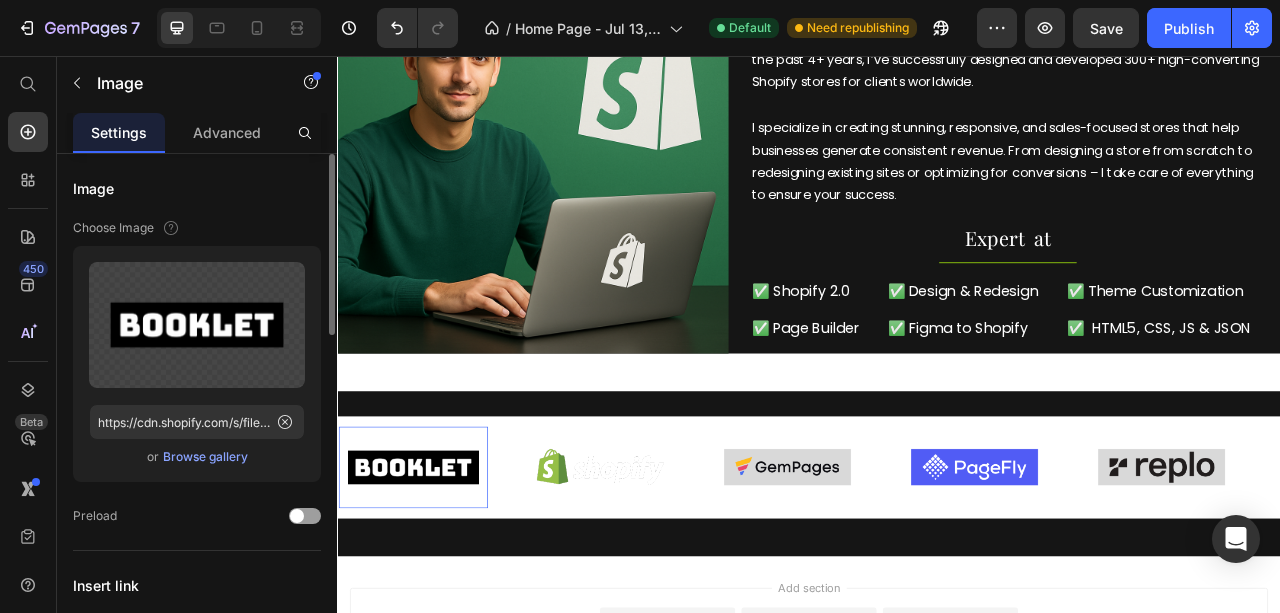 click on "Browse gallery" at bounding box center [205, 457] 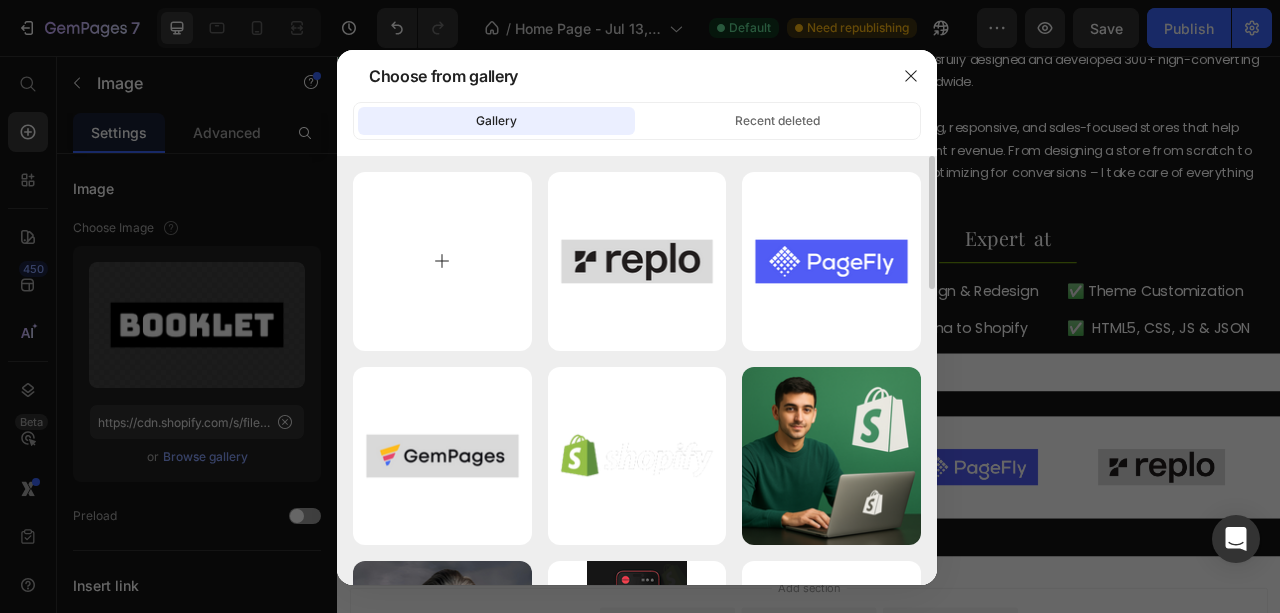 click at bounding box center [442, 261] 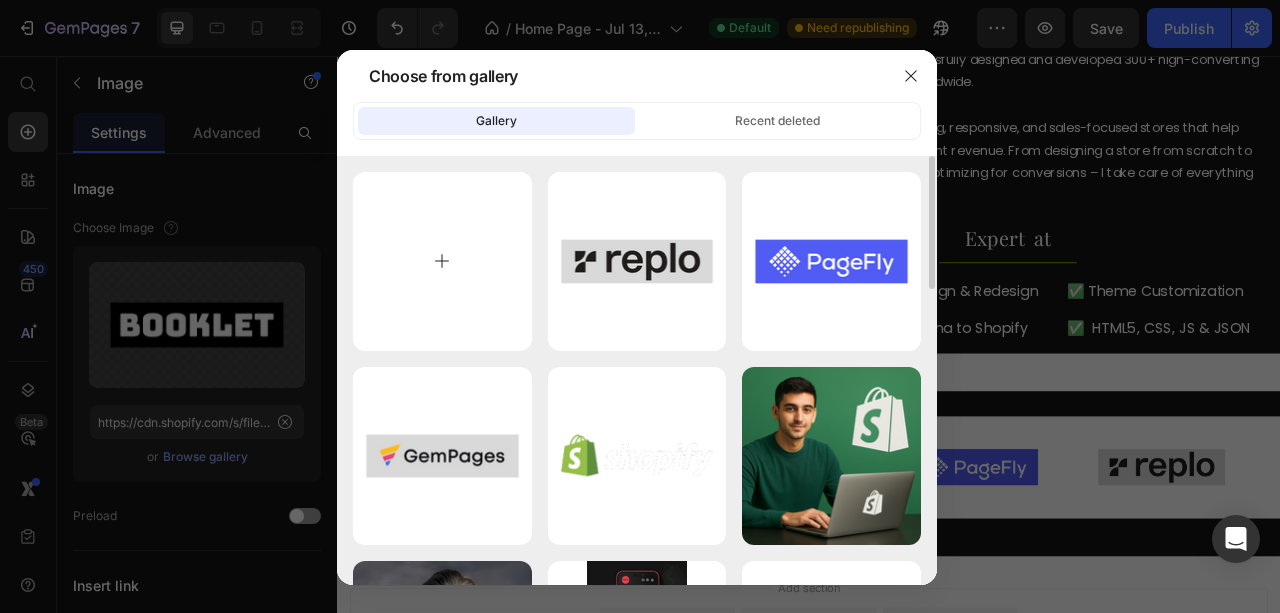 type on "C:\fakepath\Aliexpress.png" 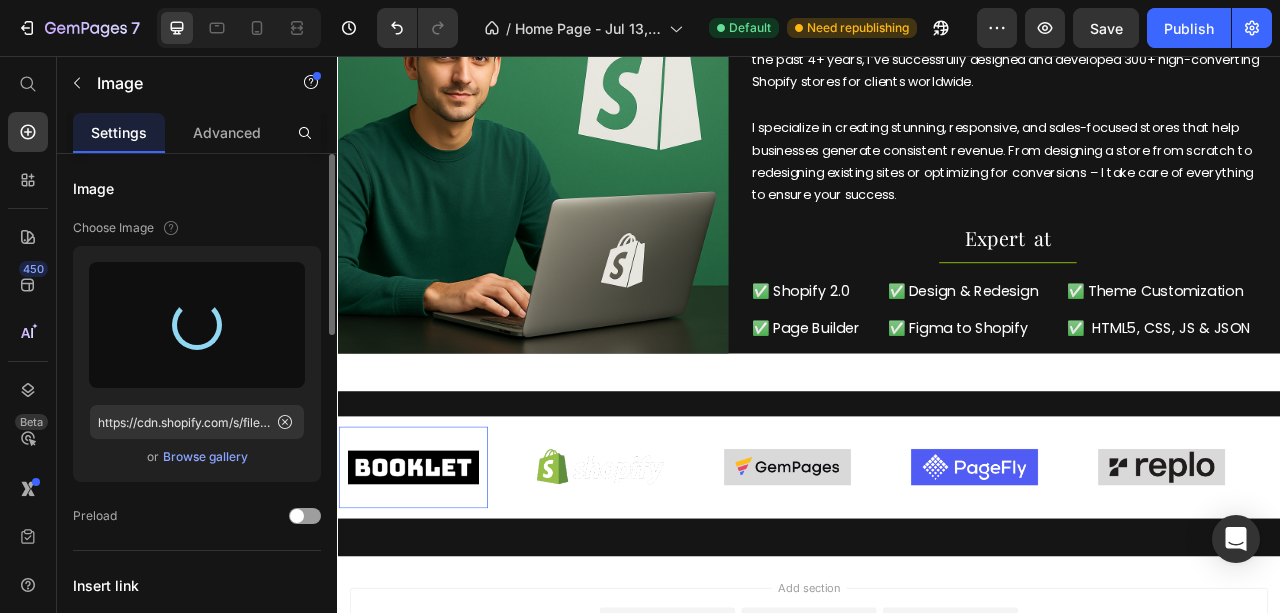 type on "https://cdn.shopify.com/s/files/1/0846/1969/0288/files/gempages_564217058984789157-a41dd9ba-025b-4b4a-bc7c-f38dbcea6cf0.png" 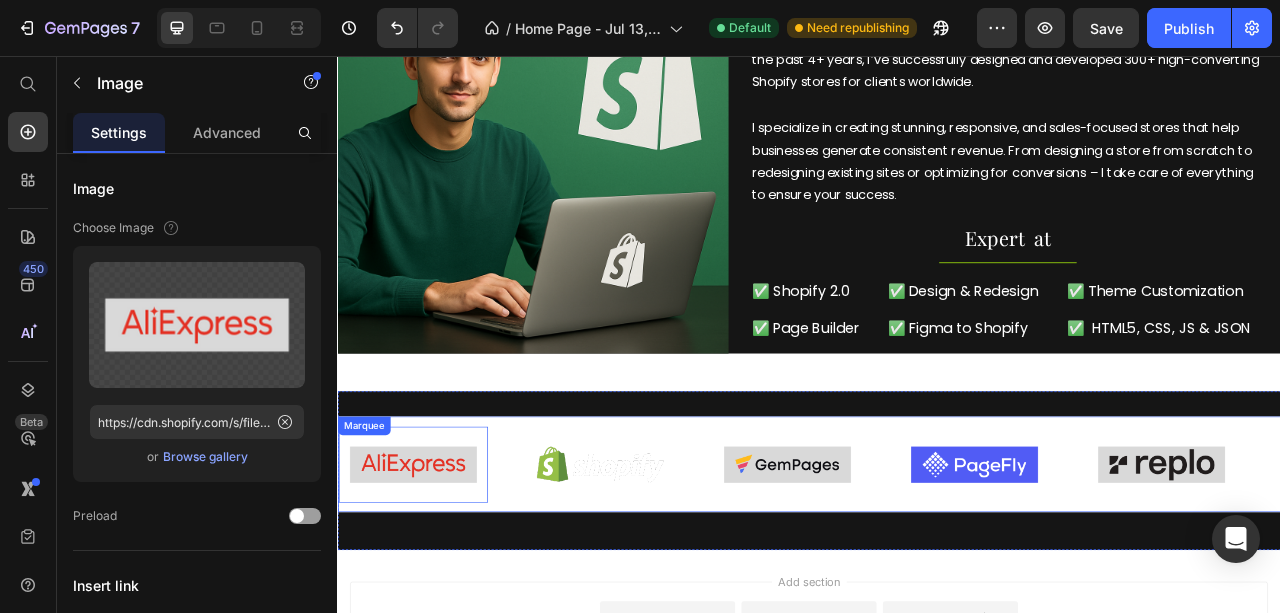 click on "Image   0" at bounding box center [1658, 576] 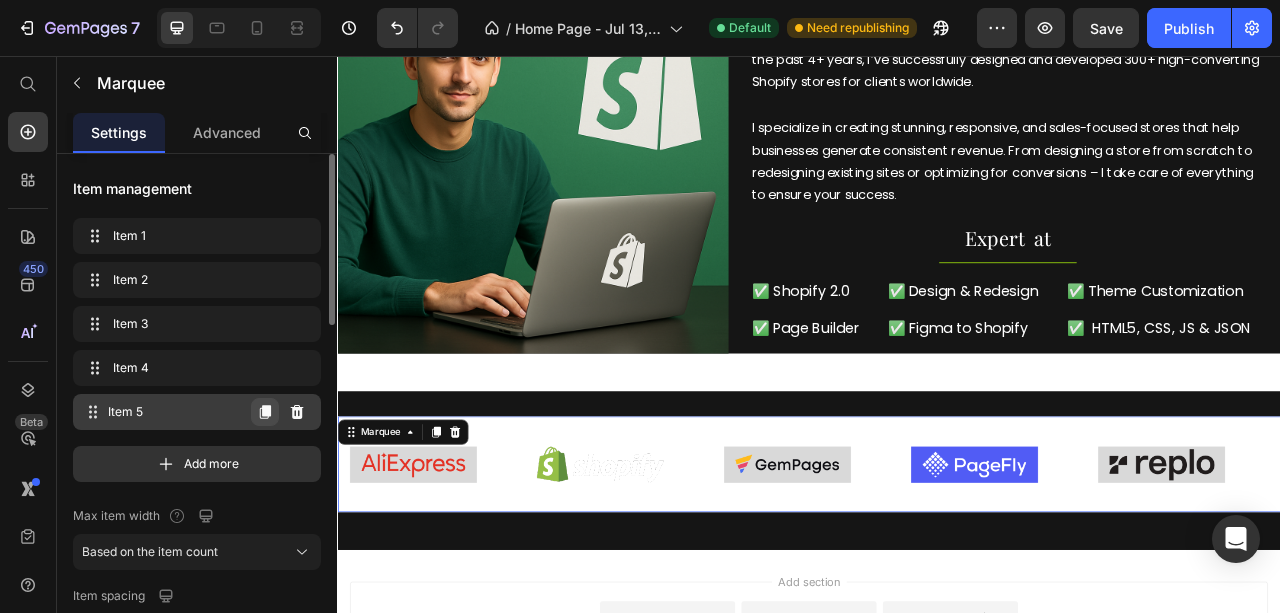 click 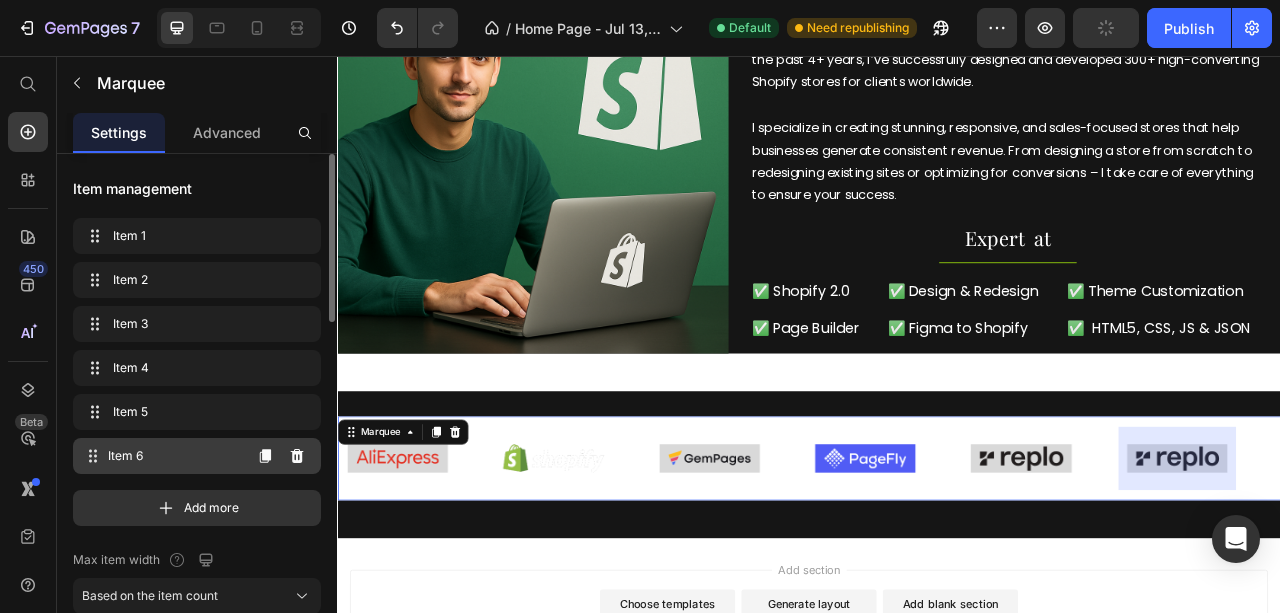 click on "Item 6" at bounding box center (174, 456) 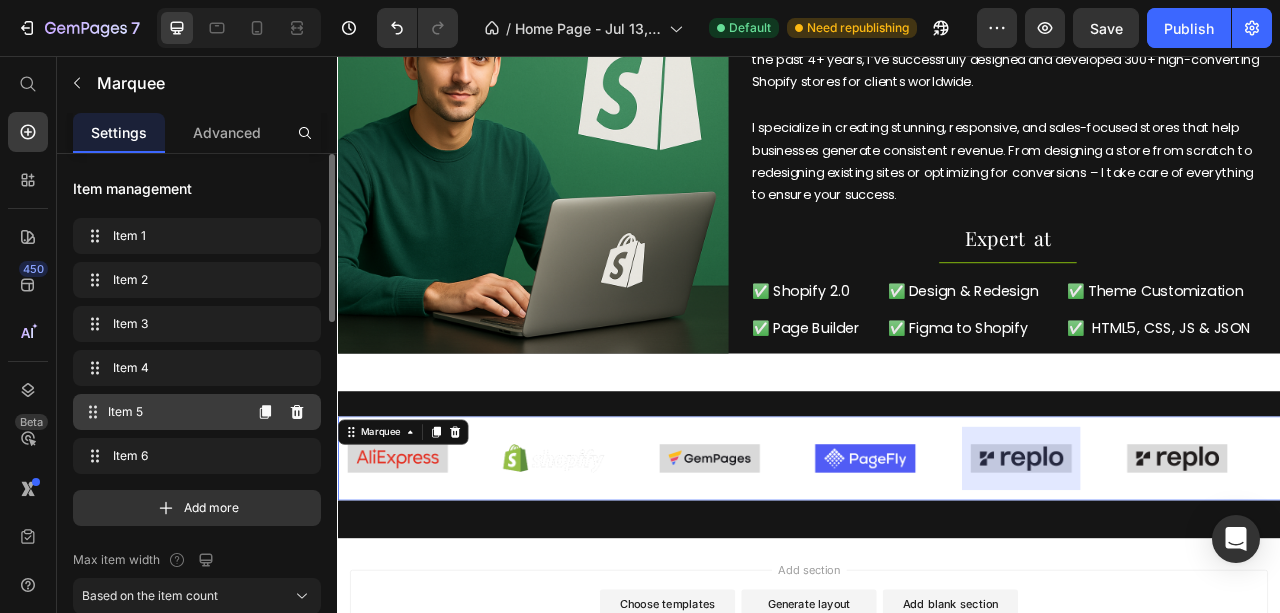 click on "Item 5" at bounding box center [174, 412] 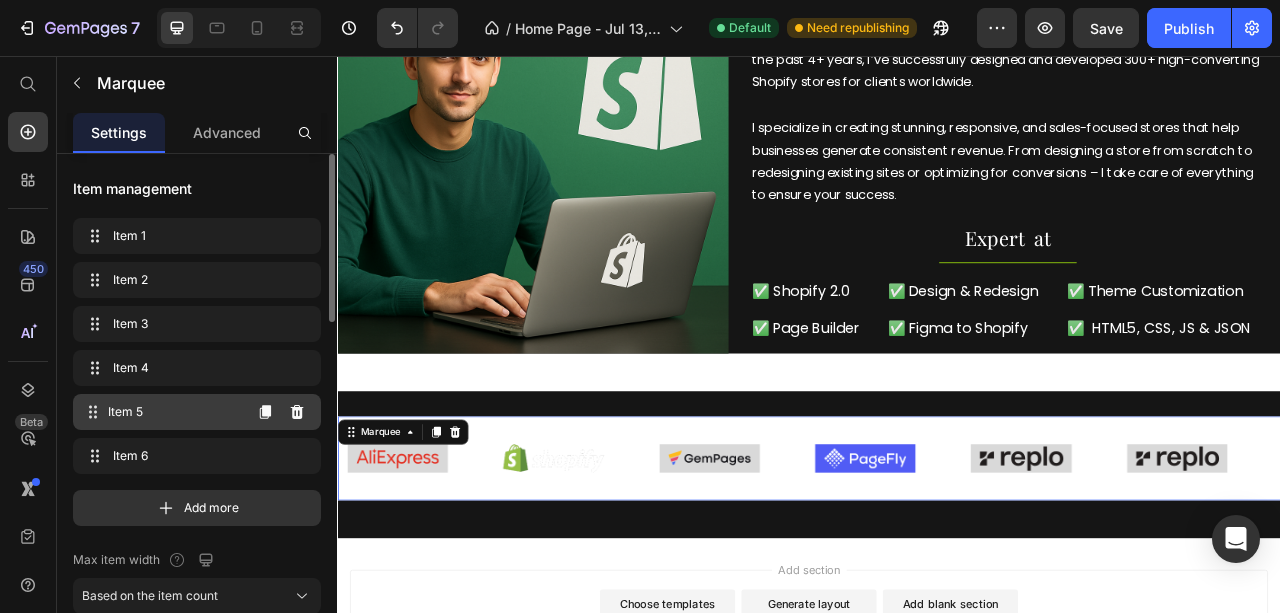 drag, startPoint x: 230, startPoint y: 415, endPoint x: 178, endPoint y: 415, distance: 52 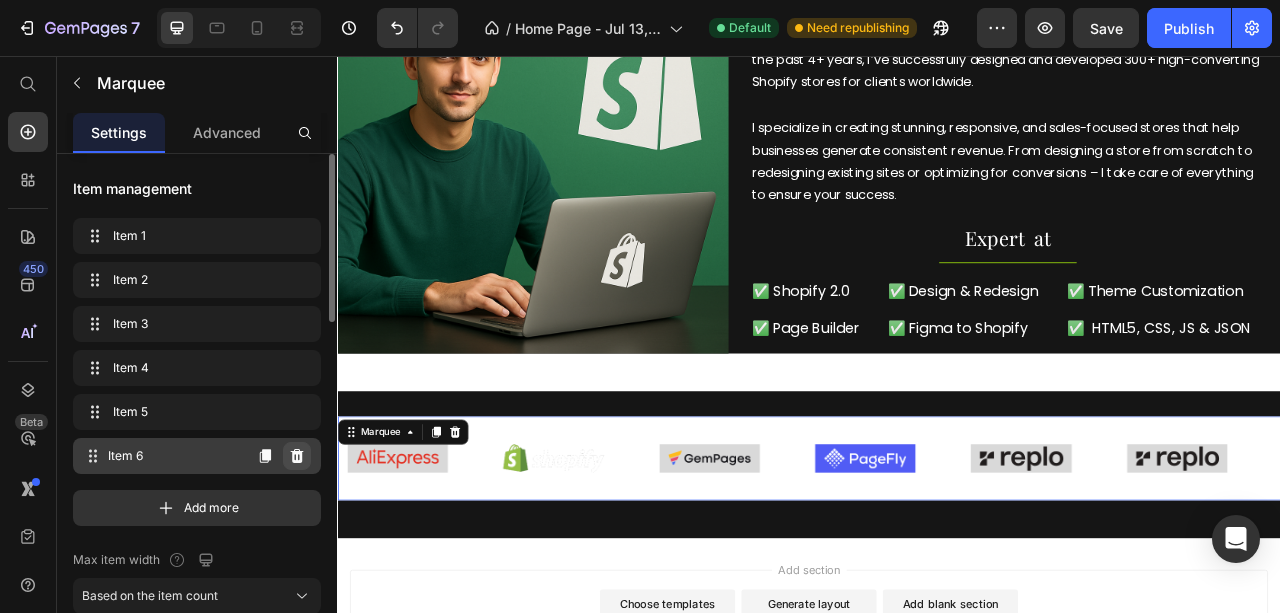 click 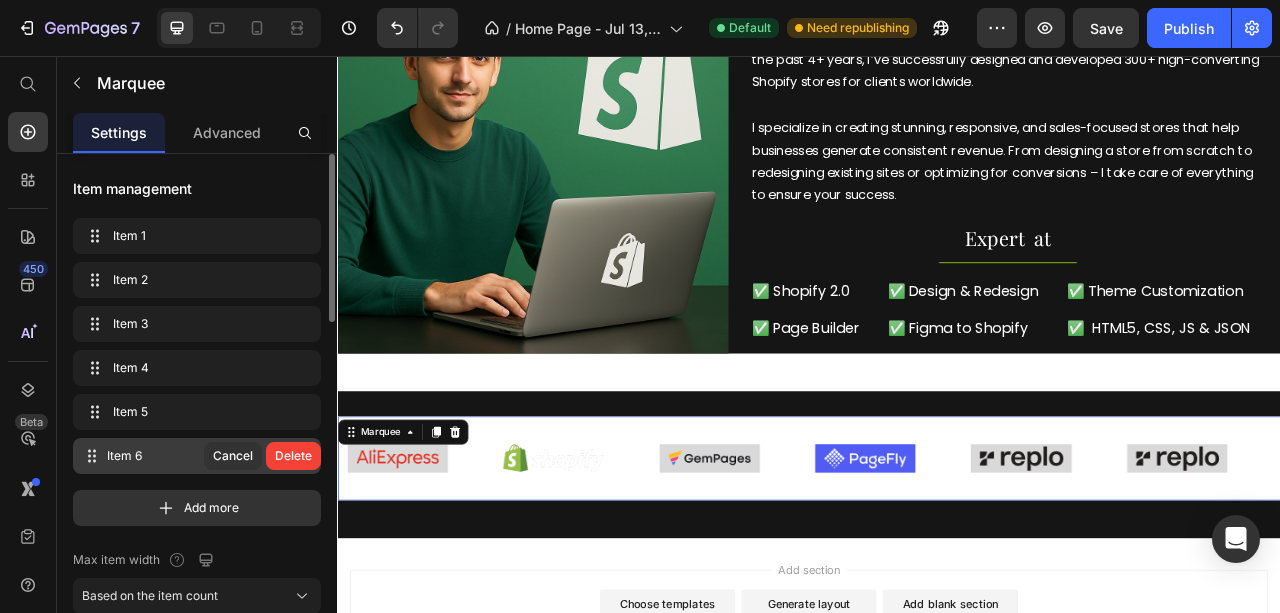 click on "Delete" at bounding box center [293, 456] 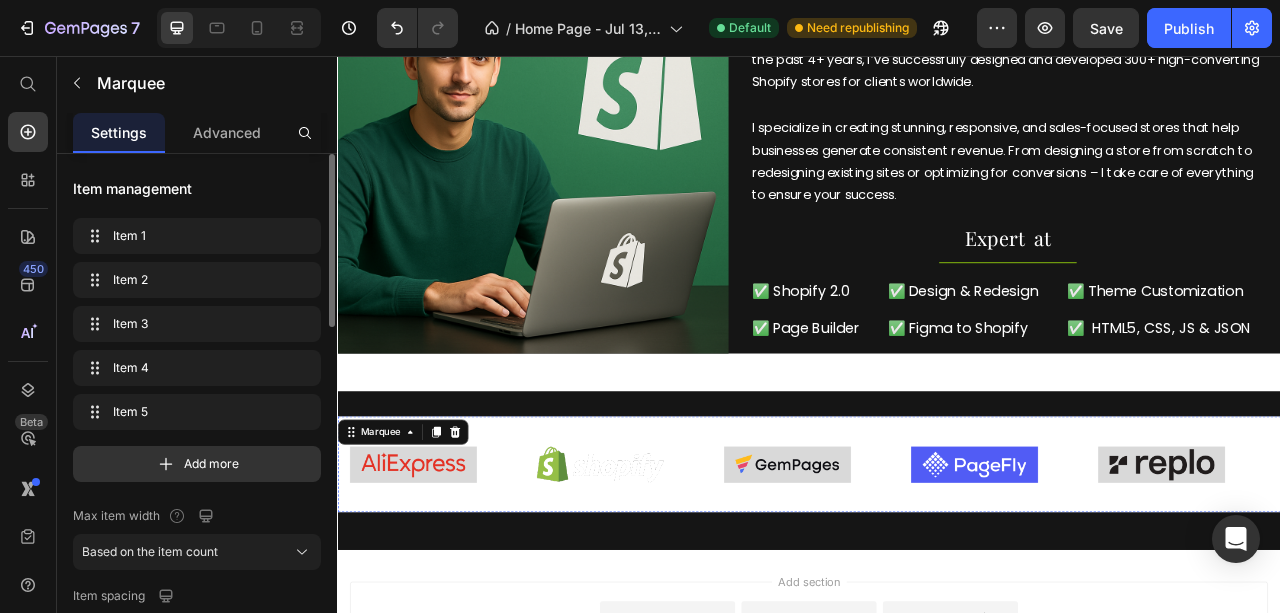 click at bounding box center (1634, 576) 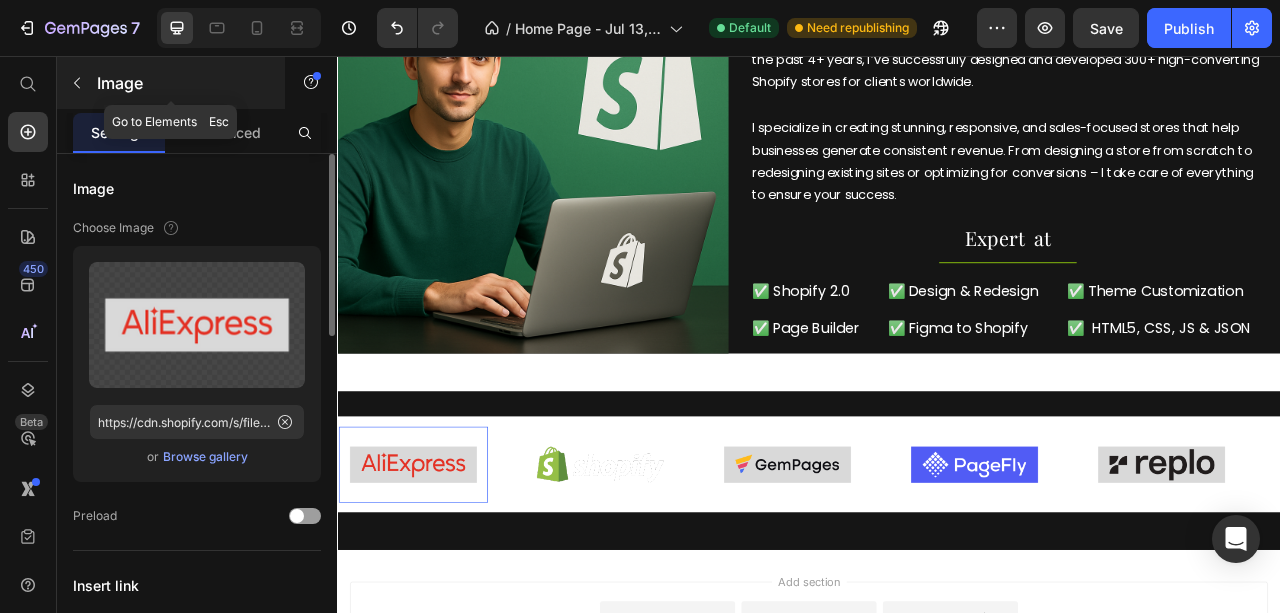 click 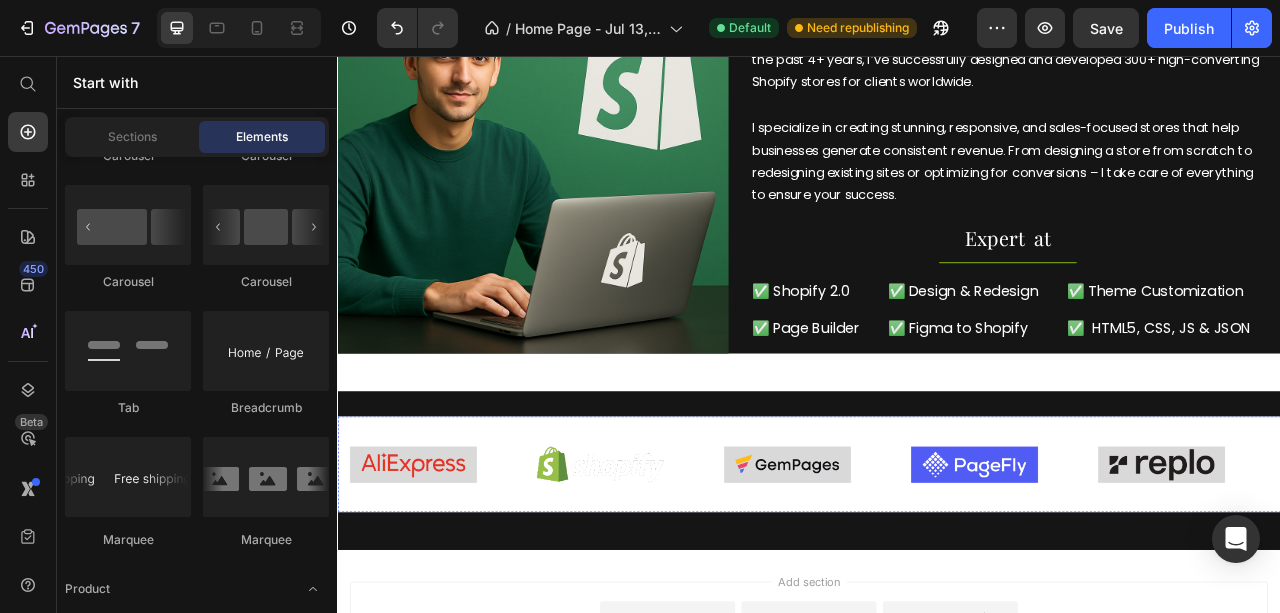 click at bounding box center (1634, 576) 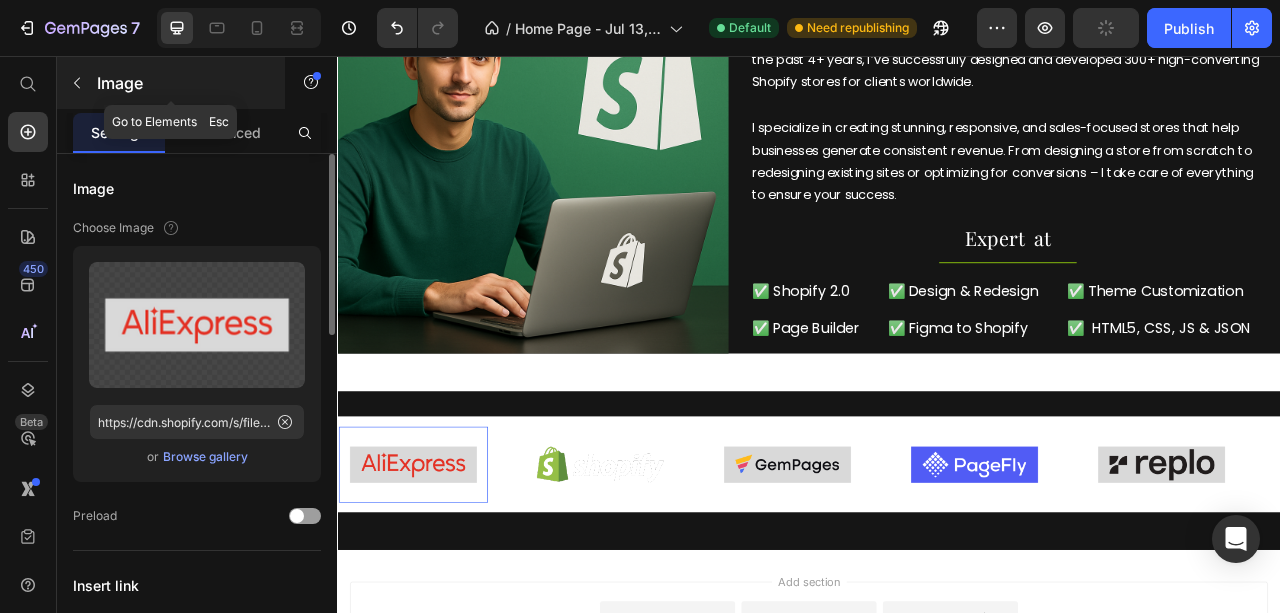 click 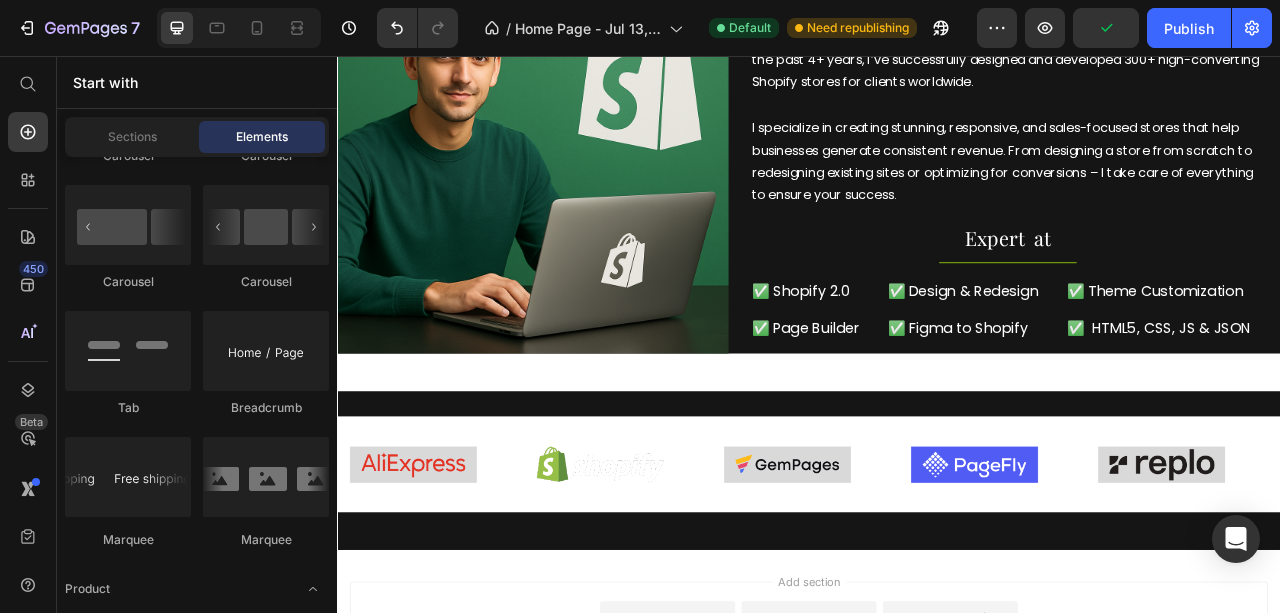 click at bounding box center [1634, 576] 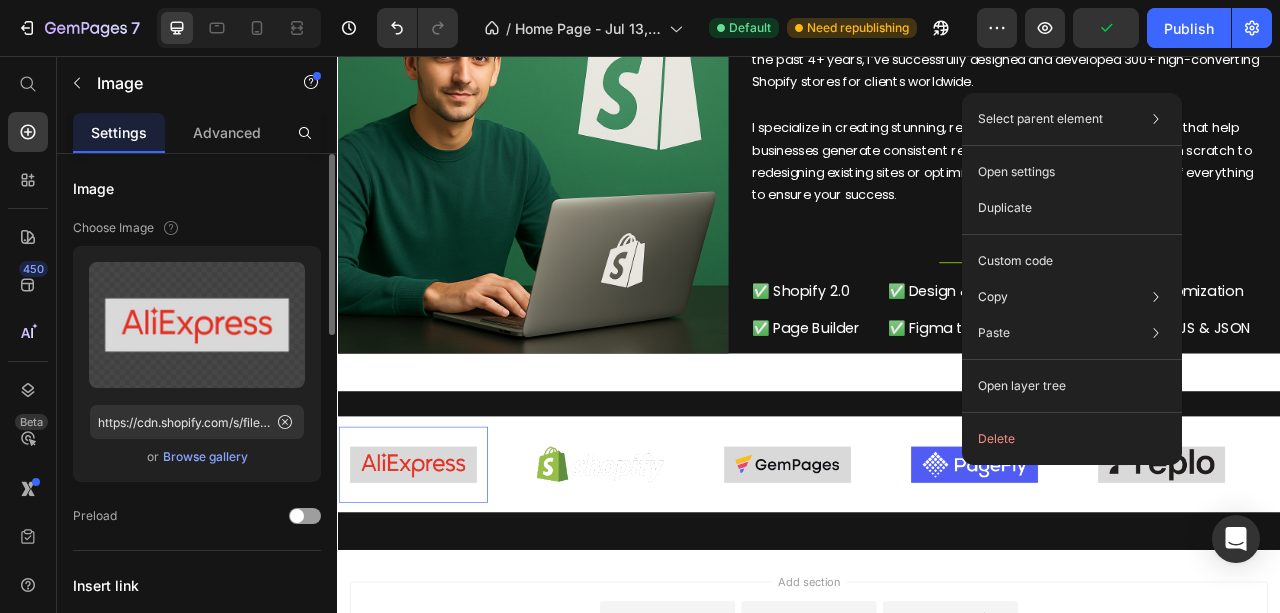 click at bounding box center (1634, 576) 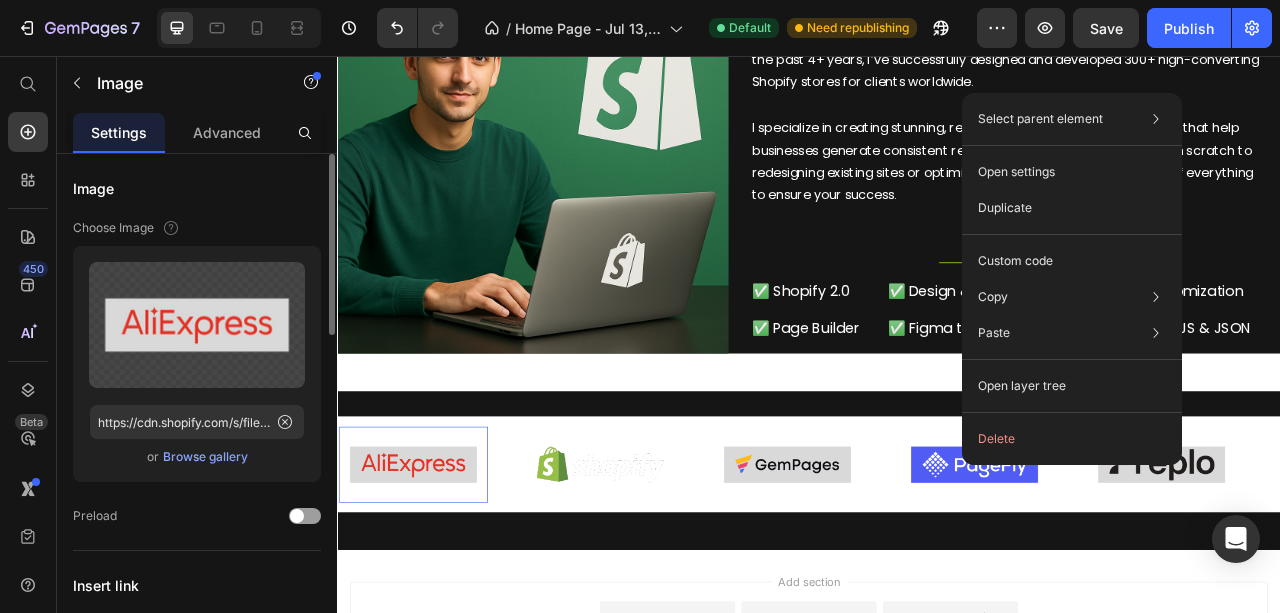 click at bounding box center [1633, 576] 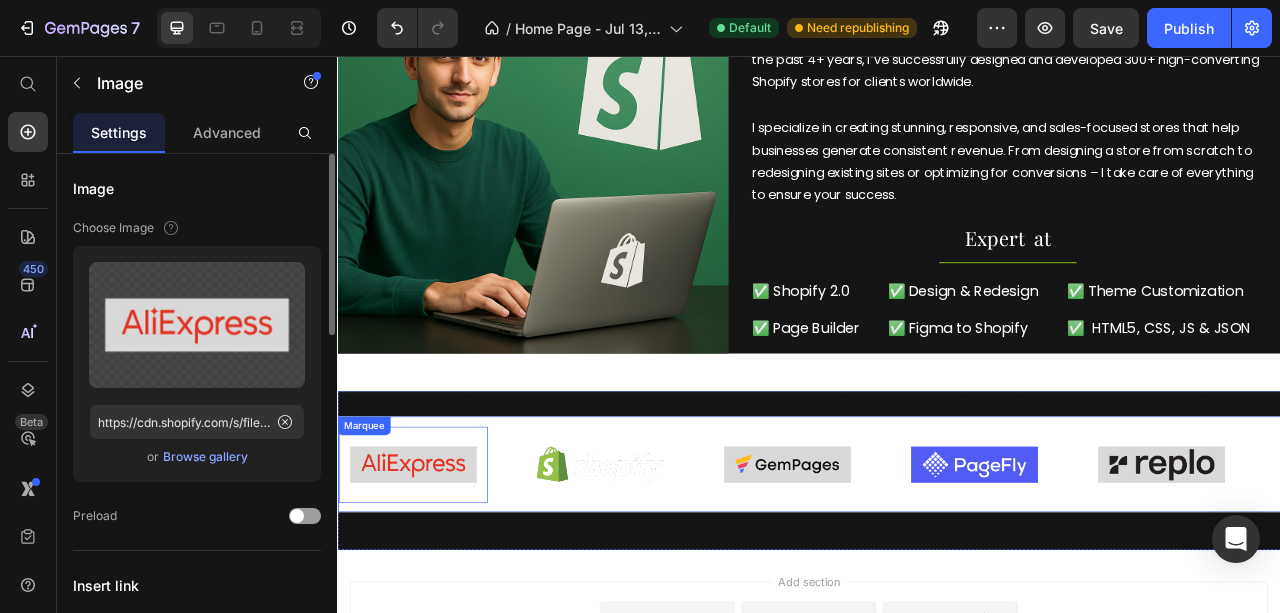 click on "Image   0 Image Image Image Image Image   0 Image Image Image Image Marquee" at bounding box center (937, 576) 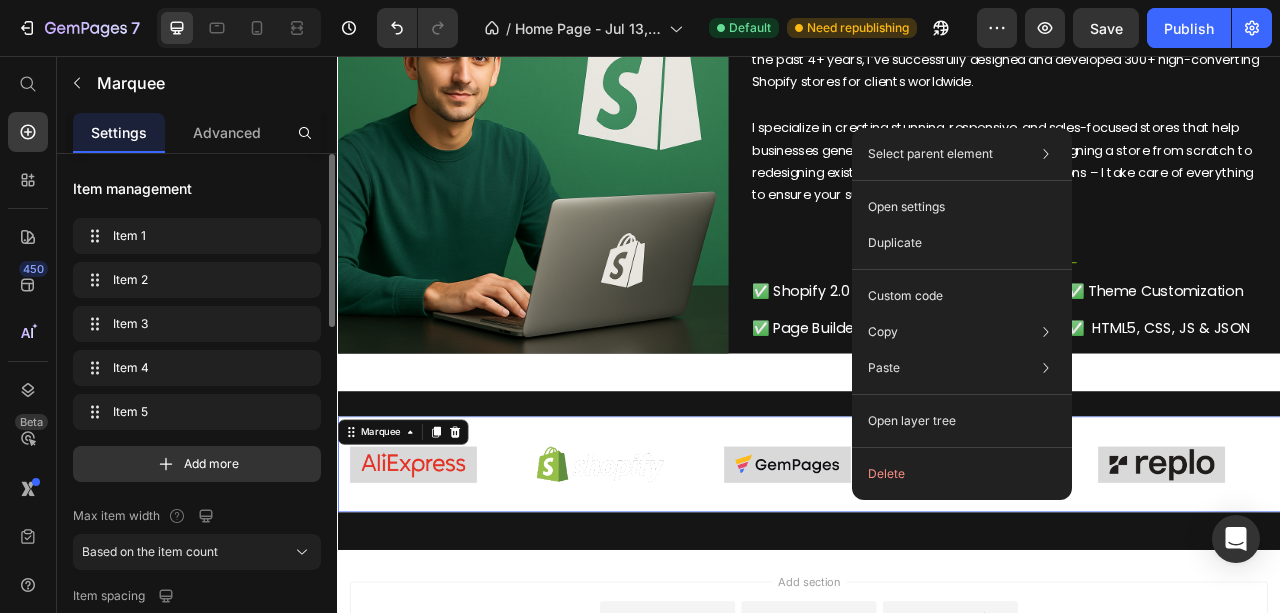 click at bounding box center (1634, 576) 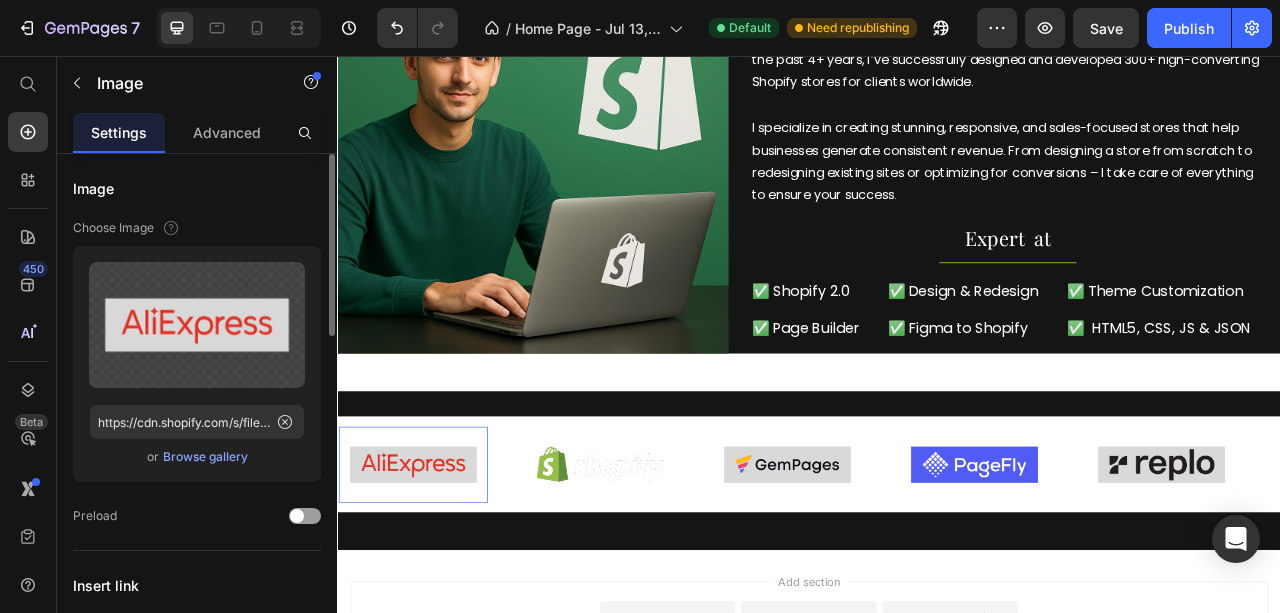 click 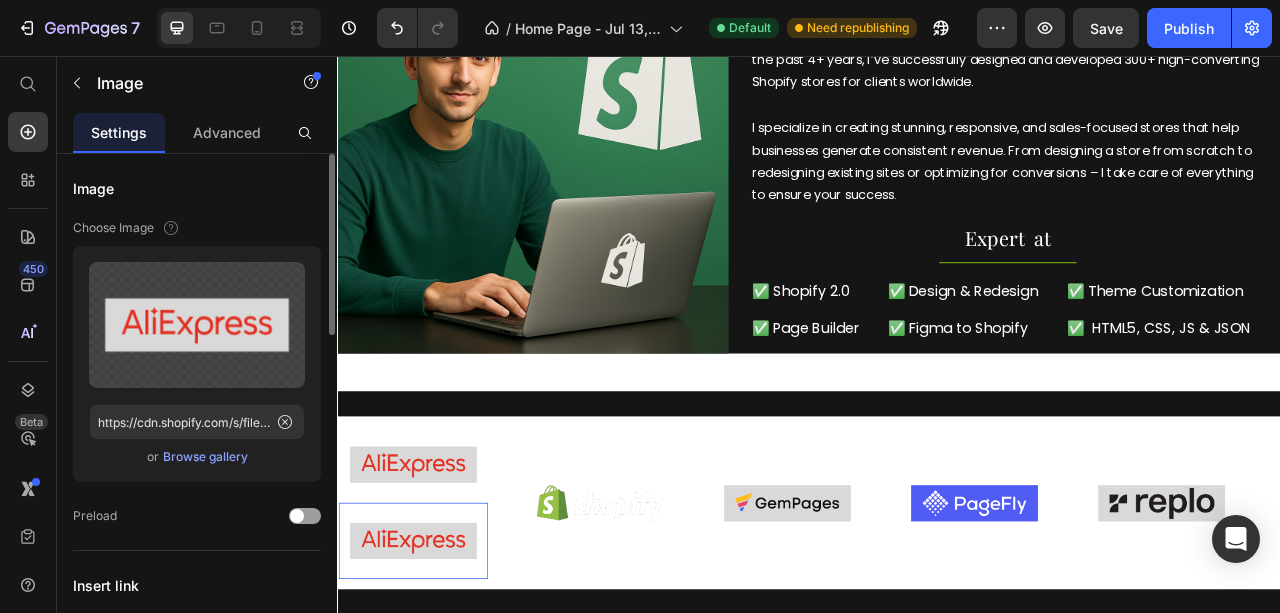 click 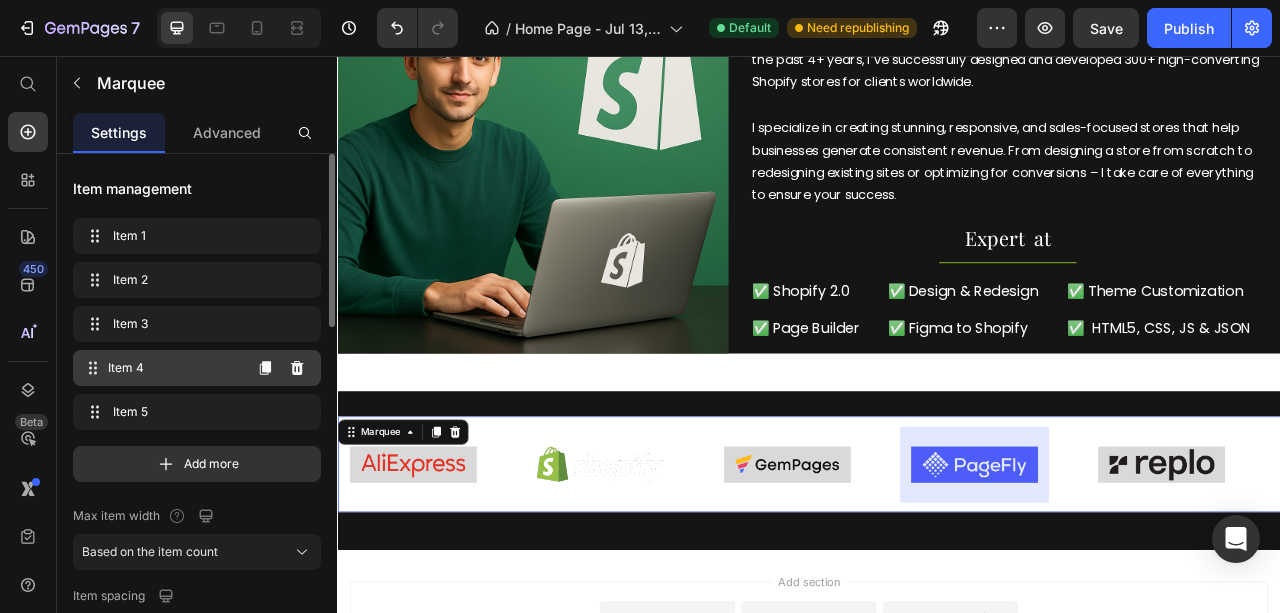 click on "Item 4" at bounding box center (174, 368) 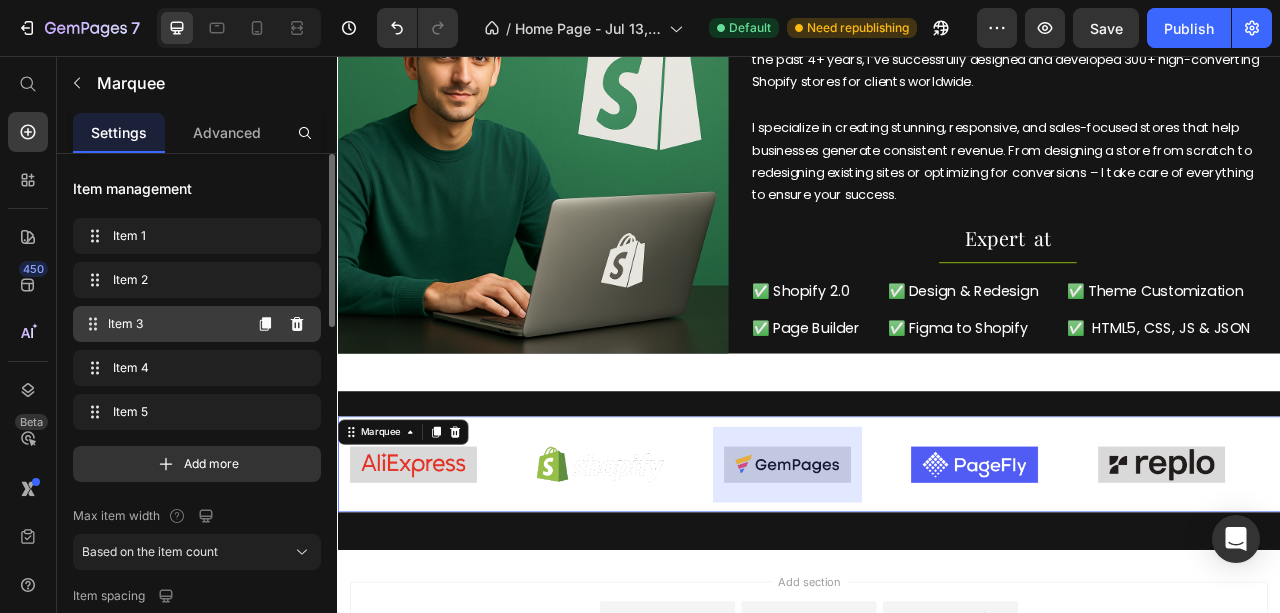click on "Item 3" at bounding box center [174, 324] 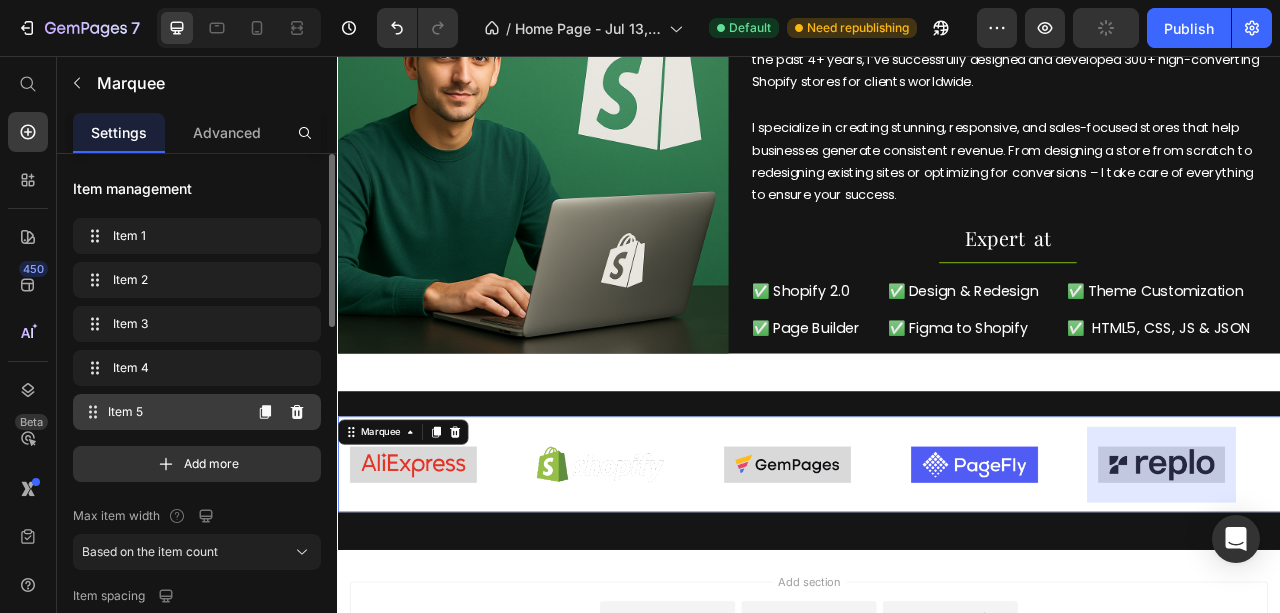 click on "Item 5 Item 5" at bounding box center [161, 412] 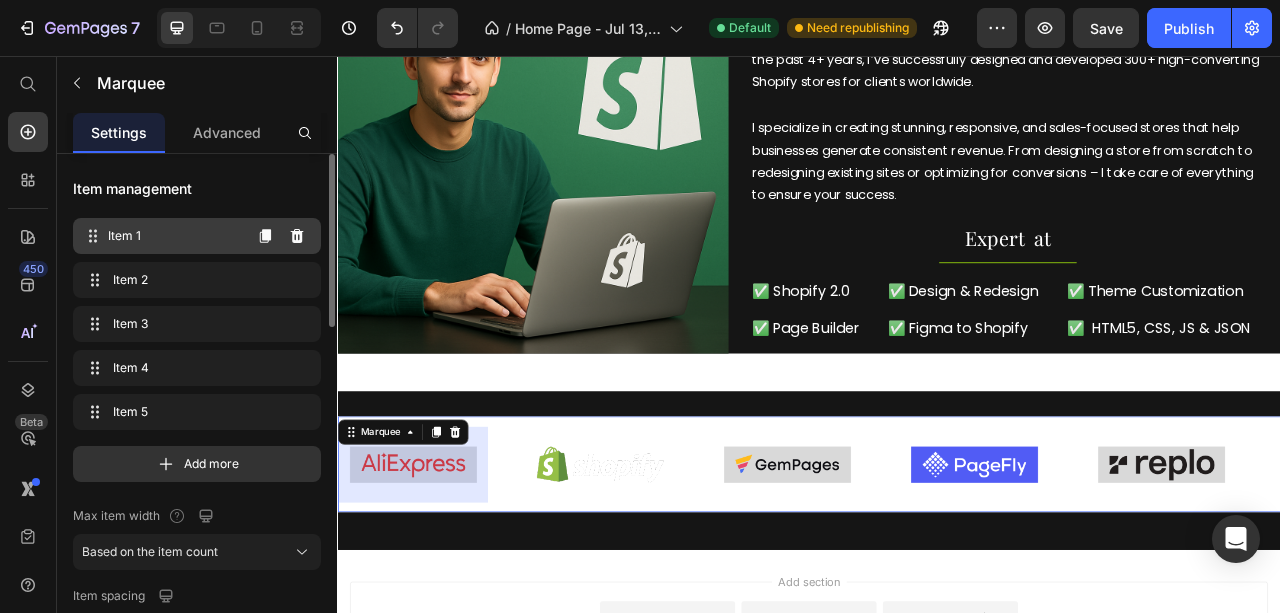 click on "Item 1 Item 1" at bounding box center (161, 236) 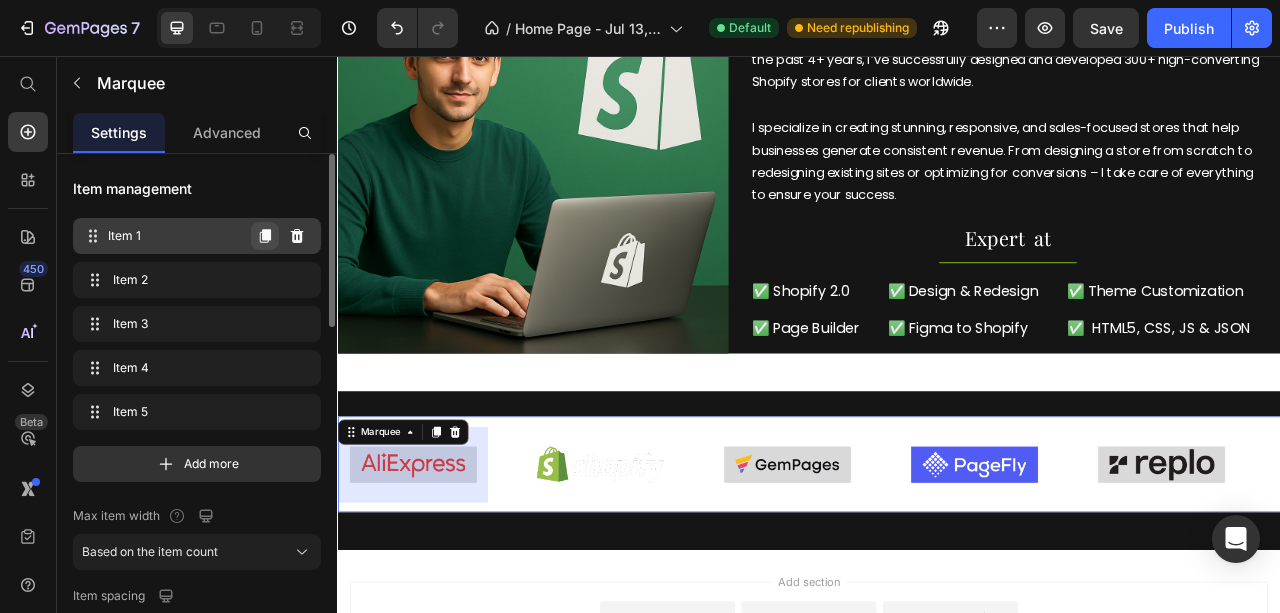 click 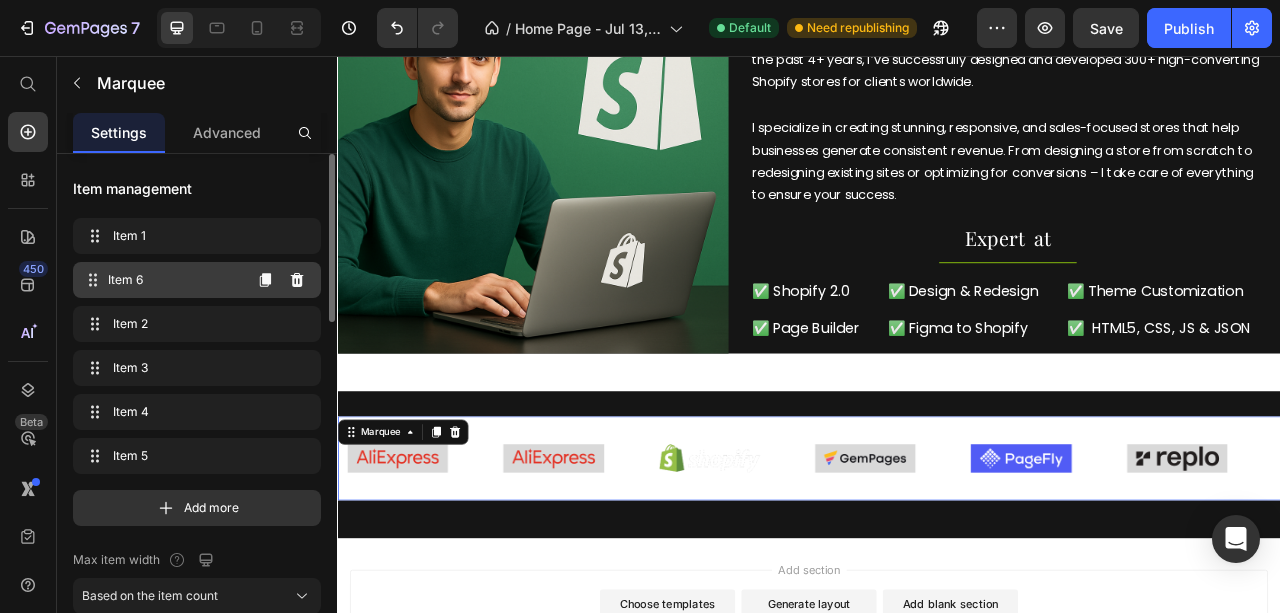 click on "Item 6" at bounding box center [174, 280] 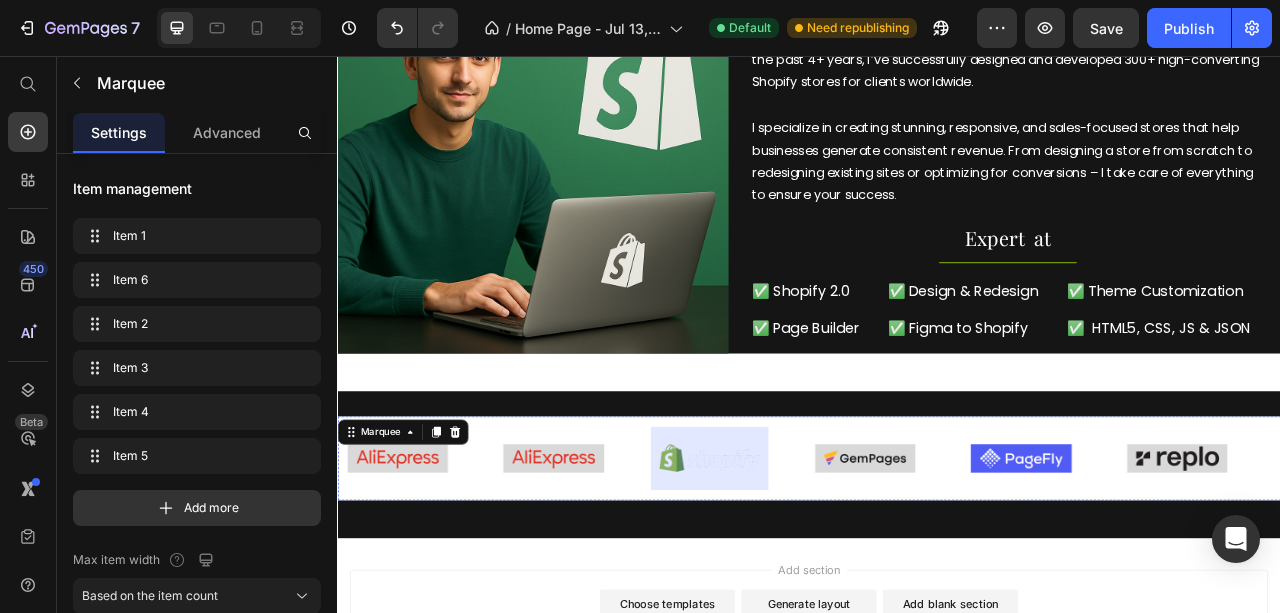 click at bounding box center (1814, 568) 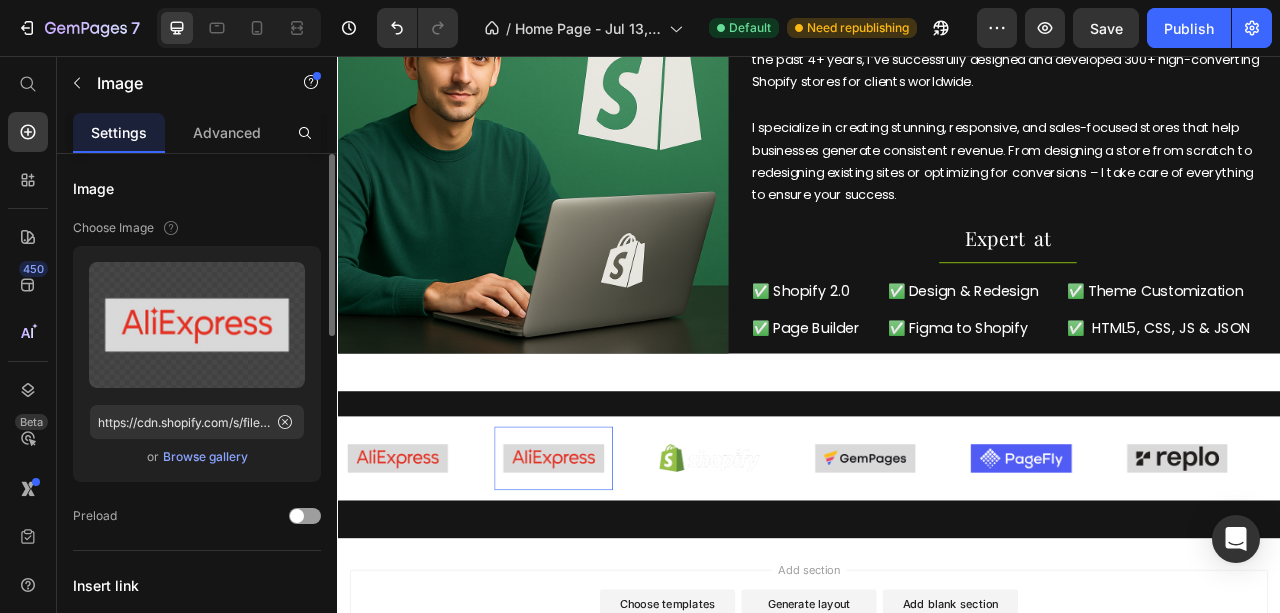 click on "Browse gallery" at bounding box center [205, 457] 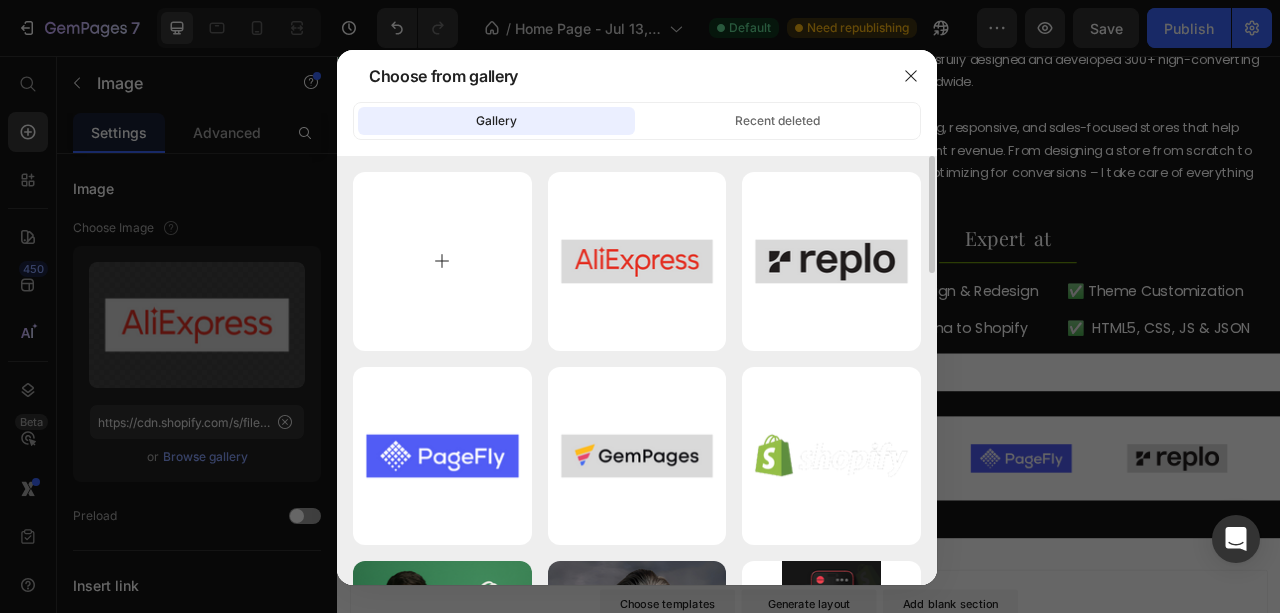 click at bounding box center [442, 261] 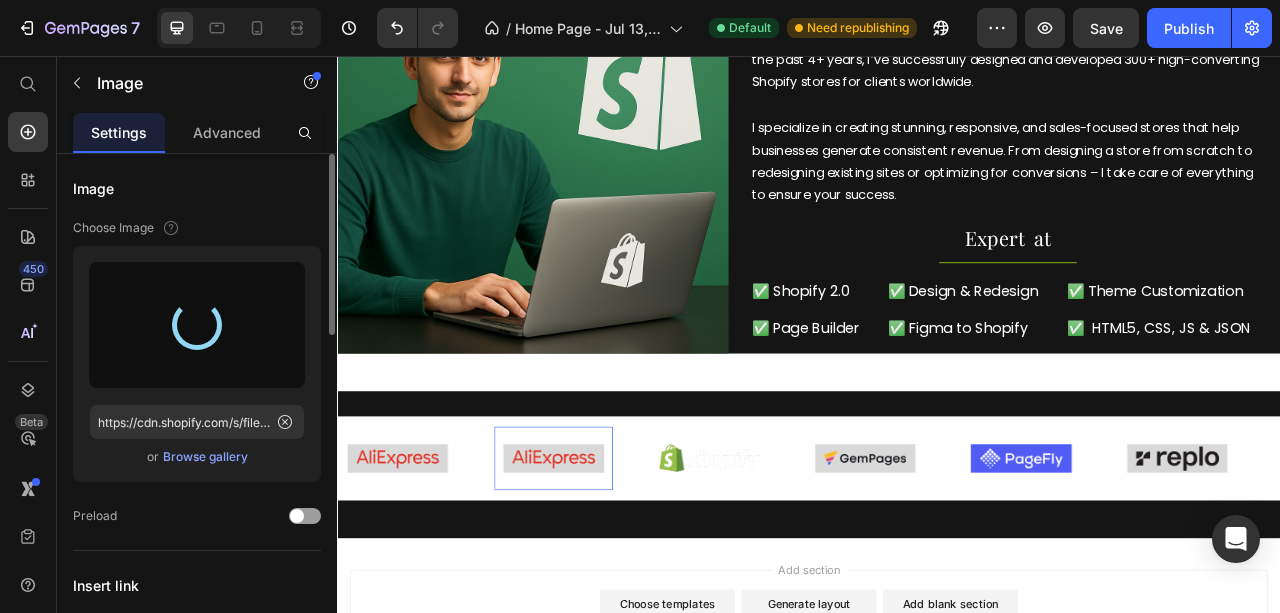 type on "https://cdn.shopify.com/s/files/1/0846/1969/0288/files/gempages_564217058984789157-6d1e3665-82af-4c2d-a989-f341f66a227f.png" 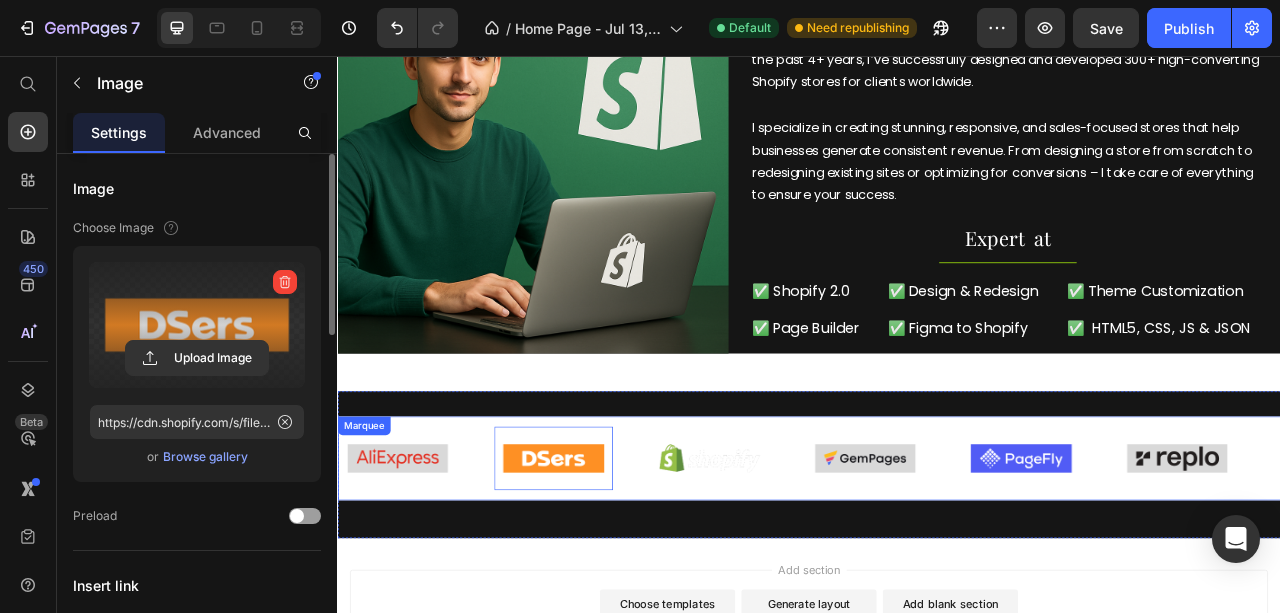 click on "Image Image   0 Image Image Image Image Image Image   0 Image Image Image Image Marquee" at bounding box center [937, 568] 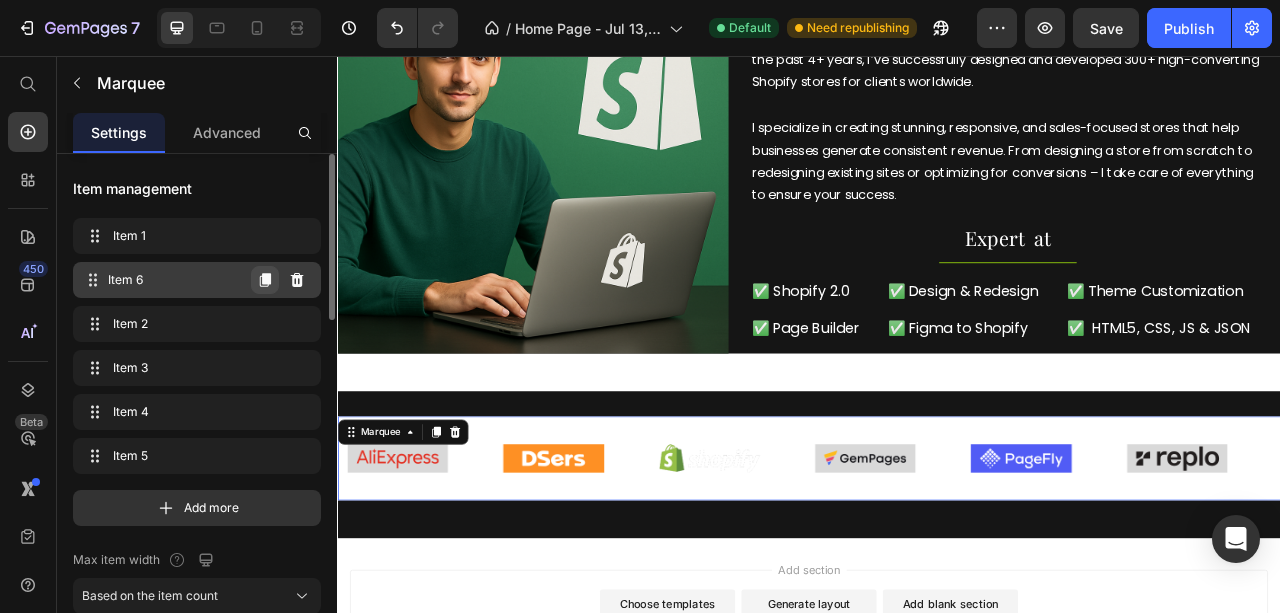 click 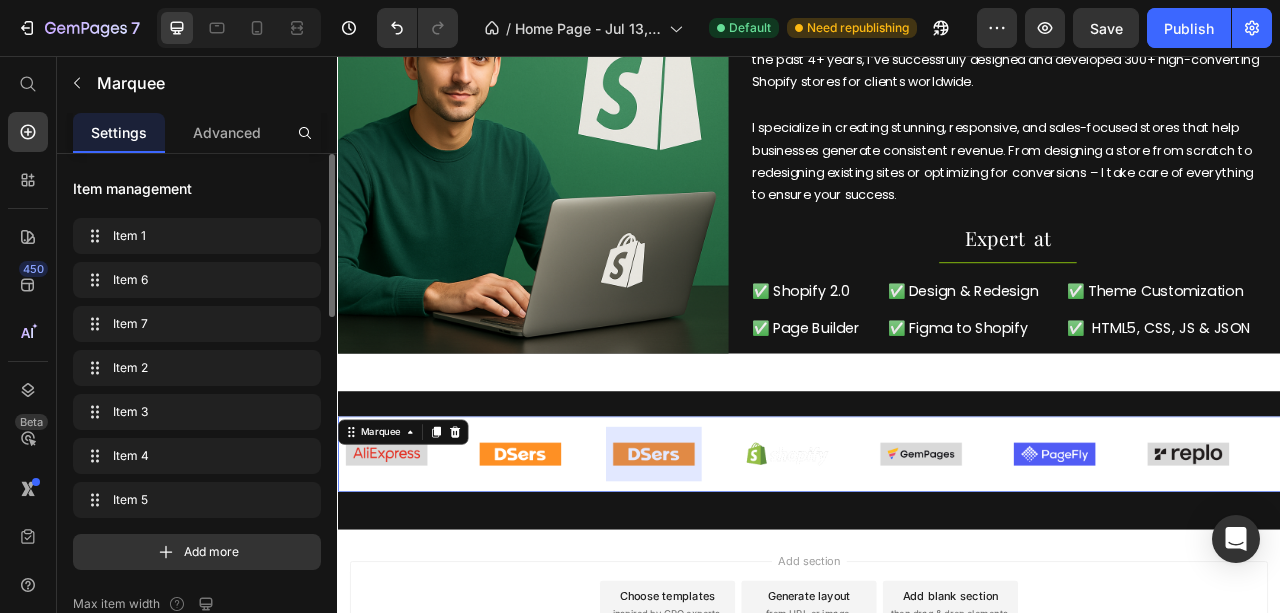 click at bounding box center [1941, 562] 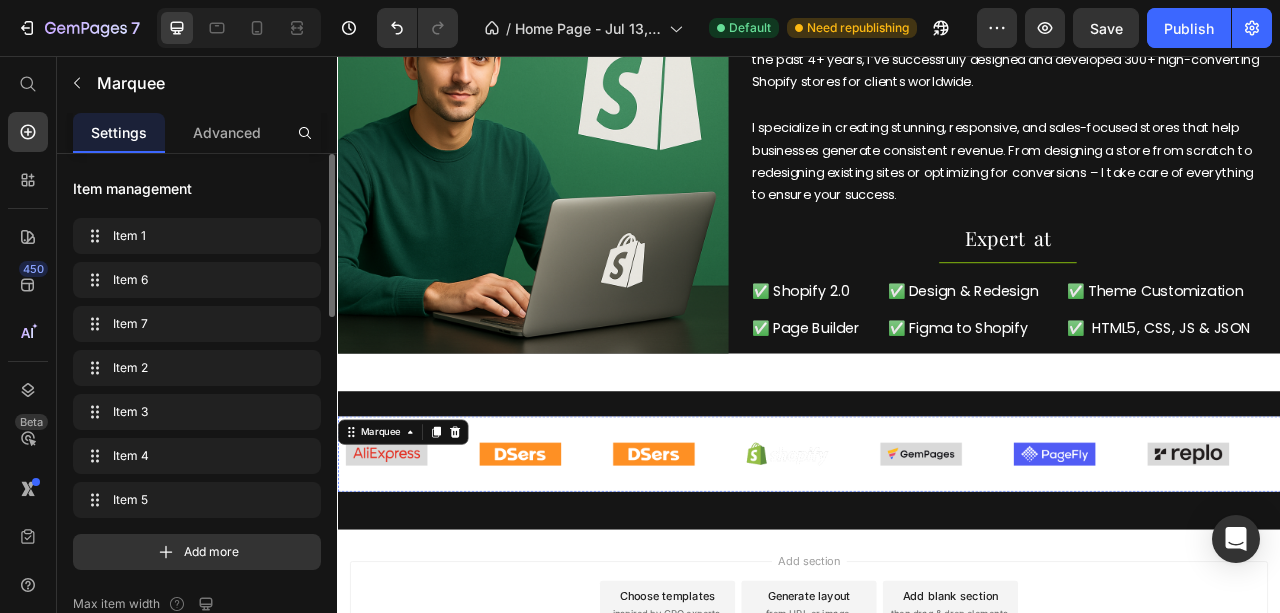 click on "Image" at bounding box center [1941, 562] 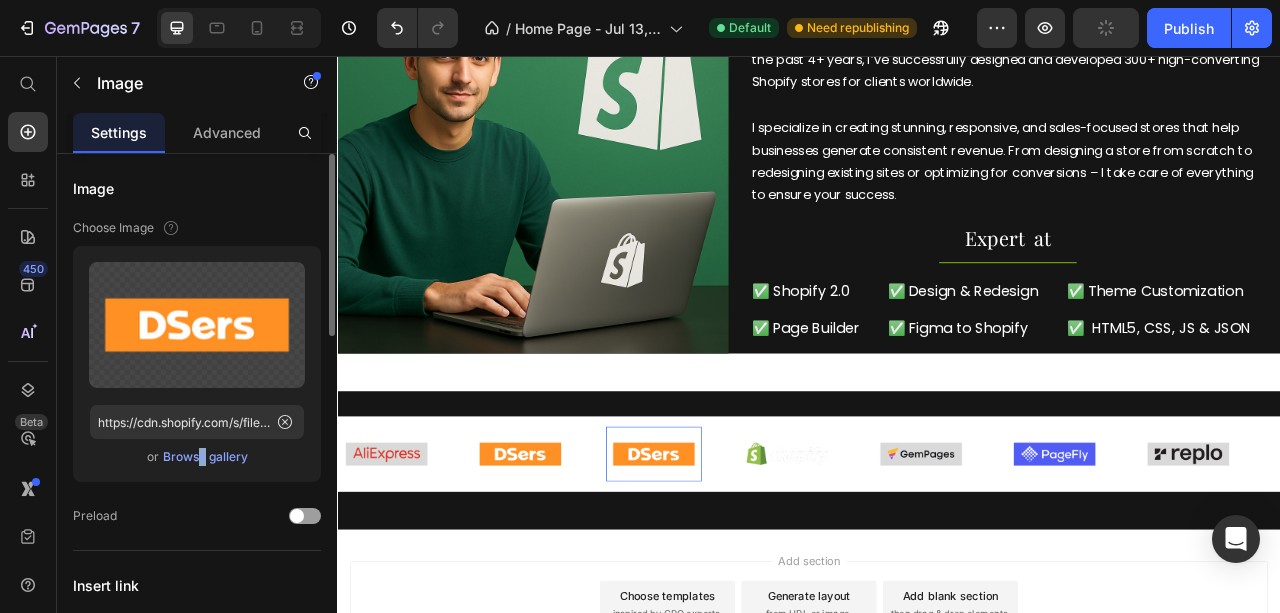 click on "Browse gallery" at bounding box center [205, 457] 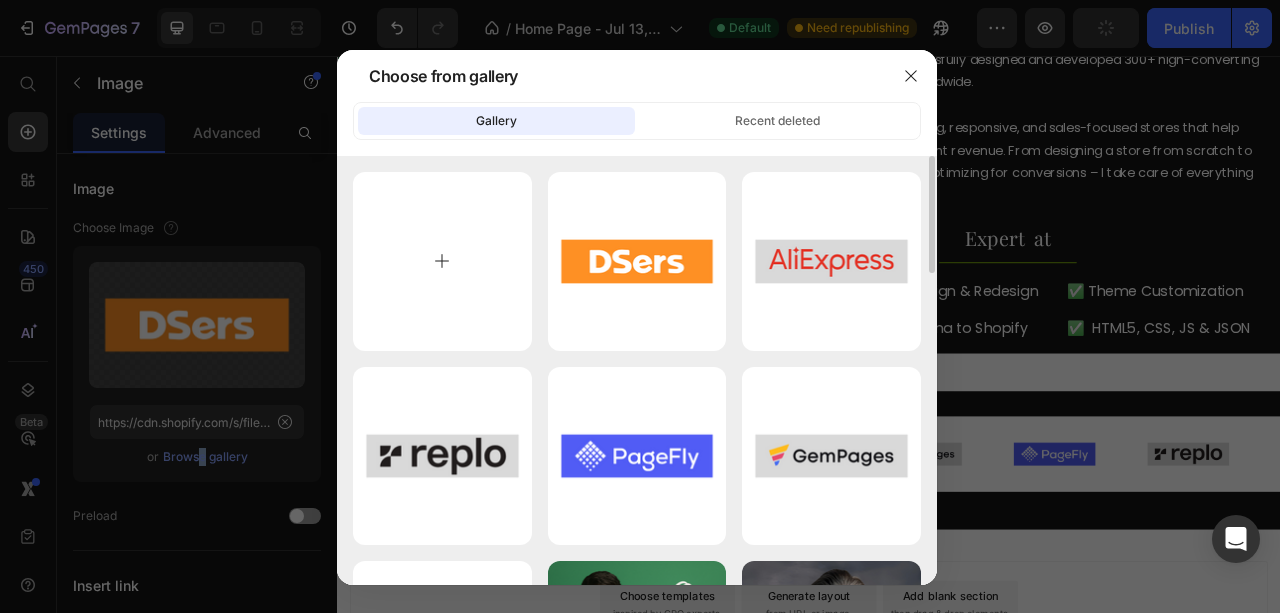 click at bounding box center (442, 261) 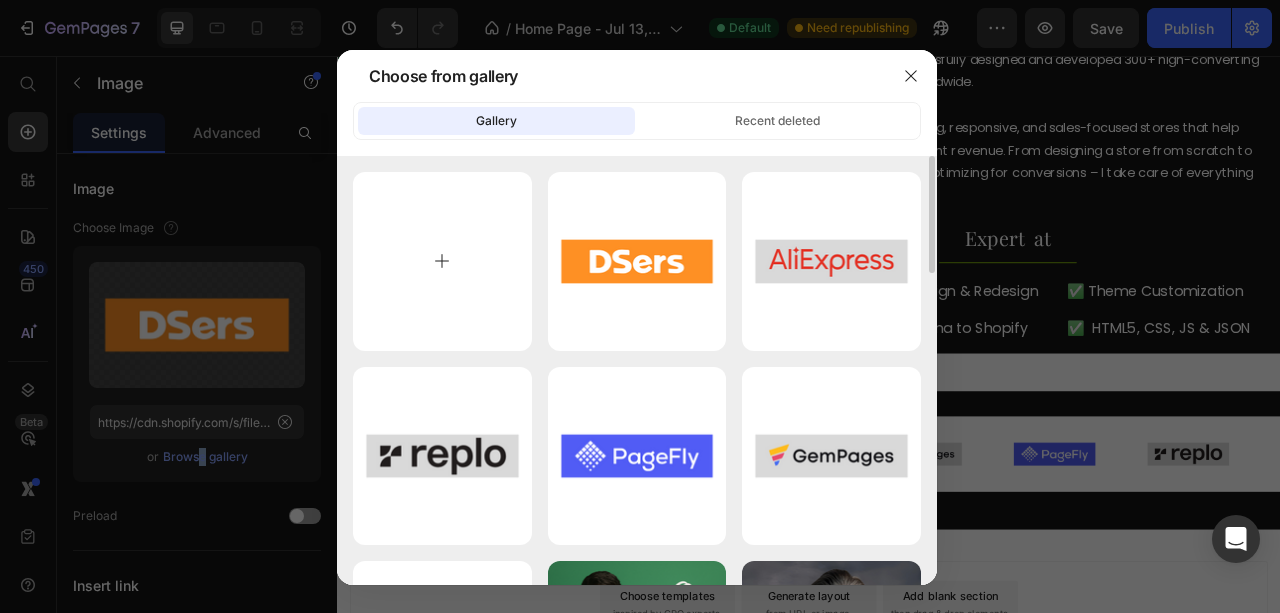 type on "C:\fakepath\CJDropshipping.png" 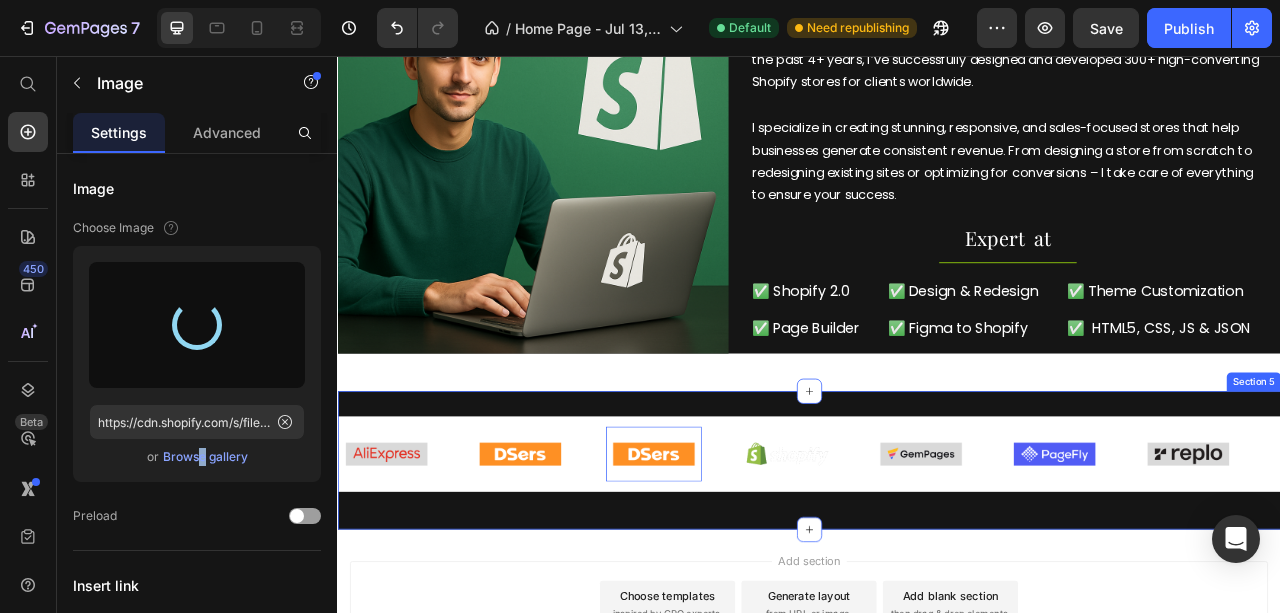 type on "https://cdn.shopify.com/s/files/1/0846/1969/0288/files/gempages_564217058984789157-61019c30-93be-47dd-a60c-fb34d301441d.png" 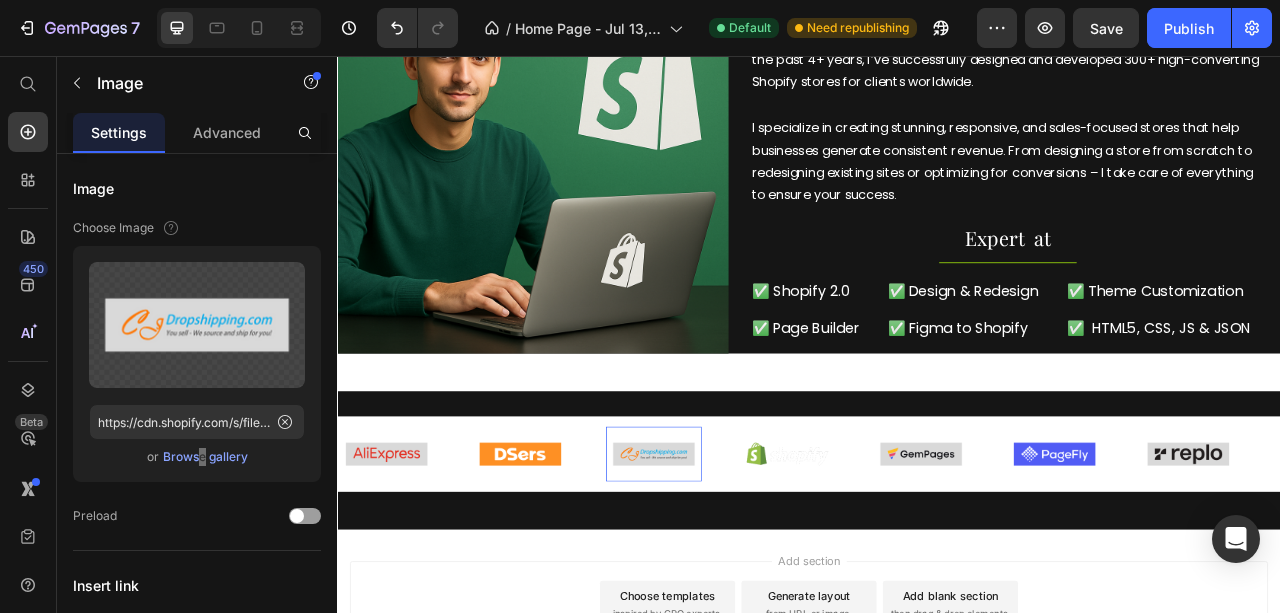click at bounding box center (739, 563) 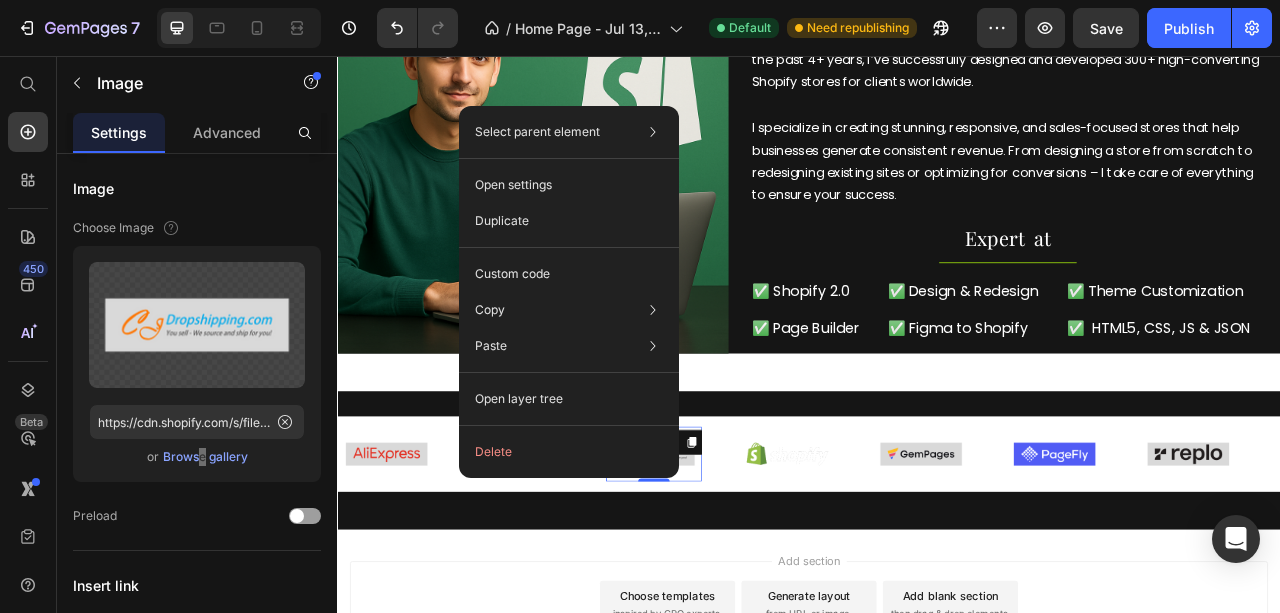 click at bounding box center [739, 563] 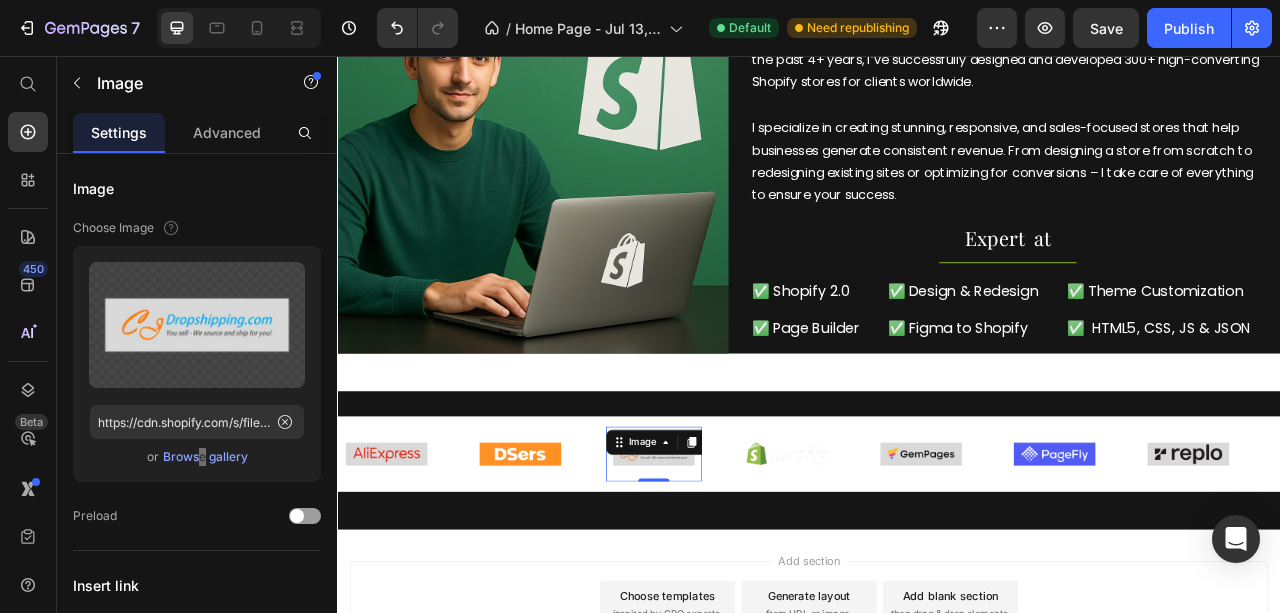 click at bounding box center (739, 563) 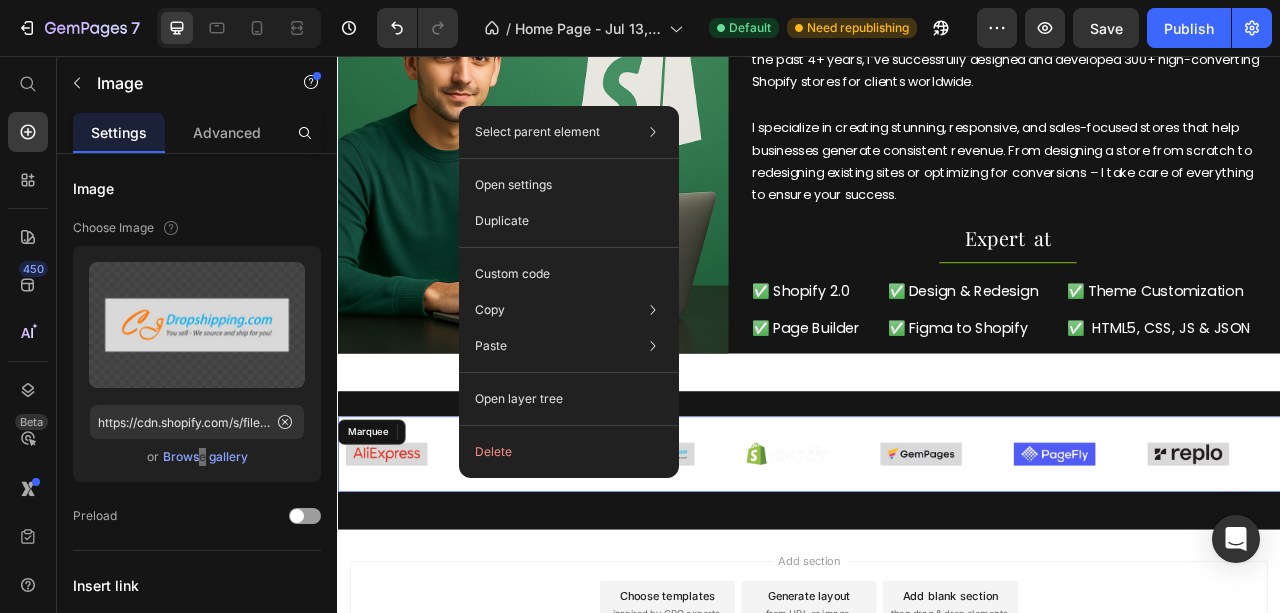 click on "Image Image Image   0 Image Image Image Image Image Image Image   0 Image Image Image Image Marquee" at bounding box center (937, 562) 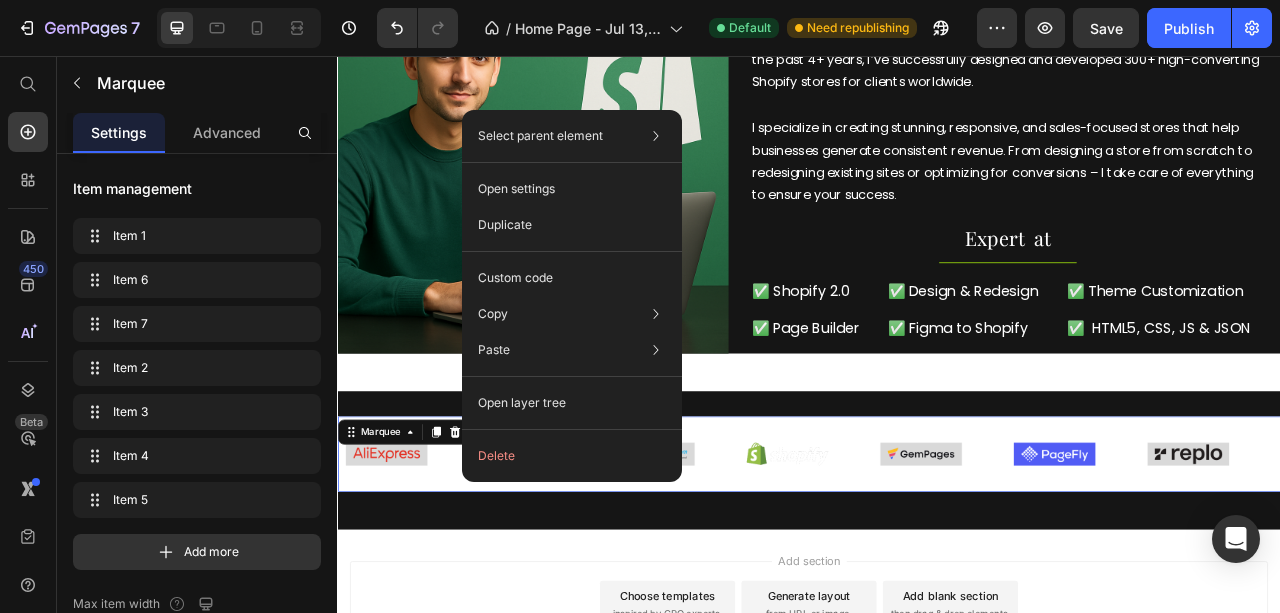 click on "Image Image Image Image Image Image Image Image Image Image Image Image Image Image Marquee   16" at bounding box center [937, 562] 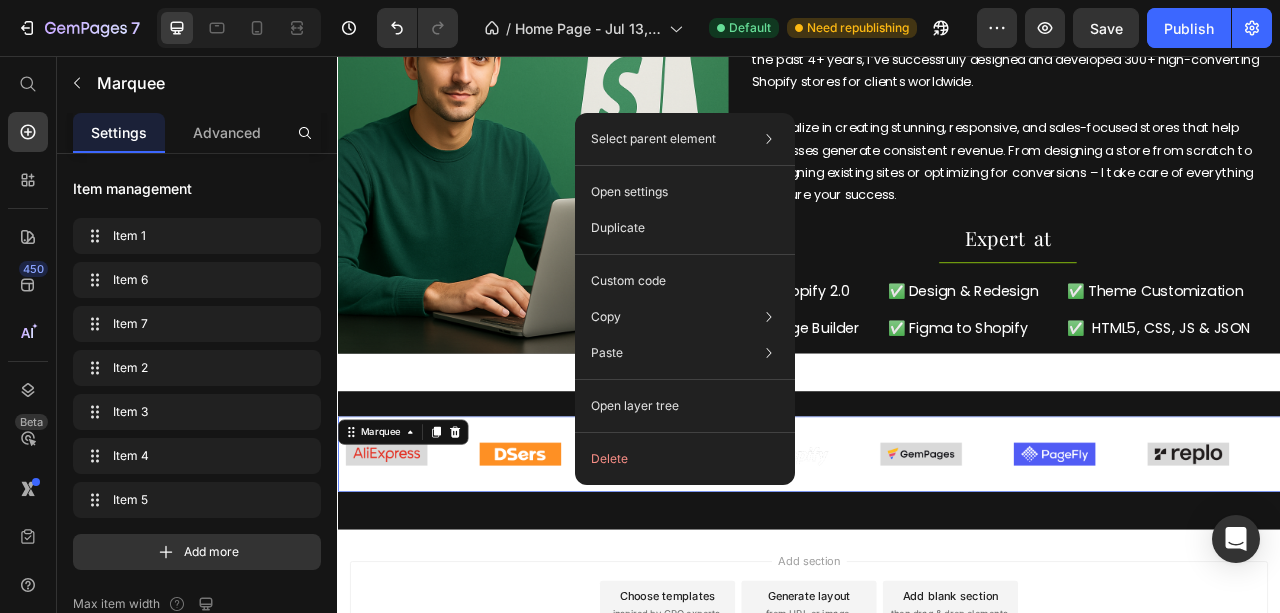 click at bounding box center [739, 563] 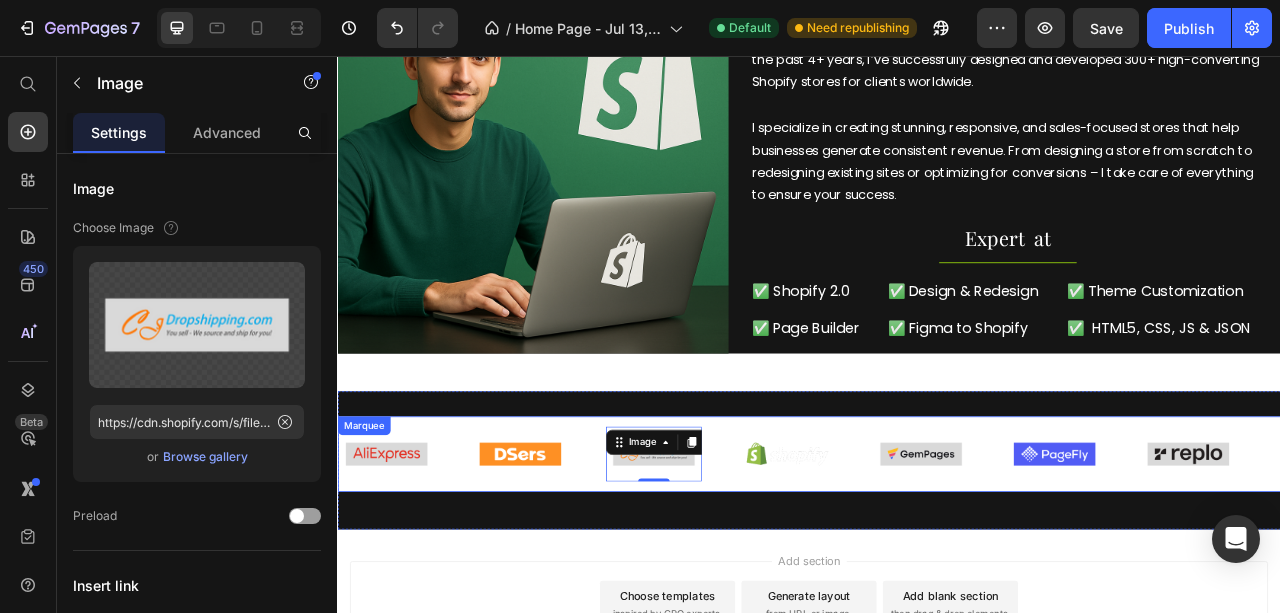 click on "Image Image Image   0 Image Image Image Image Image Image Image   0 Image Image Image Image Marquee" at bounding box center (937, 562) 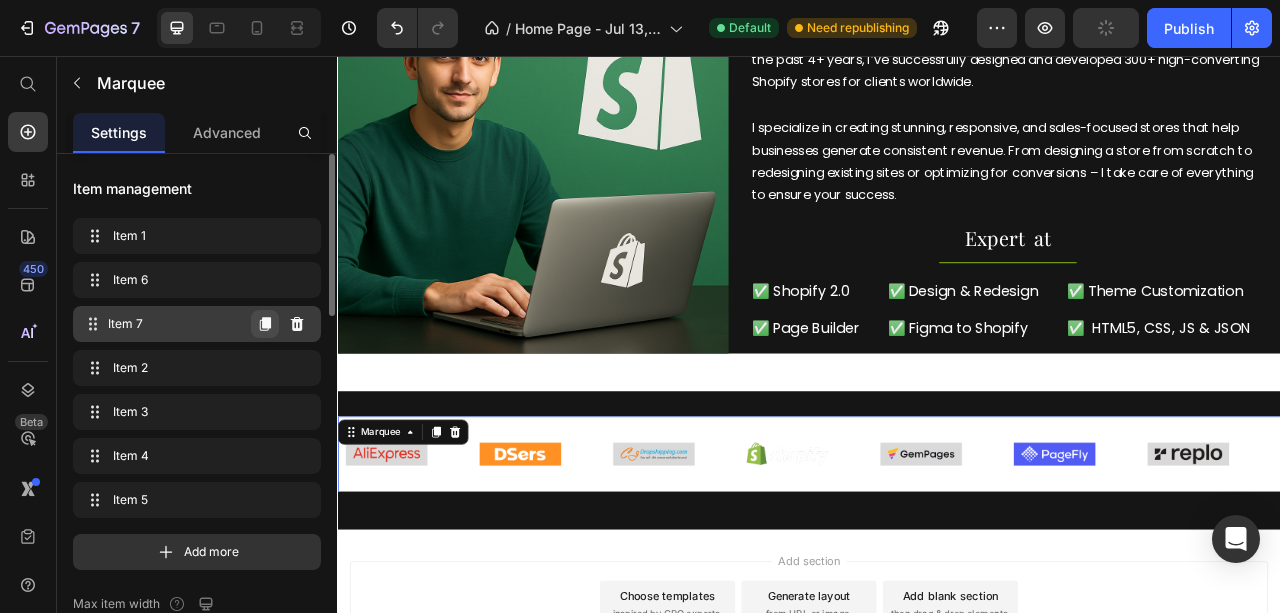 click 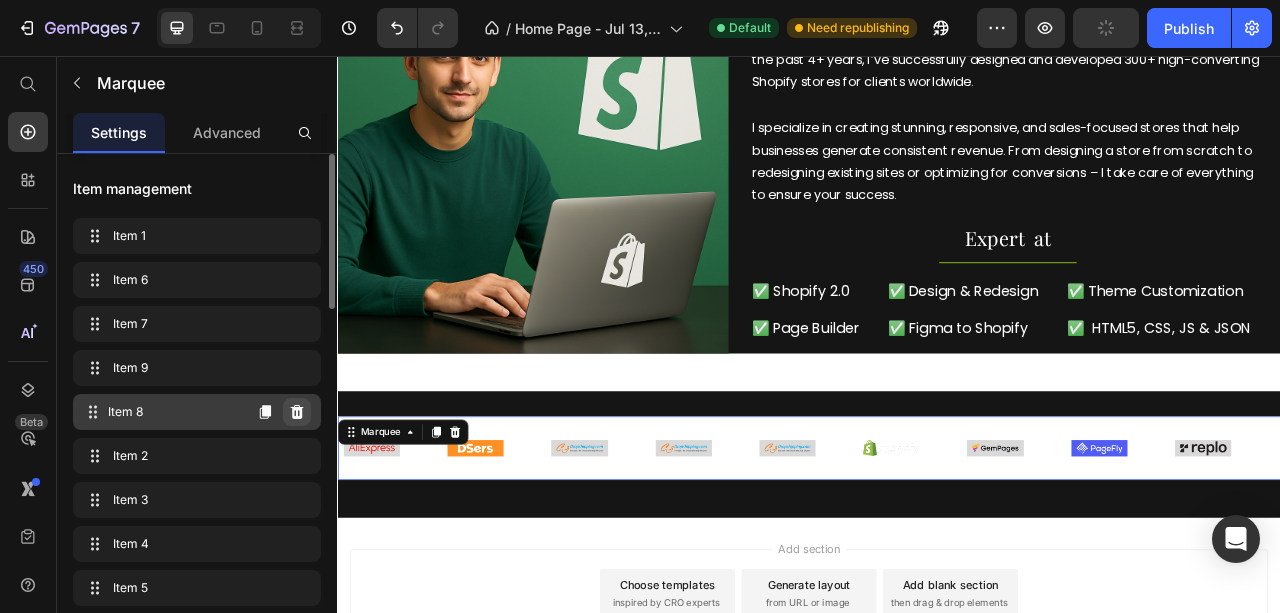 click 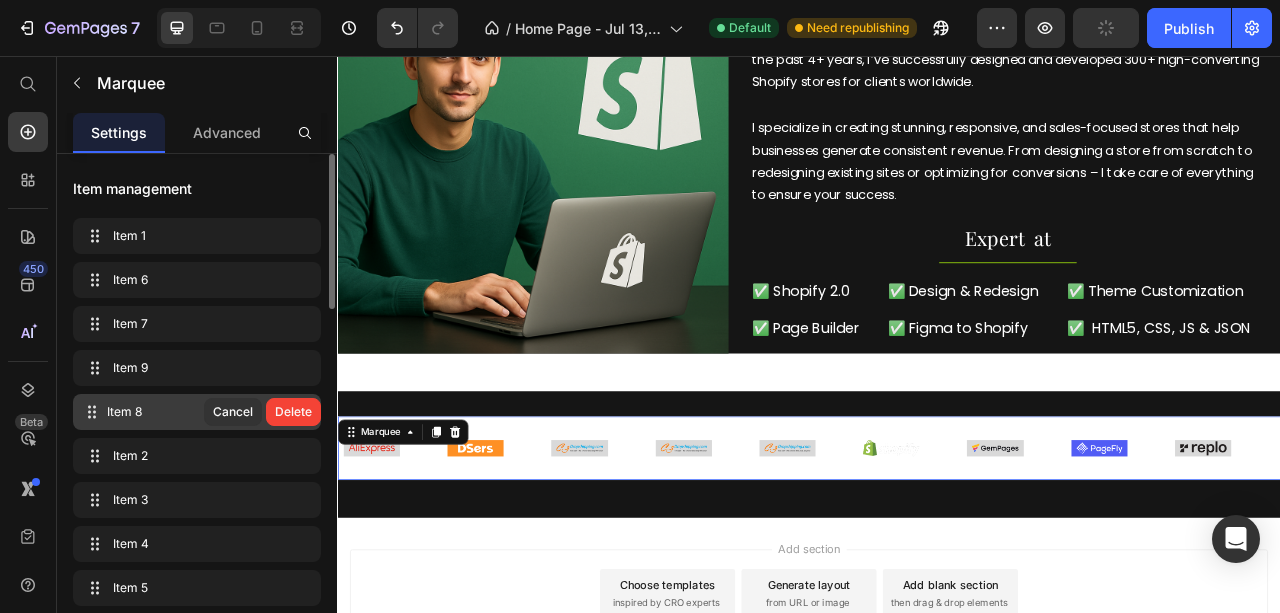 click on "Delete" at bounding box center [293, 412] 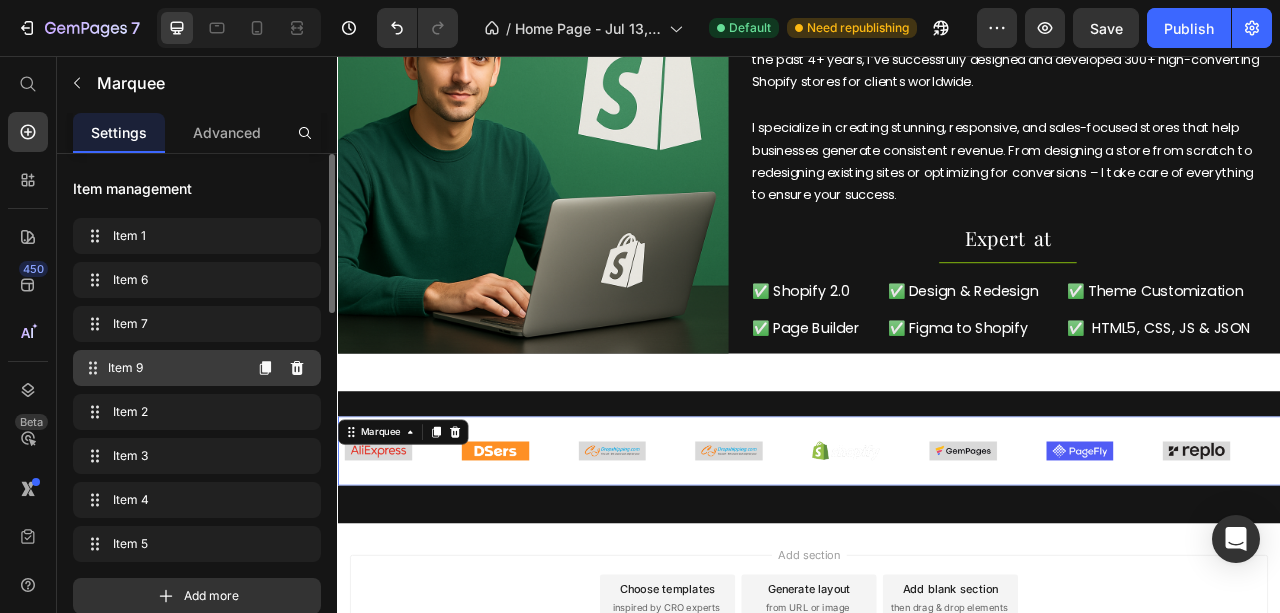 click on "Item 9" at bounding box center (174, 368) 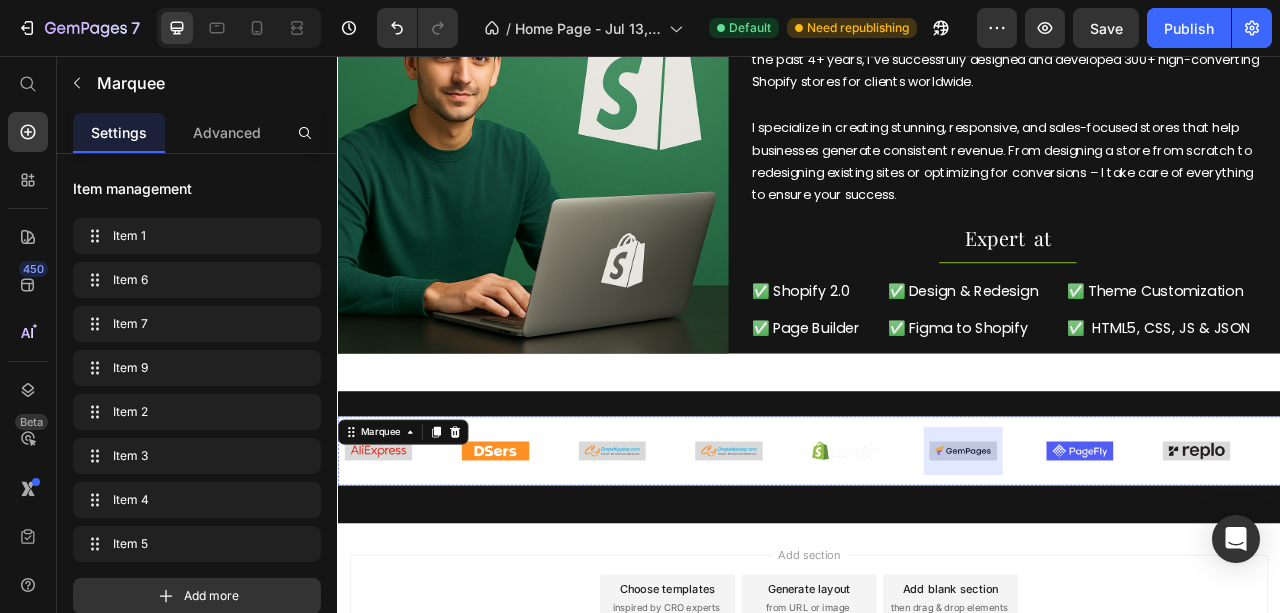 click on "Image" at bounding box center (2013, 539) 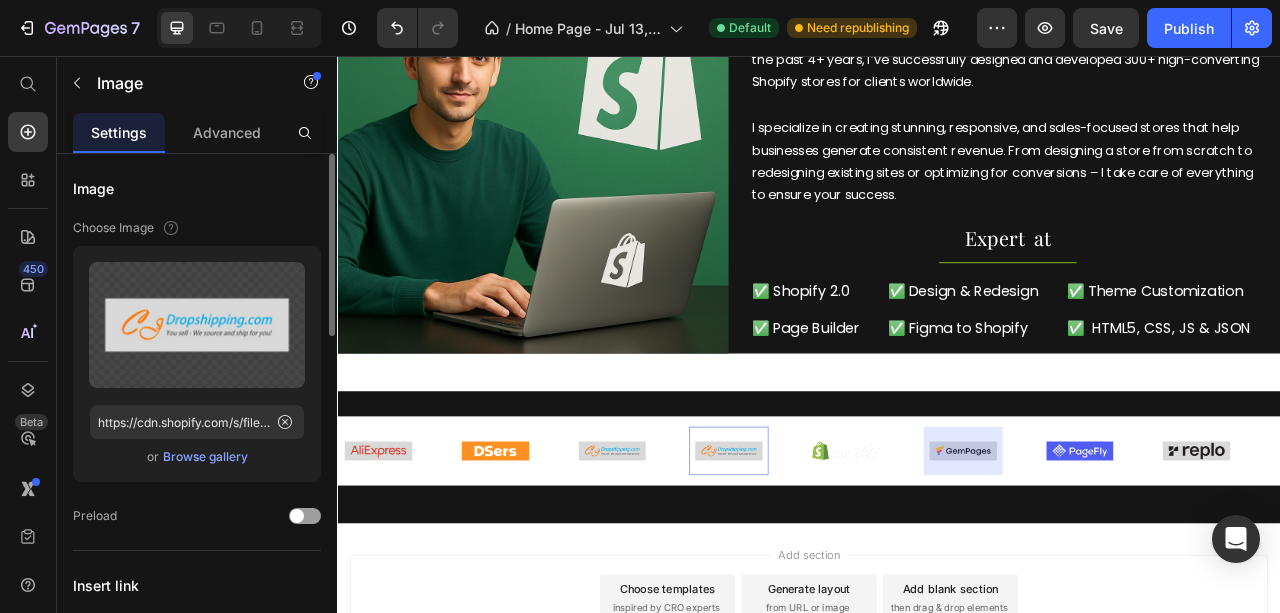 click on "Browse gallery" at bounding box center (205, 457) 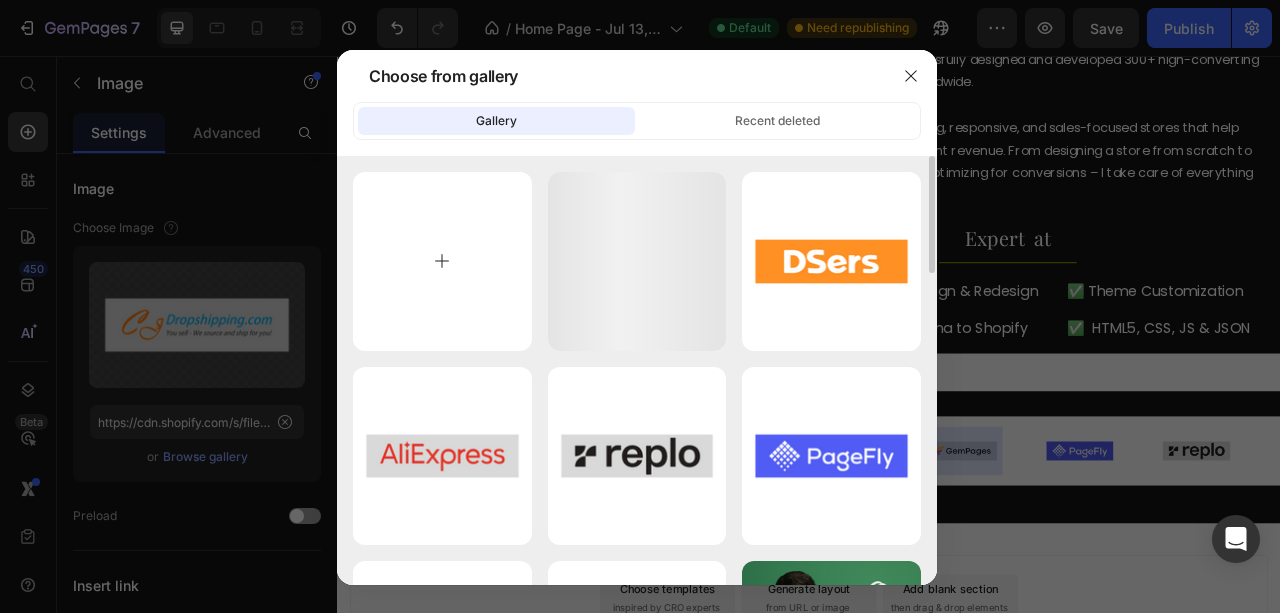click at bounding box center [442, 261] 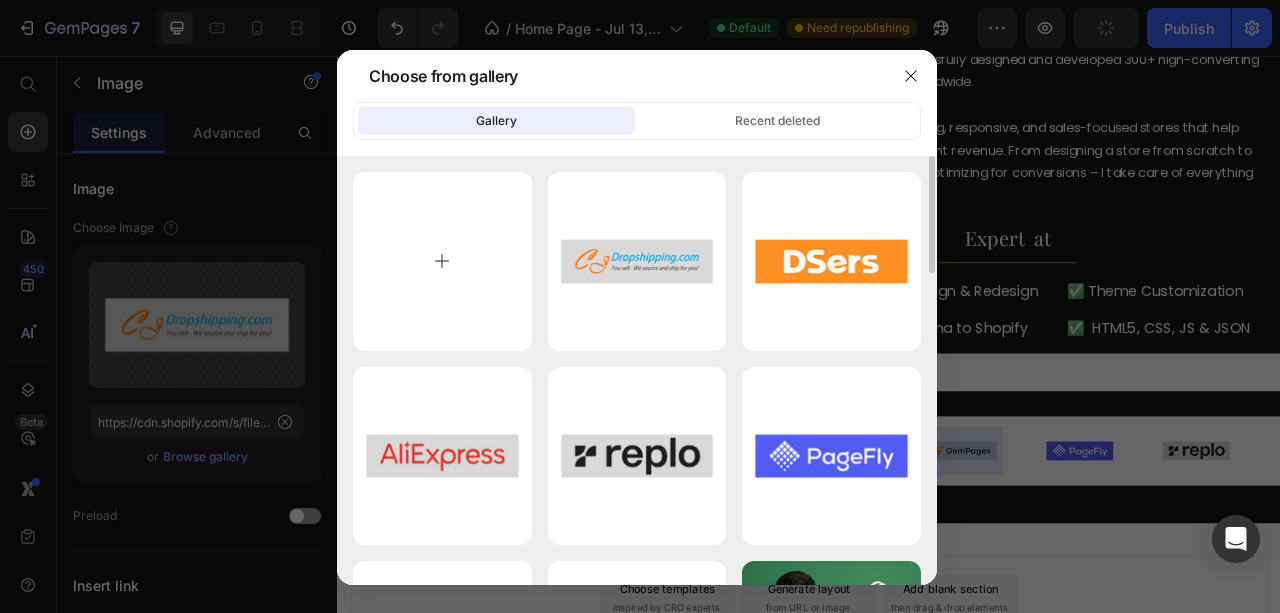 type on "C:\fakepath\Zendrop.png" 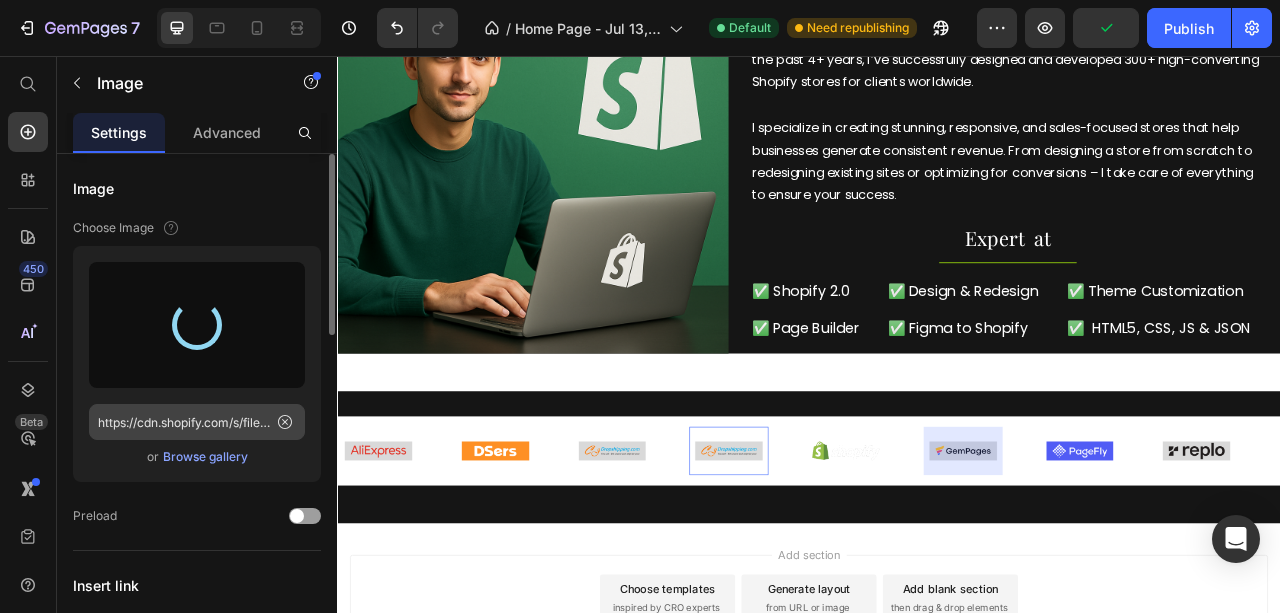 type on "https://cdn.shopify.com/s/files/1/0846/1969/0288/files/gempages_564217058984789157-cf9b9e9c-4d6a-47e8-a445-ec208f925c86.png" 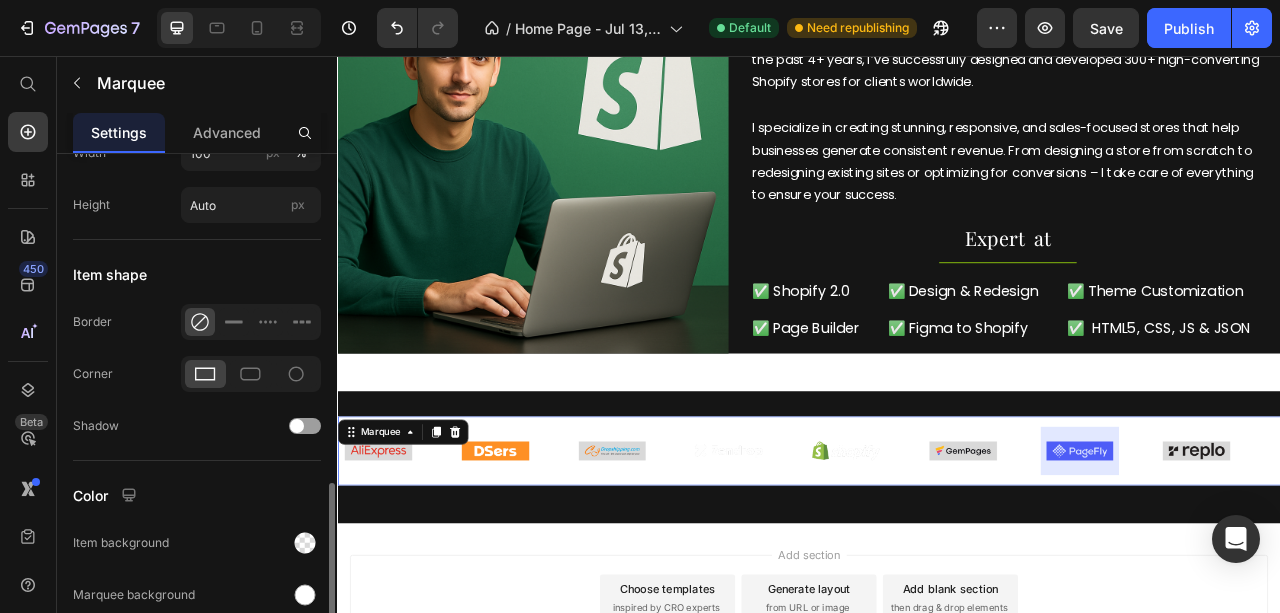 scroll, scrollTop: 1155, scrollLeft: 0, axis: vertical 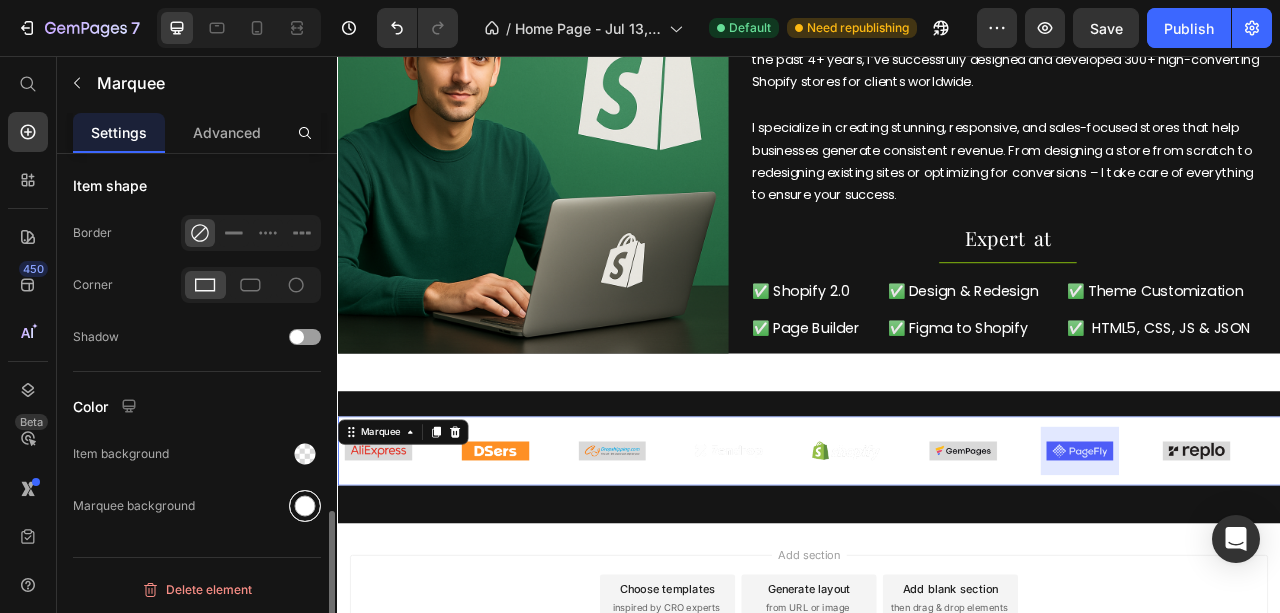click at bounding box center (305, 506) 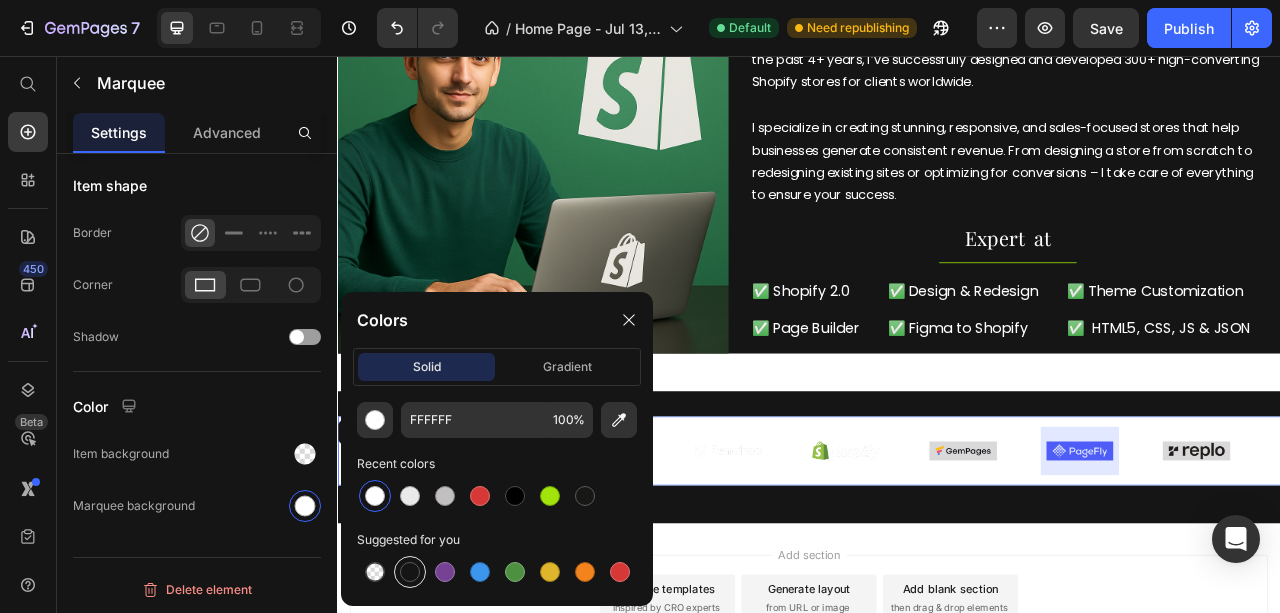 click at bounding box center [410, 572] 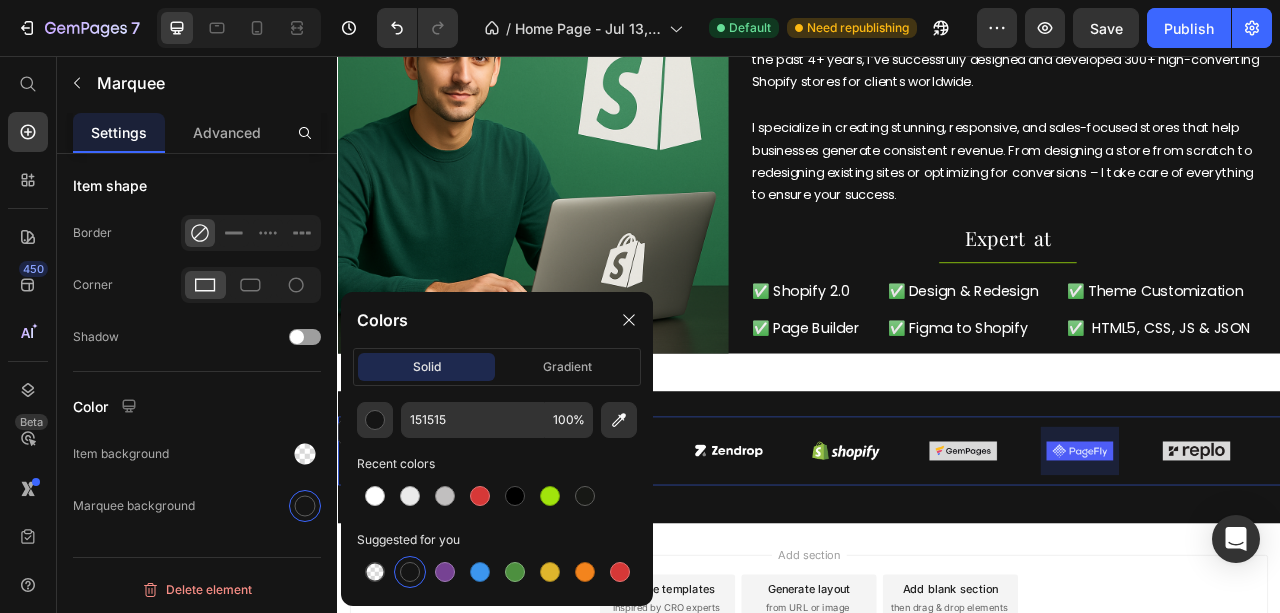 click on "Add section Choose templates inspired by CRO experts Generate layout from URL or image Add blank section then drag & drop elements" at bounding box center [937, 774] 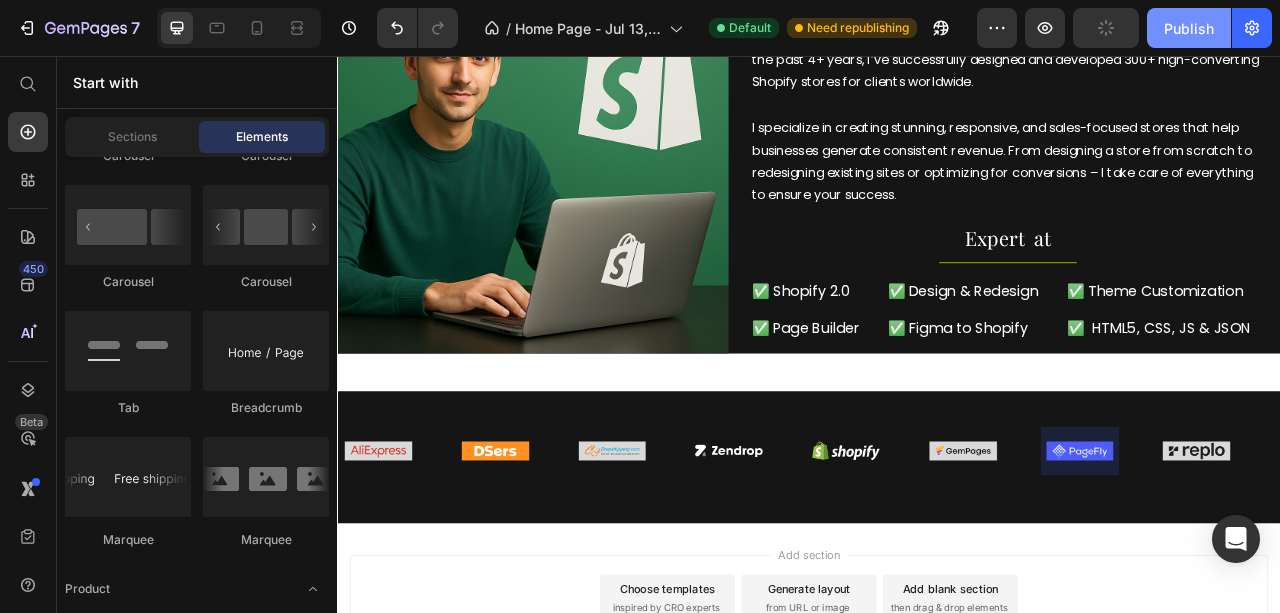 click on "Publish" at bounding box center (1189, 28) 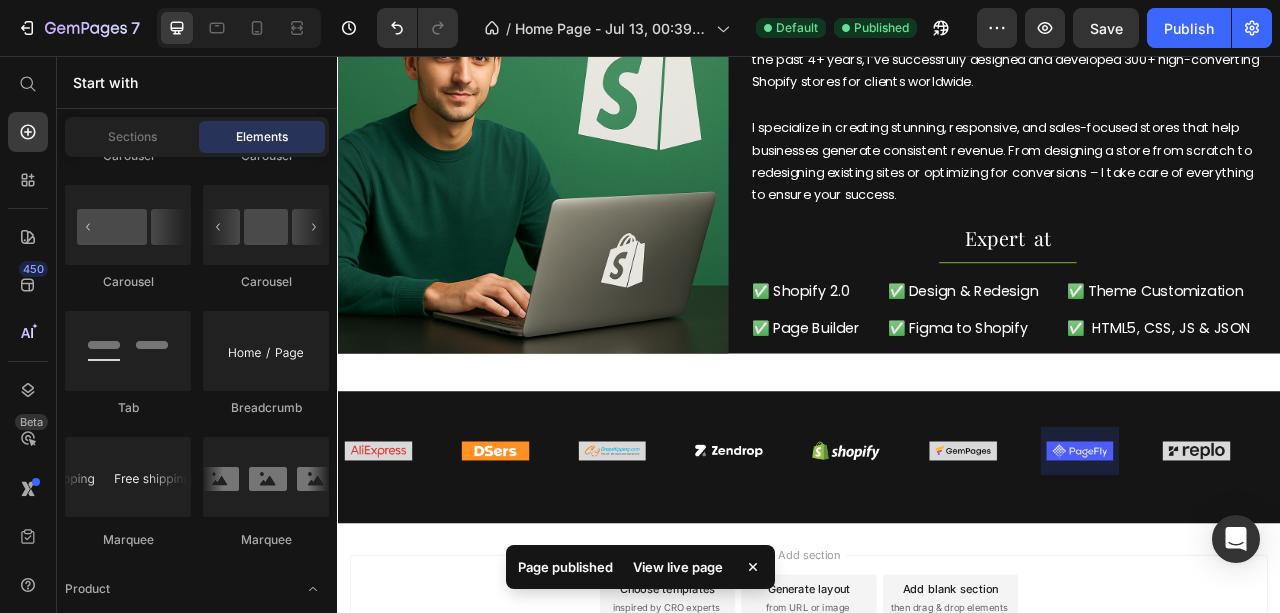 click on "View live page" at bounding box center (678, 567) 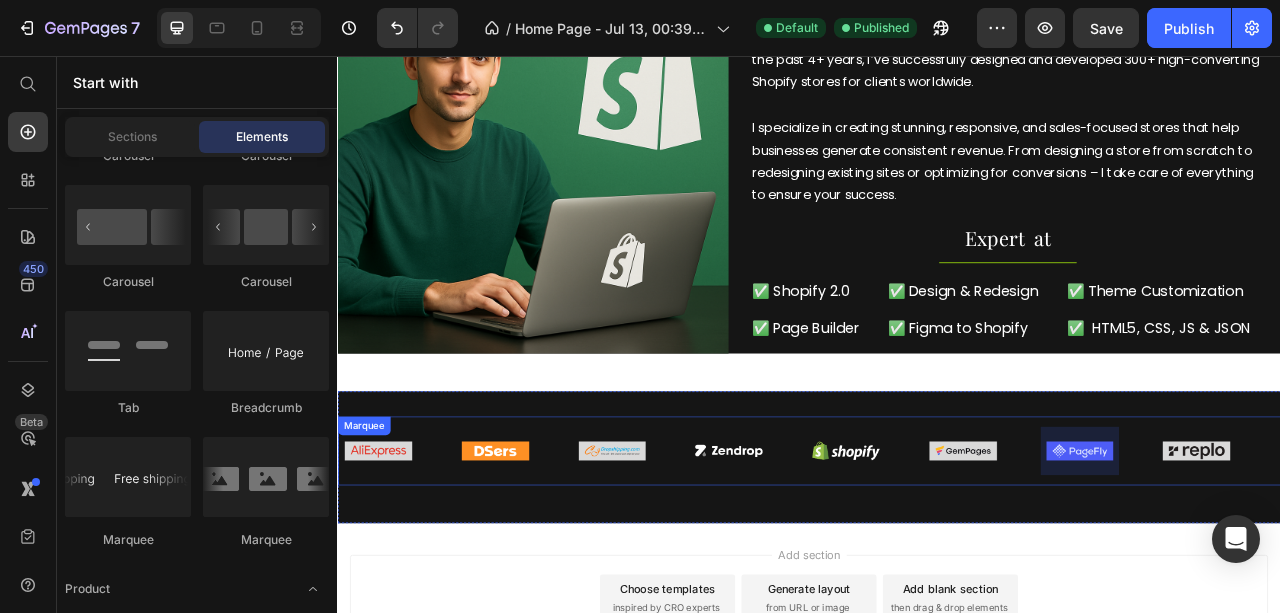 click on "Image Image Image Image Image Image Image Image Image Image Image Image Image Image Image Image Marquee" at bounding box center [937, 558] 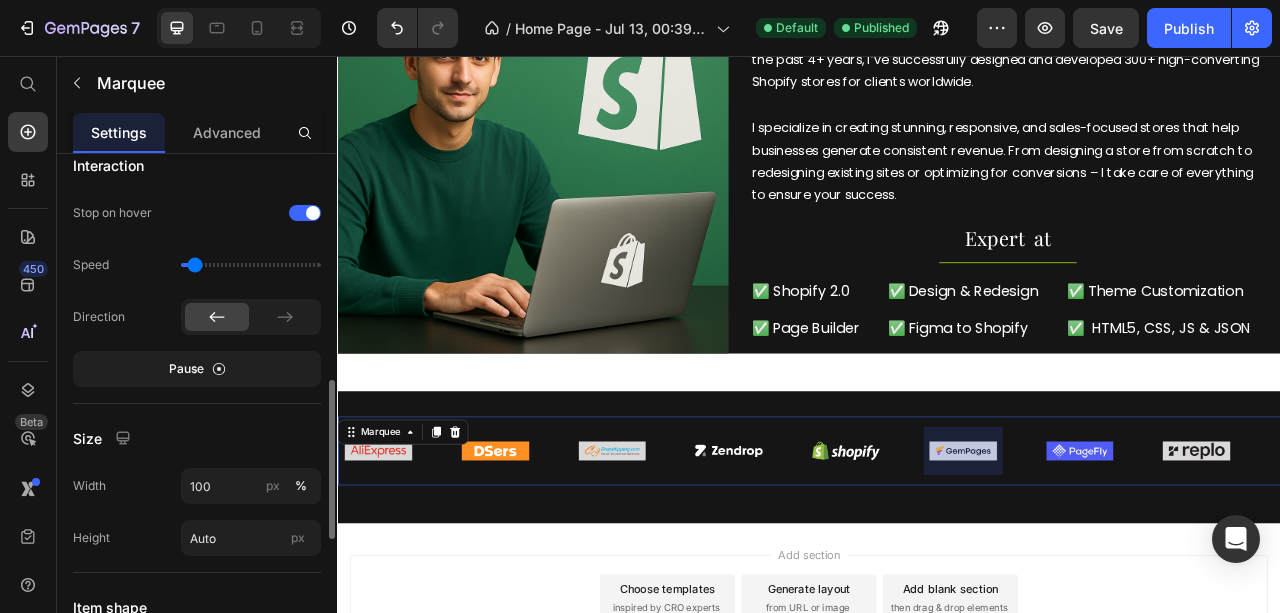 scroll, scrollTop: 800, scrollLeft: 0, axis: vertical 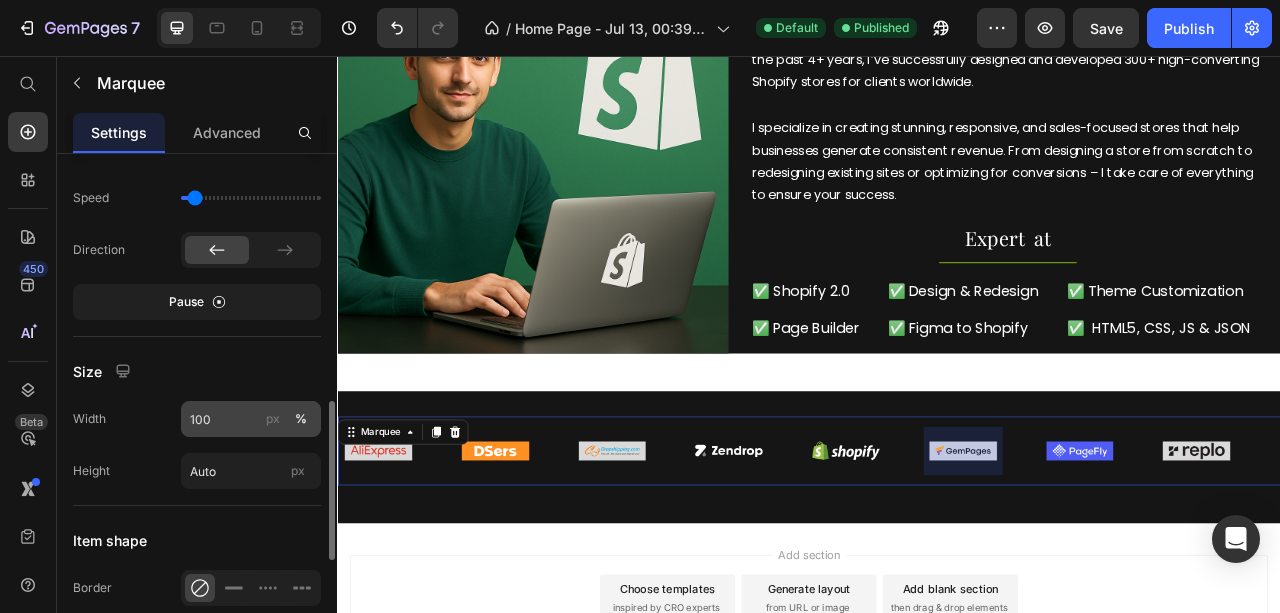 click on "px" at bounding box center (273, 419) 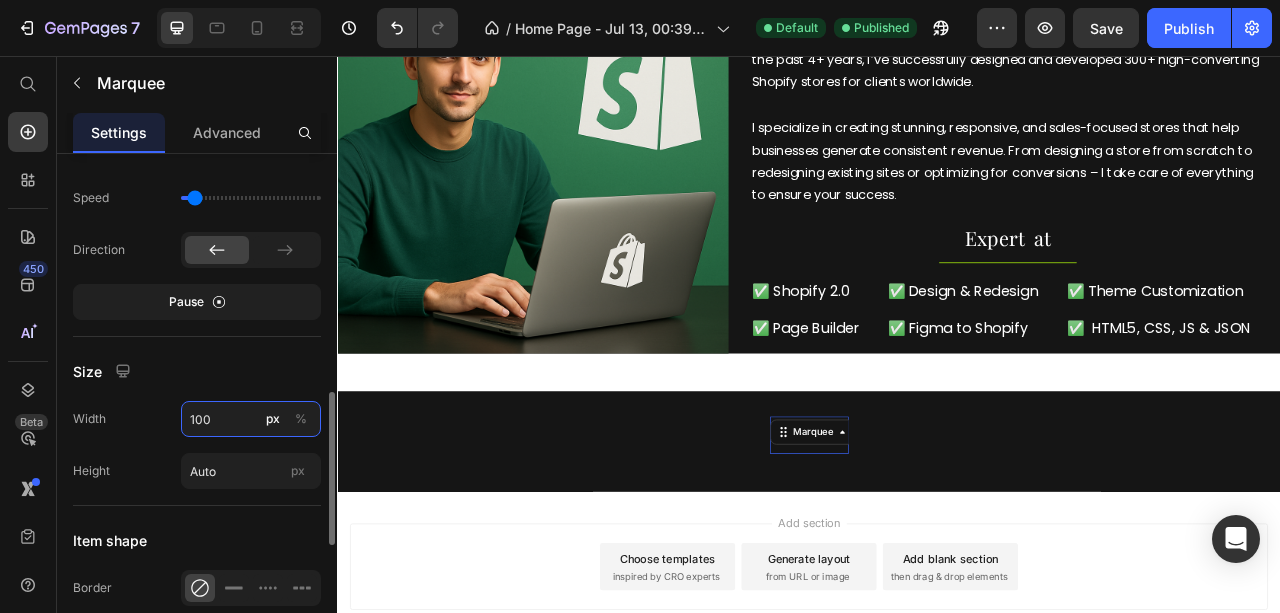 click on "100" at bounding box center [251, 419] 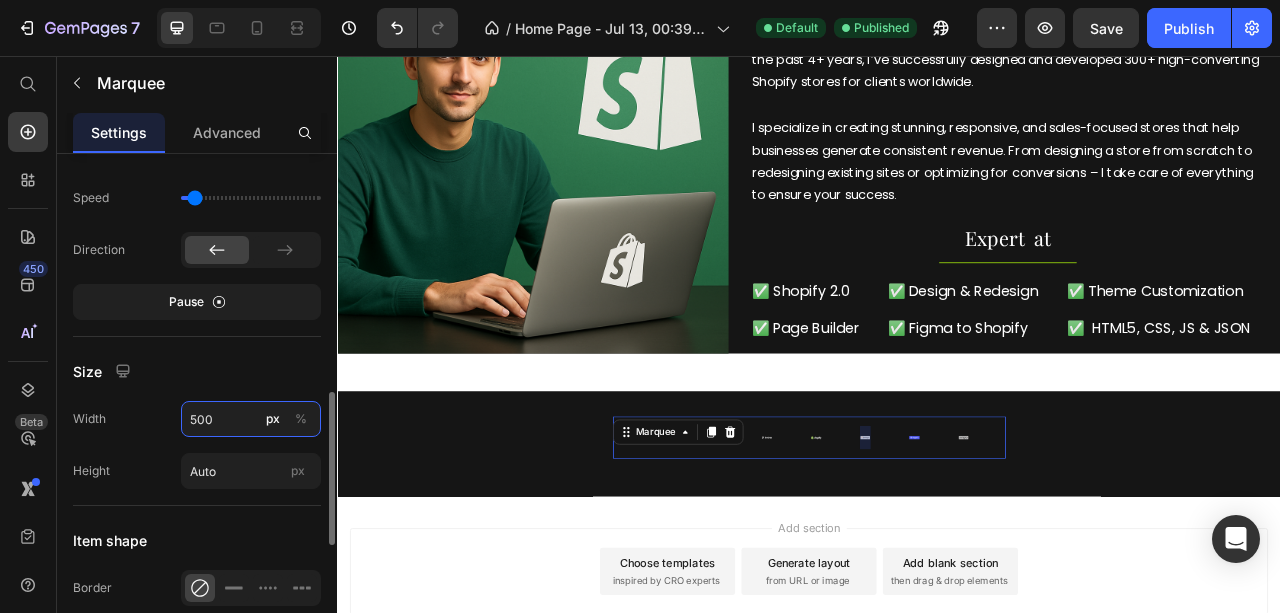 click on "500" at bounding box center [251, 419] 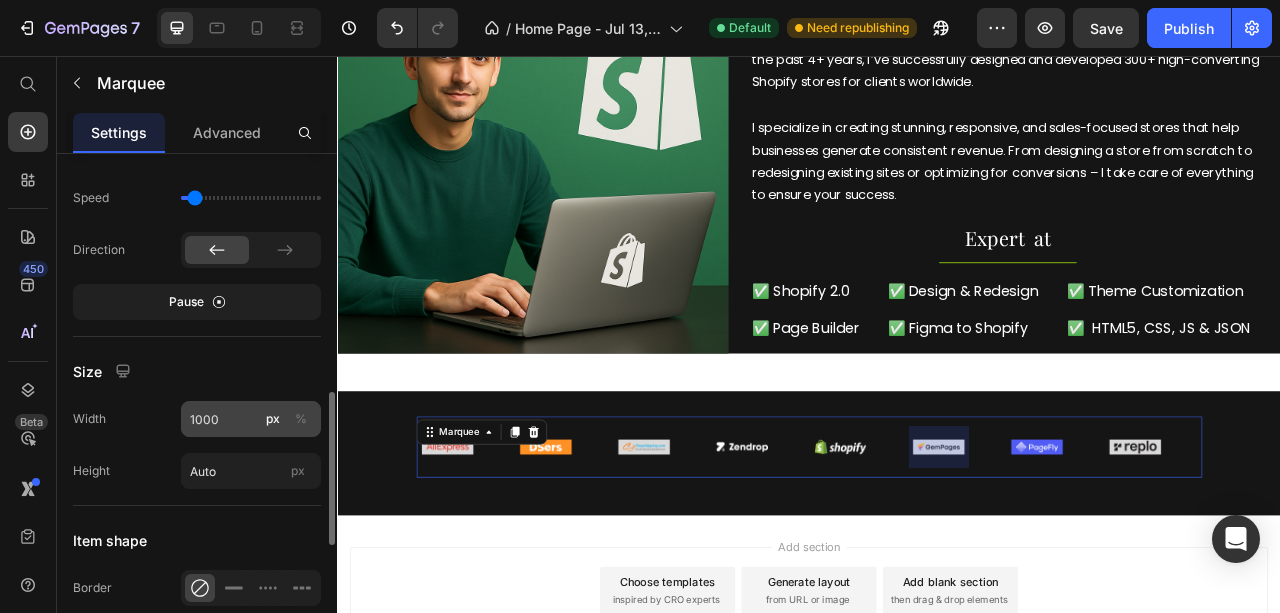 click on "%" at bounding box center (301, 419) 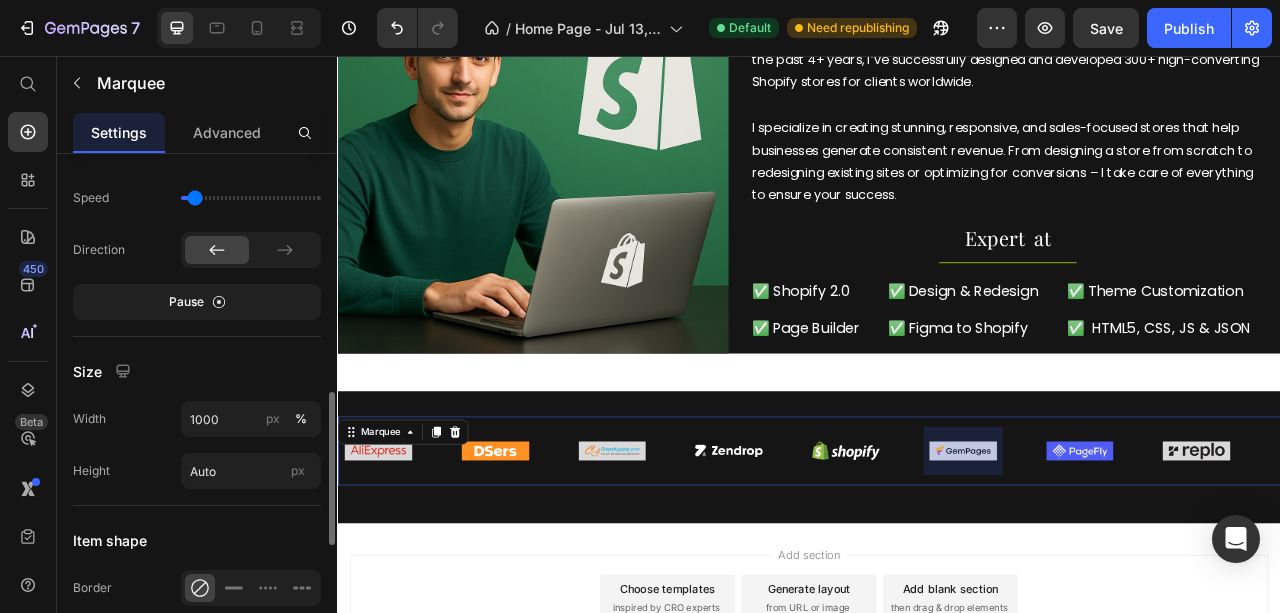 click on "Size" at bounding box center [197, 371] 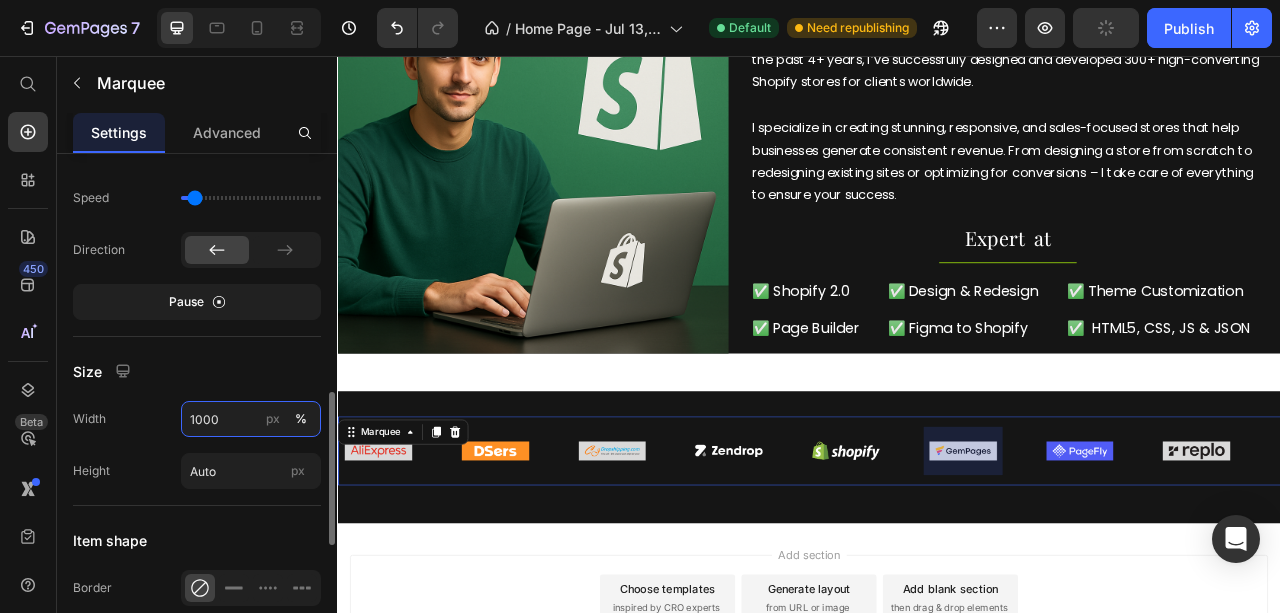click on "1000" at bounding box center [251, 419] 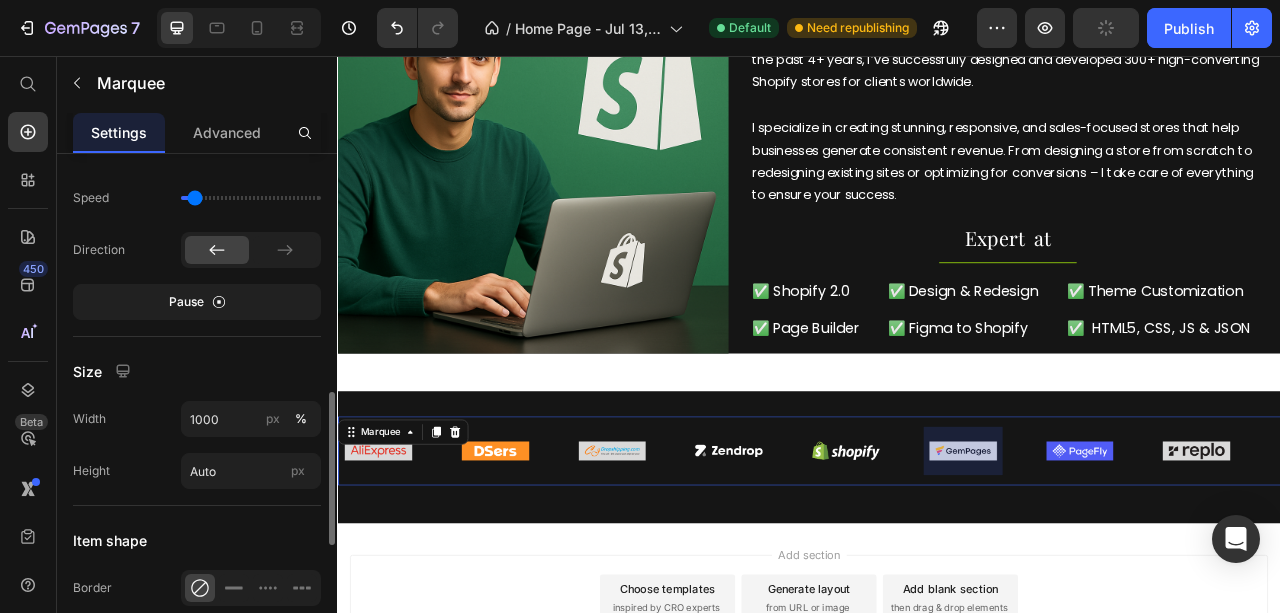 click on "Size" at bounding box center (197, 371) 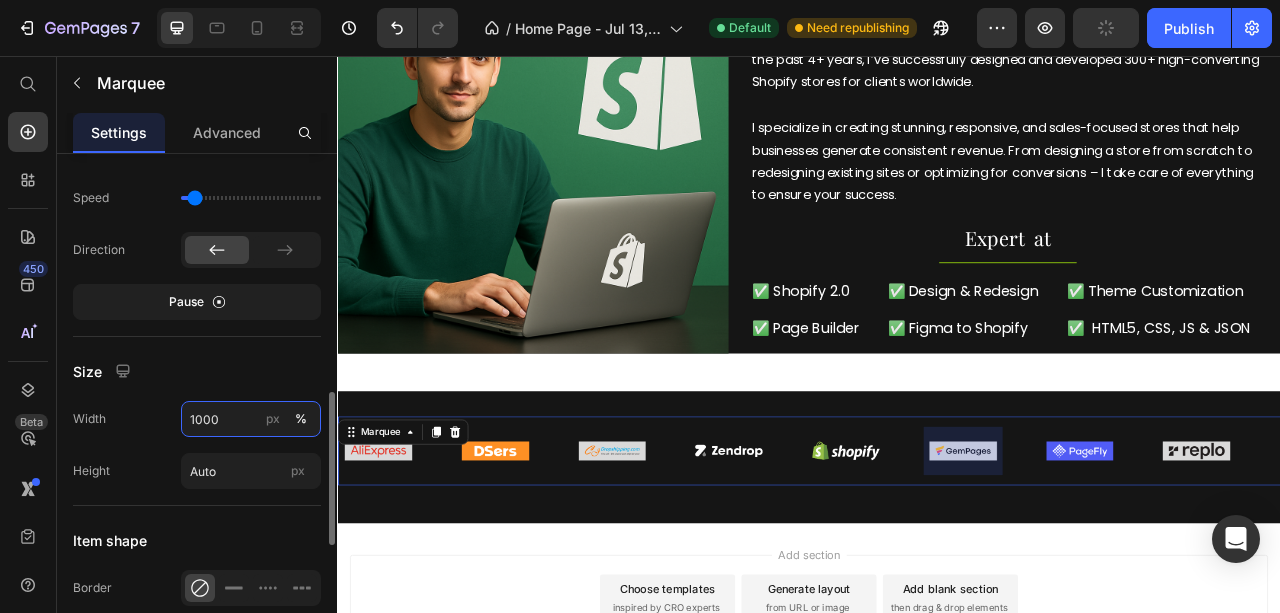drag, startPoint x: 230, startPoint y: 380, endPoint x: 225, endPoint y: 415, distance: 35.35534 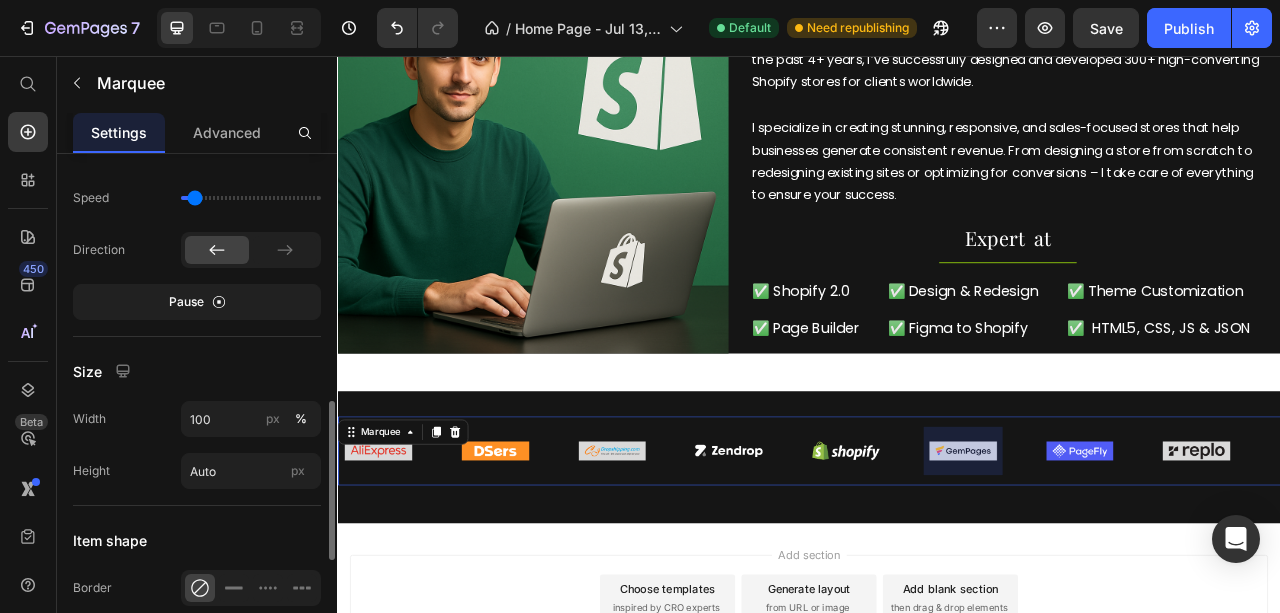 click on "Size" at bounding box center [197, 371] 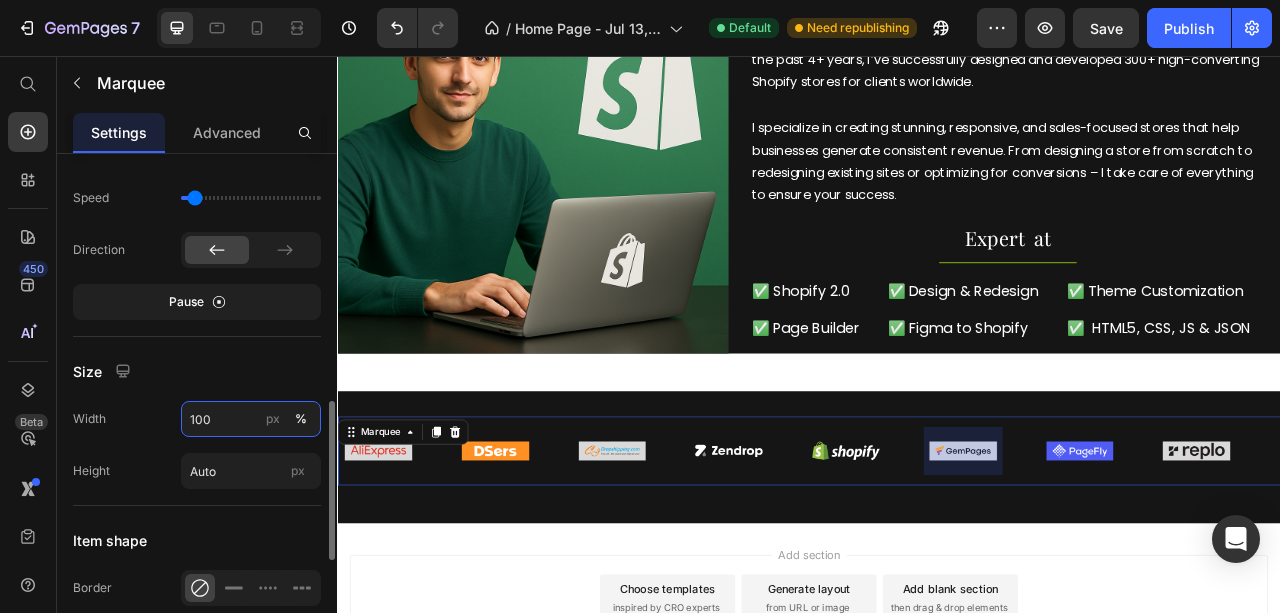 click on "100" at bounding box center (251, 419) 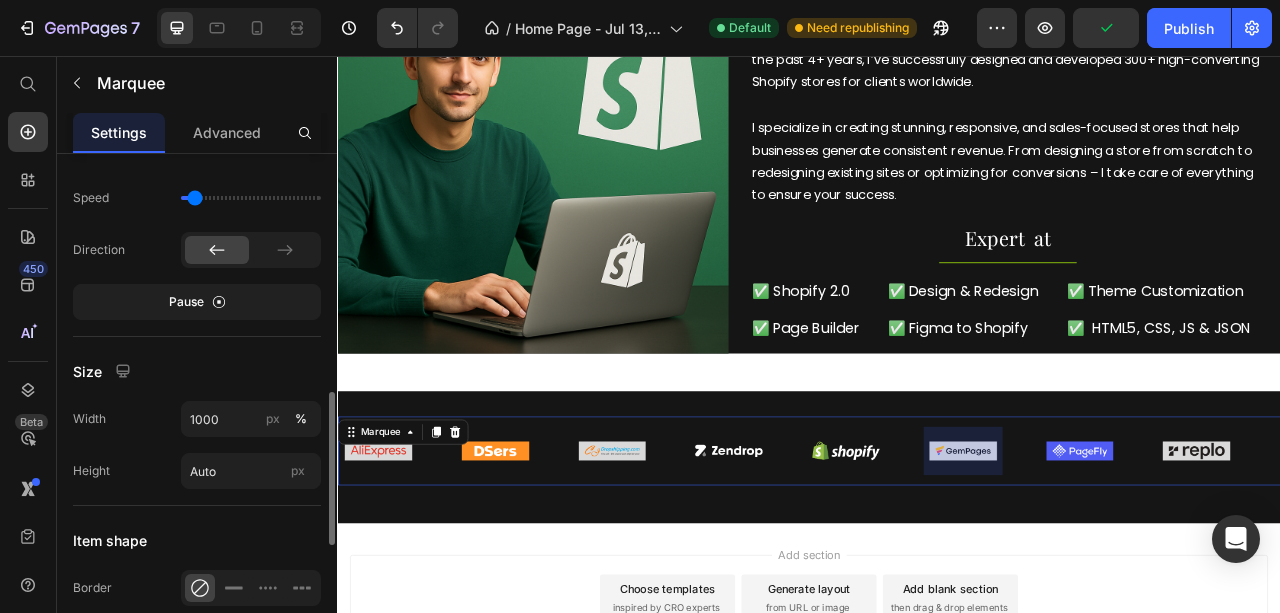 click on "Size" at bounding box center (197, 371) 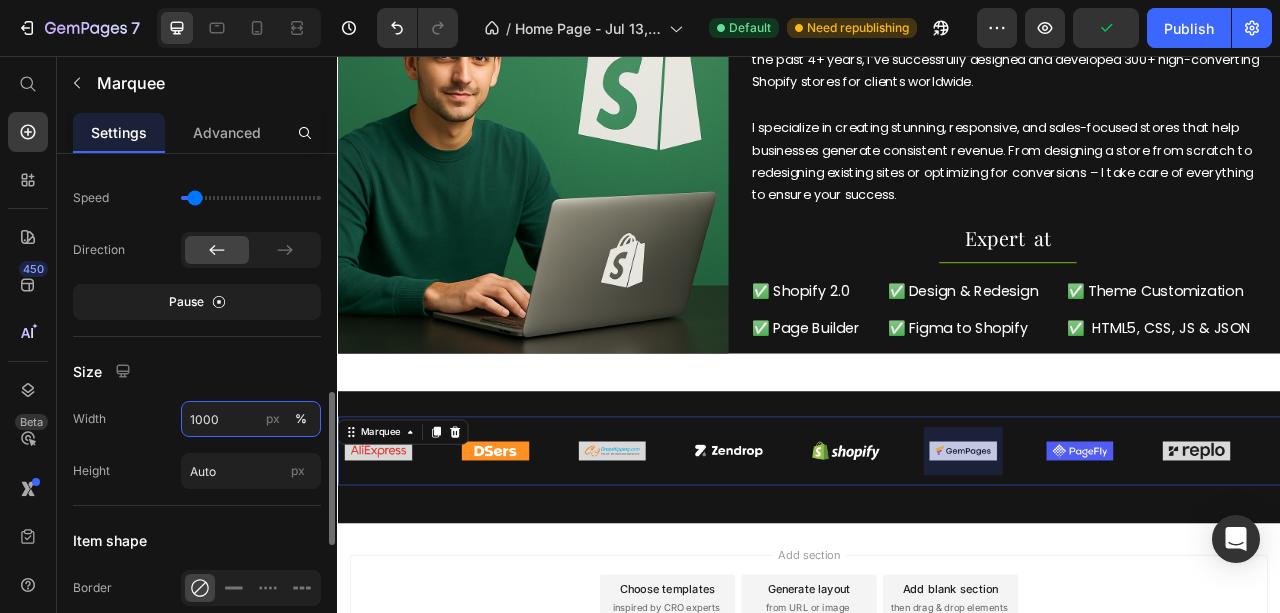 click on "1000" at bounding box center [251, 419] 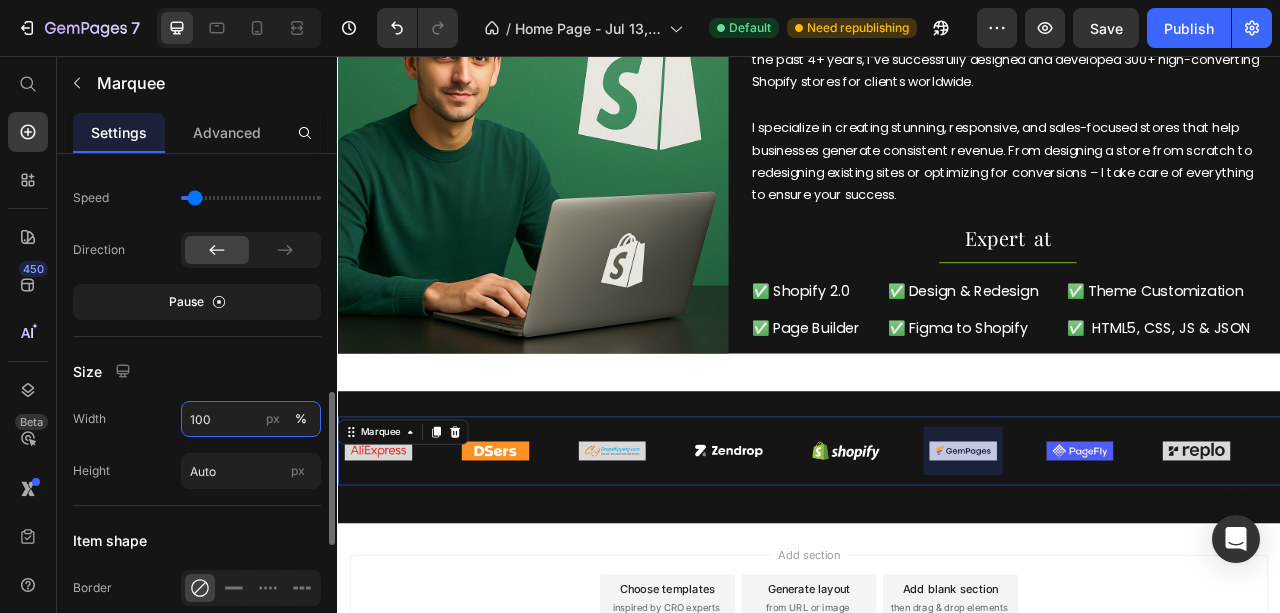 type on "100" 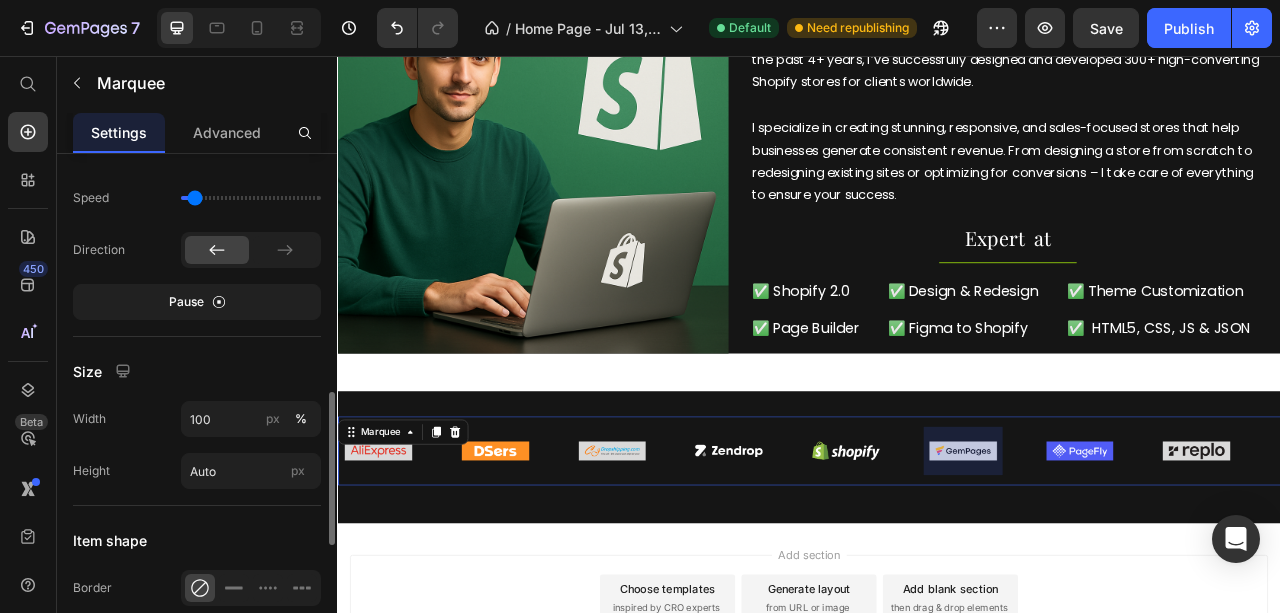 click on "Size" at bounding box center (197, 371) 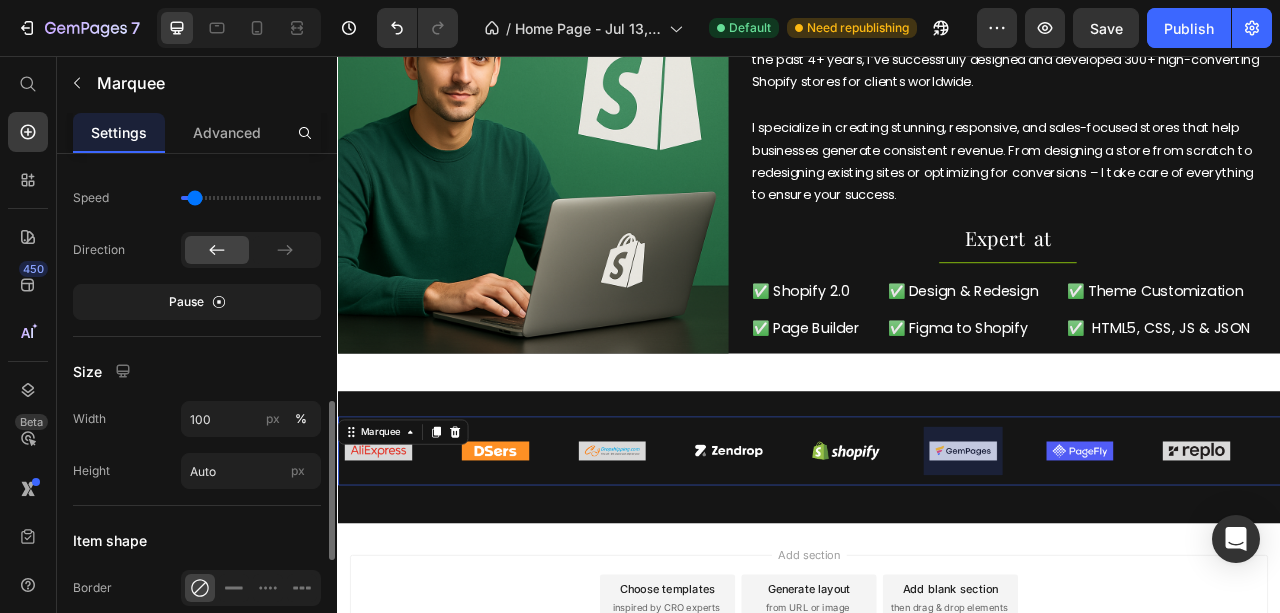drag, startPoint x: 230, startPoint y: 370, endPoint x: 216, endPoint y: 376, distance: 15.231546 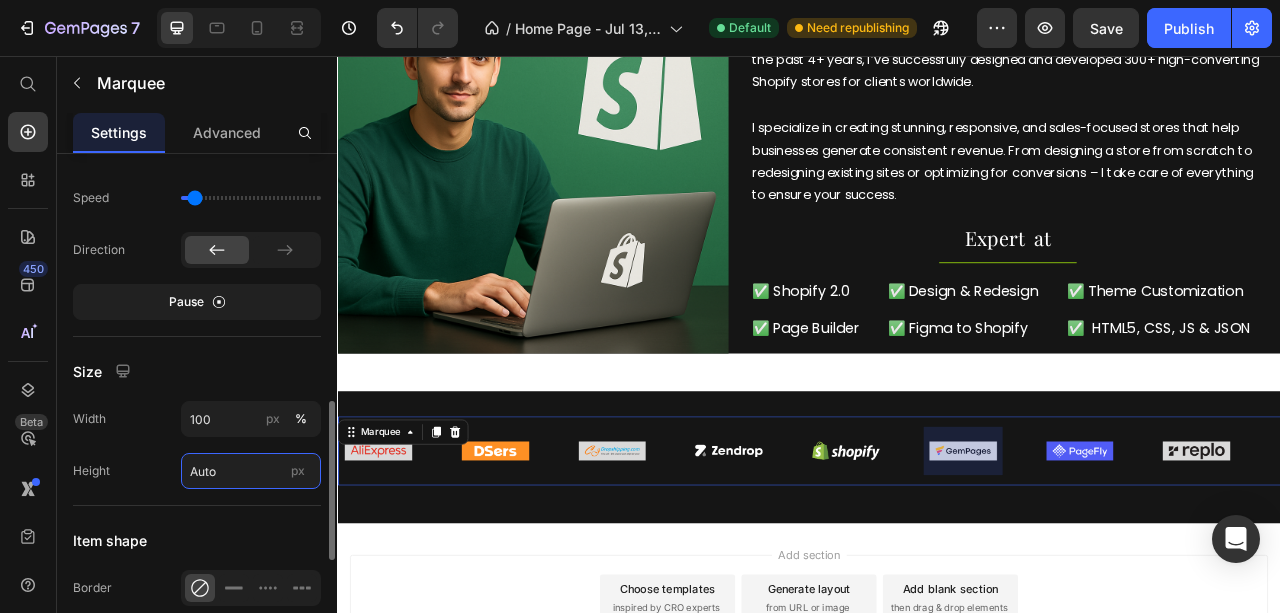 click on "Auto" at bounding box center [251, 471] 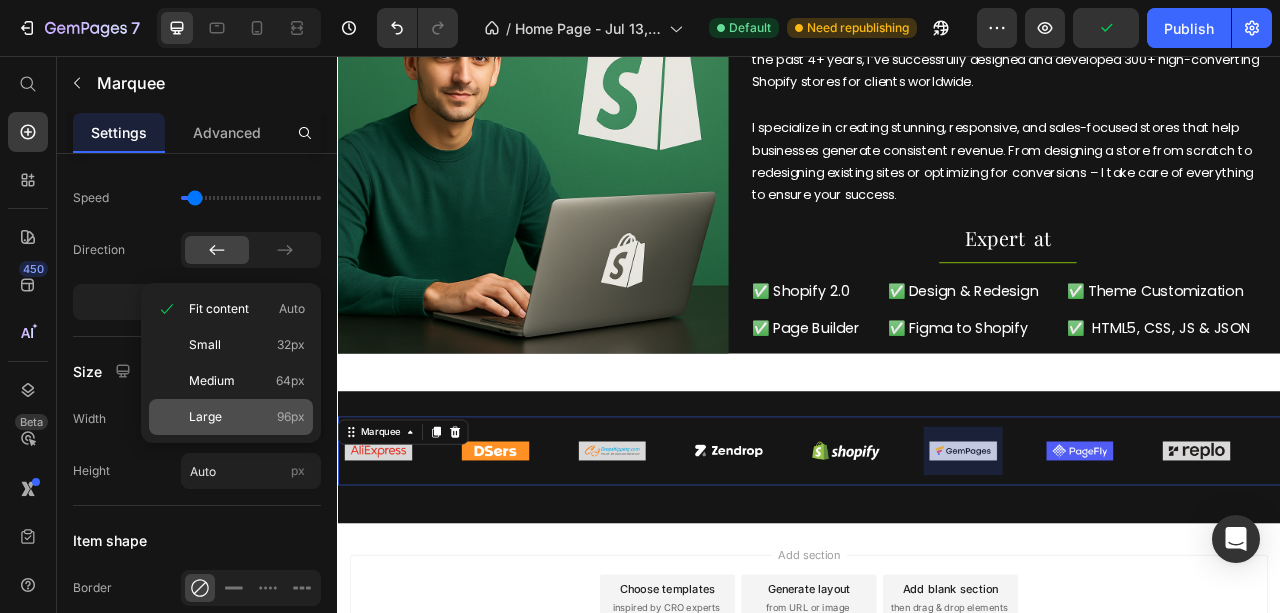 click on "Large 96px" at bounding box center (247, 417) 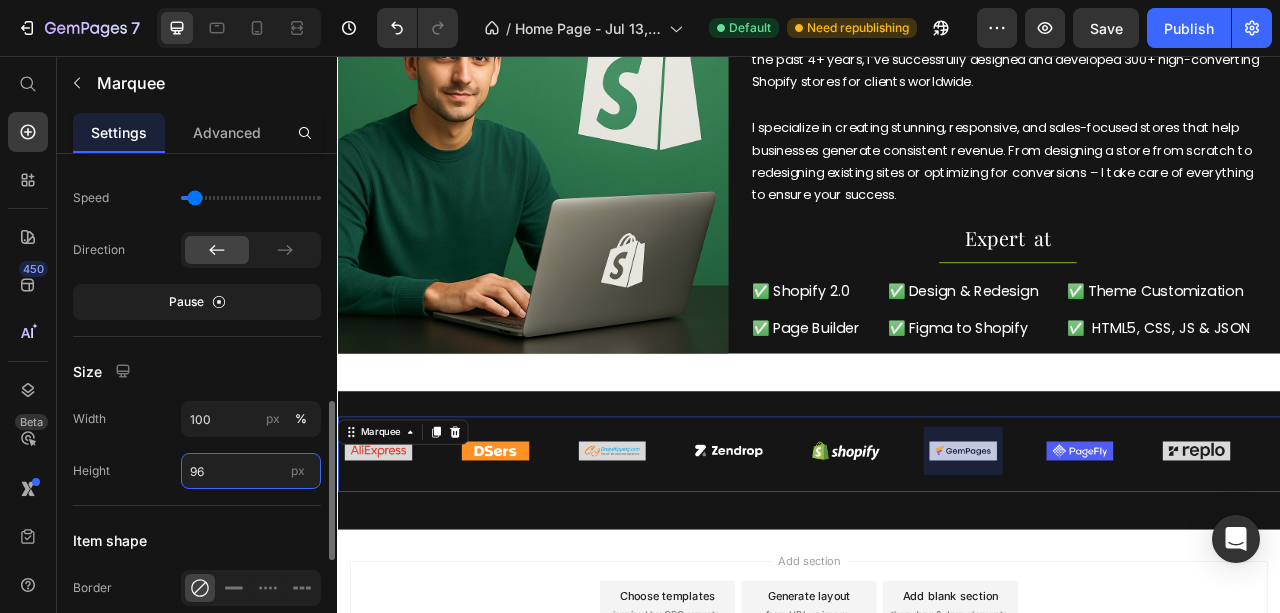 click on "96" at bounding box center (251, 471) 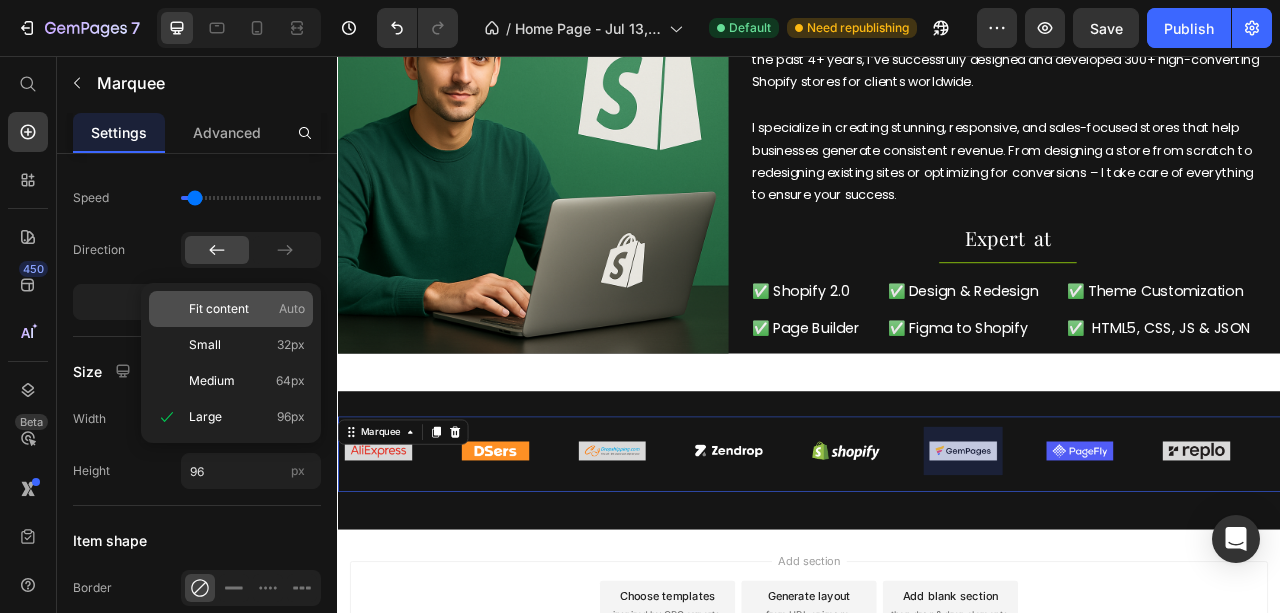 click on "Fit content" at bounding box center [219, 309] 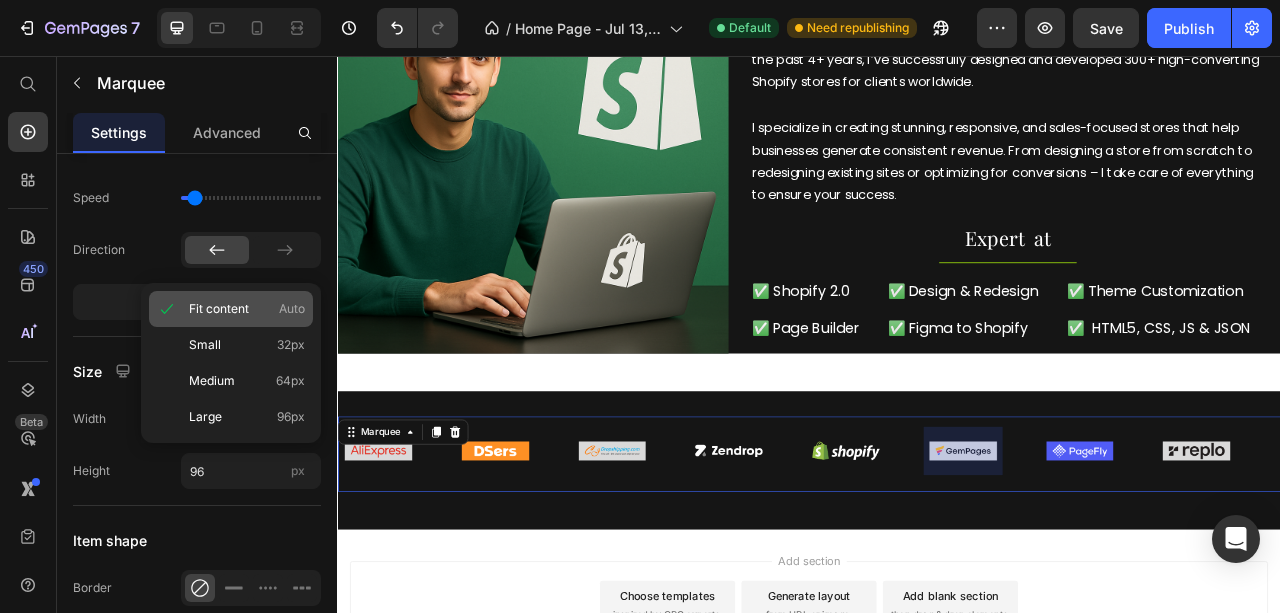 type on "Auto" 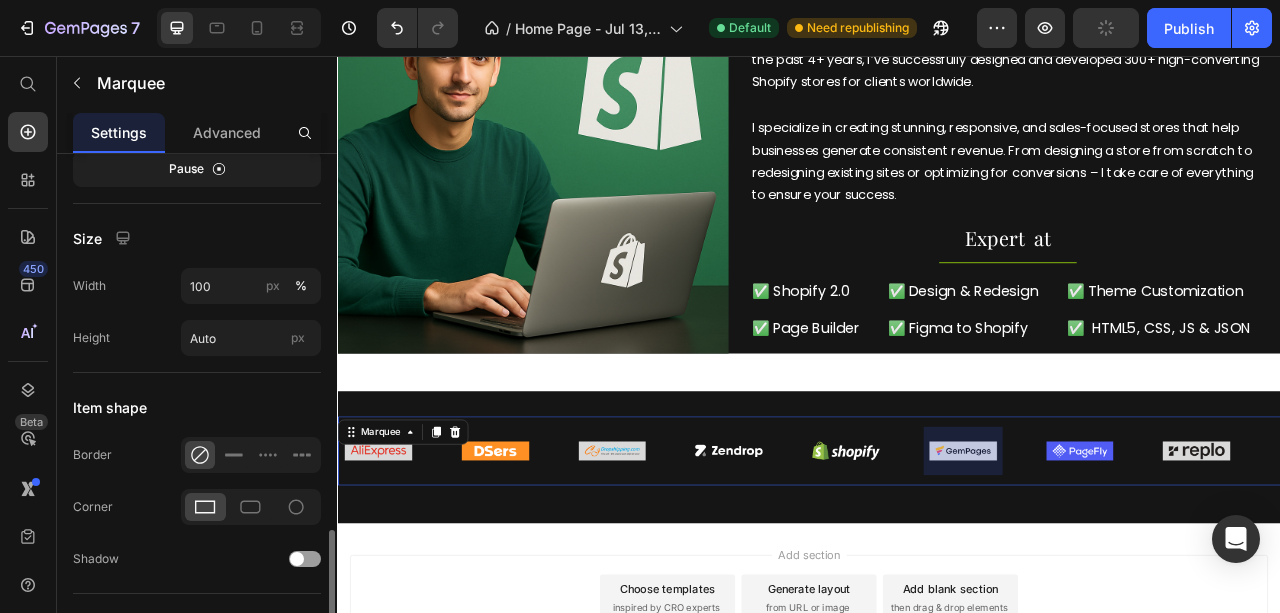 scroll, scrollTop: 1000, scrollLeft: 0, axis: vertical 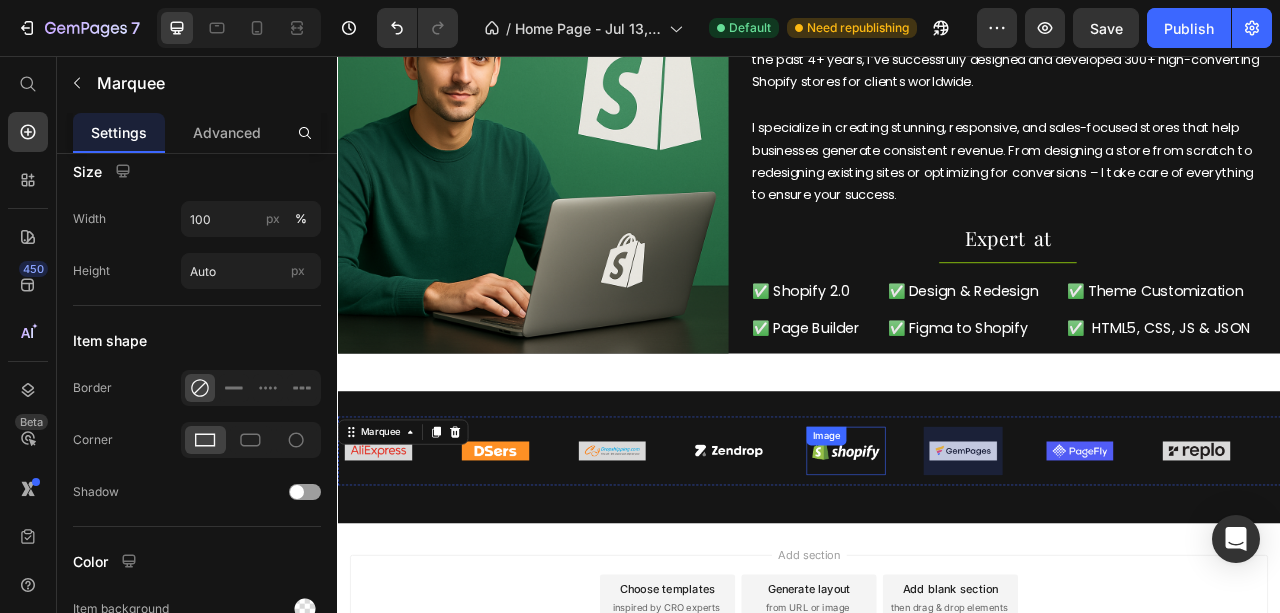 click at bounding box center [983, 559] 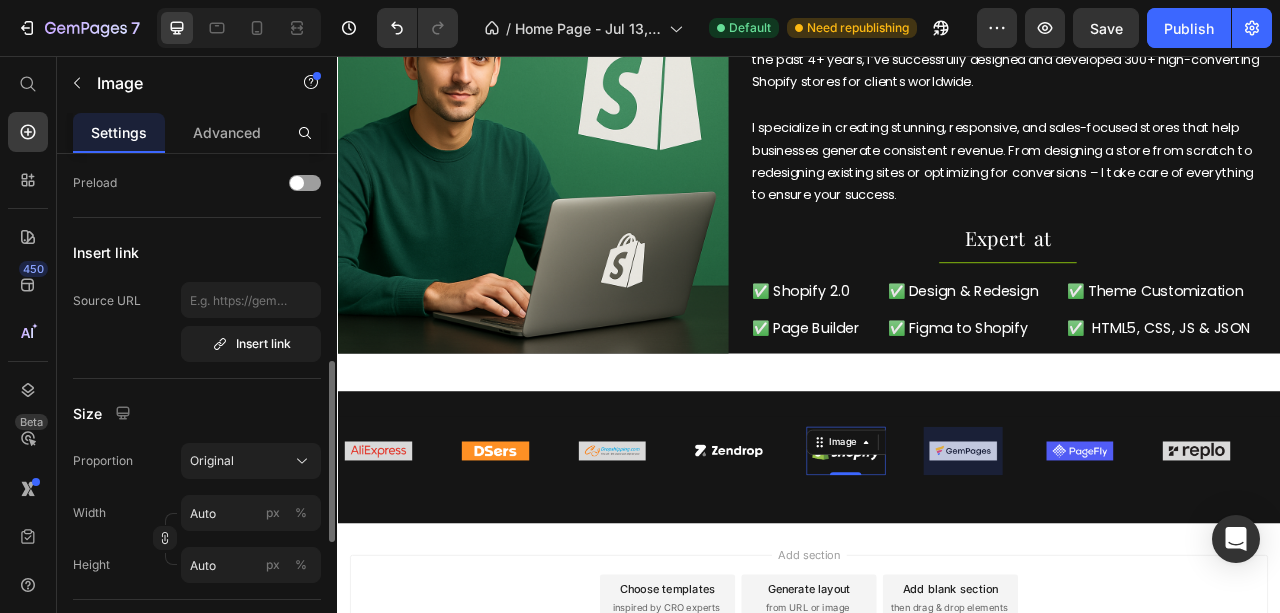 scroll, scrollTop: 400, scrollLeft: 0, axis: vertical 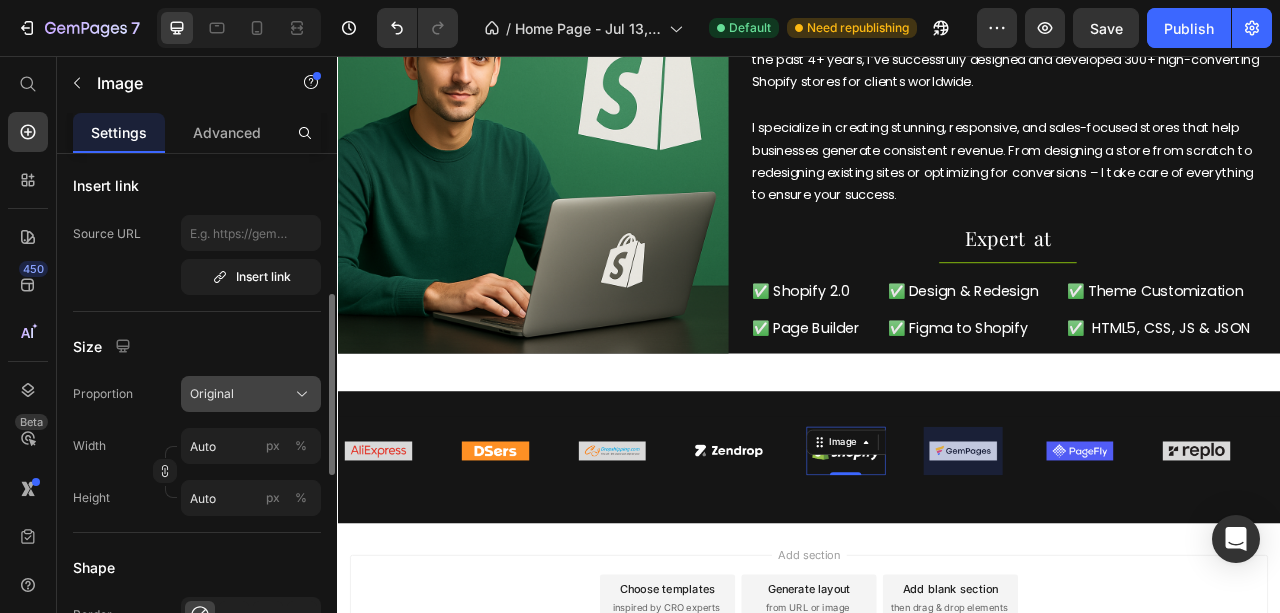click on "Original" at bounding box center [251, 394] 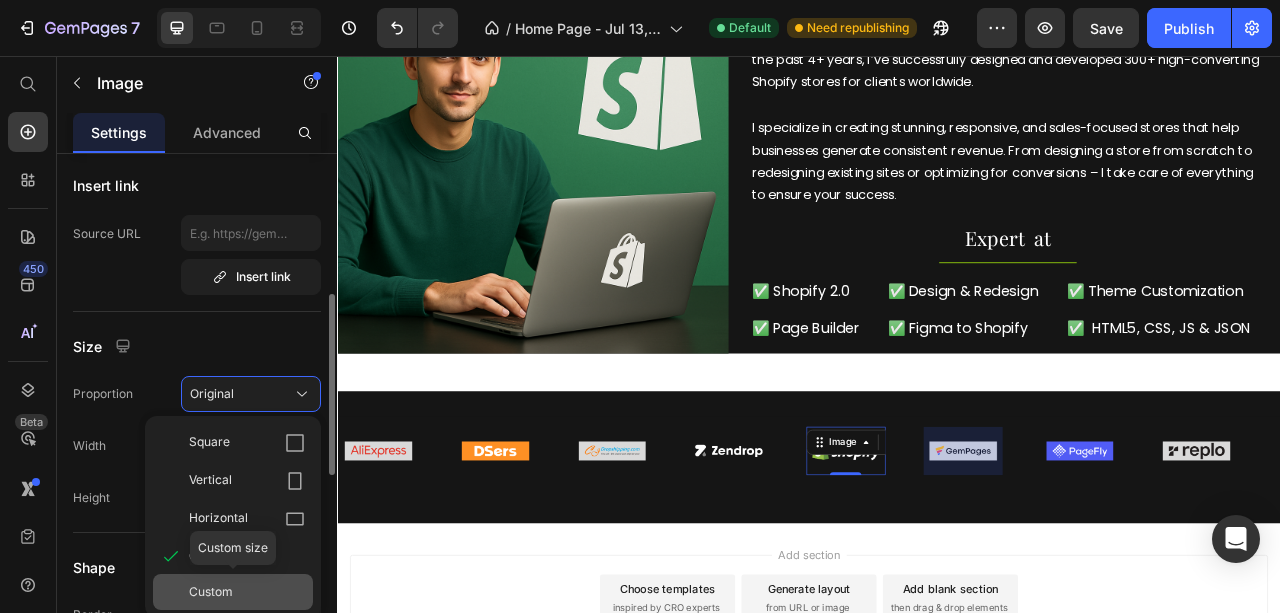 click on "Custom" at bounding box center (211, 592) 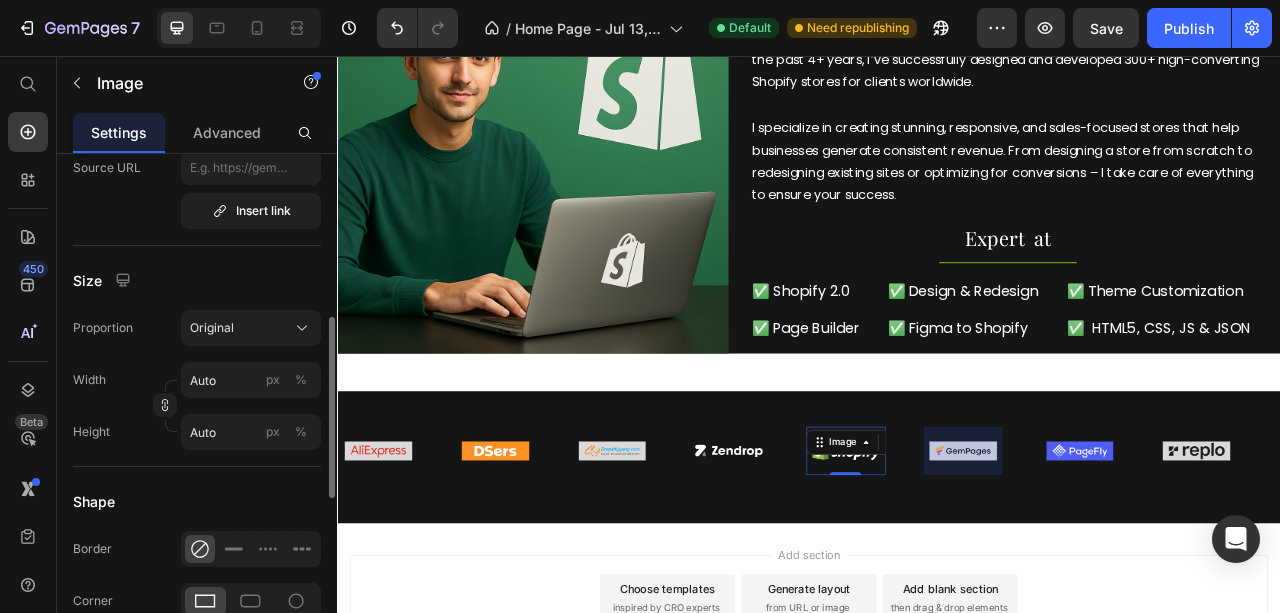 scroll, scrollTop: 400, scrollLeft: 0, axis: vertical 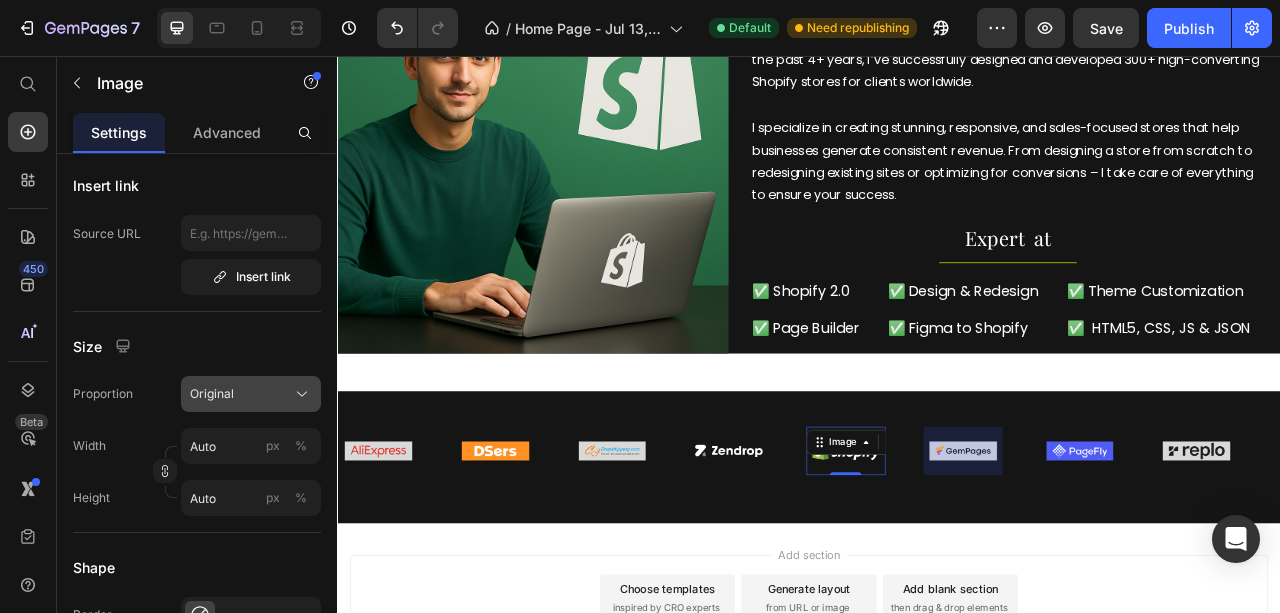 click on "Original" at bounding box center [251, 394] 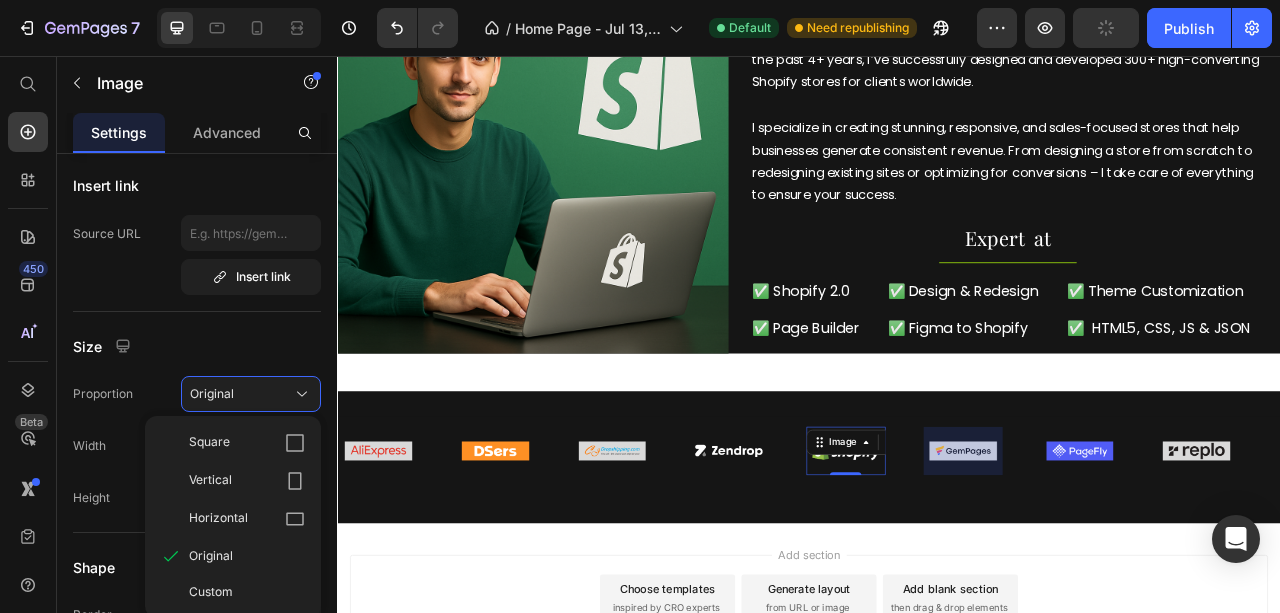 drag, startPoint x: 231, startPoint y: 402, endPoint x: 218, endPoint y: 587, distance: 185.45619 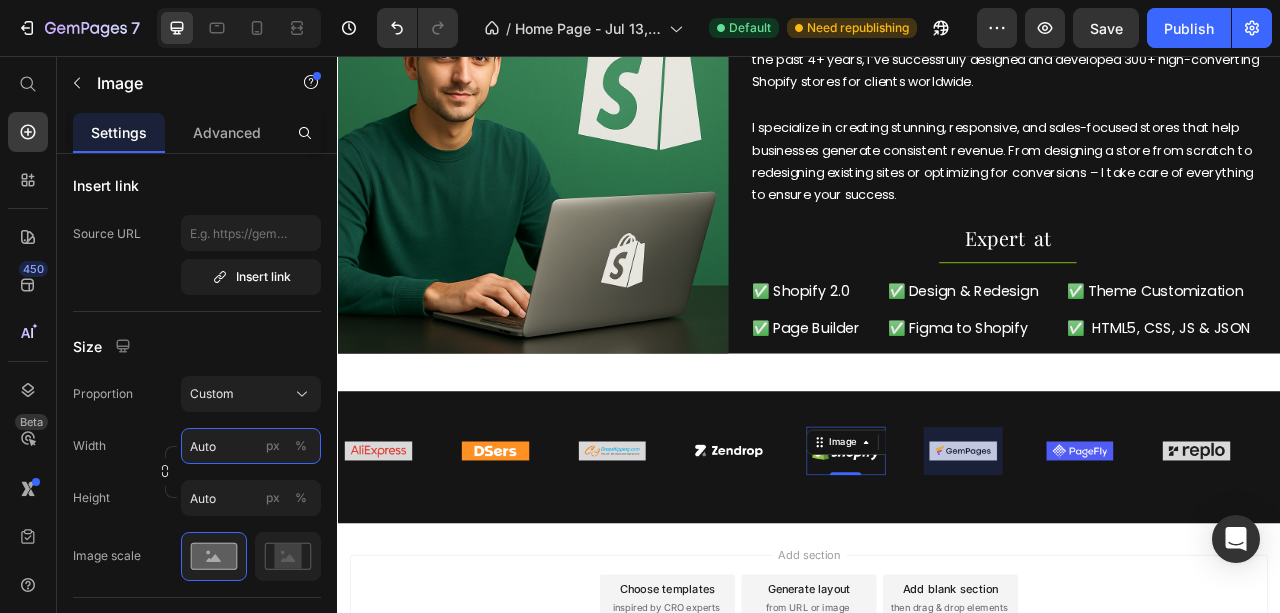 click on "Auto" at bounding box center (251, 446) 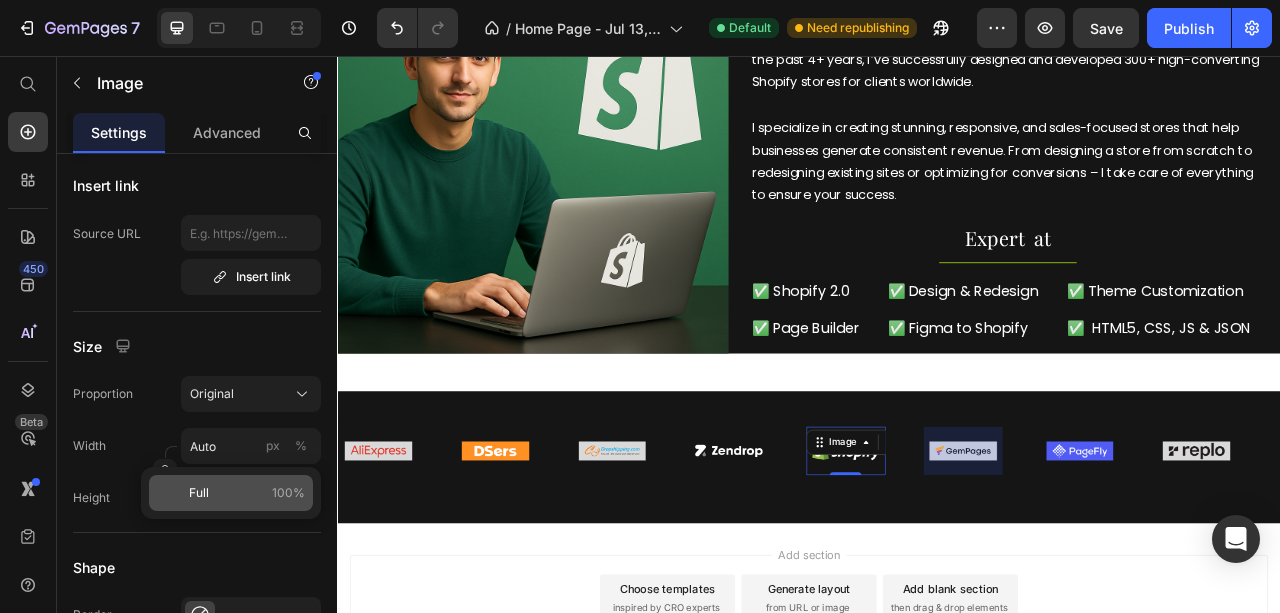 click on "Full 100%" 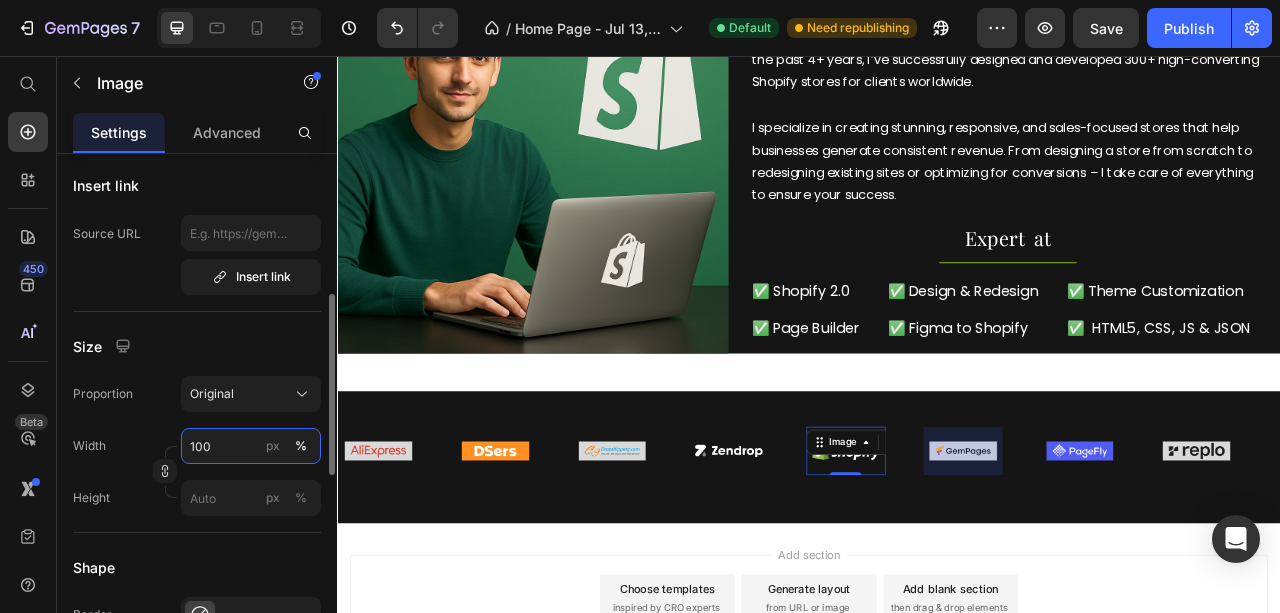 click on "100" at bounding box center [251, 446] 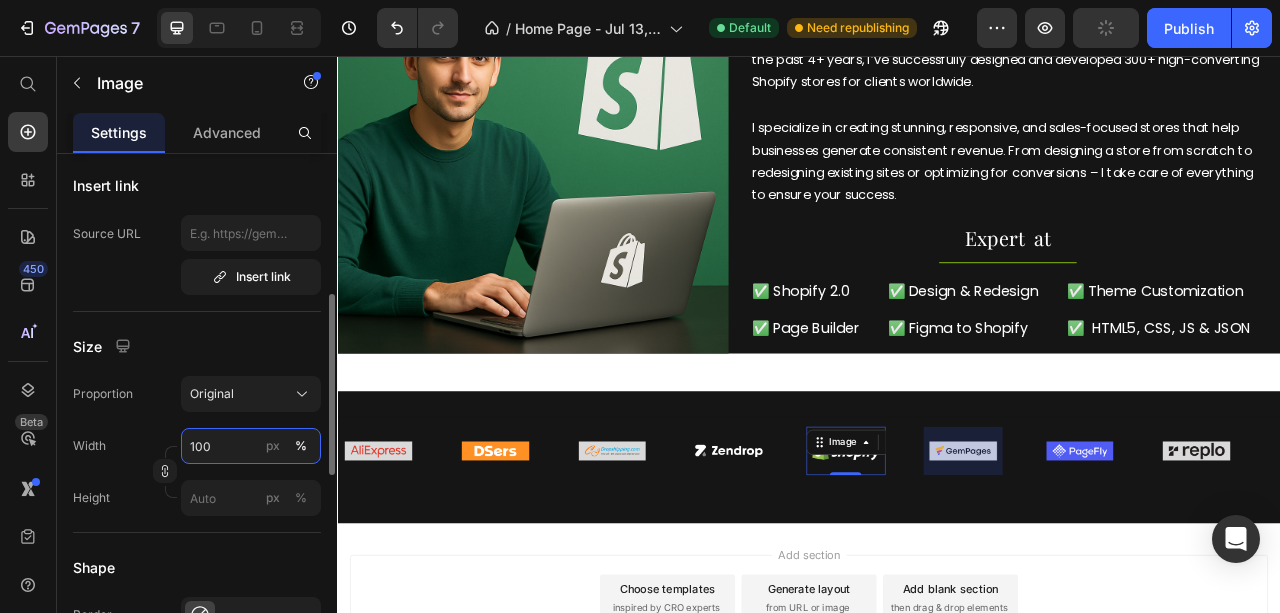 drag, startPoint x: 266, startPoint y: 445, endPoint x: 235, endPoint y: 447, distance: 31.06445 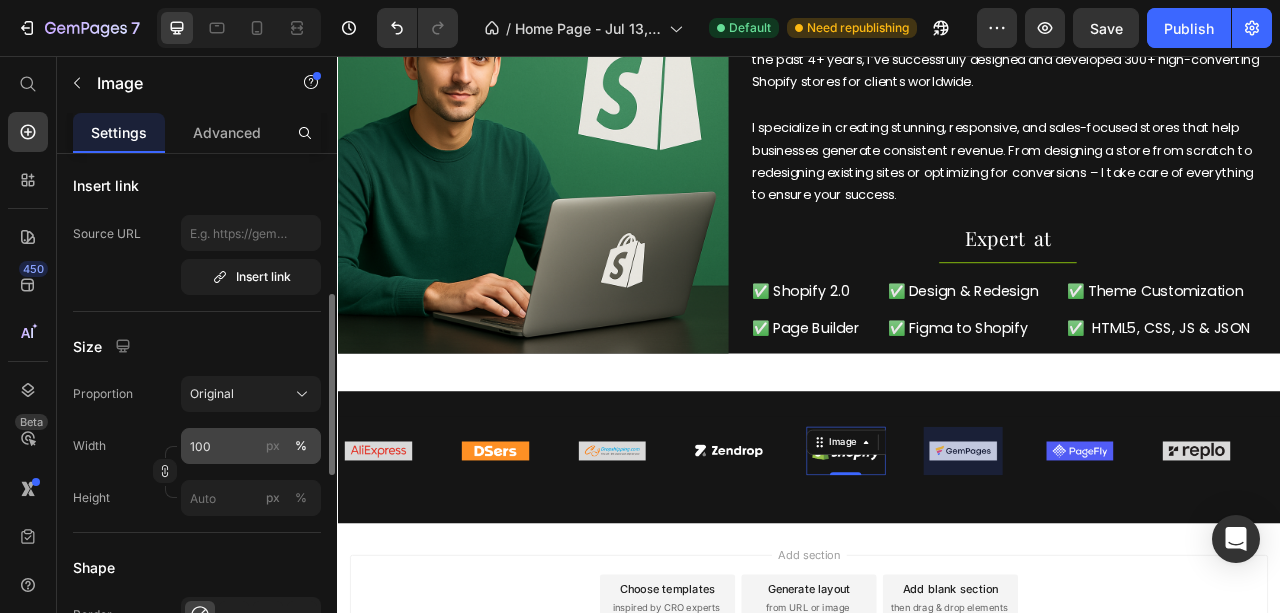 drag, startPoint x: 272, startPoint y: 453, endPoint x: 260, endPoint y: 450, distance: 12.369317 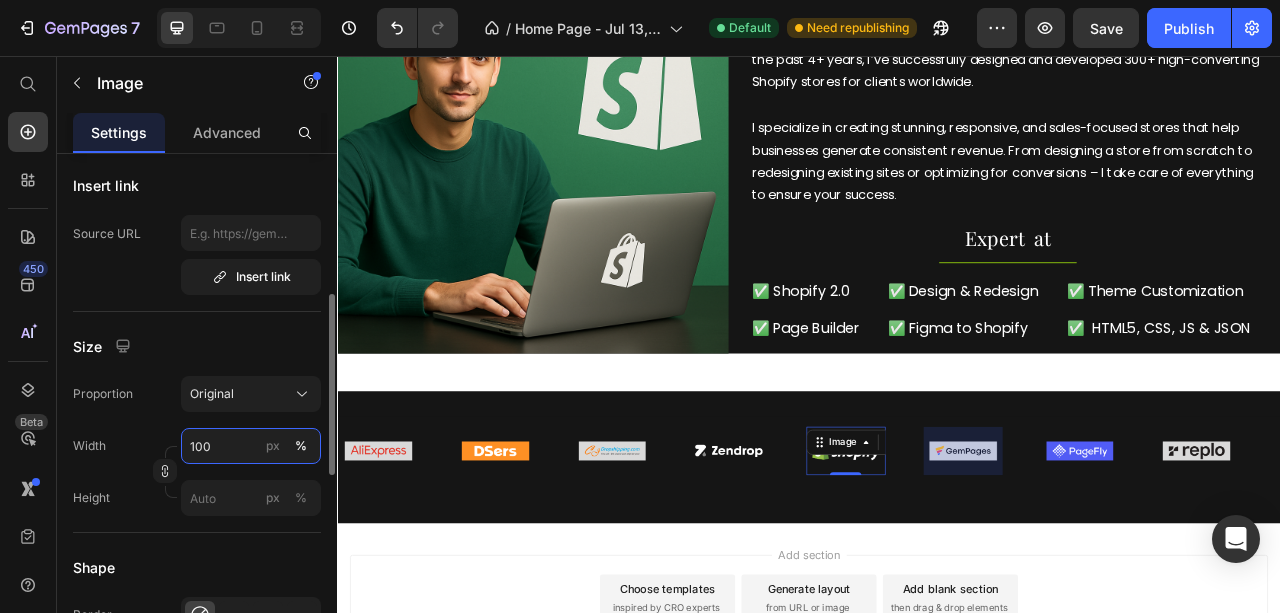 click on "100" at bounding box center [251, 446] 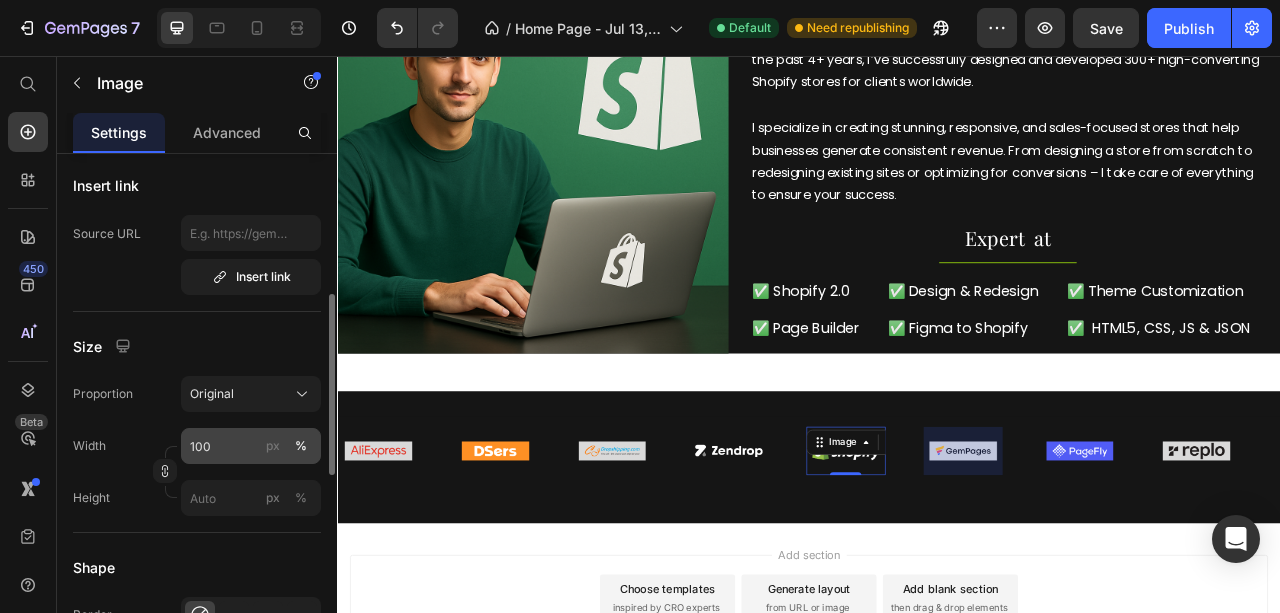 click on "px" at bounding box center (273, 446) 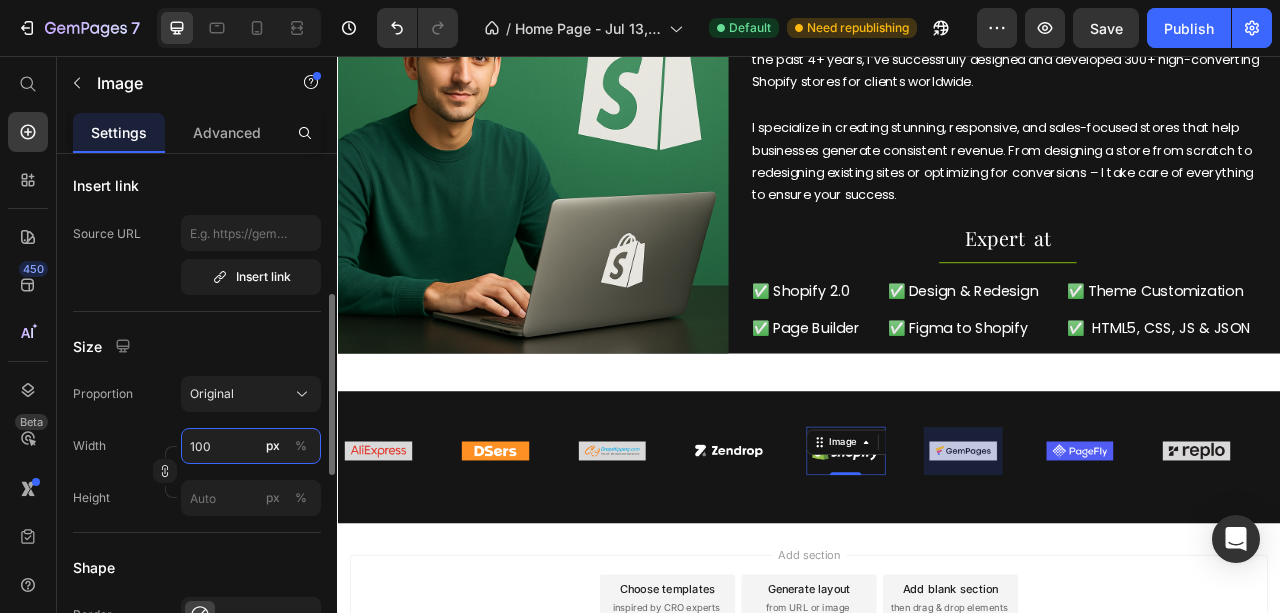 click on "100" at bounding box center [251, 446] 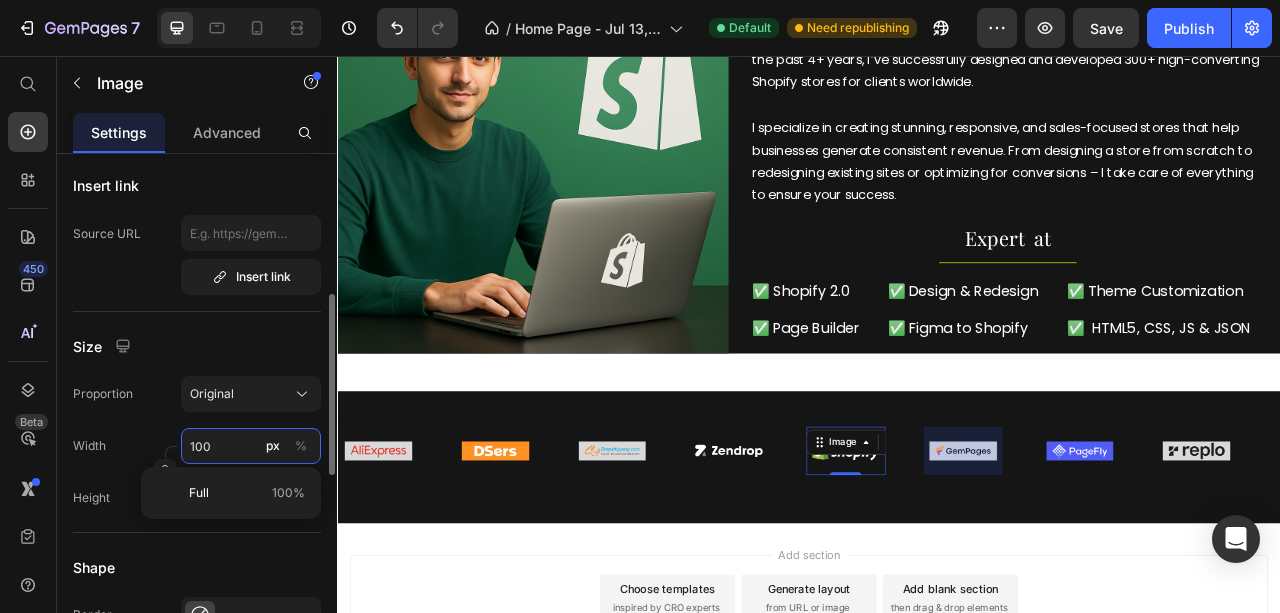 click on "100" at bounding box center [251, 446] 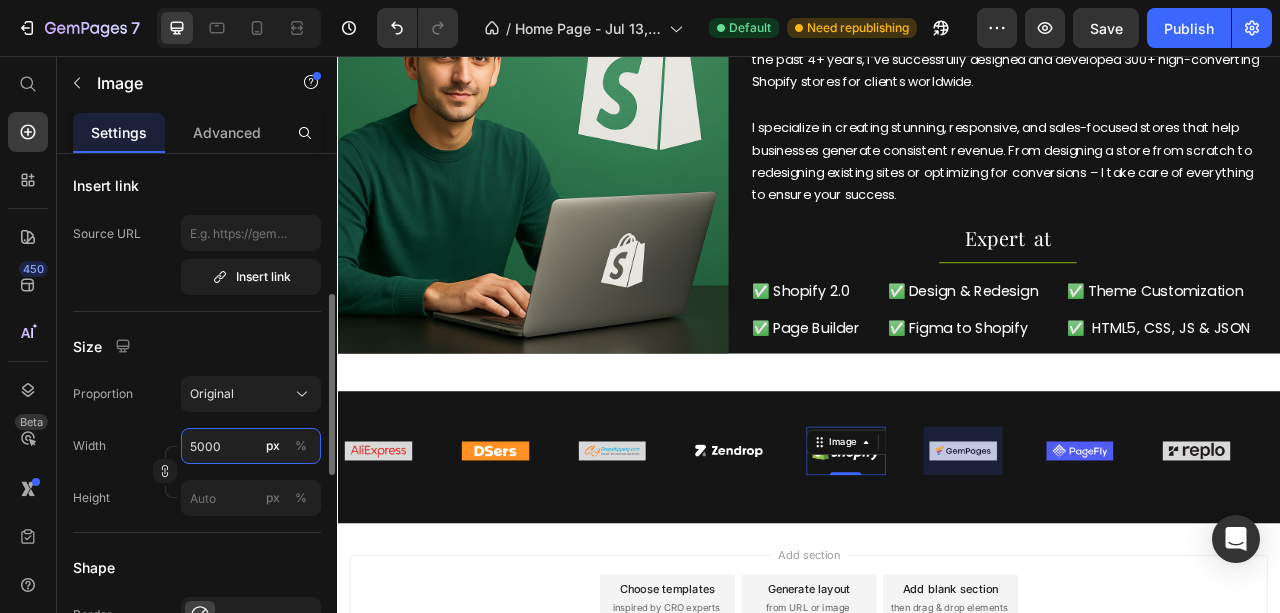 type on "5000" 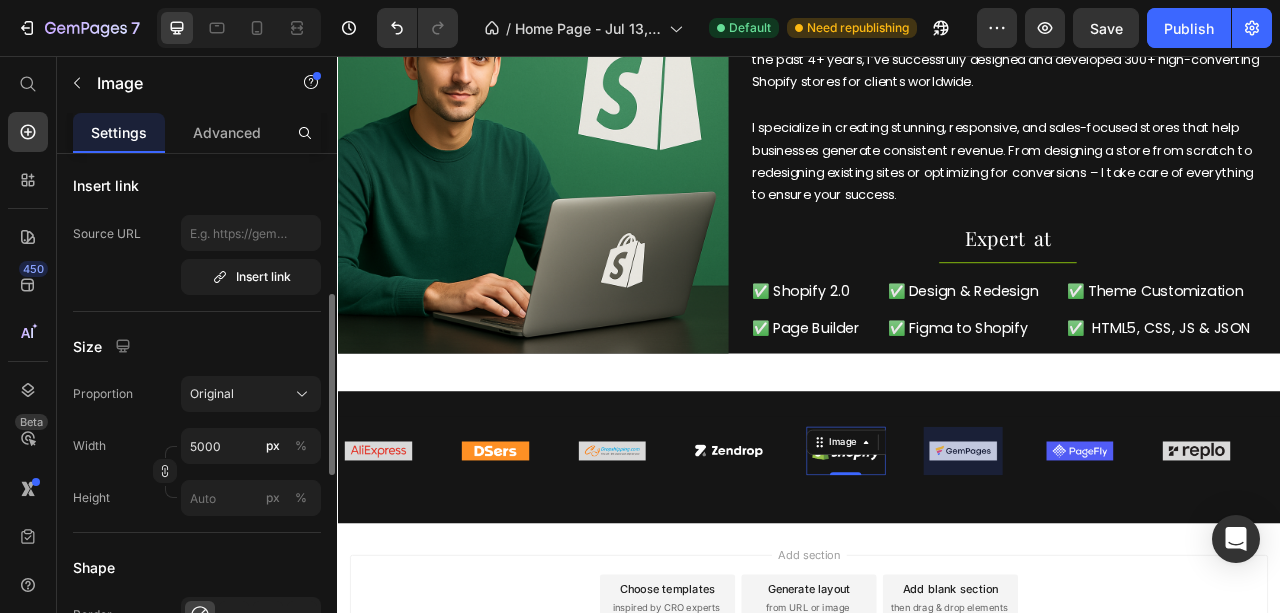 click on "Proportion Original Width 5000 px % Height px %" at bounding box center [197, 446] 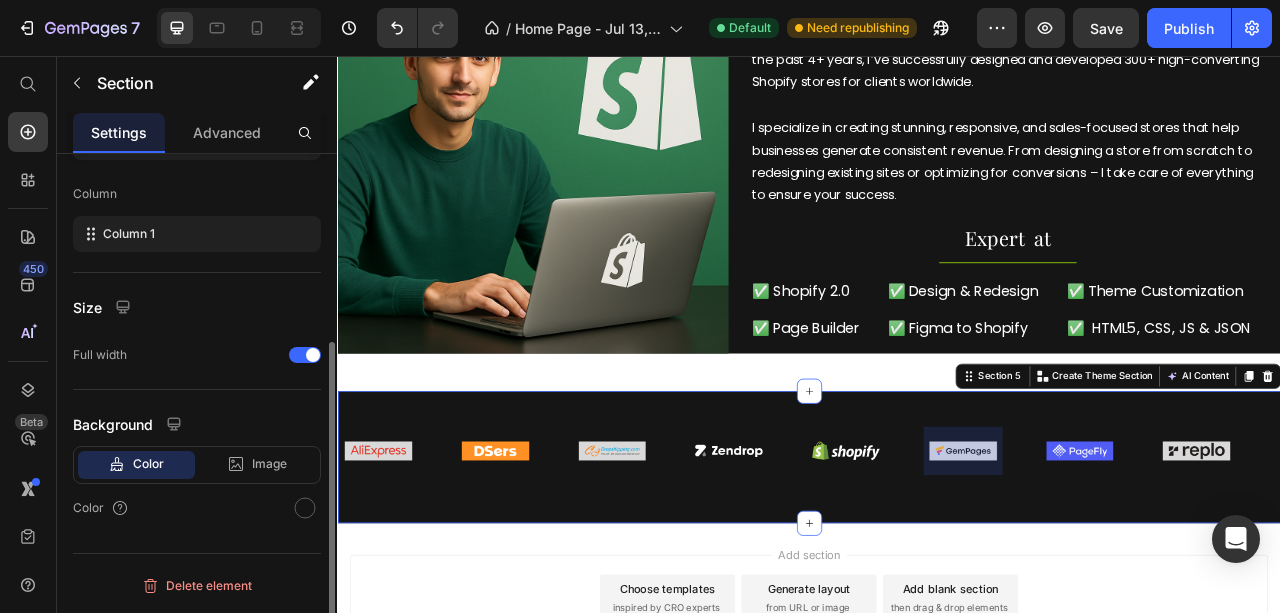 scroll, scrollTop: 0, scrollLeft: 0, axis: both 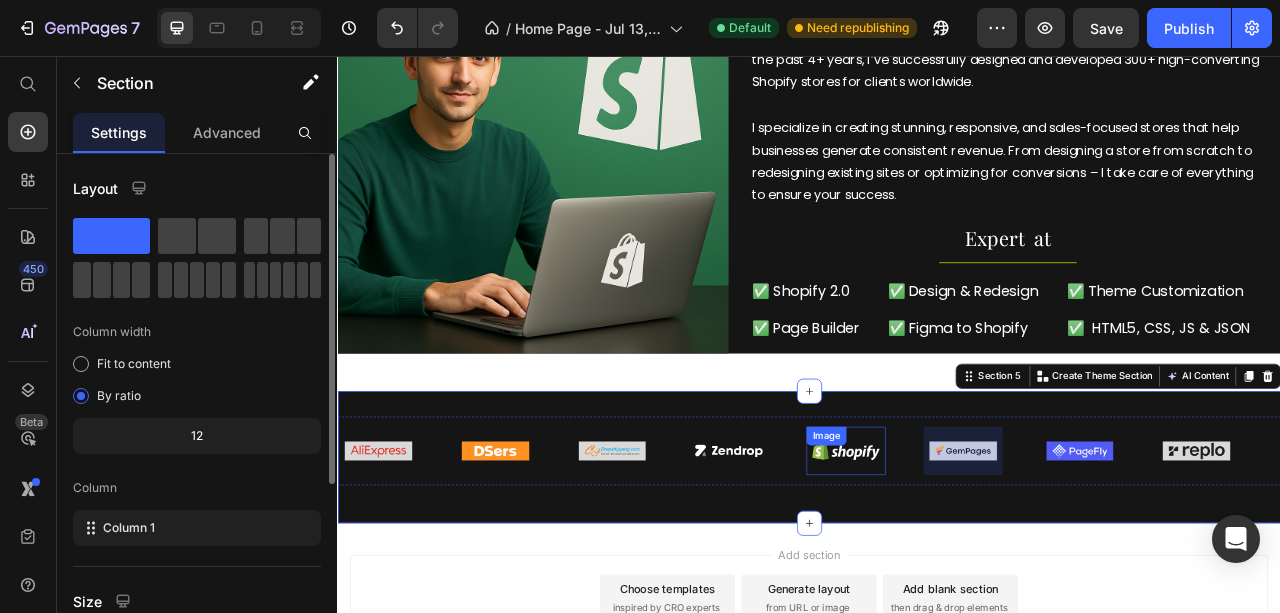 click on "Image" at bounding box center (983, 559) 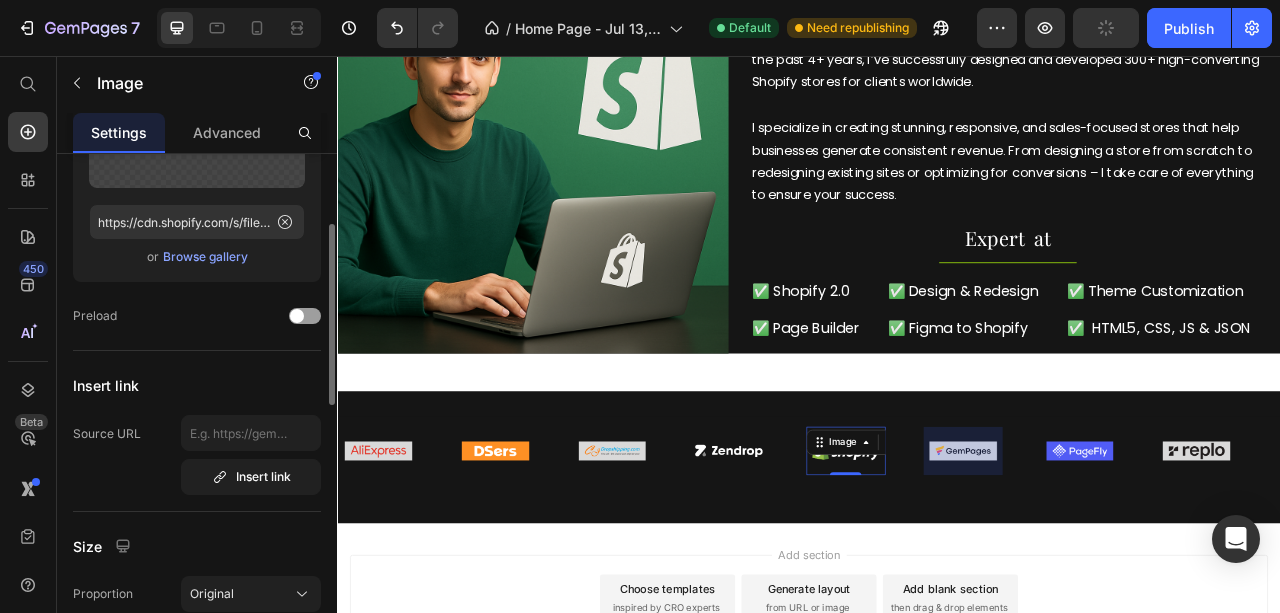 scroll, scrollTop: 333, scrollLeft: 0, axis: vertical 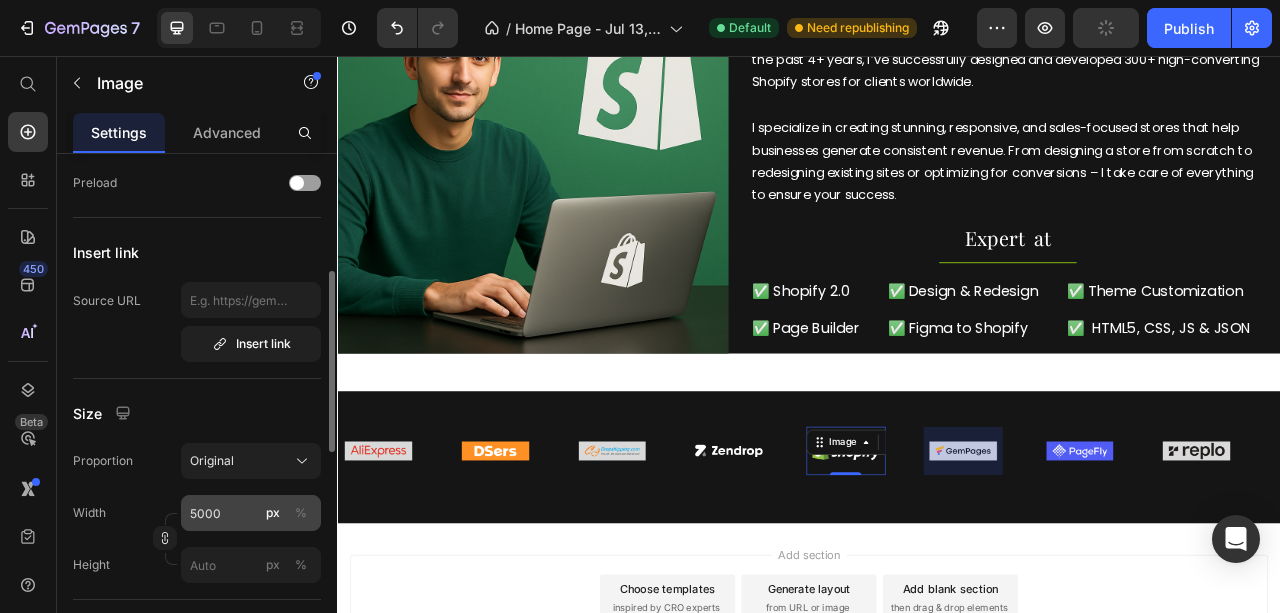 click on "%" at bounding box center (301, 513) 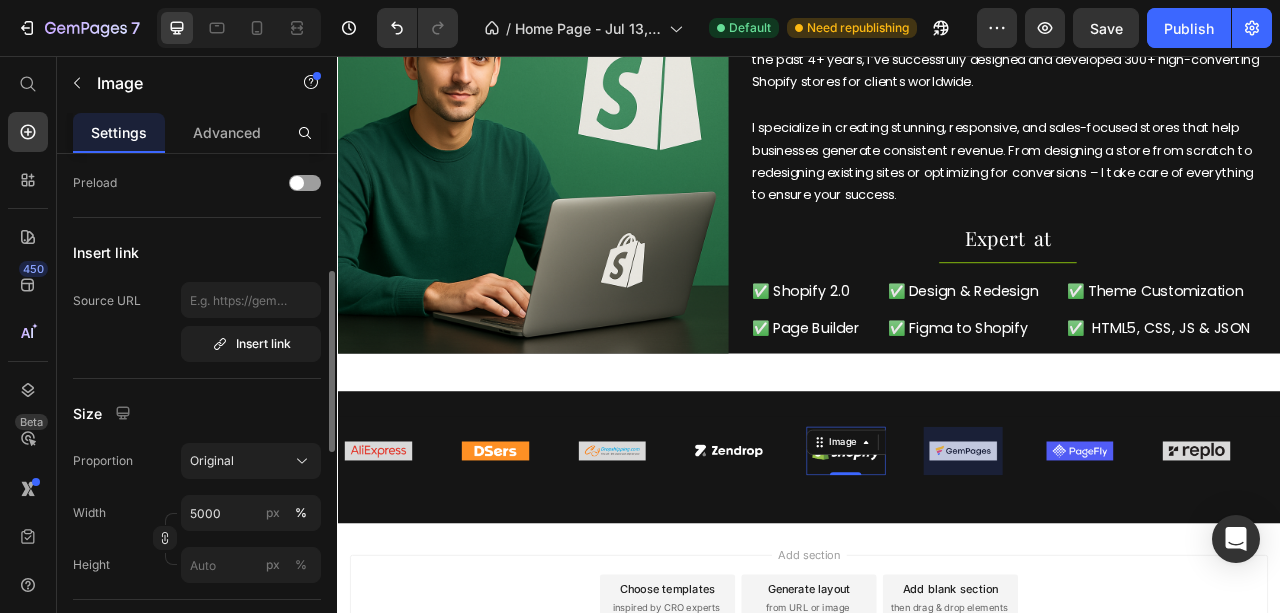 click on "Proportion Original Width 5000 px % Height px %" at bounding box center [197, 513] 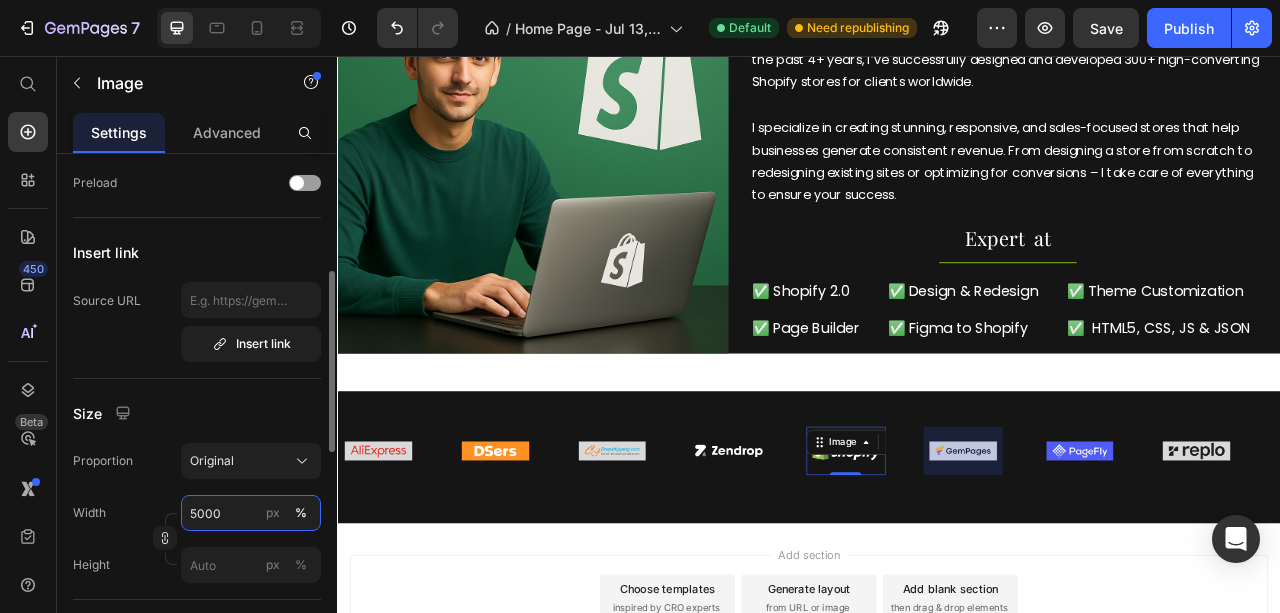drag, startPoint x: 156, startPoint y: 492, endPoint x: 212, endPoint y: 518, distance: 61.741398 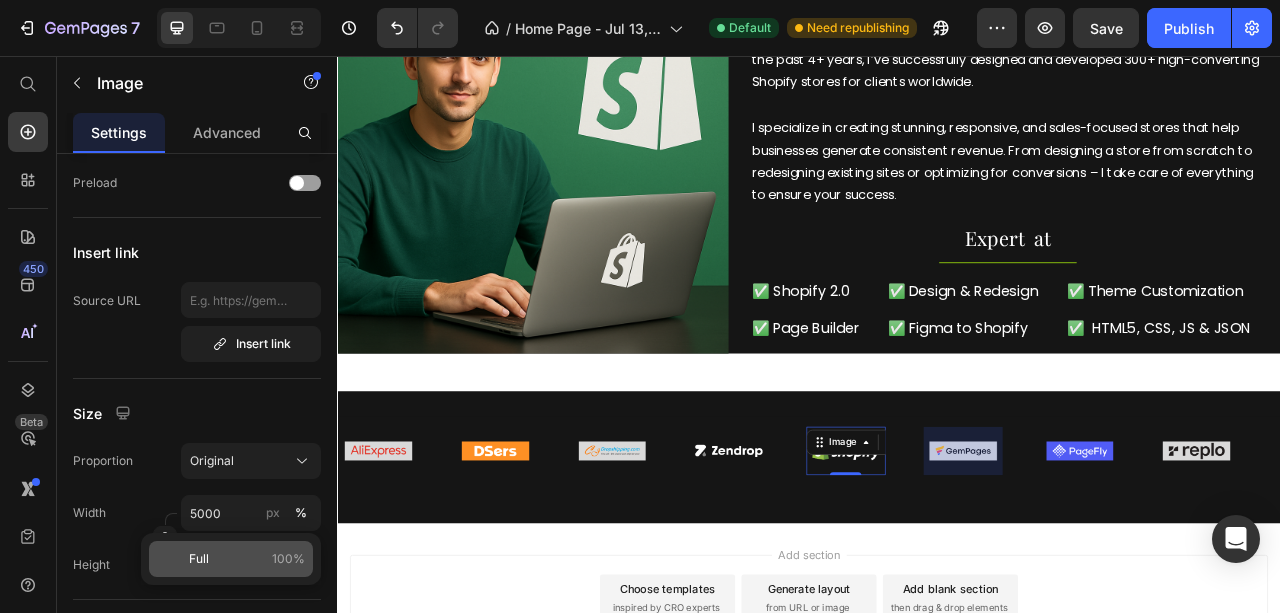 drag, startPoint x: 212, startPoint y: 518, endPoint x: 199, endPoint y: 560, distance: 43.965897 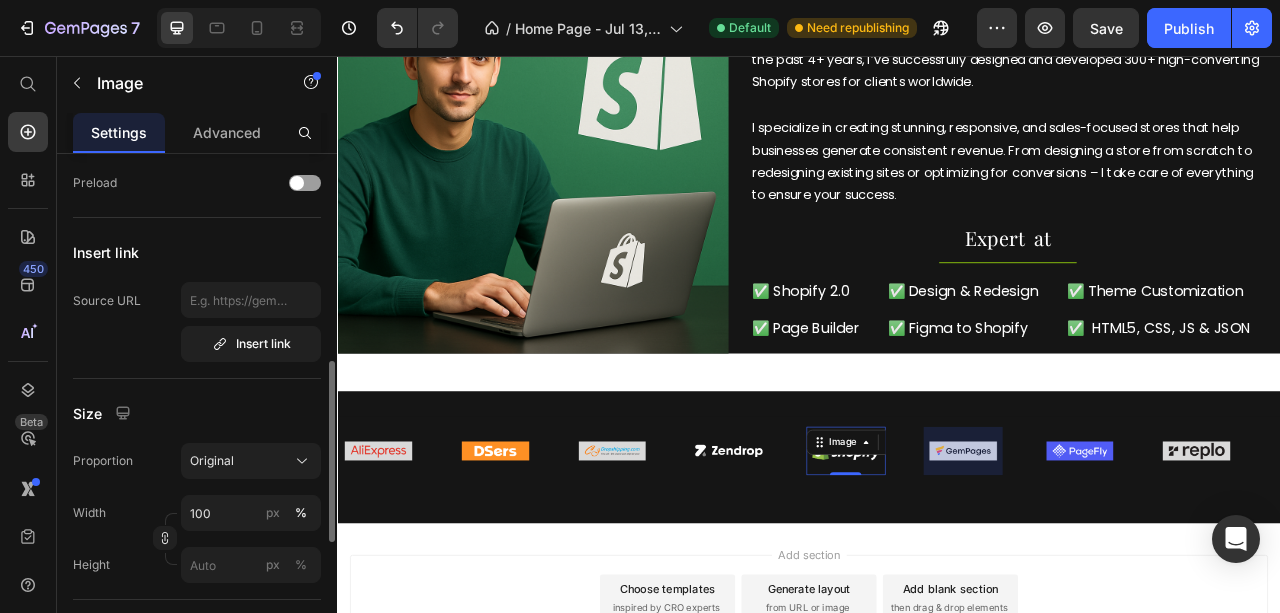 scroll, scrollTop: 400, scrollLeft: 0, axis: vertical 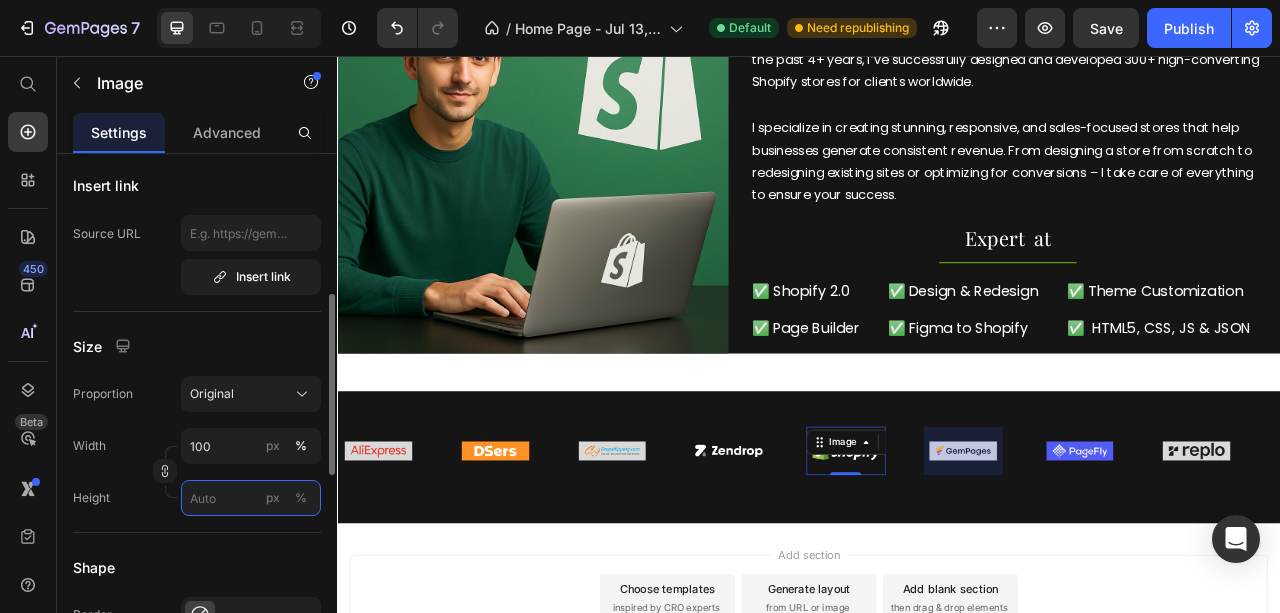 click on "px %" at bounding box center [251, 498] 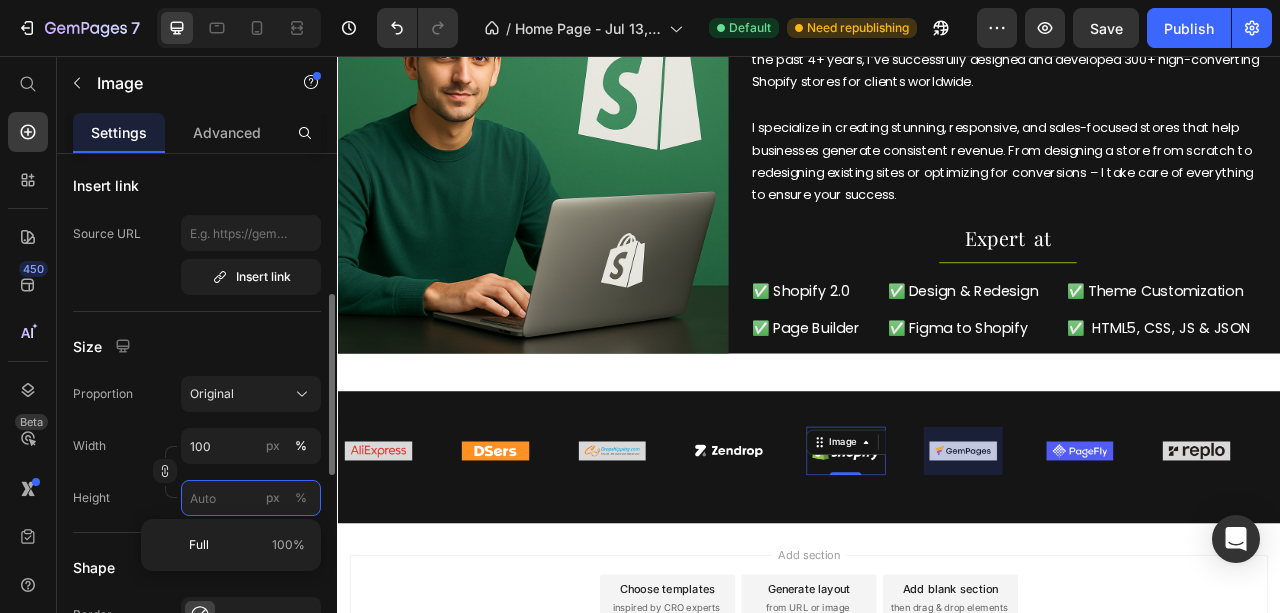 type 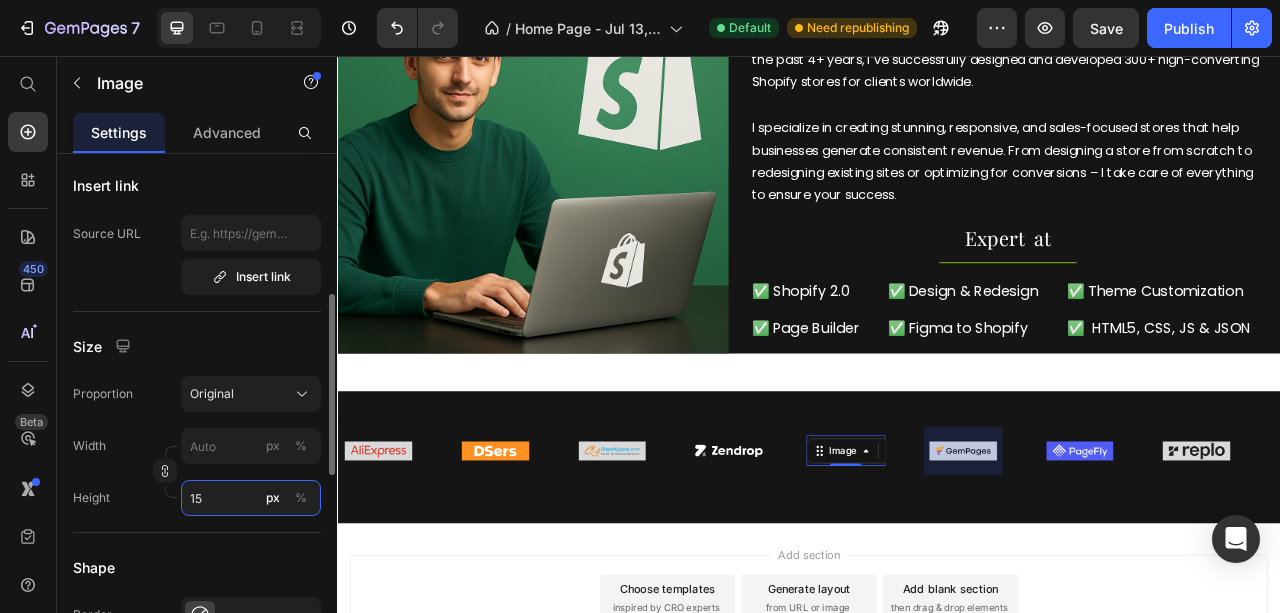 type on "1" 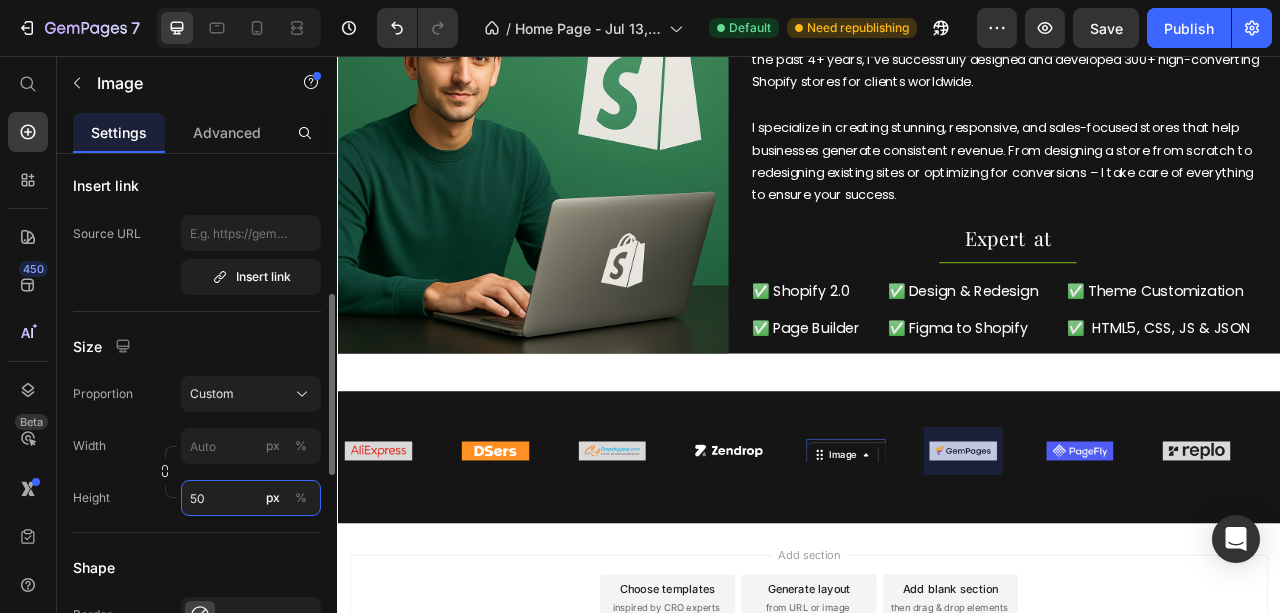 type on "1" 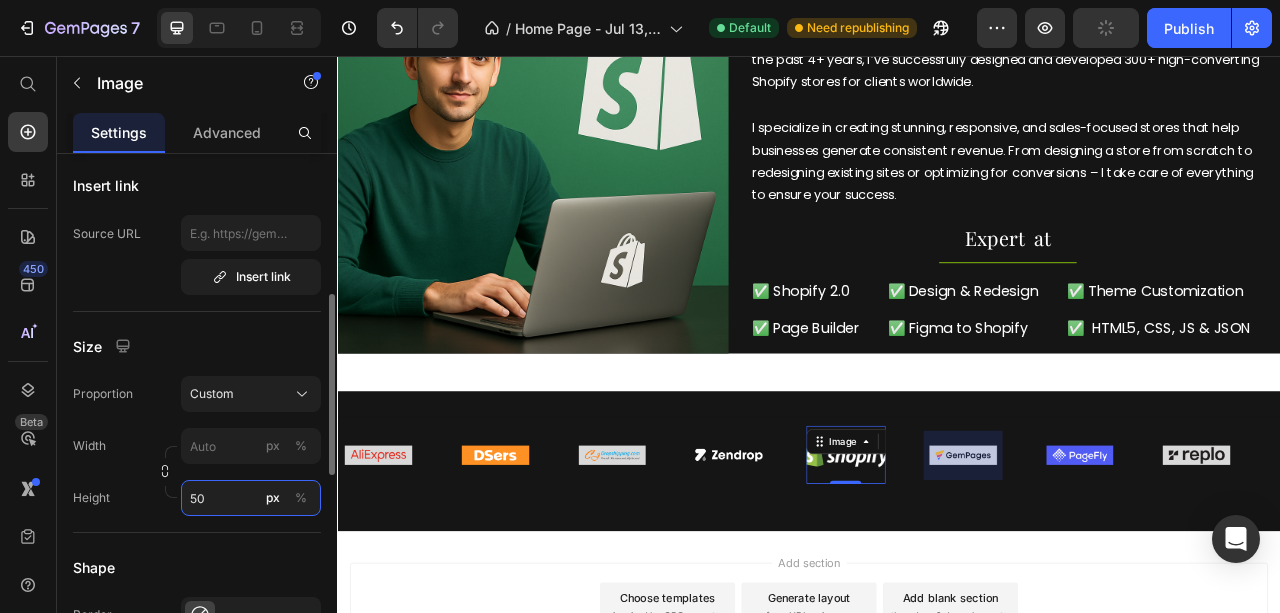 type on "1" 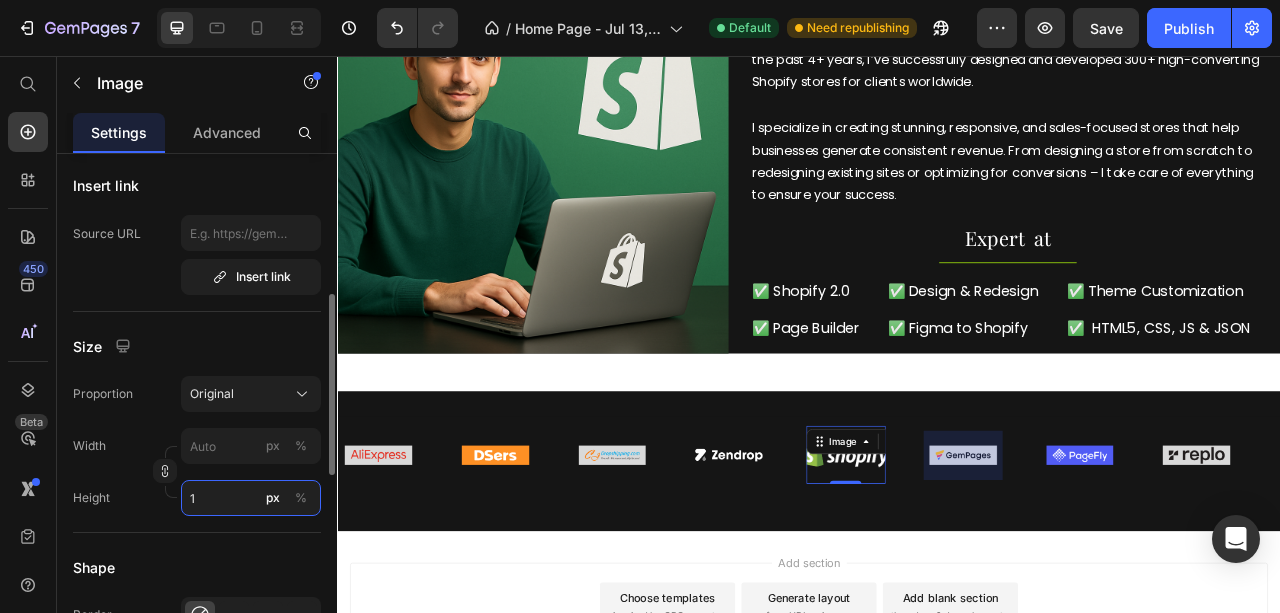 type 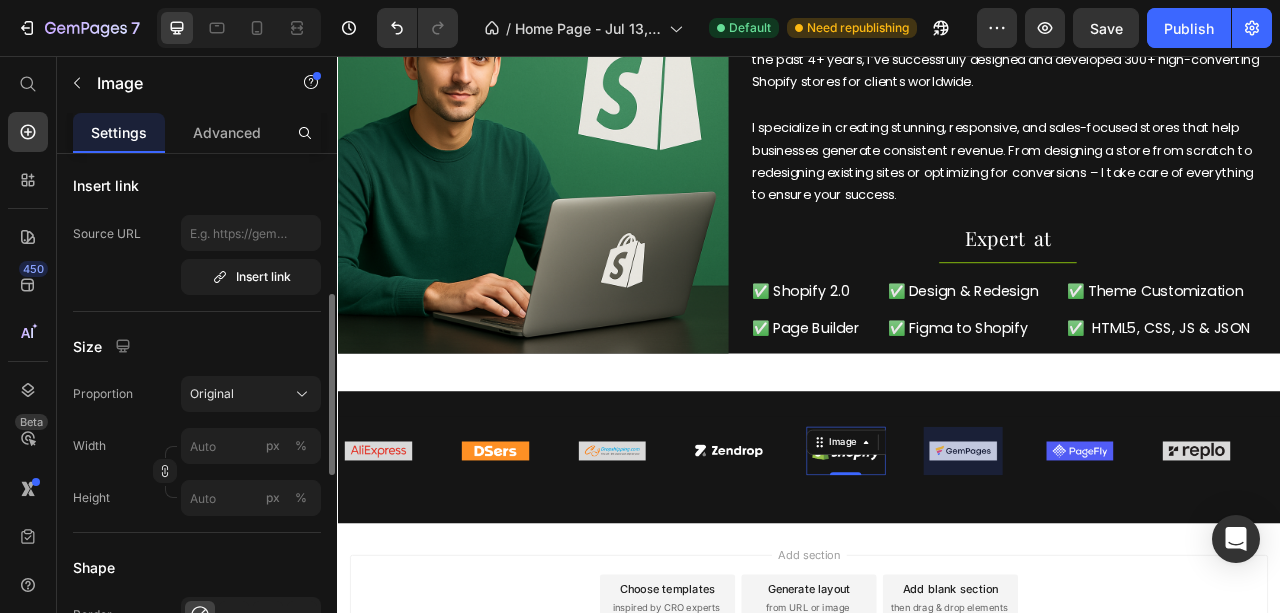 click on "Height px %" at bounding box center (197, 498) 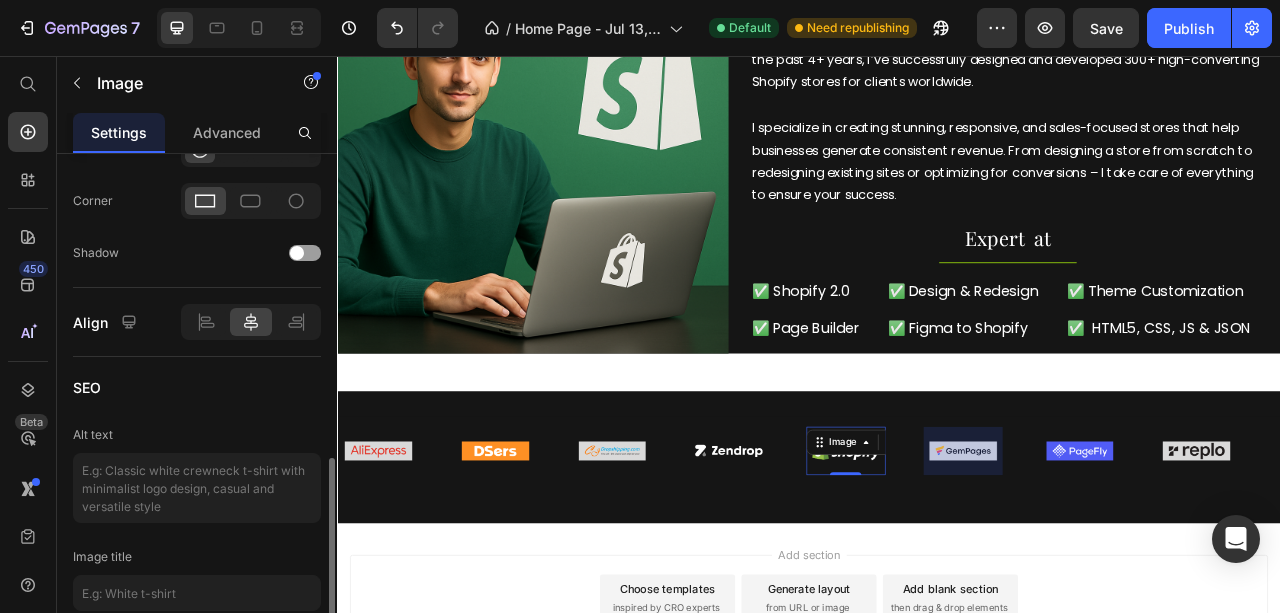 scroll, scrollTop: 933, scrollLeft: 0, axis: vertical 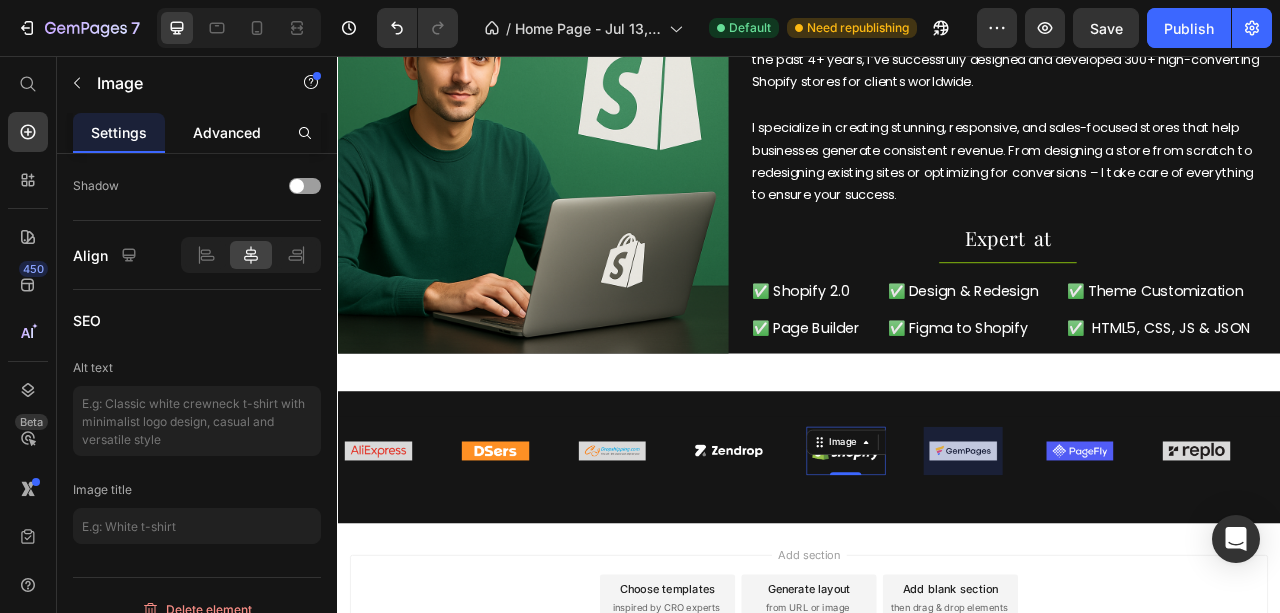 click on "Advanced" at bounding box center (227, 132) 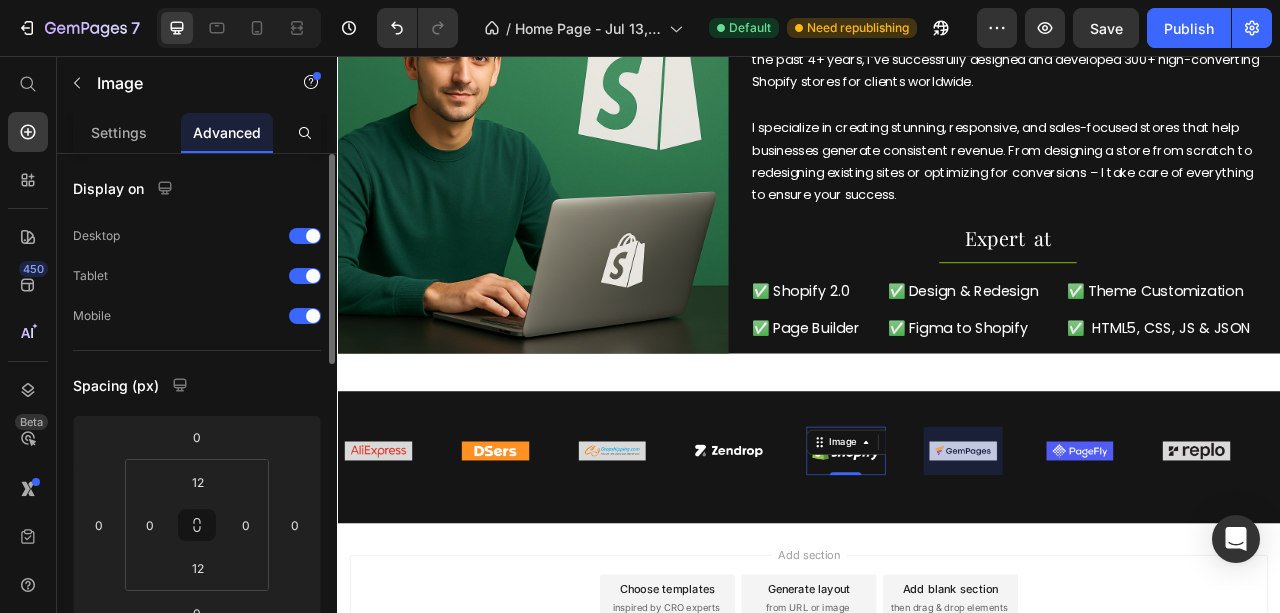 scroll, scrollTop: 0, scrollLeft: 0, axis: both 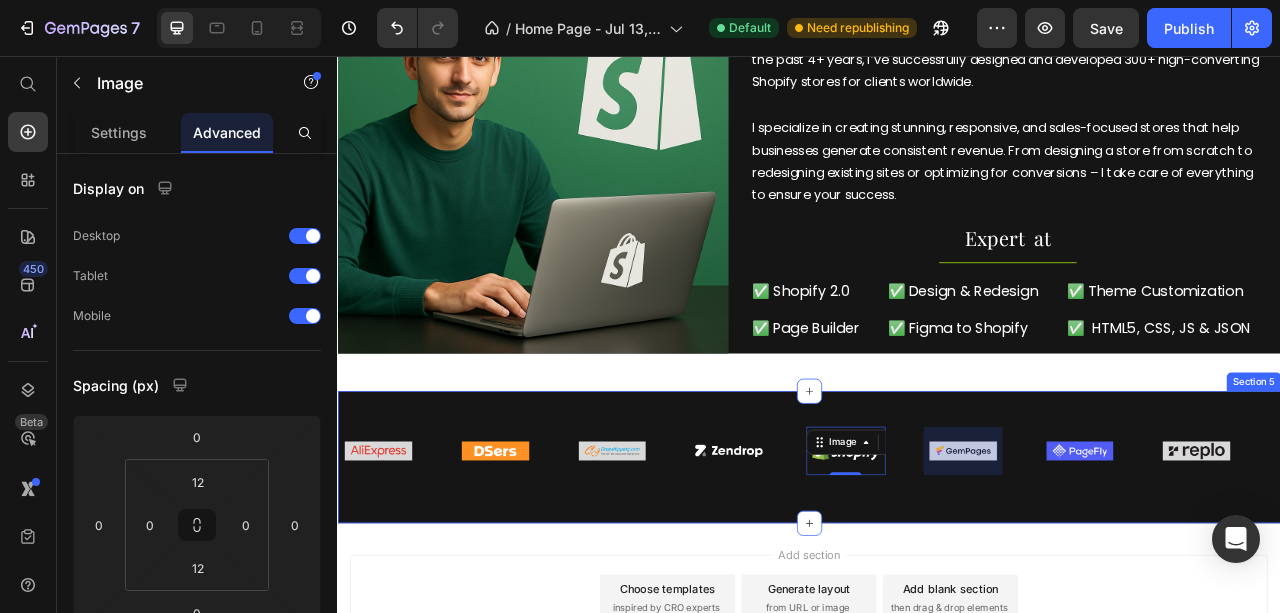 click on "Image Image Image Image Image   0 Image Image Image Image Image Image Image Image   0 Image Image Image Marquee Section 5" at bounding box center (937, 566) 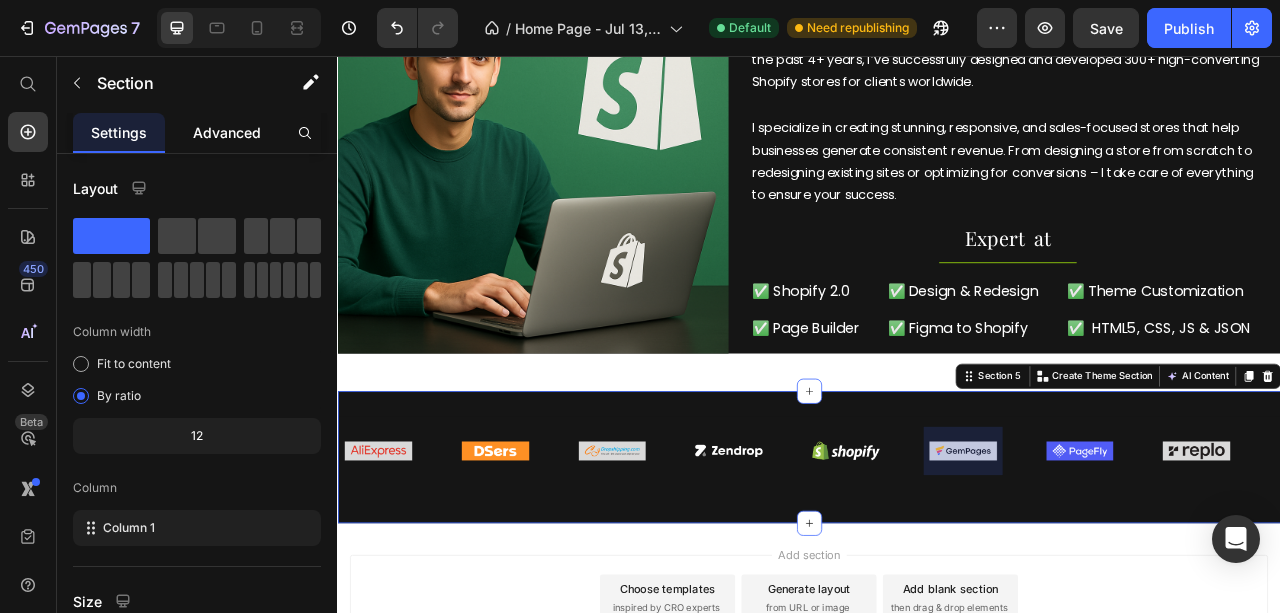 click on "Advanced" at bounding box center [227, 132] 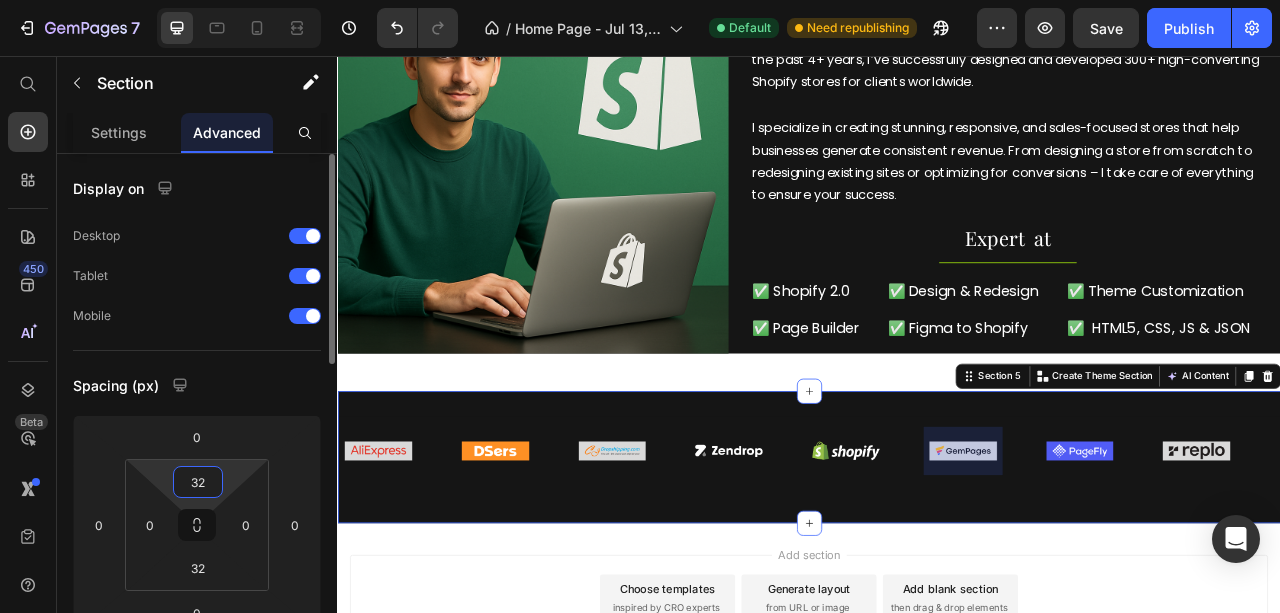 click on "32" at bounding box center (198, 482) 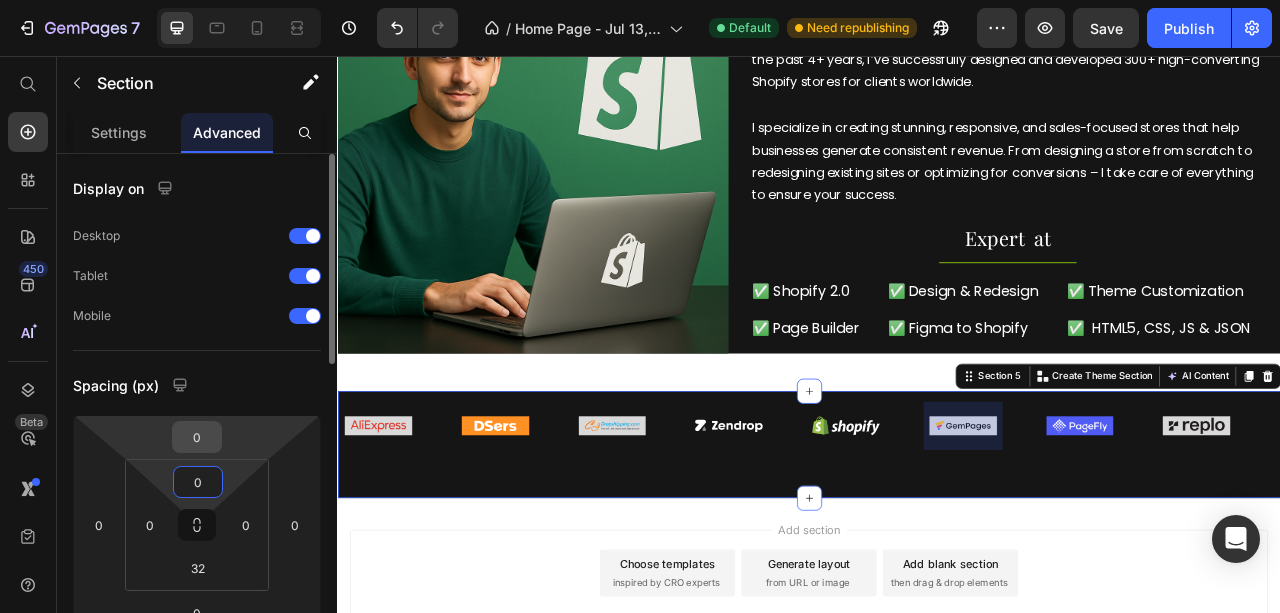type on "32" 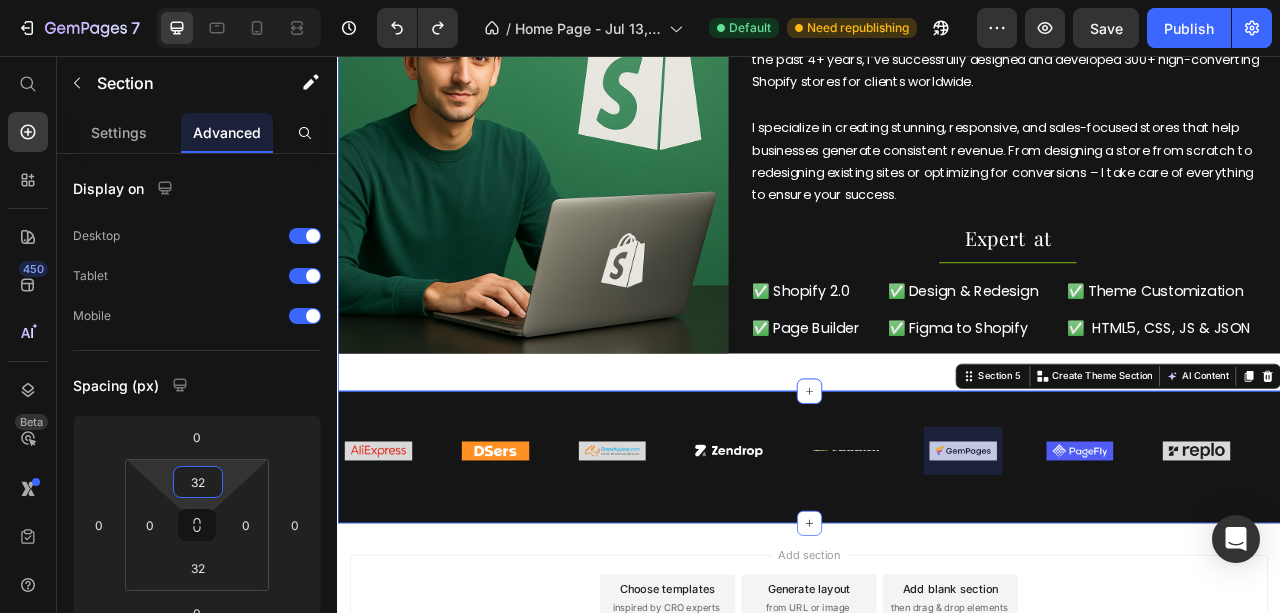 click on "Image About me Heading                Title Line Hello, I’m [FIRST] – a certified Shopify Store Designer and Developer. Over the past 4+ years, I’ve successfully designed and developed 300+ high-converting Shopify stores for clients worldwide.   I specialize in creating stunning, responsive, and sales-focused stores that help businesses generate consistent revenue. From designing a store from scratch to redesigning existing sites or optimizing for conversions – I take care of everything to ensure your success. Text Block Expert  at Heading                Title Line ✅ Shopify 2.0 Heading ✅ Design & Redesign Heading ✅ Theme Customization Heading Row ✅ Page Builder Heading ✅ Figma to Shopify Heading ✅  HTML5, CSS, JS & JSON Heading Row Row Row Section 4" at bounding box center (937, 211) 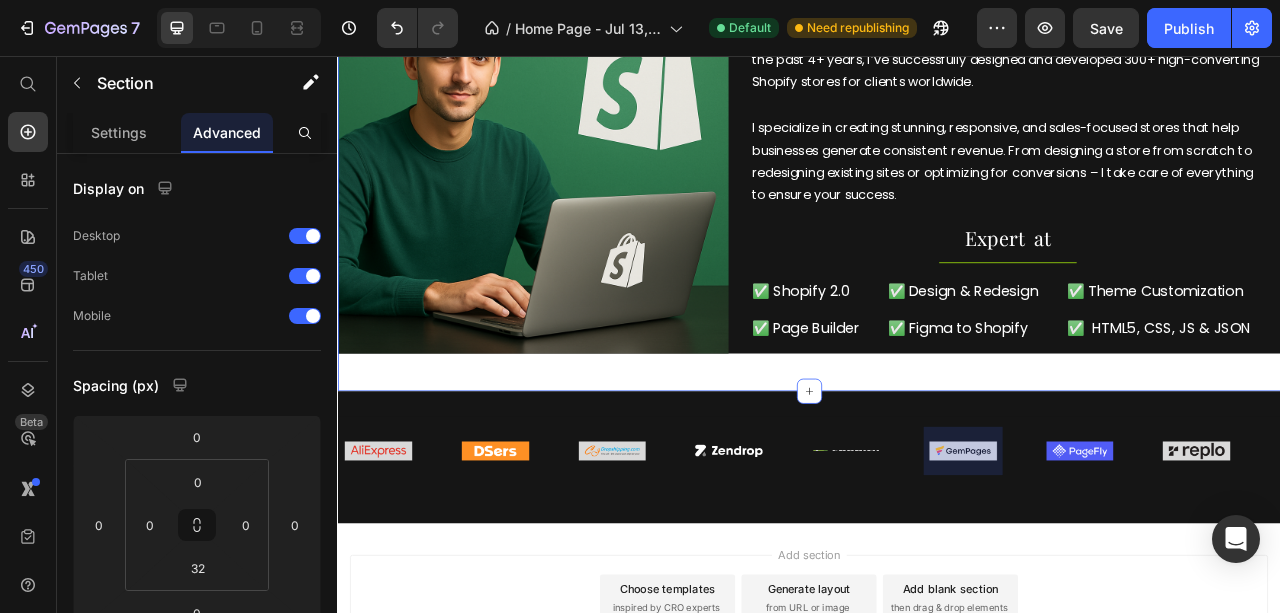 click on "Image About me Heading                Title Line Hello, I’m Rafiq – a certified Shopify Store Designer and Developer. Over the past 4+ years, I’ve successfully designed and developed 300+ high-converting Shopify stores for clients worldwide.   I specialize in creating stunning, responsive, and sales-focused stores that help businesses generate consistent revenue. From designing a store from scratch to redesigning existing sites or optimizing for conversions – I take care of everything to ensure your success. Text Block Expert  at Heading                Title Line ✅ Shopify 2.0 Heading ✅ Design & Redesign Heading ✅ Theme Customization Heading Row ✅ Page Builder Heading ✅ Figma to Shopify Heading ✅  HTML5, CSS, JS & JSON Heading Row Row Row" at bounding box center (937, 195) 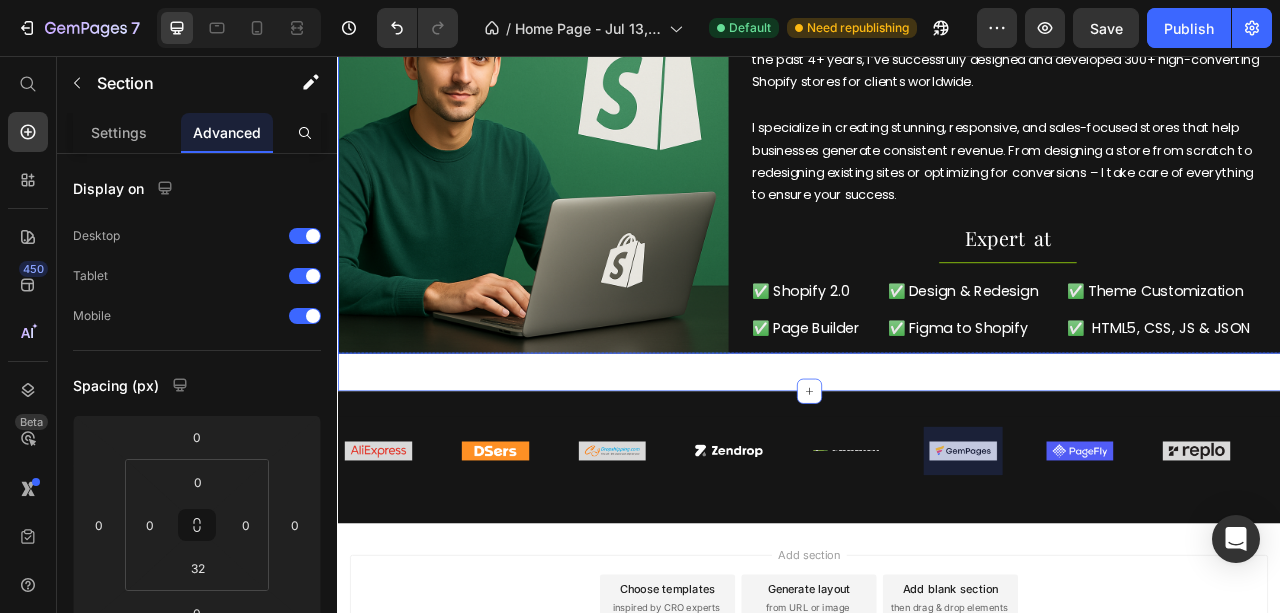 click on "About me Heading                Title Line Hello, I’m Rafiq – a certified Shopify Store Designer and Developer. Over the past 4+ years, I’ve successfully designed and developed 300+ high-converting Shopify stores for clients worldwide.   I specialize in creating stunning, responsive, and sales-focused stores that help businesses generate consistent revenue. From designing a store from scratch to redesigning existing sites or optimizing for conversions – I take care of everything to ensure your success. Text Block Expert  at Heading                Title Line ✅ Shopify 2.0 Heading ✅ Design & Redesign Heading ✅ Theme Customization Heading Row ✅ Page Builder Heading ✅ Figma to Shopify Heading ✅  HTML5, CSS, JS & JSON Heading Row" at bounding box center [1189, 187] 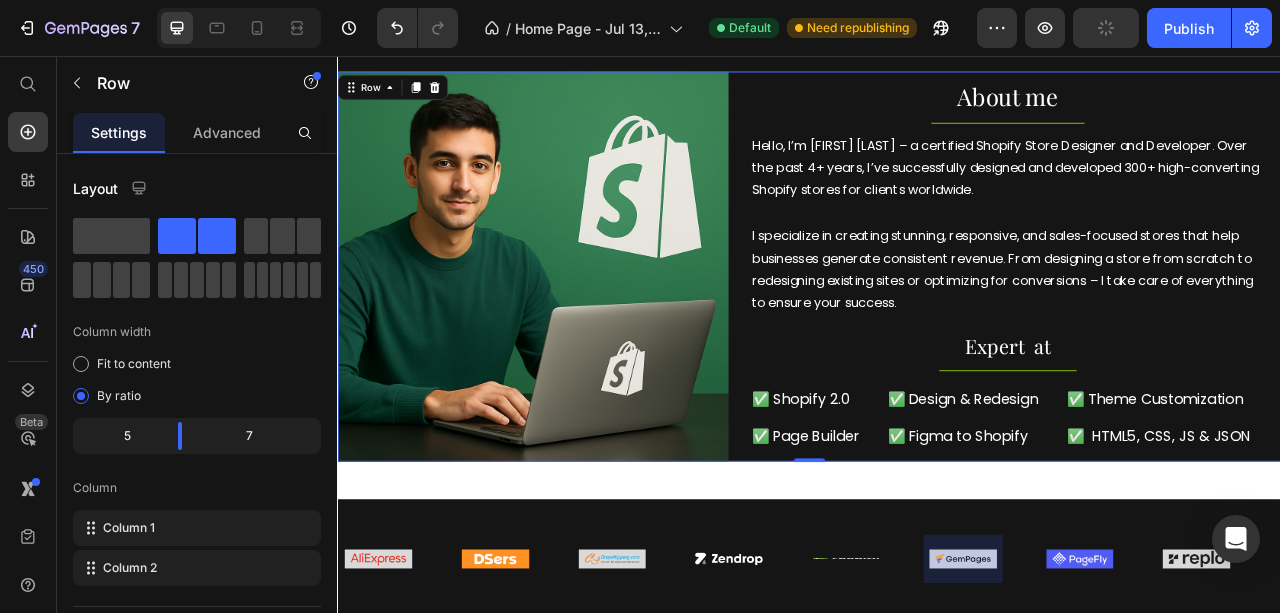 scroll, scrollTop: 810, scrollLeft: 0, axis: vertical 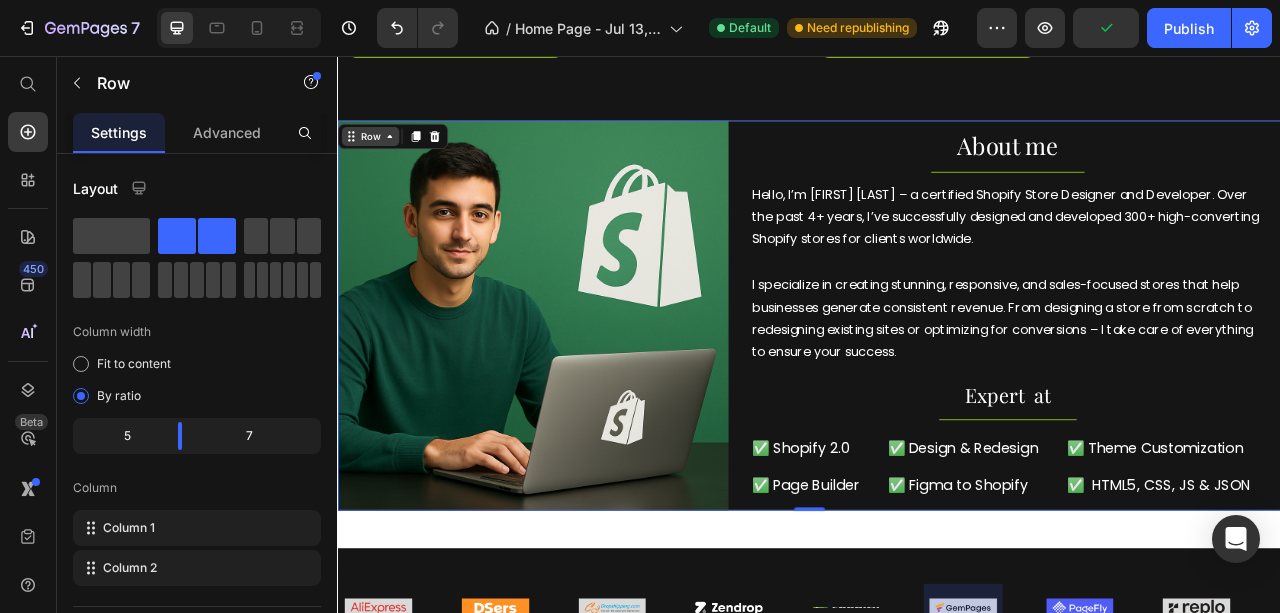 click on "Row" at bounding box center (378, 159) 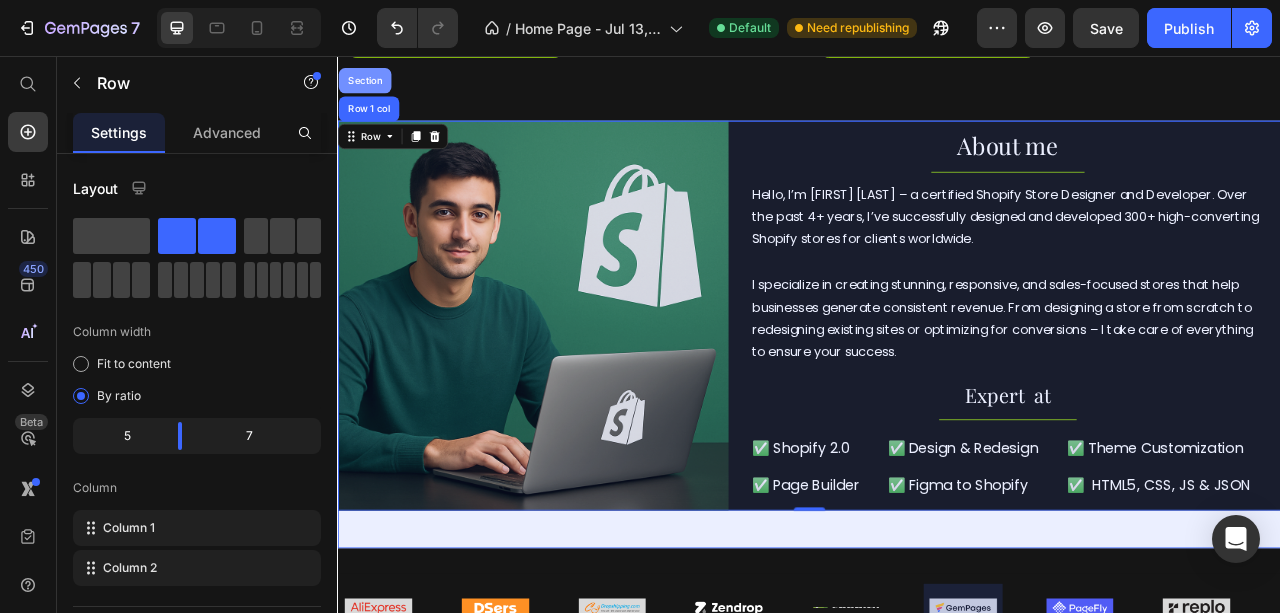click on "Section" at bounding box center [371, 88] 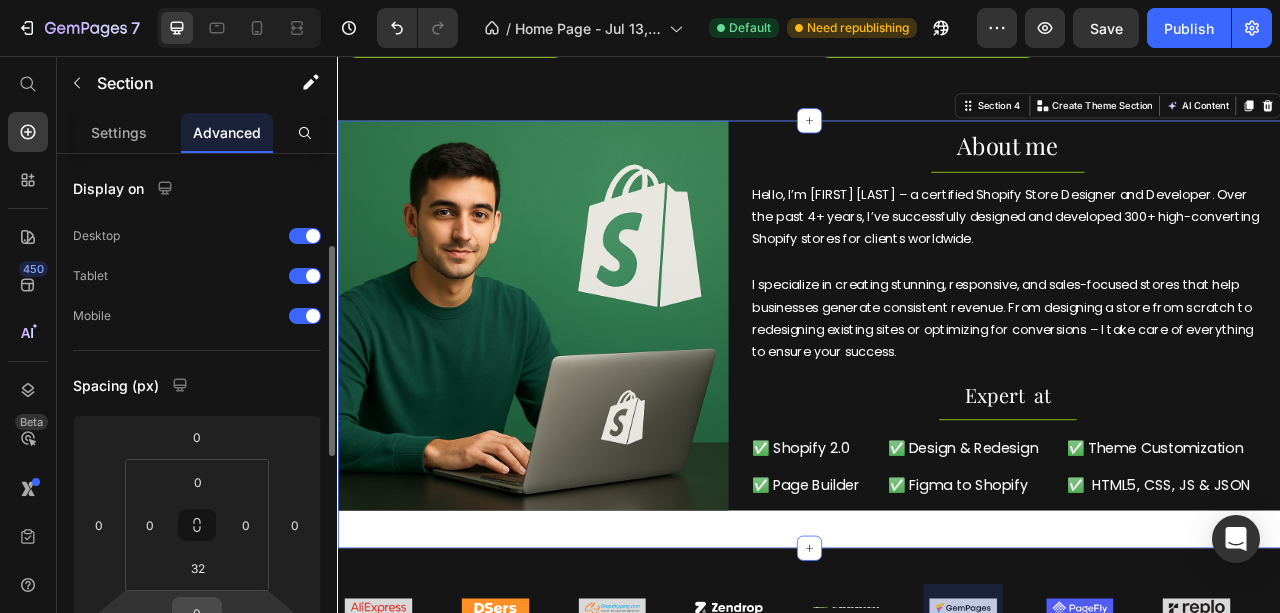 scroll, scrollTop: 66, scrollLeft: 0, axis: vertical 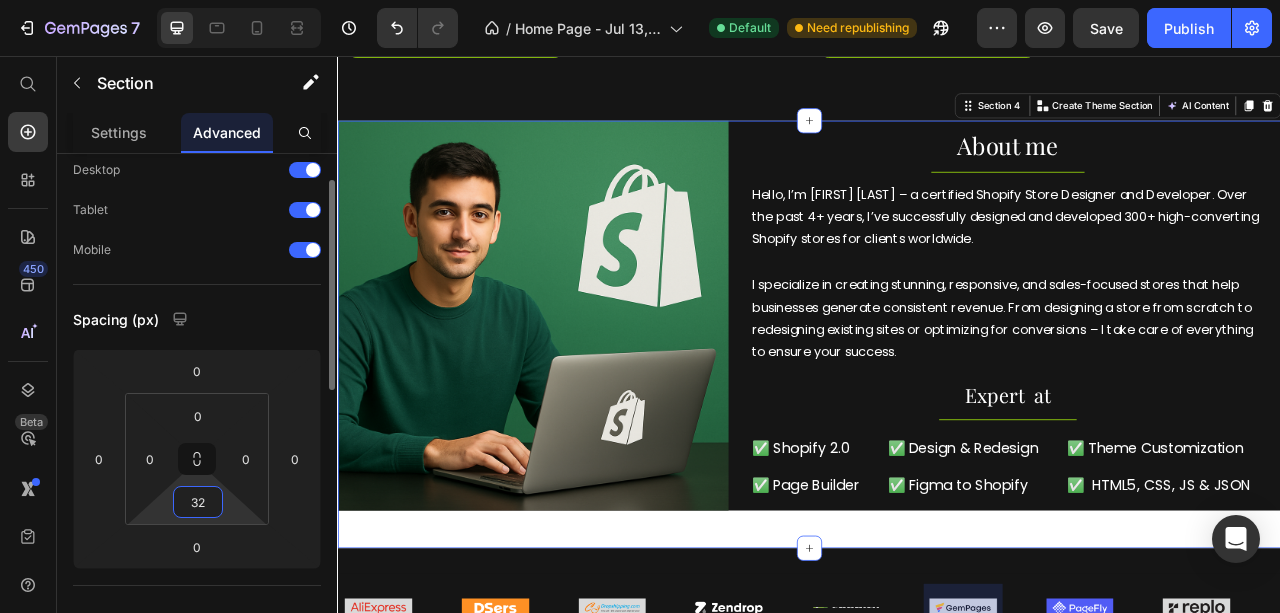 click on "32" at bounding box center [198, 502] 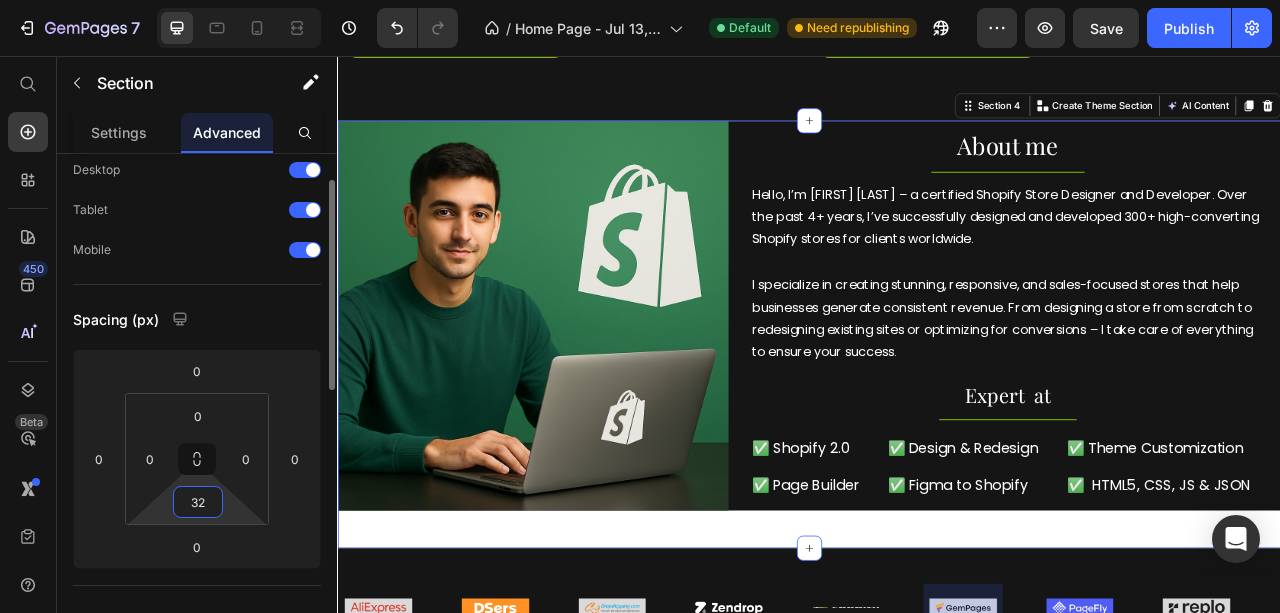 click on "32" at bounding box center (198, 502) 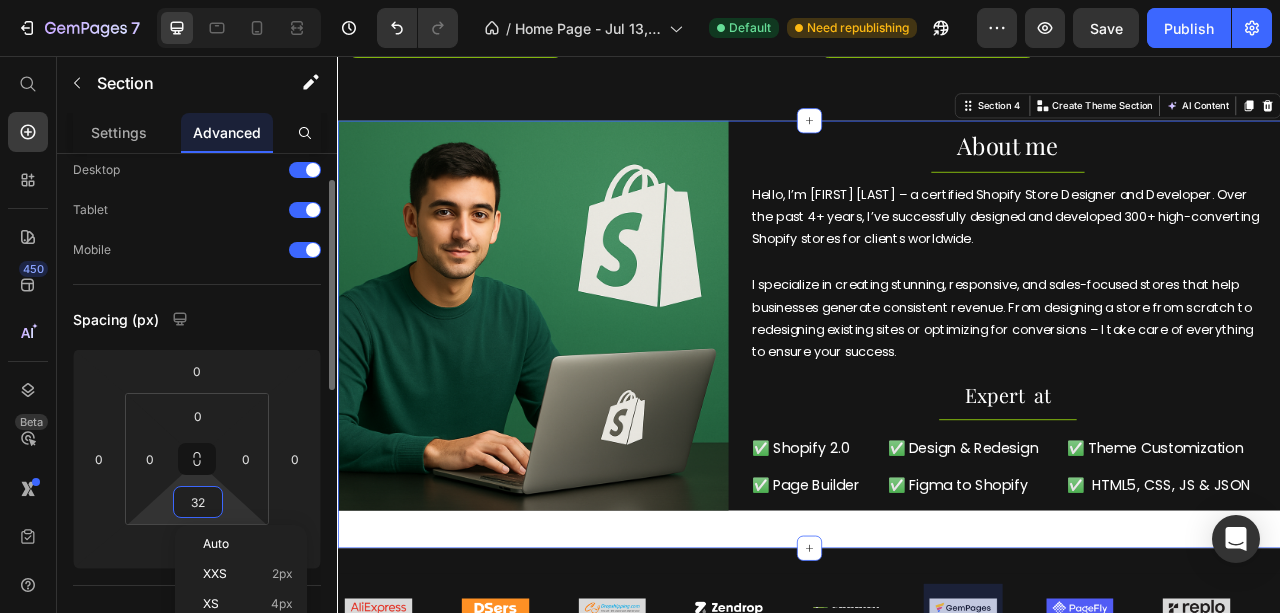 type on "0" 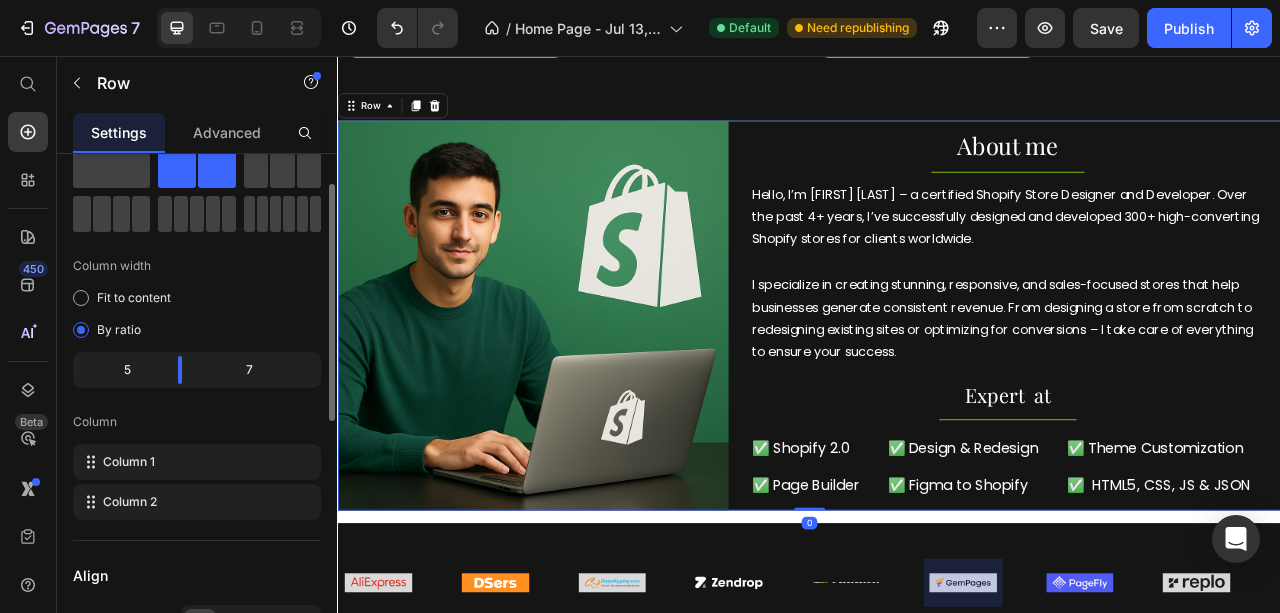 scroll, scrollTop: 0, scrollLeft: 0, axis: both 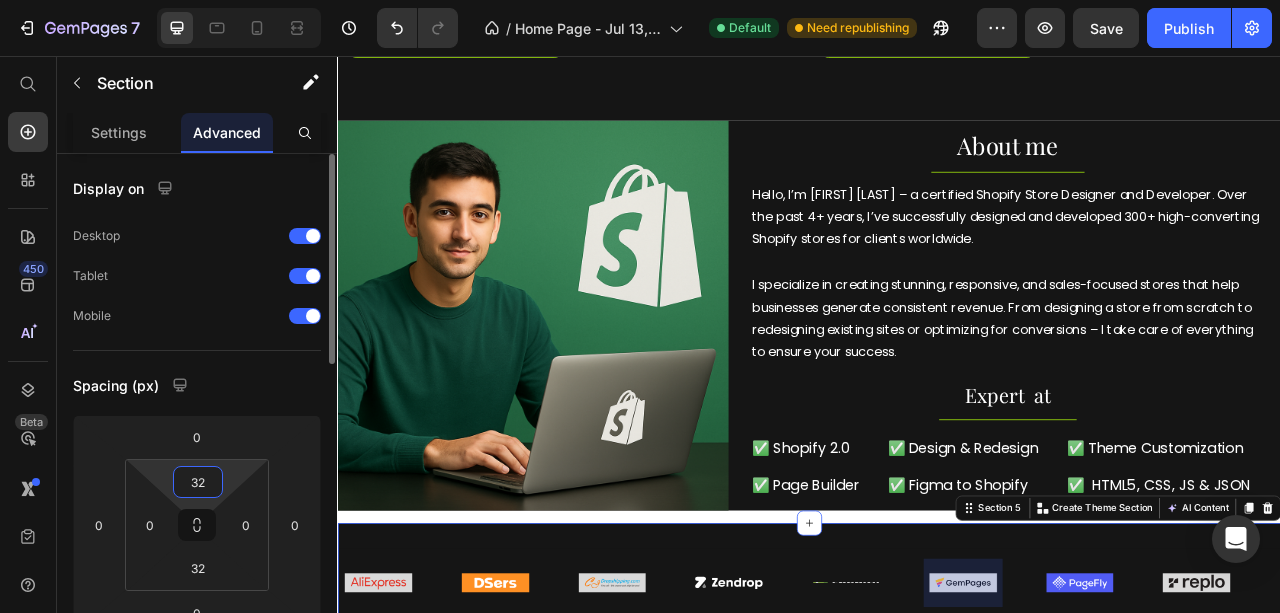 click on "32" at bounding box center [198, 482] 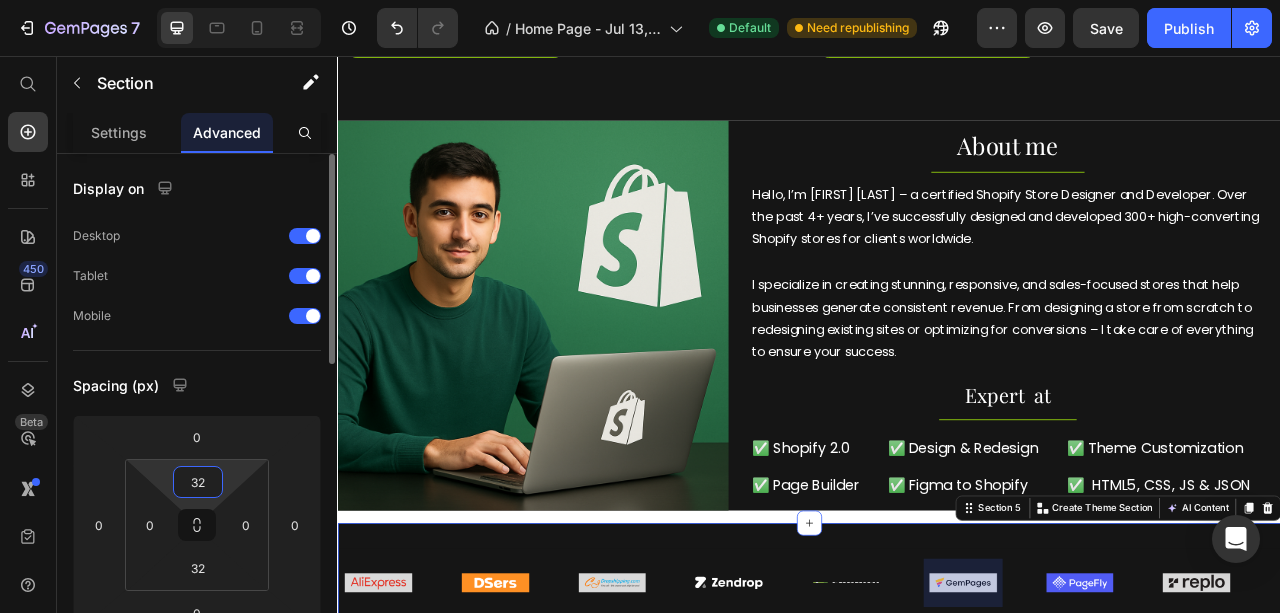 click on "32" at bounding box center [198, 482] 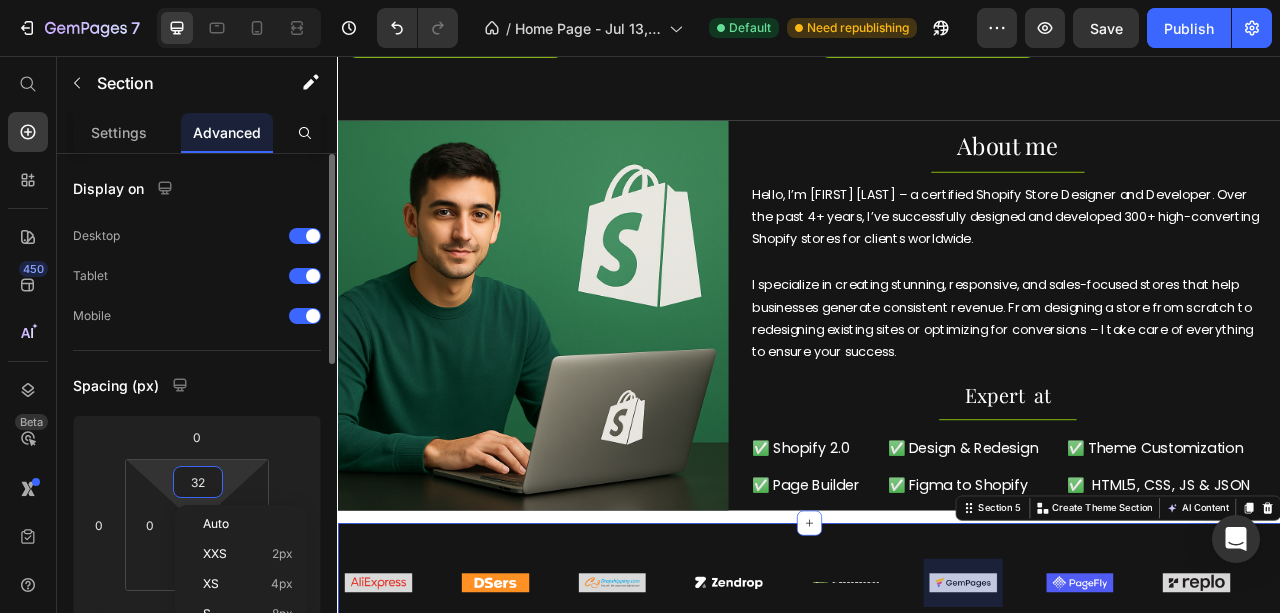 click on "32" at bounding box center (198, 482) 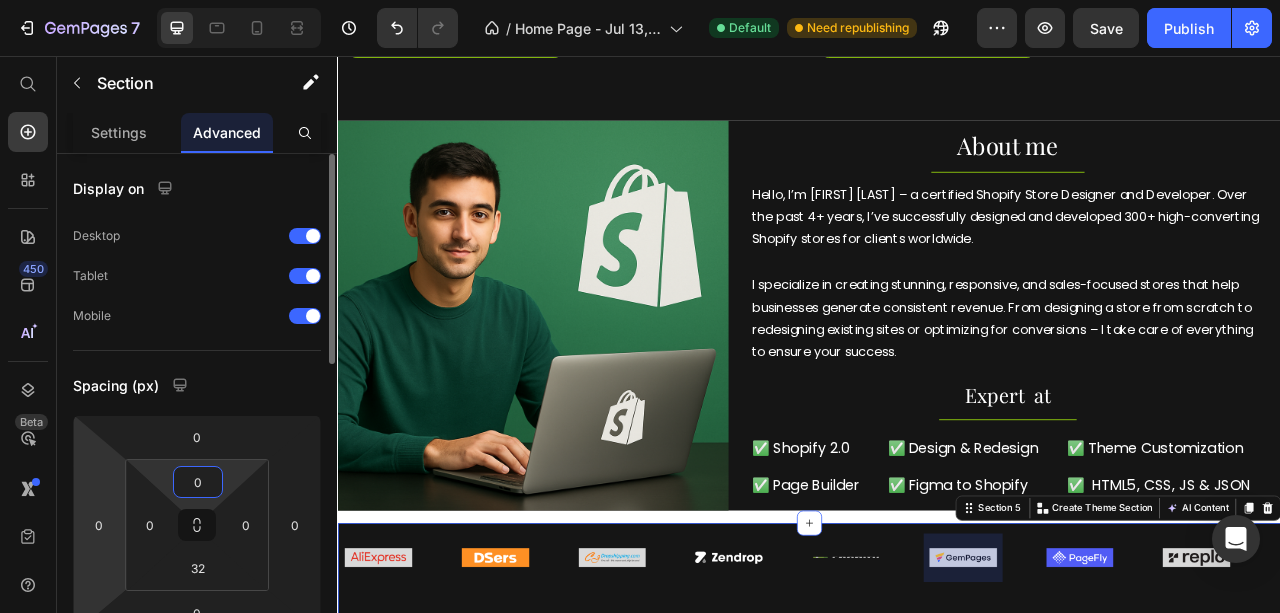 type on "32" 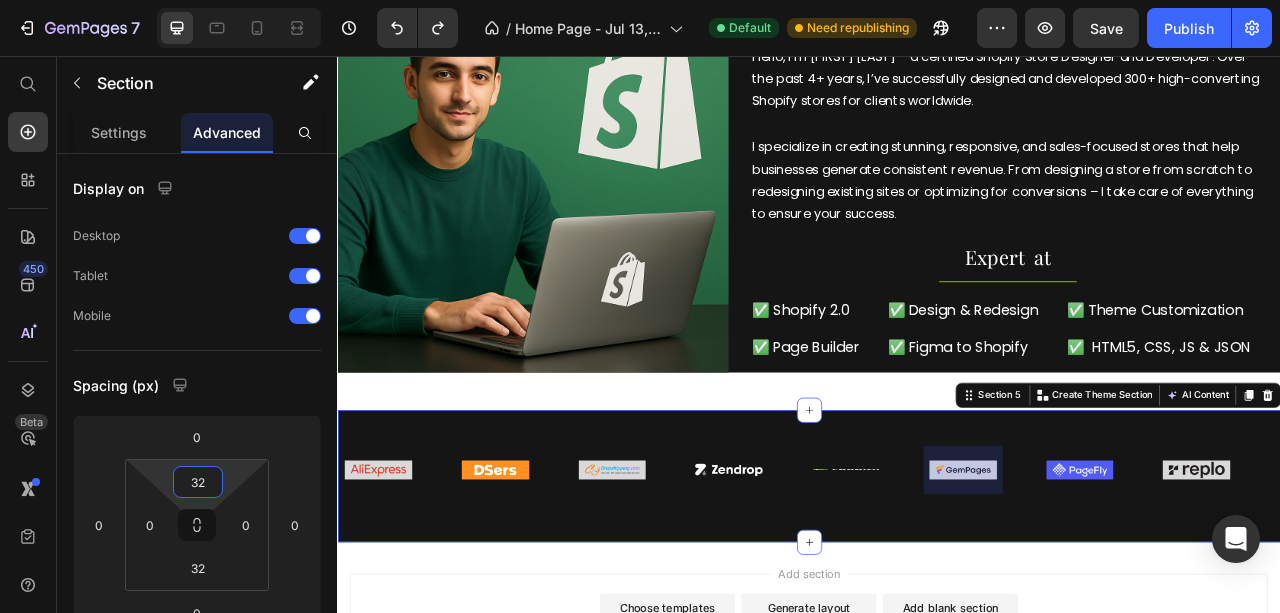 scroll, scrollTop: 1010, scrollLeft: 0, axis: vertical 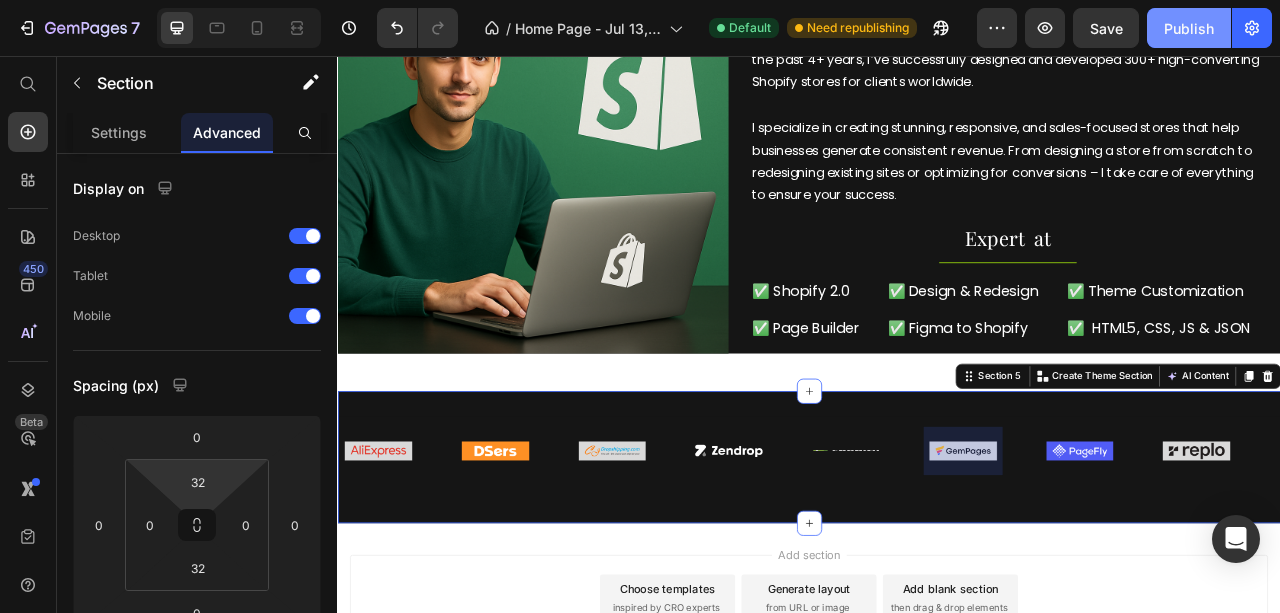 click on "Publish" at bounding box center [1189, 28] 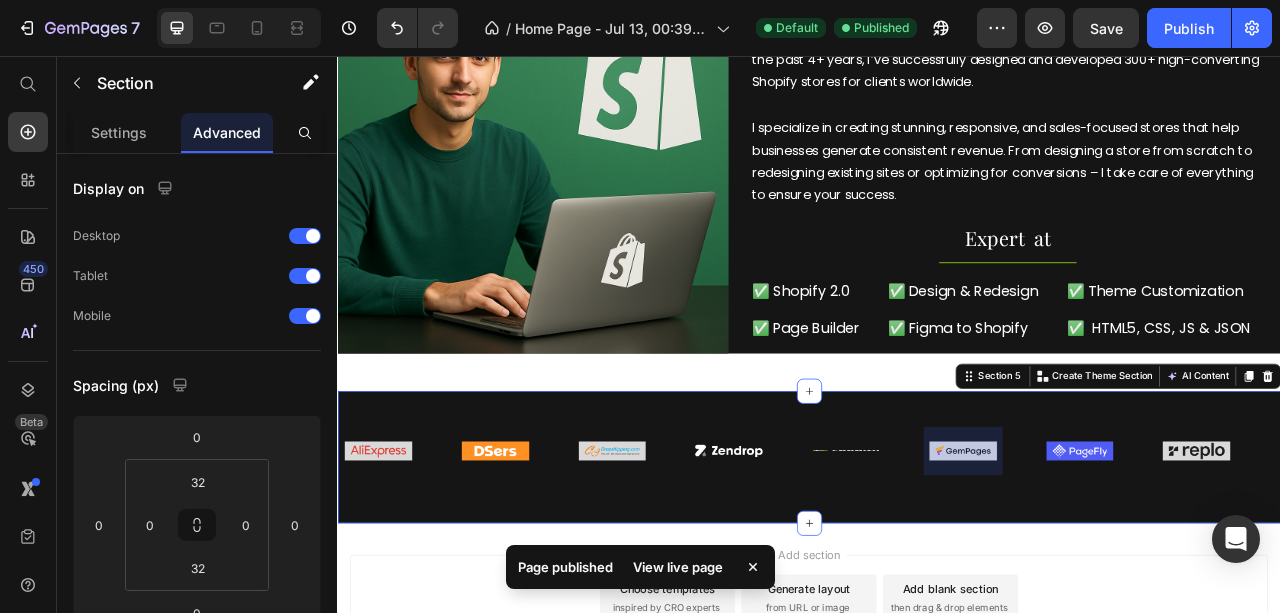 drag, startPoint x: 1196, startPoint y: 29, endPoint x: 660, endPoint y: 566, distance: 758.7259 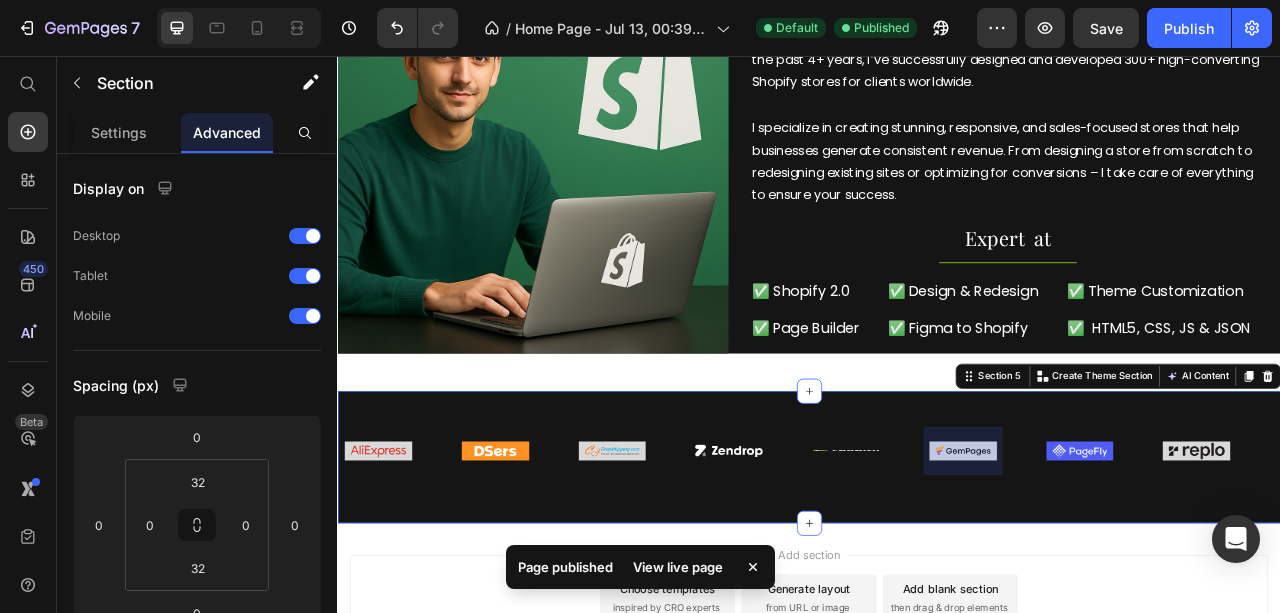 click on "View live page" at bounding box center [678, 567] 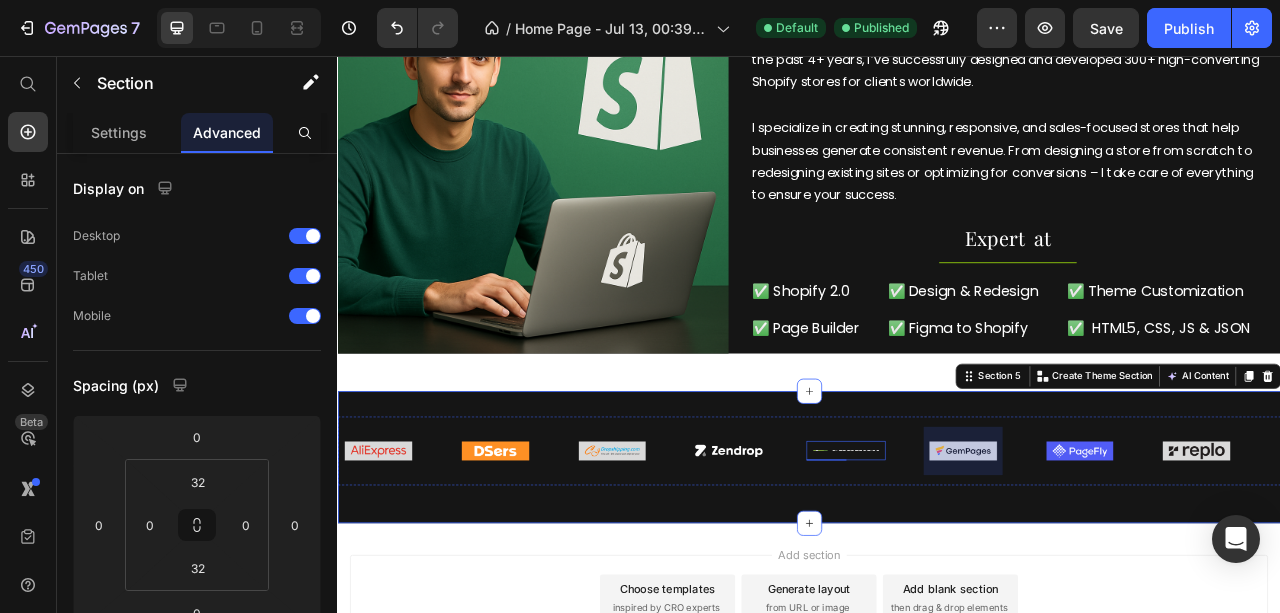 click at bounding box center (983, 558) 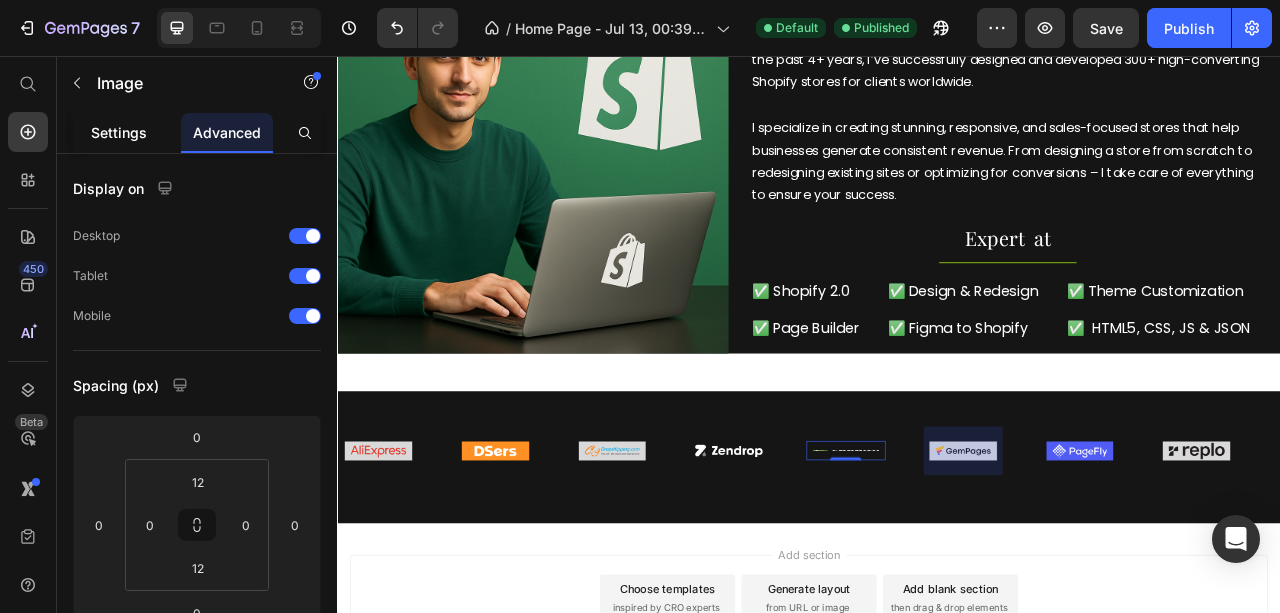 click on "Settings" at bounding box center [119, 132] 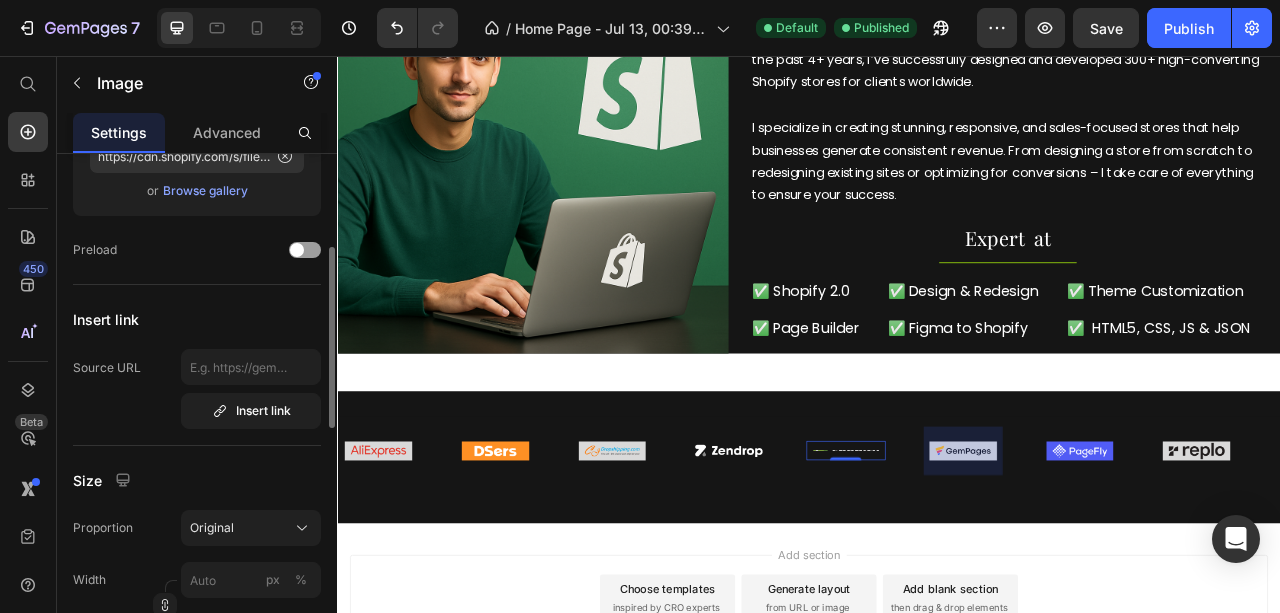 scroll, scrollTop: 333, scrollLeft: 0, axis: vertical 